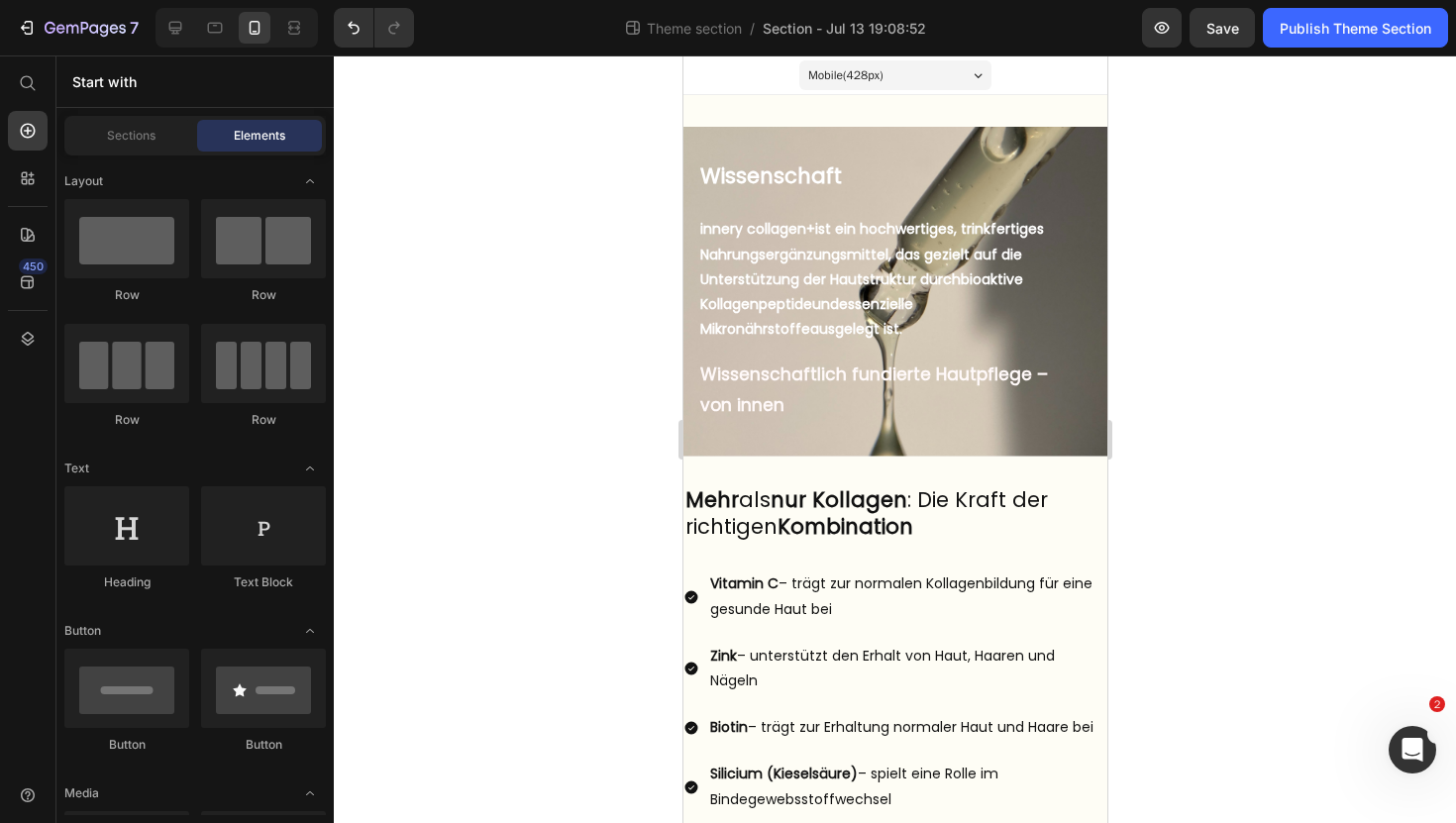 scroll, scrollTop: 1522, scrollLeft: 0, axis: vertical 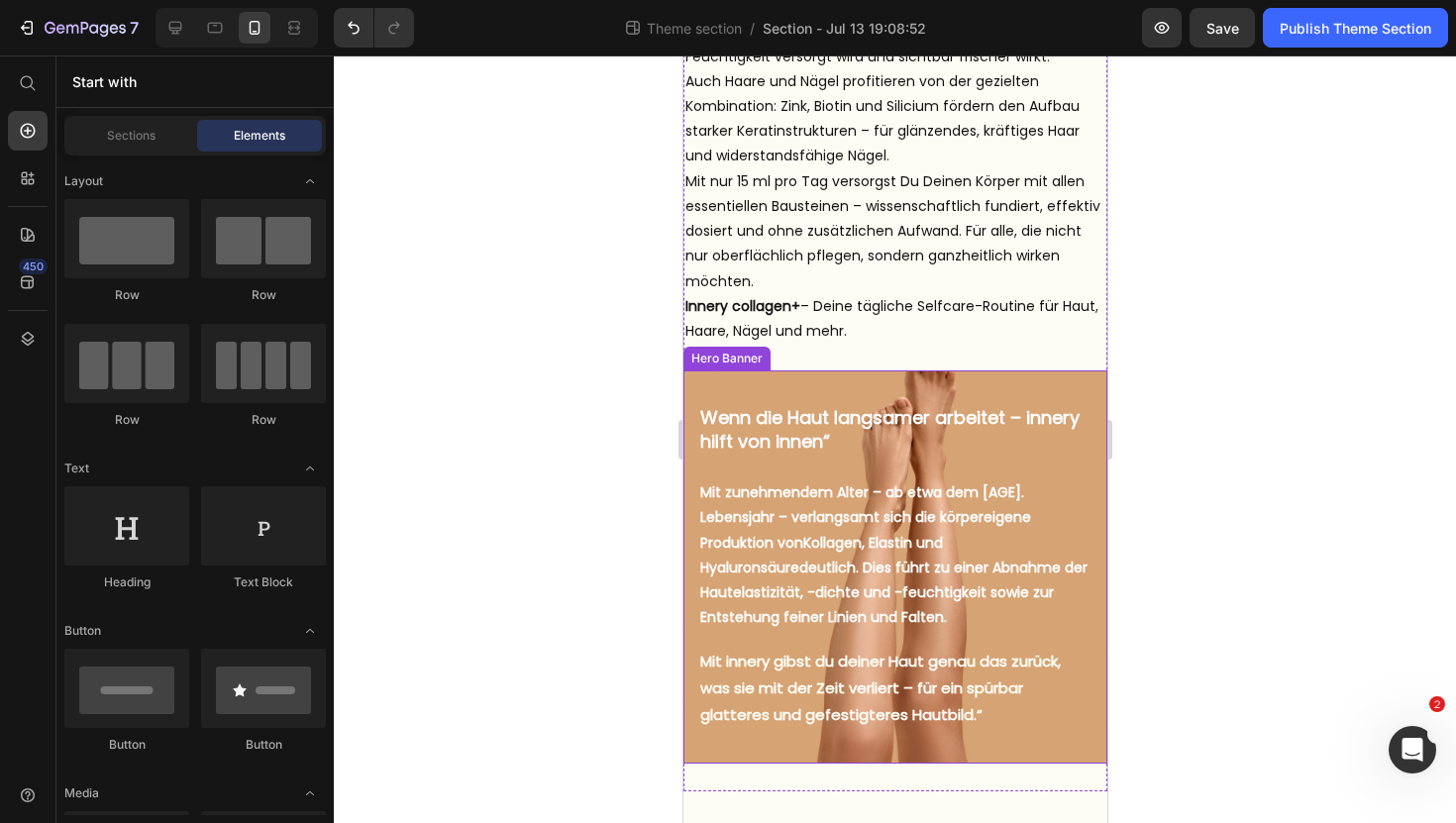 click on "Wenn die Haut langsamer arbeitet – innery hilft von innen“ Heading But I must explain to you how all this mistaken idea of denouncing pleasure and praising pain was born and I will give you a complete account of the system, and expound the actual teachings of the great explorer Text Block Explore now Button At vero eos et accusamus et iusto odio benefits Text Block Mit zunehmendem Alter – ab etwa dem 25. Lebensjahr – verlangsamt sich die körpereigene Produktion von  Kollagen, Elastin und Hyaluronsäure  deutlich. Dies führt zu einer Abnahme der Hautelastizität, -dichte und -feuchtigkeit sowie zur Entstehung feiner Linien und Falten. Text Block Mit innery gibst du deiner Haut genau das zurück, was sie mit der Zeit verliert – für ein spürbar glatteres und gefestigteres Hautbild.“ Text Block" at bounding box center [894, 566] 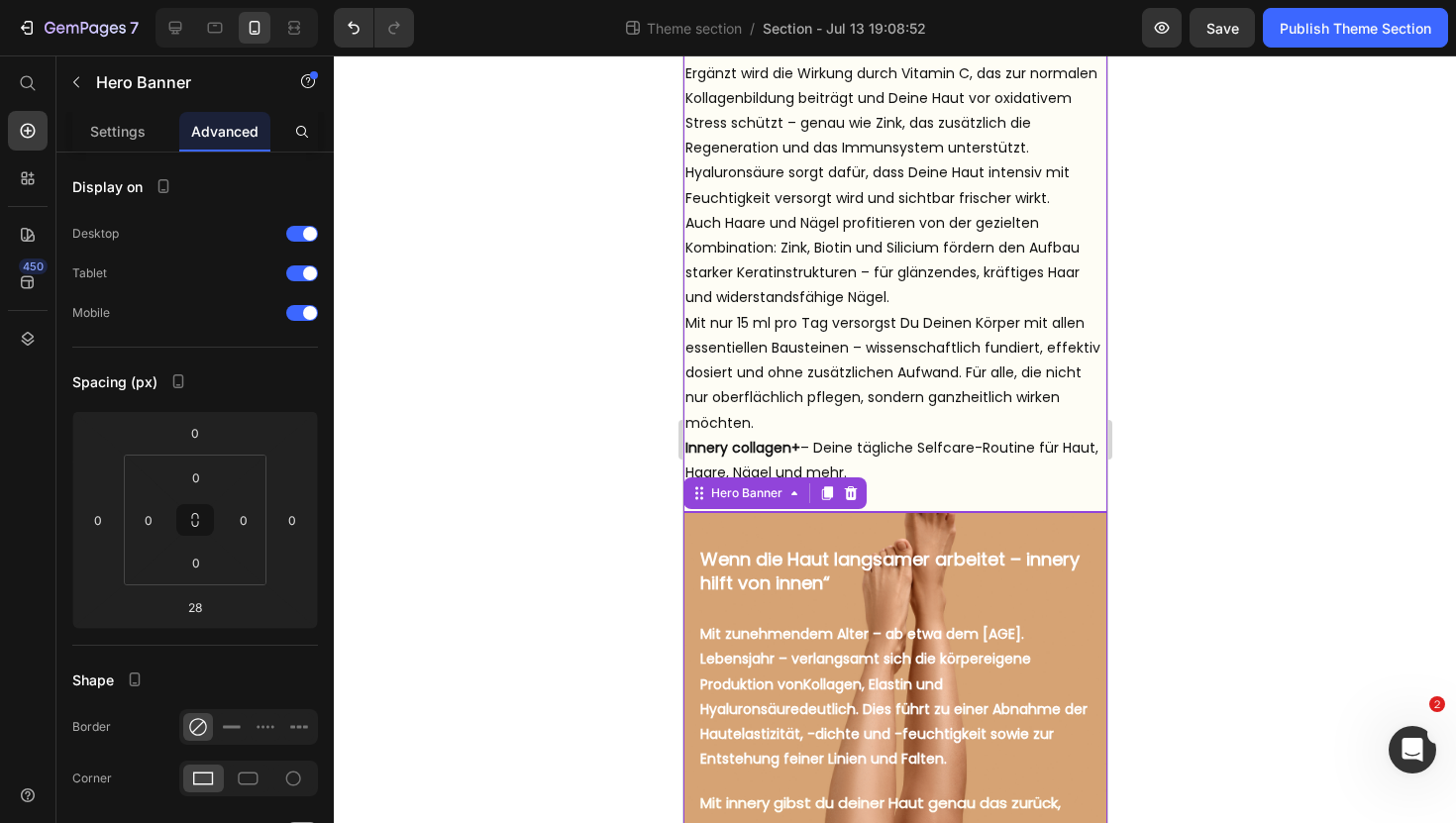 scroll, scrollTop: 1522, scrollLeft: 0, axis: vertical 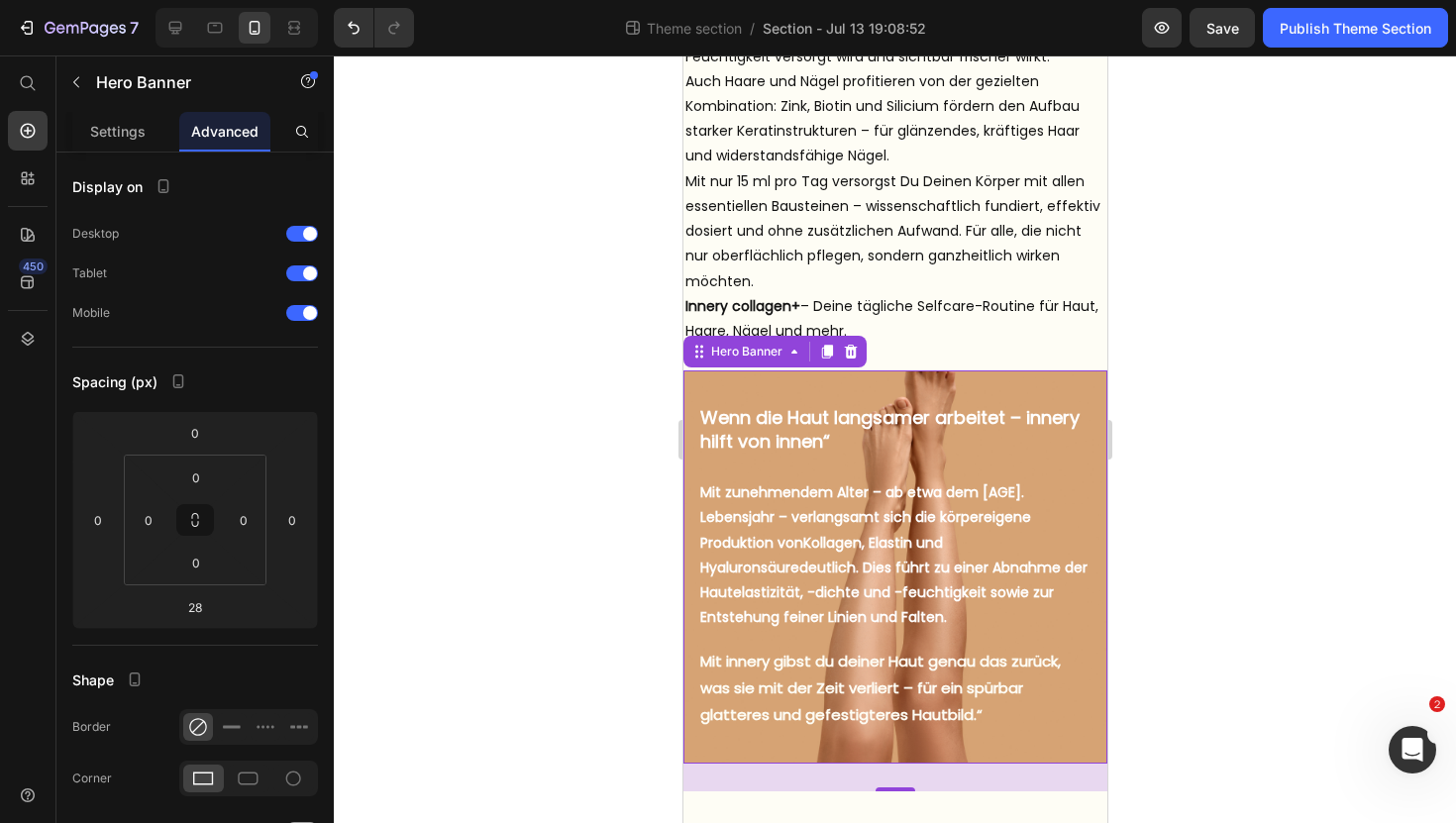 click 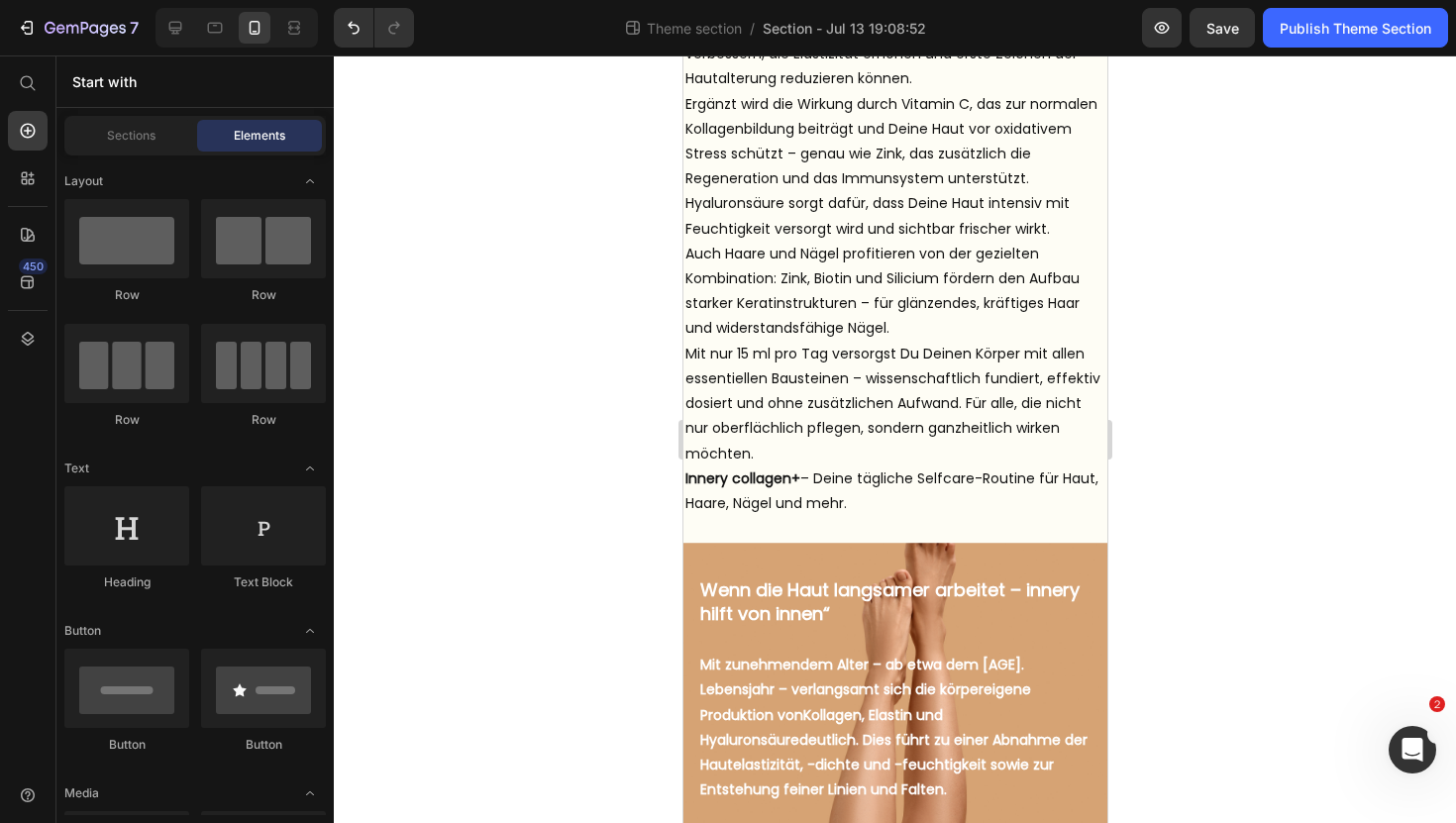 scroll, scrollTop: 1522, scrollLeft: 0, axis: vertical 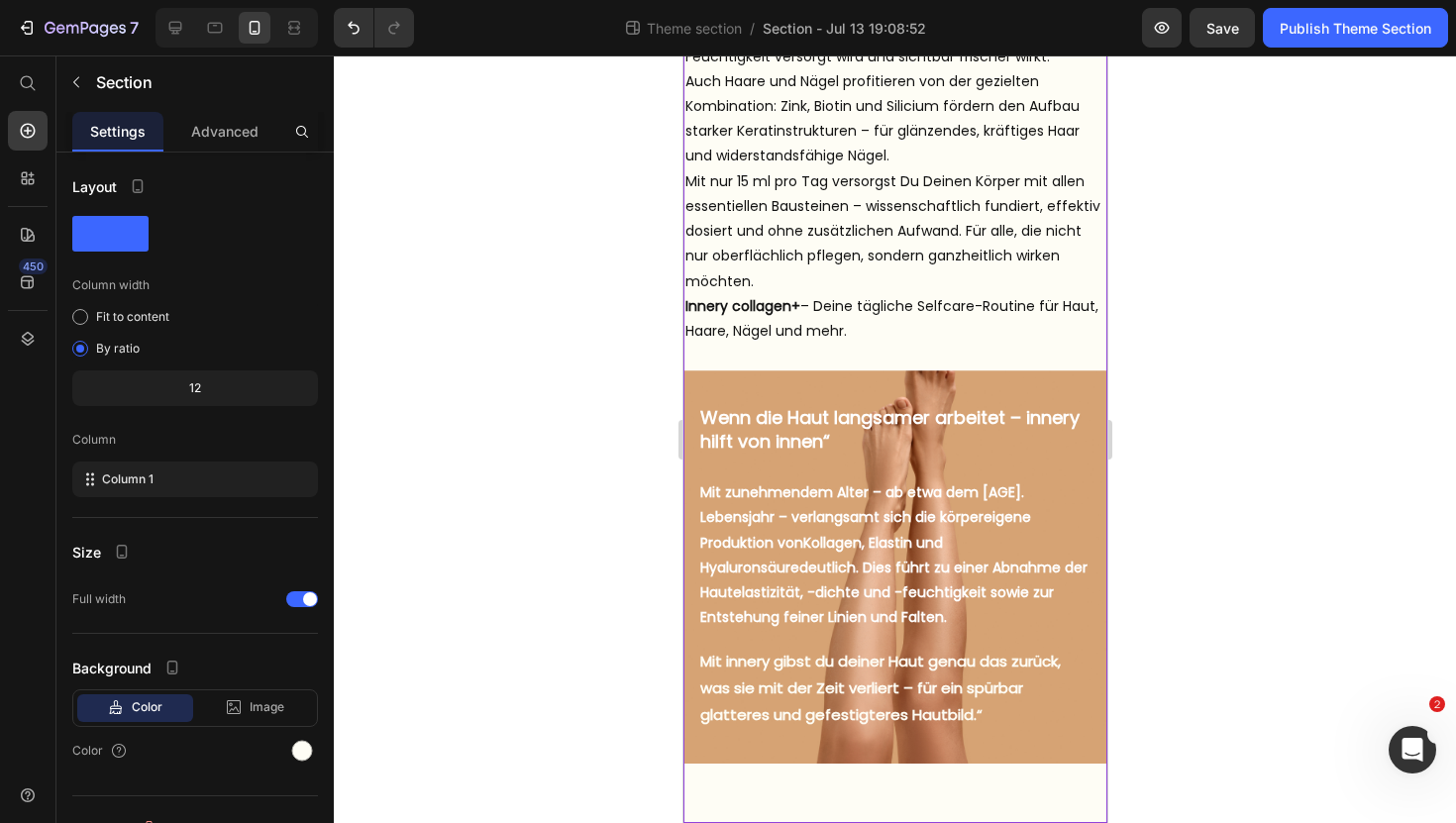 click on "Wissenschaft Heading But I must explain to you how all this mistaken idea of denouncing pleasure and praising pain was born and I will give you a complete account of the system, and expound the actual teachings of the great explorer Text Block Explore now Button At vero eos et accusamus et iusto odio benefits Text Block innery collagen+  ist ein hochwertiges, trinkfertiges Nahrungsergänzungsmittel, das gezielt auf die Unterstützung der Hautstruktur durch  bioaktive Kollagenpeptide  und  essenzielle Mikronährstoffe  ausgelegt ist. Text Block Wissenschaftlich fundierte Hautpflege –  von innen Text Block Hero Banner Mehr  als  nur Kollagen : Die Kraft der richtigen  Kombination Text Block Row Row Vitamin C  – trägt zur normalen Kollagenbildung für eine gesunde Haut bei Zink  – unterstützt den Erhalt von Haut, Haaren und Nägeln Biotin  – trägt zur Erhaltung normaler Haut und Haare bei Silicium (Kieselsäure)  – spielt eine Rolle im Bindegewebsstoffwechsel Item List Row Heading Text Block Button" at bounding box center (894, -302) 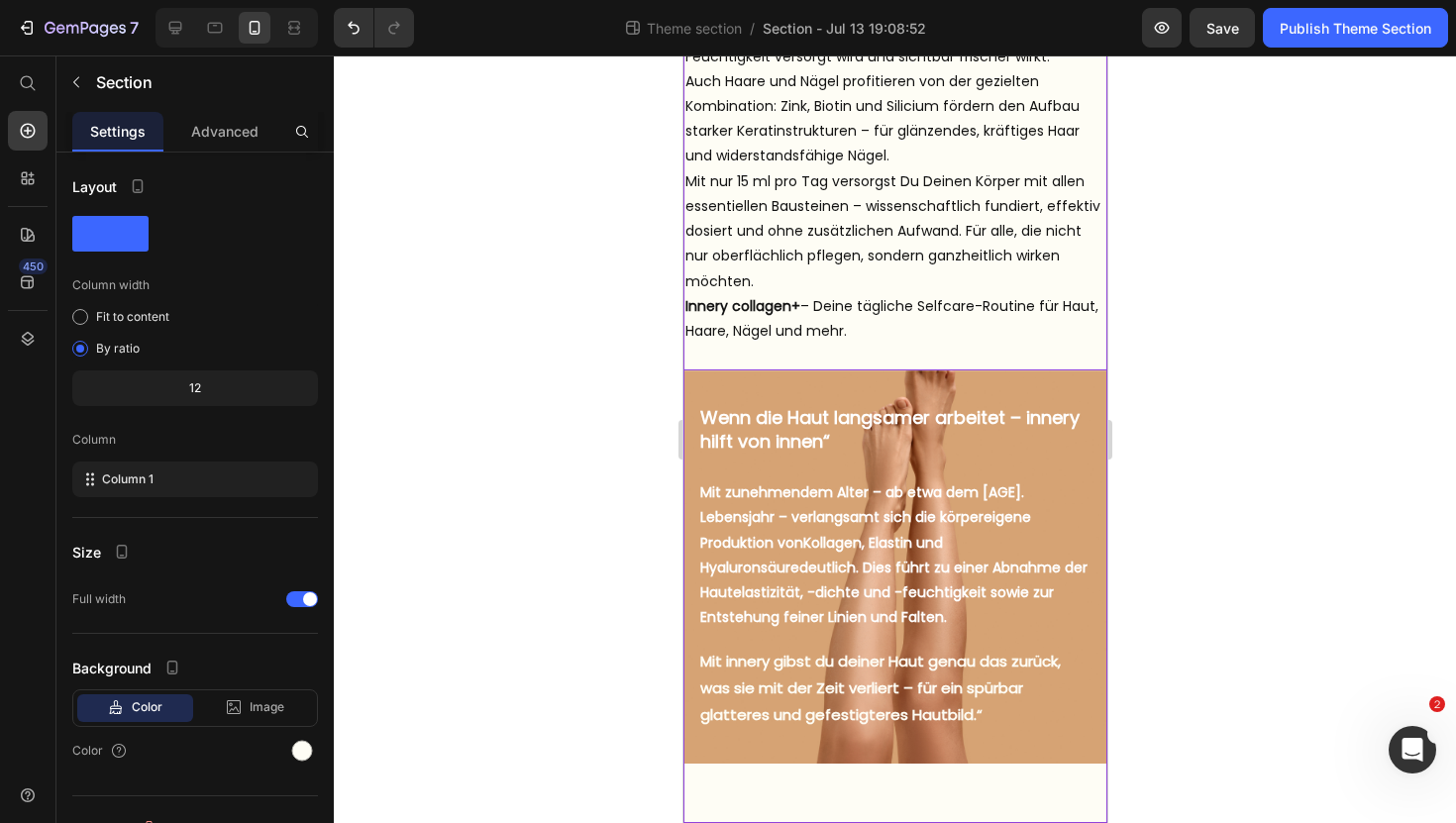 click on "Innery collagen+  – Deine tägliche Selfcare-Routine für Haut, Haare, Nägel und mehr." at bounding box center (894, 319) 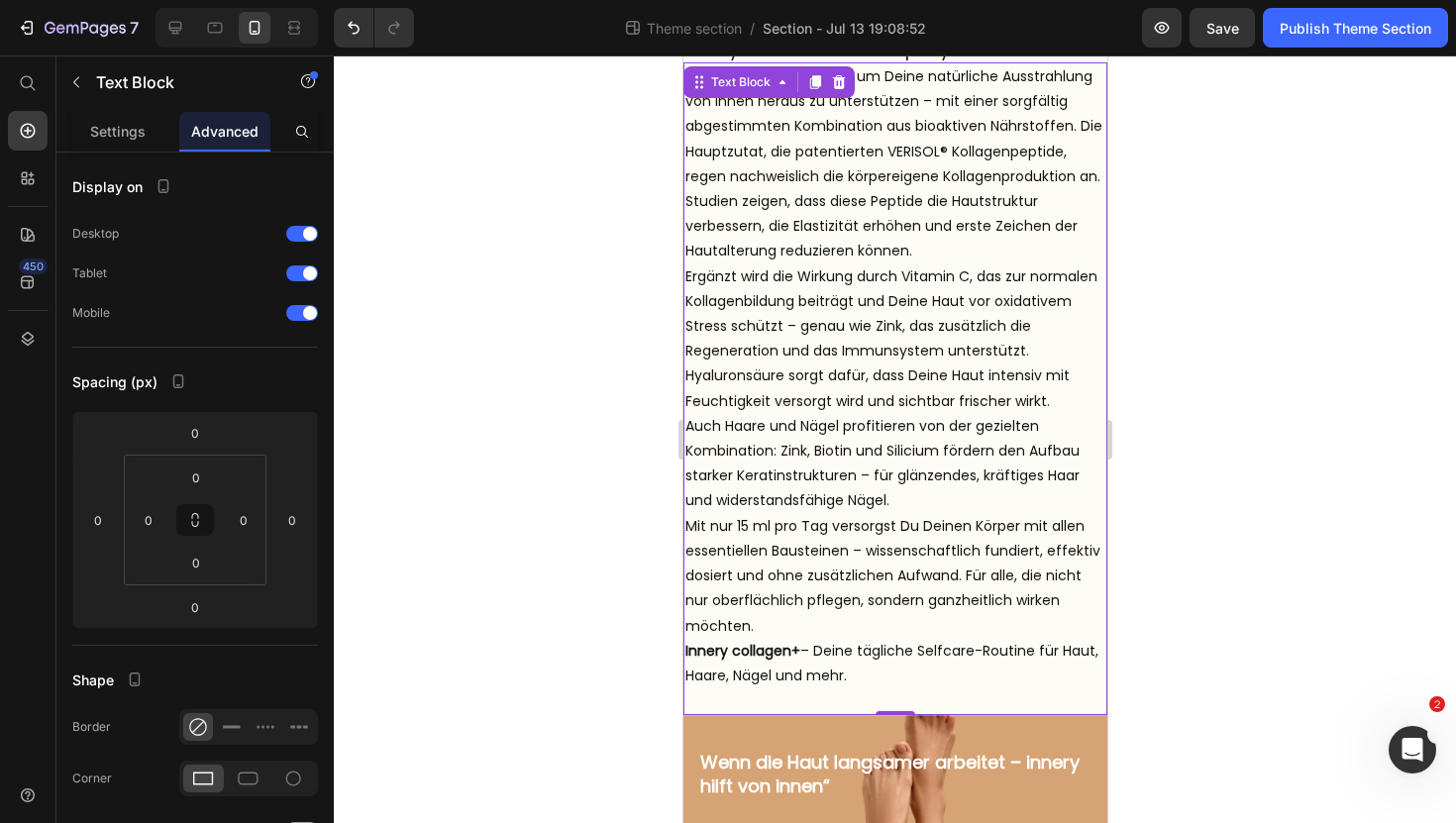 scroll, scrollTop: 1156, scrollLeft: 0, axis: vertical 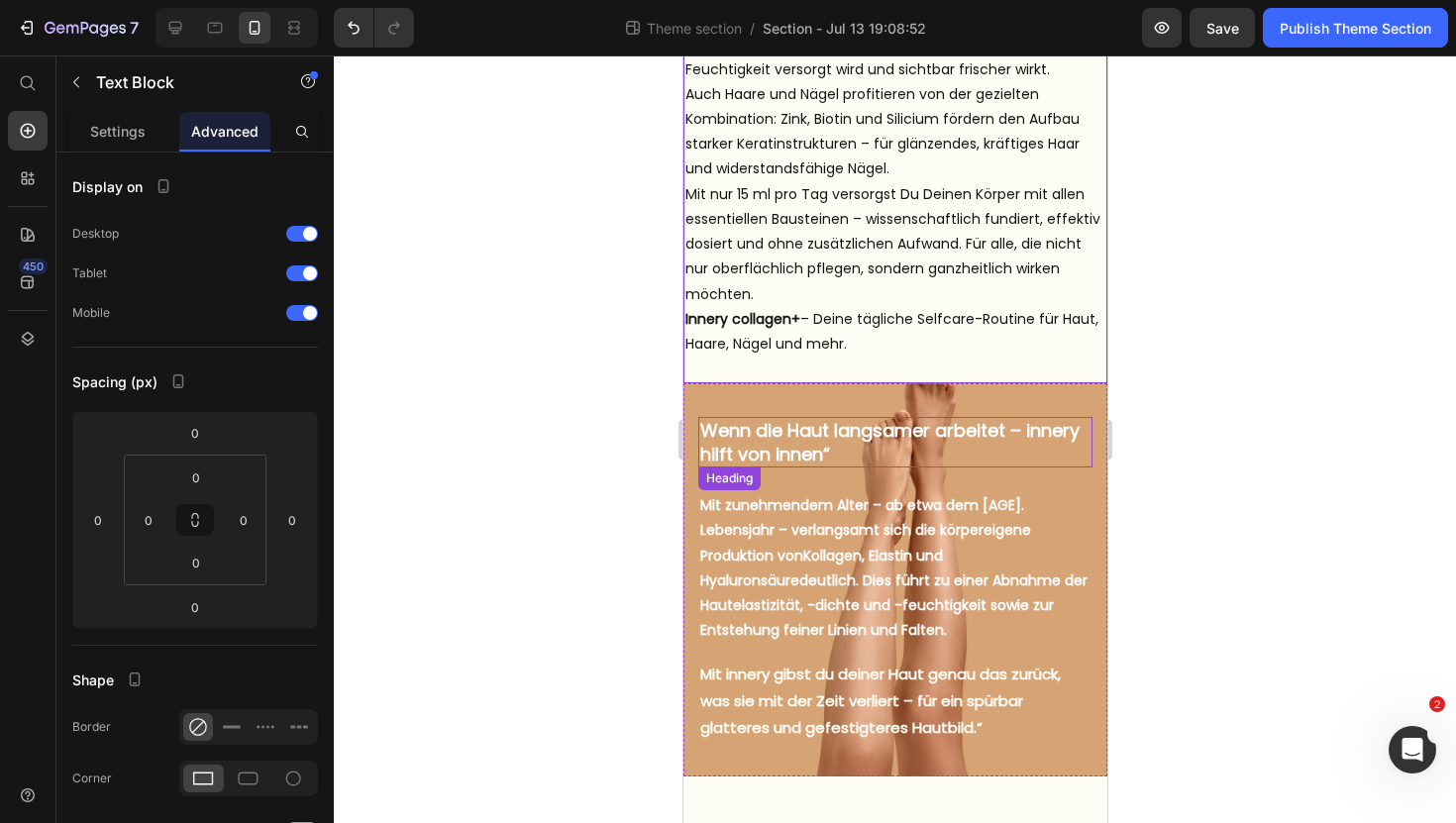click on "Wenn die Haut langsamer arbeitet – innery hilft von innen“" at bounding box center (894, 442) 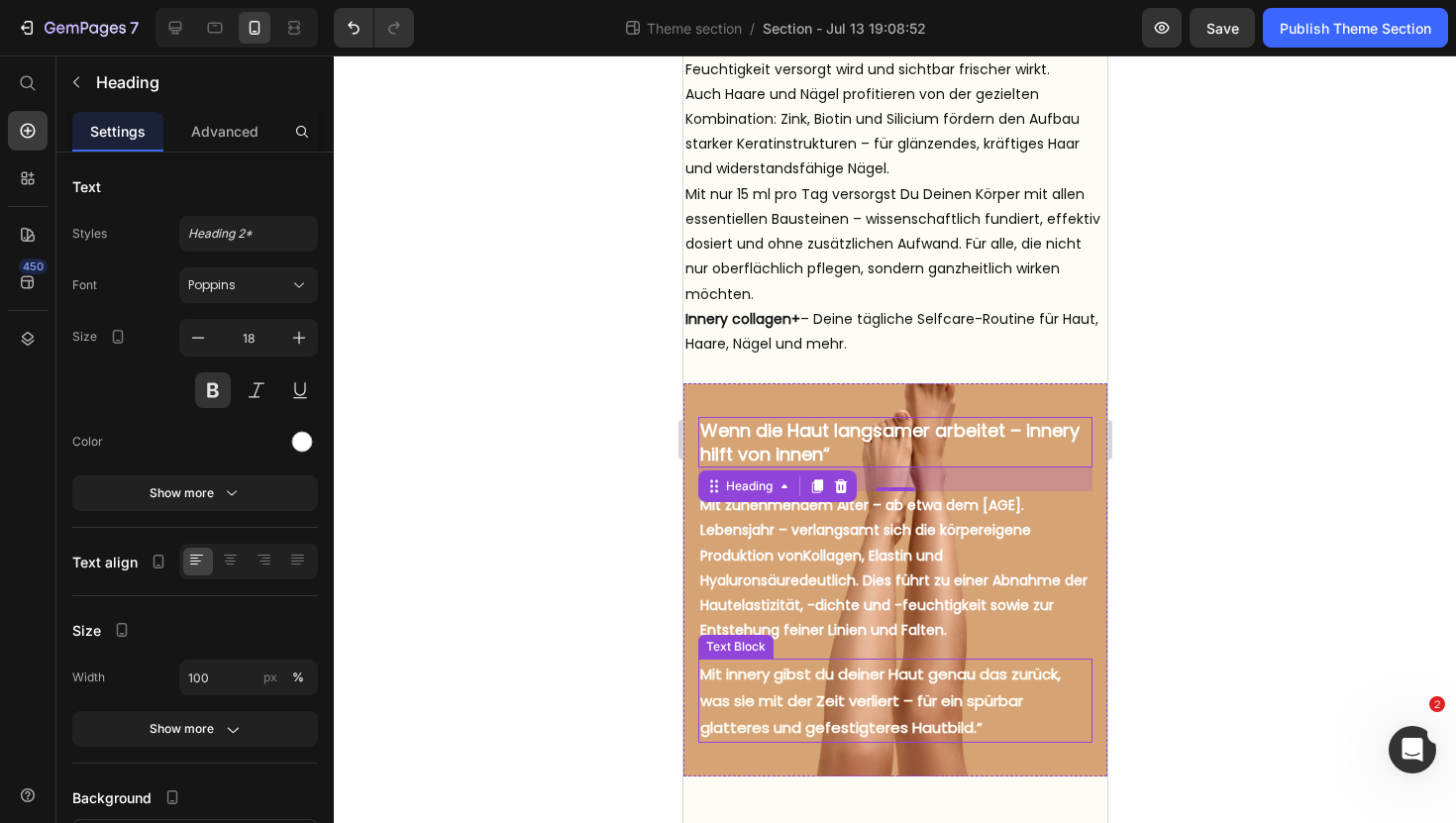 scroll, scrollTop: 1522, scrollLeft: 0, axis: vertical 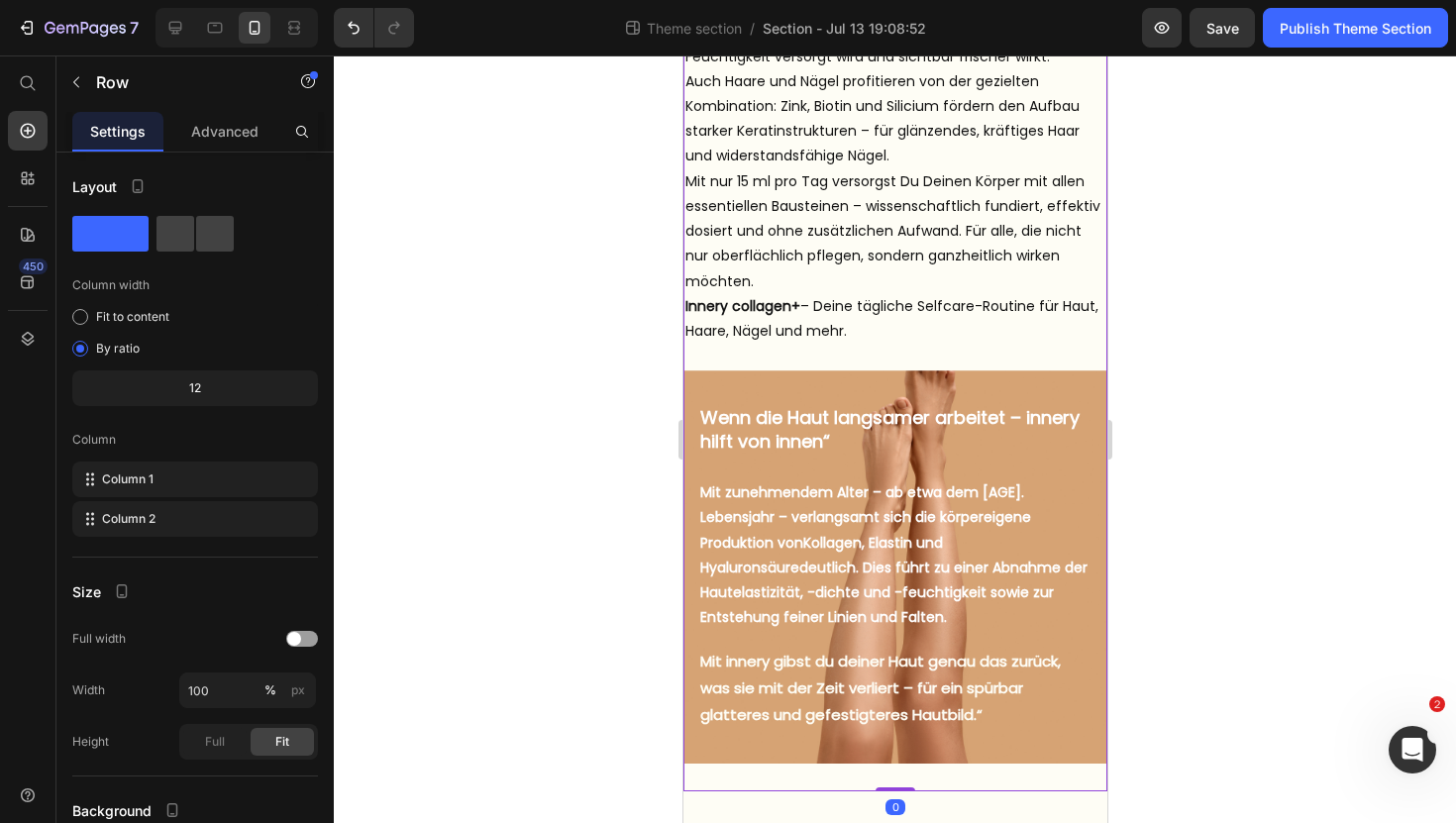 click on "Wenn die Haut langsamer arbeitet – innery hilft von innen“ Heading But I must explain to you how all this mistaken idea of denouncing pleasure and praising pain was born and I will give you a complete account of the system, and expound the actual teachings of the great explorer Text Block Explore now Button At vero eos et accusamus et iusto odio benefits Text Block Mit zunehmendem Alter – ab etwa dem 25. Lebensjahr – verlangsamt sich die körpereigene Produktion von  Kollagen, Elastin und Hyaluronsäure  deutlich. Dies führt zu einer Abnahme der Hautelastizität, -dichte und -feuchtigkeit sowie zur Entstehung feiner Linien und Falten. Text Block Mit innery gibst du deiner Haut genau das zurück, was sie mit der Zeit verliert – für ein spürbar glatteres und gefestigteres Hautbild.“ Text Block Hero Banner" at bounding box center (894, 580) 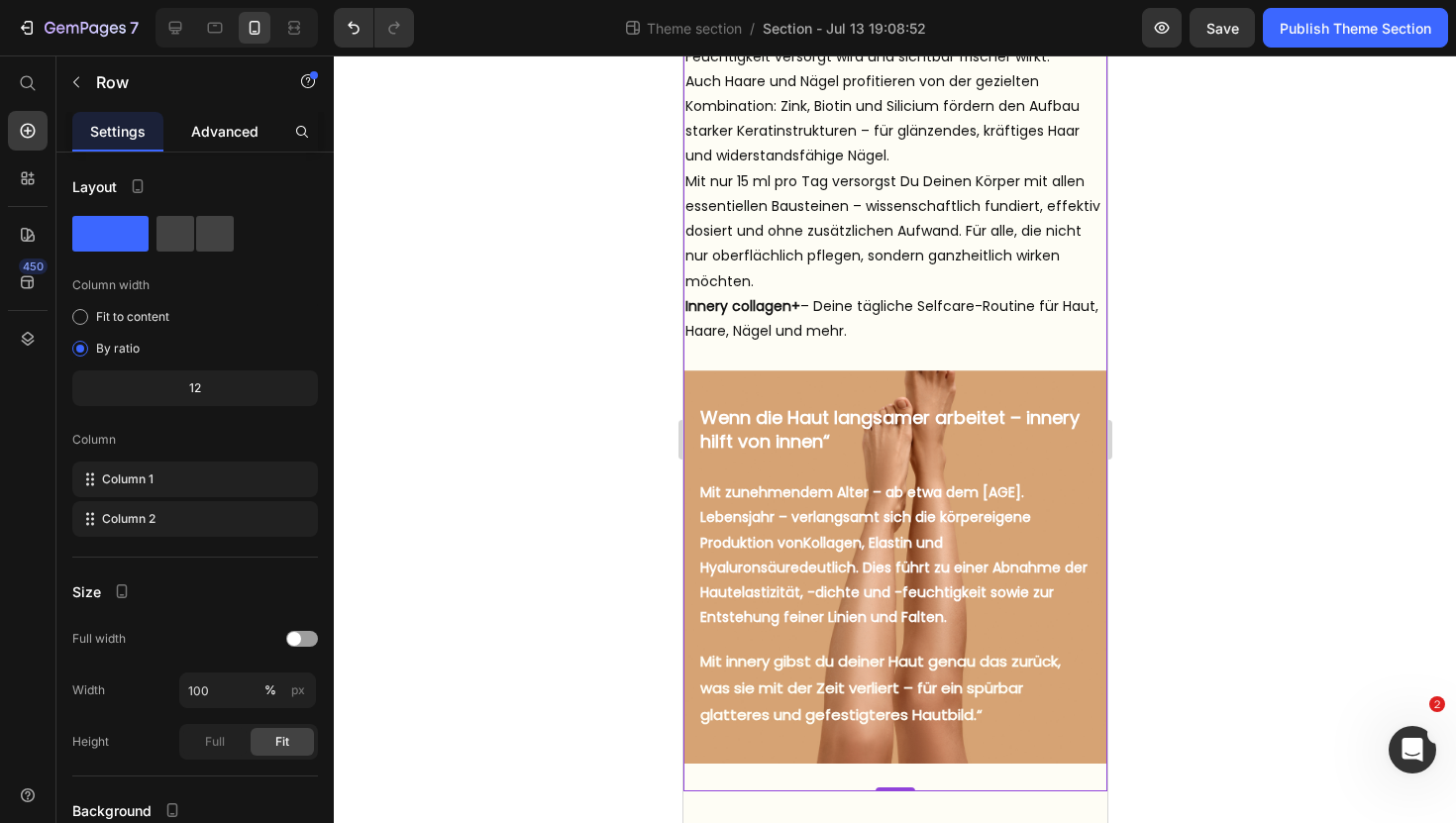 click on "Advanced" at bounding box center (225, 131) 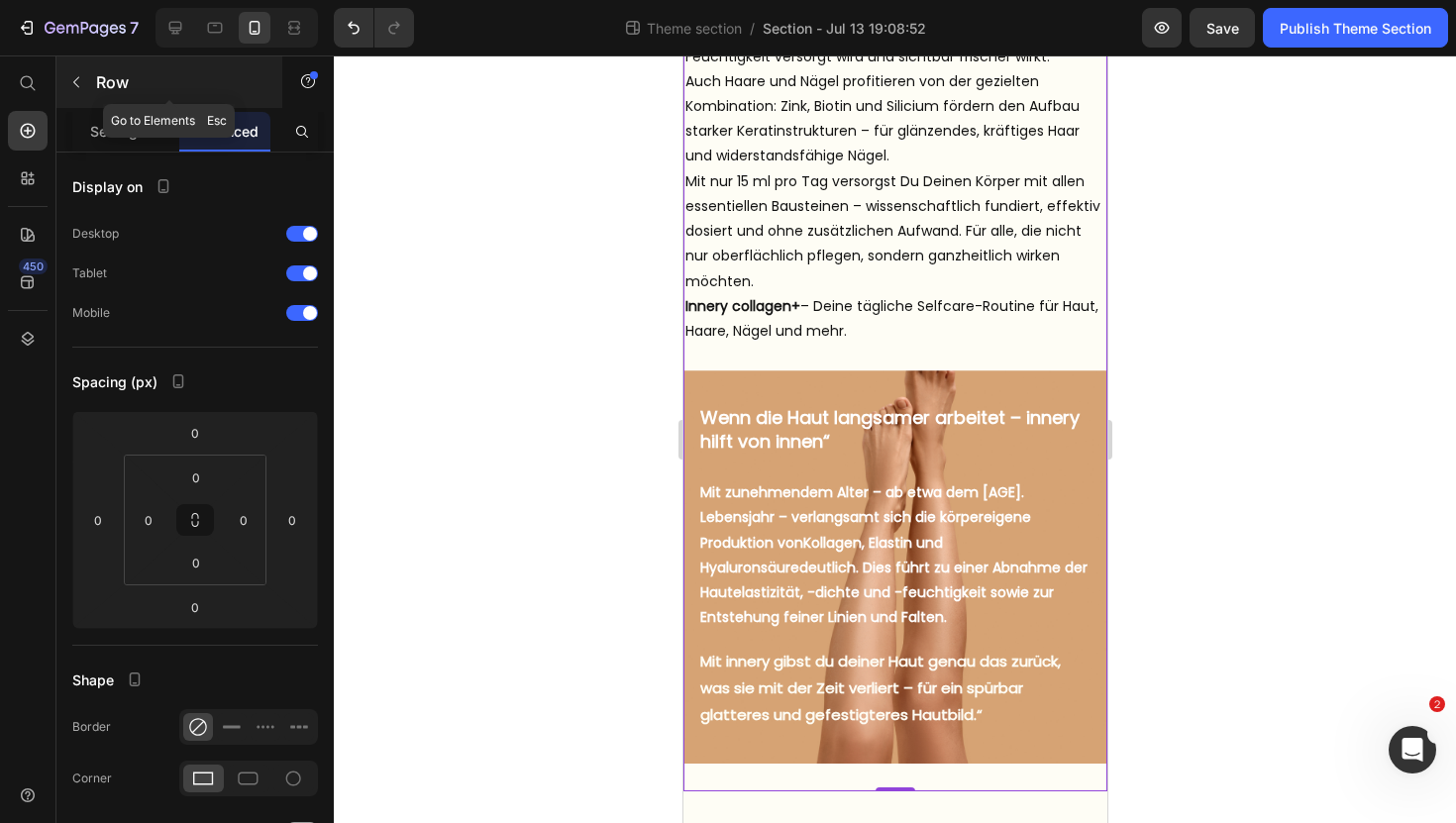 click 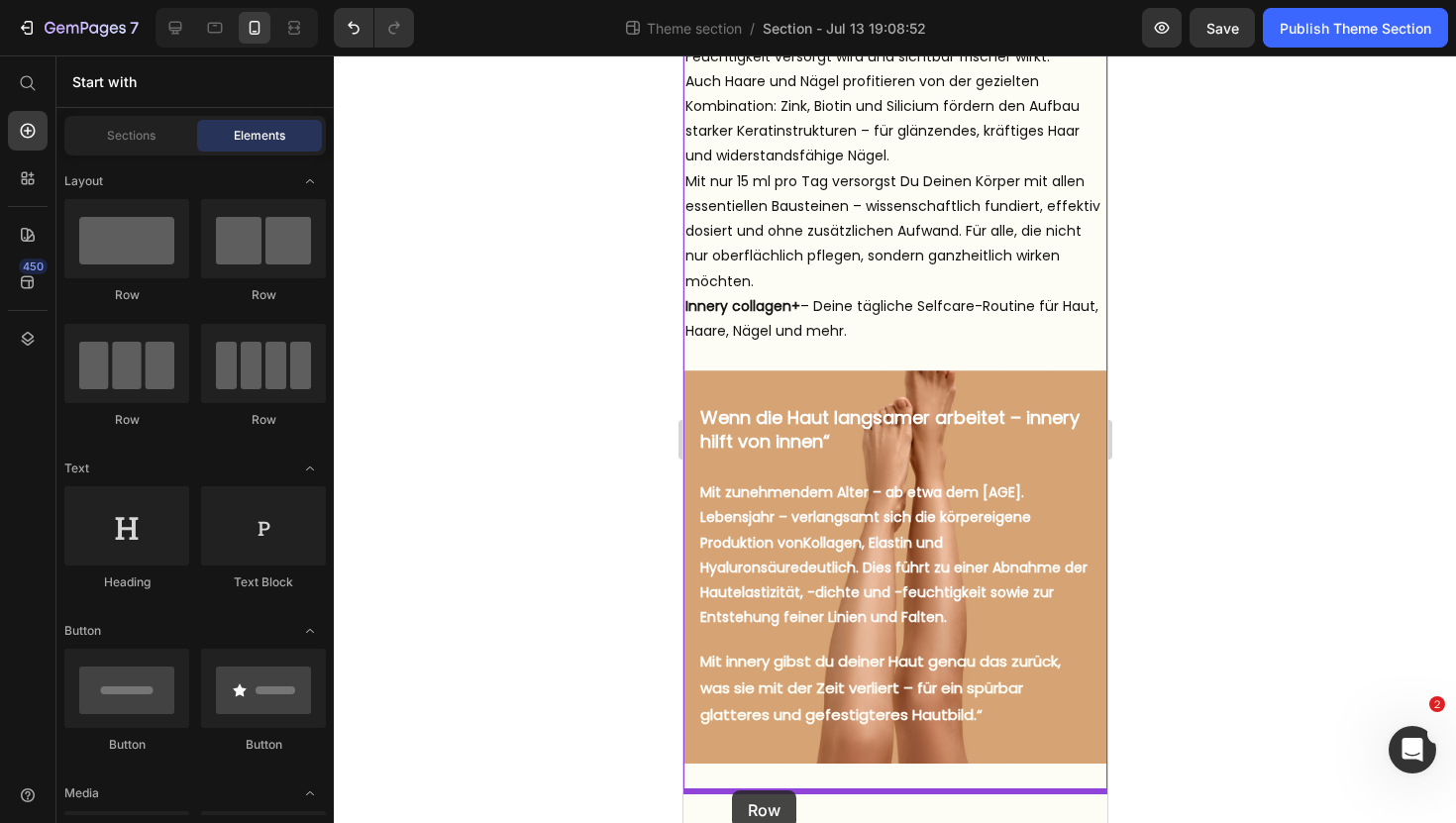 drag, startPoint x: 814, startPoint y: 307, endPoint x: 732, endPoint y: 795, distance: 494.841 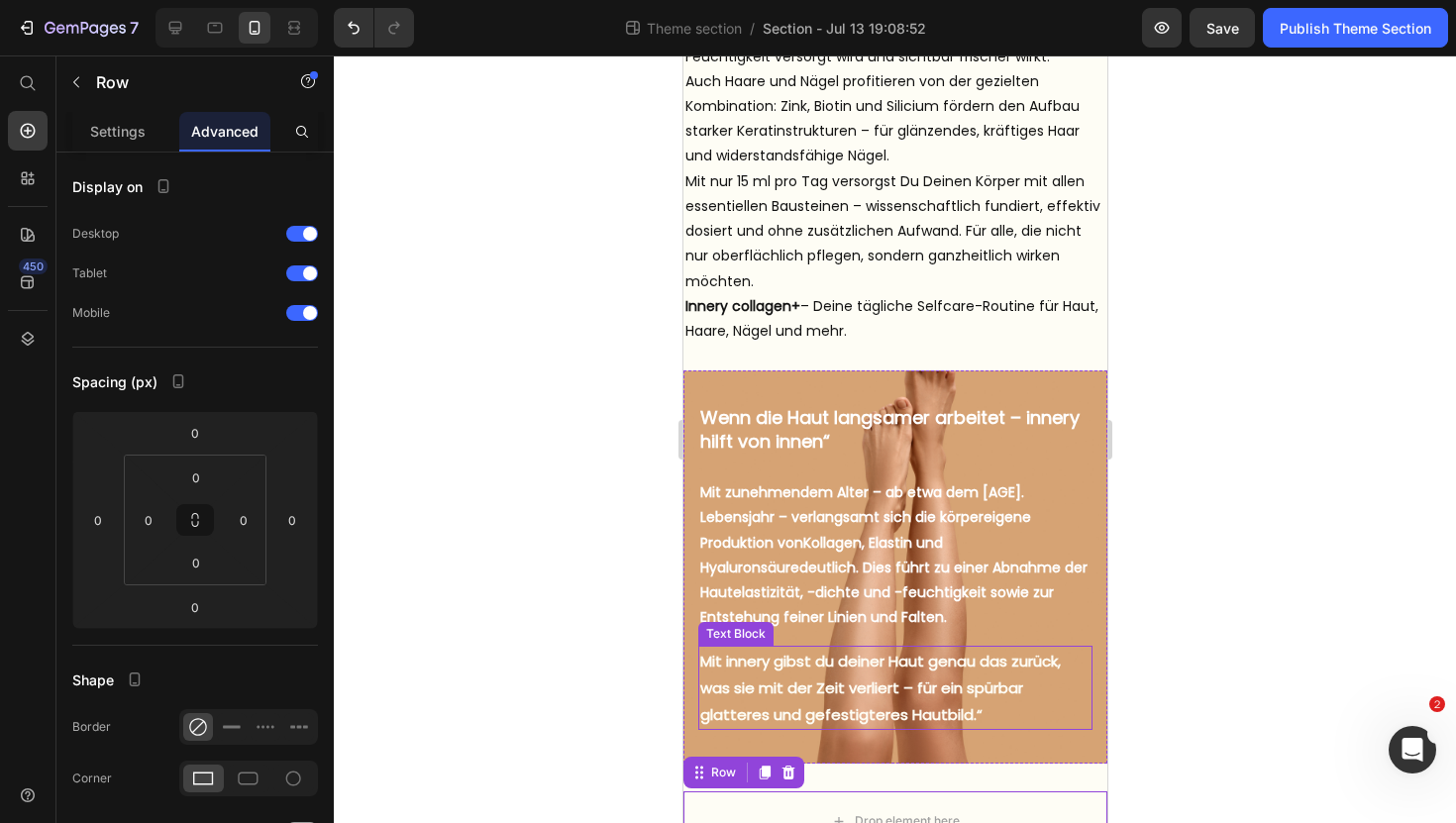 scroll, scrollTop: 1582, scrollLeft: 0, axis: vertical 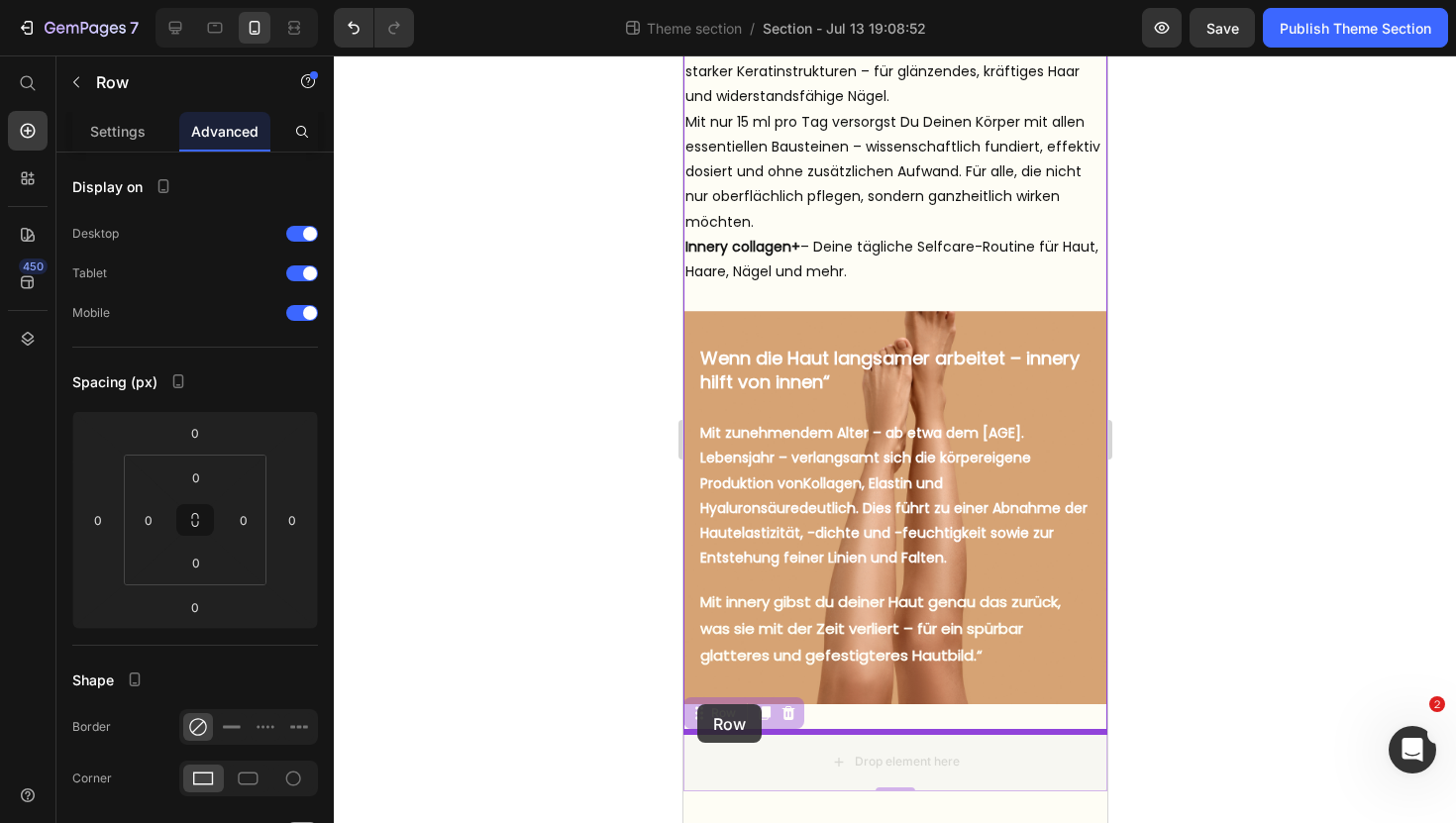 drag, startPoint x: 698, startPoint y: 716, endPoint x: 696, endPoint y: 704, distance: 12.165525 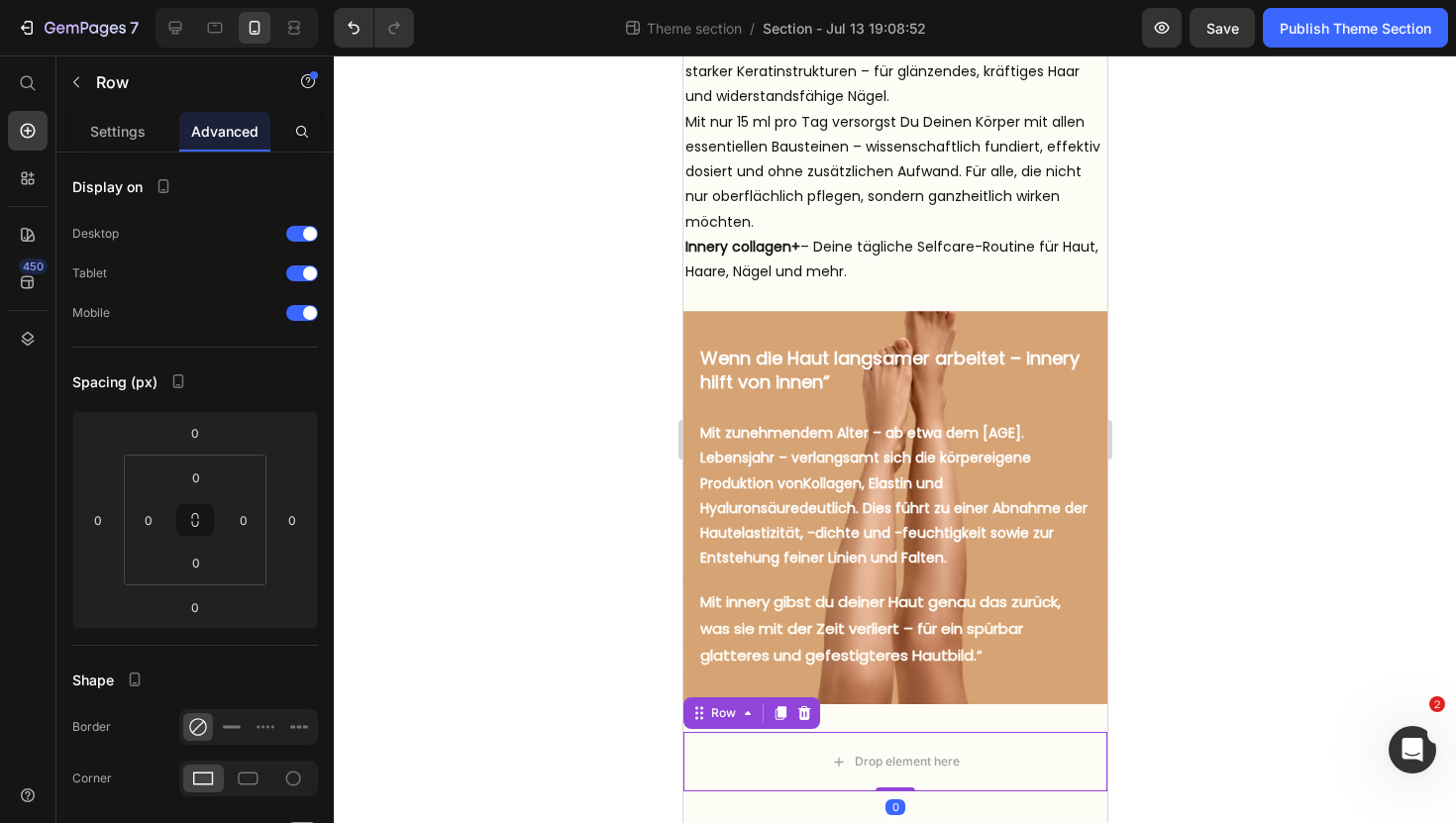 click 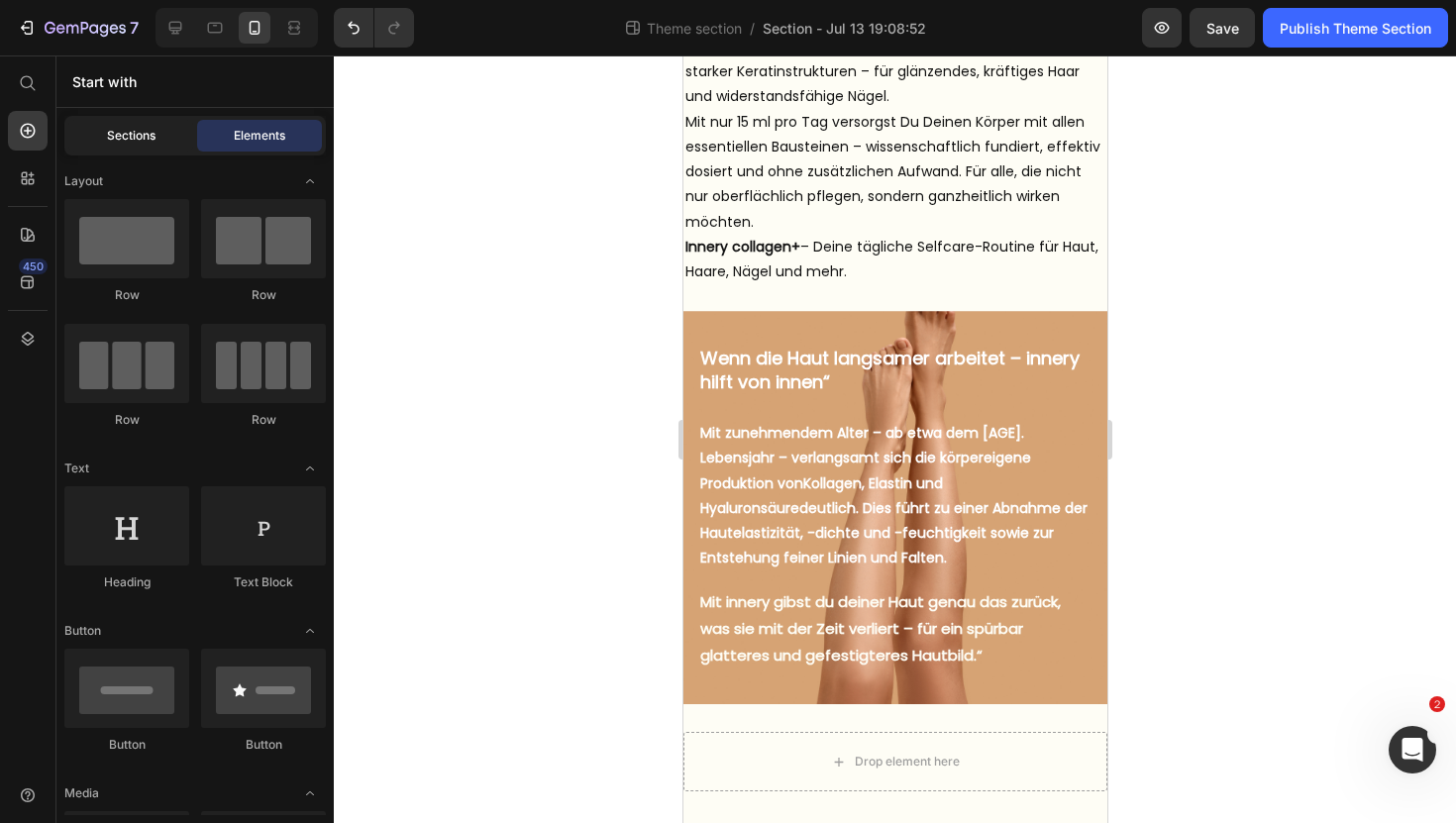 click on "Sections" at bounding box center (131, 136) 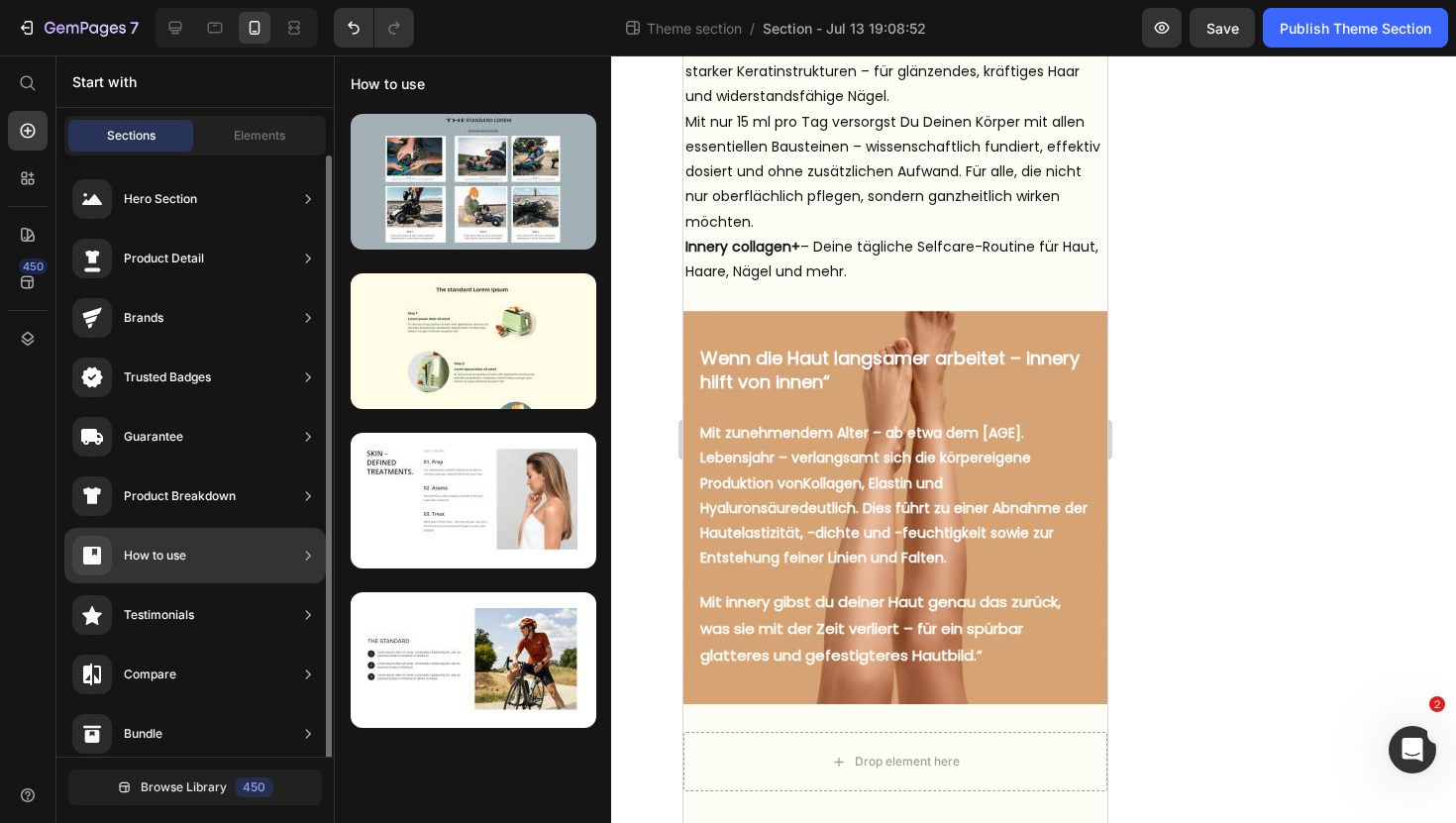 scroll, scrollTop: 0, scrollLeft: 0, axis: both 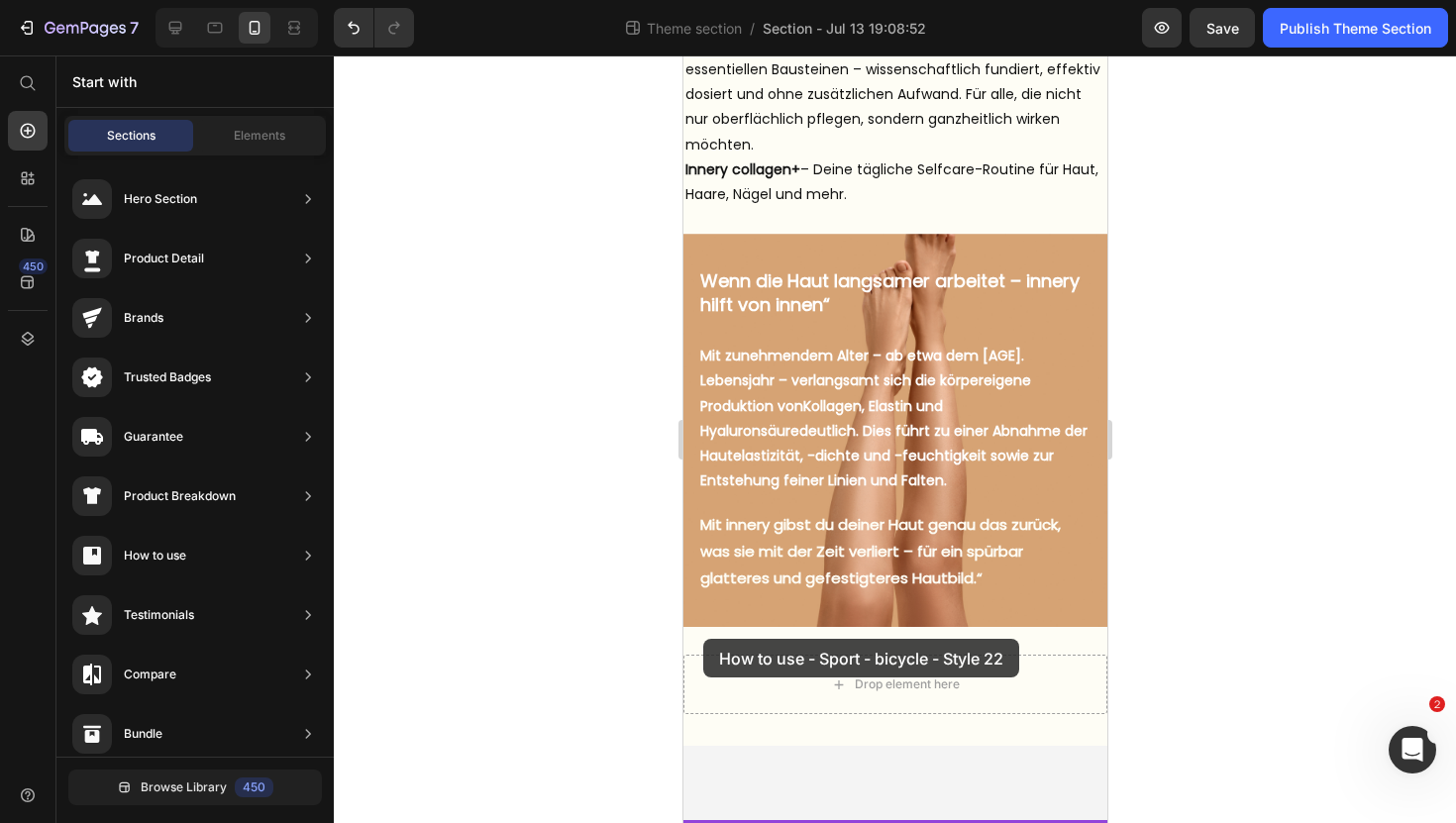 drag, startPoint x: 1109, startPoint y: 741, endPoint x: 702, endPoint y: 639, distance: 419.5867 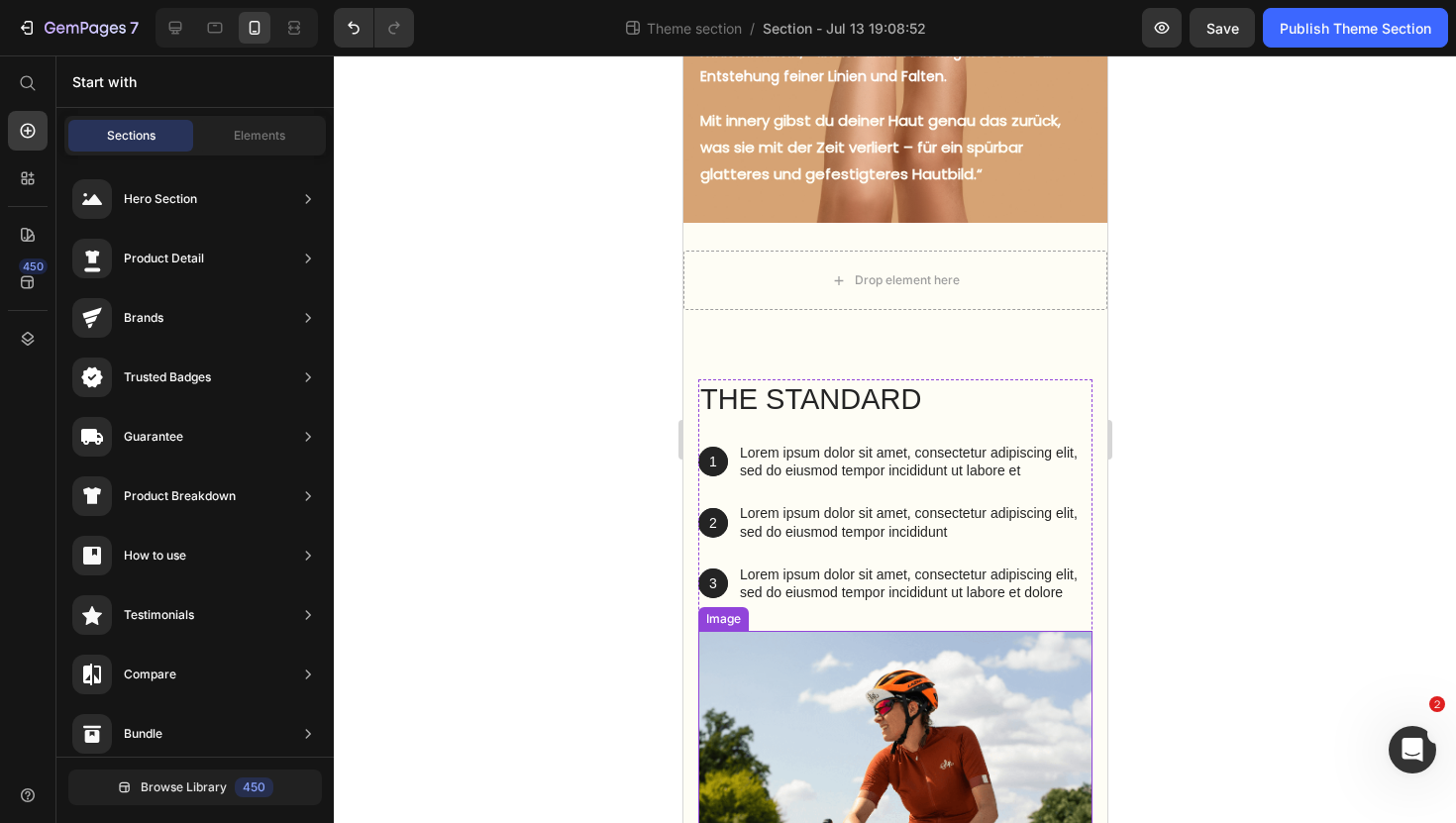 scroll, scrollTop: 2031, scrollLeft: 0, axis: vertical 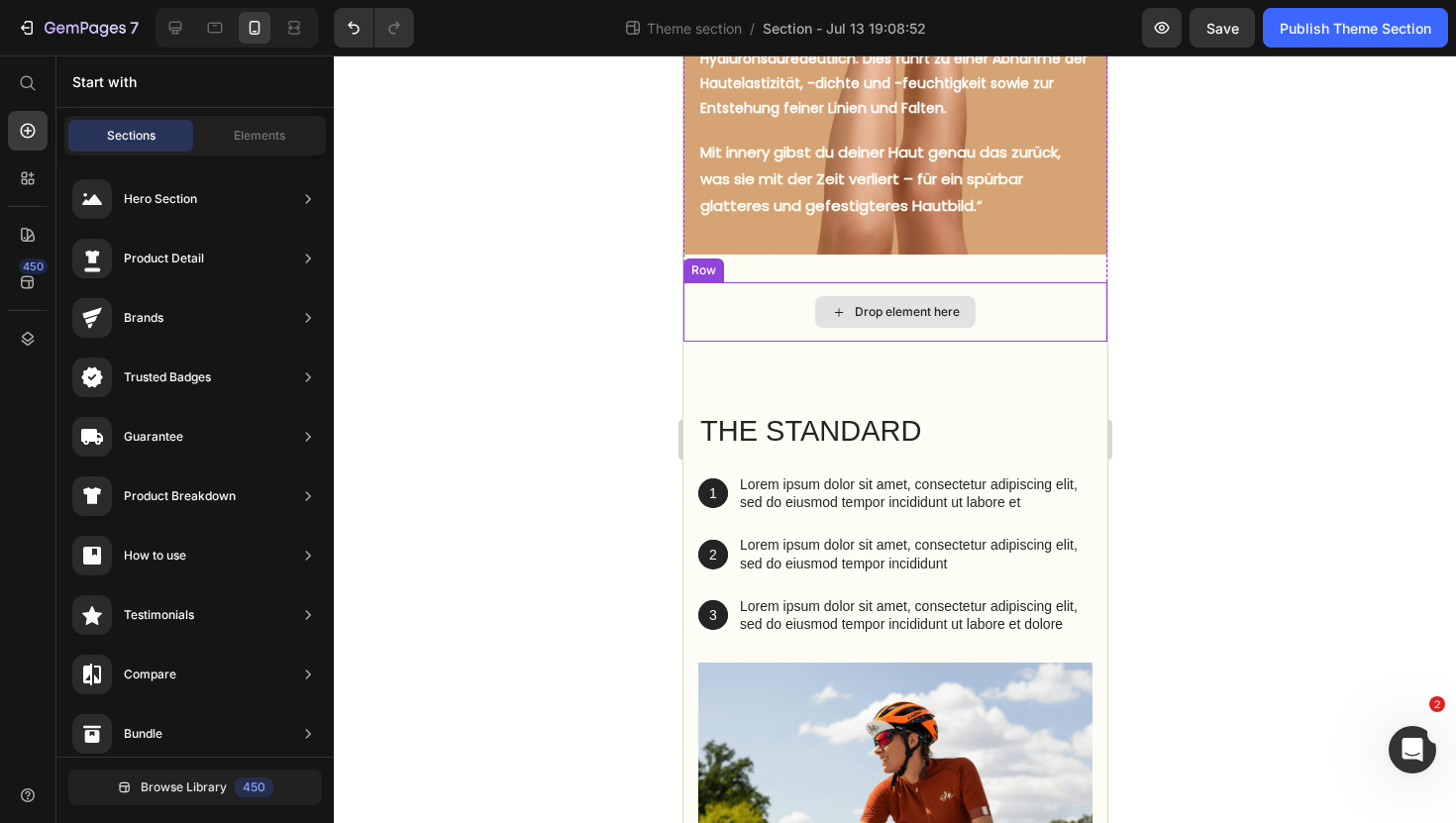 click on "Drop element here" at bounding box center (894, 312) 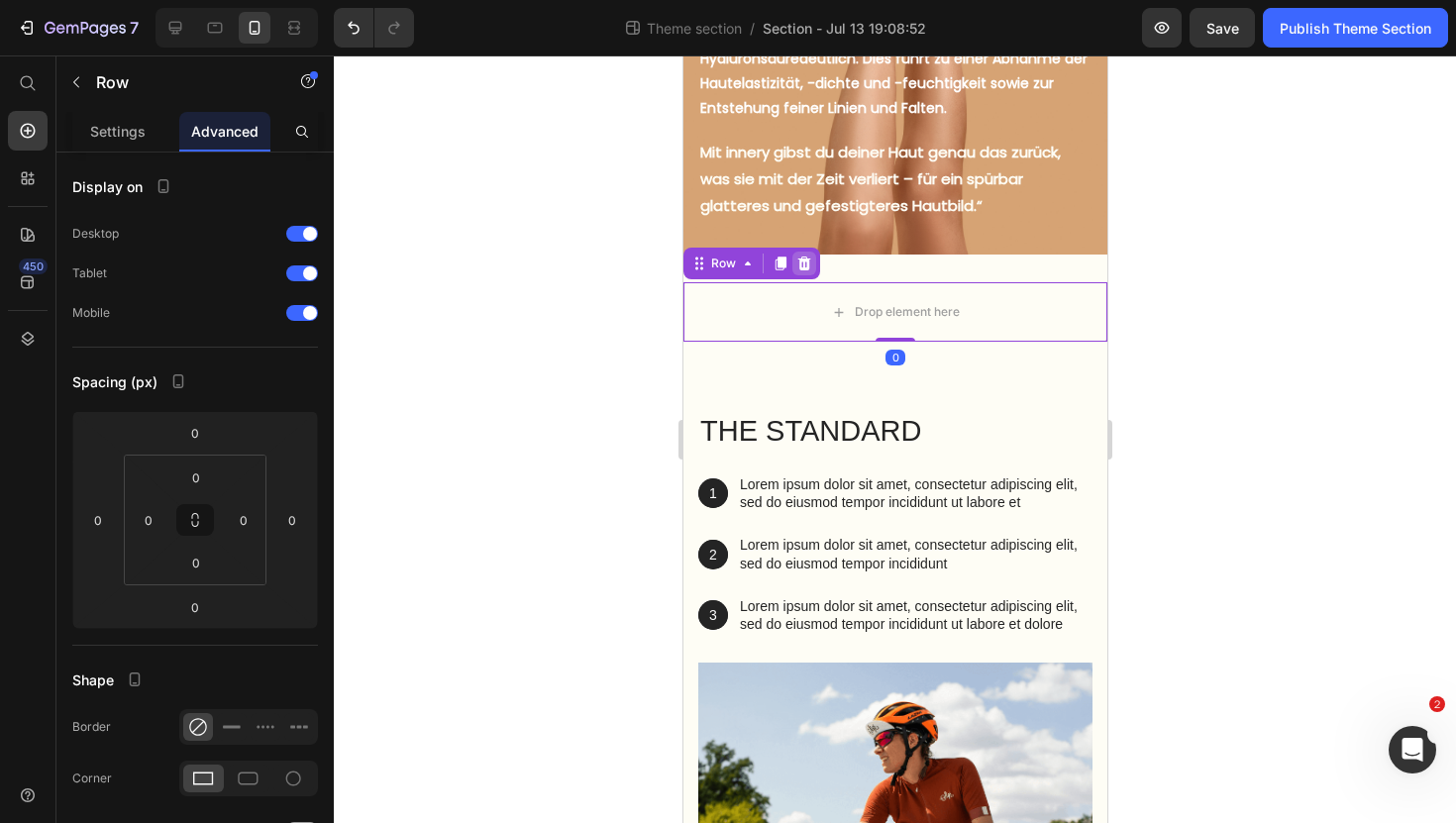 click 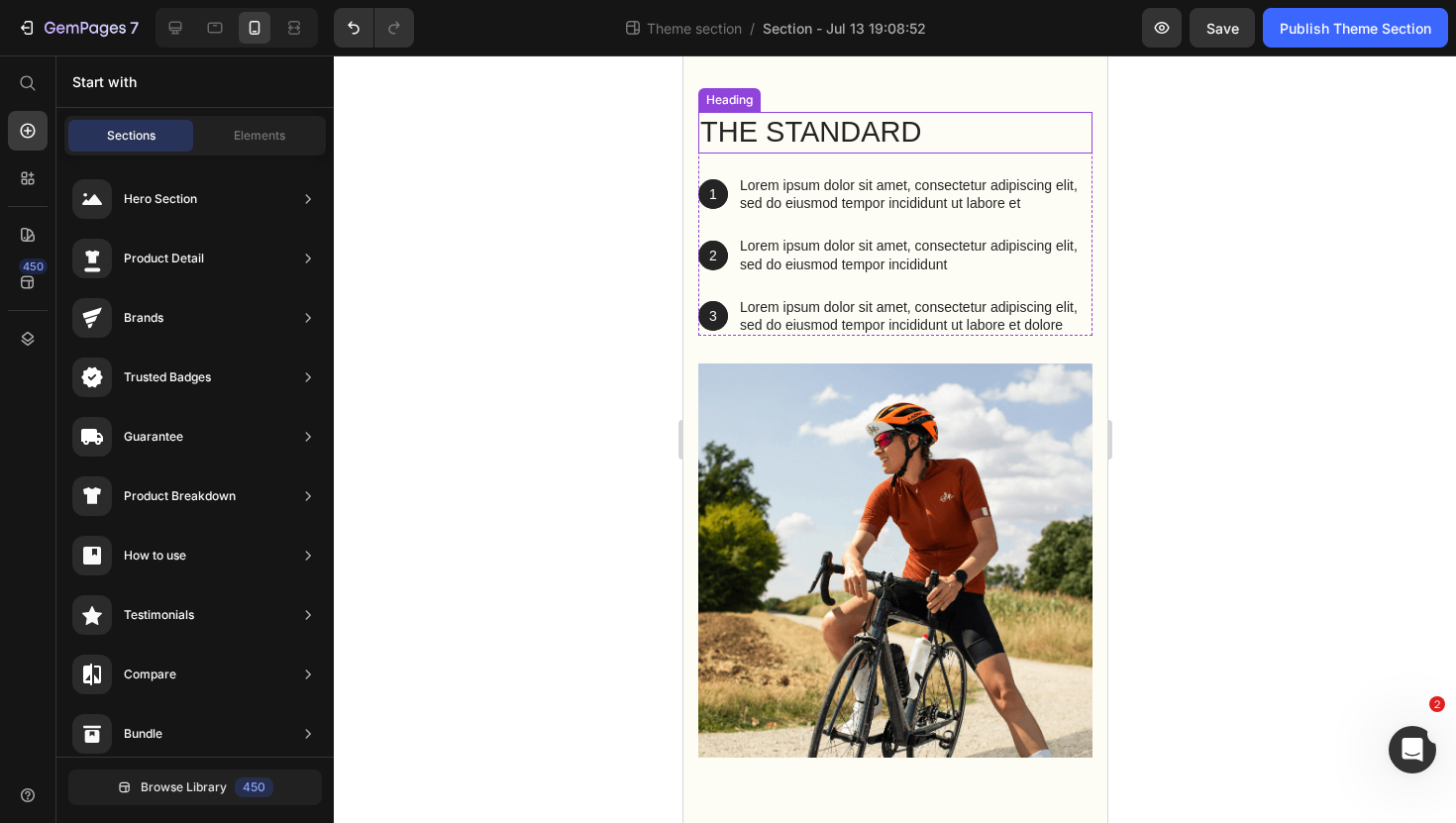 scroll, scrollTop: 2307, scrollLeft: 0, axis: vertical 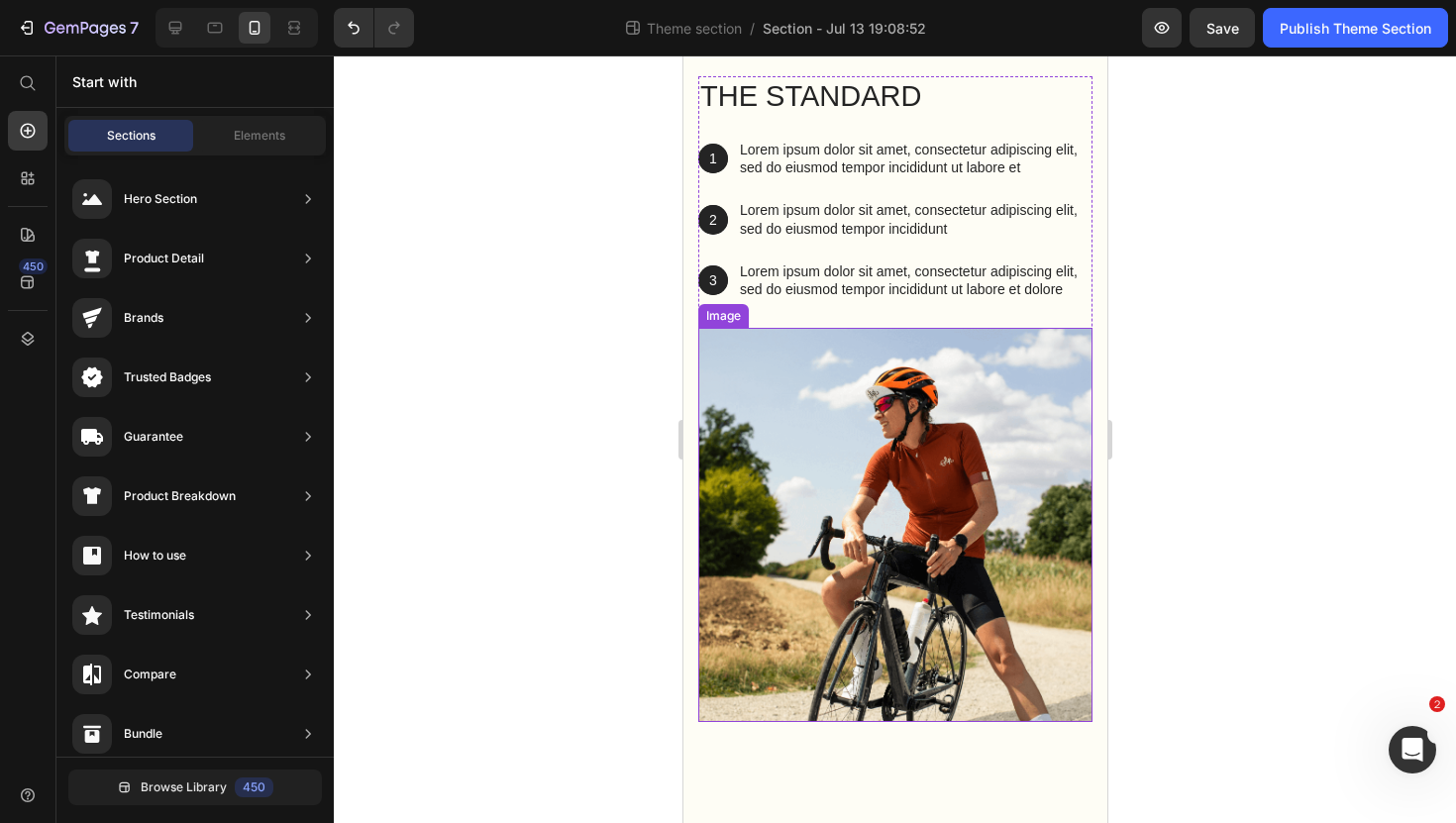 click at bounding box center [894, 525] 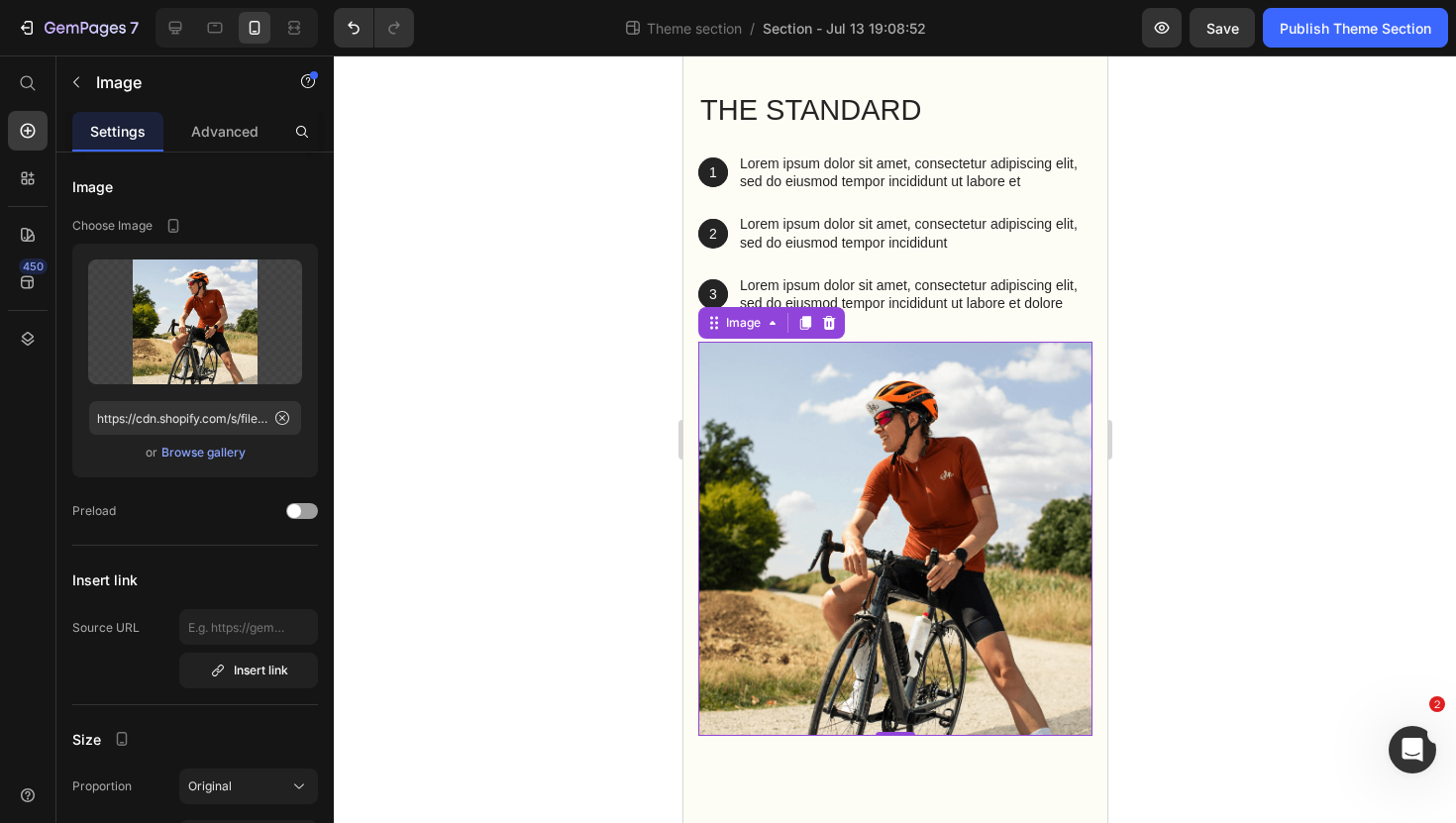 scroll, scrollTop: 2307, scrollLeft: 0, axis: vertical 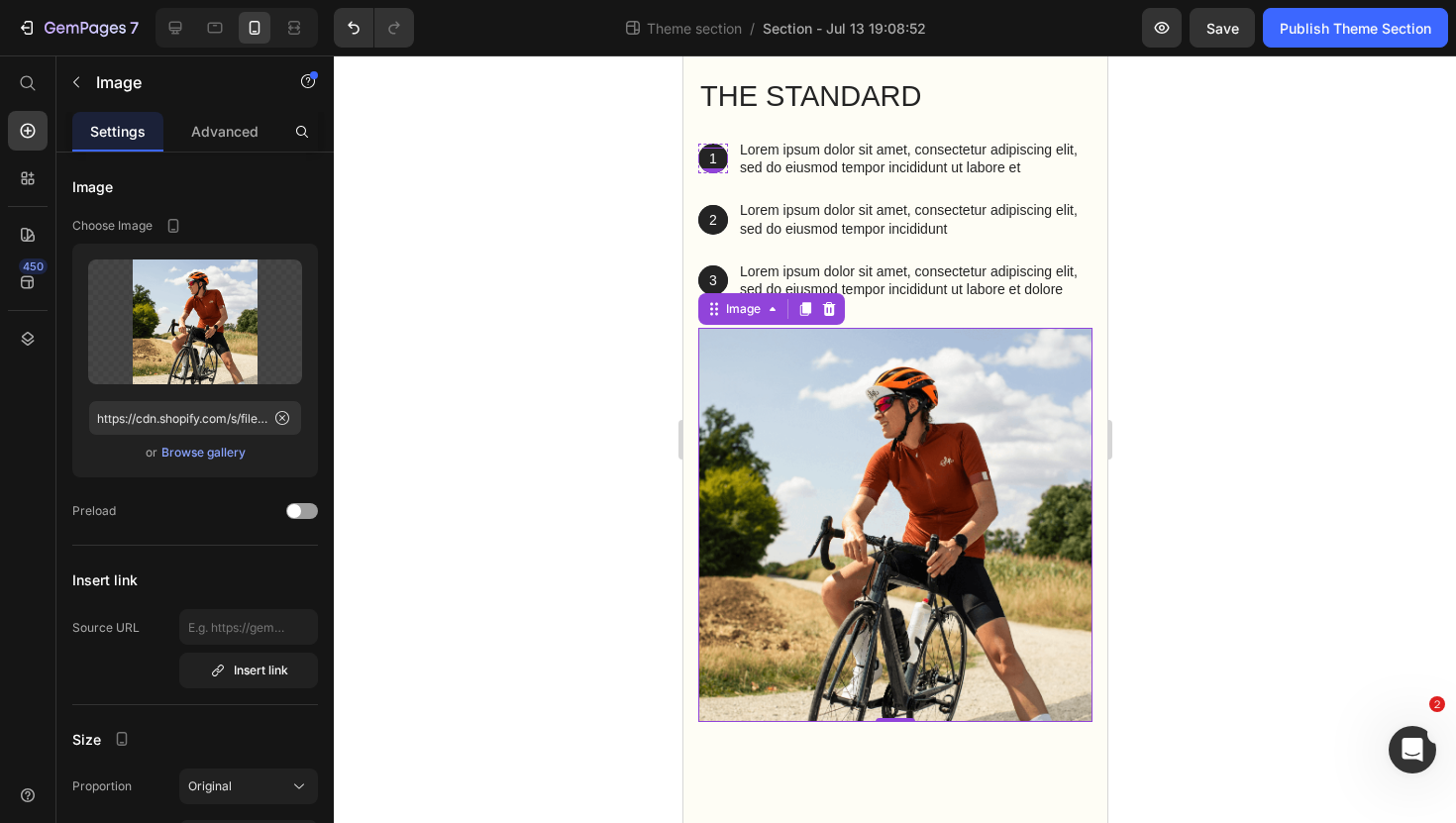 click on "1" at bounding box center (712, 158) 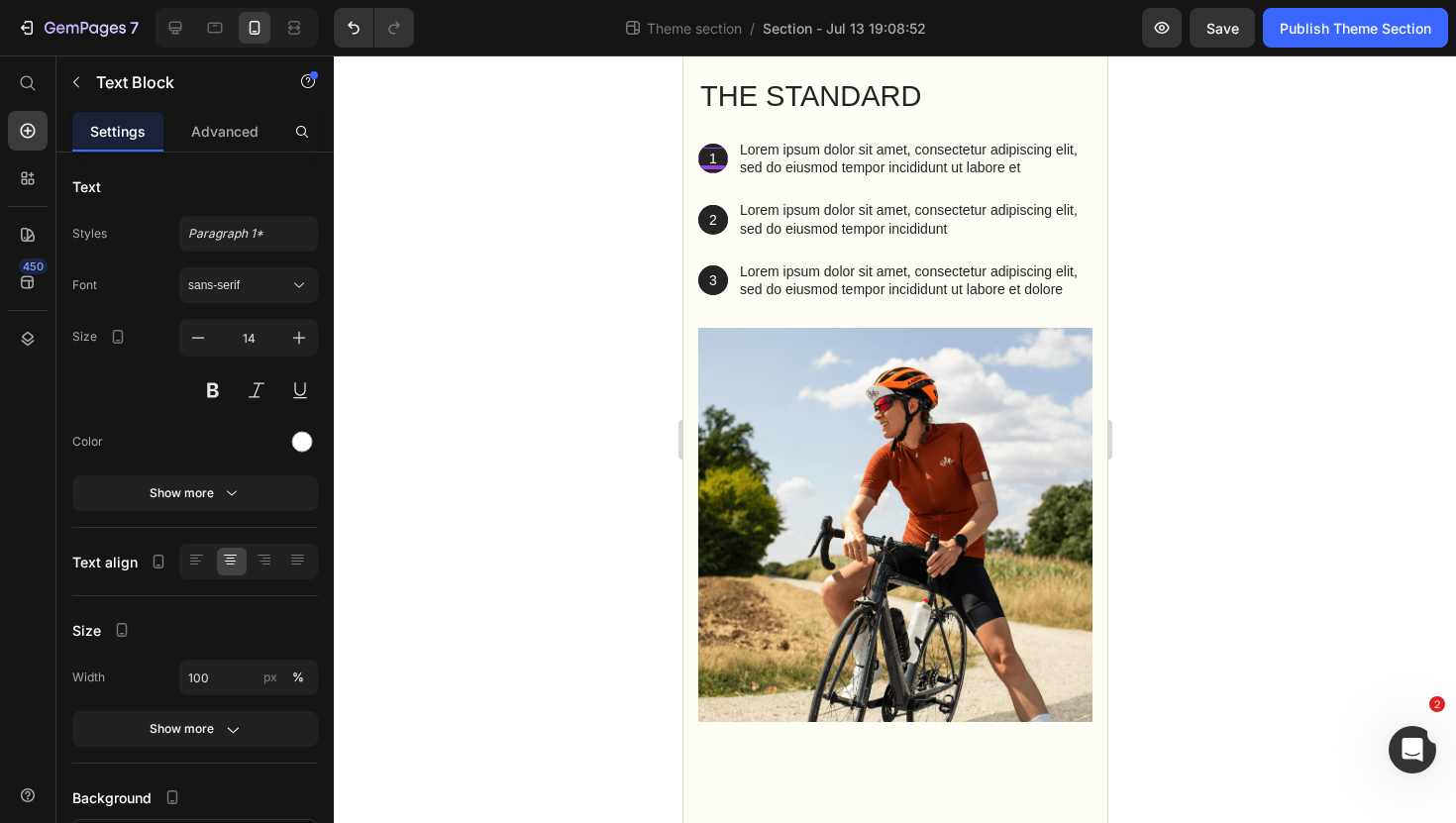 click on "1" at bounding box center (712, 158) 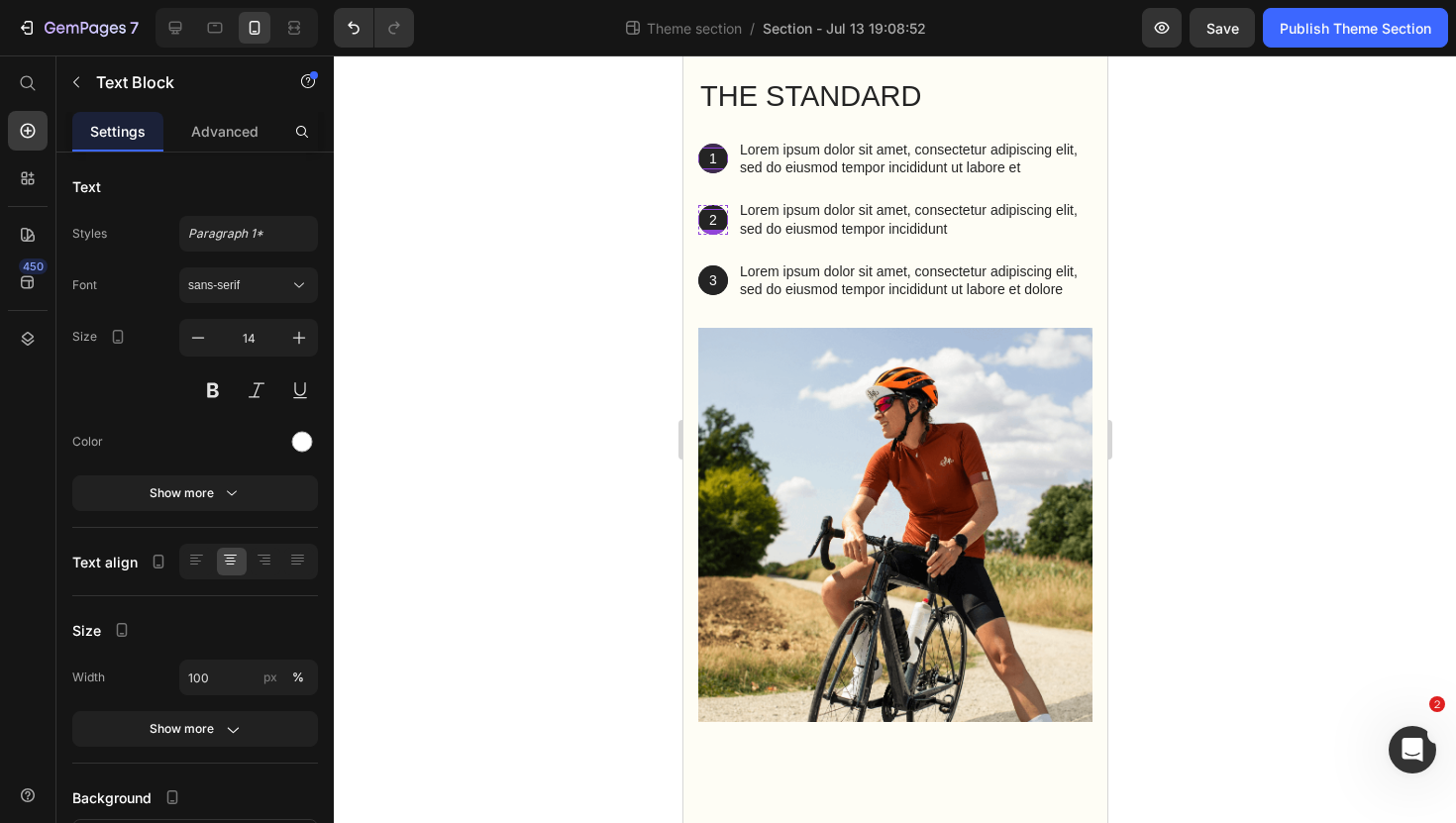 click on "2 Text Block" at bounding box center (712, 220) 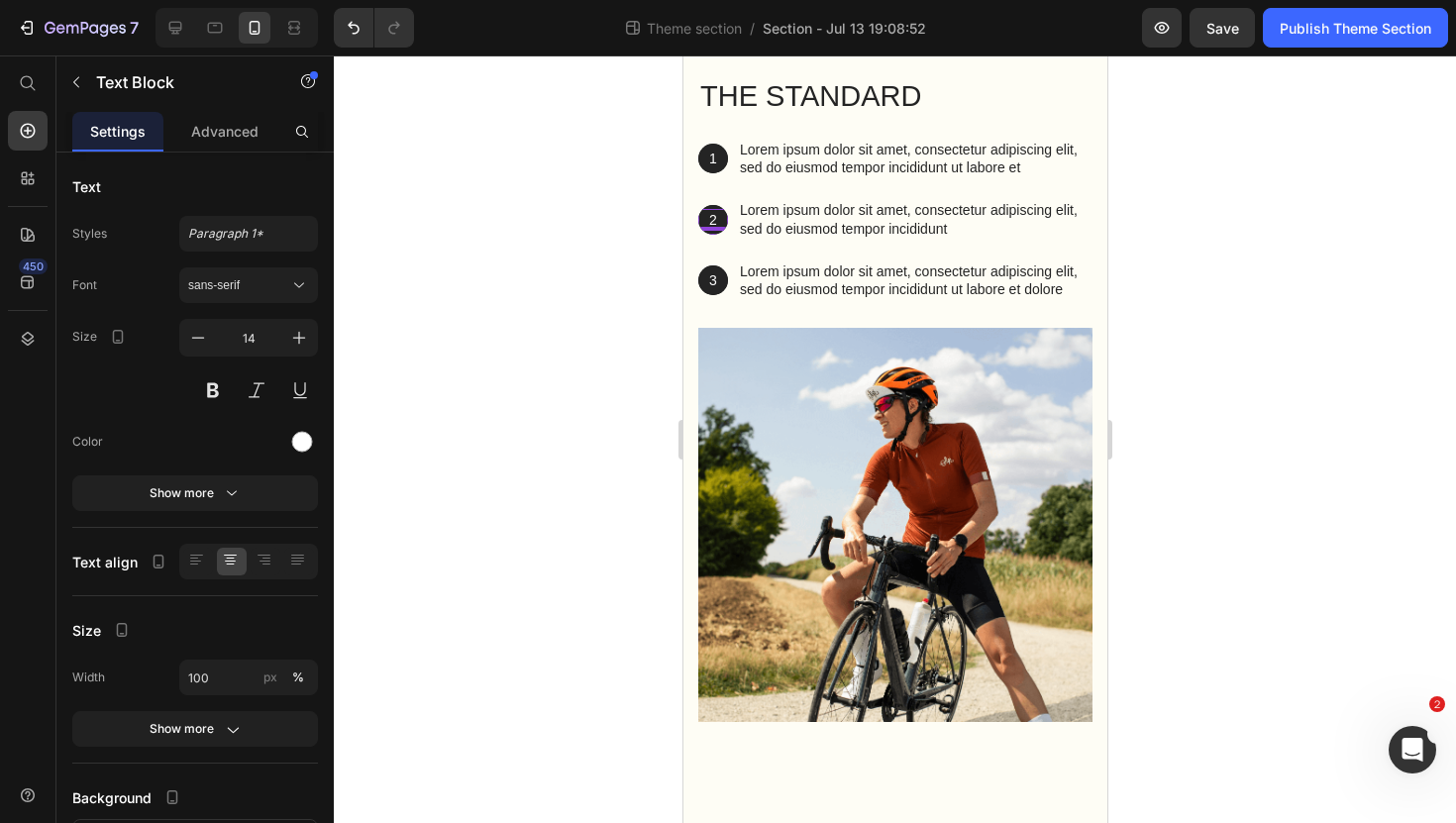 click on "2 Text Block   0 Hero Banner Lorem ipsum dolor sit amet, consectetur adipiscing elit, sed do eiusmod tempor incididunt Text Block Row" at bounding box center [894, 219] 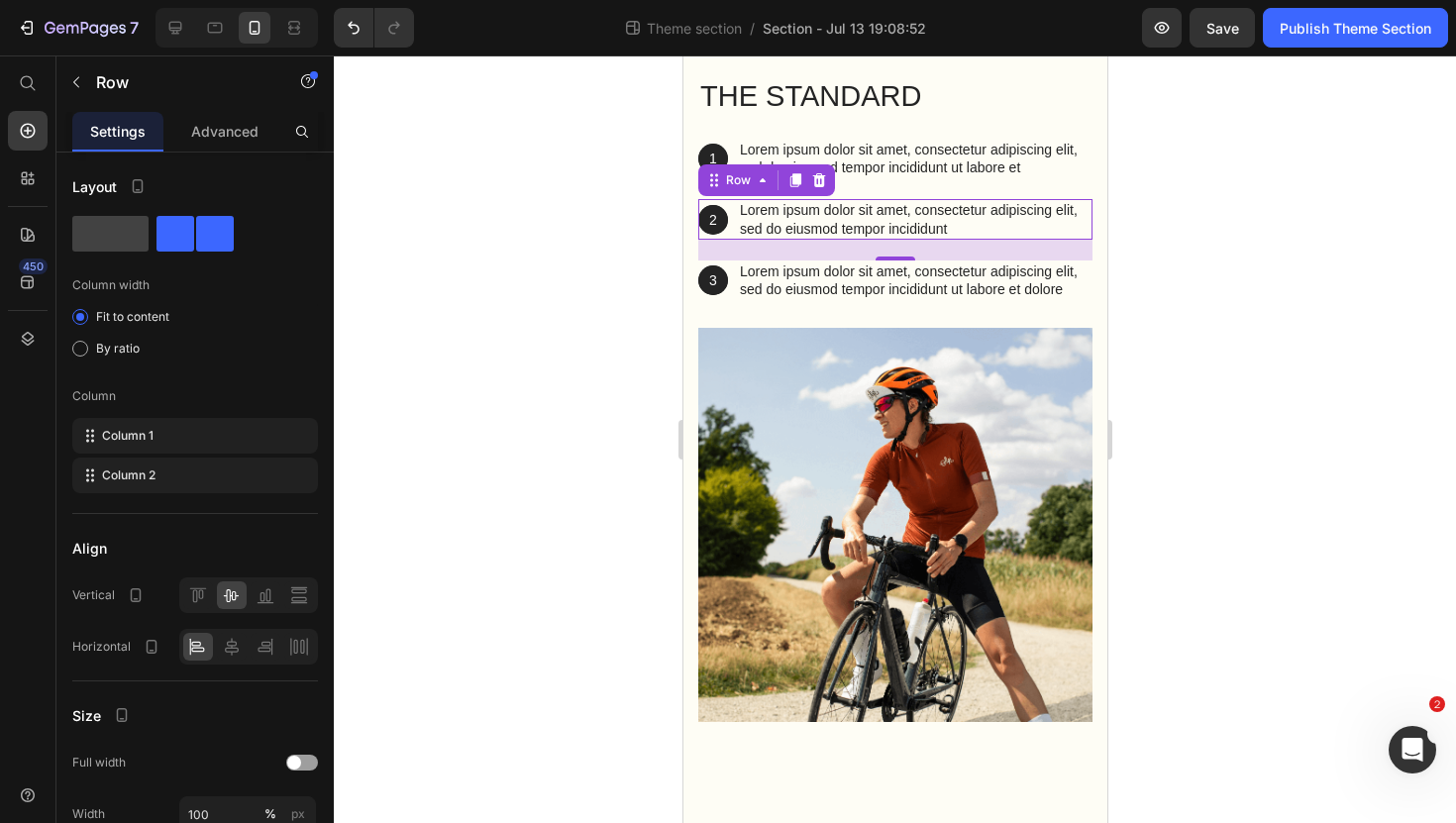 click on "2 Text Block Hero Banner Lorem ipsum dolor sit amet, consectetur adipiscing elit, sed do eiusmod tempor incididunt Text Block Row   21" at bounding box center (894, 219) 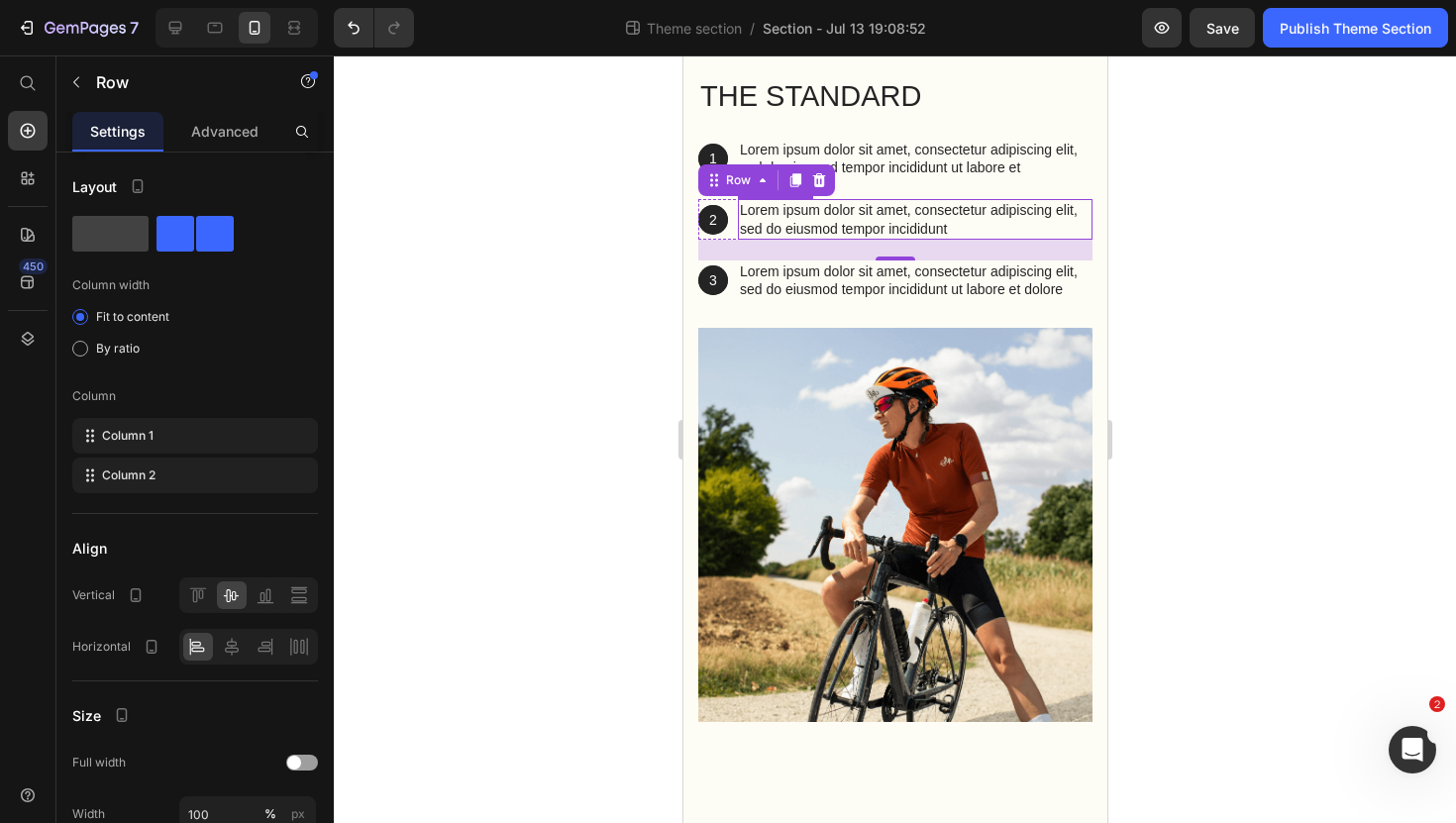 click on "Lorem ipsum dolor sit amet, consectetur adipiscing elit, sed do eiusmod tempor incididunt" at bounding box center (914, 219) 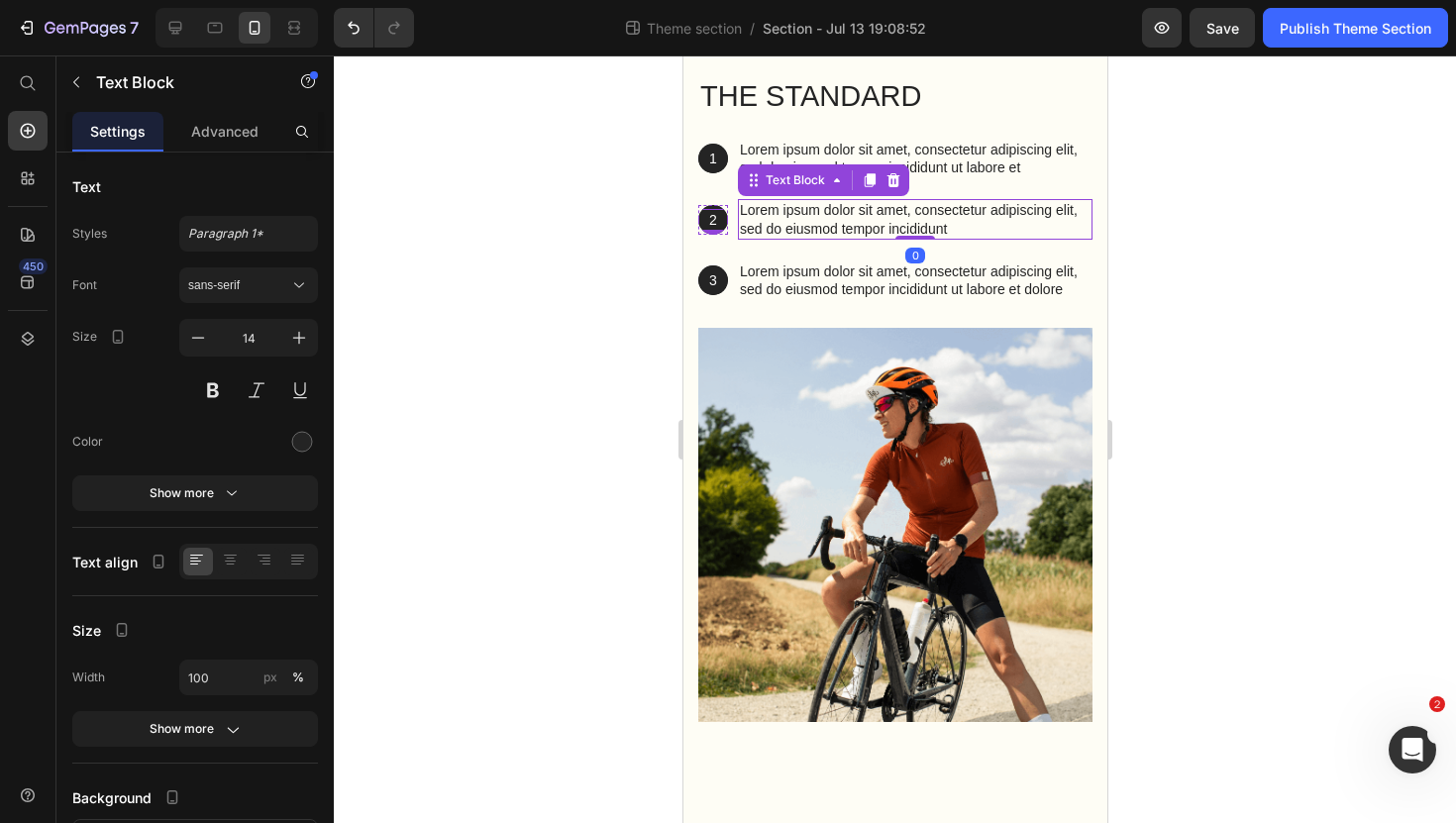 click on "2" at bounding box center (712, 220) 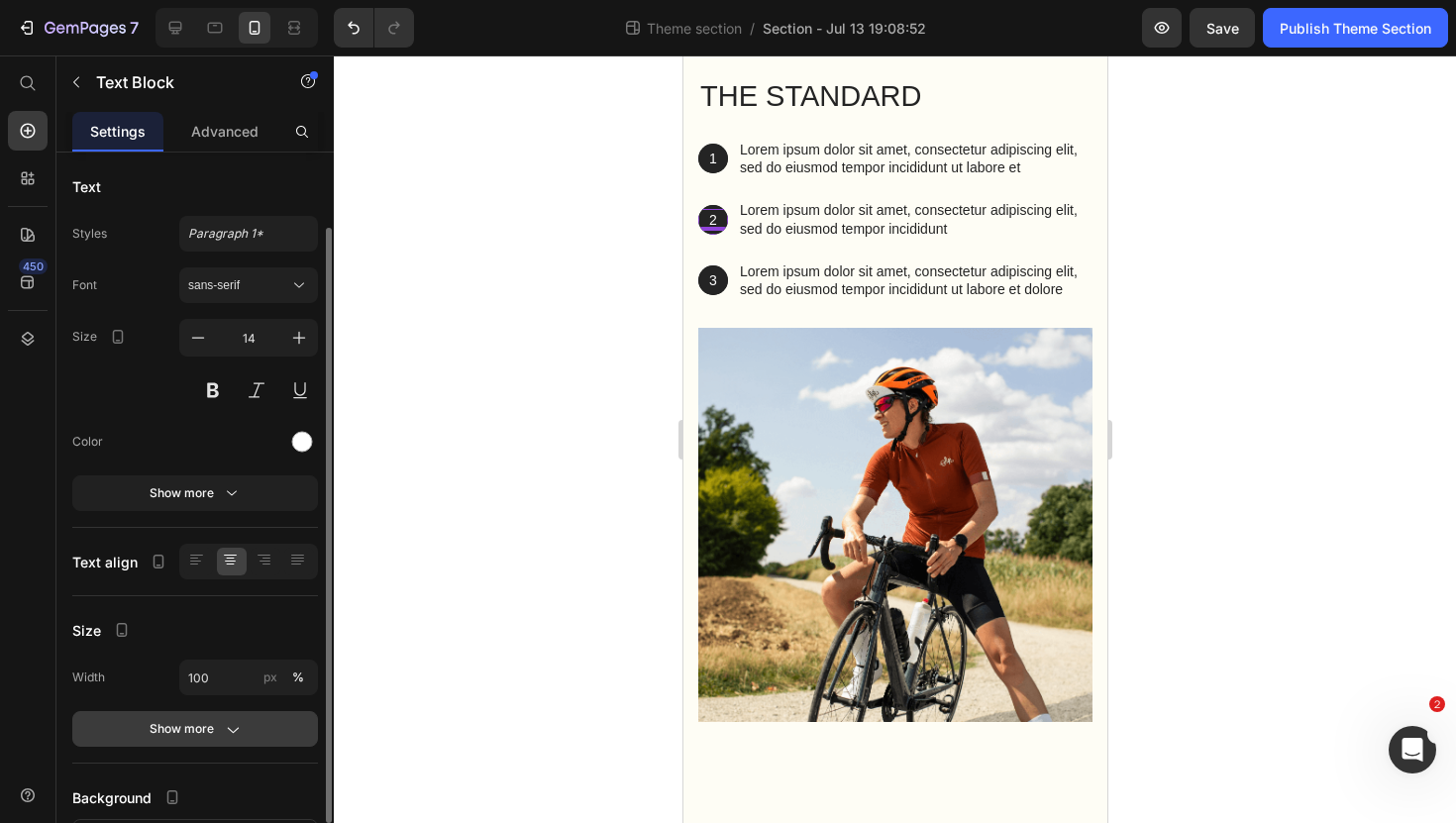 scroll, scrollTop: 159, scrollLeft: 0, axis: vertical 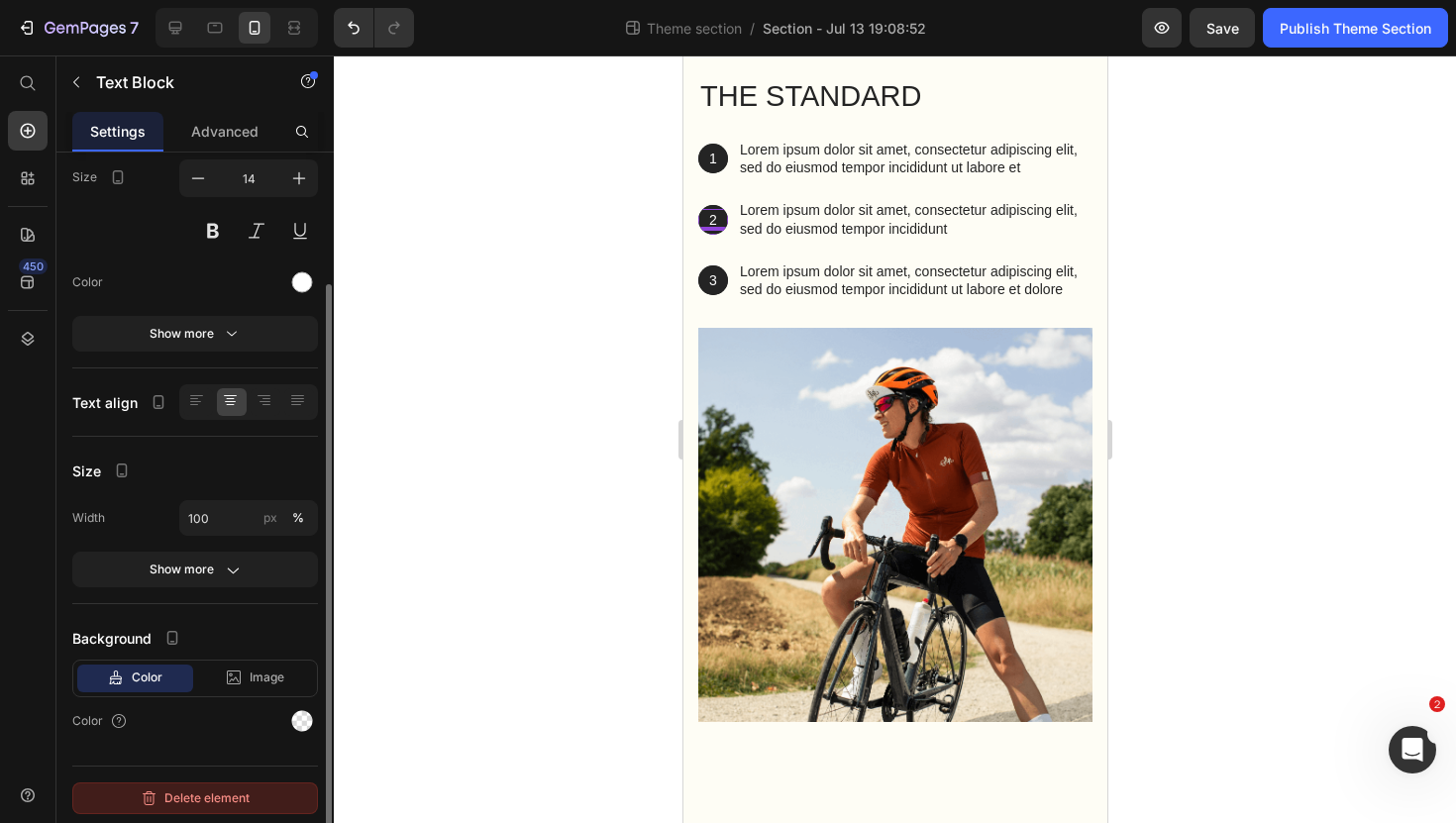 click on "Delete element" at bounding box center [195, 798] 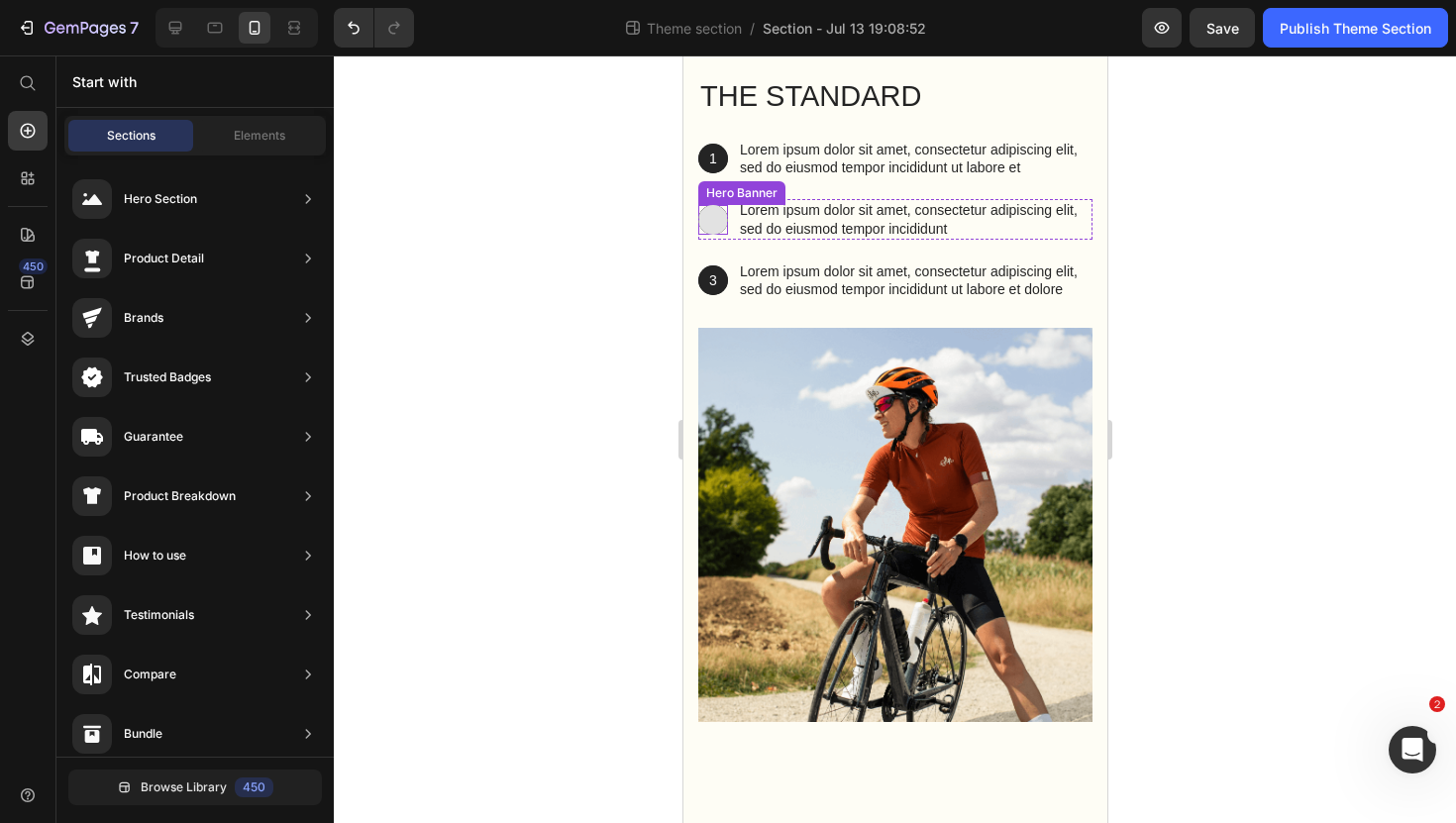 click at bounding box center (712, 220) 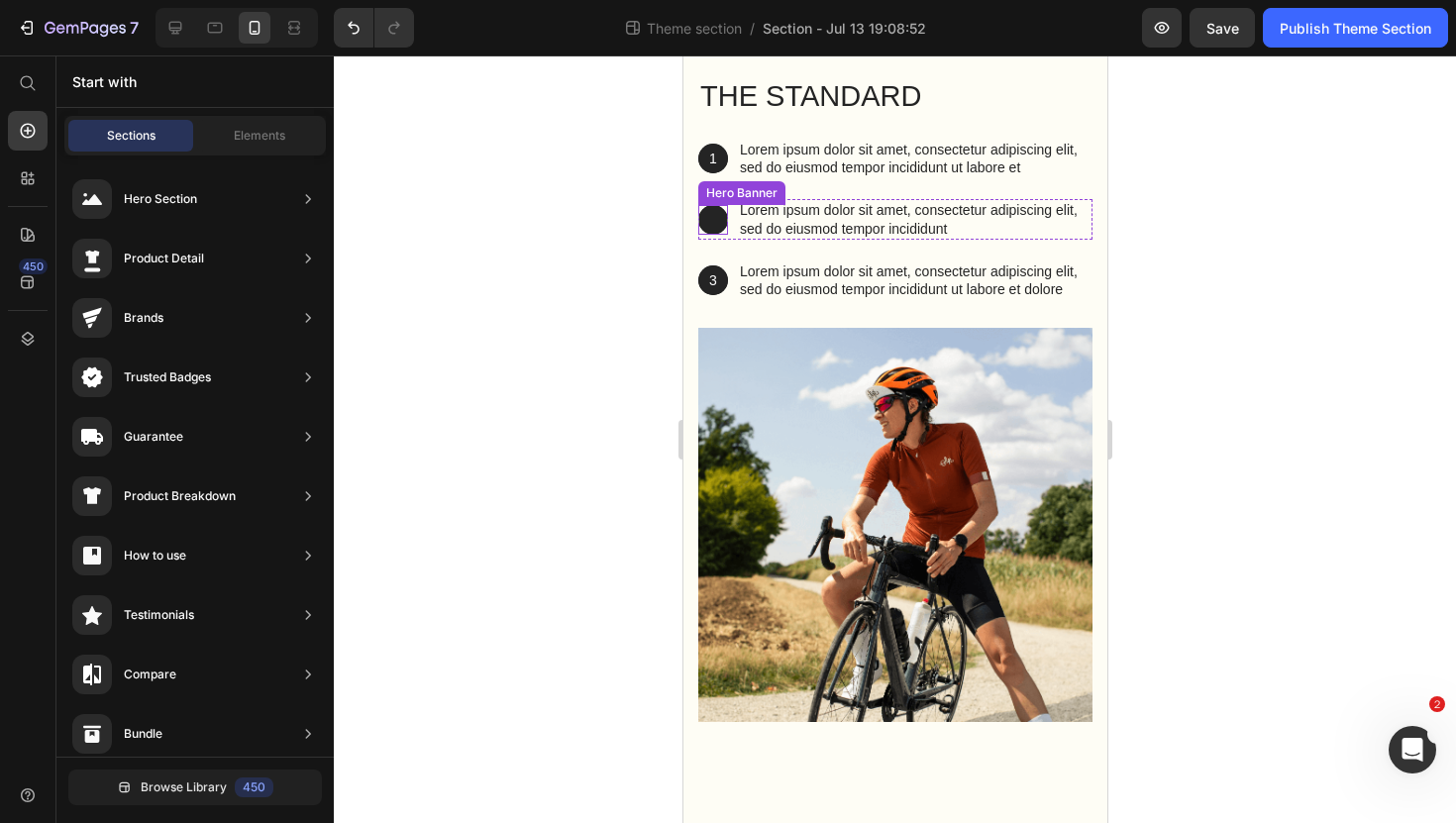 click on "Hero Banner" at bounding box center (741, 193) 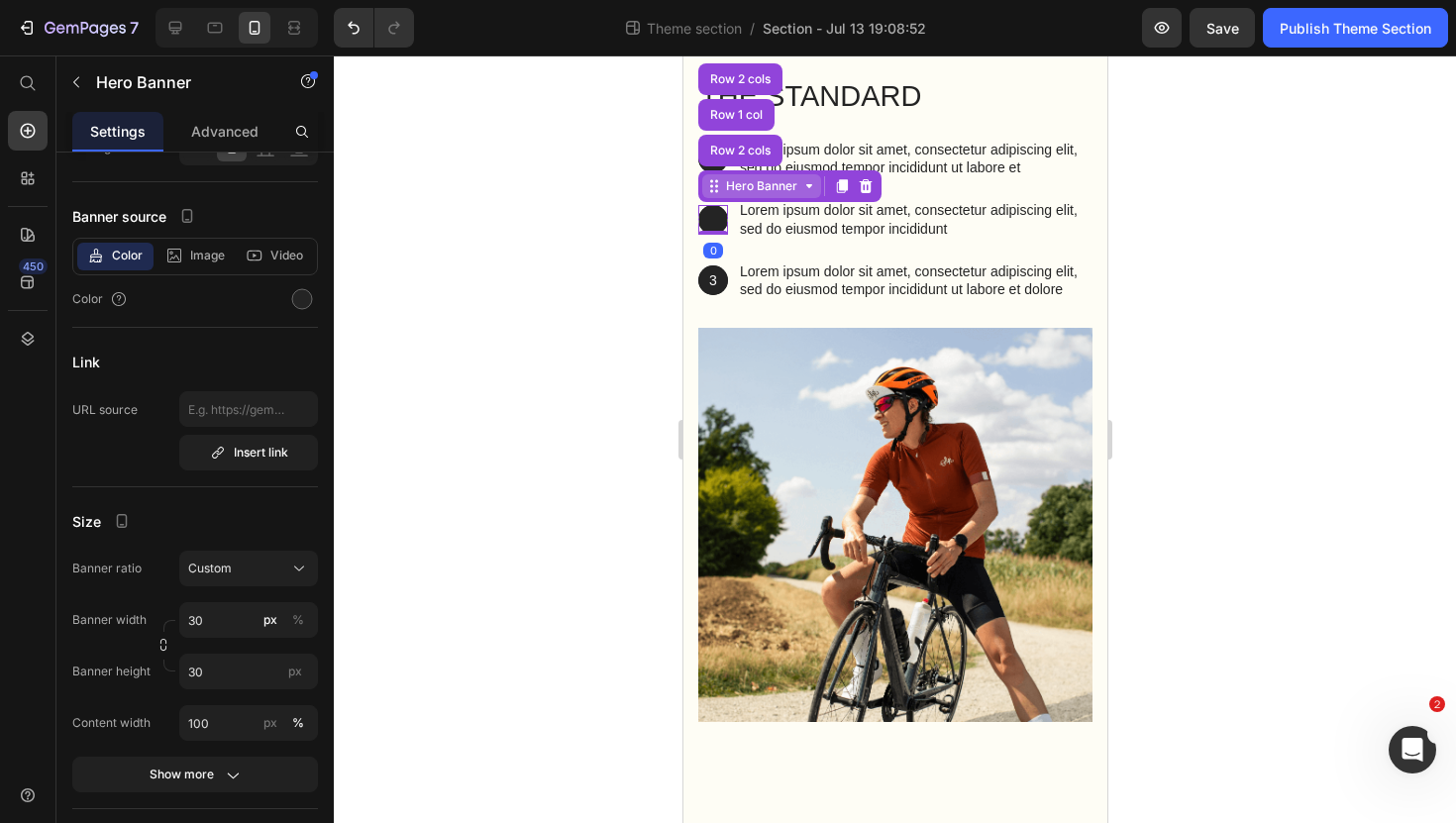 scroll, scrollTop: 0, scrollLeft: 0, axis: both 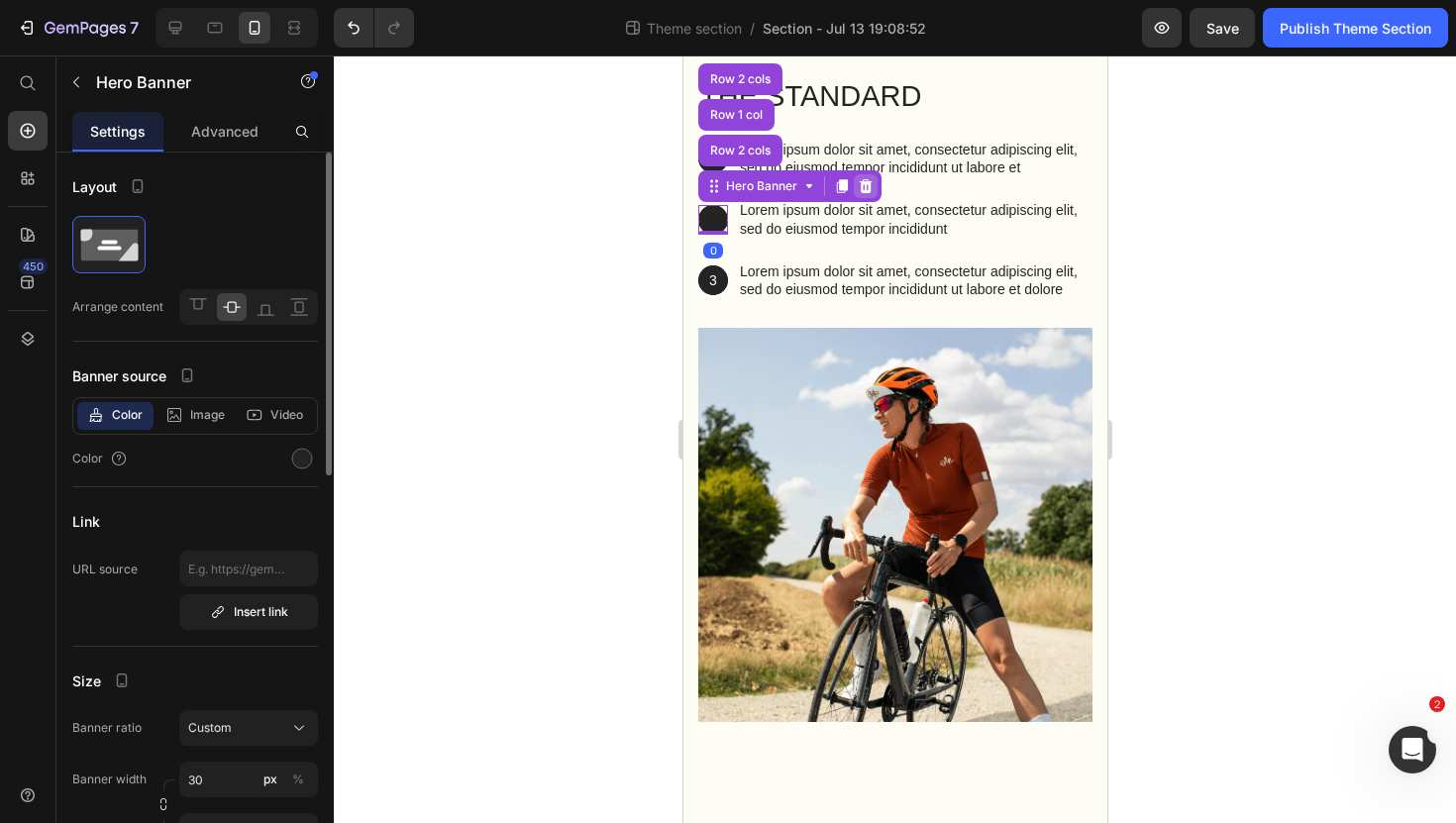 click 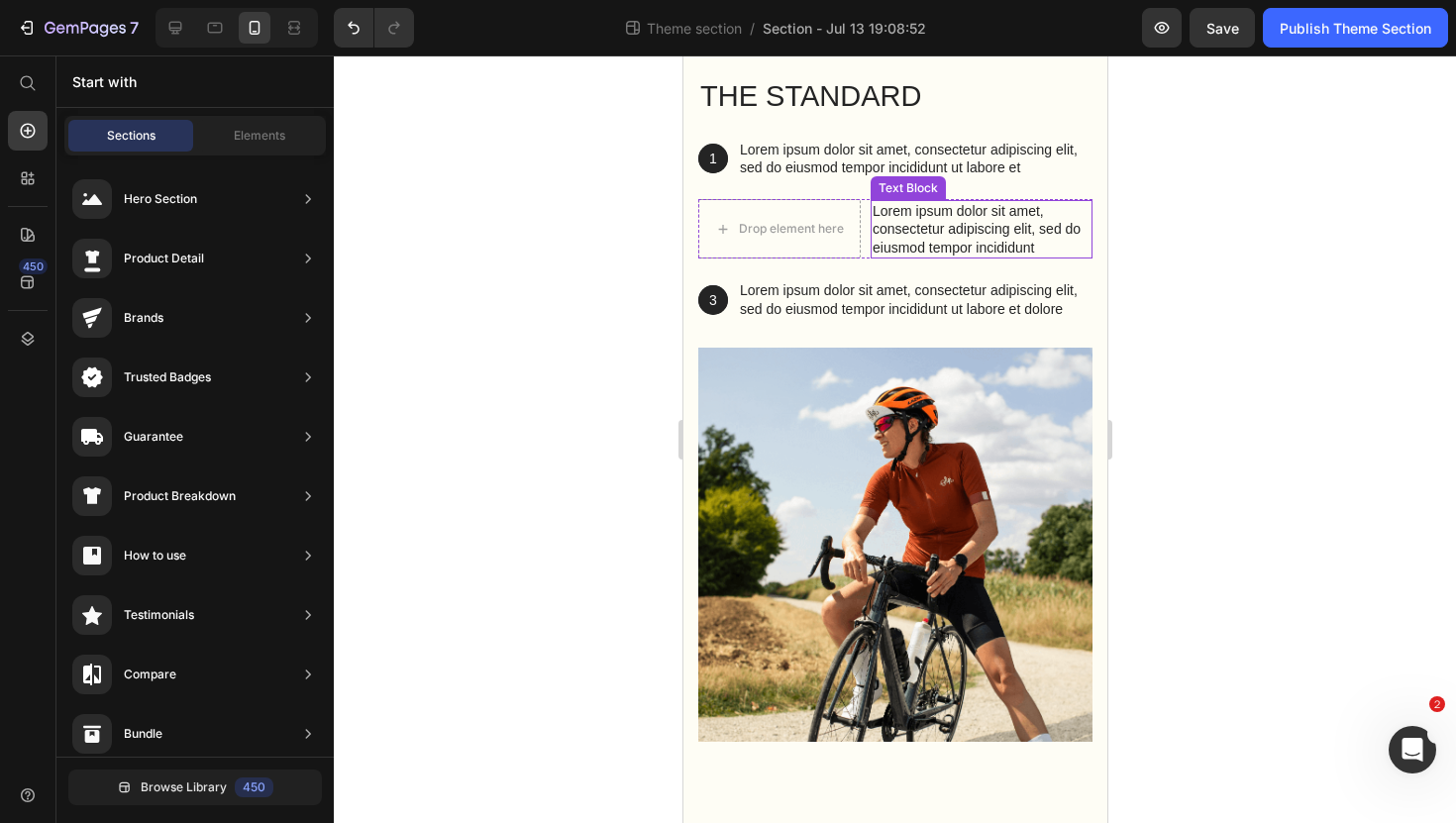 click on "Lorem ipsum dolor sit amet, consectetur adipiscing elit, sed do eiusmod tempor incididunt" at bounding box center [981, 229] 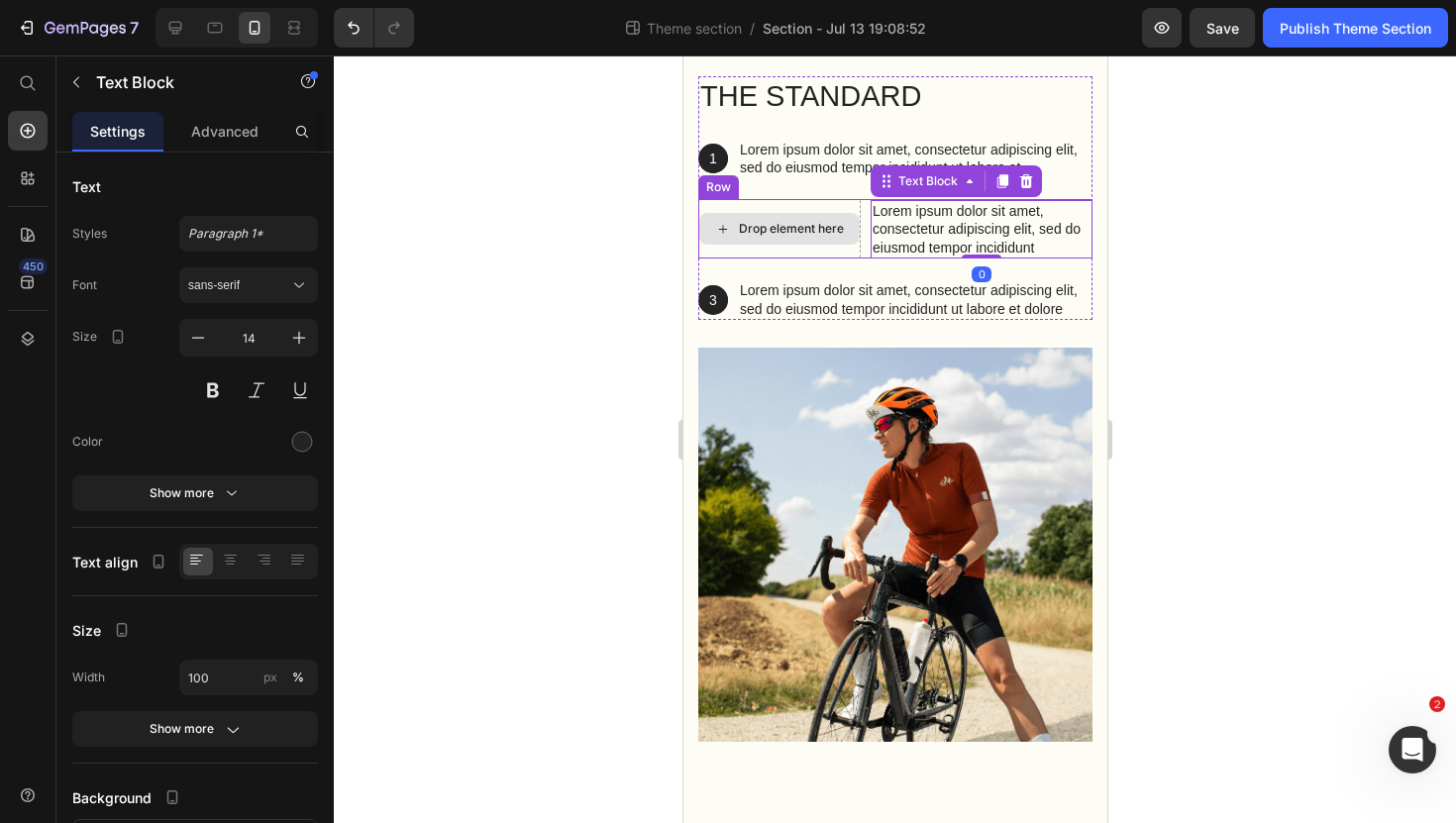 click on "Drop element here" at bounding box center (790, 229) 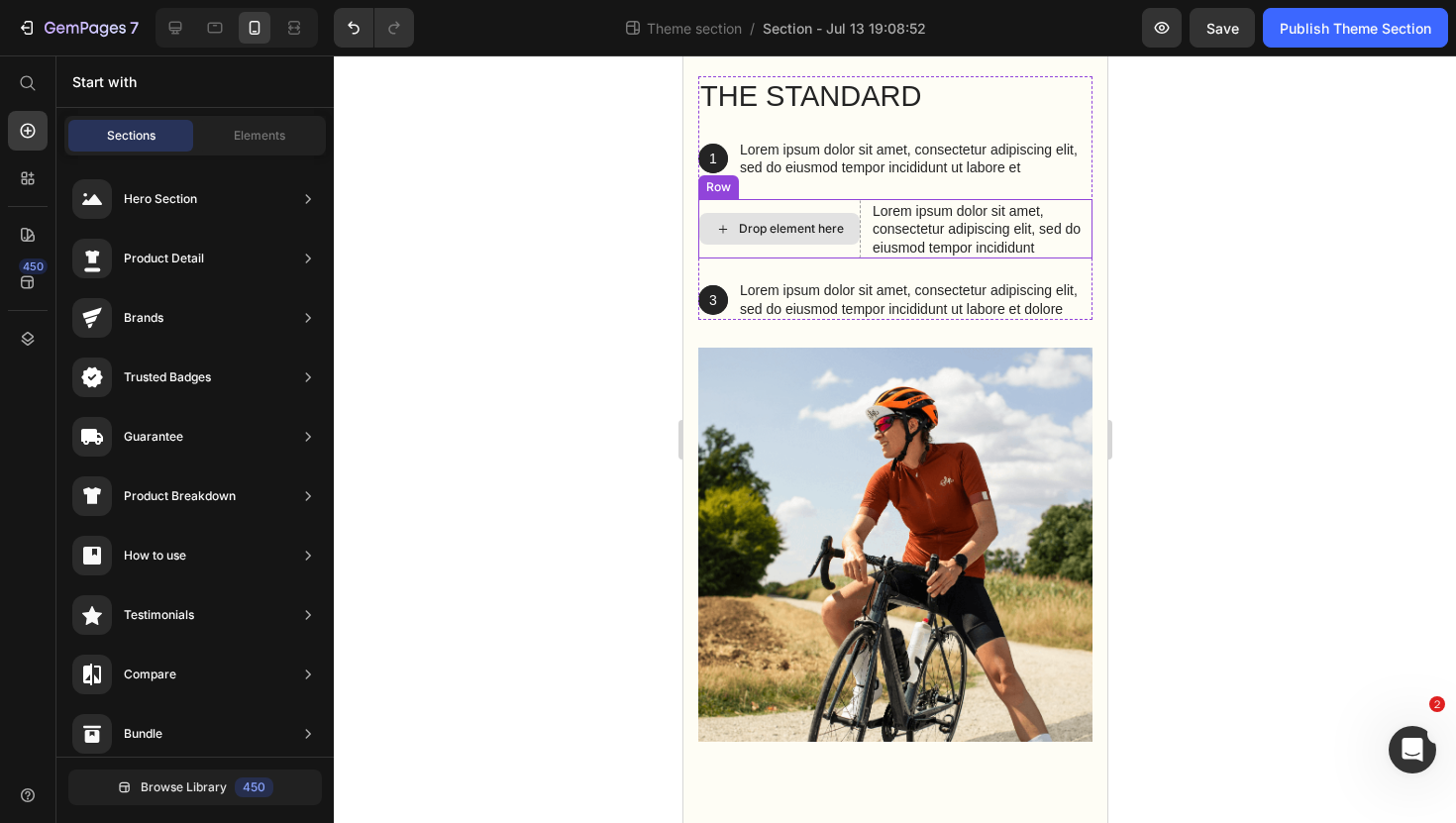 click on "Drop element here" at bounding box center [779, 229] 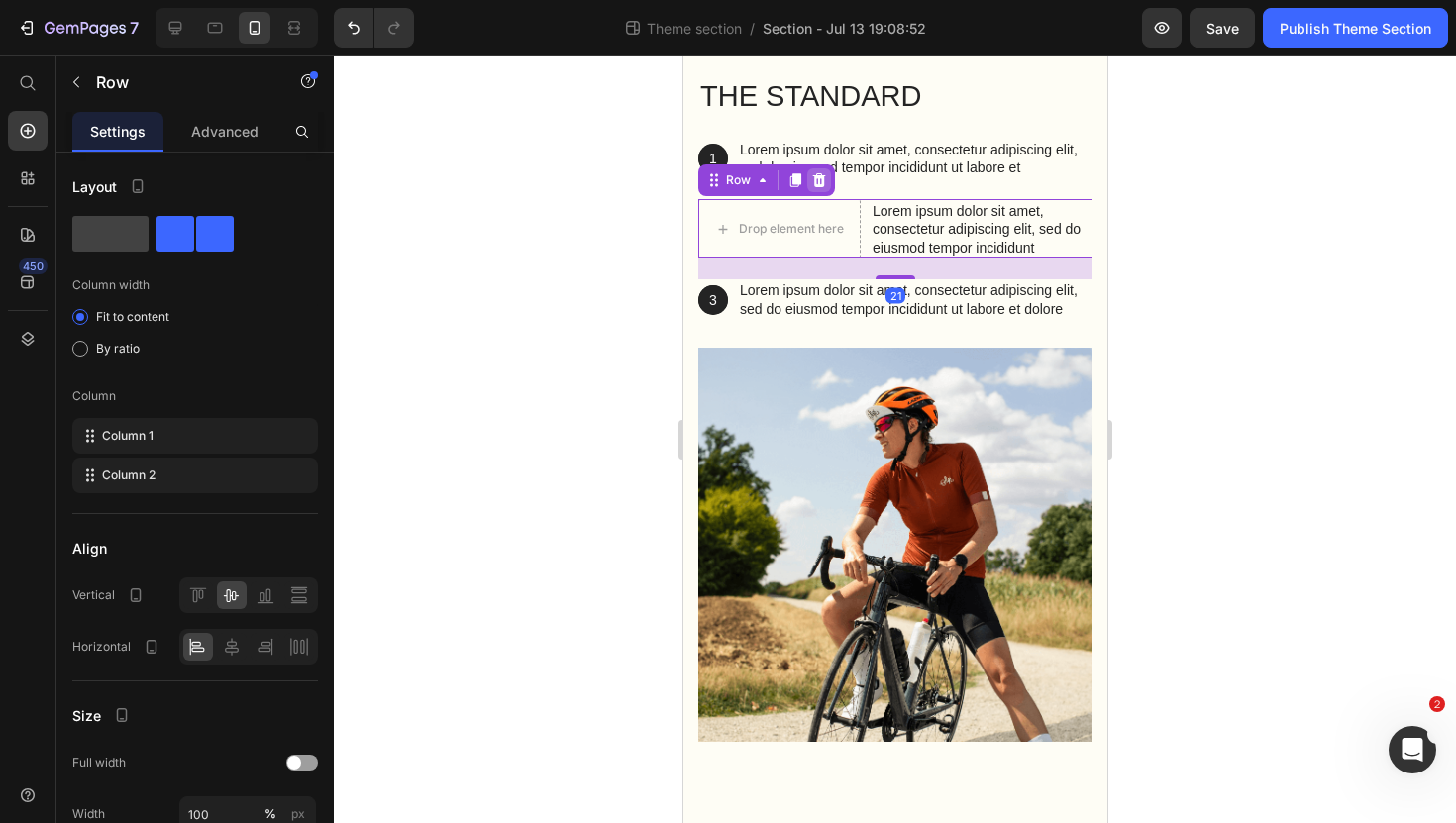 click 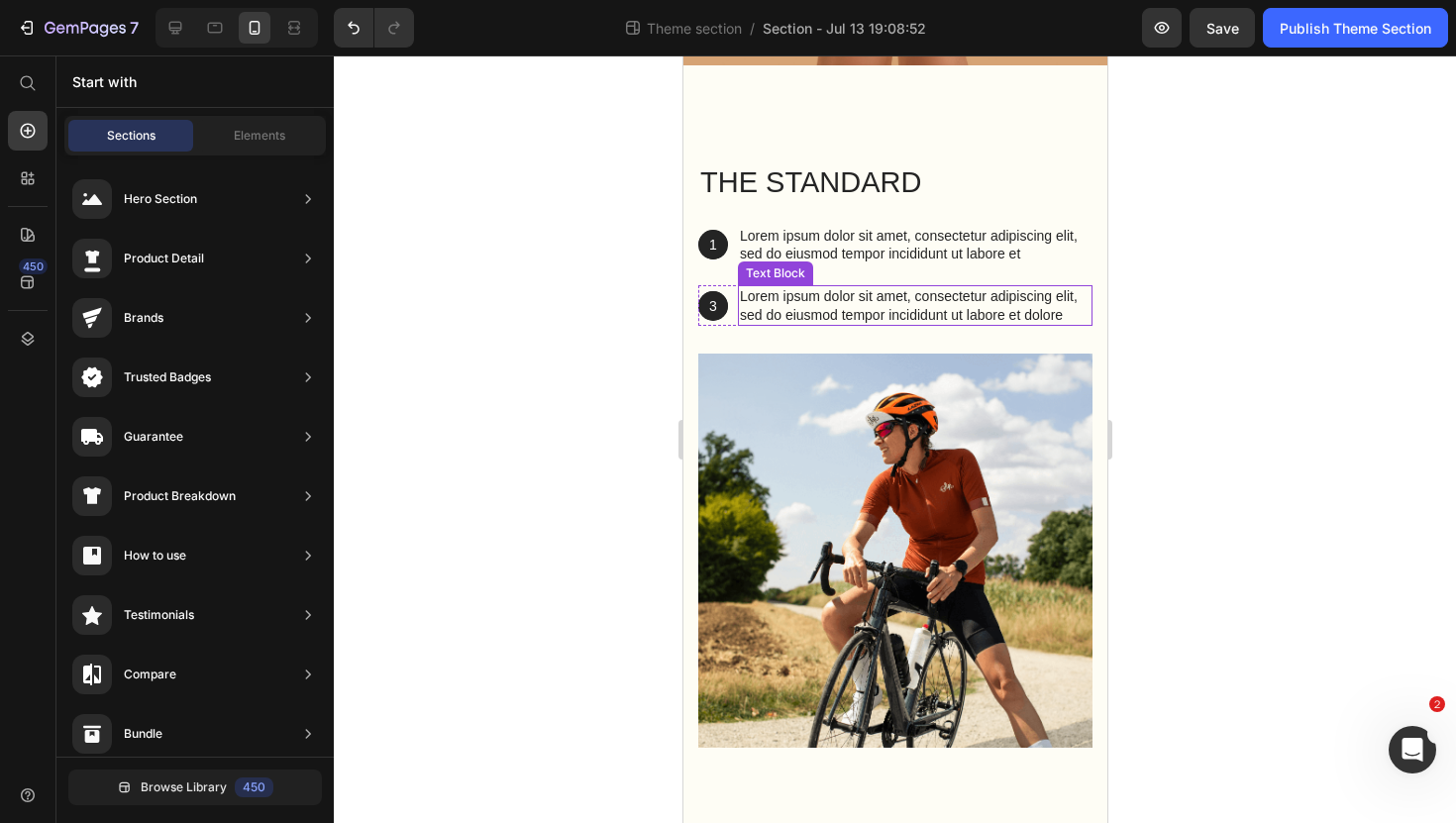 scroll, scrollTop: 2246, scrollLeft: 0, axis: vertical 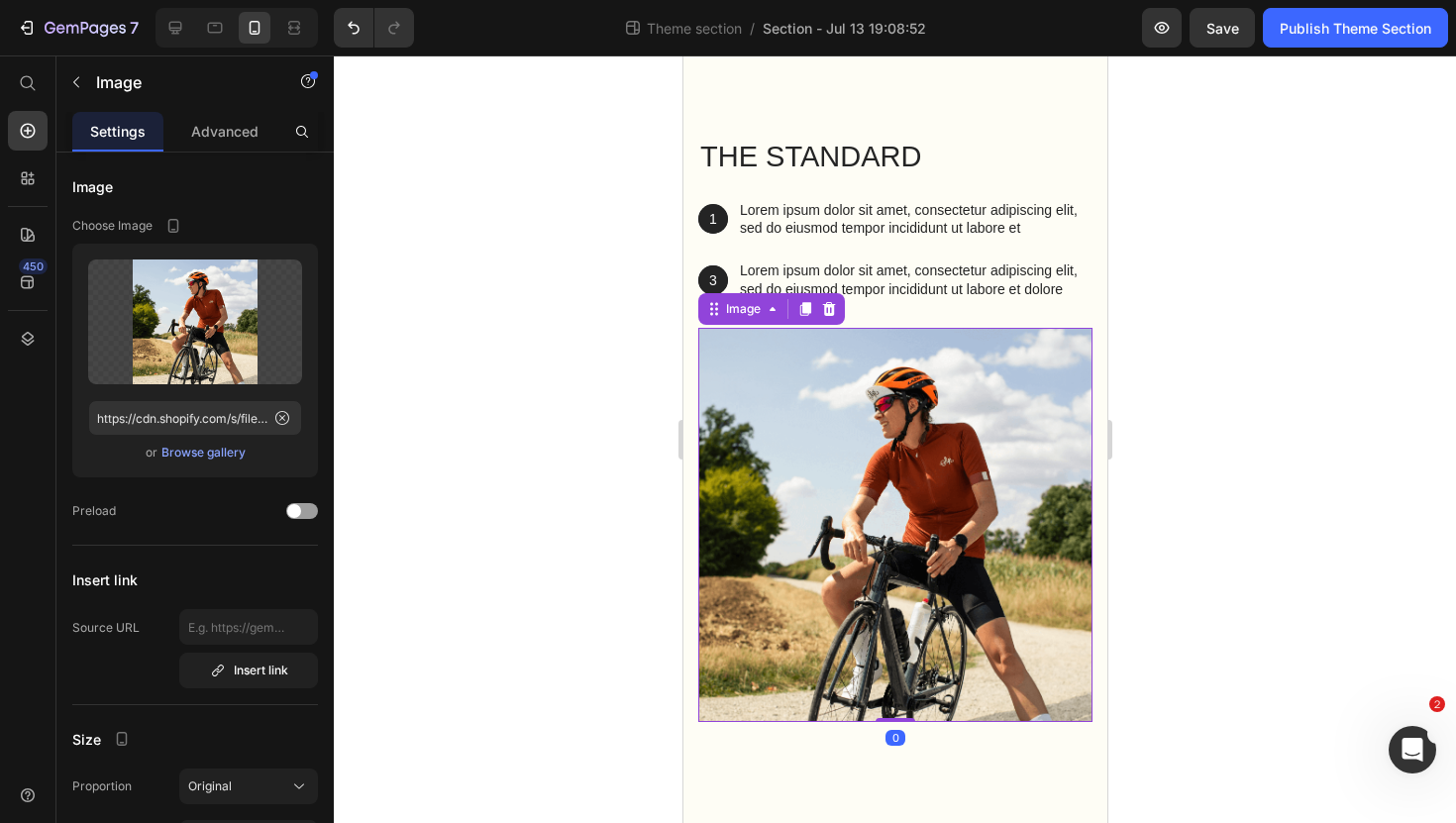 click at bounding box center (894, 525) 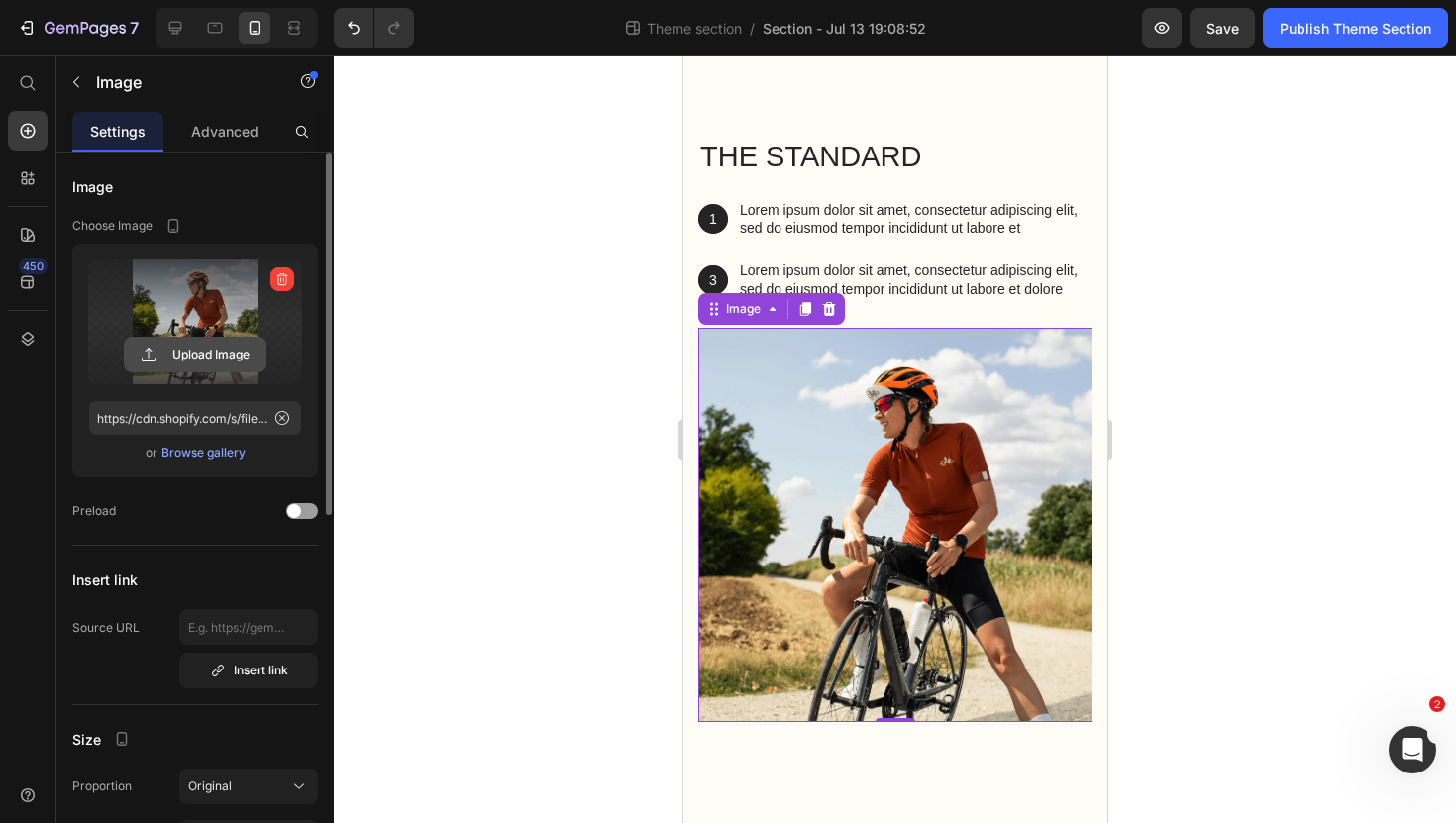 click 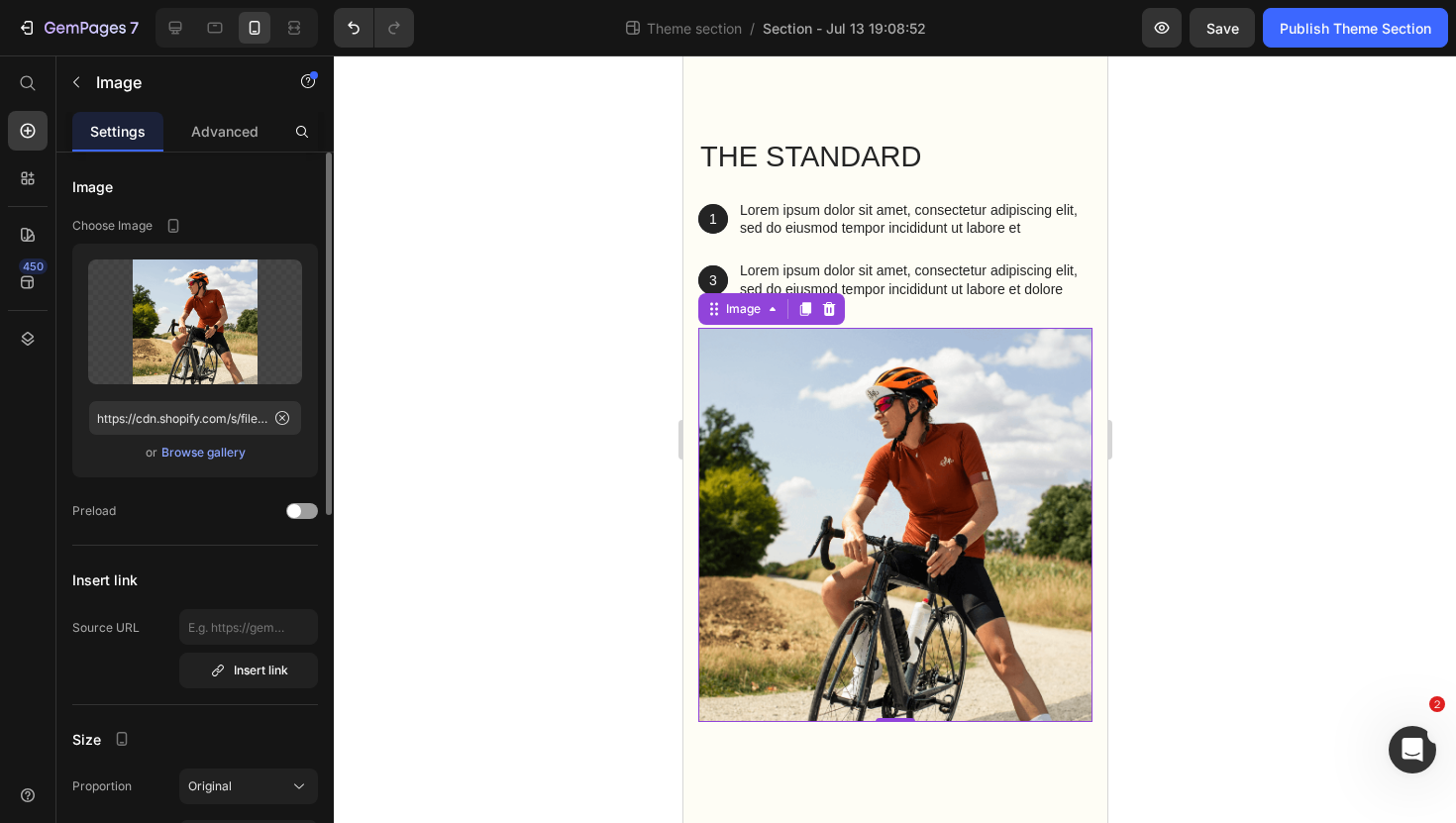 click on "Browse gallery" at bounding box center (203, 453) 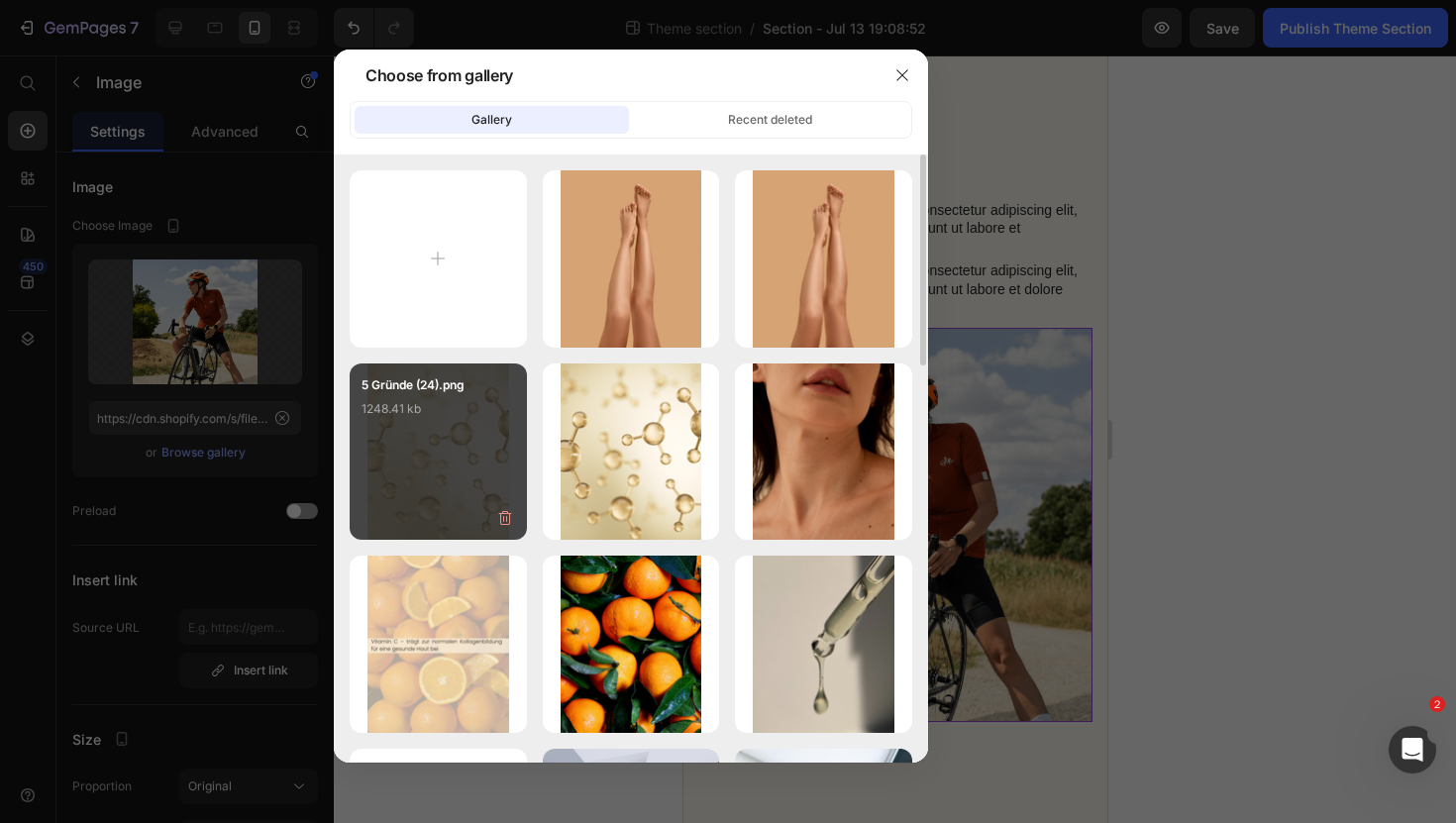 click on "5 Gründe (24).png 1248.41 kb" at bounding box center [438, 415] 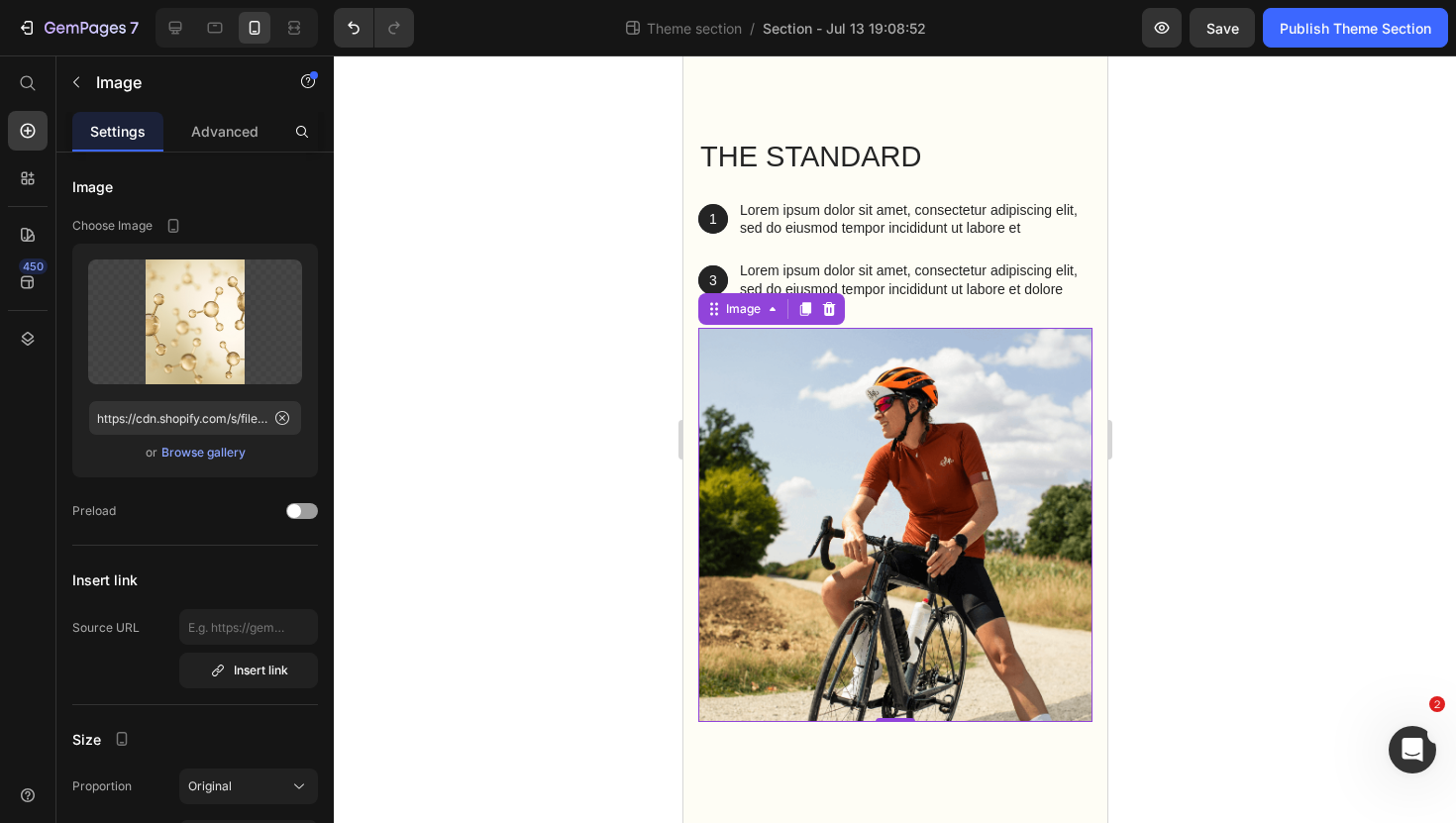 scroll, scrollTop: 2344, scrollLeft: 0, axis: vertical 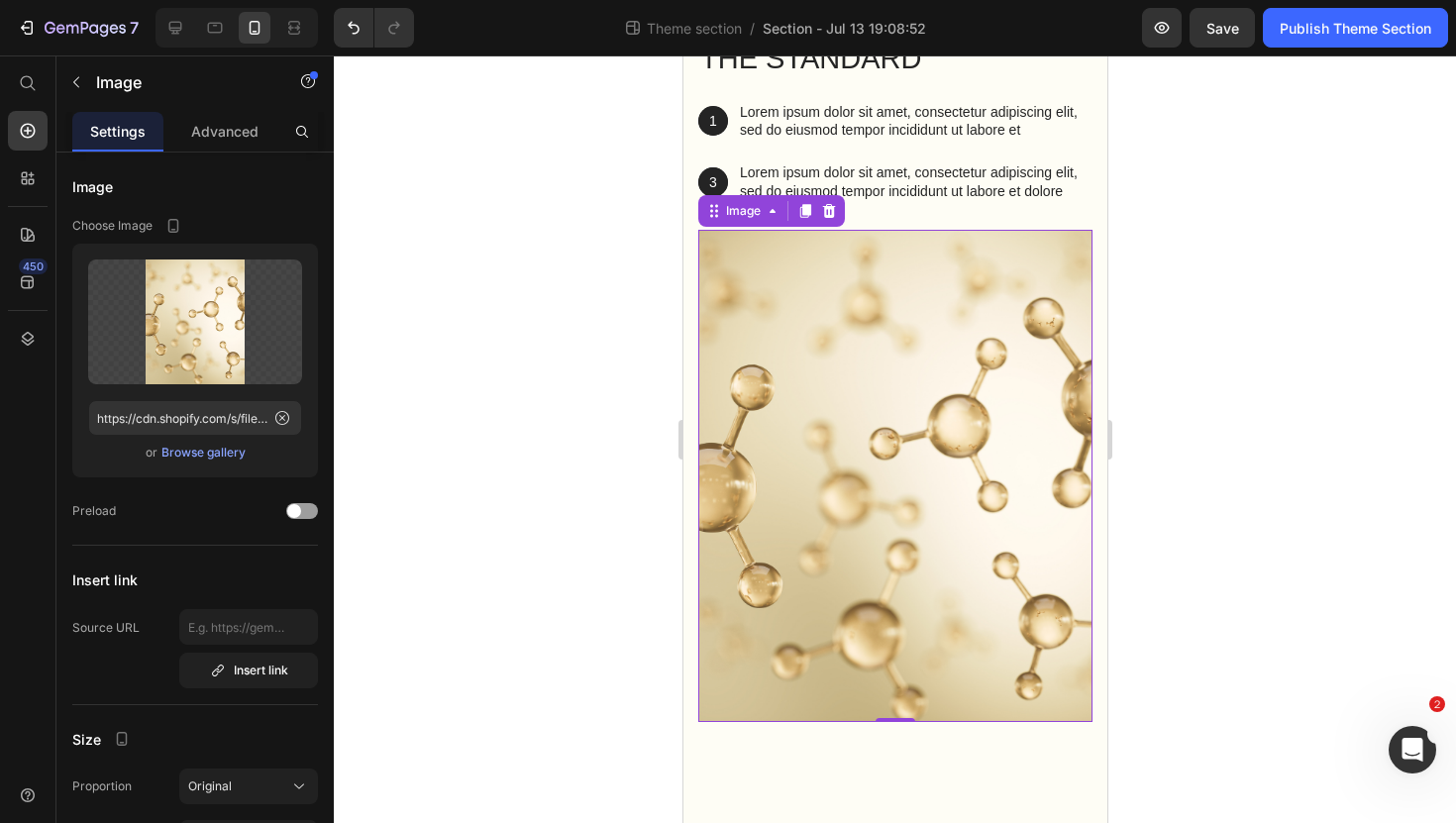 click at bounding box center (894, 476) 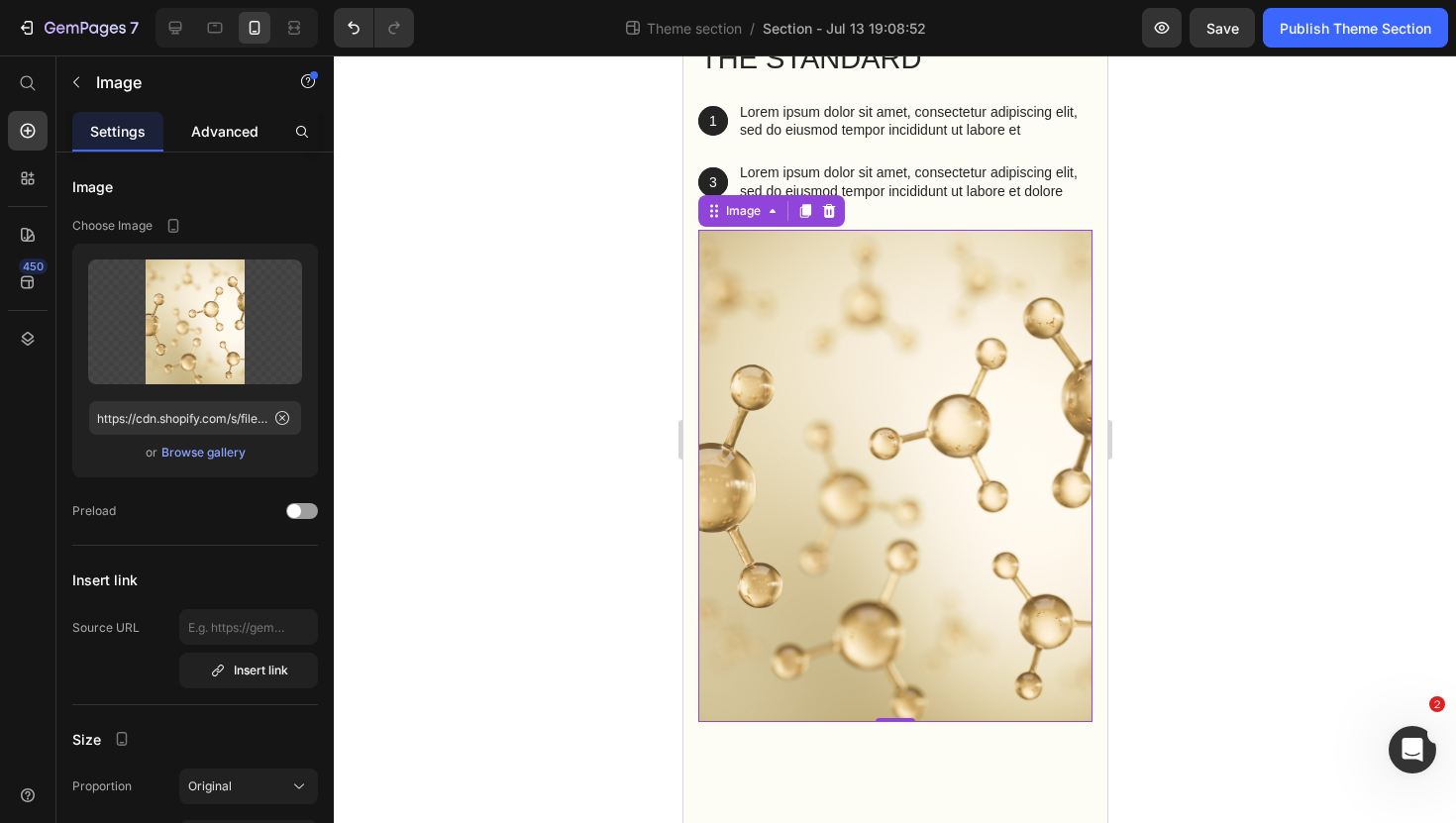 click on "Advanced" at bounding box center [225, 131] 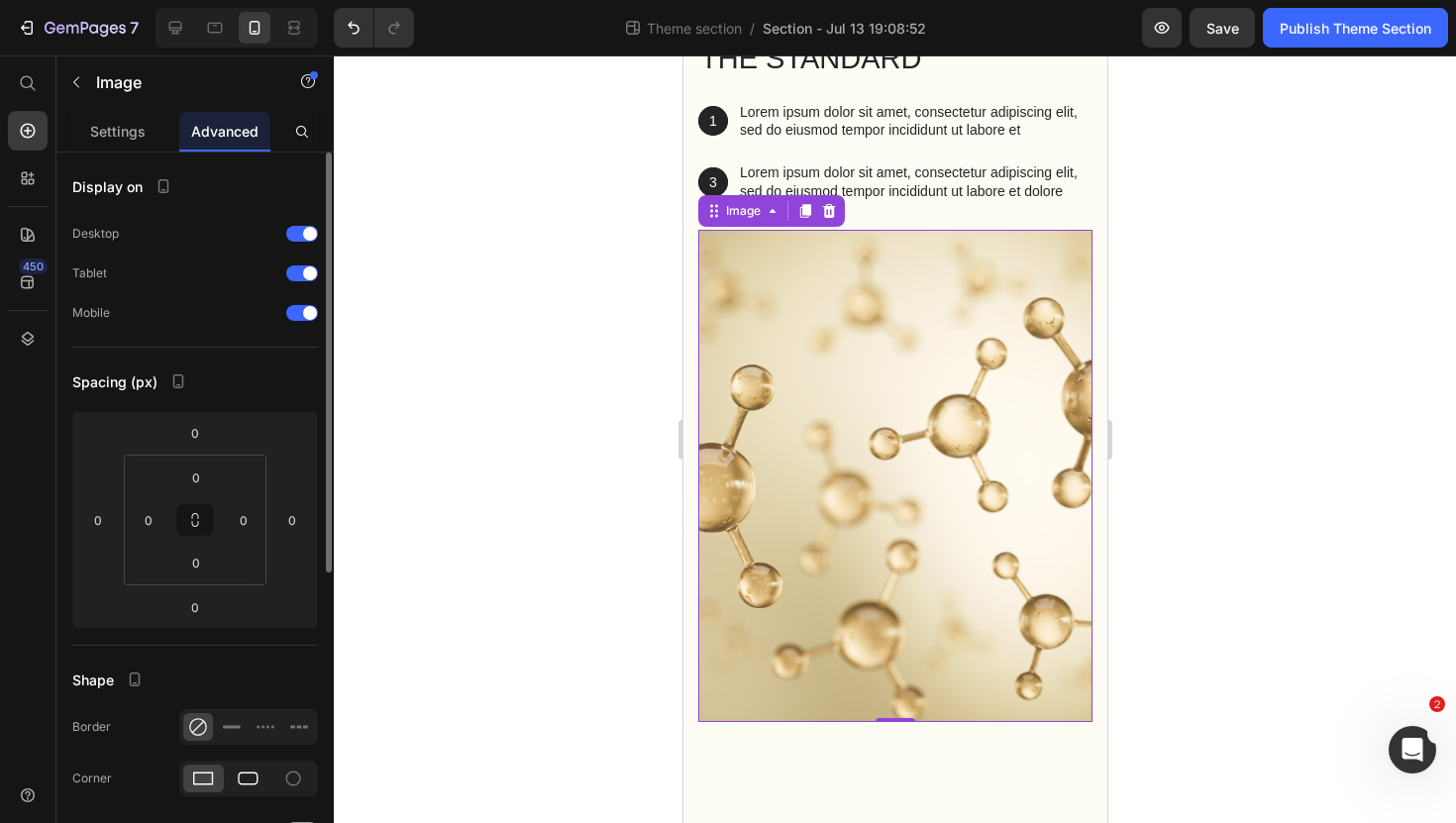click 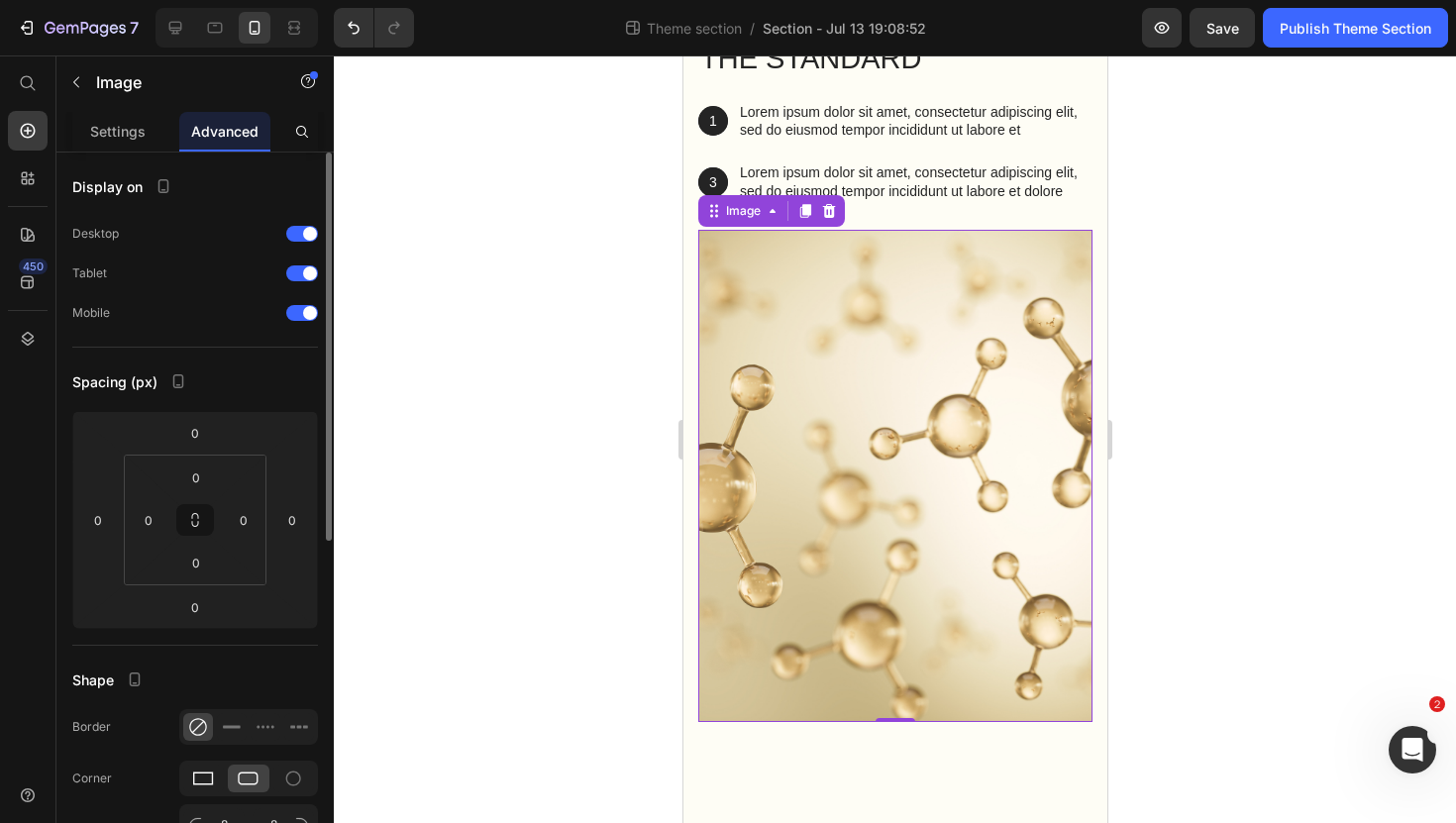 click 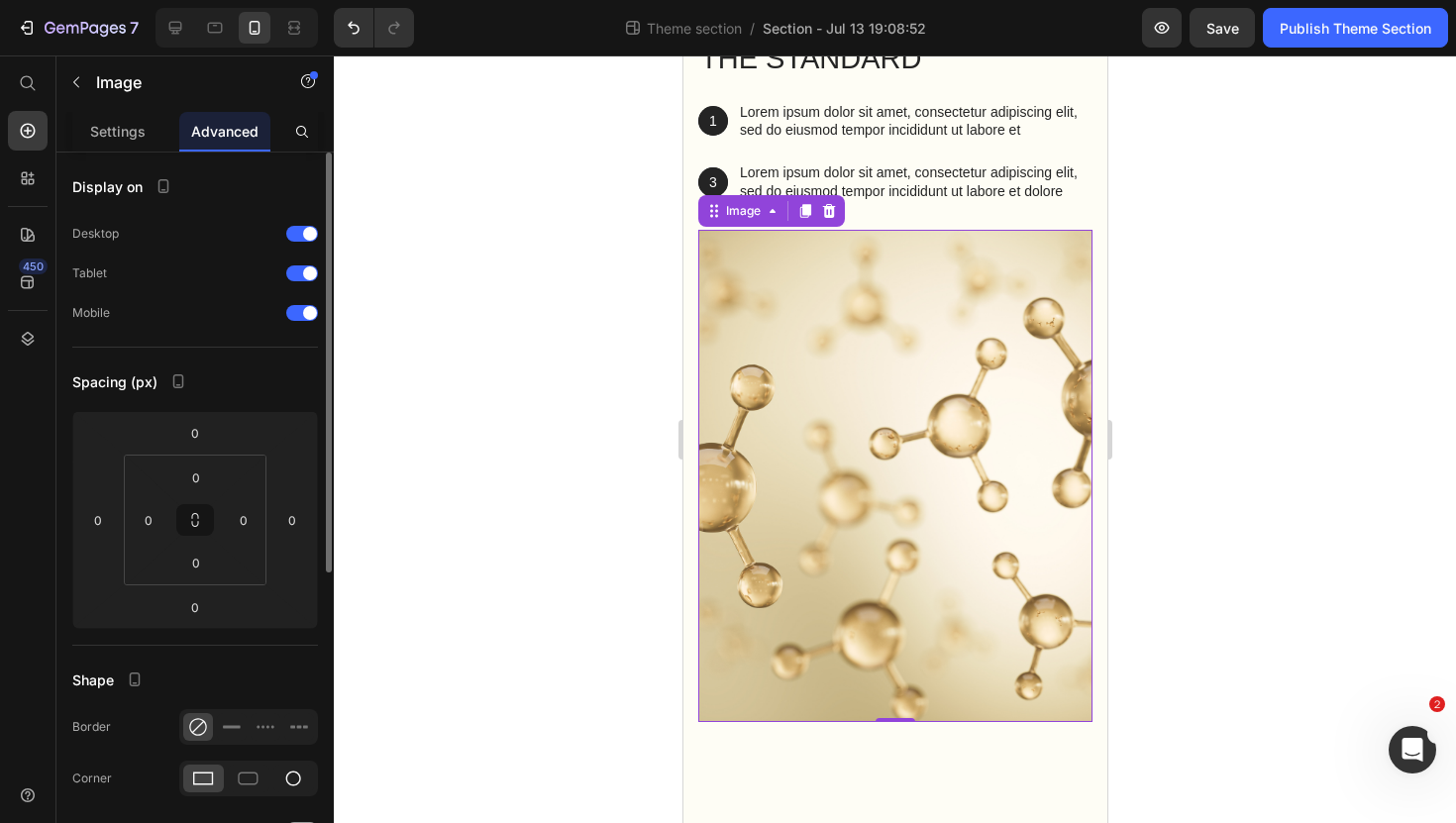 click 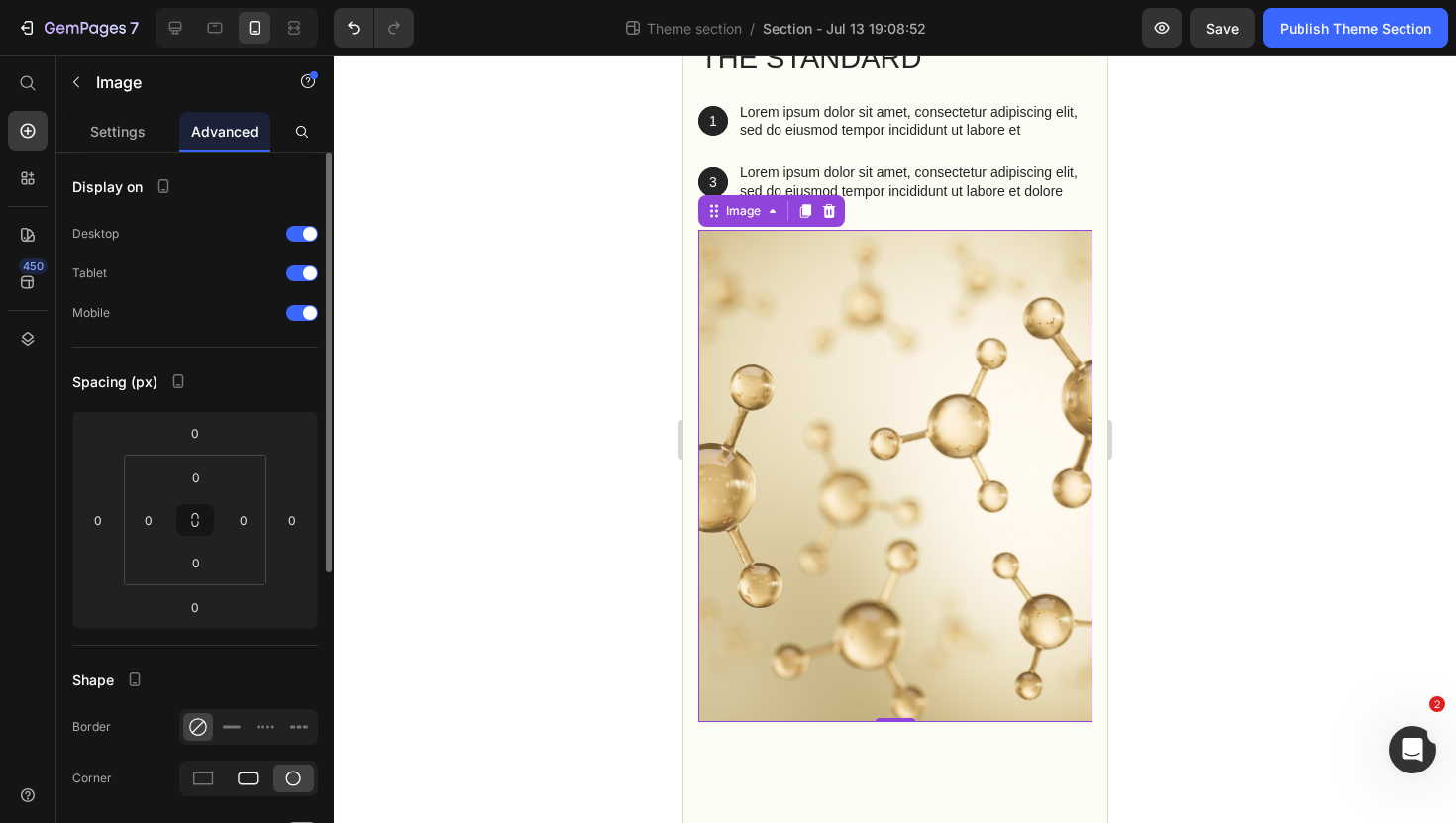 click 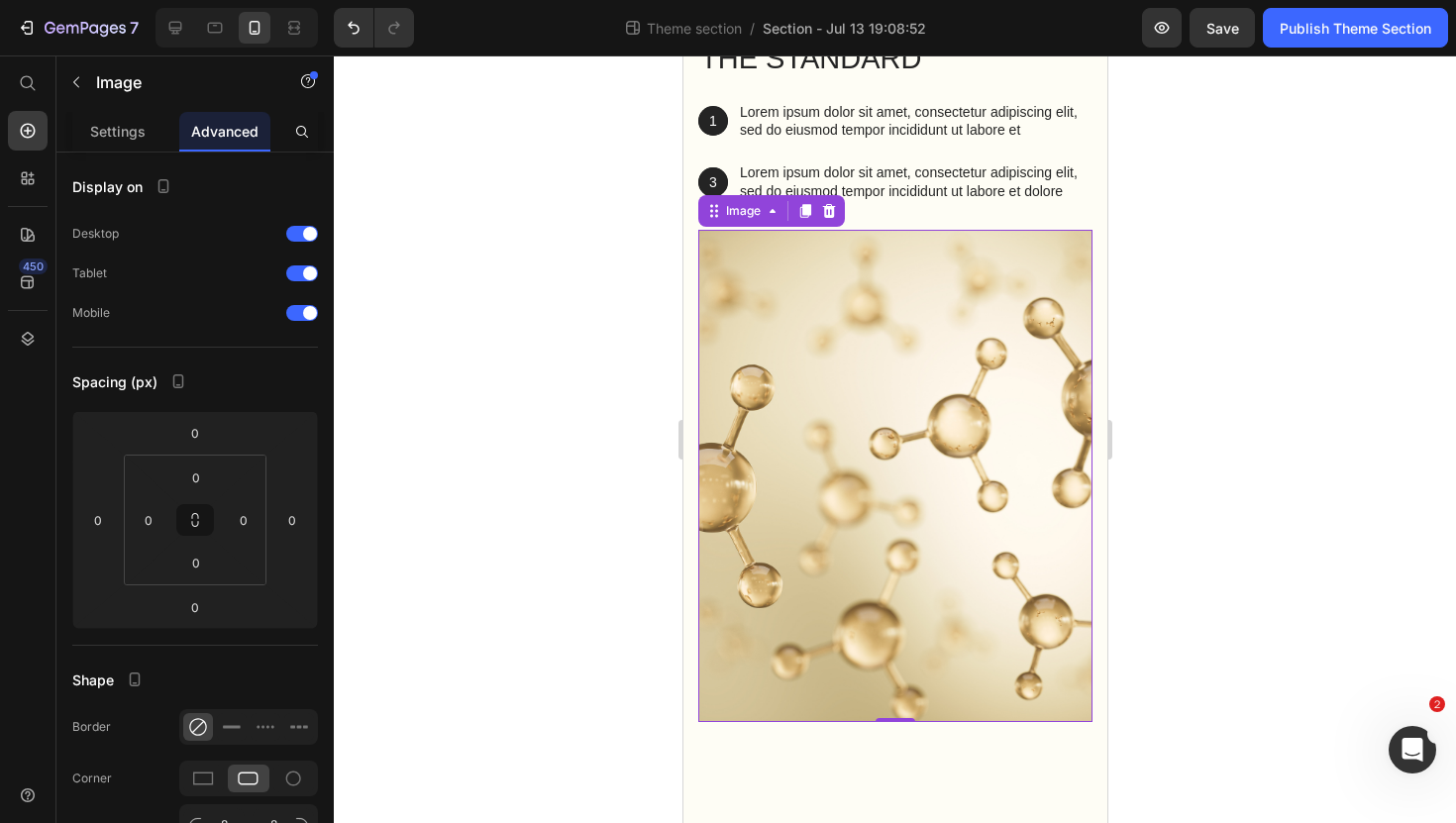 click at bounding box center [894, 476] 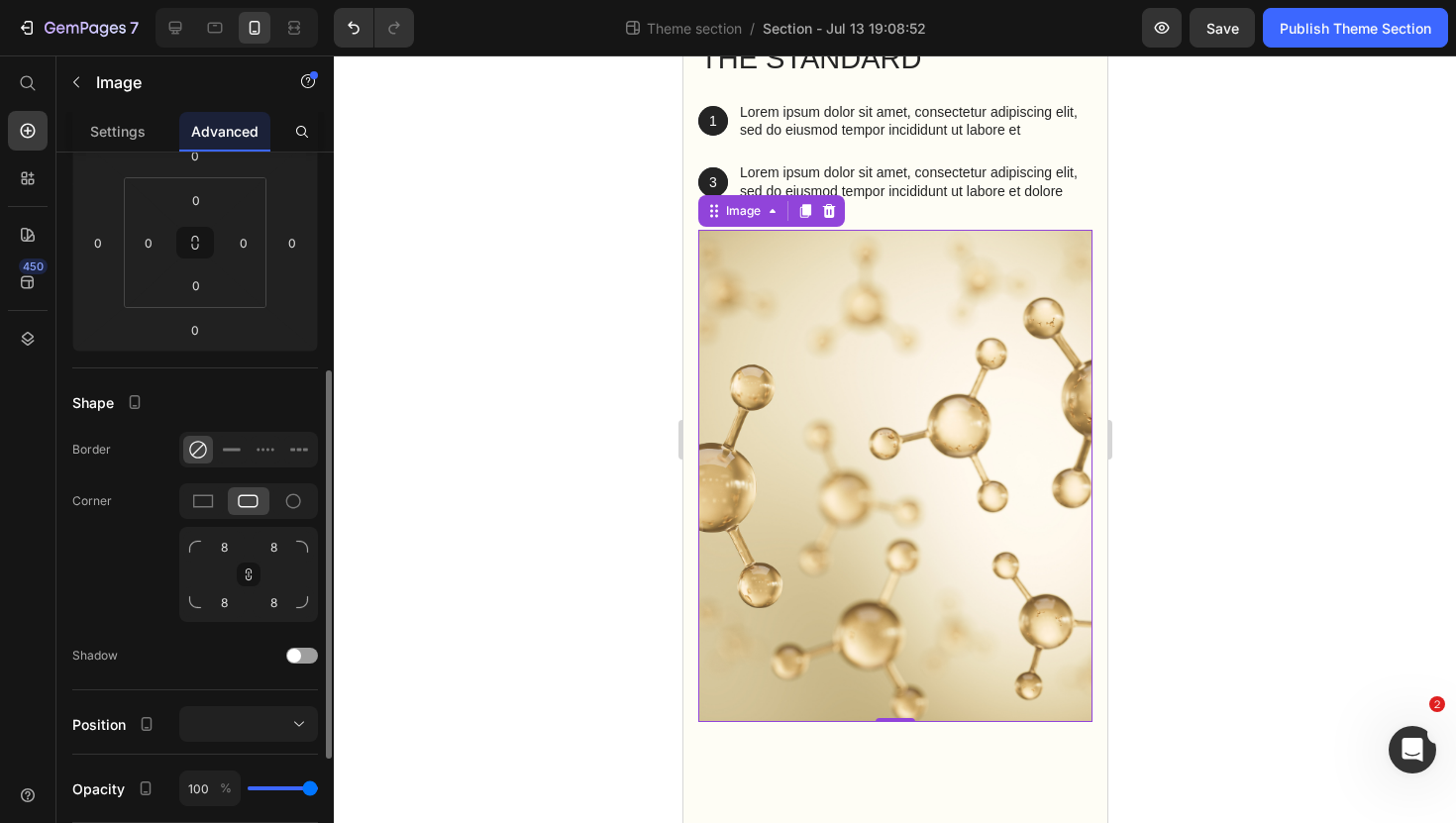 scroll, scrollTop: 323, scrollLeft: 0, axis: vertical 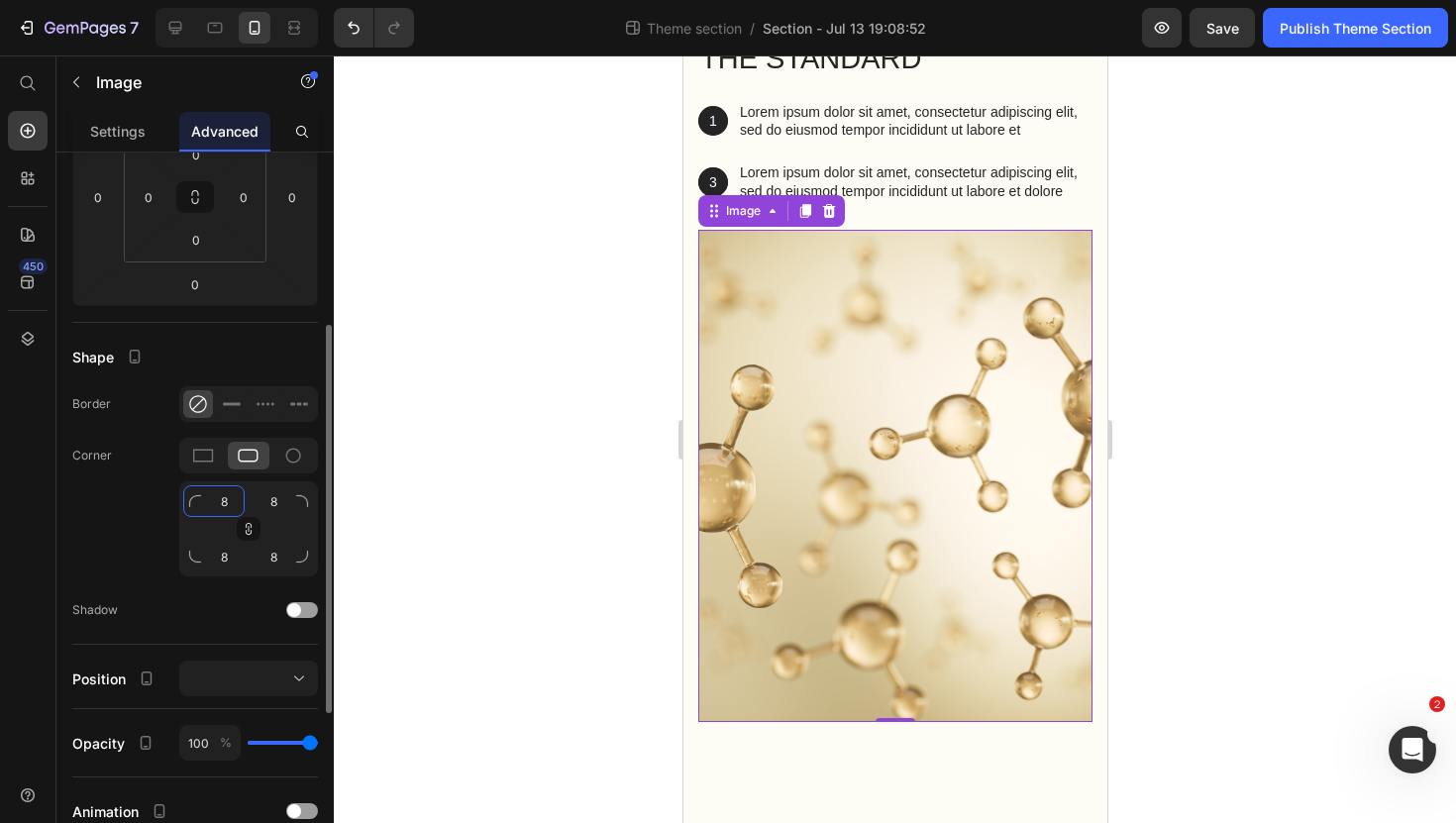 click on "8" 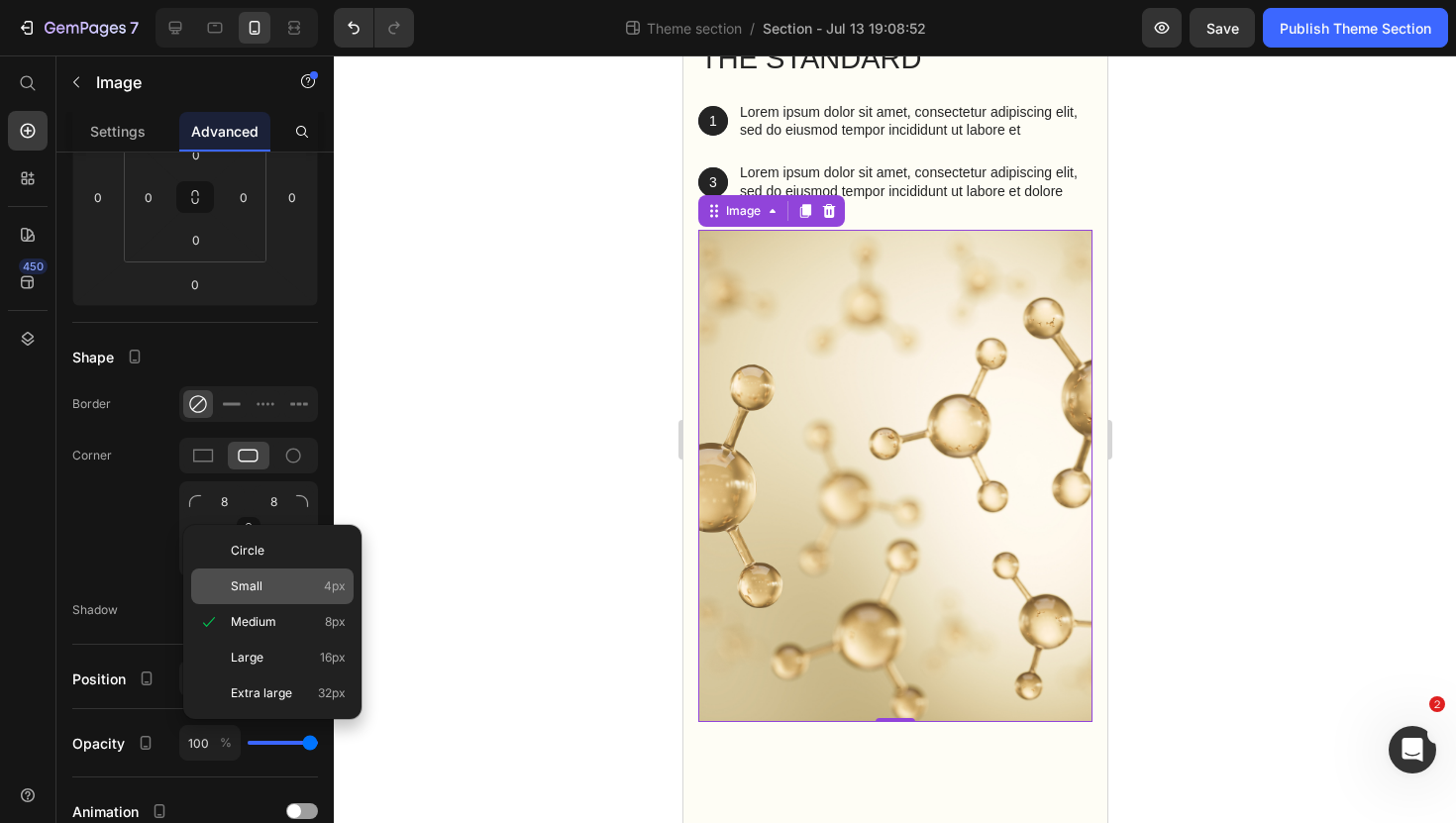 click on "Small" at bounding box center (247, 586) 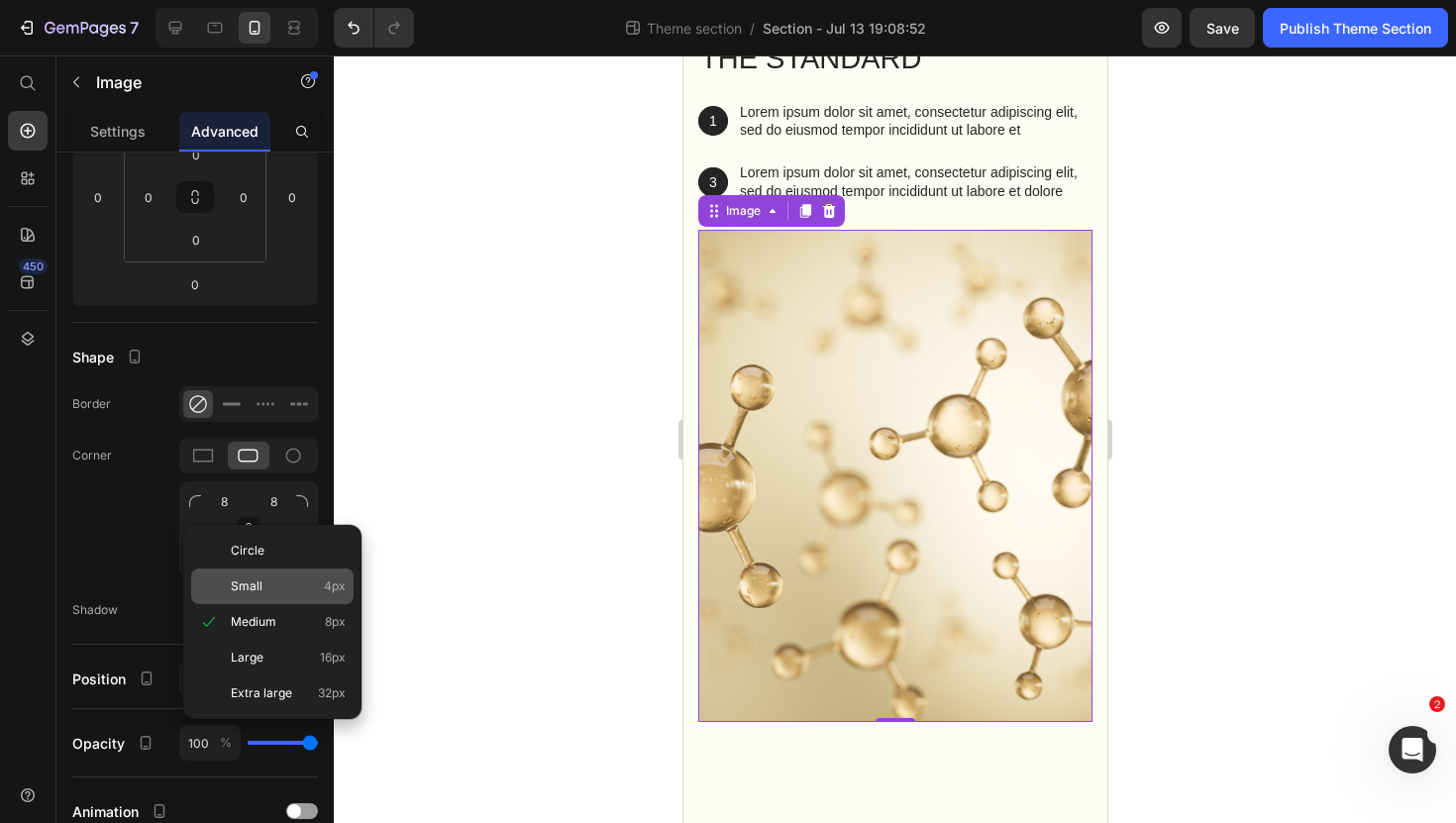 type on "4" 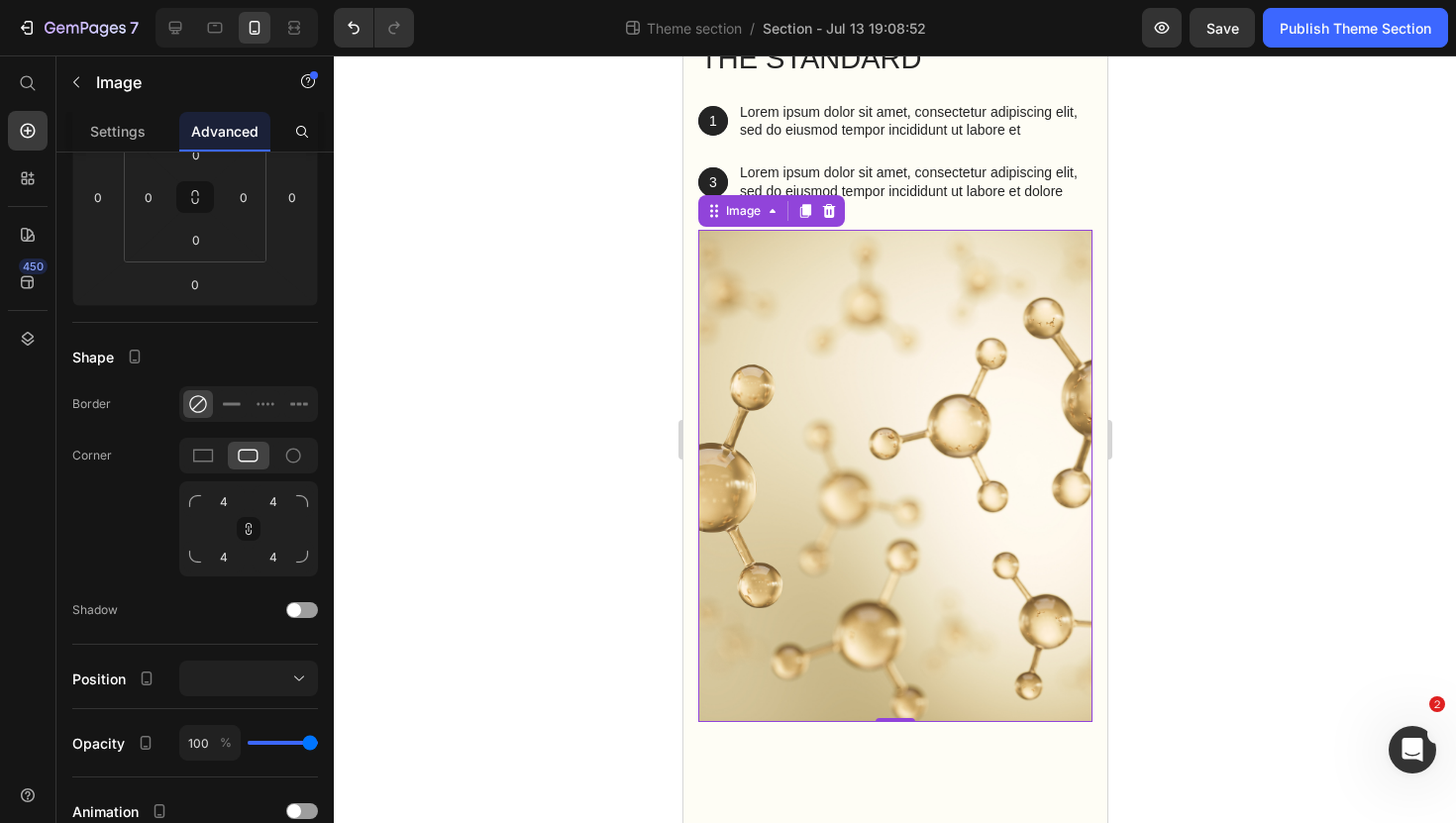 click at bounding box center [894, 476] 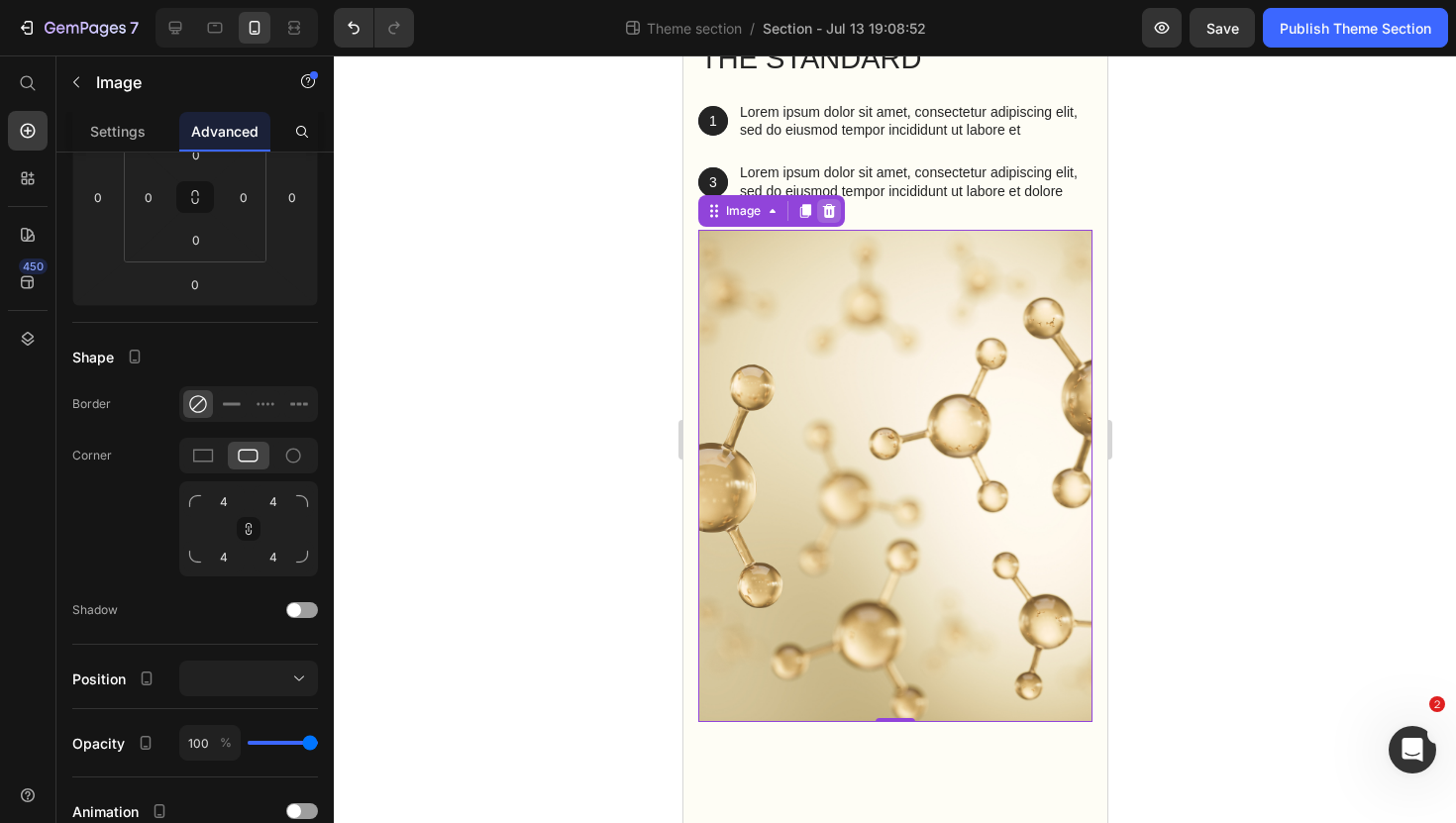 click 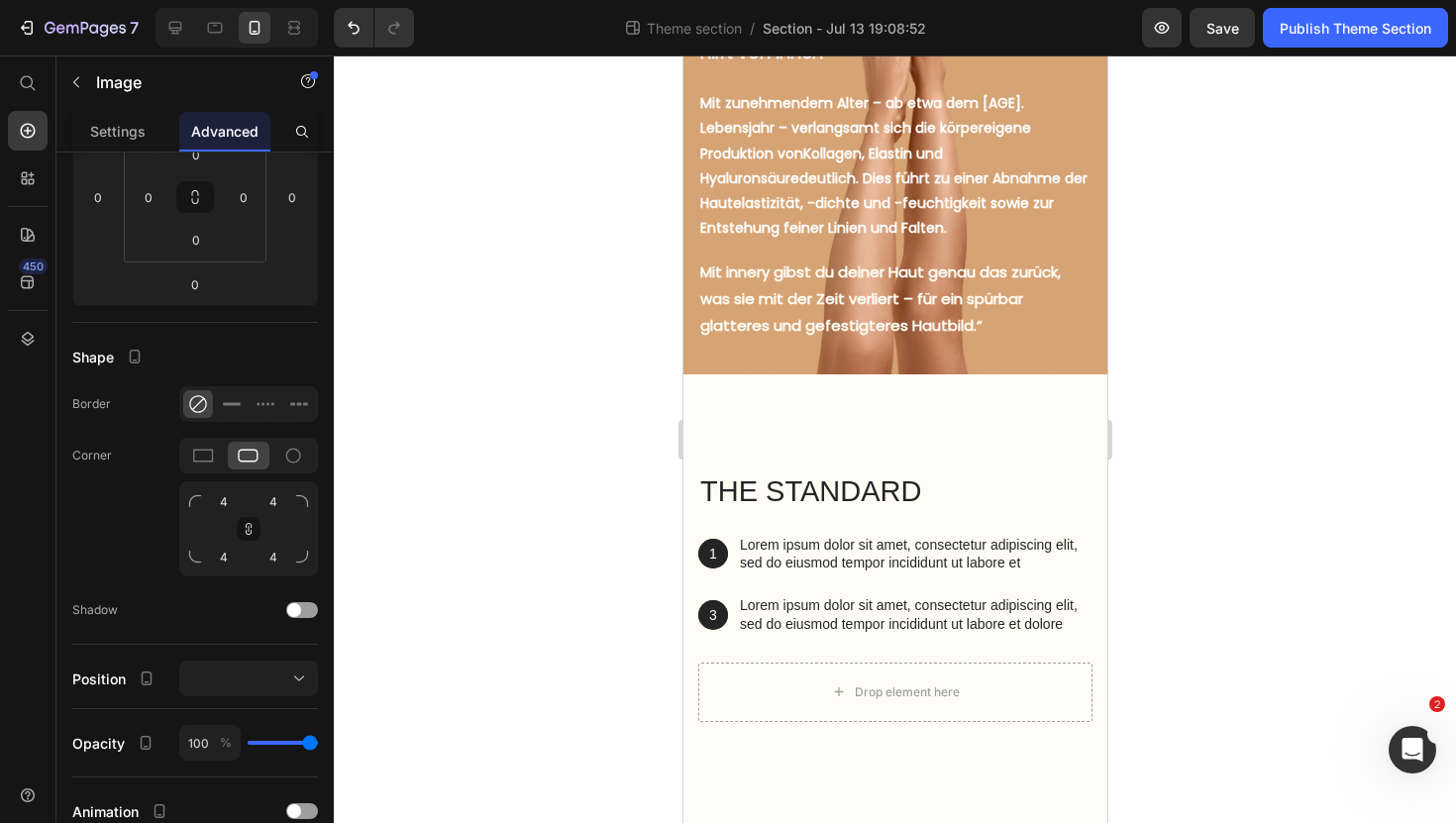 scroll, scrollTop: 1911, scrollLeft: 0, axis: vertical 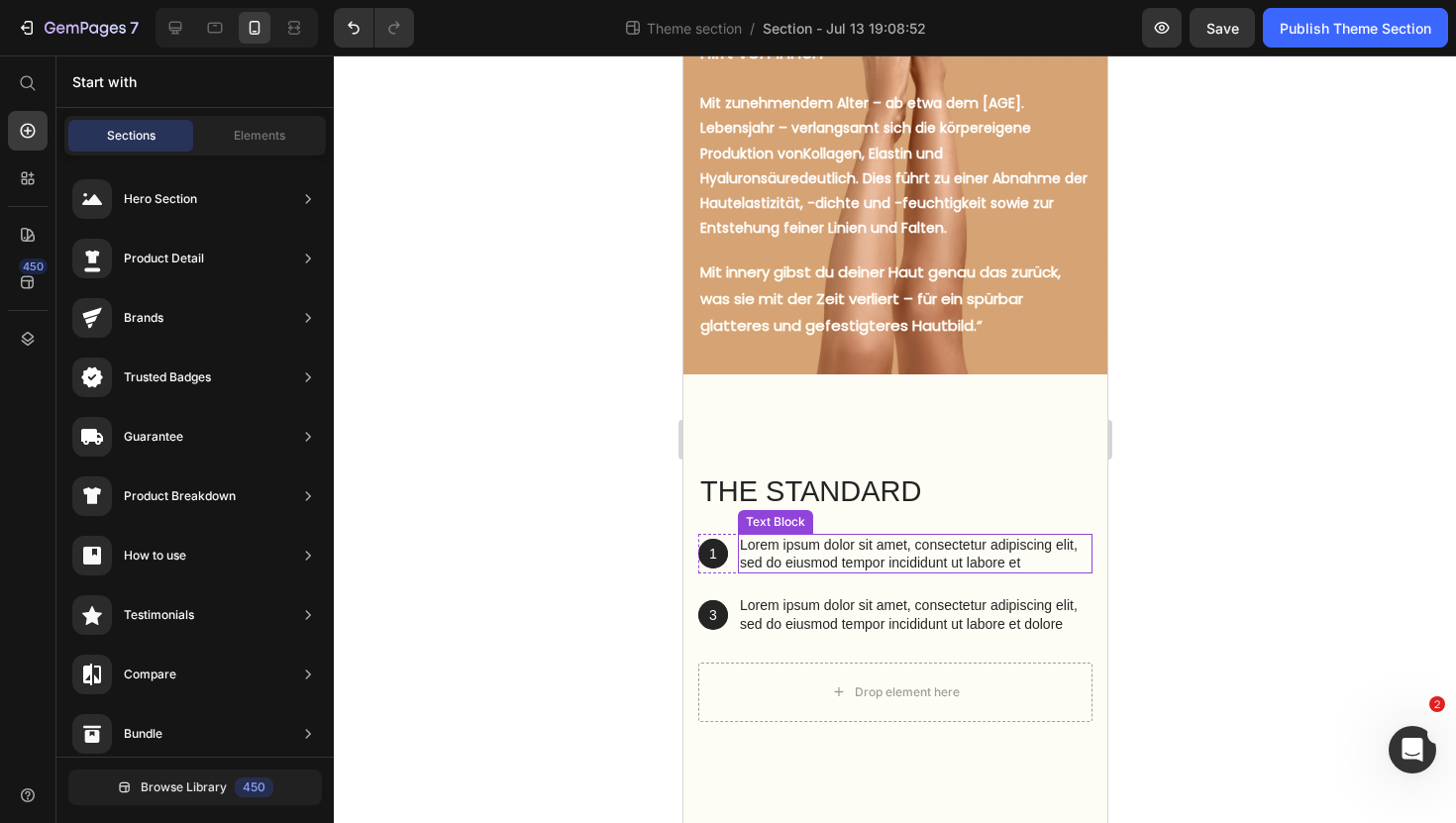 click on "The standard" at bounding box center [894, 492] 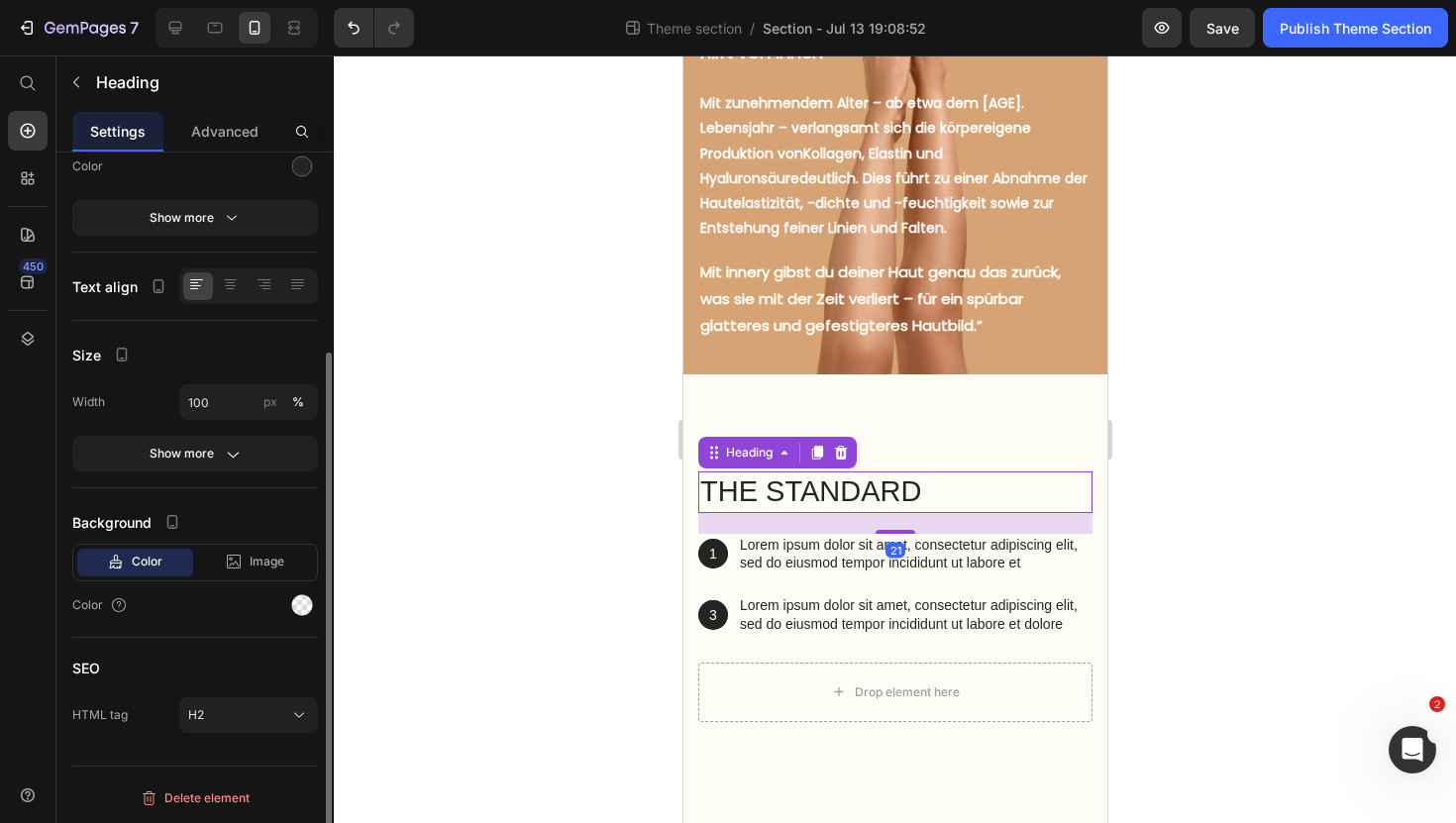 scroll, scrollTop: 0, scrollLeft: 0, axis: both 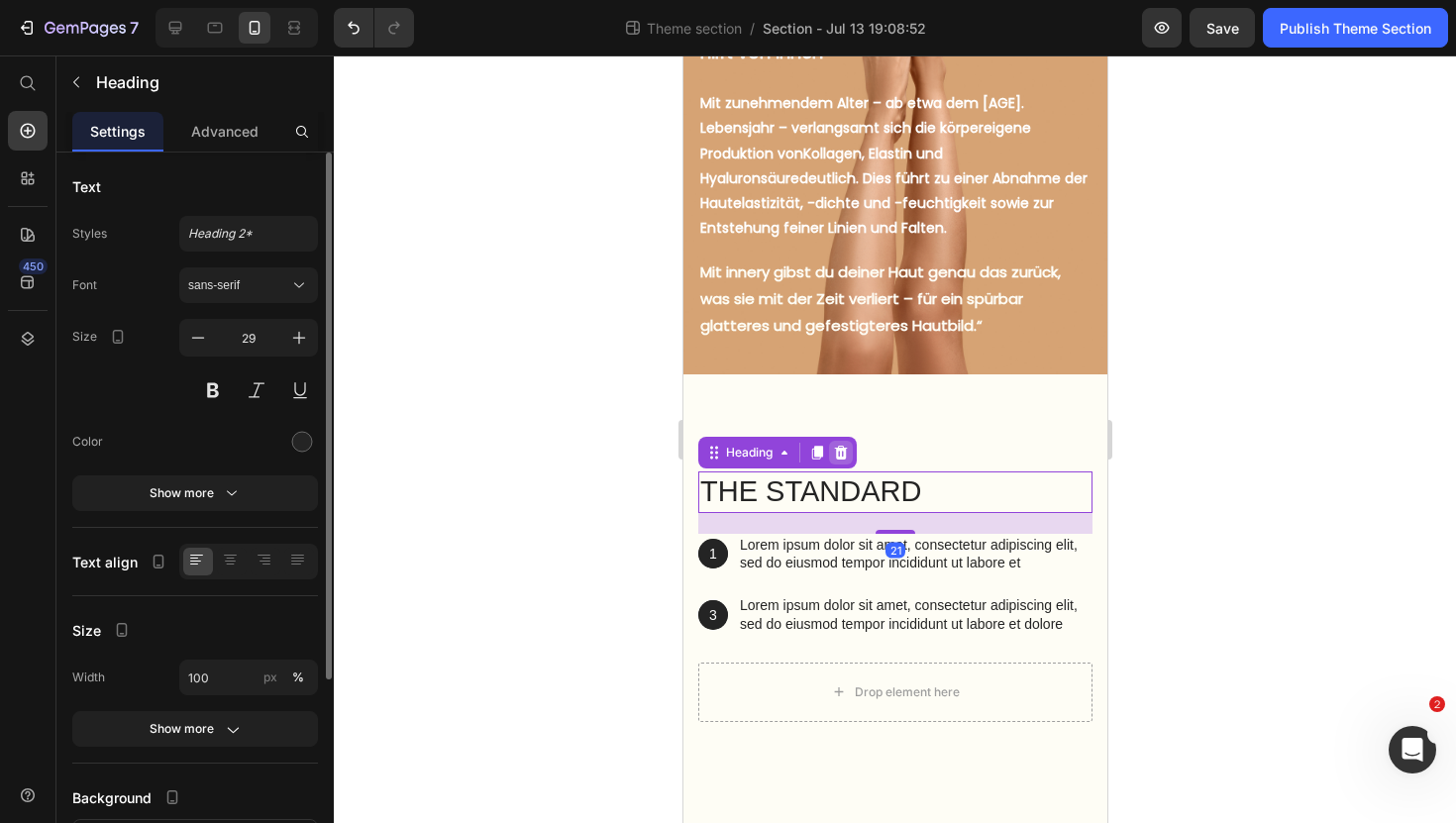 click at bounding box center (840, 453) 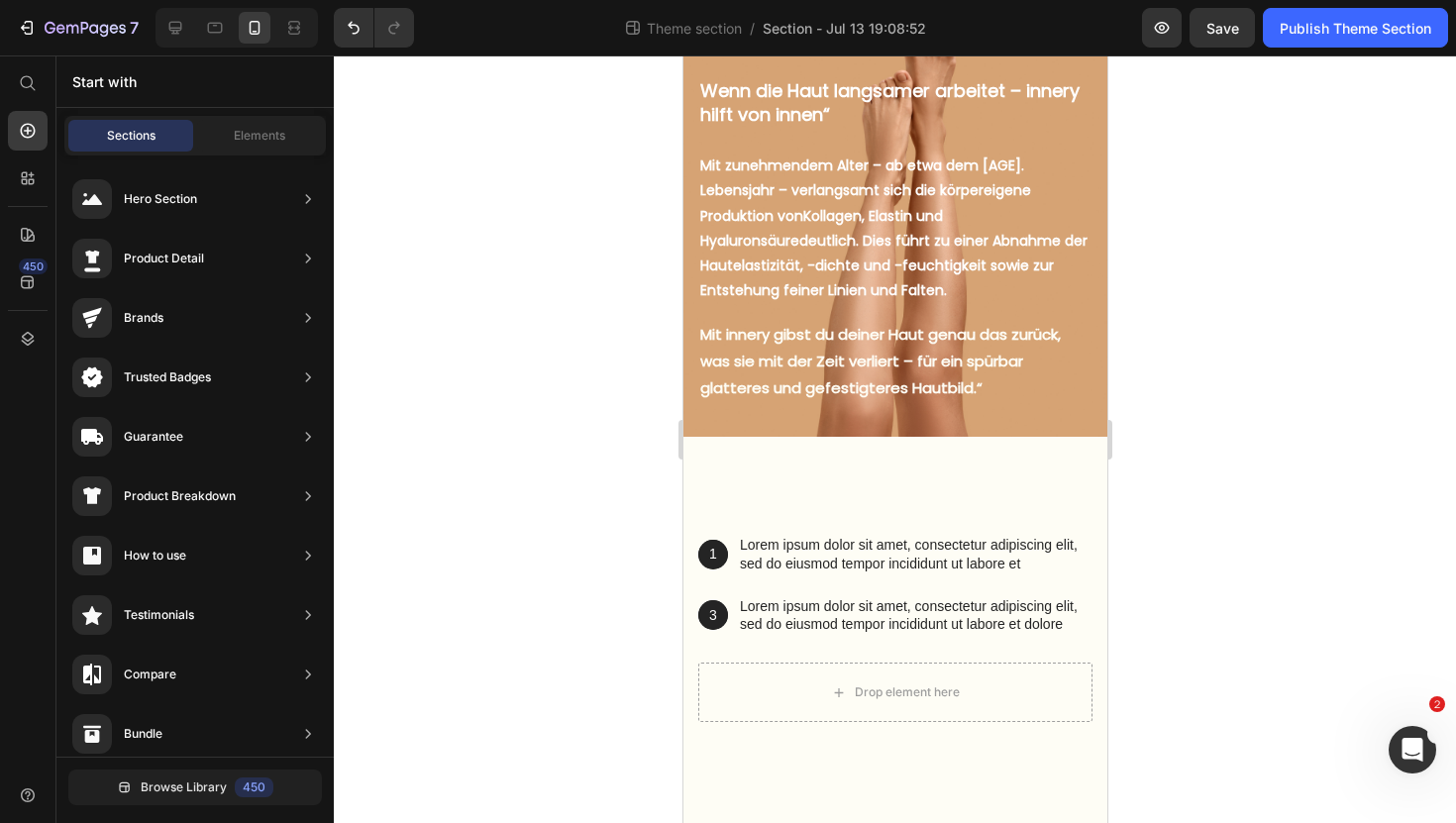 scroll, scrollTop: 1849, scrollLeft: 0, axis: vertical 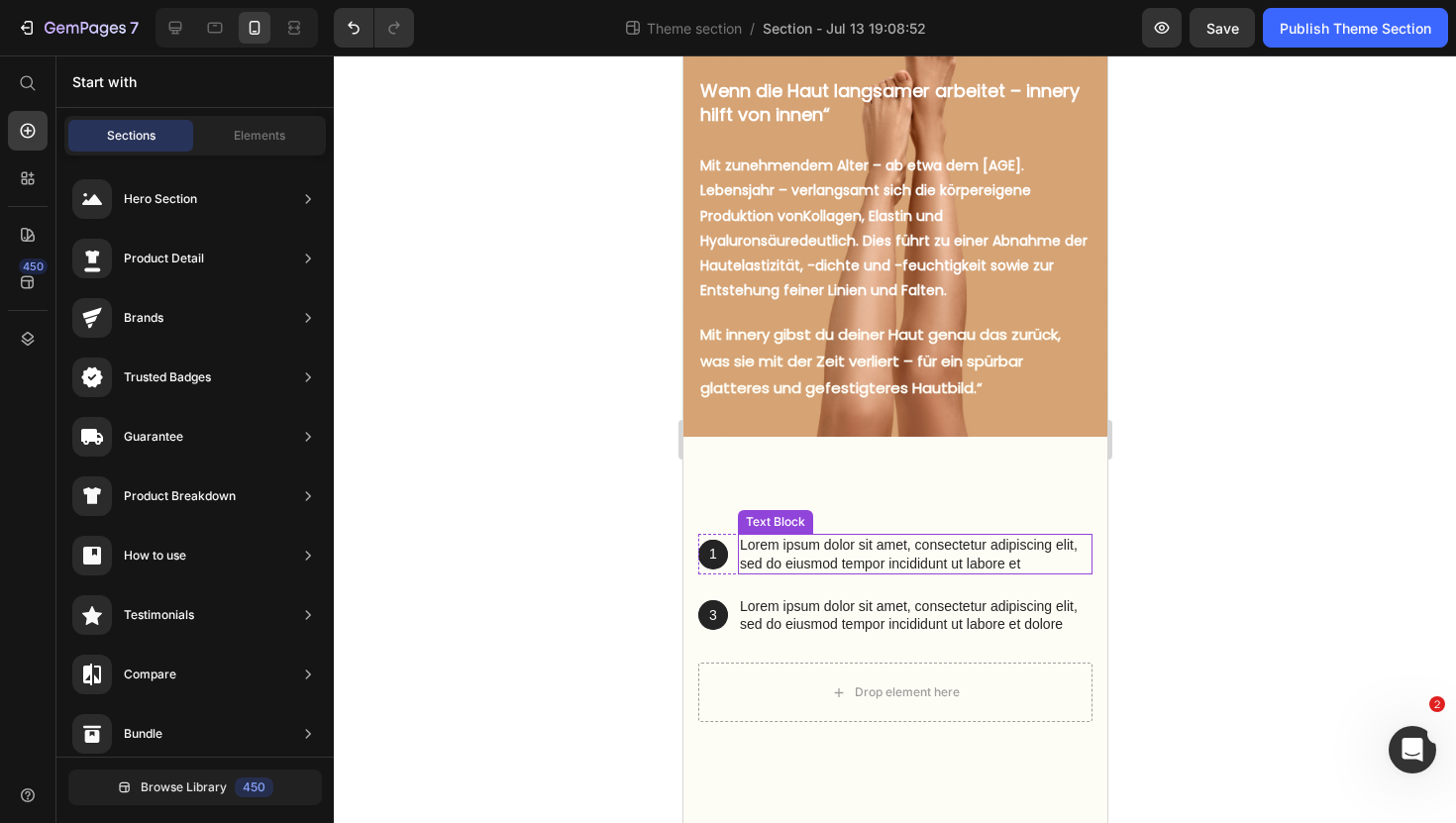 click on "Lorem ipsum dolor sit amet, consectetur adipiscing elit, sed do eiusmod tempor incididunt ut labore et" at bounding box center [914, 554] 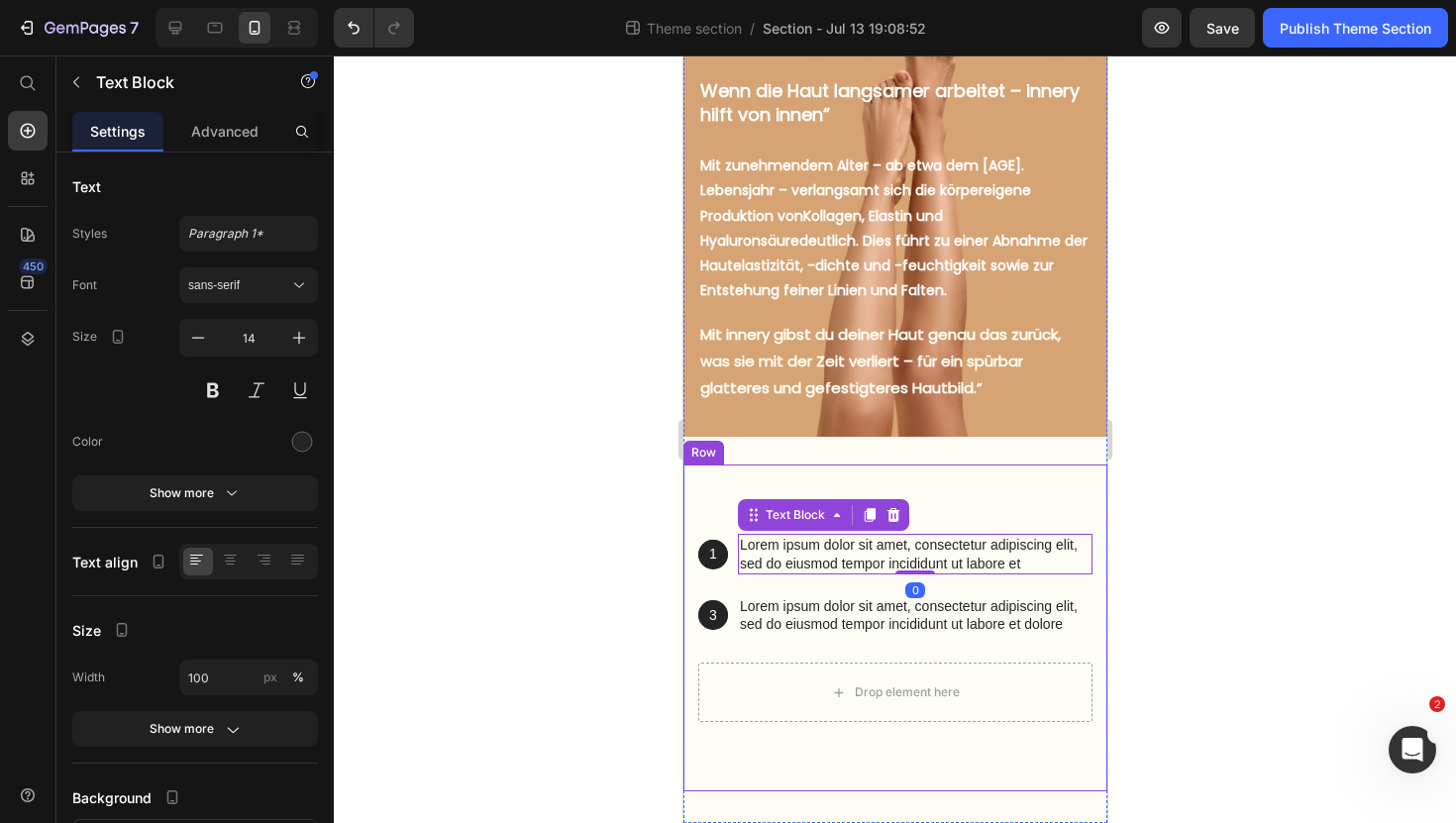 click on "1 Text Block Hero Banner Lorem ipsum dolor sit amet, consectetur adipiscing elit, sed do eiusmod tempor incididunt ut labore et  Text Block   0 Row 3 Text Block Hero Banner Lorem ipsum dolor sit amet, consectetur adipiscing elit, sed do eiusmod tempor incididunt ut labore et dolore  Text Block Row Row
Drop element here Row Row" at bounding box center (894, 628) 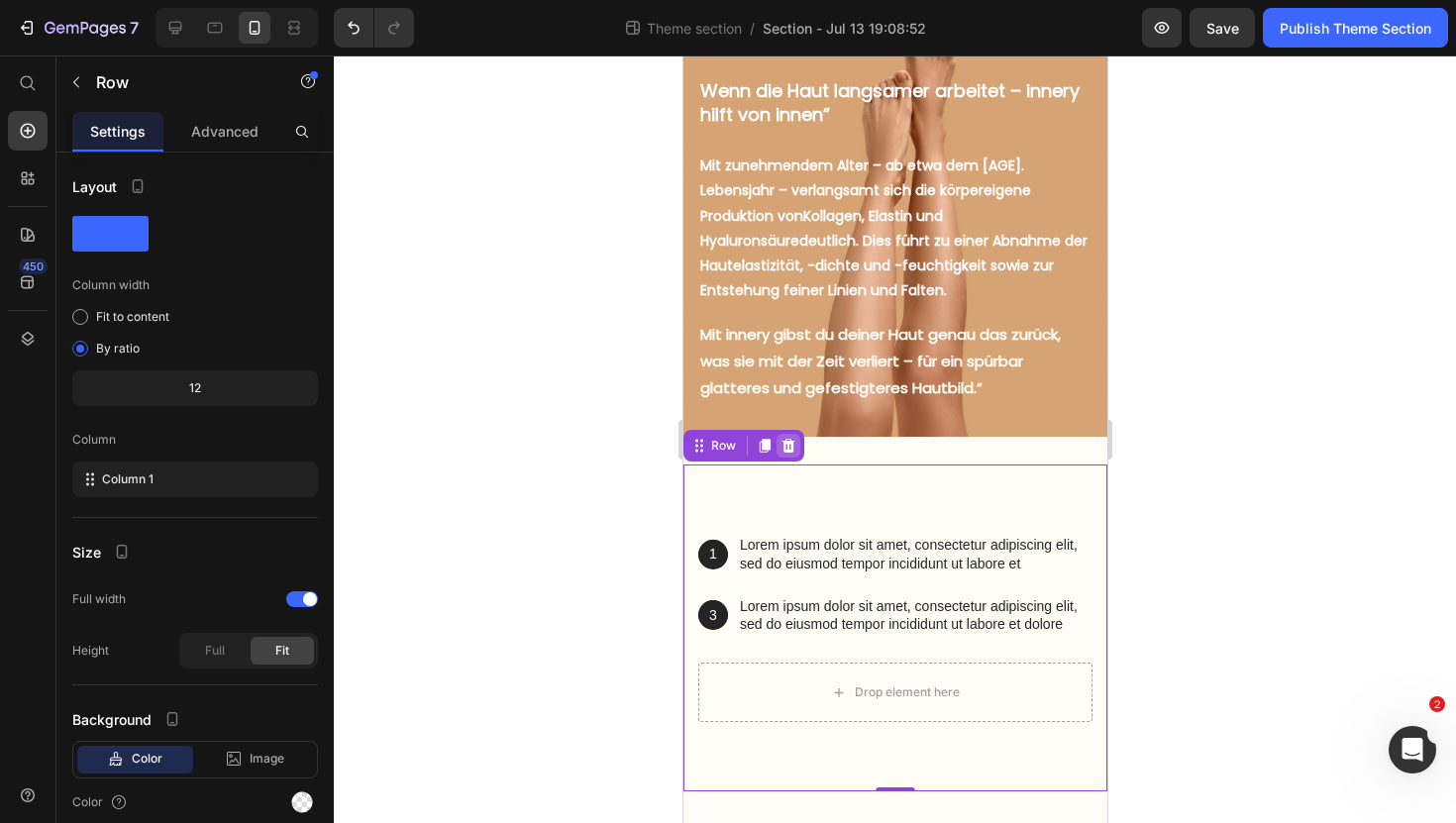 click 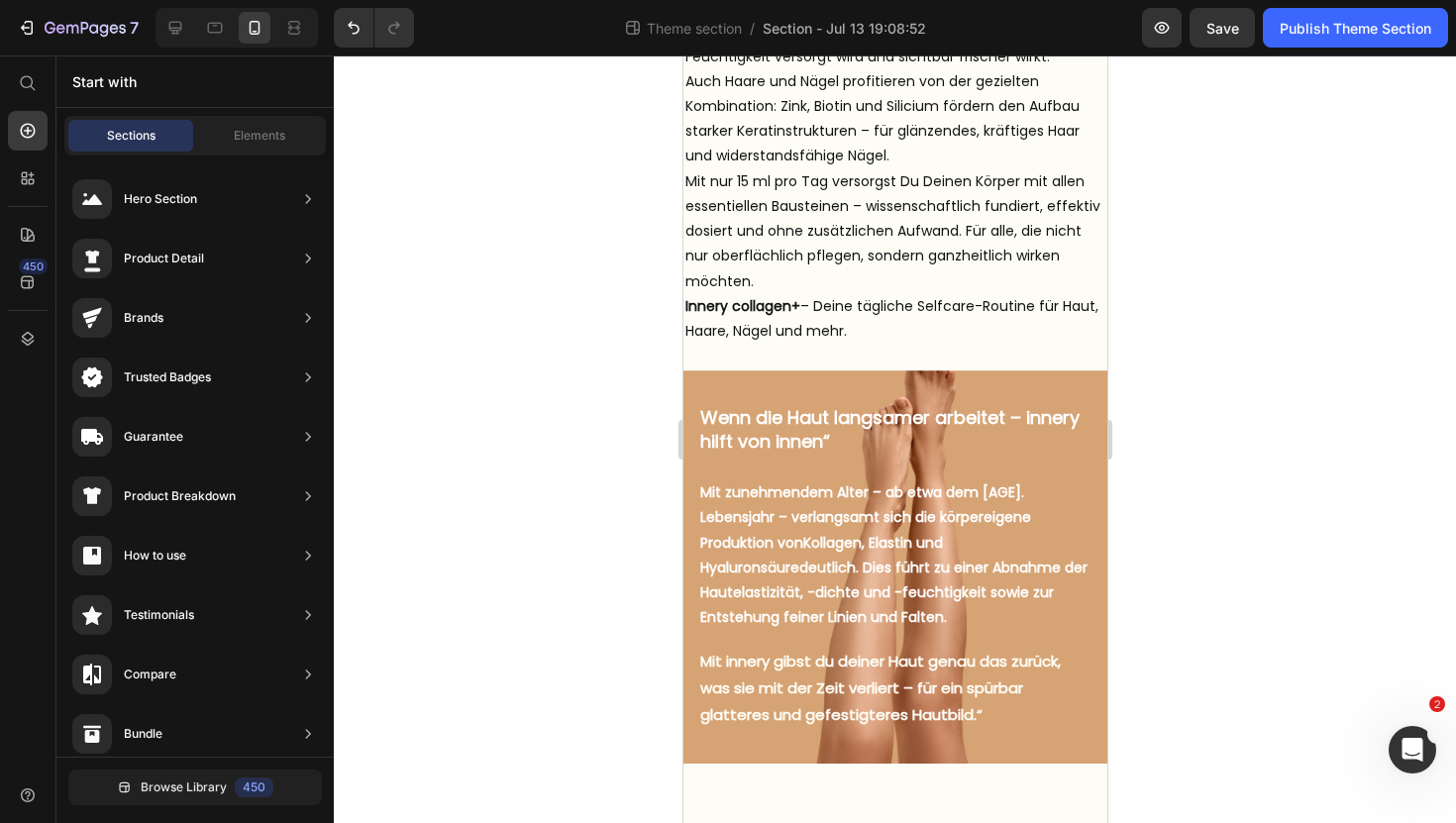 scroll, scrollTop: 1522, scrollLeft: 0, axis: vertical 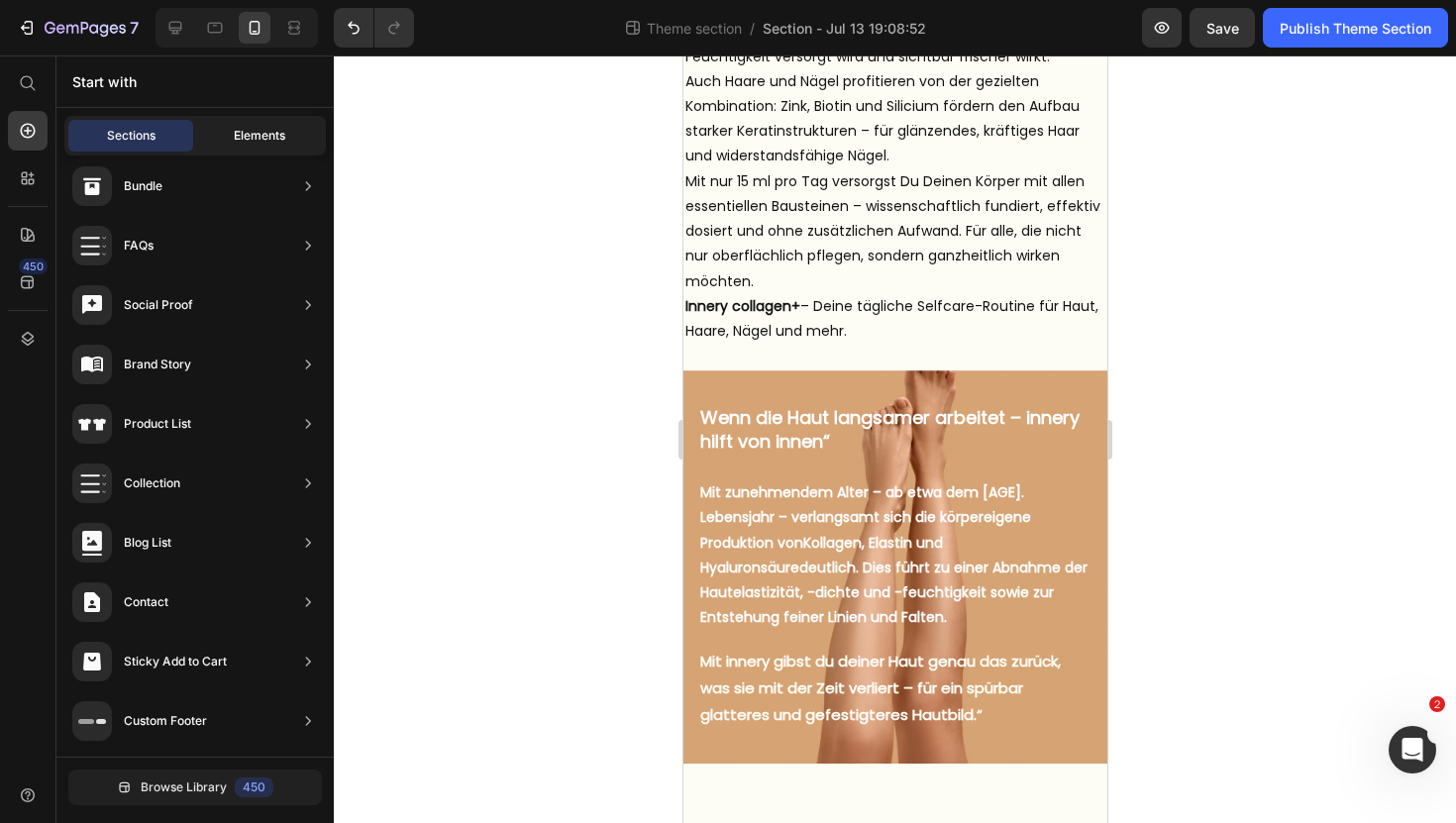 click on "Elements" at bounding box center [260, 136] 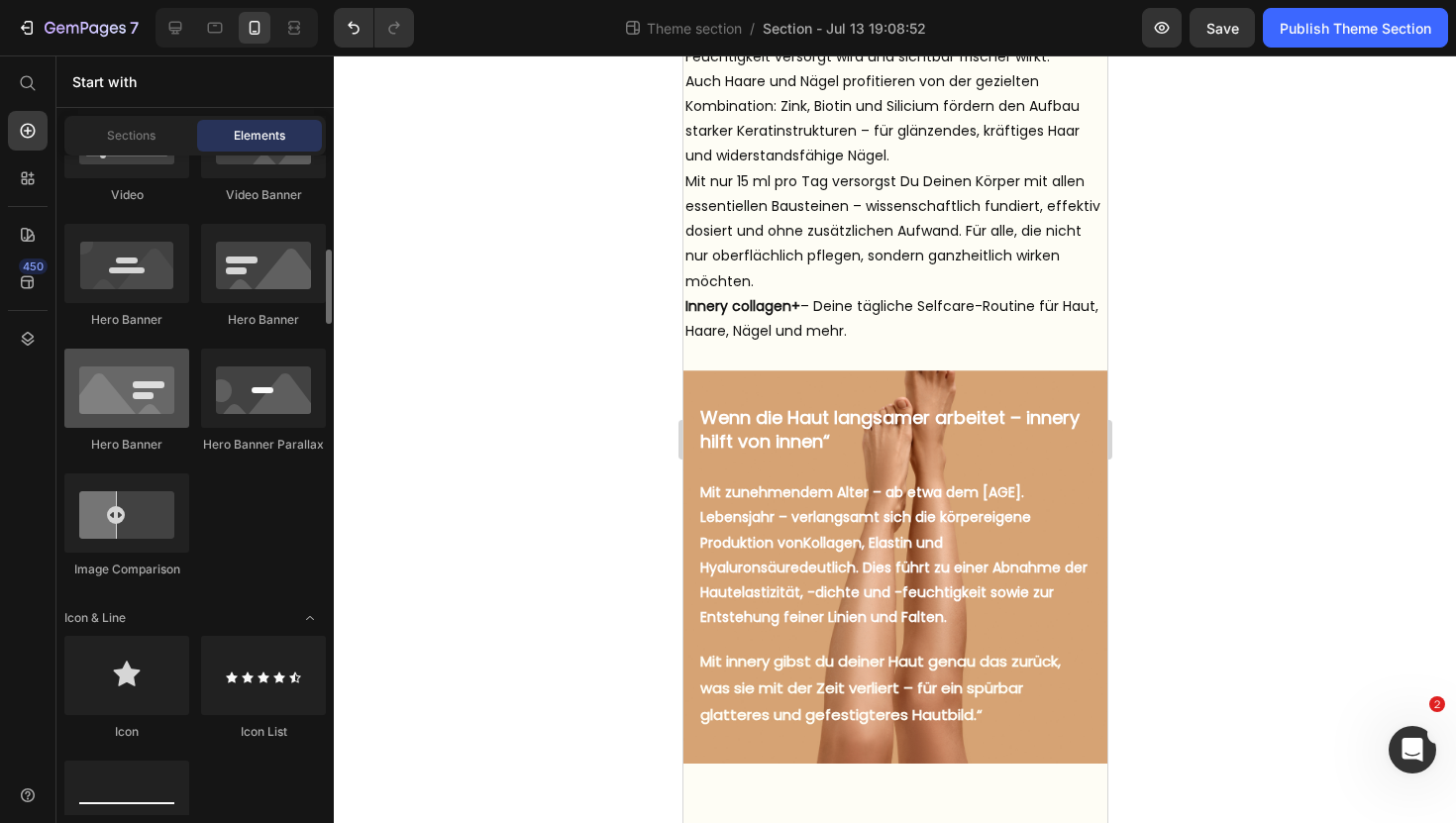 scroll, scrollTop: 855, scrollLeft: 0, axis: vertical 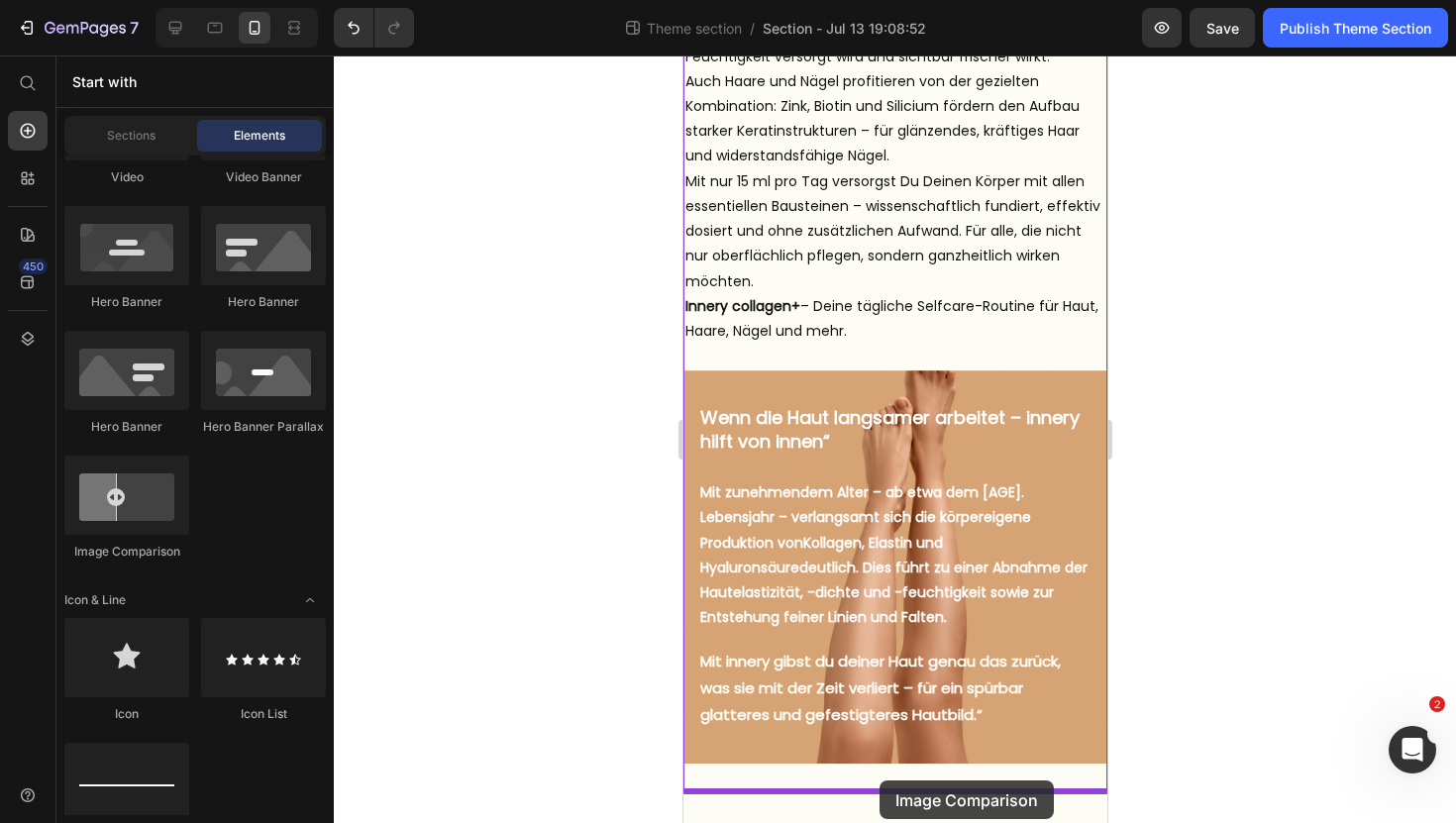 drag, startPoint x: 821, startPoint y: 537, endPoint x: 879, endPoint y: 780, distance: 249.82594 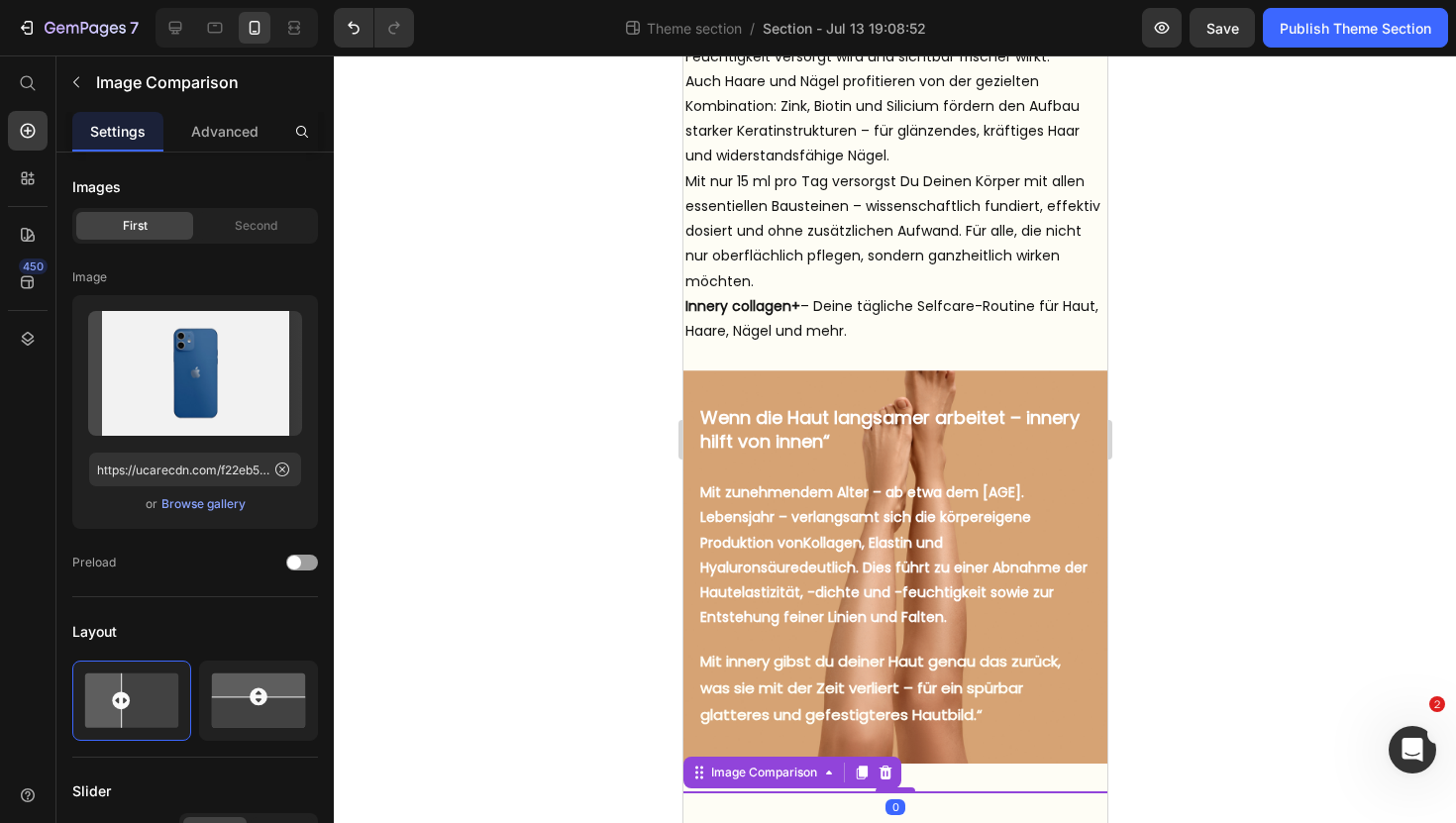 scroll, scrollTop: 1761, scrollLeft: 0, axis: vertical 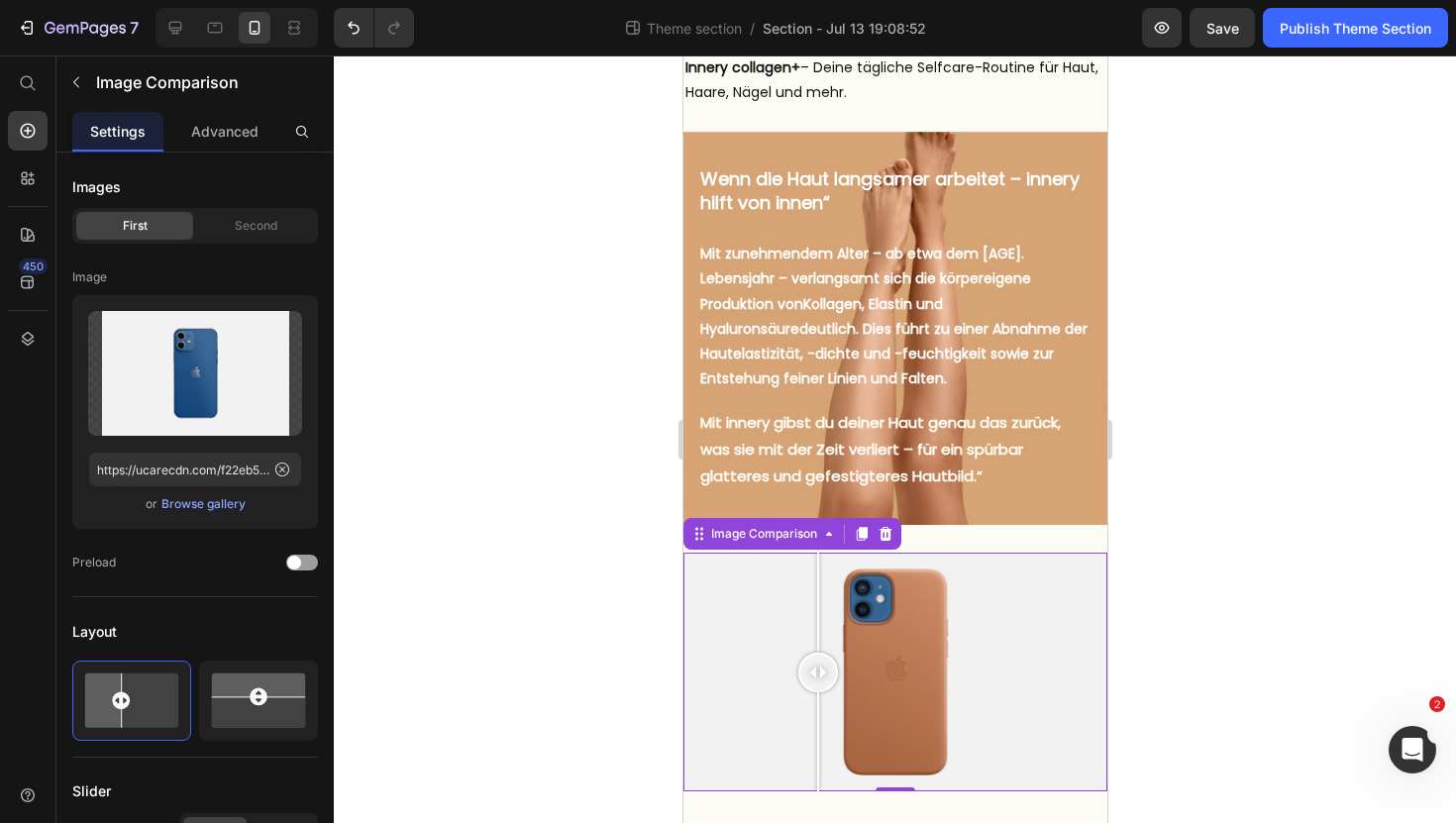 click at bounding box center (894, 671) 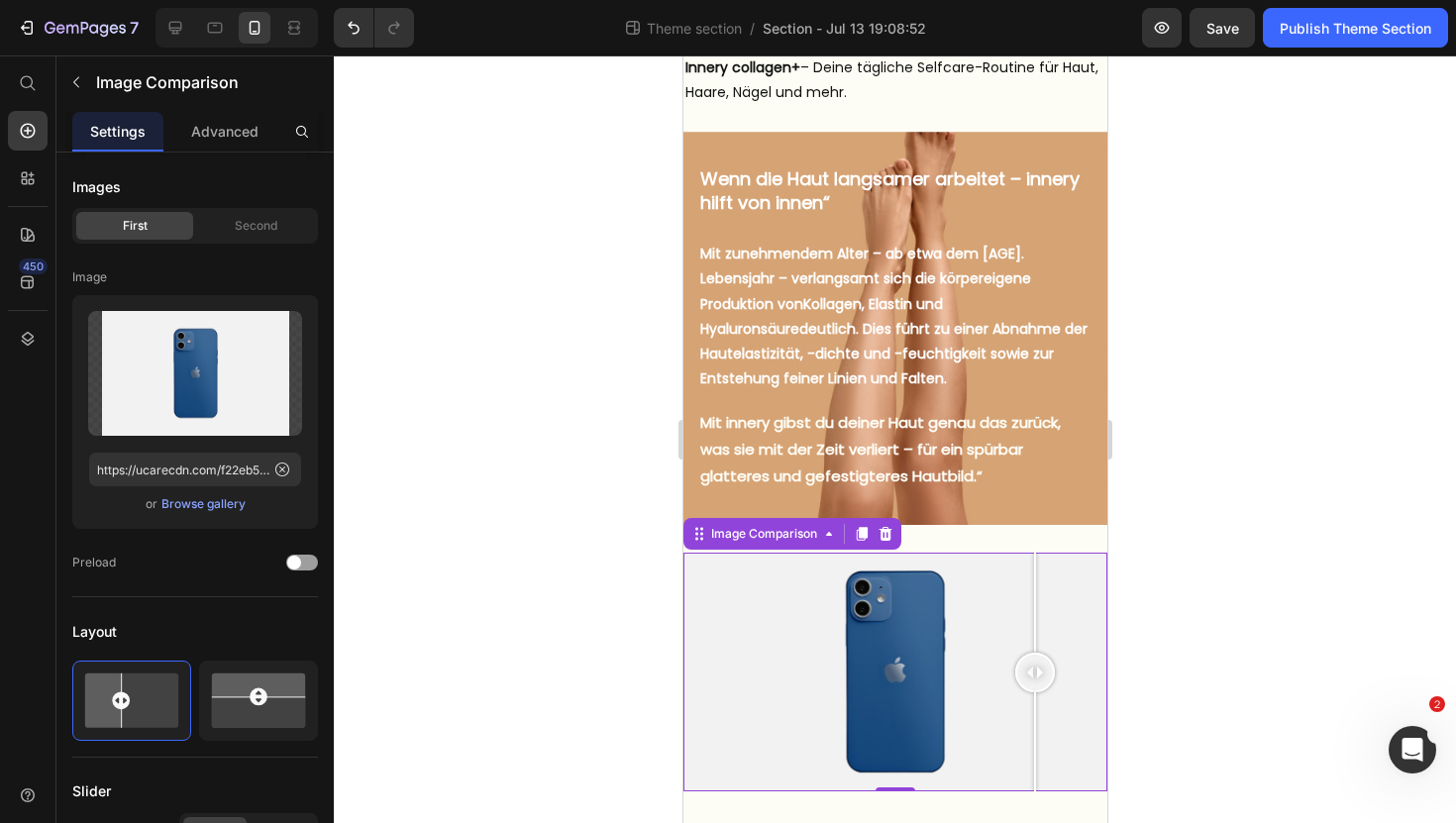 click at bounding box center (894, 671) 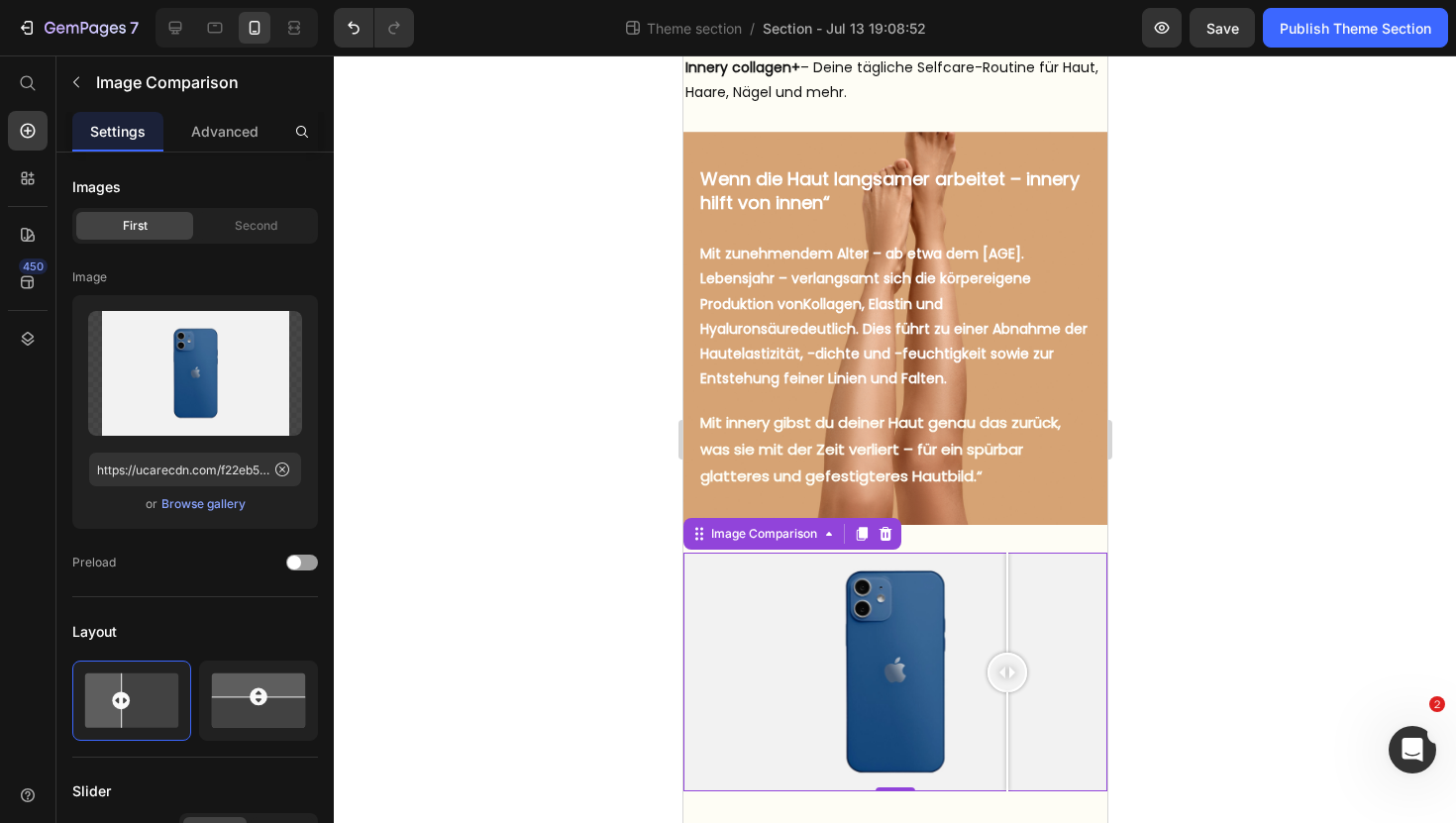 click at bounding box center [894, 671] 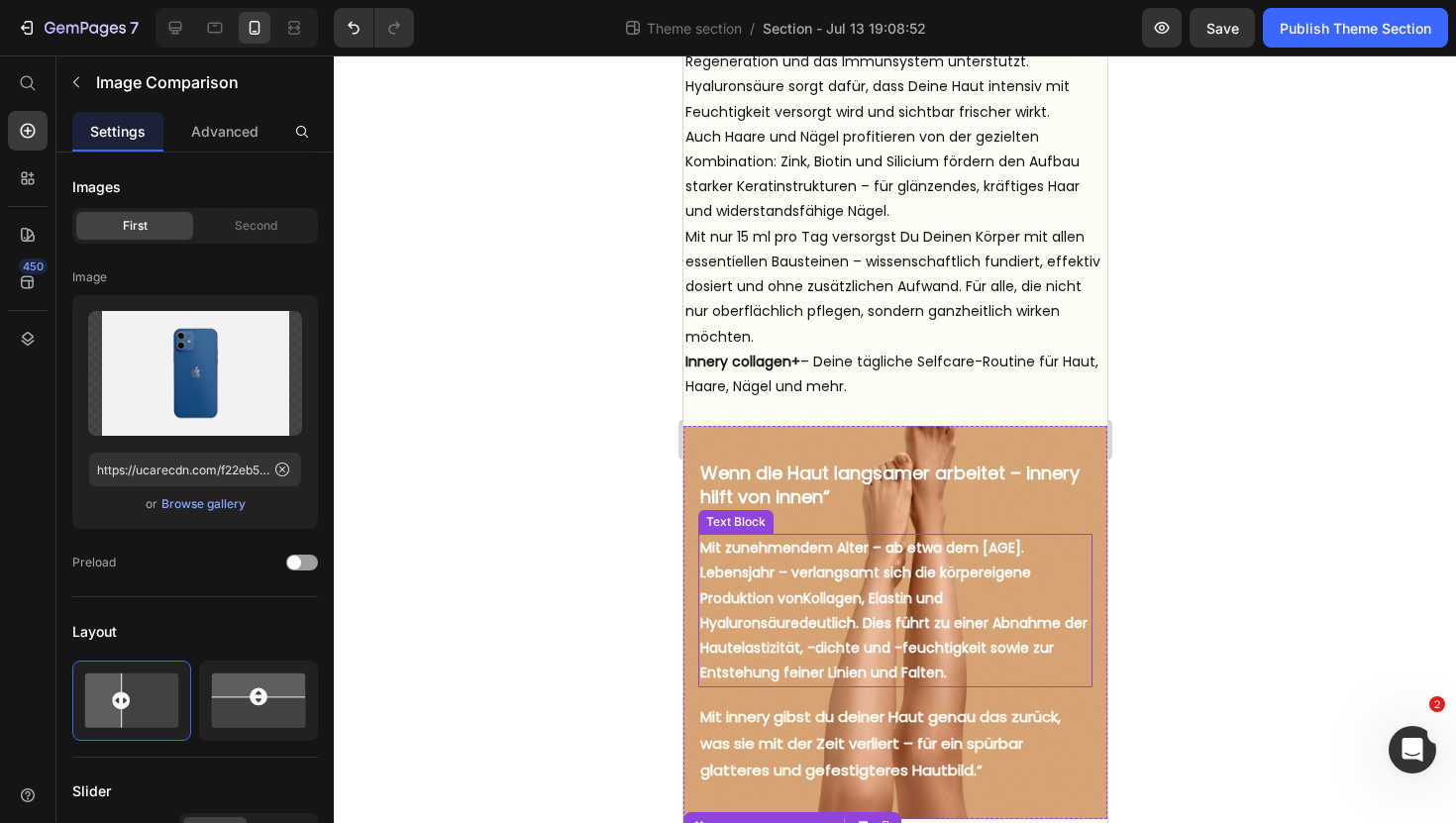 scroll, scrollTop: 1423, scrollLeft: 0, axis: vertical 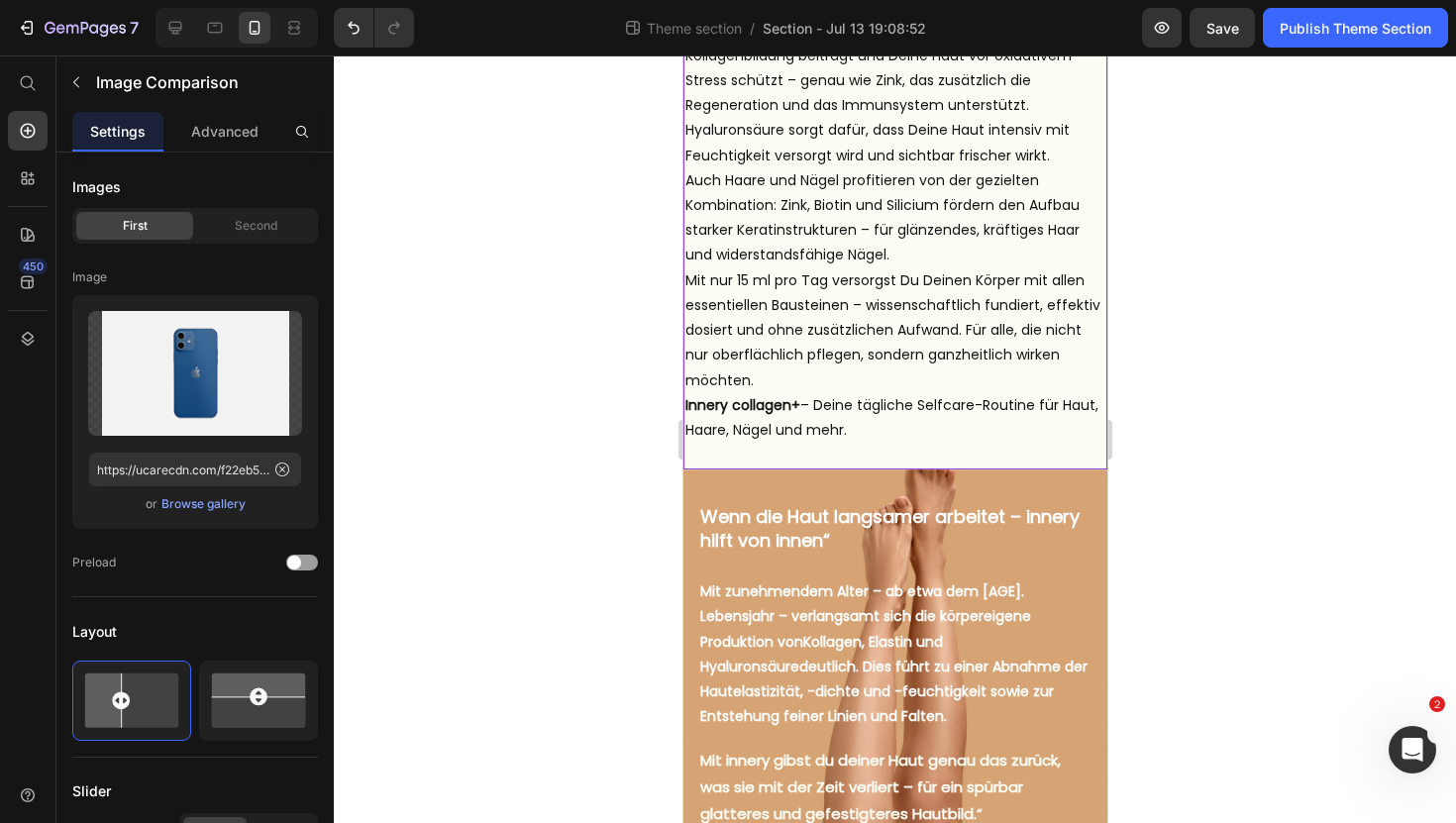 click 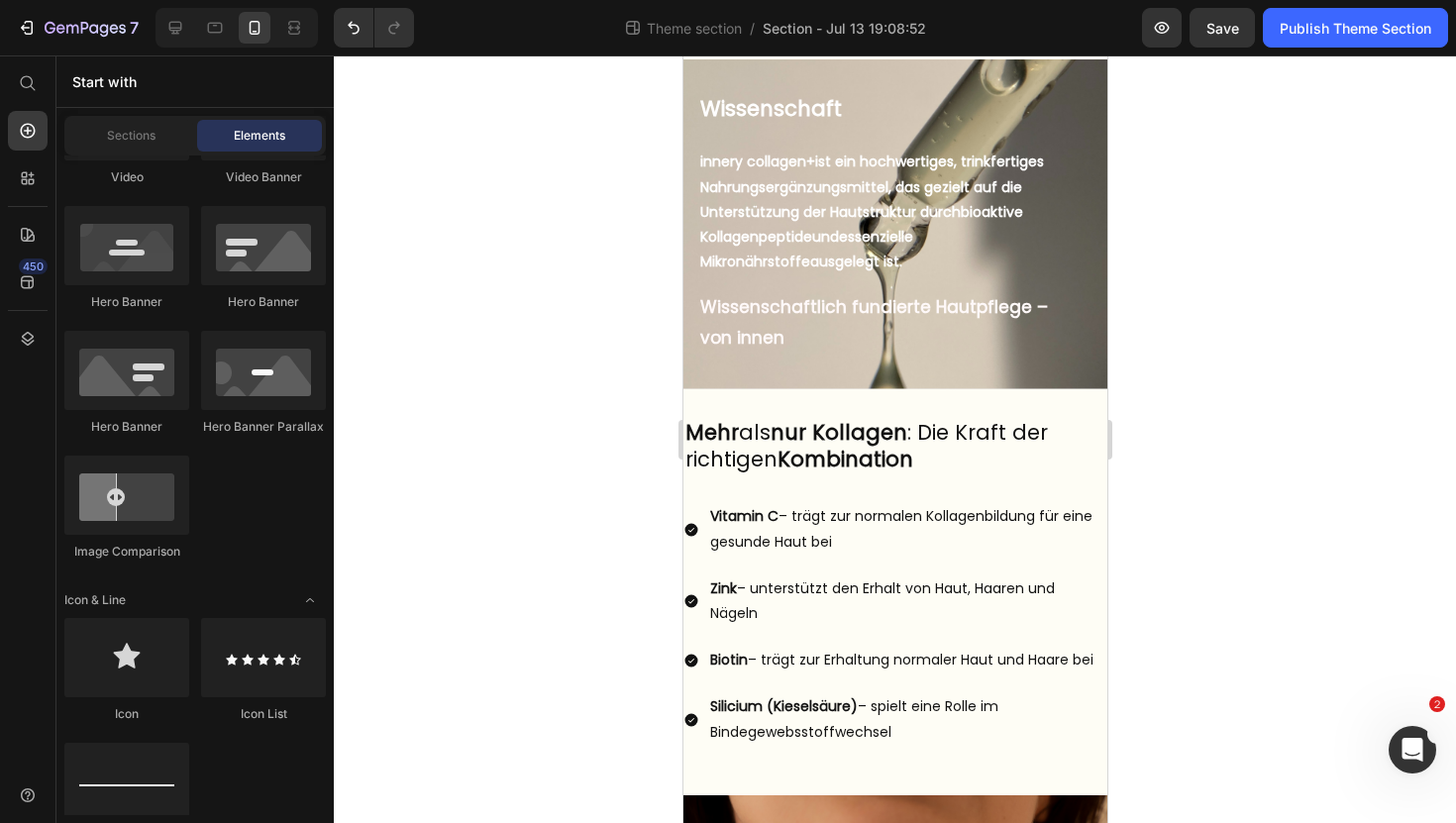 scroll, scrollTop: 0, scrollLeft: 0, axis: both 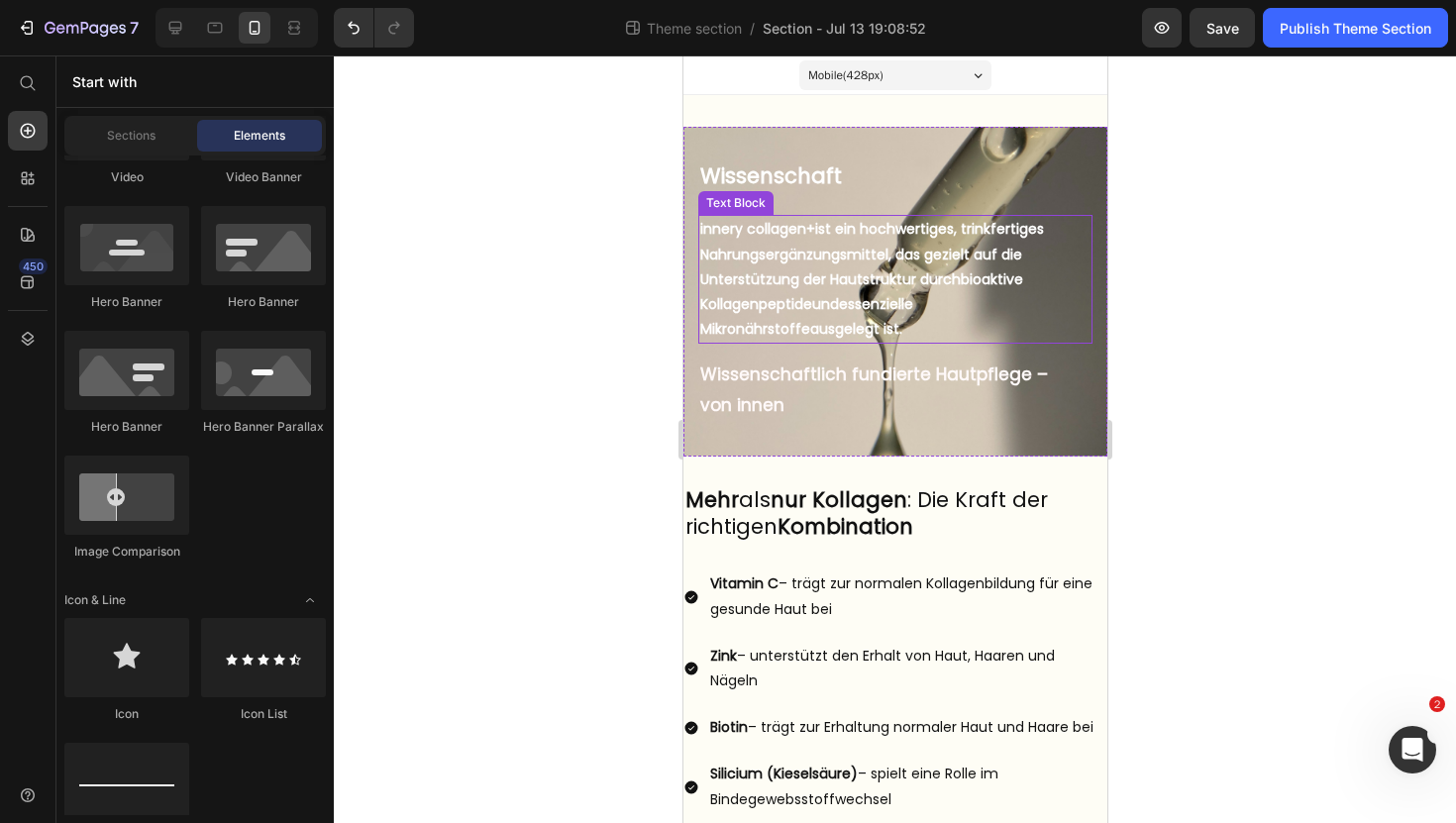 click on "innery collagen+  ist ein hochwertiges, trinkfertiges Nahrungsergänzungsmittel, das gezielt auf die Unterstützung der Hautstruktur durch  bioaktive Kollagenpeptide  und  essenzielle Mikronährstoffe  ausgelegt ist." at bounding box center (894, 279) 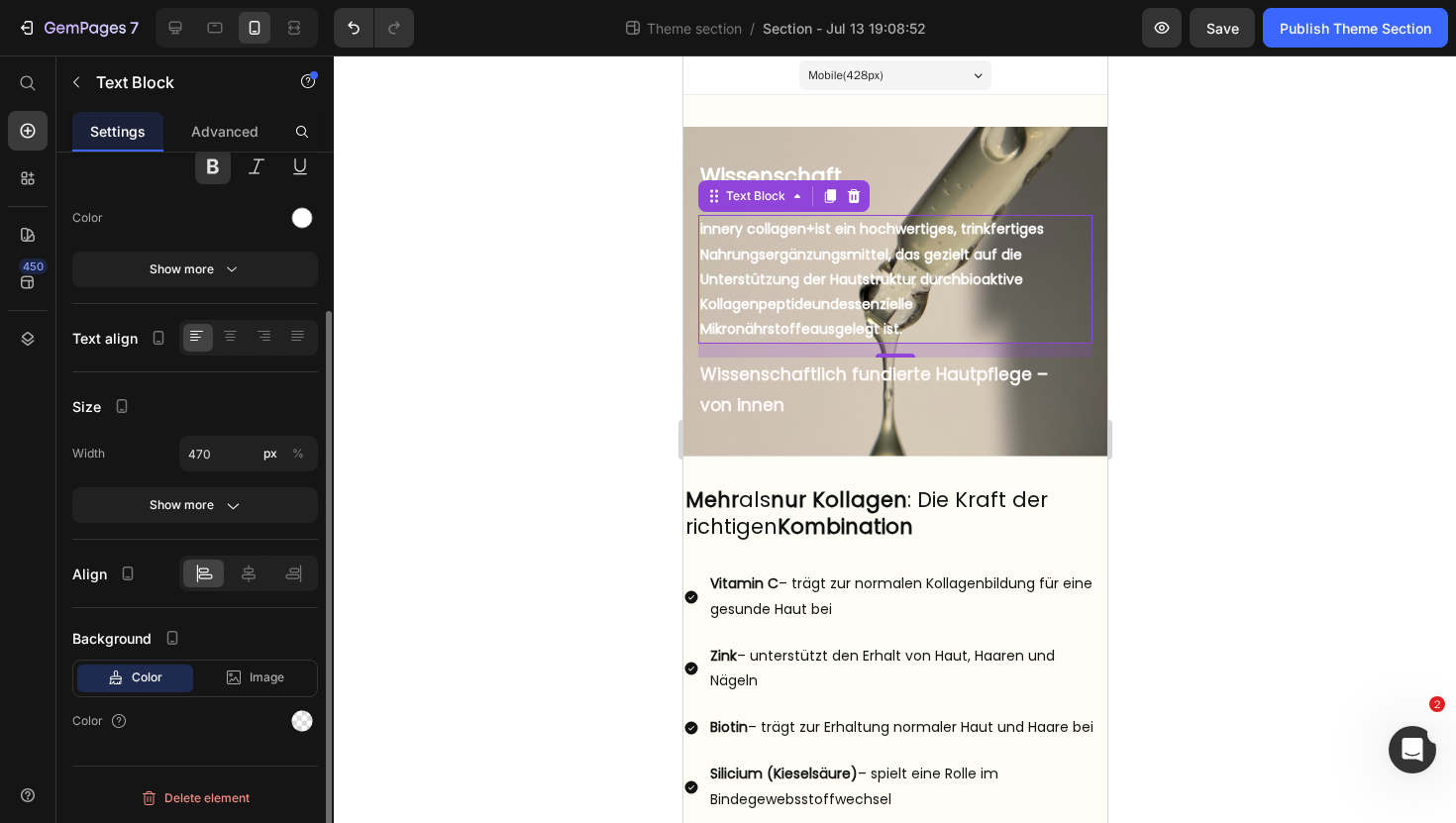 scroll, scrollTop: 188, scrollLeft: 0, axis: vertical 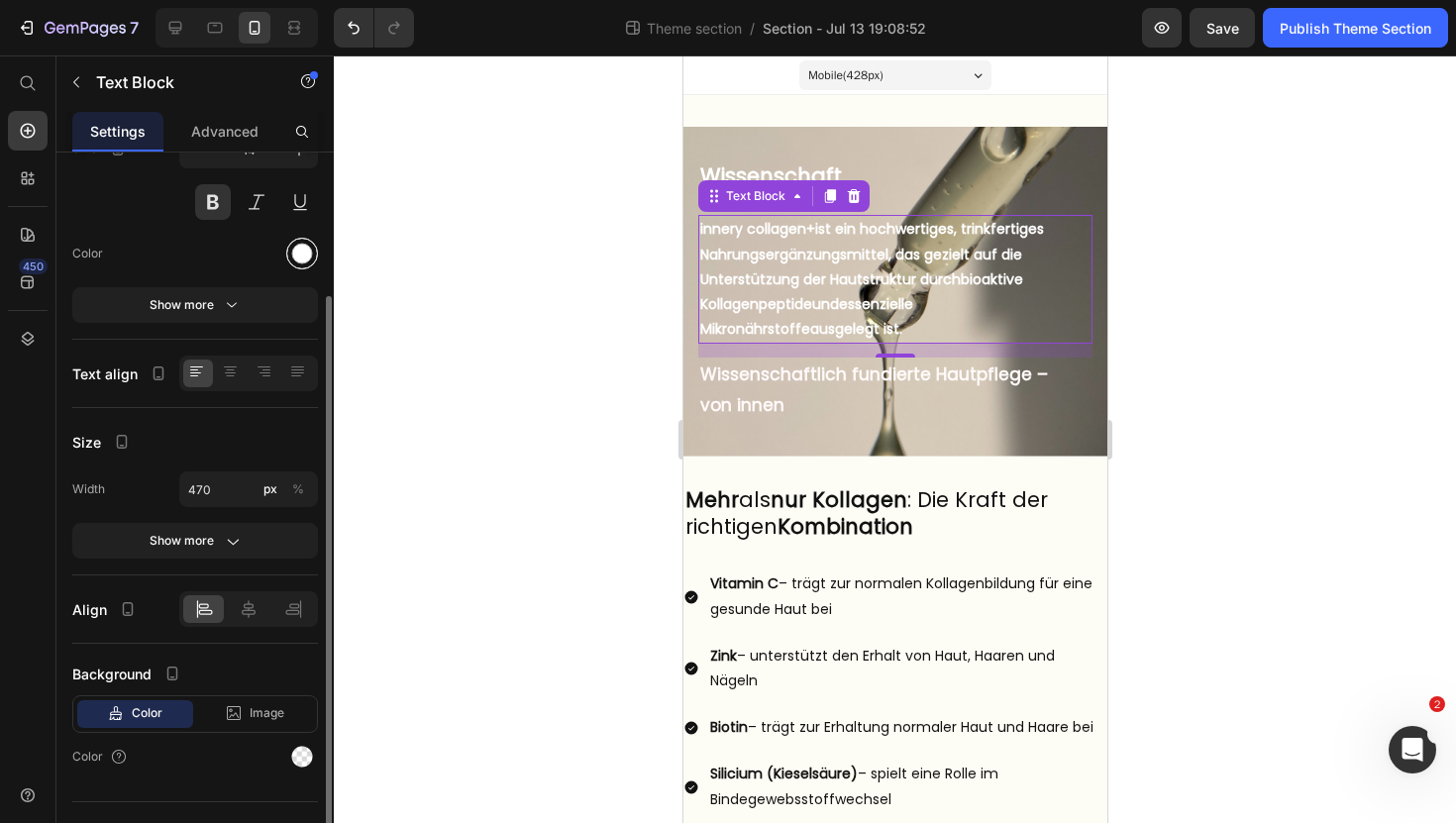 click at bounding box center [302, 254] 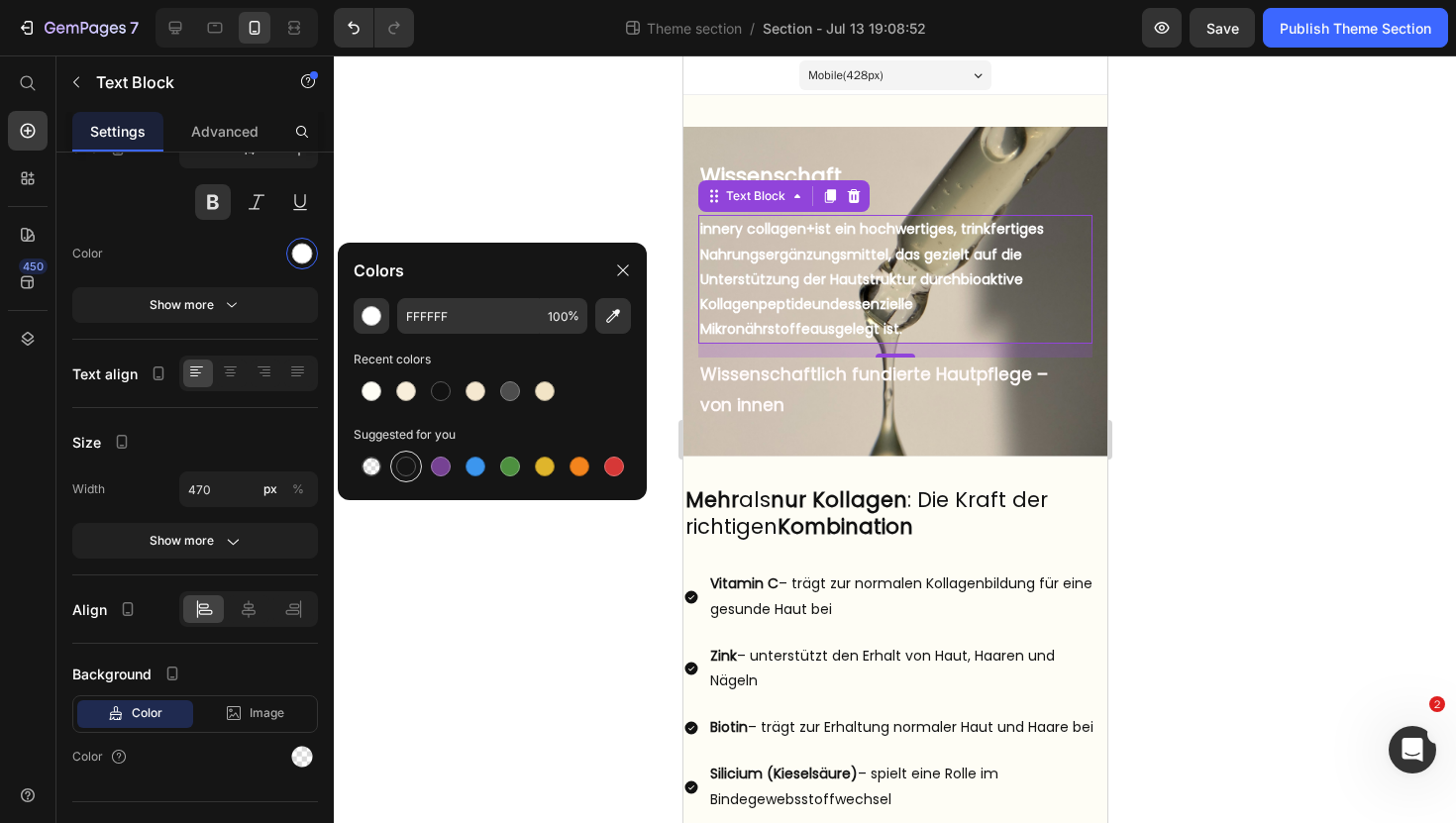 click at bounding box center (406, 466) 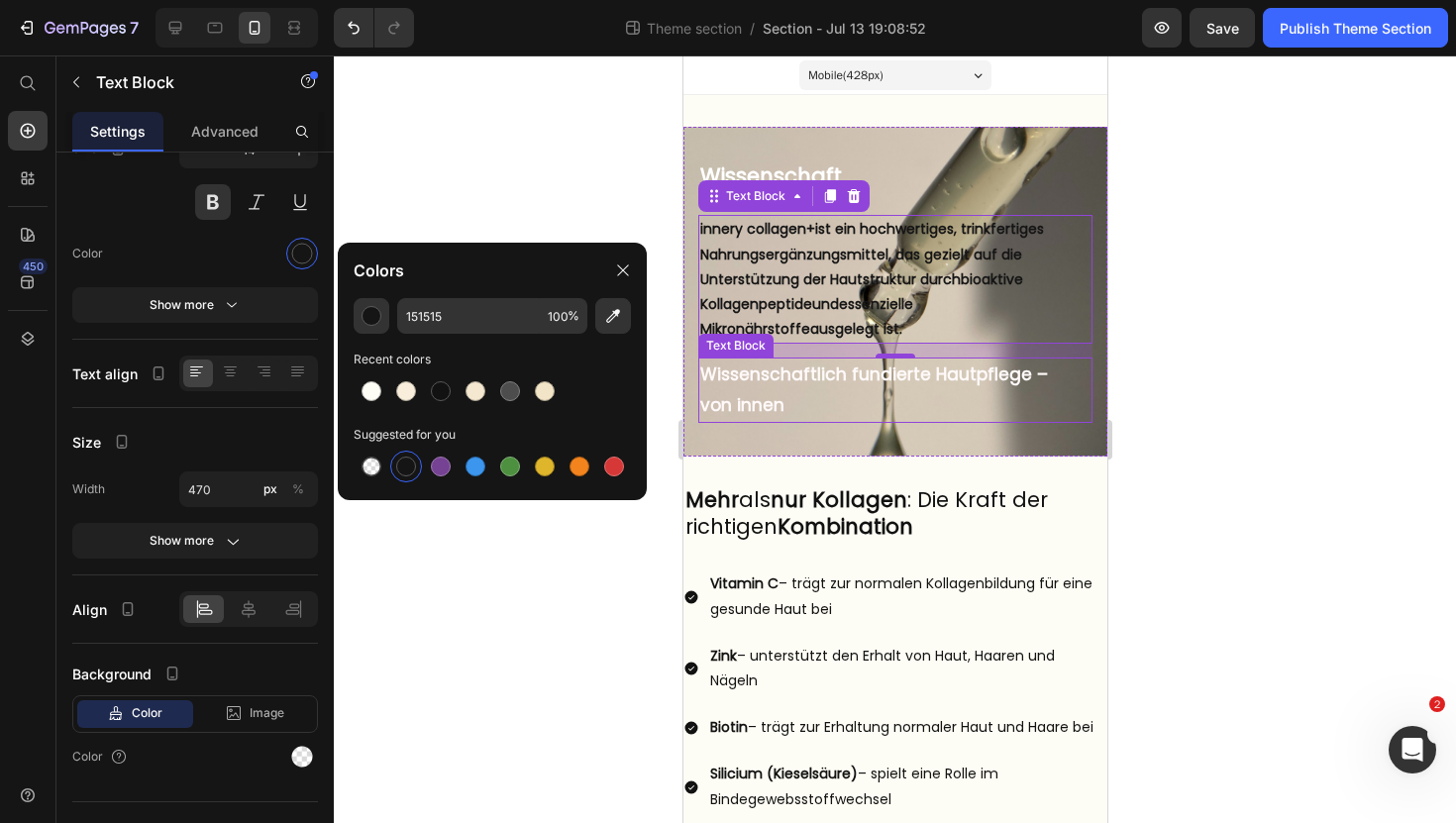 click on "Wissenschaftlich fundierte Hautpflege –" at bounding box center [873, 374] 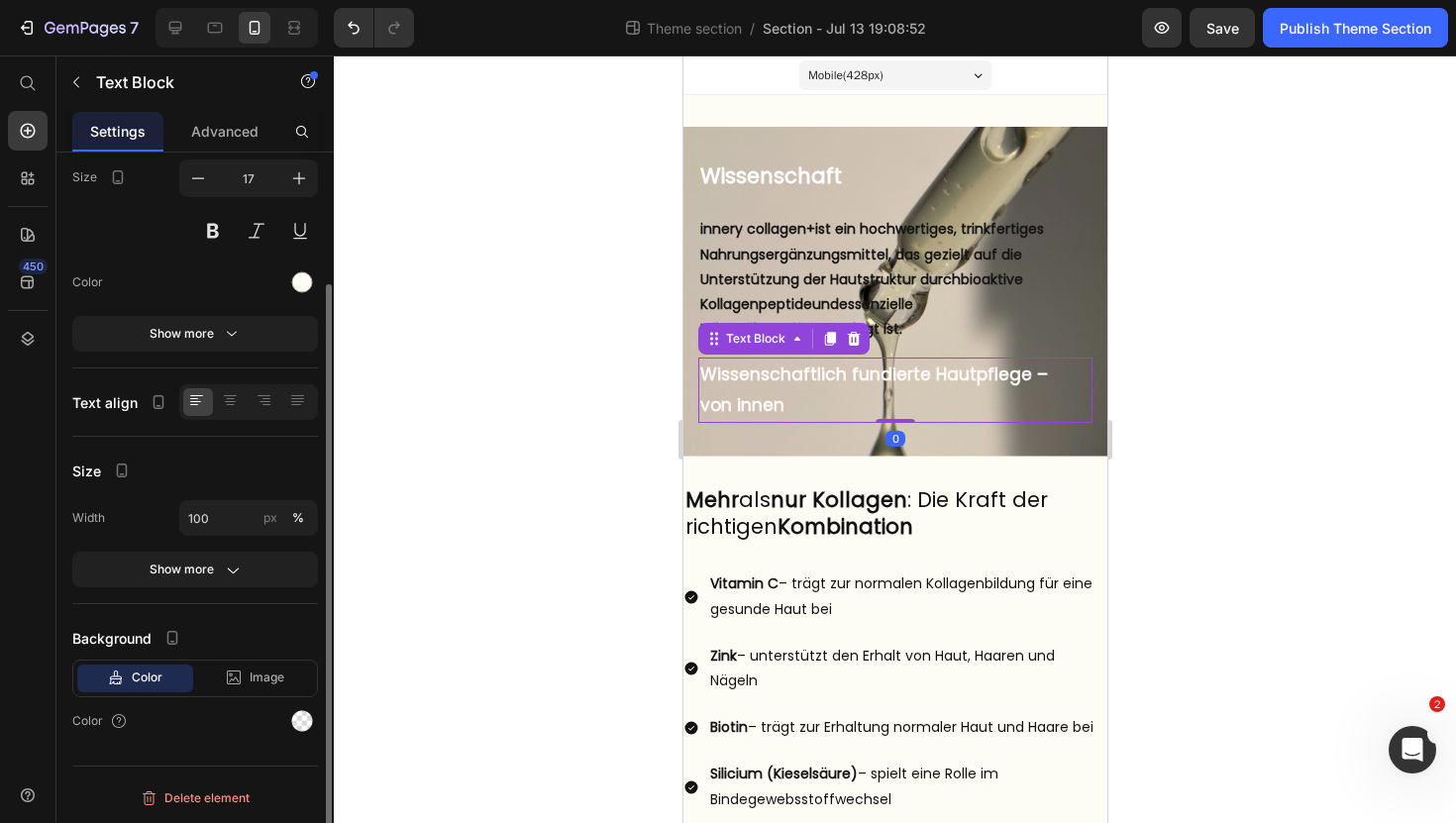 scroll, scrollTop: 159, scrollLeft: 0, axis: vertical 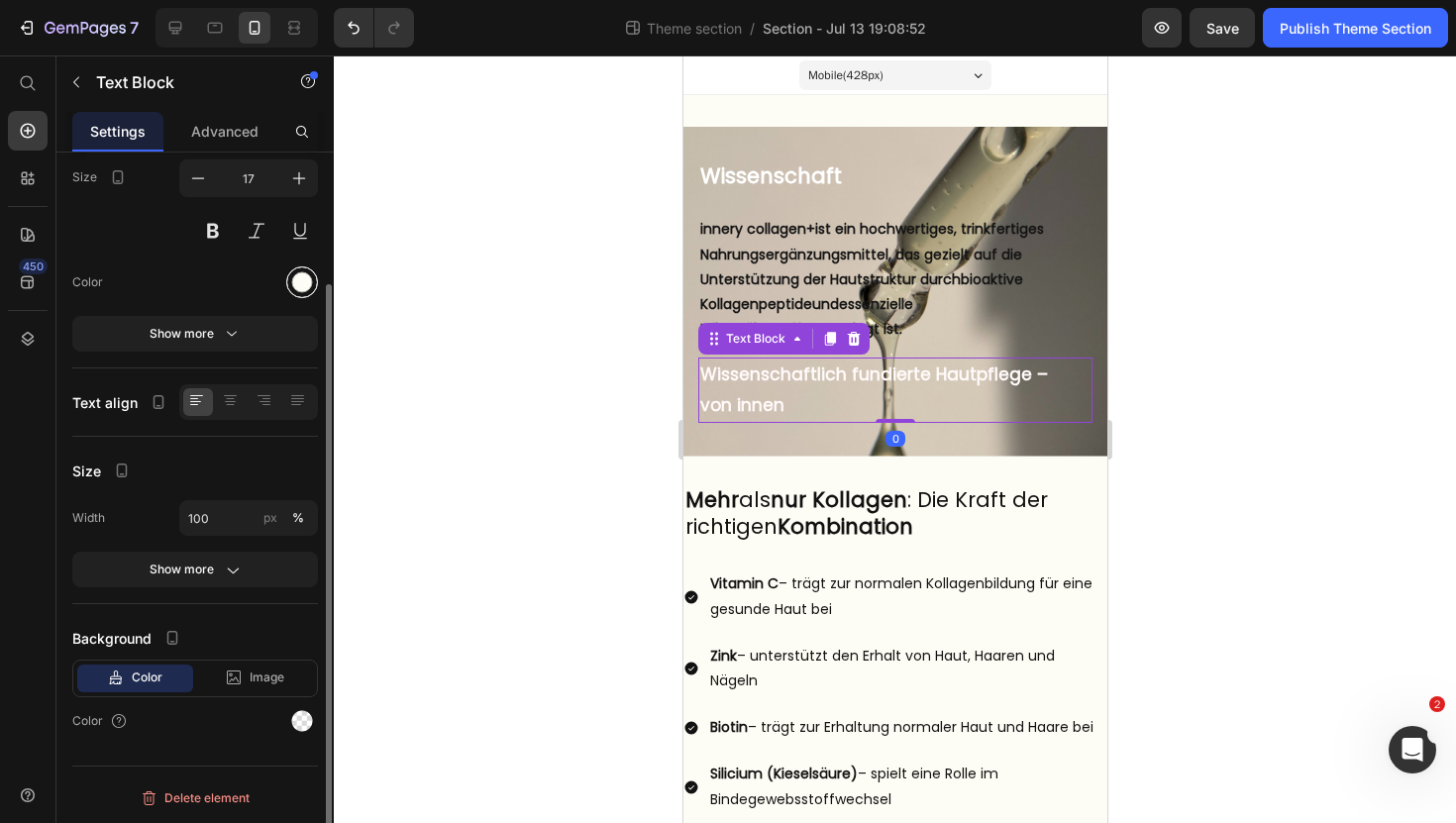 click at bounding box center [302, 282] 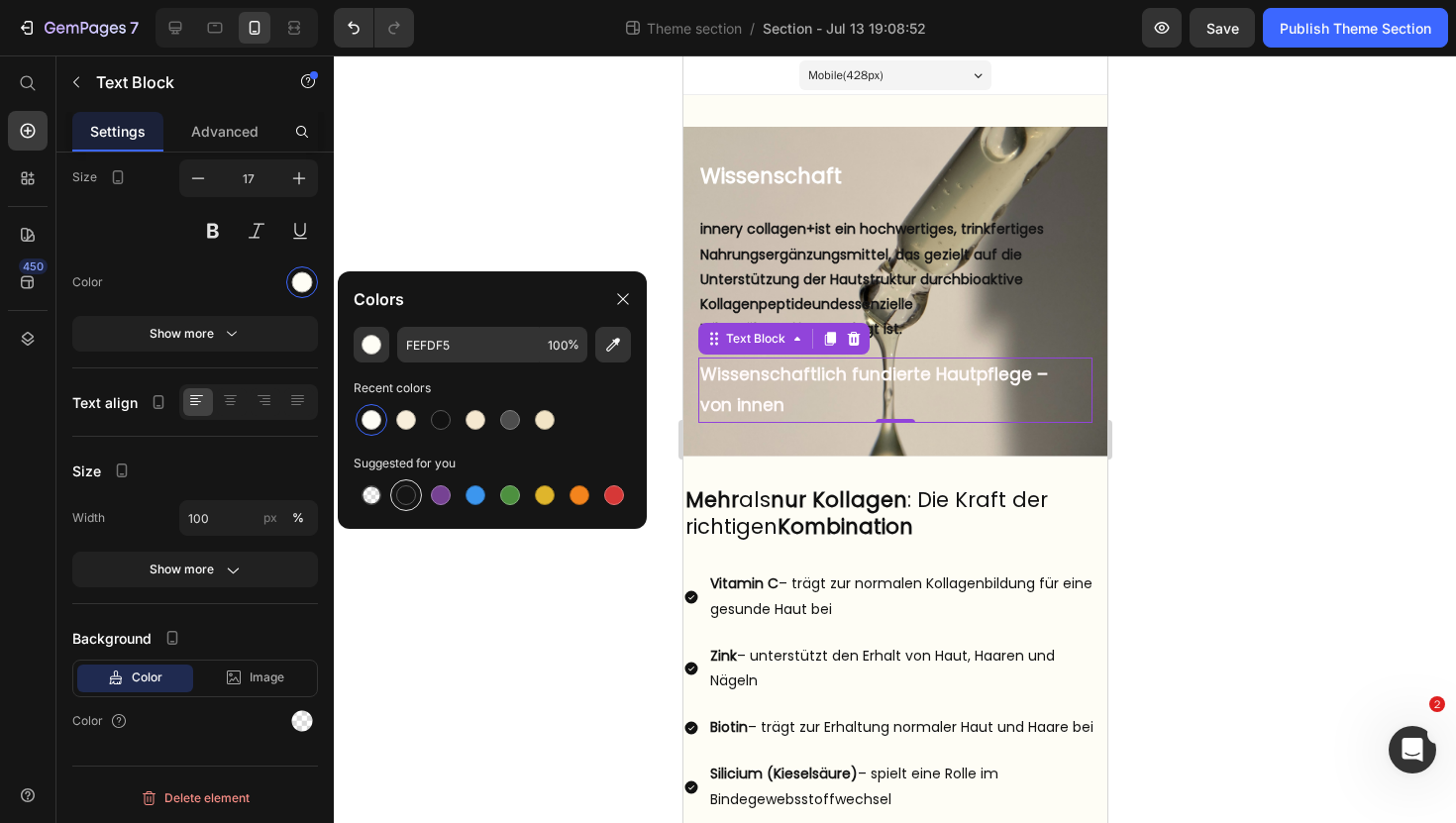 click at bounding box center [406, 495] 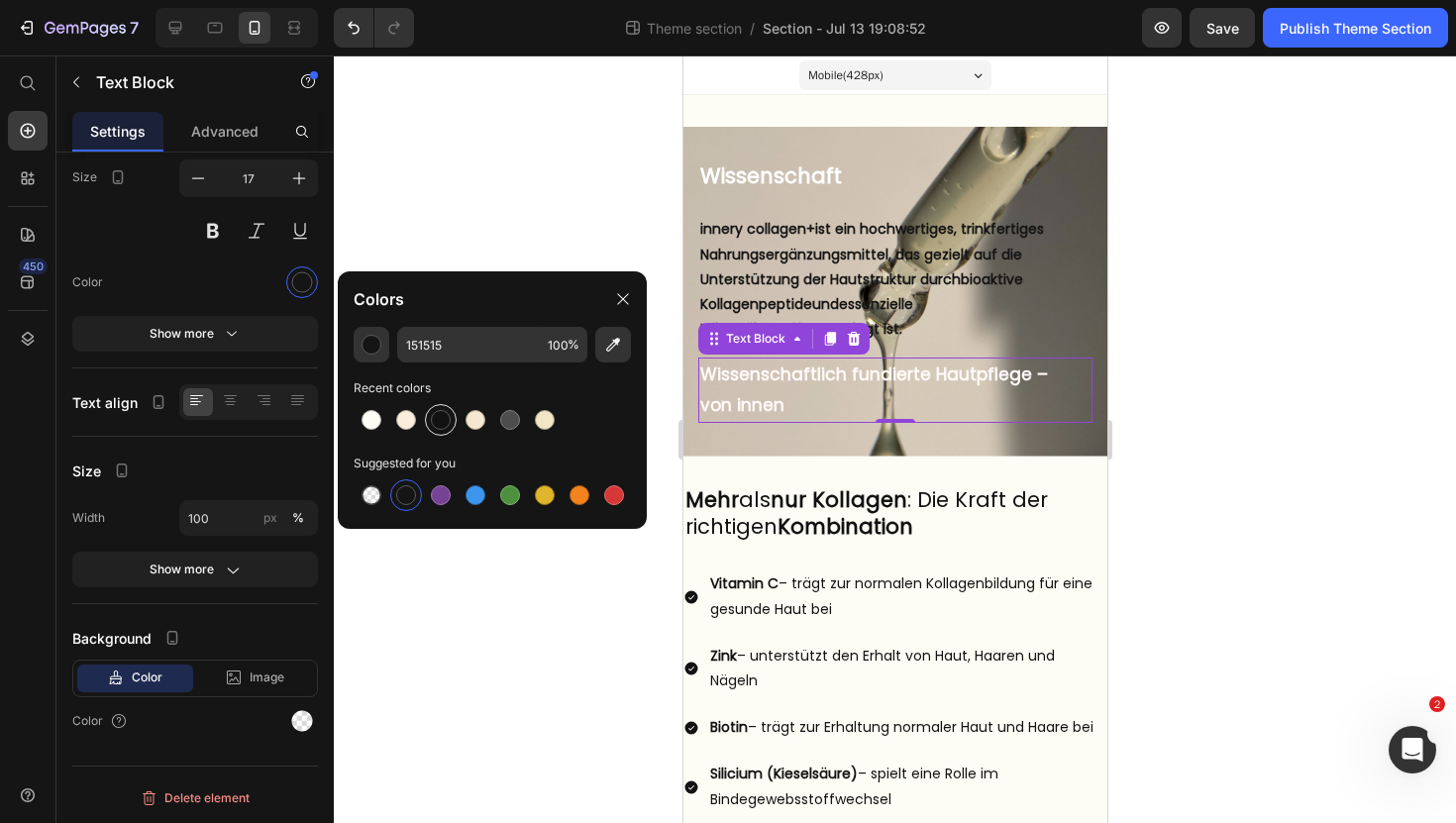 click at bounding box center [441, 420] 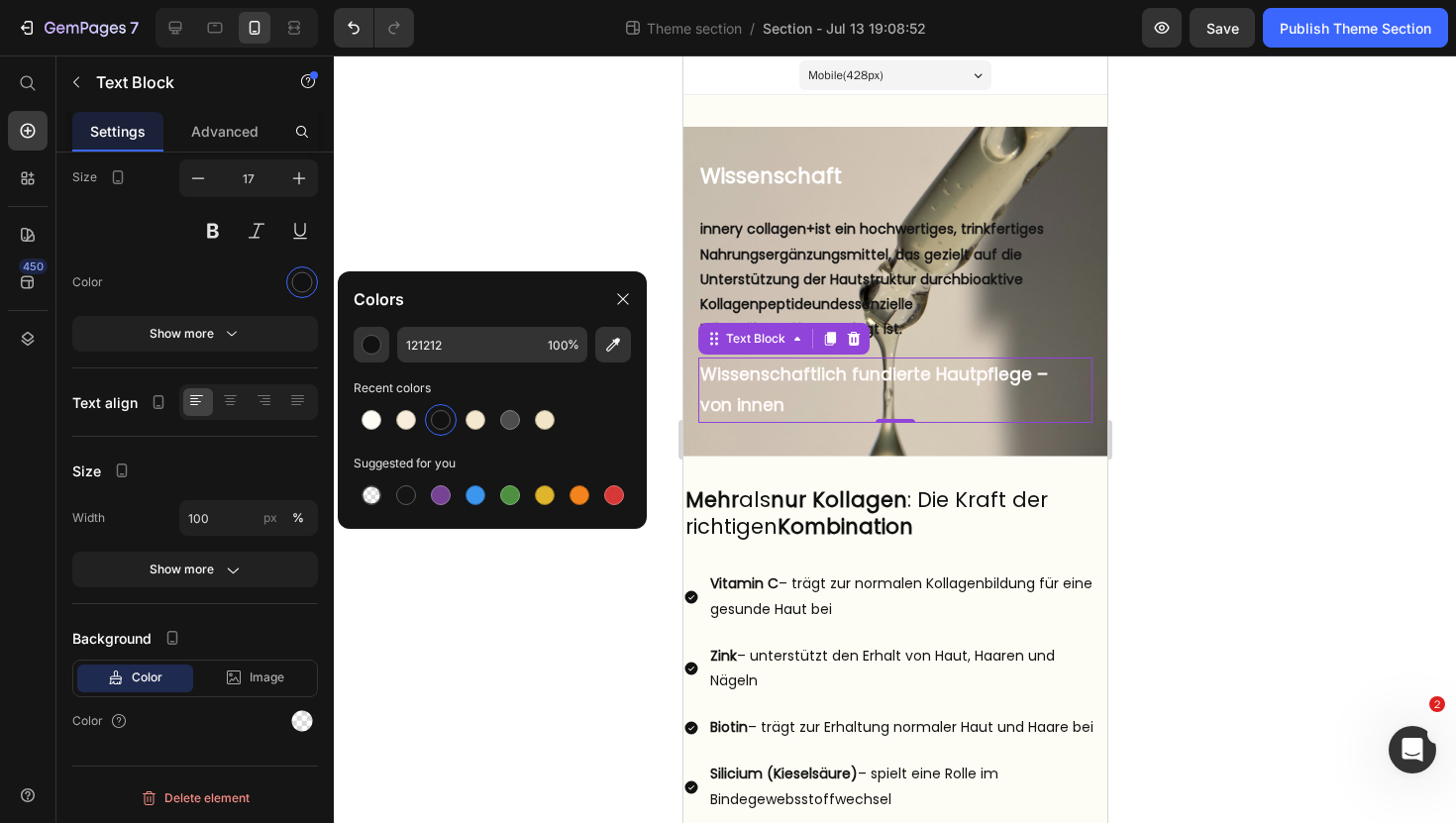 click 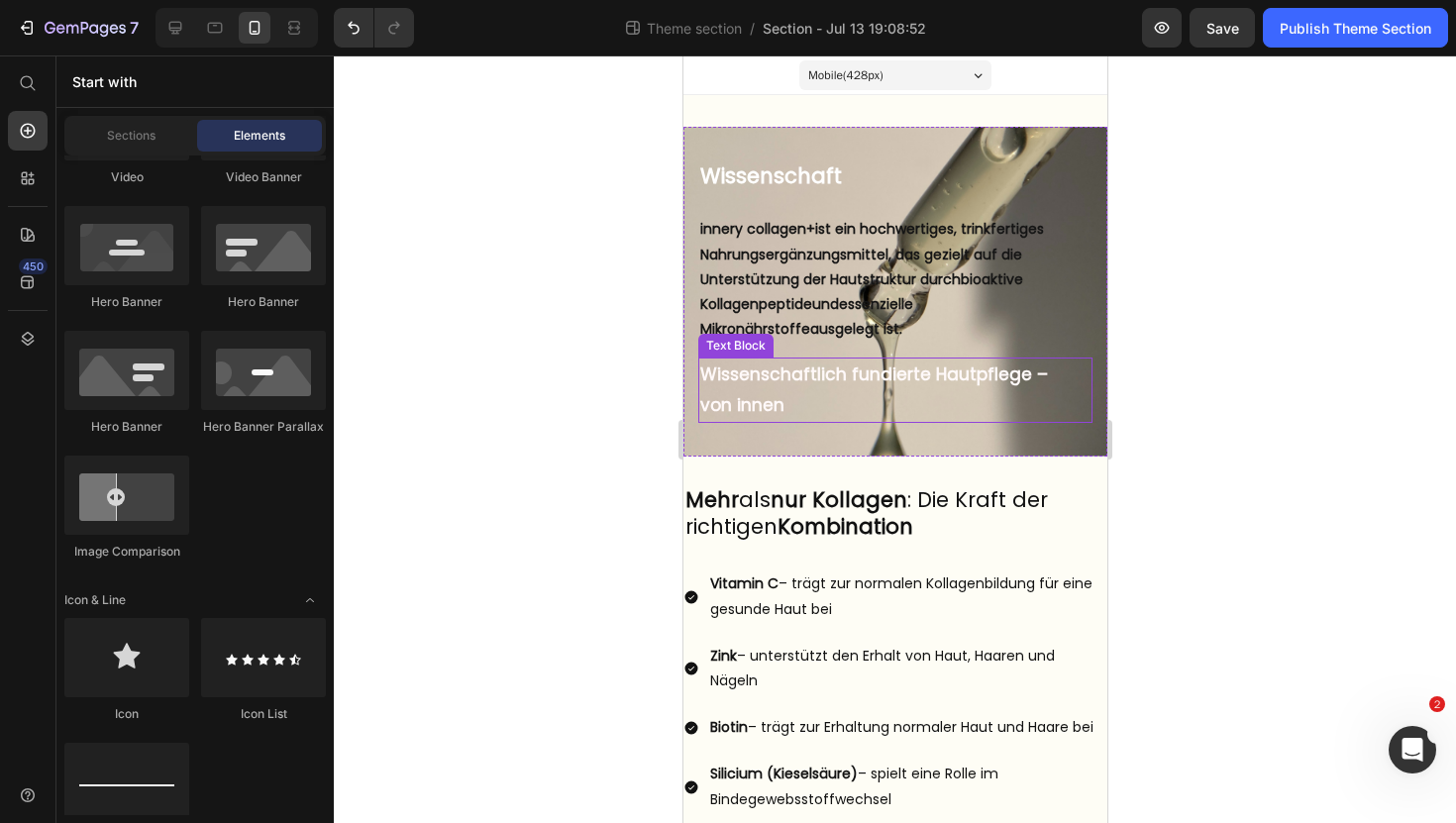 click on "Wissenschaftlich fundierte Hautpflege –" at bounding box center (873, 374) 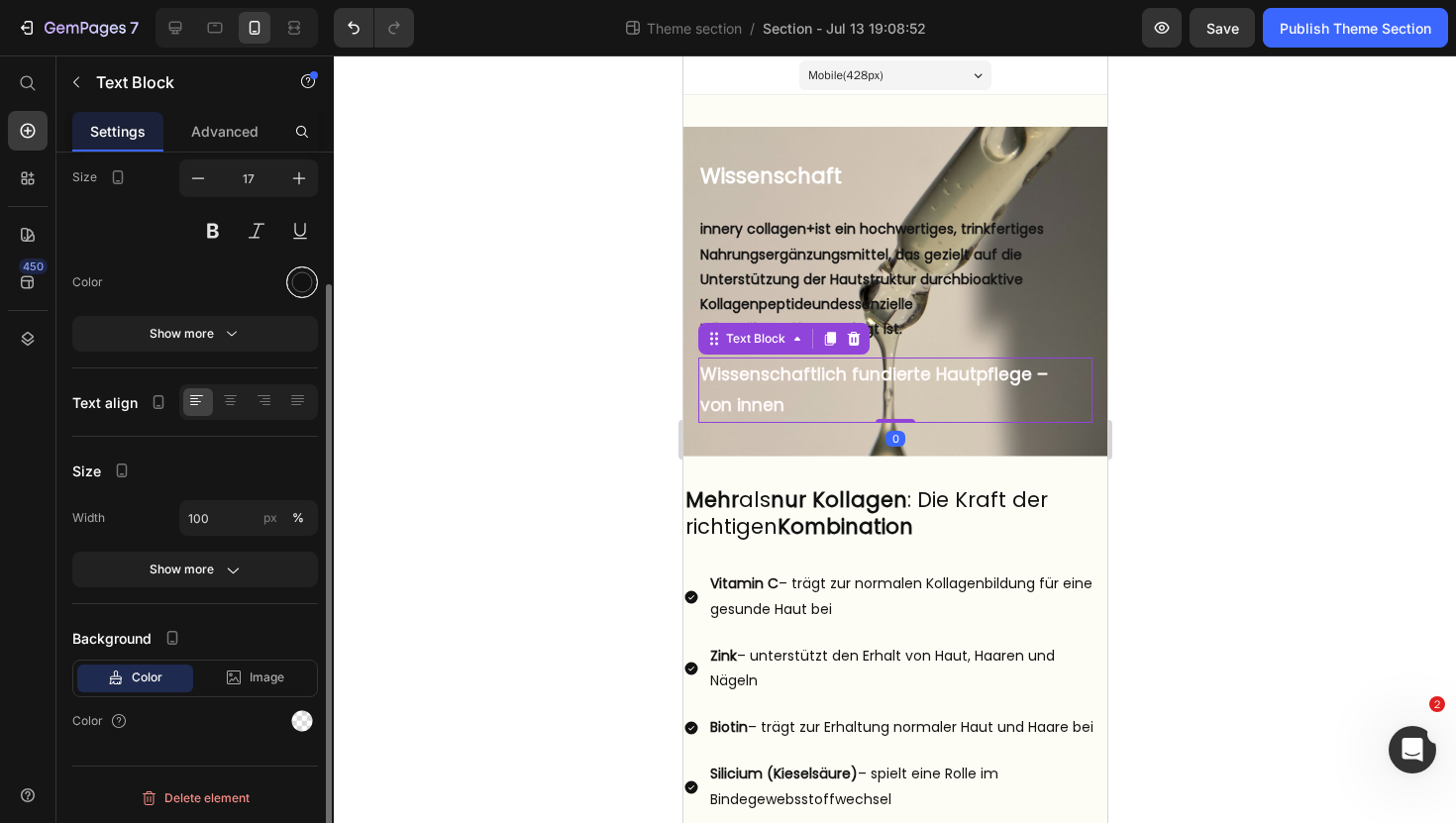 click at bounding box center (302, 282) 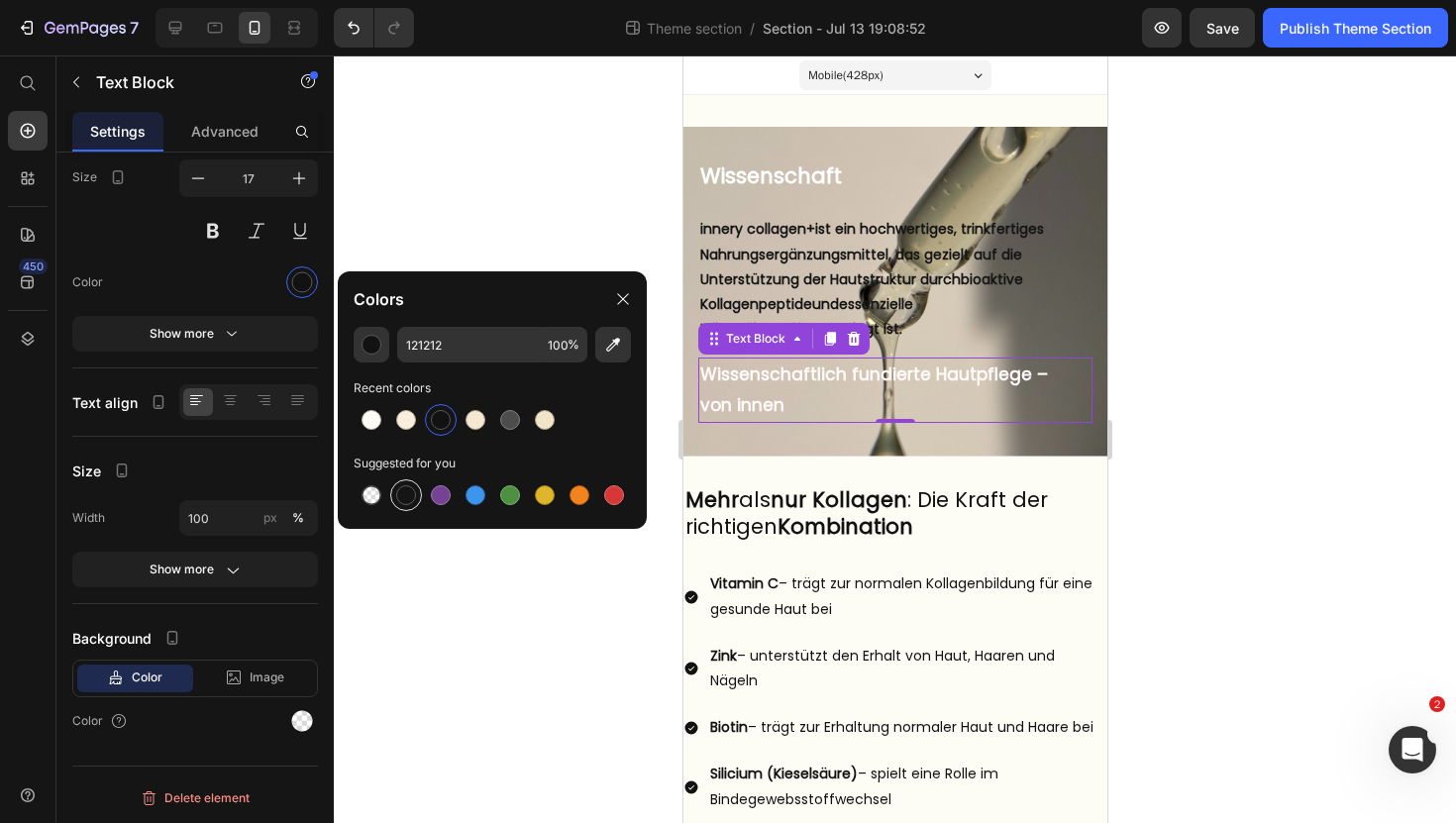 click at bounding box center [406, 495] 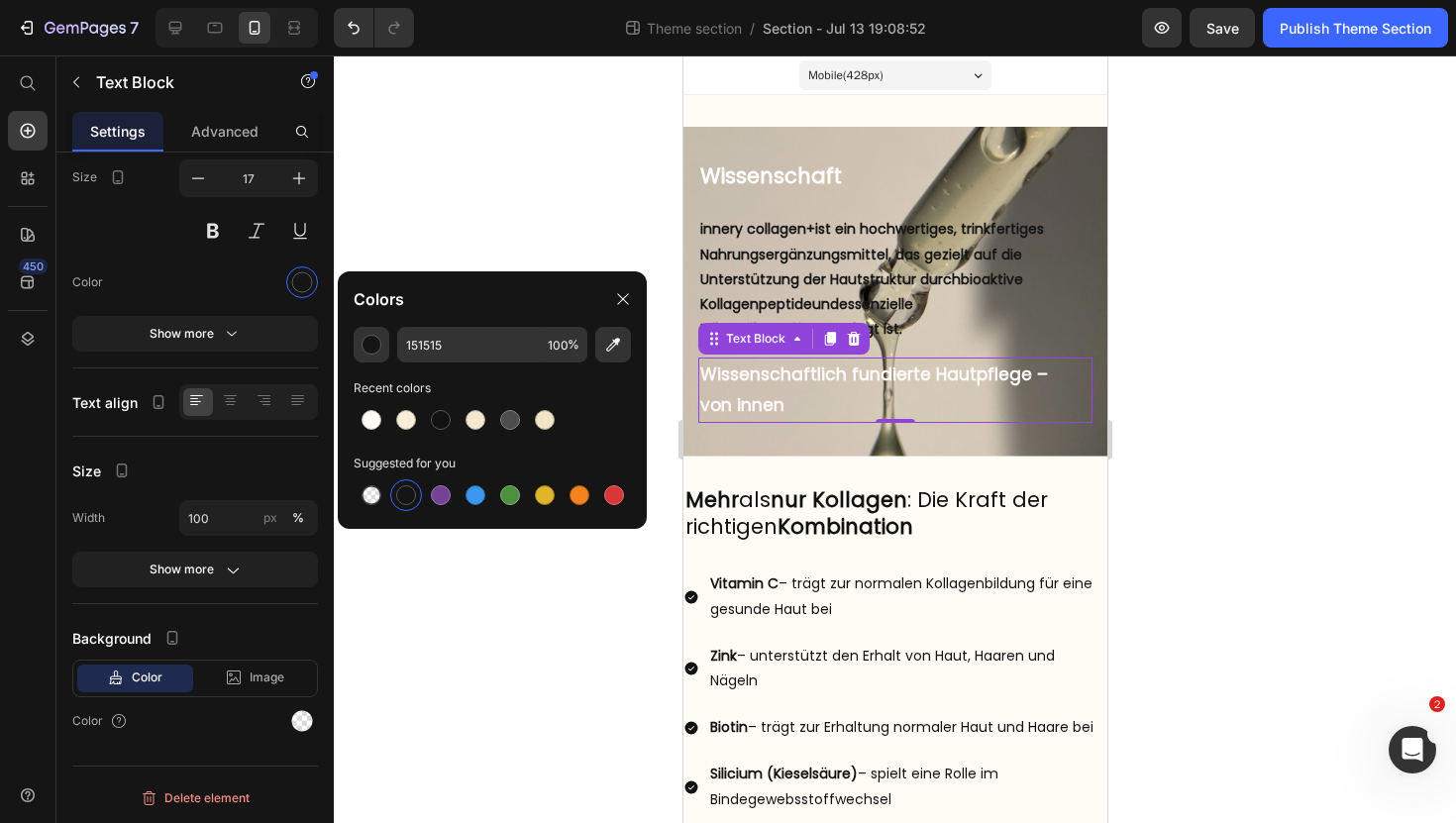 click at bounding box center [406, 495] 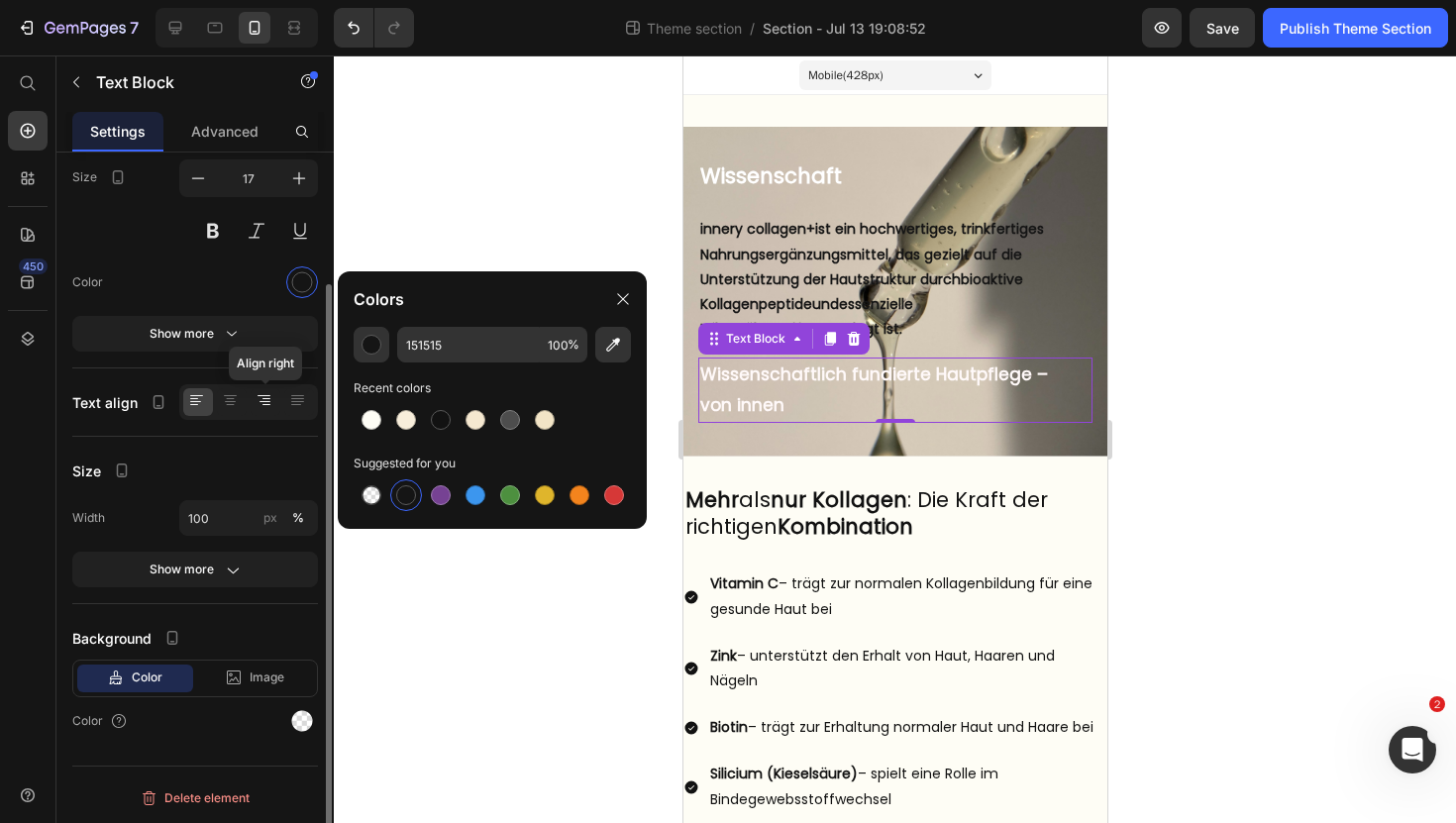 click 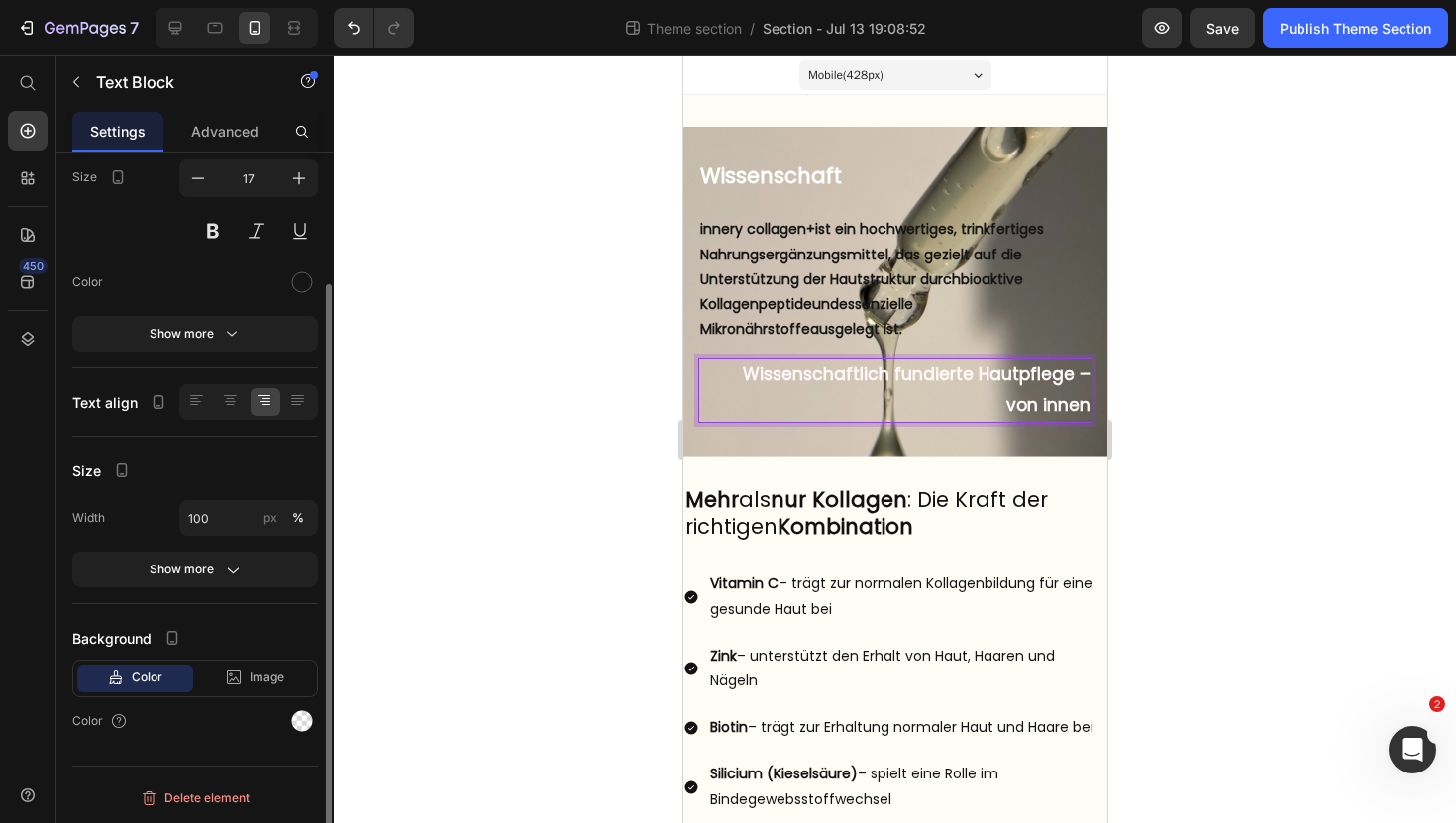 click on "Text Styles Paragraph 1* Font Poppins Size 17 Color Show more Text align Size Width 100 px % Show more Background Color Image Video  Color" at bounding box center (195, 387) 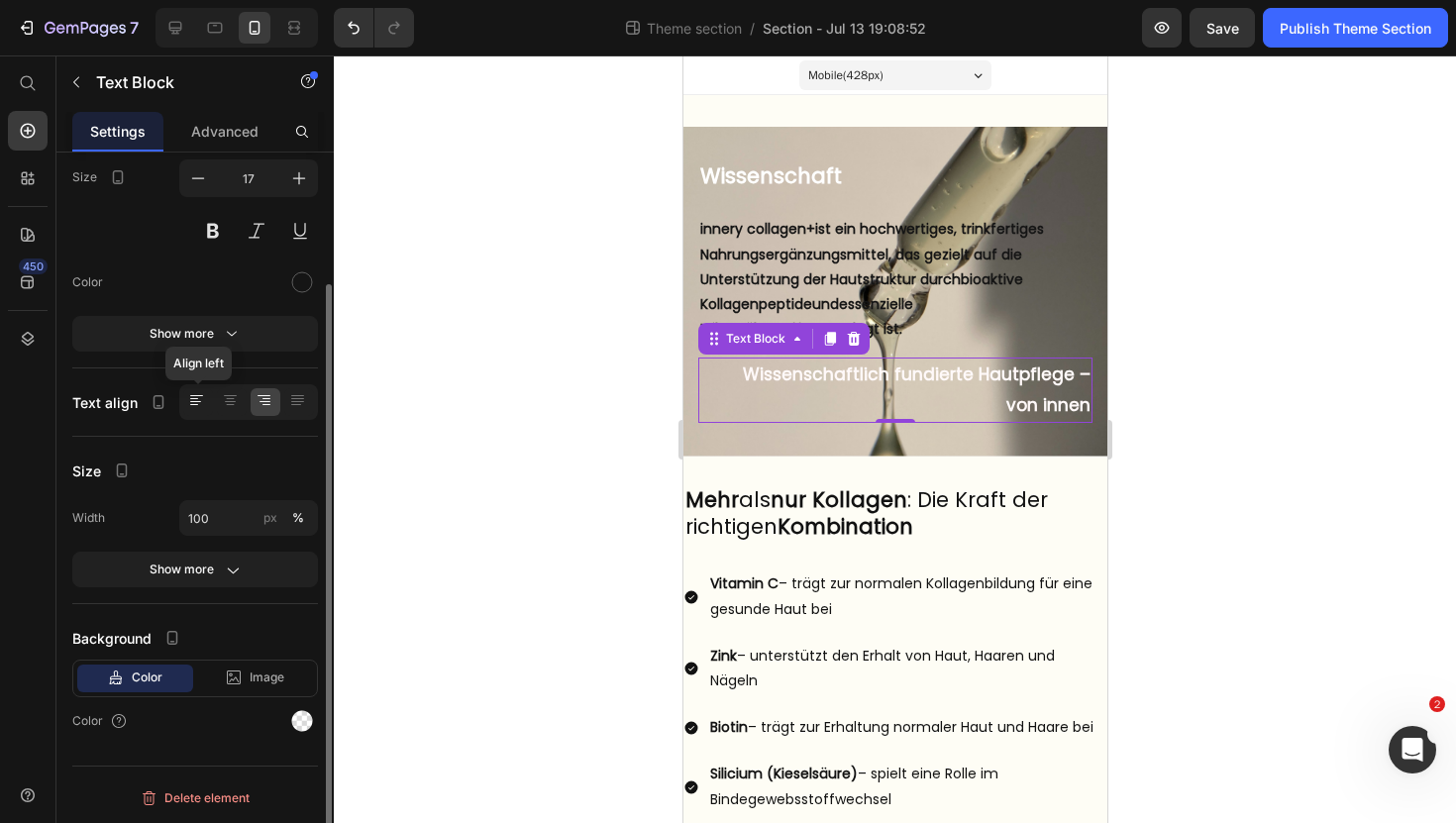 click 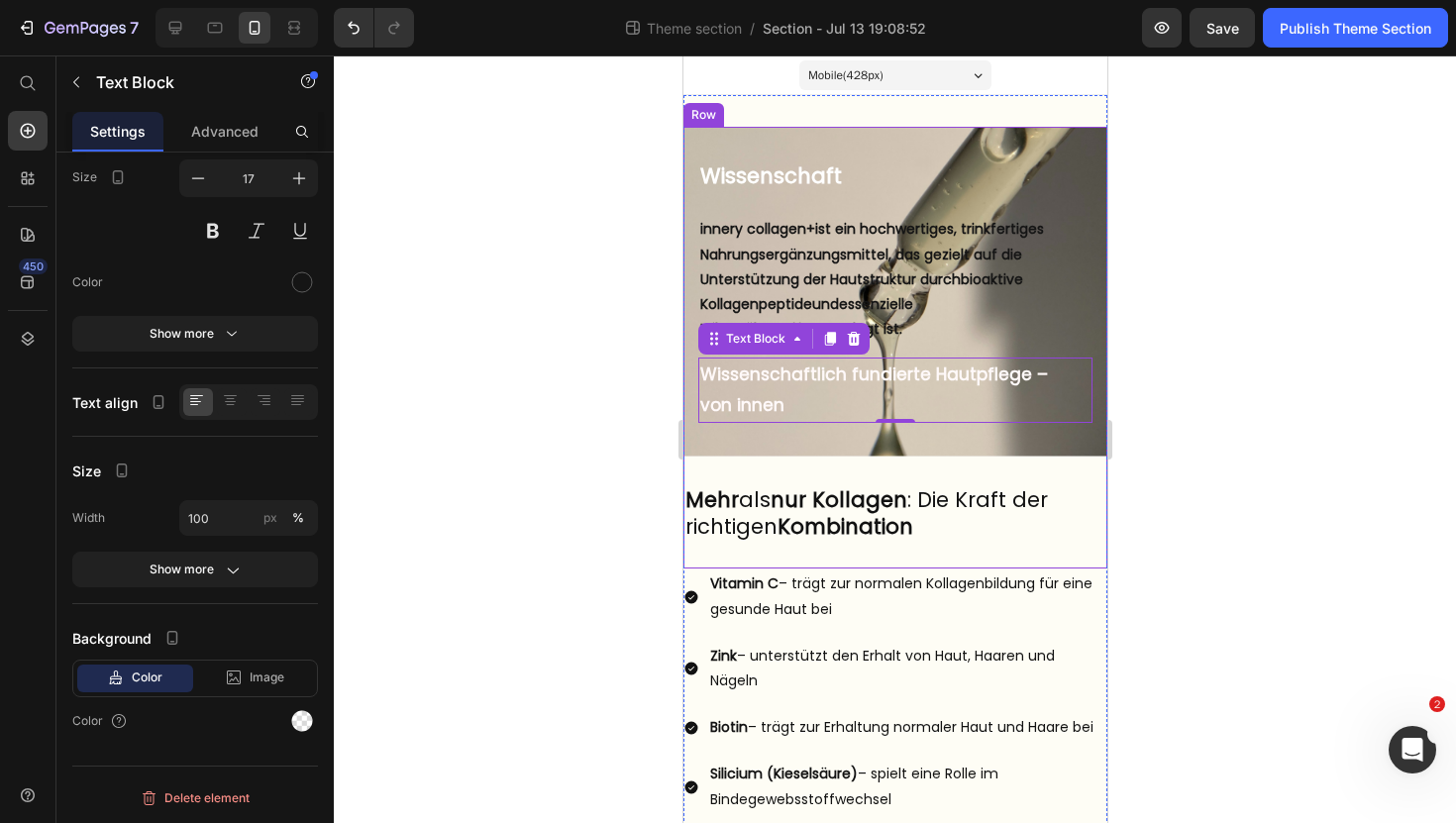 scroll, scrollTop: 3, scrollLeft: 0, axis: vertical 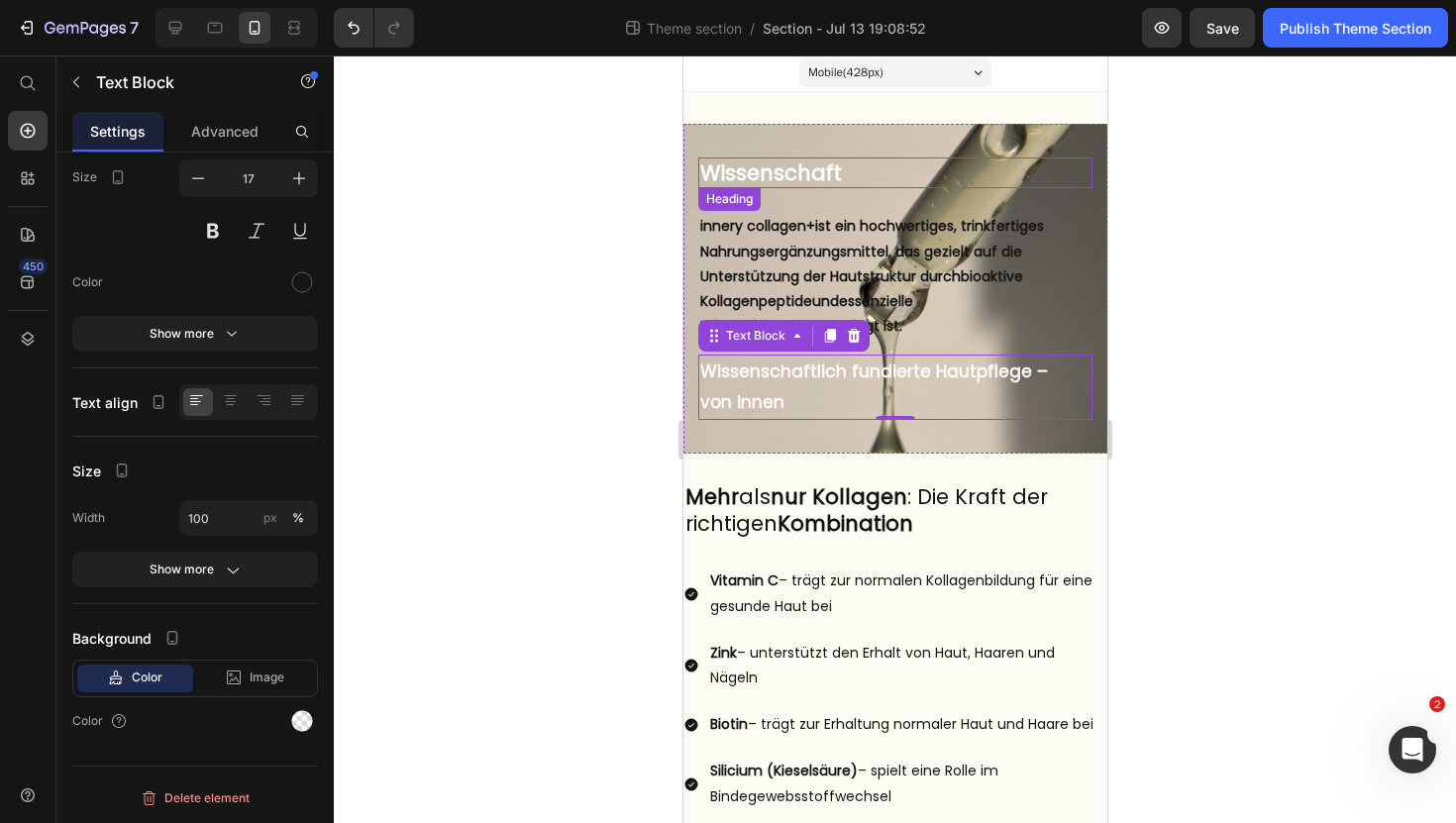 click on "Wissenschaft" at bounding box center (894, 172) 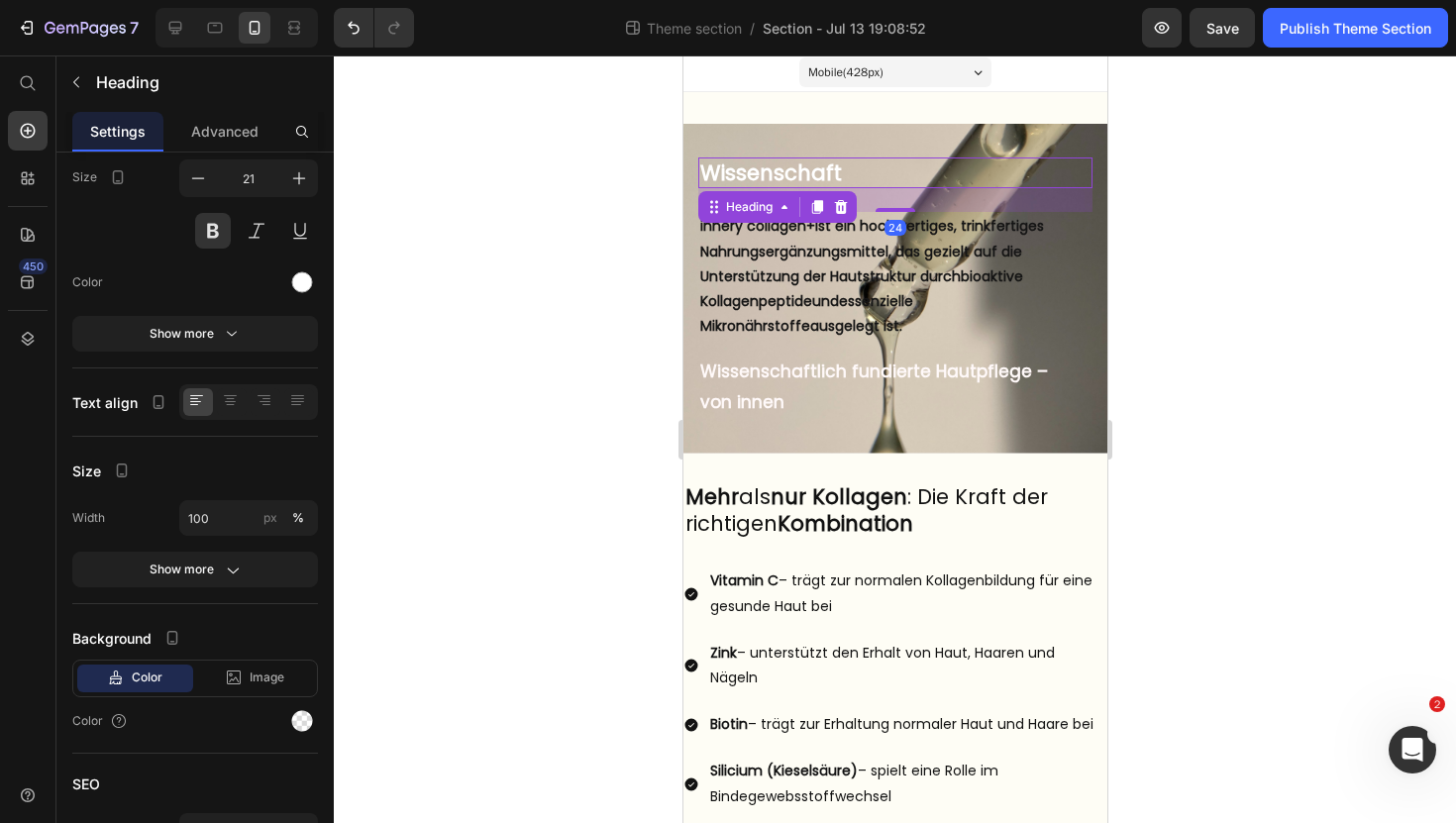 scroll, scrollTop: 0, scrollLeft: 0, axis: both 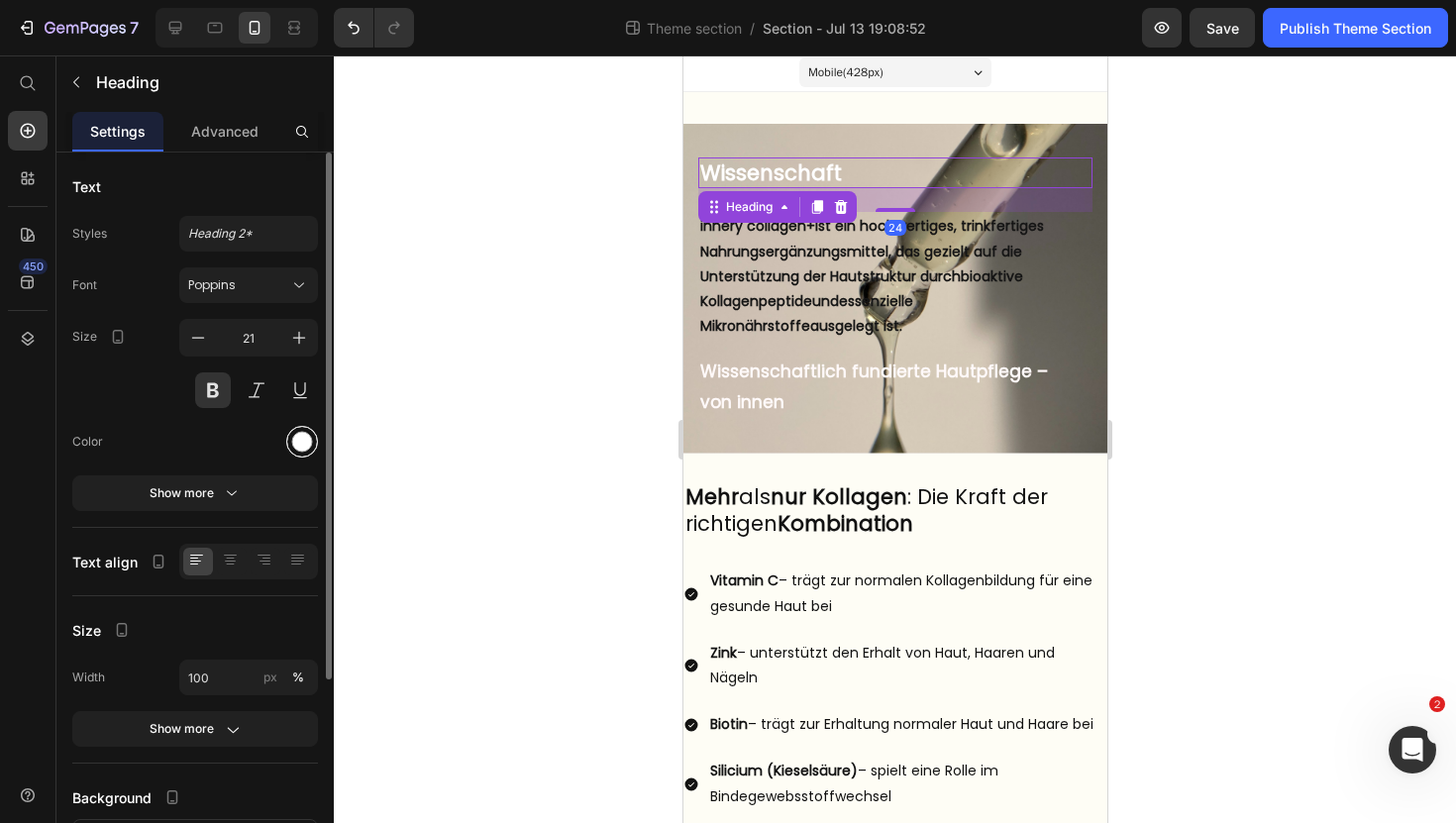 click at bounding box center [302, 442] 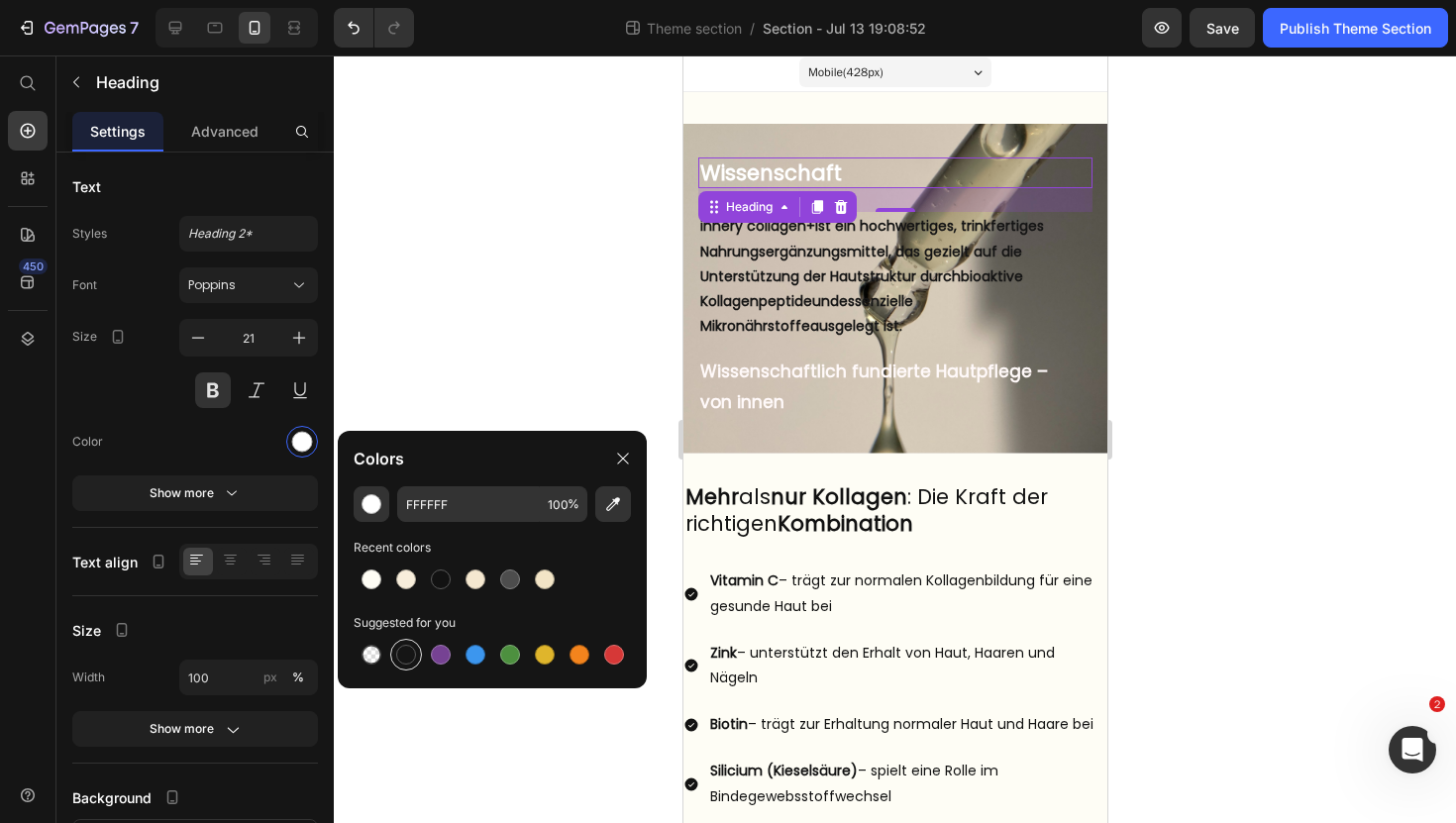 click at bounding box center (406, 655) 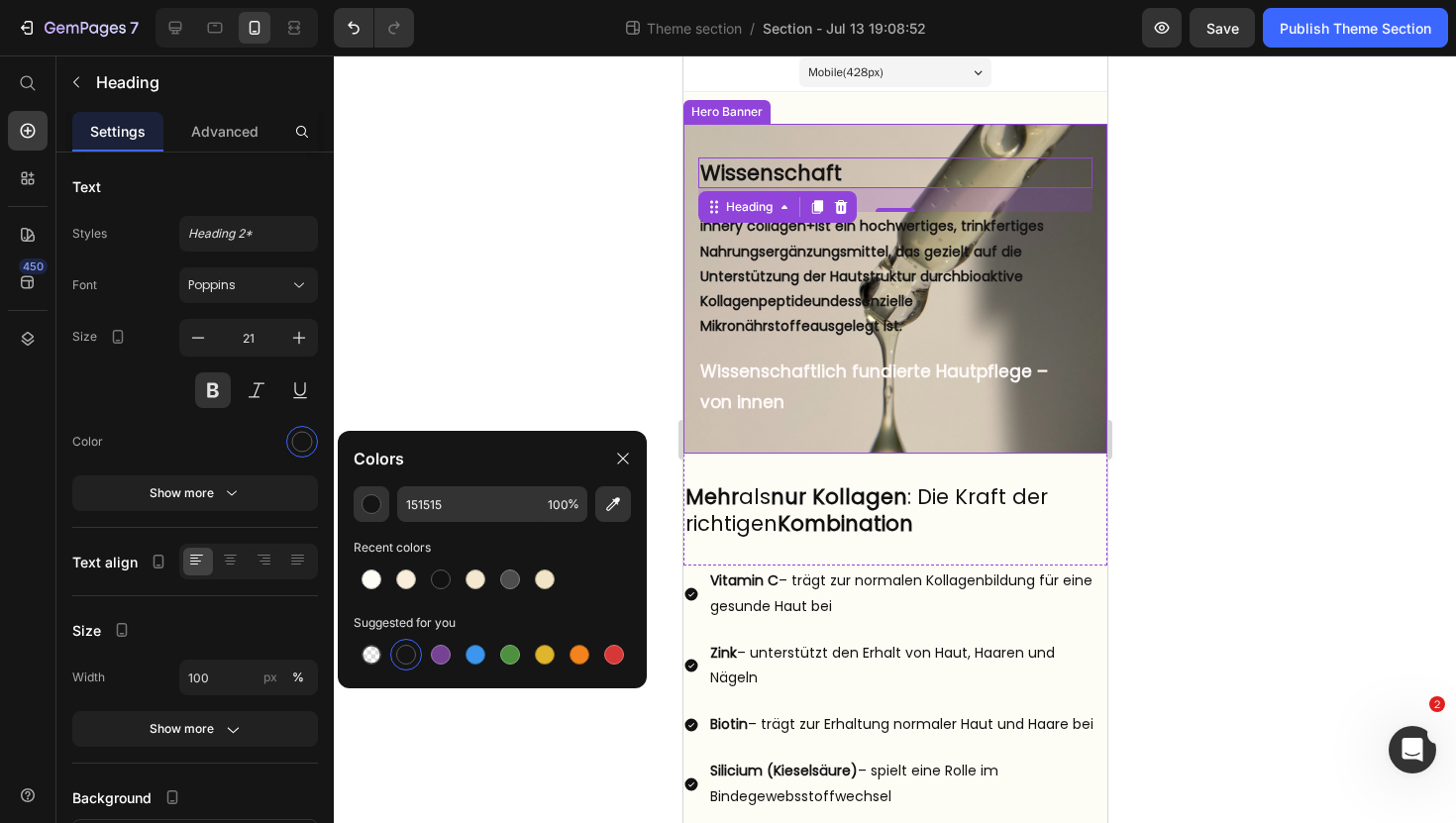 click on "Wissenschaft Heading   24 But I must explain to you how all this mistaken idea of denouncing pleasure and praising pain was born and I will give you a complete account of the system, and expound the actual teachings of the great explorer Text Block Explore now Button At vero eos et accusamus et iusto odio benefits Text Block innery collagen+  ist ein hochwertiges, trinkfertiges Nahrungsergänzungsmittel, das gezielt auf die Unterstützung der Hautstruktur durch  bioaktive Kollagenpeptide  und  essenzielle Mikronährstoffe  ausgelegt ist. Text Block Wissenschaftlich fundierte Hautpflege –  von innen Text Block" at bounding box center (894, 288) 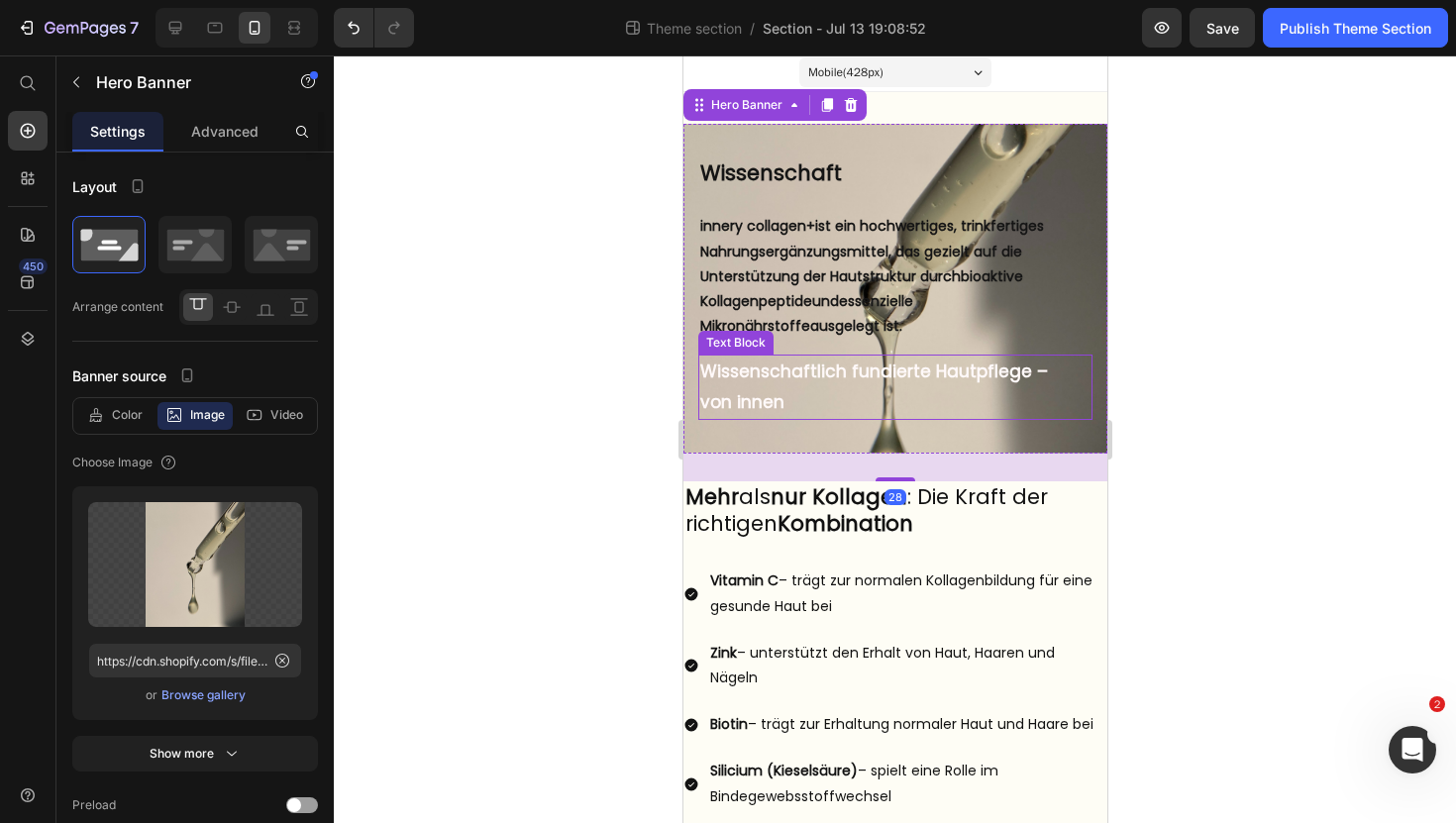 click on "Wissenschaftlich fundierte Hautpflege –" at bounding box center [873, 371] 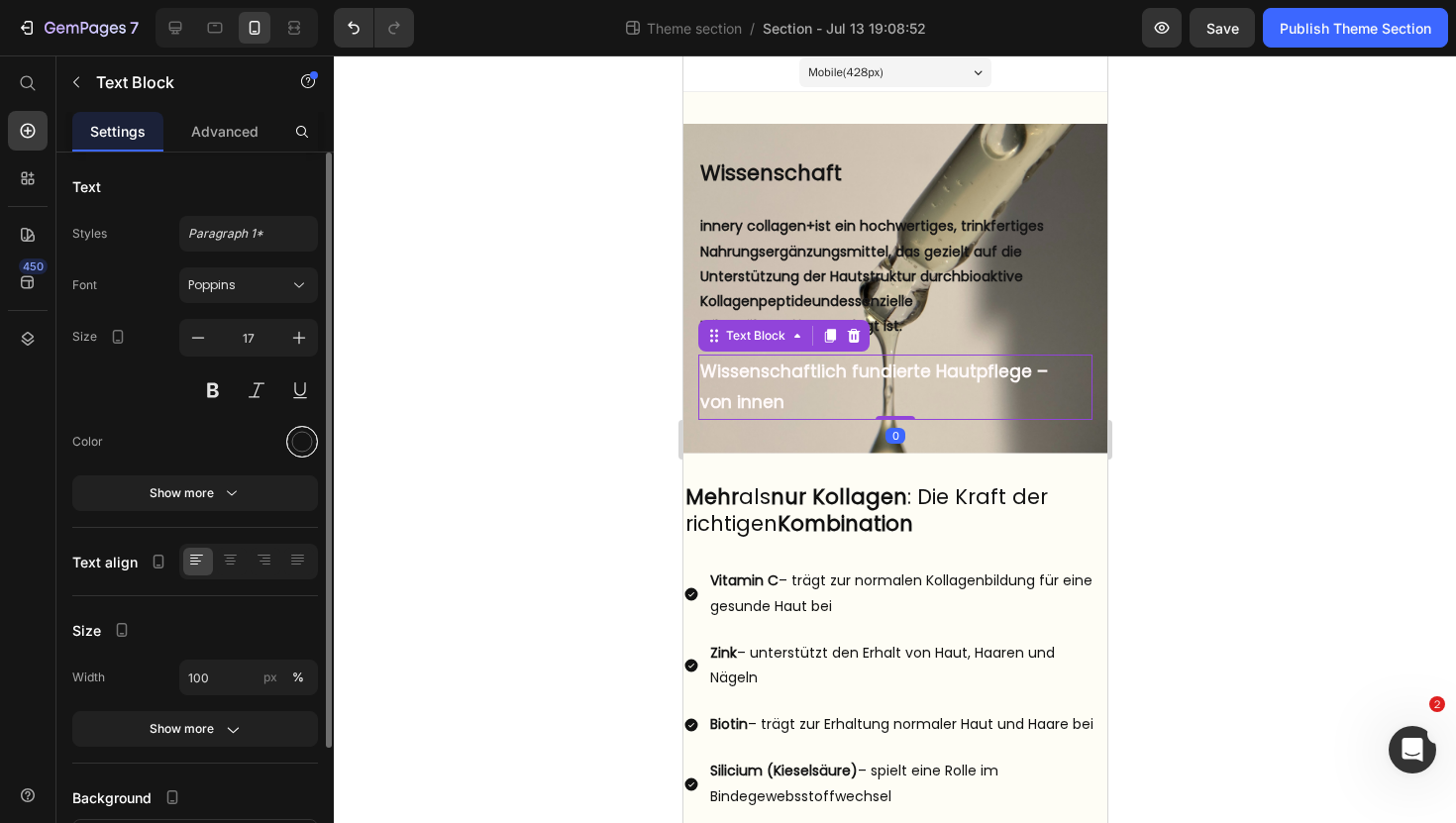 click at bounding box center (302, 442) 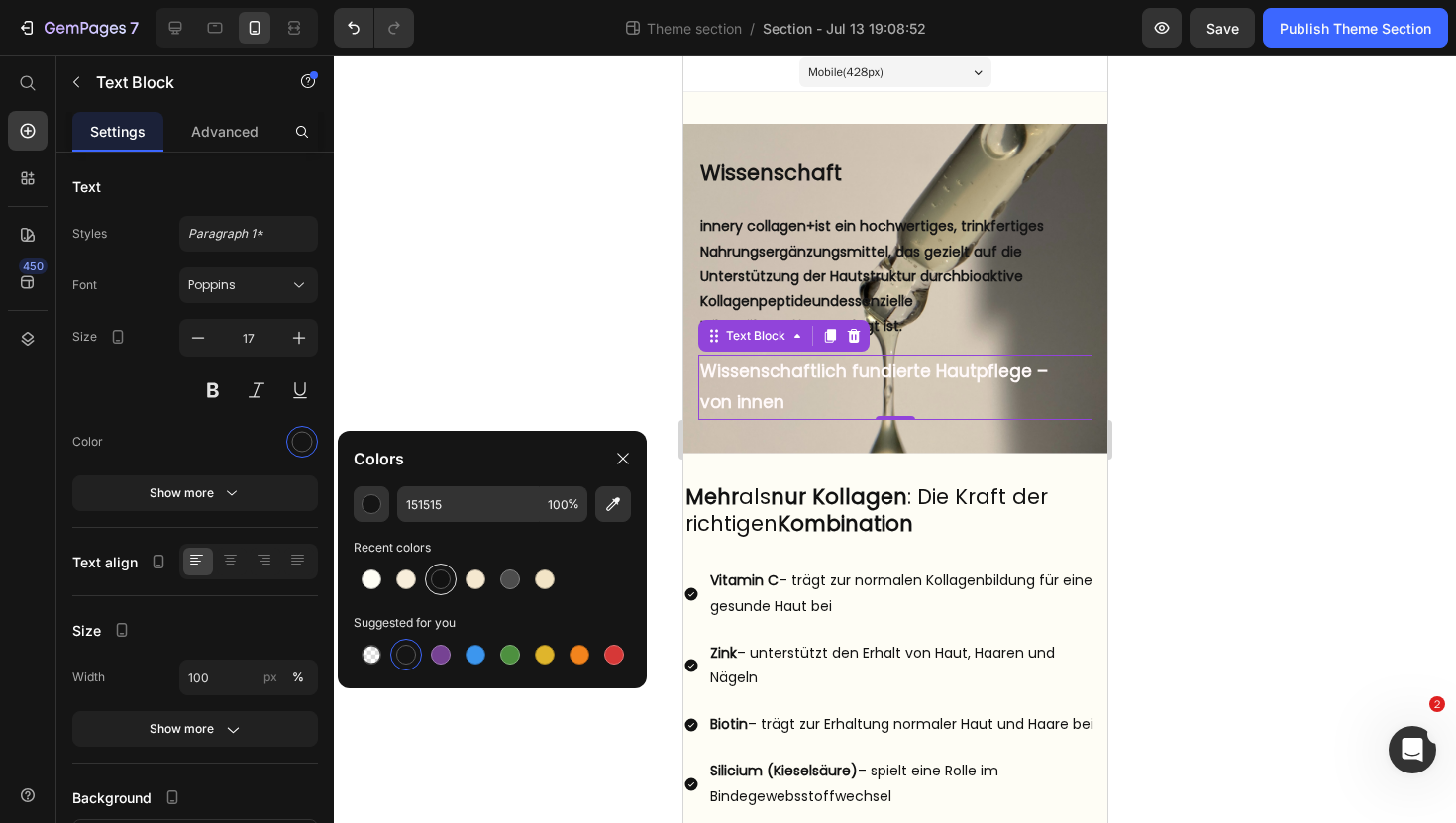 click at bounding box center [441, 579] 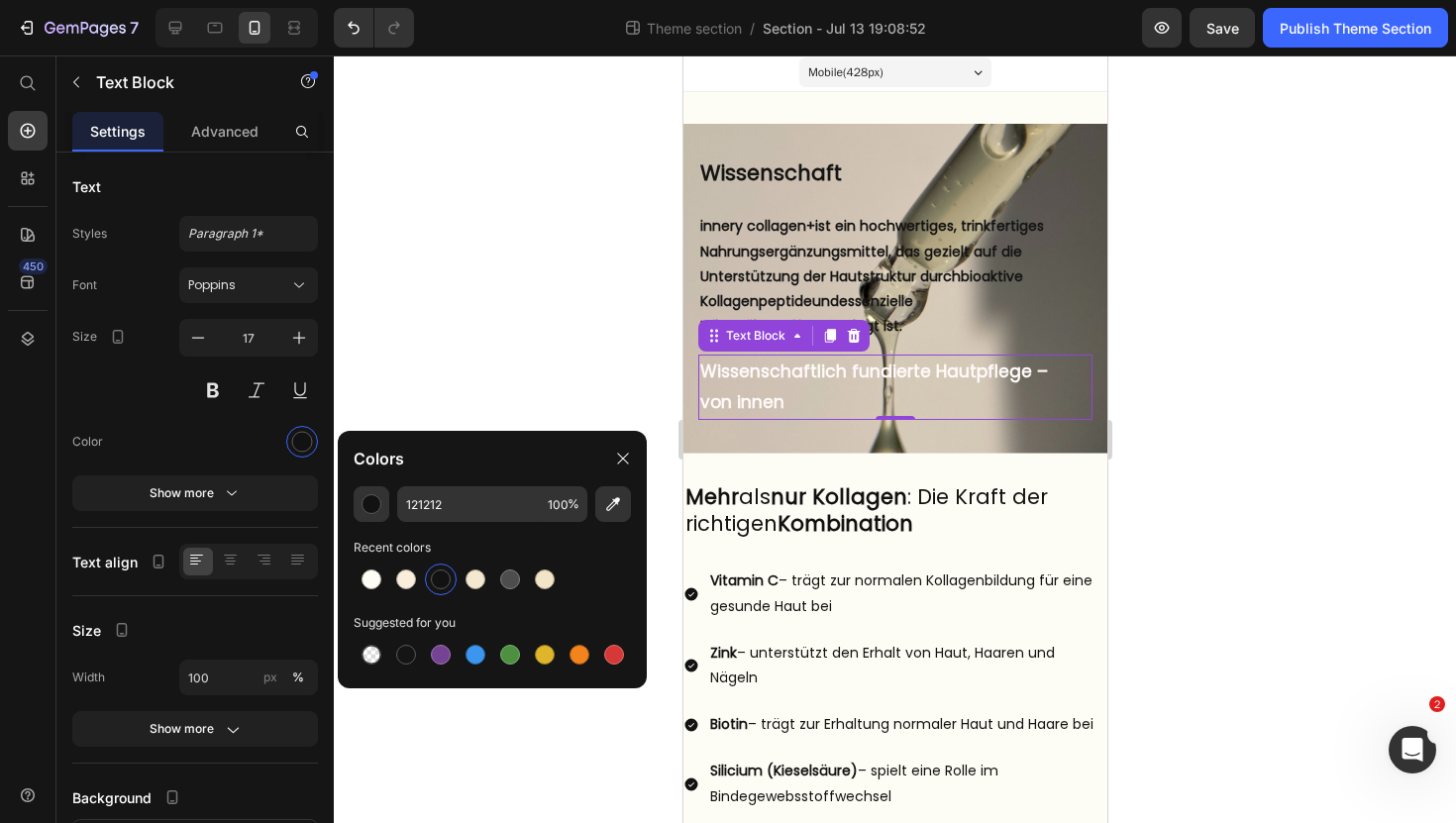 click at bounding box center (441, 579) 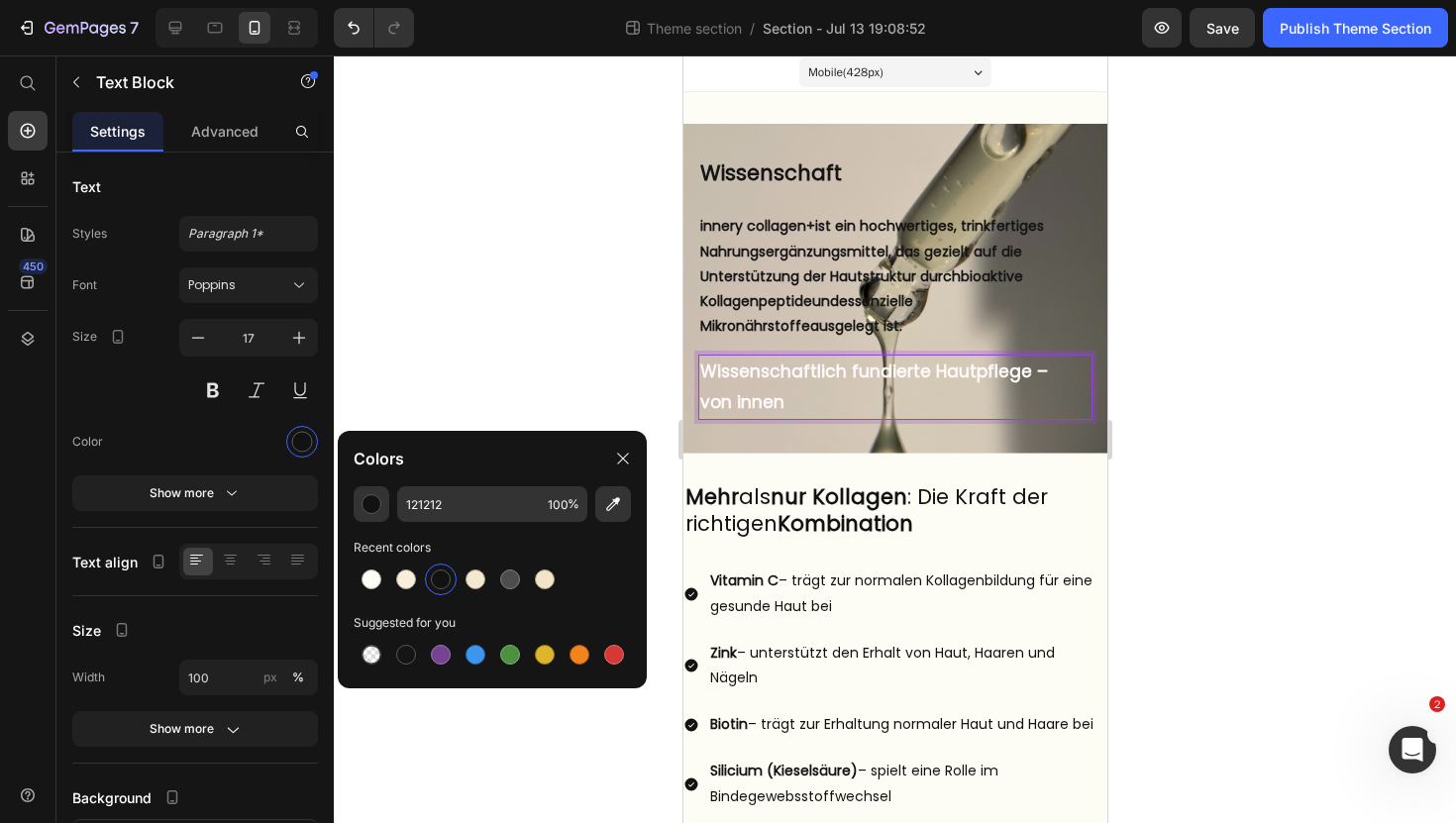 click on "von innen" at bounding box center [894, 402] 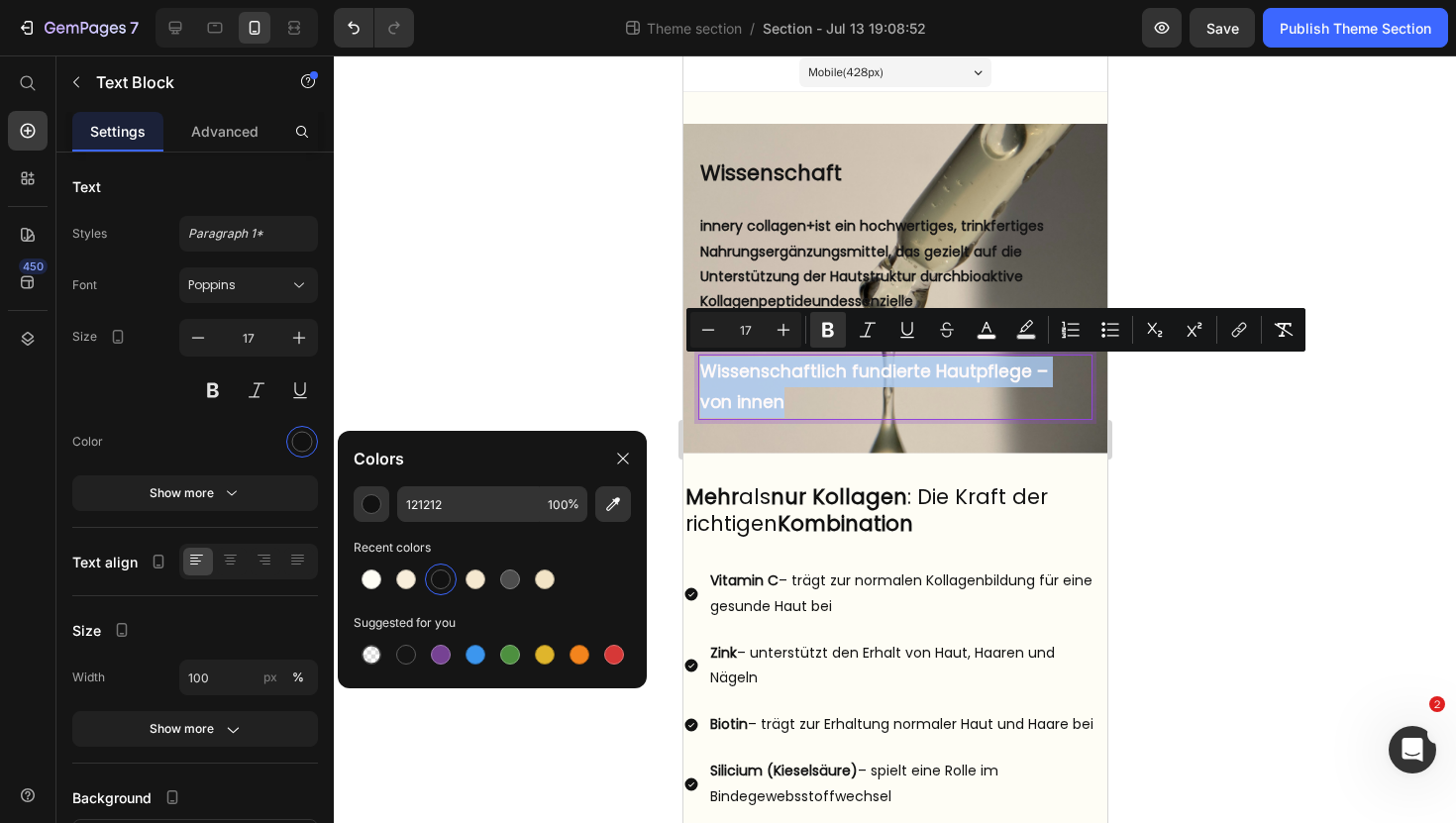 drag, startPoint x: 785, startPoint y: 404, endPoint x: 701, endPoint y: 378, distance: 87.93179 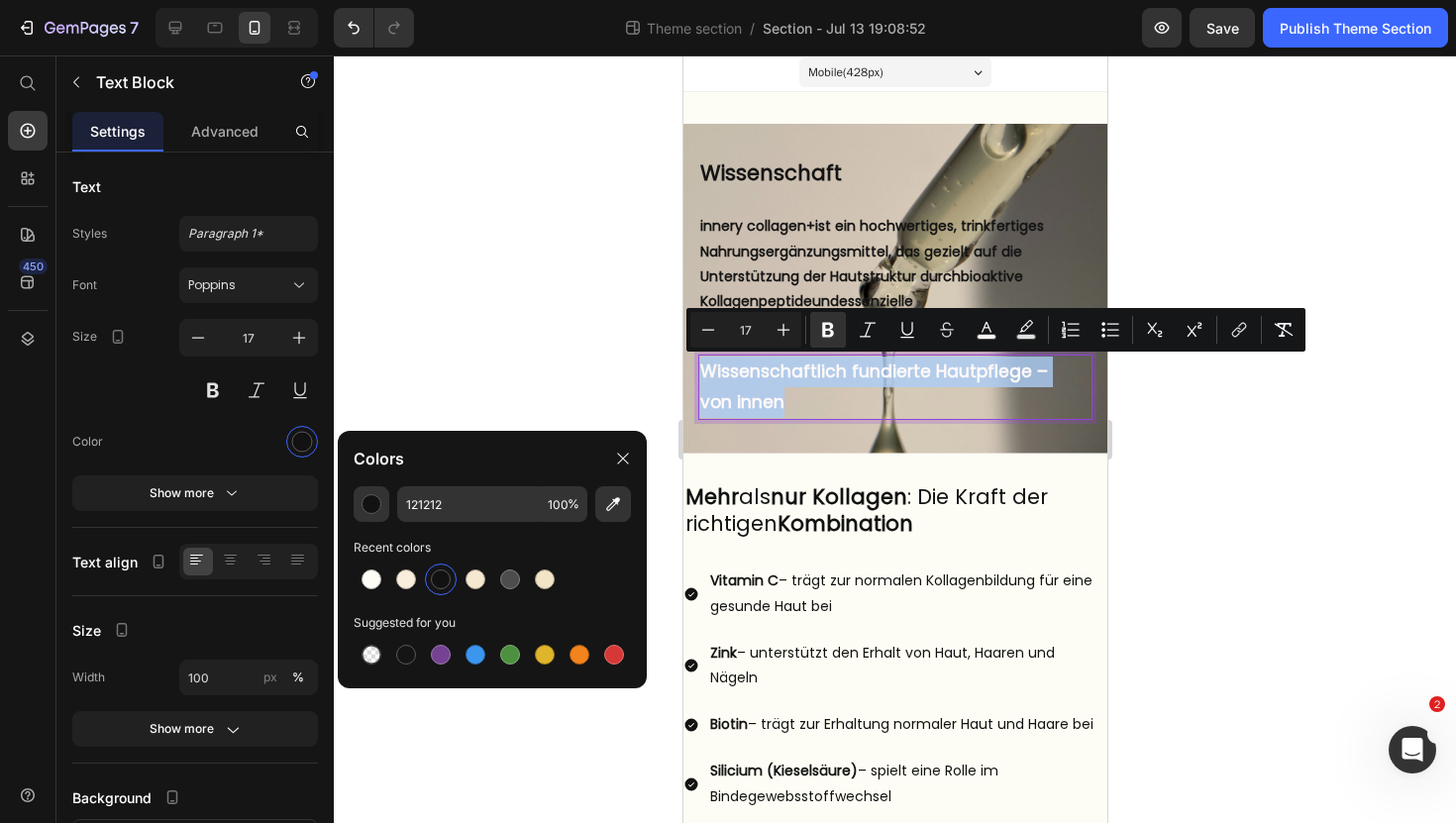 click on "Wissenschaftlich fundierte Hautpflege –  von innen" at bounding box center (894, 386) 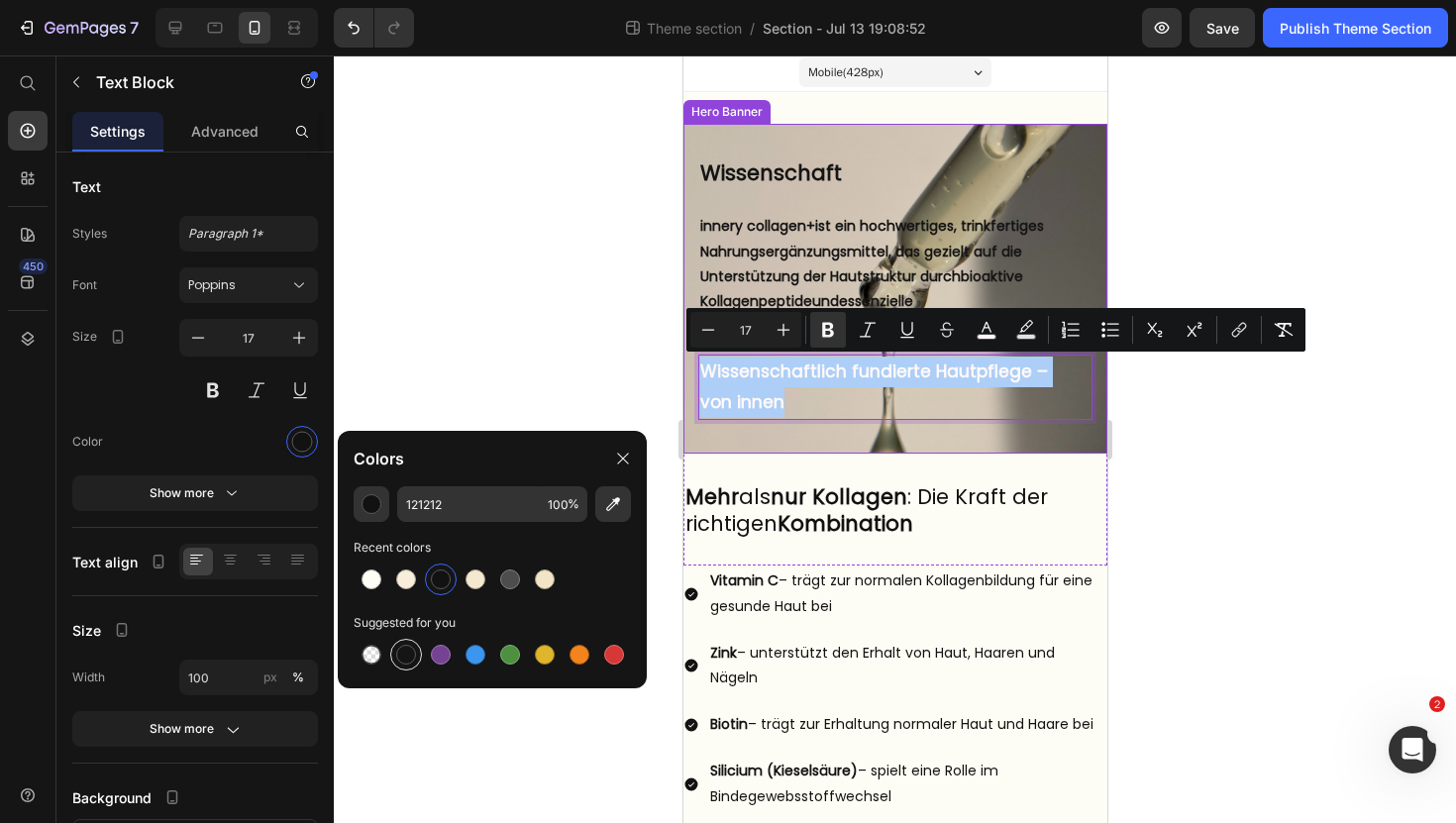 click at bounding box center [406, 655] 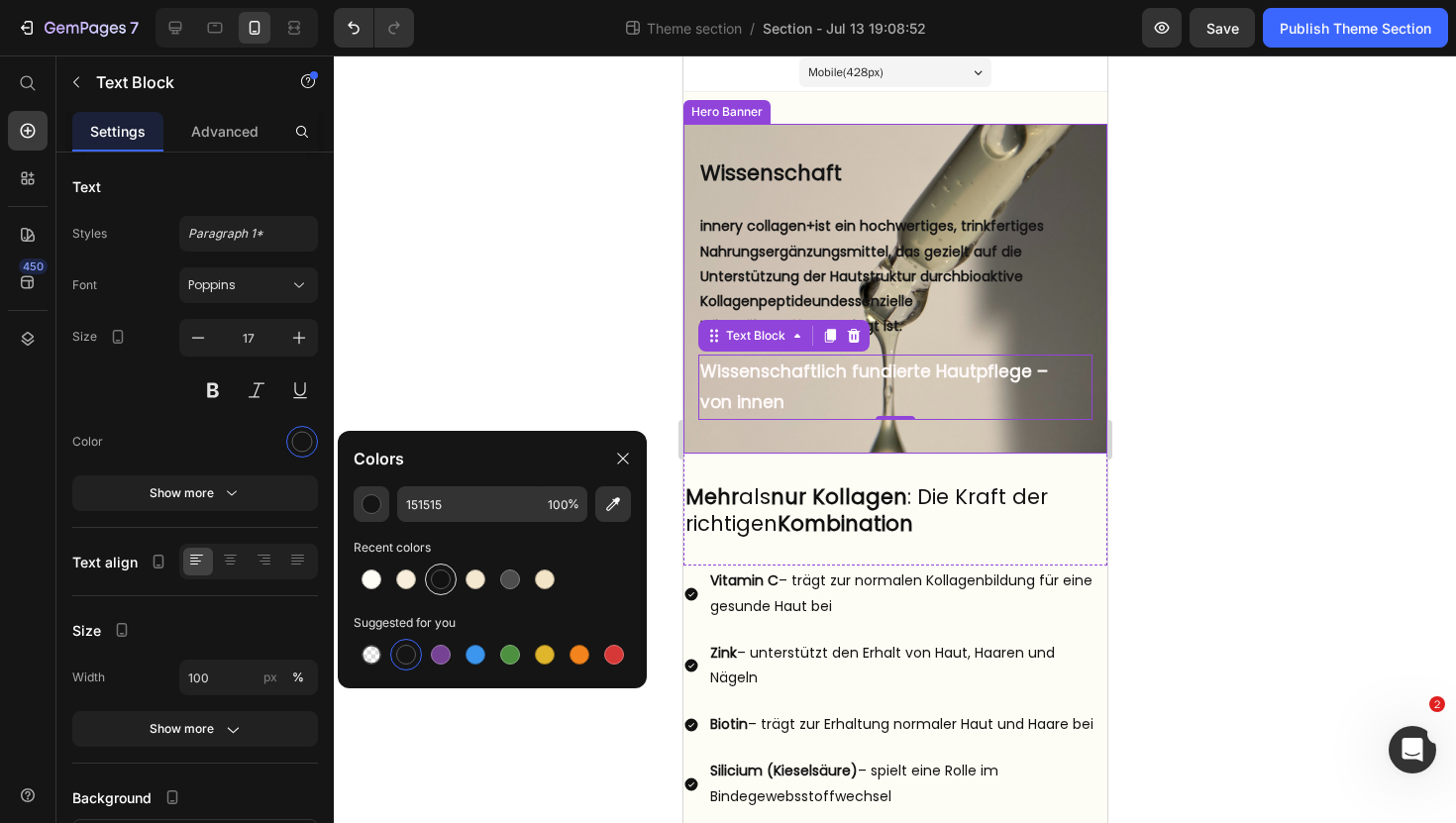 click at bounding box center [441, 579] 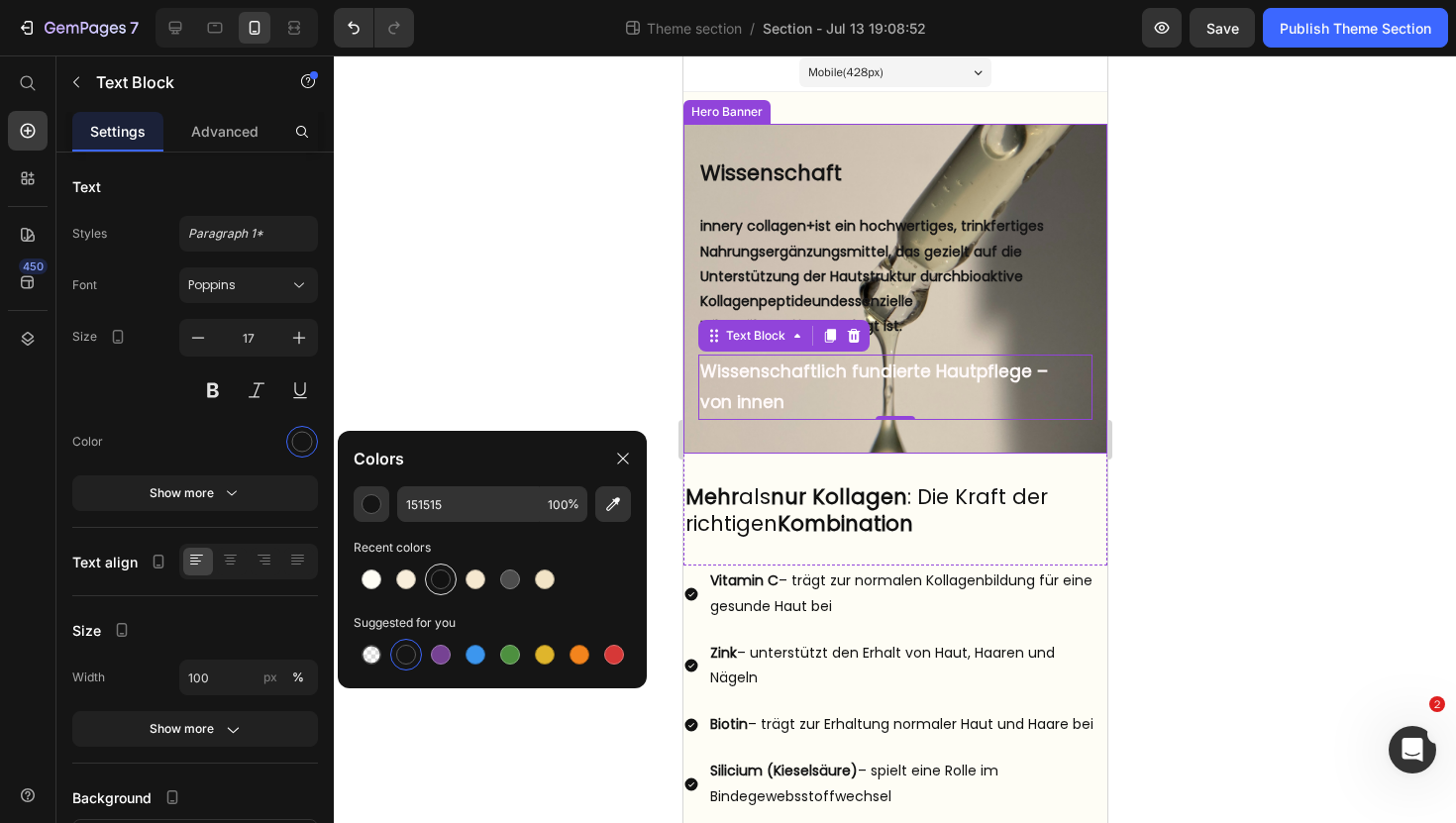 type on "121212" 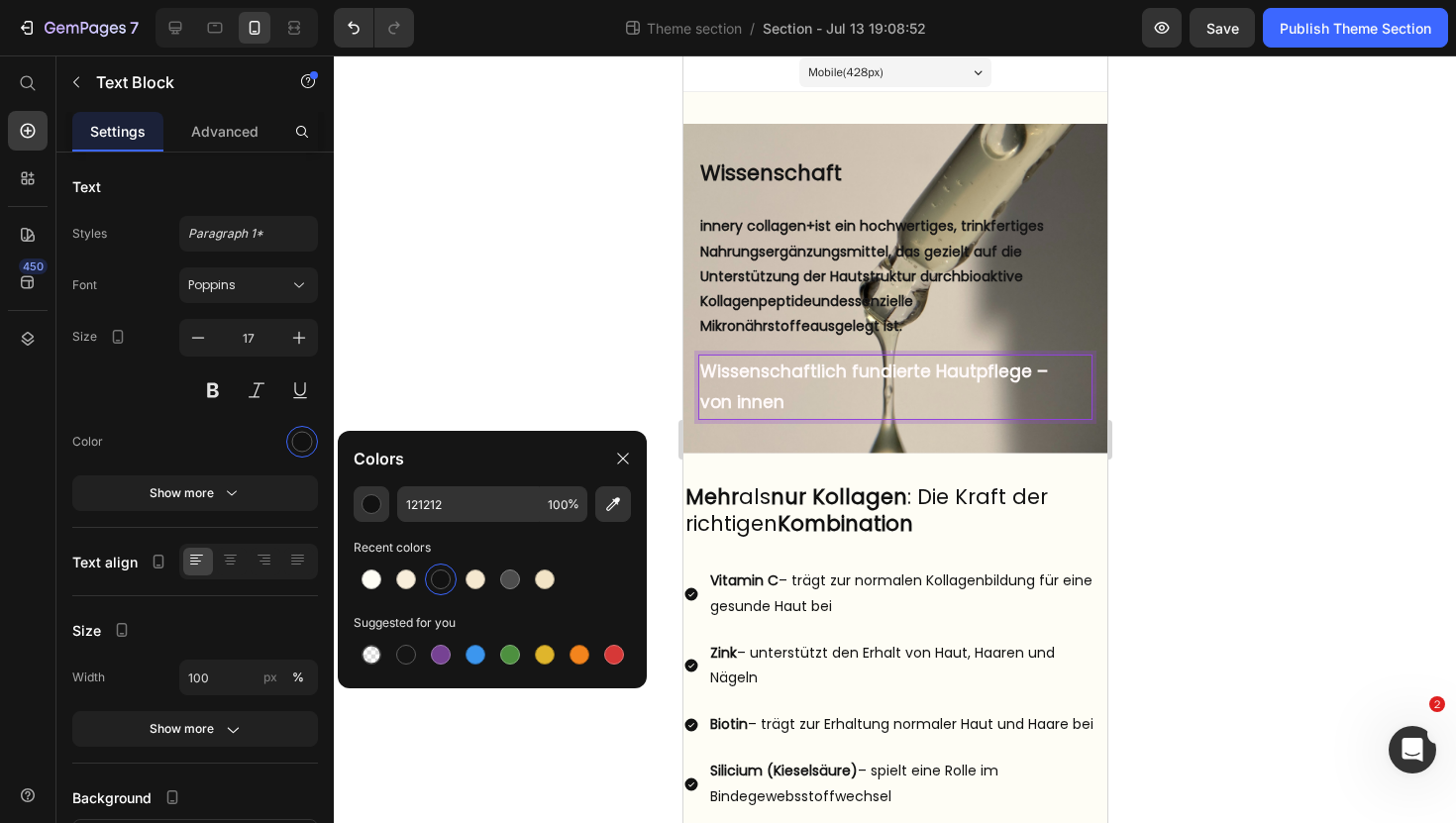 click on "von innen" at bounding box center [741, 402] 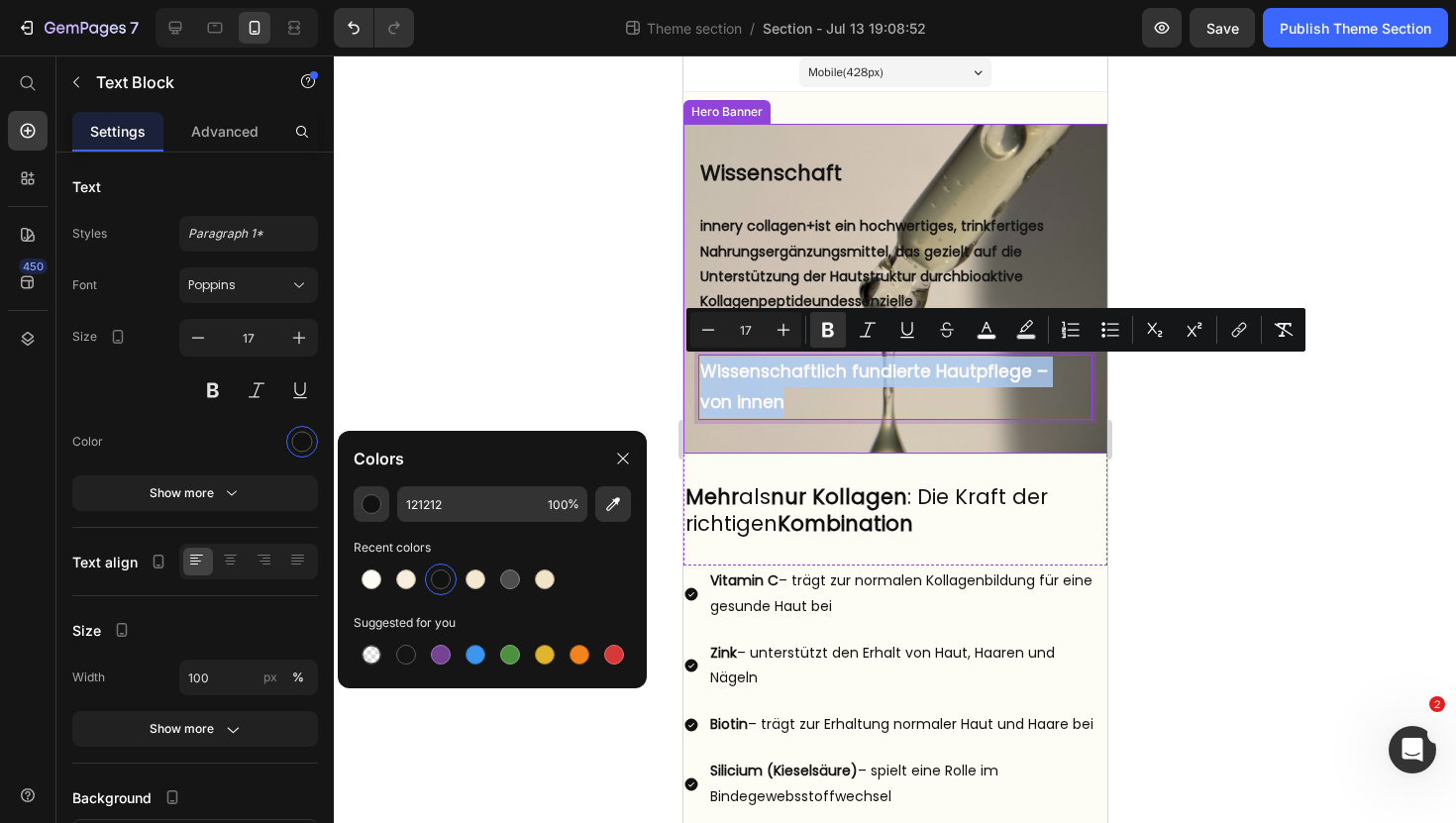 drag, startPoint x: 789, startPoint y: 406, endPoint x: 693, endPoint y: 374, distance: 101.19289 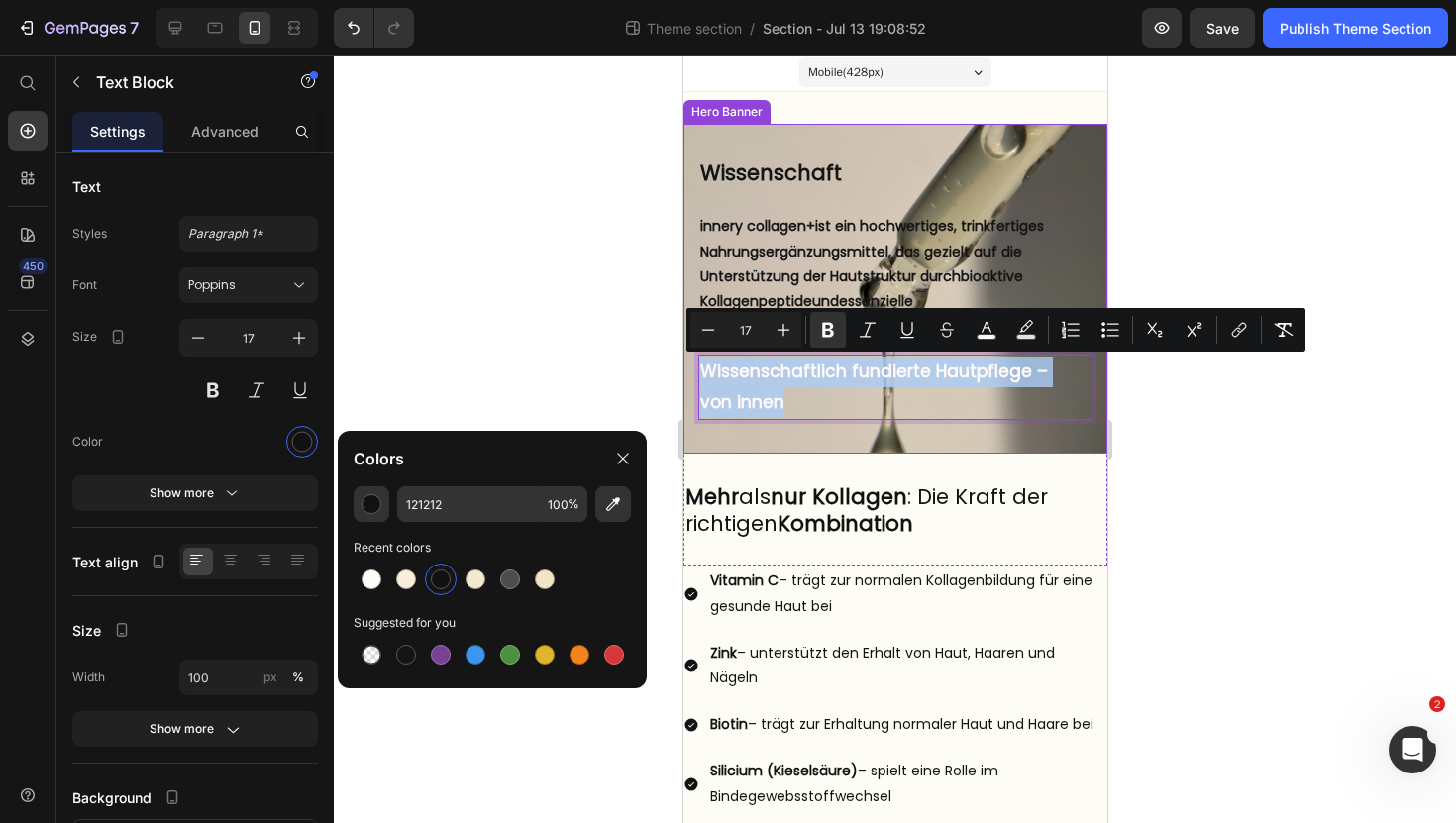 click on "Wissenschaft Heading But I must explain to you how all this mistaken idea of denouncing pleasure and praising pain was born and I will give you a complete account of the system, and expound the actual teachings of the great explorer Text Block Explore now Button At vero eos et accusamus et iusto odio benefits Text Block innery collagen+  ist ein hochwertiges, trinkfertiges Nahrungsergänzungsmittel, das gezielt auf die Unterstützung der Hautstruktur durch  bioaktive Kollagenpeptide  und  essenzielle Mikronährstoffe  ausgelegt ist. Text Block Wissenschaftlich fundierte Hautpflege –  von innen Text Block   0" at bounding box center [894, 288] 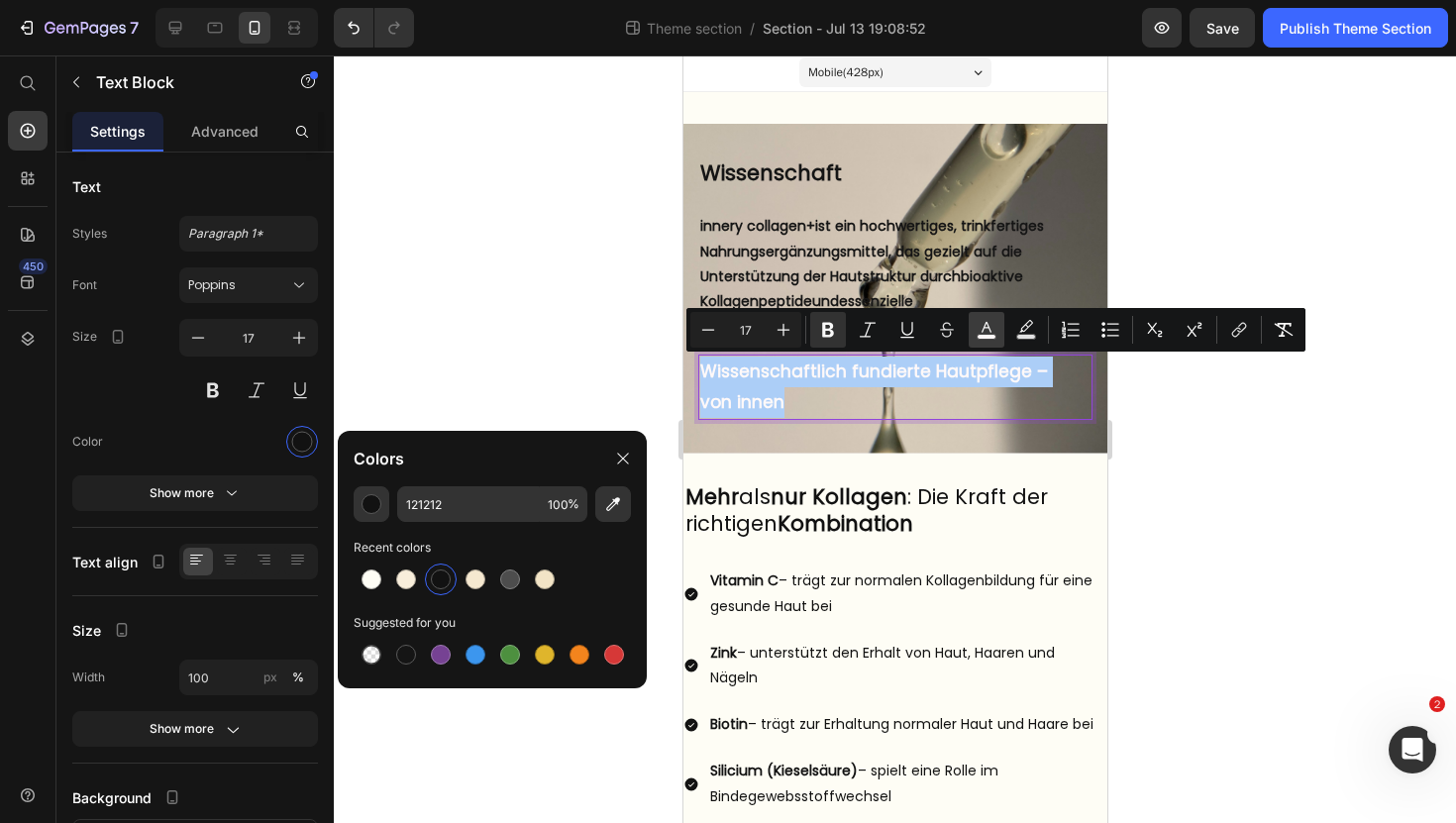 click on "color" at bounding box center (987, 330) 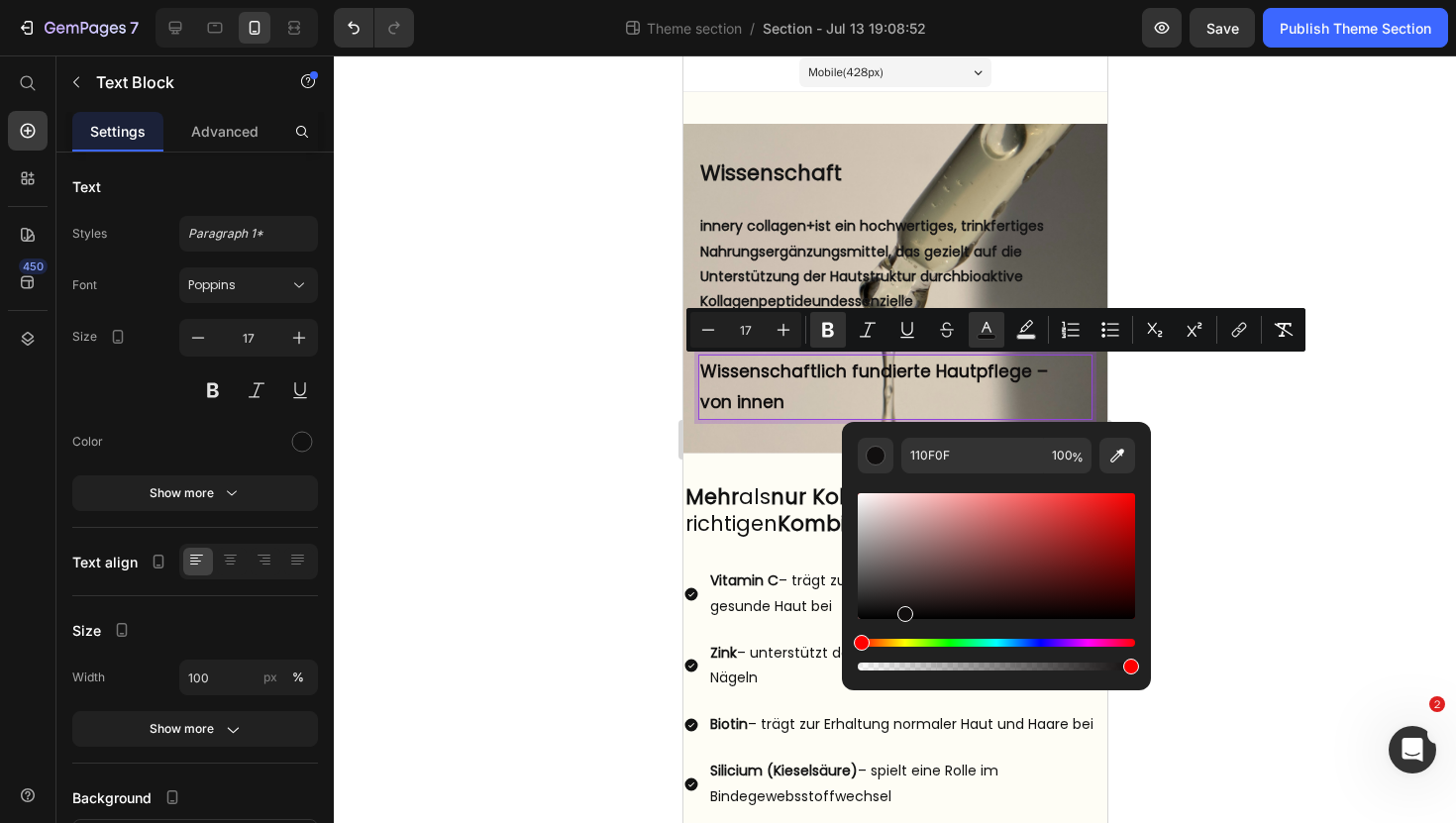type on "110E0E" 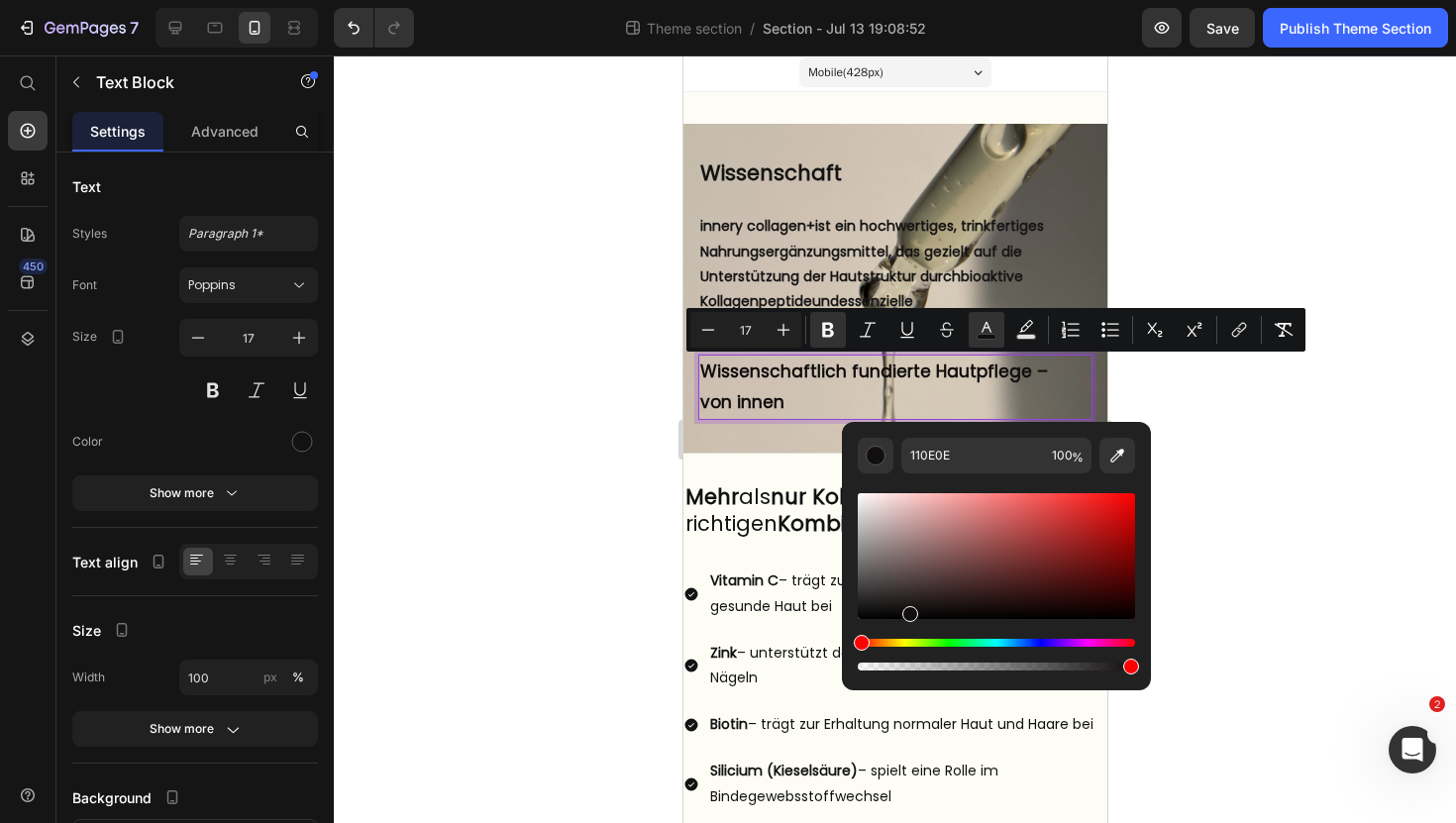 drag, startPoint x: 865, startPoint y: 497, endPoint x: 902, endPoint y: 609, distance: 117.953381 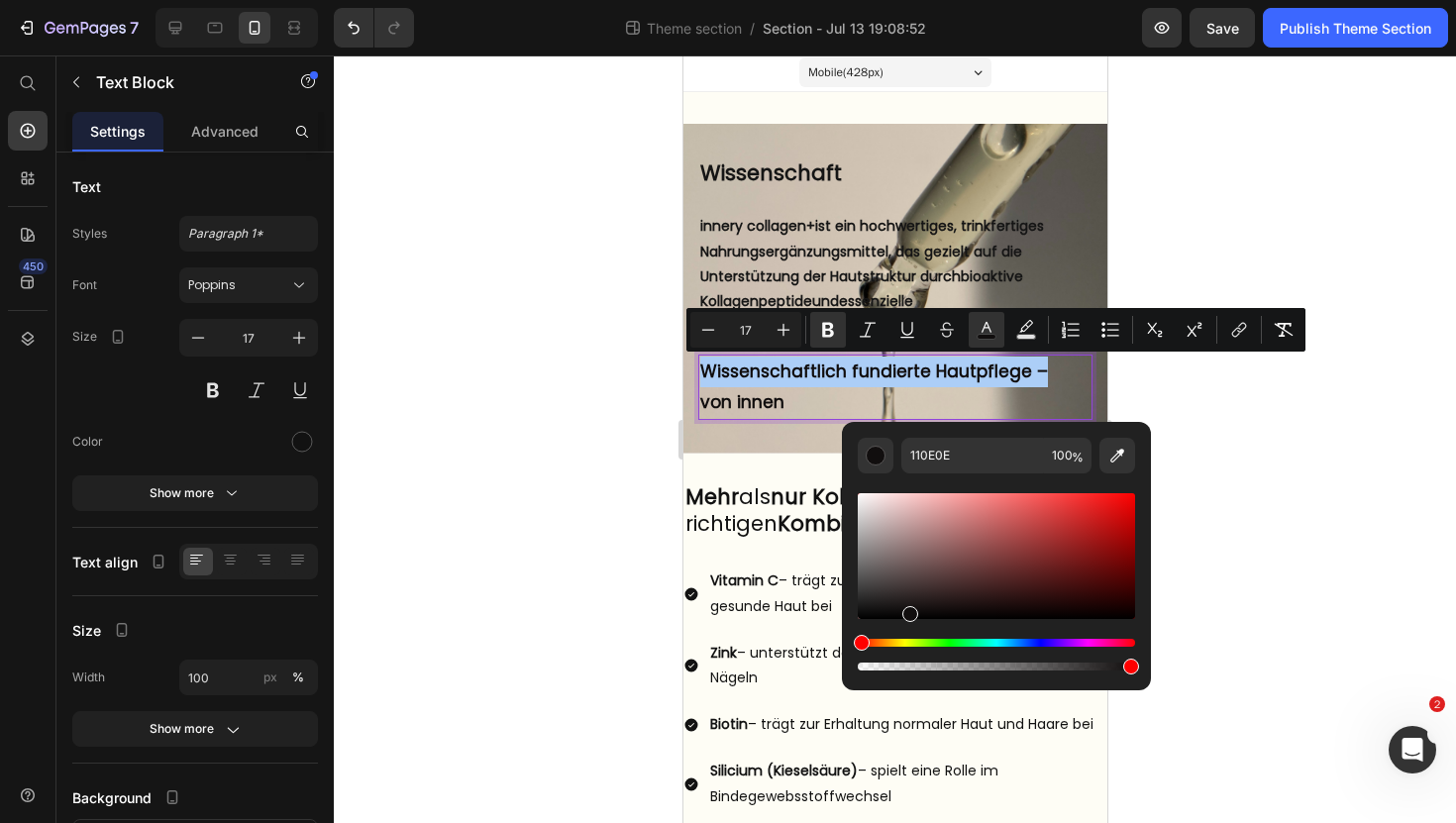 click 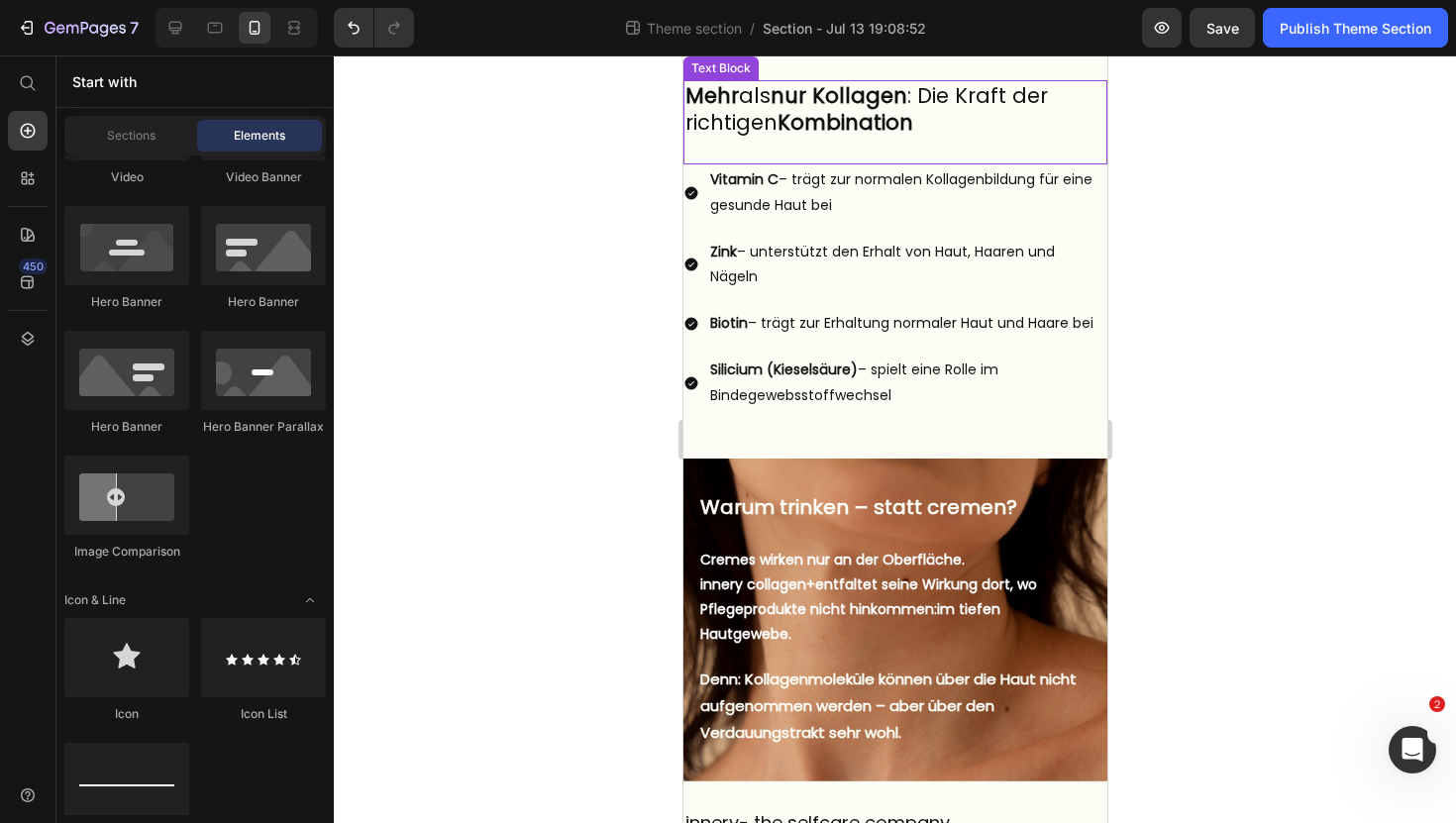 scroll, scrollTop: 655, scrollLeft: 0, axis: vertical 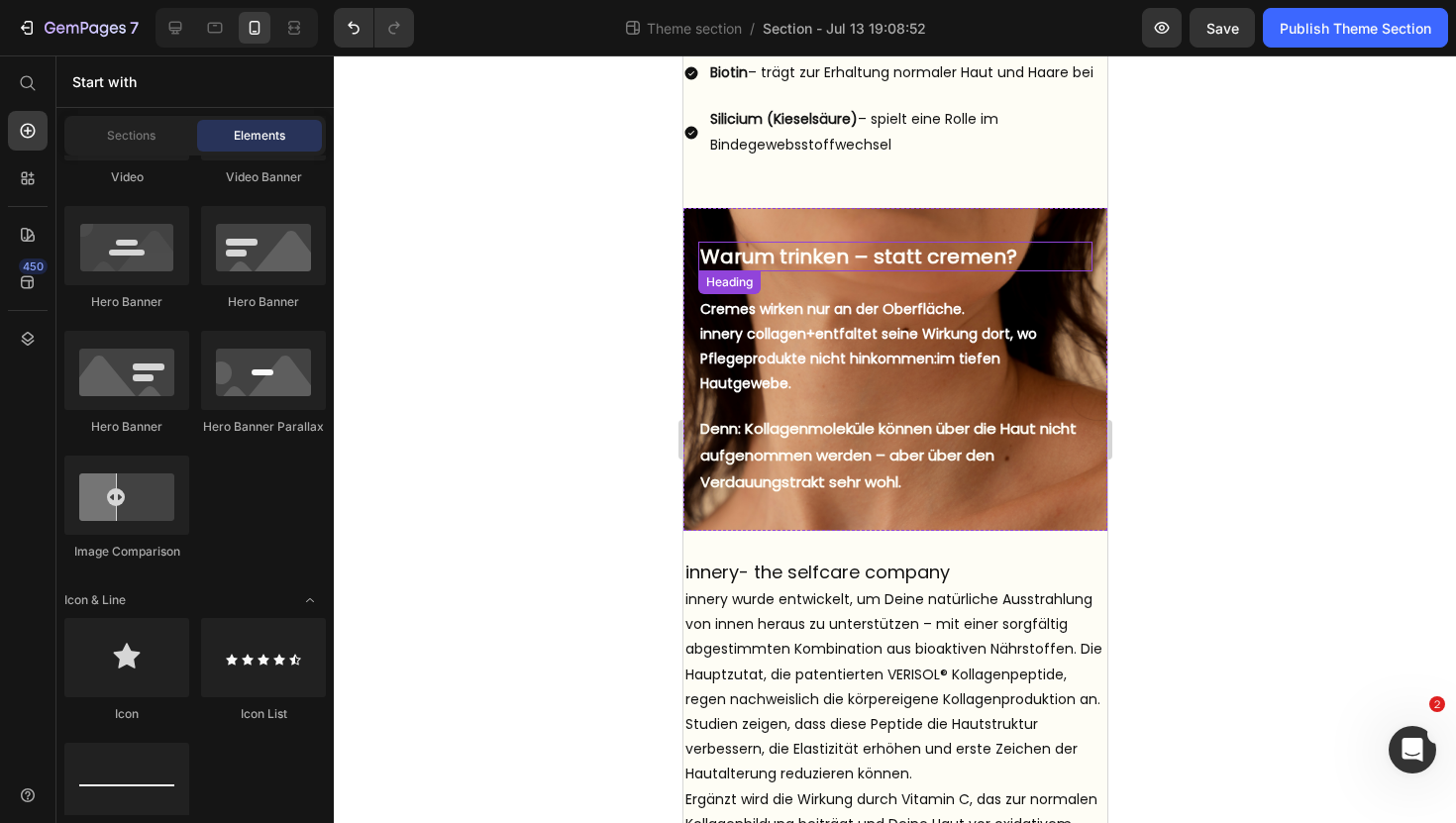 click on "Warum trinken – statt cremen?" at bounding box center [894, 257] 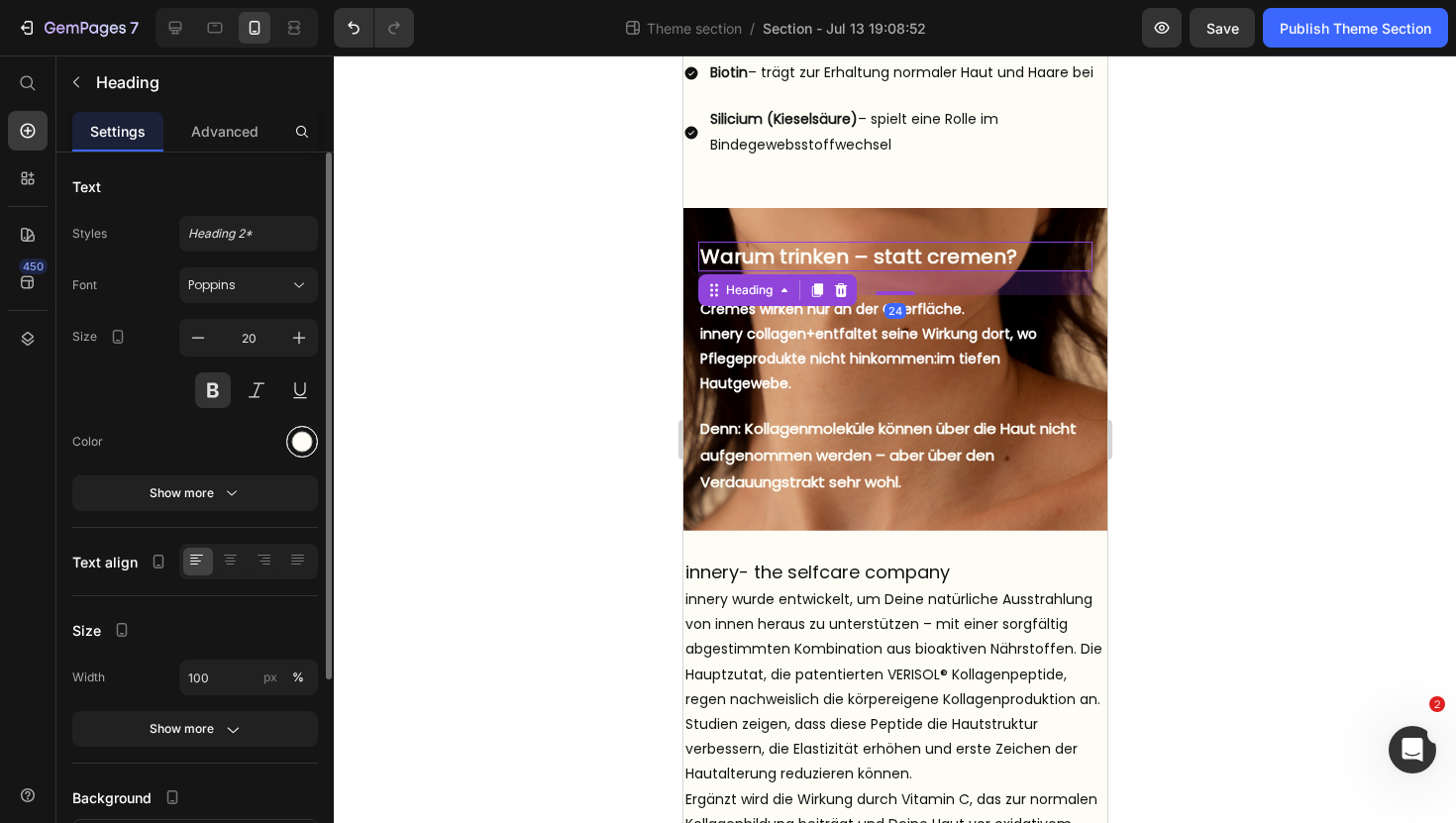 click at bounding box center [302, 442] 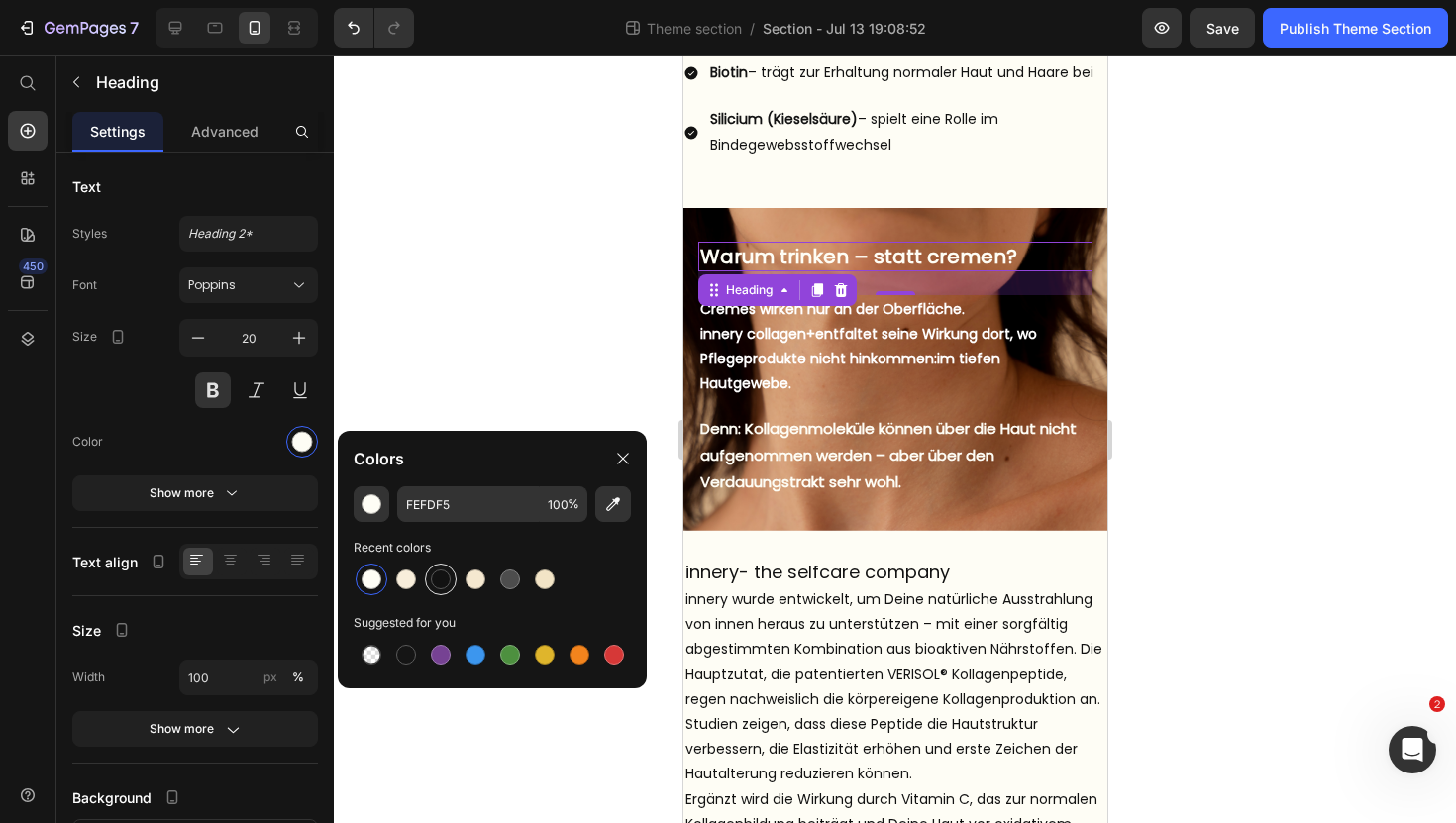 click at bounding box center [441, 579] 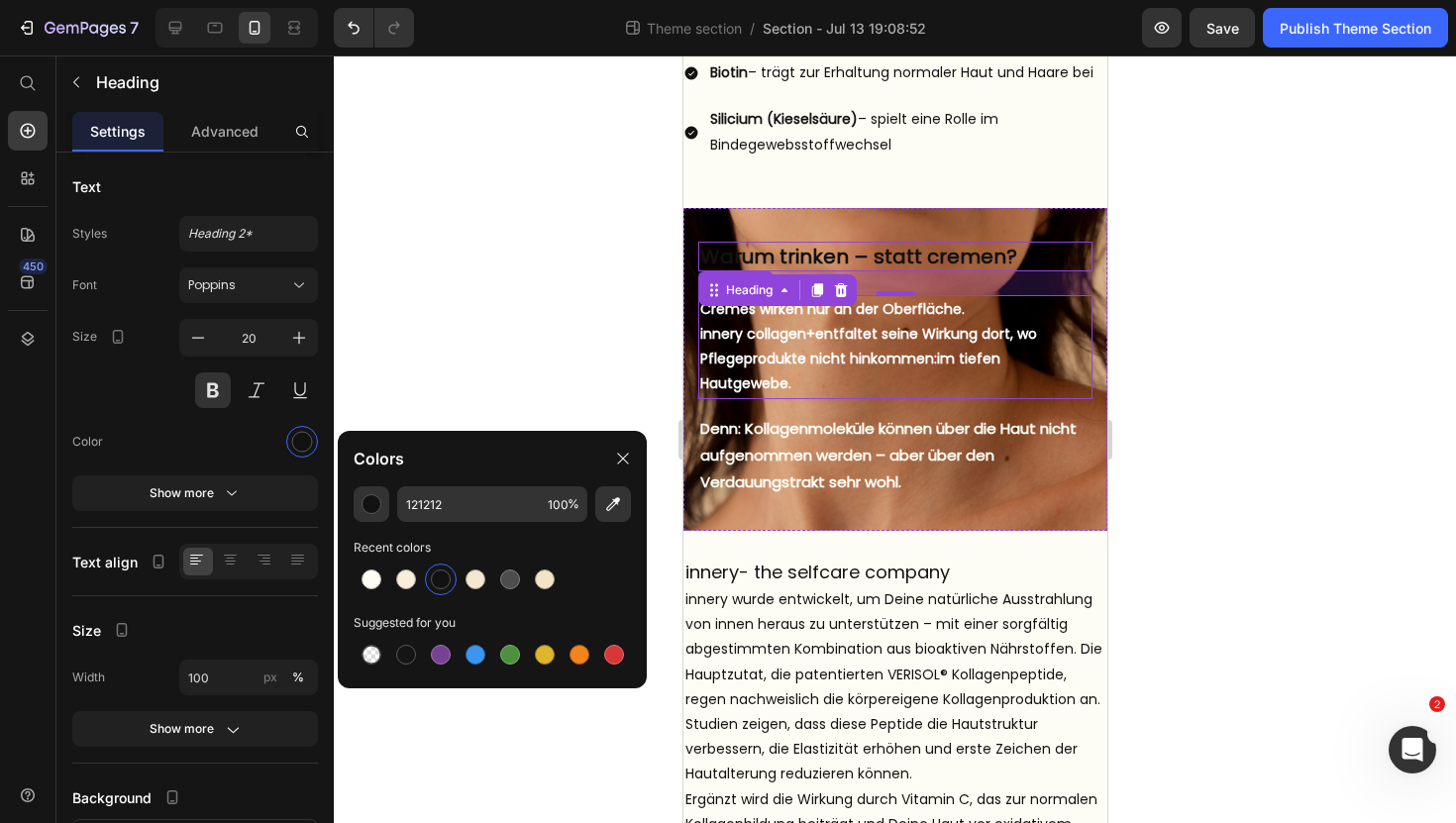 click on "Cremes wirken nur an der Oberfläche. innery collagen+  entfaltet seine Wirkung dort, wo Pflegeprodukte nicht hinkommen:  im tiefen Hautgewebe." at bounding box center [894, 347] 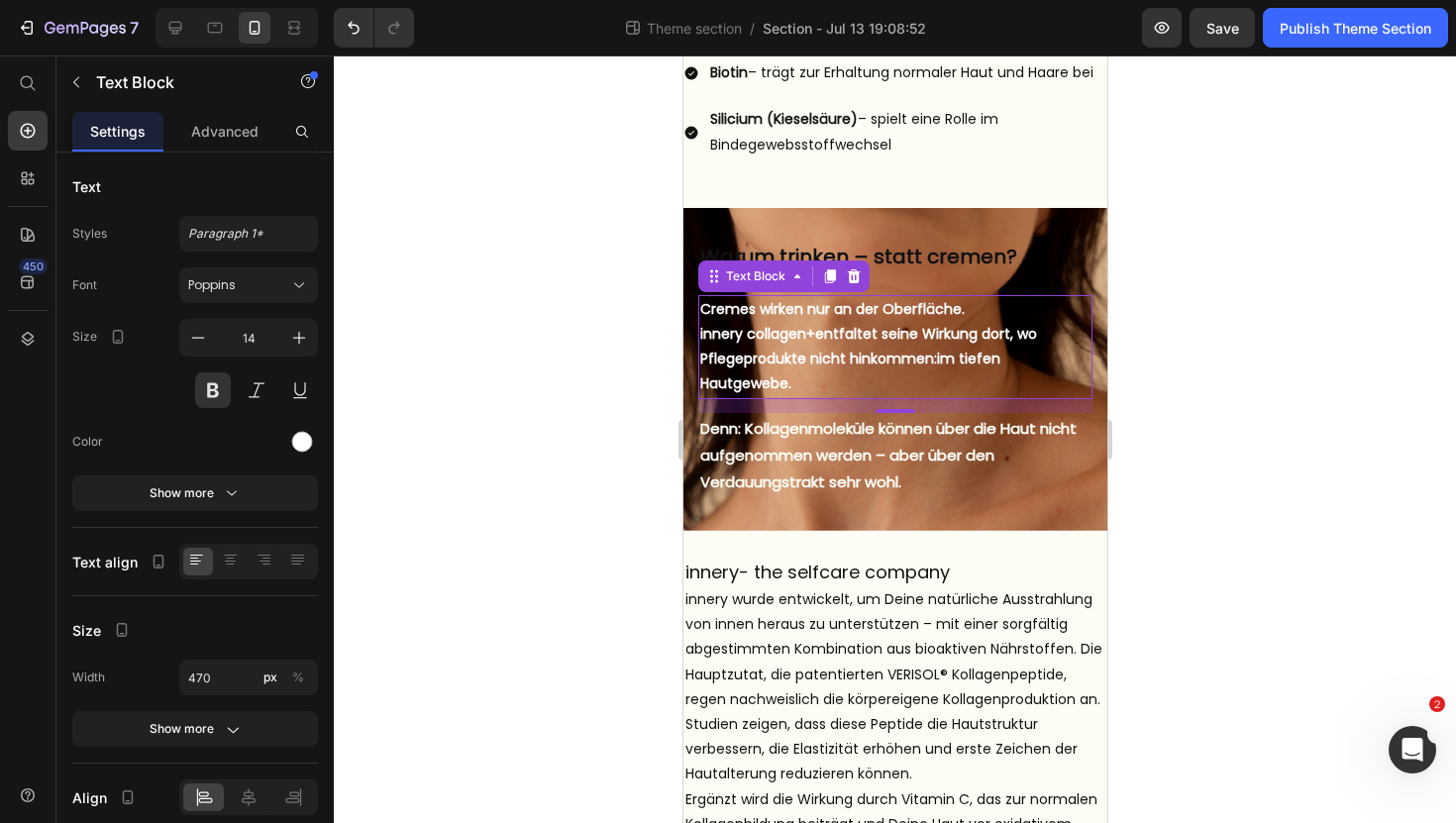 click 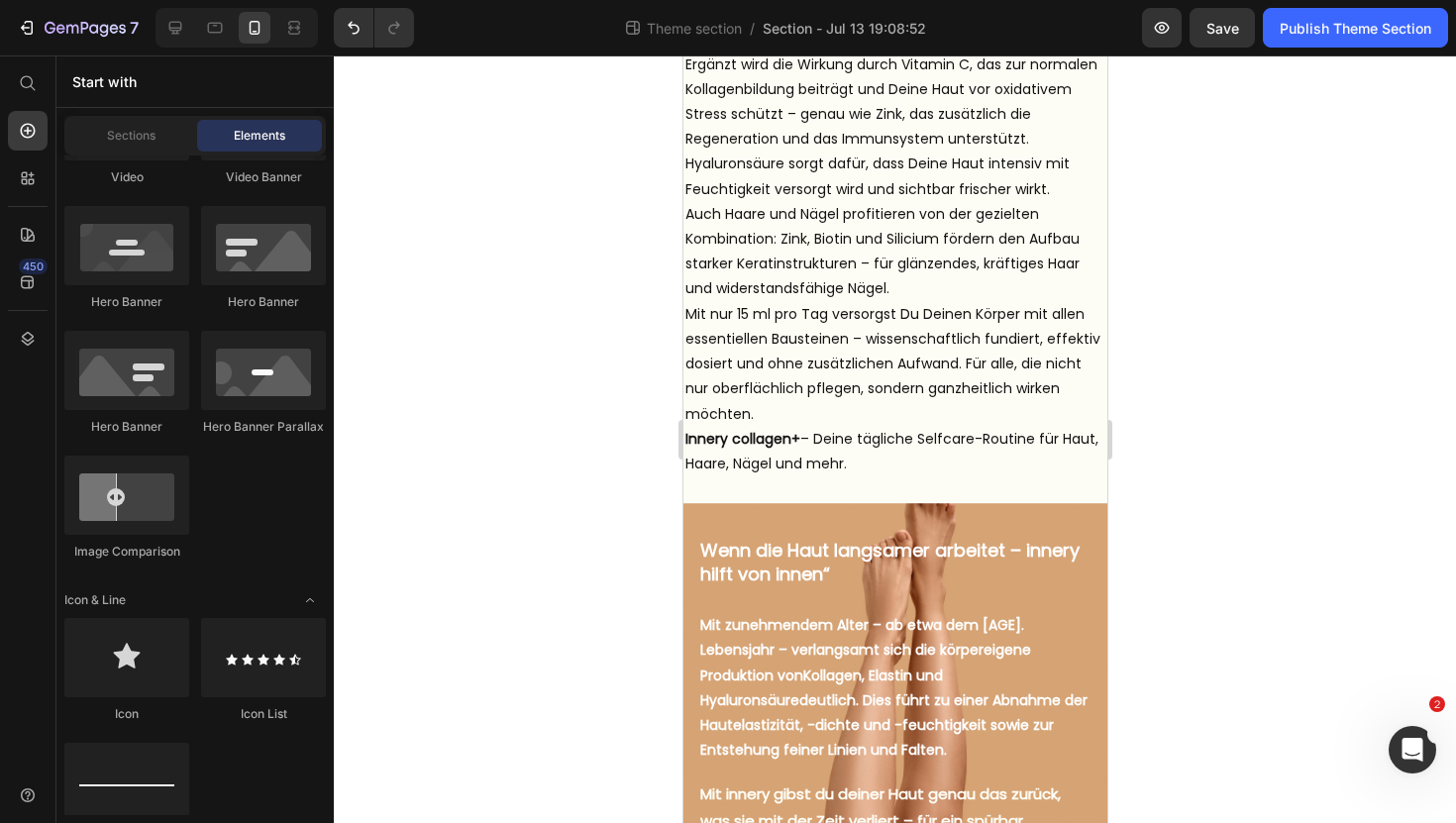 scroll, scrollTop: 1413, scrollLeft: 0, axis: vertical 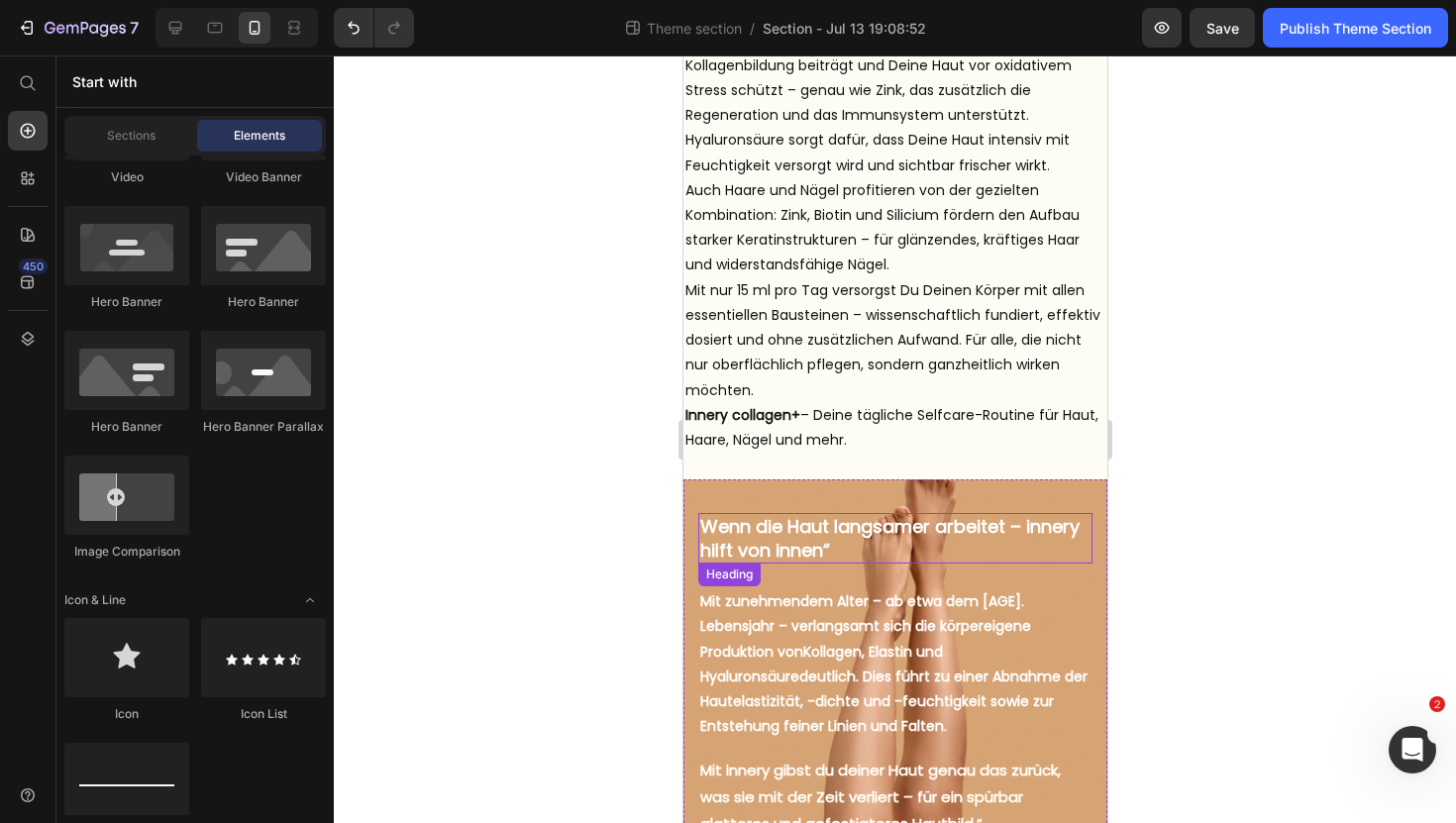 click on "Wenn die Haut langsamer arbeitet – innery hilft von innen“" at bounding box center (894, 538) 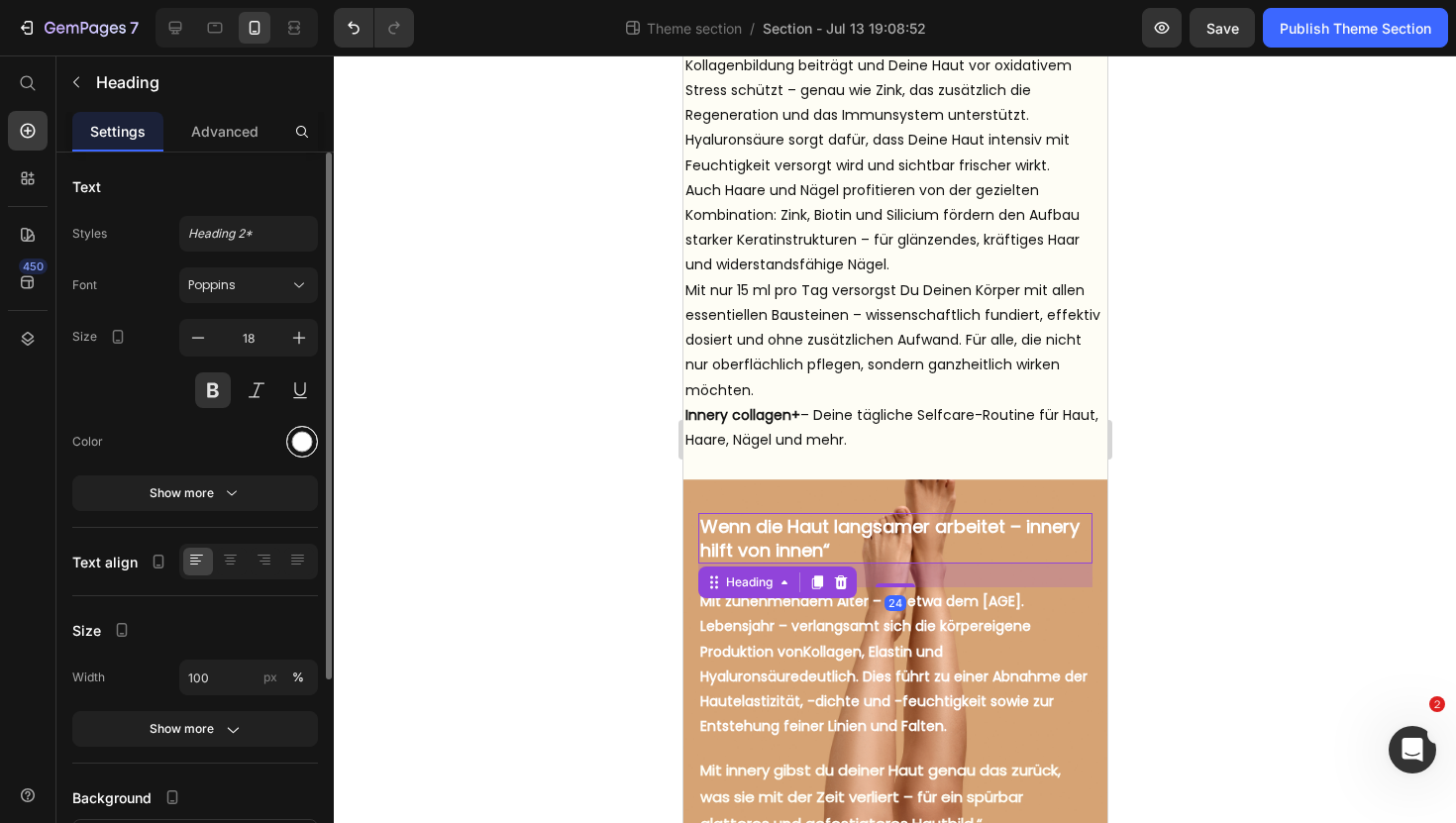 click at bounding box center [302, 442] 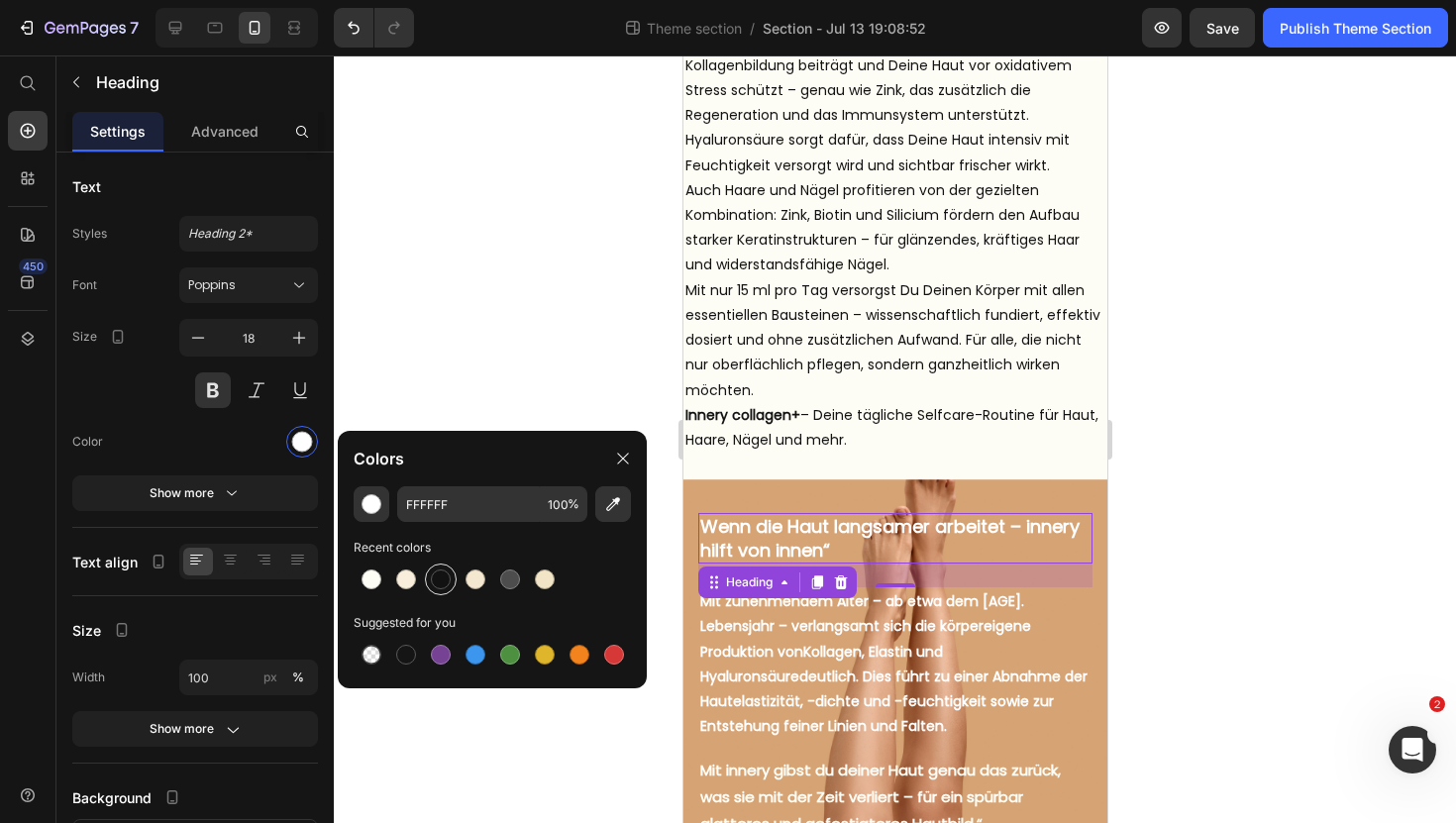click at bounding box center [441, 579] 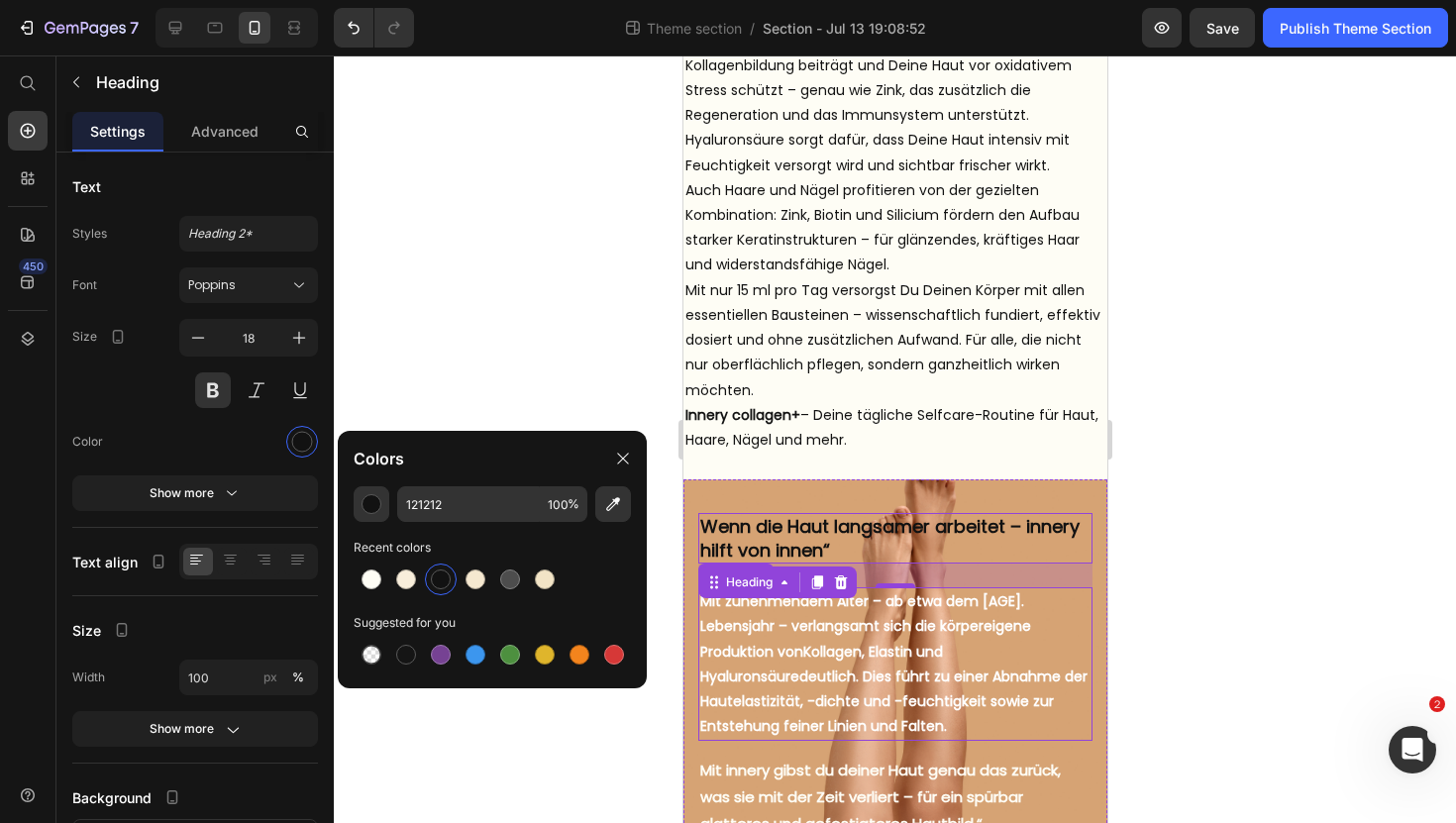 click on "Mit zunehmendem Alter – ab etwa dem 25. Lebensjahr – verlangsamt sich die körpereigene Produktion von  Kollagen, Elastin und Hyaluronsäure  deutlich. Dies führt zu einer Abnahme der Hautelastizität, -dichte und -feuchtigkeit sowie zur Entstehung feiner Linien und Falten." at bounding box center (894, 664) 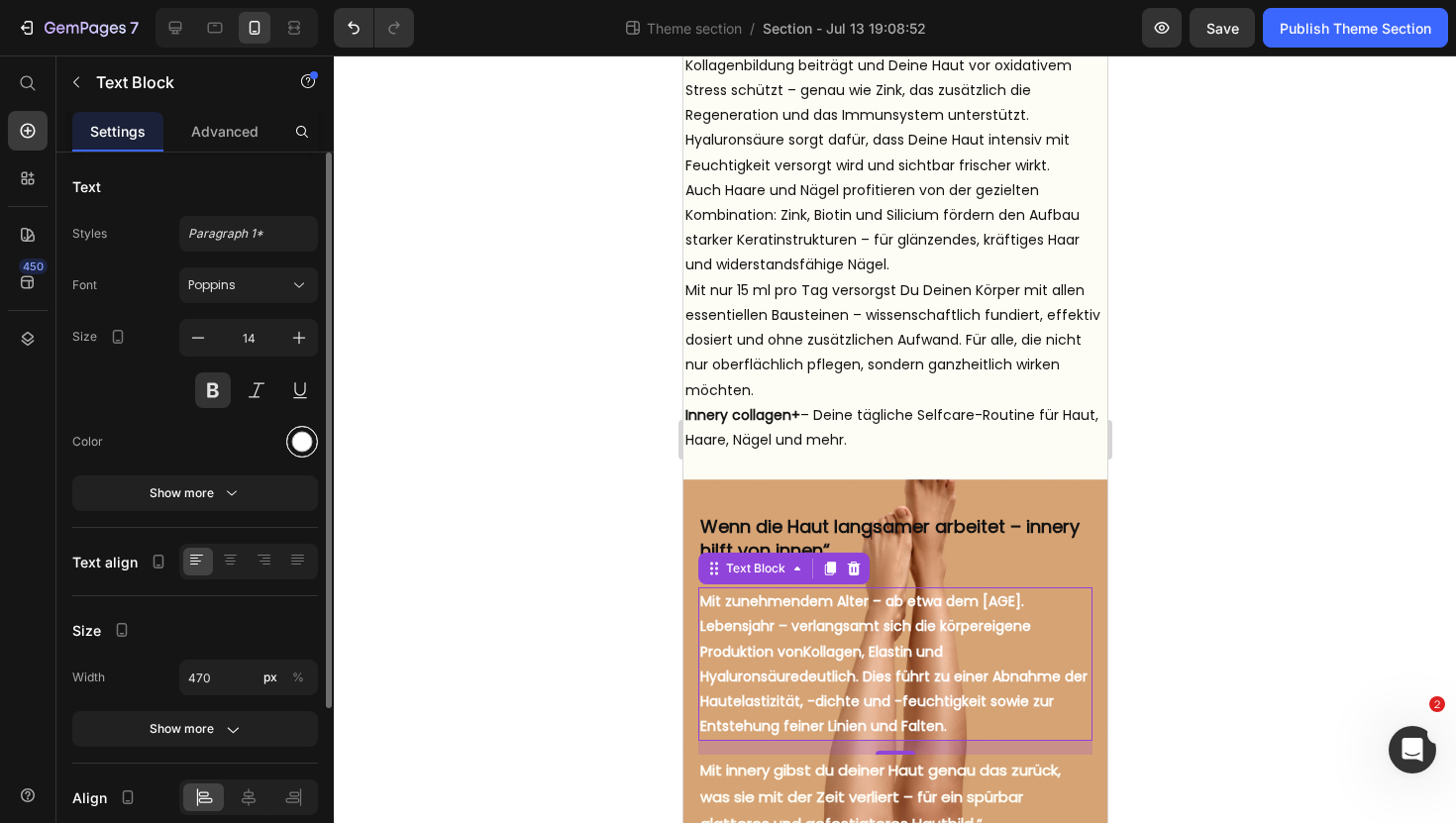 click at bounding box center (302, 442) 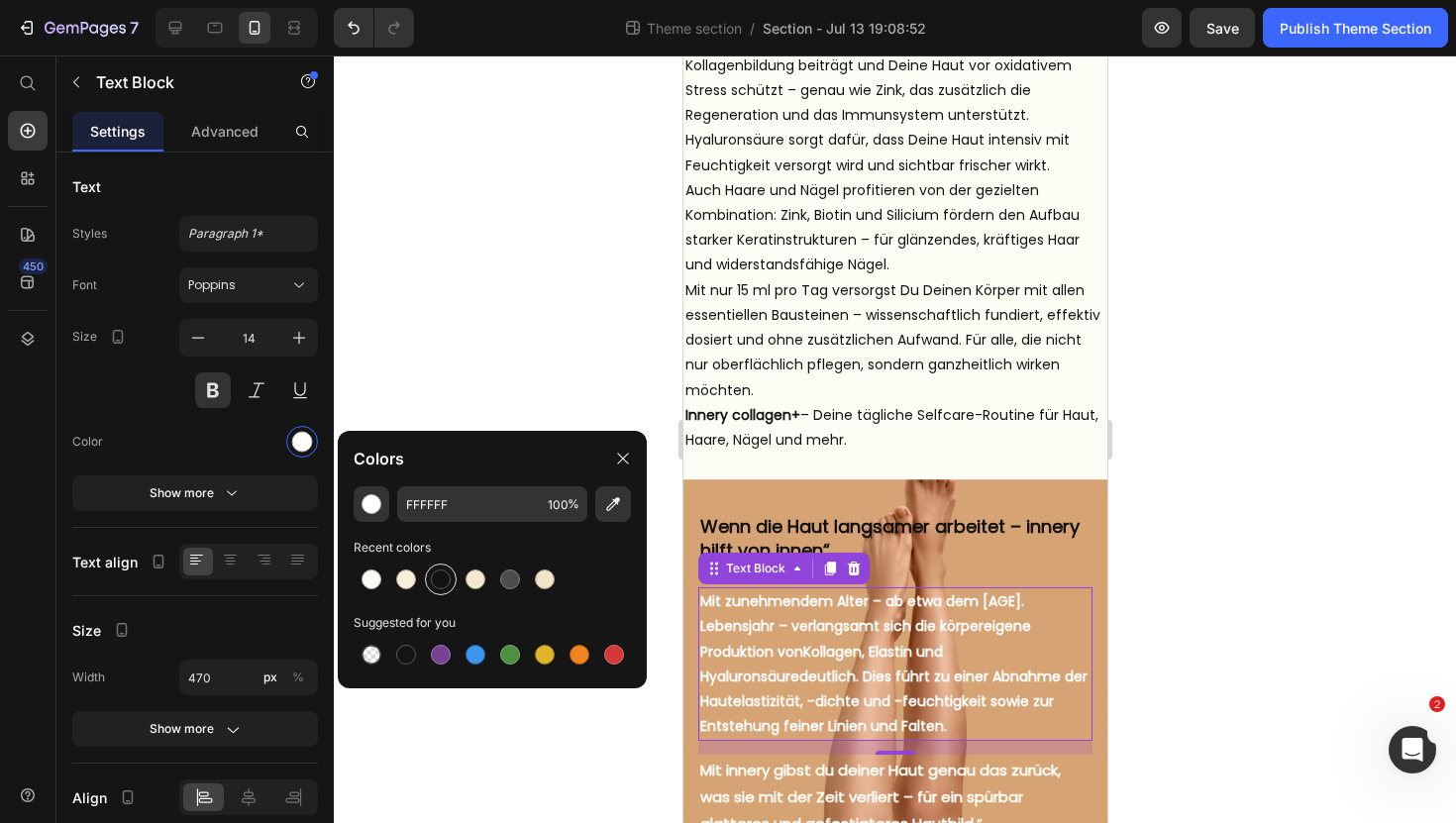 click at bounding box center (441, 579) 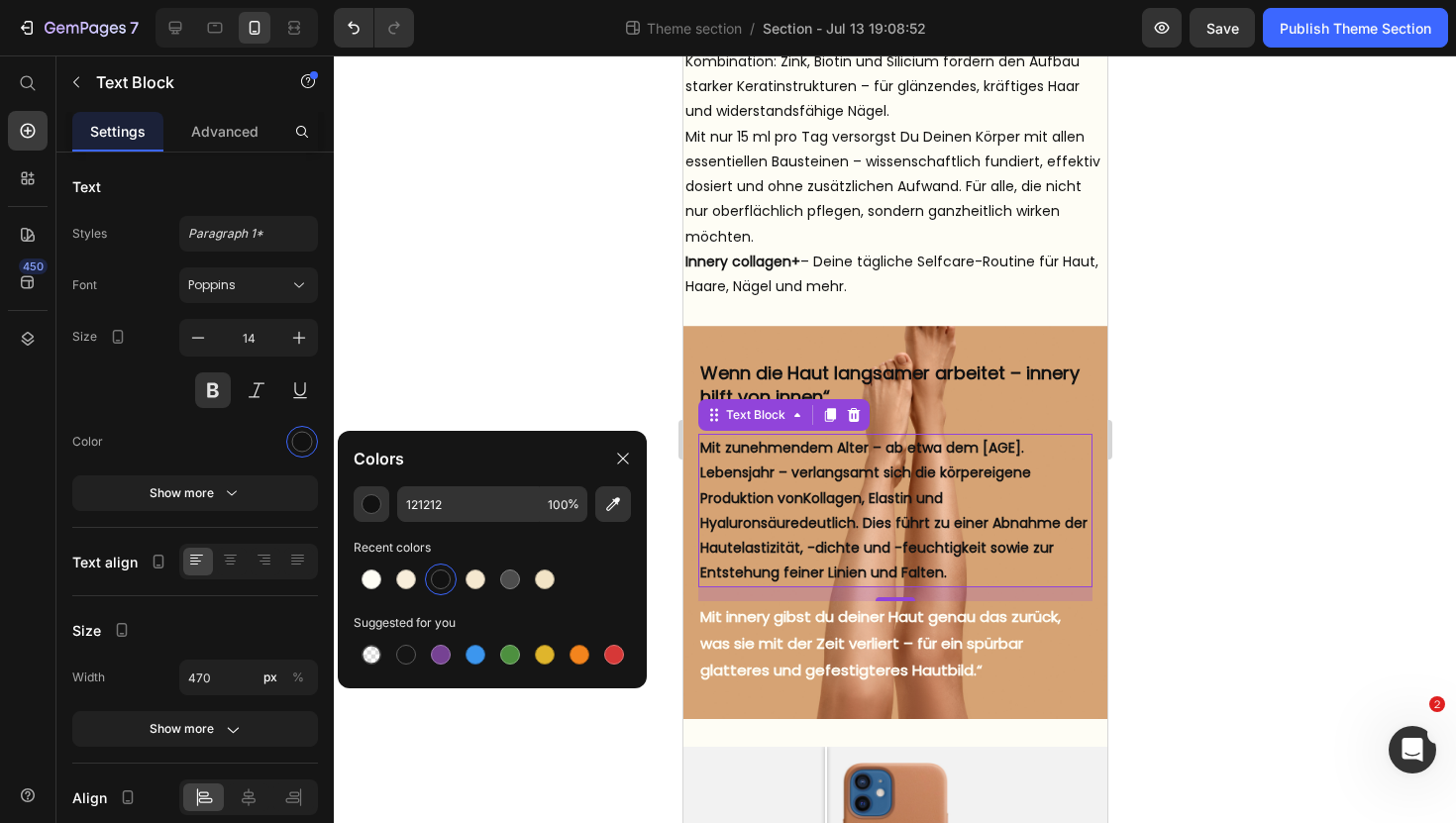 scroll, scrollTop: 1577, scrollLeft: 0, axis: vertical 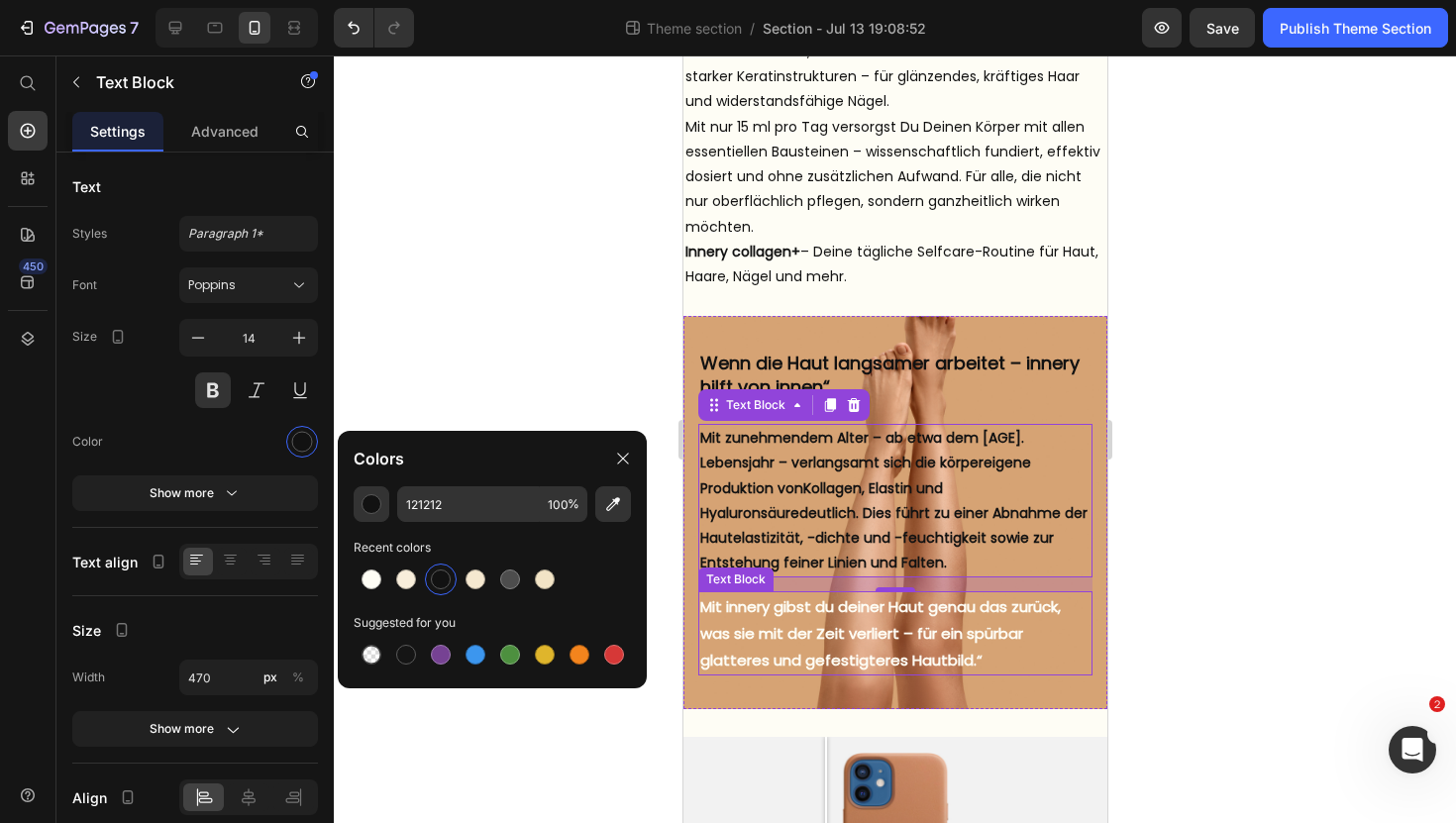 click on "Mit innery gibst du deiner Haut genau das zurück, was sie mit der Zeit verliert – für ein spürbar glatteres und gefestigteres Hautbild.“" at bounding box center (894, 633) 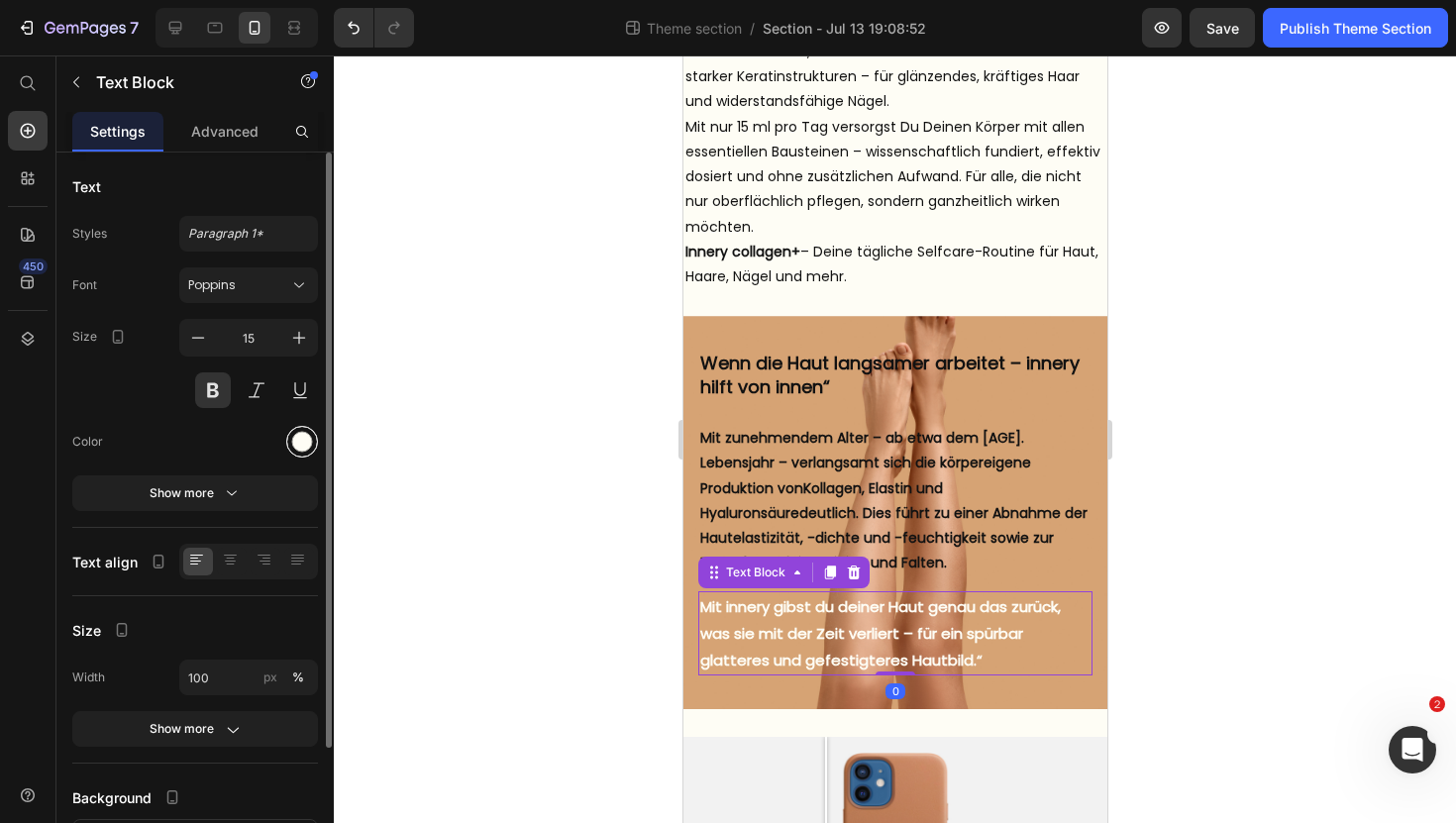 click at bounding box center (302, 442) 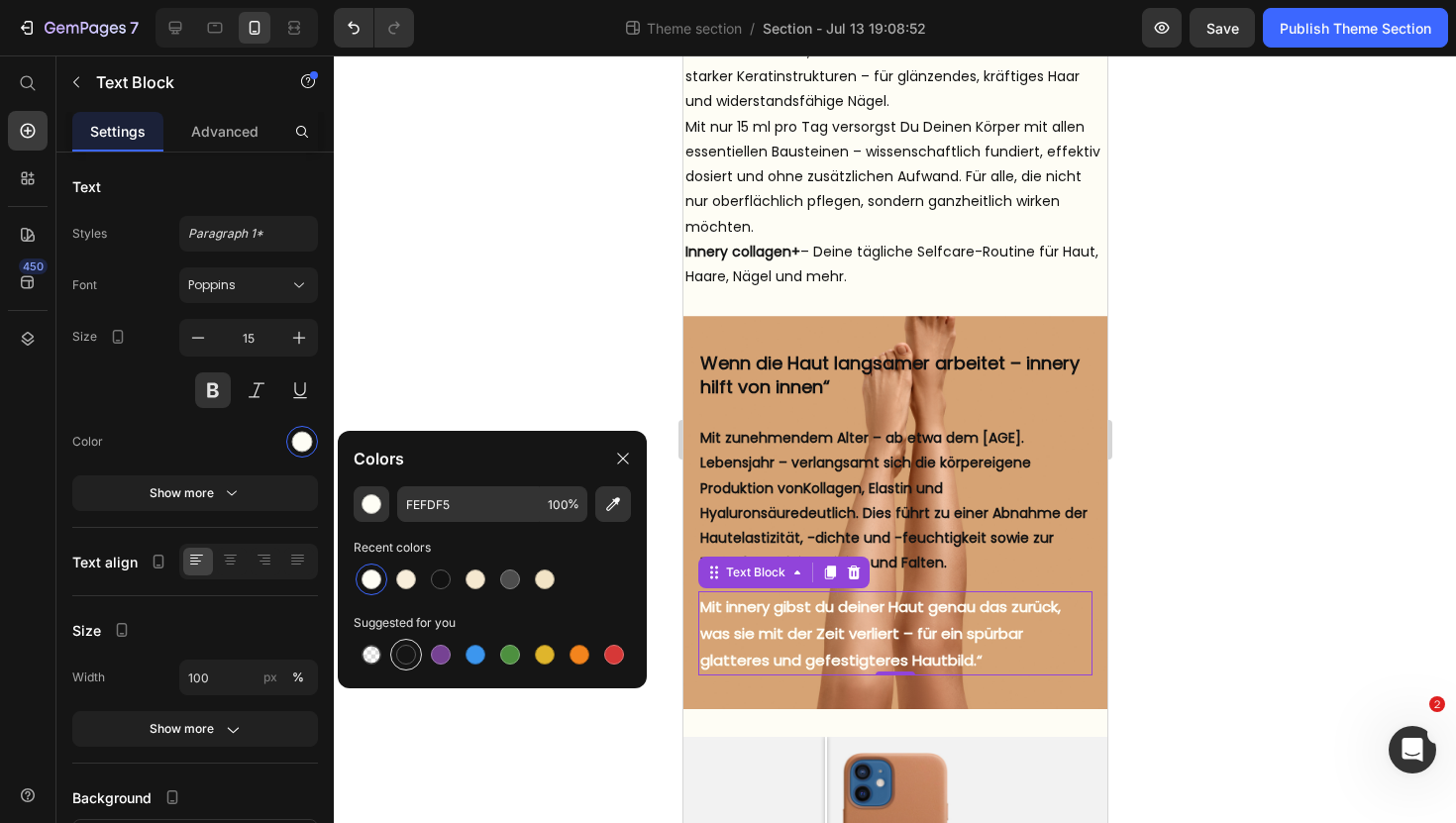 click at bounding box center [406, 655] 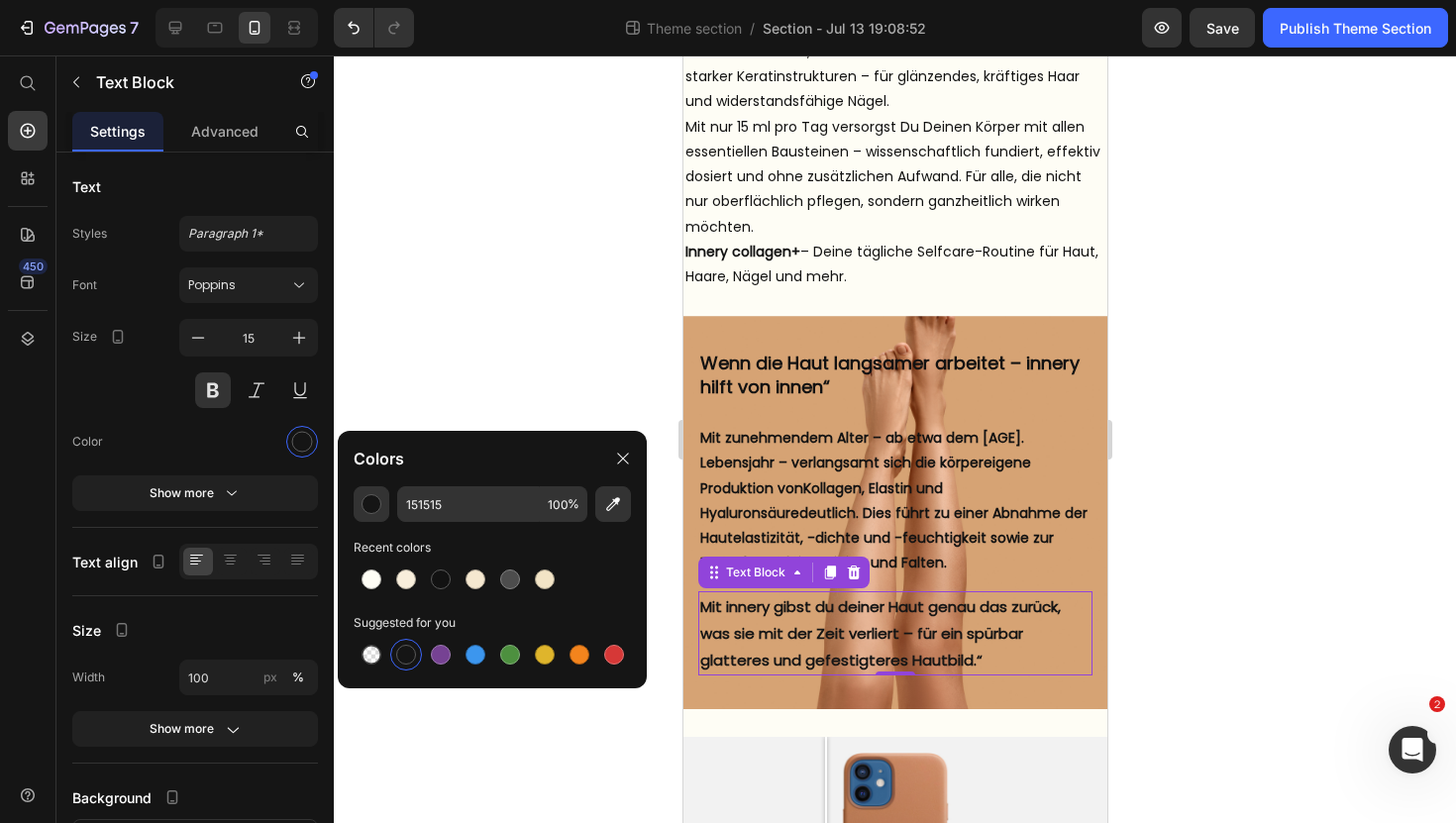 click 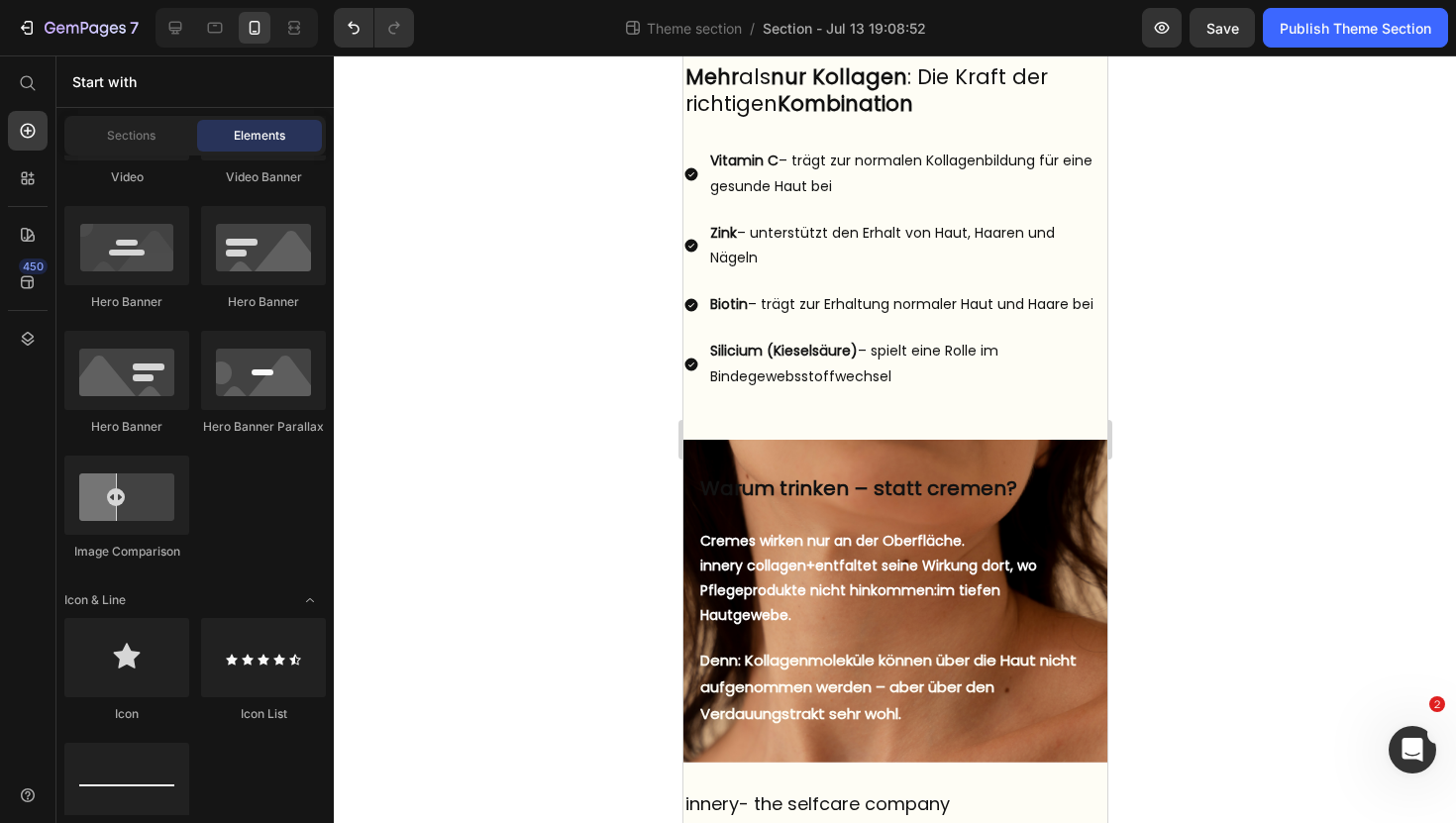 scroll, scrollTop: 425, scrollLeft: 0, axis: vertical 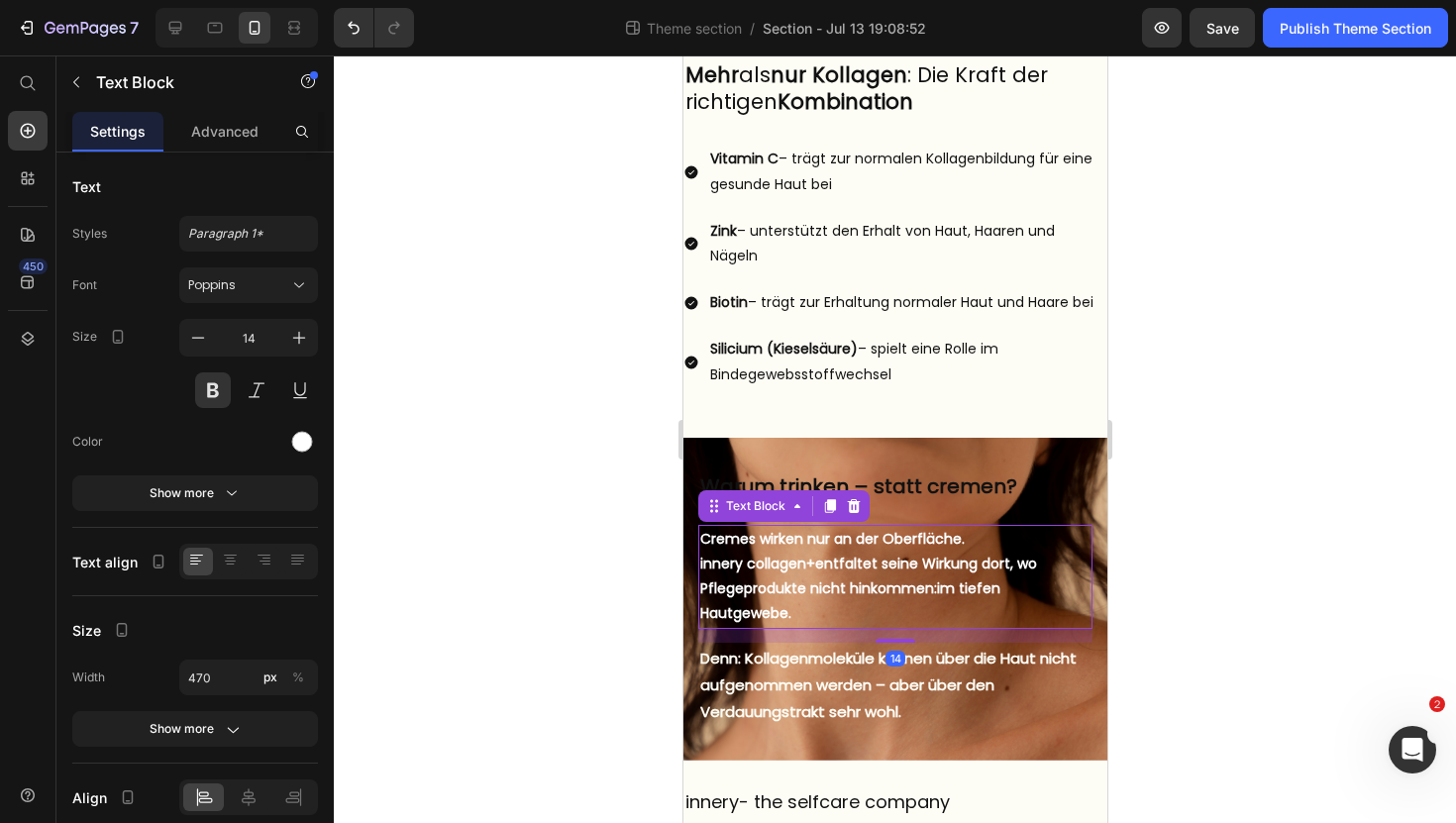 click on "Cremes wirken nur an der Oberfläche. innery collagen+  entfaltet seine Wirkung dort, wo Pflegeprodukte nicht hinkommen:  im tiefen Hautgewebe." at bounding box center [894, 576] 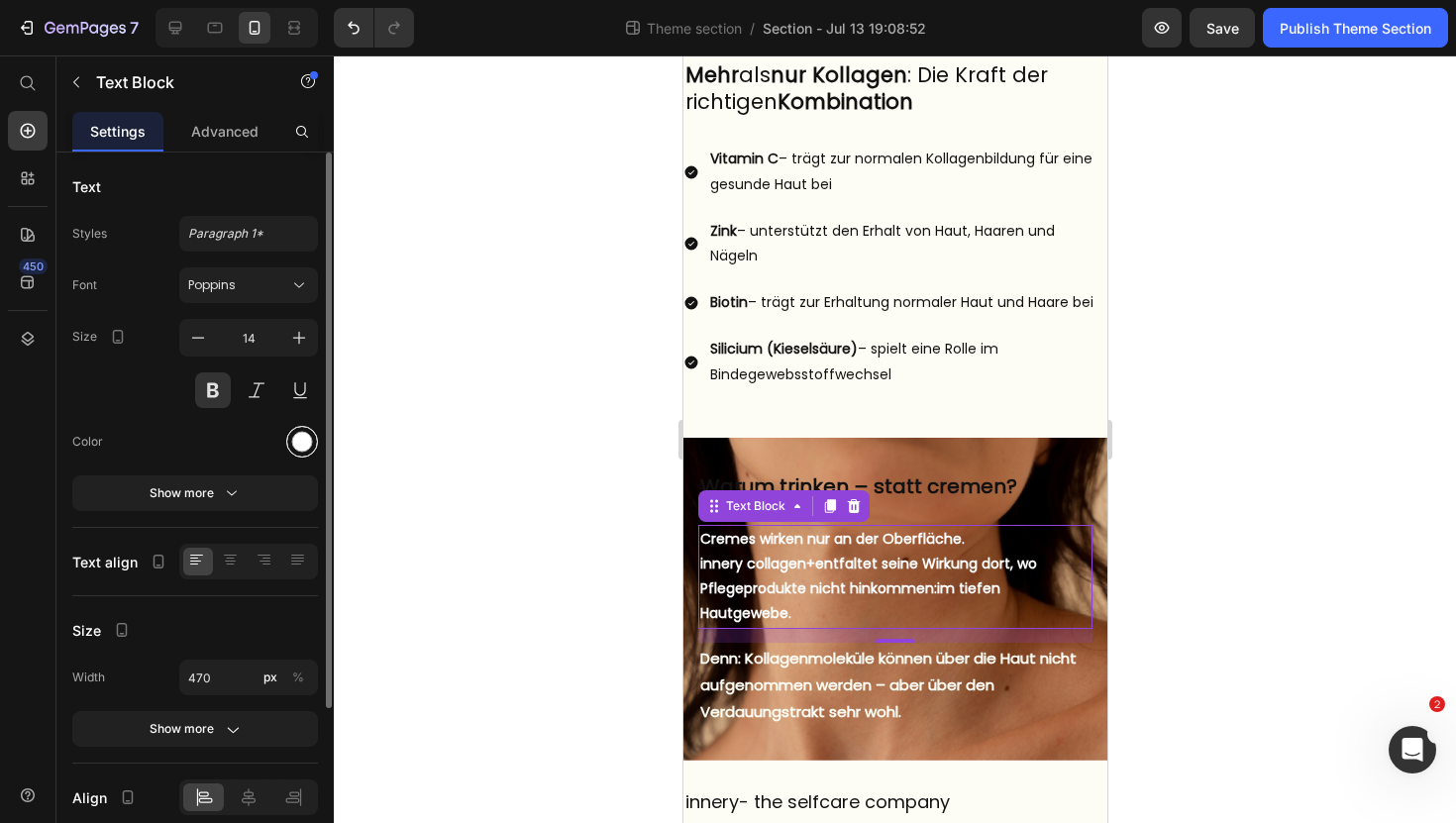 click at bounding box center (302, 442) 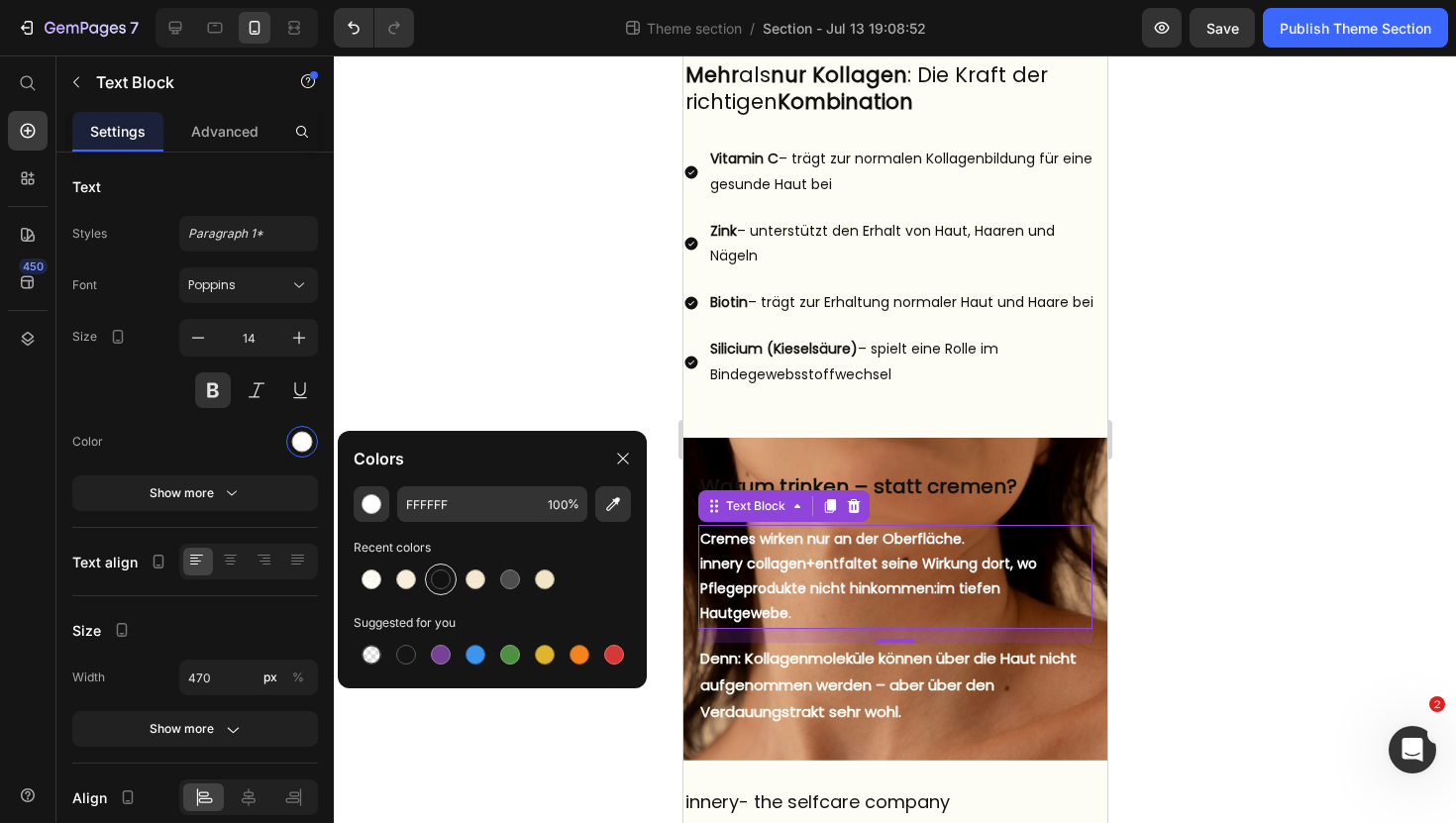 click at bounding box center [441, 579] 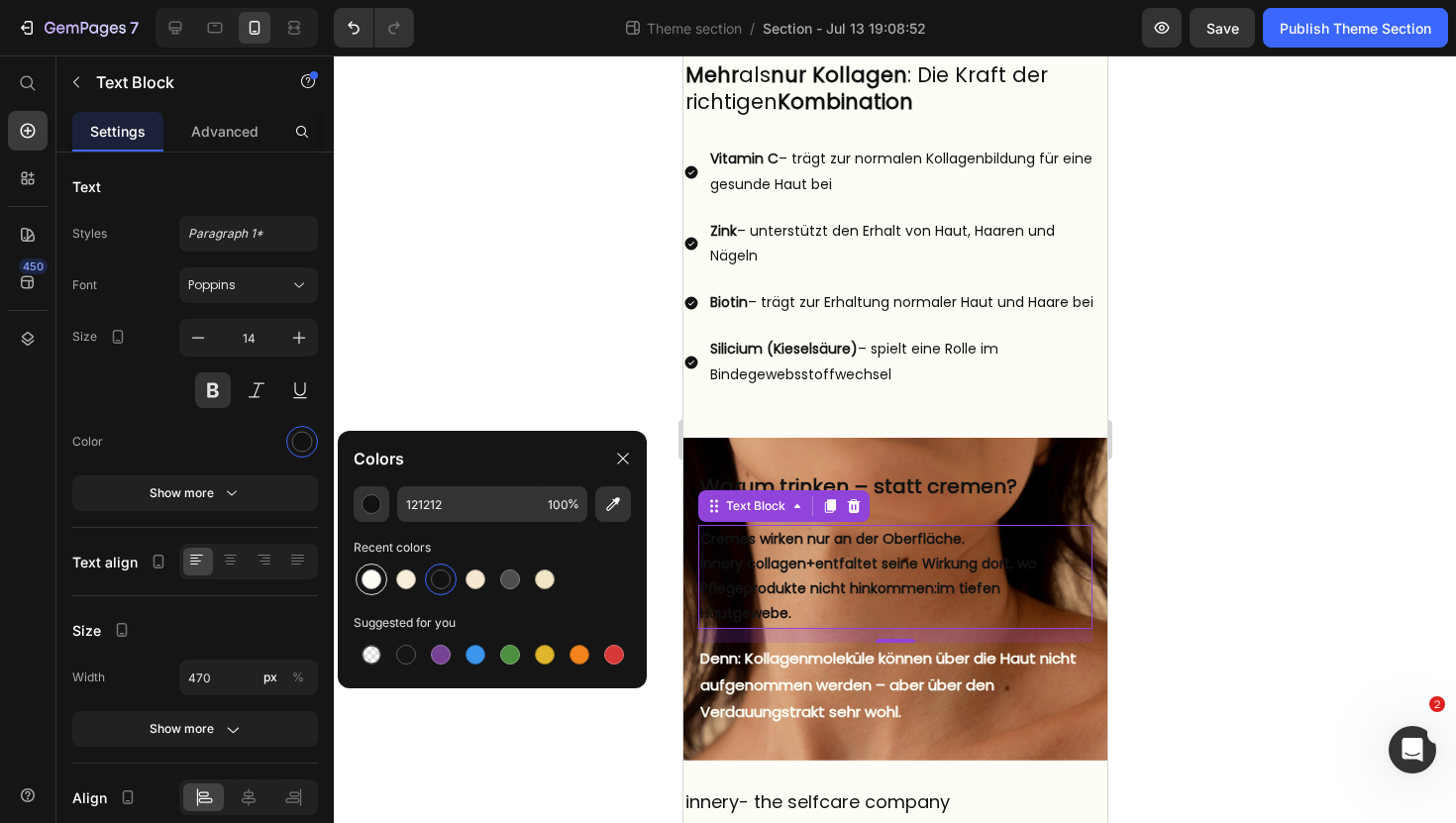 click at bounding box center [371, 579] 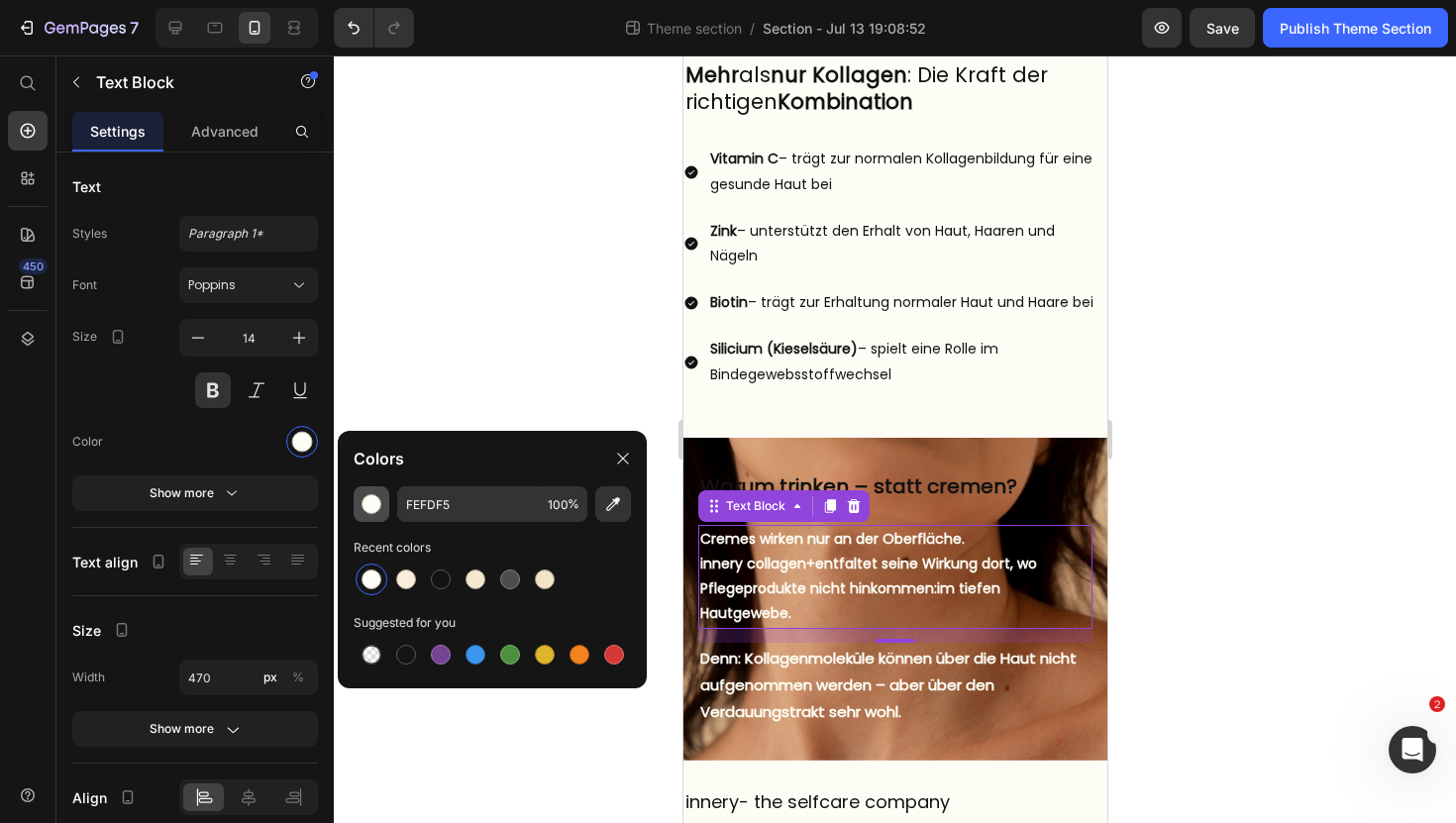 click at bounding box center [371, 504] 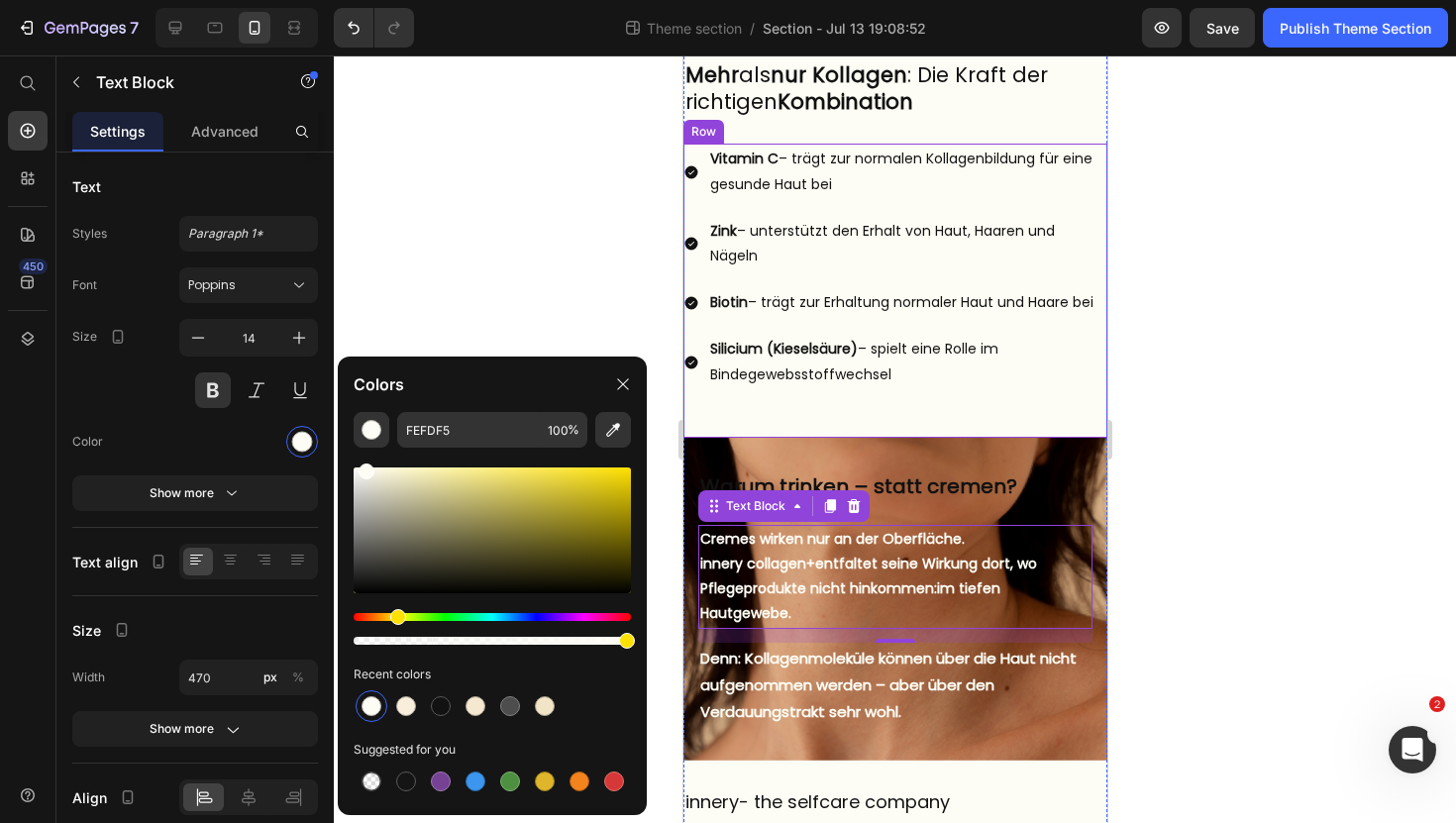 click 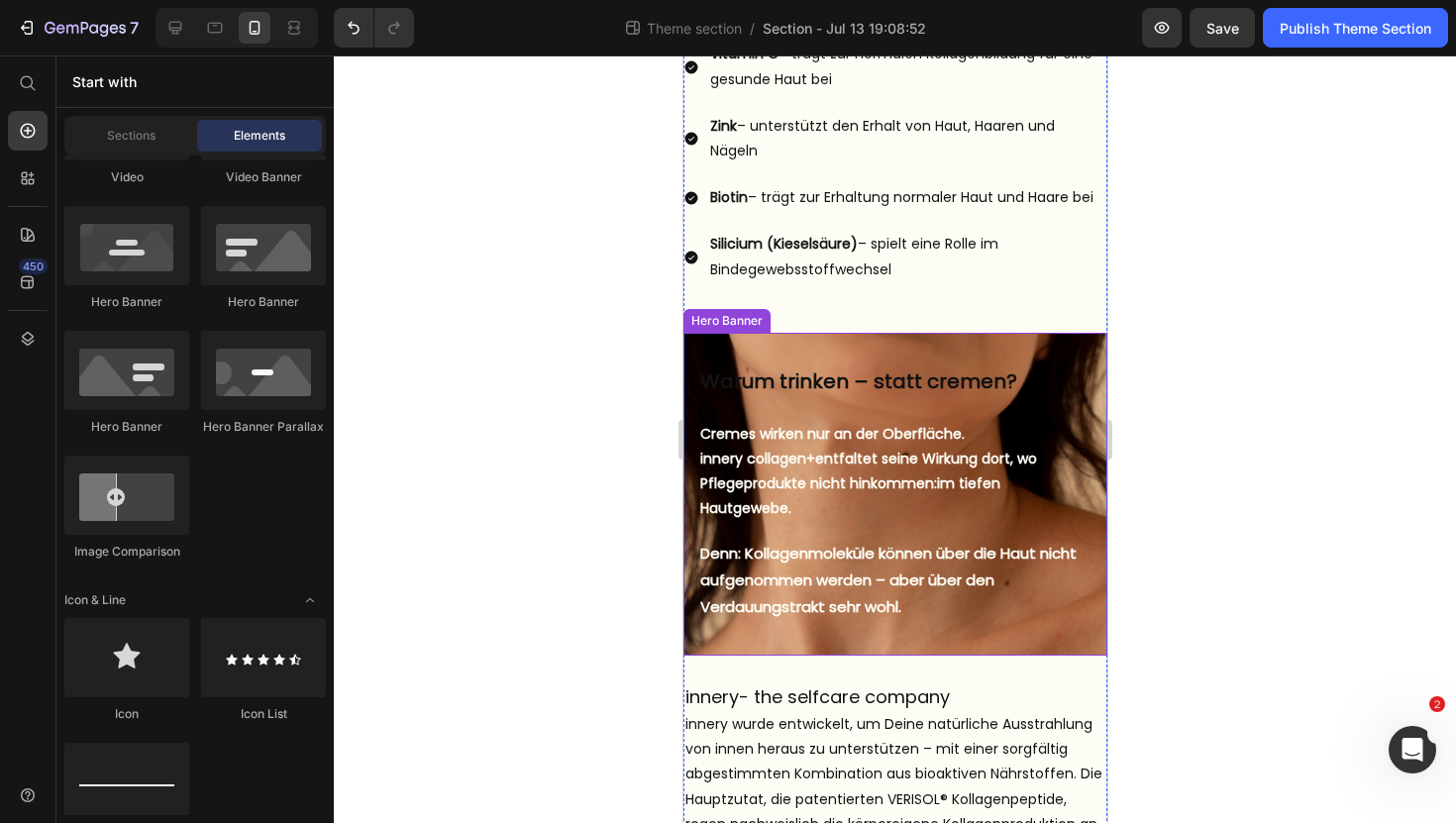 scroll, scrollTop: 563, scrollLeft: 0, axis: vertical 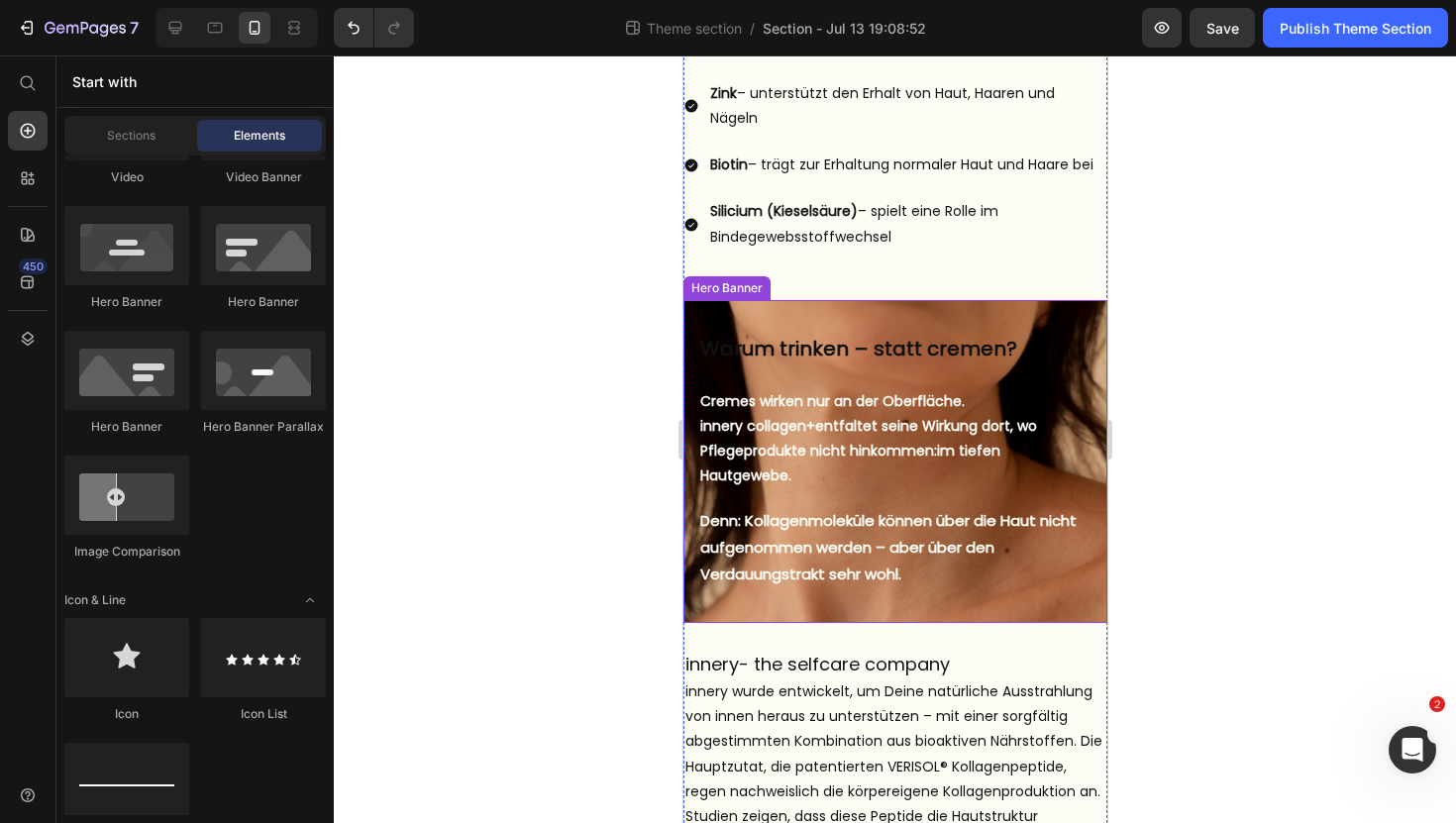 click on "Warum trinken – statt cremen? Heading But I must explain to you how all this mistaken idea of denouncing pleasure and praising pain was born and I will give you a complete account of the system, and expound the actual teachings of the great explorer Text Block Explore now Button At vero eos et accusamus et iusto odio benefits Text Block Cremes wirken nur an der Oberfläche. innery collagen+  entfaltet seine Wirkung dort, wo Pflegeprodukte nicht hinkommen:  im tiefen Hautgewebe. Text Block Denn: Kollagenmoleküle können über die Haut nicht aufgenommen werden – aber über den Verdauungstrakt sehr wohl. Text Block" at bounding box center [894, 462] 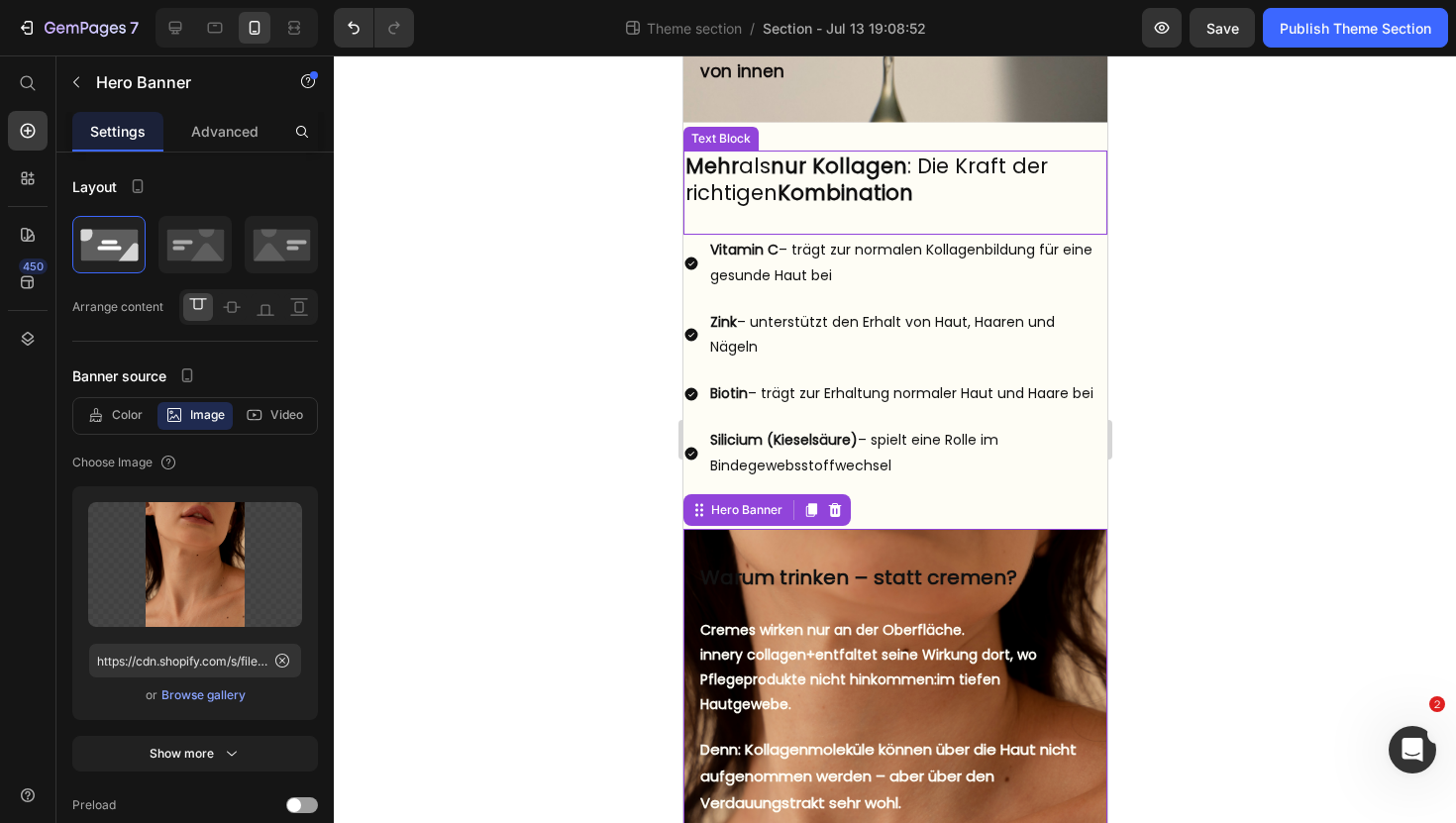 scroll, scrollTop: 76, scrollLeft: 0, axis: vertical 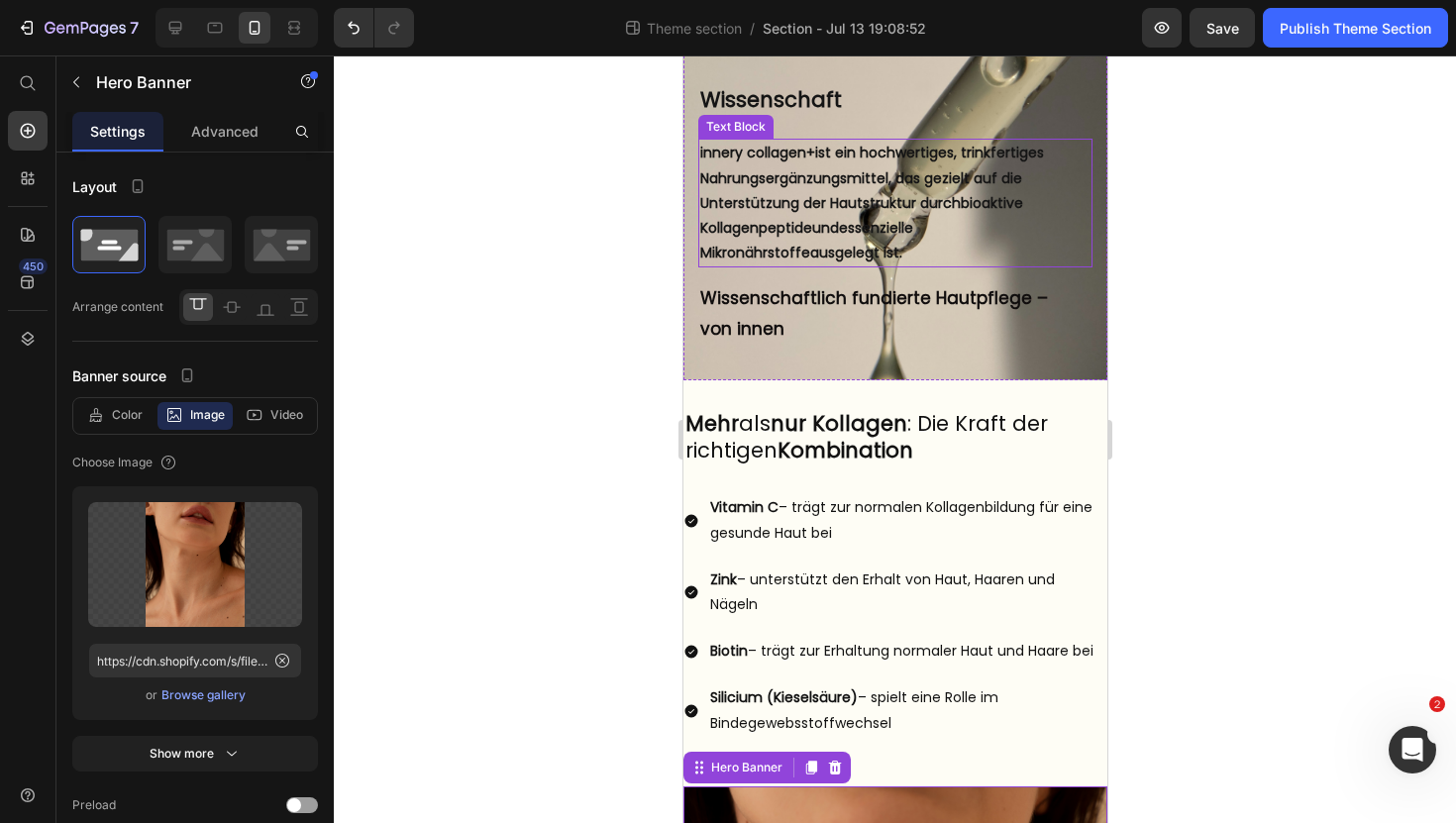 click on "innery collagen+  ist ein hochwertiges, trinkfertiges Nahrungsergänzungsmittel, das gezielt auf die Unterstützung der Hautstruktur durch  bioaktive Kollagenpeptide  und  essenzielle Mikronährstoffe  ausgelegt ist." at bounding box center (894, 203) 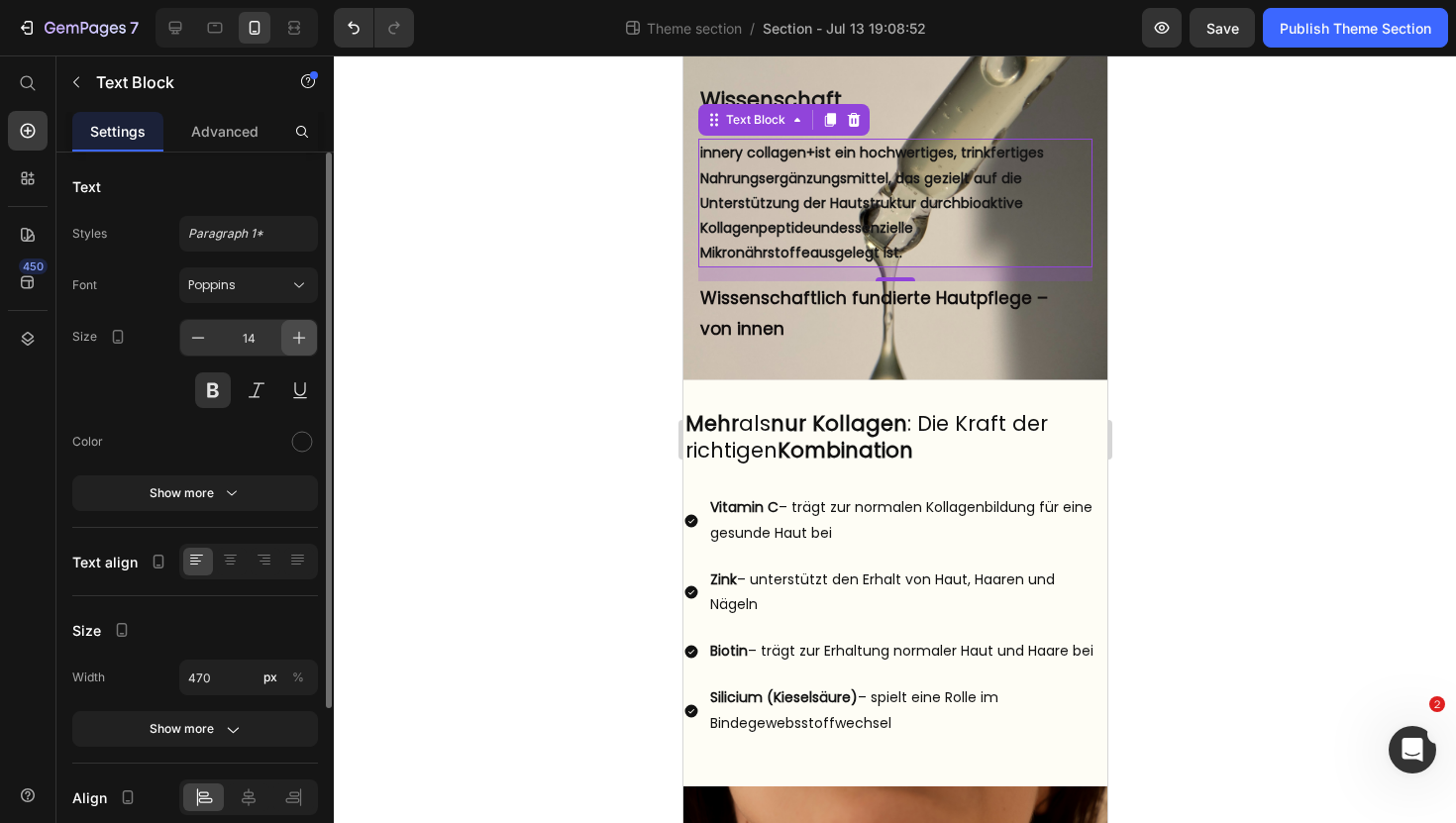 click 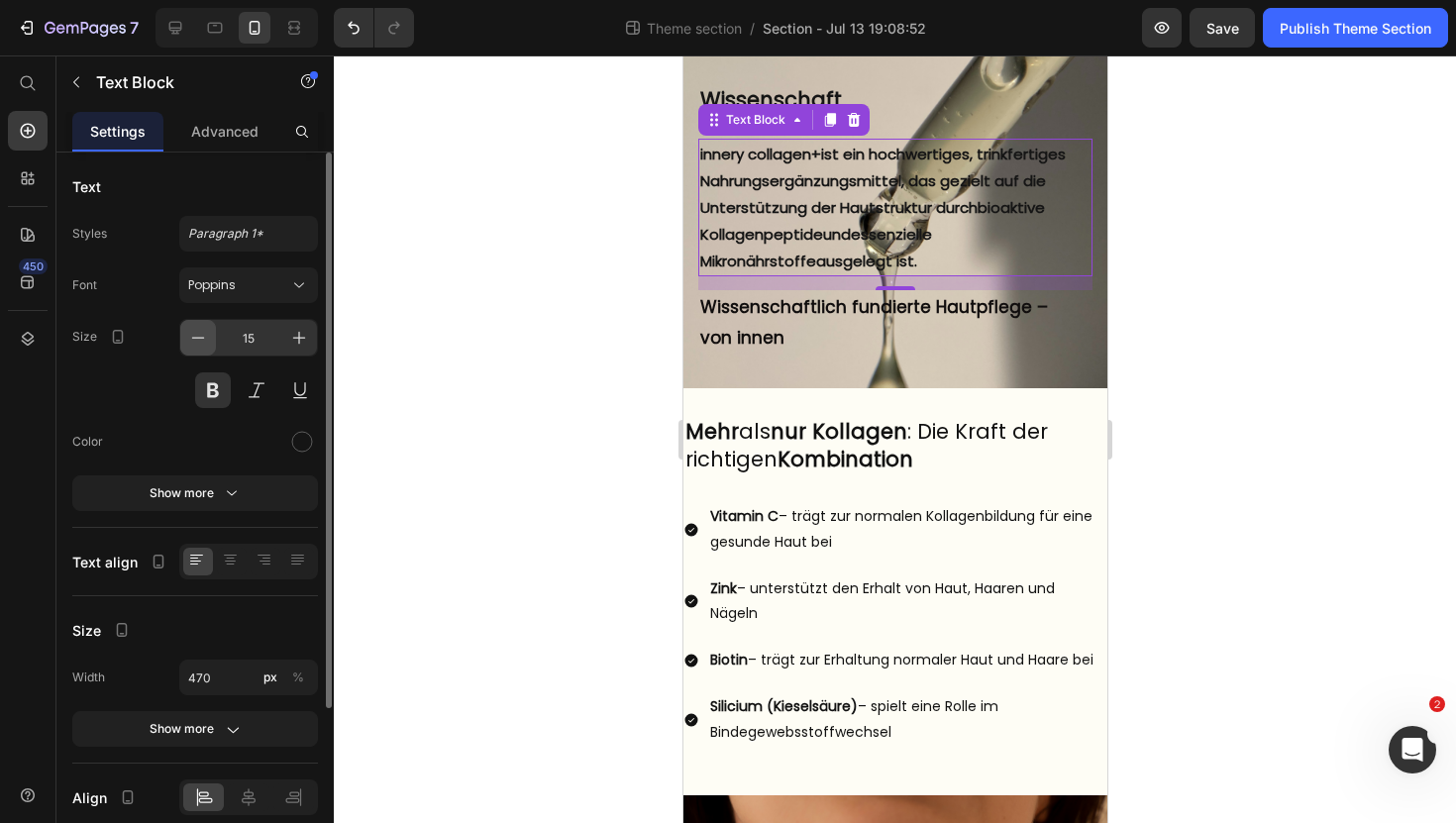 click at bounding box center [198, 338] 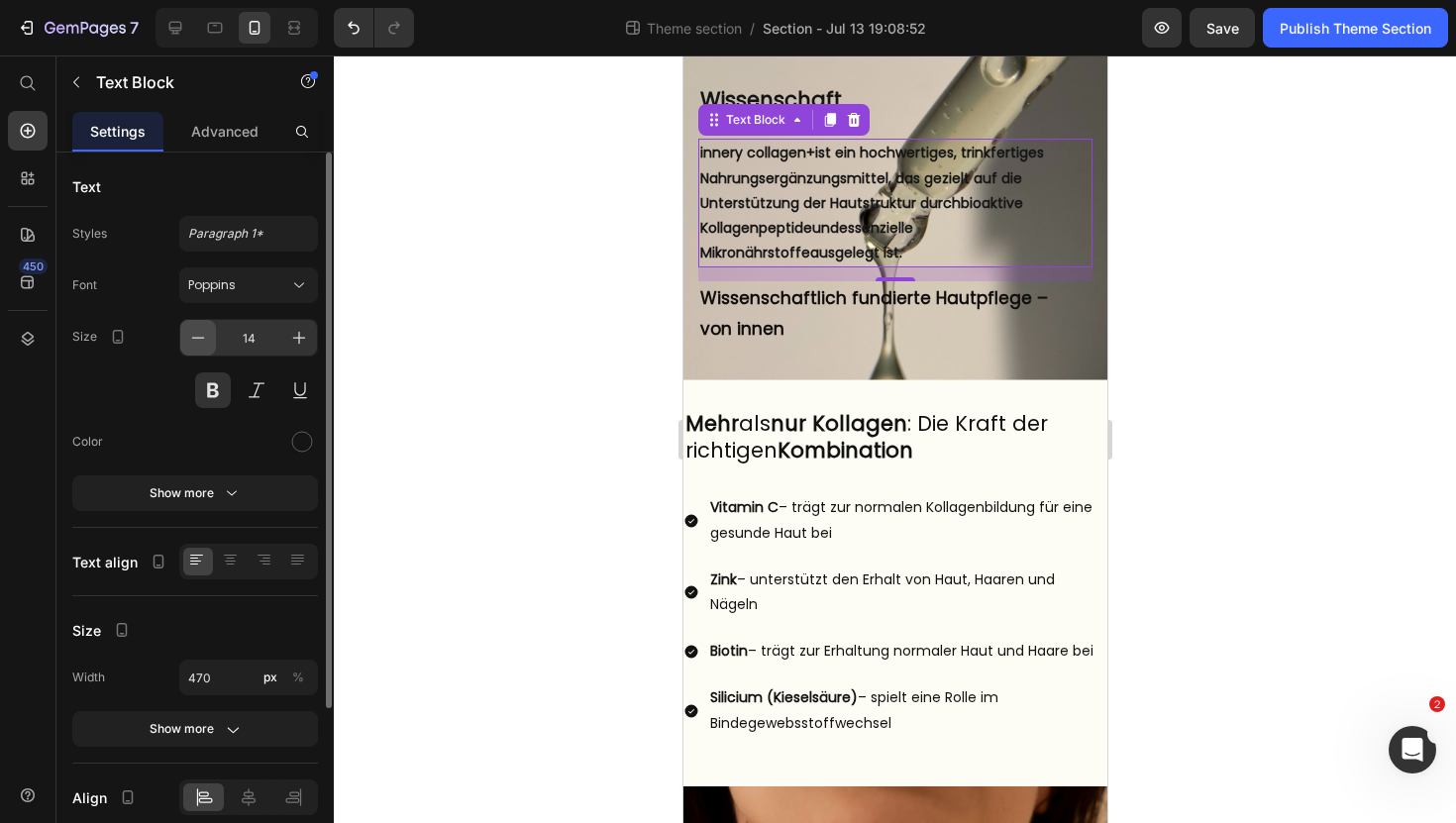 click at bounding box center [198, 338] 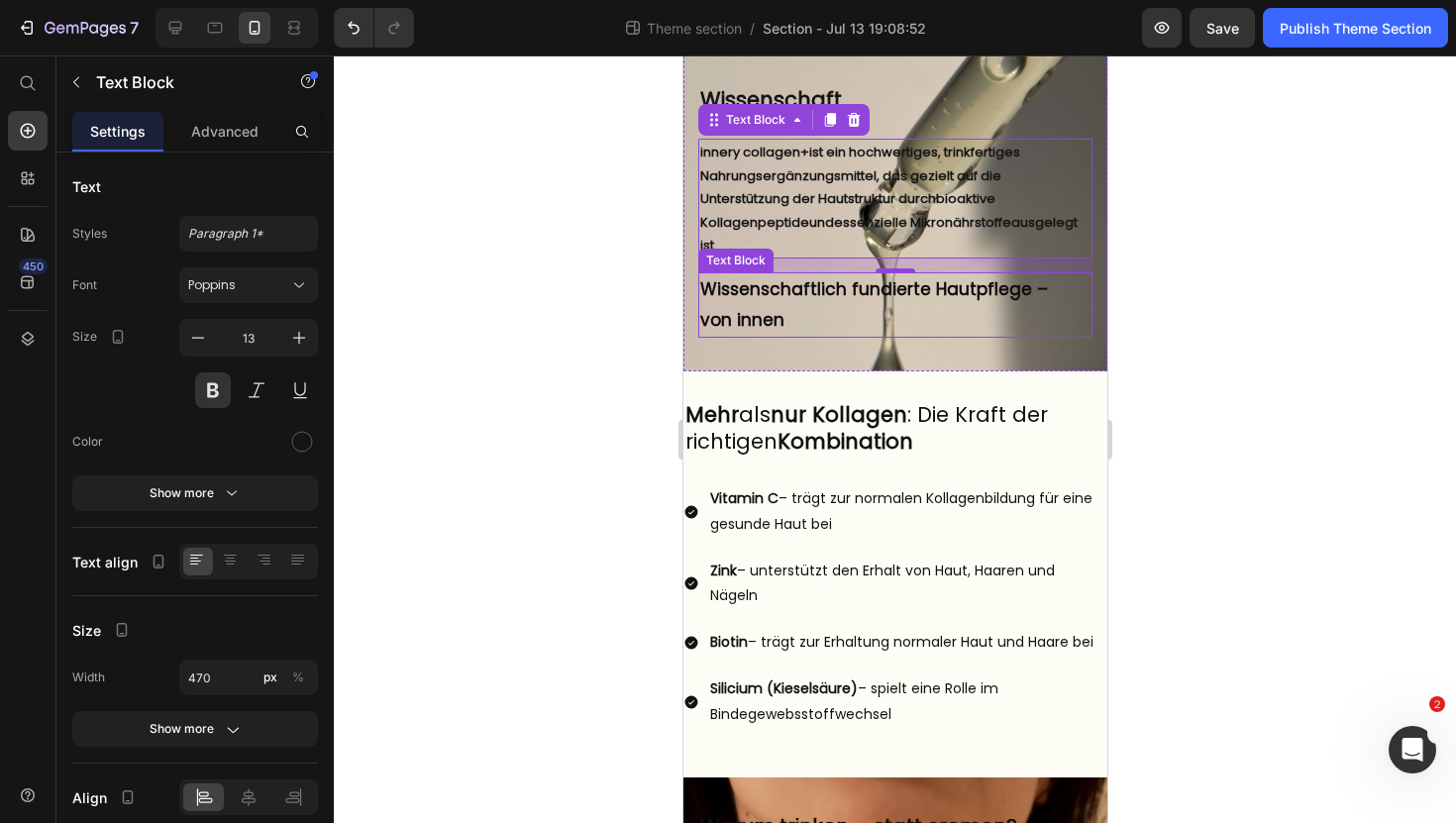 click on "Wissenschaftlich fundierte Hautpflege –" at bounding box center (894, 289) 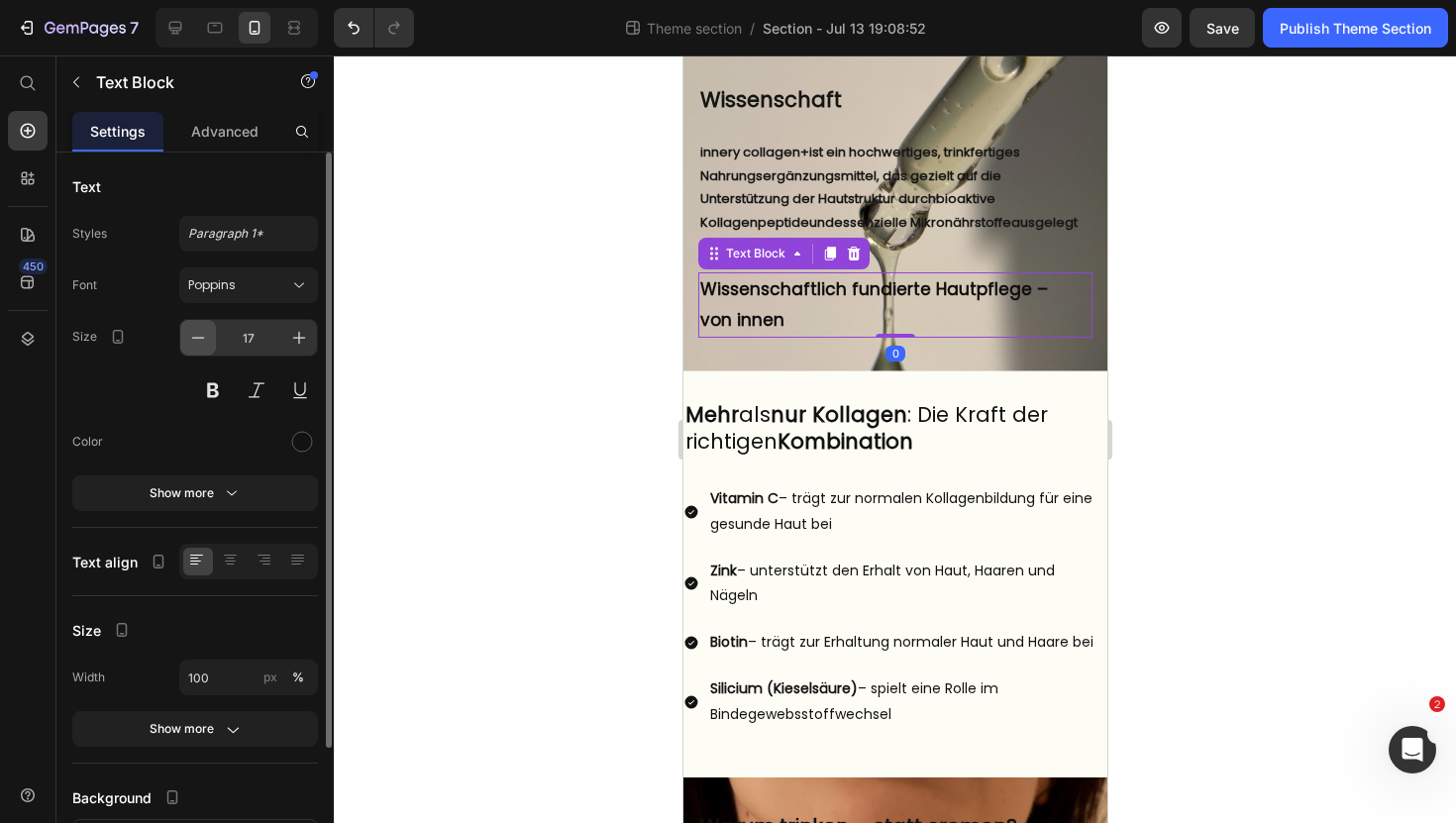 click 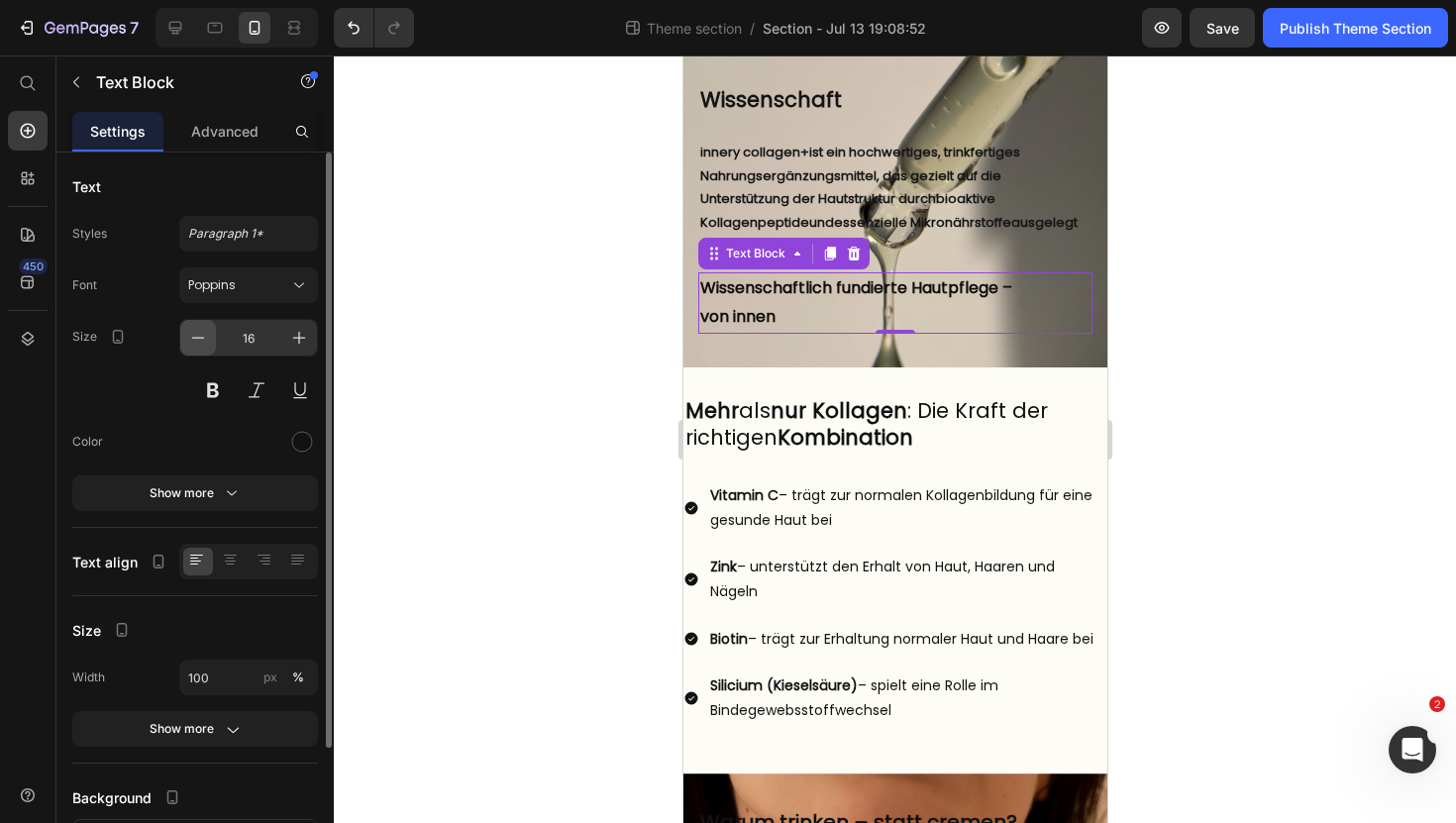 click 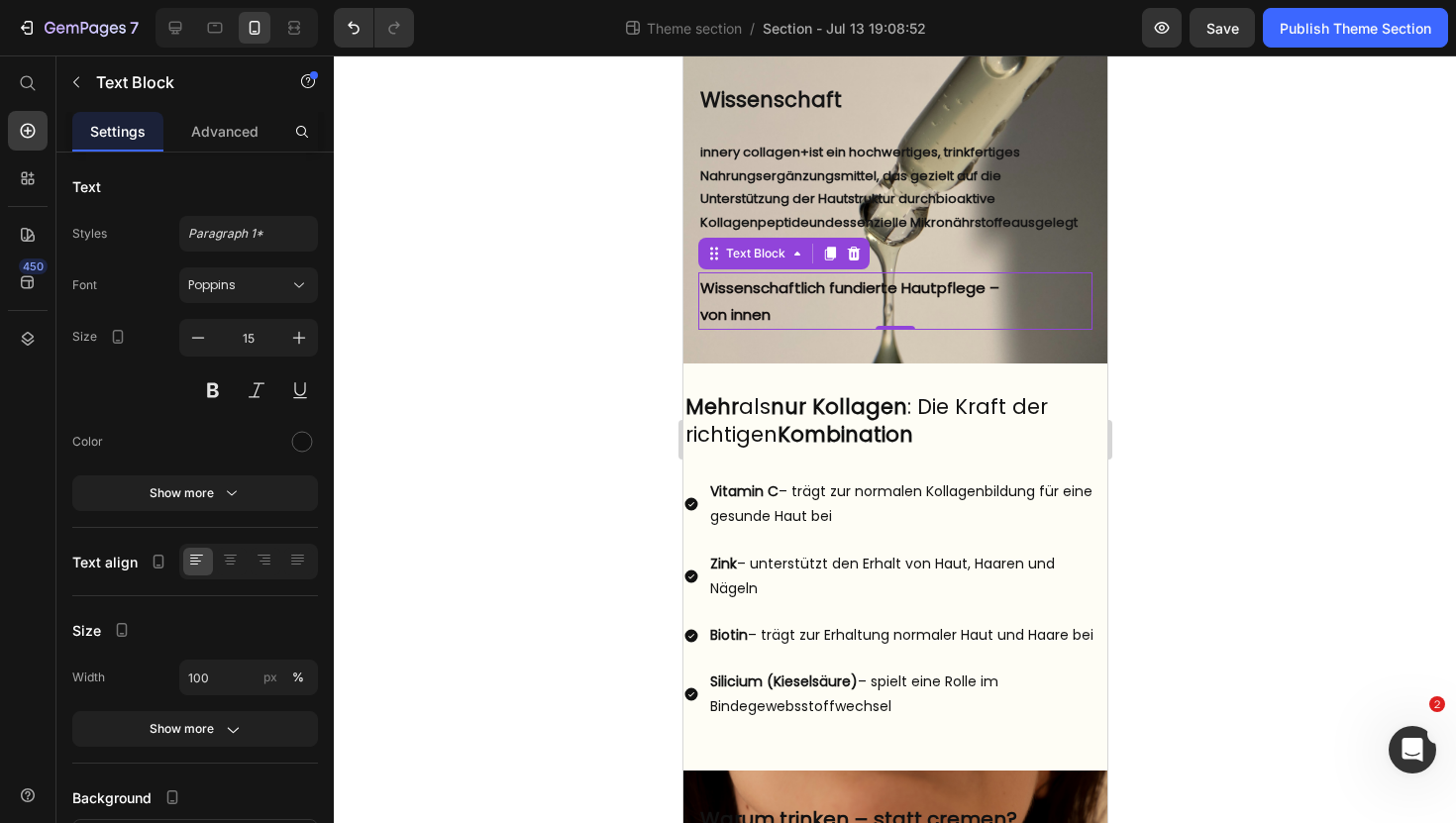 click 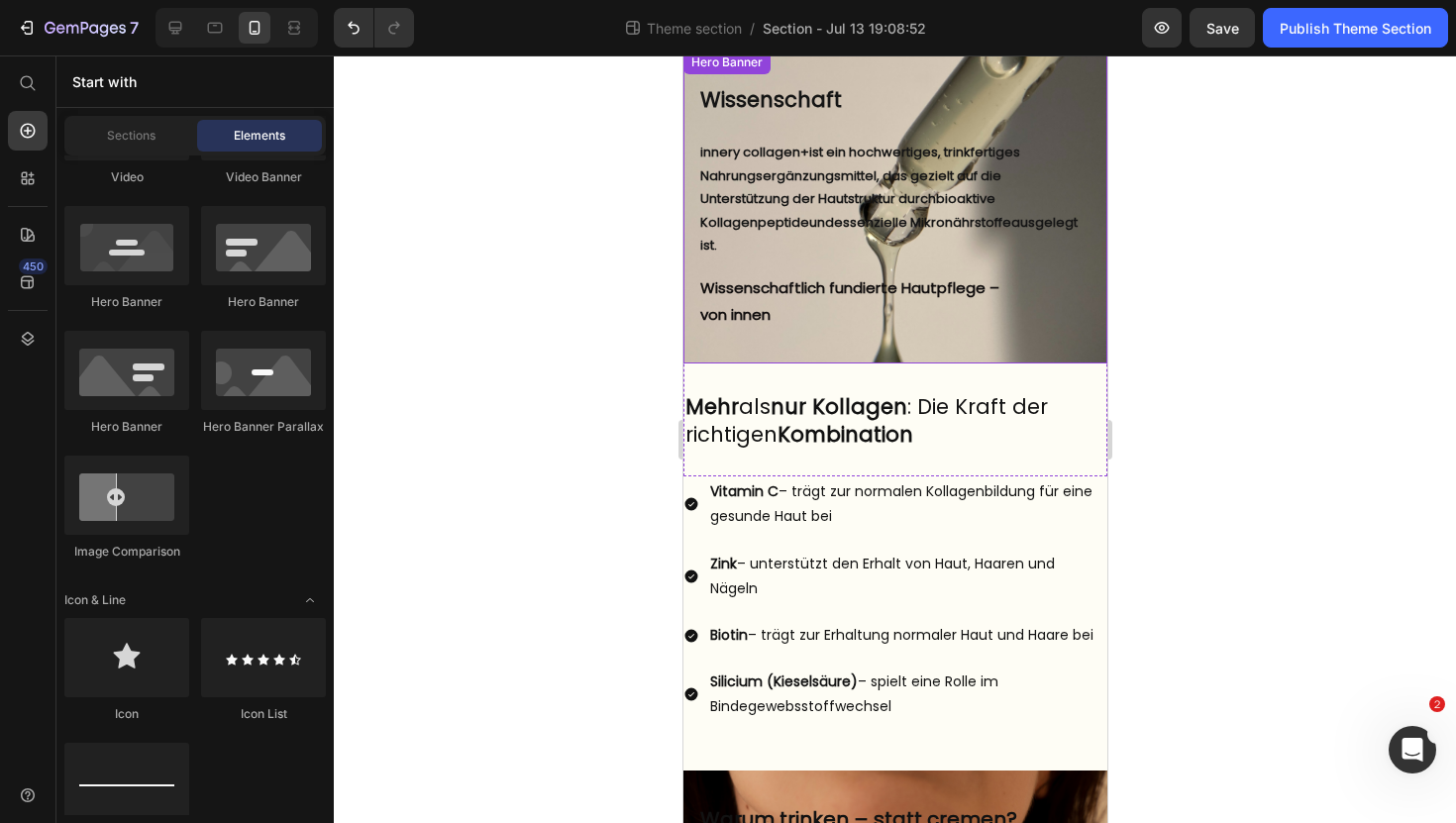scroll, scrollTop: 0, scrollLeft: 0, axis: both 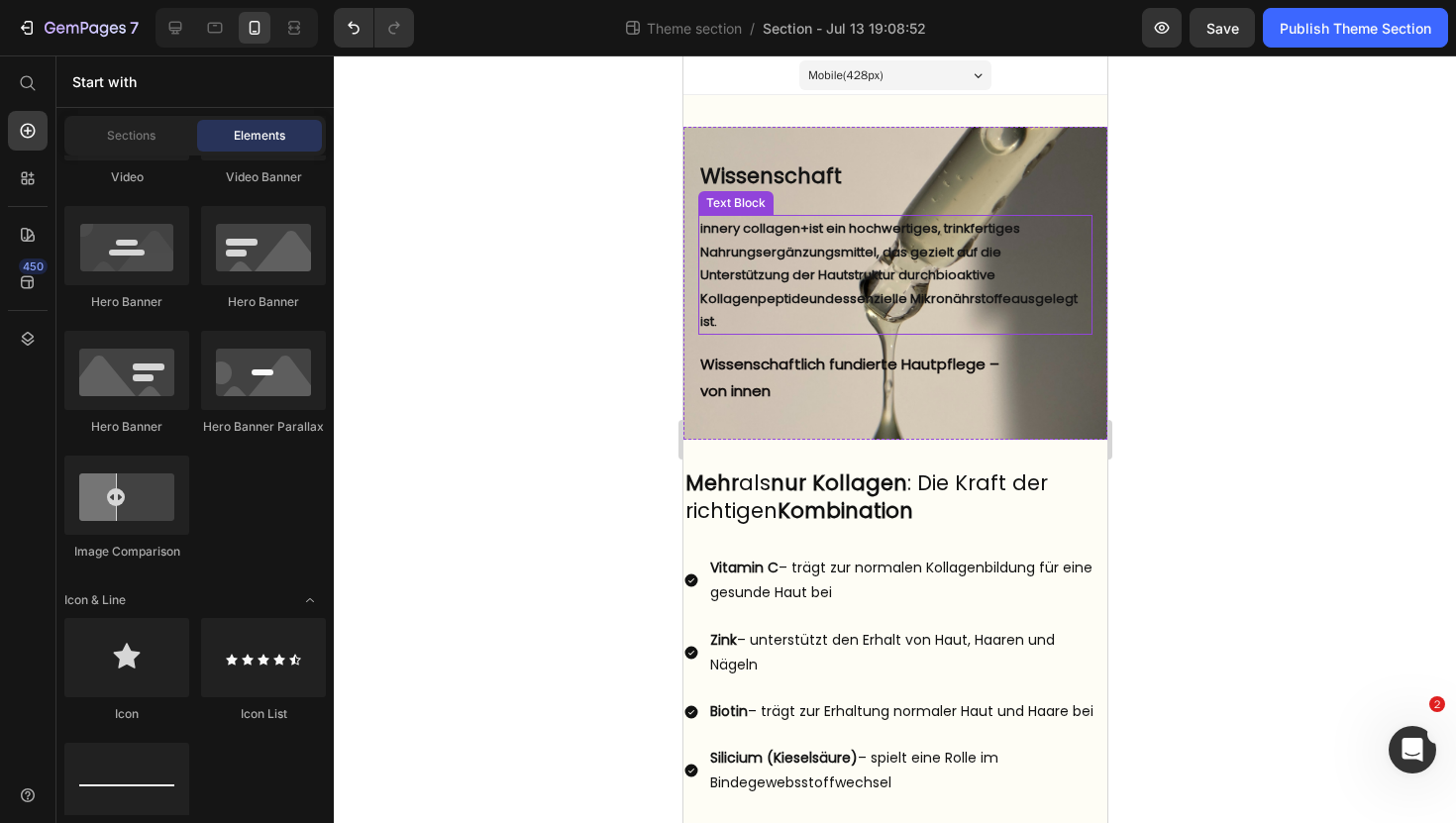 click on "innery collagen+  ist ein hochwertiges, trinkfertiges Nahrungsergänzungsmittel, das gezielt auf die Unterstützung der Hautstruktur durch  bioaktive Kollagenpeptide  und  essenzielle Mikronährstoffe  ausgelegt ist." at bounding box center (894, 274) 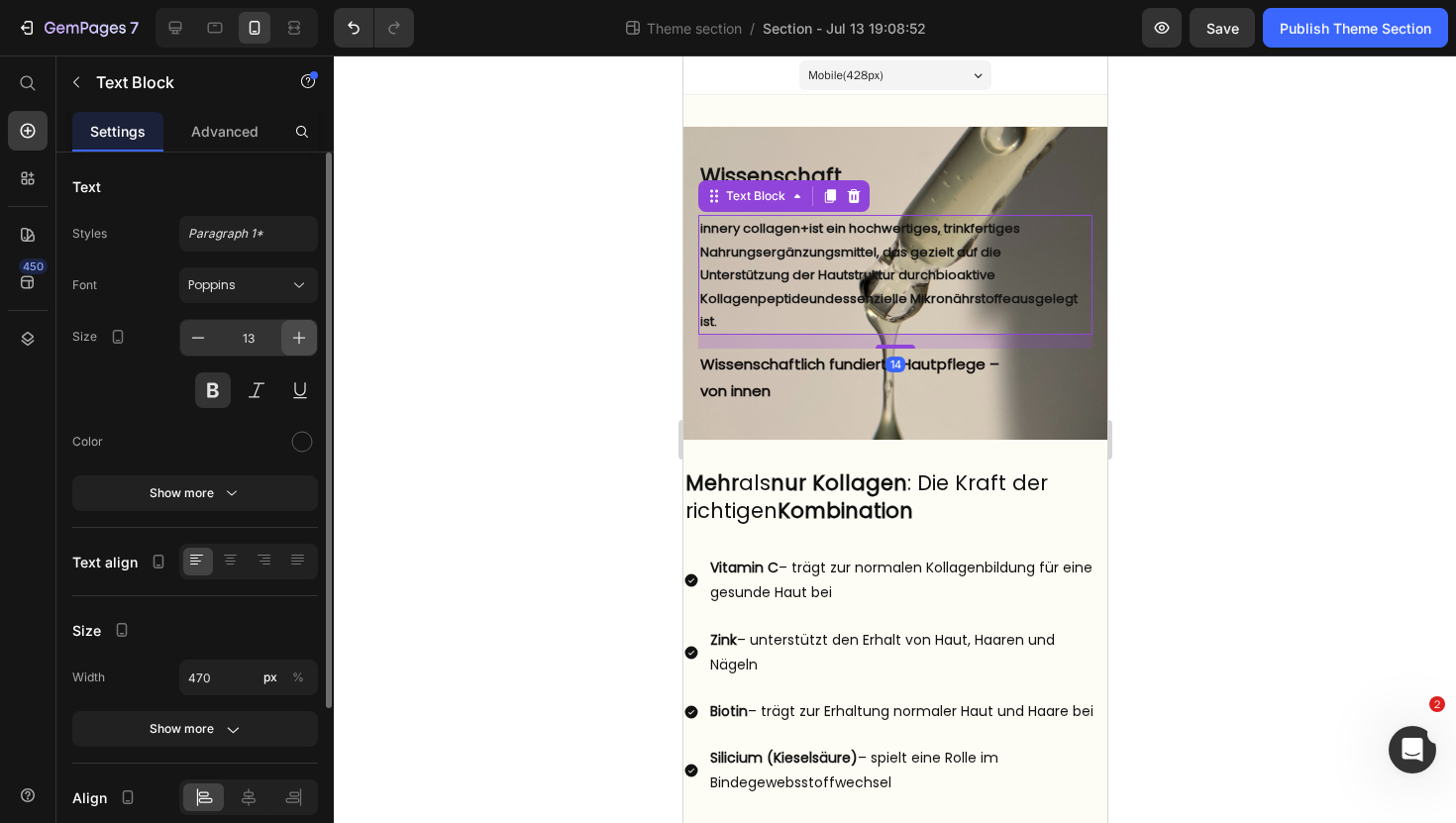 click 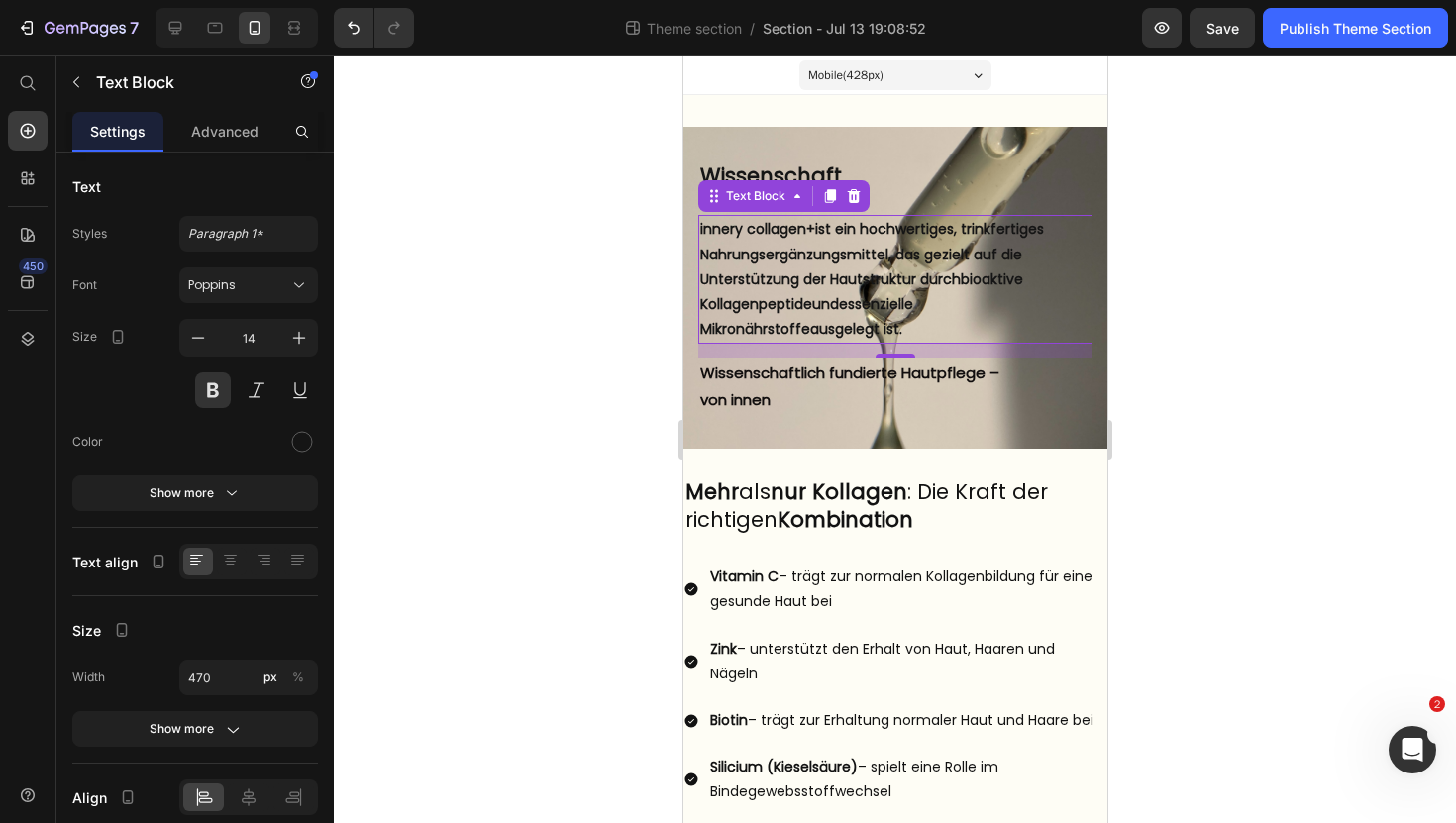 click 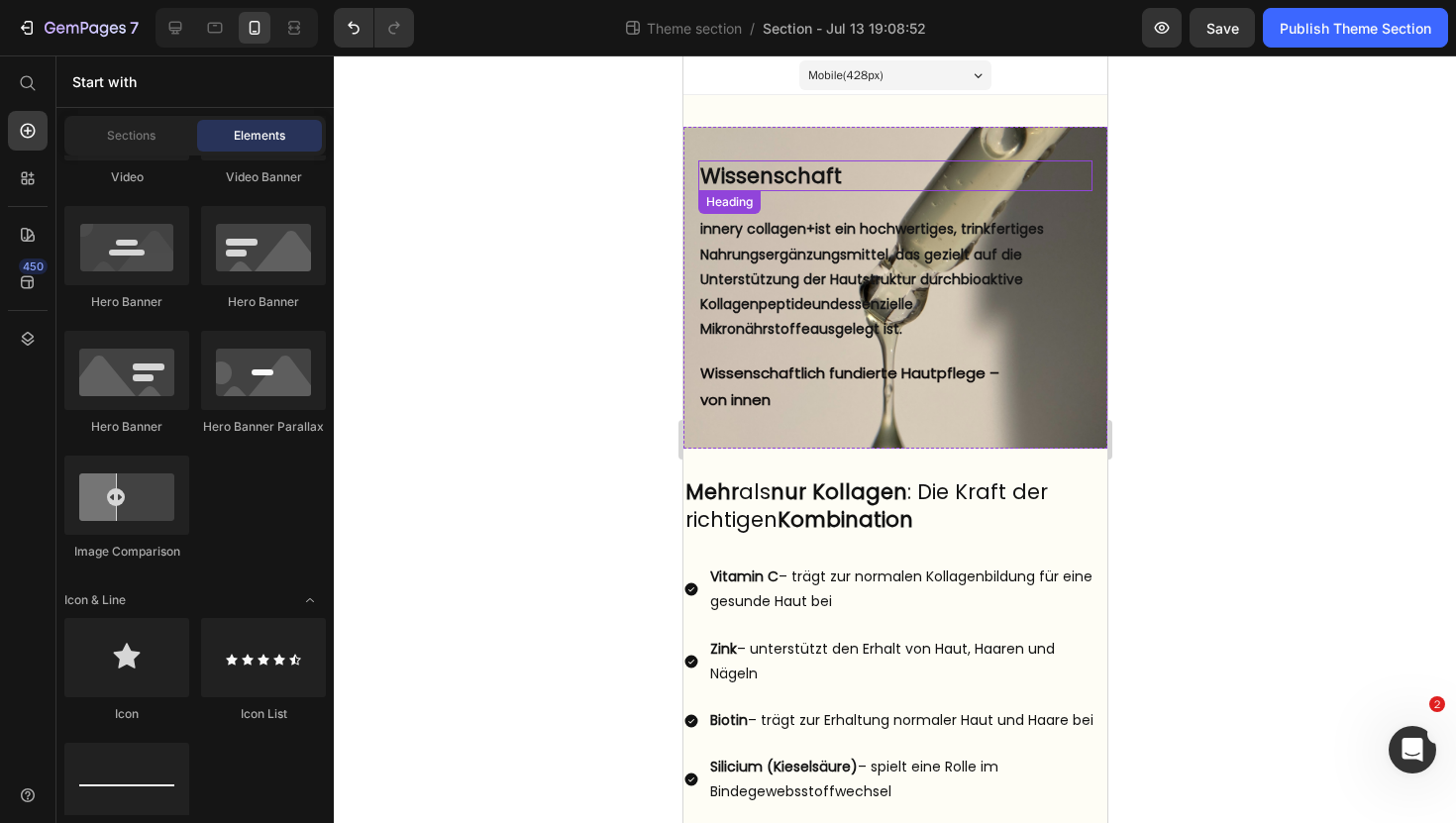 click on "Wissenschaft" at bounding box center (894, 175) 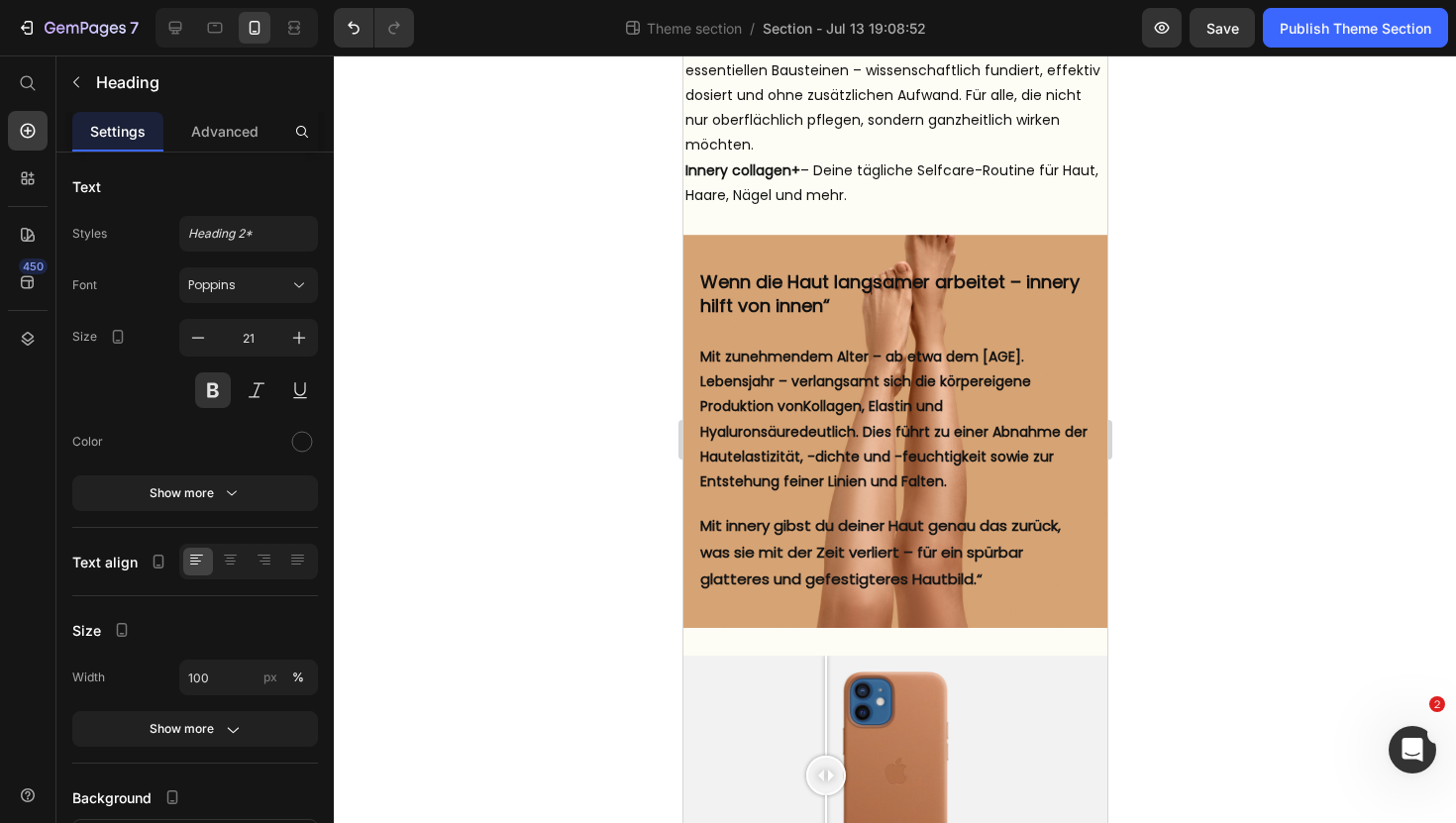 scroll, scrollTop: 1754, scrollLeft: 0, axis: vertical 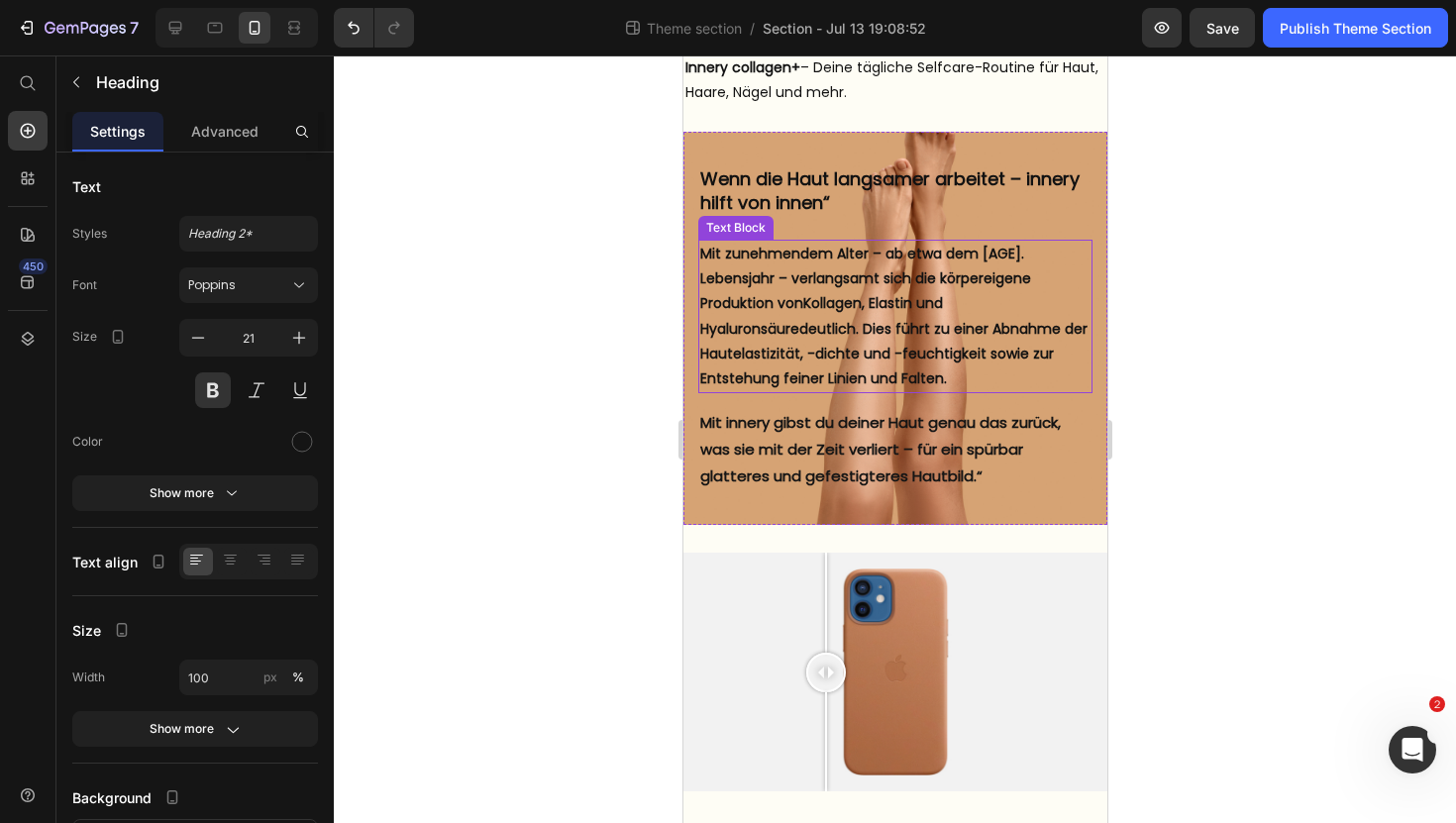 click on "Mit zunehmendem Alter – ab etwa dem 25. Lebensjahr – verlangsamt sich die körpereigene Produktion von  Kollagen, Elastin und Hyaluronsäure  deutlich. Dies führt zu einer Abnahme der Hautelastizität, -dichte und -feuchtigkeit sowie zur Entstehung feiner Linien und Falten." at bounding box center [894, 316] 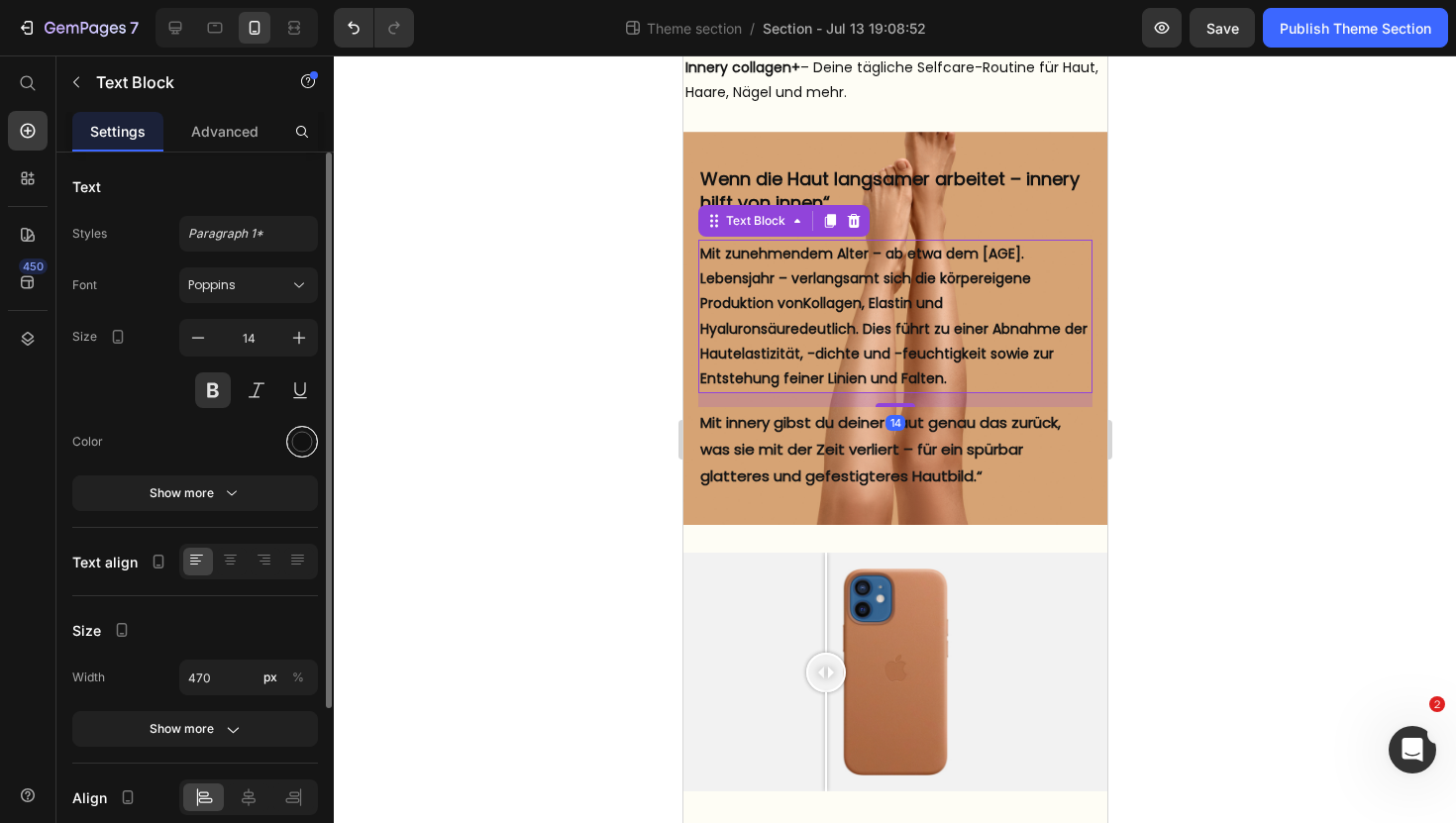 click at bounding box center (302, 442) 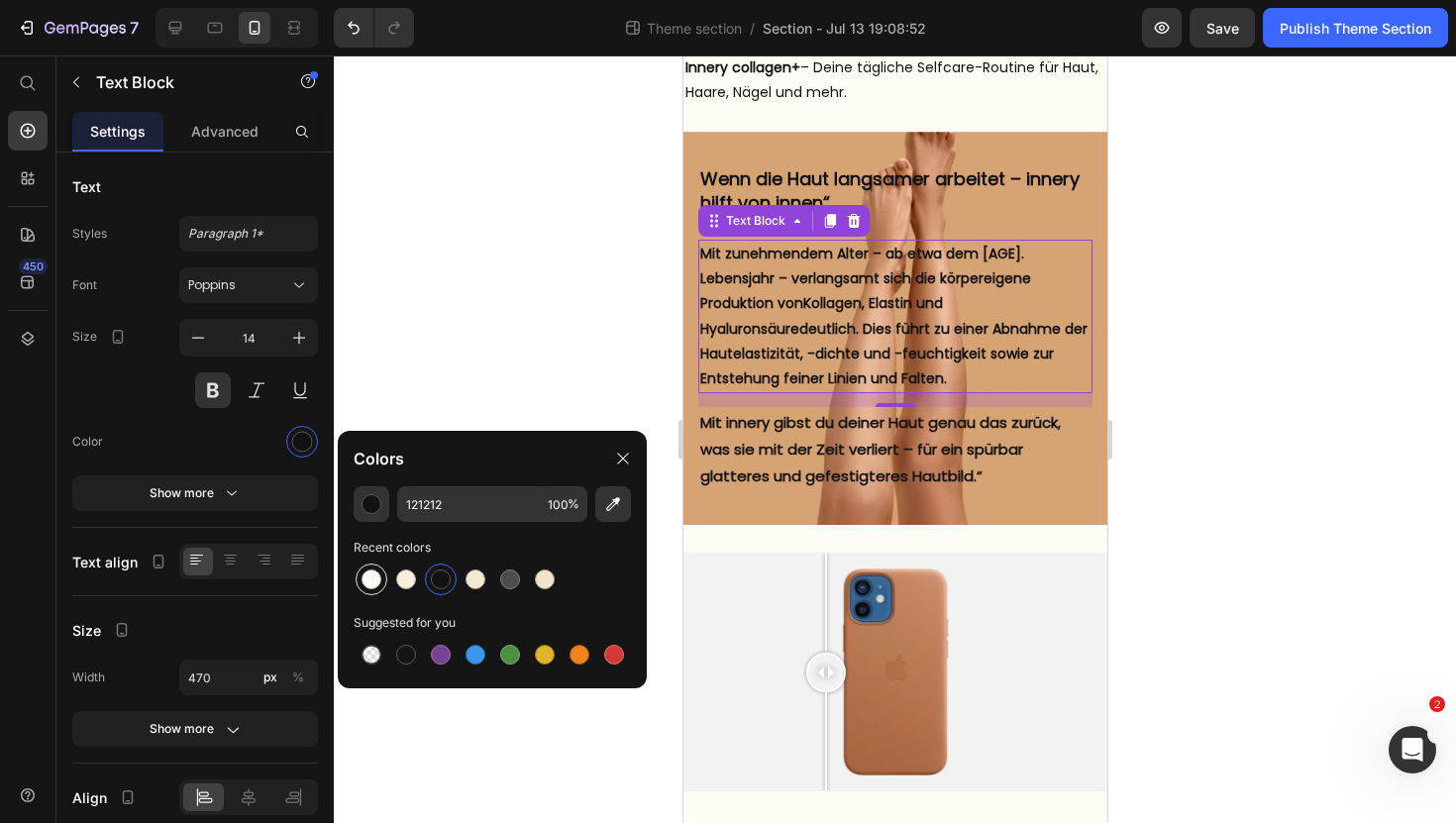 click at bounding box center (371, 579) 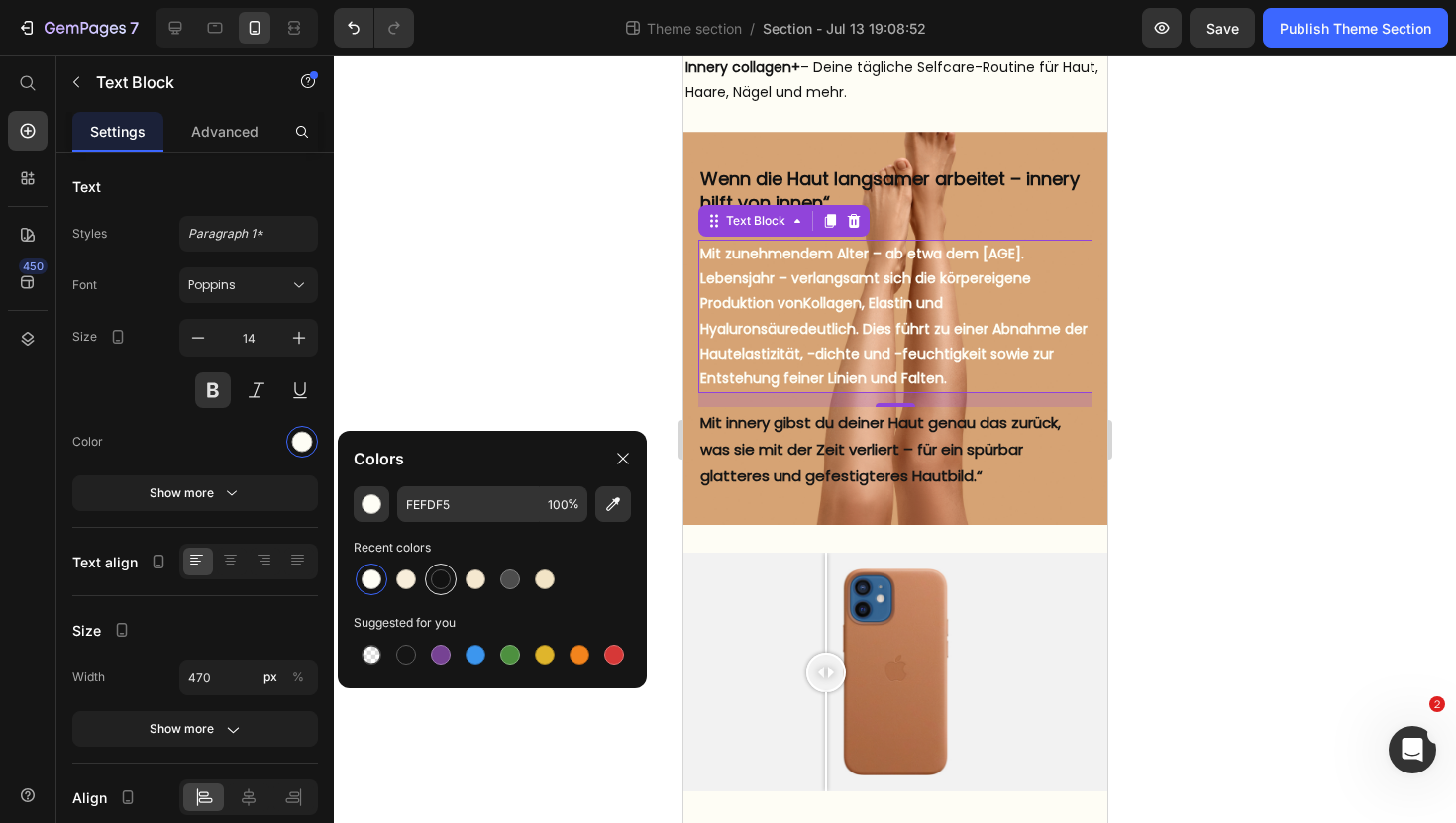 click at bounding box center (441, 579) 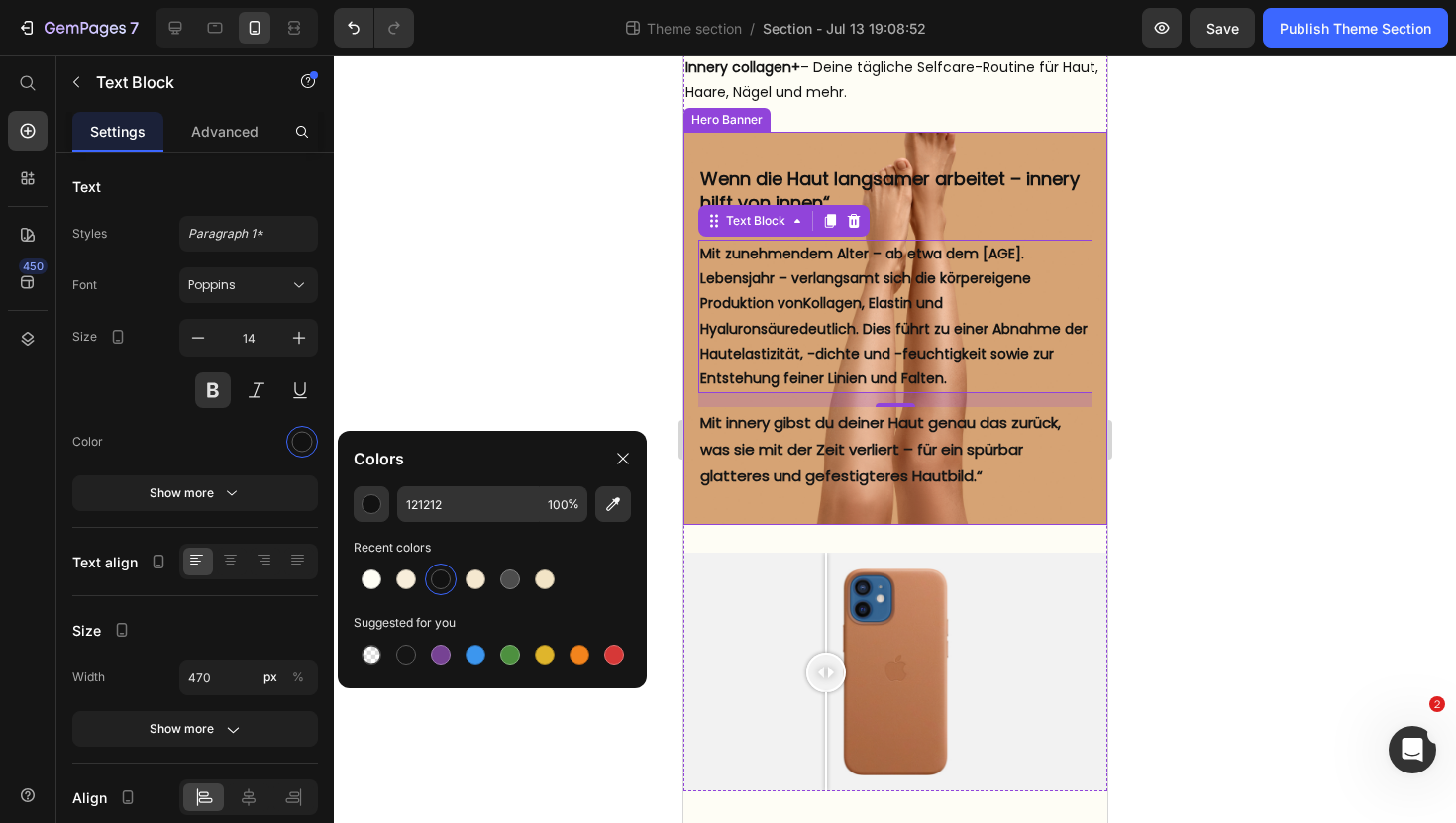 click on "Wenn die Haut langsamer arbeitet – innery hilft von innen“ Heading But I must explain to you how all this mistaken idea of denouncing pleasure and praising pain was born and I will give you a complete account of the system, and expound the actual teachings of the great explorer Text Block Explore now Button At vero eos et accusamus et iusto odio benefits Text Block Mit zunehmendem Alter – ab etwa dem 25. Lebensjahr – verlangsamt sich die körpereigene Produktion von  Kollagen, Elastin und Hyaluronsäure  deutlich. Dies führt zu einer Abnahme der Hautelastizität, -dichte und -feuchtigkeit sowie zur Entstehung feiner Linien und Falten. Text Block   14 Mit innery gibst du deiner Haut genau das zurück, was sie mit der Zeit verliert – für ein spürbar glatteres und gefestigteres Hautbild.“ Text Block" at bounding box center [894, 328] 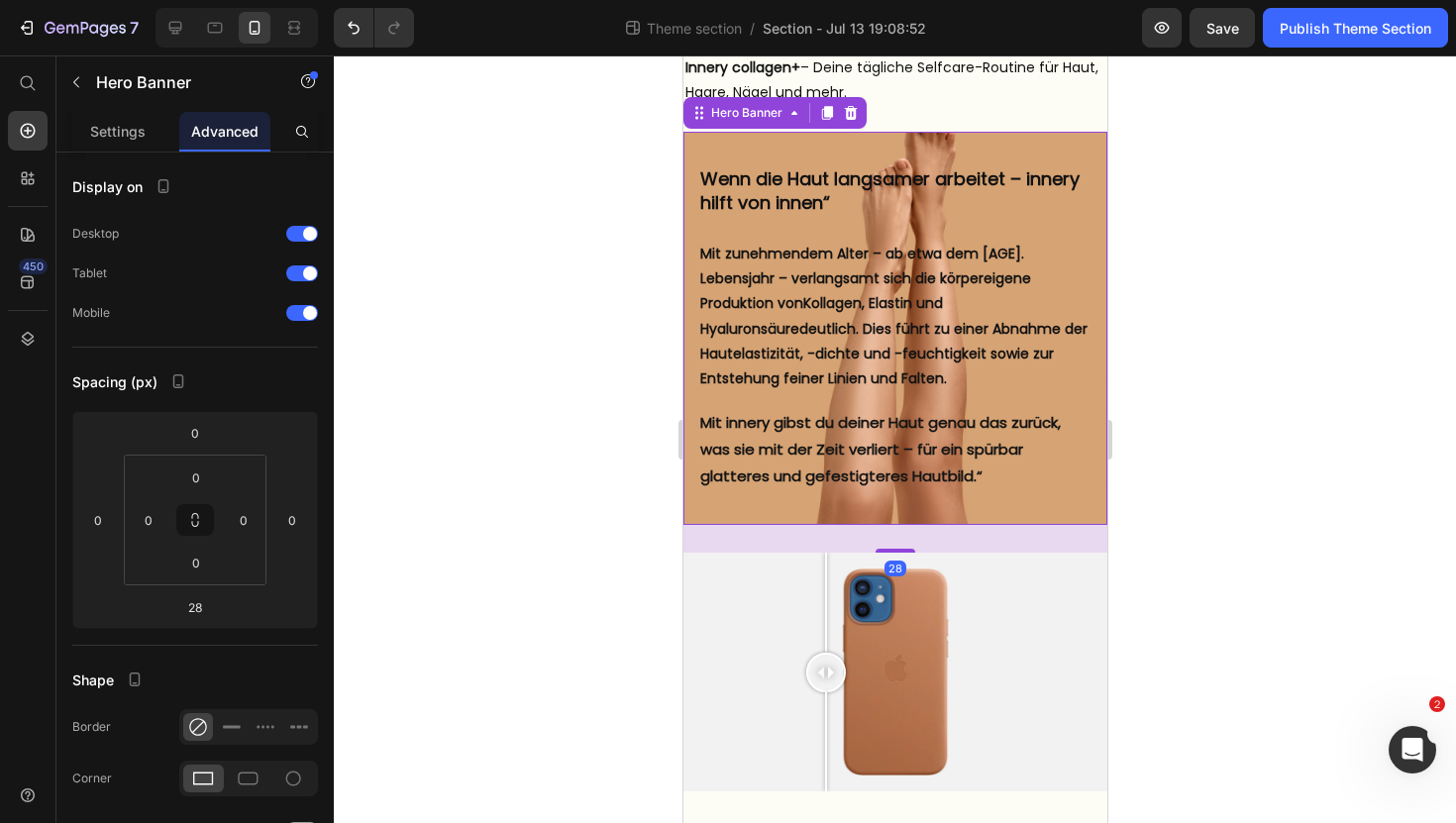 click 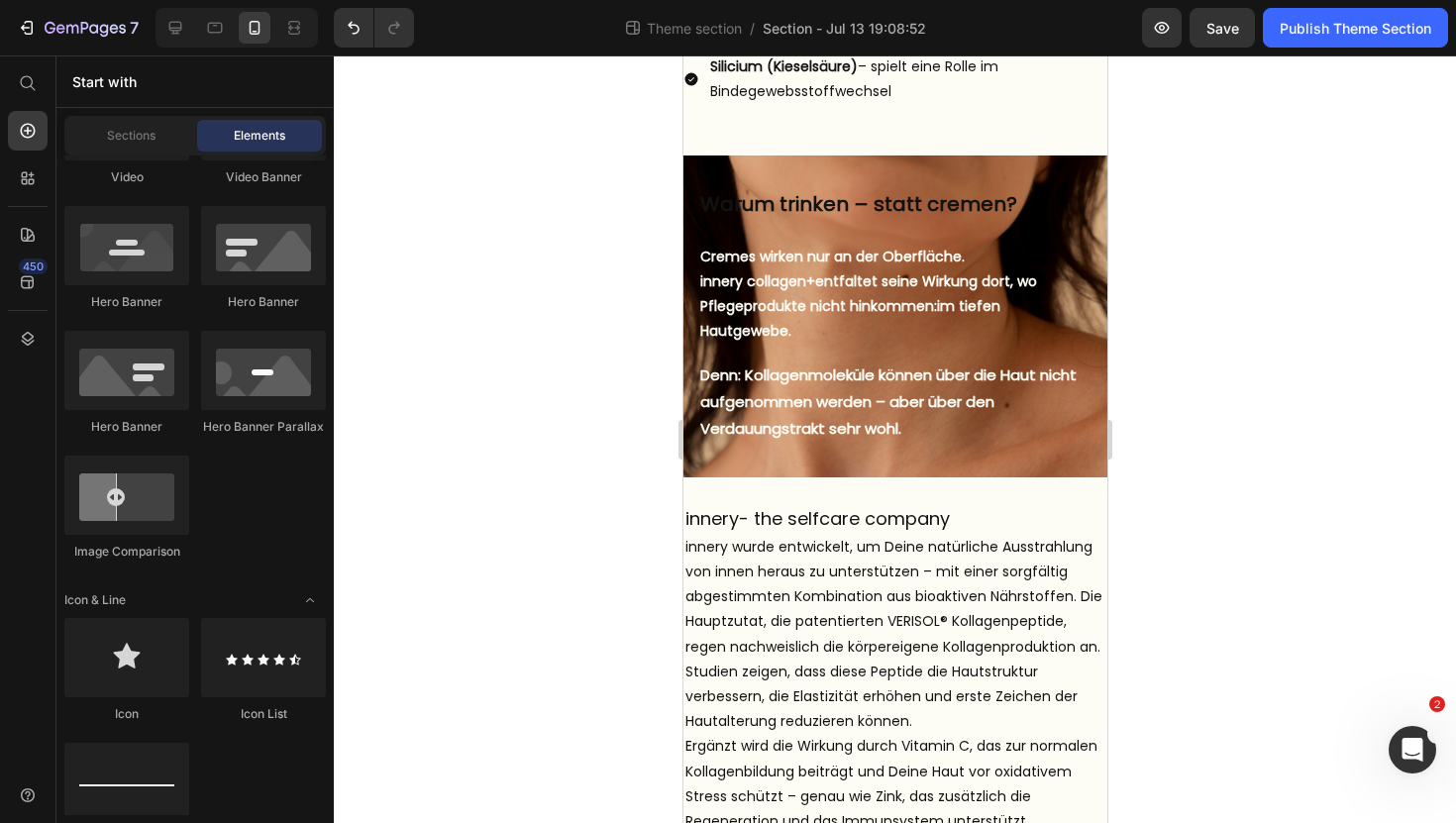 scroll, scrollTop: 678, scrollLeft: 0, axis: vertical 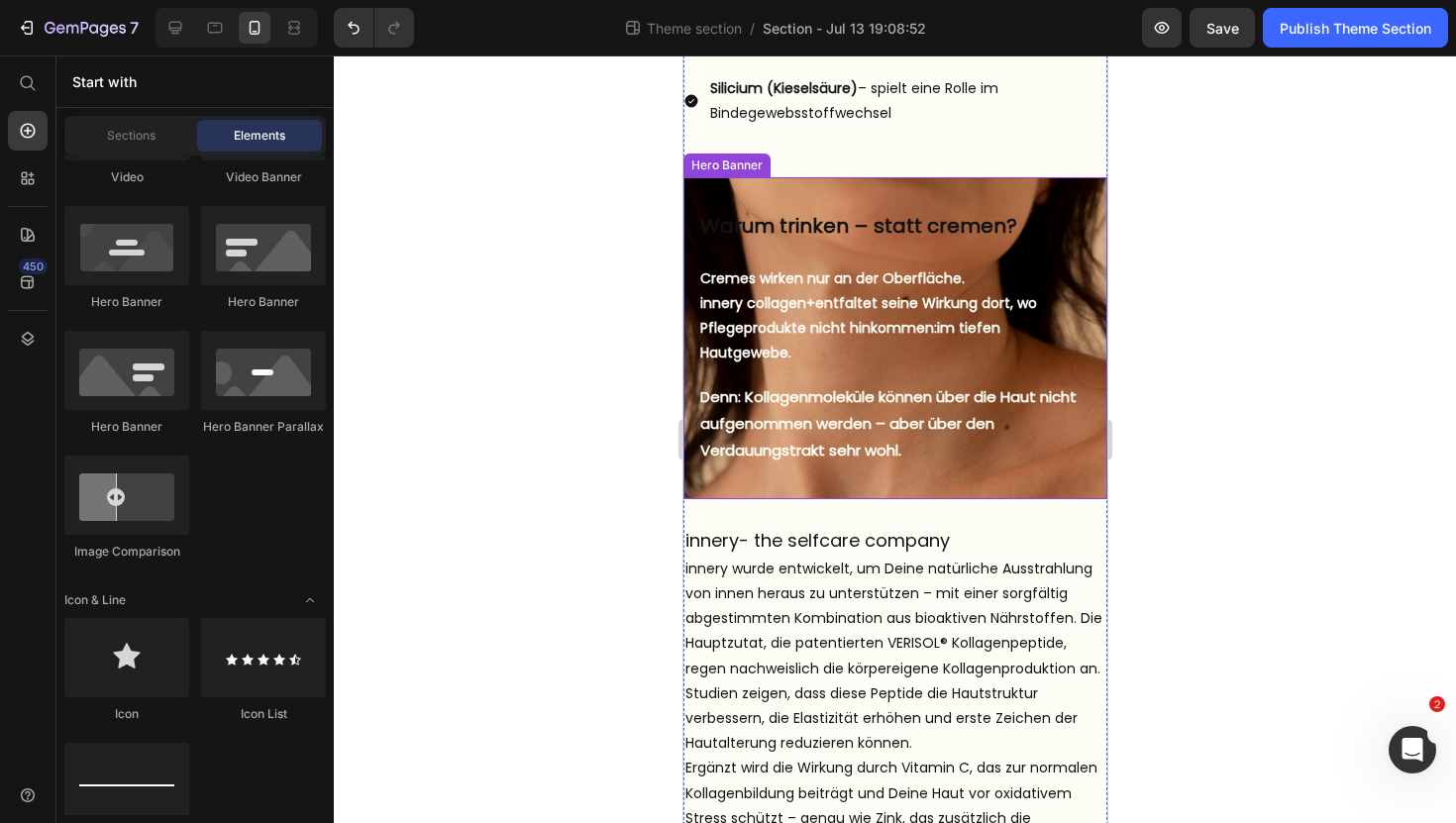 click on "Warum trinken – statt cremen? Heading But I must explain to you how all this mistaken idea of denouncing pleasure and praising pain was born and I will give you a complete account of the system, and expound the actual teachings of the great explorer Text Block Explore now Button At vero eos et accusamus et iusto odio benefits Text Block Cremes wirken nur an der Oberfläche. innery collagen+  entfaltet seine Wirkung dort, wo Pflegeprodukte nicht hinkommen:  im tiefen Hautgewebe. Text Block Denn: Kollagenmoleküle können über die Haut nicht aufgenommen werden – aber über den Verdauungstrakt sehr wohl. Text Block" at bounding box center (894, 339) 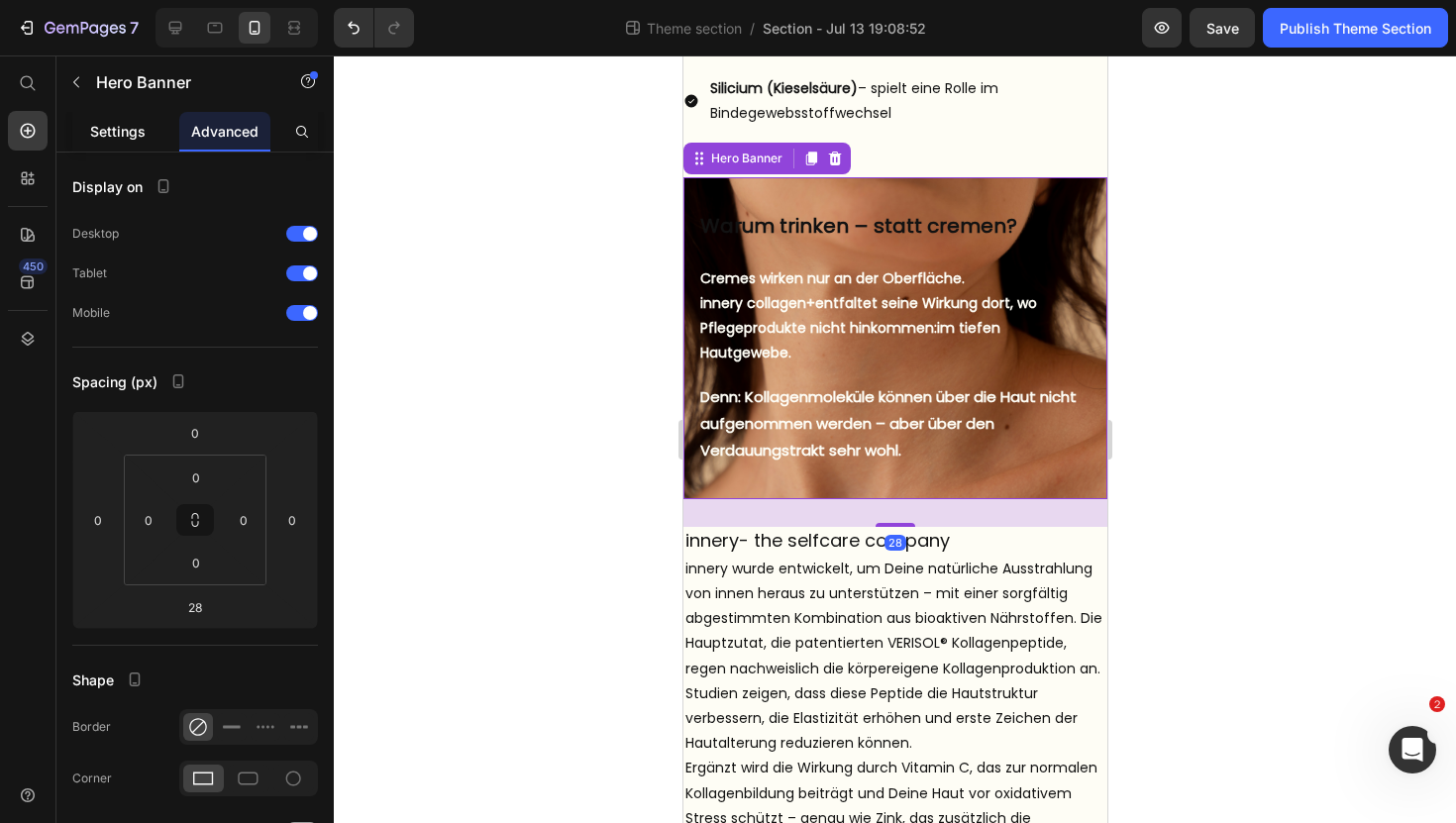 click on "Settings" at bounding box center (118, 131) 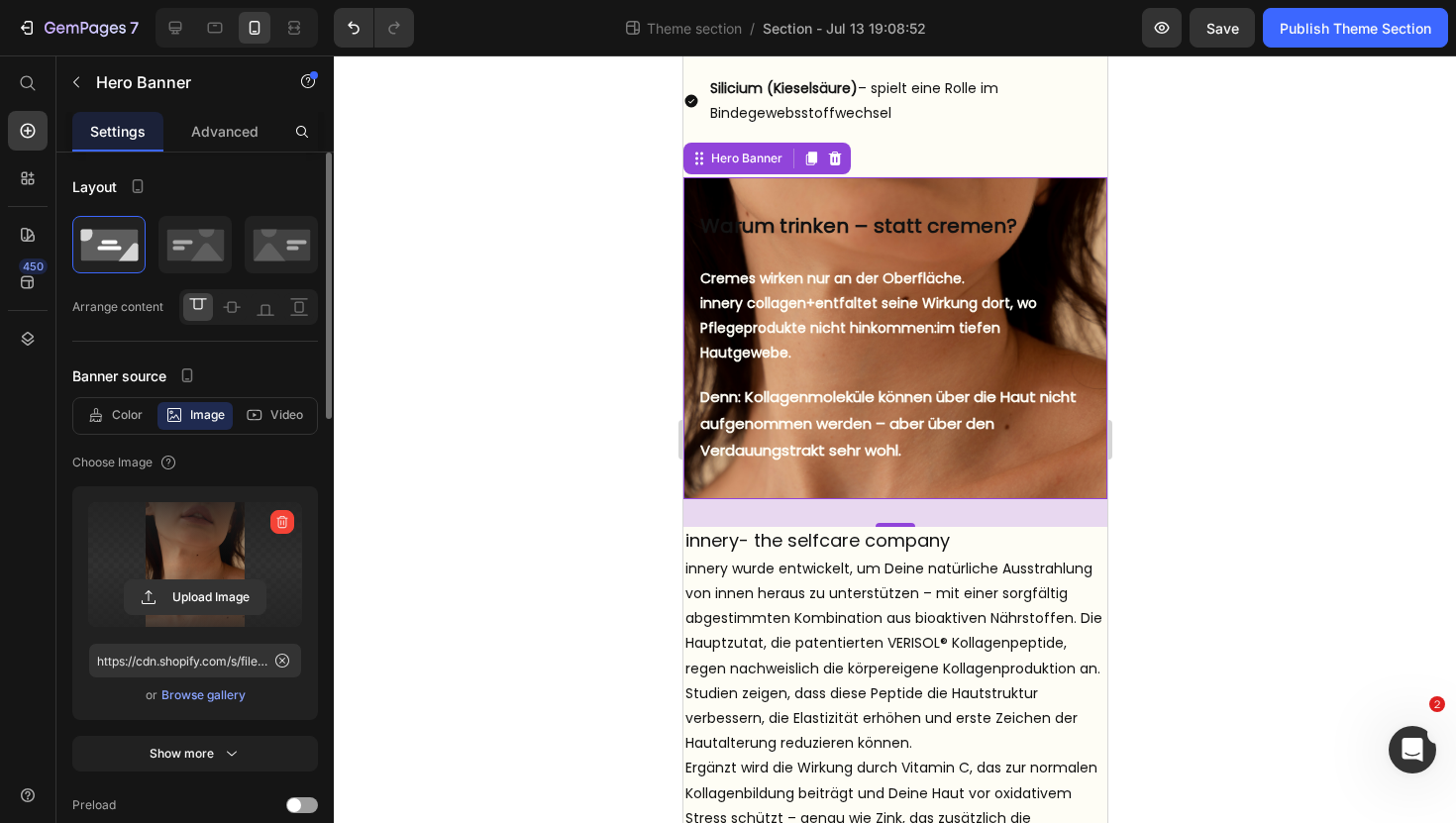 click at bounding box center (195, 565) 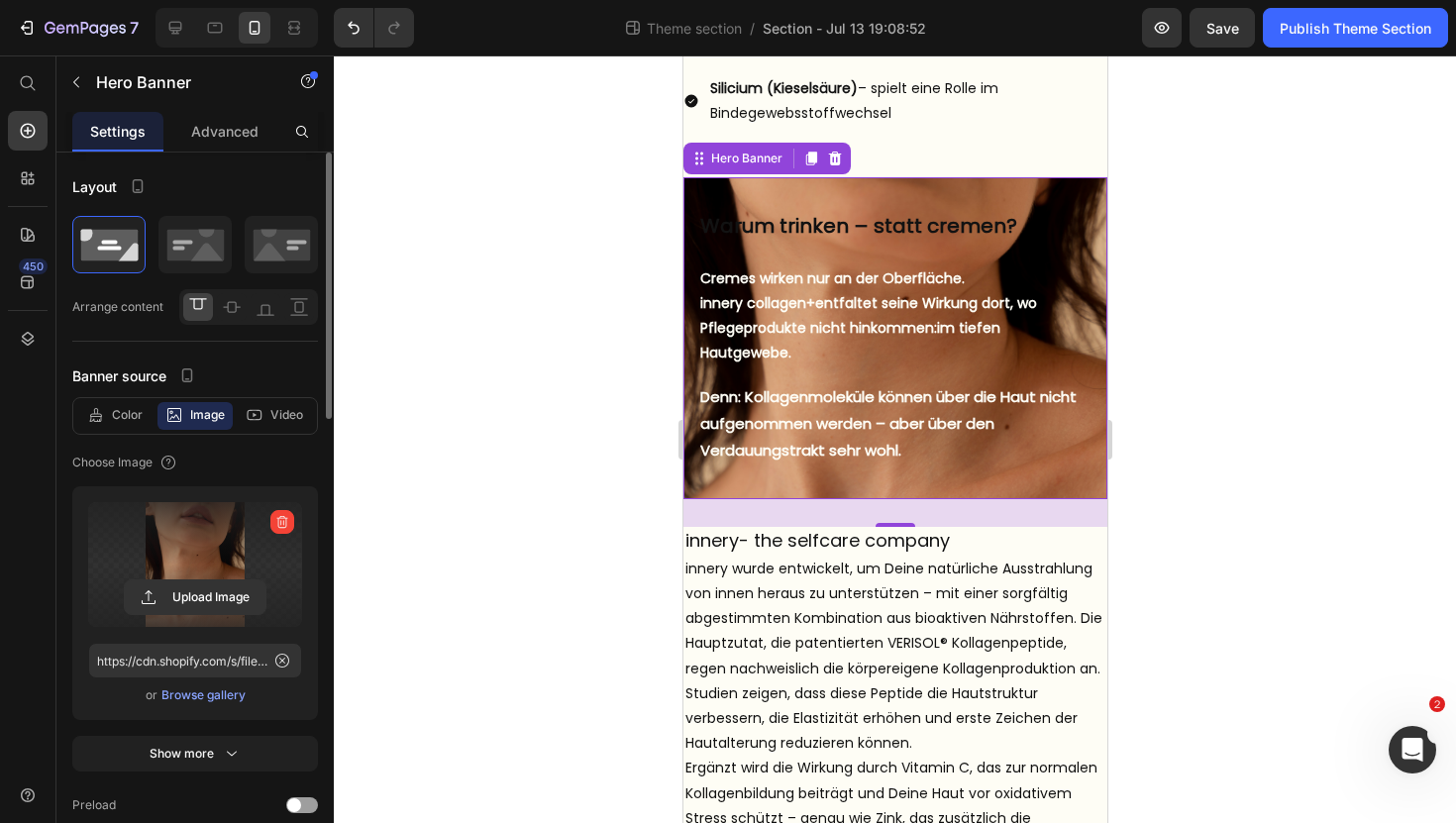 click at bounding box center (282, 522) 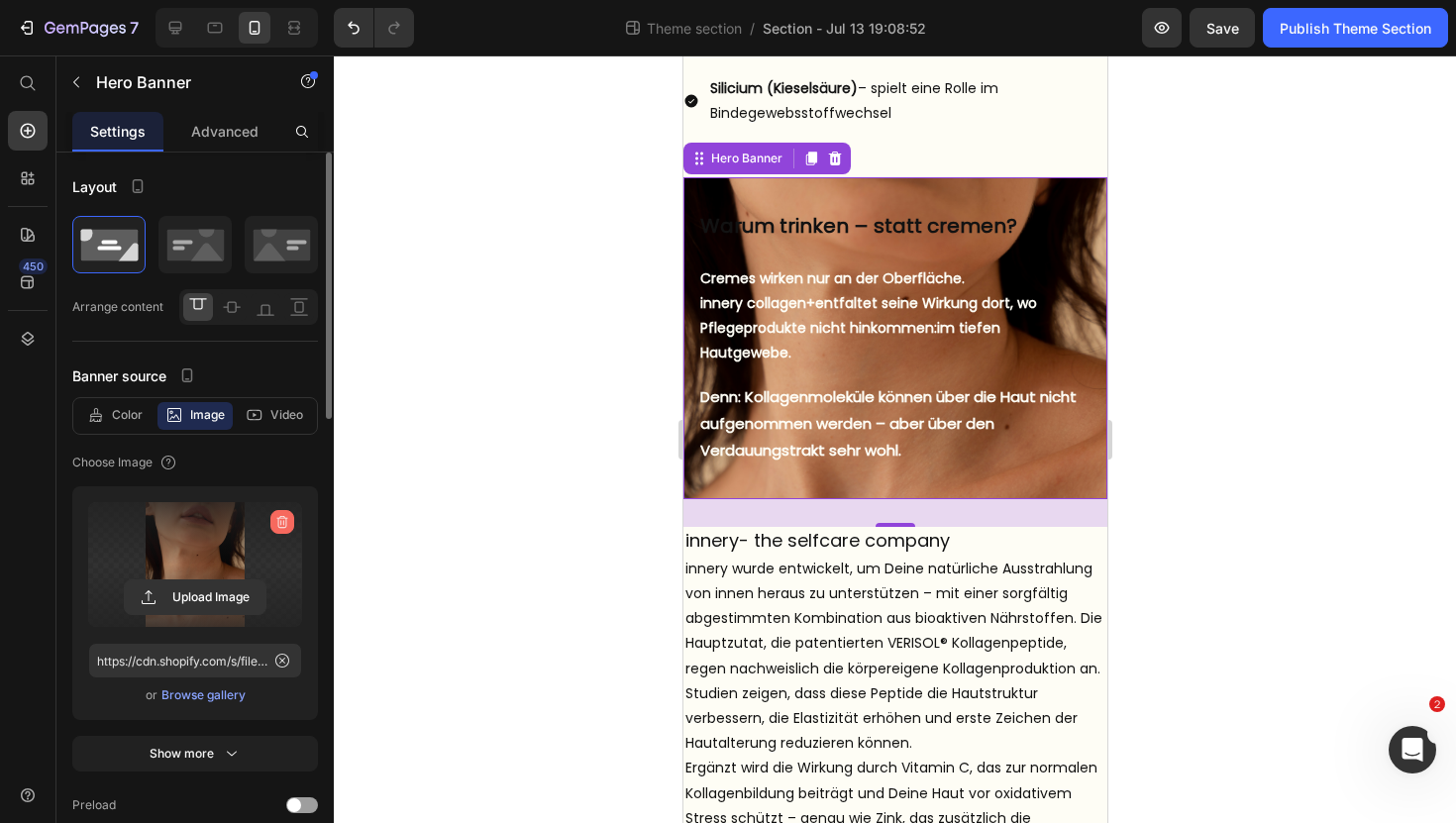 click 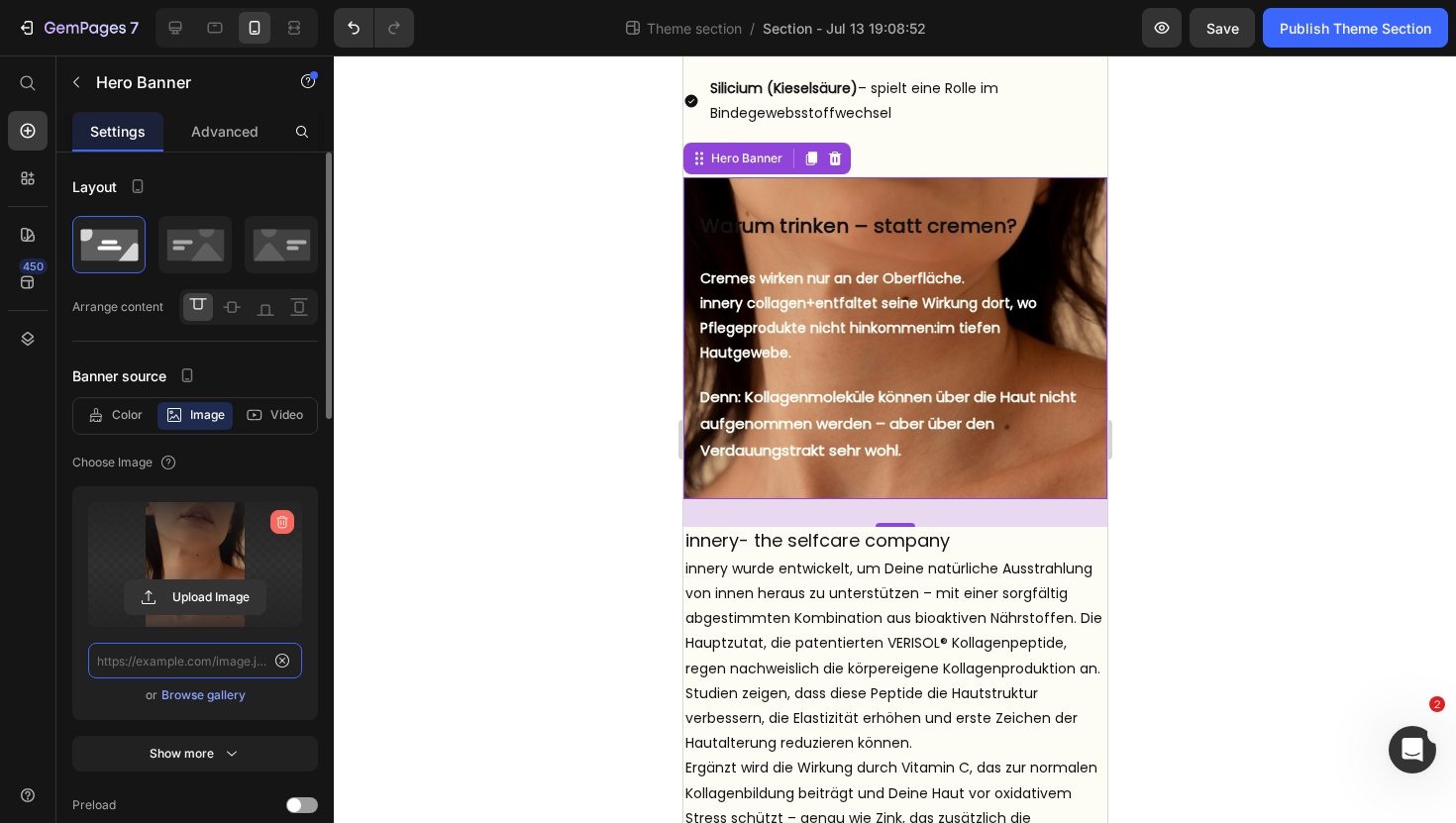 scroll, scrollTop: 0, scrollLeft: 0, axis: both 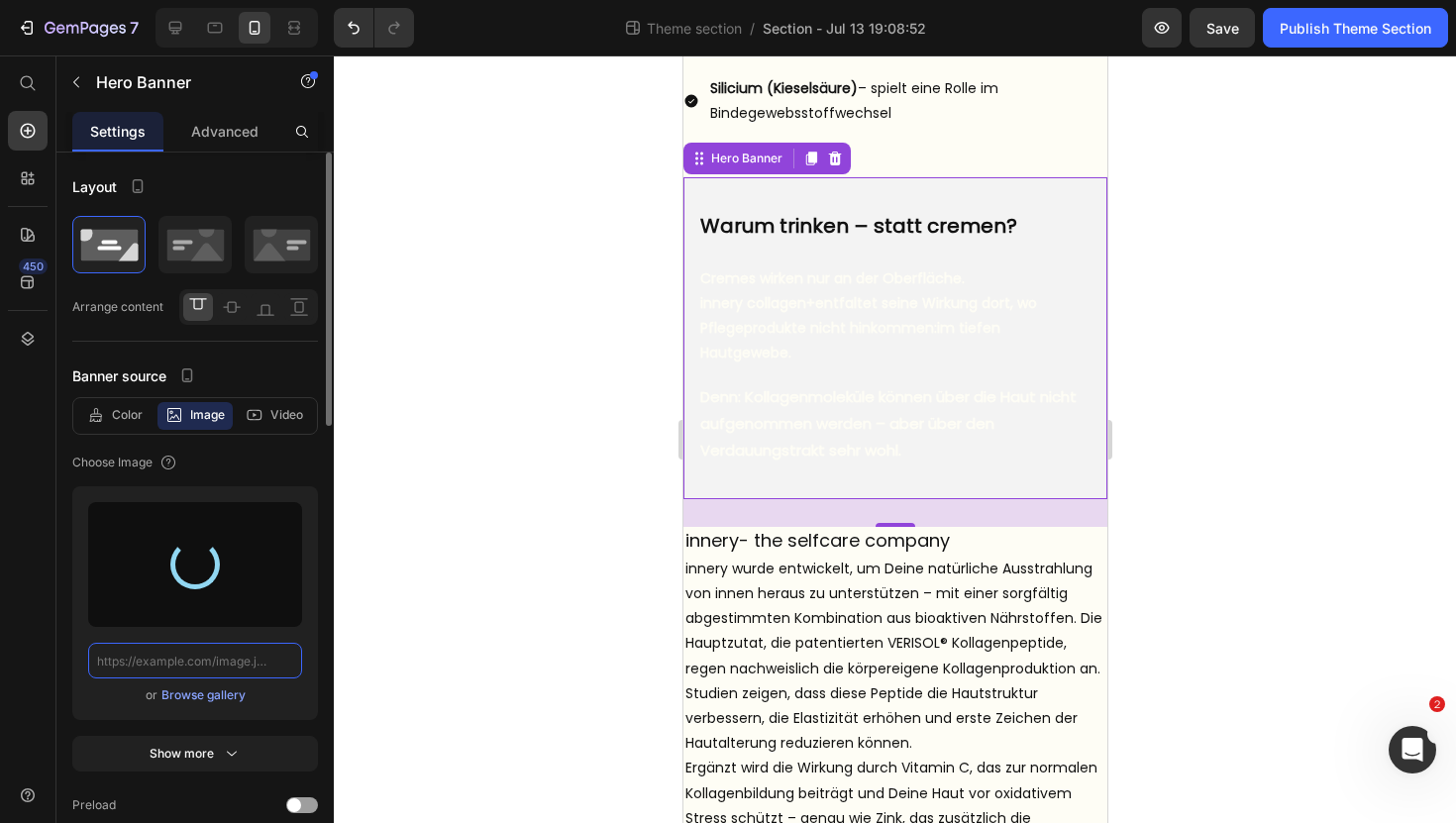 type on "https://cdn.shopify.com/s/files/1/0972/8154/0436/files/gempages_573652983133242436-22a1e26f-43d1-49c6-8403-80ba4be3a993.png" 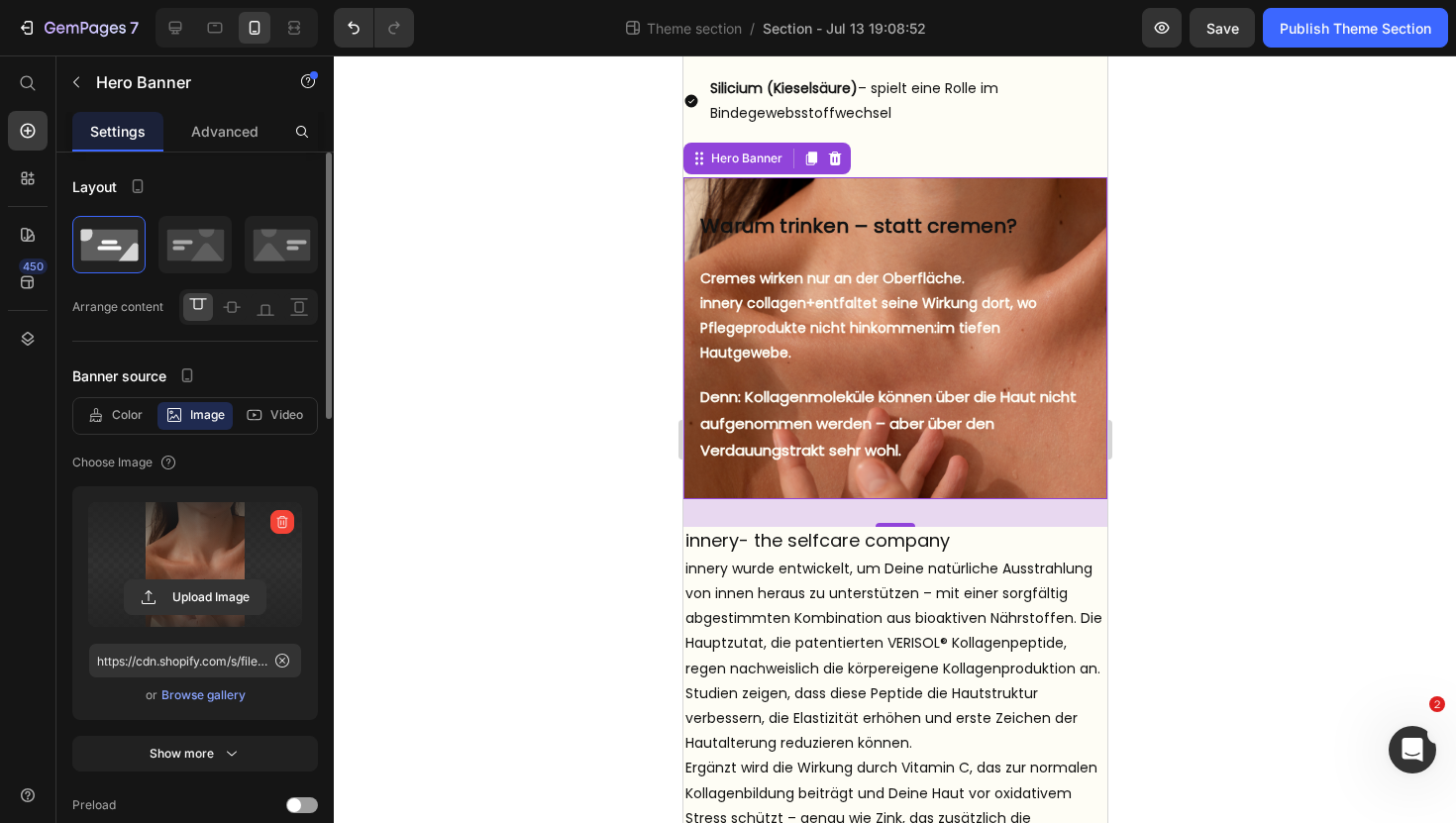 click 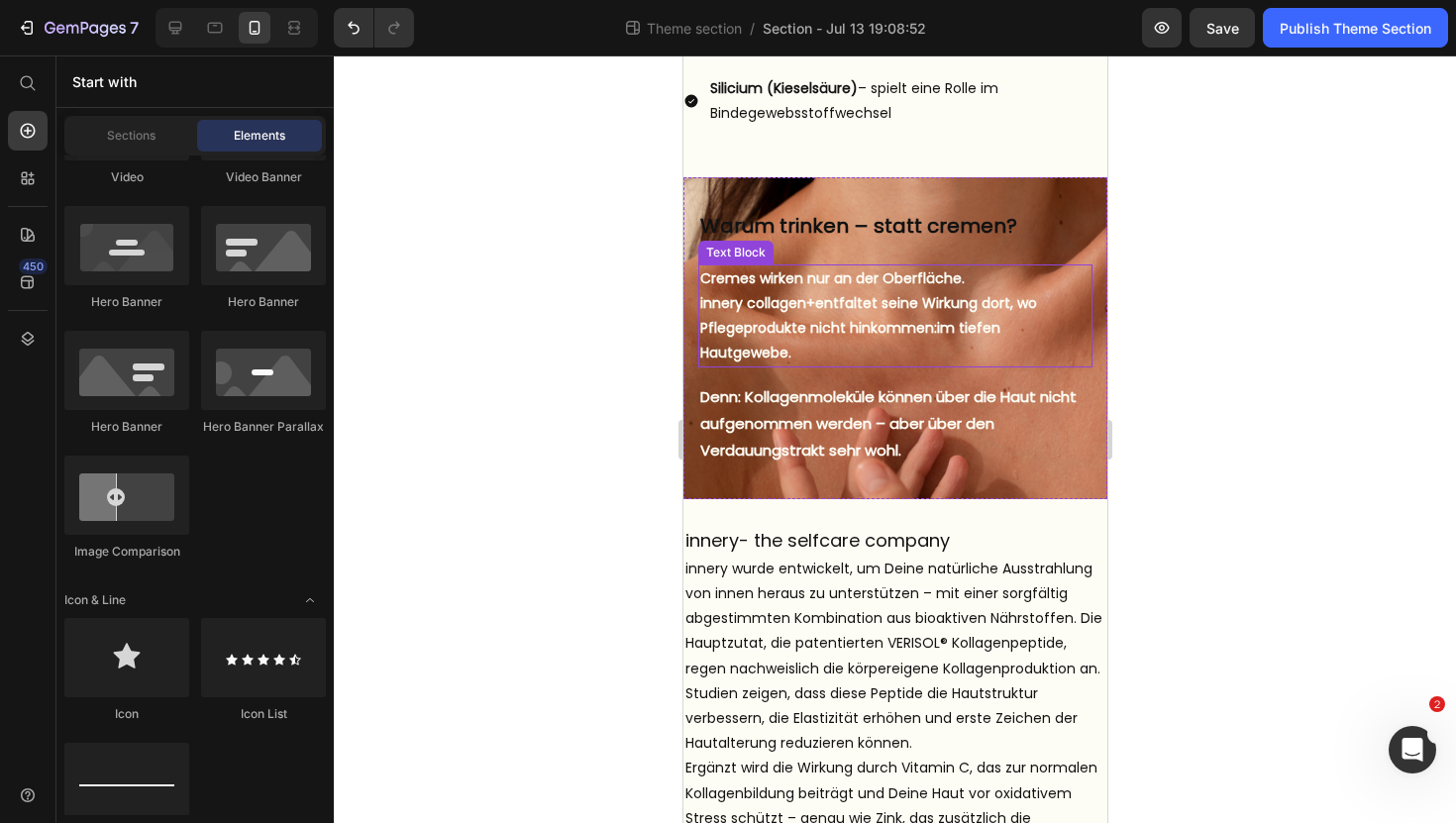 click on "Cremes wirken nur an der Oberfläche. innery collagen+  entfaltet seine Wirkung dort, wo Pflegeprodukte nicht hinkommen:  im tiefen Hautgewebe." at bounding box center (894, 316) 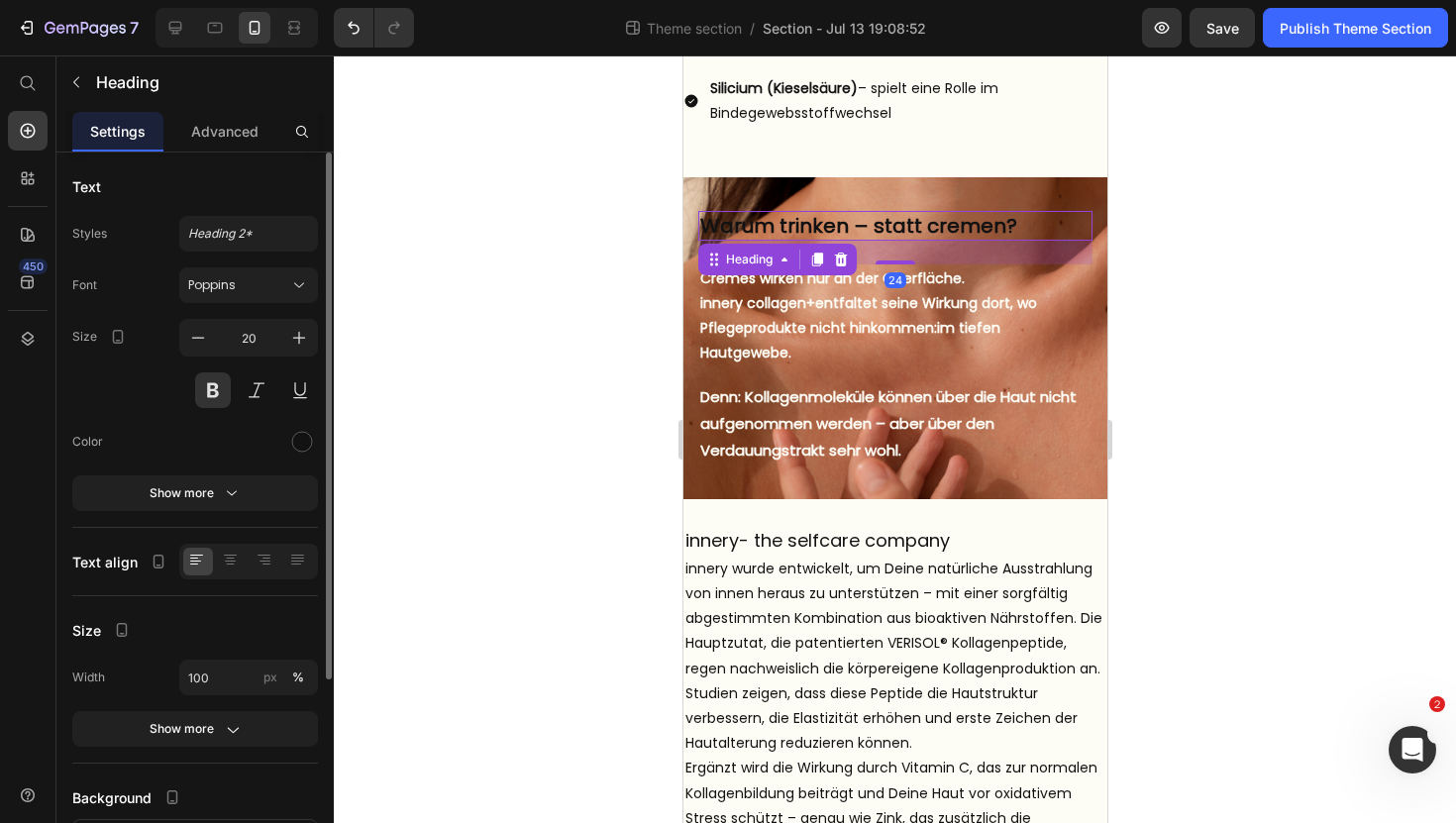 click on "Warum trinken – statt cremen?" at bounding box center (894, 226) 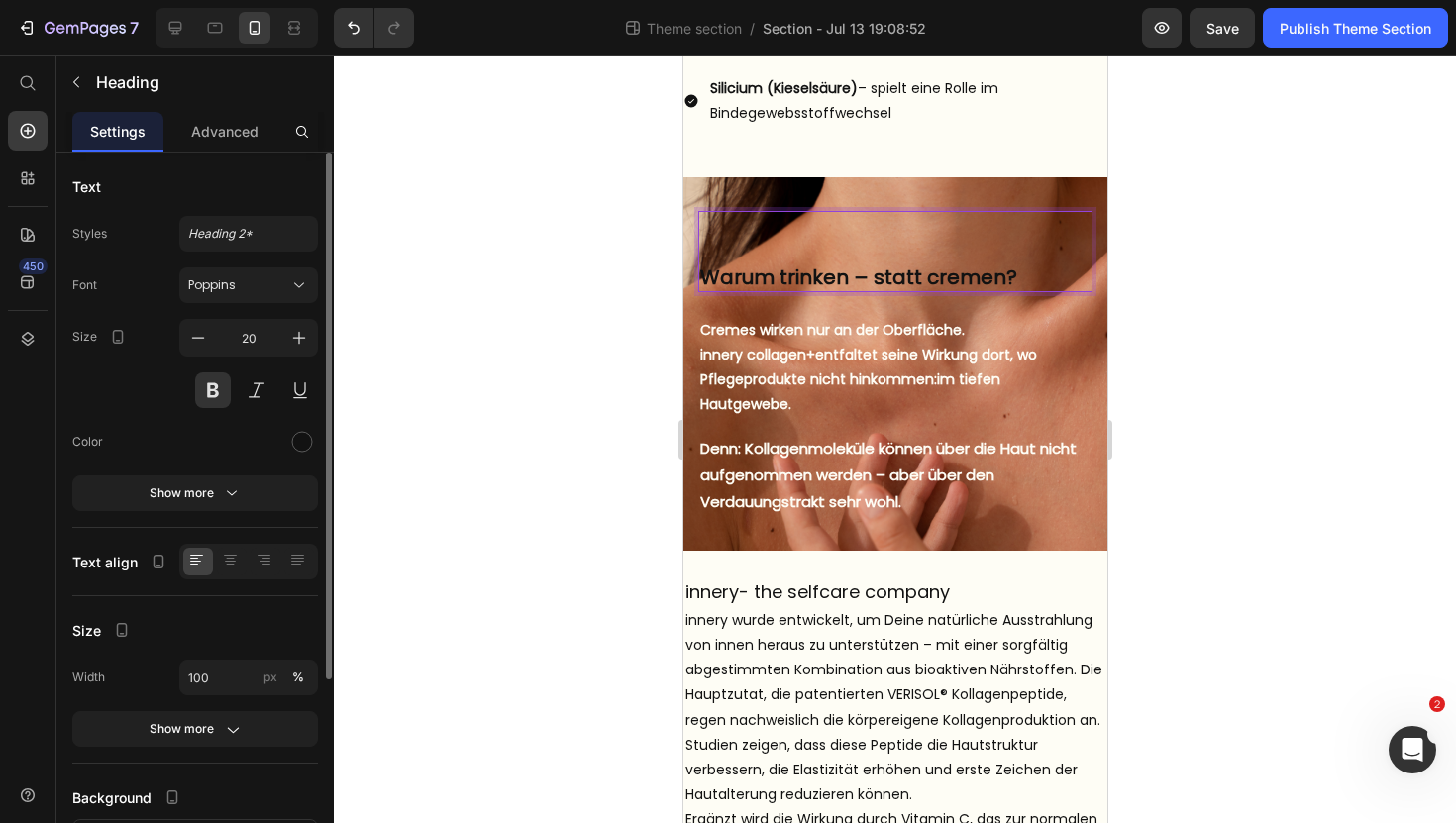 click 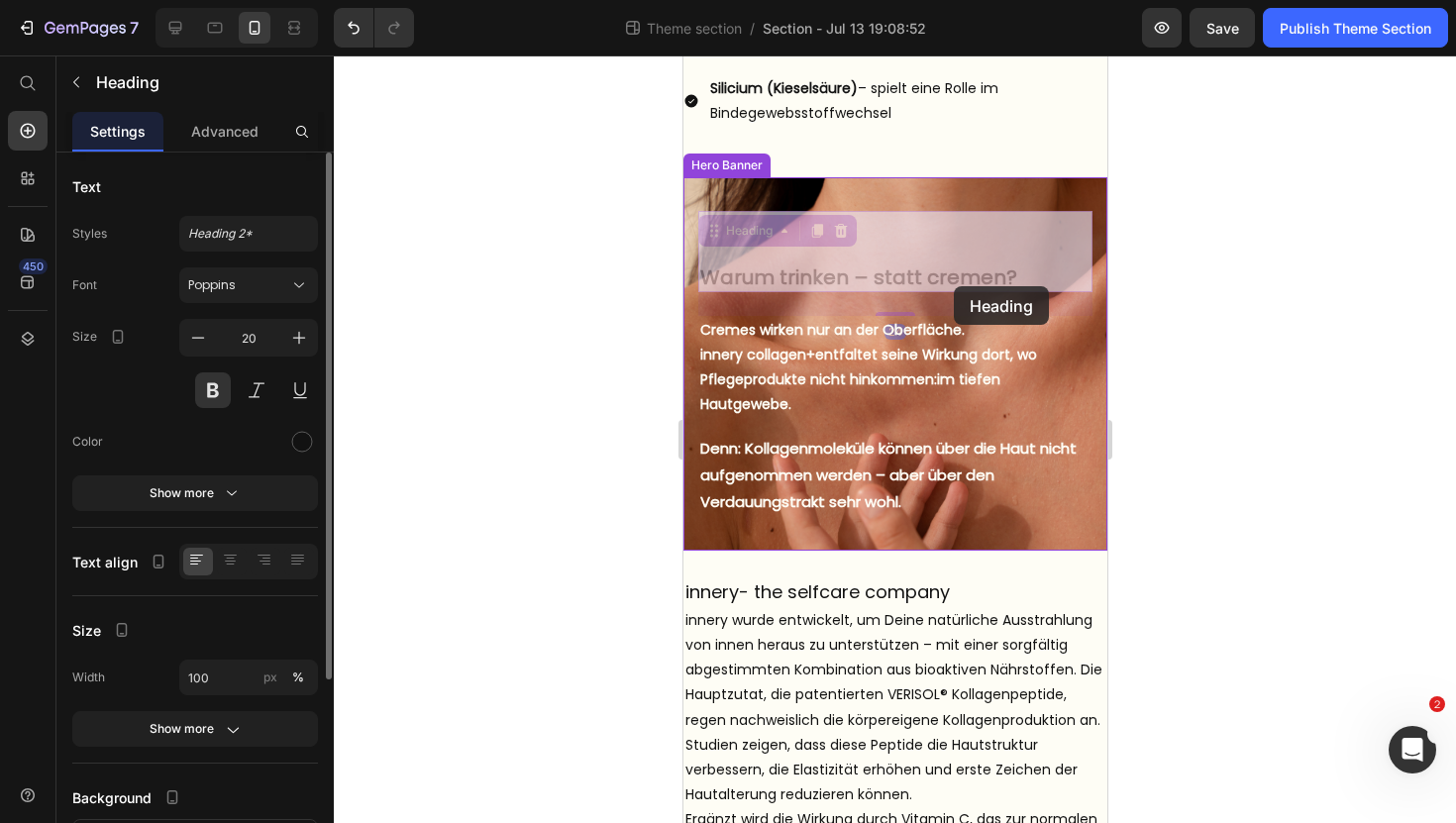 drag, startPoint x: 953, startPoint y: 271, endPoint x: 953, endPoint y: 286, distance: 15 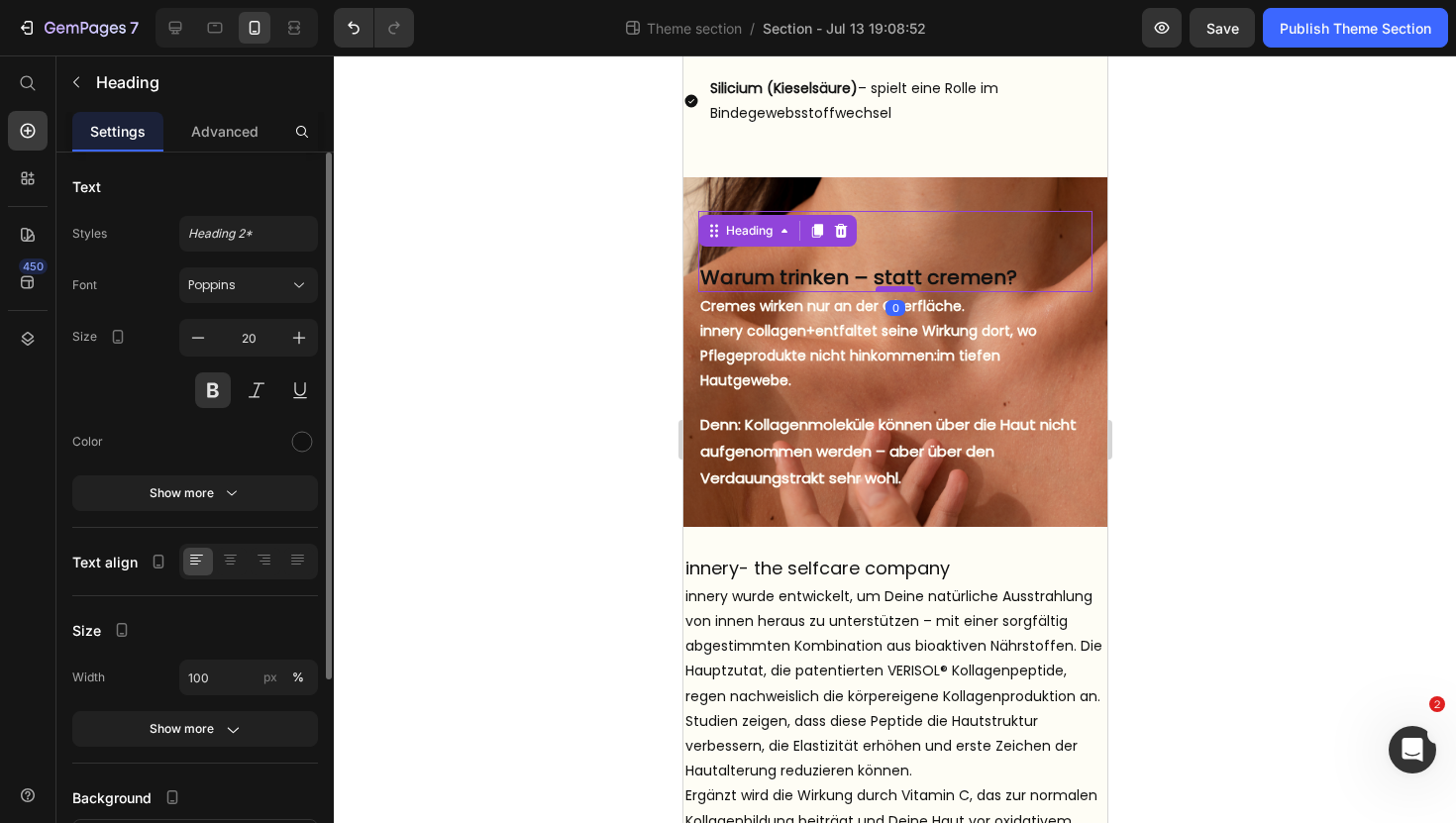 drag, startPoint x: 894, startPoint y: 314, endPoint x: 892, endPoint y: 288, distance: 26.07681 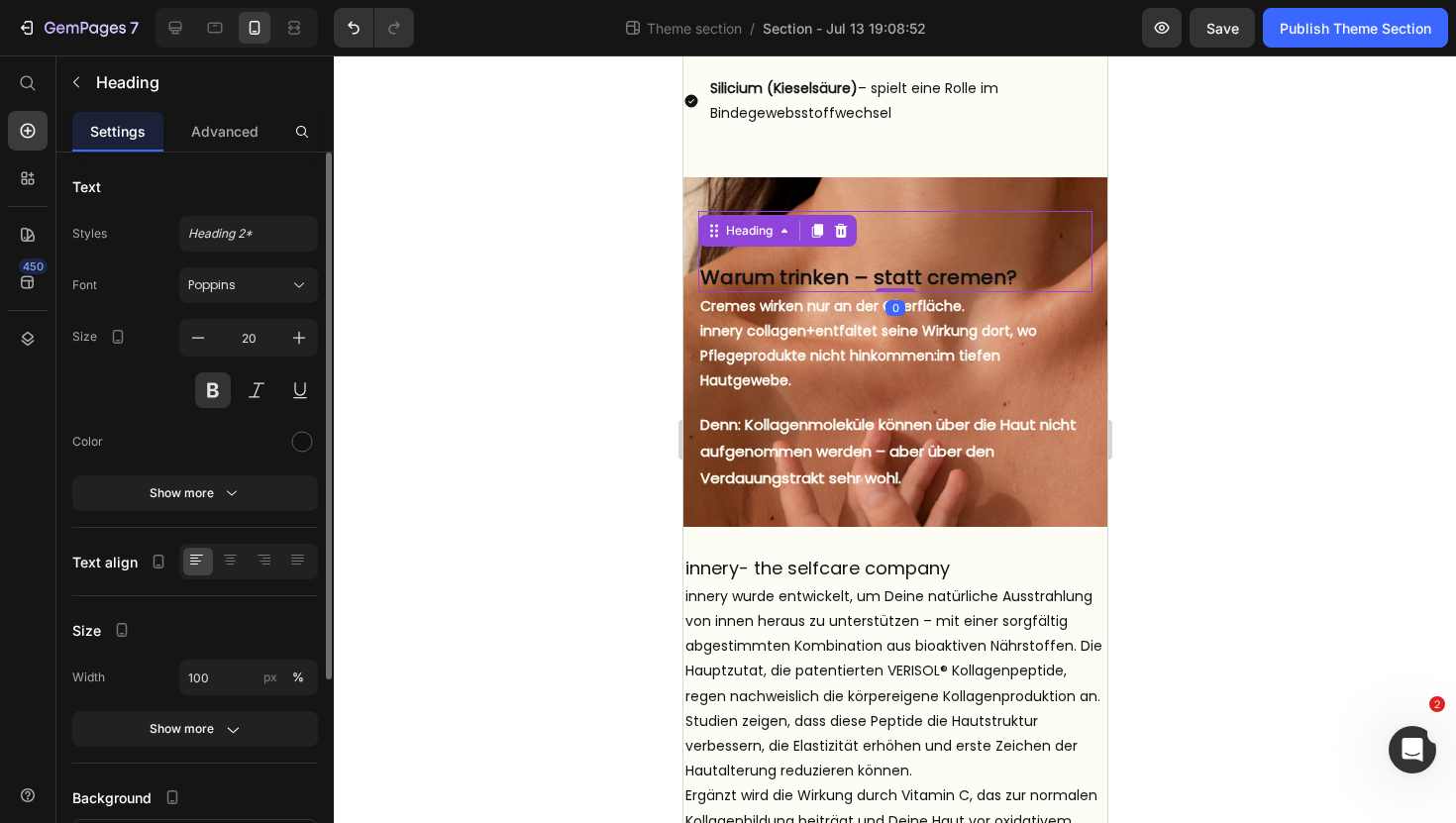 click 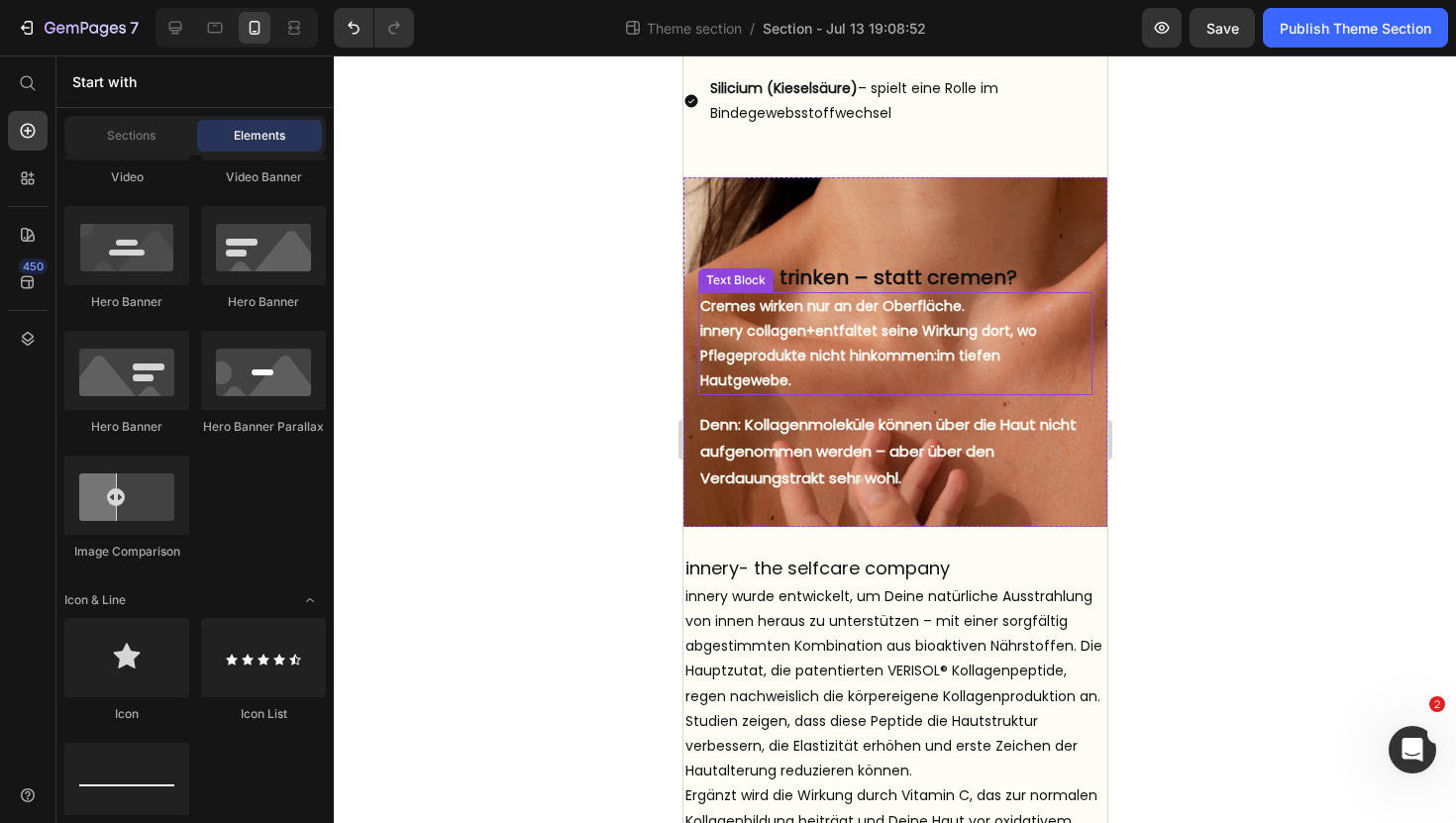 click on "Cremes wirken nur an der Oberfläche. innery collagen+  entfaltet seine Wirkung dort, wo Pflegeprodukte nicht hinkommen:  im tiefen Hautgewebe." at bounding box center [894, 344] 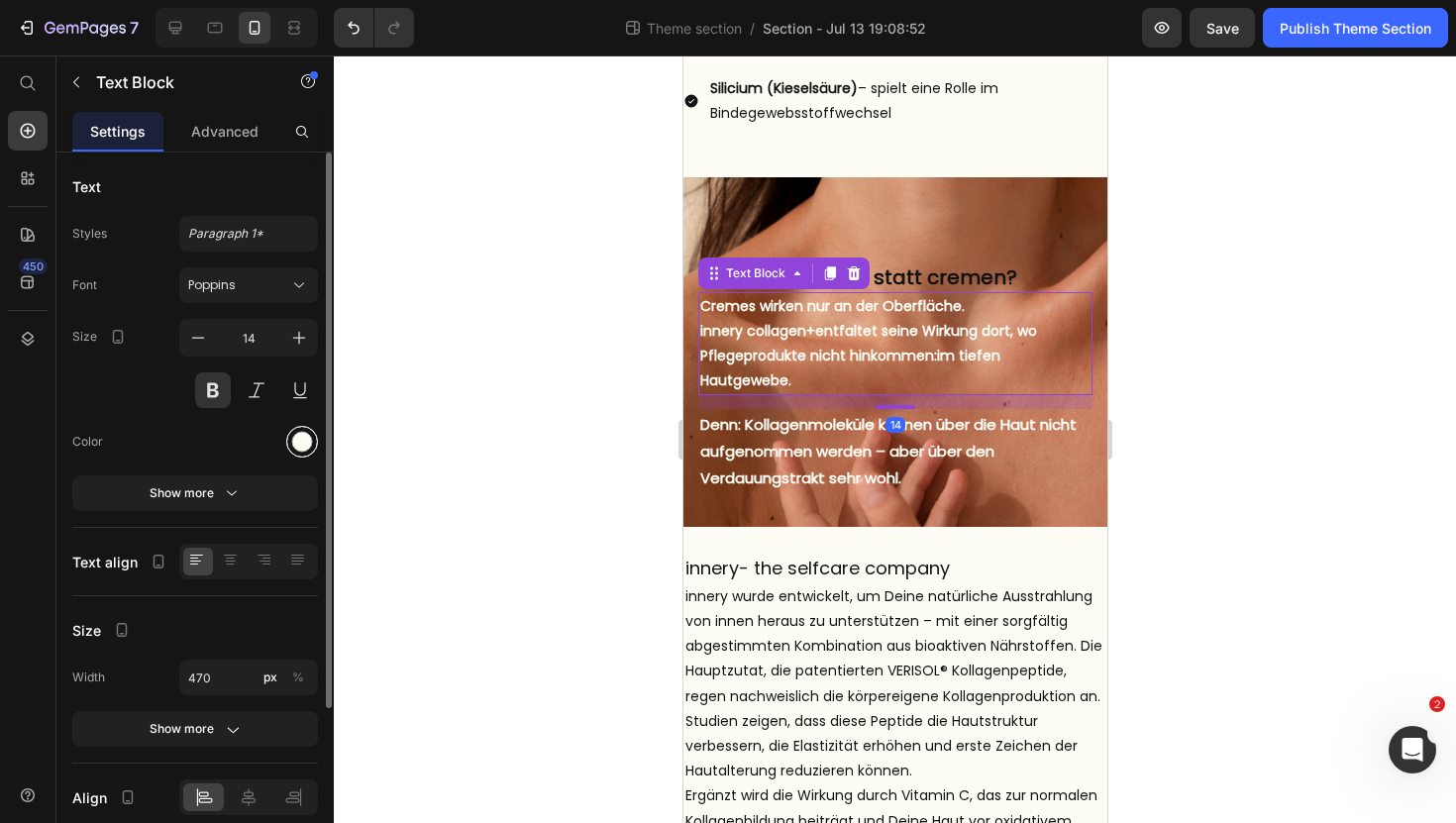 click at bounding box center [302, 442] 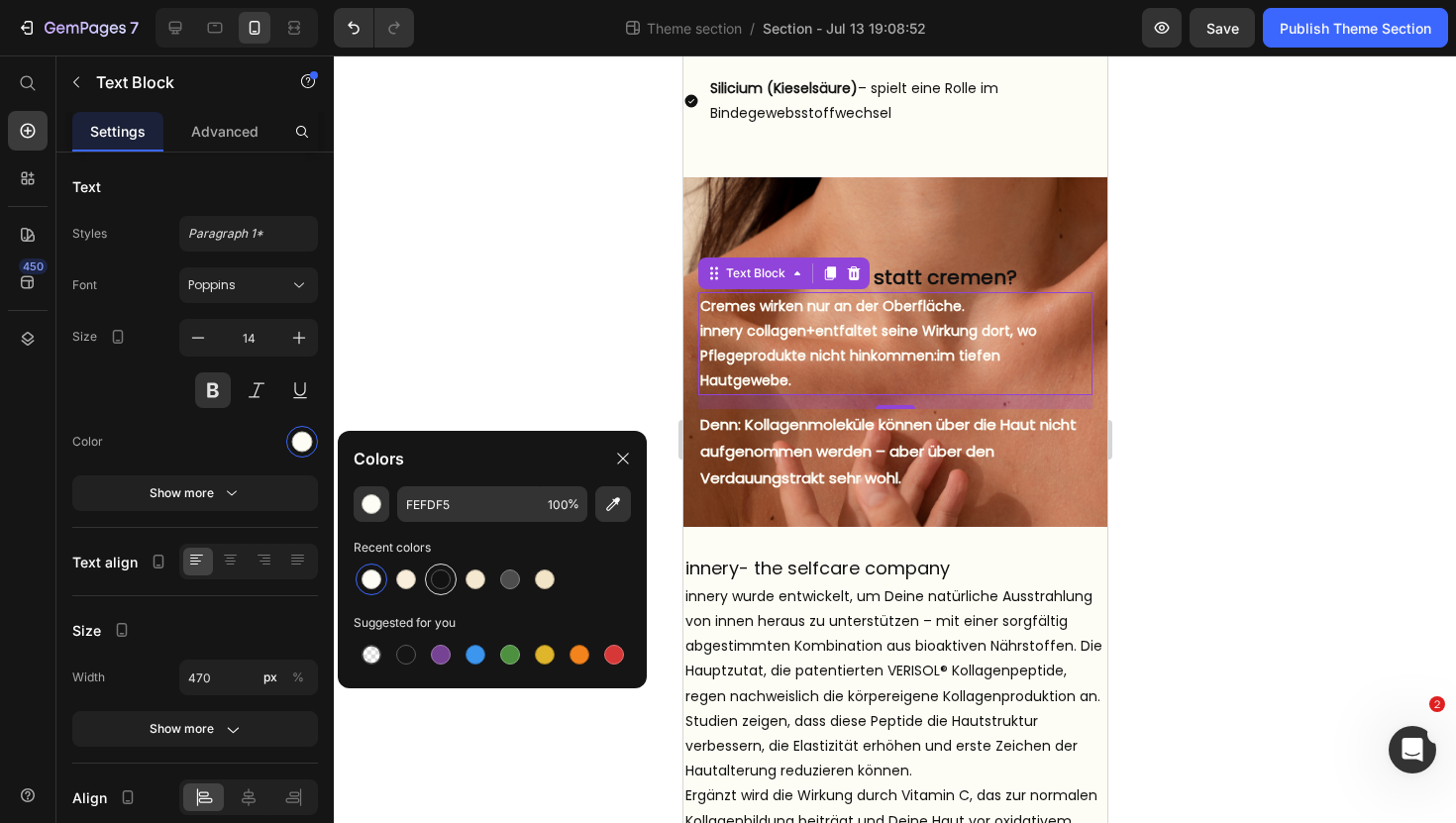 click at bounding box center [441, 579] 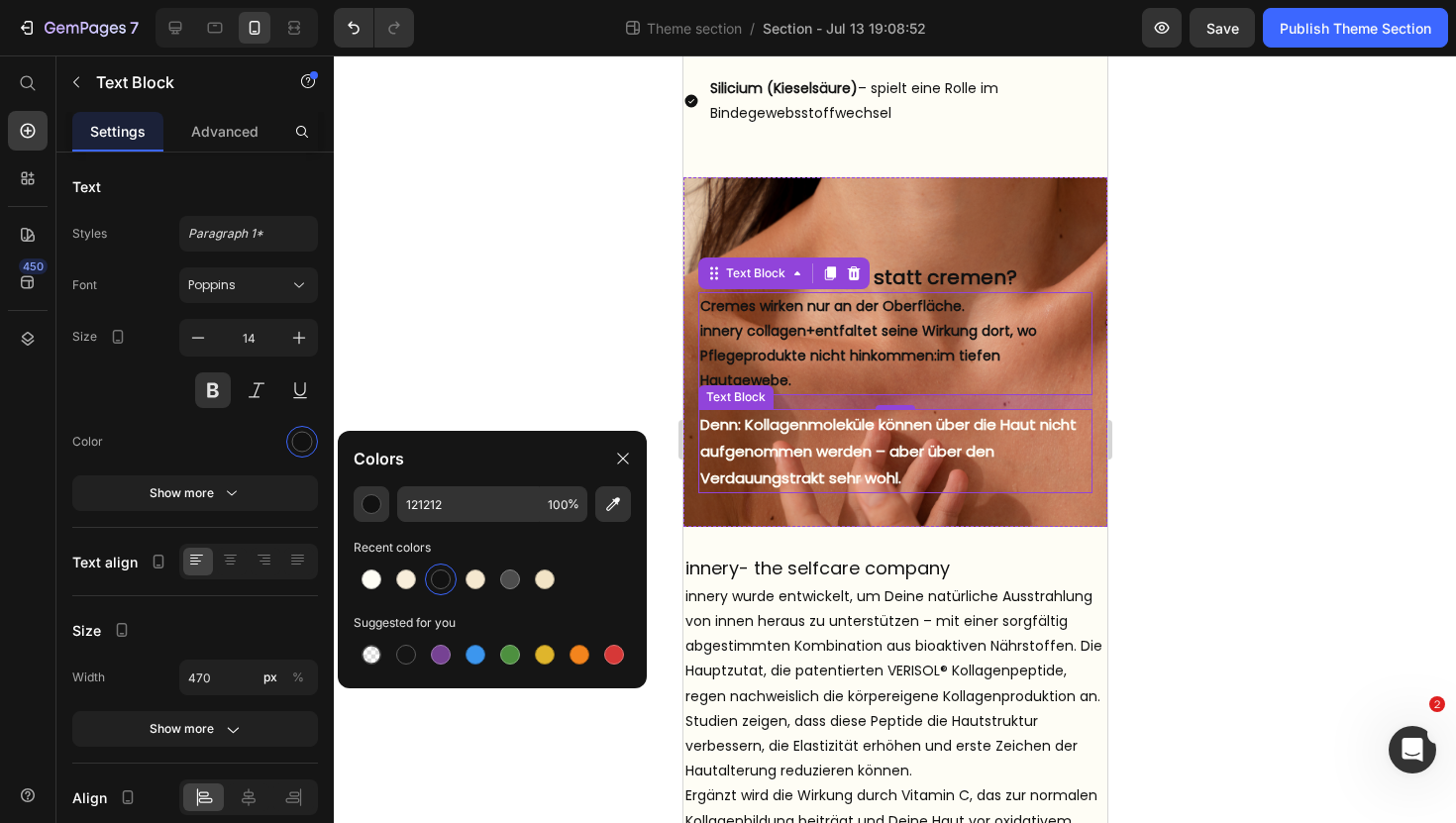 click on "Denn: Kollagenmoleküle können über die Haut nicht aufgenommen werden – aber über den Verdauungstrakt sehr wohl." at bounding box center [894, 451] 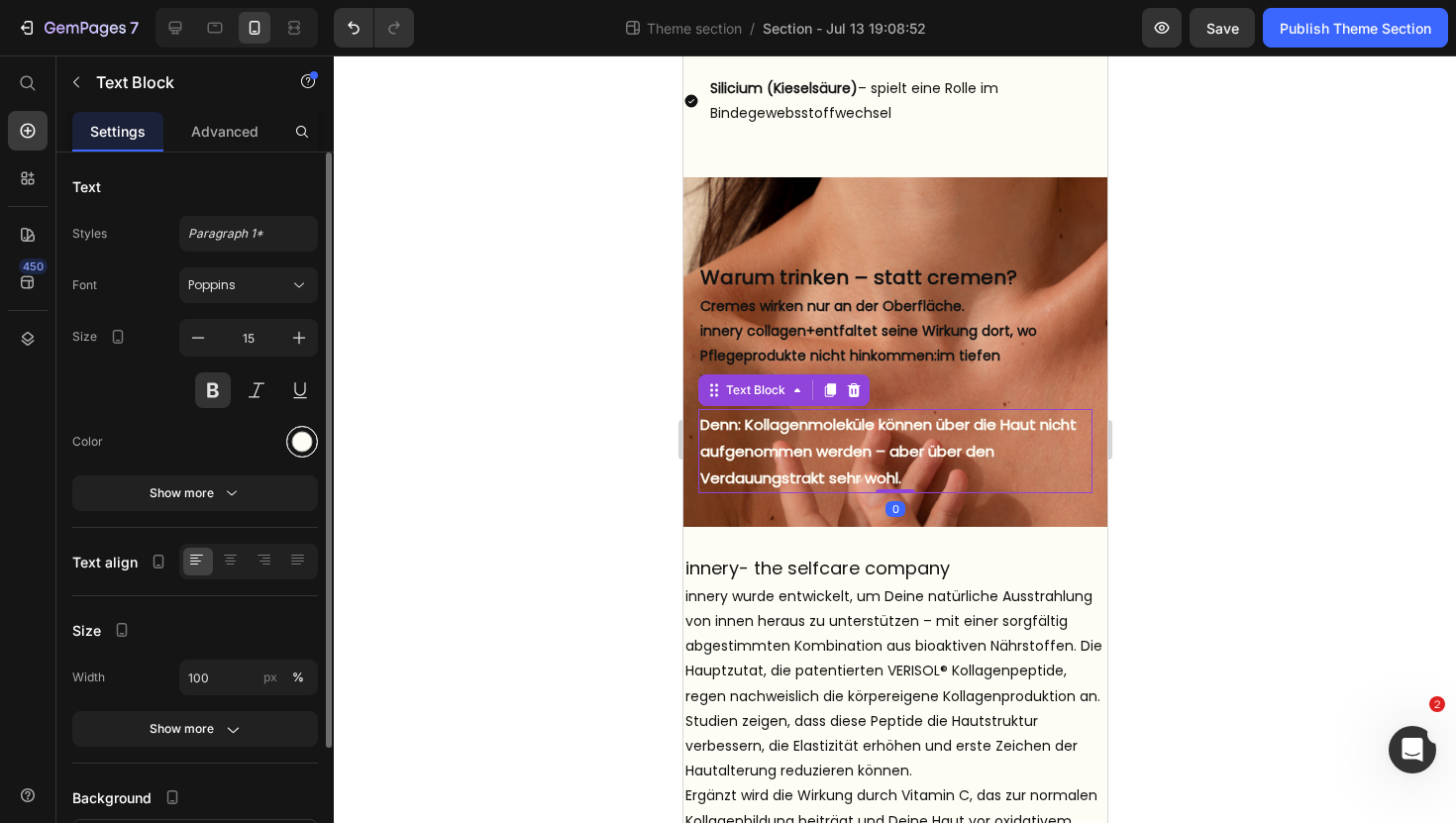 click at bounding box center (302, 442) 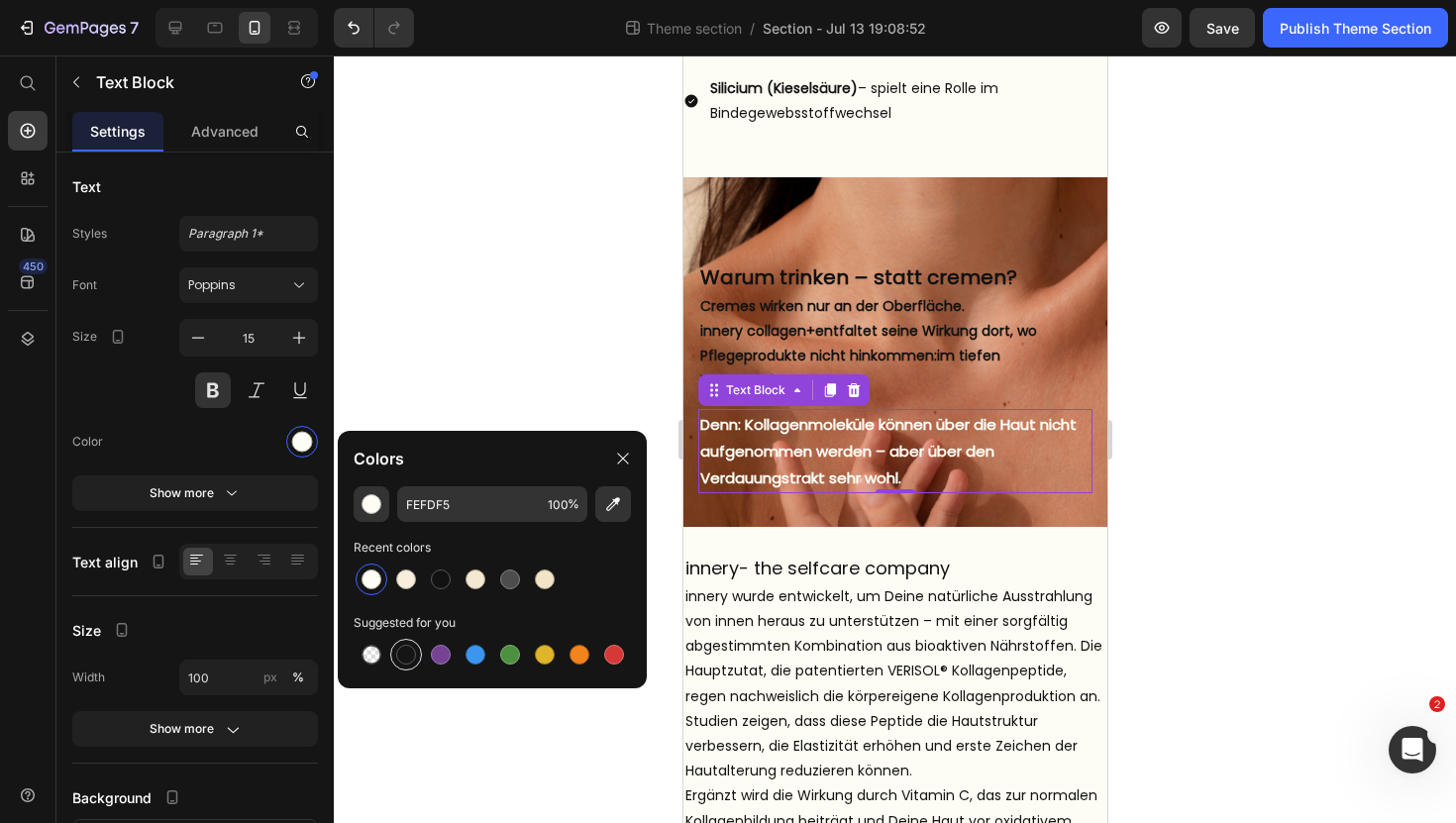 click at bounding box center (406, 655) 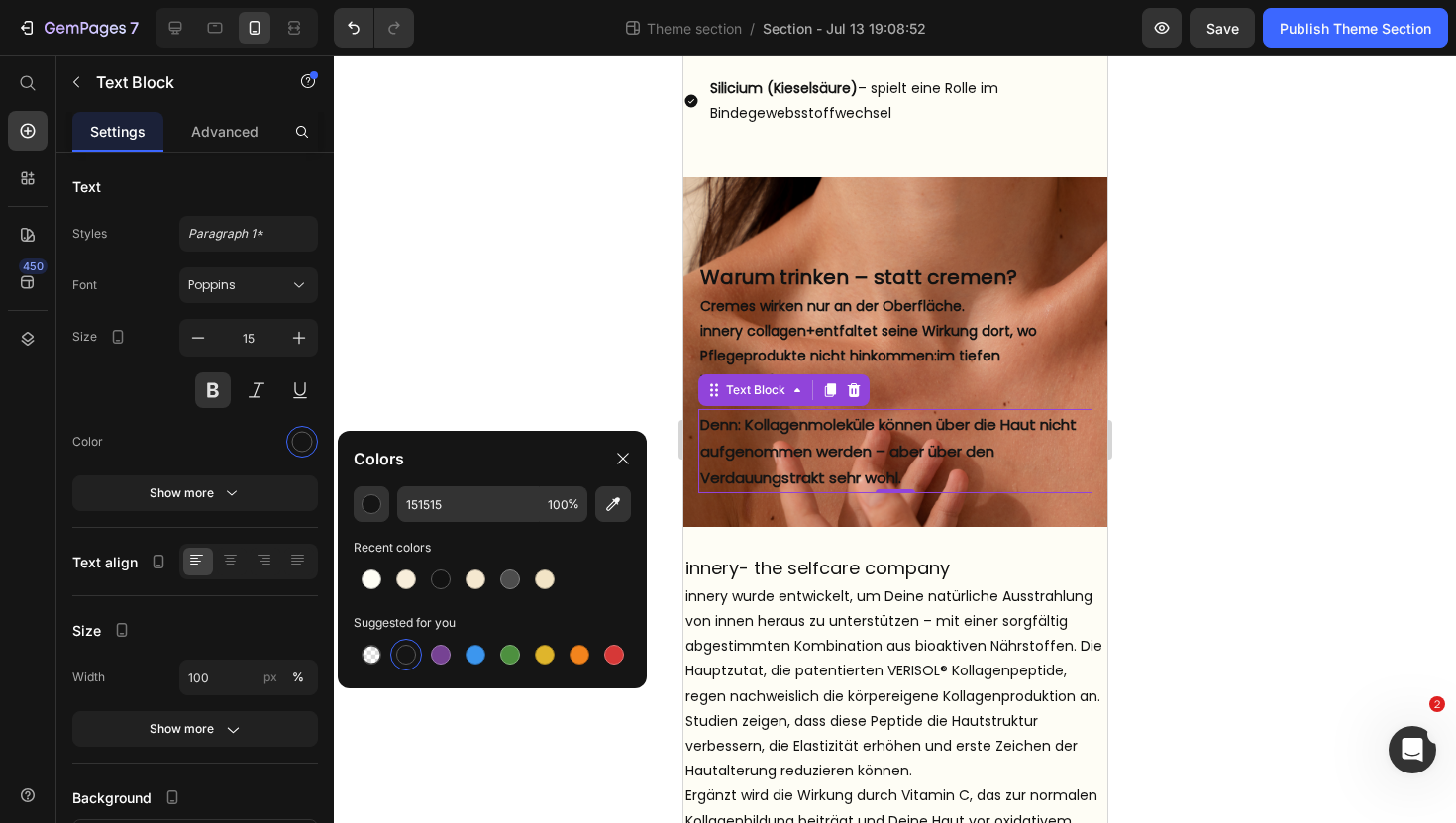 click 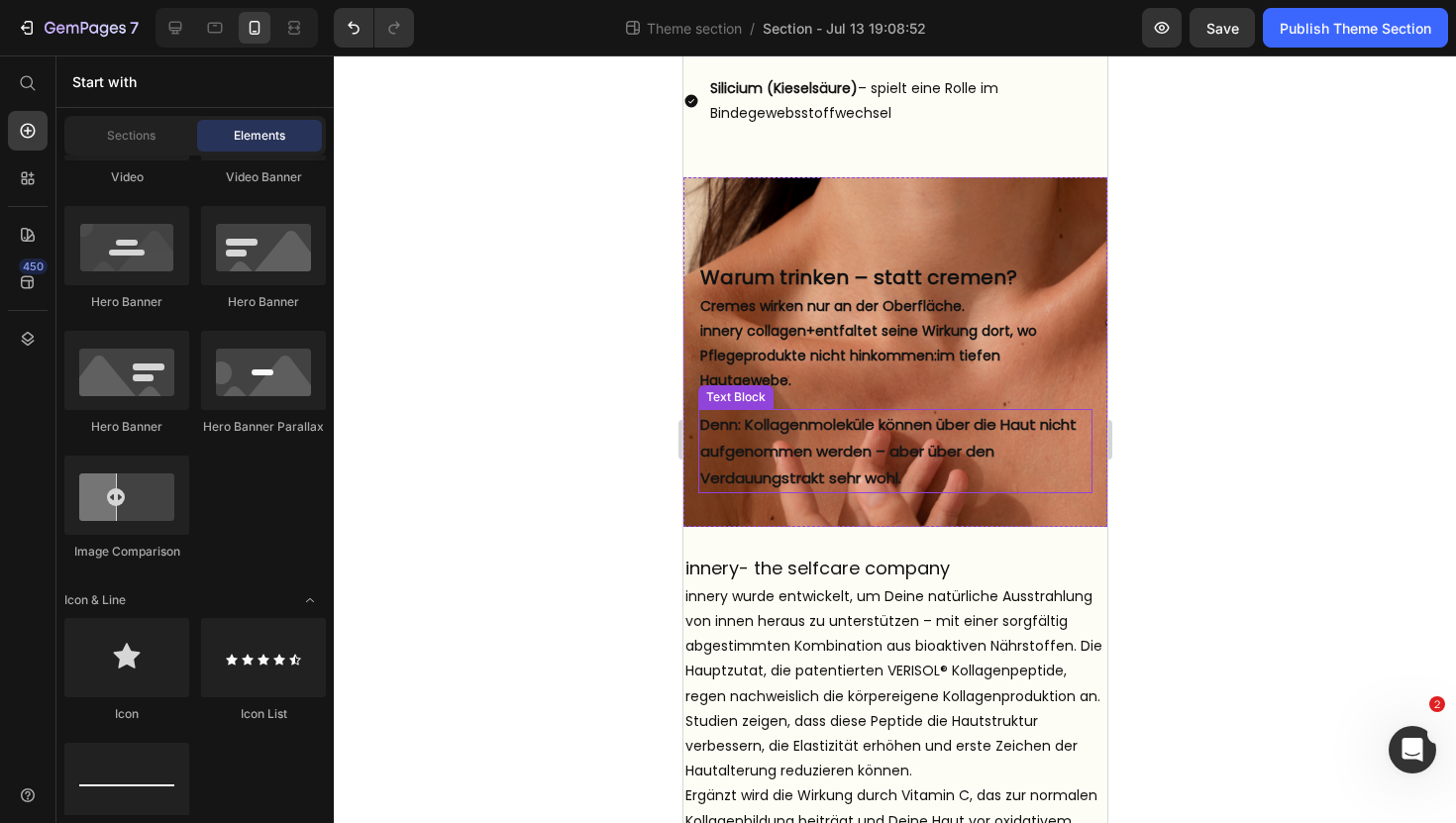 click on "Denn: Kollagenmoleküle können über die Haut nicht aufgenommen werden – aber über den Verdauungstrakt sehr wohl." at bounding box center [894, 451] 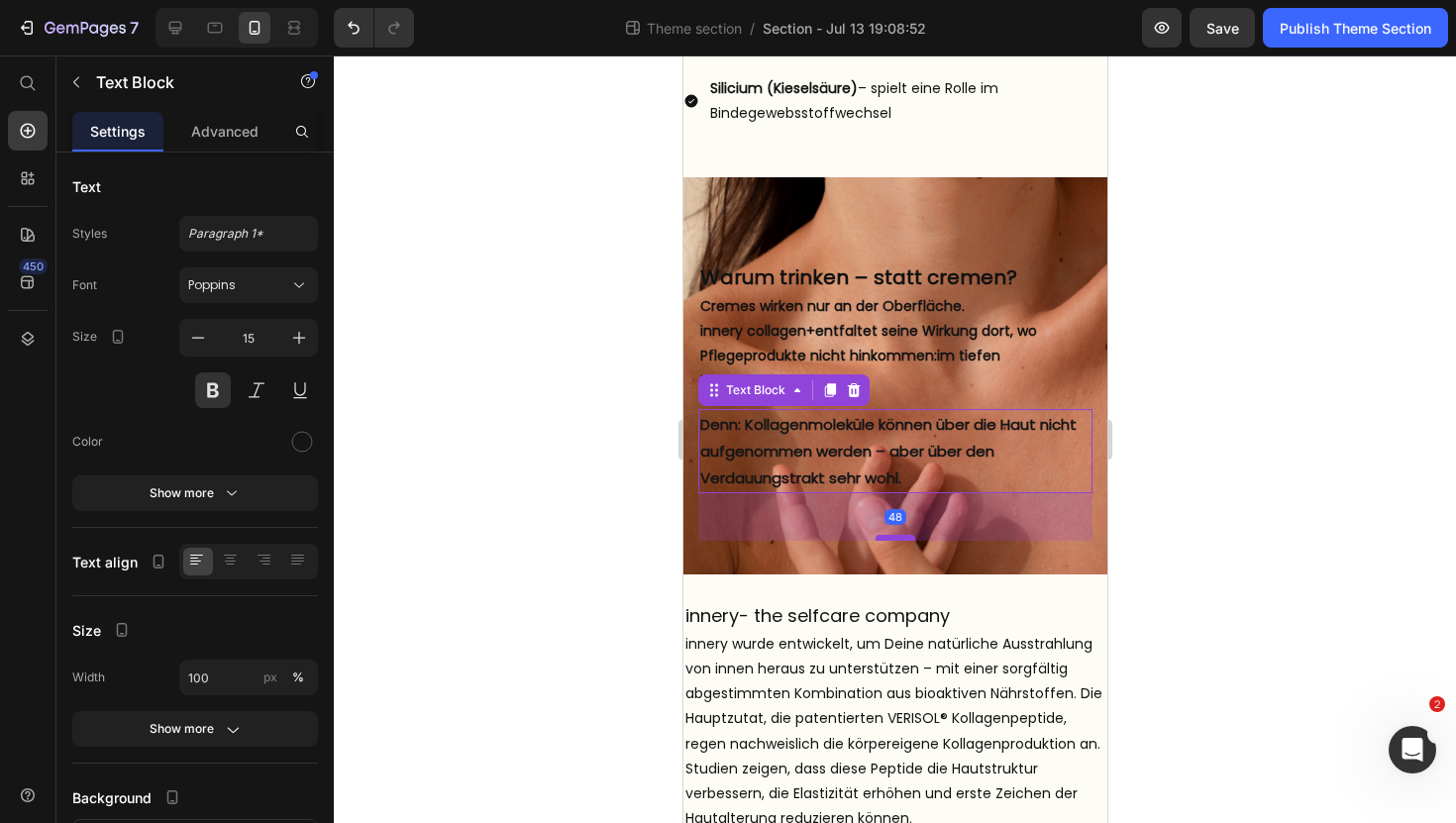 drag, startPoint x: 892, startPoint y: 490, endPoint x: 894, endPoint y: 538, distance: 48.04165 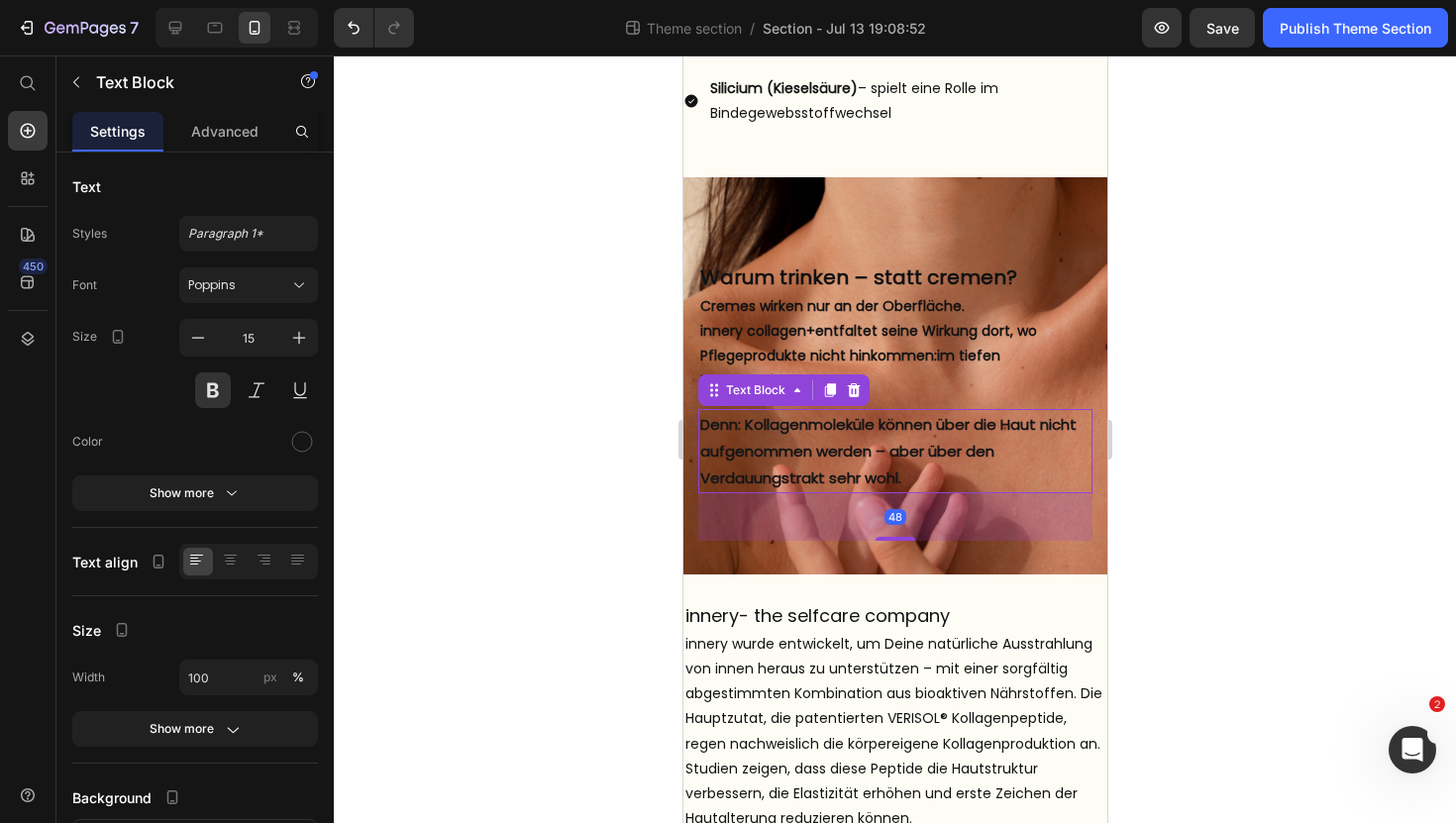 click 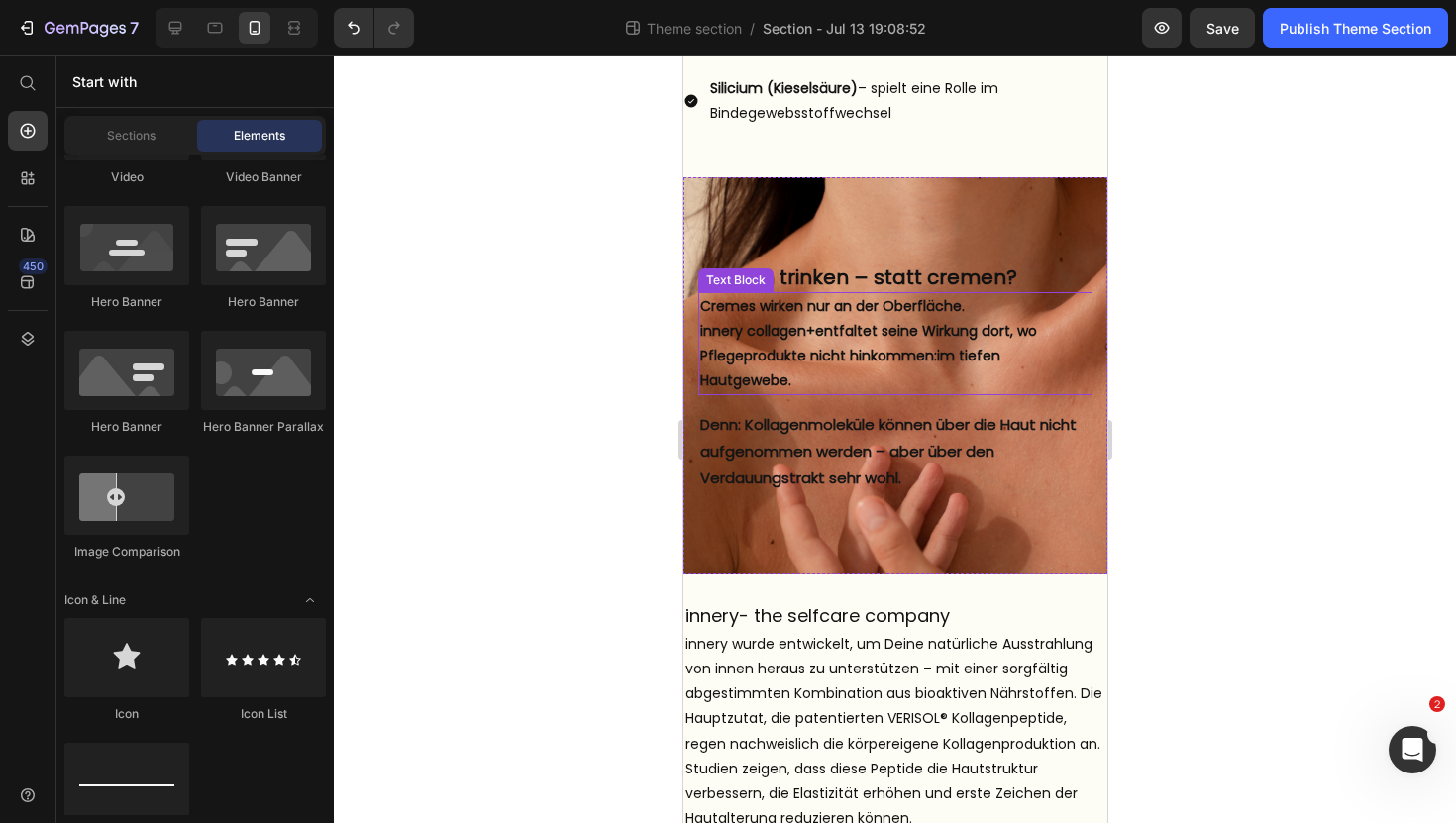 click on "Cremes wirken nur an der Oberfläche. innery collagen+  entfaltet seine Wirkung dort, wo Pflegeprodukte nicht hinkommen:  im tiefen Hautgewebe." at bounding box center [894, 344] 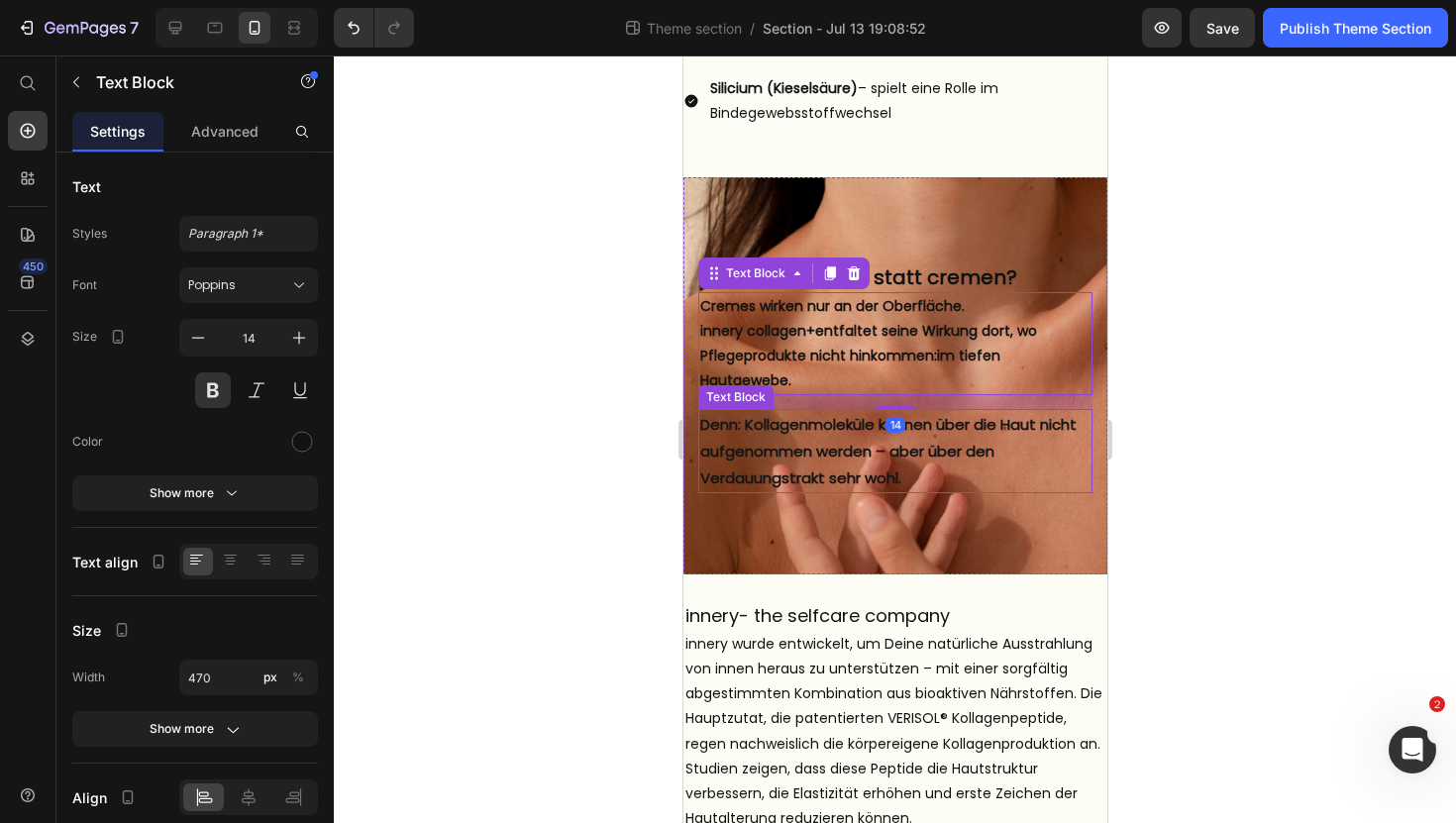 click on "Denn: Kollagenmoleküle können über die Haut nicht aufgenommen werden – aber über den Verdauungstrakt sehr wohl." at bounding box center (894, 451) 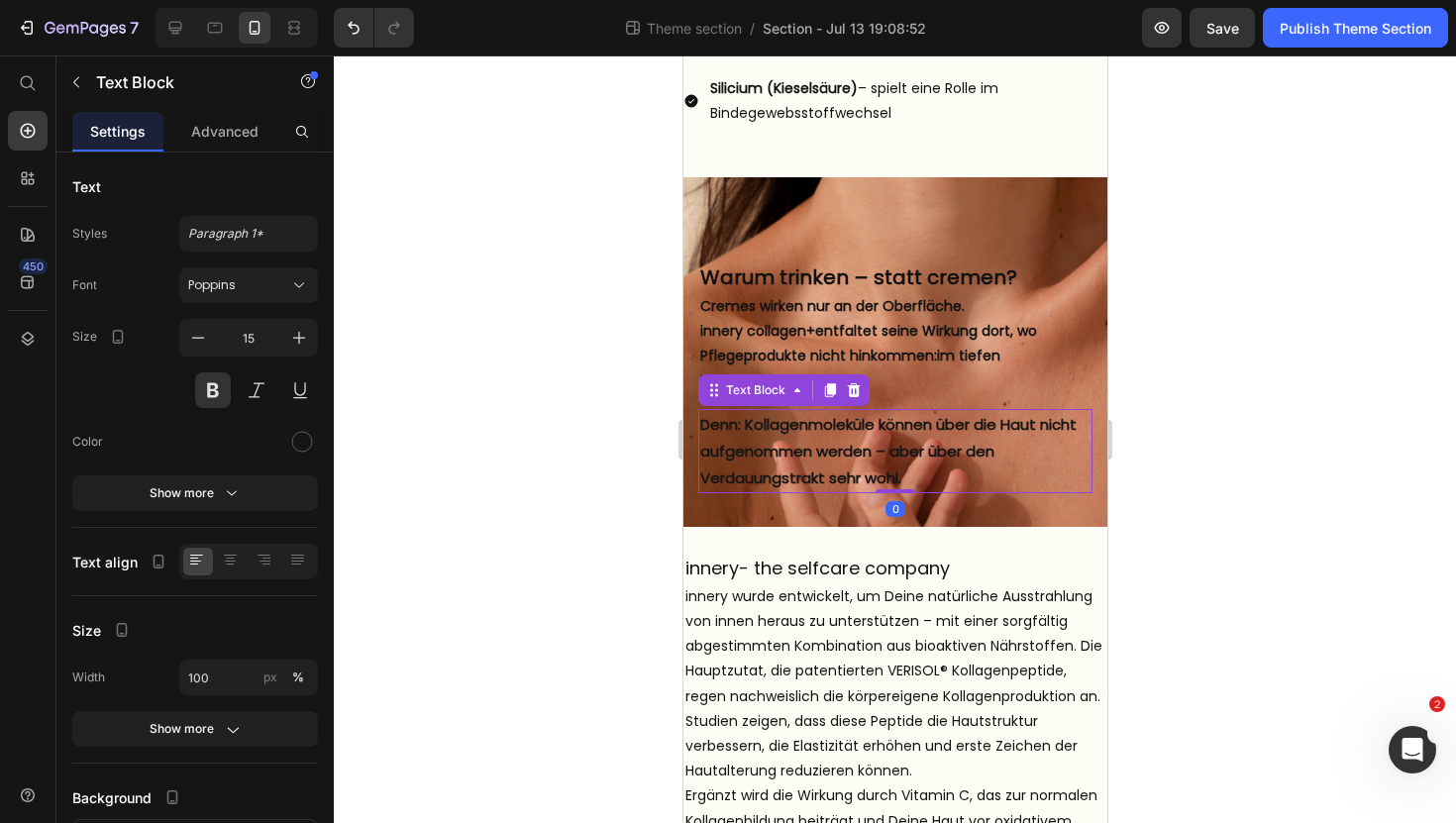 drag, startPoint x: 892, startPoint y: 539, endPoint x: 902, endPoint y: 485, distance: 54.91812 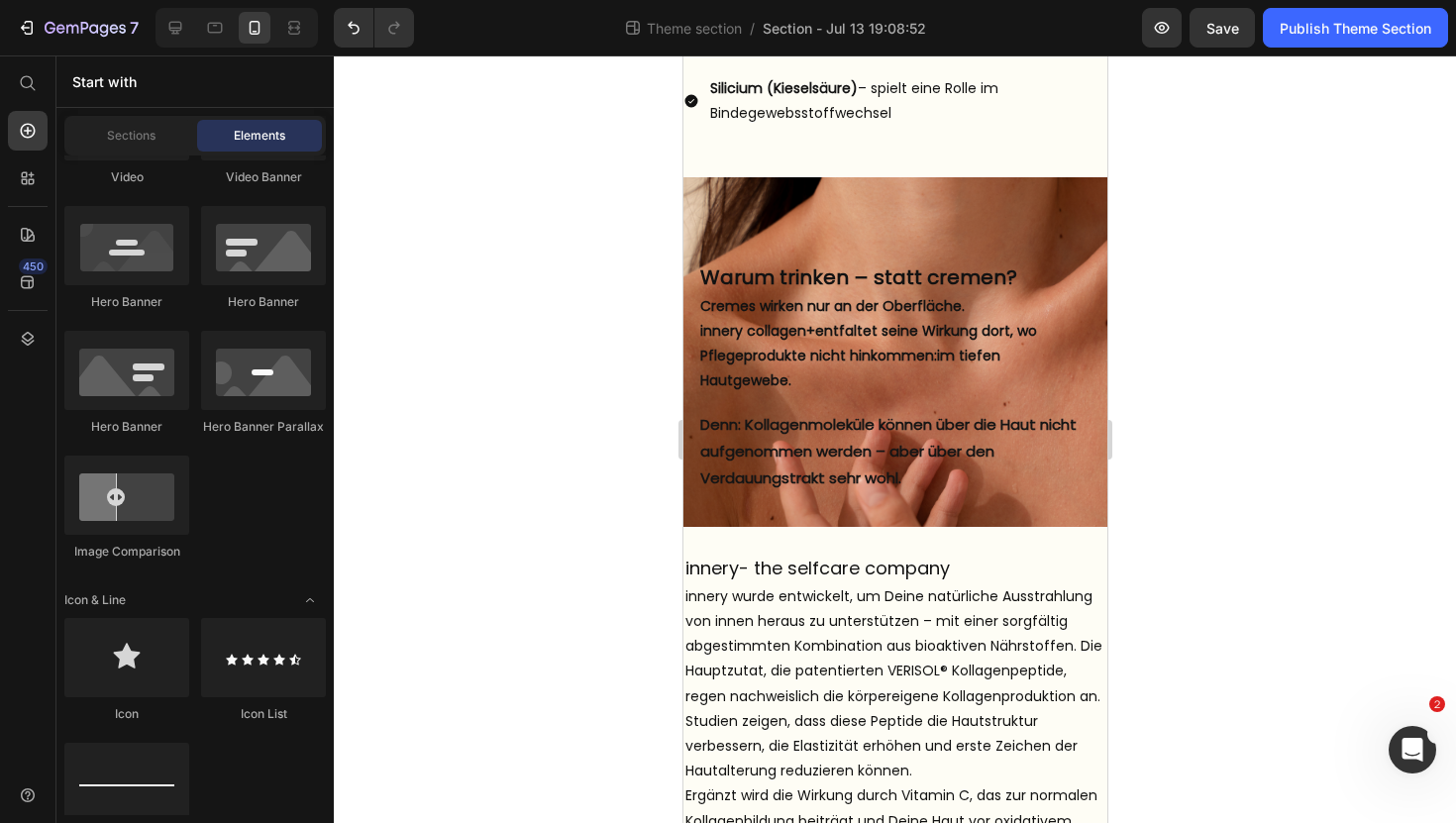 click 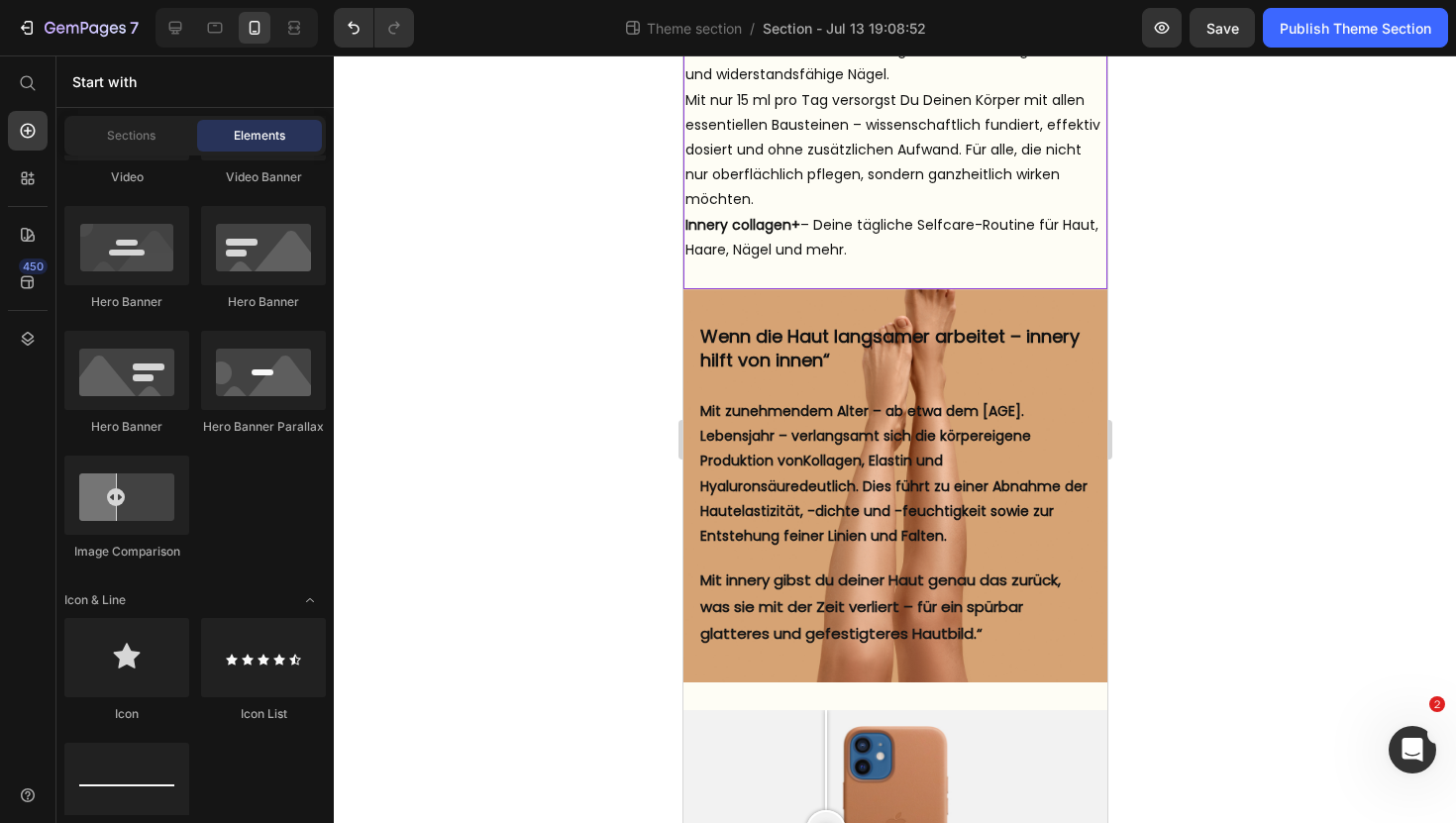 scroll, scrollTop: 1782, scrollLeft: 0, axis: vertical 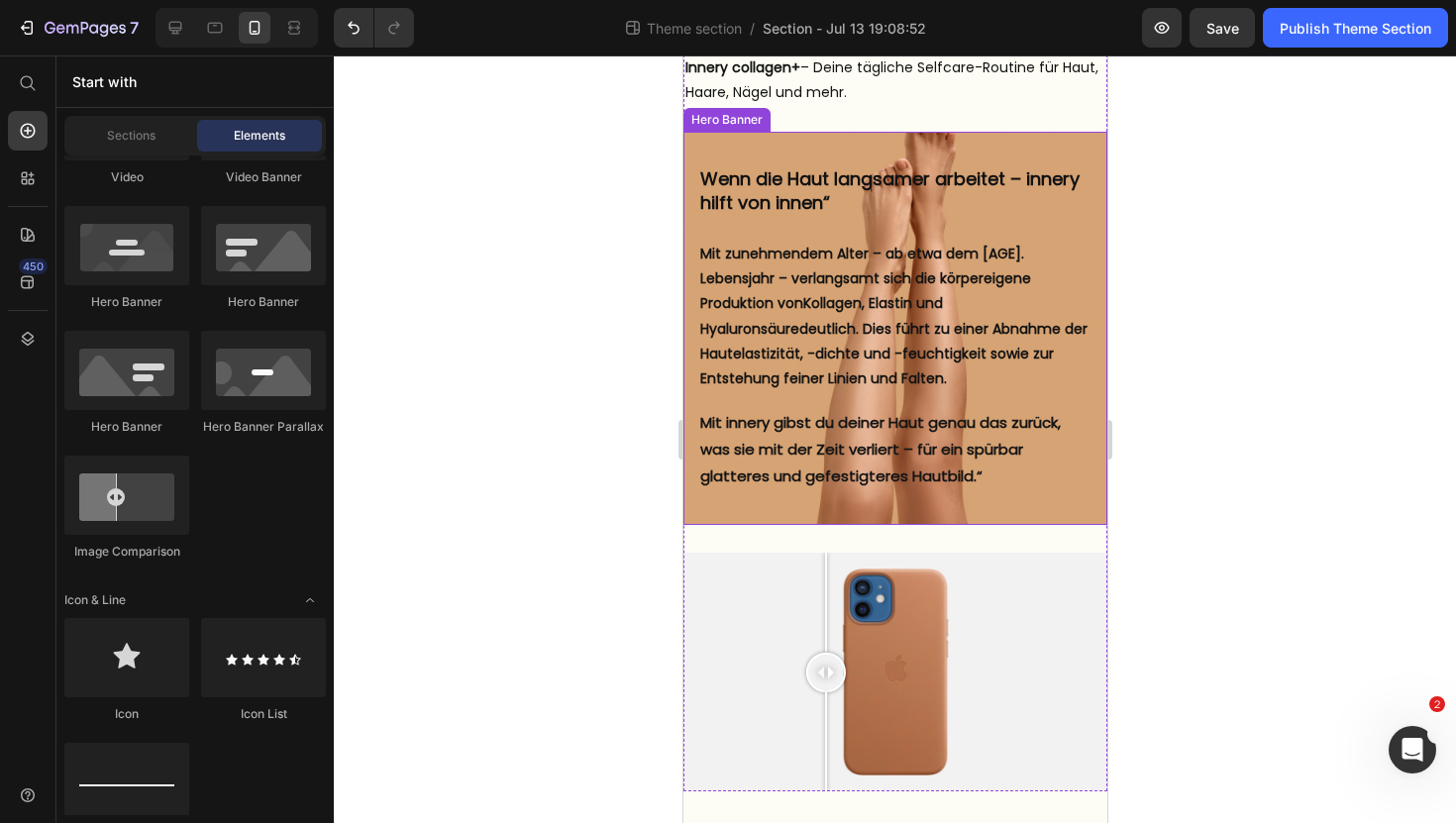 click on "Wenn die Haut langsamer arbeitet – innery hilft von innen“ Heading But I must explain to you how all this mistaken idea of denouncing pleasure and praising pain was born and I will give you a complete account of the system, and expound the actual teachings of the great explorer Text Block Explore now Button At vero eos et accusamus et iusto odio benefits Text Block Mit zunehmendem Alter – ab etwa dem 25. Lebensjahr – verlangsamt sich die körpereigene Produktion von  Kollagen, Elastin und Hyaluronsäure  deutlich. Dies führt zu einer Abnahme der Hautelastizität, -dichte und -feuchtigkeit sowie zur Entstehung feiner Linien und Falten. Text Block Mit innery gibst du deiner Haut genau das zurück, was sie mit der Zeit verliert – für ein spürbar glatteres und gefestigteres Hautbild.“ Text Block" at bounding box center (894, 328) 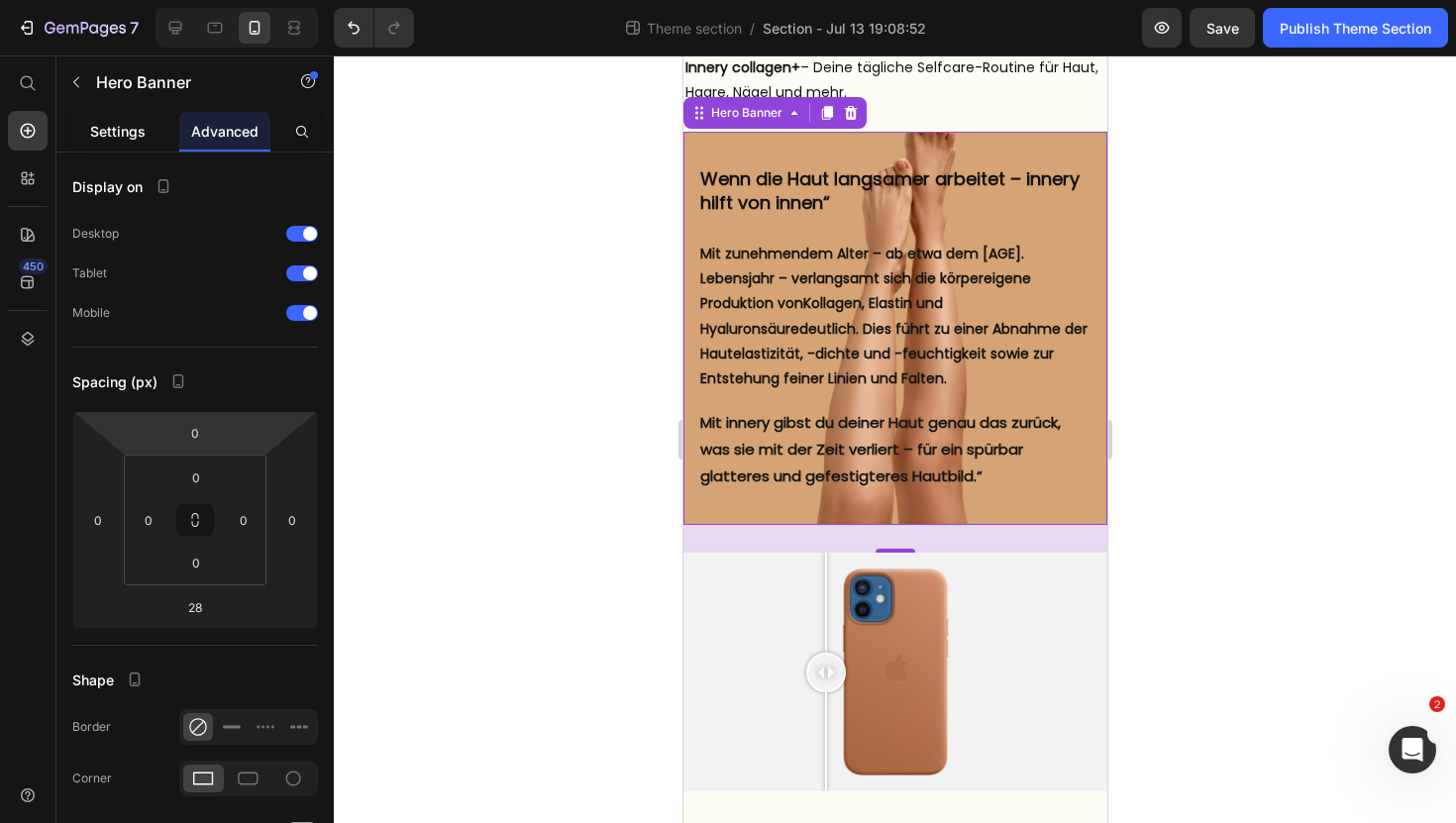 click on "Settings" at bounding box center [118, 131] 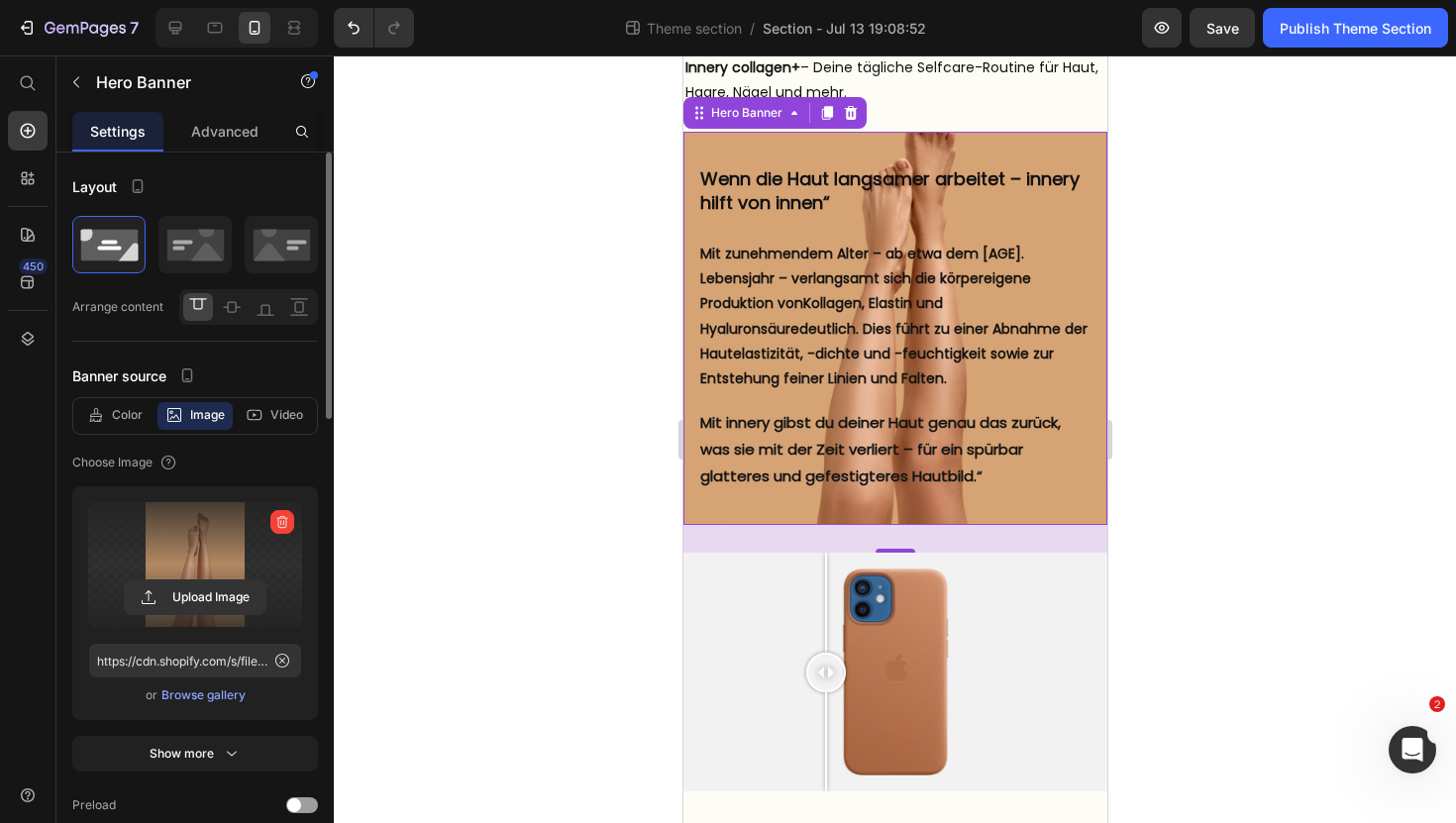 click at bounding box center (195, 565) 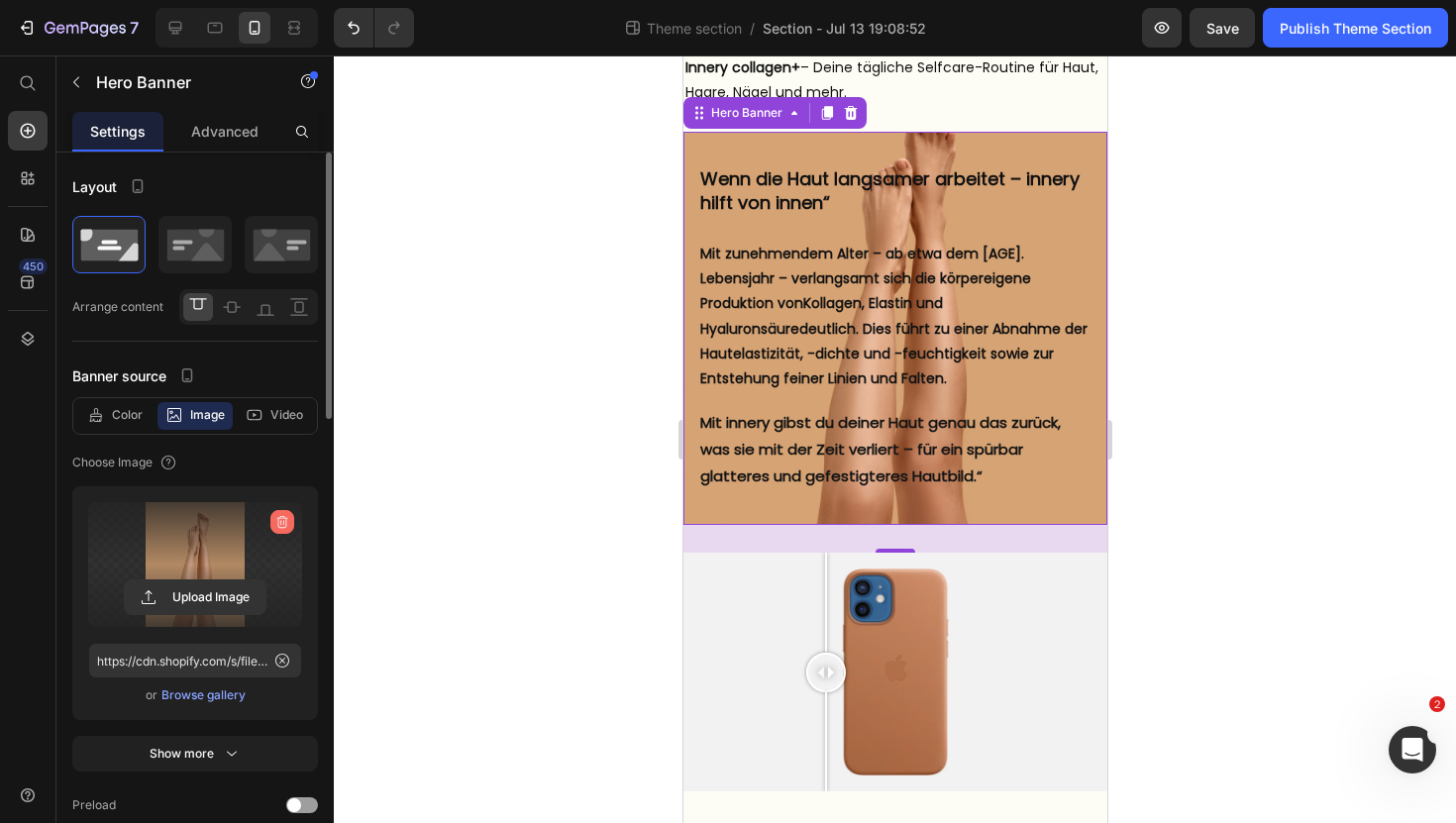 click 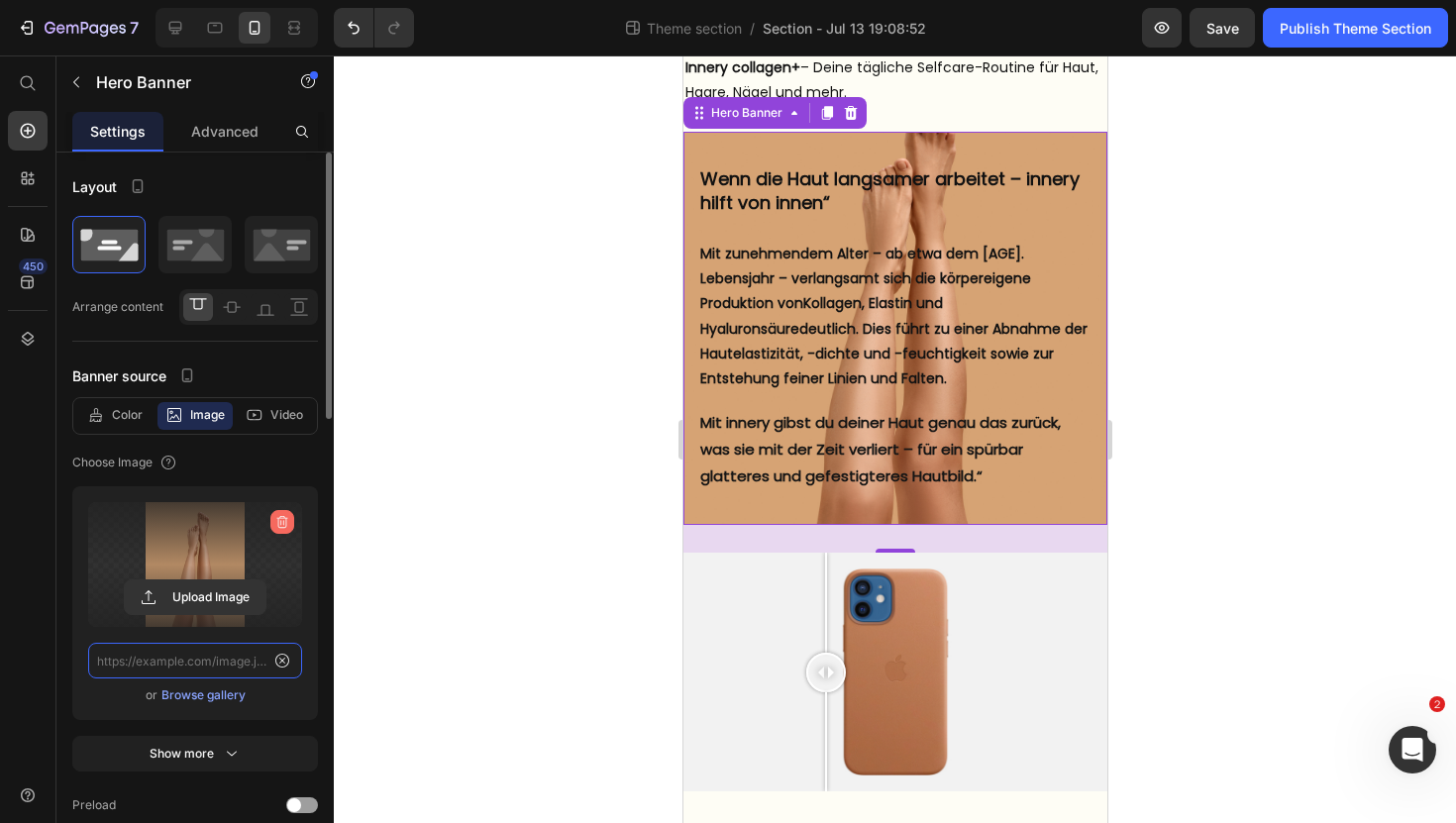 scroll, scrollTop: 0, scrollLeft: 0, axis: both 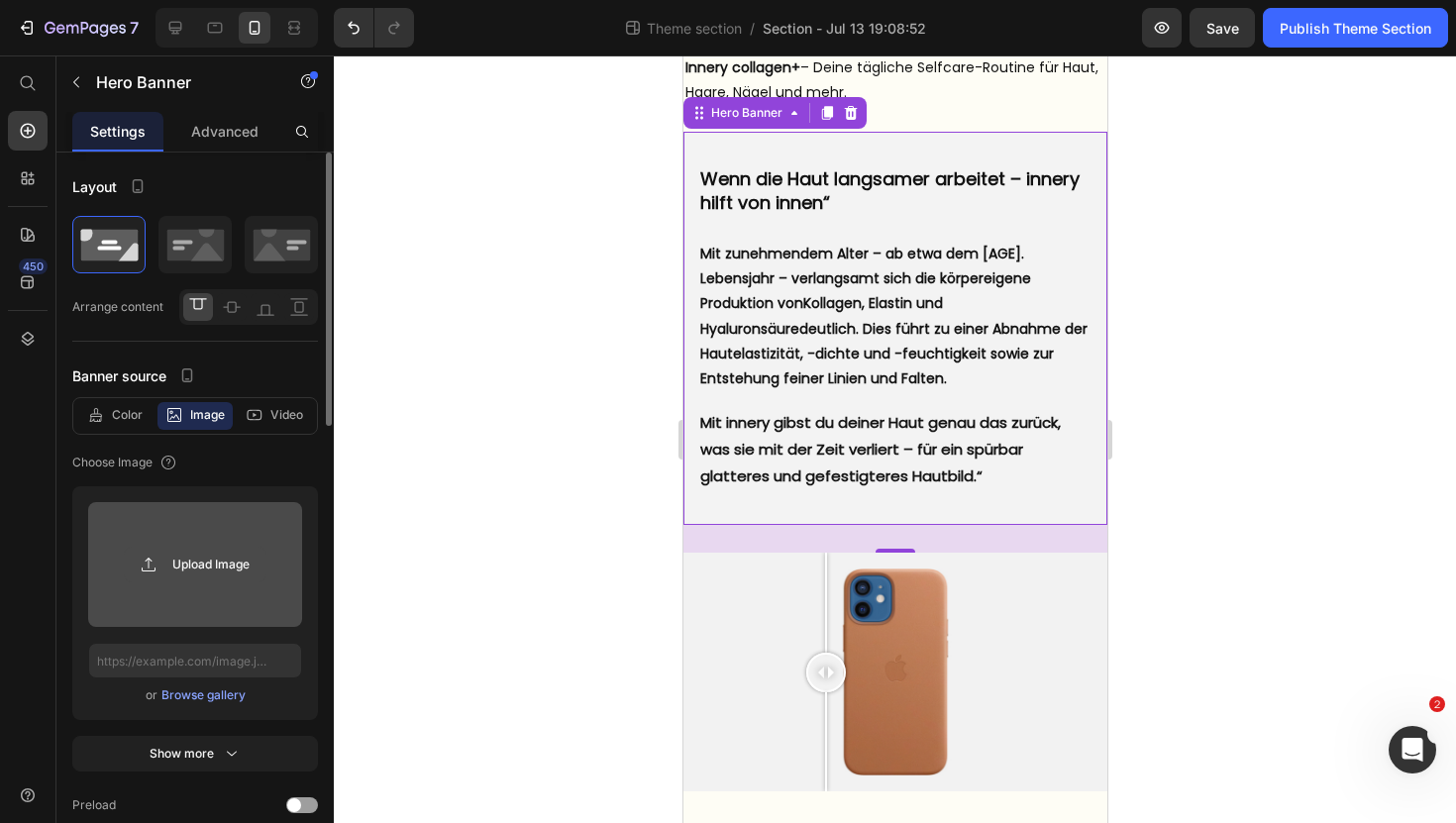 click 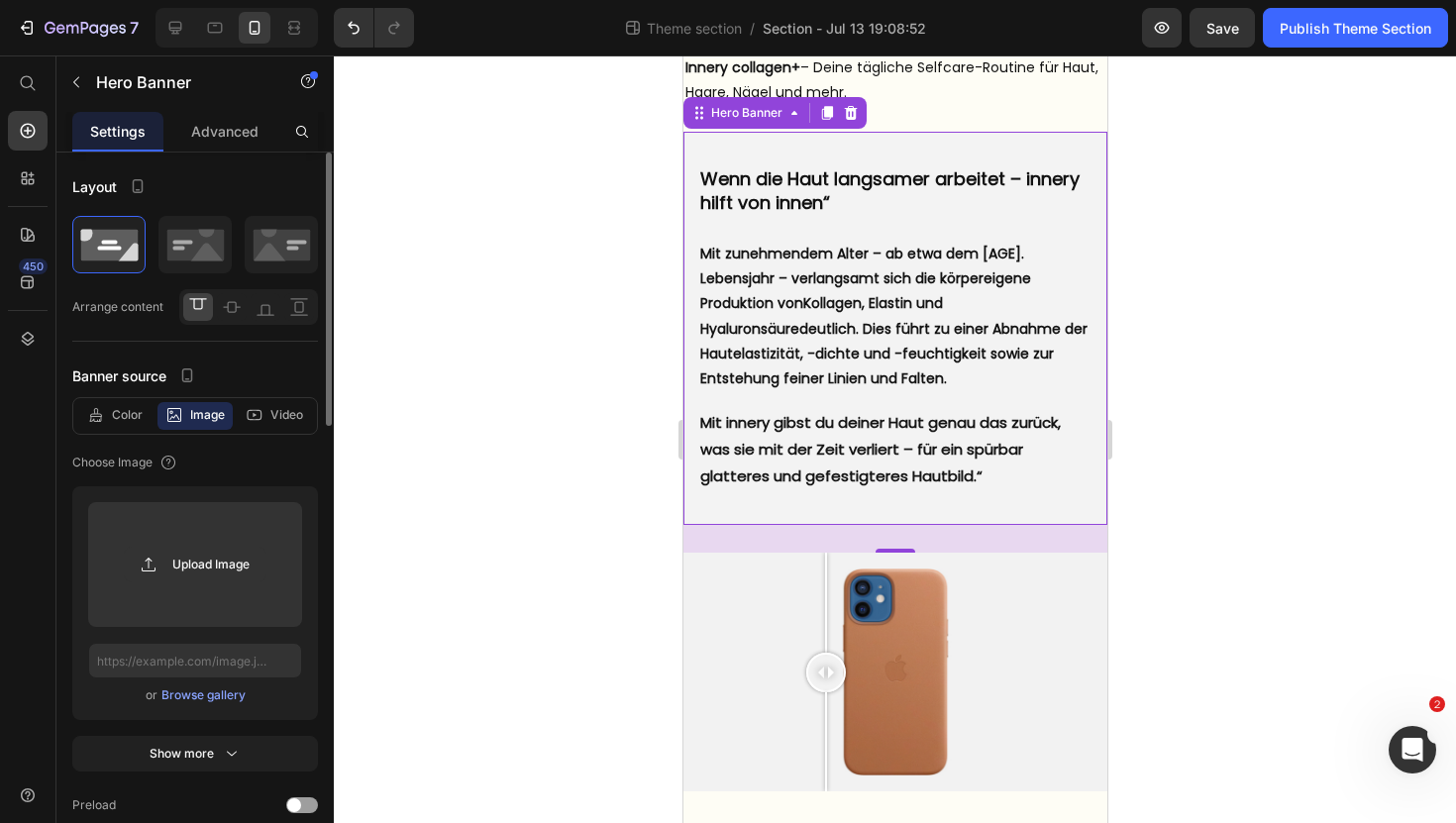 click on "Browse gallery" at bounding box center (203, 695) 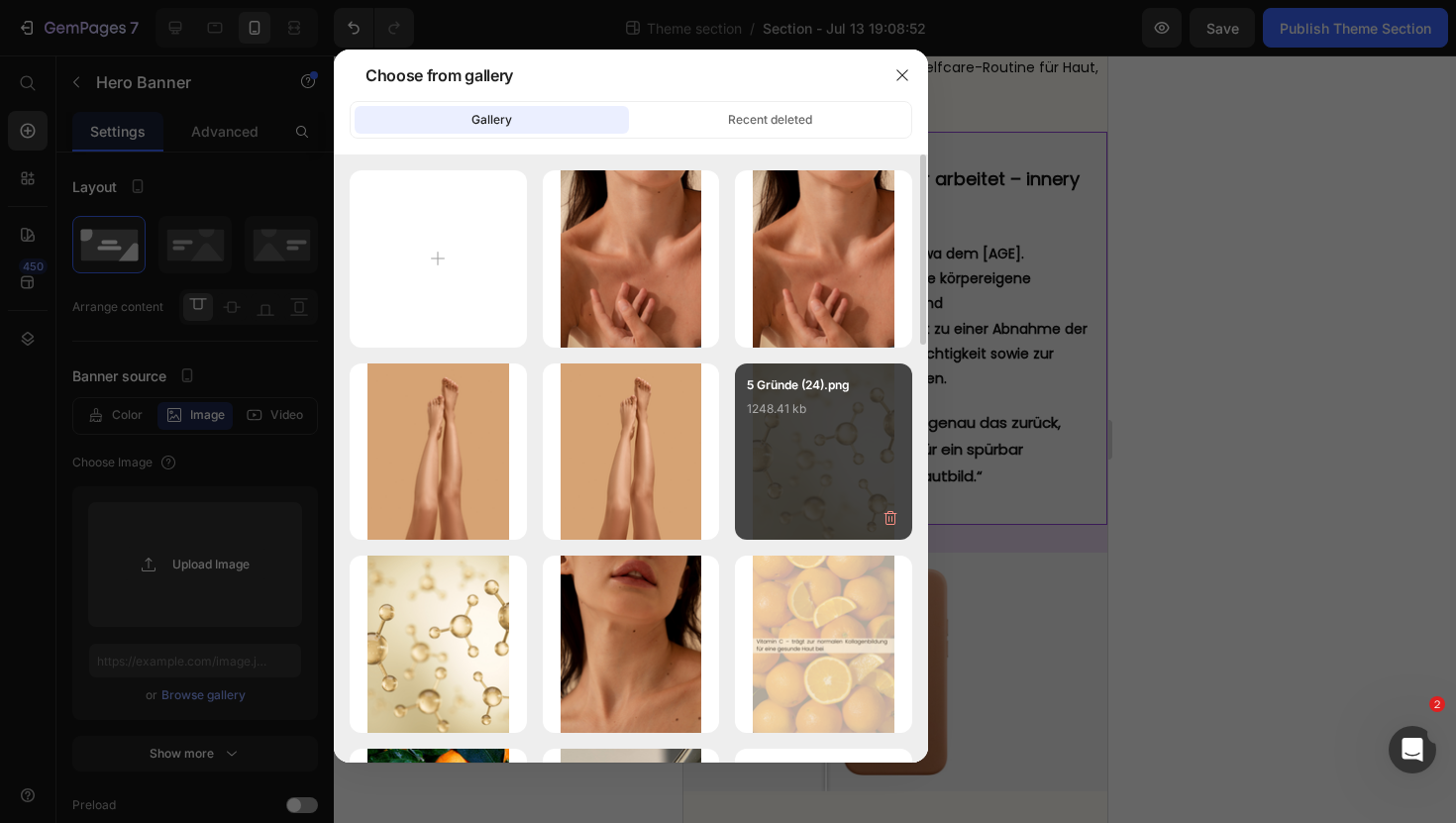 click on "5 Gründe (24).png 1248.41 kb" at bounding box center (823, 415) 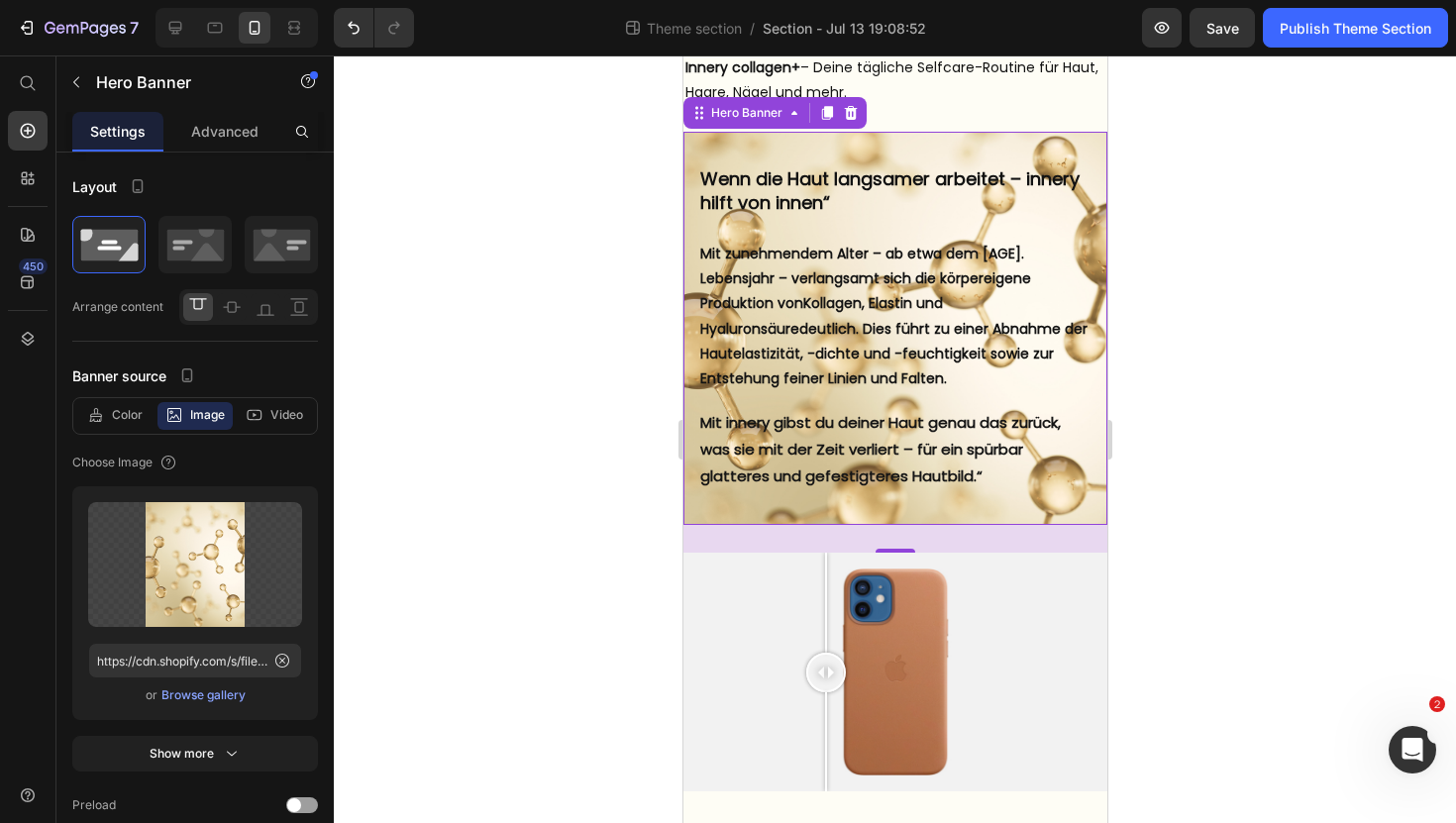 click 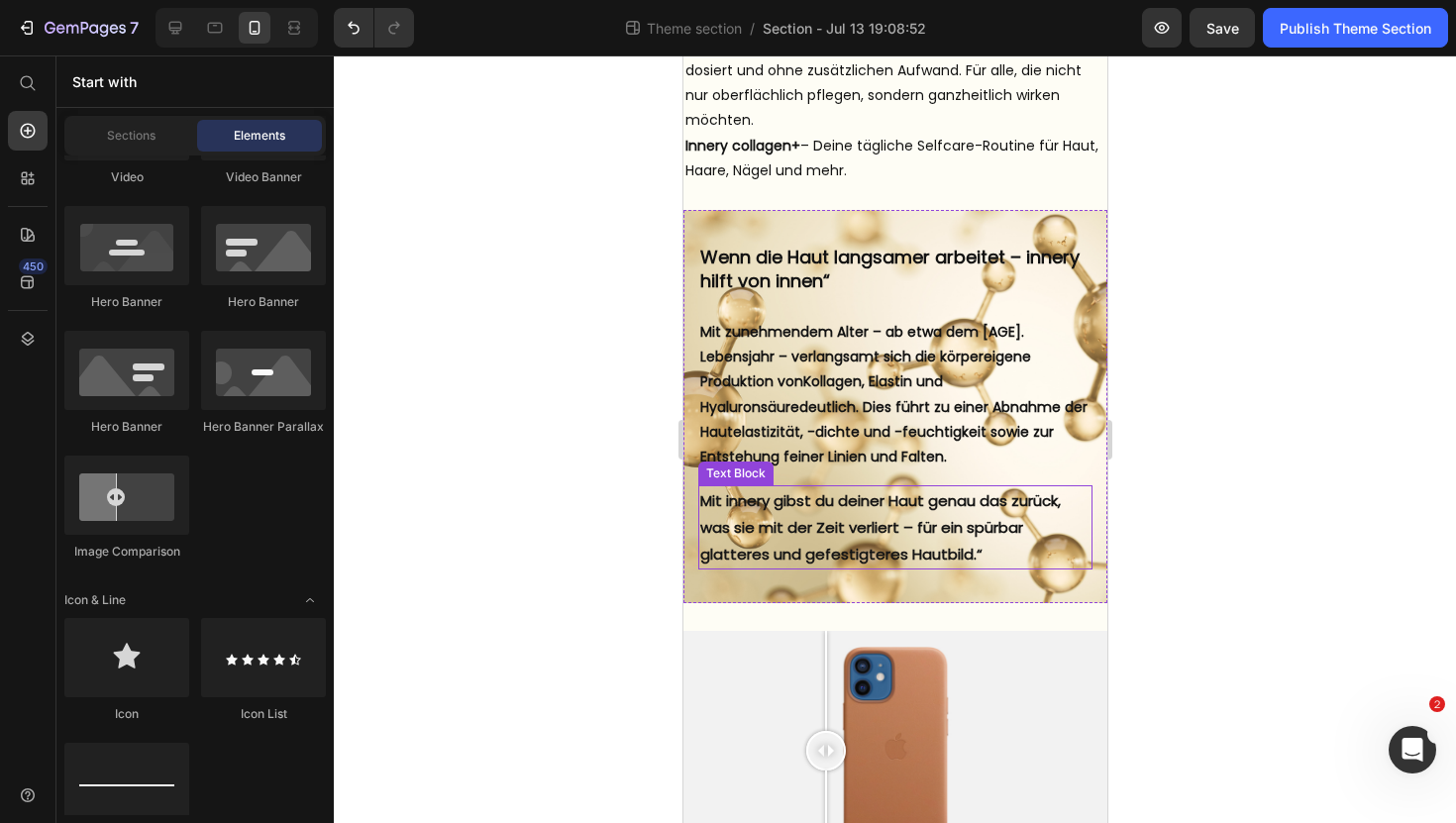 scroll, scrollTop: 1707, scrollLeft: 0, axis: vertical 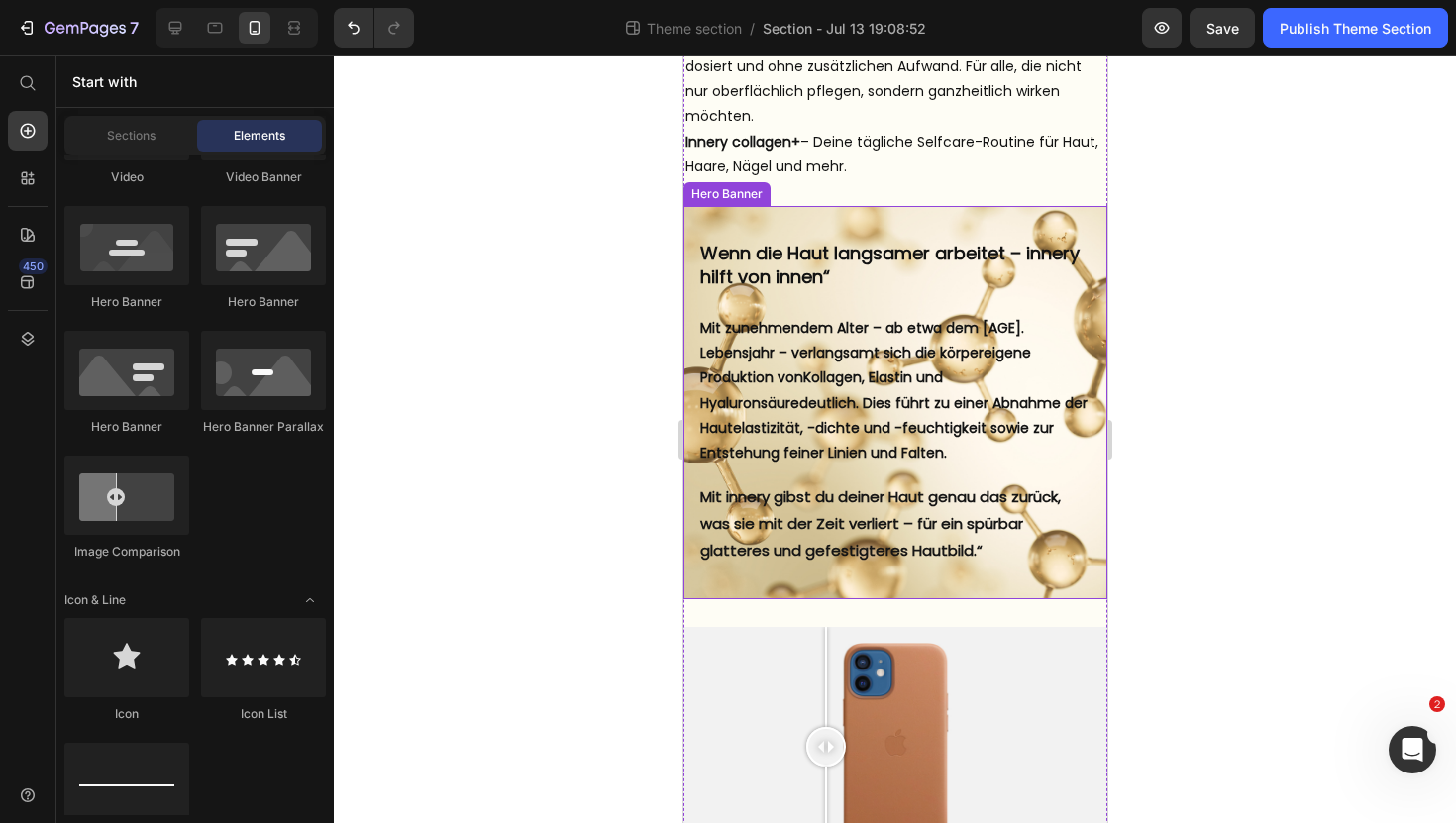 click on "Wenn die Haut langsamer arbeitet – innery hilft von innen“ Heading But I must explain to you how all this mistaken idea of denouncing pleasure and praising pain was born and I will give you a complete account of the system, and expound the actual teachings of the great explorer Text Block Explore now Button At vero eos et accusamus et iusto odio benefits Text Block Mit zunehmendem Alter – ab etwa dem 25. Lebensjahr – verlangsamt sich die körpereigene Produktion von  Kollagen, Elastin und Hyaluronsäure  deutlich. Dies führt zu einer Abnahme der Hautelastizität, -dichte und -feuchtigkeit sowie zur Entstehung feiner Linien und Falten. Text Block Mit innery gibst du deiner Haut genau das zurück, was sie mit der Zeit verliert – für ein spürbar glatteres und gefestigteres Hautbild.“ Text Block" at bounding box center [894, 402] 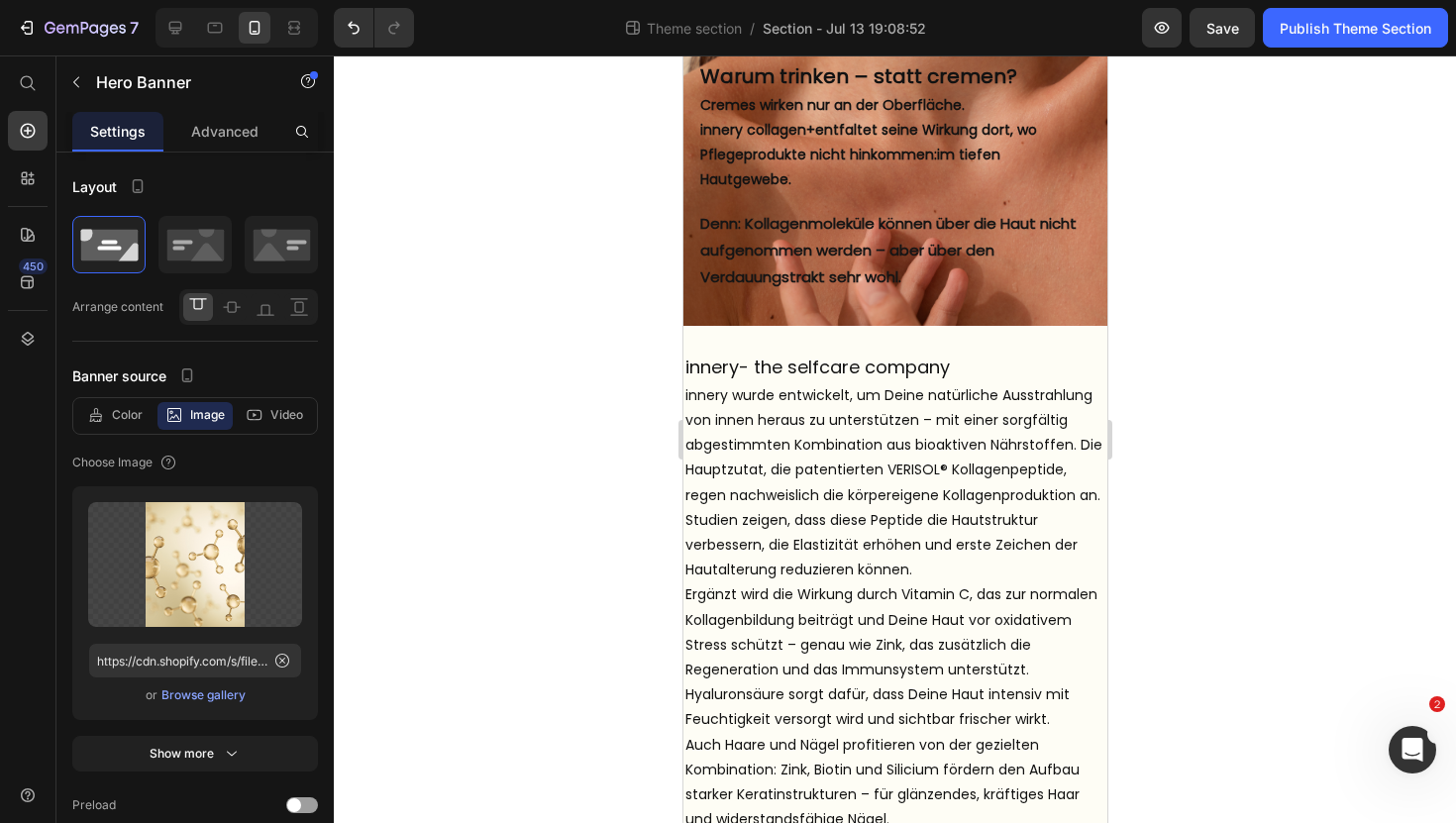 scroll, scrollTop: 727, scrollLeft: 0, axis: vertical 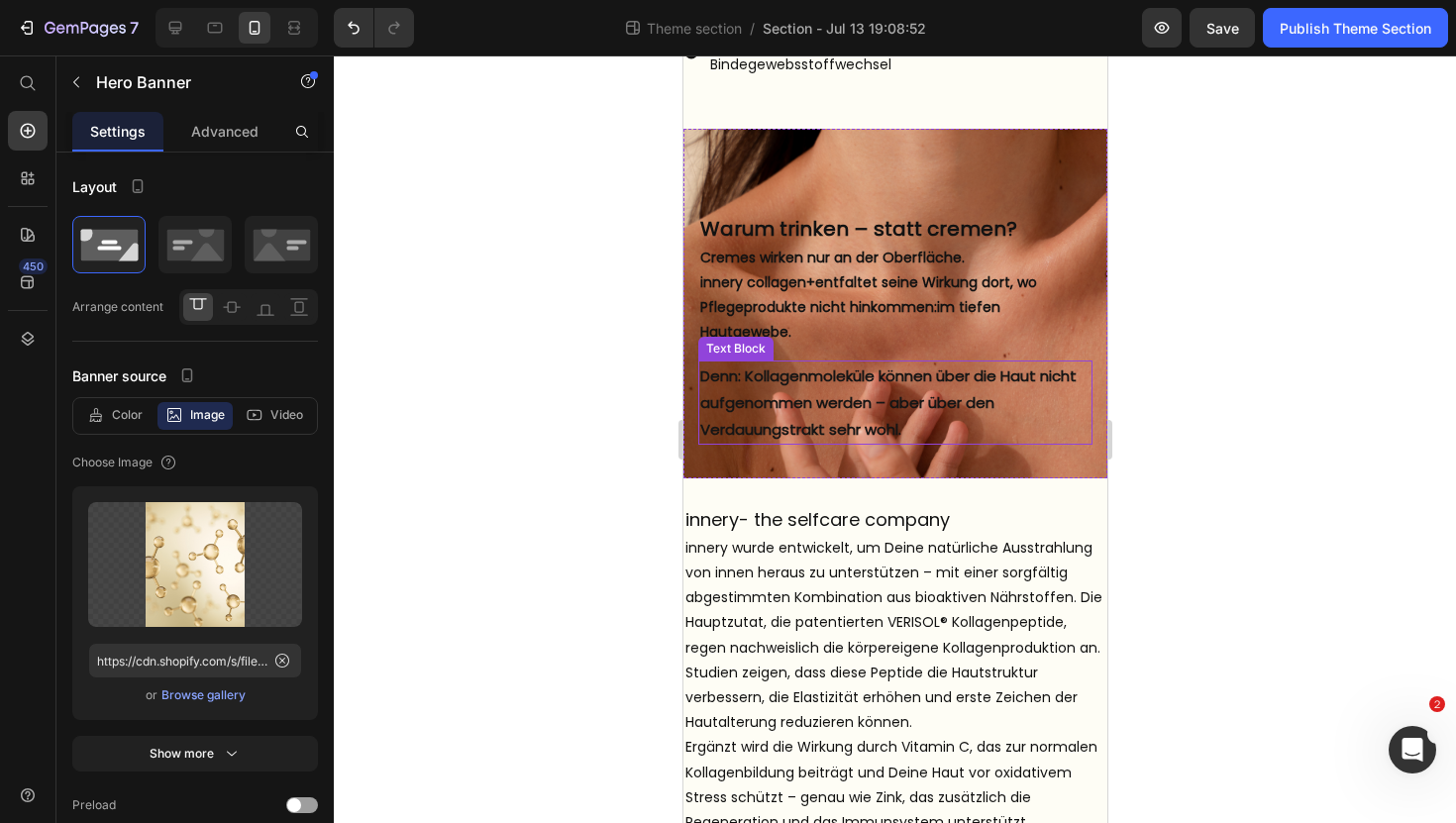 click on "Denn: Kollagenmoleküle können über die Haut nicht aufgenommen werden – aber über den Verdauungstrakt sehr wohl." at bounding box center (894, 402) 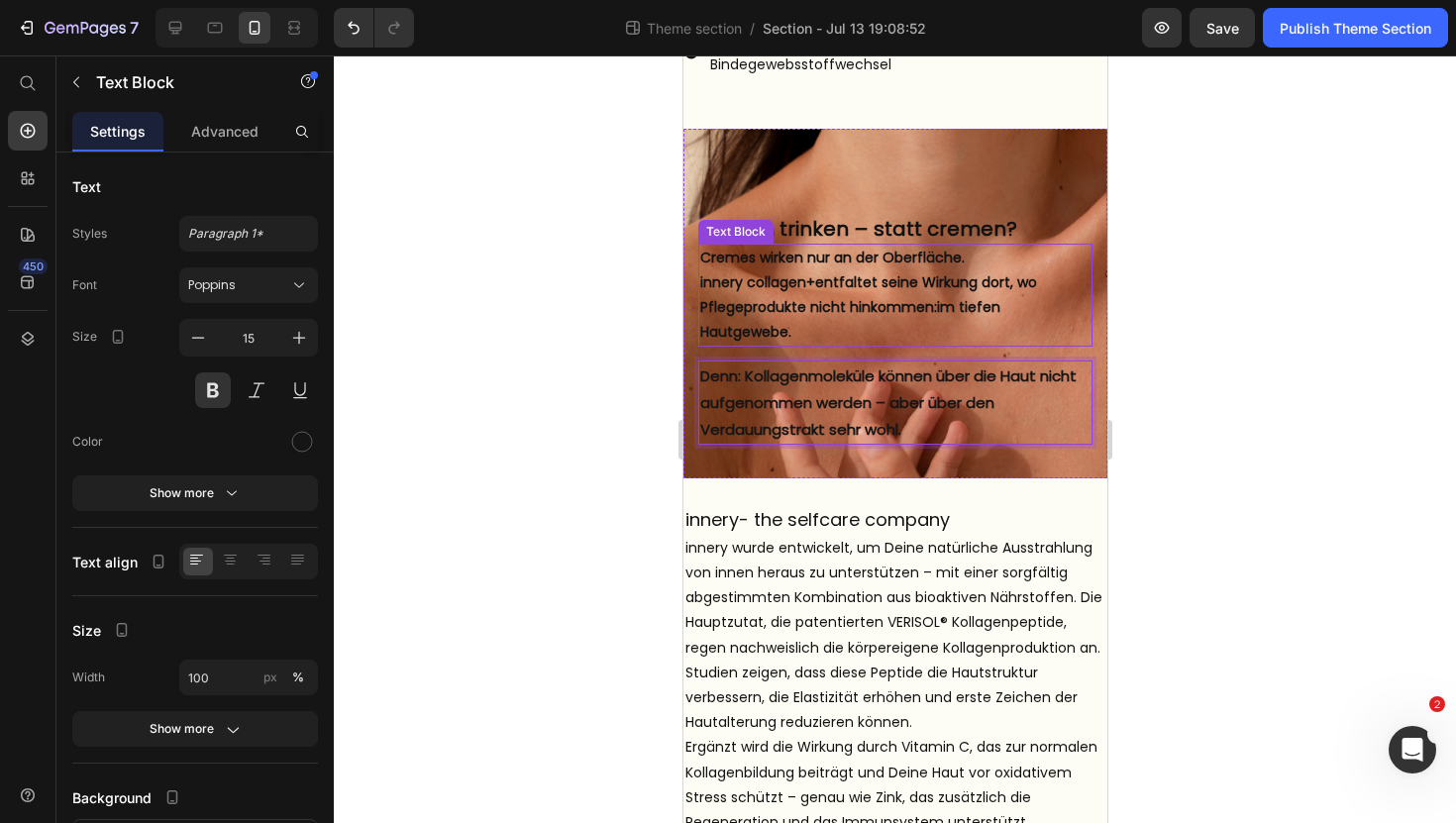 click on "Cremes wirken nur an der Oberfläche. innery collagen+  entfaltet seine Wirkung dort, wo Pflegeprodukte nicht hinkommen:  im tiefen Hautgewebe." at bounding box center (894, 295) 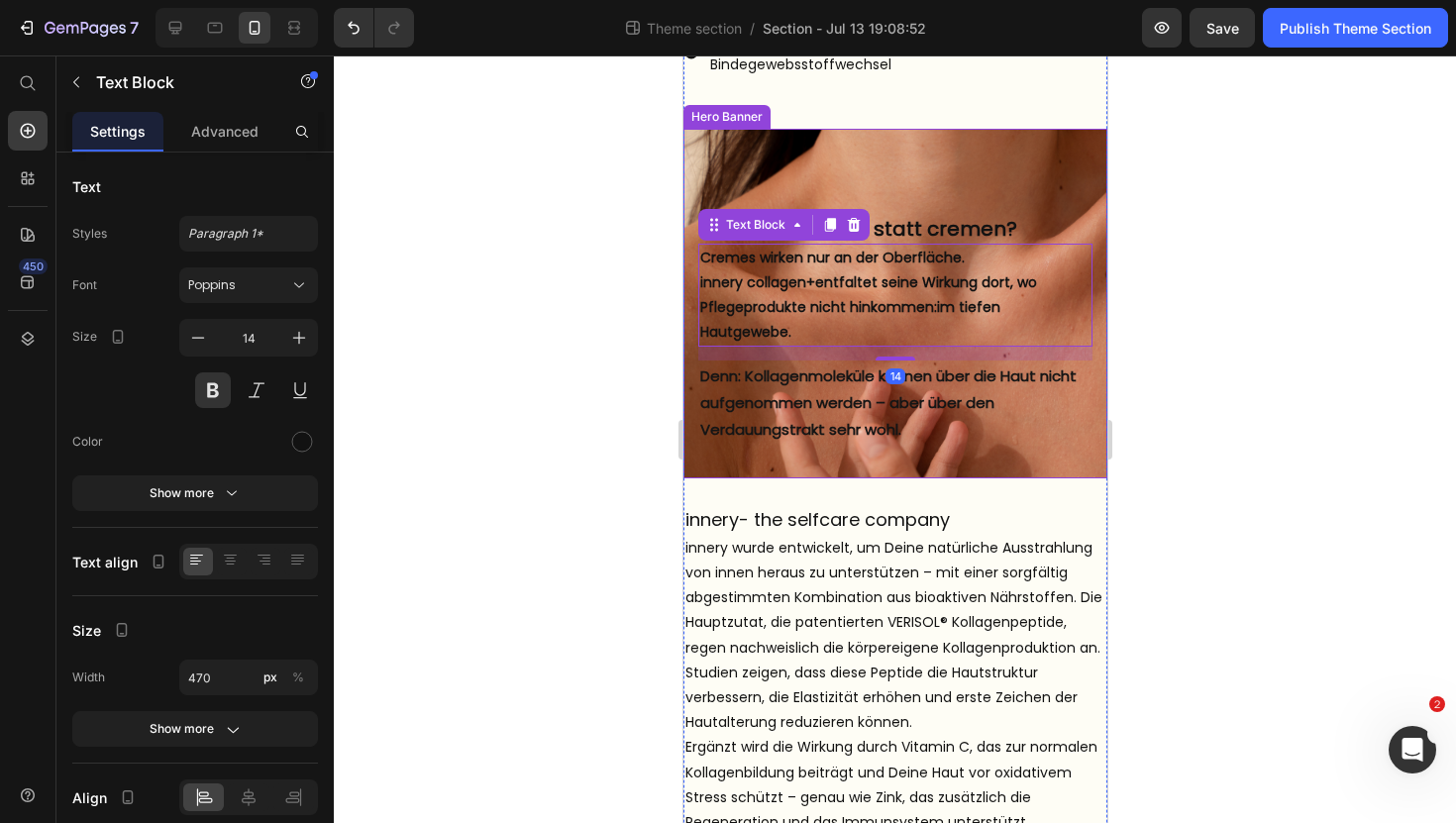 click on "⁠⁠⁠⁠⁠⁠⁠ Warum trinken – statt cremen? Heading But I must explain to you how all this mistaken idea of denouncing pleasure and praising pain was born and I will give you a complete account of the system, and expound the actual teachings of the great explorer Text Block Explore now Button At vero eos et accusamus et iusto odio benefits Text Block Cremes wirken nur an der Oberfläche. innery collagen+  entfaltet seine Wirkung dort, wo Pflegeprodukte nicht hinkommen:  im tiefen Hautgewebe. Text Block   14 Denn: Kollagenmoleküle können über die Haut nicht aufgenommen werden – aber über den Verdauungstrakt sehr wohl. Text Block" at bounding box center (894, 304) 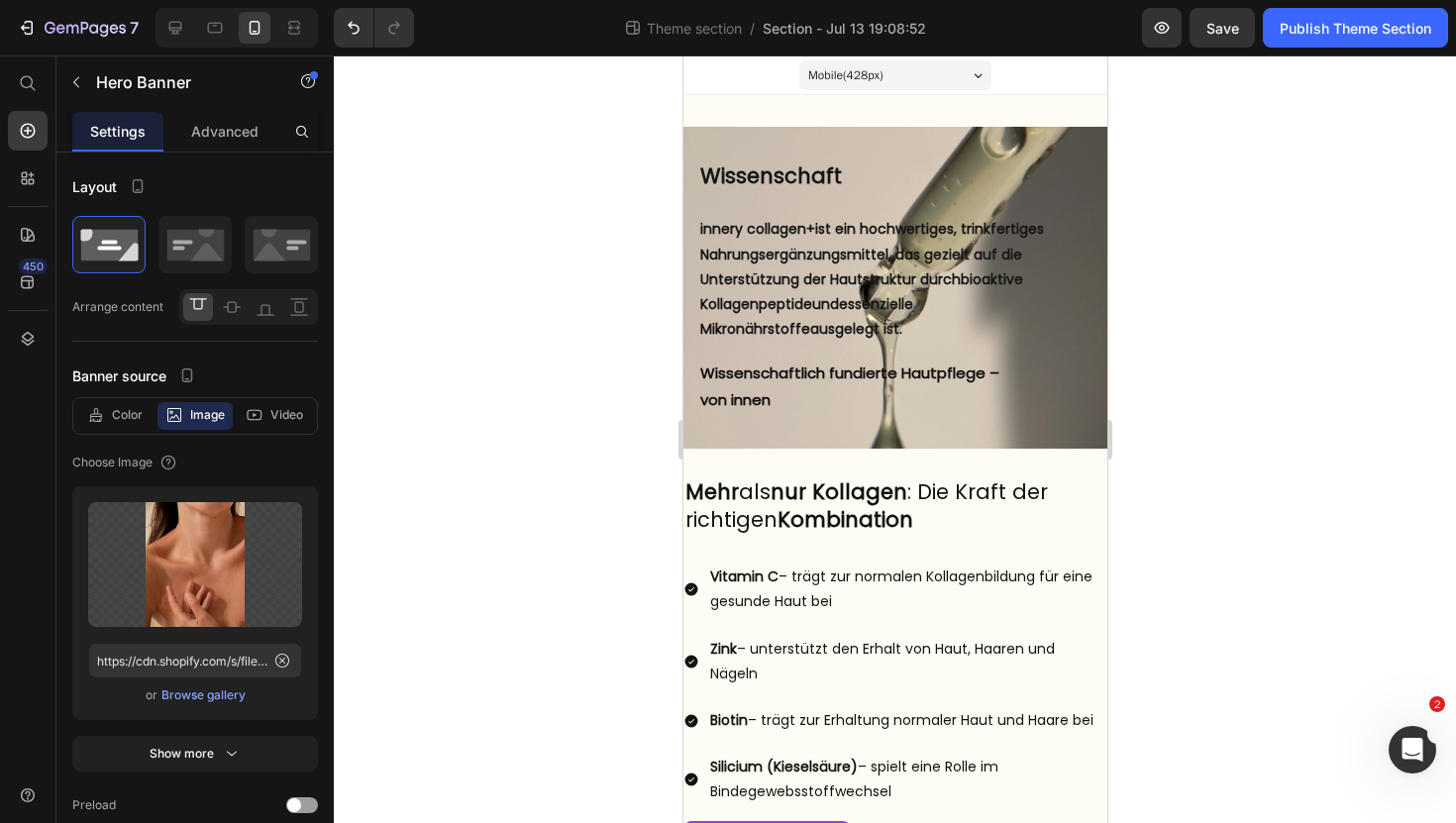 scroll, scrollTop: 12, scrollLeft: 0, axis: vertical 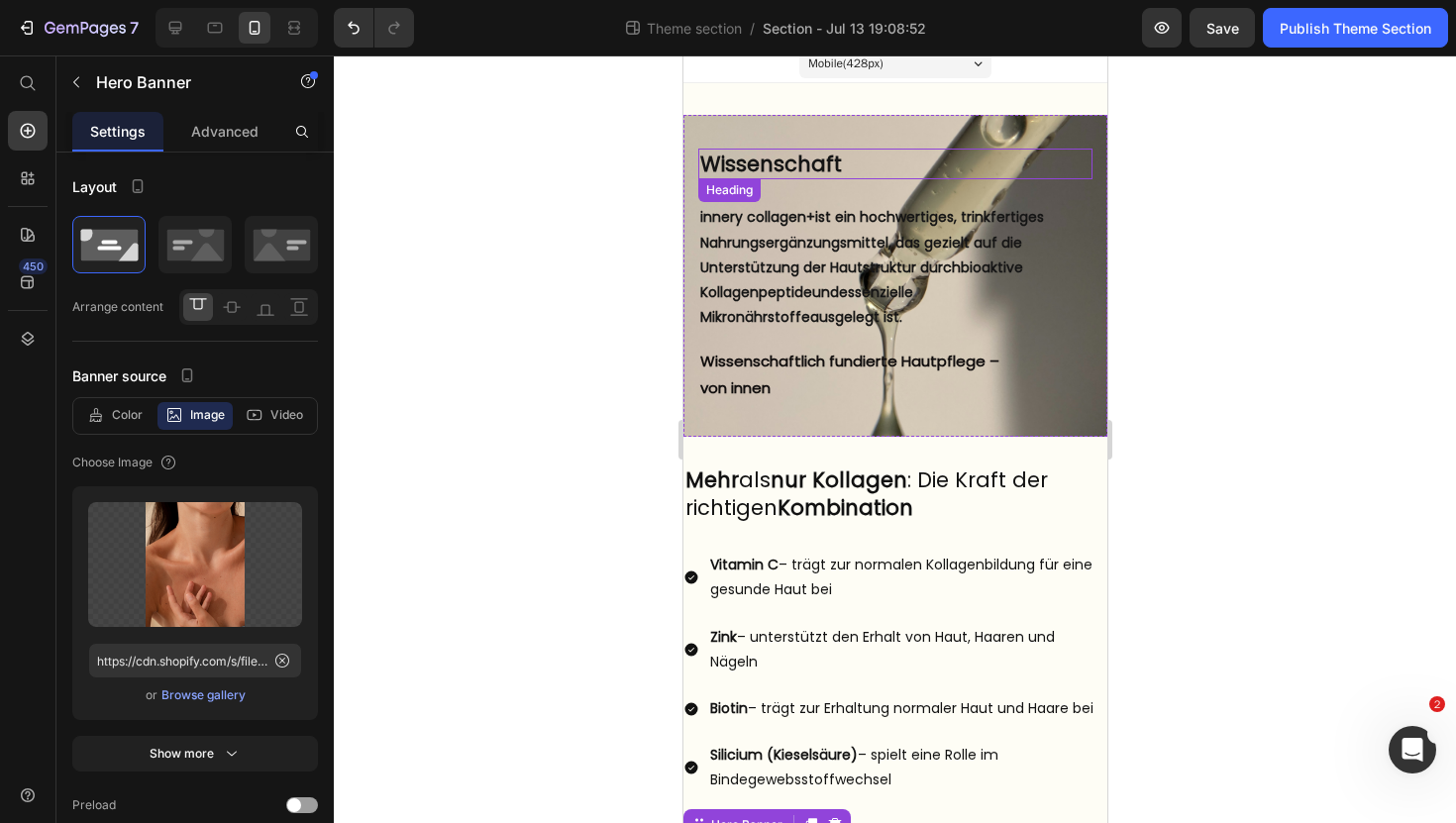 click on "Wissenschaft" at bounding box center [894, 163] 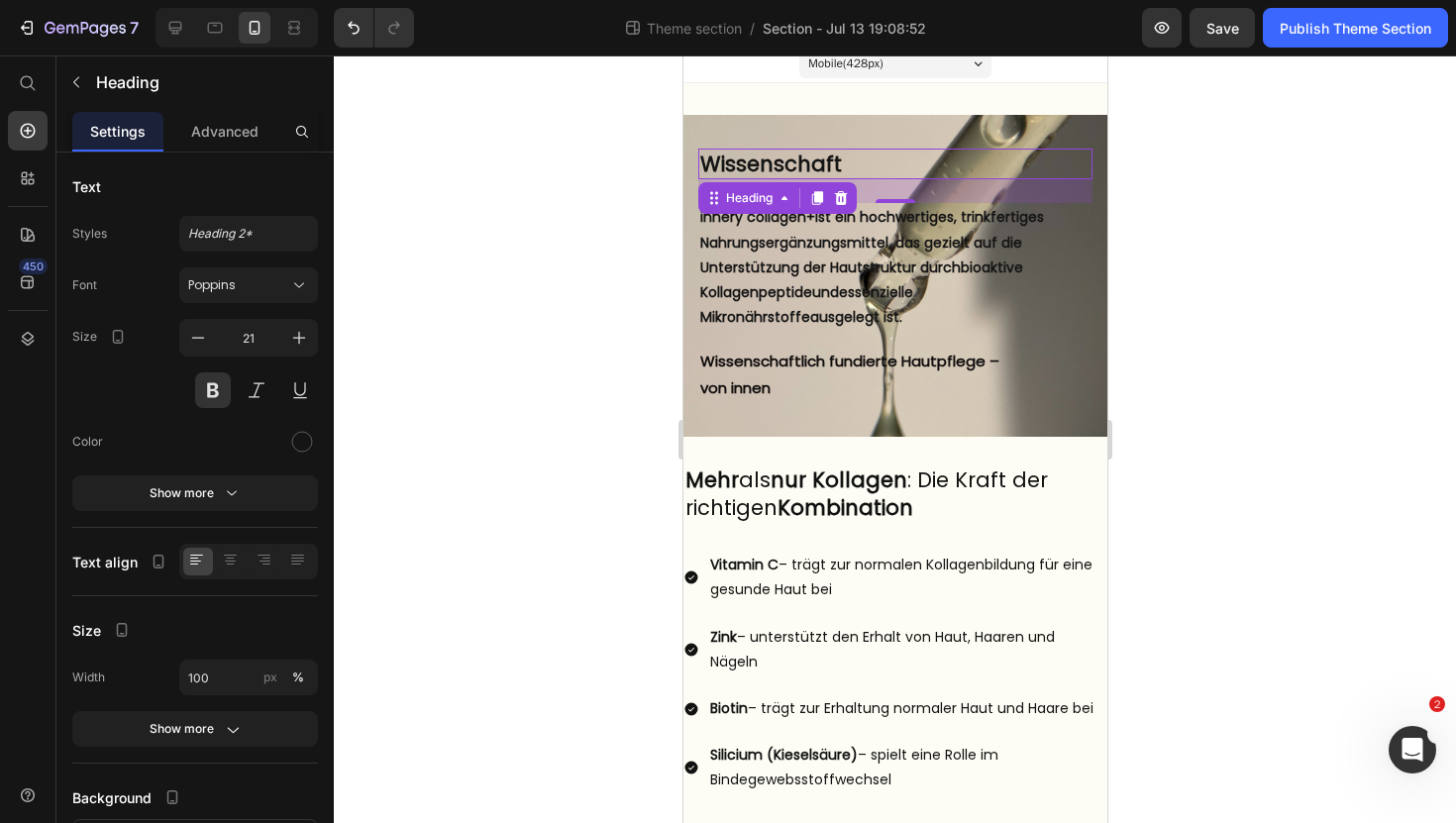 click on "Wissenschaft Heading   24 But I must explain to you how all this mistaken idea of denouncing pleasure and praising pain was born and I will give you a complete account of the system, and expound the actual teachings of the great explorer Text Block Explore now Button At vero eos et accusamus et iusto odio benefits Text Block innery collagen+  ist ein hochwertiges, trinkfertiges Nahrungsergänzungsmittel, das gezielt auf die Unterstützung der Hautstruktur durch  bioaktive Kollagenpeptide  und  essenzielle Mikronährstoffe  ausgelegt ist. Text Block Wissenschaftlich fundierte Hautpflege –  von innen Text Block" at bounding box center [894, 275] 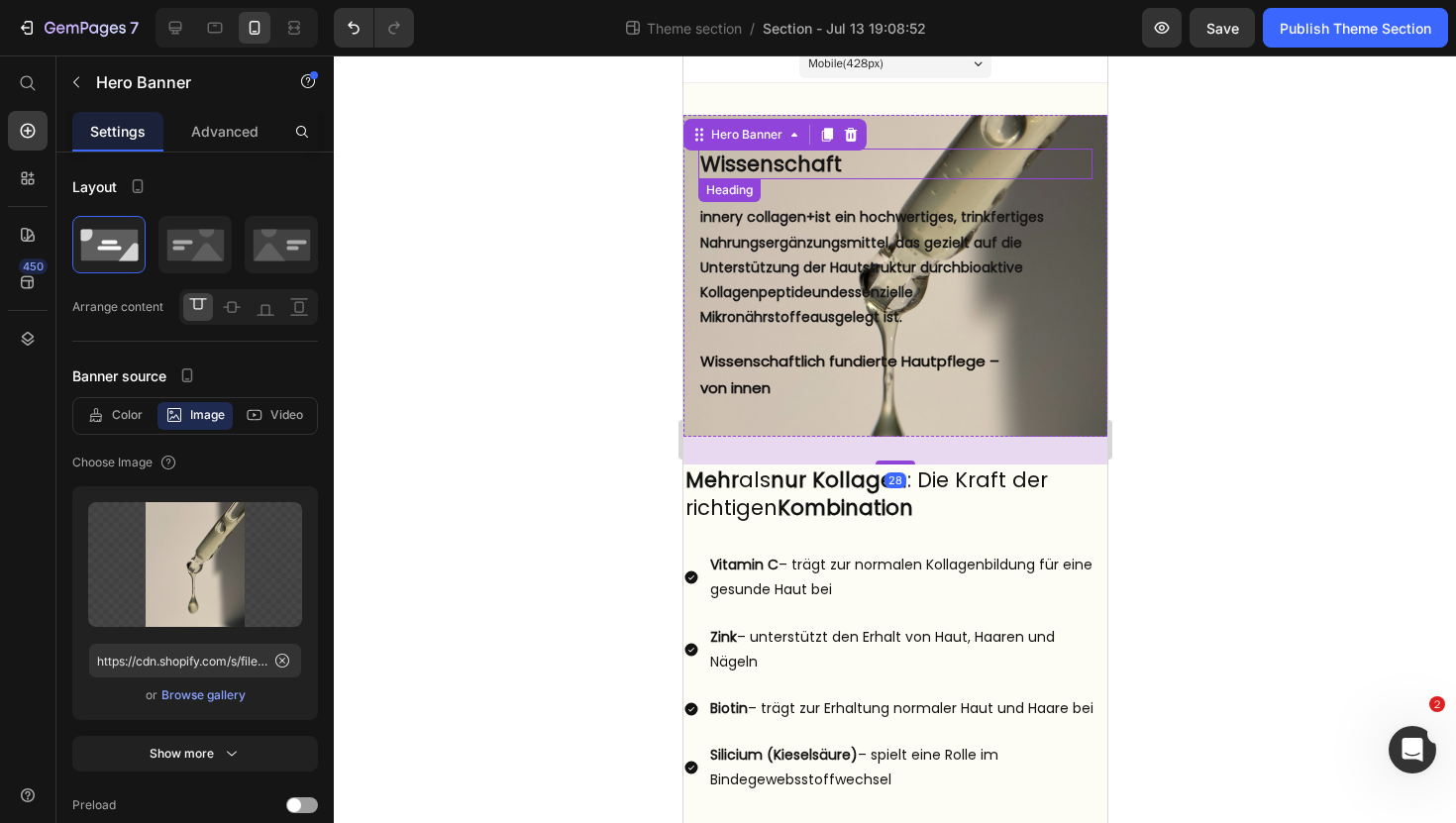 click on "Wissenschaft" at bounding box center (894, 163) 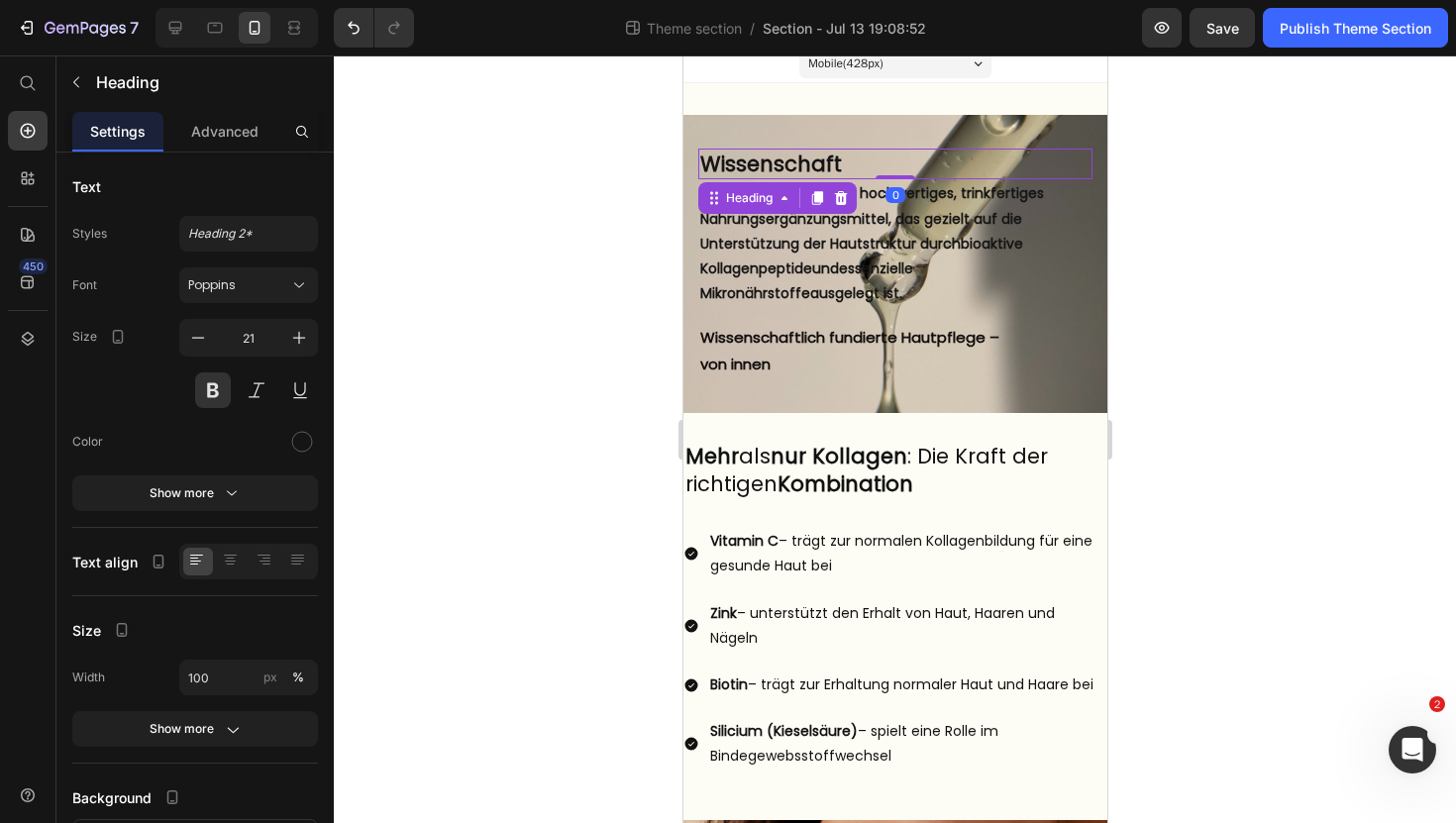 drag, startPoint x: 896, startPoint y: 201, endPoint x: 895, endPoint y: 170, distance: 31.016125 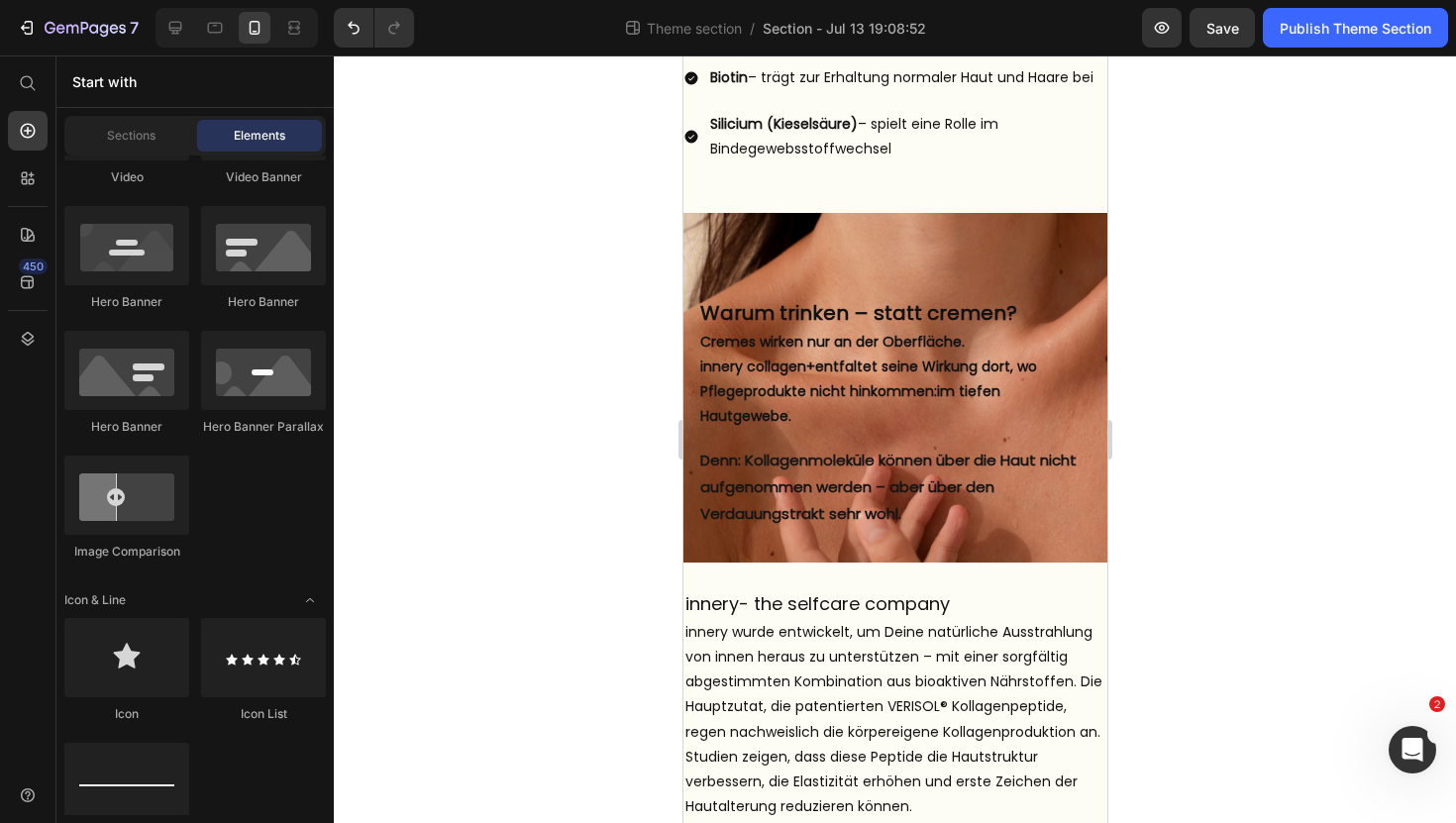 scroll, scrollTop: 662, scrollLeft: 0, axis: vertical 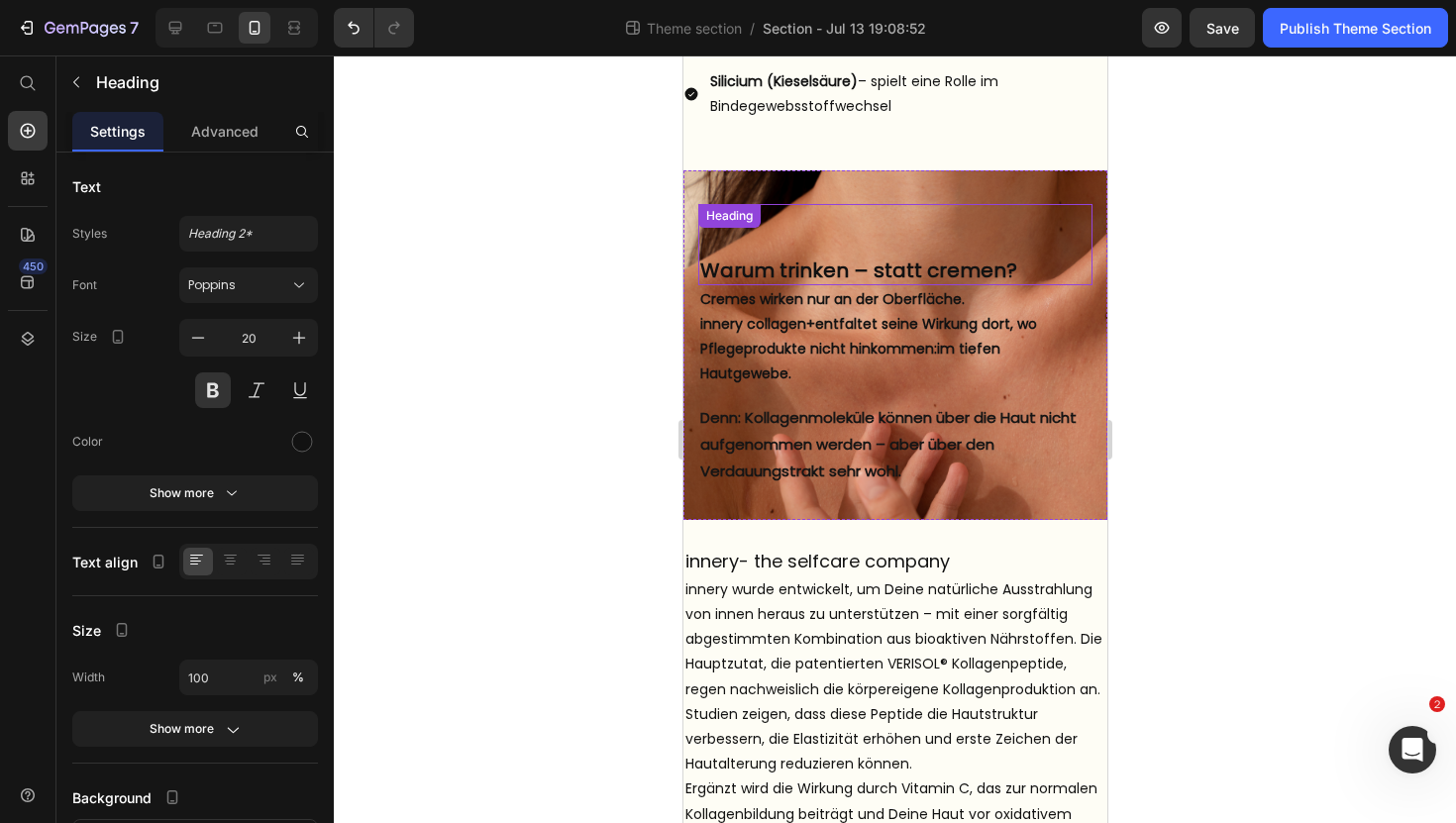 click on "⁠⁠⁠⁠⁠⁠⁠ Warum trinken – statt cremen?" at bounding box center (894, 245) 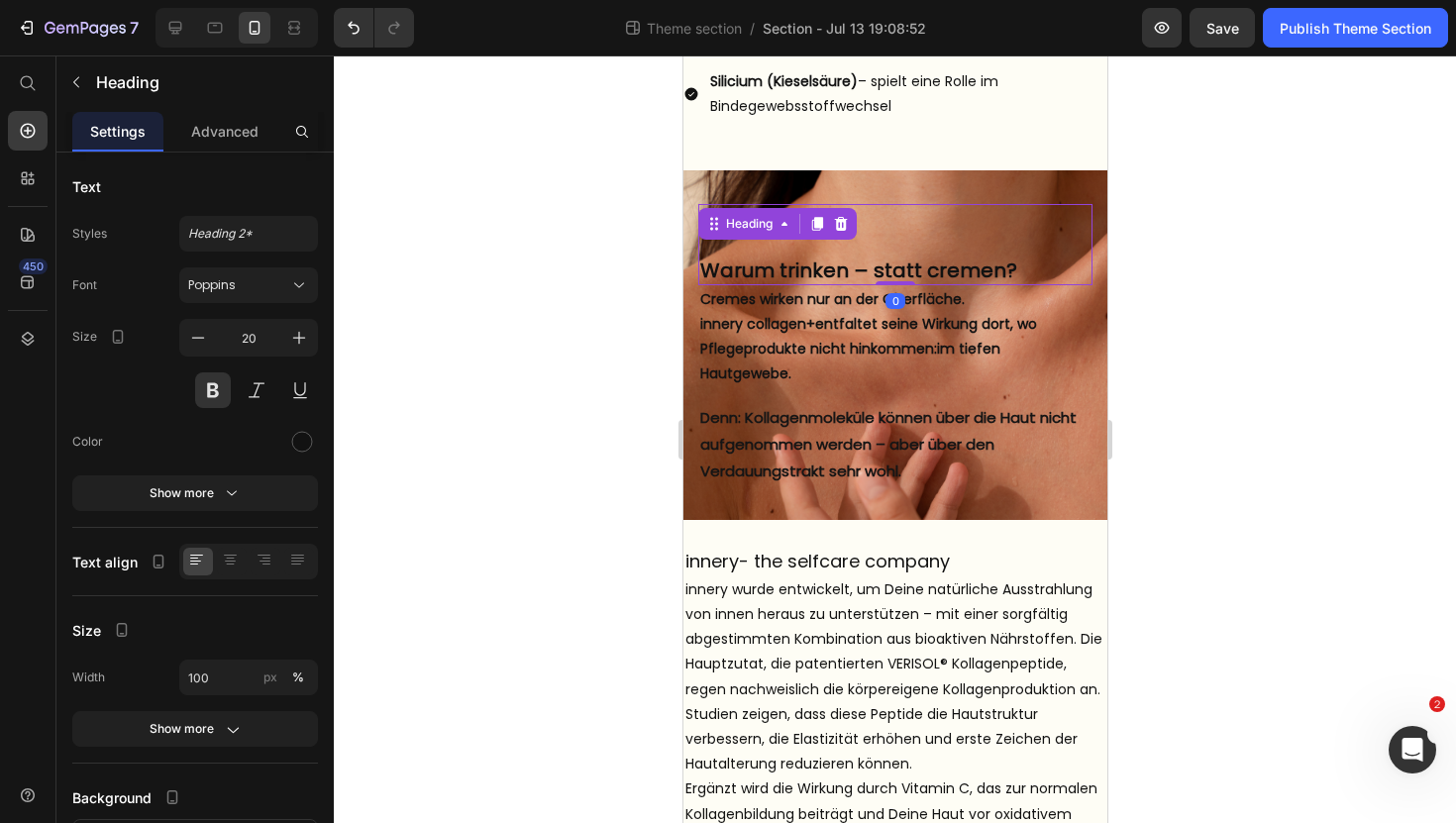 click 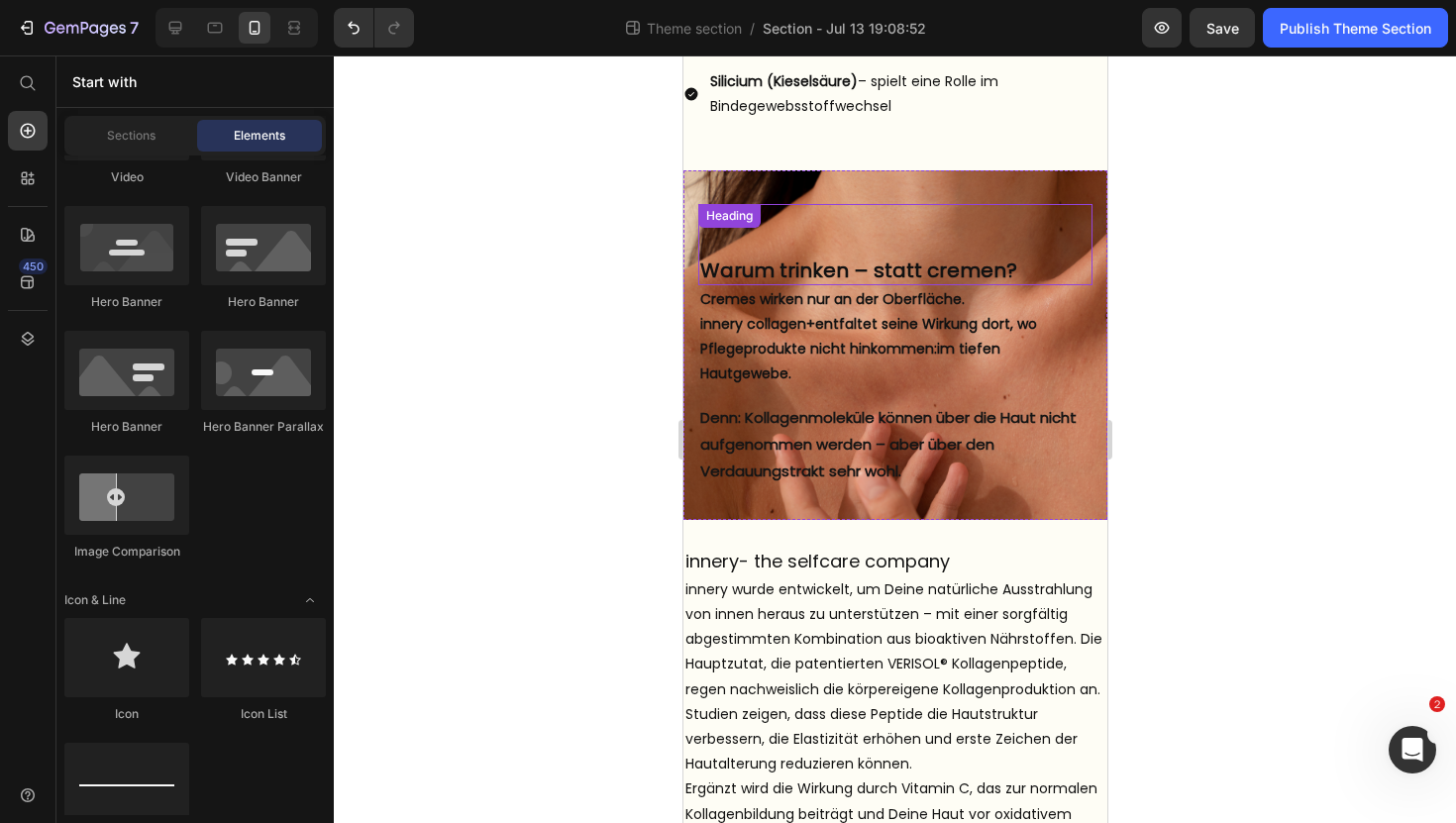 click on "⁠⁠⁠⁠⁠⁠⁠ Warum trinken – statt cremen?" at bounding box center [894, 245] 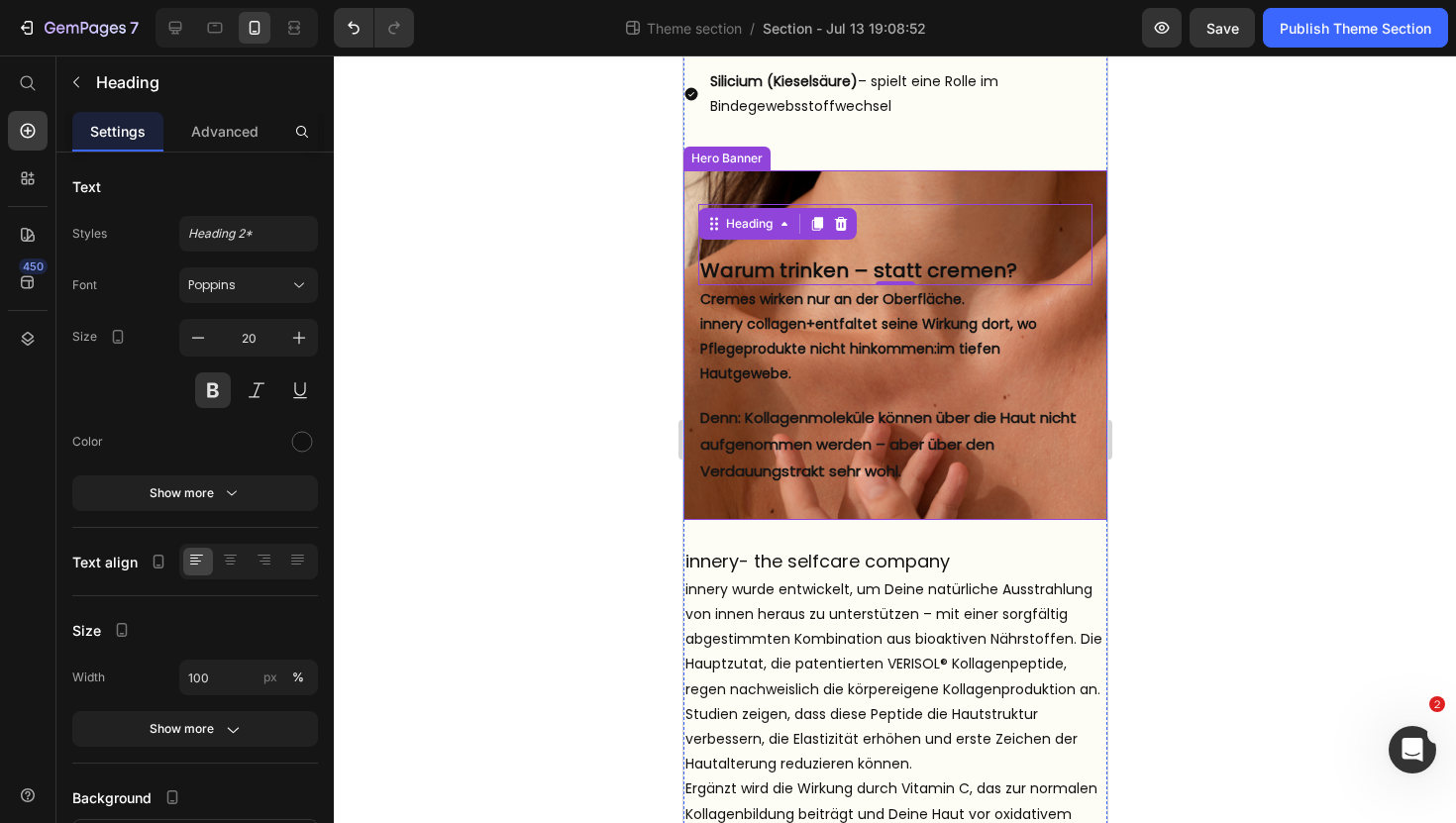 click on "⁠⁠⁠⁠⁠⁠⁠ Warum trinken – statt cremen? Heading   0 But I must explain to you how all this mistaken idea of denouncing pleasure and praising pain was born and I will give you a complete account of the system, and expound the actual teachings of the great explorer Text Block Explore now Button At vero eos et accusamus et iusto odio benefits Text Block Cremes wirken nur an der Oberfläche. innery collagen+  entfaltet seine Wirkung dort, wo Pflegeprodukte nicht hinkommen:  im tiefen Hautgewebe. Text Block Denn: Kollagenmoleküle können über die Haut nicht aufgenommen werden – aber über den Verdauungstrakt sehr wohl. Text Block" at bounding box center [894, 346] 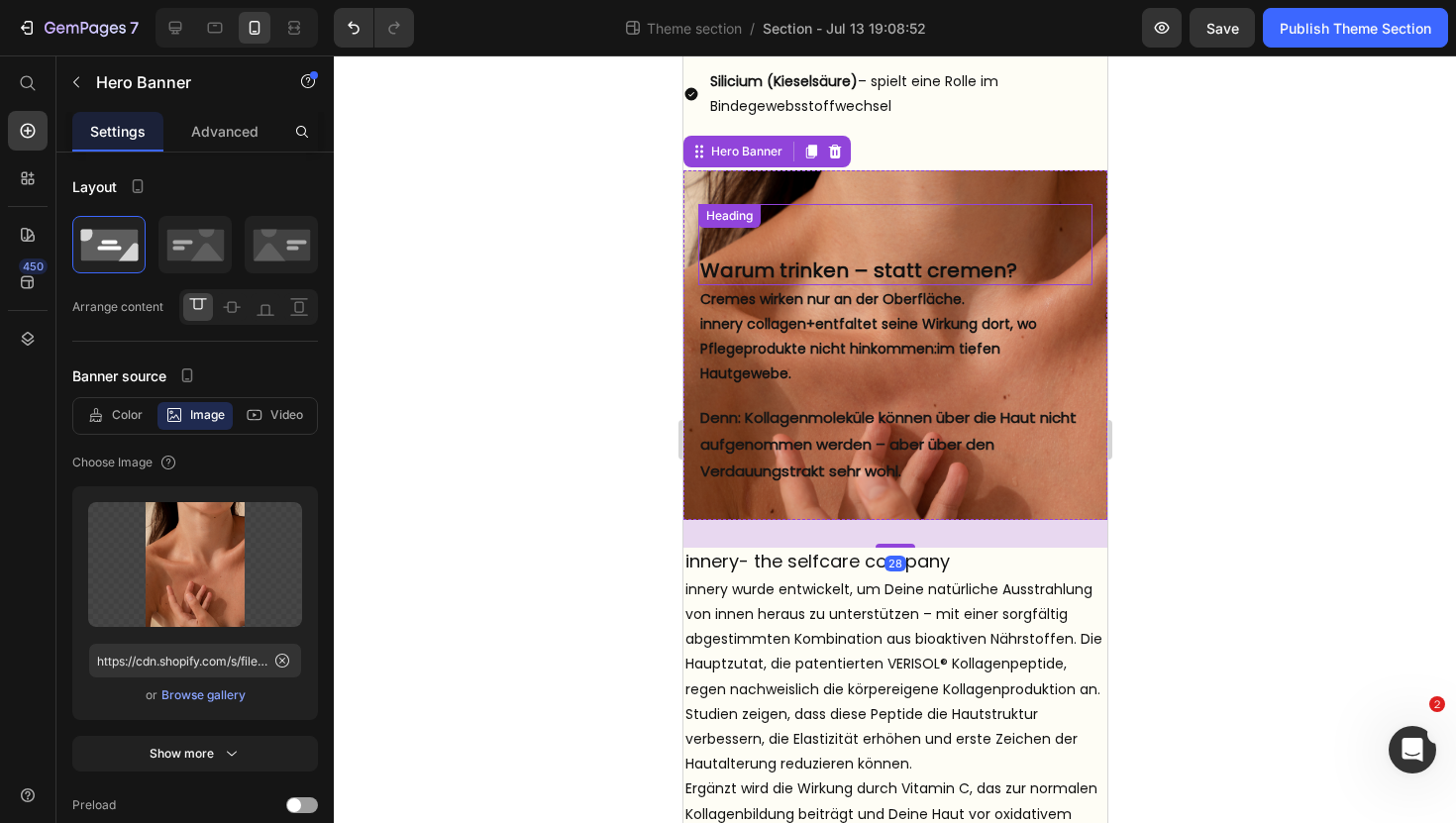 click on "⁠⁠⁠⁠⁠⁠⁠ Warum trinken – statt cremen?" at bounding box center (894, 245) 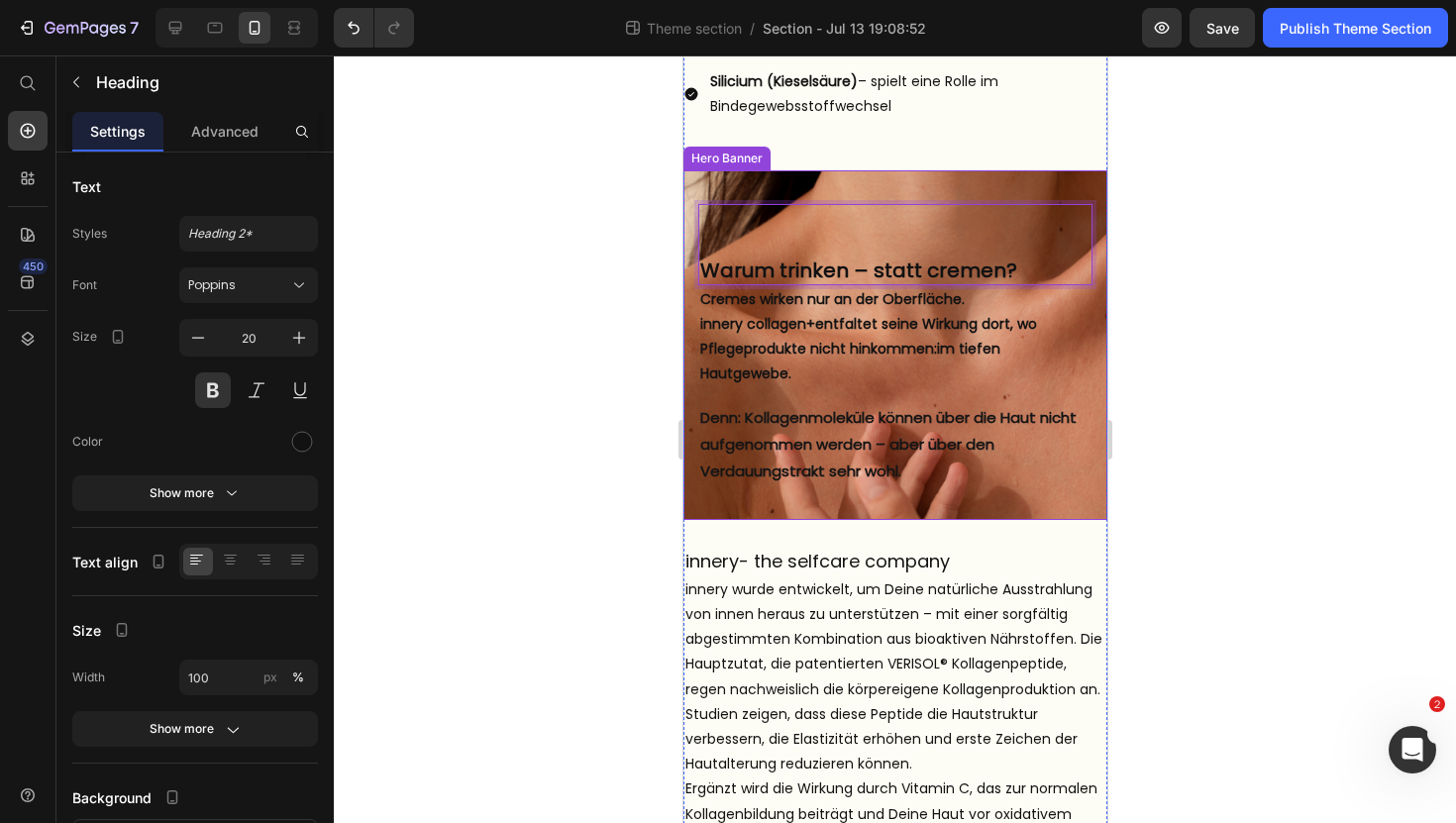 click on "⁠⁠⁠⁠⁠⁠⁠ Warum trinken – statt cremen? Heading   0 But I must explain to you how all this mistaken idea of denouncing pleasure and praising pain was born and I will give you a complete account of the system, and expound the actual teachings of the great explorer Text Block Explore now Button At vero eos et accusamus et iusto odio benefits Text Block Cremes wirken nur an der Oberfläche. innery collagen+  entfaltet seine Wirkung dort, wo Pflegeprodukte nicht hinkommen:  im tiefen Hautgewebe. Text Block Denn: Kollagenmoleküle können über die Haut nicht aufgenommen werden – aber über den Verdauungstrakt sehr wohl. Text Block" at bounding box center (894, 346) 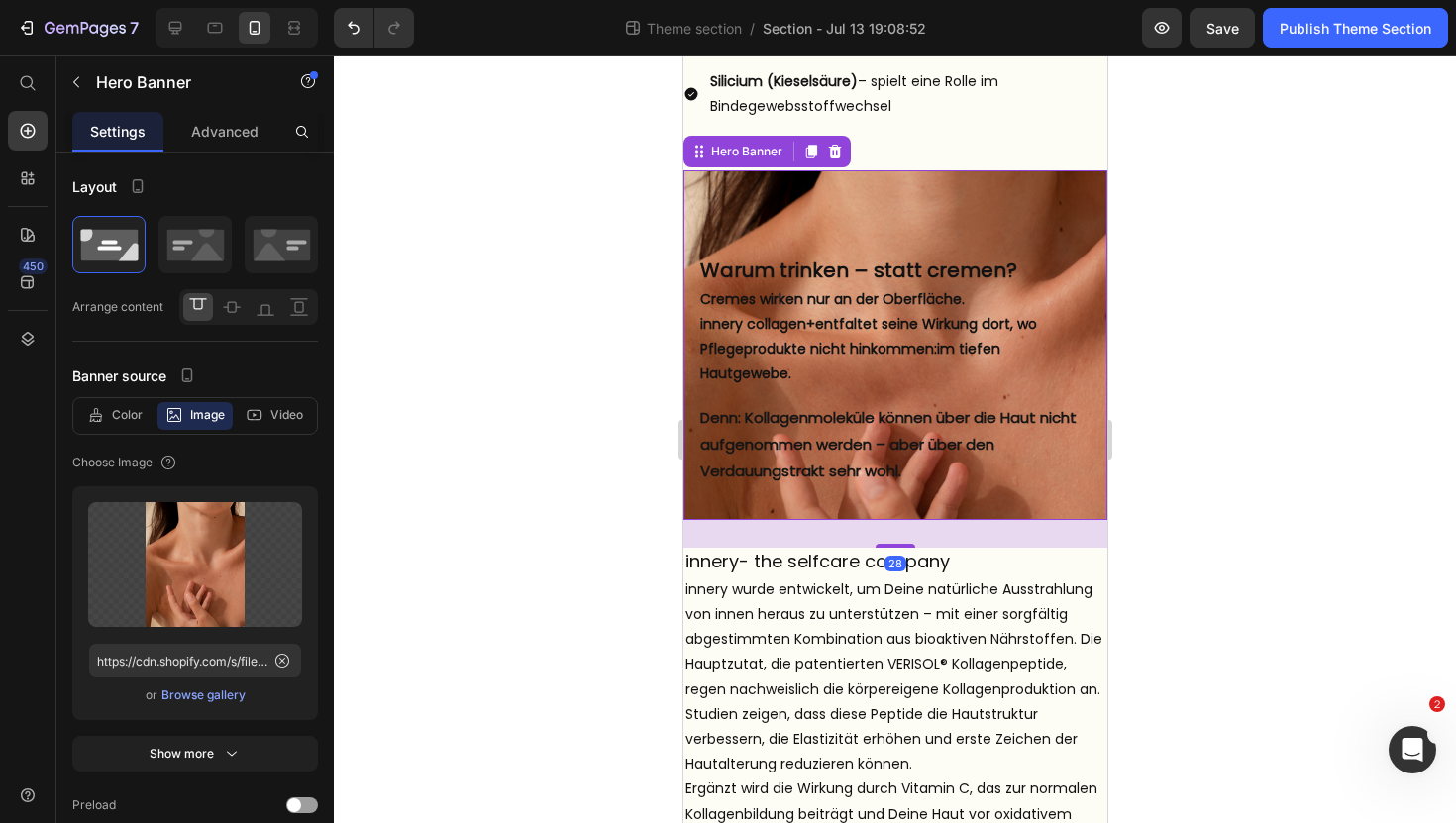 click on "⁠⁠⁠⁠⁠⁠⁠ Warum trinken – statt cremen? Heading But I must explain to you how all this mistaken idea of denouncing pleasure and praising pain was born and I will give you a complete account of the system, and expound the actual teachings of the great explorer Text Block Explore now Button At vero eos et accusamus et iusto odio benefits Text Block Cremes wirken nur an der Oberfläche. innery collagen+  entfaltet seine Wirkung dort, wo Pflegeprodukte nicht hinkommen:  im tiefen Hautgewebe. Text Block Denn: Kollagenmoleküle können über die Haut nicht aufgenommen werden – aber über den Verdauungstrakt sehr wohl. Text Block" at bounding box center (894, 346) 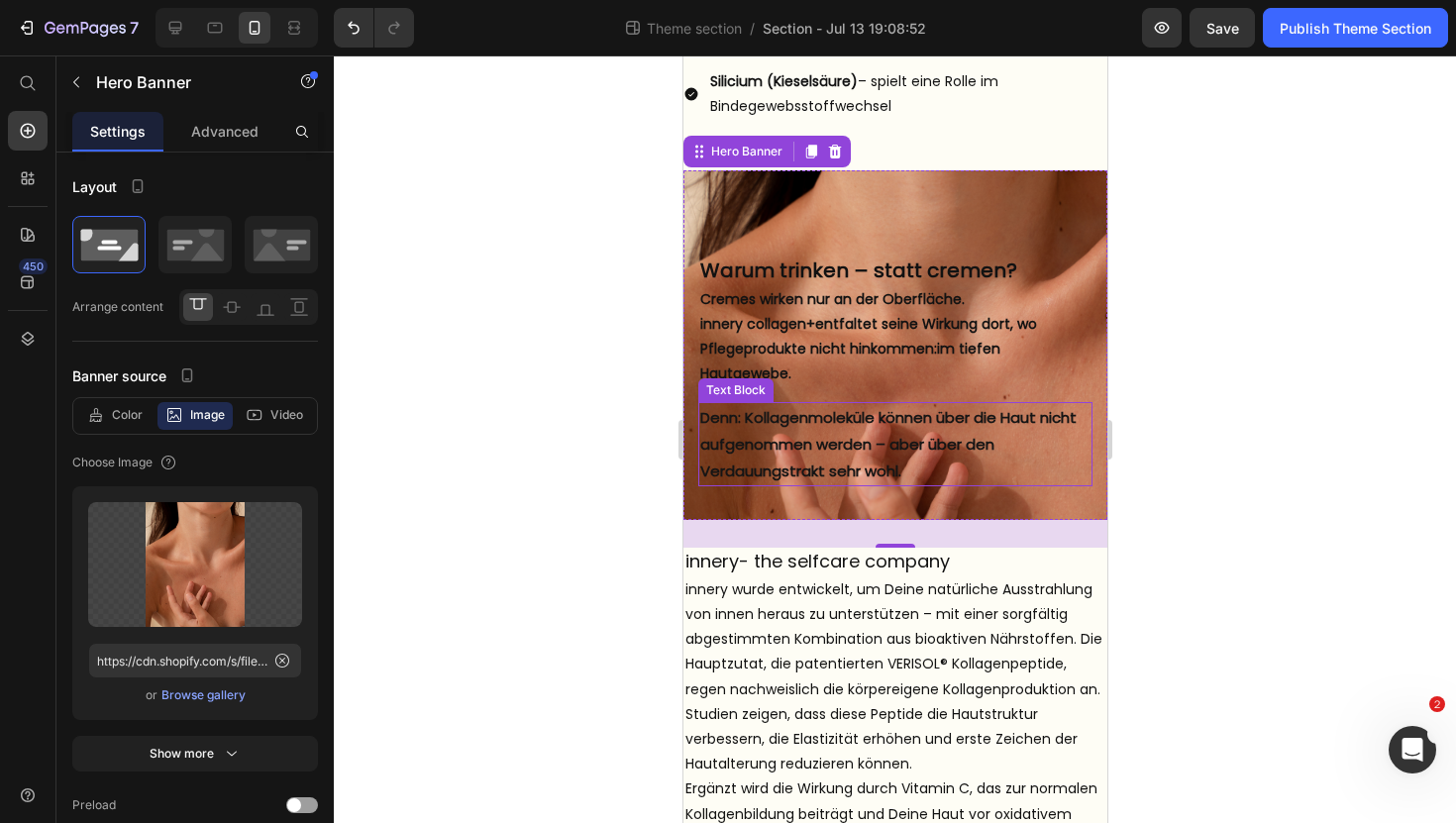 click on "Denn: Kollagenmoleküle können über die Haut nicht aufgenommen werden – aber über den Verdauungstrakt sehr wohl." at bounding box center [894, 444] 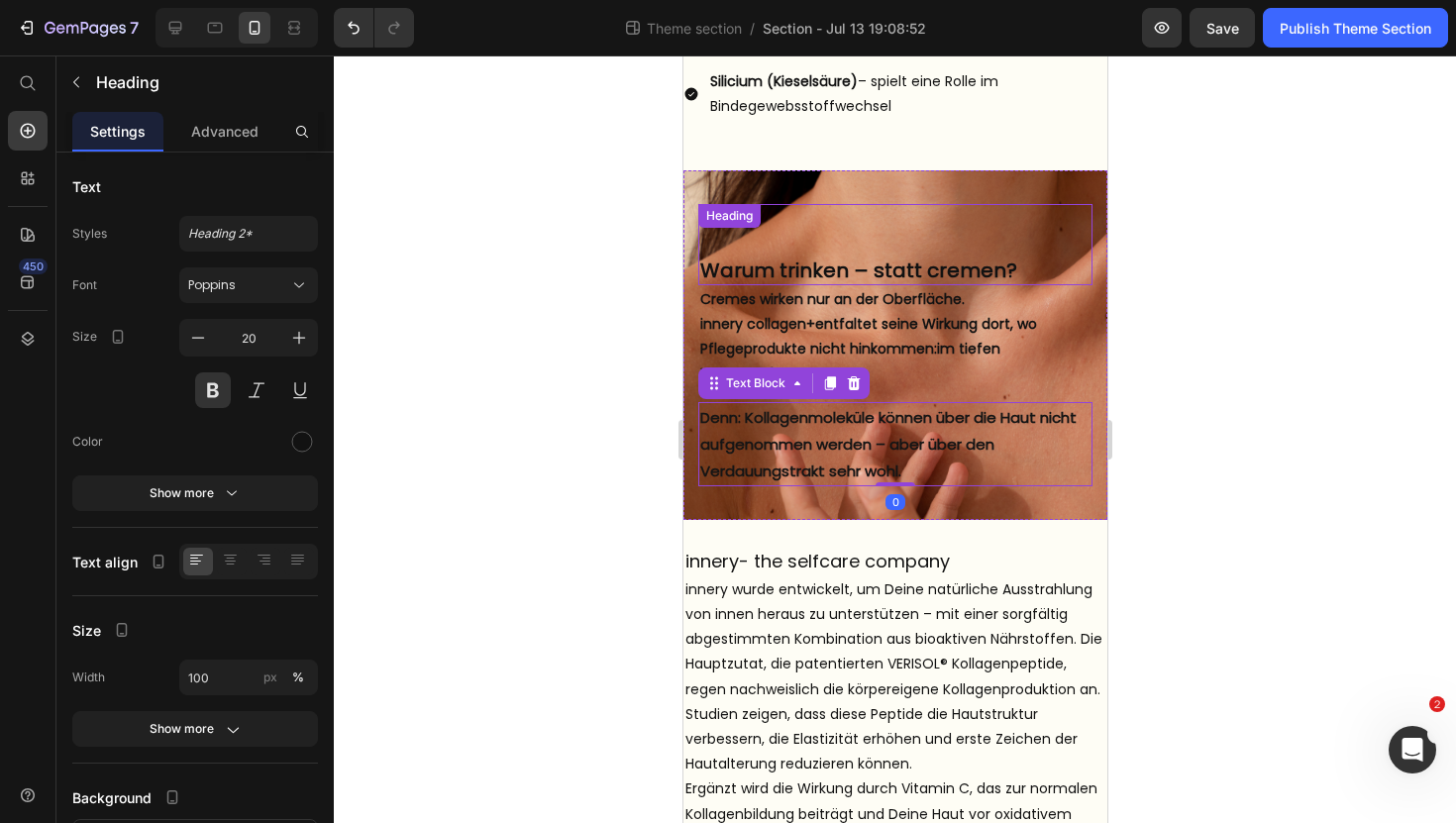 click on "⁠⁠⁠⁠⁠⁠⁠ Warum trinken – statt cremen?" at bounding box center [894, 245] 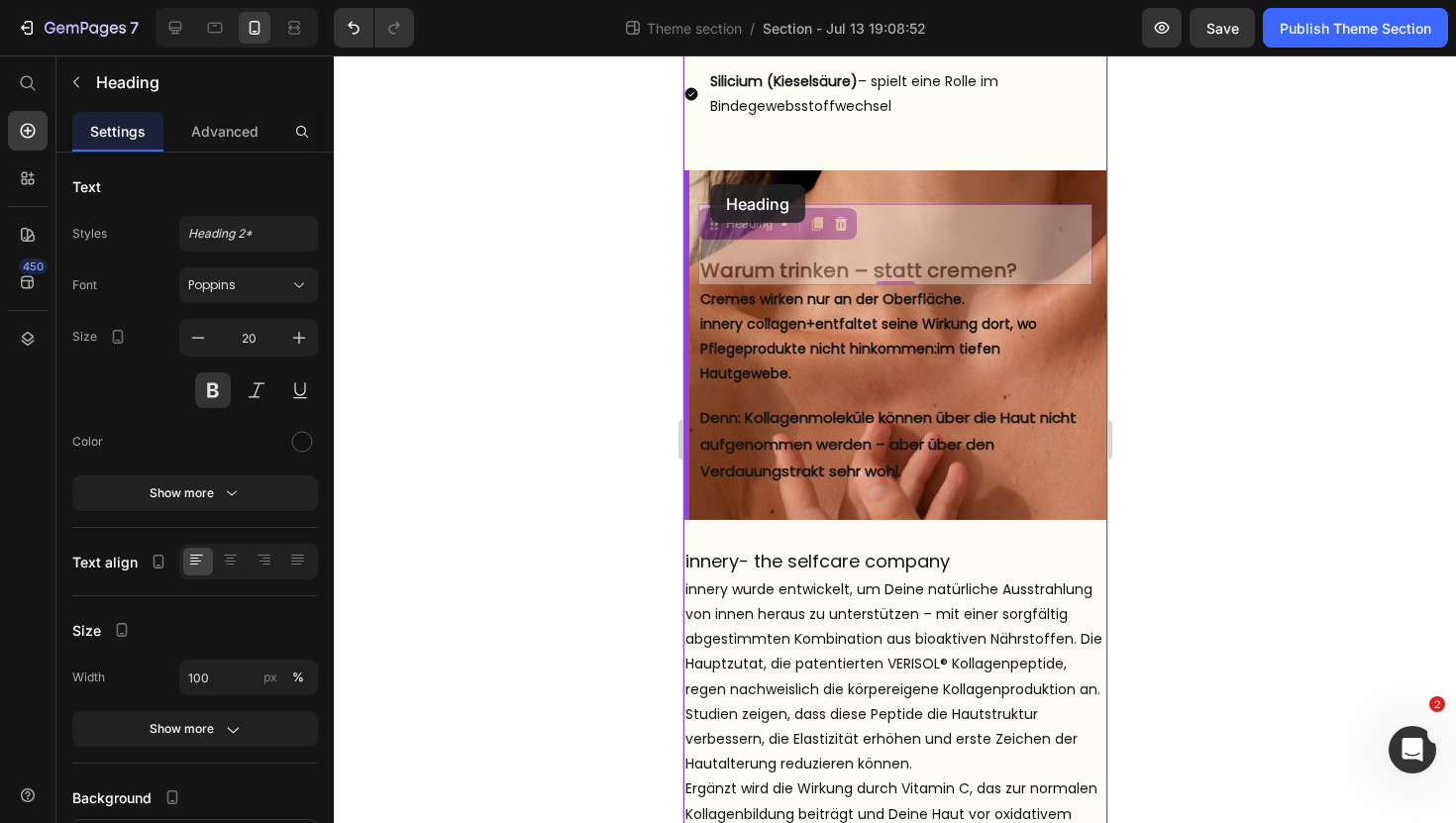 drag, startPoint x: 716, startPoint y: 226, endPoint x: 709, endPoint y: 185, distance: 41.59327 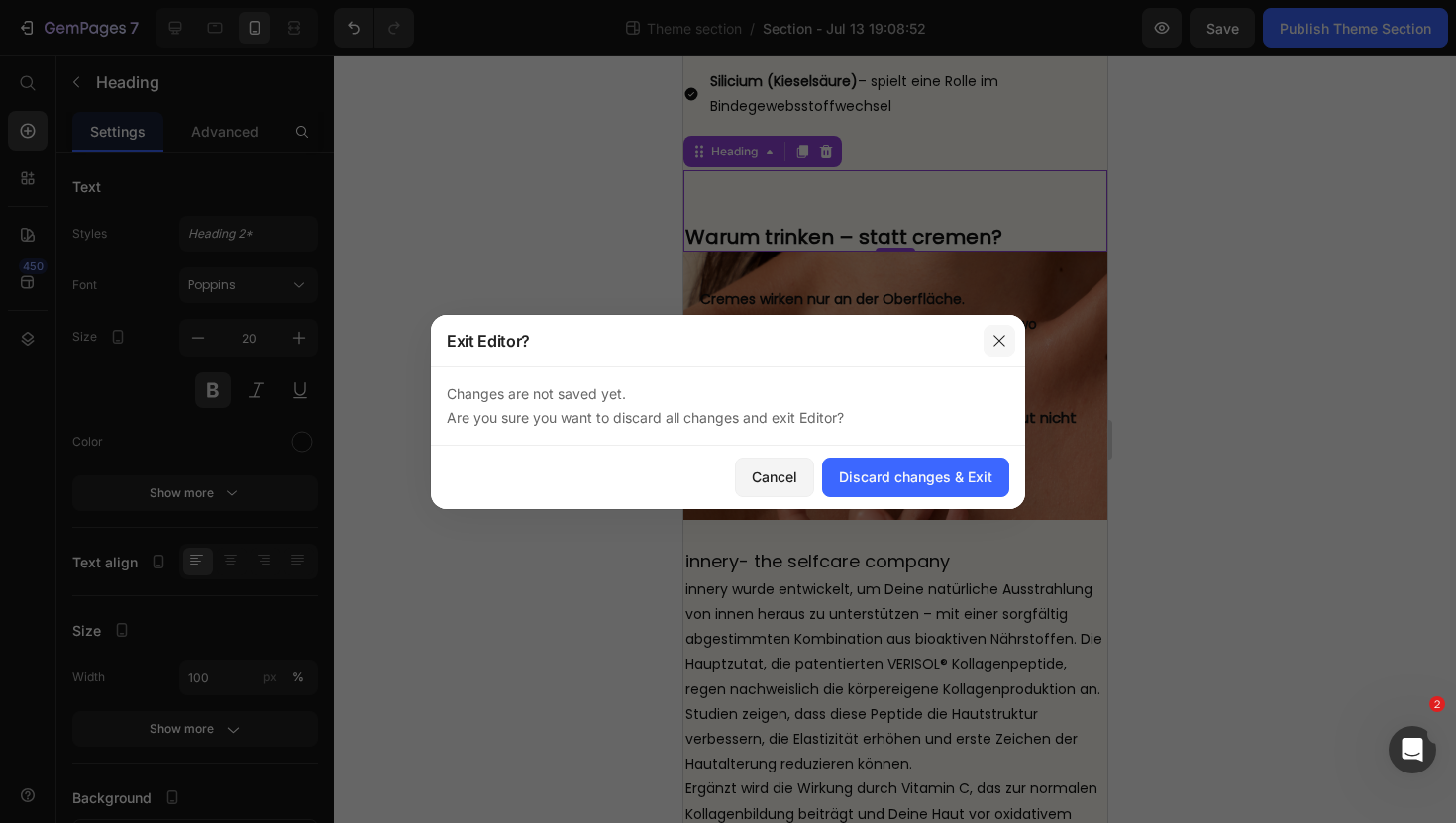 click 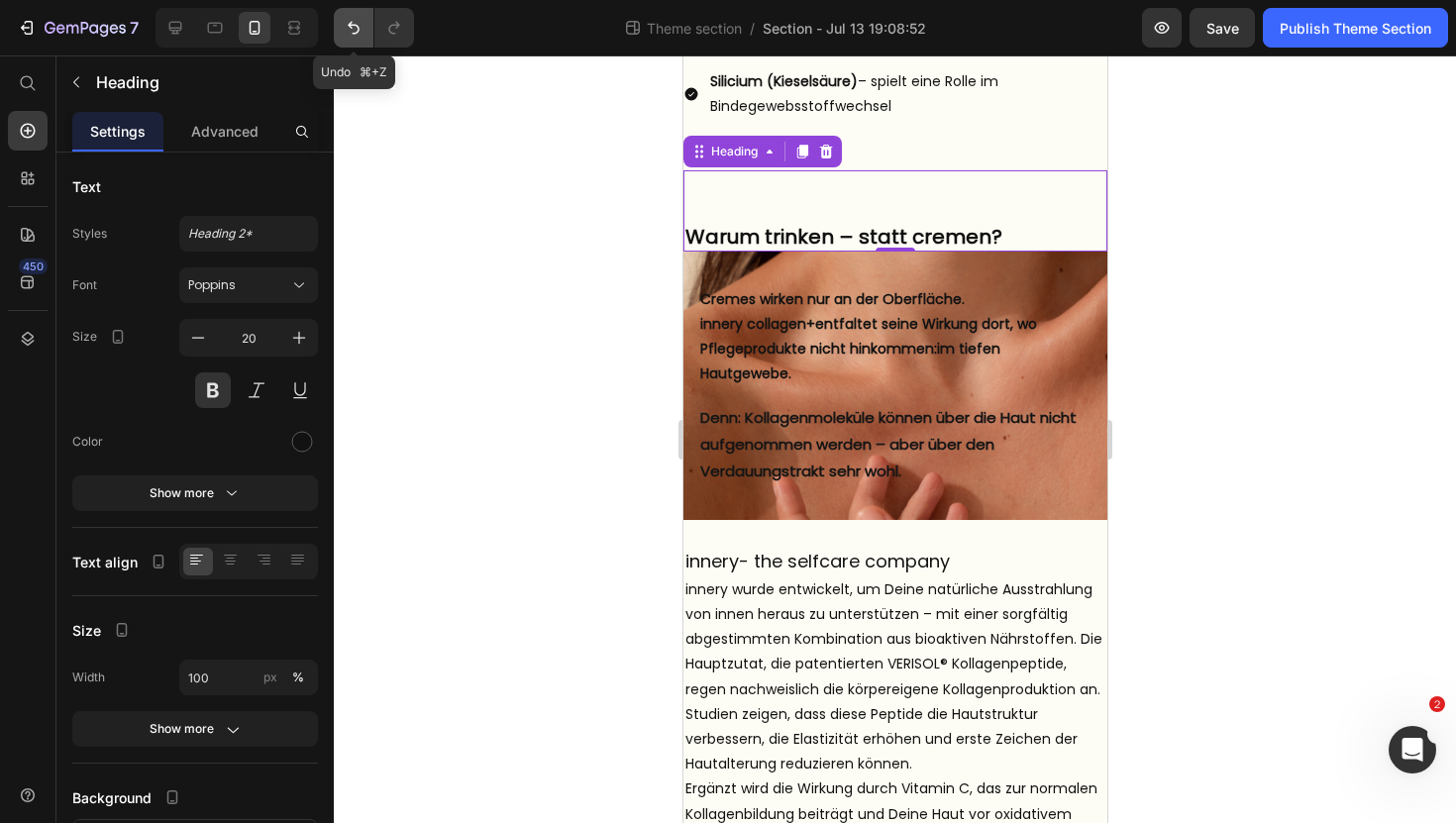 click 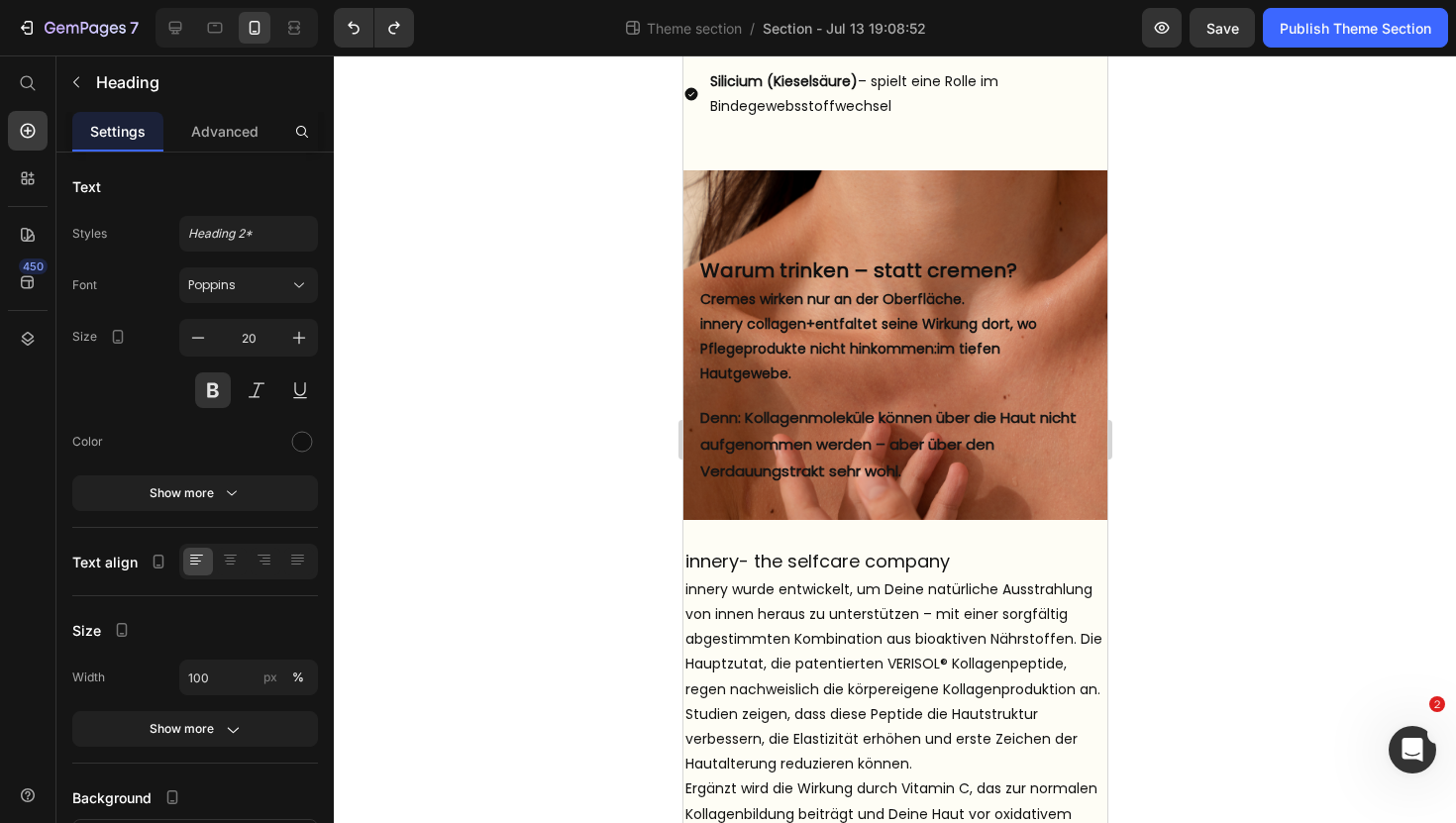 click 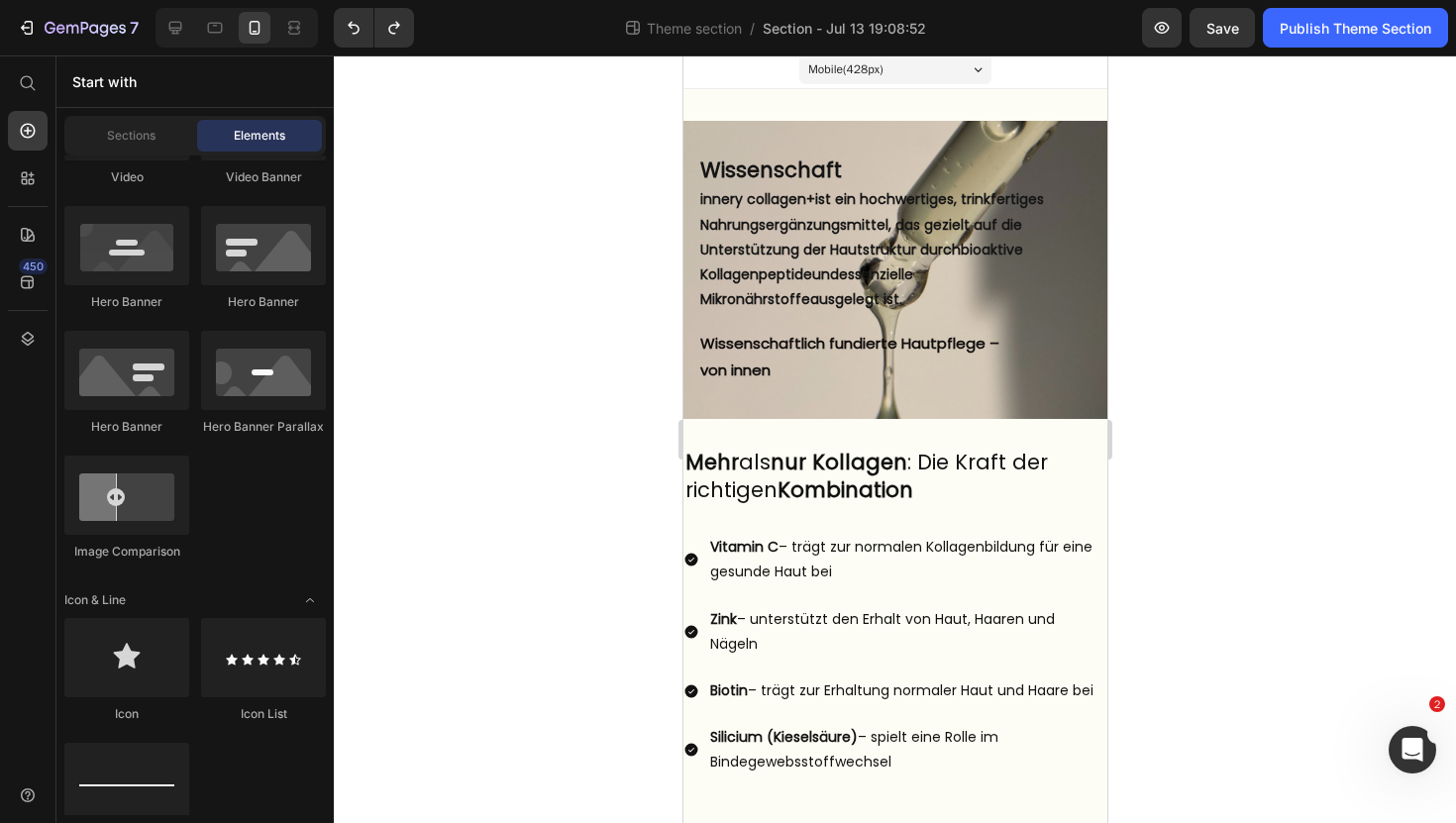 scroll, scrollTop: 0, scrollLeft: 0, axis: both 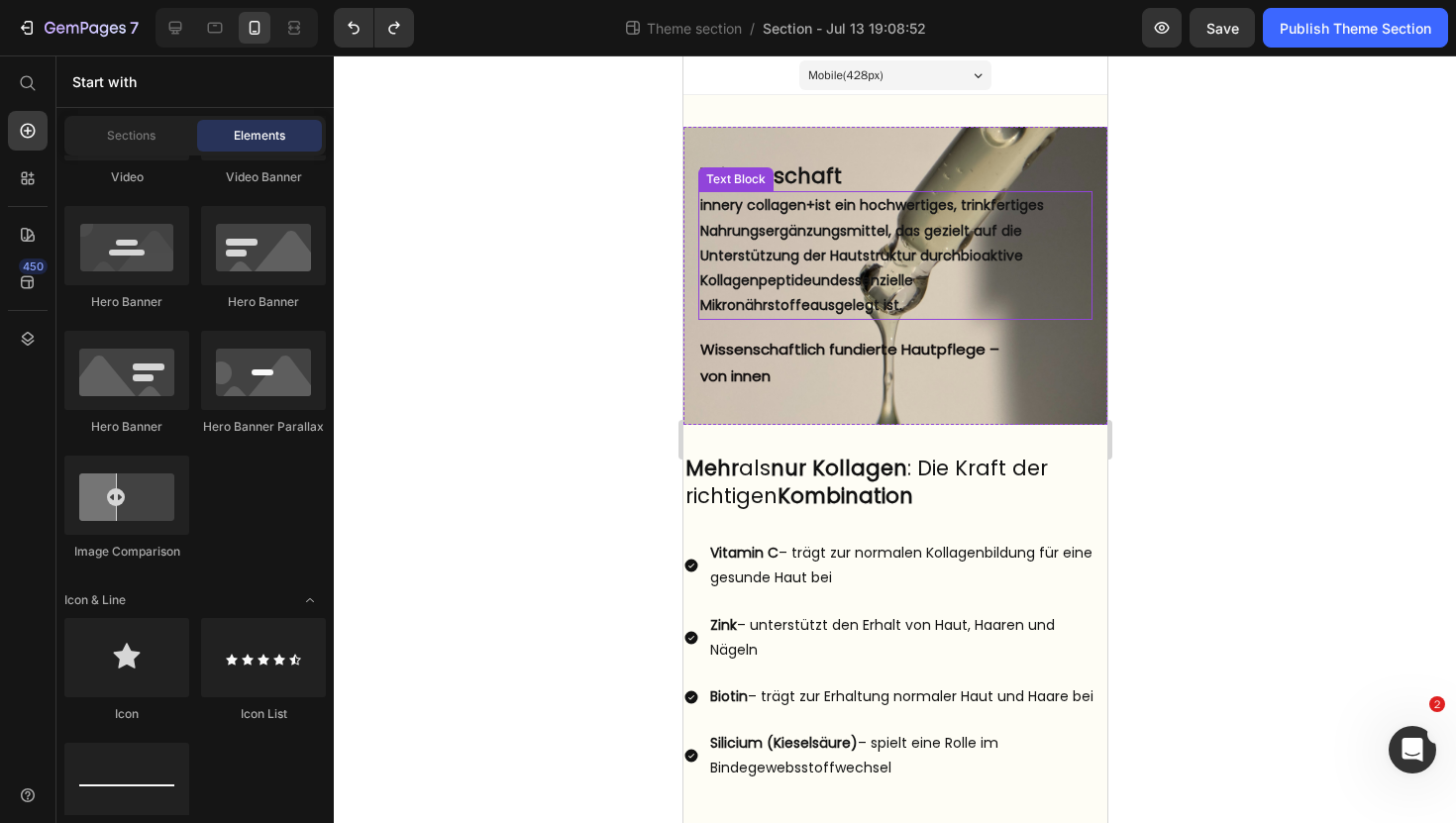 click 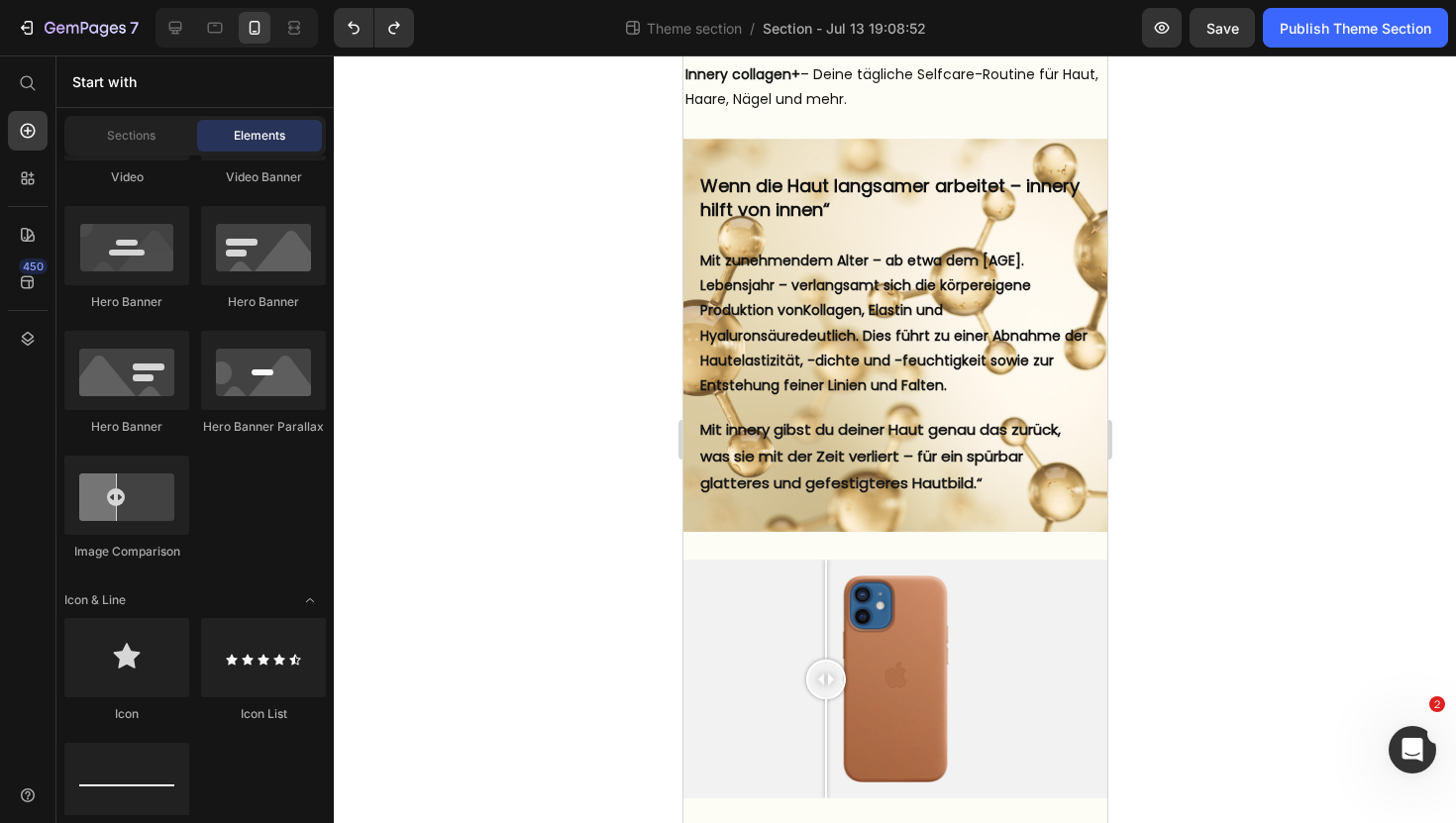 scroll, scrollTop: 1758, scrollLeft: 0, axis: vertical 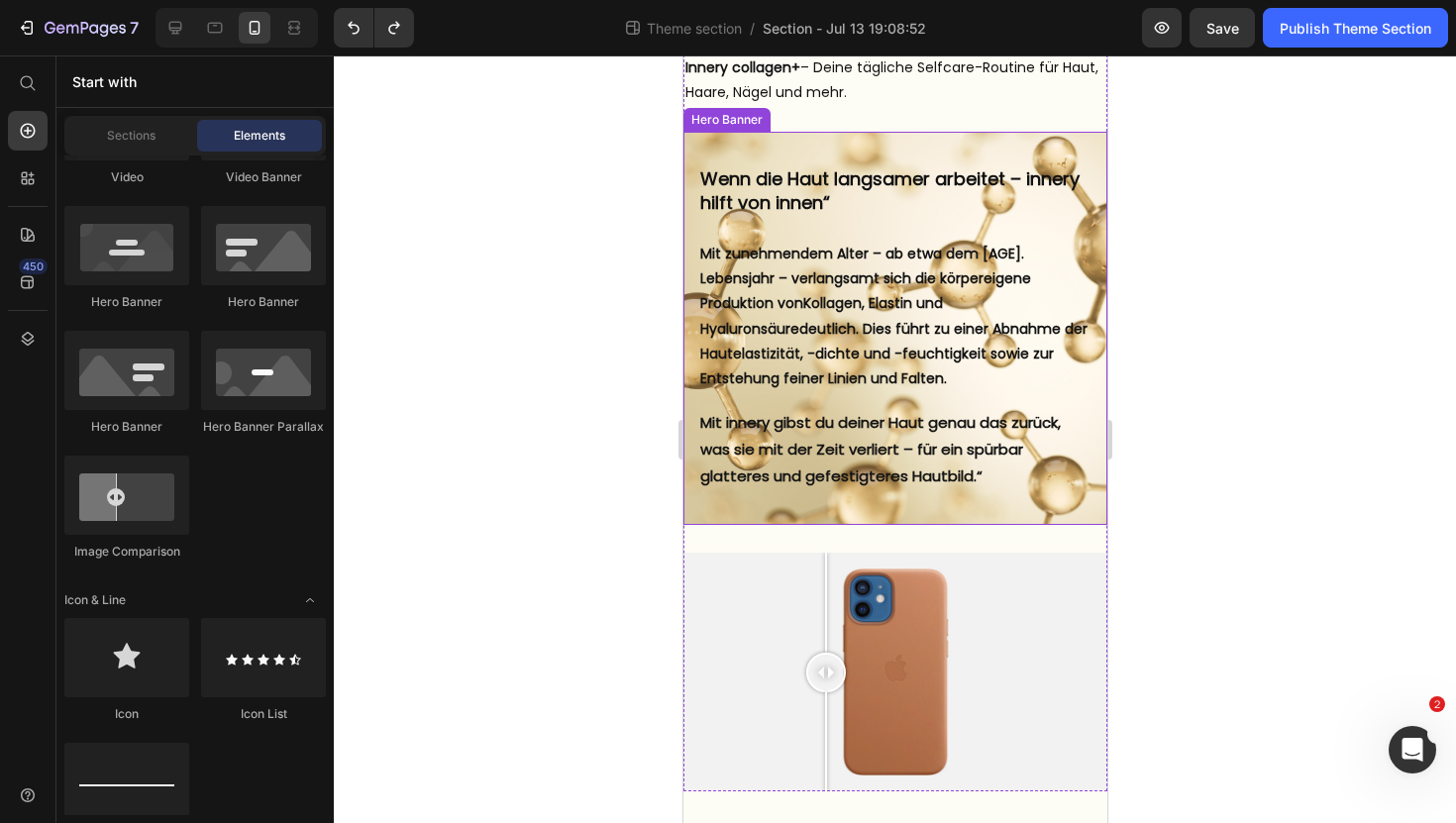 click on "Wenn die Haut langsamer arbeitet – innery hilft von innen“ Heading But I must explain to you how all this mistaken idea of denouncing pleasure and praising pain was born and I will give you a complete account of the system, and expound the actual teachings of the great explorer Text Block Explore now Button At vero eos et accusamus et iusto odio benefits Text Block Mit zunehmendem Alter – ab etwa dem 25. Lebensjahr – verlangsamt sich die körpereigene Produktion von  Kollagen, Elastin und Hyaluronsäure  deutlich. Dies führt zu einer Abnahme der Hautelastizität, -dichte und -feuchtigkeit sowie zur Entstehung feiner Linien und Falten. Text Block Mit innery gibst du deiner Haut genau das zurück, was sie mit der Zeit verliert – für ein spürbar glatteres und gefestigteres Hautbild.“ Text Block" at bounding box center (894, 328) 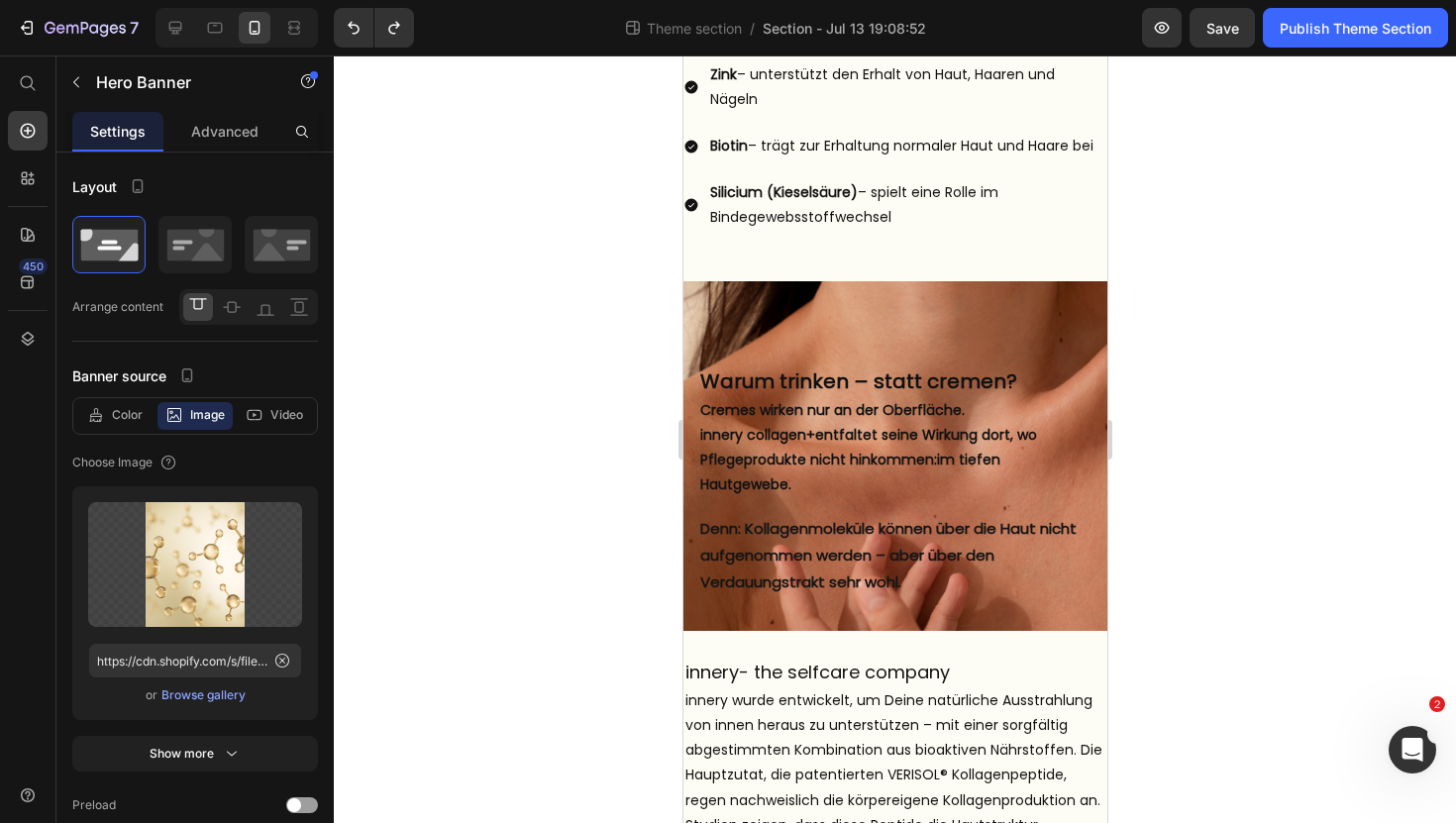 scroll, scrollTop: 560, scrollLeft: 0, axis: vertical 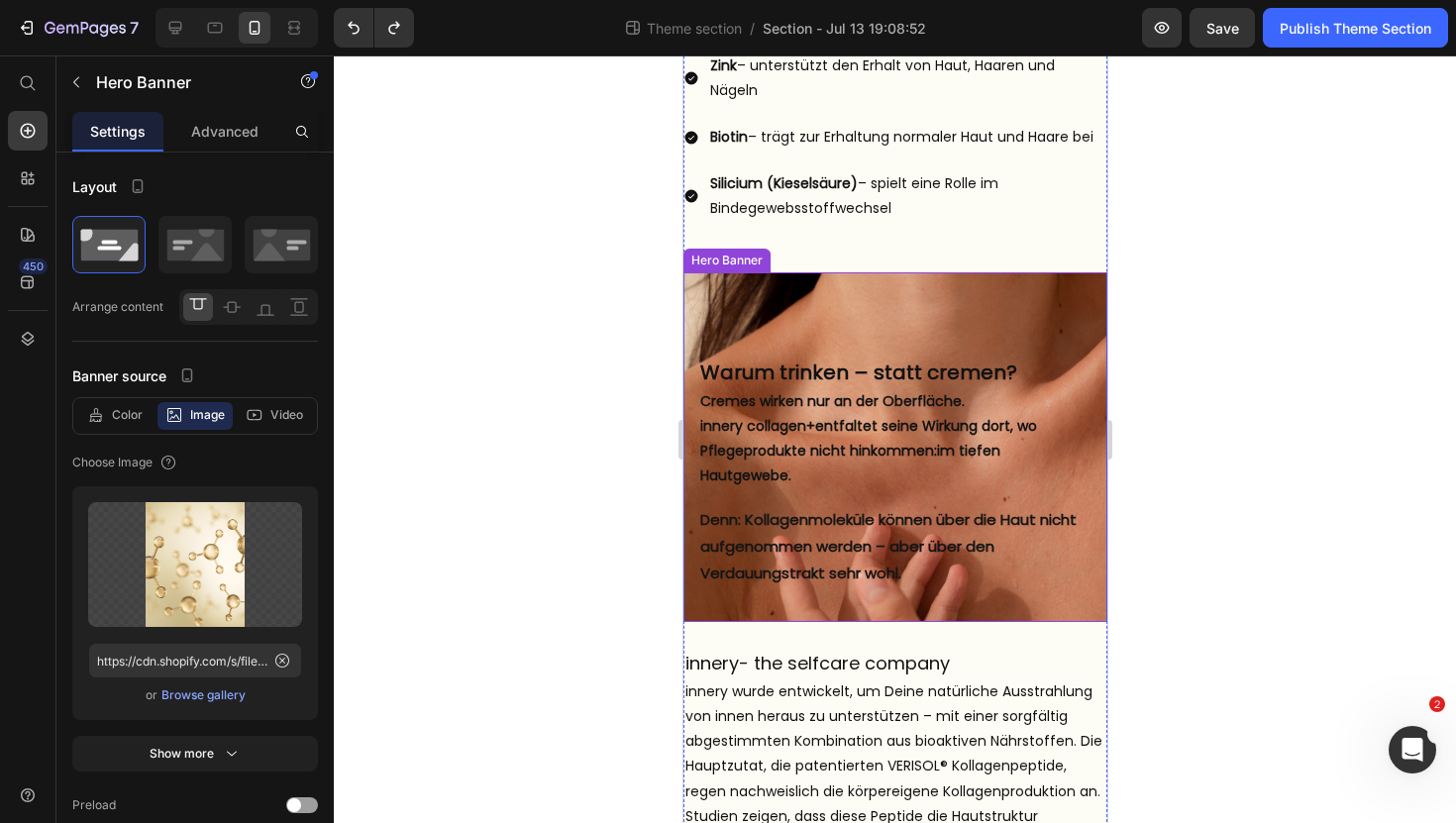 click on "Warum trinken – statt cremen? Heading But I must explain to you how all this mistaken idea of denouncing pleasure and praising pain was born and I will give you a complete account of the system, and expound the actual teachings of the great explorer Text Block Explore now Button At vero eos et accusamus et iusto odio benefits Text Block Cremes wirken nur an der Oberfläche. innery collagen+  entfaltet seine Wirkung dort, wo Pflegeprodukte nicht hinkommen:  im tiefen Hautgewebe. Text Block Denn: Kollagenmoleküle können über die Haut nicht aufgenommen werden – aber über den Verdauungstrakt sehr wohl. Text Block" at bounding box center (894, 448) 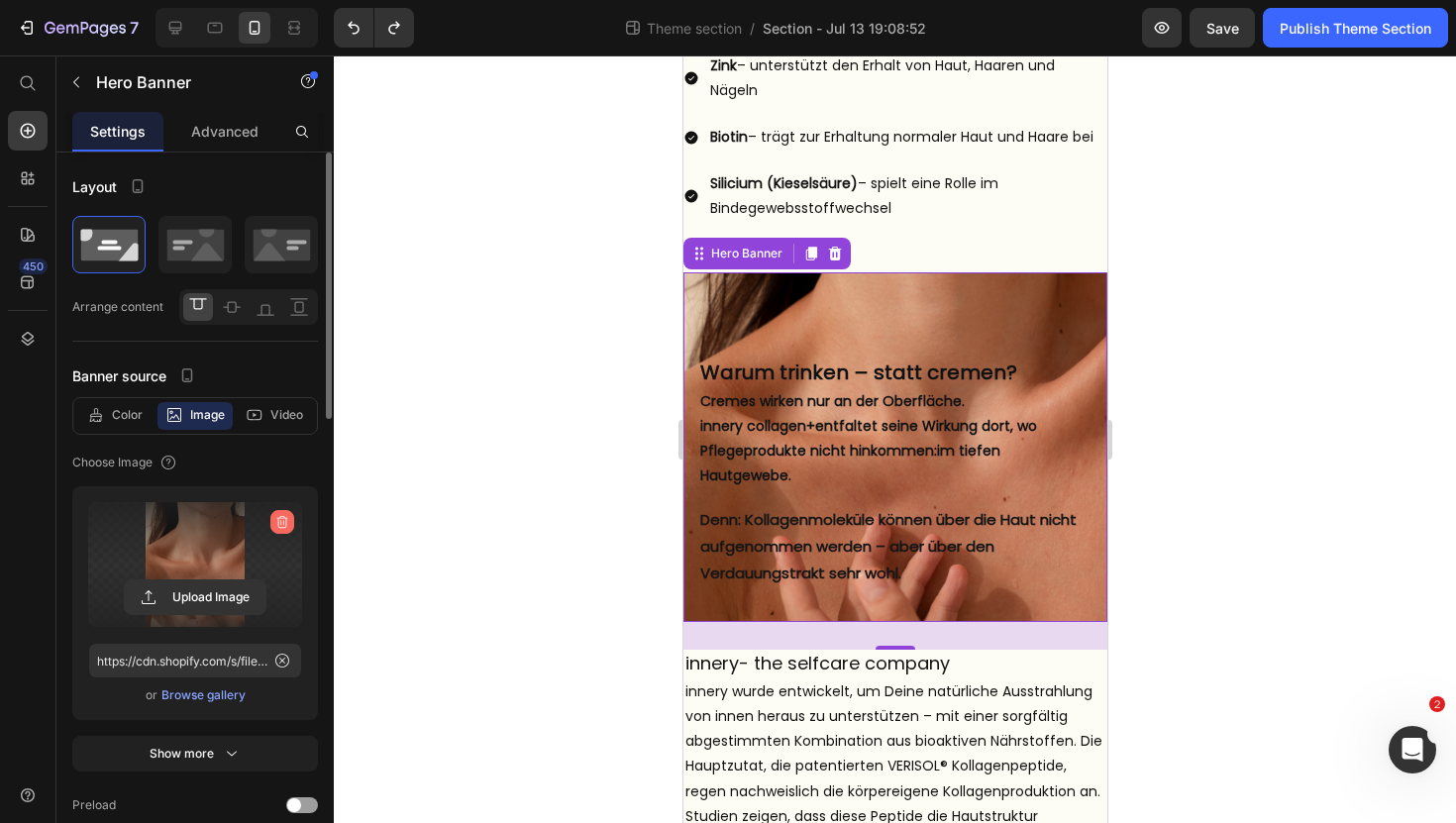click at bounding box center (282, 522) 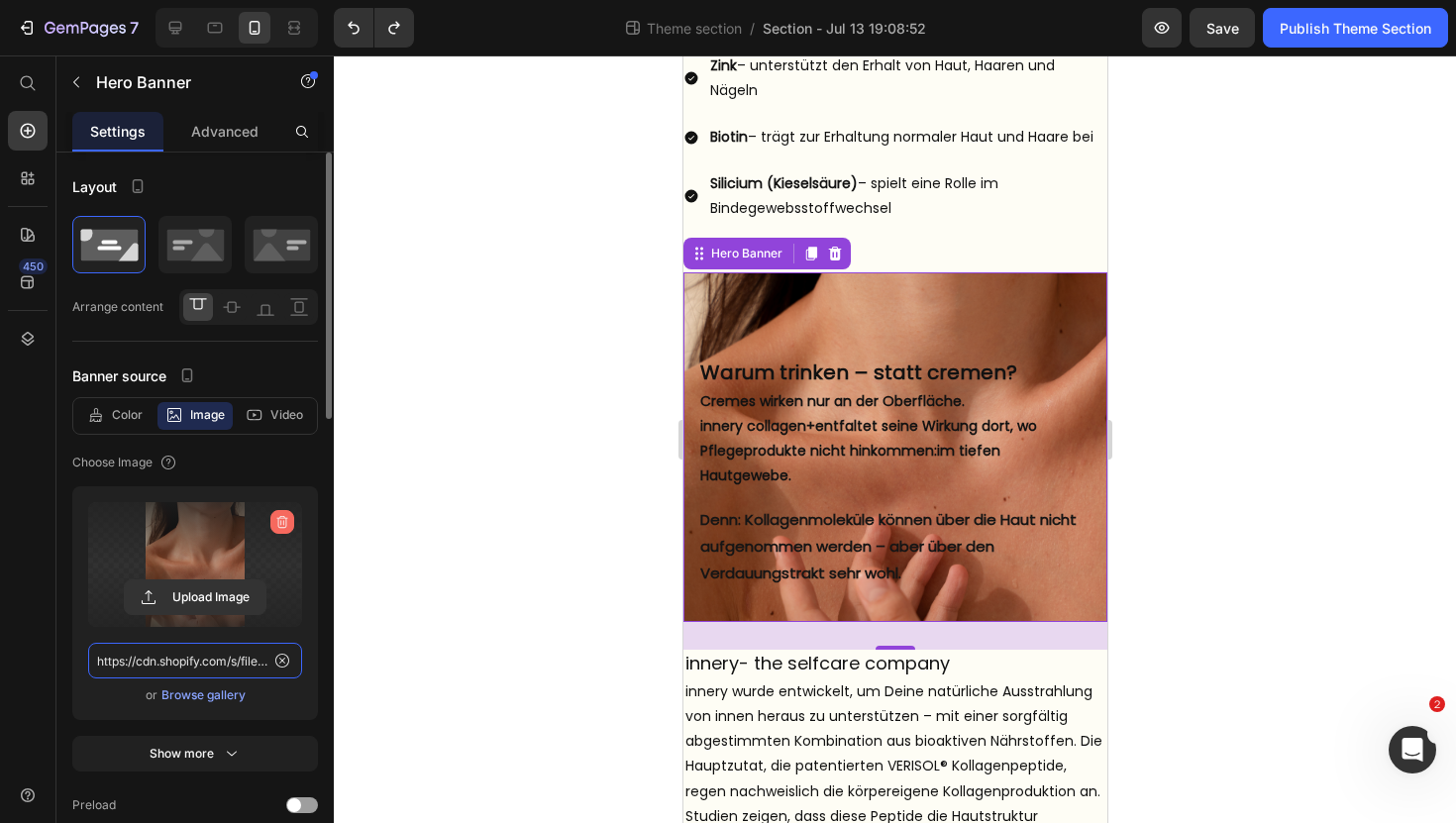 type 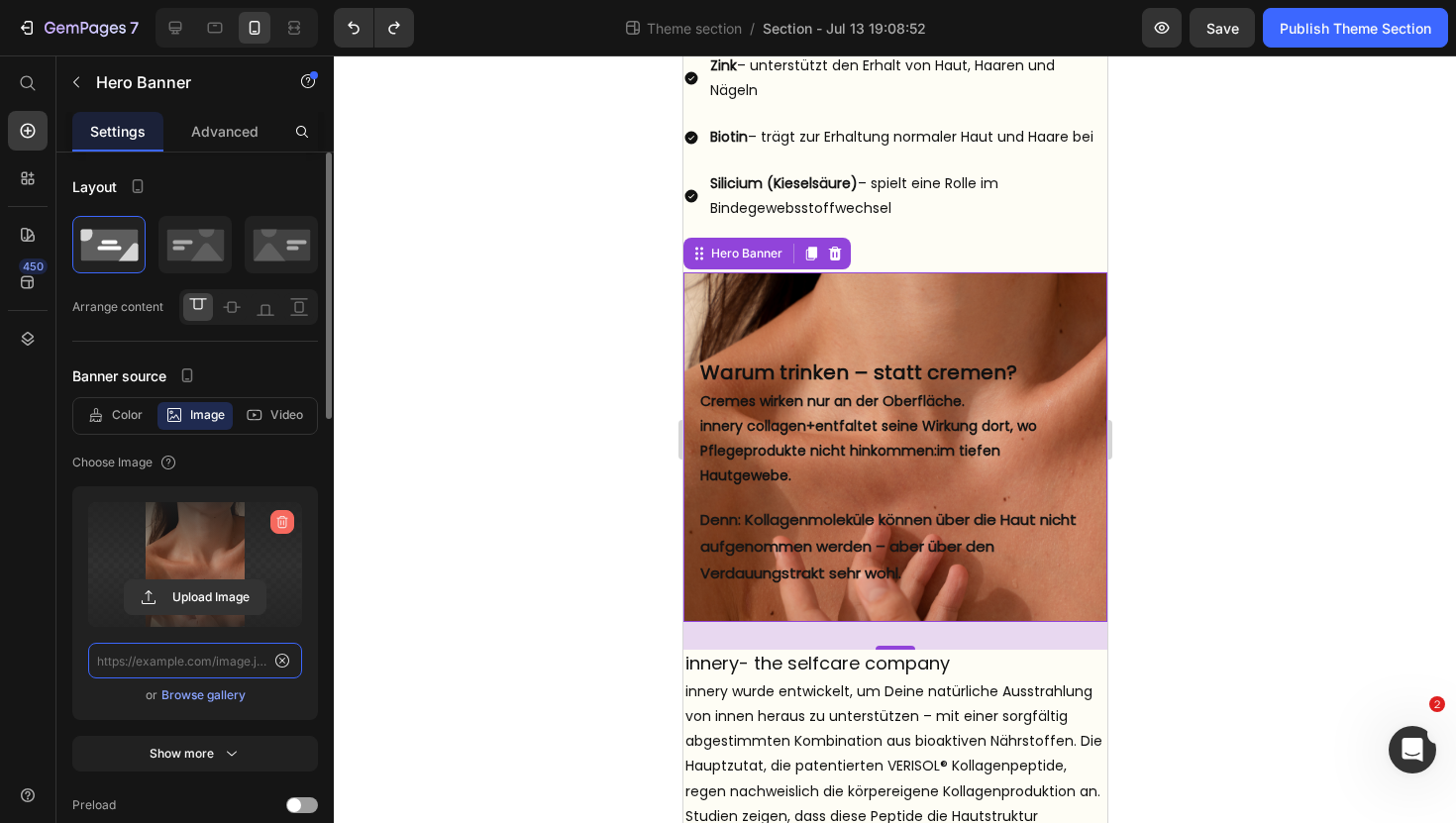 scroll, scrollTop: 0, scrollLeft: 0, axis: both 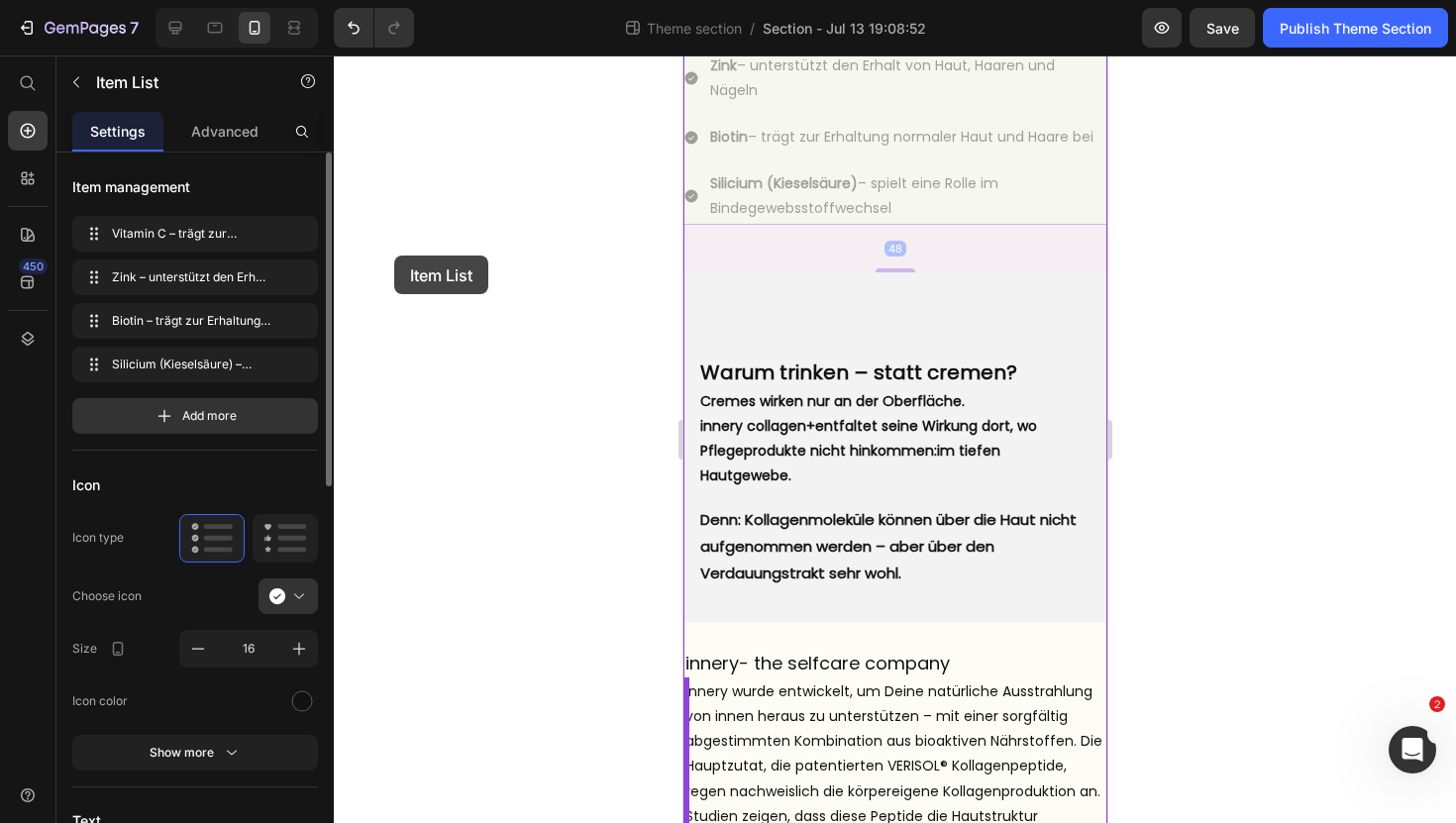 drag, startPoint x: 711, startPoint y: 174, endPoint x: 501, endPoint y: 217, distance: 214.3572 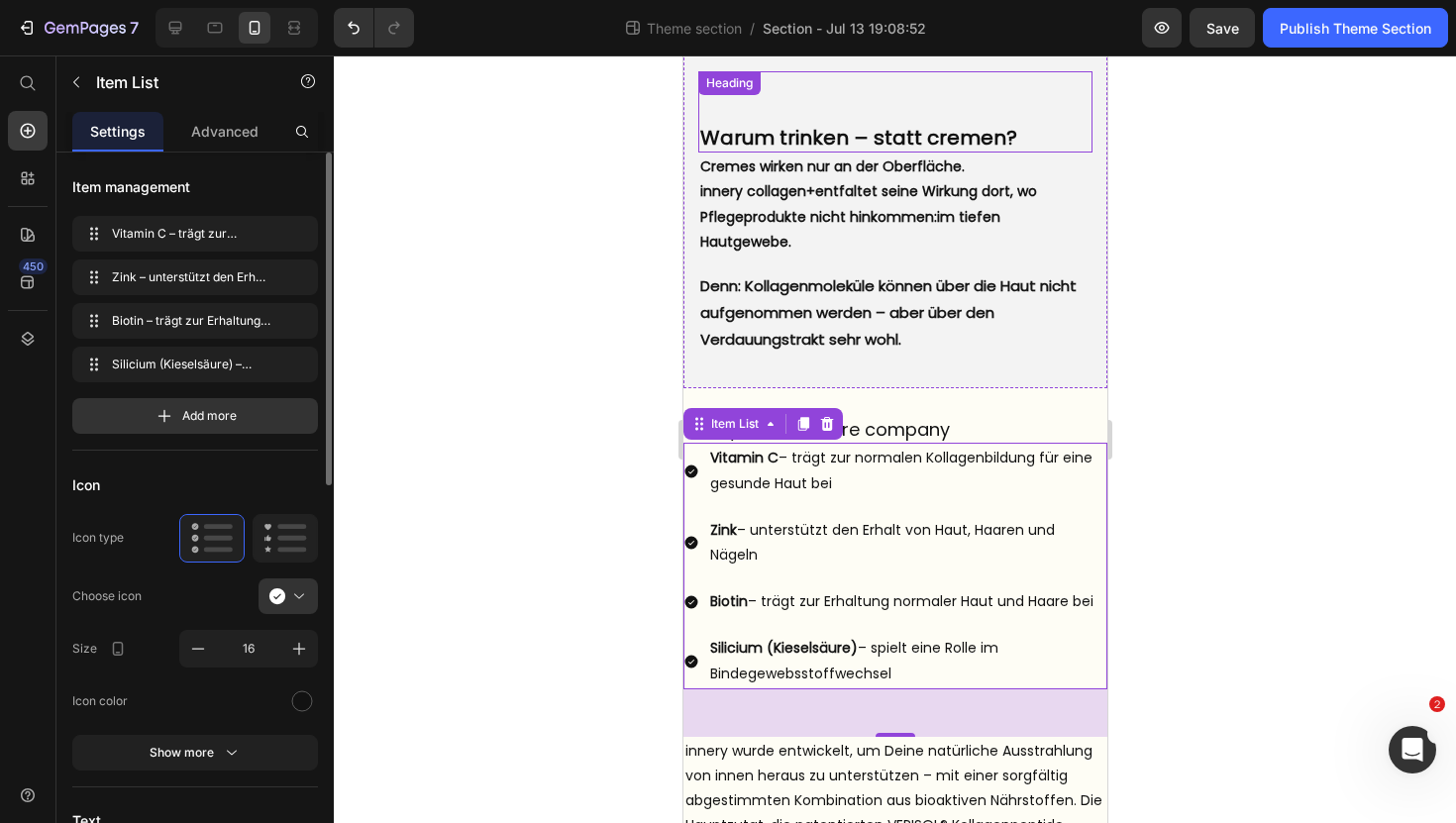 click on "Warum trinken – statt cremen?" at bounding box center (894, 112) 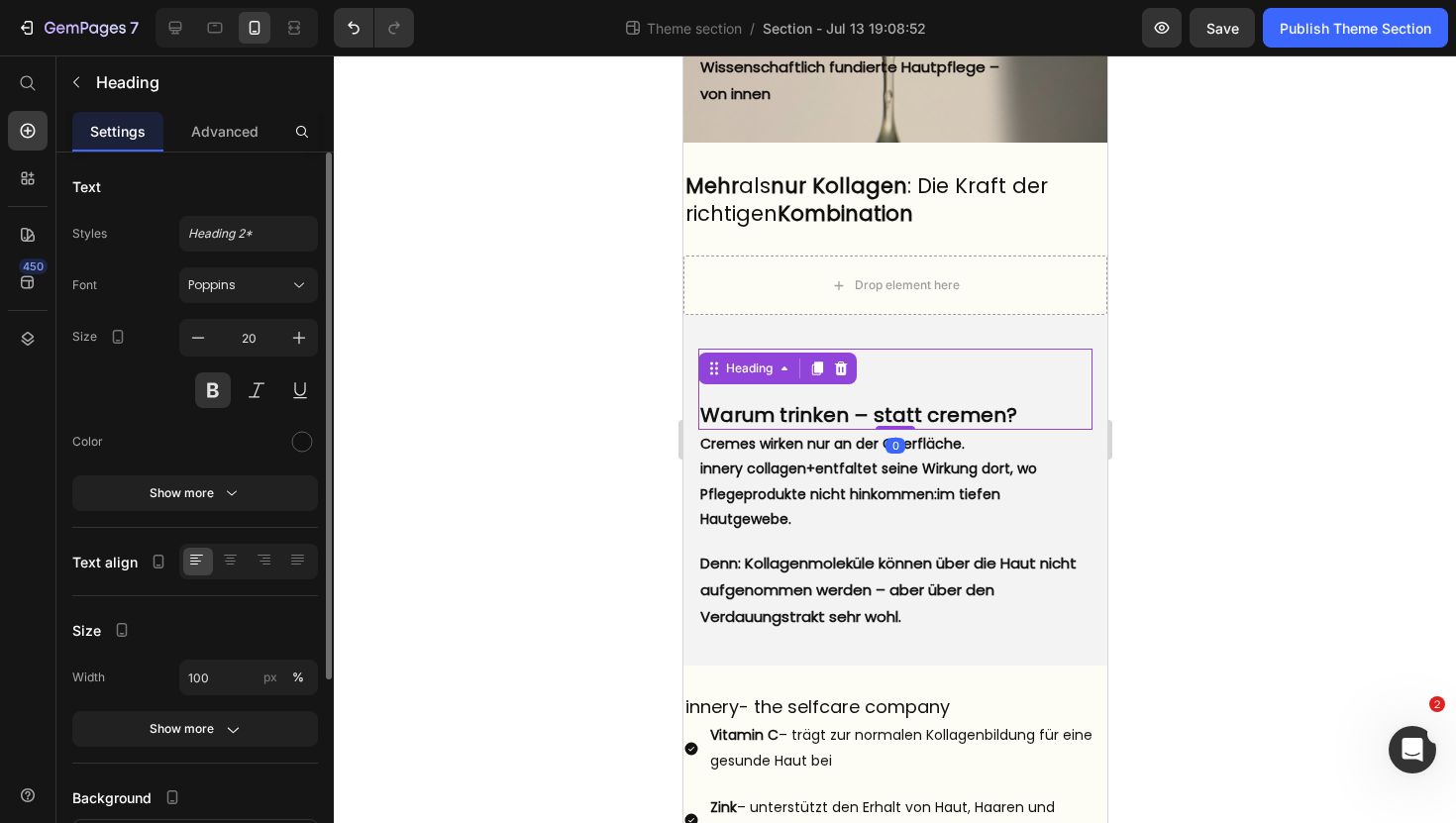scroll, scrollTop: 127, scrollLeft: 0, axis: vertical 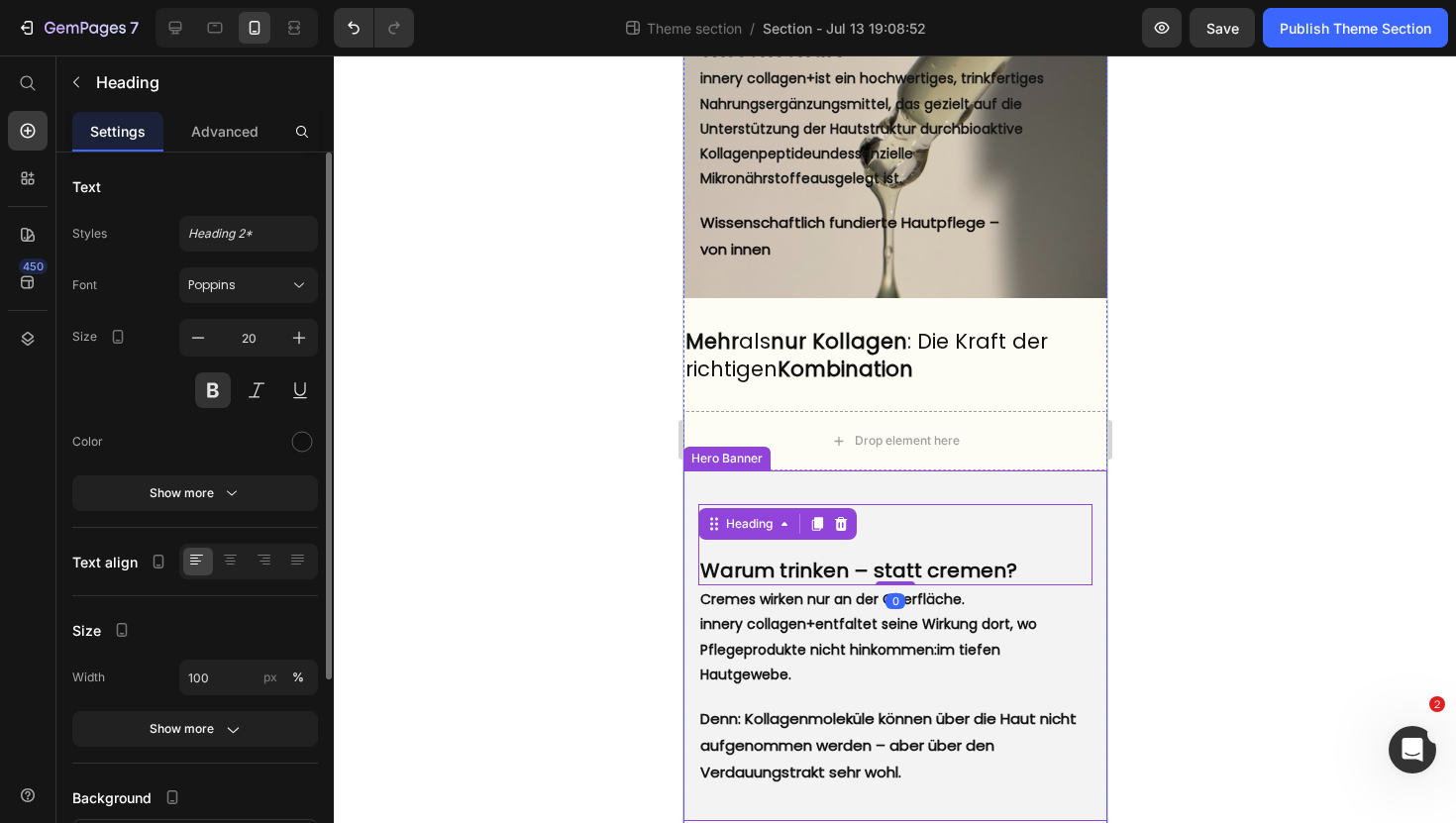 click on "Warum trinken – statt cremen? Heading   0 But I must explain to you how all this mistaken idea of denouncing pleasure and praising pain was born and I will give you a complete account of the system, and expound the actual teachings of the great explorer Text Block Explore now Button At vero eos et accusamus et iusto odio benefits Text Block Cremes wirken nur an der Oberfläche. innery collagen+  entfaltet seine Wirkung dort, wo Pflegeprodukte nicht hinkommen:  im tiefen Hautgewebe. Text Block Denn: Kollagenmoleküle können über die Haut nicht aufgenommen werden – aber über den Verdauungstrakt sehr wohl. Text Block" at bounding box center (894, 646) 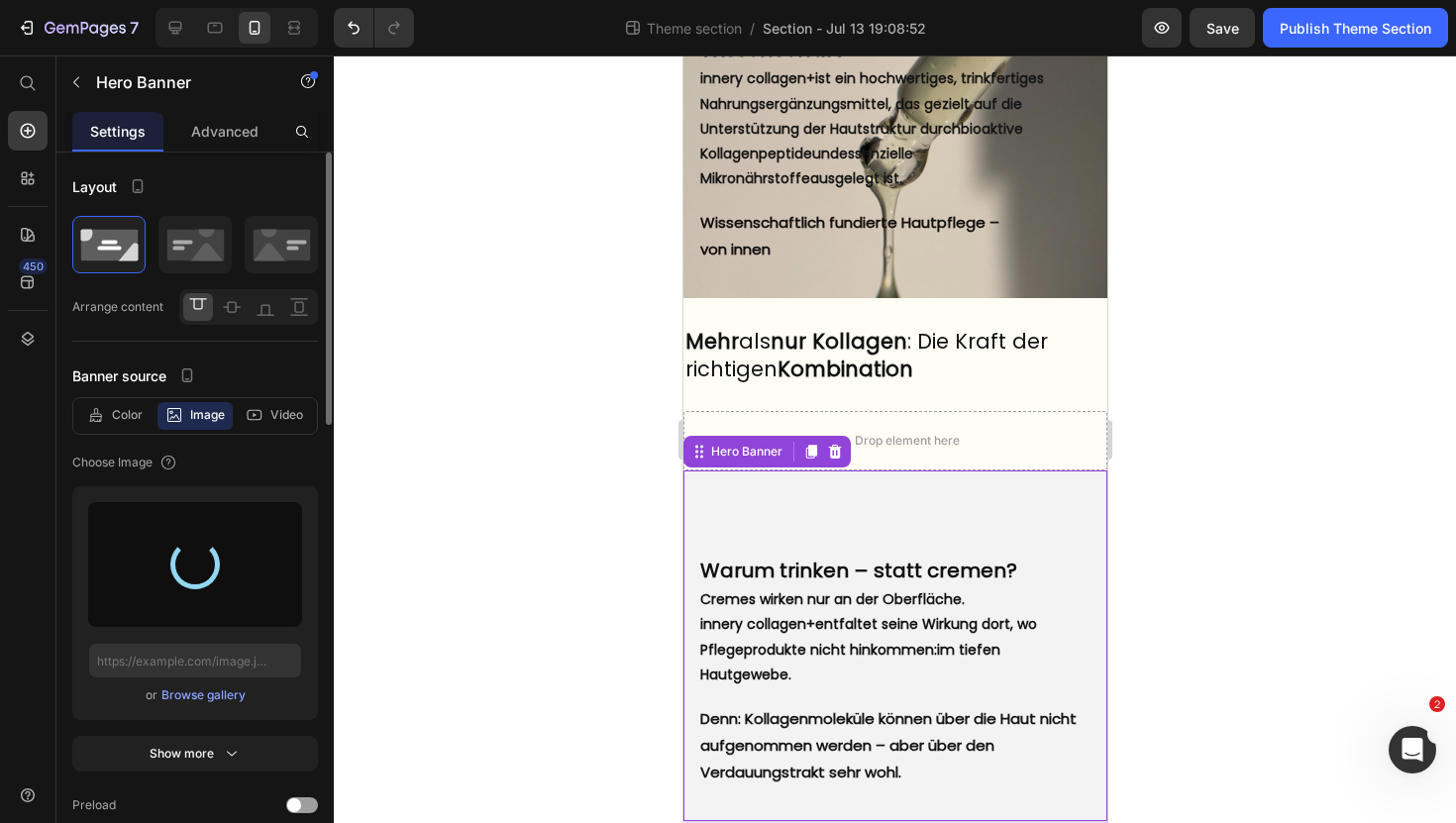 type on "https://cdn.shopify.com/s/files/1/0972/8154/0436/files/gempages_573652983133242436-43eb77a5-84d6-410e-bba9-83d0a3ad7698.png" 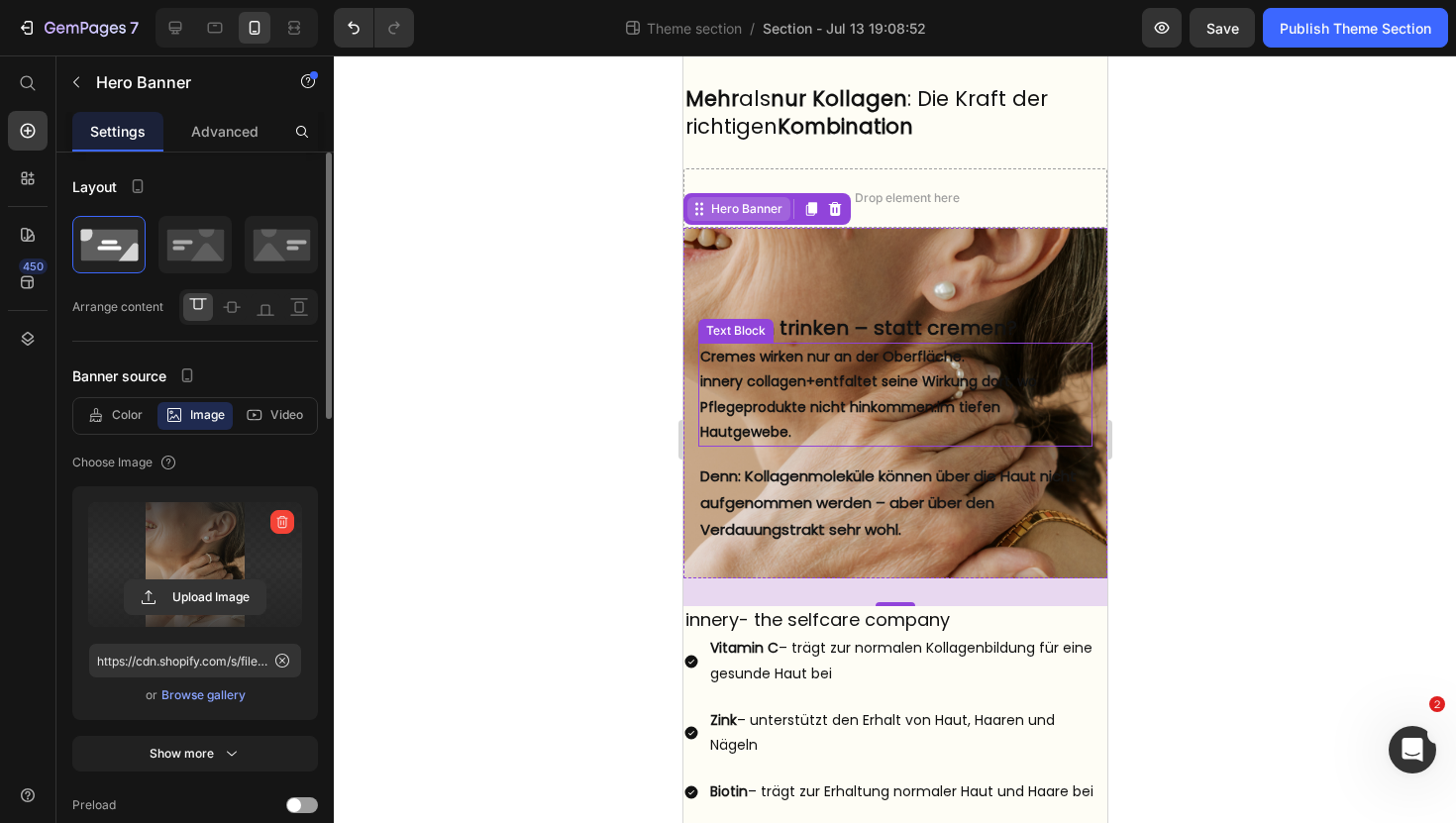scroll, scrollTop: 274, scrollLeft: 0, axis: vertical 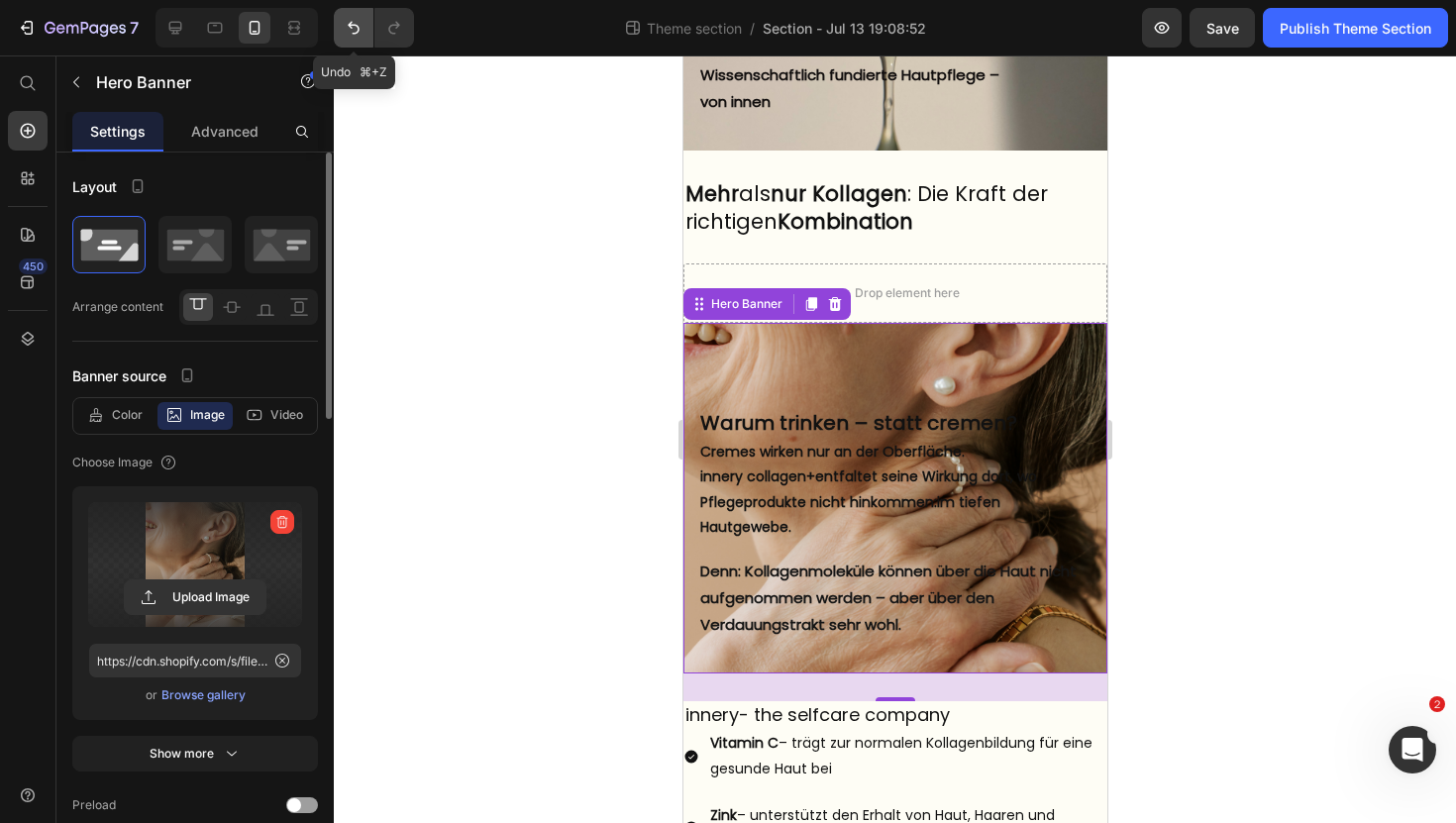 click 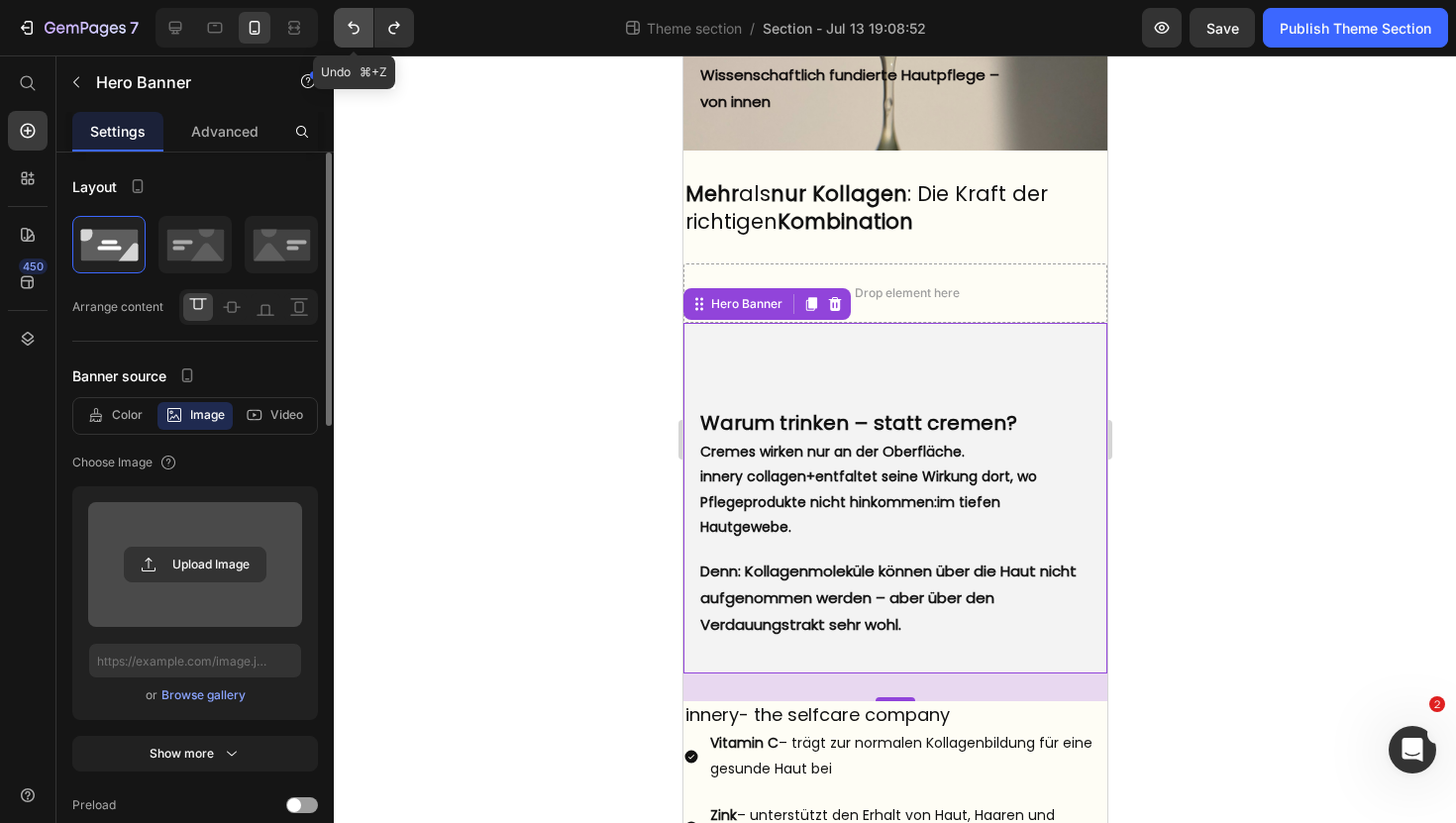 click 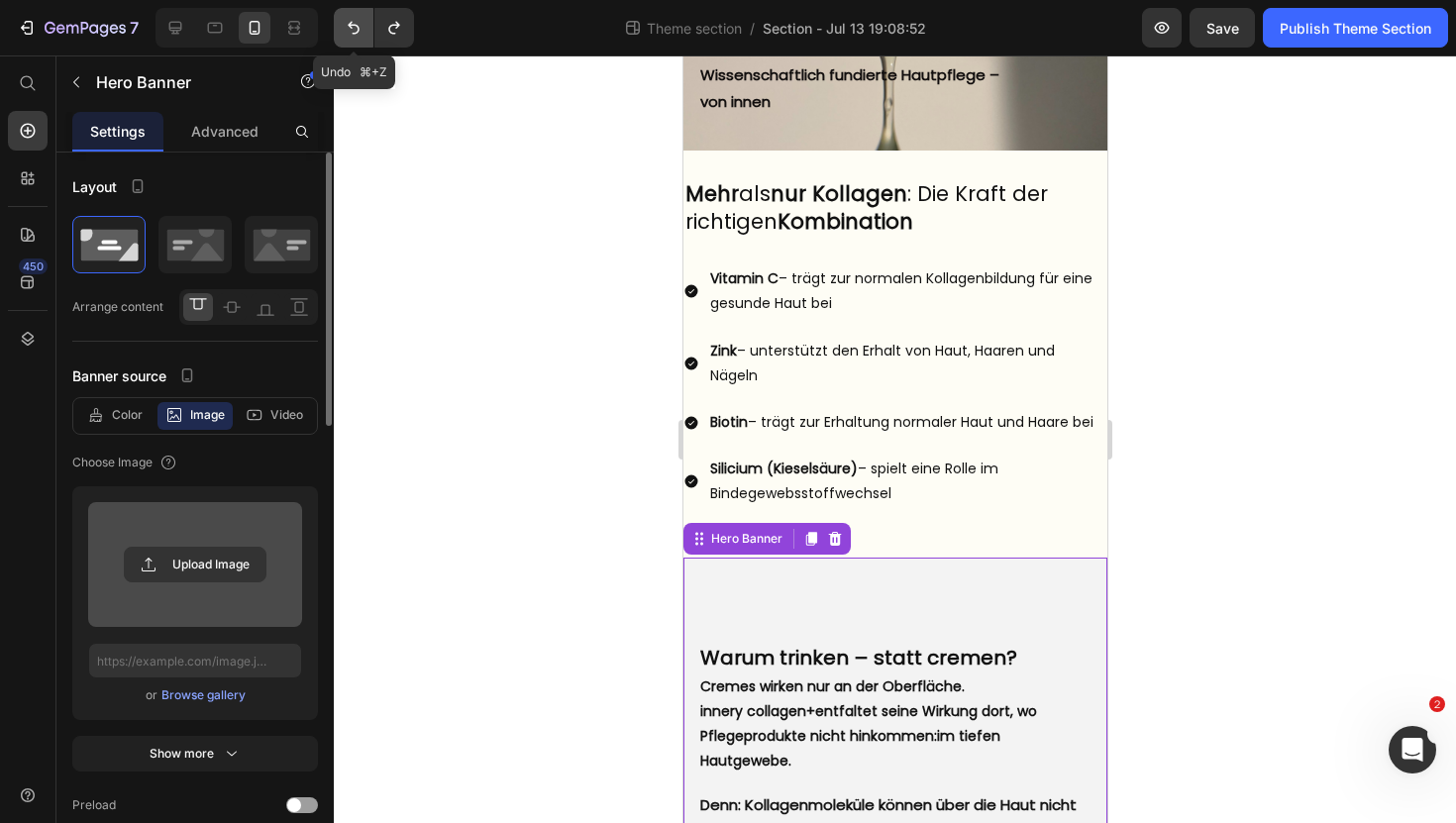 click 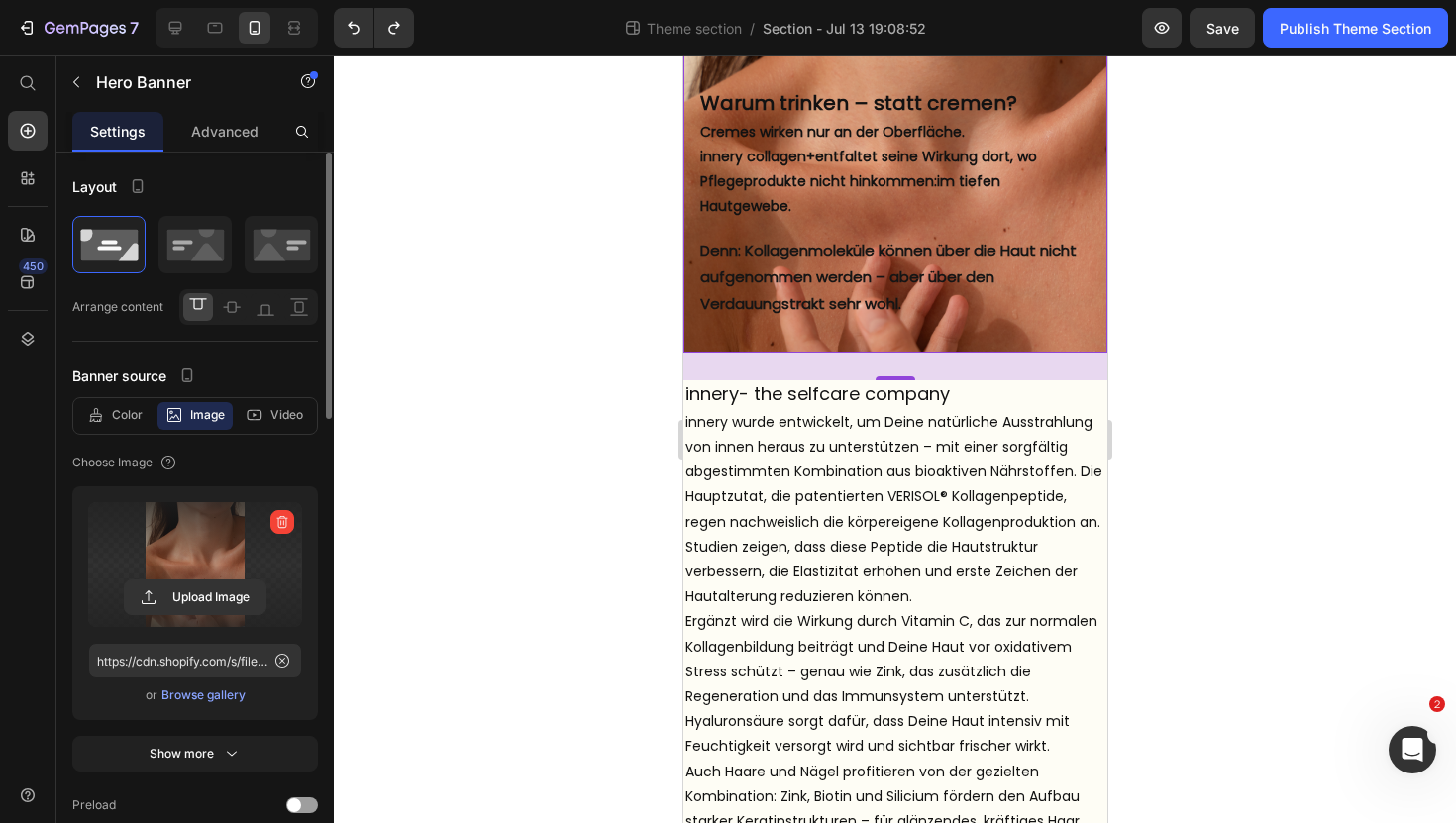 scroll, scrollTop: 458, scrollLeft: 0, axis: vertical 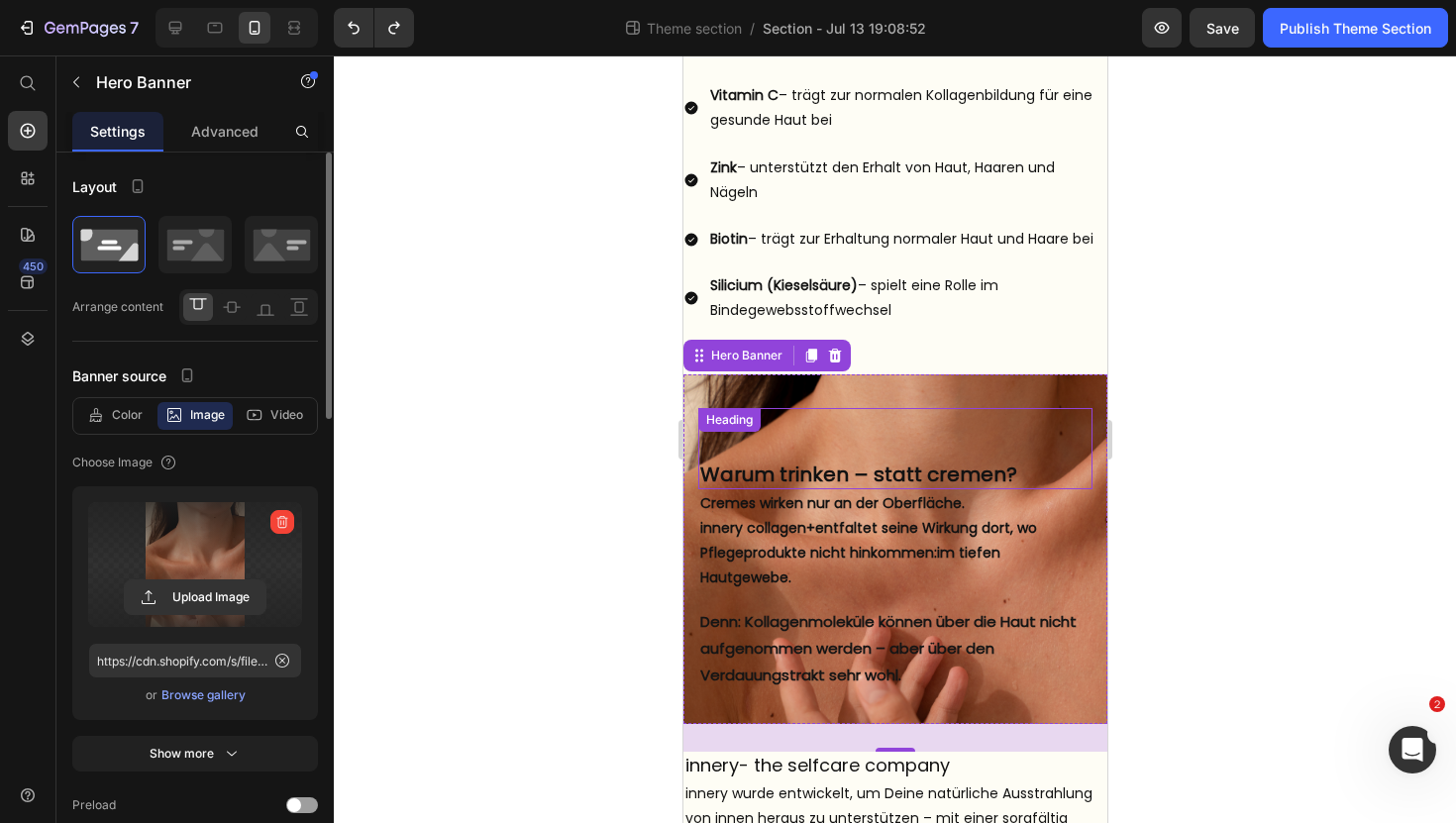 click on "Warum trinken – statt cremen?" at bounding box center (894, 449) 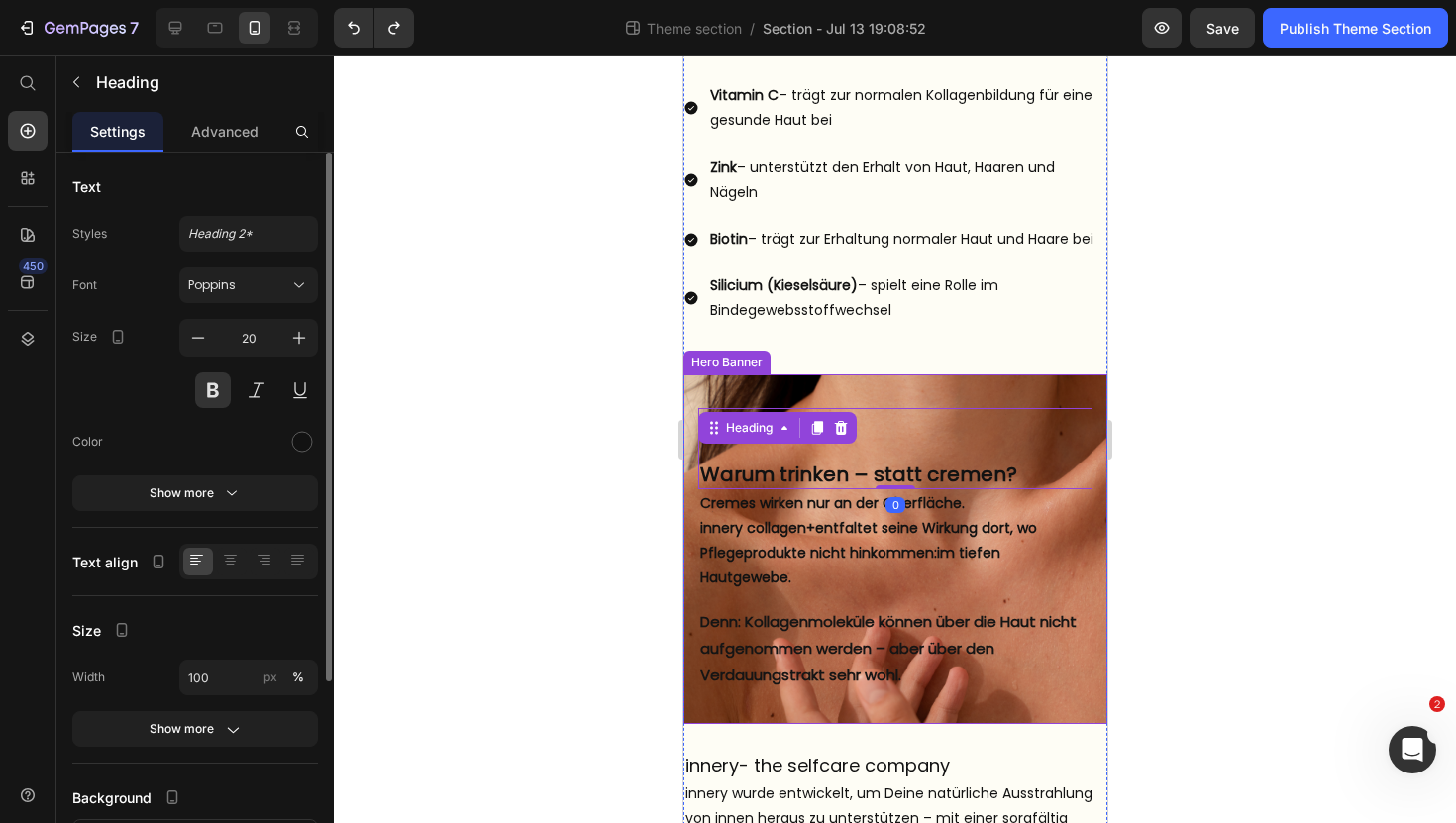 click on "Warum trinken – statt cremen? Heading   0 But I must explain to you how all this mistaken idea of denouncing pleasure and praising pain was born and I will give you a complete account of the system, and expound the actual teachings of the great explorer Text Block Explore now Button At vero eos et accusamus et iusto odio benefits Text Block Cremes wirken nur an der Oberfläche. innery collagen+  entfaltet seine Wirkung dort, wo Pflegeprodukte nicht hinkommen:  im tiefen Hautgewebe. Text Block Denn: Kollagenmoleküle können über die Haut nicht aufgenommen werden – aber über den Verdauungstrakt sehr wohl. Text Block" at bounding box center (894, 550) 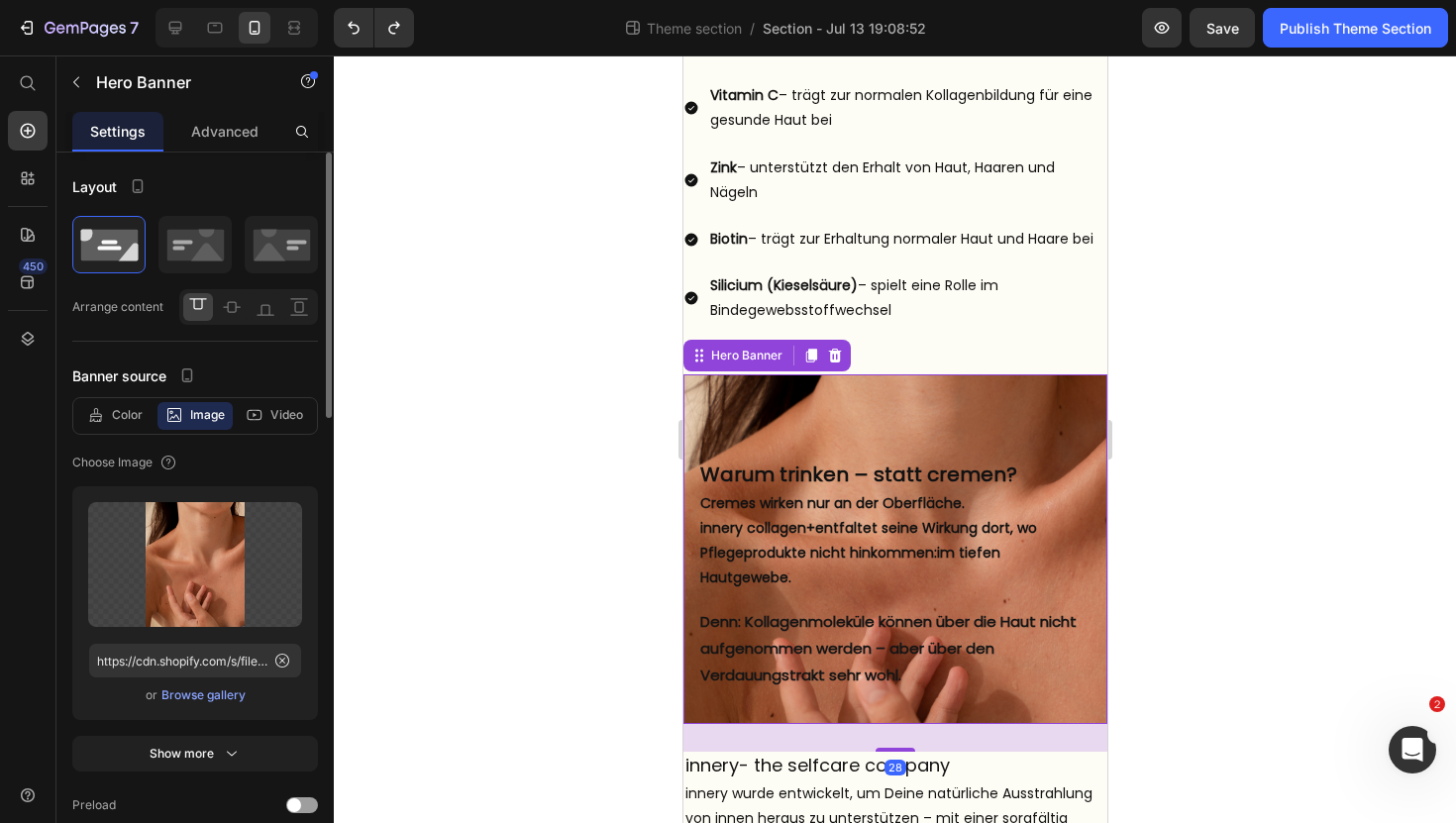 click on "Browse gallery" at bounding box center [203, 695] 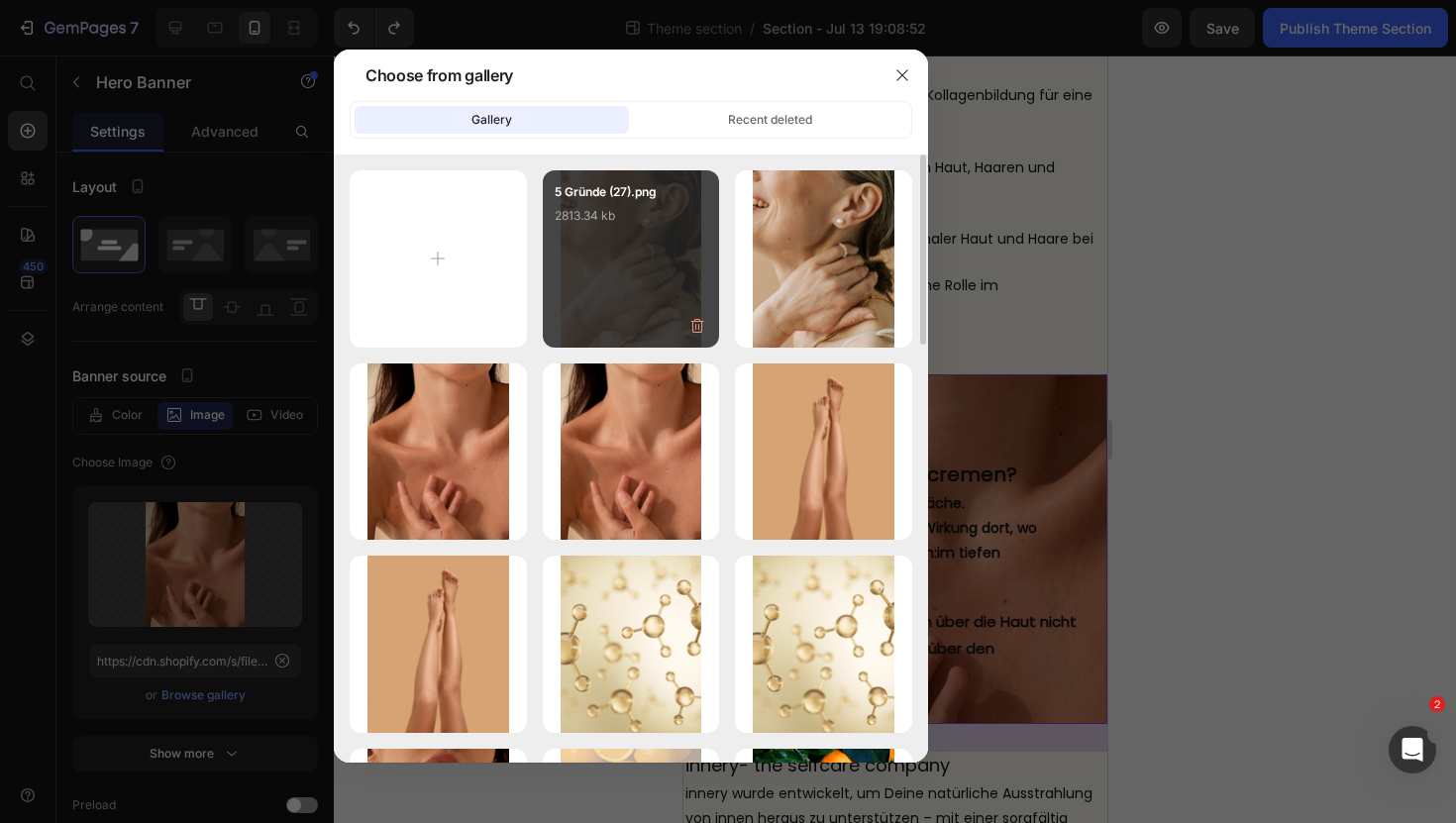 click on "5 Gründe (27).png 2813.34 kb" at bounding box center (631, 258) 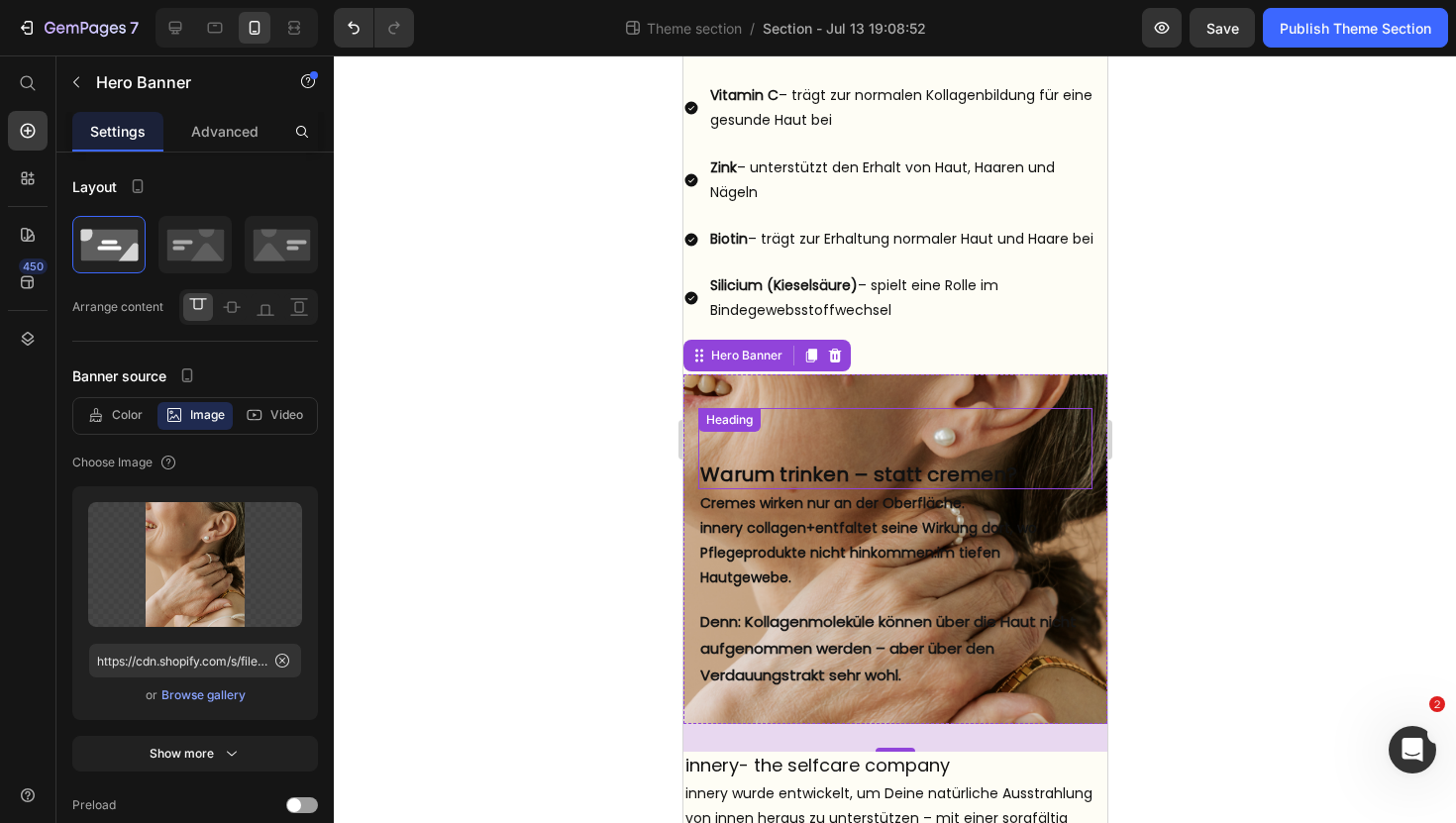 click on "Warum trinken – statt cremen?" at bounding box center (894, 449) 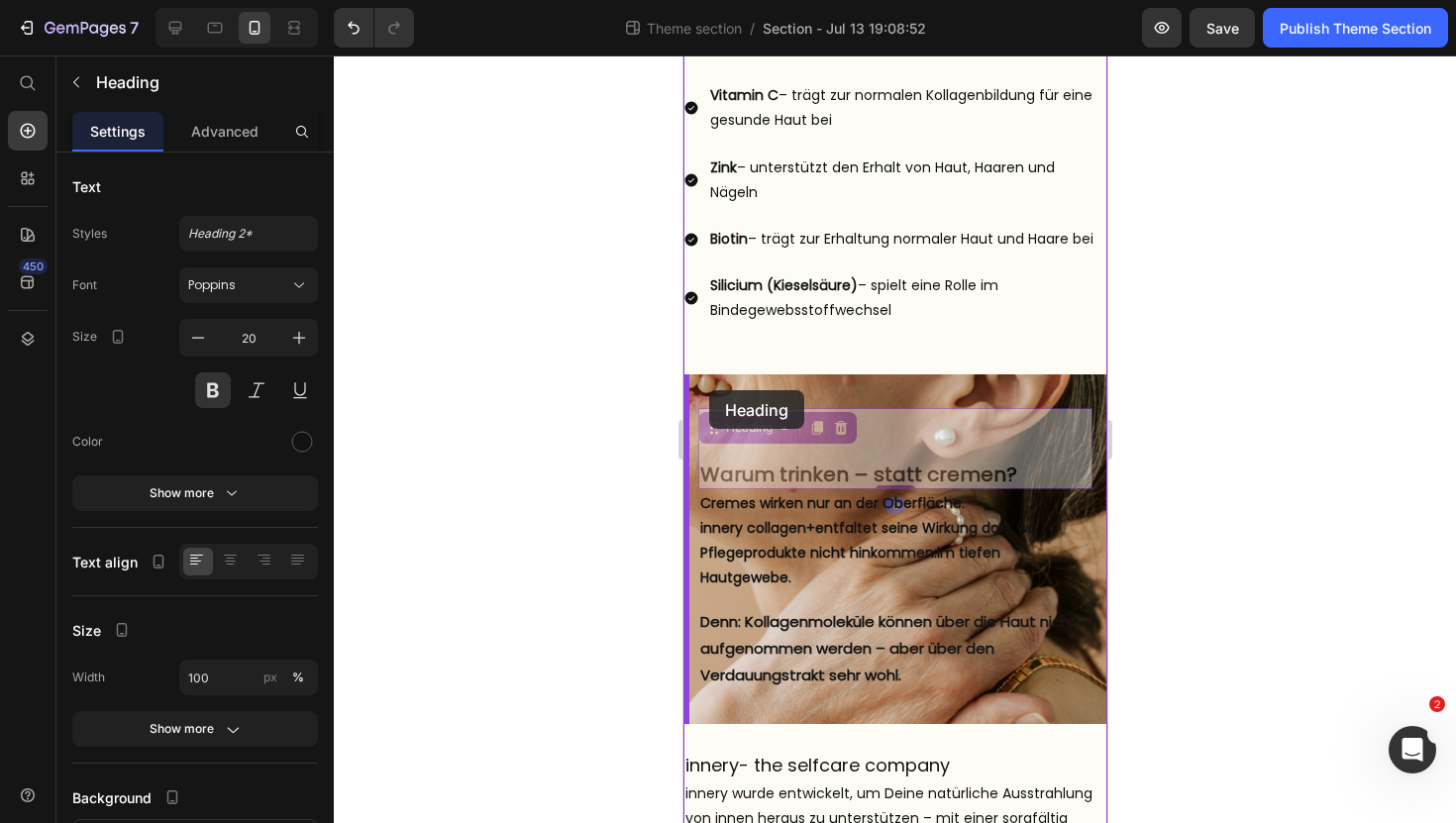 drag, startPoint x: 714, startPoint y: 428, endPoint x: 708, endPoint y: 389, distance: 39.45884 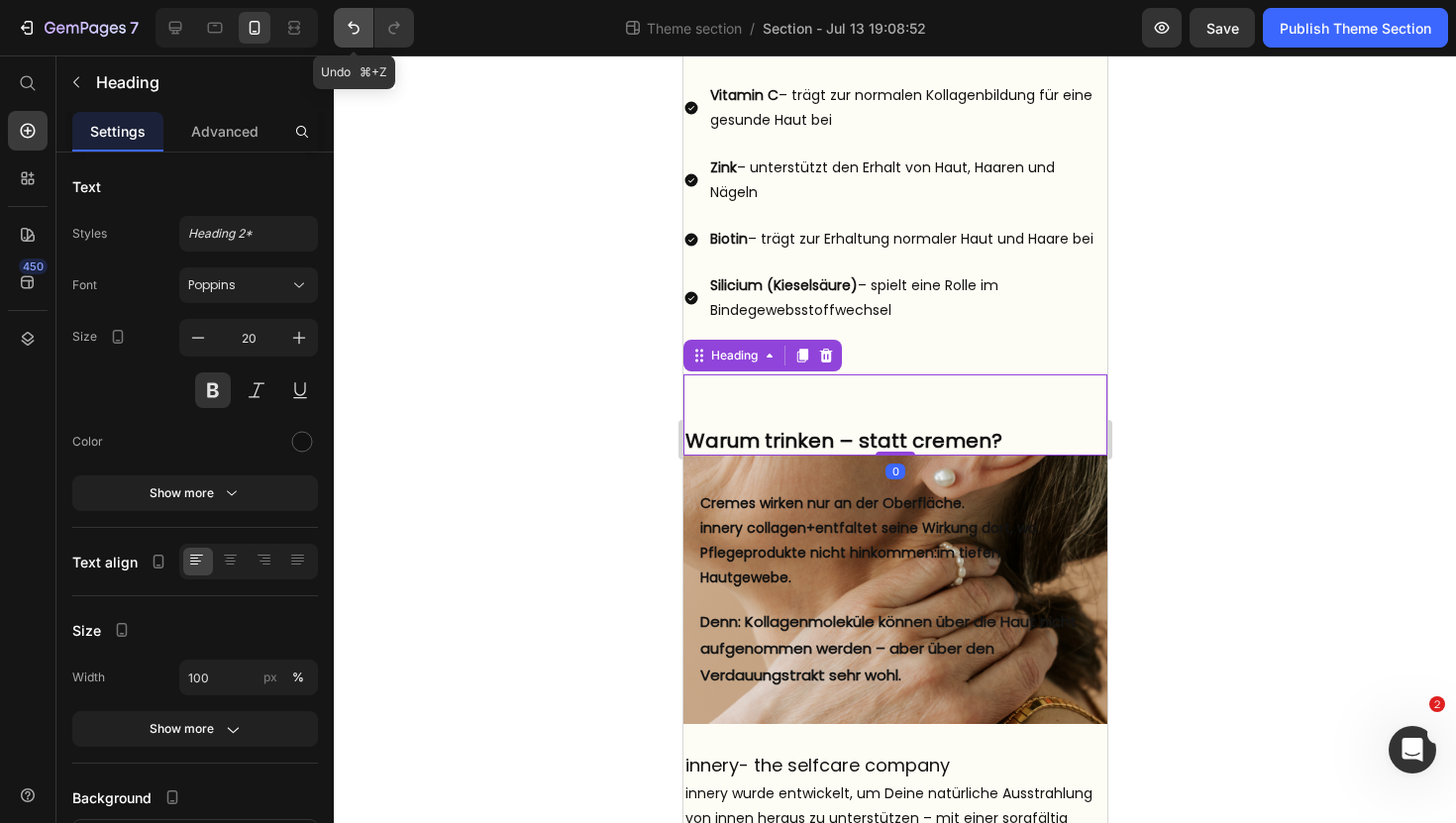 click 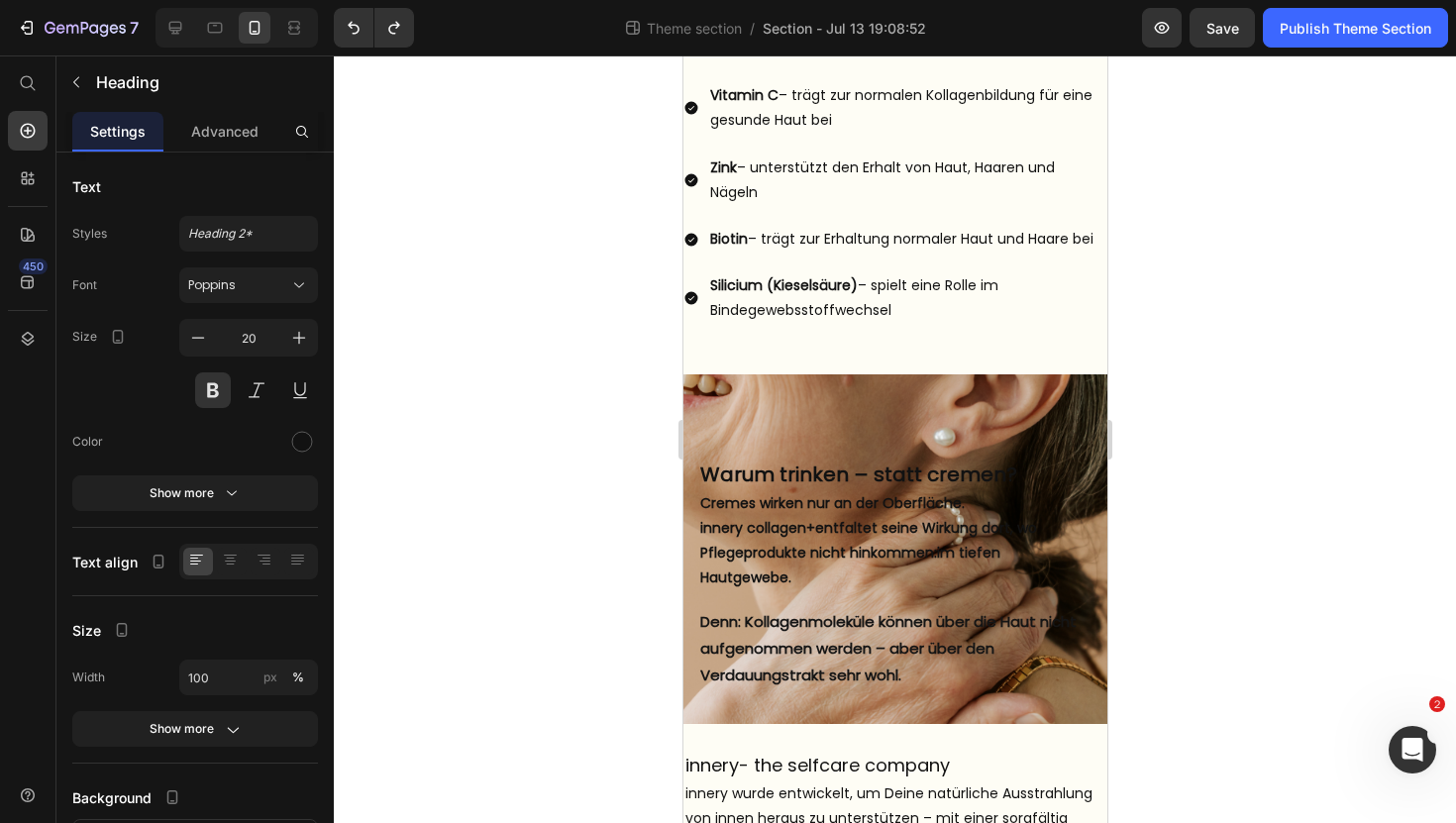 click on "Warum trinken – statt cremen?" at bounding box center (894, 449) 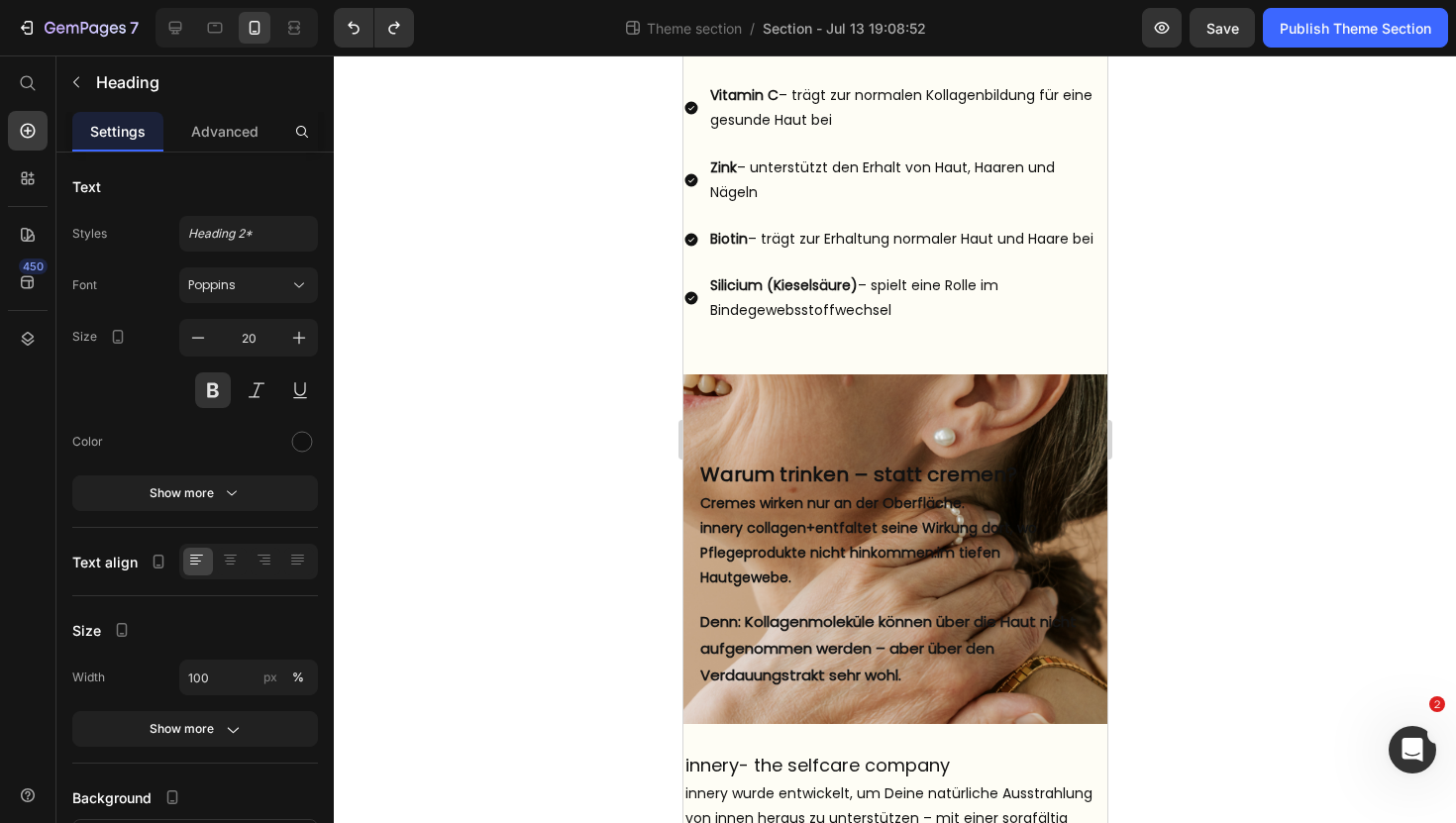 click on "Warum trinken – statt cremen?" at bounding box center [894, 449] 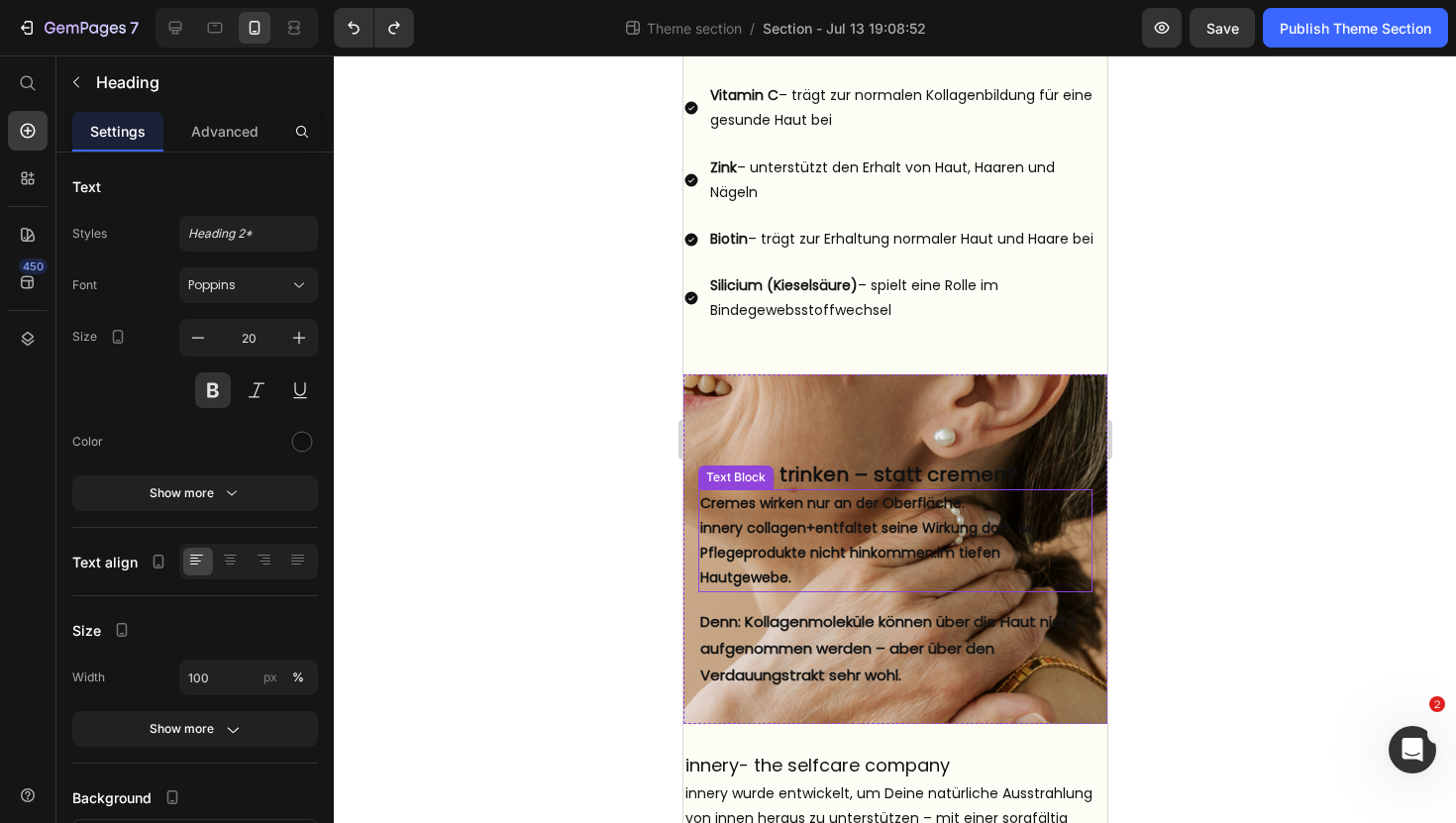 click on "Cremes wirken nur an der Oberfläche. innery collagen+  entfaltet seine Wirkung dort, wo Pflegeprodukte nicht hinkommen:  im tiefen Hautgewebe." at bounding box center (894, 541) 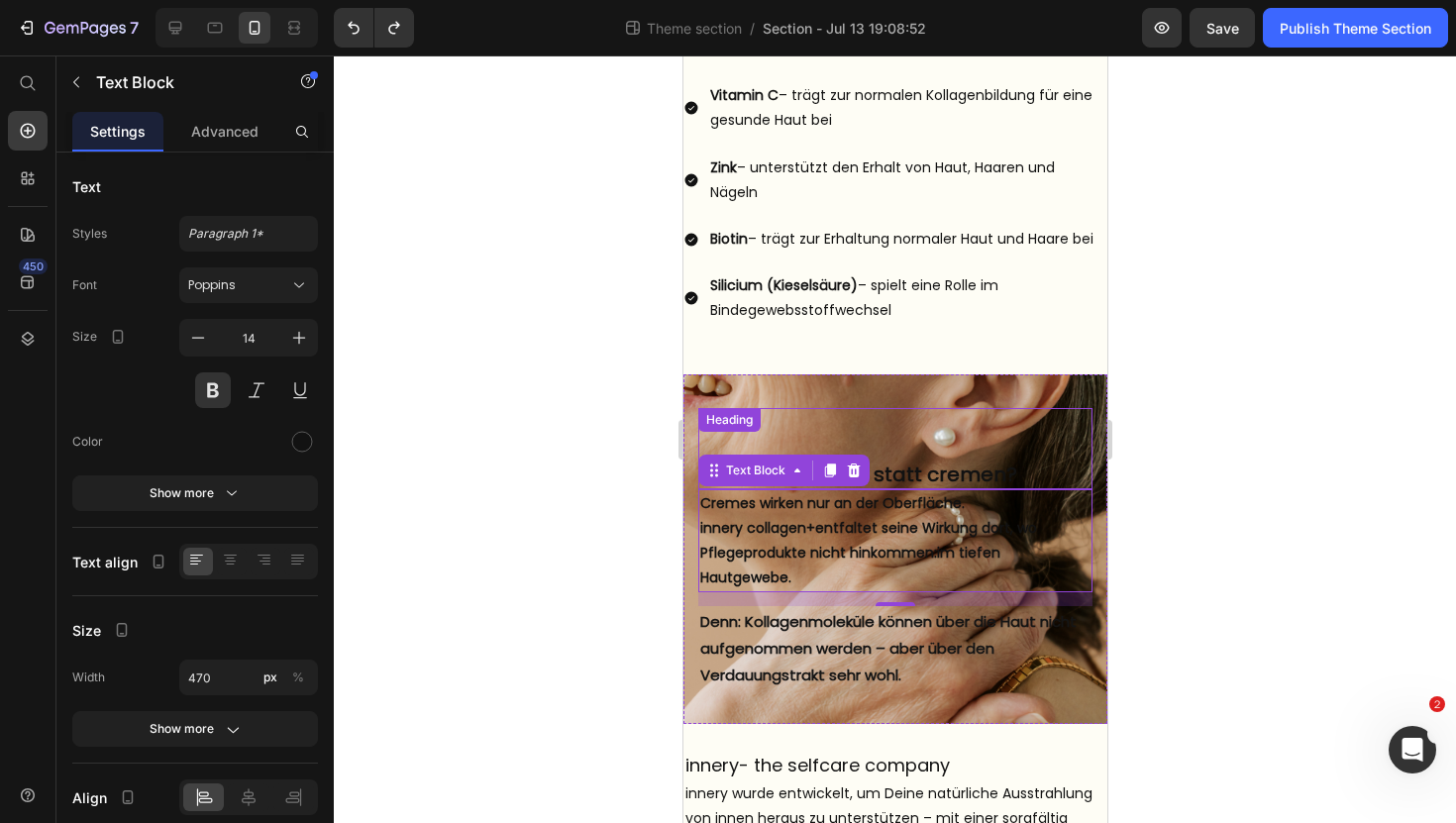 click on "⁠⁠⁠⁠⁠⁠⁠ Warum trinken – statt cremen?" at bounding box center [894, 449] 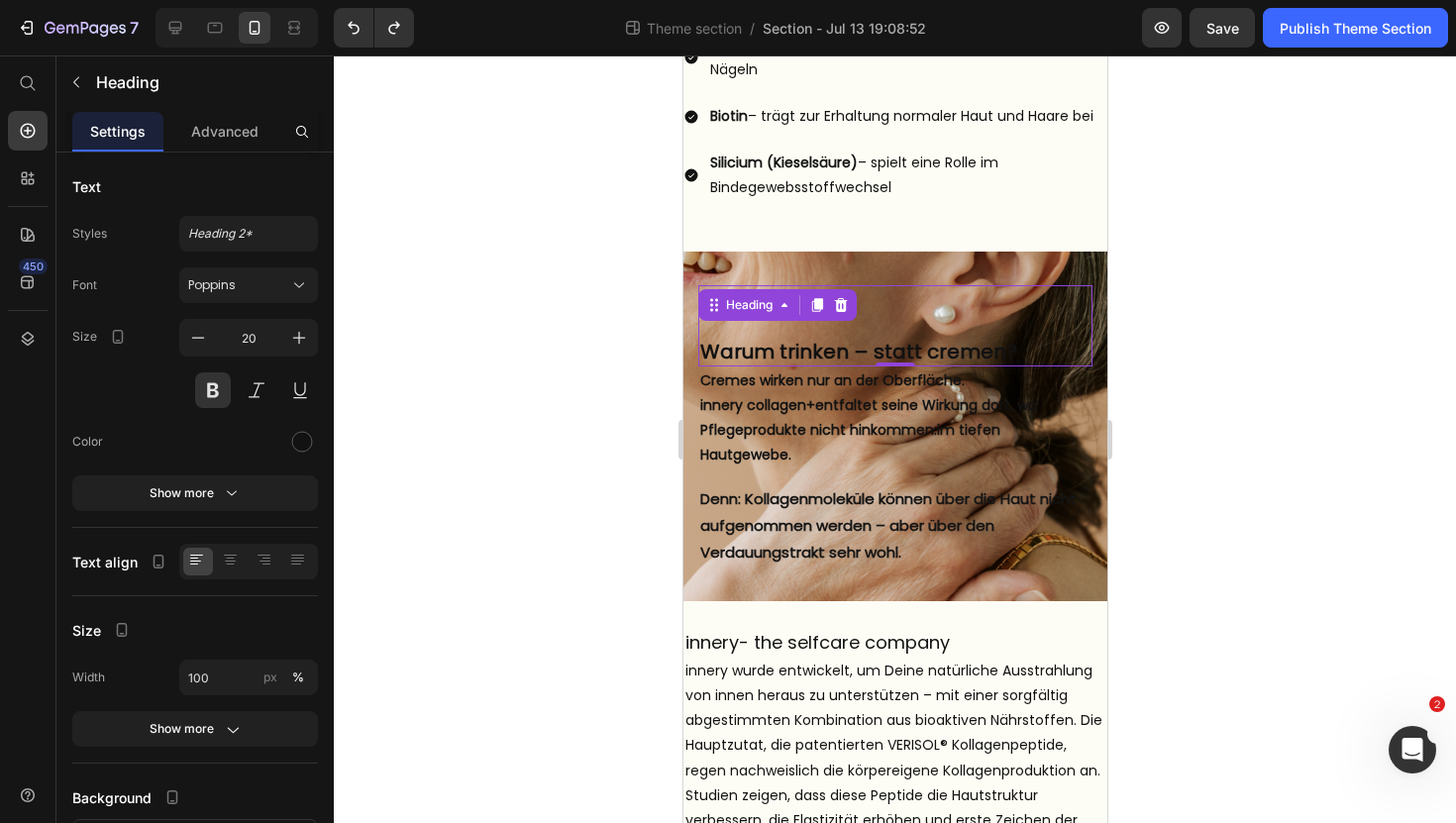 scroll, scrollTop: 562, scrollLeft: 0, axis: vertical 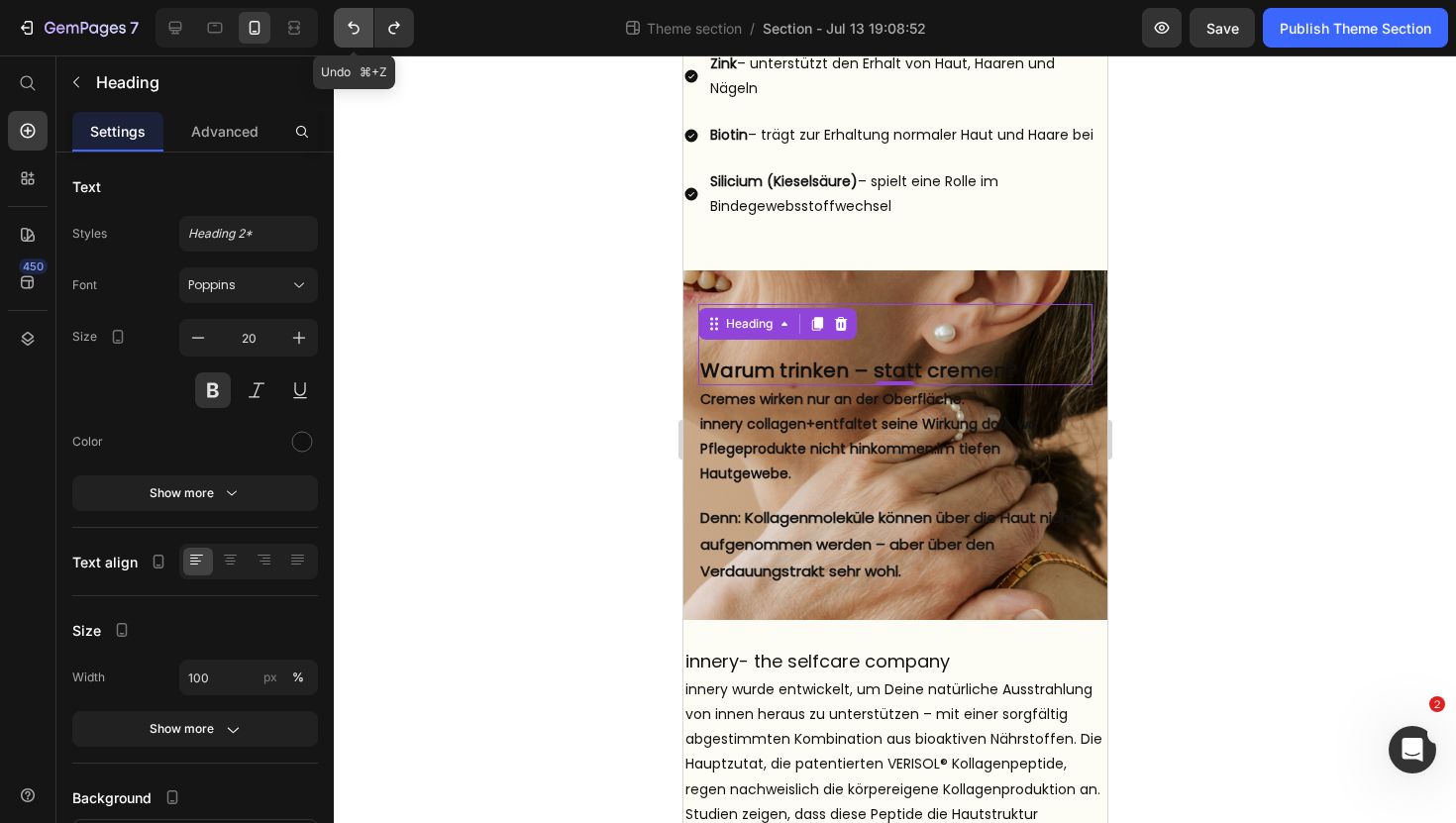 click 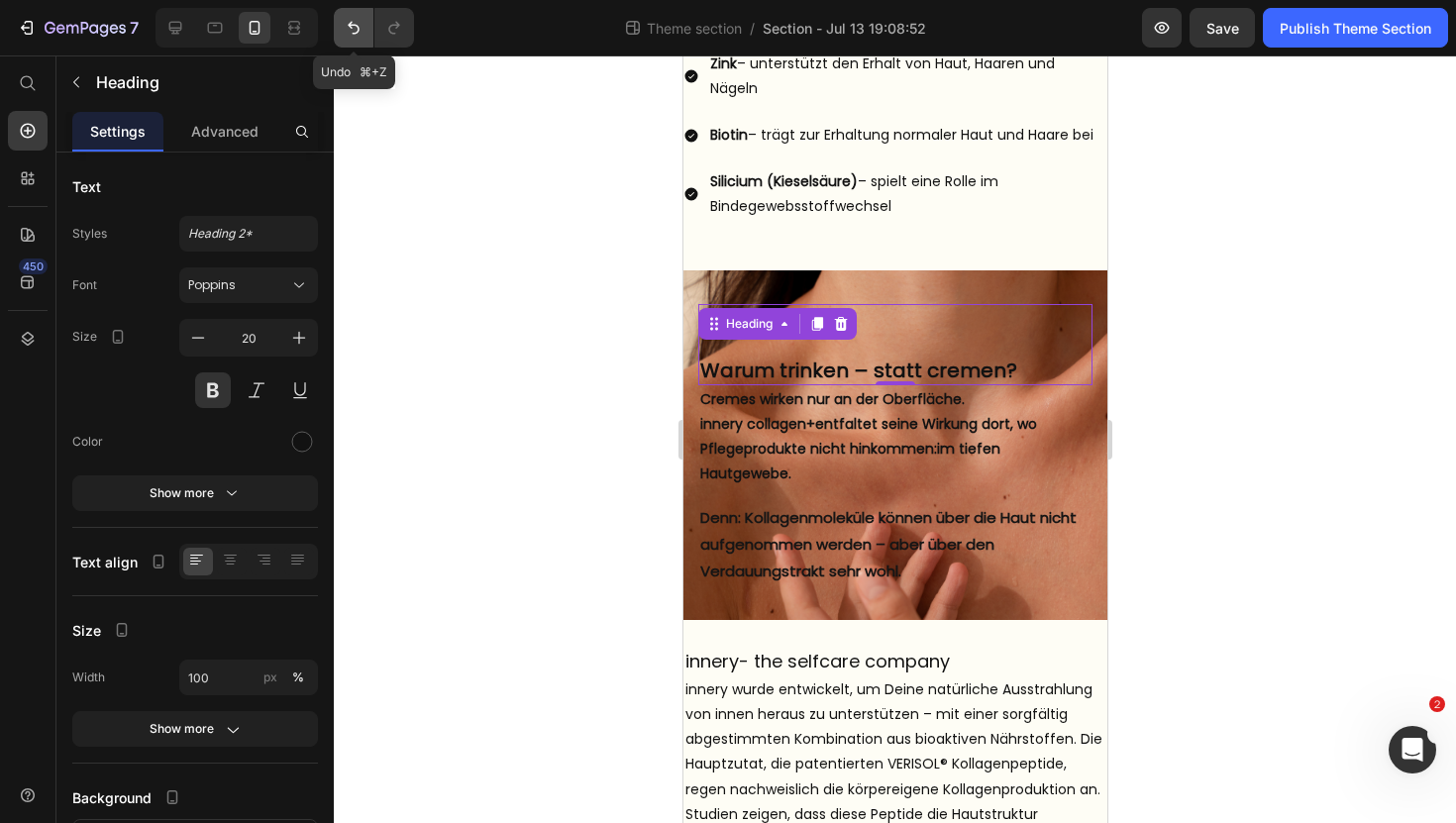 click 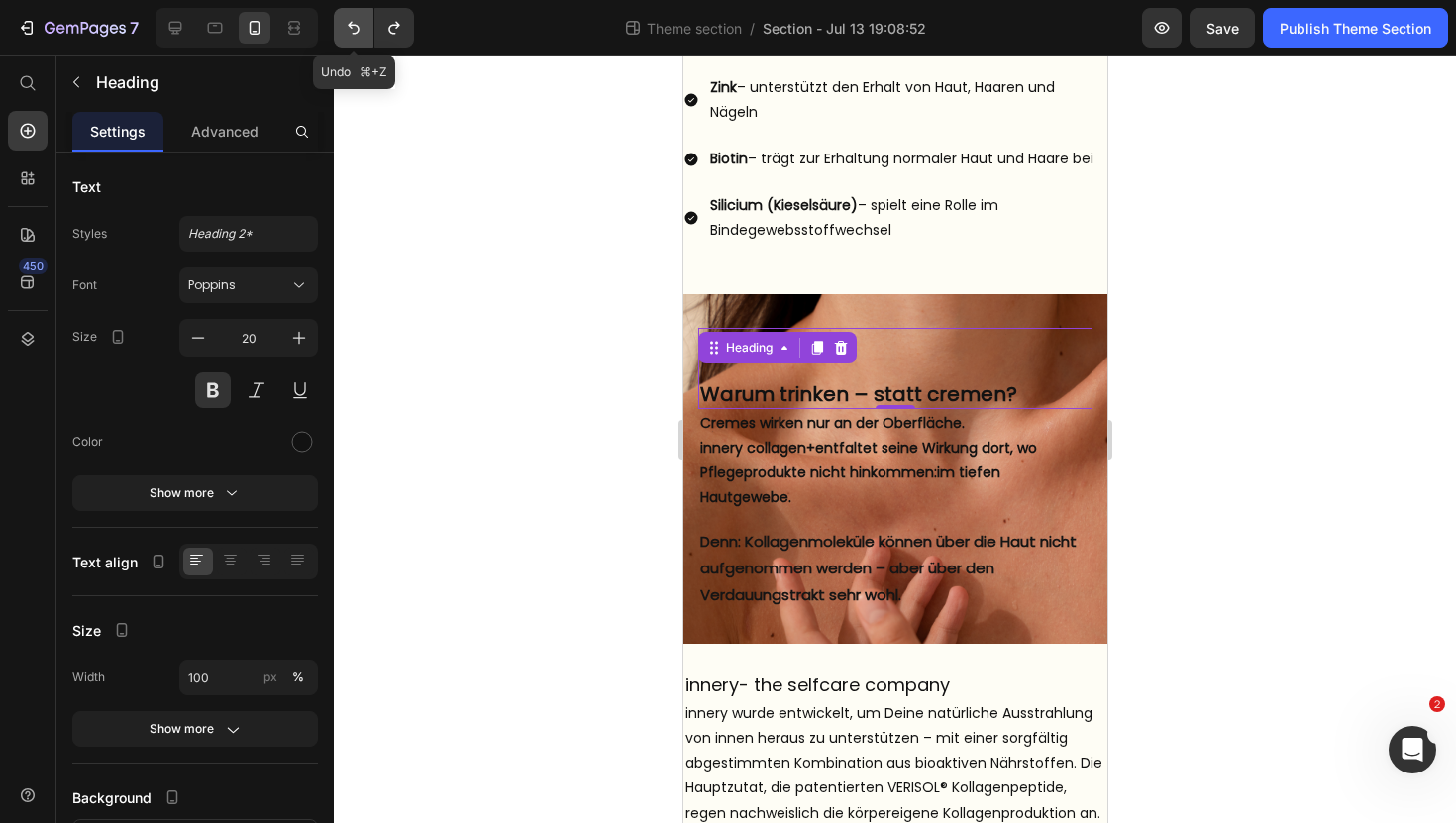 scroll, scrollTop: 585, scrollLeft: 0, axis: vertical 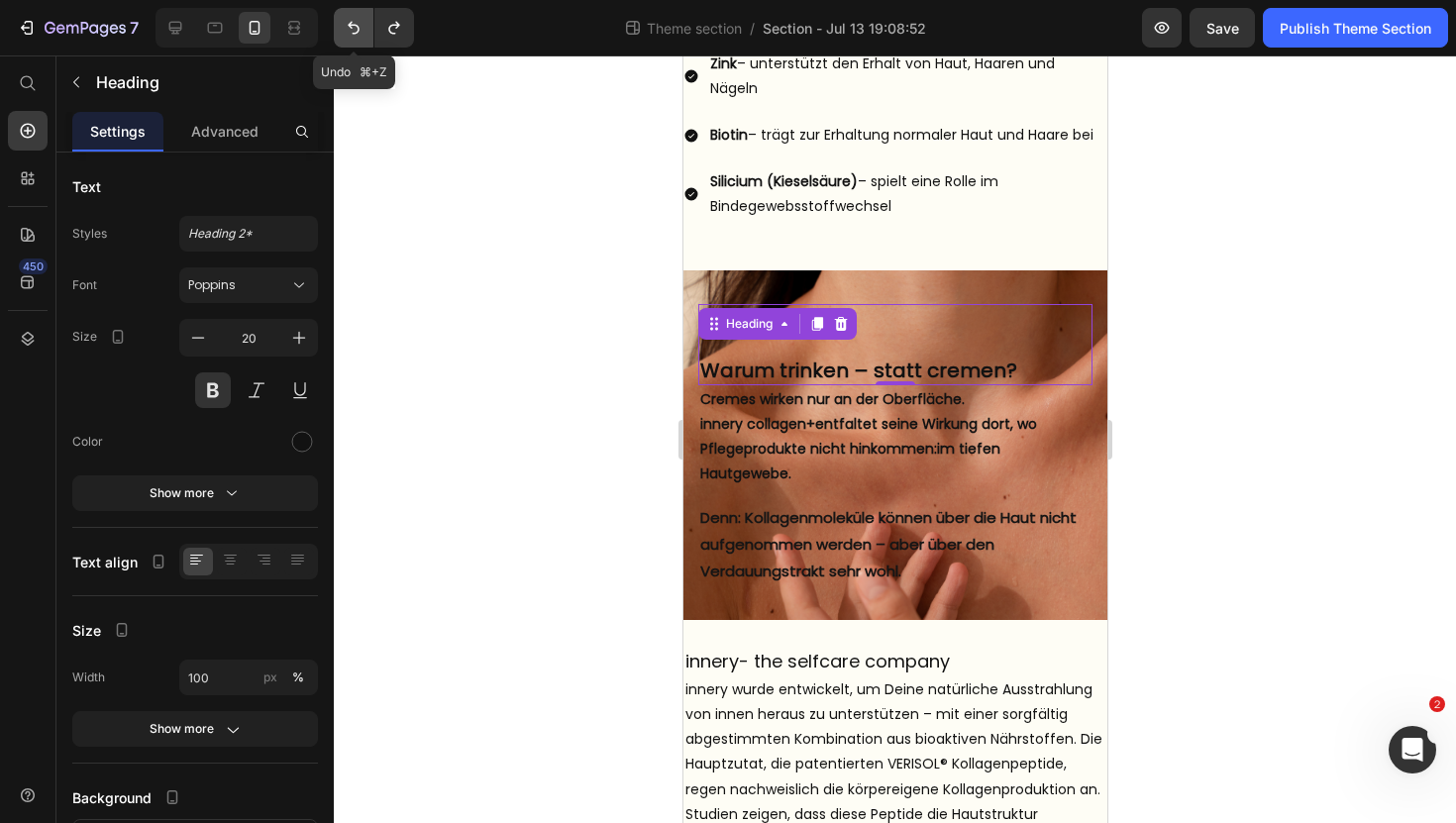 click 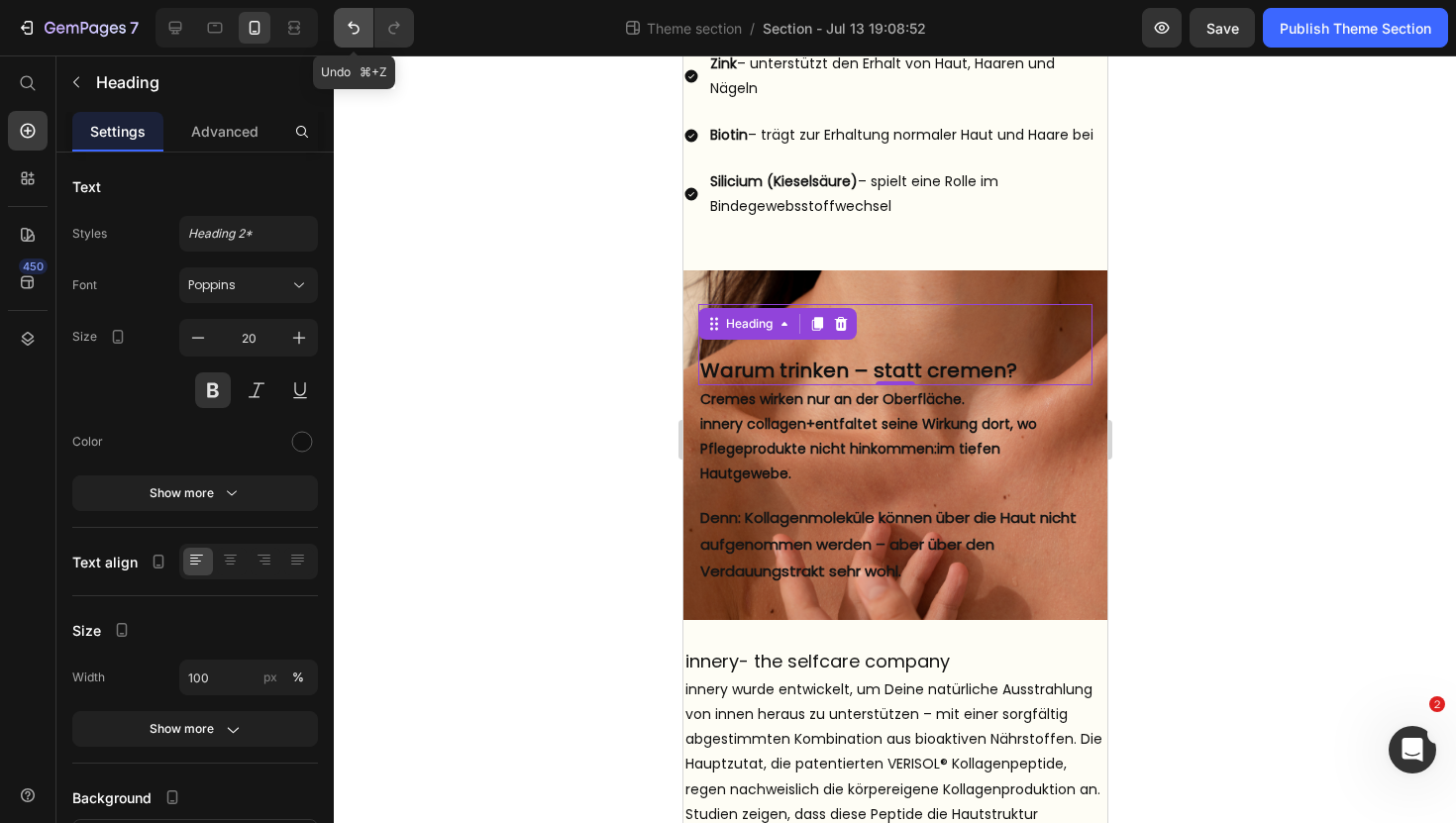 click 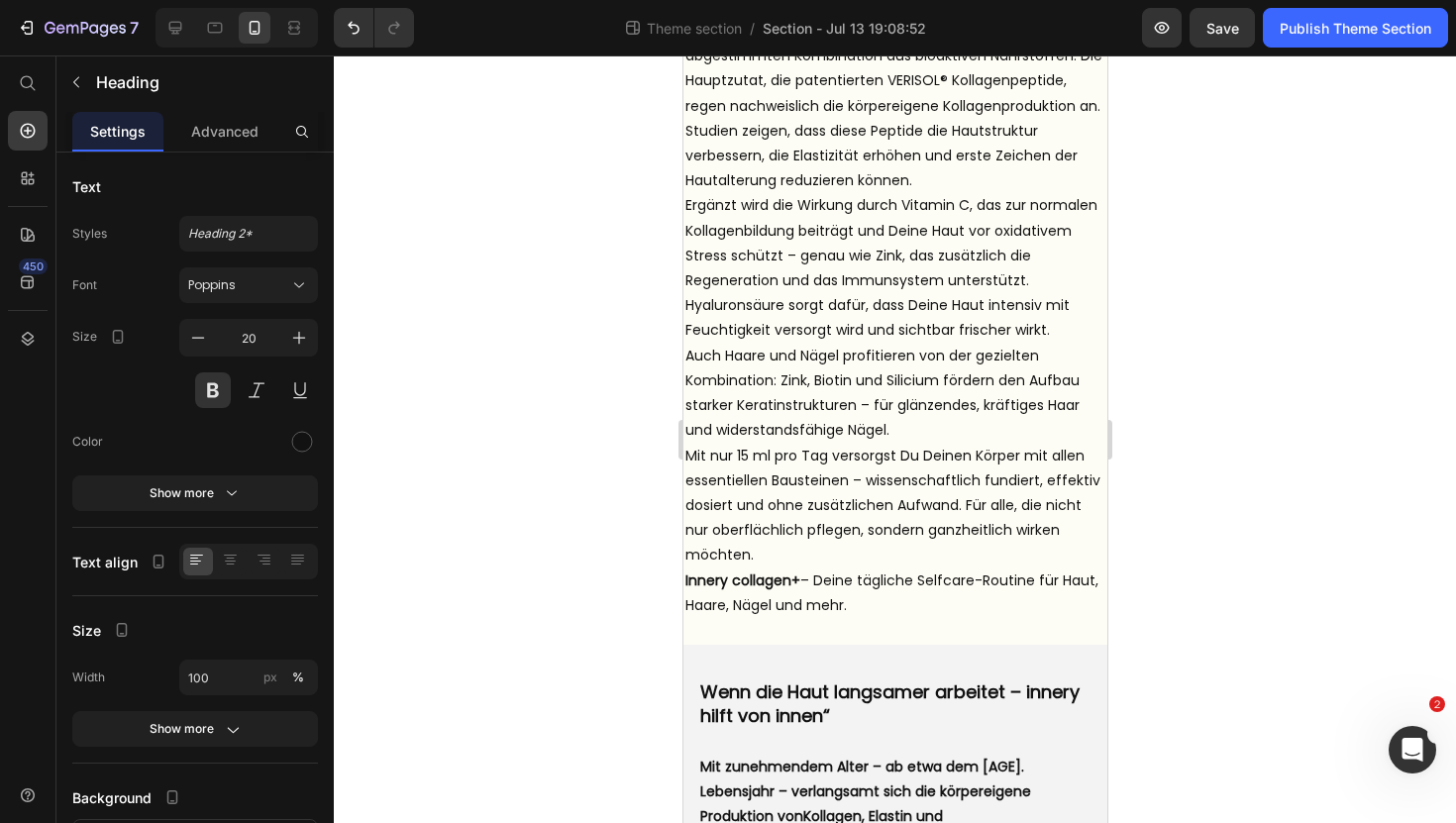 scroll, scrollTop: 1521, scrollLeft: 0, axis: vertical 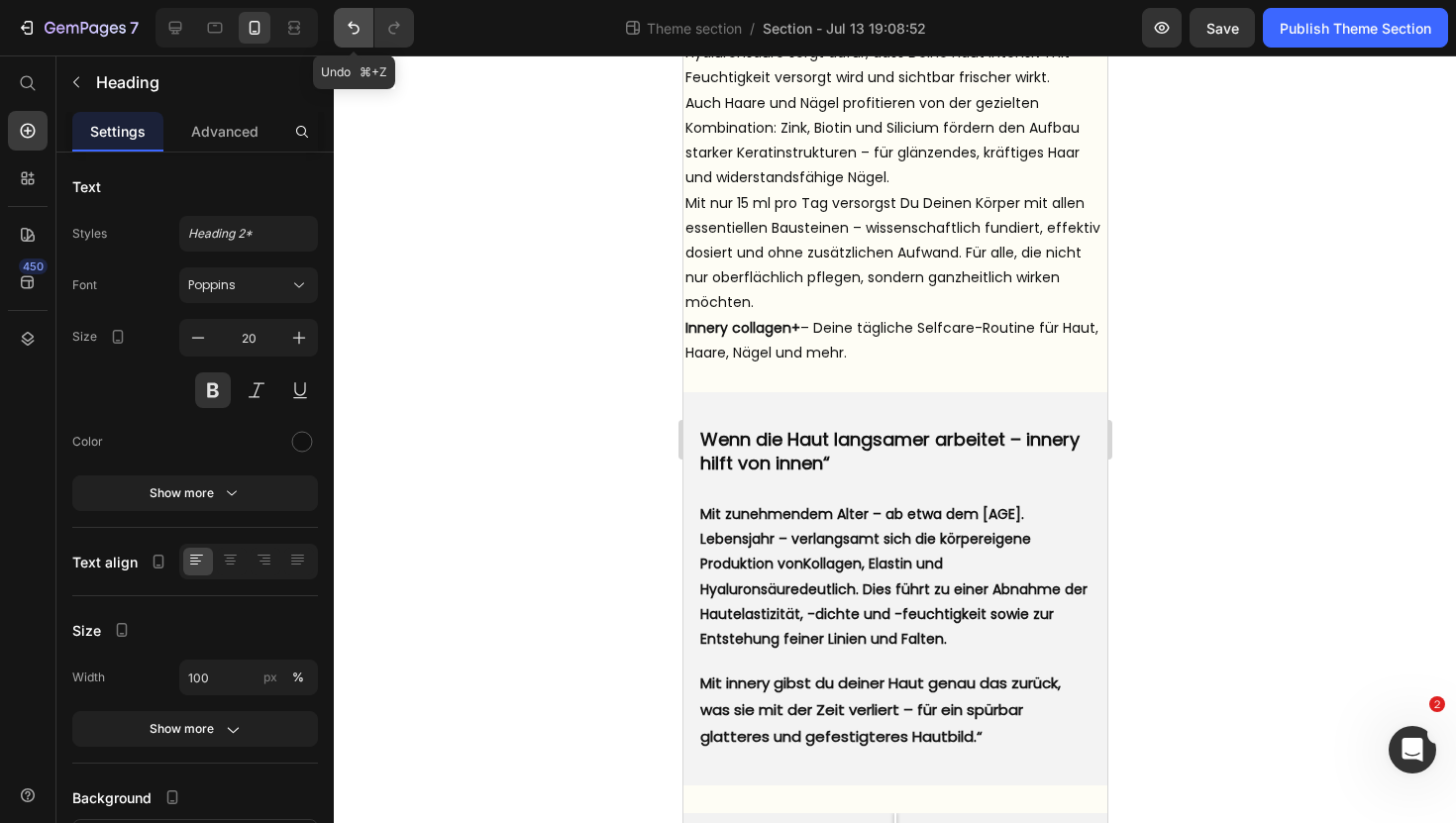 click 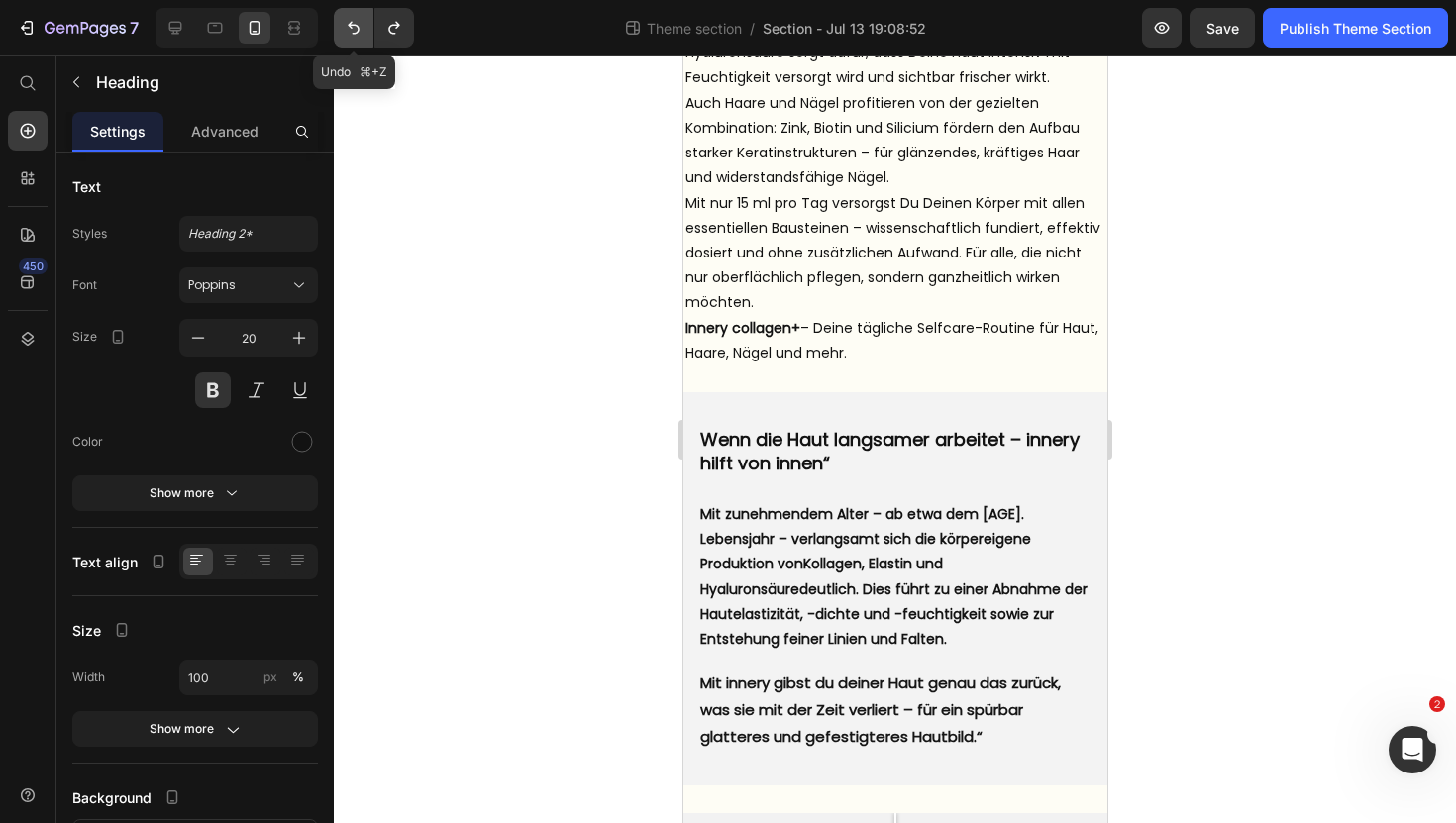 click 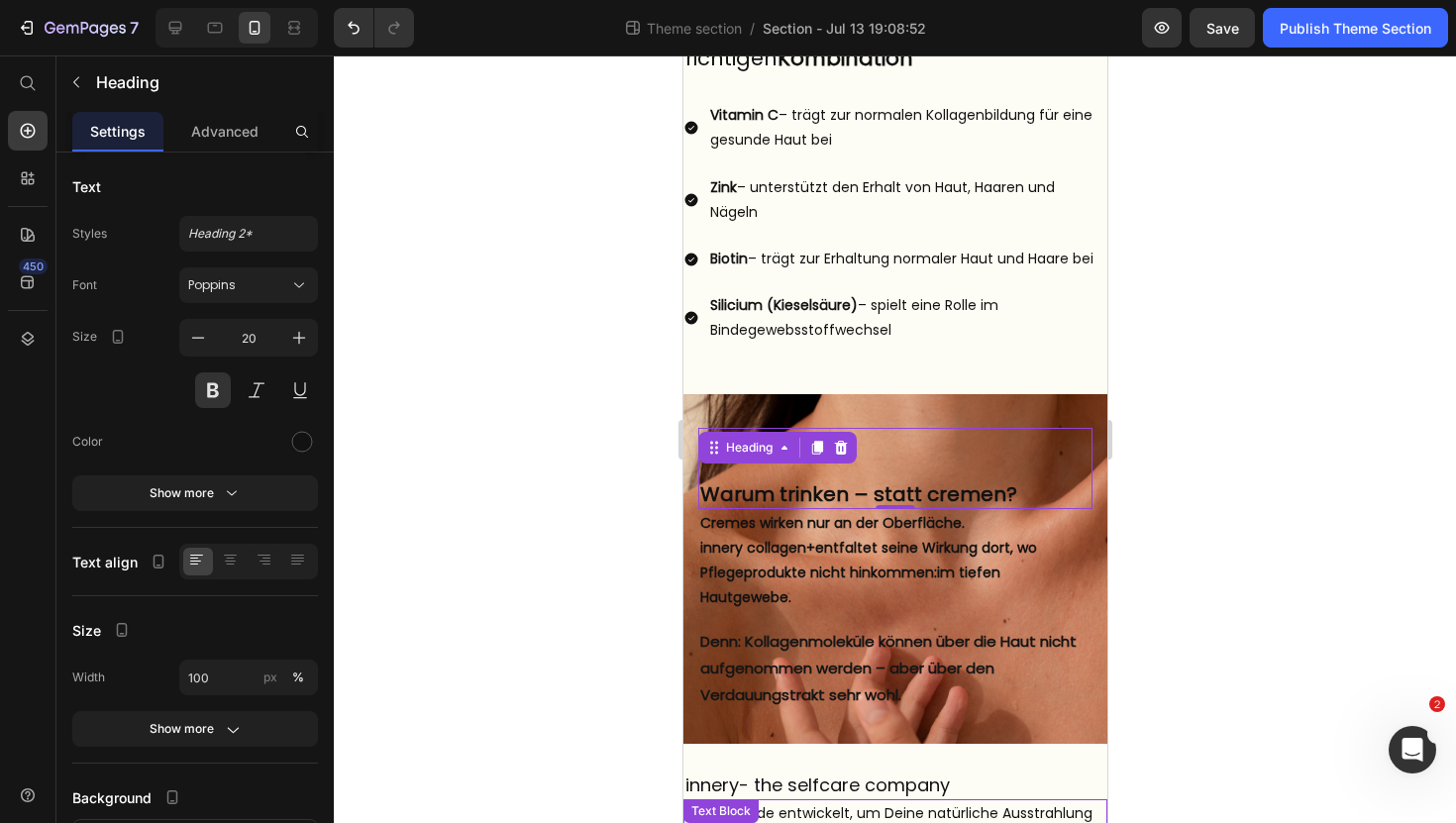 scroll, scrollTop: 511, scrollLeft: 0, axis: vertical 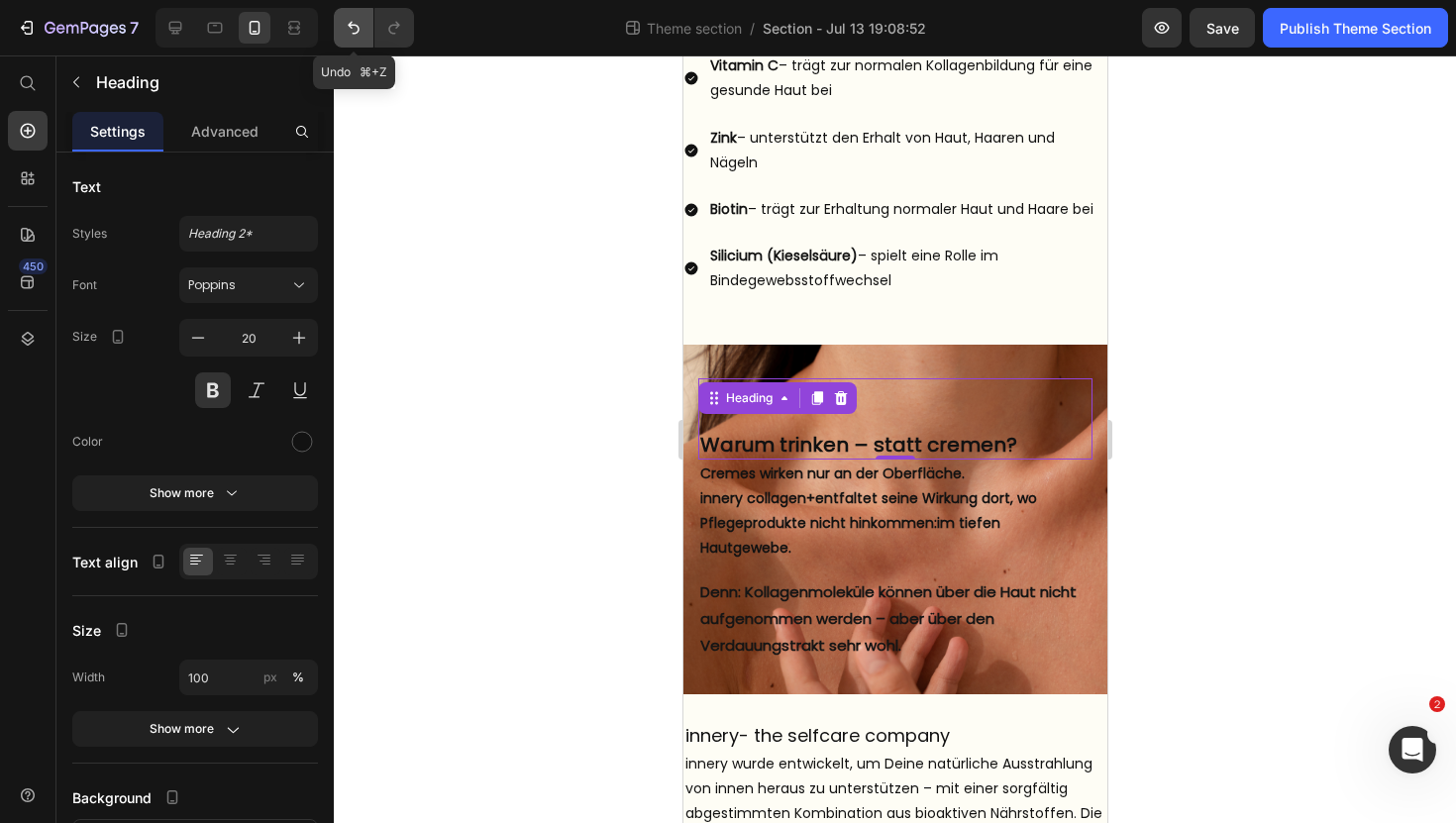 click 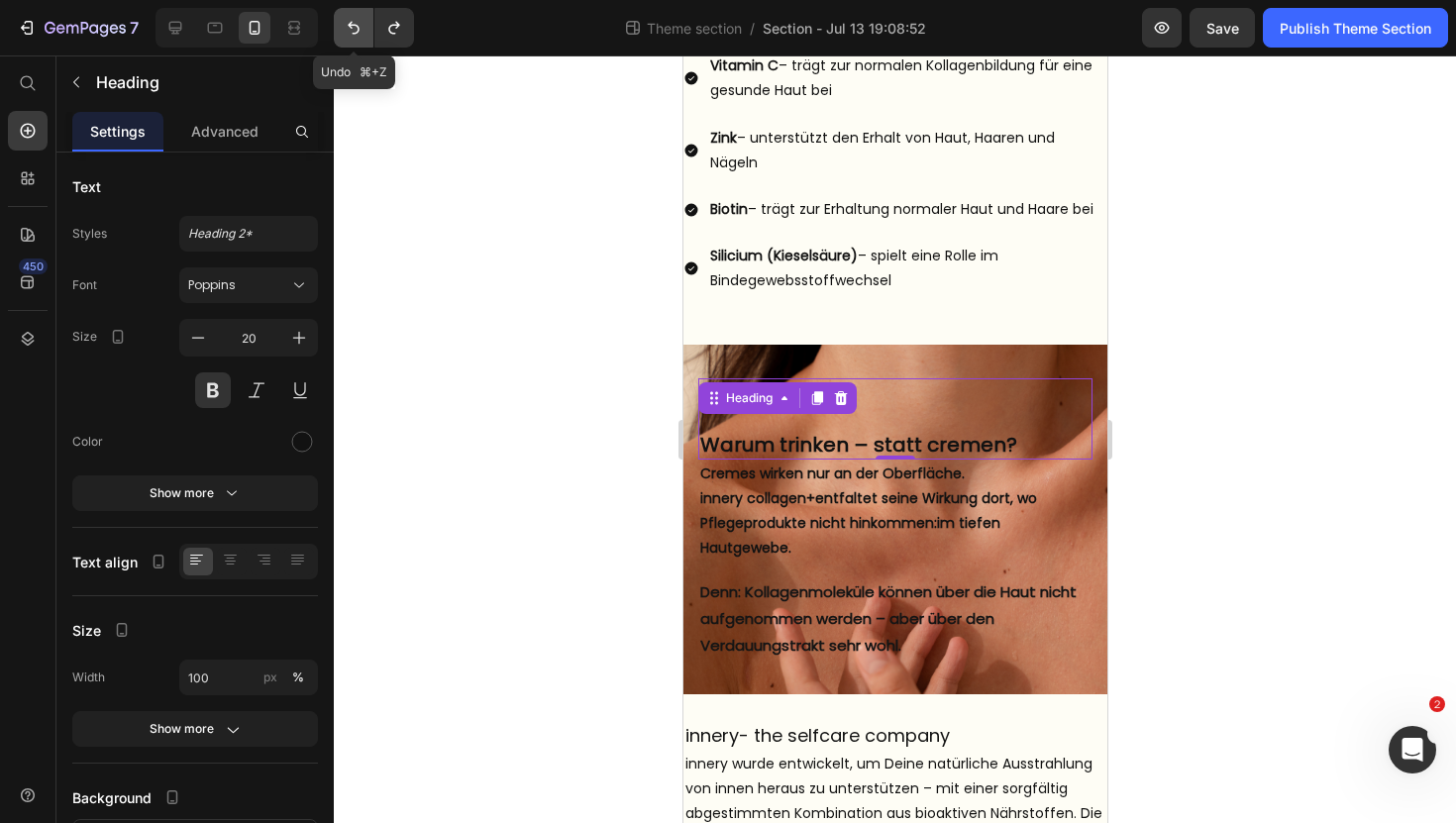 click 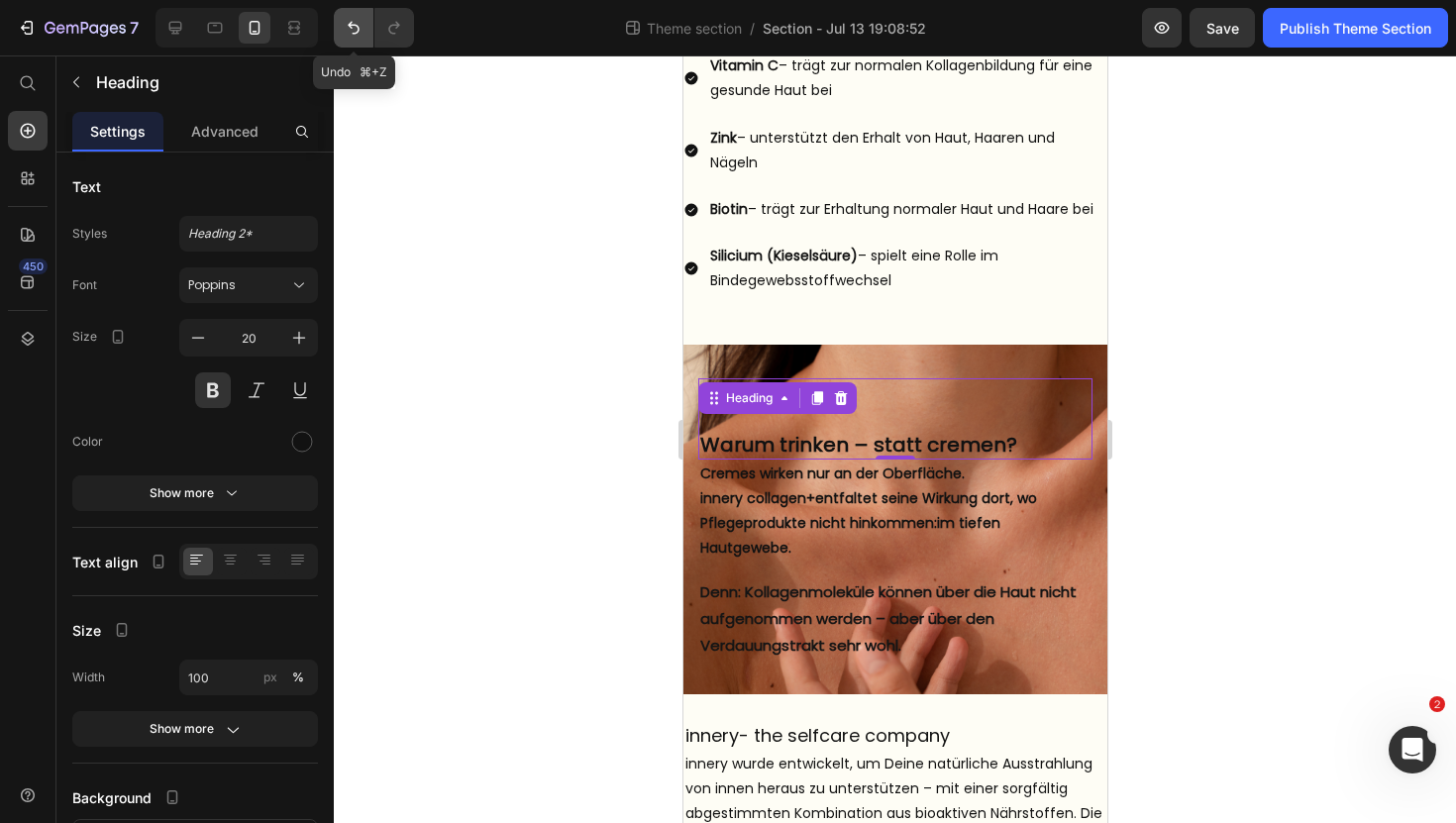 click 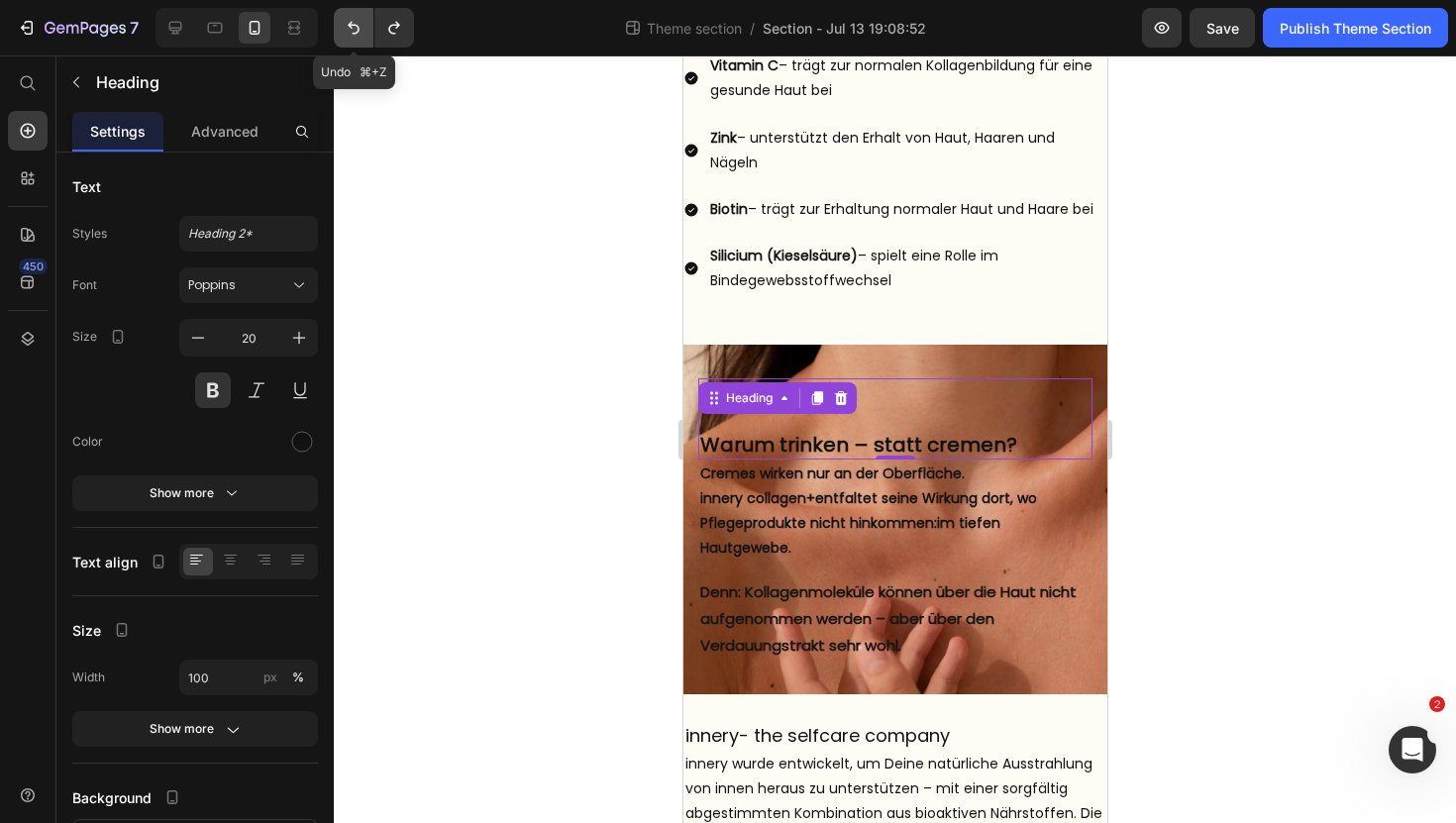 click 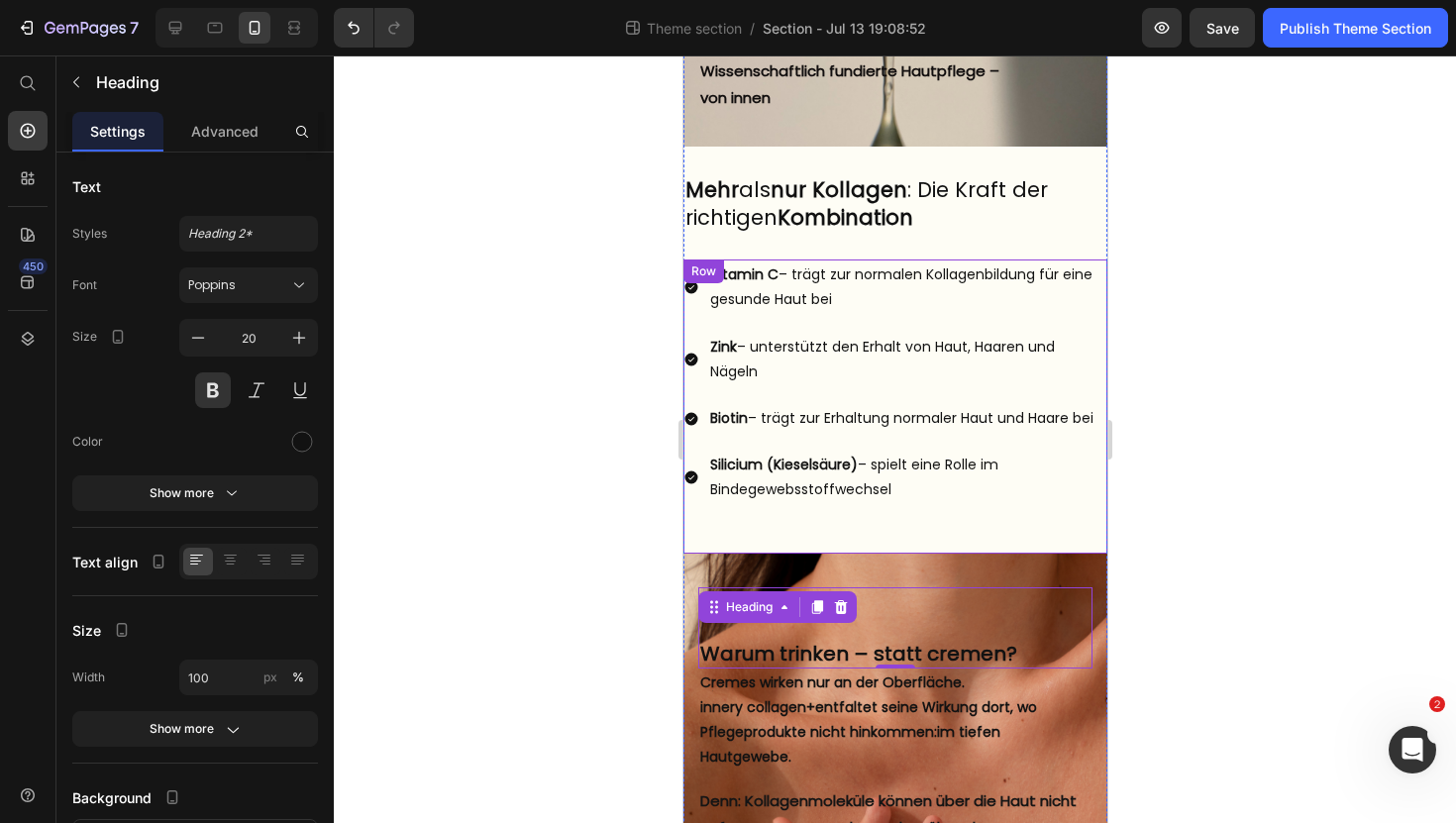 scroll, scrollTop: 0, scrollLeft: 0, axis: both 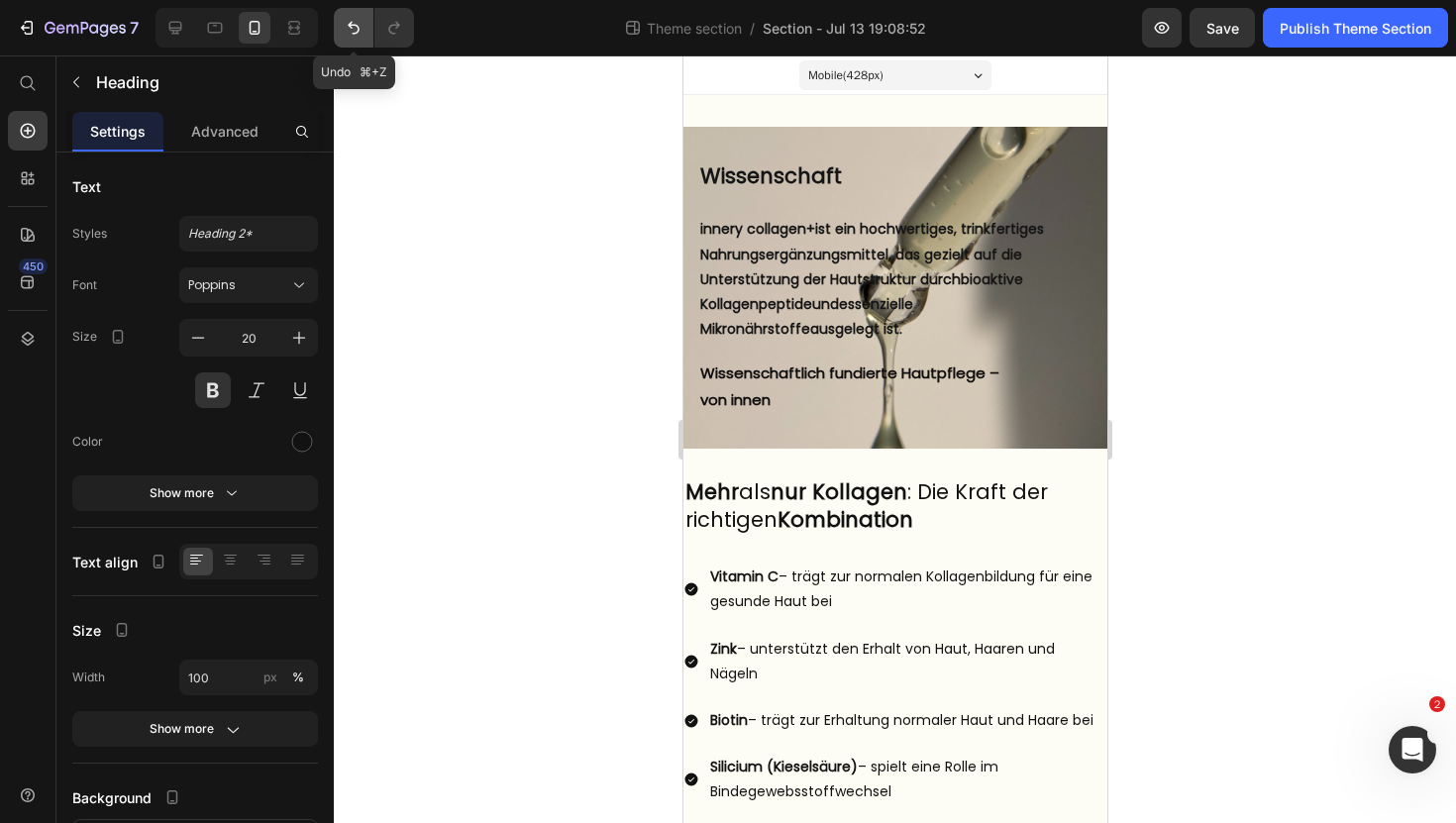 click 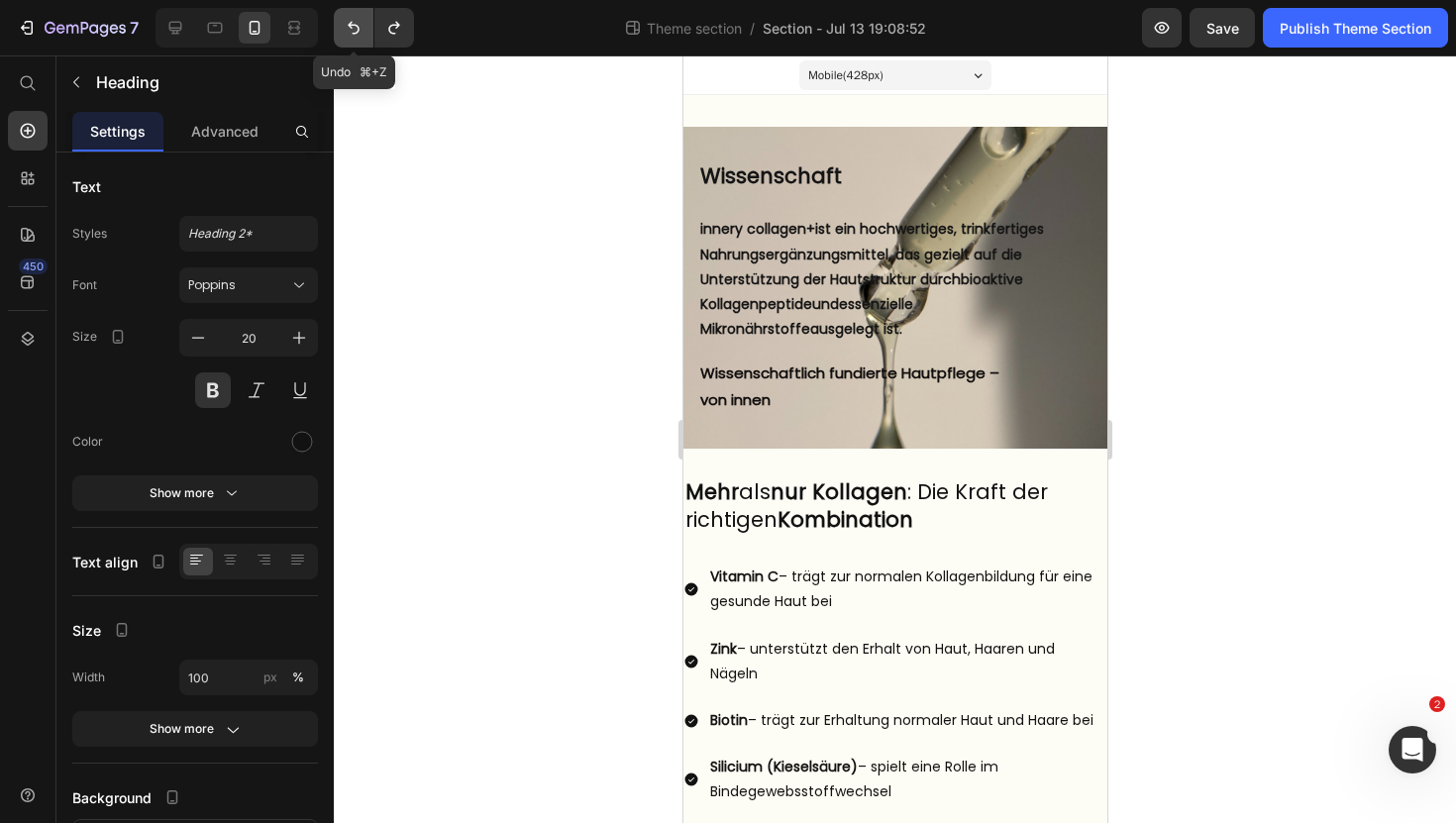 click 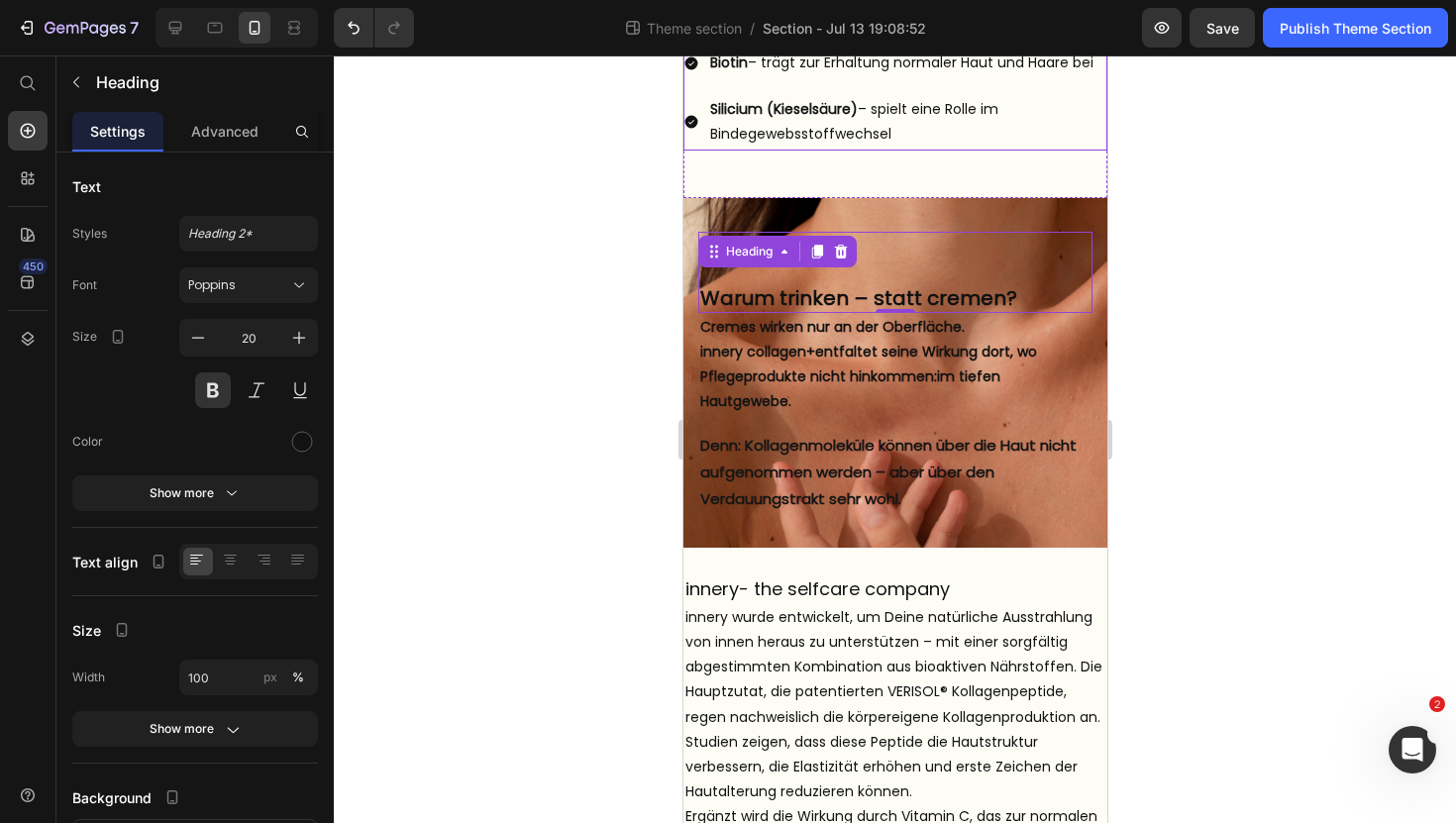 scroll, scrollTop: 548, scrollLeft: 0, axis: vertical 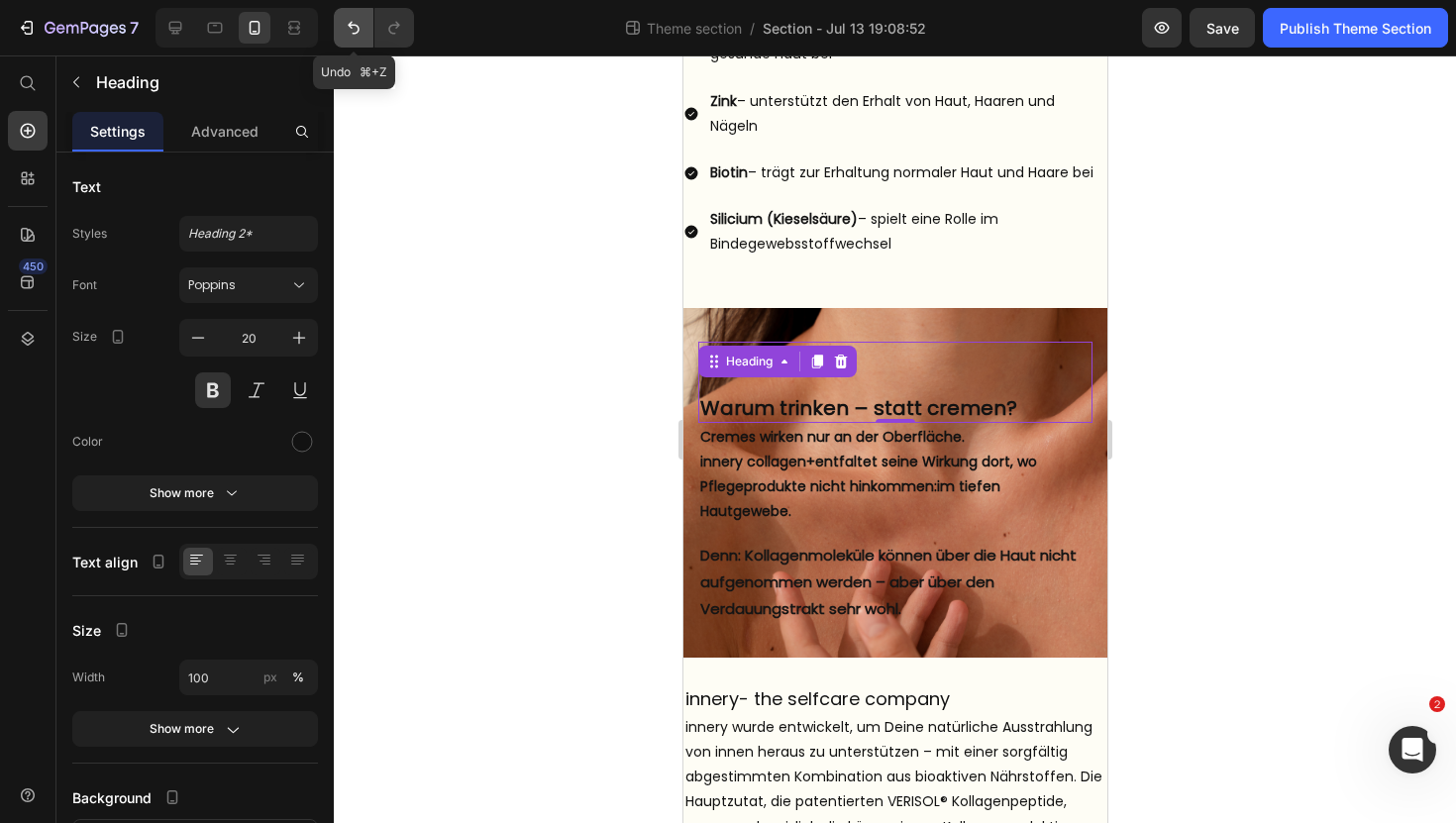click 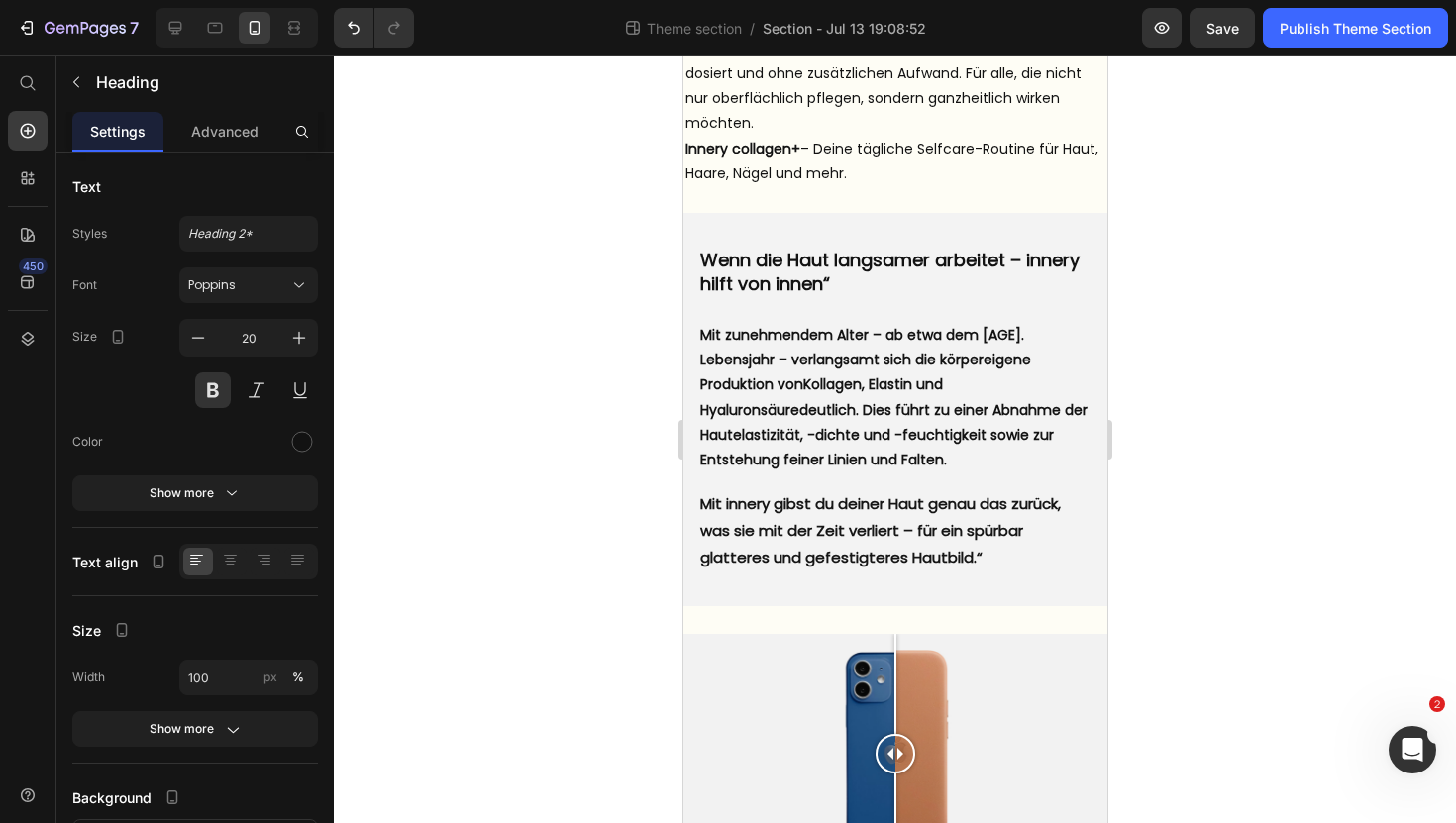 scroll, scrollTop: 1782, scrollLeft: 0, axis: vertical 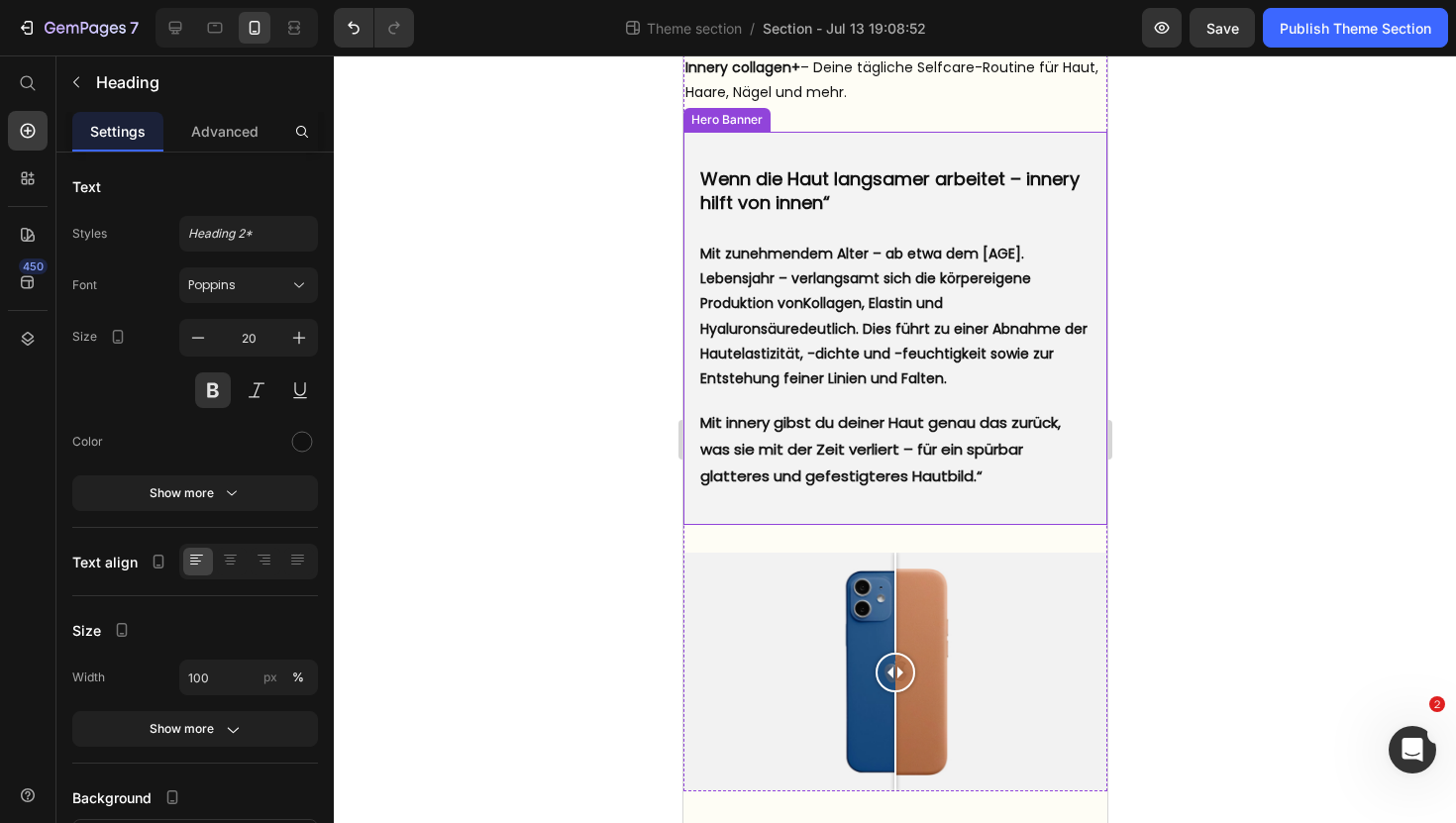 click on "Wenn die Haut langsamer arbeitet – innery hilft von innen“ Heading But I must explain to you how all this mistaken idea of denouncing pleasure and praising pain was born and I will give you a complete account of the system, and expound the actual teachings of the great explorer Text Block Explore now Button At vero eos et accusamus et iusto odio benefits Text Block Mit zunehmendem Alter – ab etwa dem 25. Lebensjahr – verlangsamt sich die körpereigene Produktion von  Kollagen, Elastin und Hyaluronsäure  deutlich. Dies führt zu einer Abnahme der Hautelastizität, -dichte und -feuchtigkeit sowie zur Entstehung feiner Linien und Falten. Text Block Mit innery gibst du deiner Haut genau das zurück, was sie mit der Zeit verliert – für ein spürbar glatteres und gefestigteres Hautbild.“ Text Block" at bounding box center (894, 328) 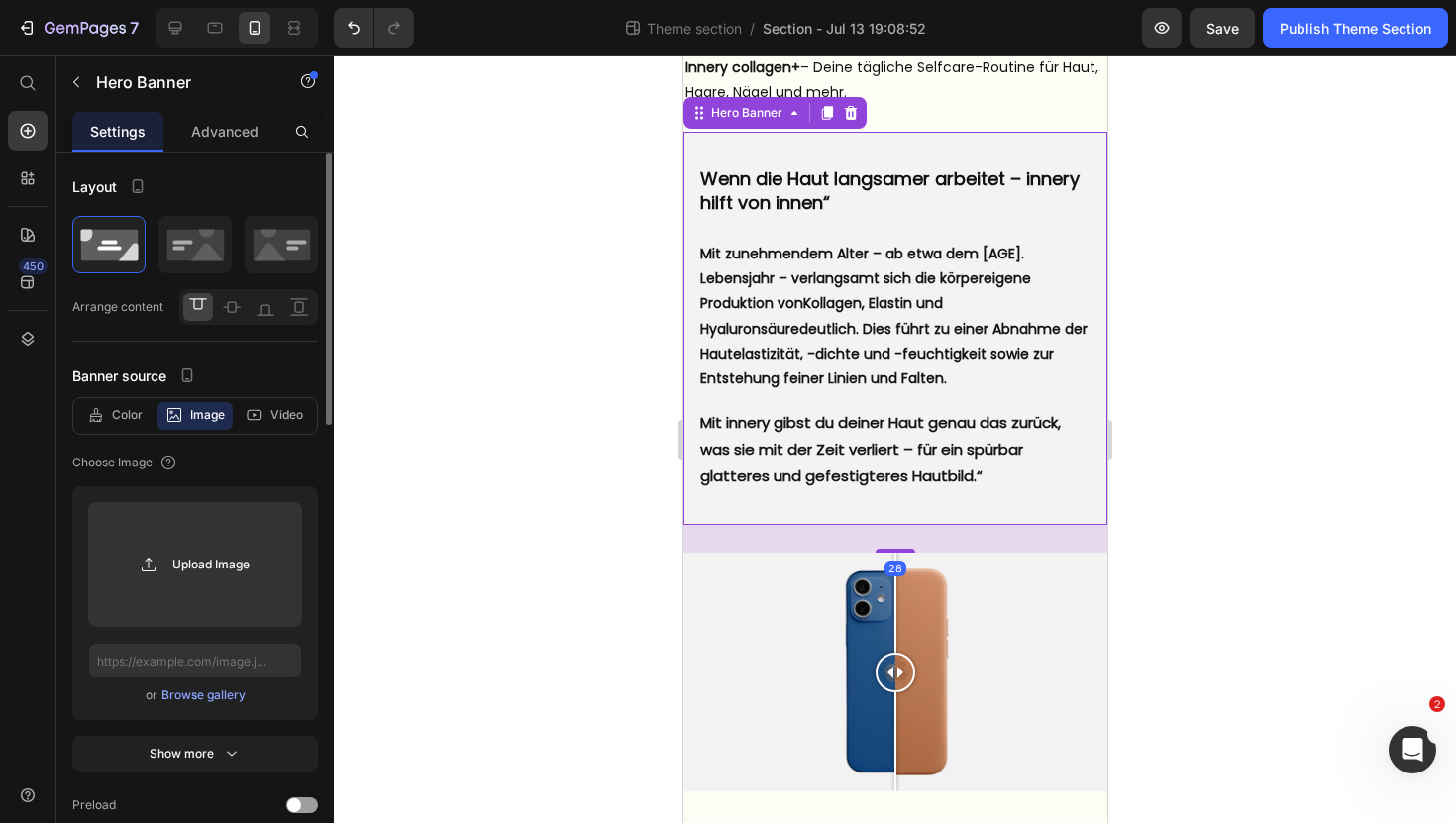click on "Browse gallery" at bounding box center (203, 695) 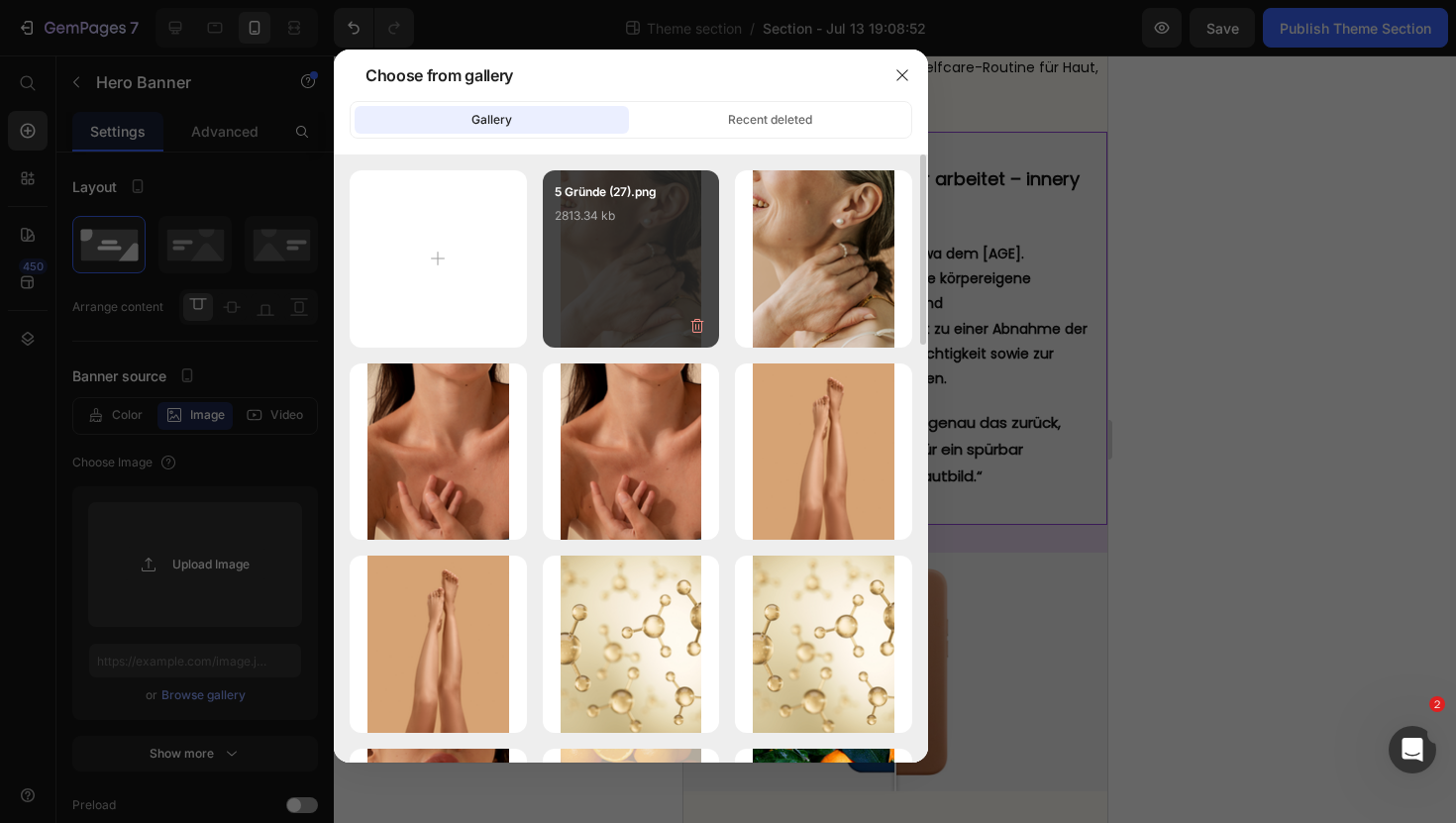 click on "5 Gründe (27).png" at bounding box center (631, 192) 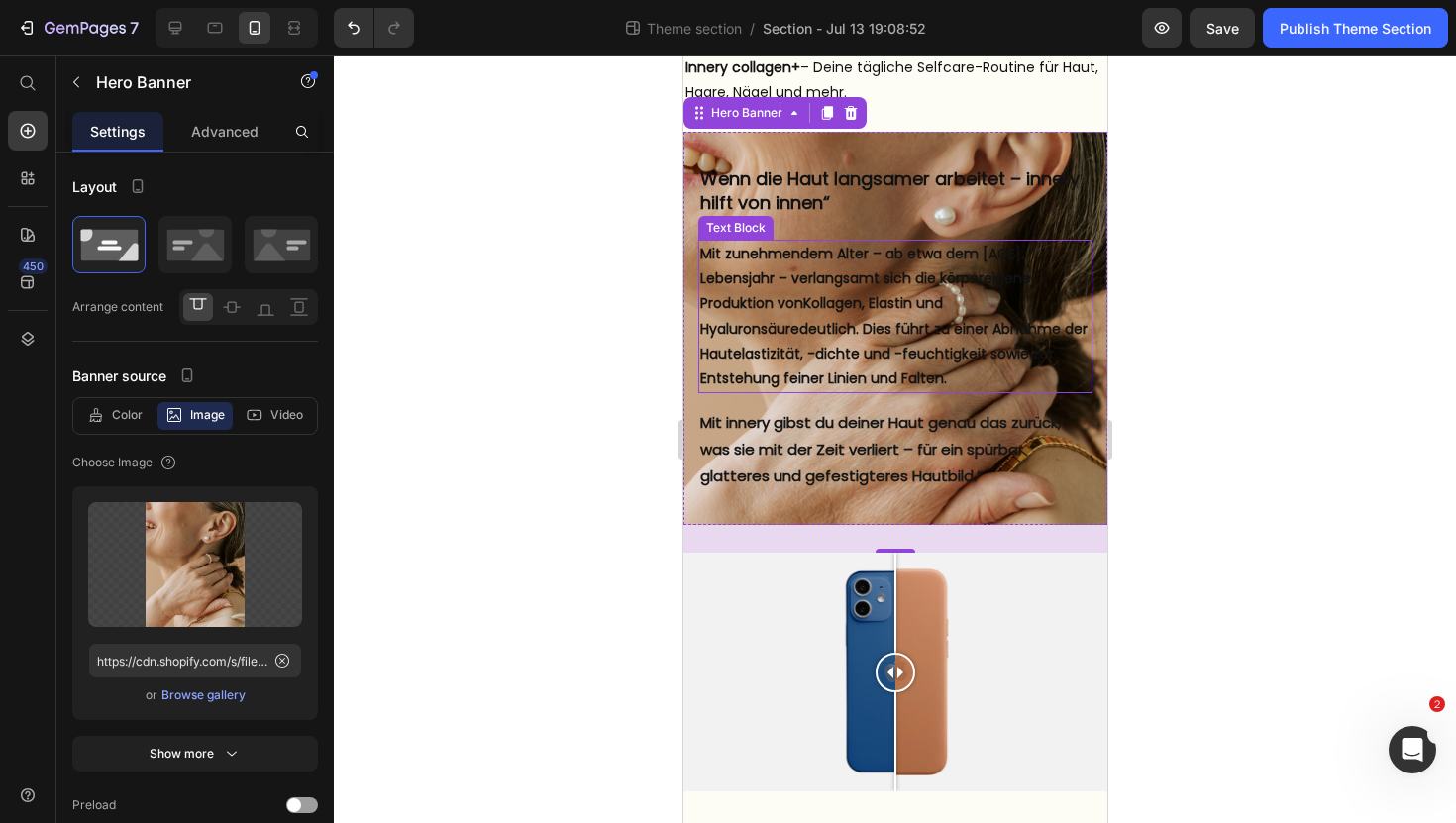 click 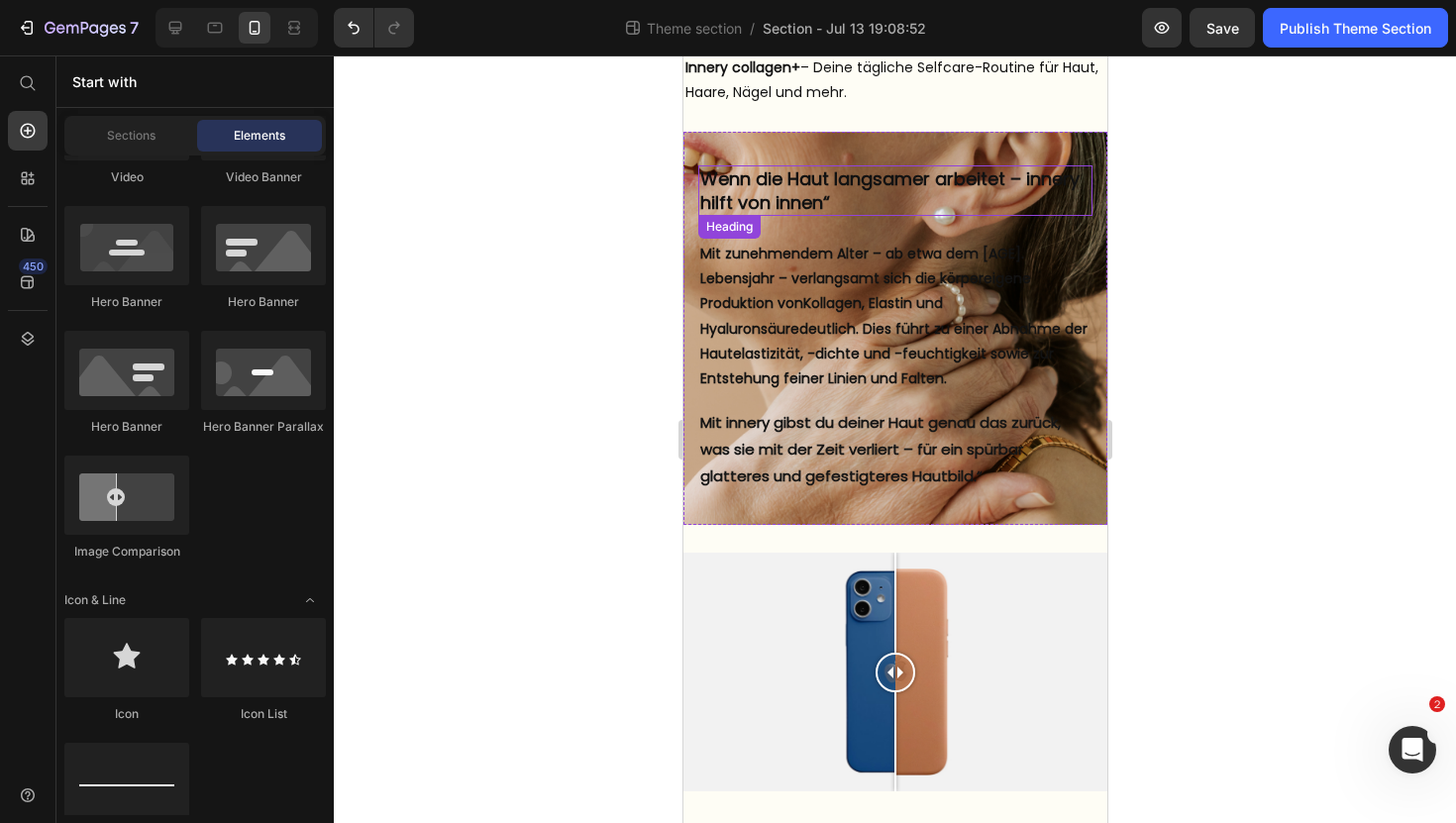 click on "Wenn die Haut langsamer arbeitet – innery hilft von innen“" at bounding box center [894, 190] 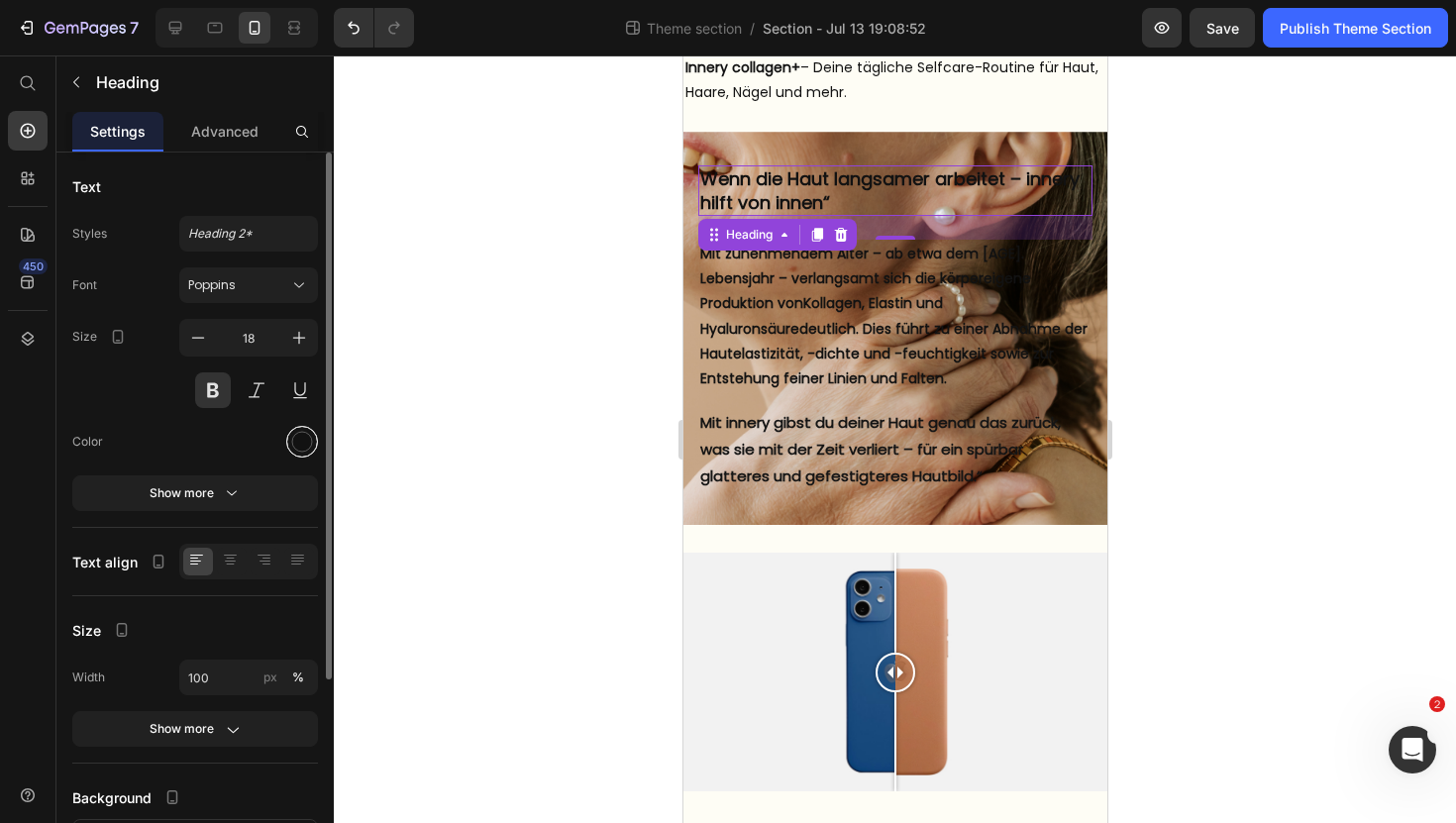 click at bounding box center (302, 442) 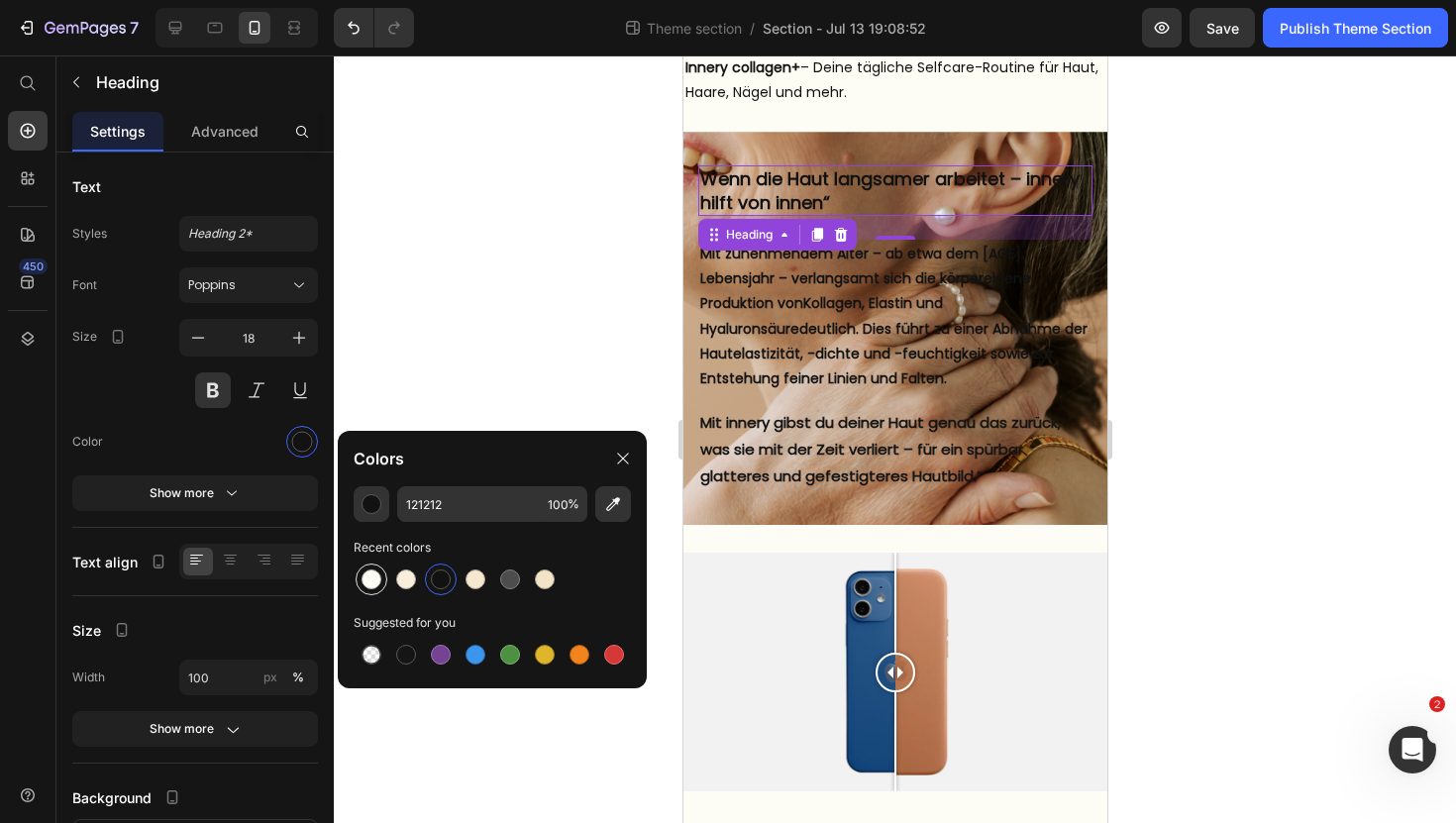 click at bounding box center (371, 579) 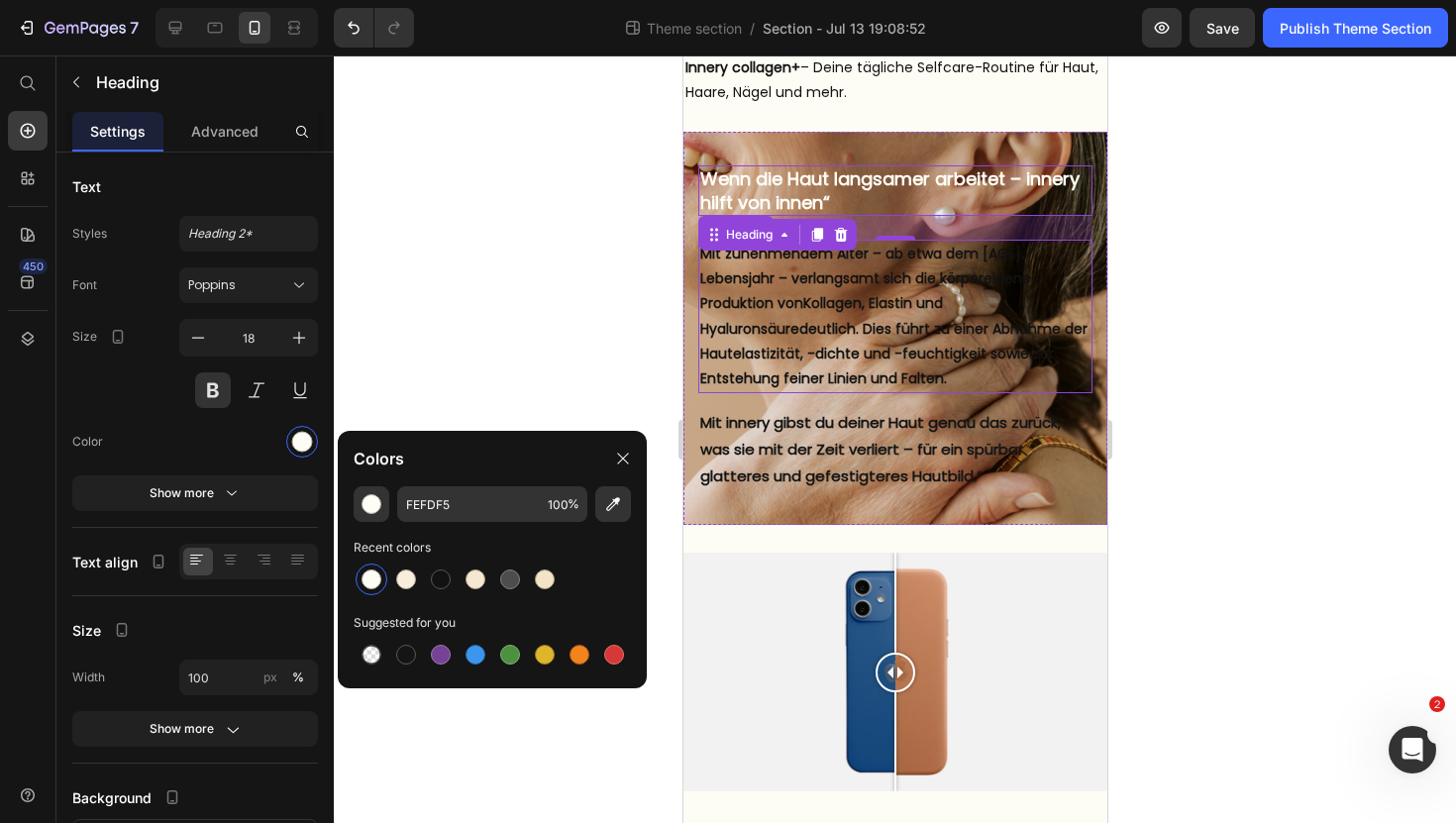 click on "Kollagen, Elastin und Hyaluronsäure" at bounding box center (820, 315) 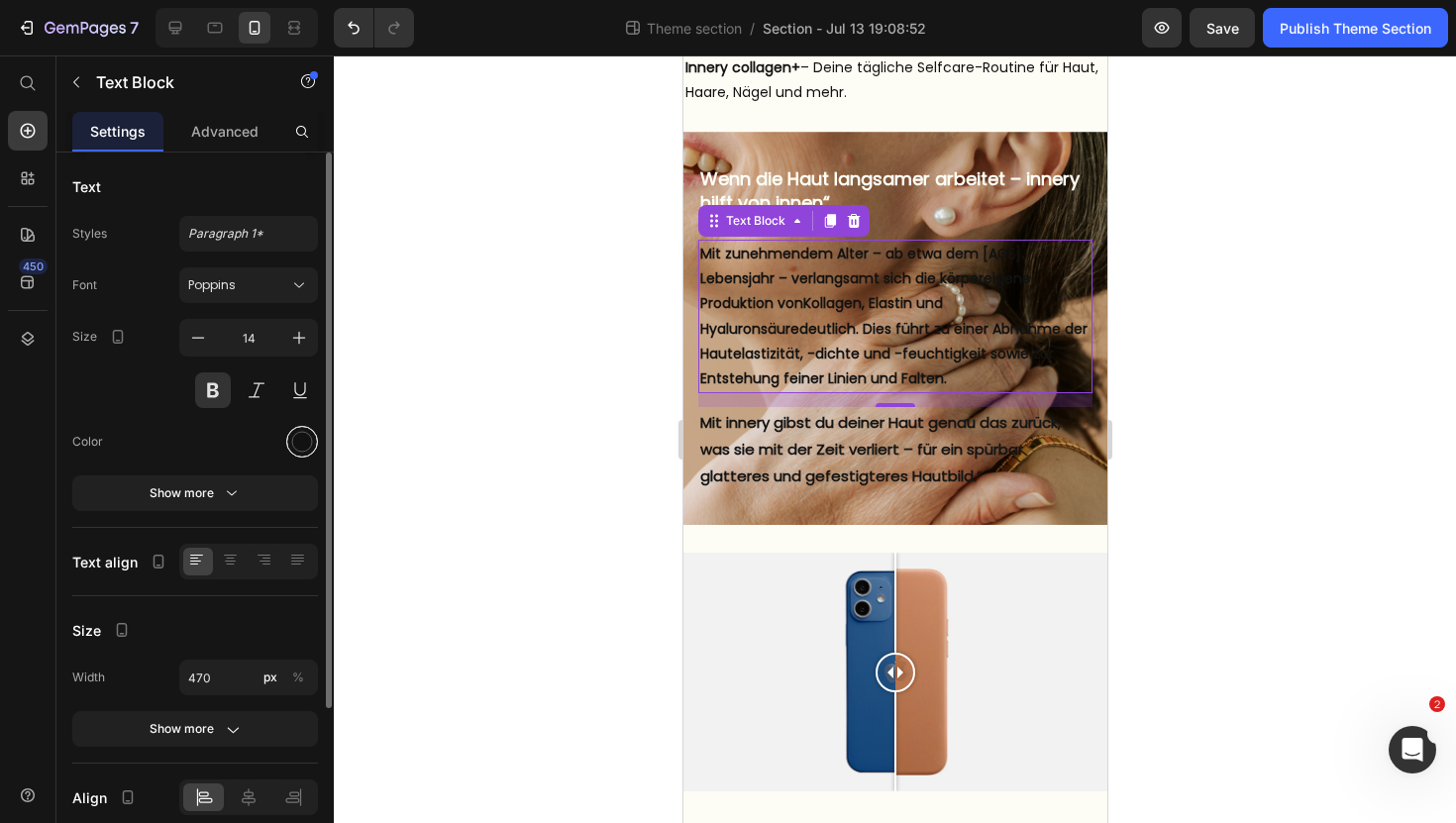 click at bounding box center [302, 442] 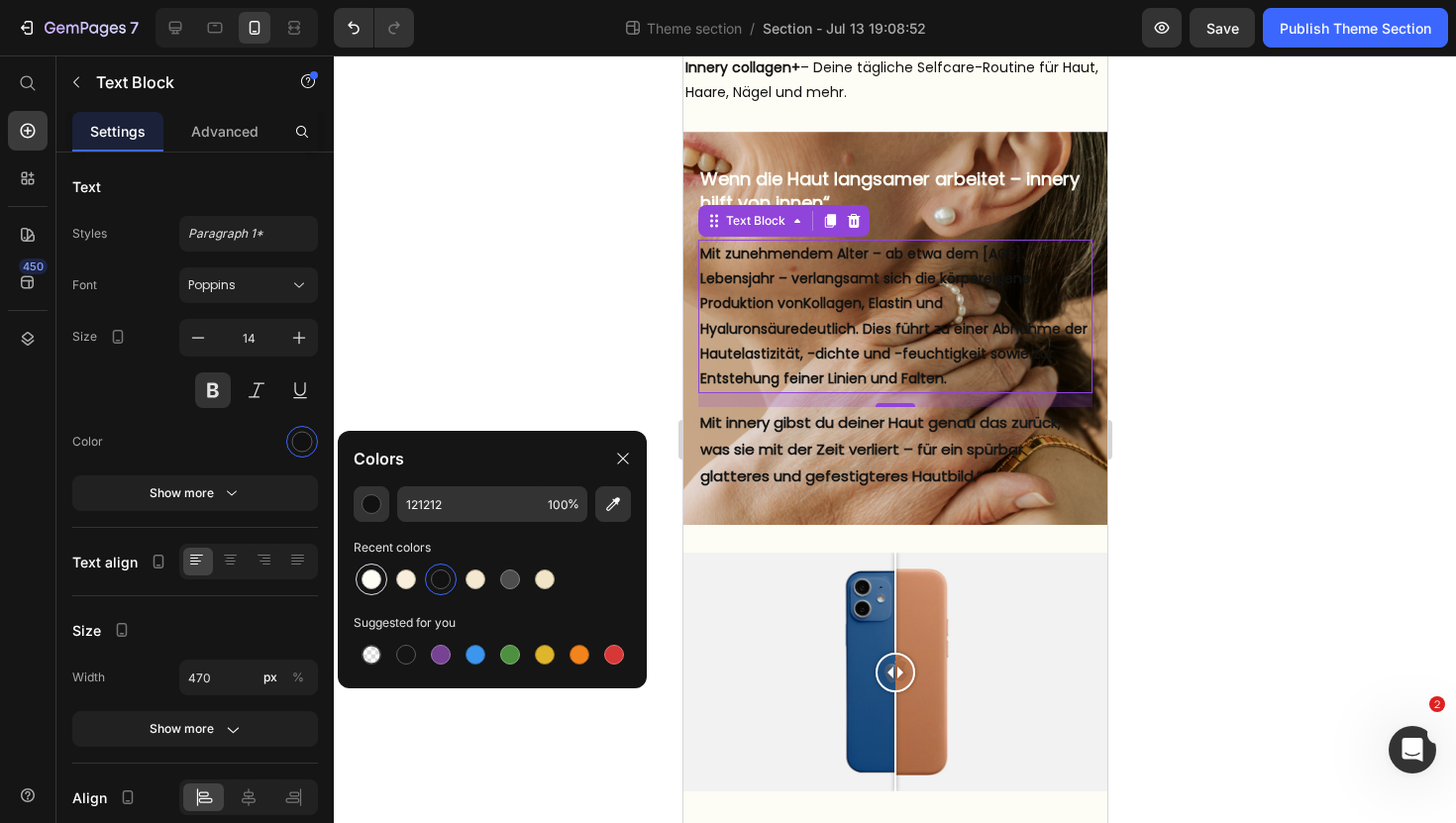 click at bounding box center (371, 579) 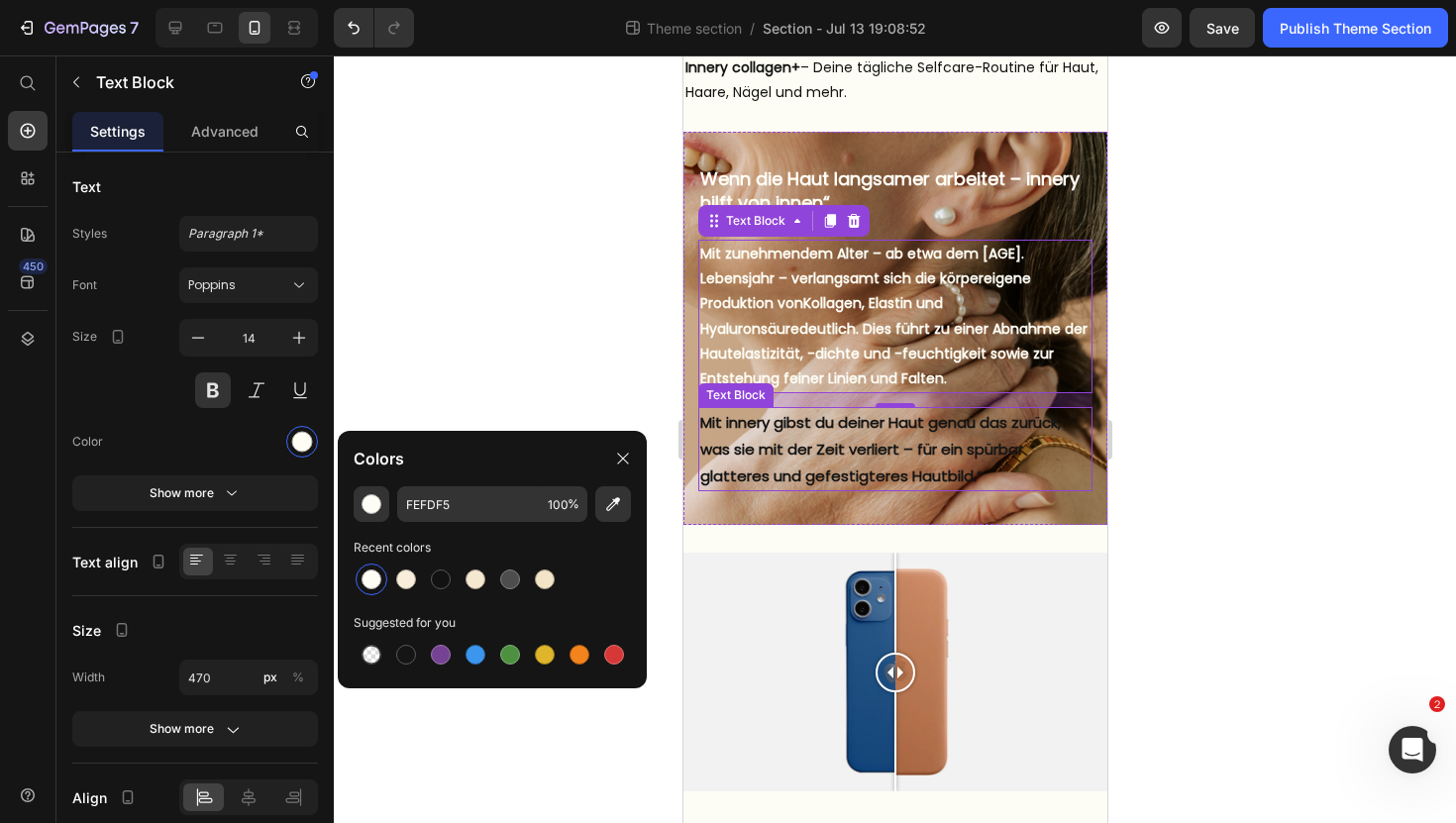 click on "Mit innery gibst du deiner Haut genau das zurück, was sie mit der Zeit verliert – für ein spürbar glatteres und gefestigteres Hautbild.“" at bounding box center (894, 449) 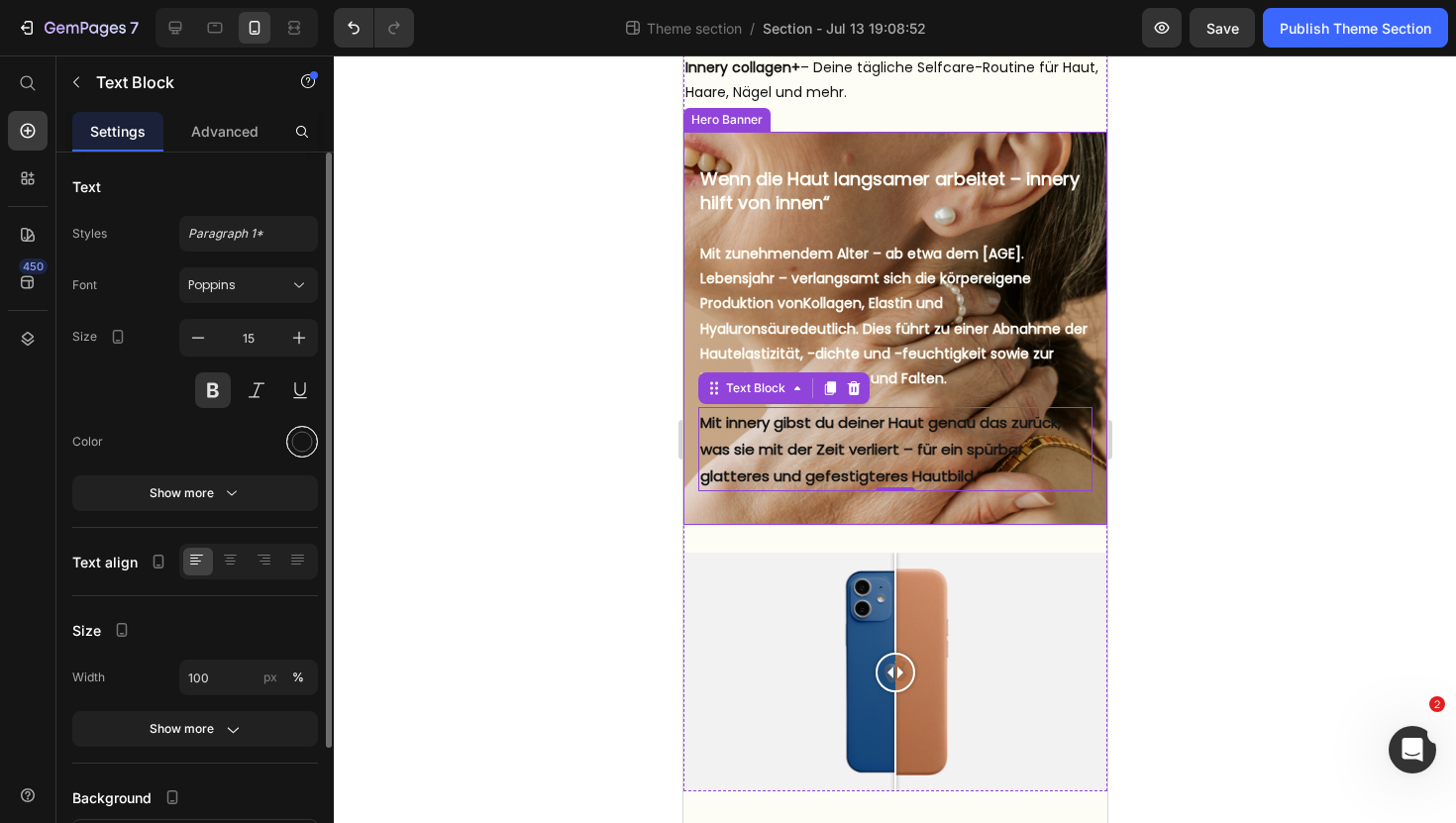 click at bounding box center [302, 442] 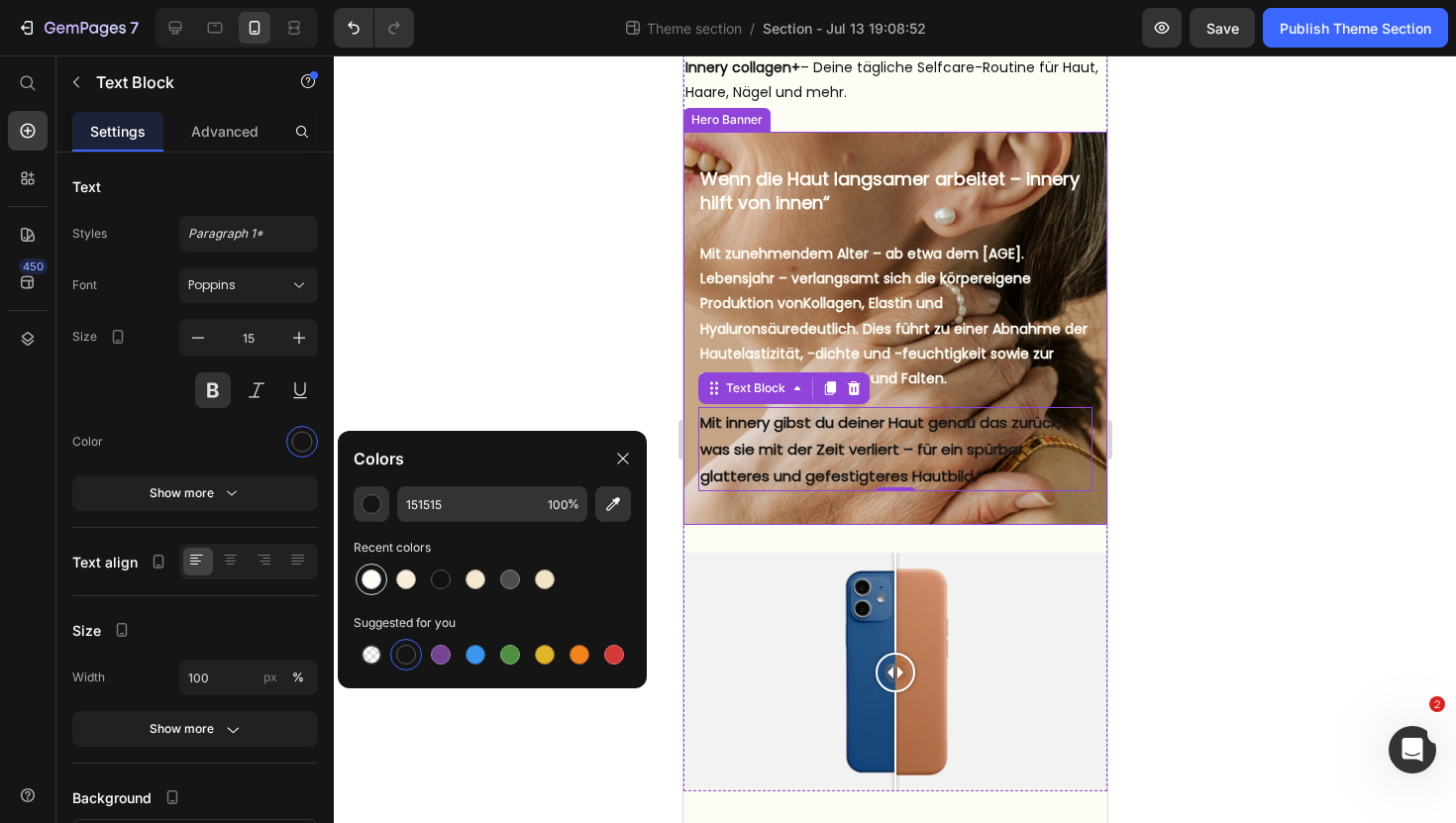 click at bounding box center [371, 579] 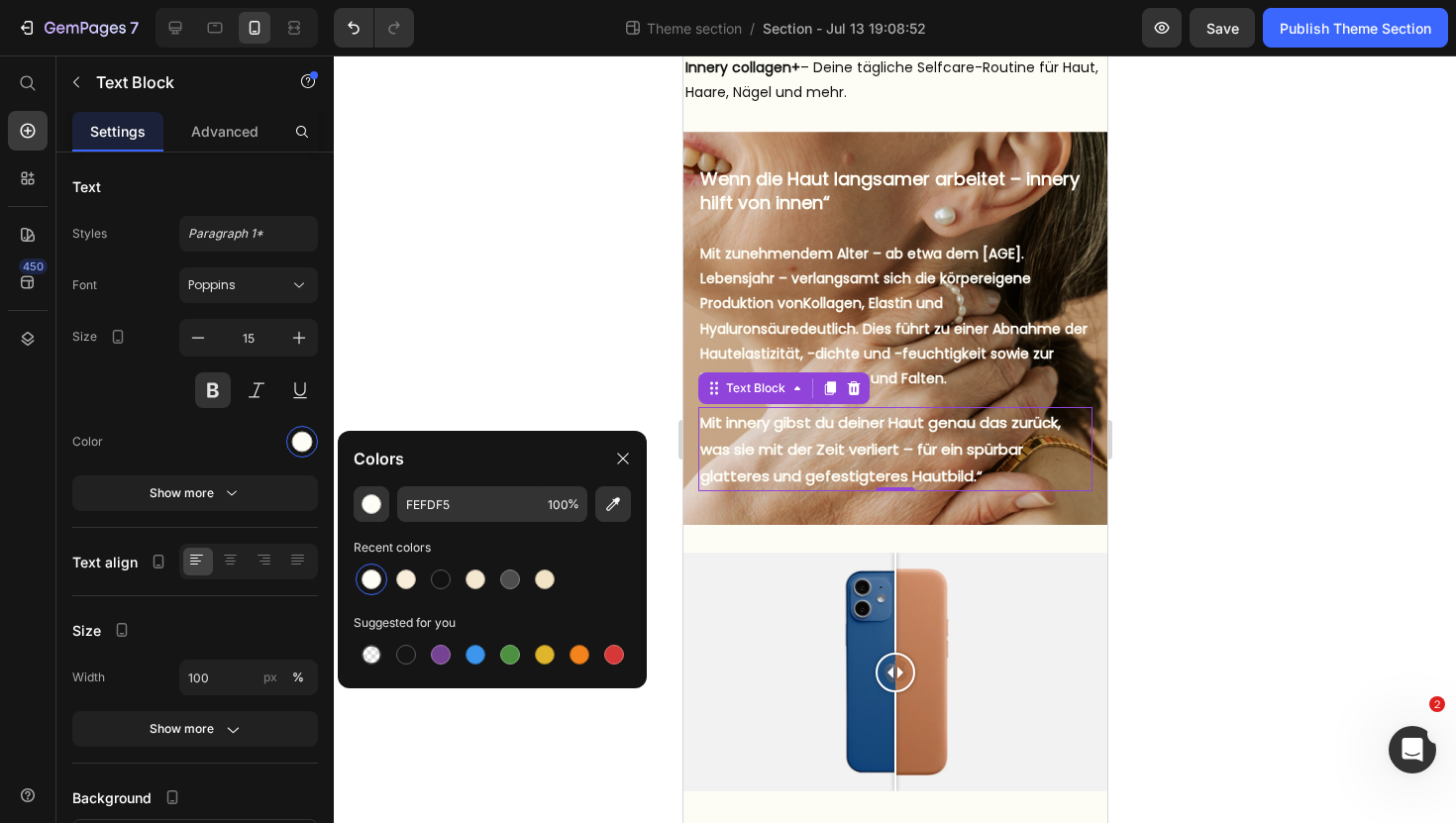 click 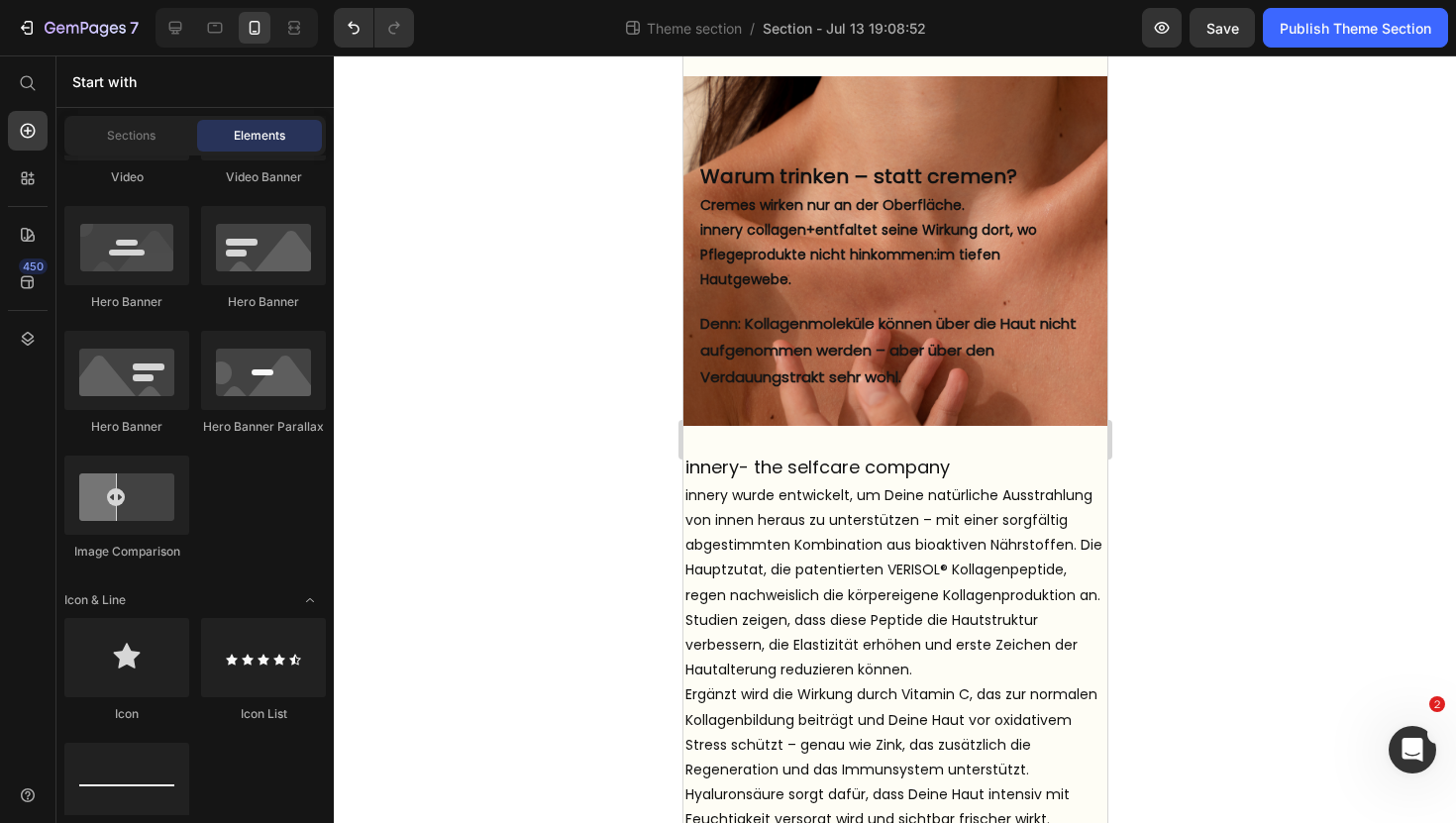scroll, scrollTop: 735, scrollLeft: 0, axis: vertical 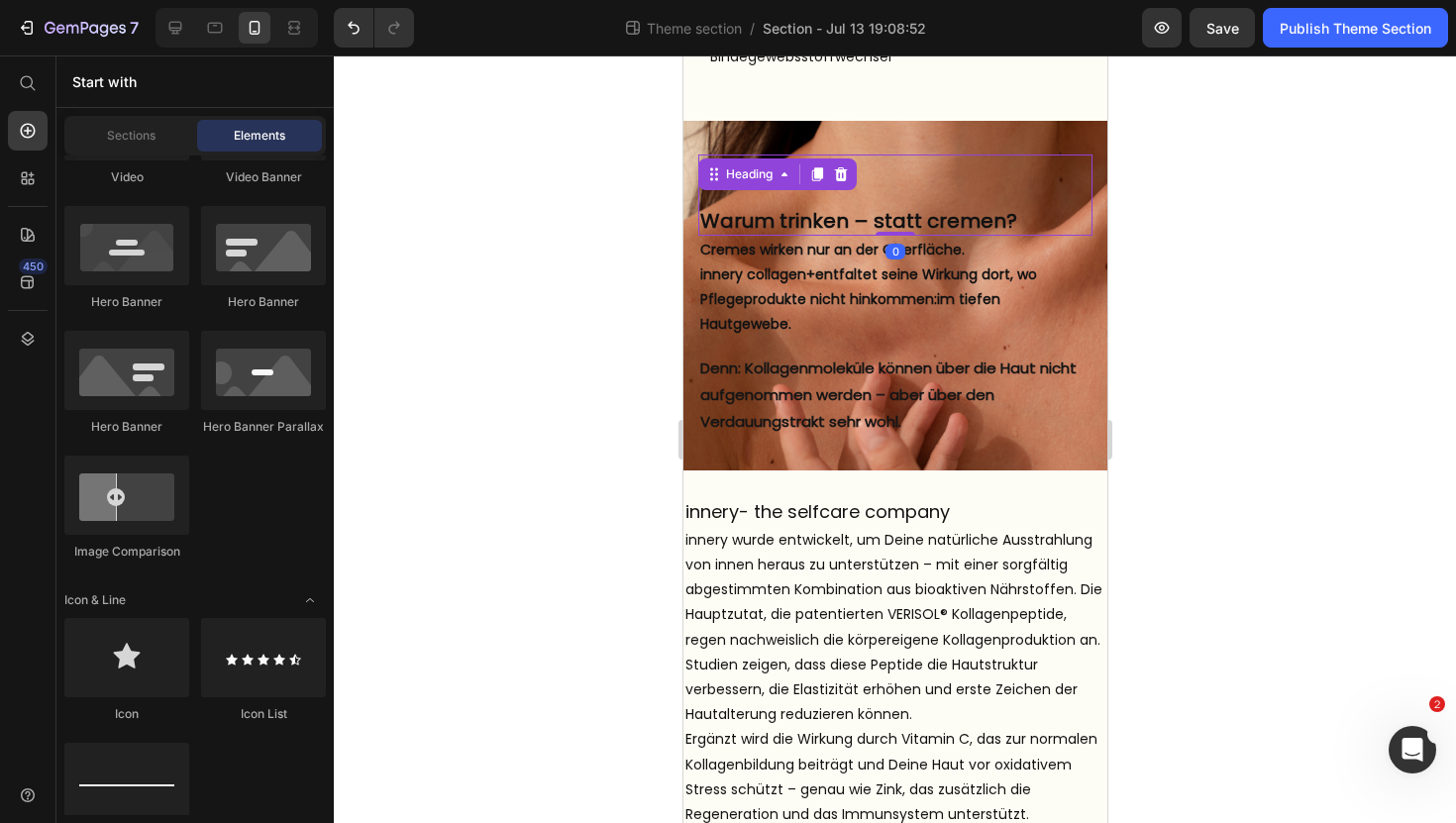 click on "⁠⁠⁠⁠⁠⁠⁠ Warum trinken – statt cremen?" at bounding box center [894, 195] 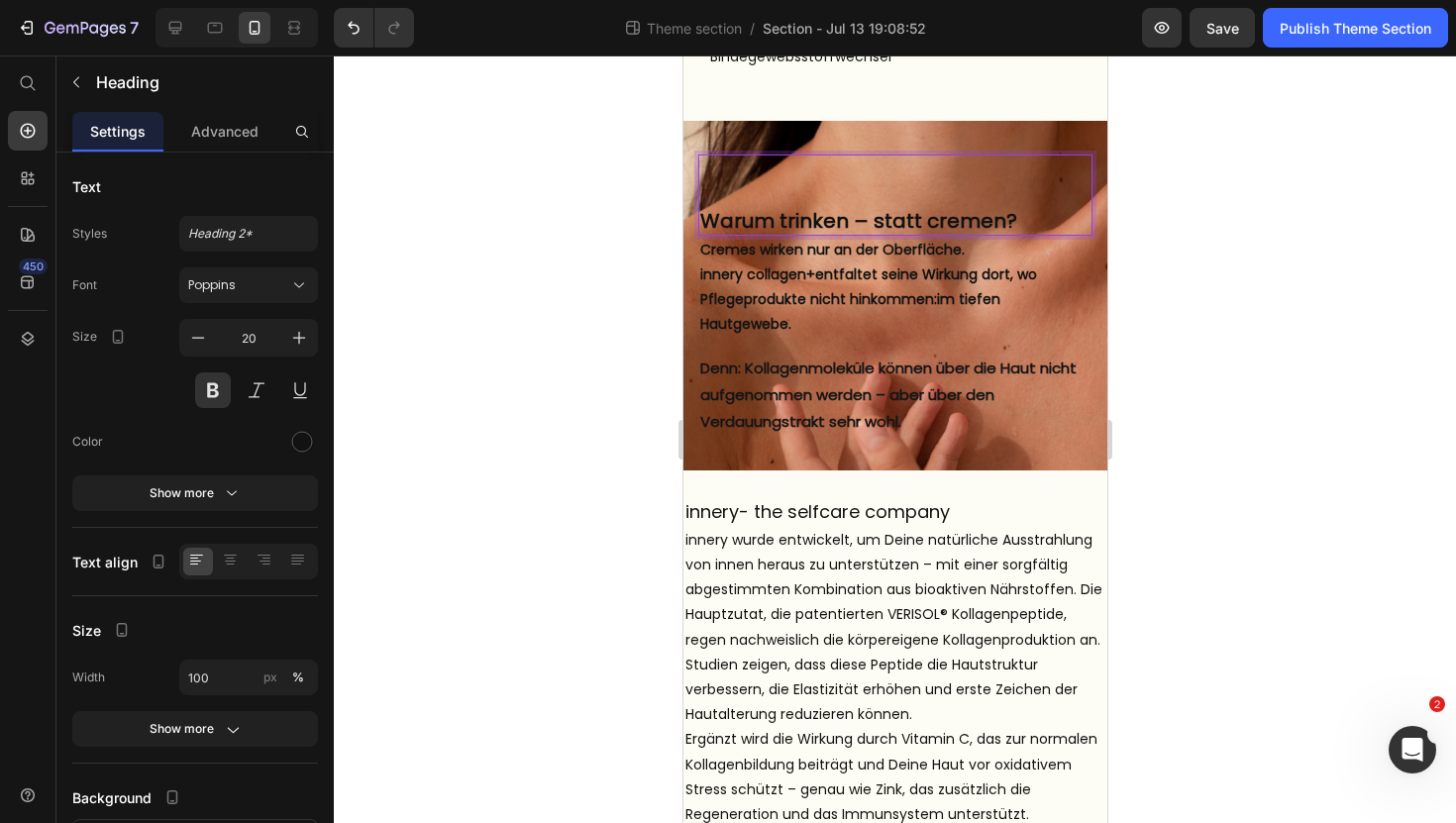 click on "⁠⁠⁠⁠⁠⁠⁠ Warum trinken – statt cremen?" at bounding box center [894, 195] 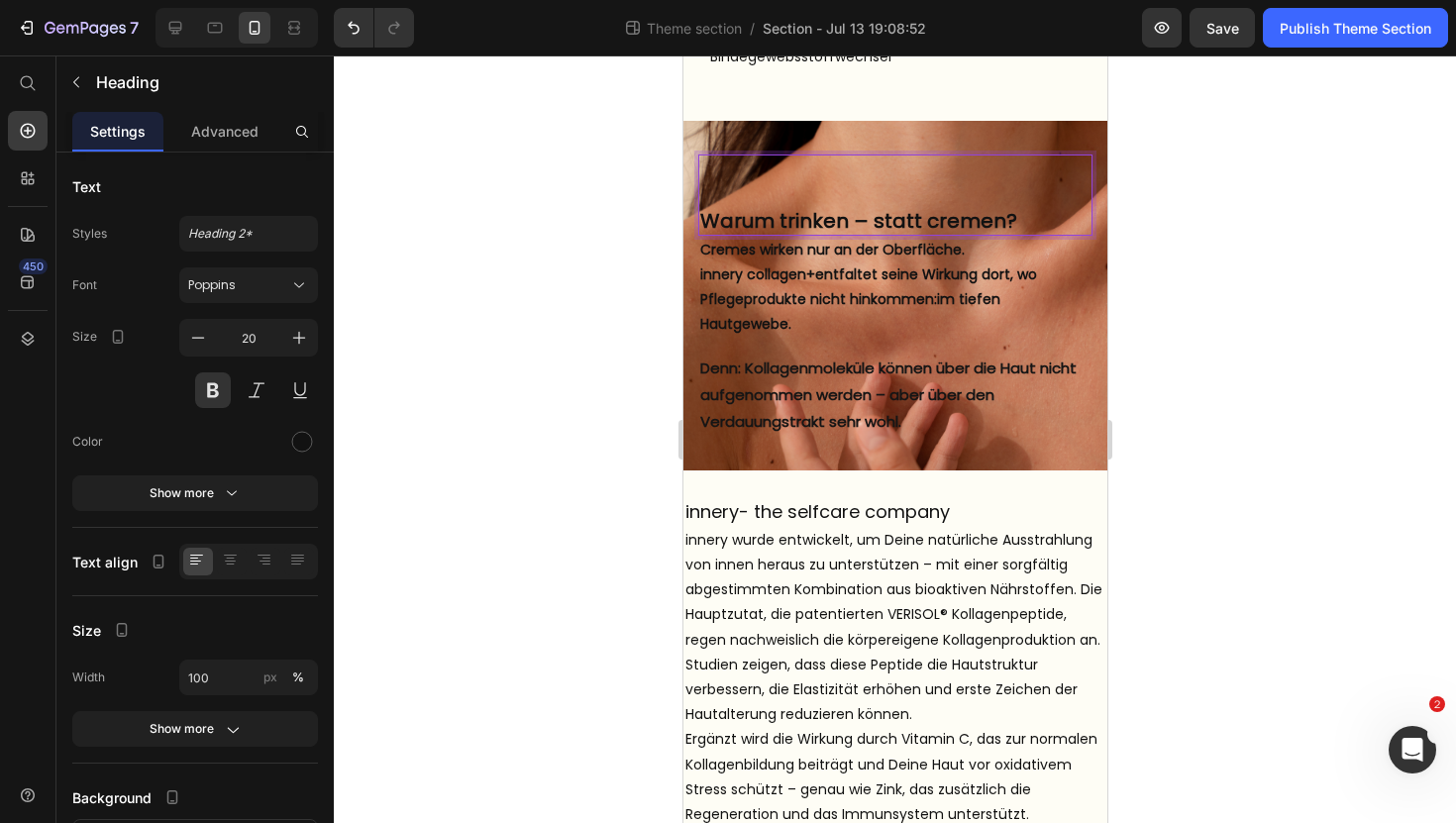 click on "Warum trinken – statt cremen?" at bounding box center (894, 195) 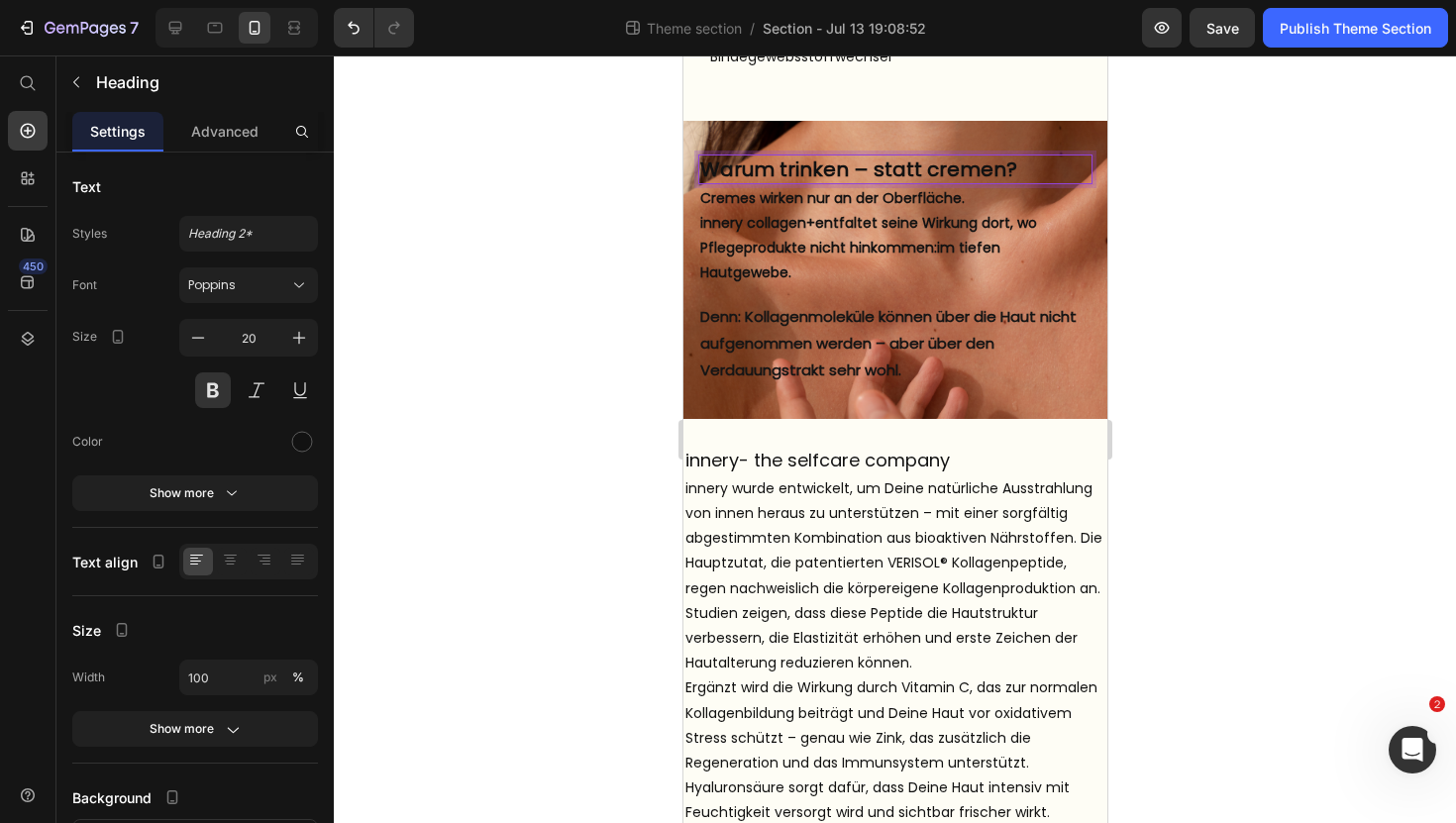 click on "Warum trinken – statt cremen?" at bounding box center [894, 169] 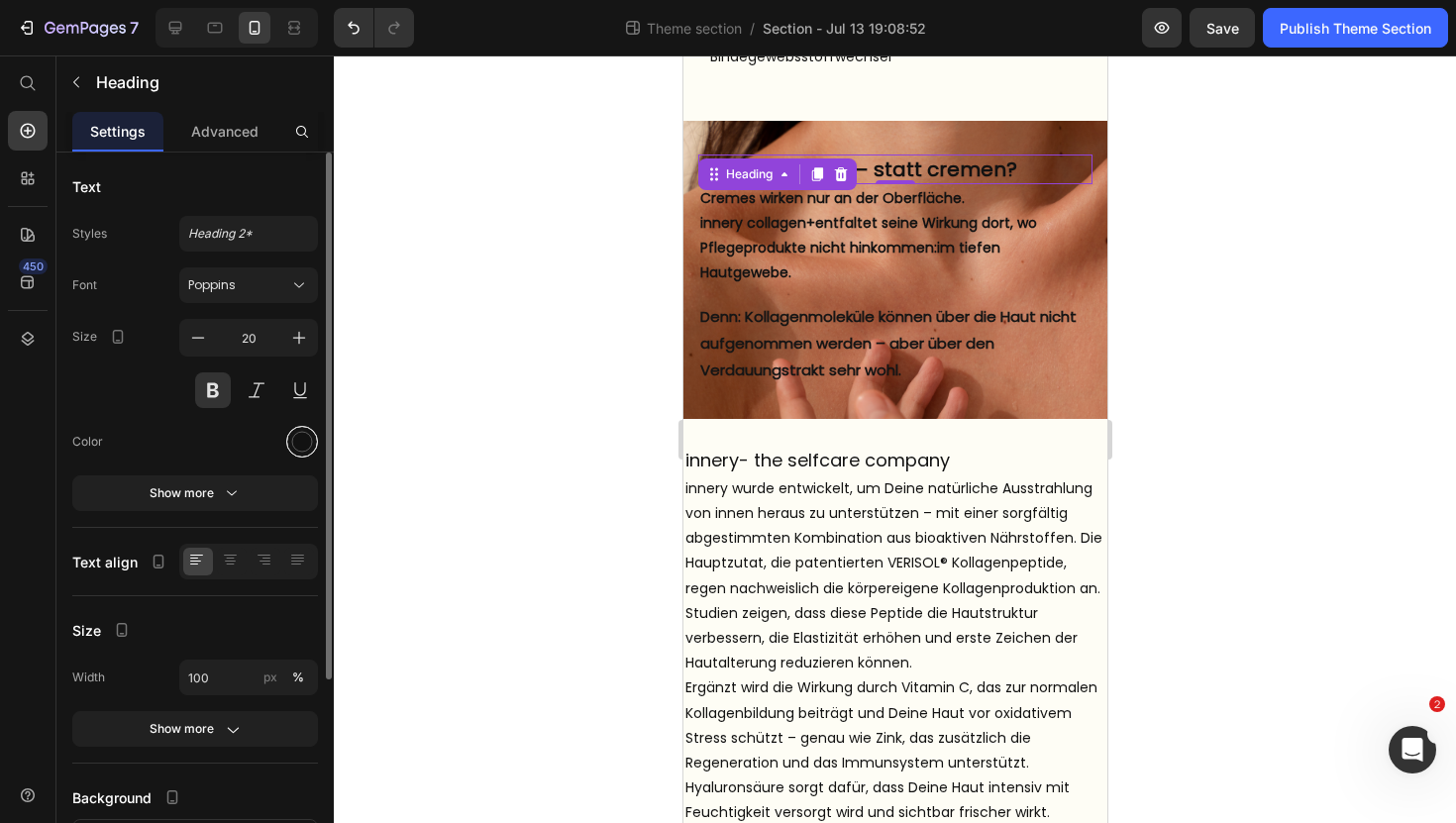 click at bounding box center [302, 442] 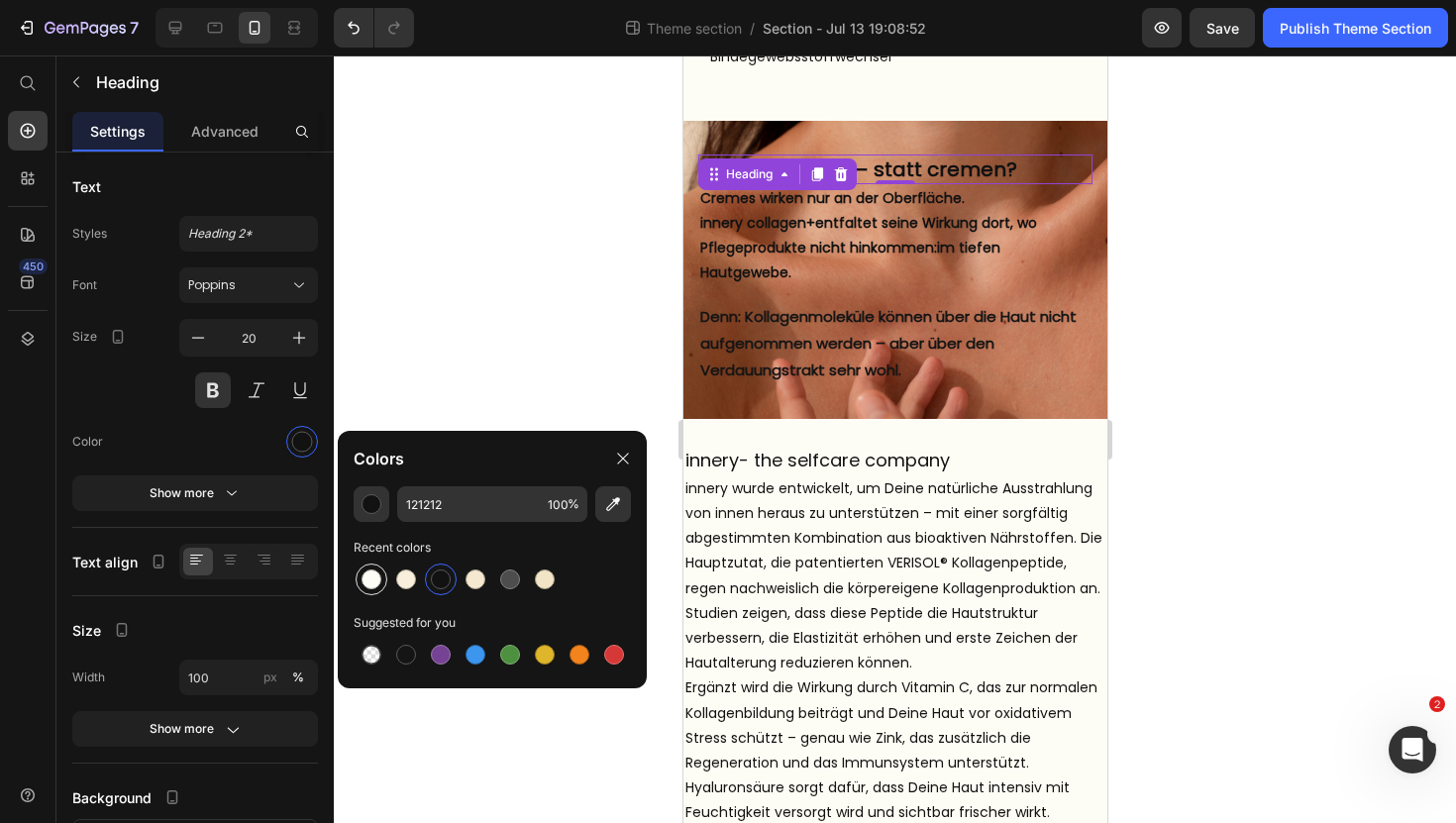 click at bounding box center [371, 579] 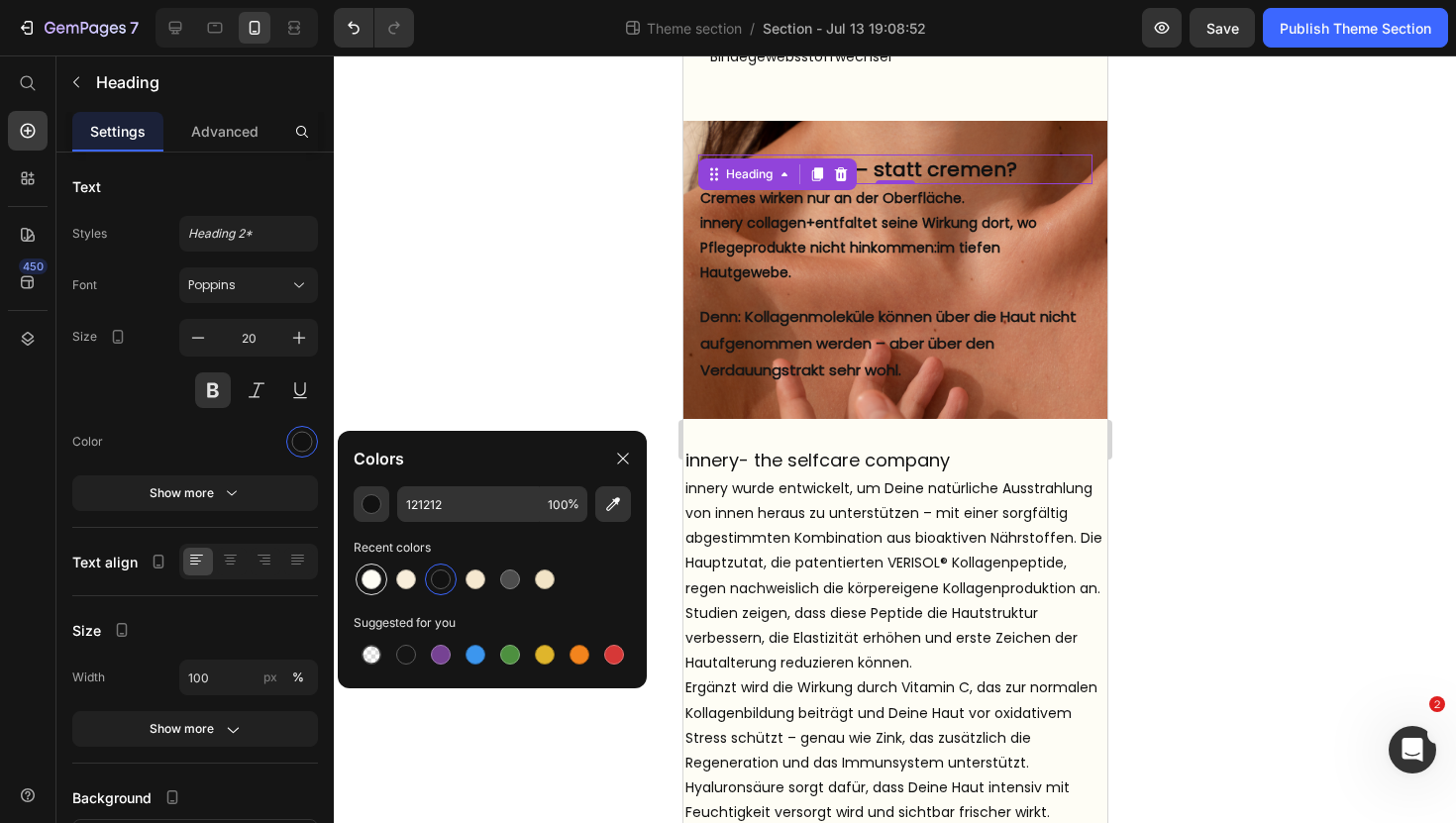 type on "FEFDF5" 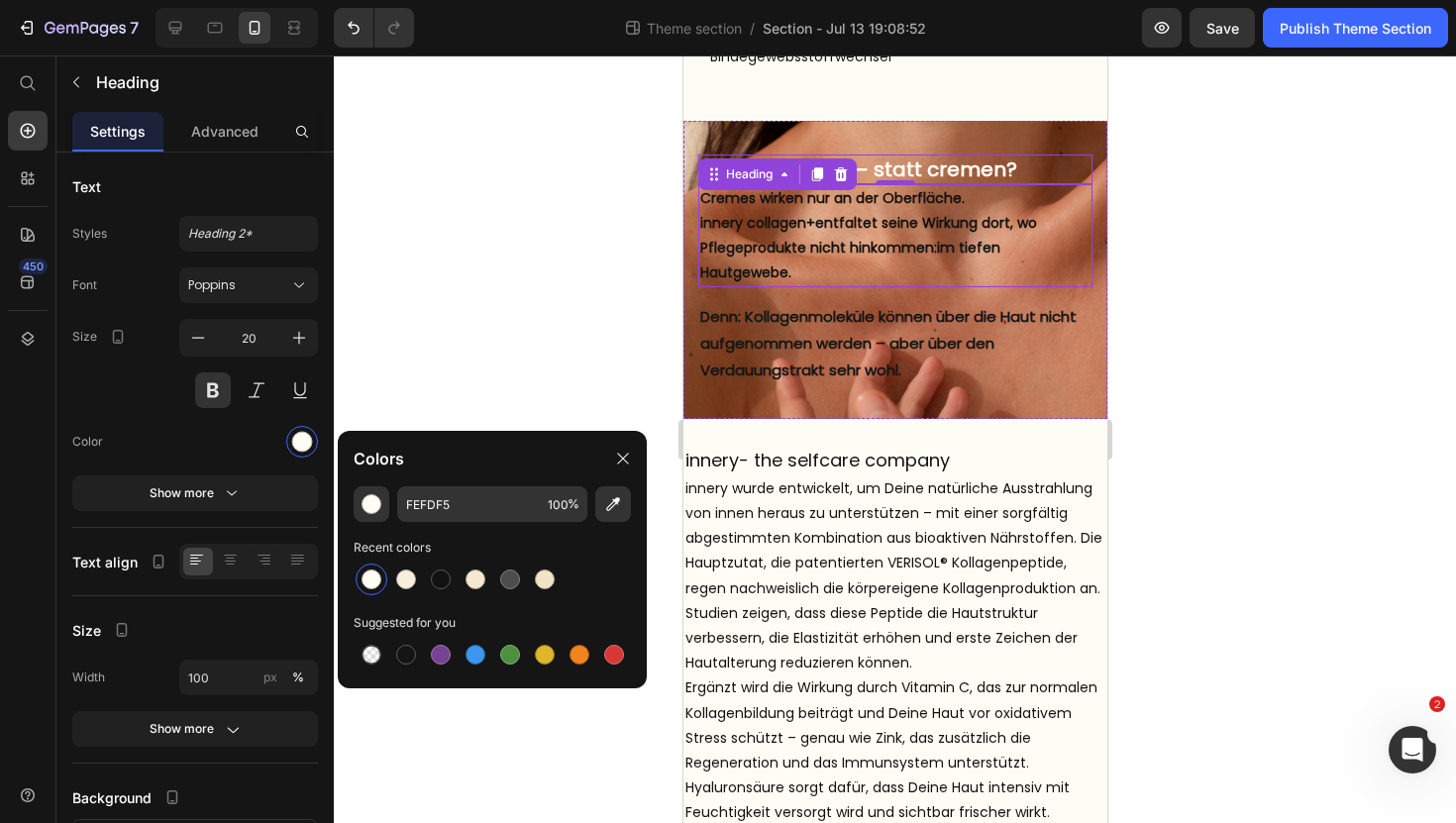 click on "Cremes wirken nur an der Oberfläche. innery collagen+  entfaltet seine Wirkung dort, wo Pflegeprodukte nicht hinkommen:  im tiefen Hautgewebe." at bounding box center (894, 236) 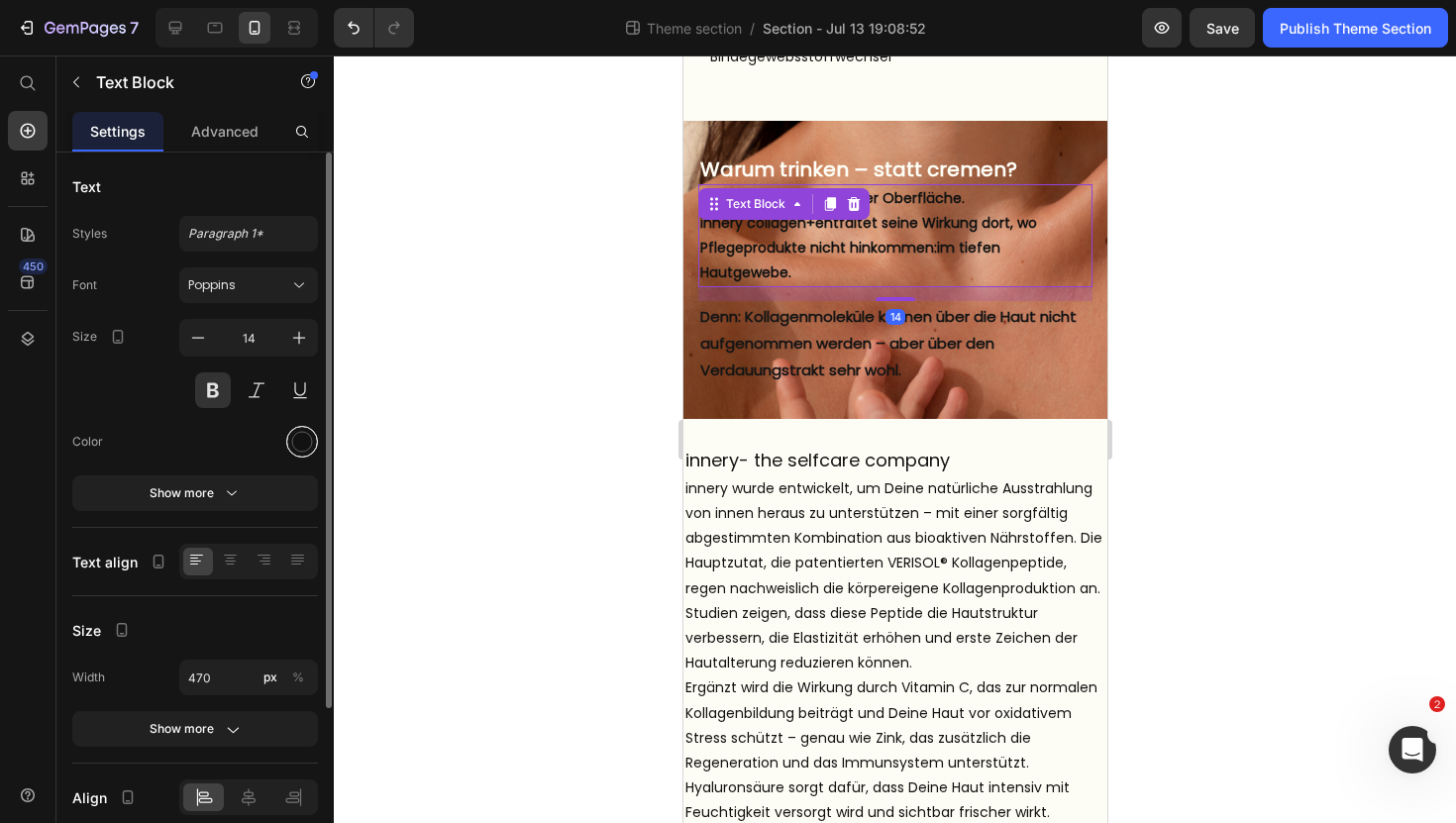 click at bounding box center [302, 442] 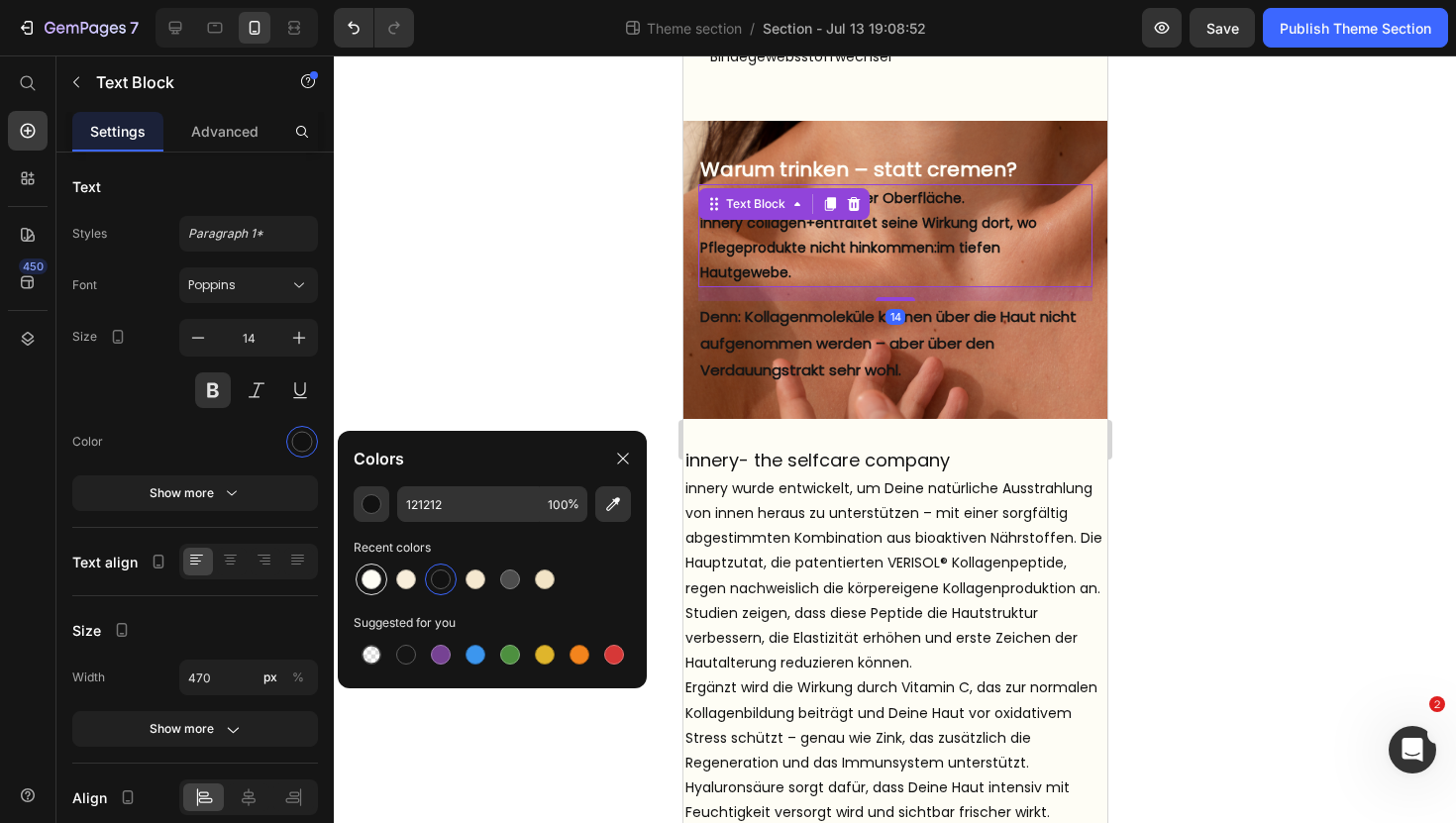 click at bounding box center (371, 579) 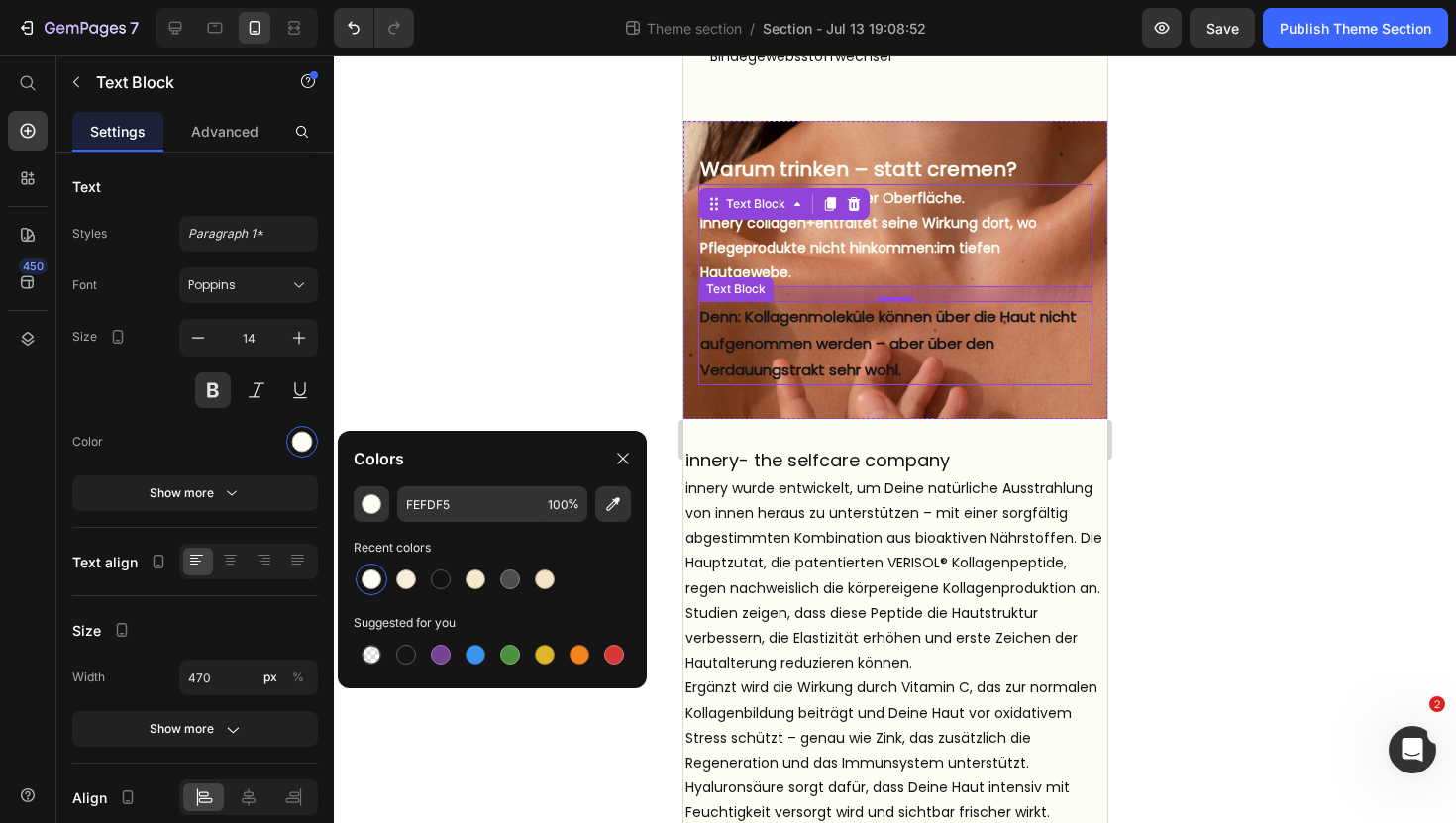 click on "Denn: Kollagenmoleküle können über die Haut nicht aufgenommen werden – aber über den Verdauungstrakt sehr wohl." at bounding box center [894, 343] 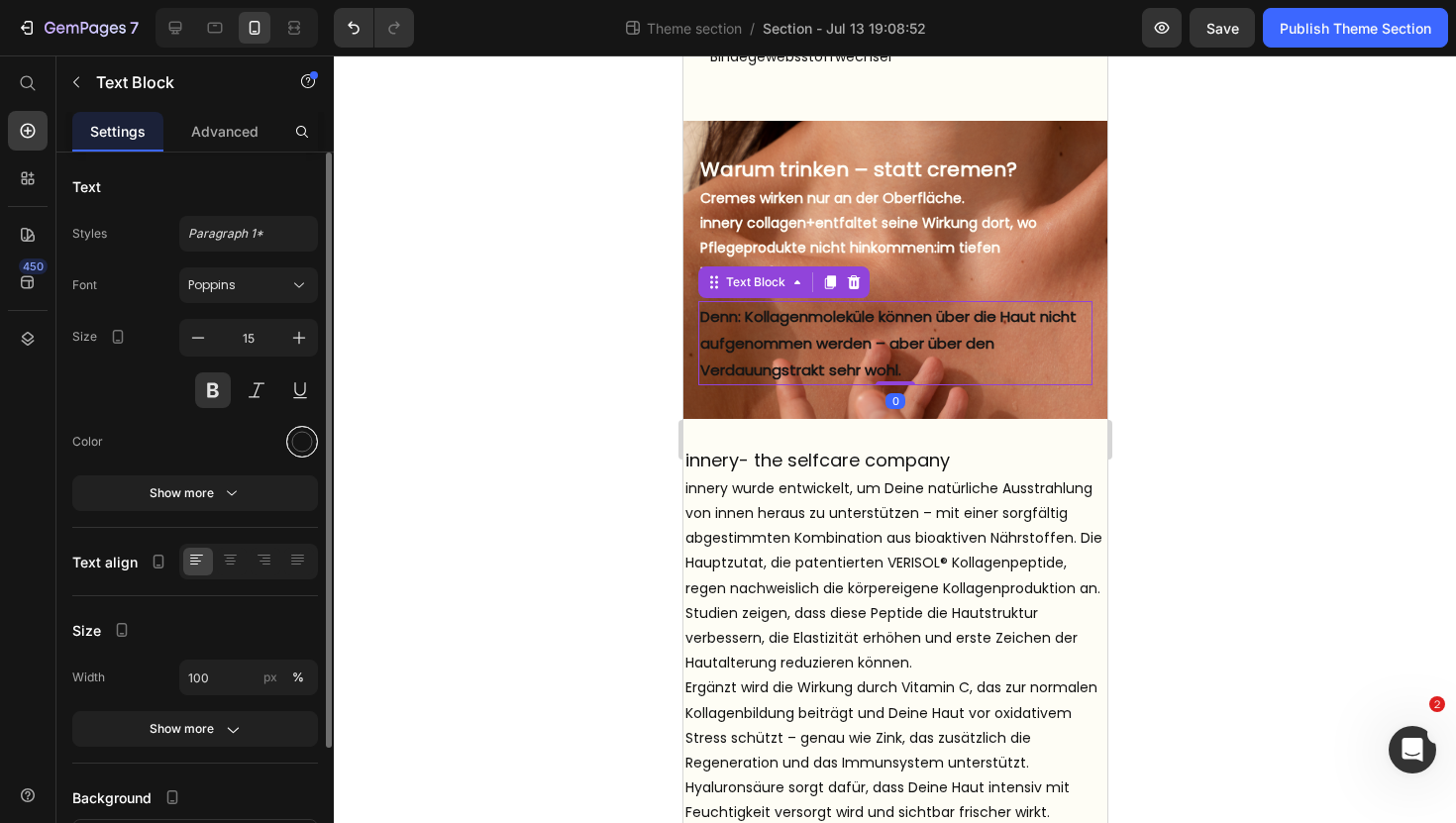 click at bounding box center (302, 442) 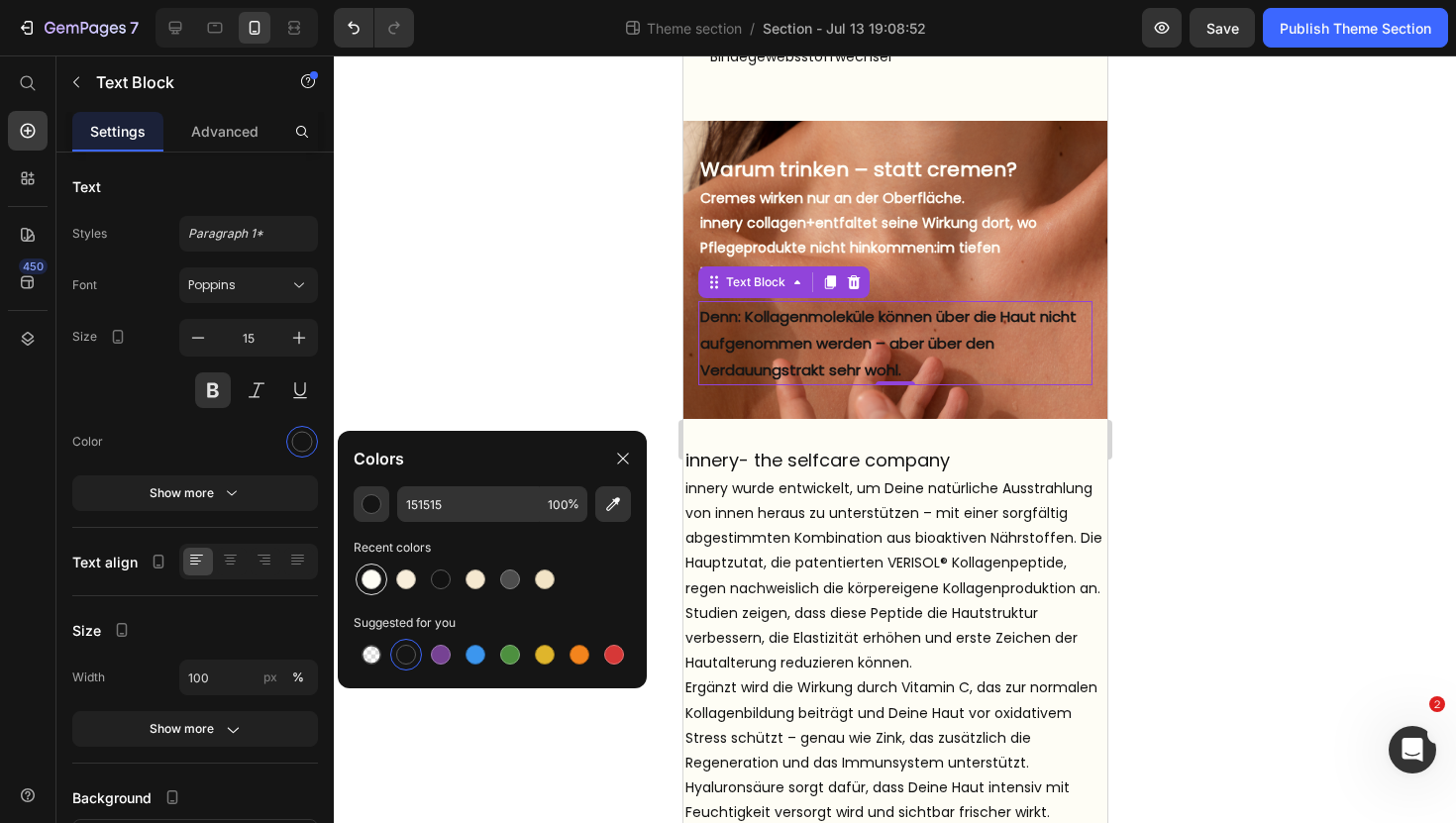 click at bounding box center [371, 579] 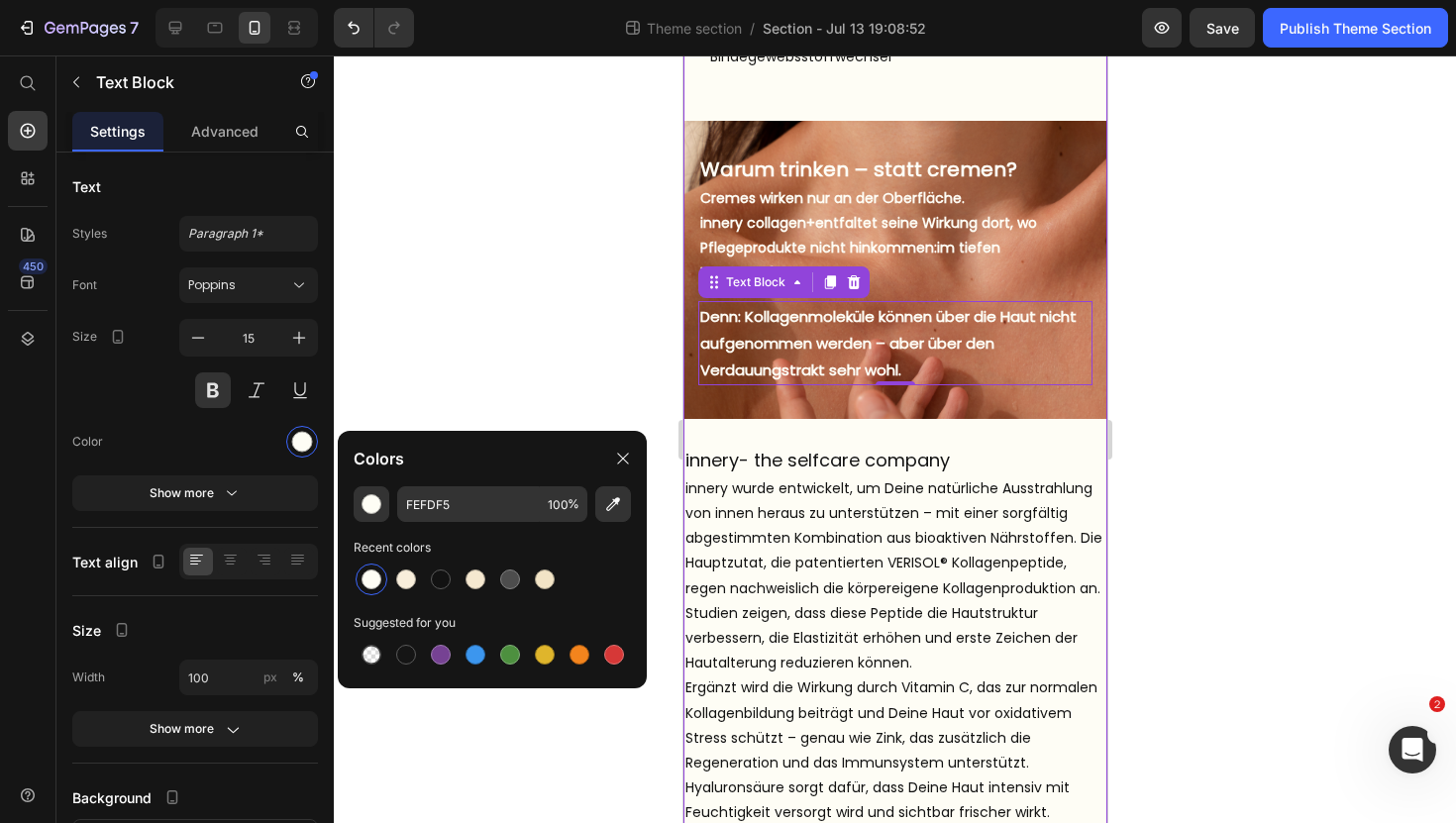 click 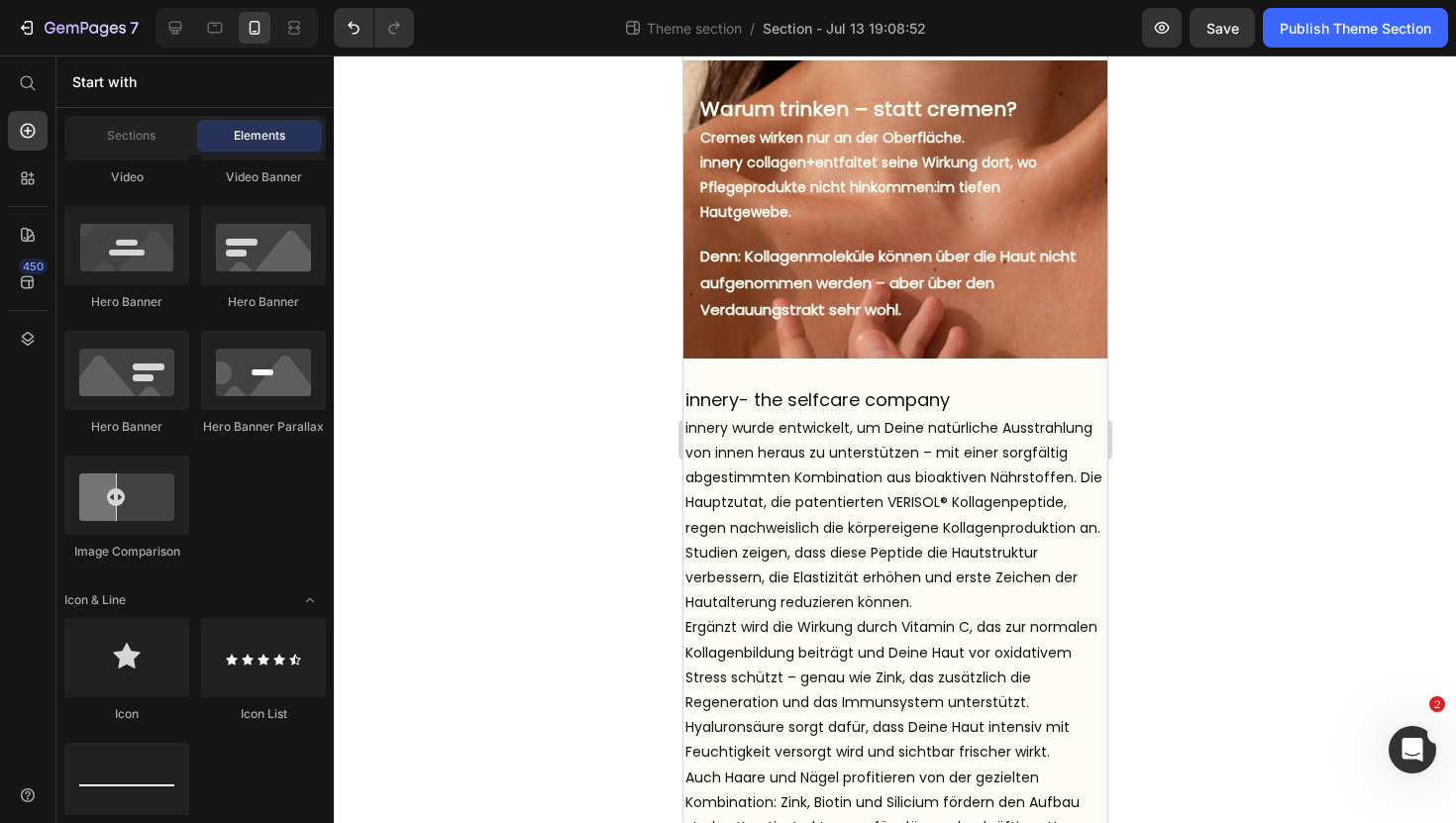 scroll, scrollTop: 714, scrollLeft: 0, axis: vertical 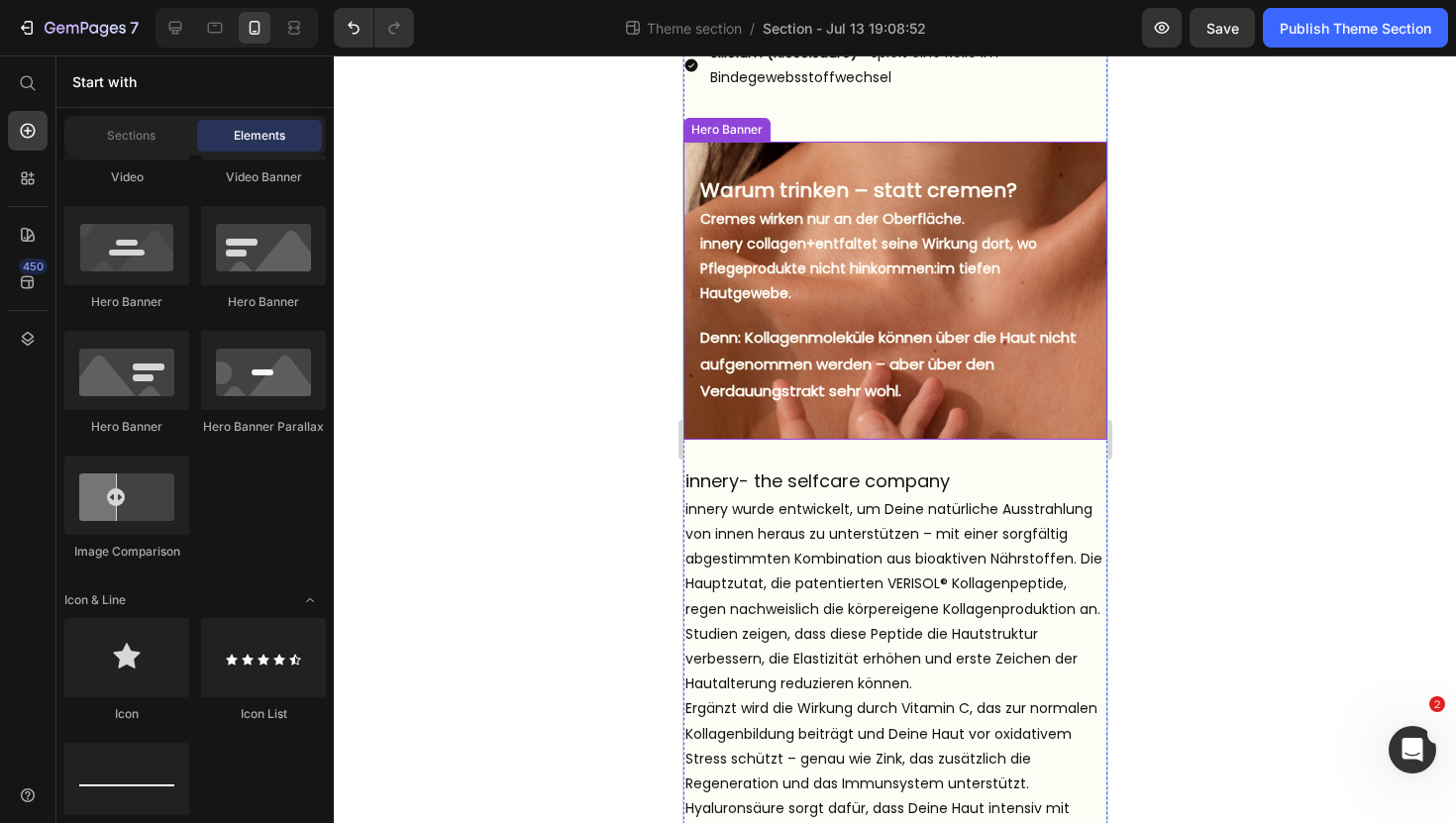 click on "Warum trinken – statt cremen? Heading But I must explain to you how all this mistaken idea of denouncing pleasure and praising pain was born and I will give you a complete account of the system, and expound the actual teachings of the great explorer Text Block Explore now Button At vero eos et accusamus et iusto odio benefits Text Block Cremes wirken nur an der Oberfläche. innery collagen+  entfaltet seine Wirkung dort, wo Pflegeprodukte nicht hinkommen:  im tiefen Hautgewebe. Text Block Denn: Kollagenmoleküle können über die Haut nicht aufgenommen werden – aber über den Verdauungstrakt sehr wohl. Text Block" at bounding box center (894, 291) 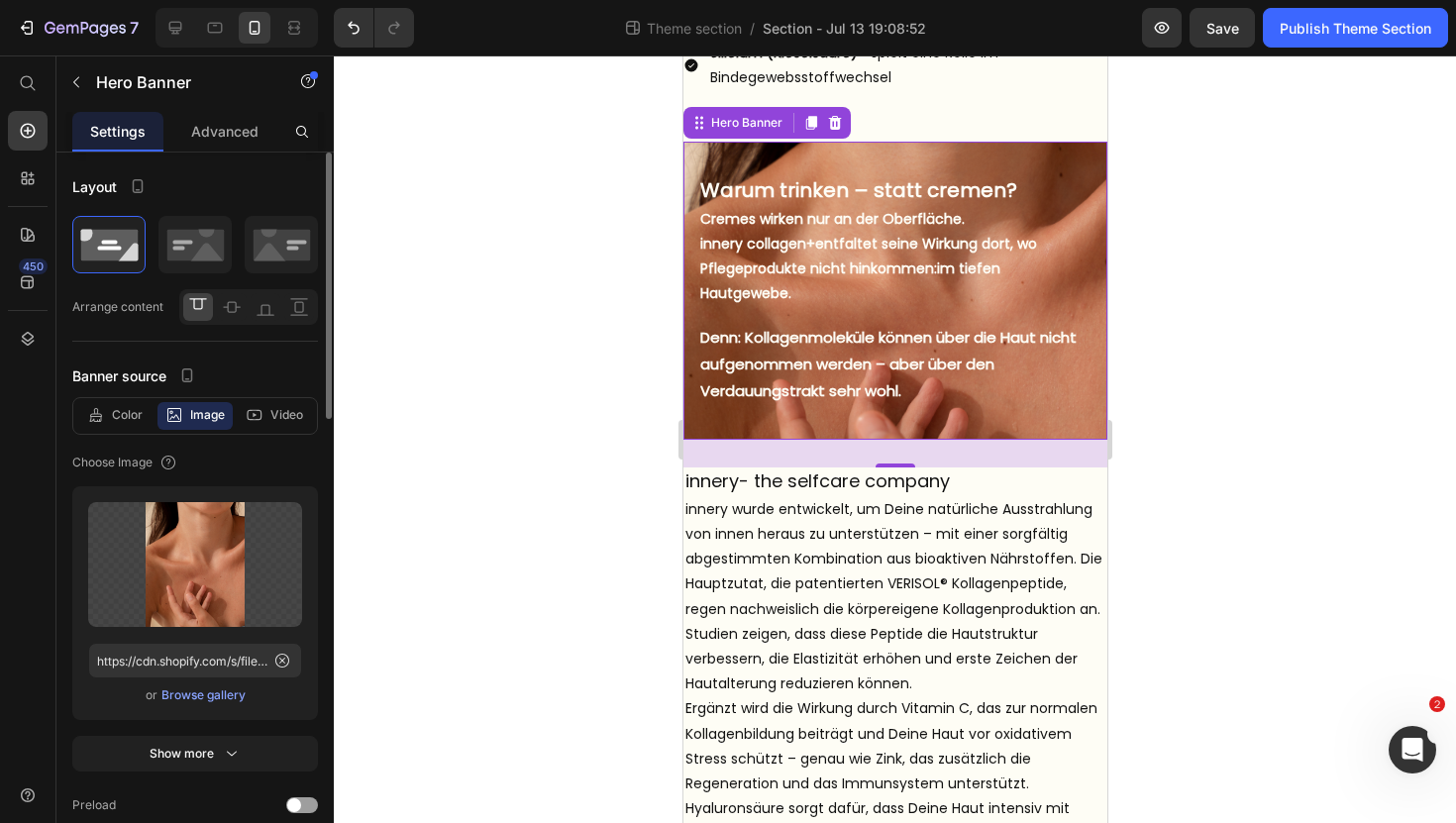 click on "Browse gallery" at bounding box center (203, 695) 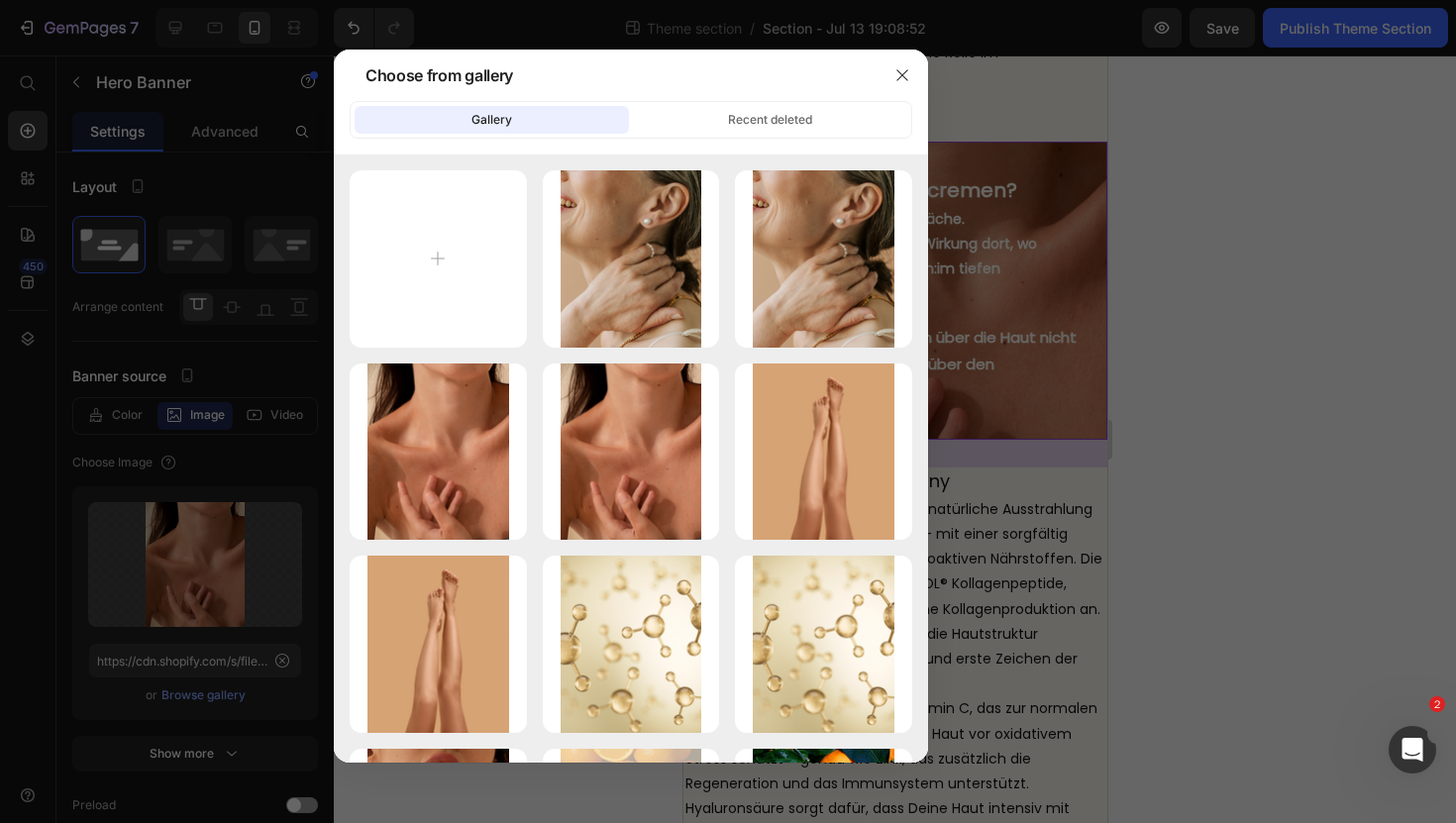 click at bounding box center [728, 411] 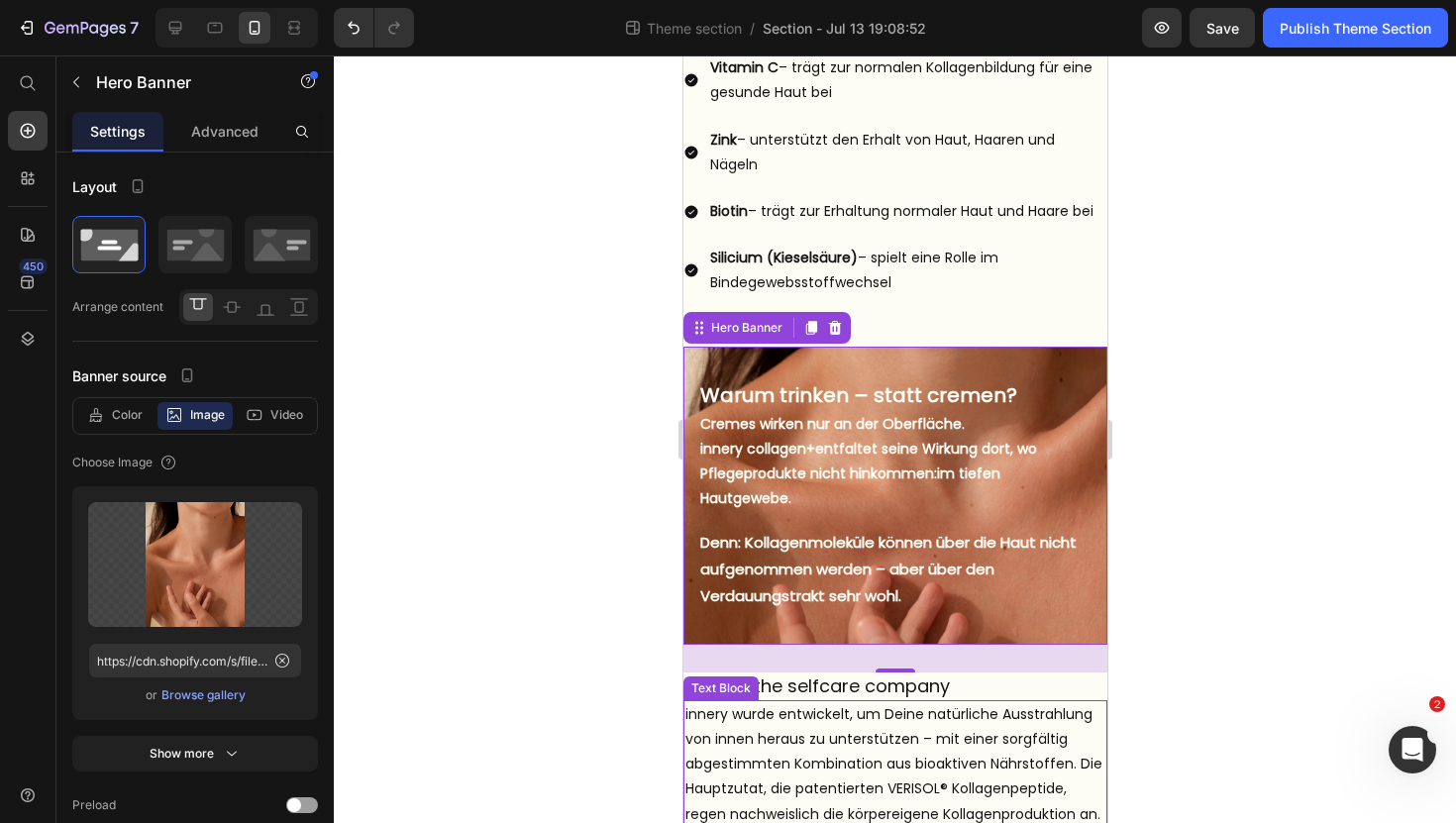 scroll, scrollTop: 0, scrollLeft: 0, axis: both 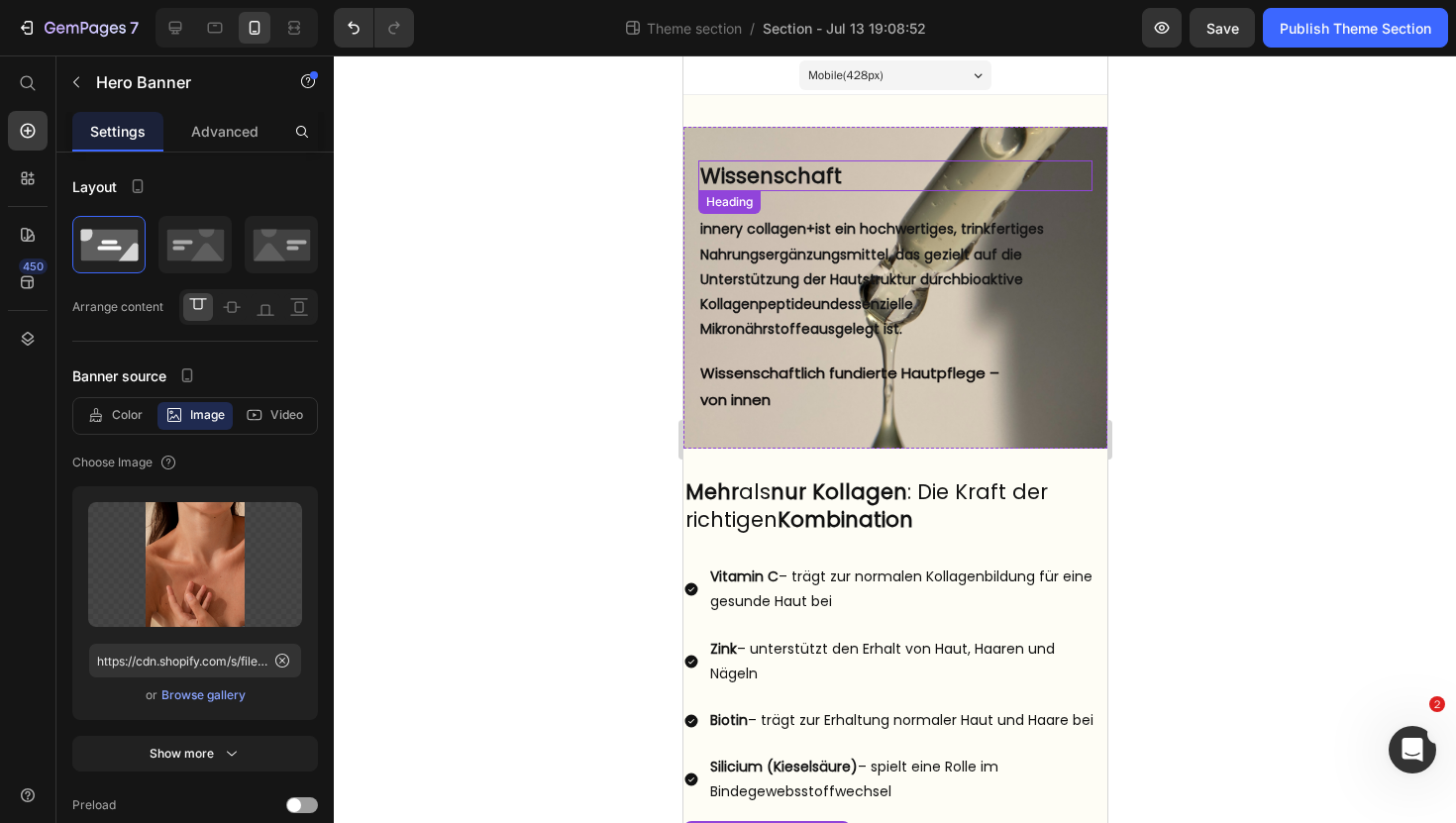 click on "Wissenschaft" at bounding box center (894, 175) 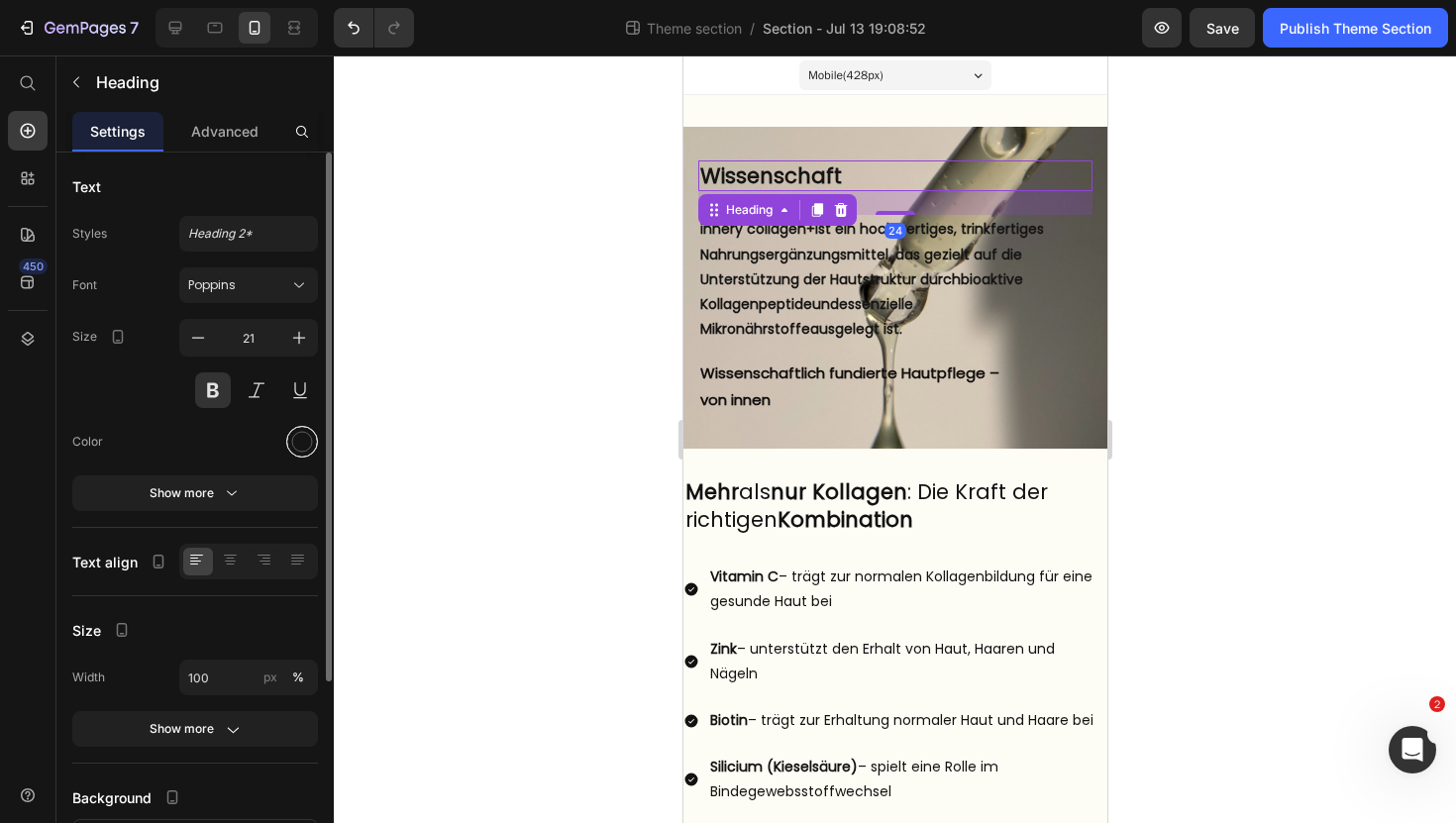 click at bounding box center (302, 442) 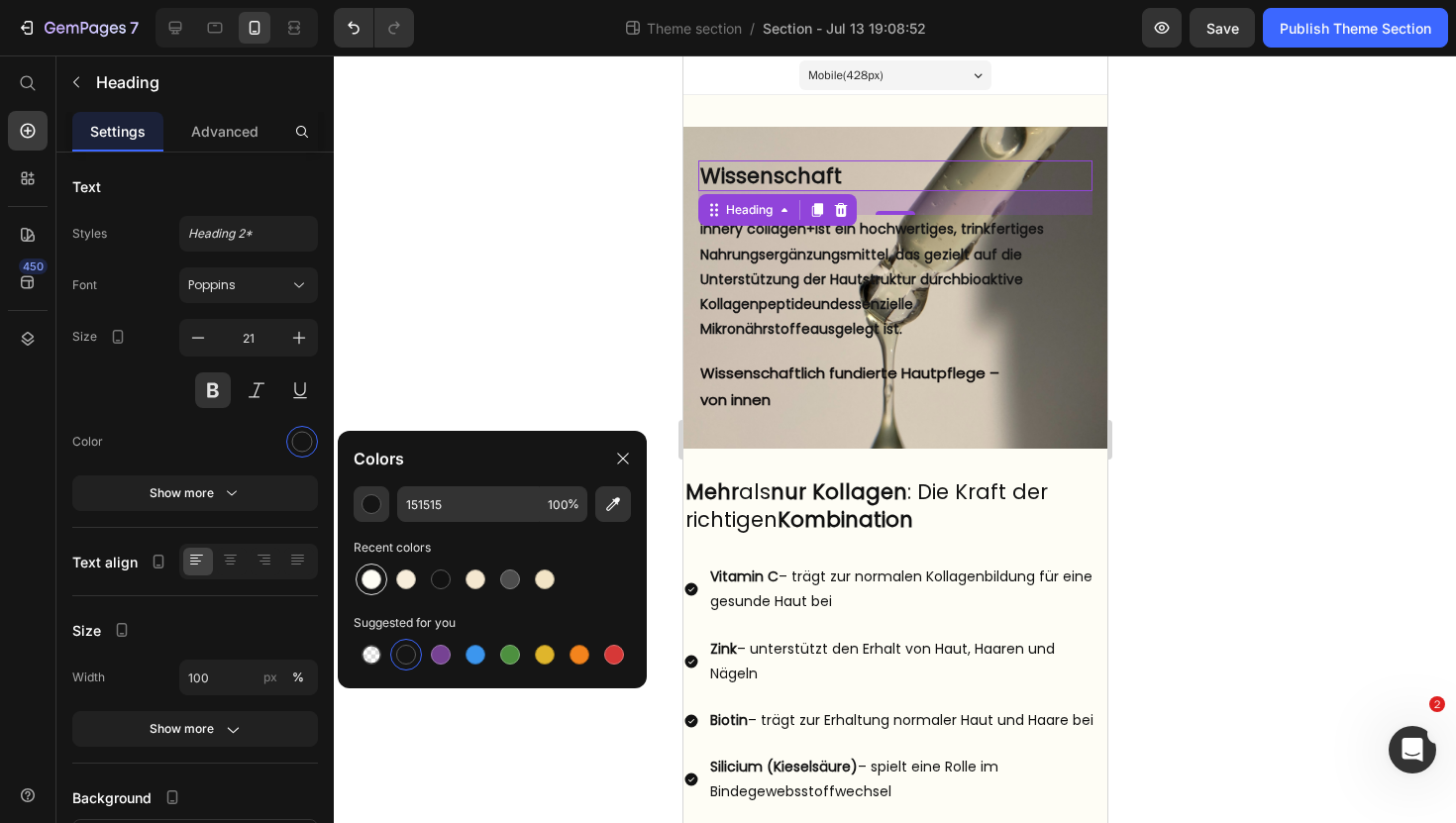 click at bounding box center [371, 579] 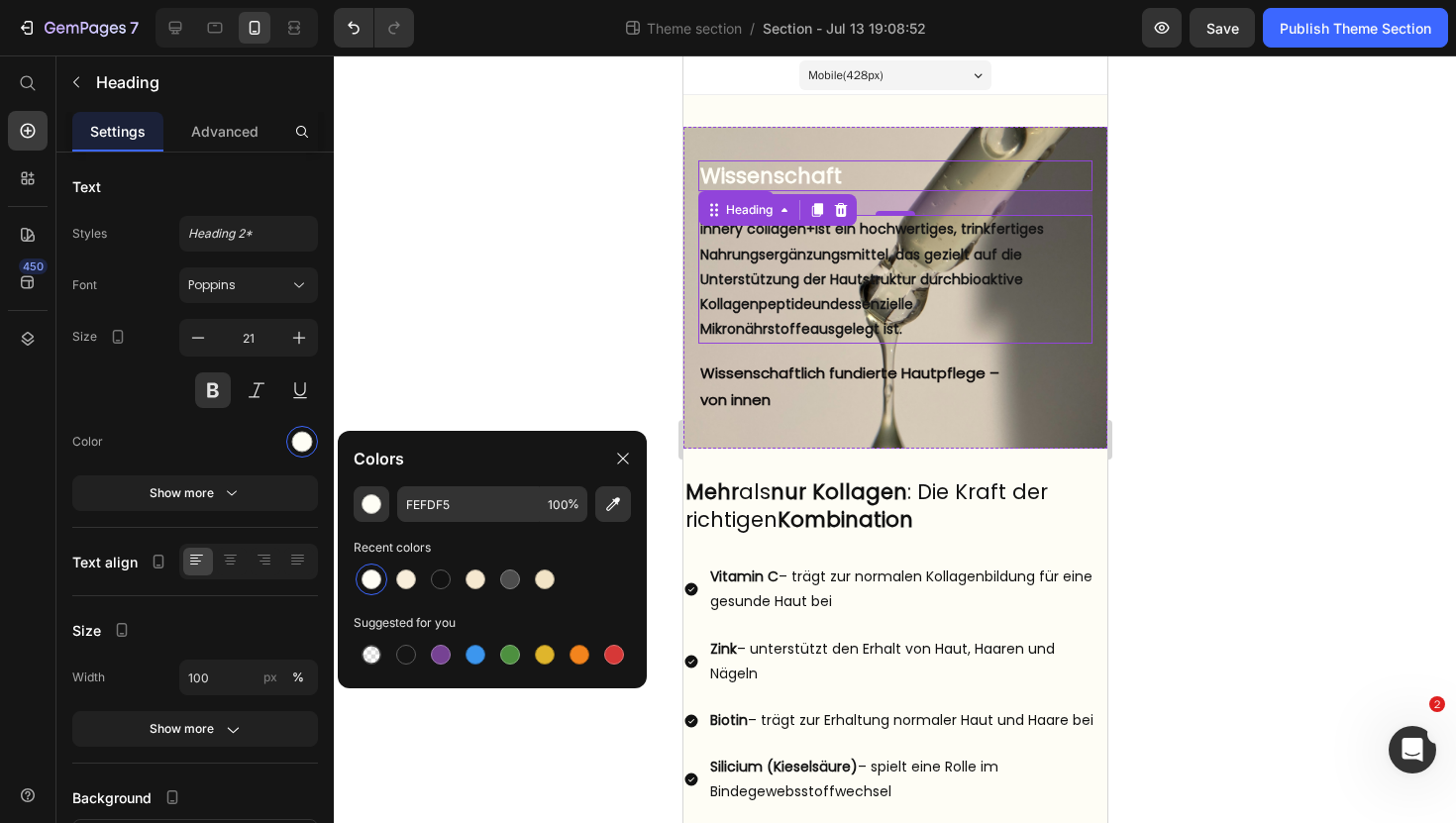 click on "innery collagen+" at bounding box center [757, 229] 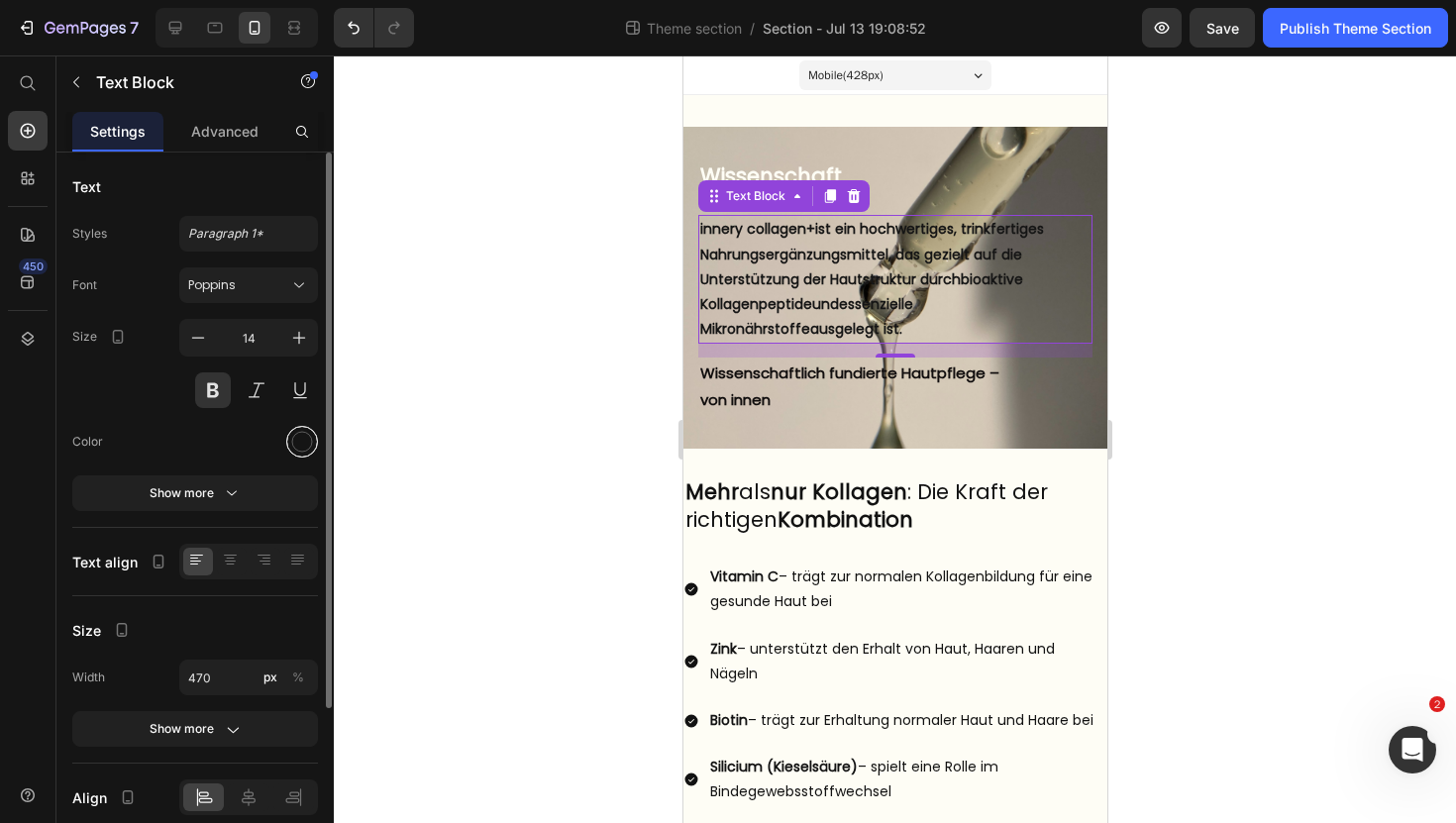 click at bounding box center (302, 442) 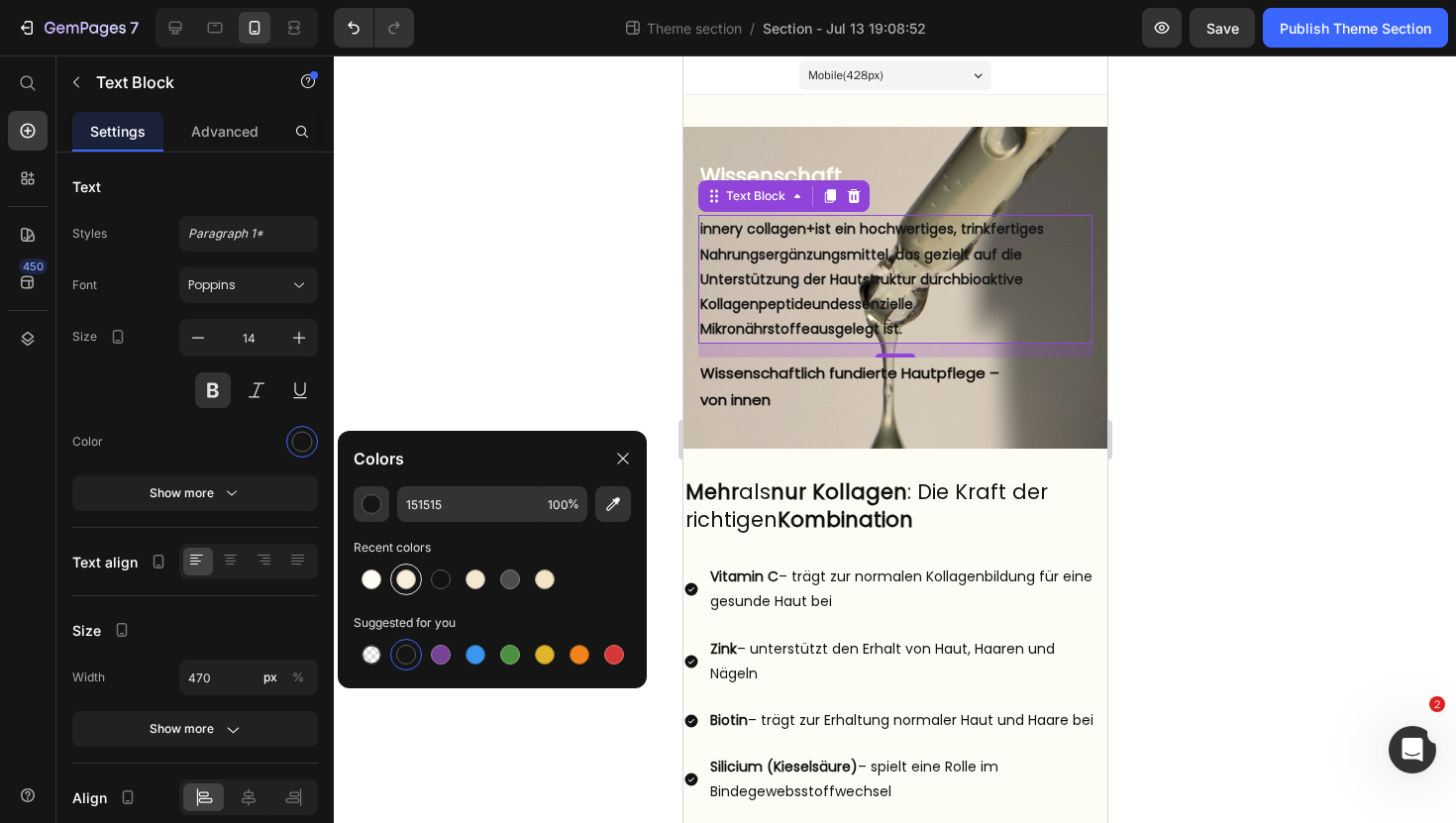 click at bounding box center [406, 579] 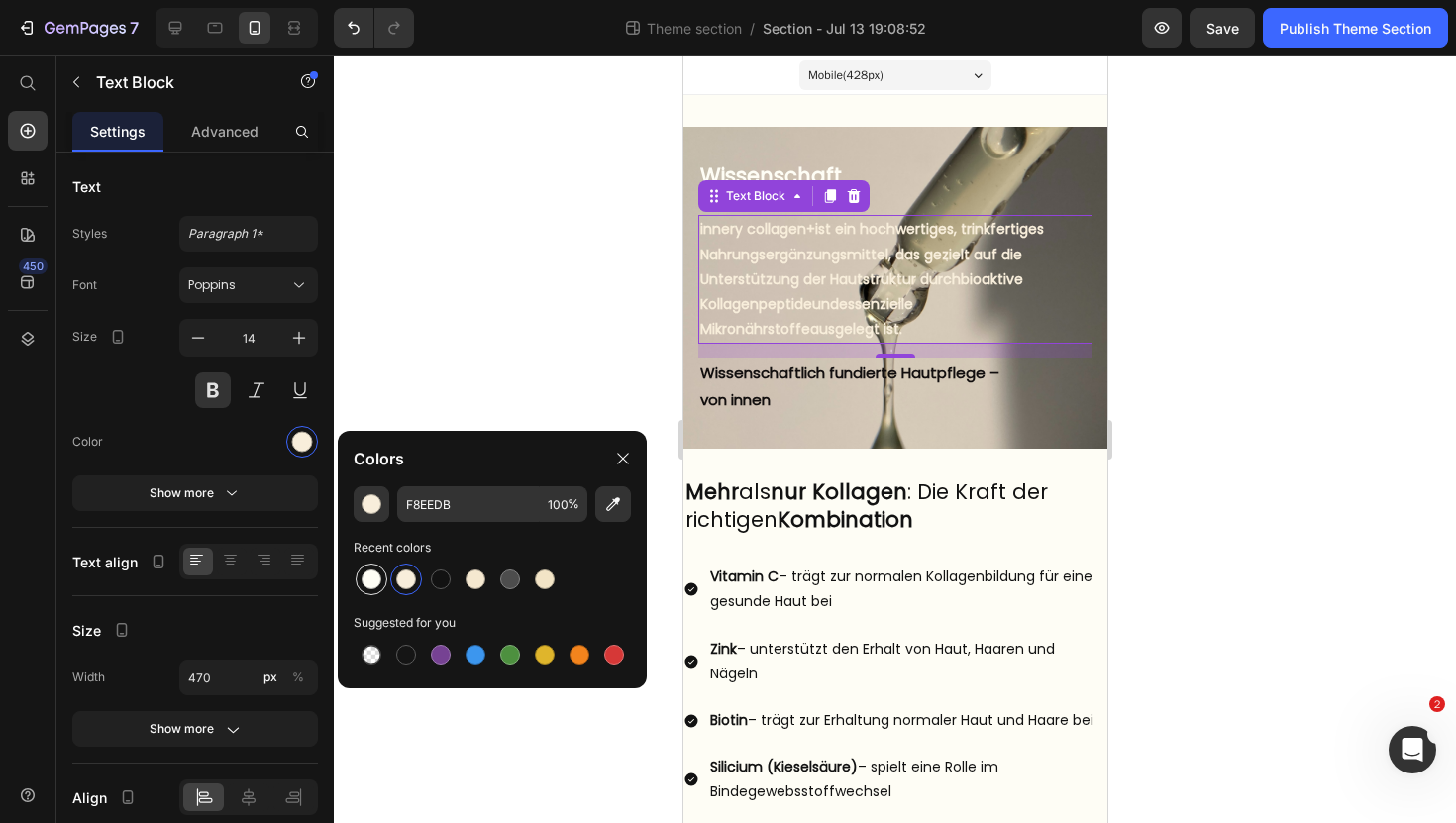 click at bounding box center (371, 579) 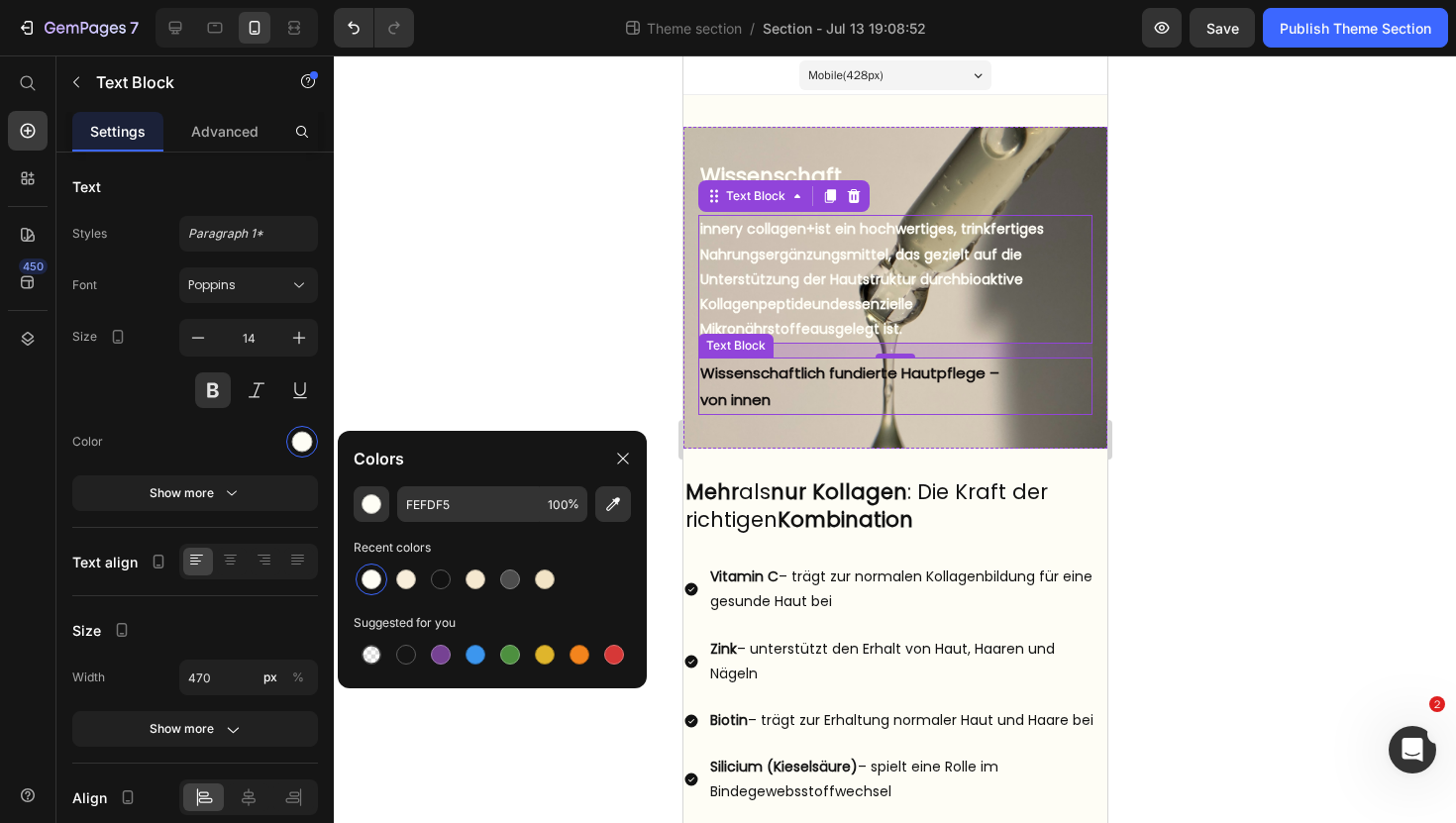 click on "von innen" at bounding box center [734, 399] 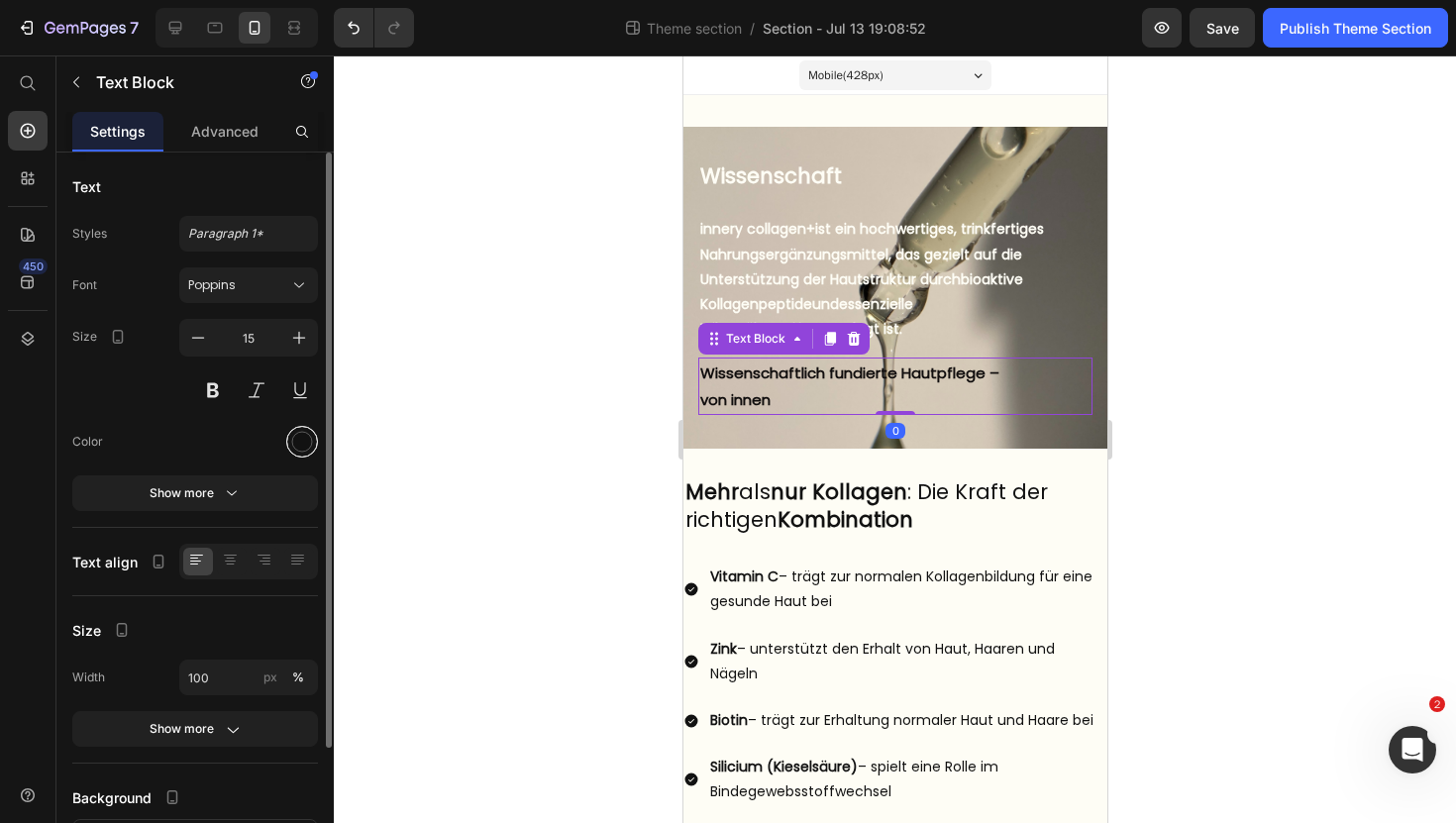 click at bounding box center [302, 442] 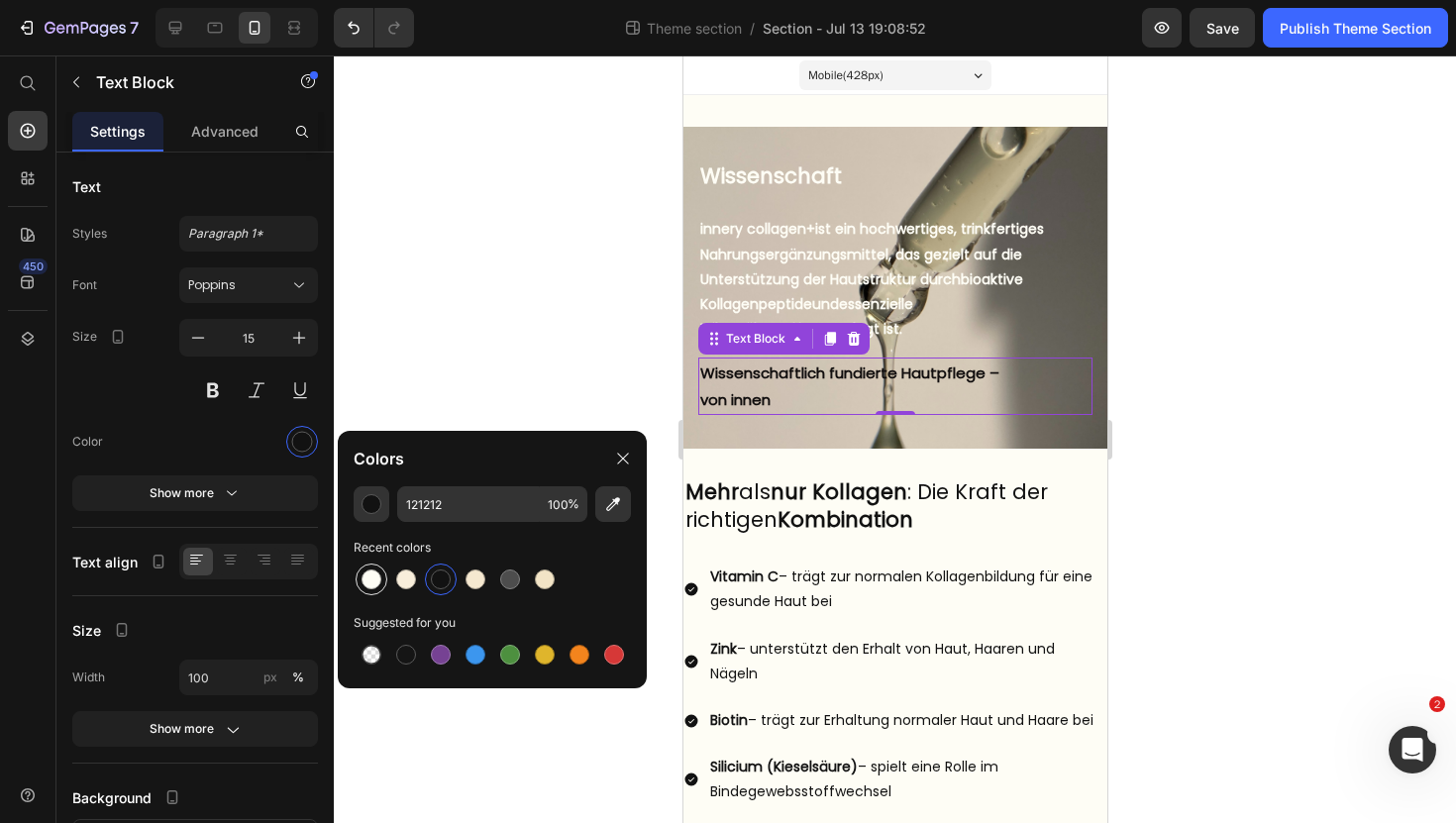 click at bounding box center [371, 579] 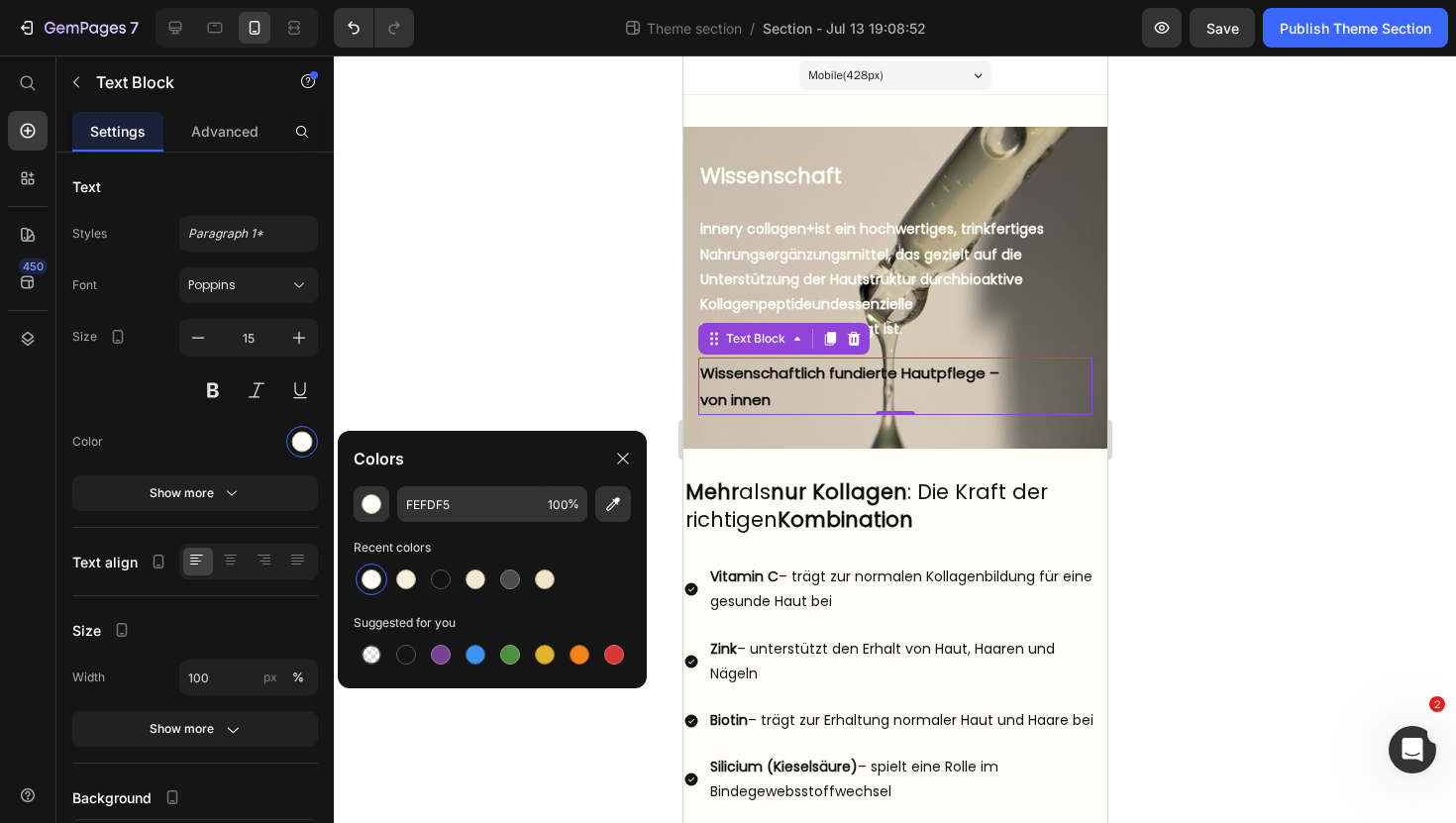 click at bounding box center [371, 579] 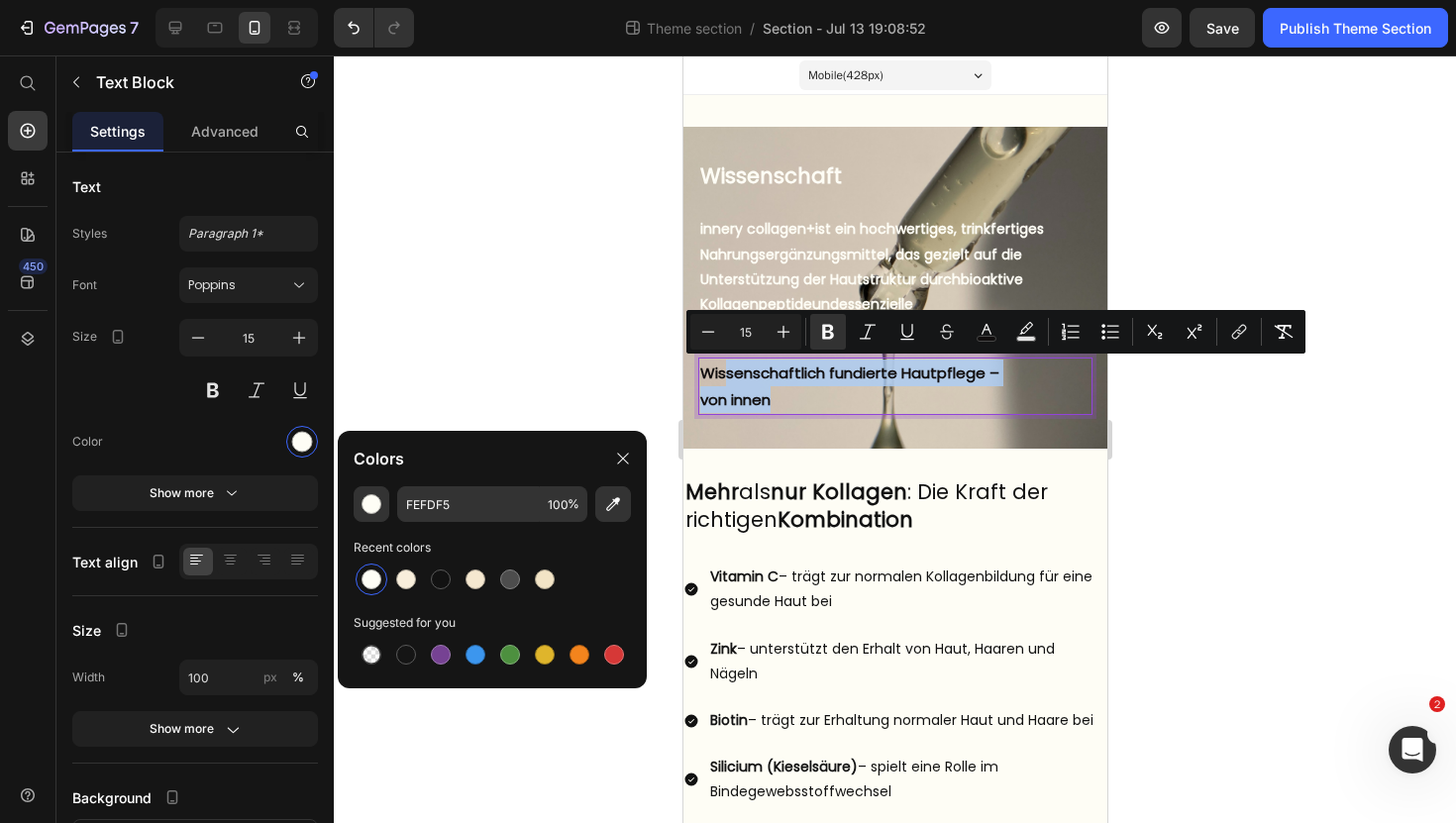 drag, startPoint x: 775, startPoint y: 396, endPoint x: 724, endPoint y: 368, distance: 58.18075 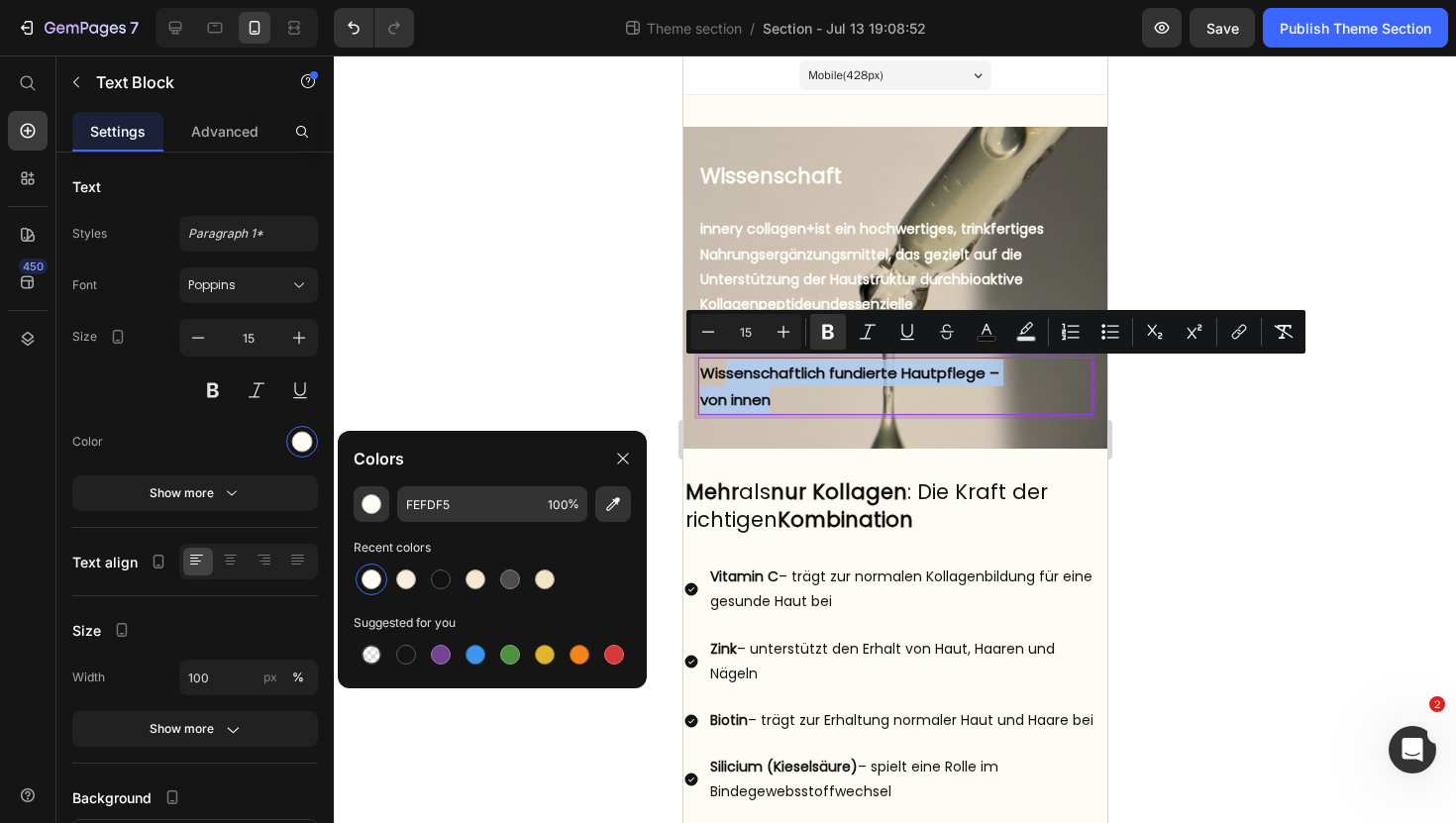 click on "Wissenschaftlich fundierte Hautpflege –  von innen" at bounding box center [894, 386] 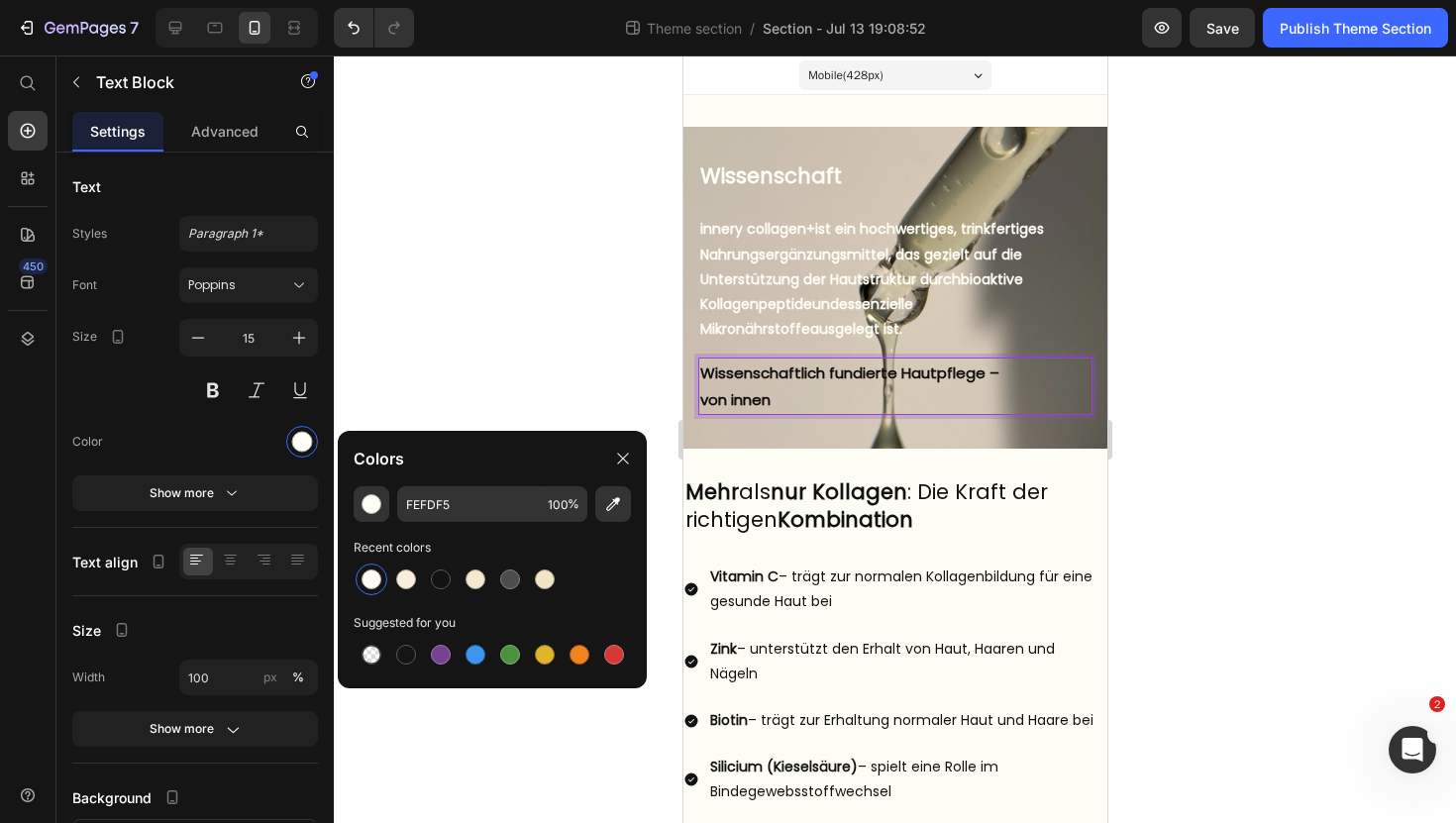 click 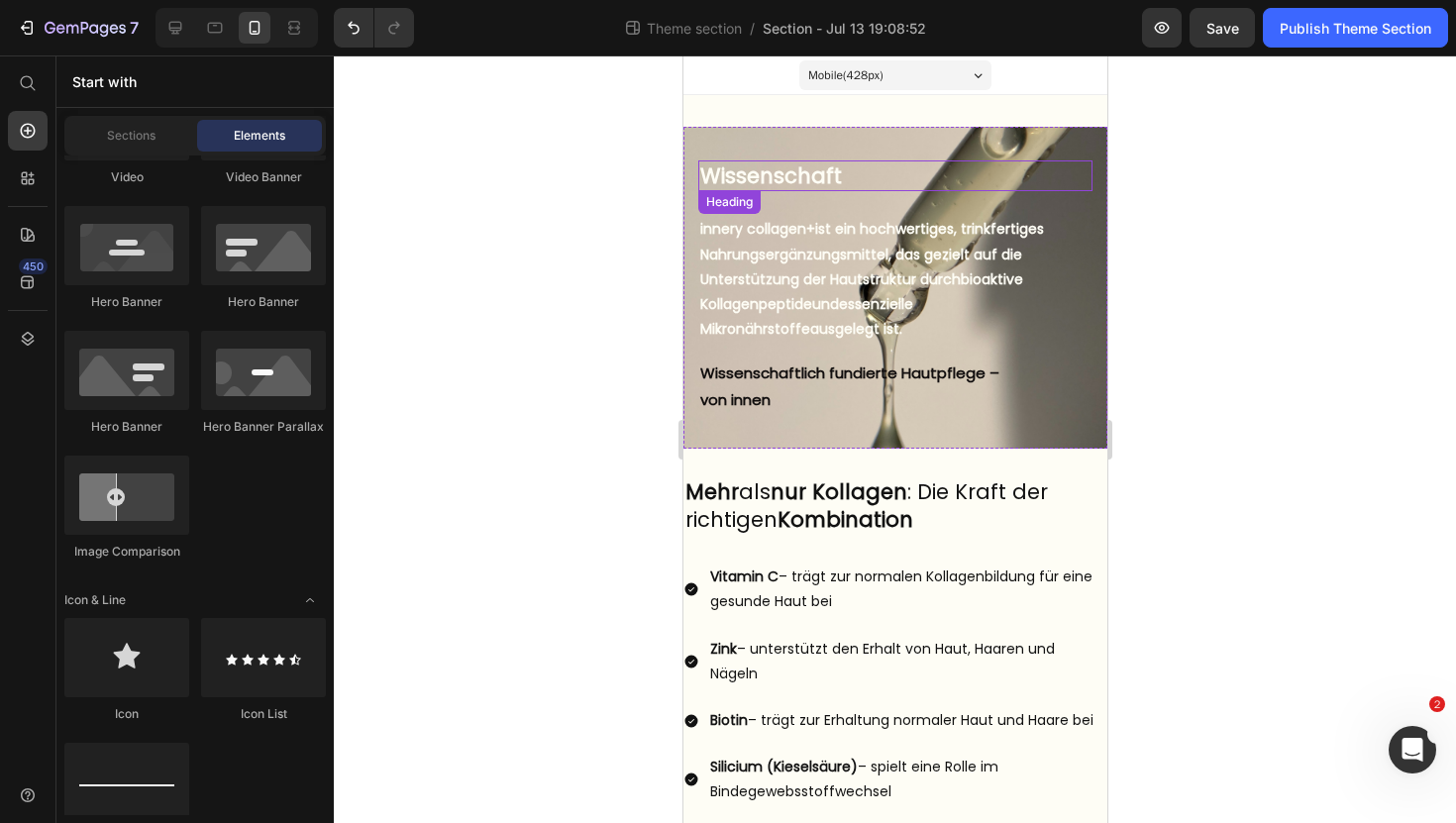 click on "Wissenschaft" at bounding box center (894, 175) 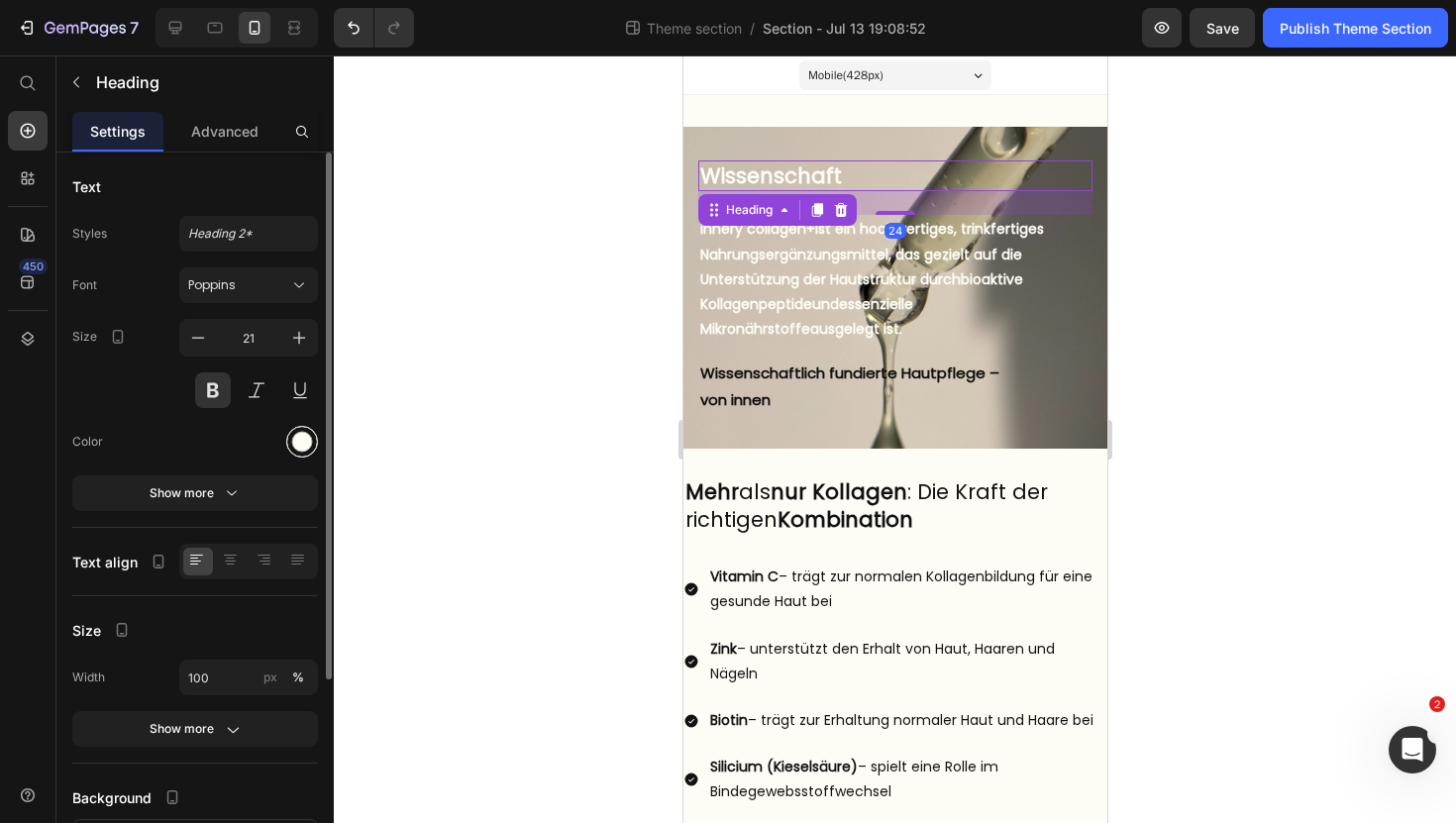 click at bounding box center (302, 442) 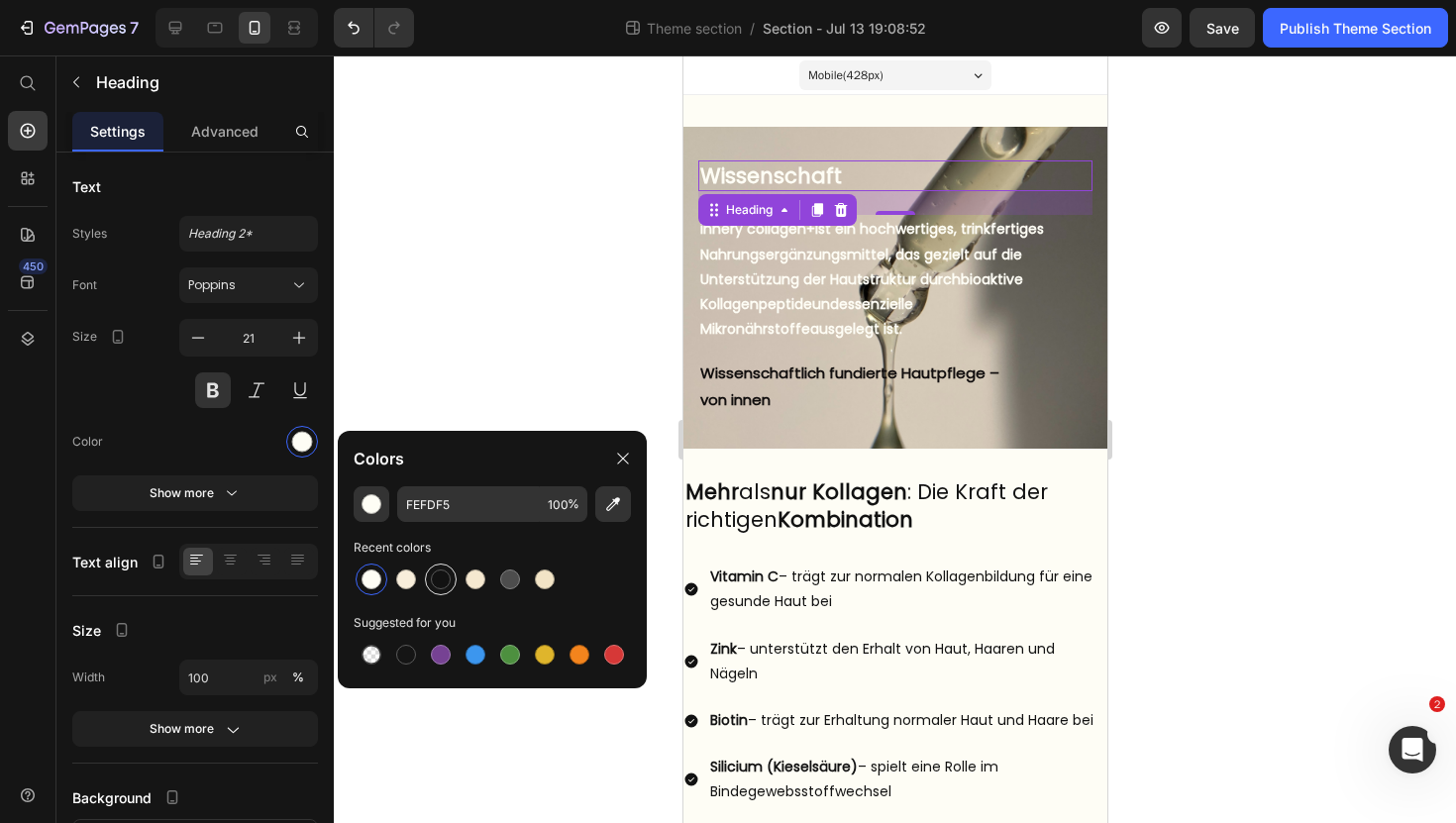 click at bounding box center (441, 579) 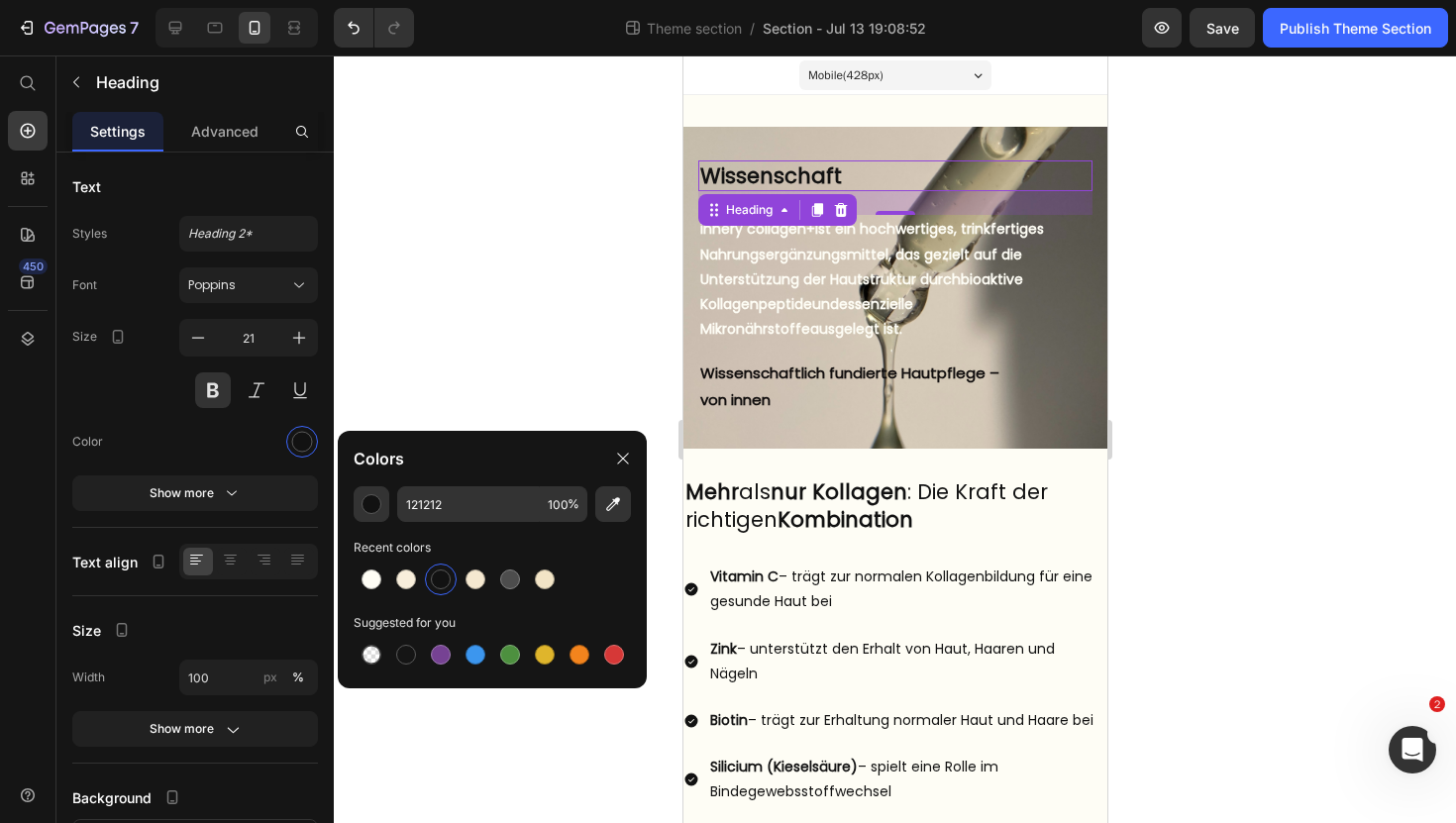 click 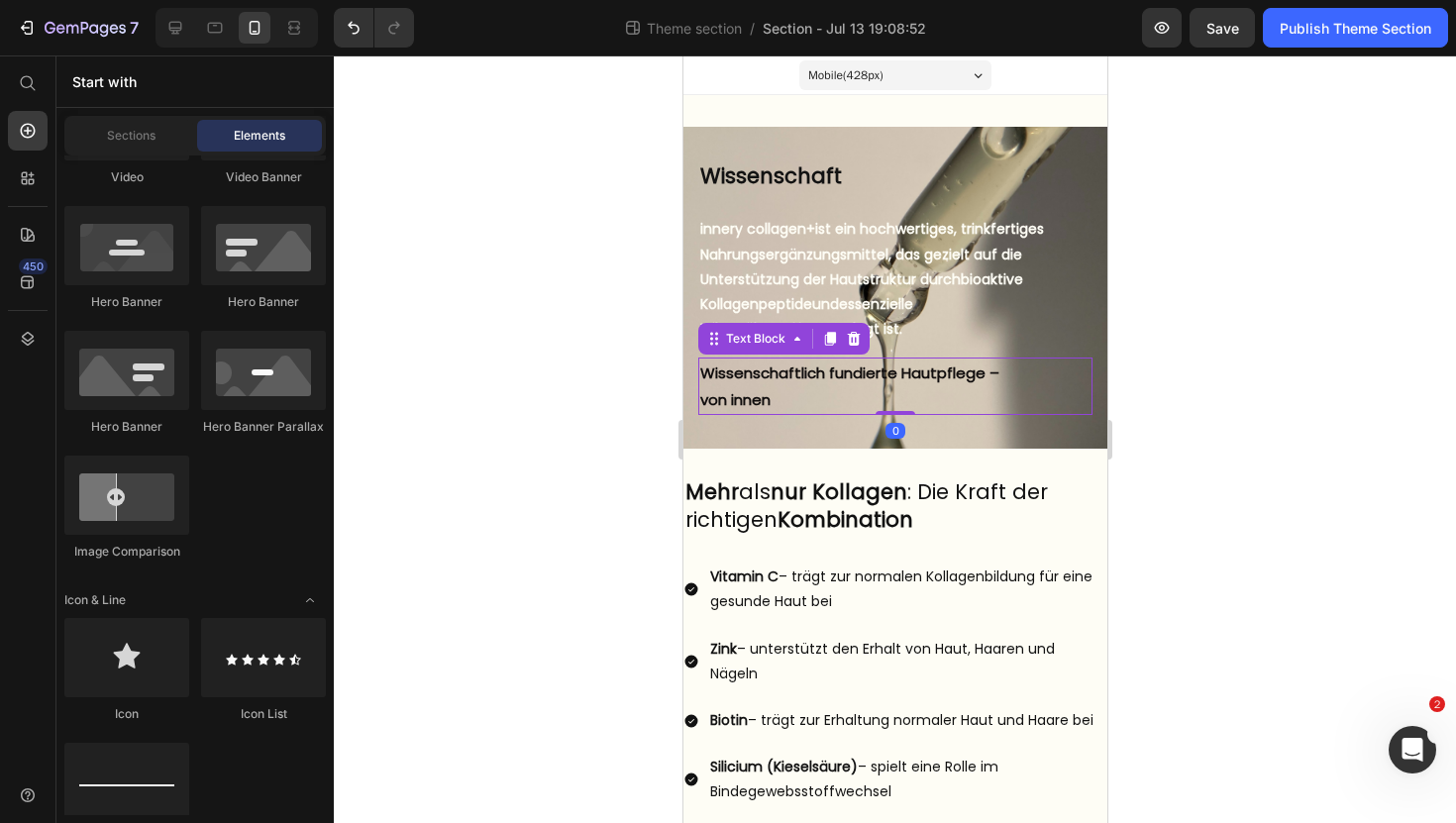 click on "Wissenschaftlich fundierte Hautpflege –" at bounding box center (894, 372) 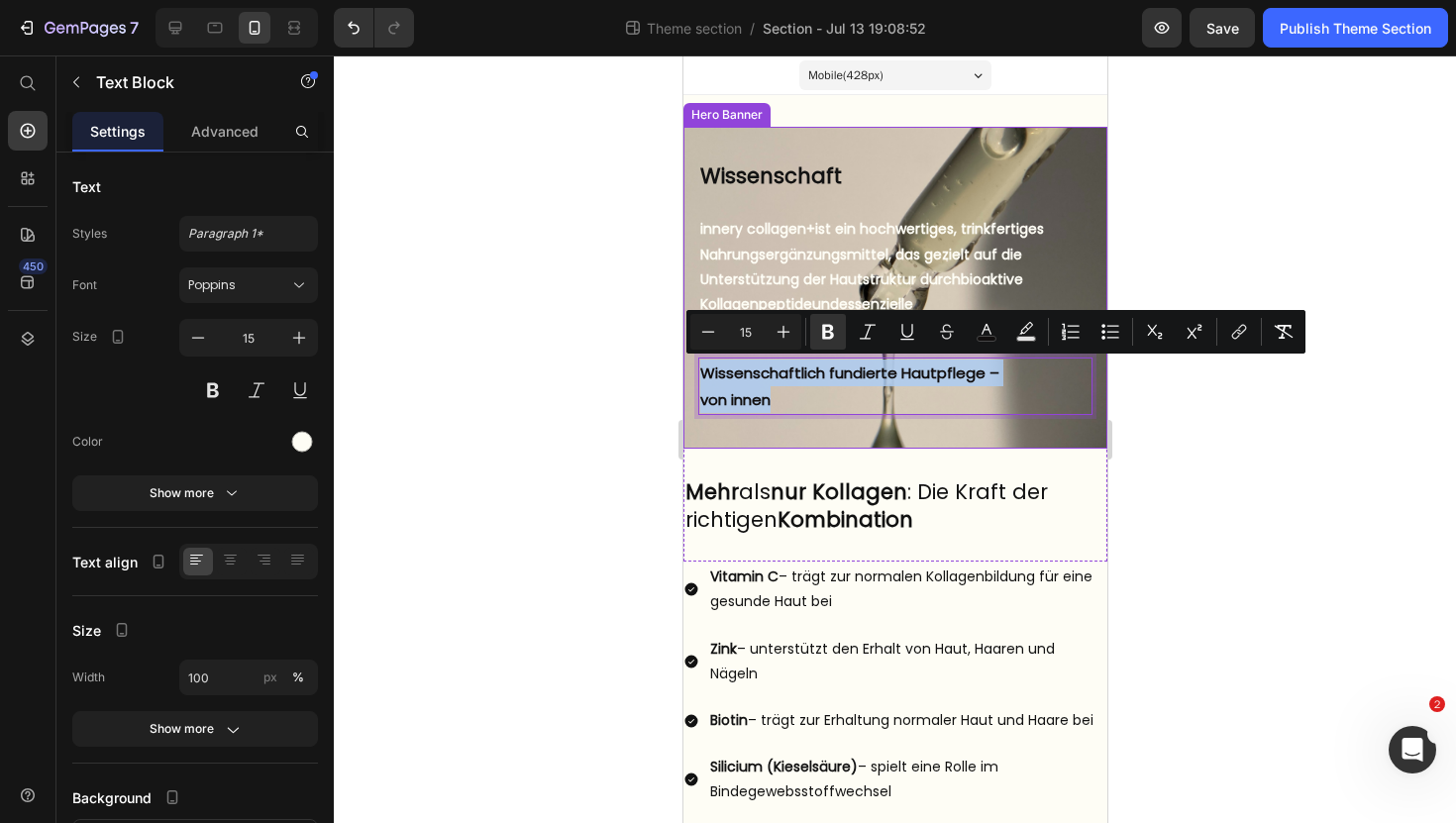 drag, startPoint x: 780, startPoint y: 401, endPoint x: 689, endPoint y: 373, distance: 95.21029 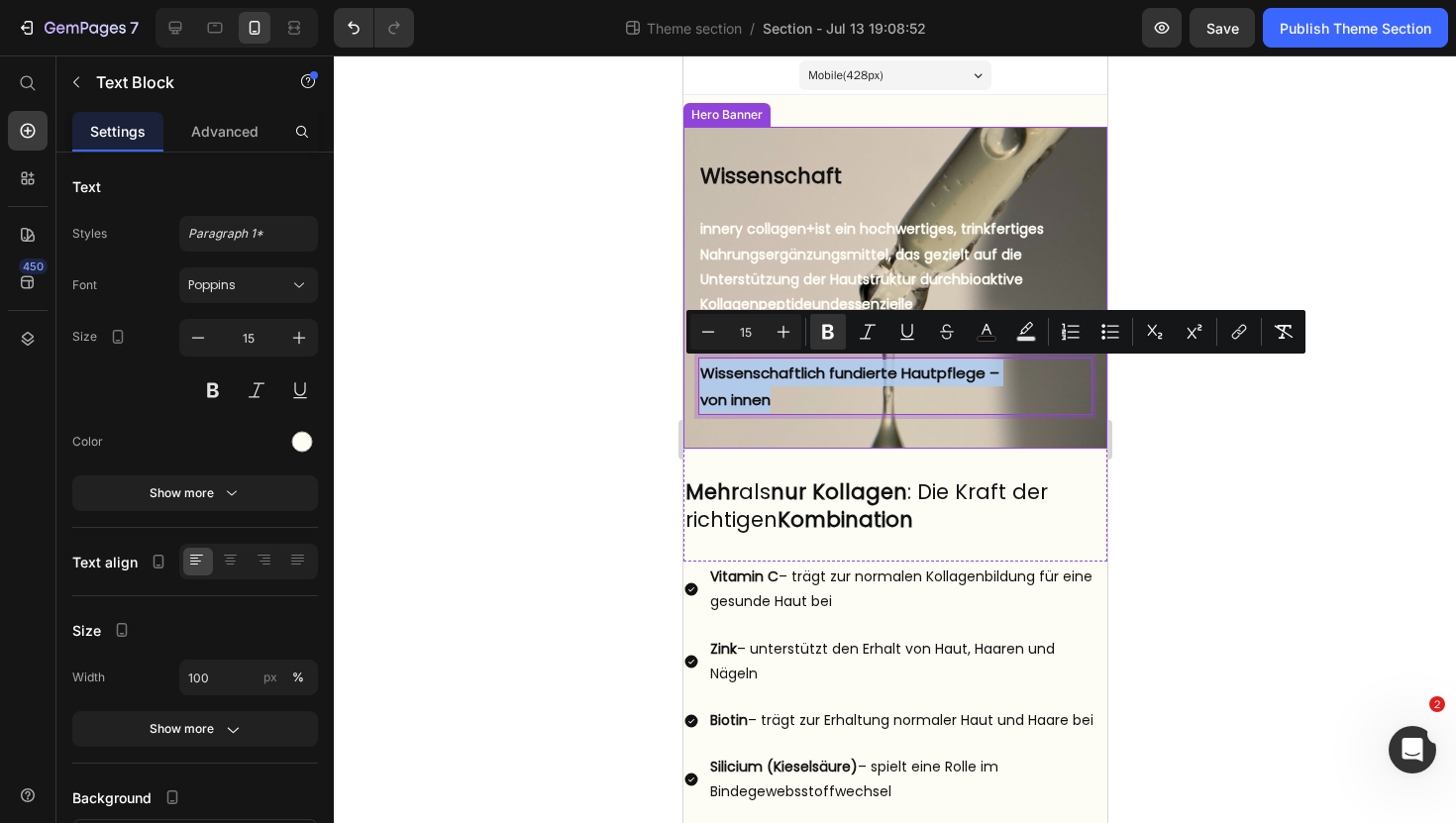 click on "Wissenschaft Heading But I must explain to you how all this mistaken idea of denouncing pleasure and praising pain was born and I will give you a complete account of the system, and expound the actual teachings of the great explorer Text Block Explore now Button At vero eos et accusamus et iusto odio benefits Text Block innery collagen+  ist ein hochwertiges, trinkfertiges Nahrungsergänzungsmittel, das gezielt auf die Unterstützung der Hautstruktur durch  bioaktive Kollagenpeptide  und  essenzielle Mikronährstoffe  ausgelegt ist. Text Block Wissenschaftlich fundierte Hautpflege –  von innen Text Block   0" at bounding box center [894, 287] 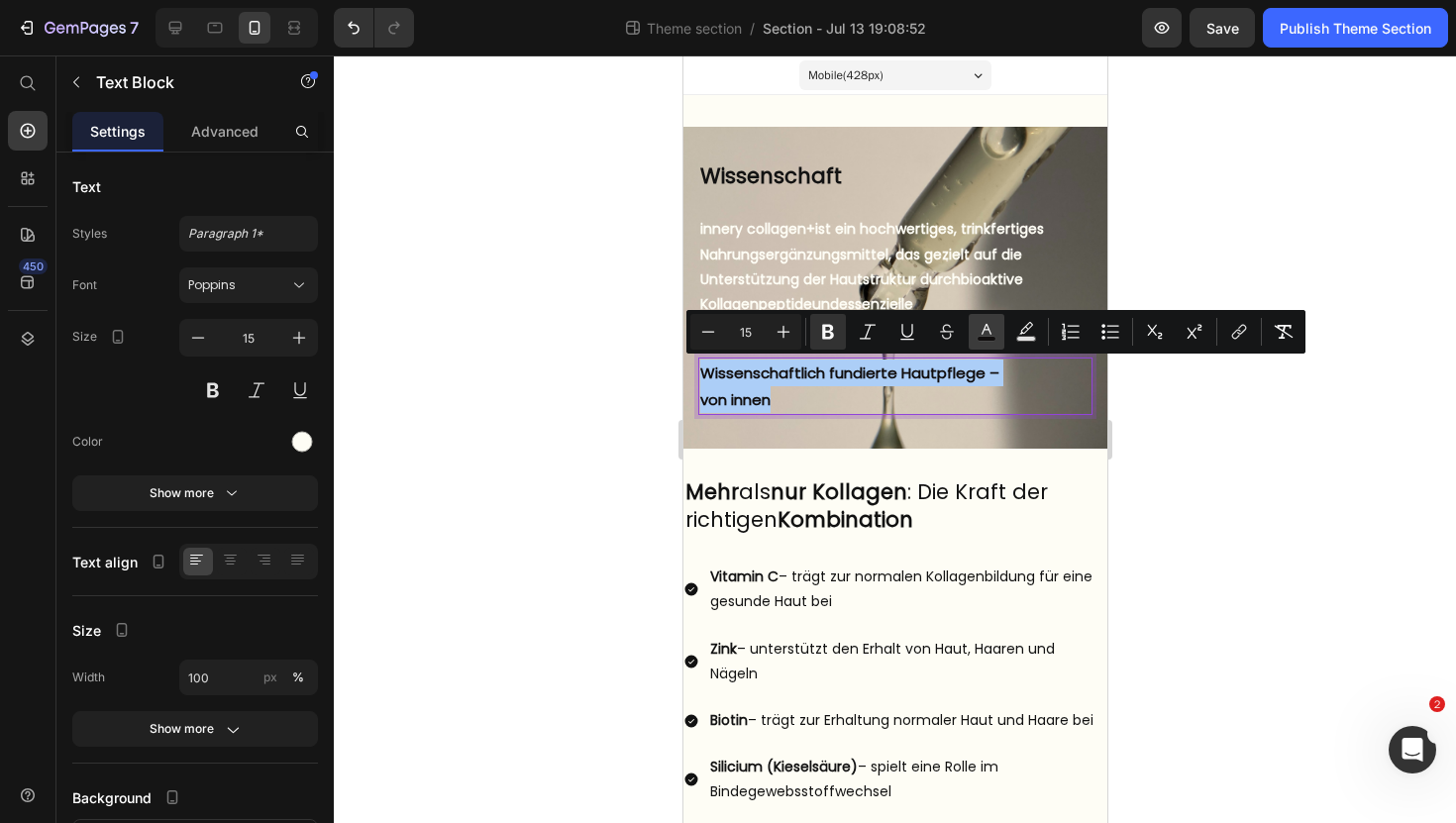click 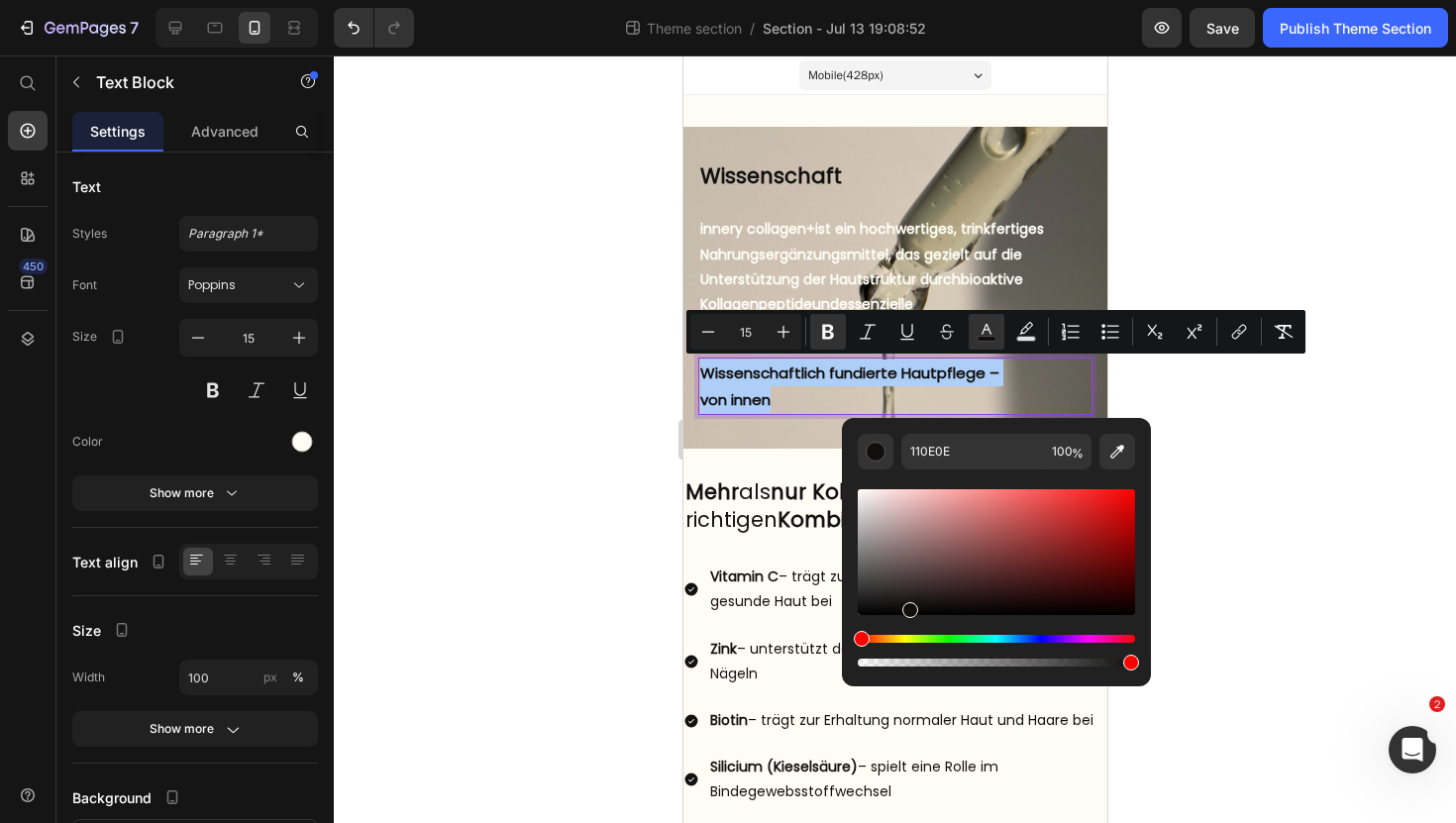 click at bounding box center [996, 552] 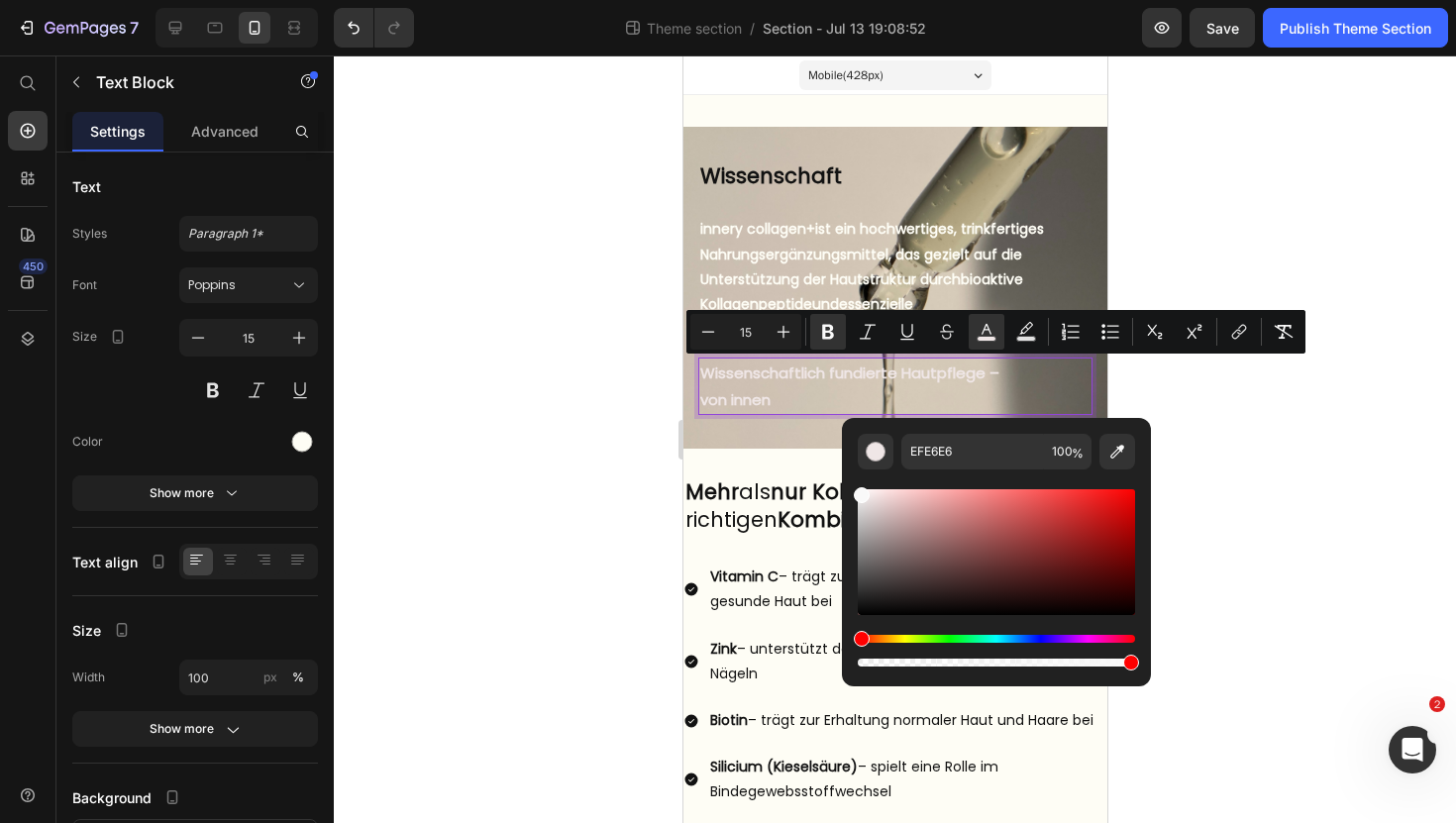 type on "F9F9F9" 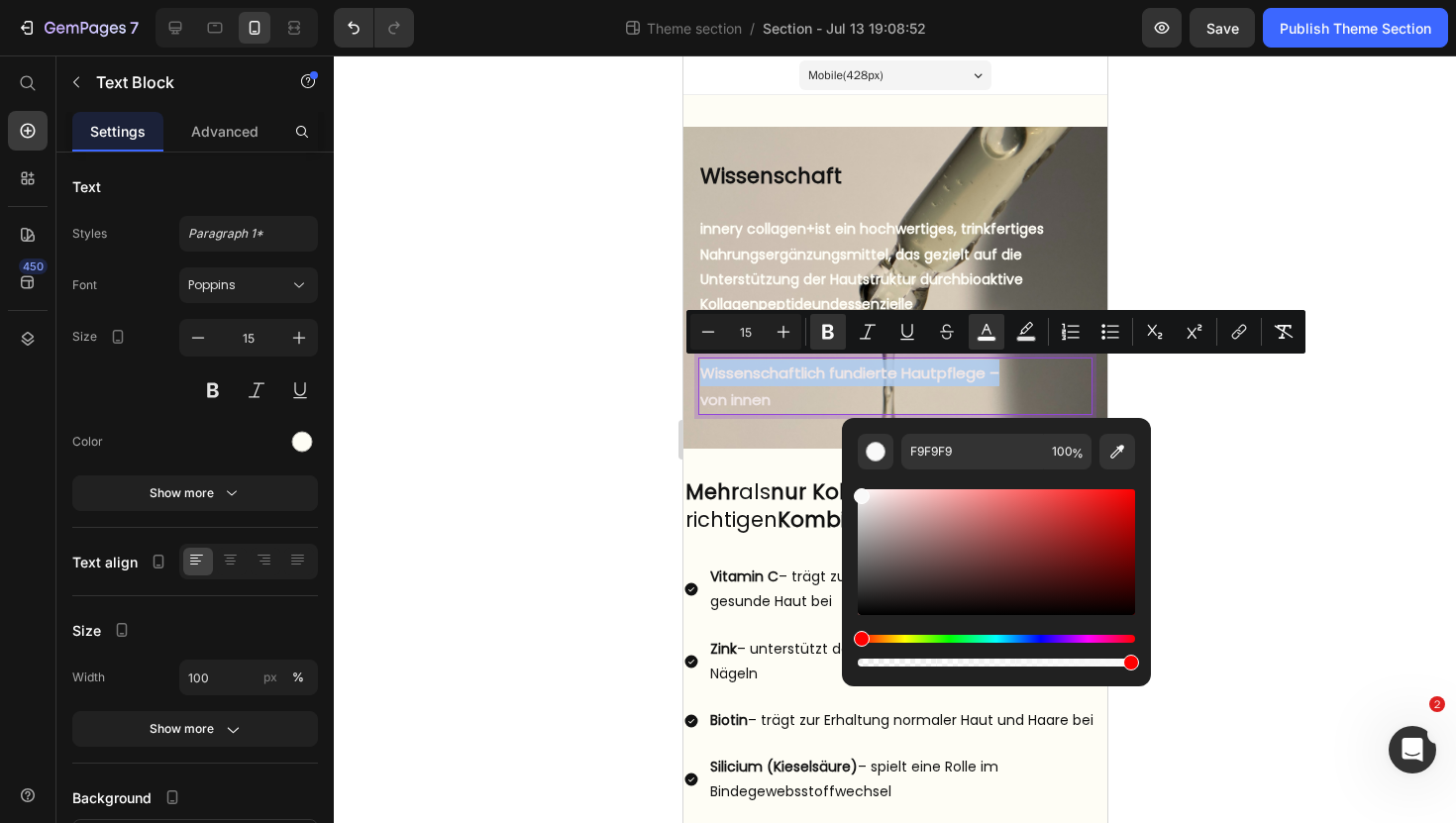drag, startPoint x: 870, startPoint y: 496, endPoint x: 848, endPoint y: 490, distance: 22.803509 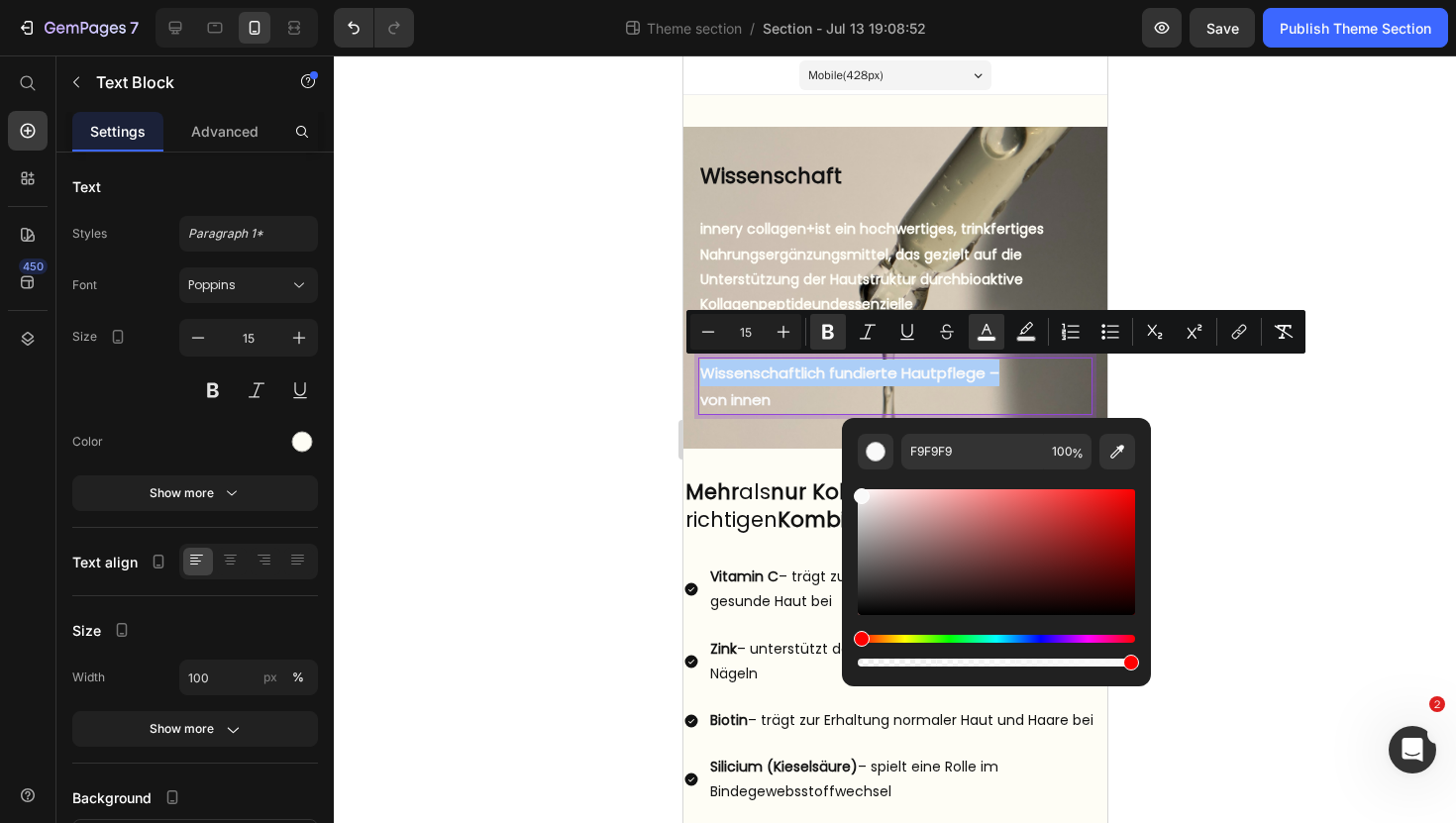click 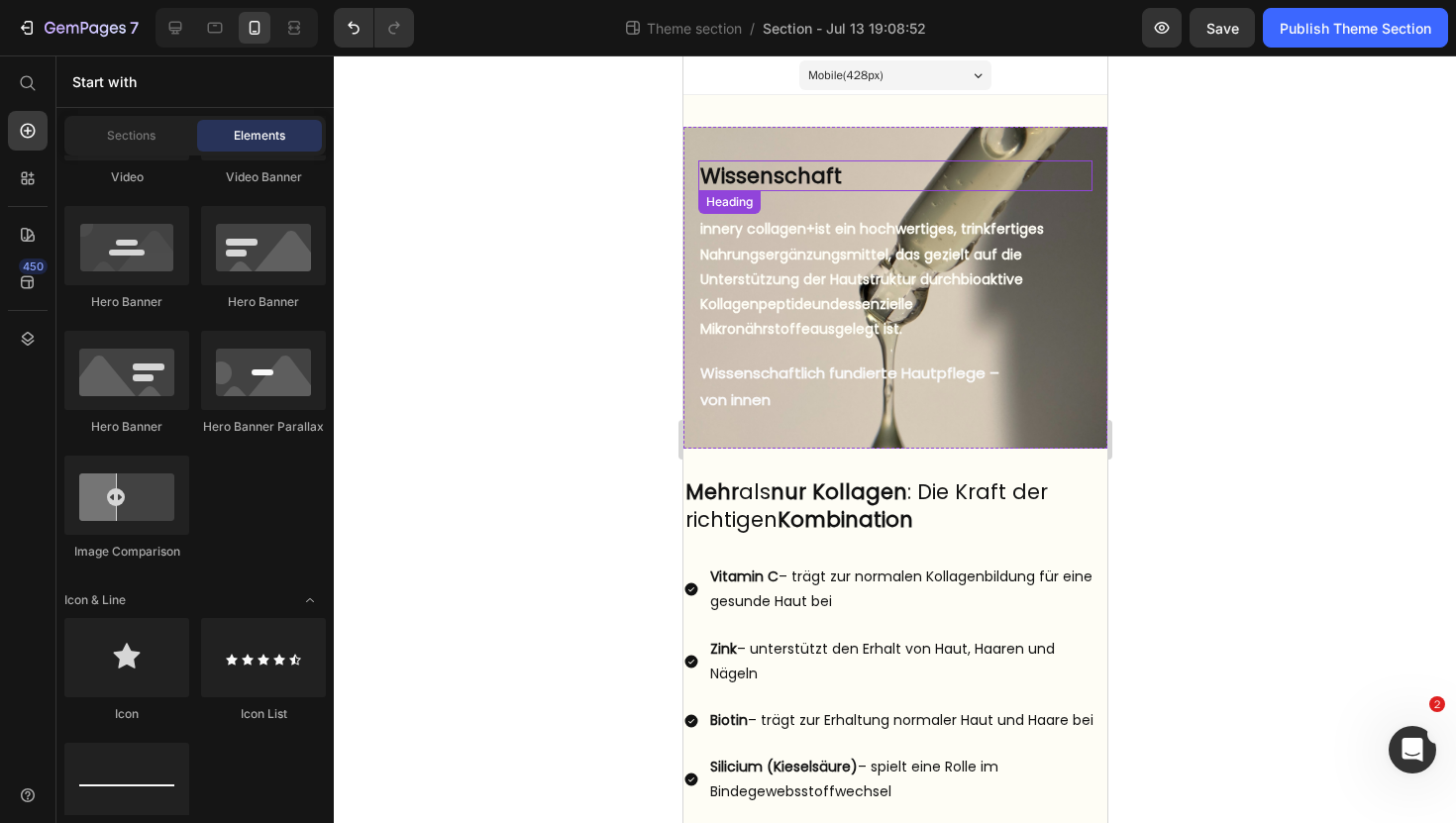 click on "Wissenschaft" at bounding box center [894, 175] 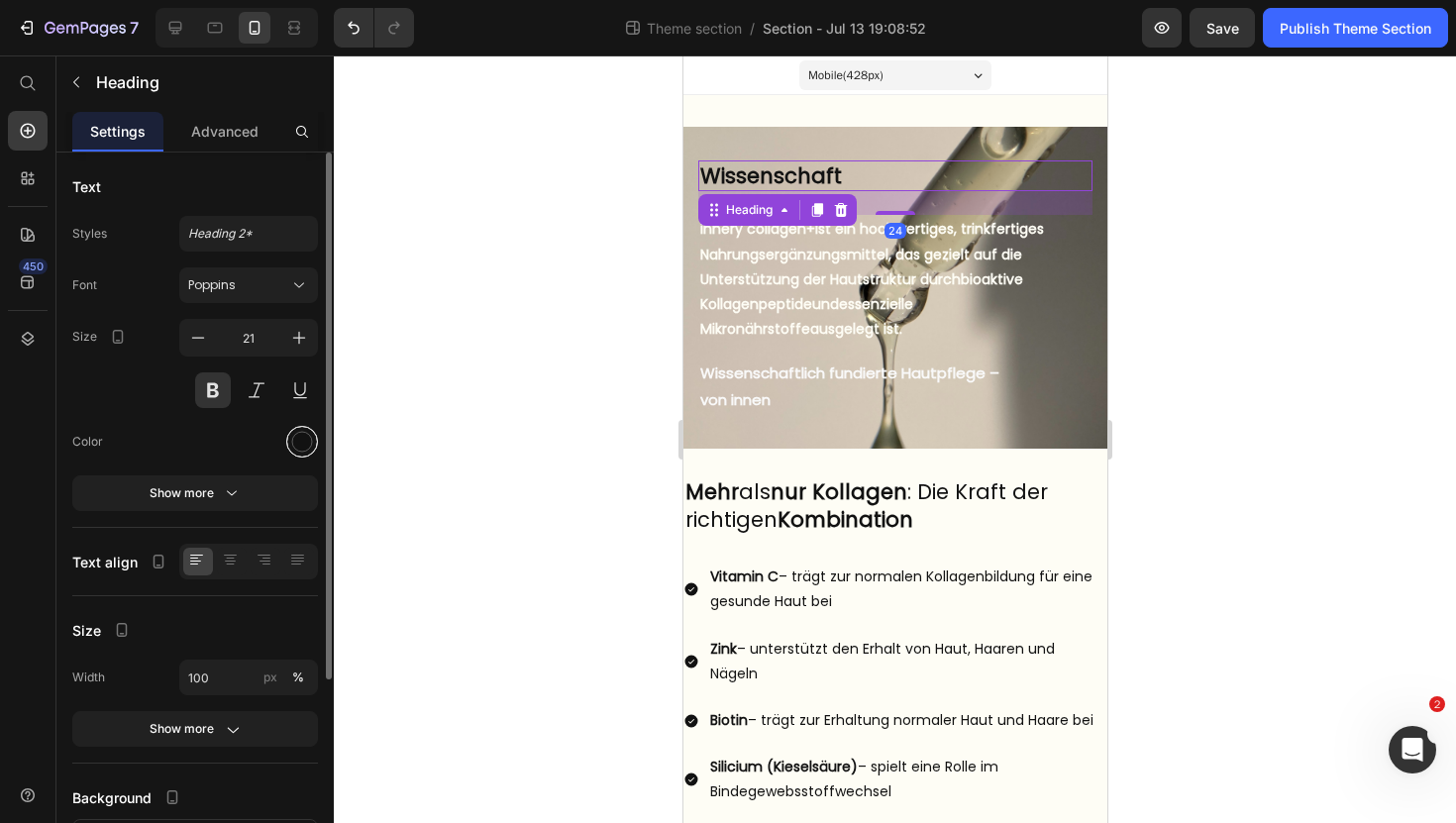click at bounding box center [302, 442] 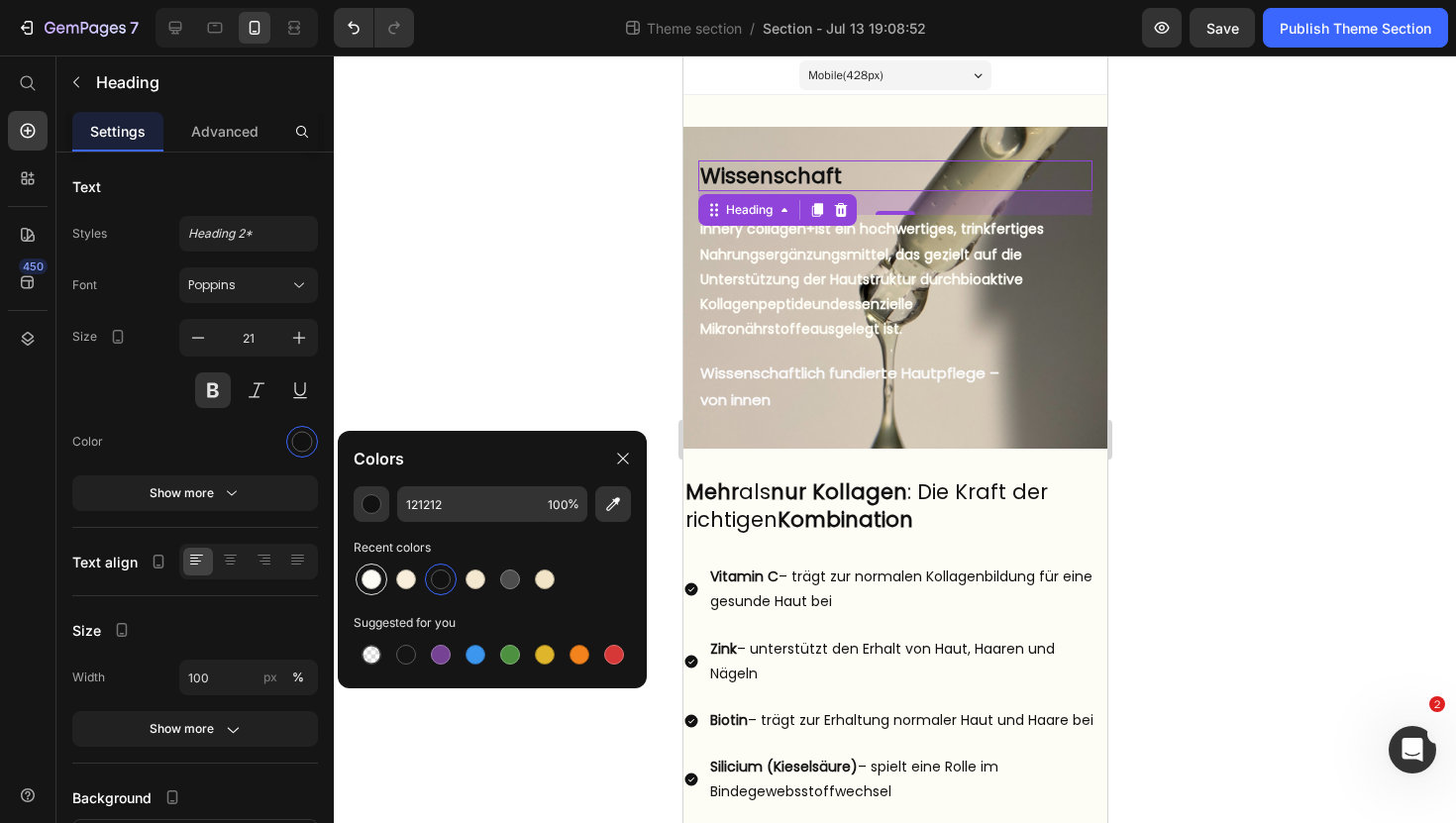 click at bounding box center [371, 579] 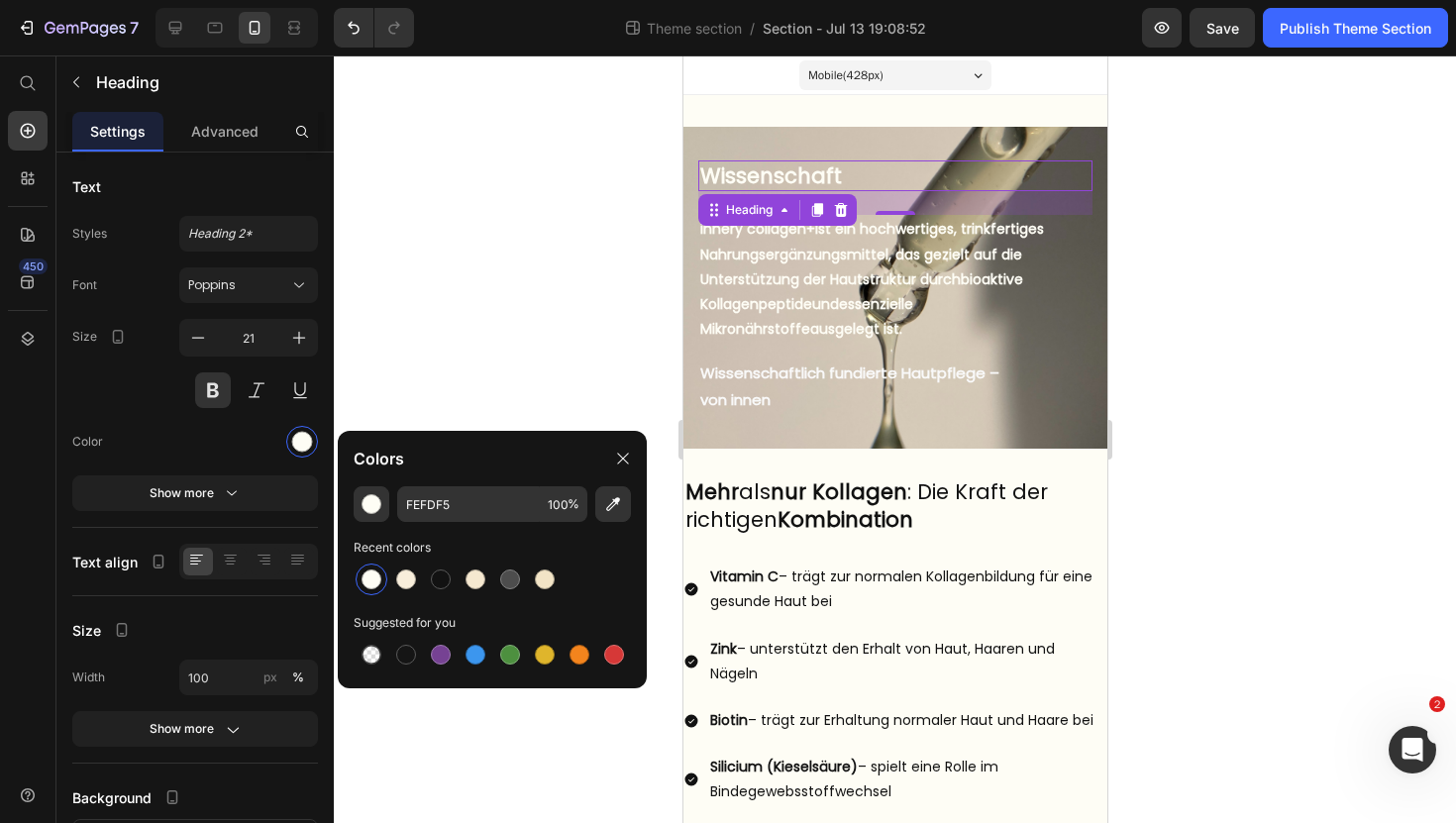 click 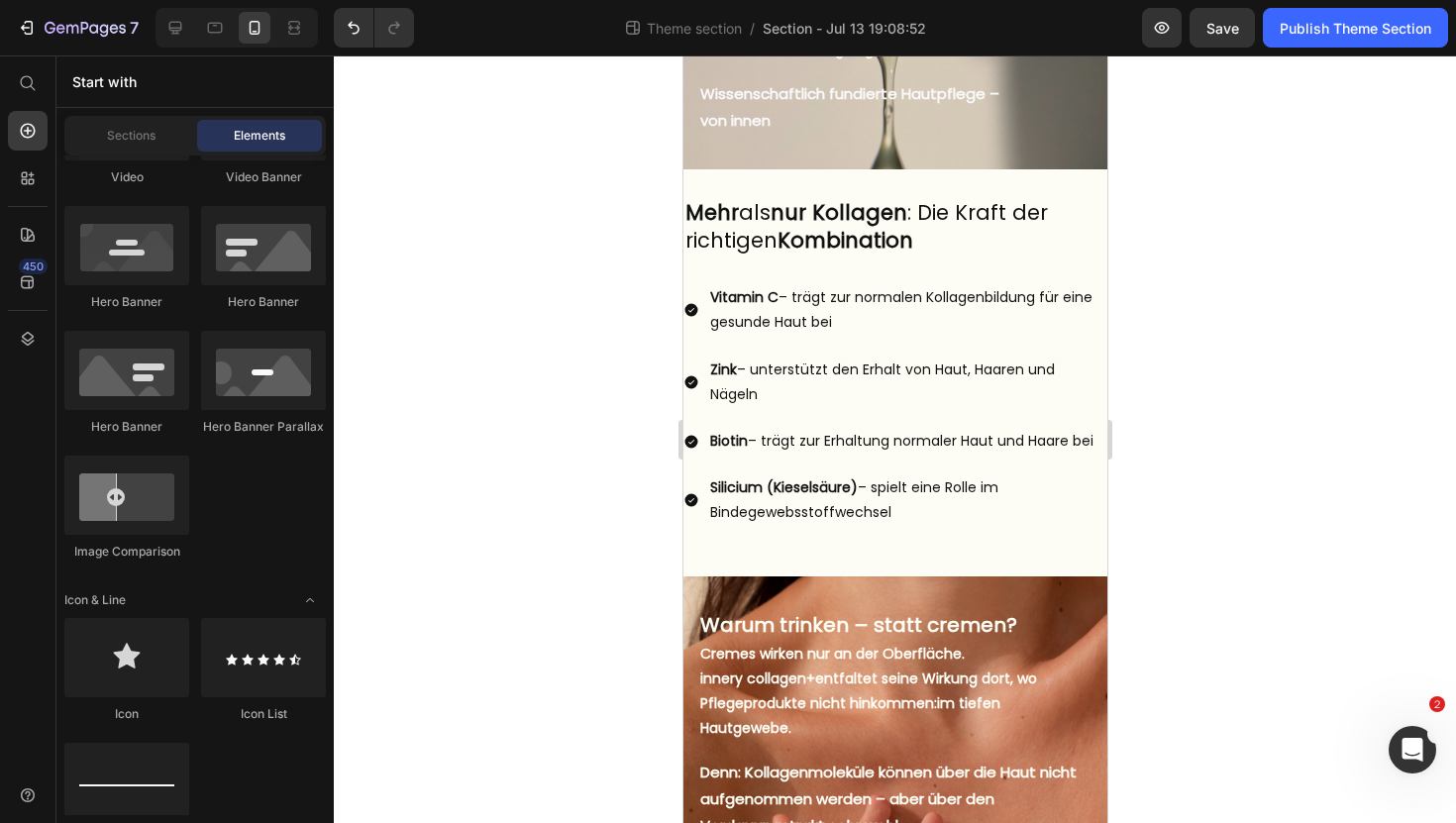 scroll, scrollTop: 161, scrollLeft: 0, axis: vertical 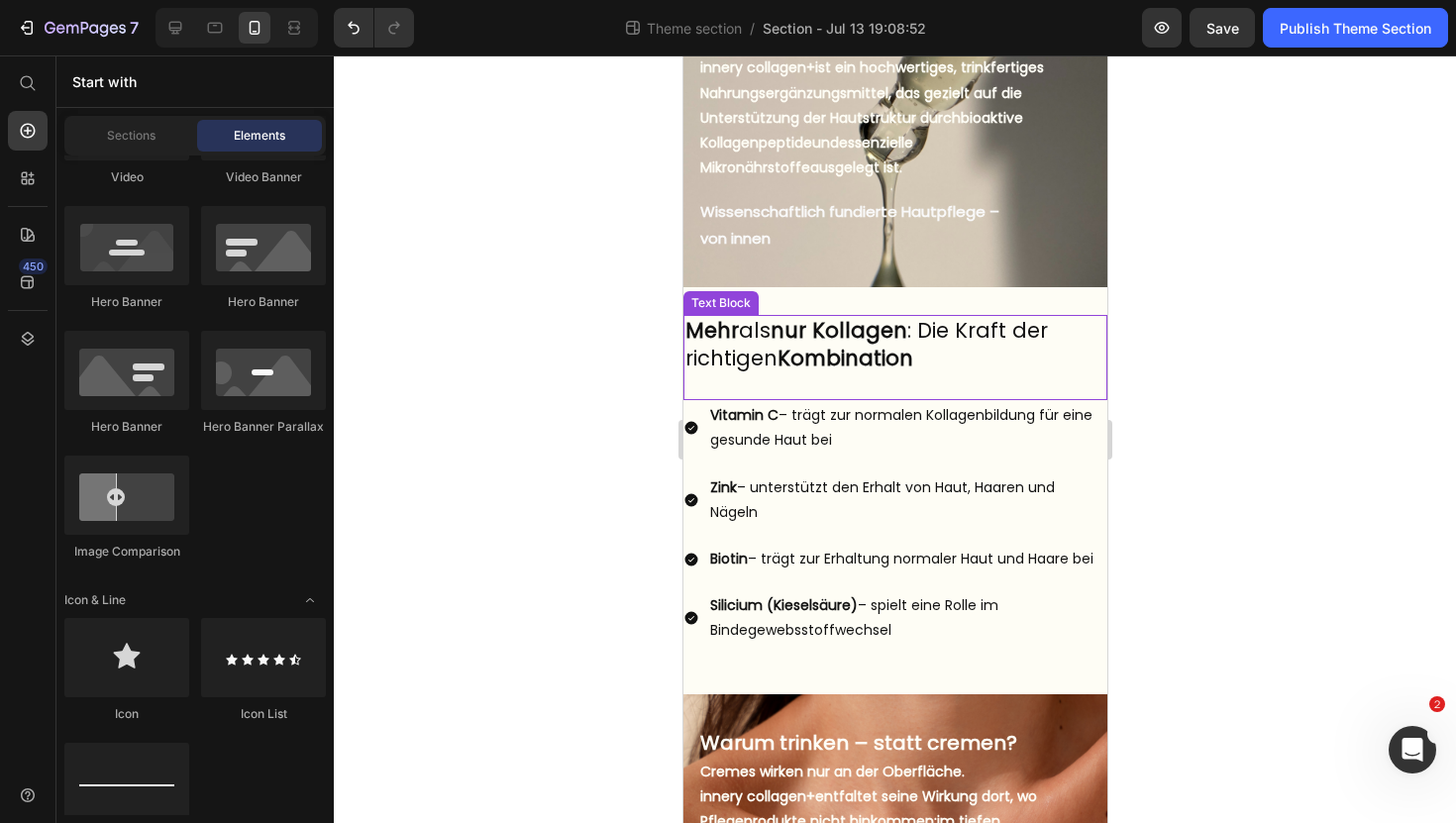 click on "nur Kollagen" at bounding box center [838, 330] 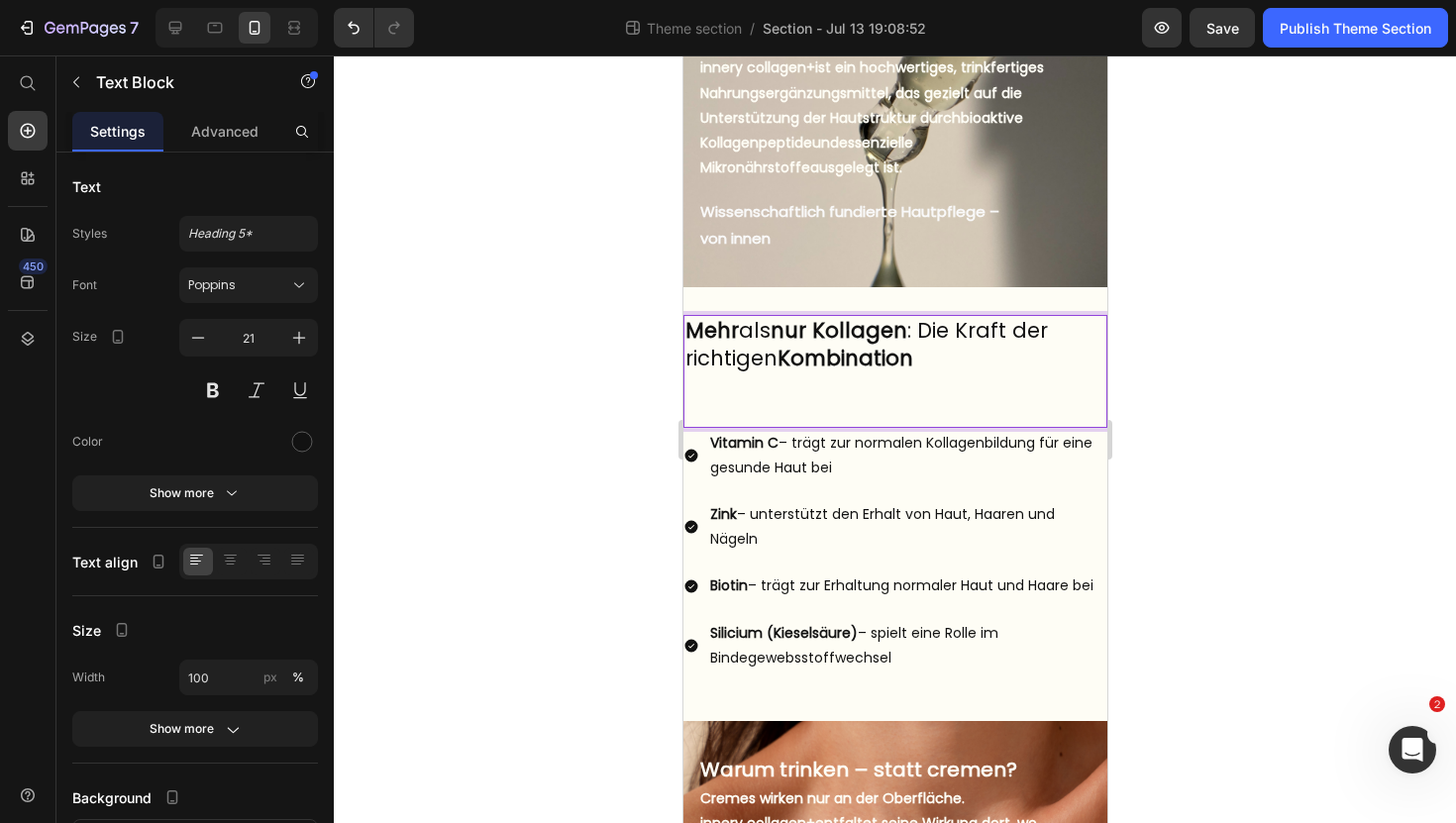 click on "nur Kollagen" at bounding box center (838, 330) 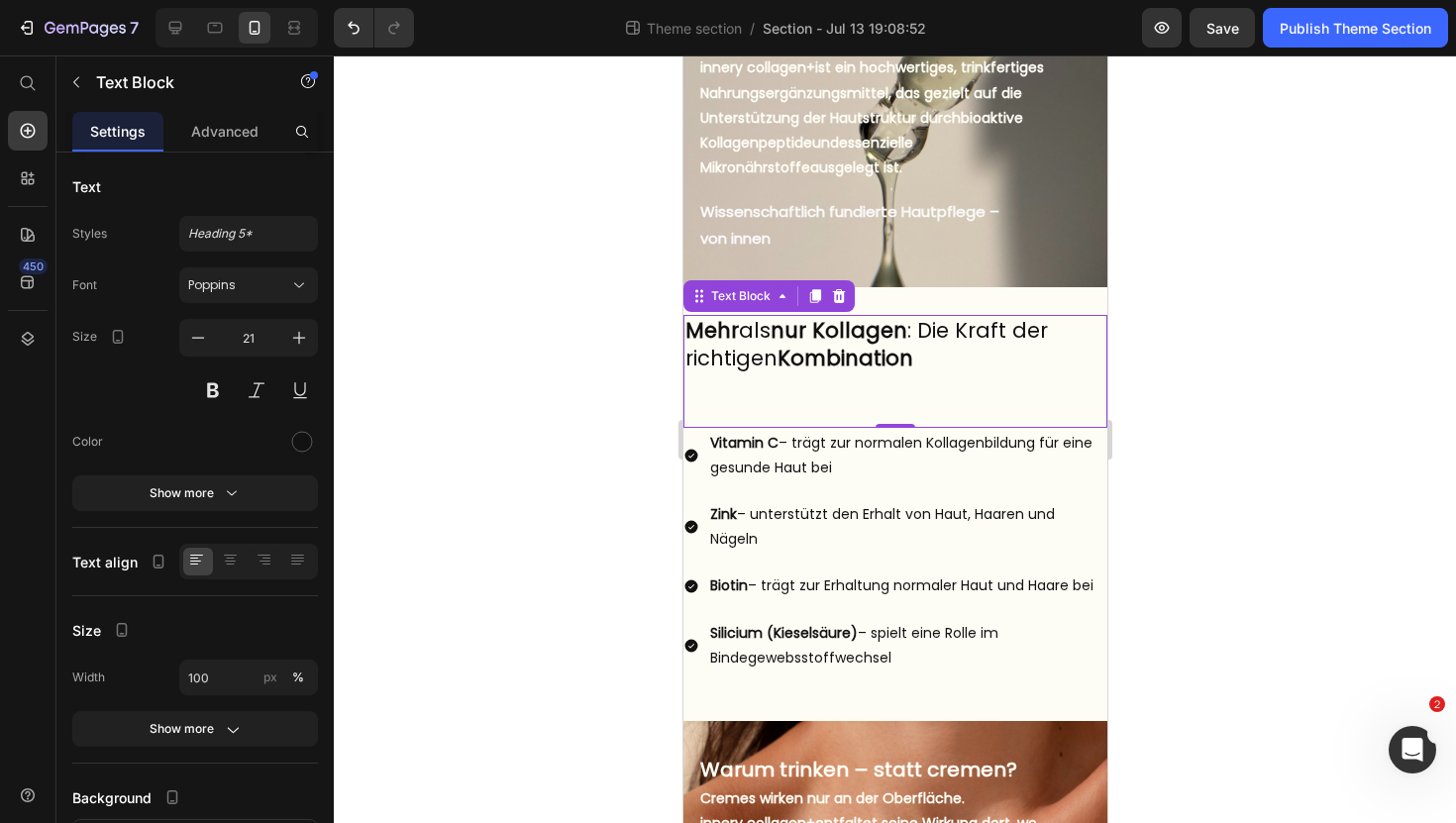 click 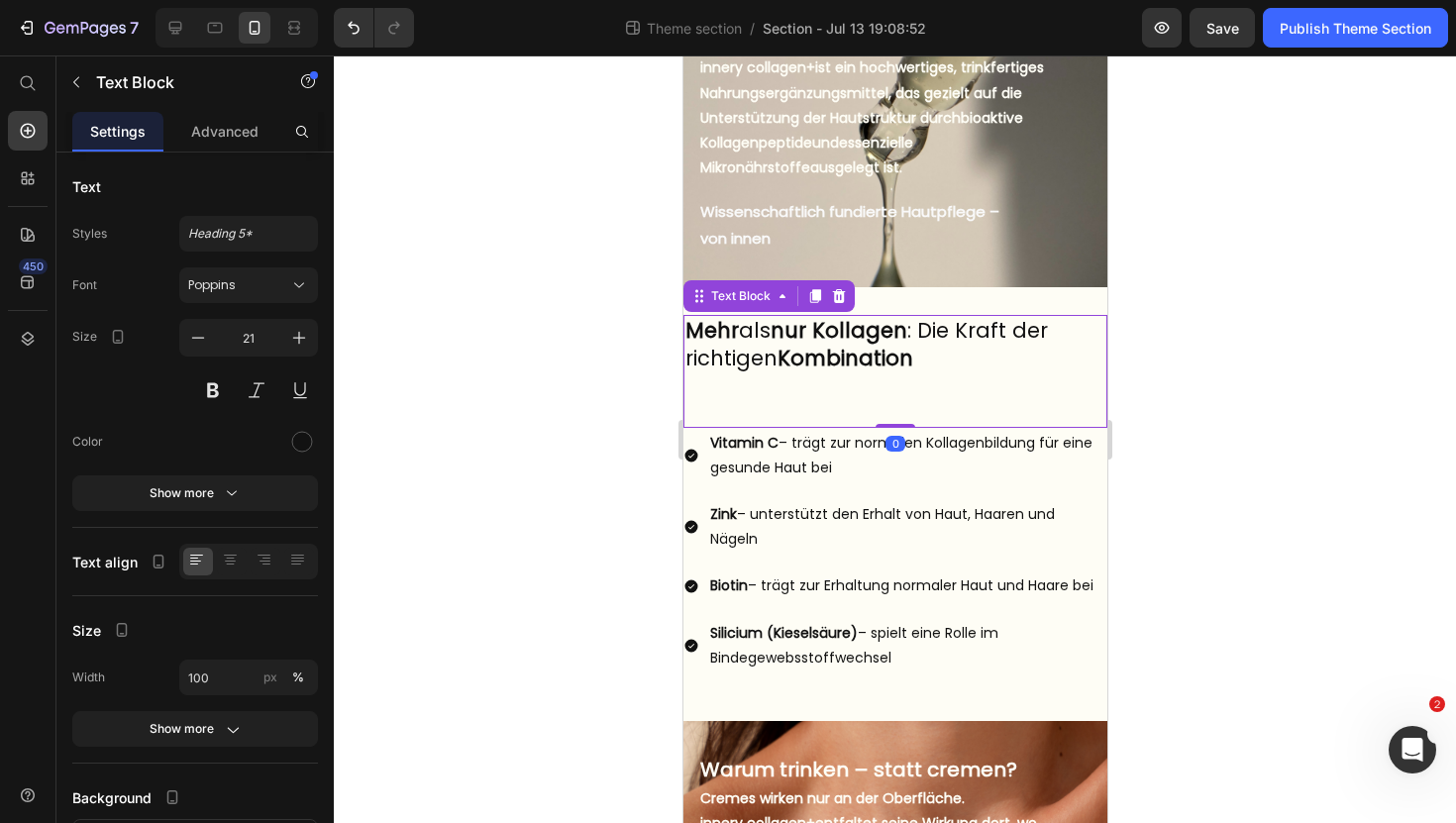 click on "Mehr  als  nur Kollagen : Die Kraft der richtigen  Kombination" at bounding box center (894, 370) 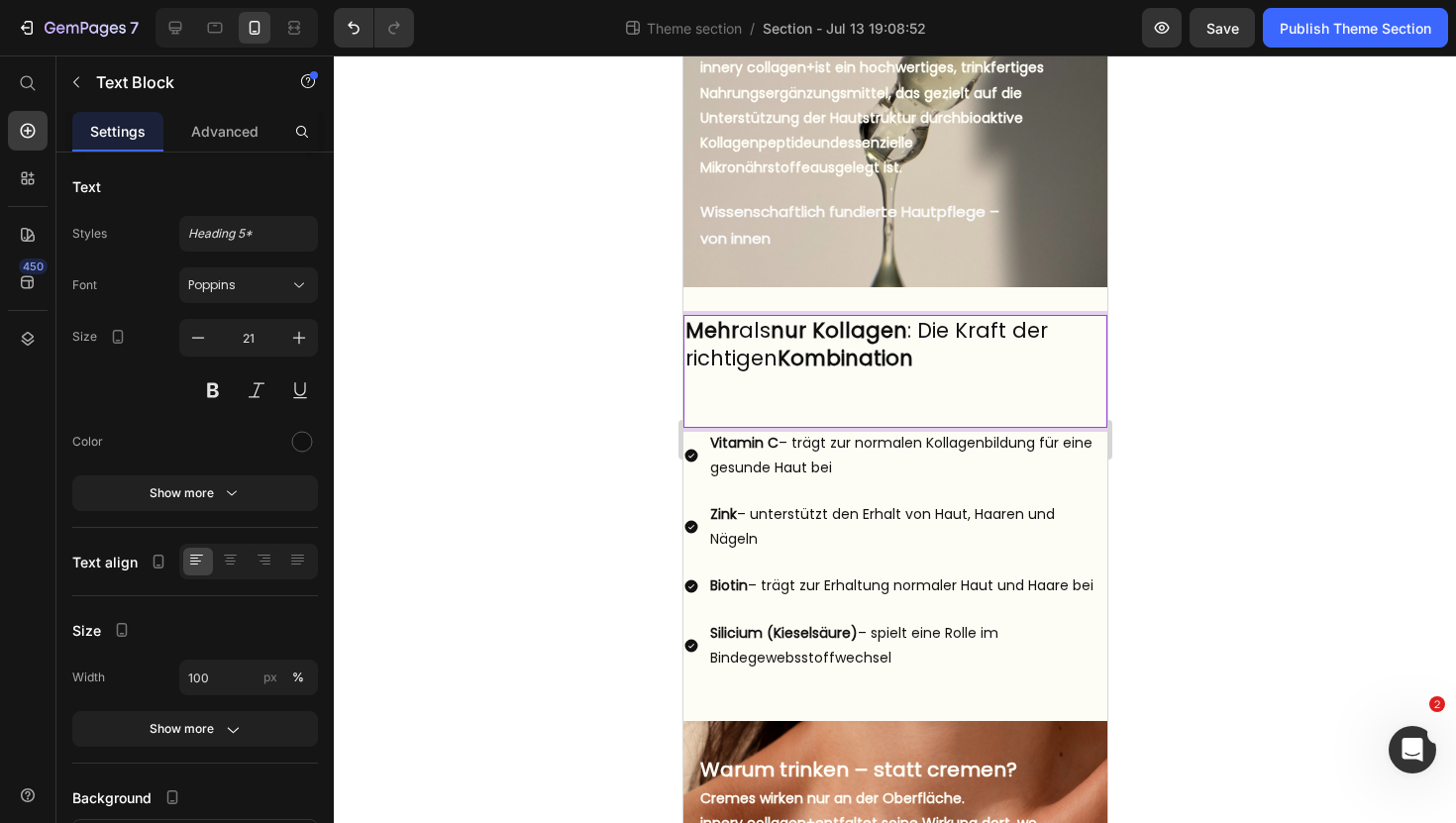 click on "Mehr  als  nur Kollagen : Die Kraft der richtigen  Kombination" at bounding box center [894, 370] 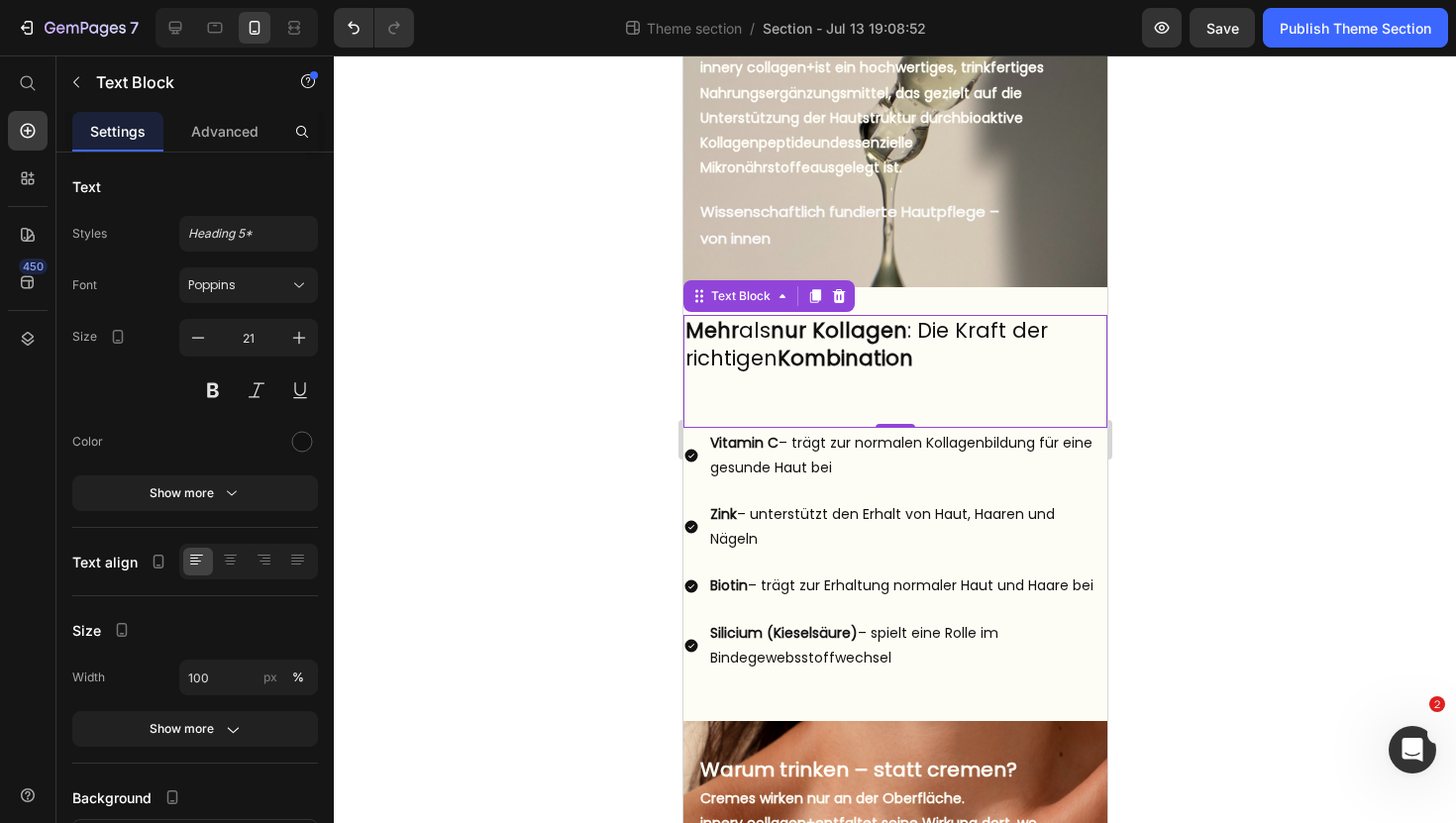 click 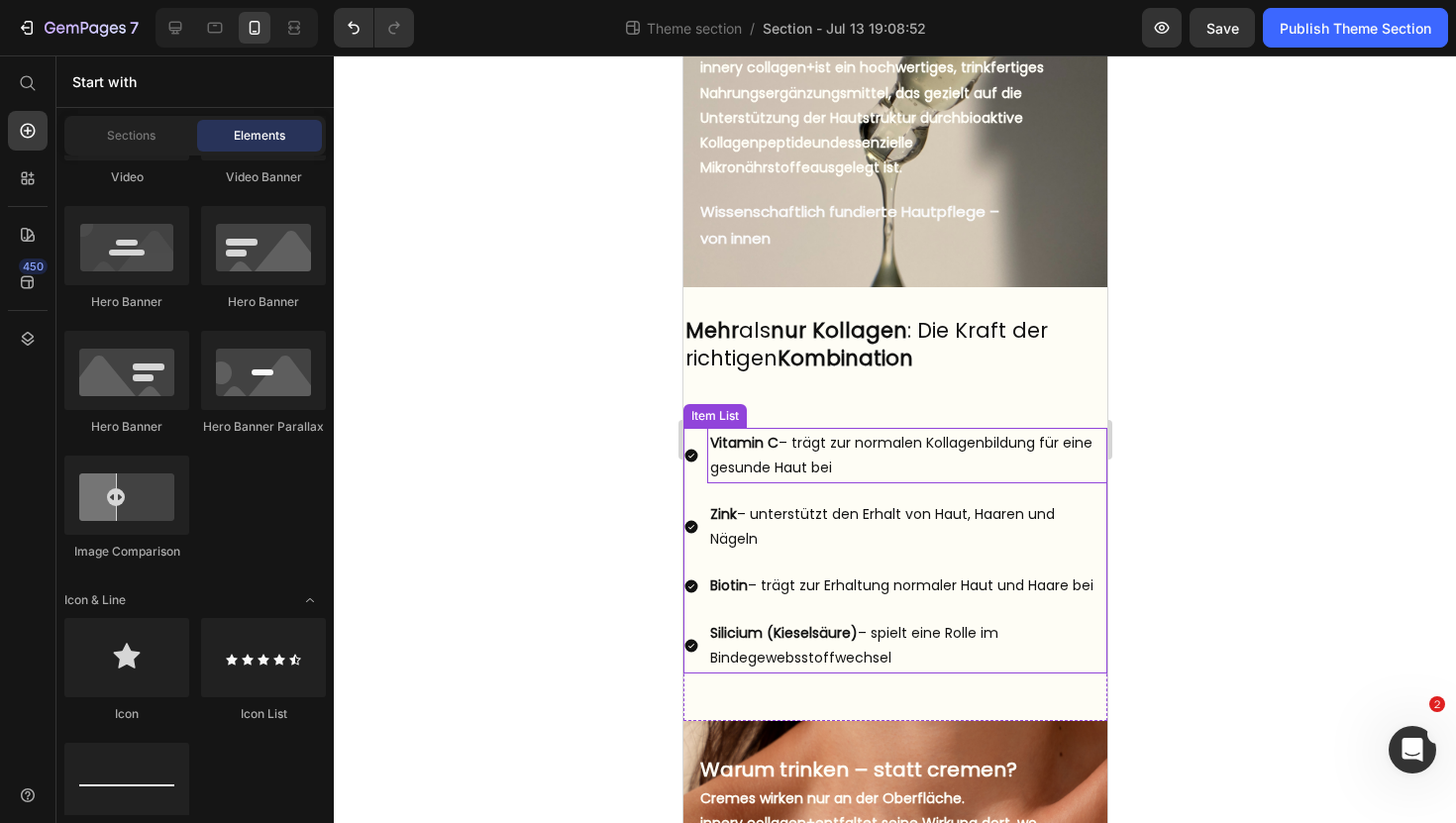 click on "Vitamin C  – trägt zur normalen Kollagenbildung für eine gesunde Haut bei" at bounding box center [906, 456] 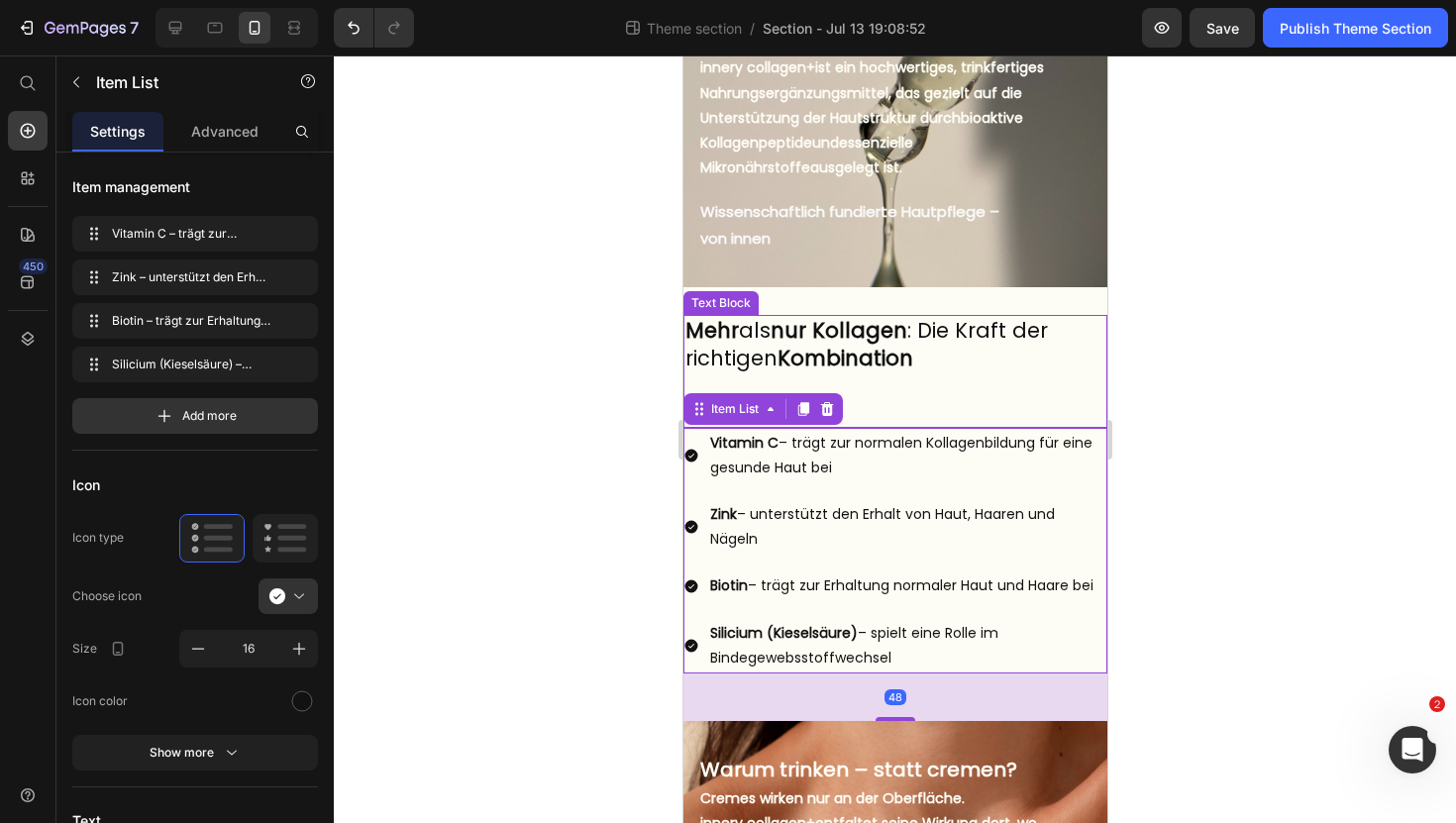 click on "Mehr  als  nur Kollagen : Die Kraft der richtigen  Kombination" at bounding box center (894, 370) 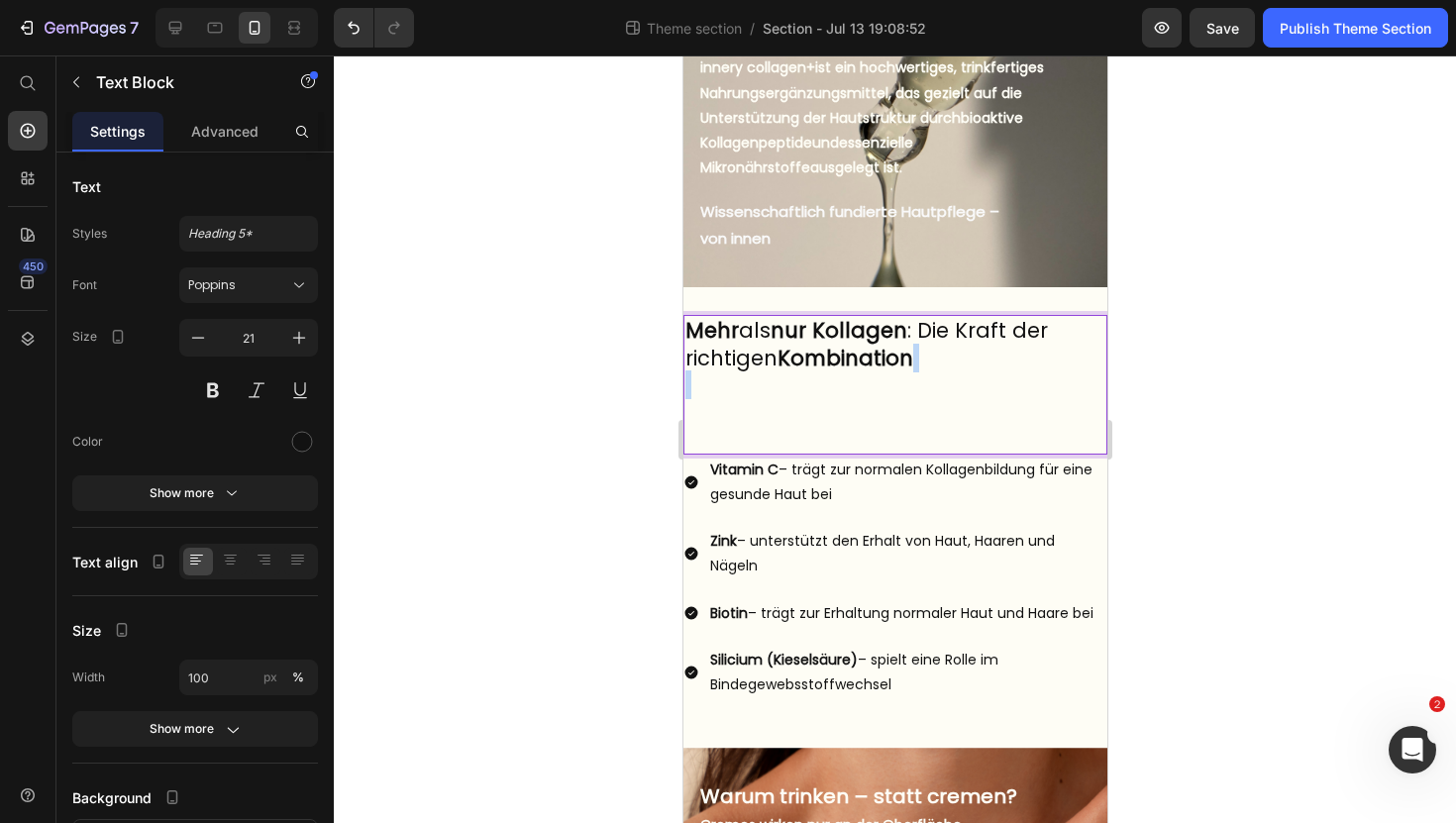 drag, startPoint x: 892, startPoint y: 421, endPoint x: 888, endPoint y: 372, distance: 49.162994 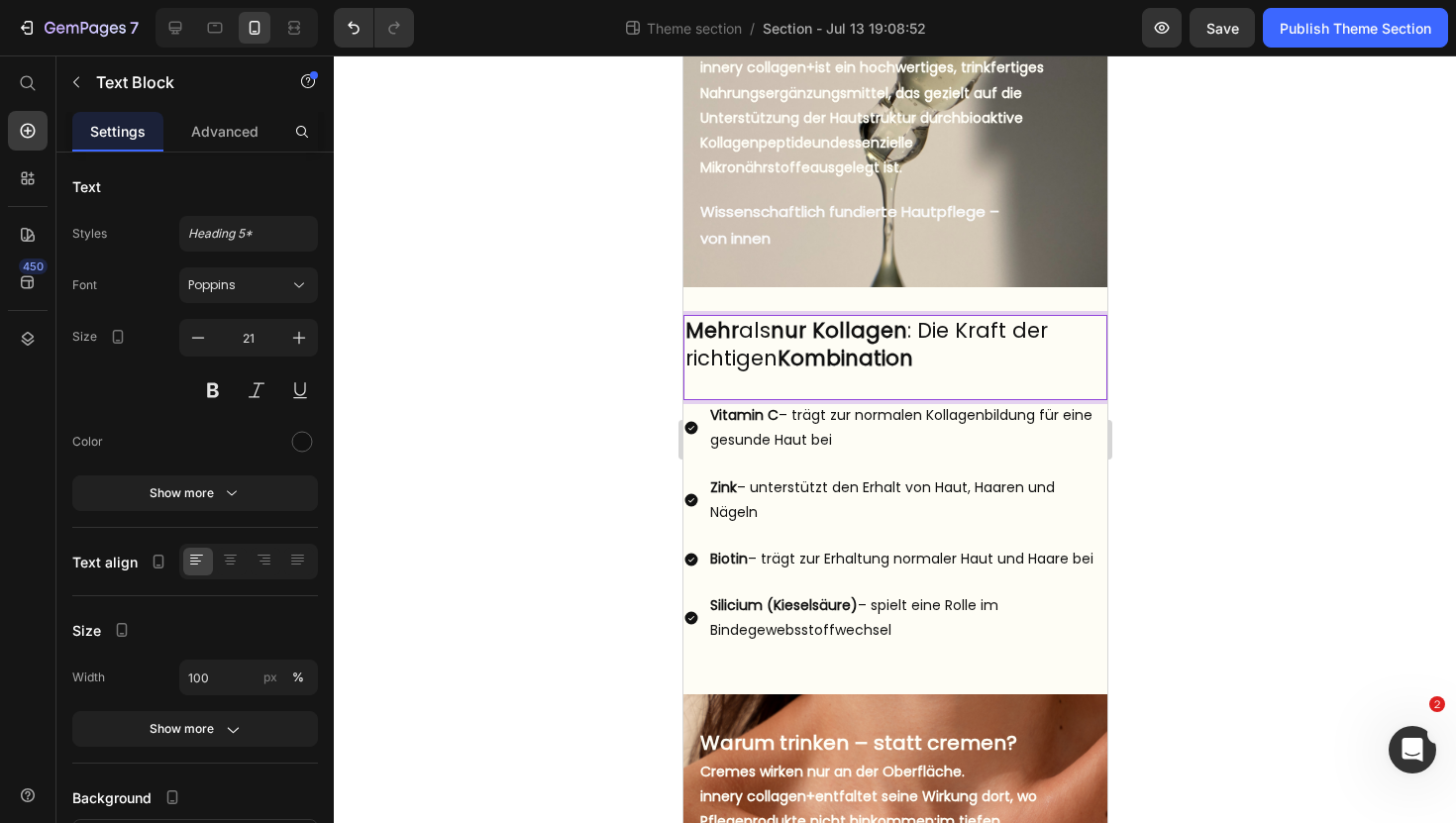click 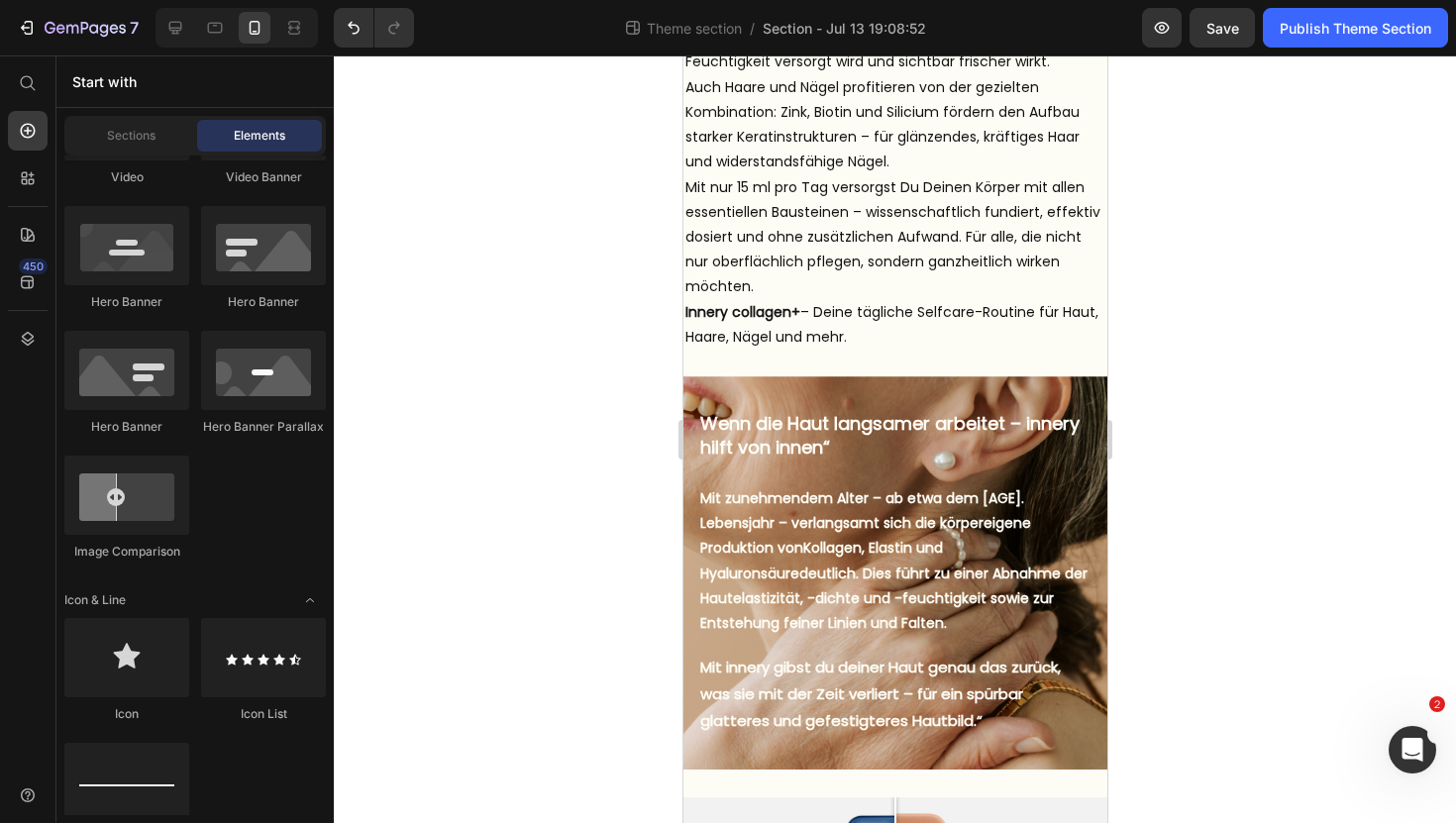 scroll, scrollTop: 1485, scrollLeft: 0, axis: vertical 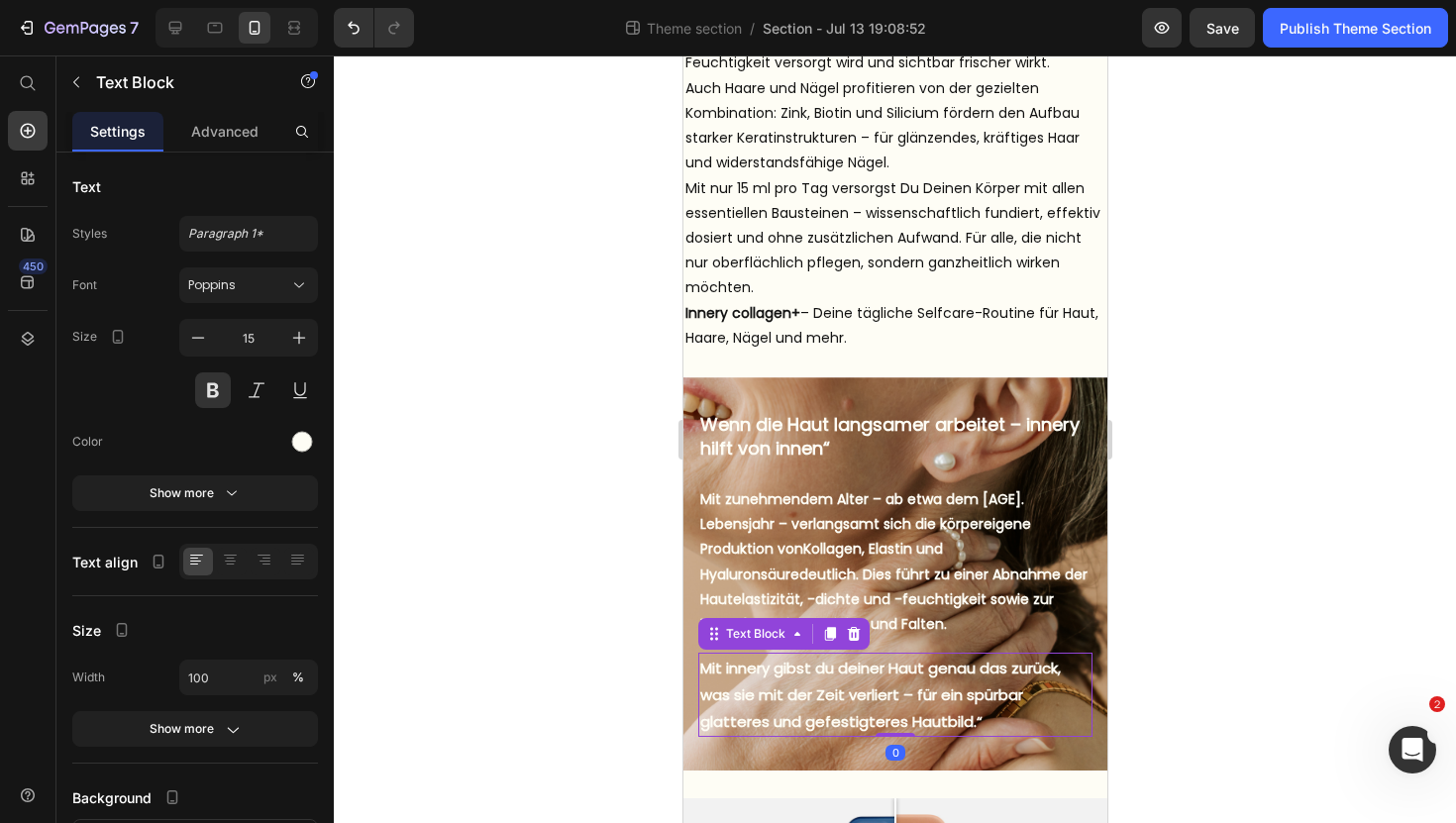 click on "Mit innery gibst du deiner Haut genau das zurück, was sie mit der Zeit verliert – für ein spürbar glatteres und gefestigteres Hautbild.“" at bounding box center [894, 694] 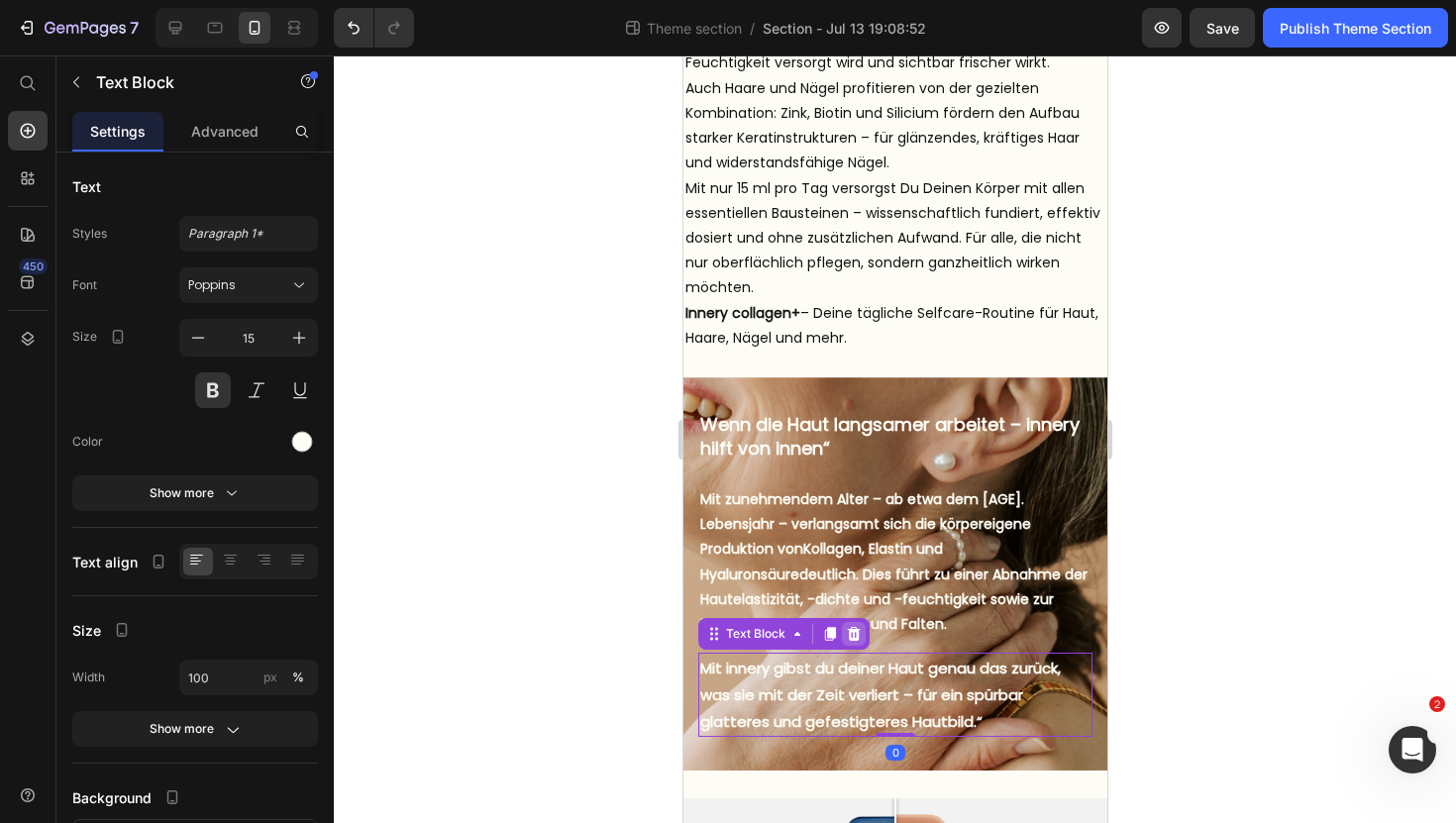 click at bounding box center (853, 634) 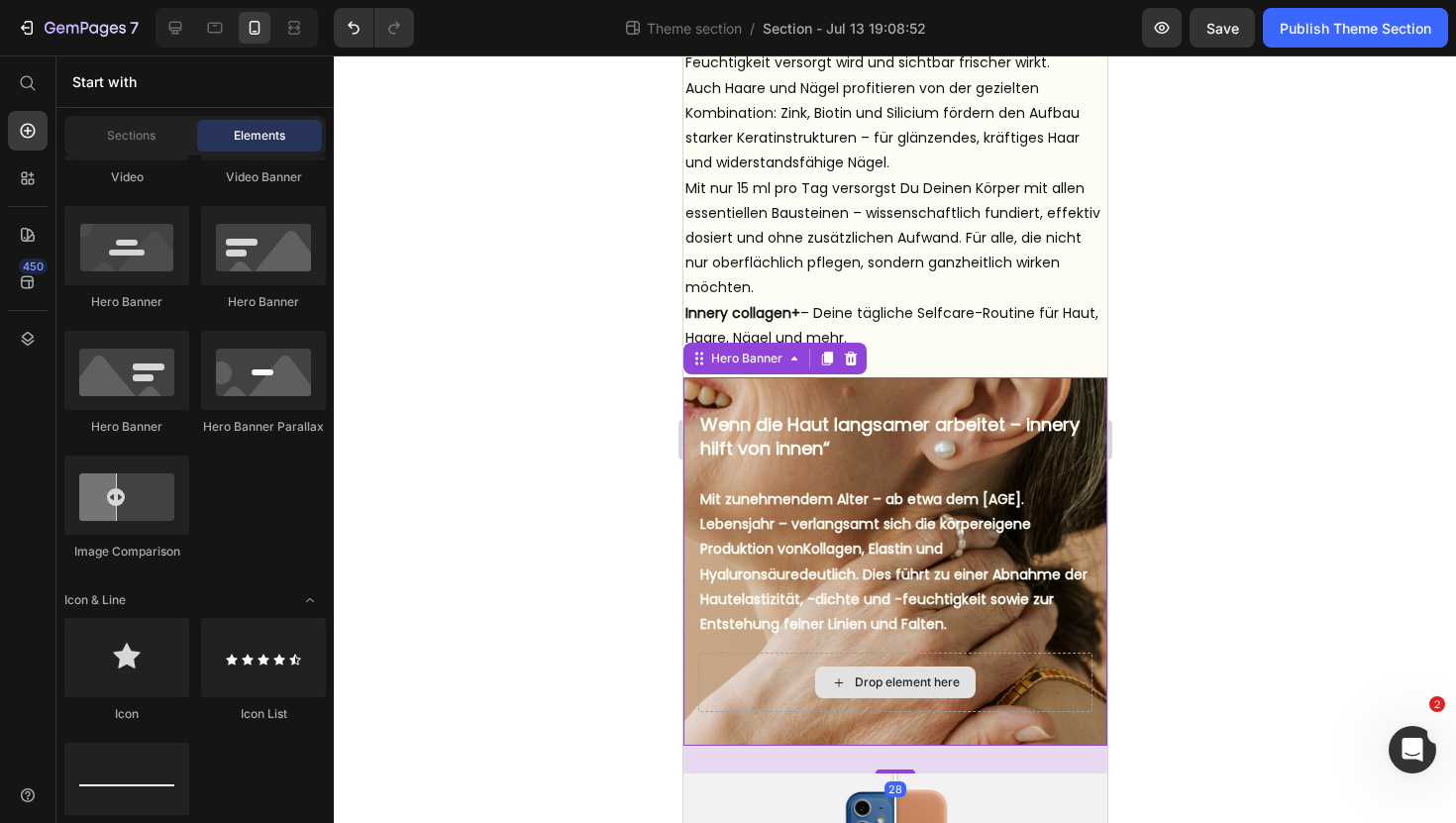 click on "Drop element here" at bounding box center [894, 682] 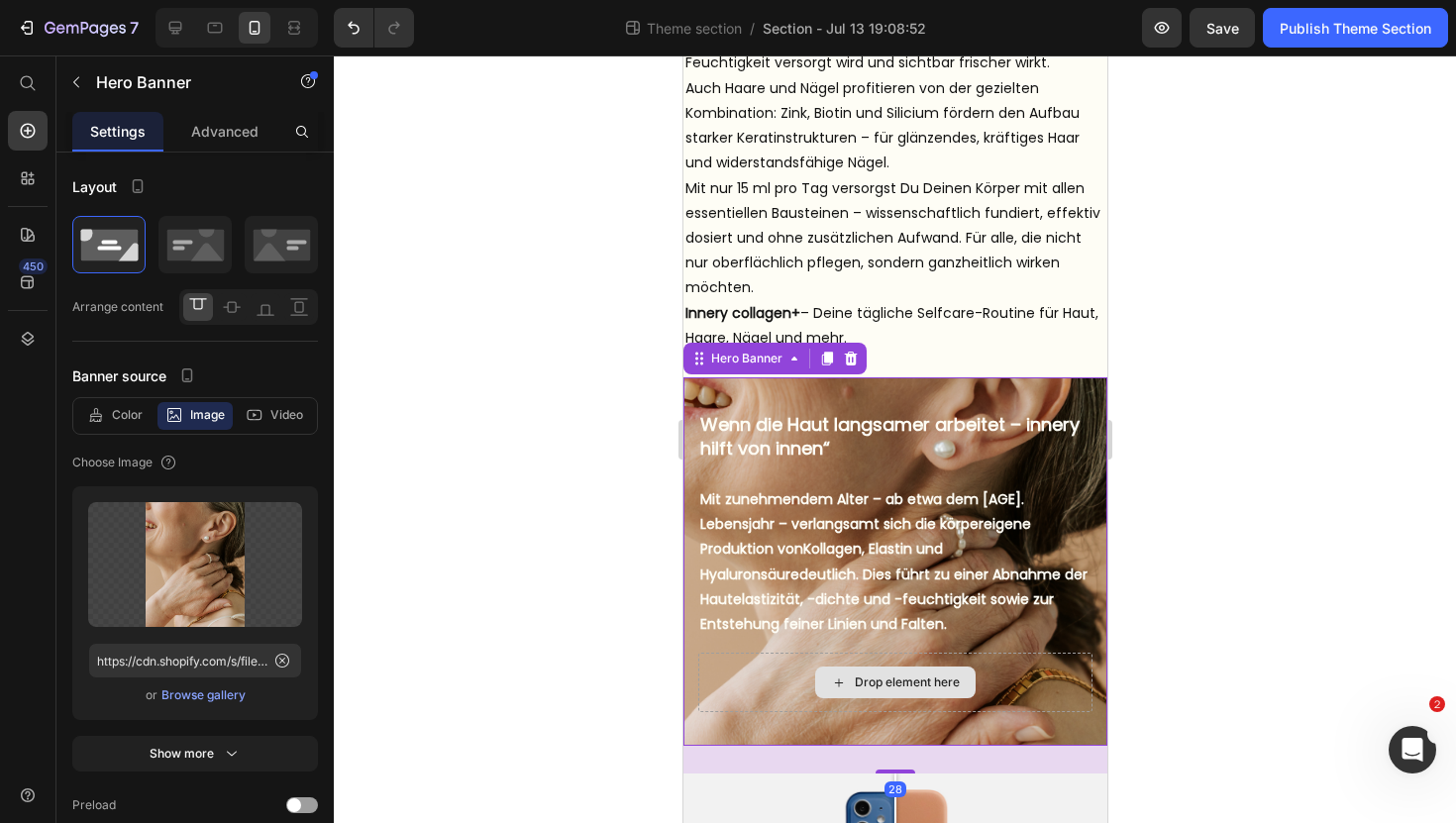 click on "Drop element here" at bounding box center [894, 682] 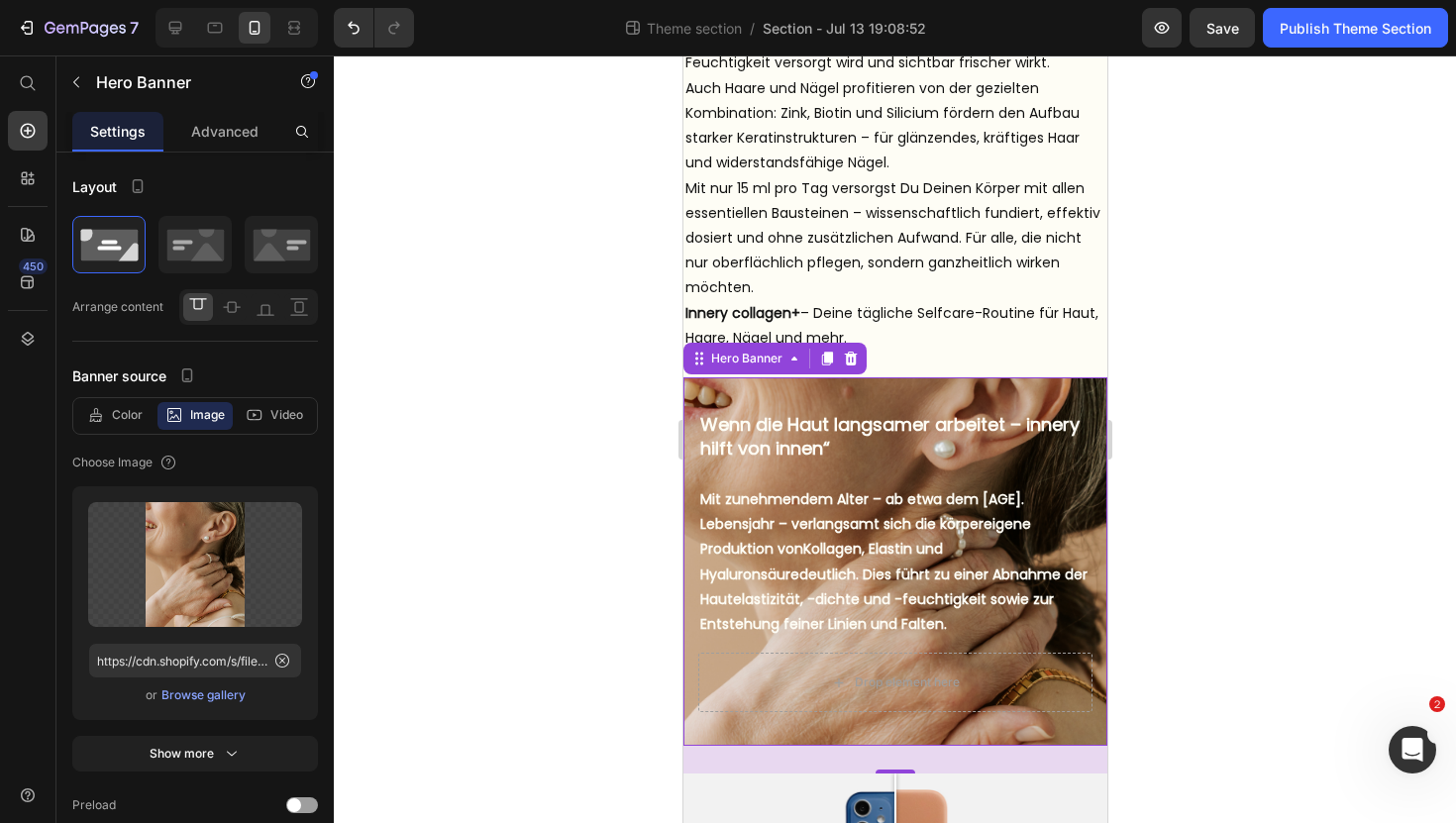 drag, startPoint x: 893, startPoint y: 768, endPoint x: 901, endPoint y: 642, distance: 126.25371 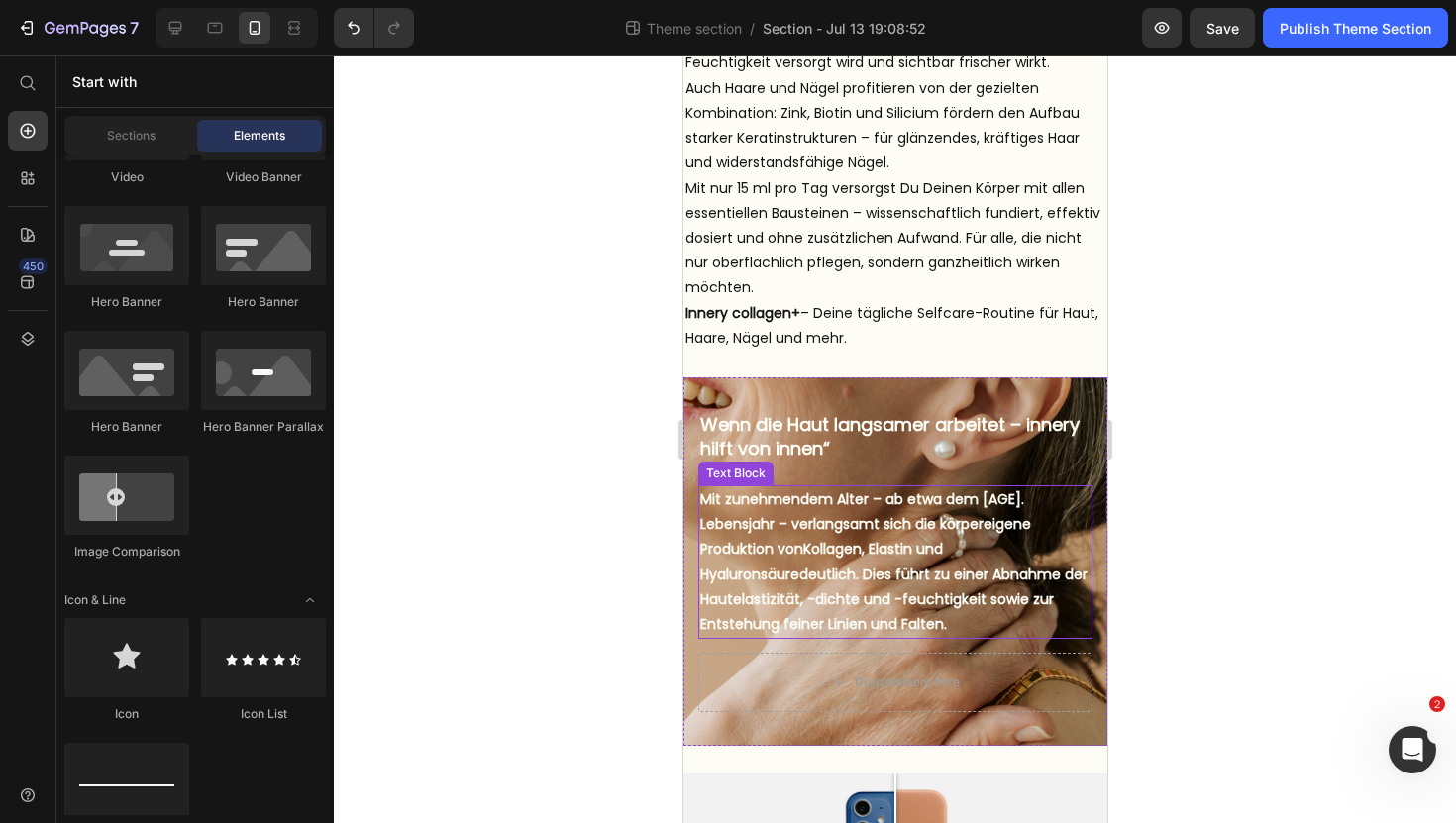 click on "Mit zunehmendem Alter – ab etwa dem 25. Lebensjahr – verlangsamt sich die körpereigene Produktion von  Kollagen, Elastin und Hyaluronsäure  deutlich. Dies führt zu einer Abnahme der Hautelastizität, -dichte und -feuchtigkeit sowie zur Entstehung feiner Linien und Falten." at bounding box center (894, 562) 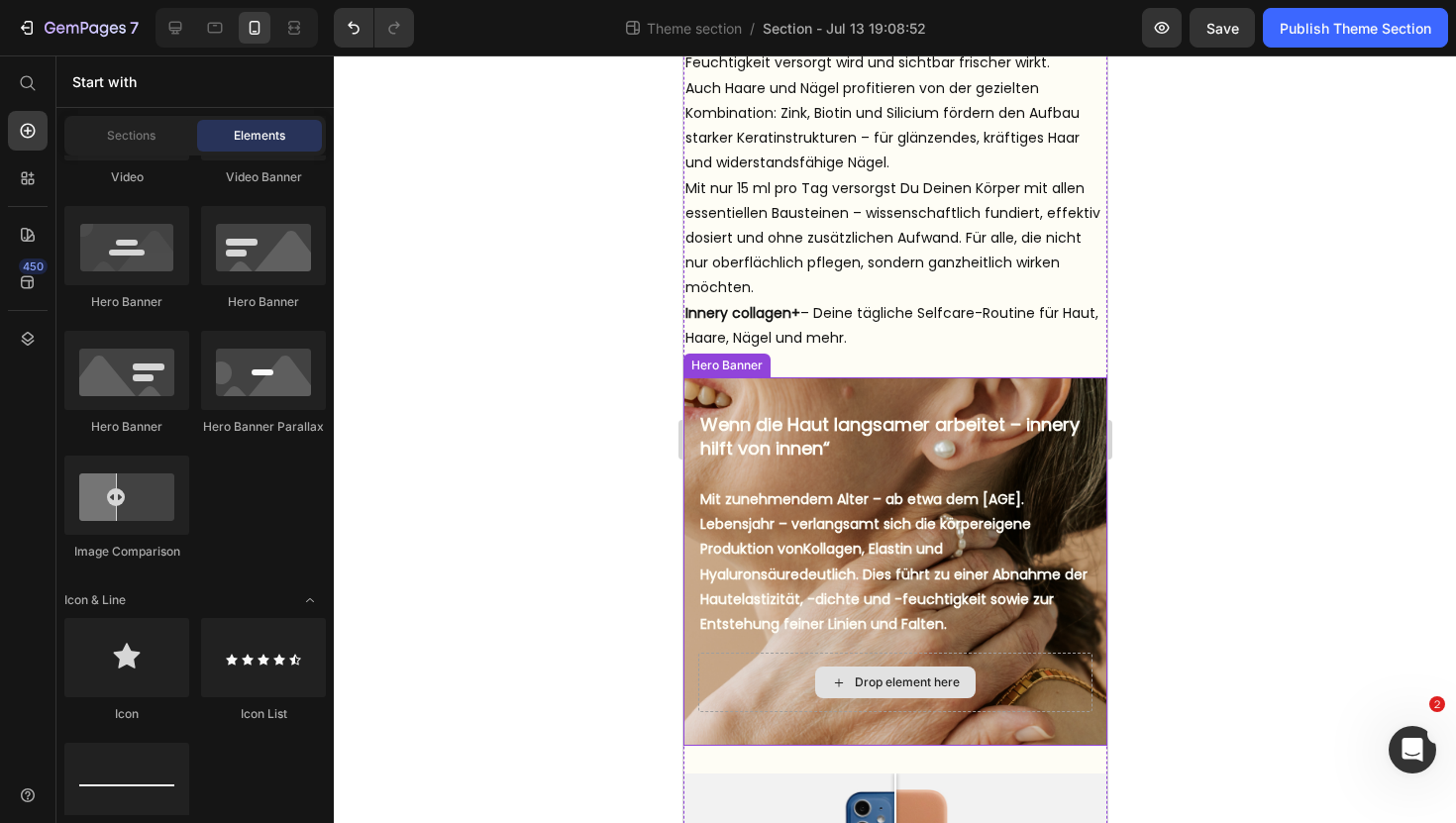 click 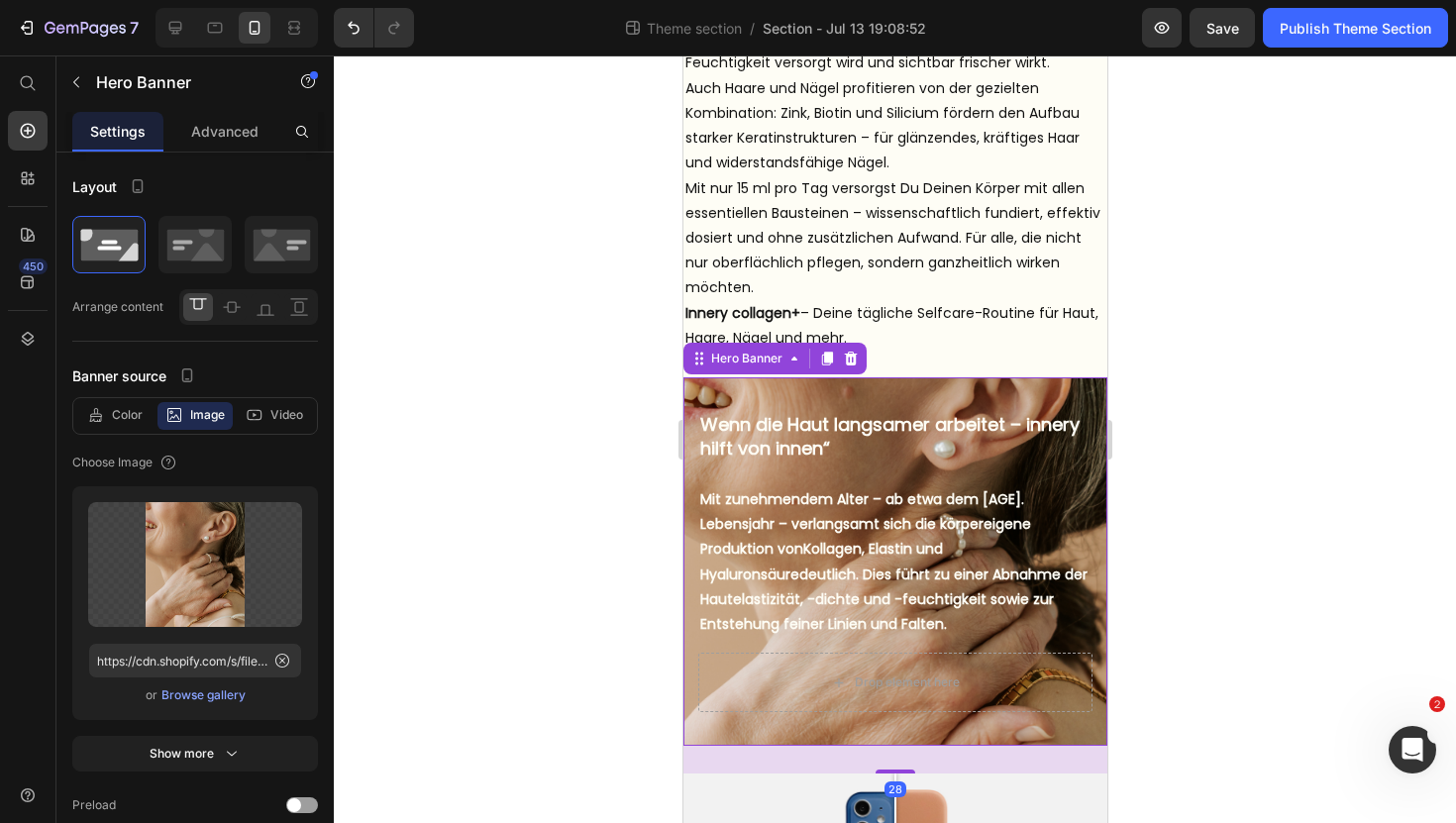 click 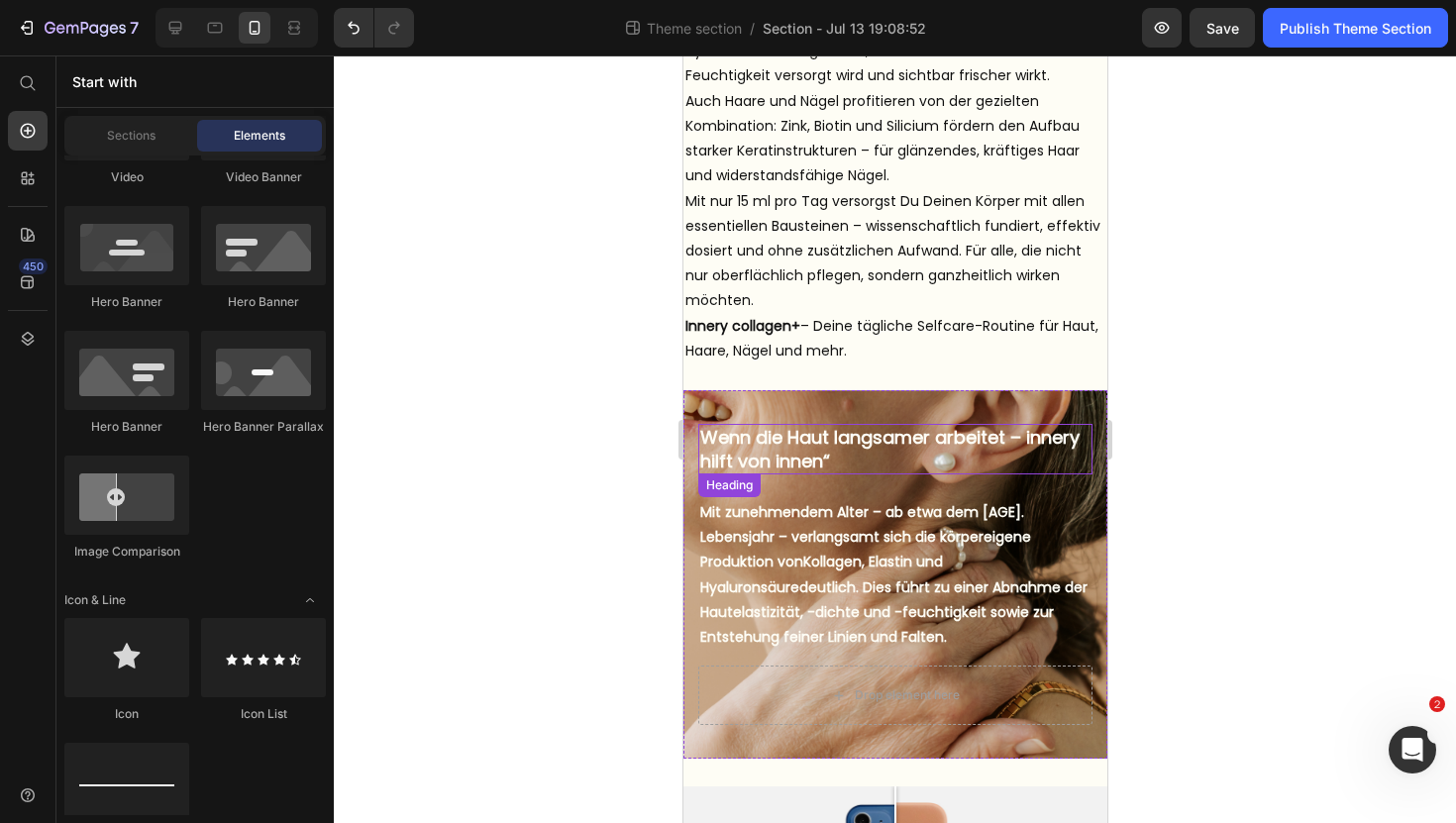 scroll, scrollTop: 1705, scrollLeft: 0, axis: vertical 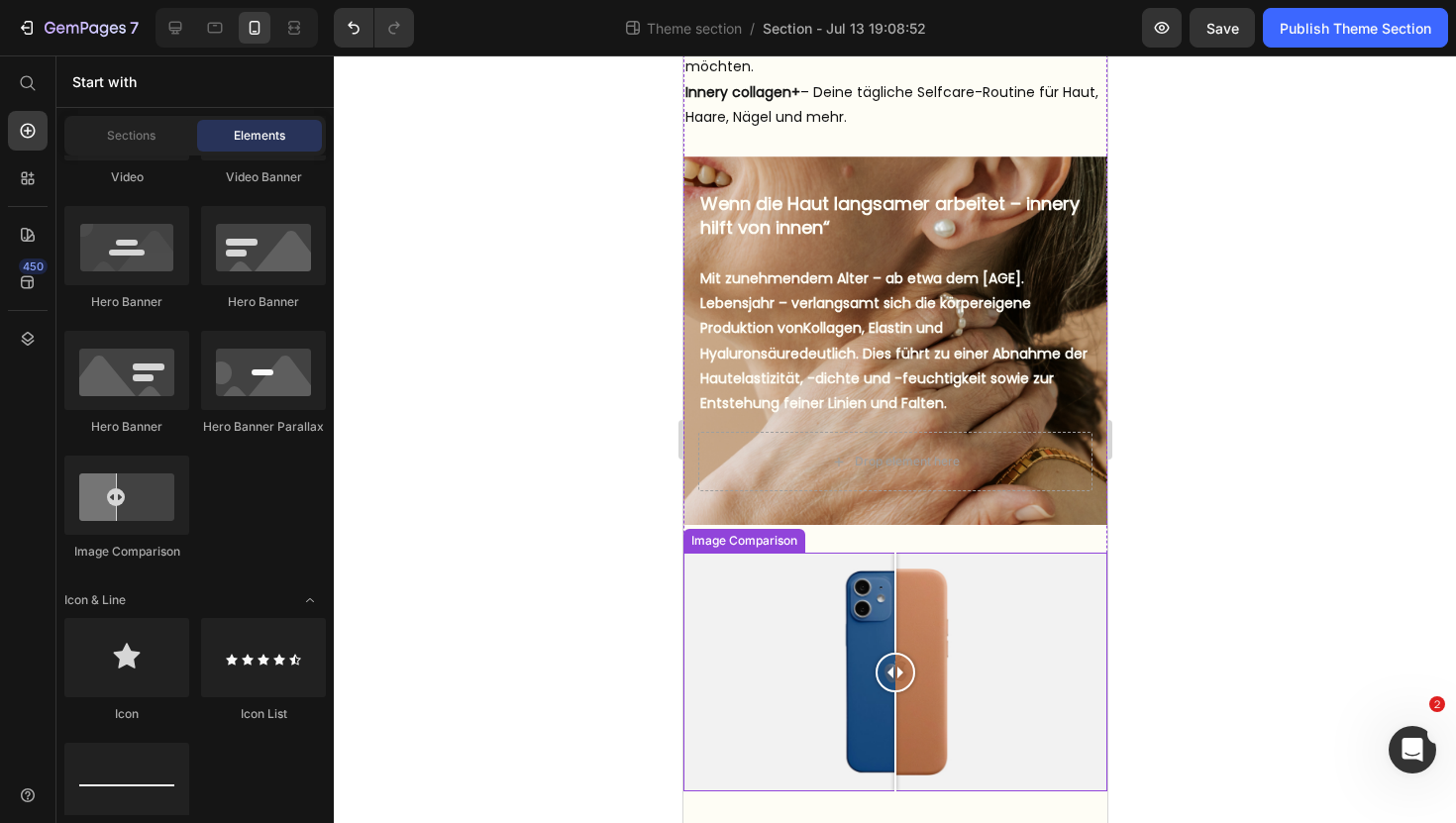 click at bounding box center (894, 671) 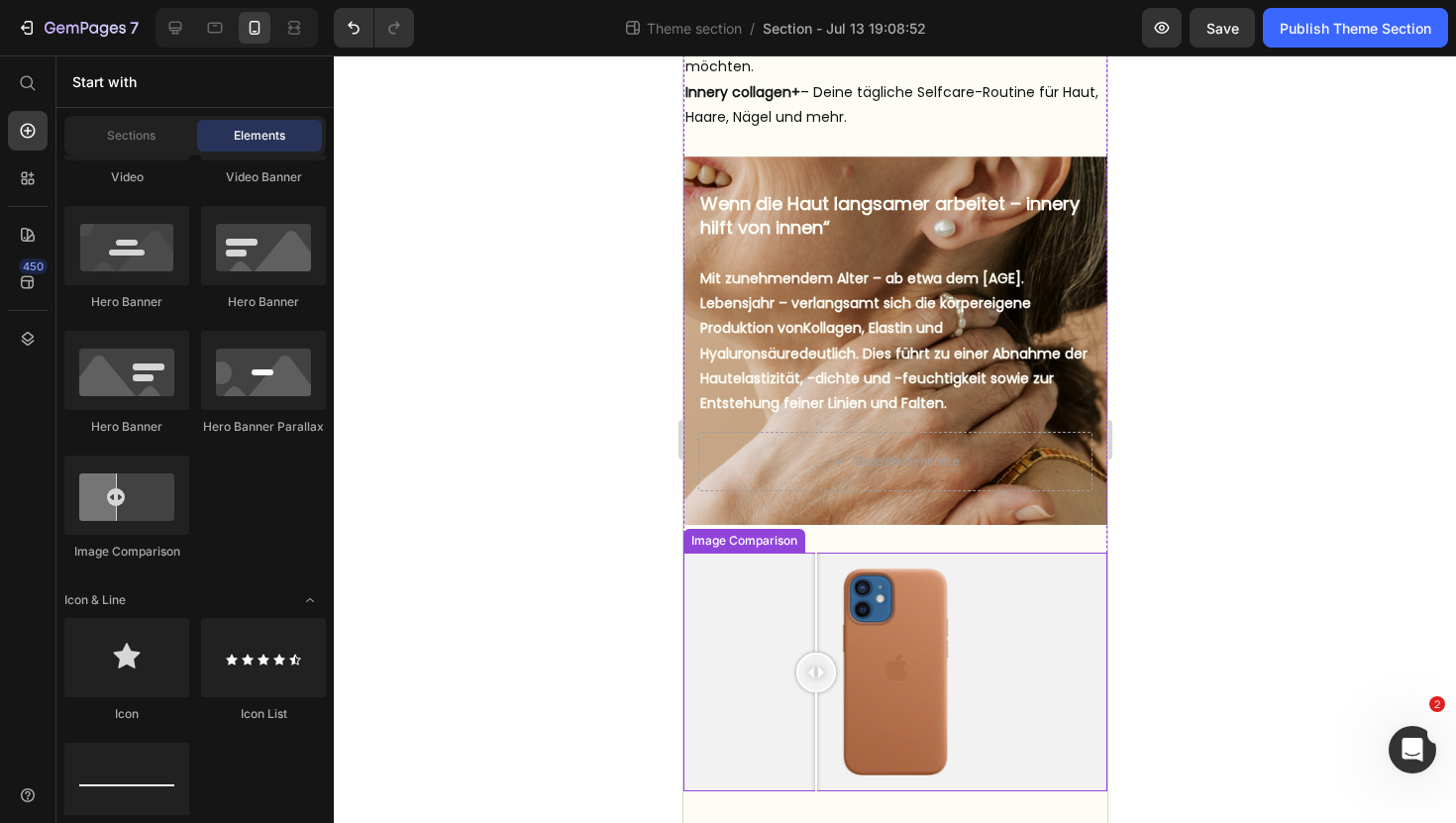 click at bounding box center [894, 671] 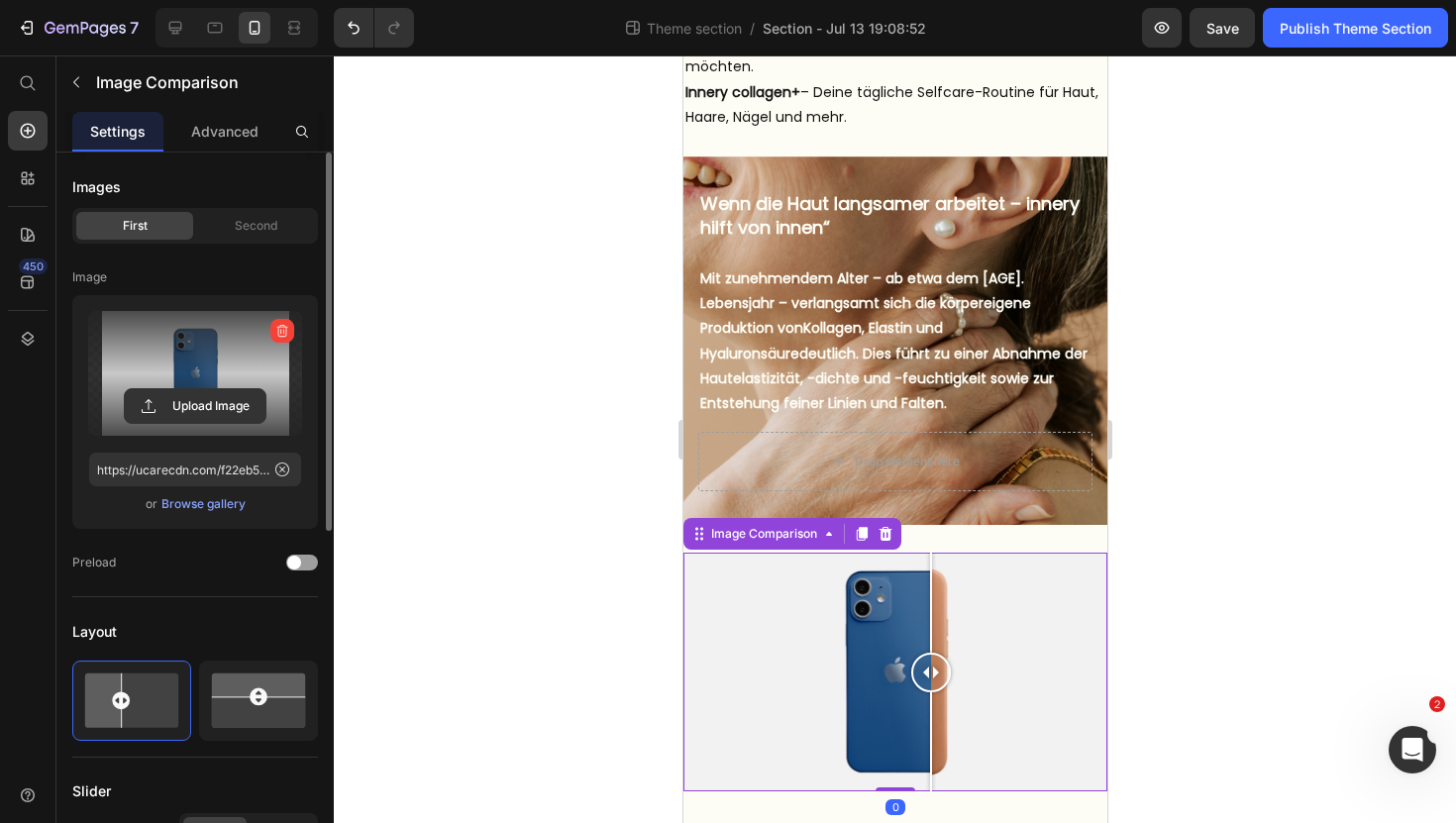 click at bounding box center (195, 373) 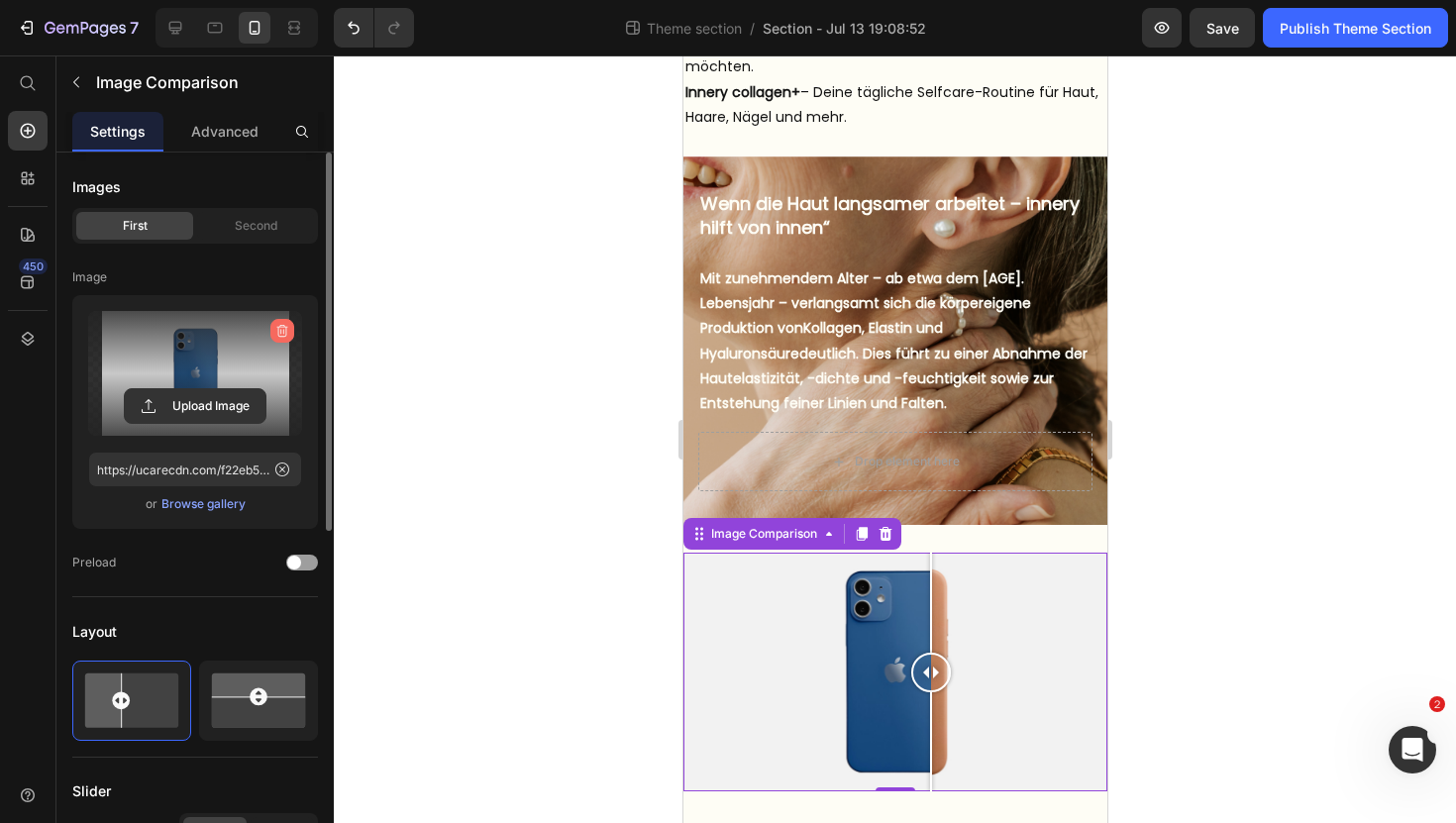 click at bounding box center [282, 331] 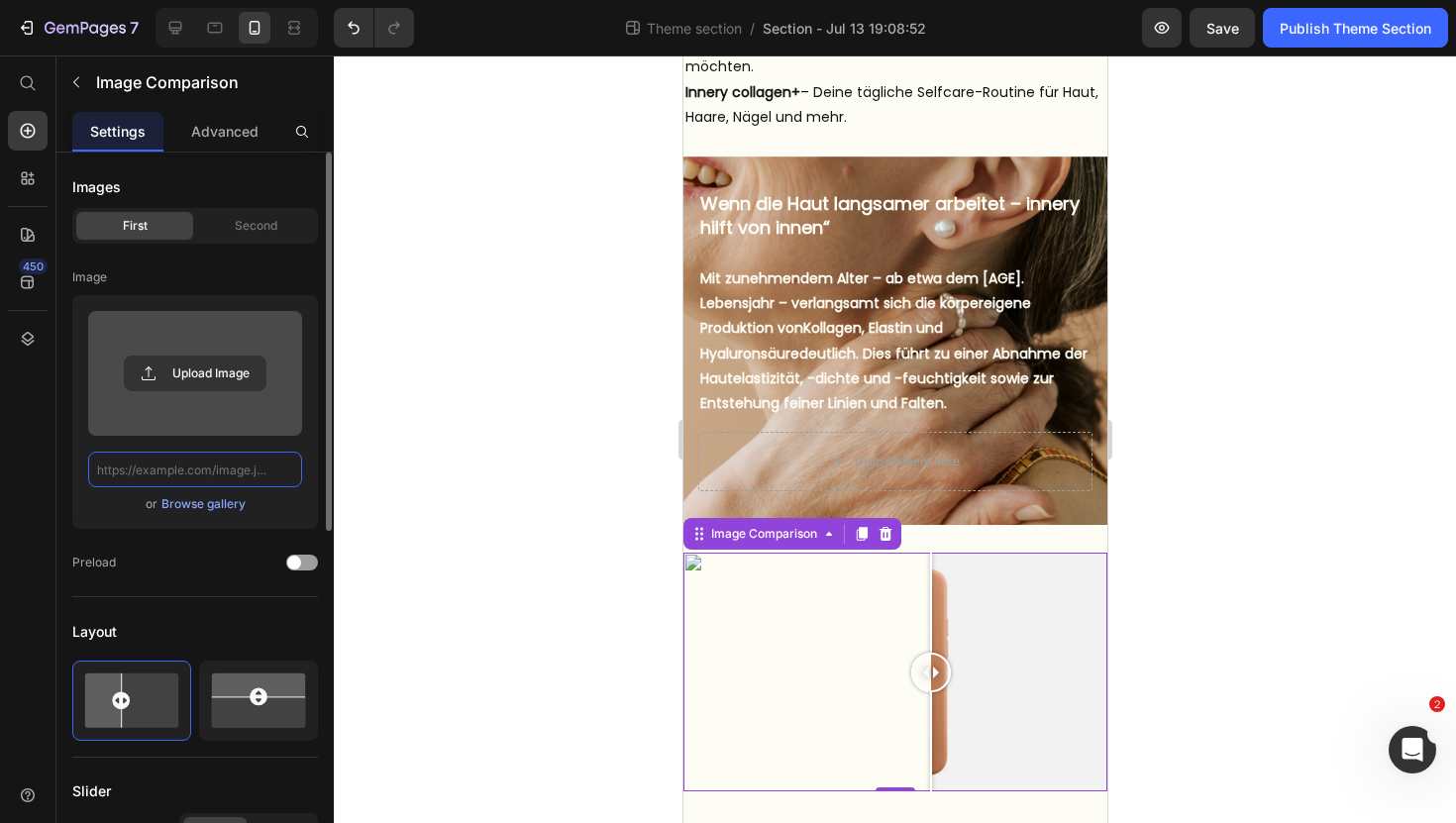 scroll, scrollTop: 0, scrollLeft: 0, axis: both 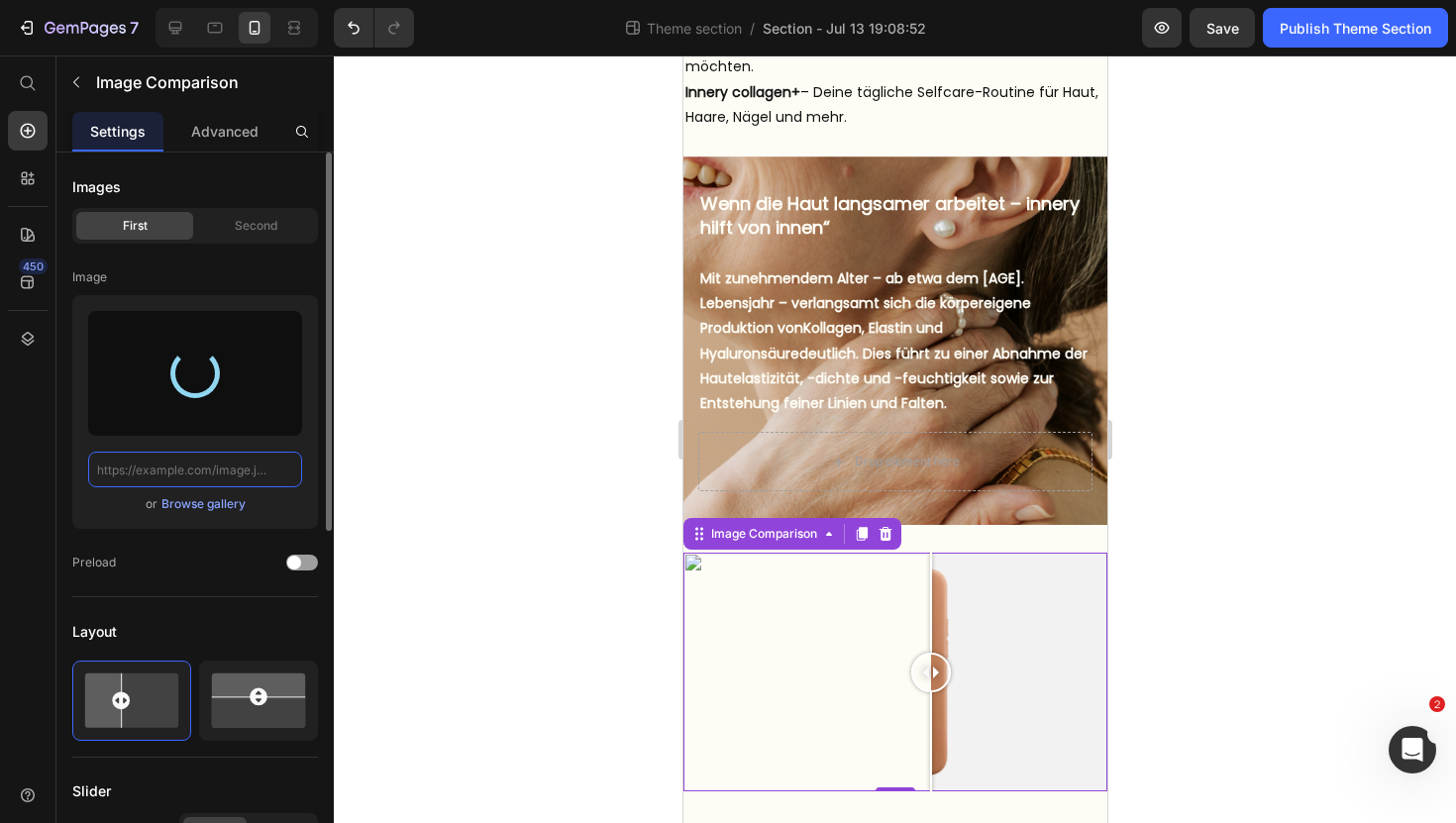 type on "https://cdn.shopify.com/s/files/1/0972/8154/0436/files/gempages_573652983133242436-bb1199e3-a093-446f-b32e-5bcace91f5a9.png" 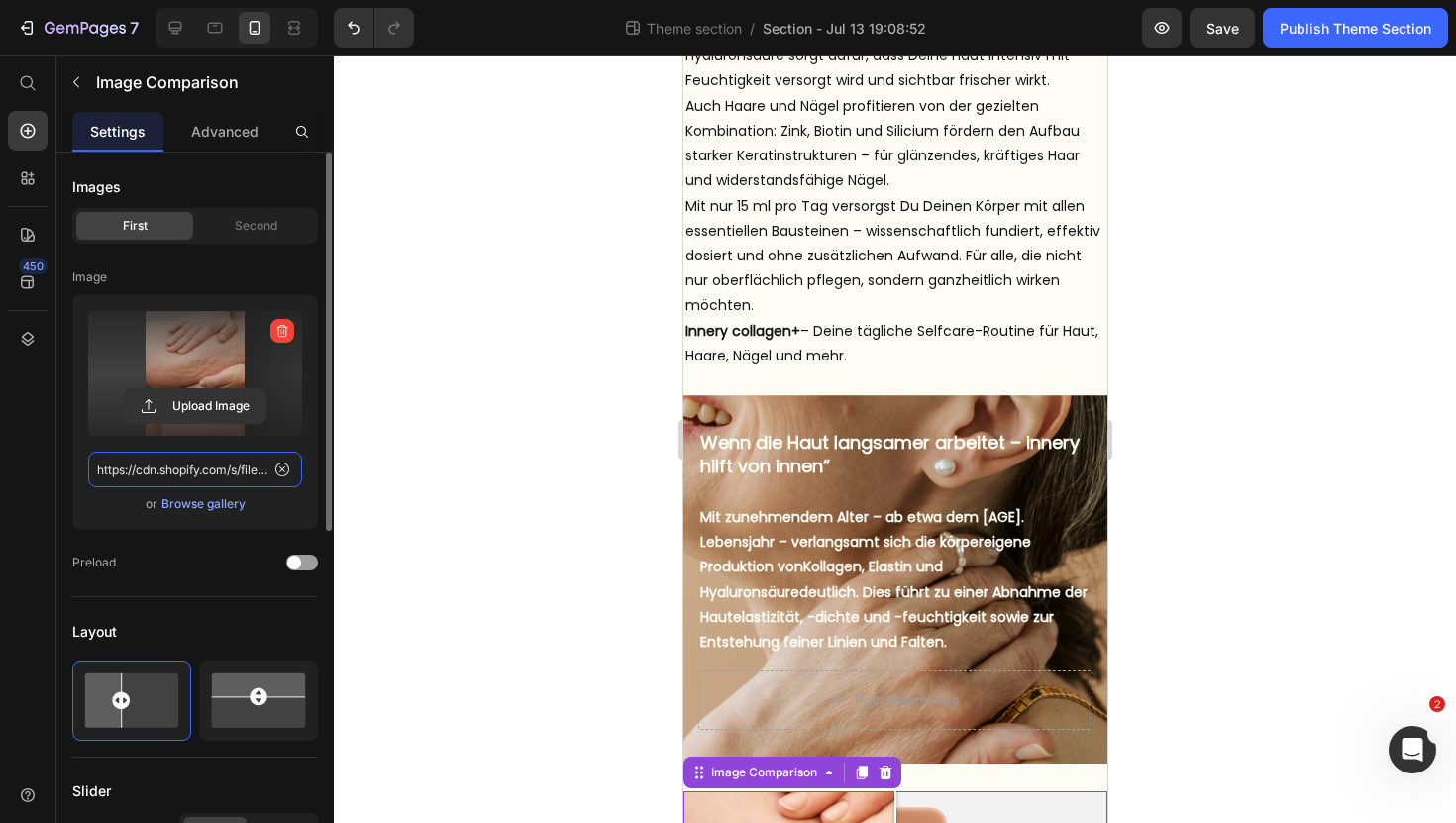 scroll, scrollTop: 1705, scrollLeft: 0, axis: vertical 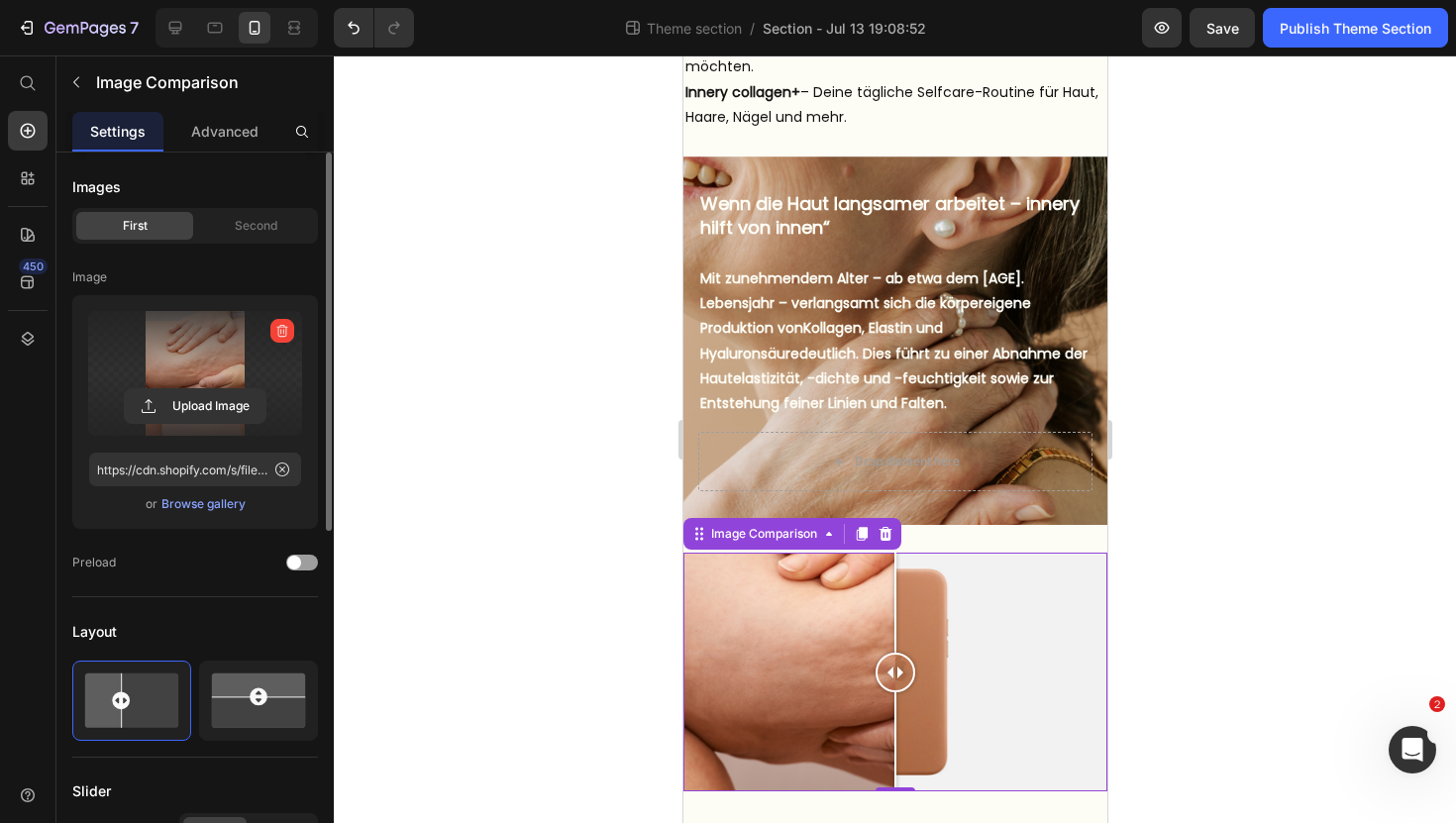 click at bounding box center [195, 373] 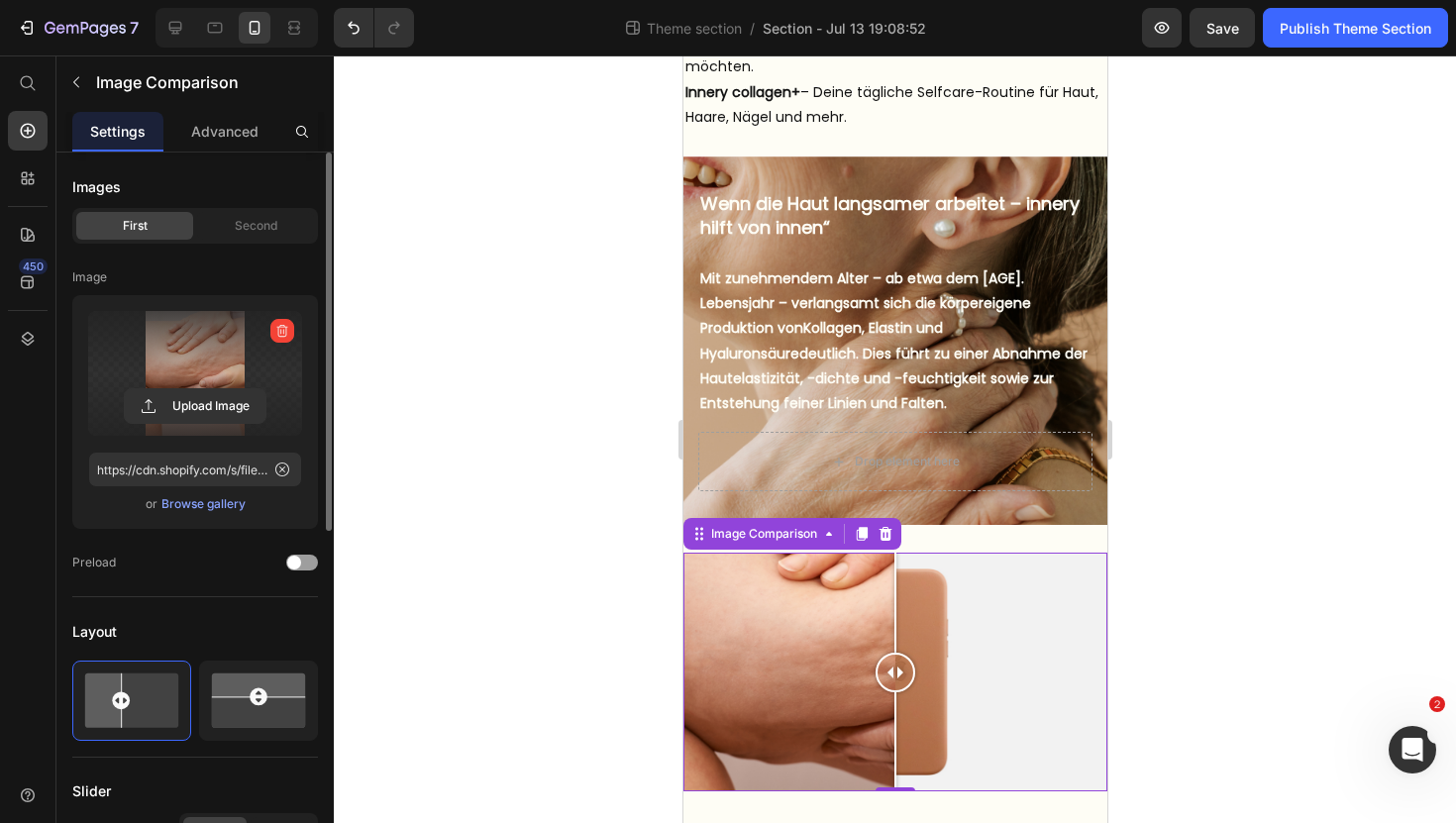 click 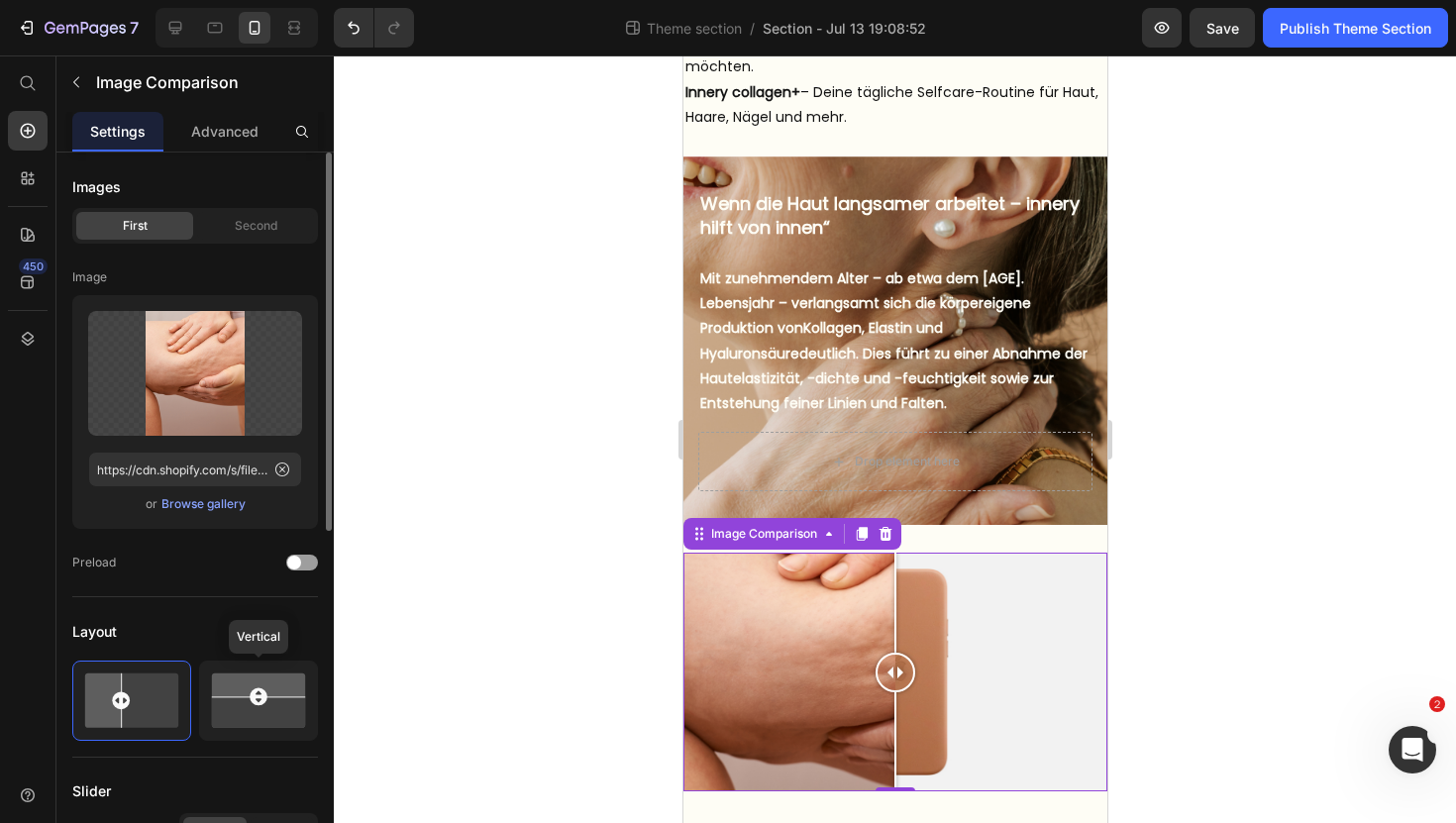 click 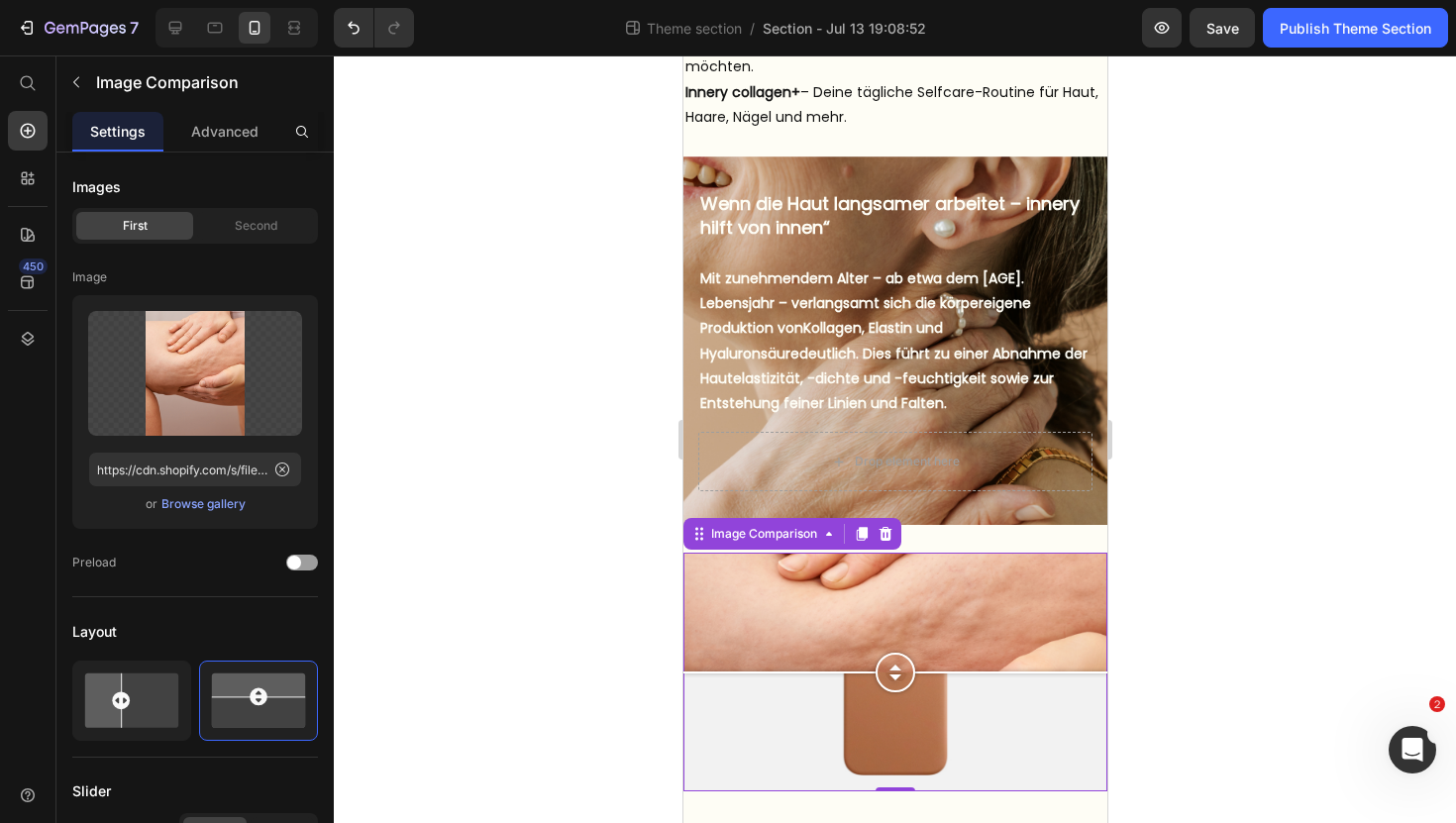 click on "Image Comparison" at bounding box center (791, 534) 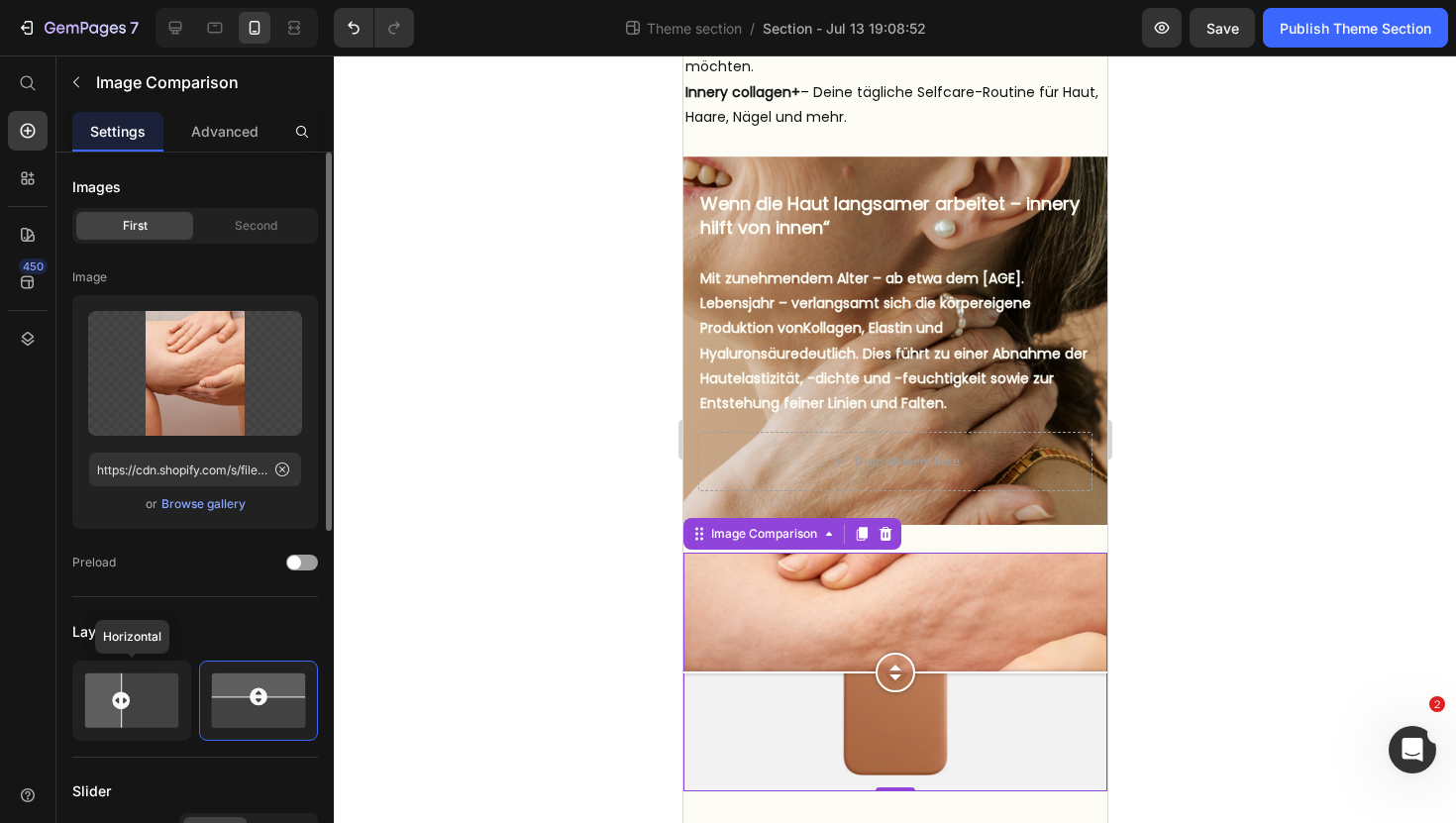click 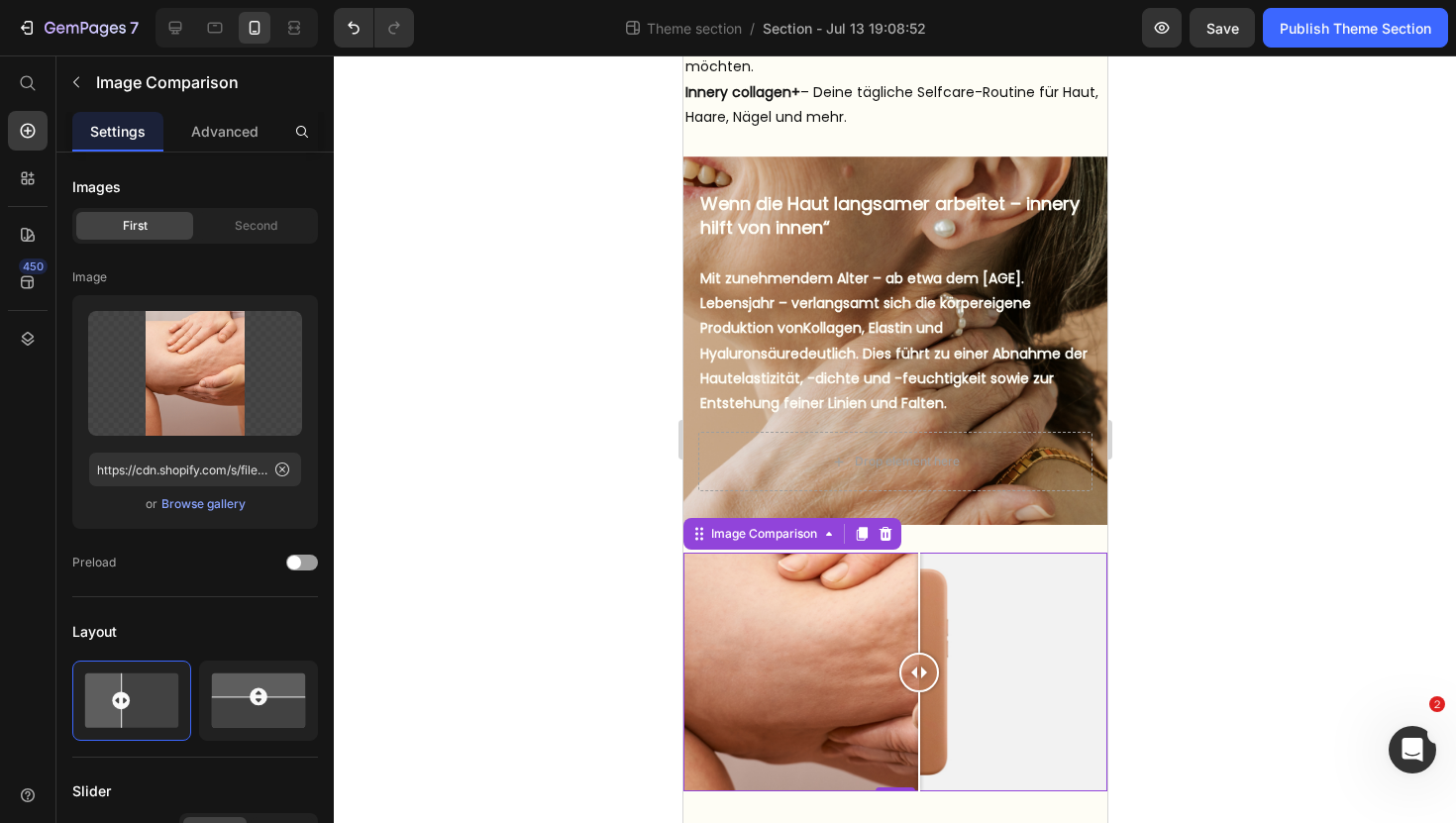 click at bounding box center (894, 671) 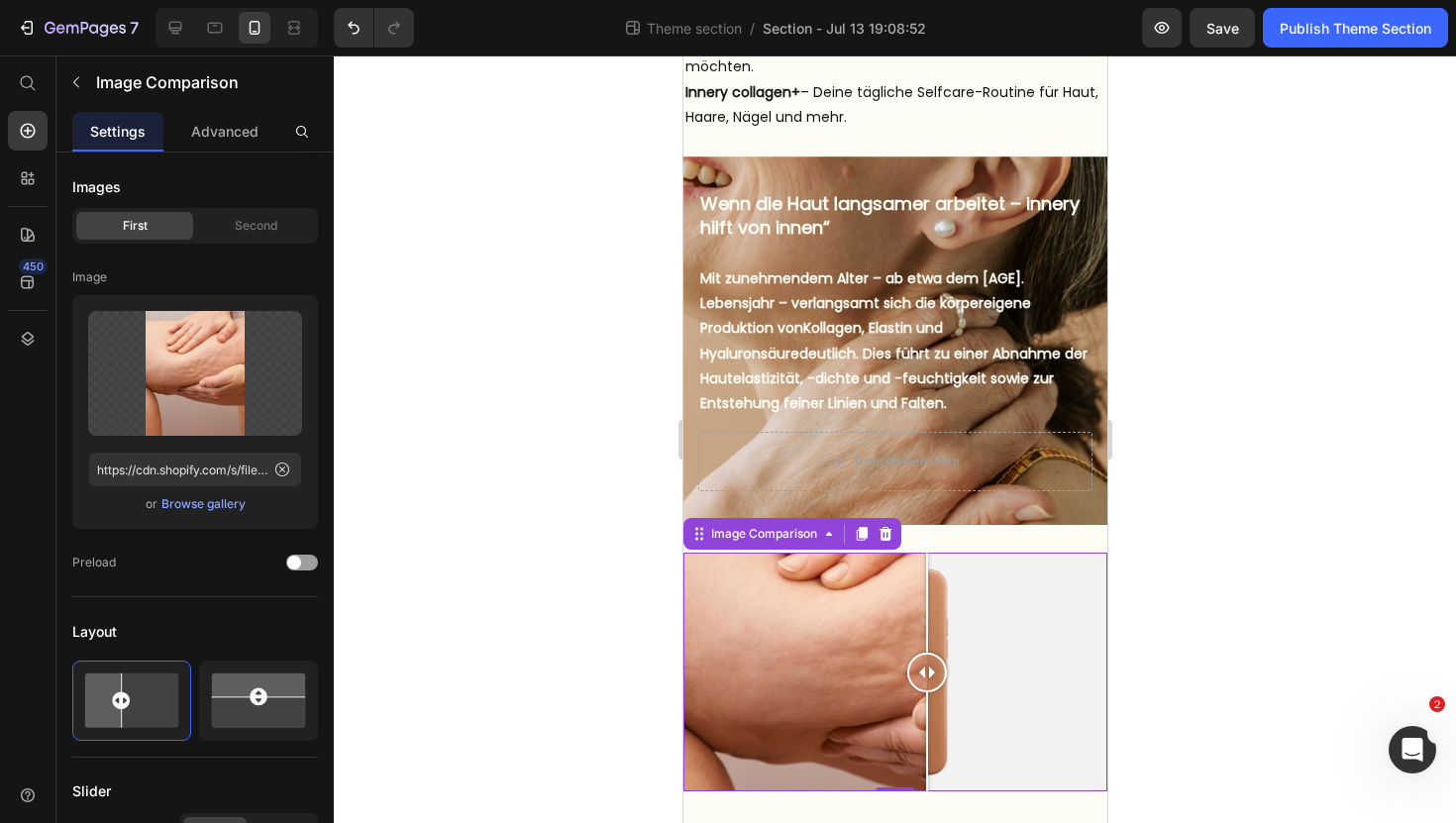 click at bounding box center (926, 672) 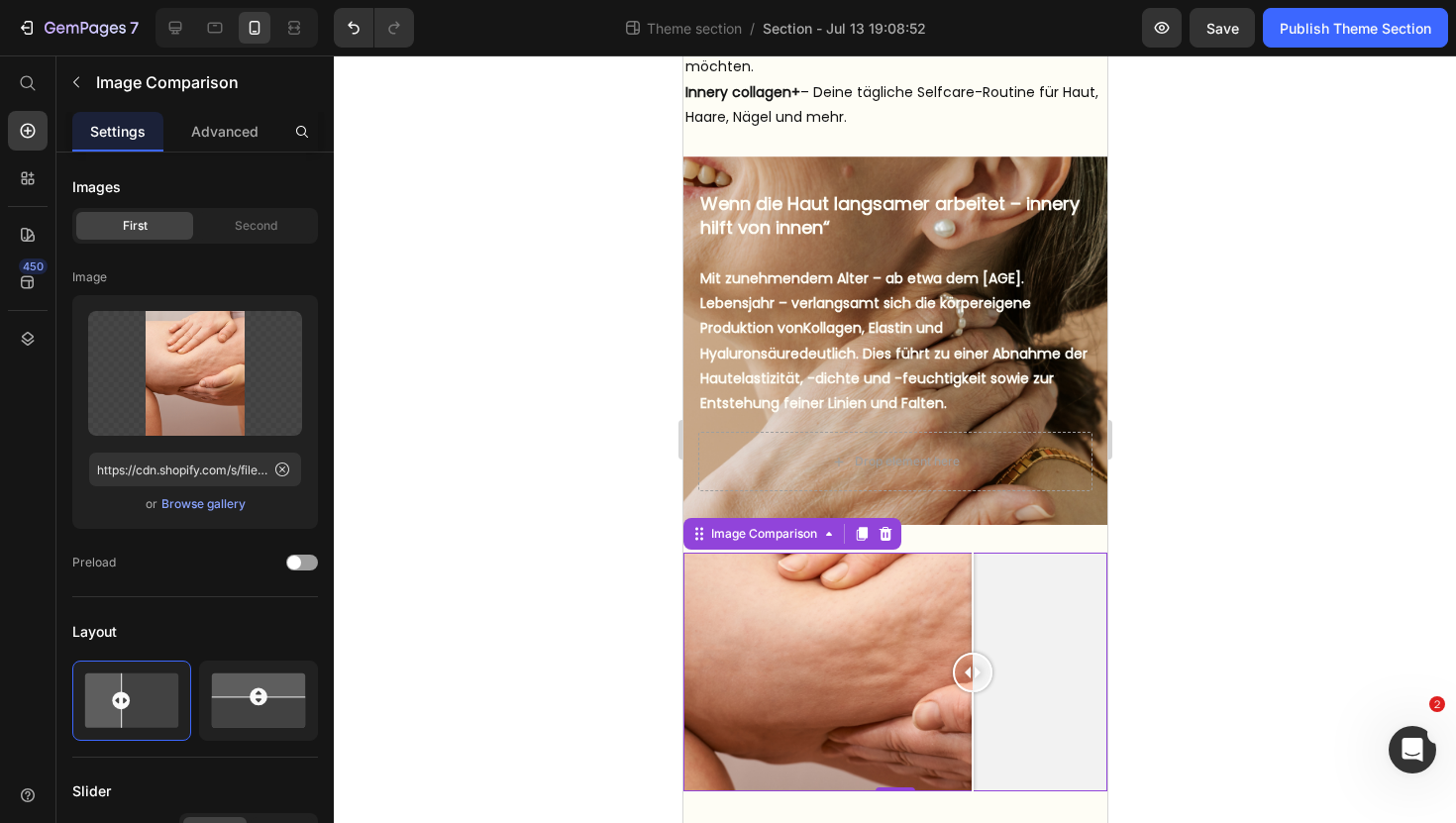 drag, startPoint x: 926, startPoint y: 674, endPoint x: 971, endPoint y: 673, distance: 45.01111 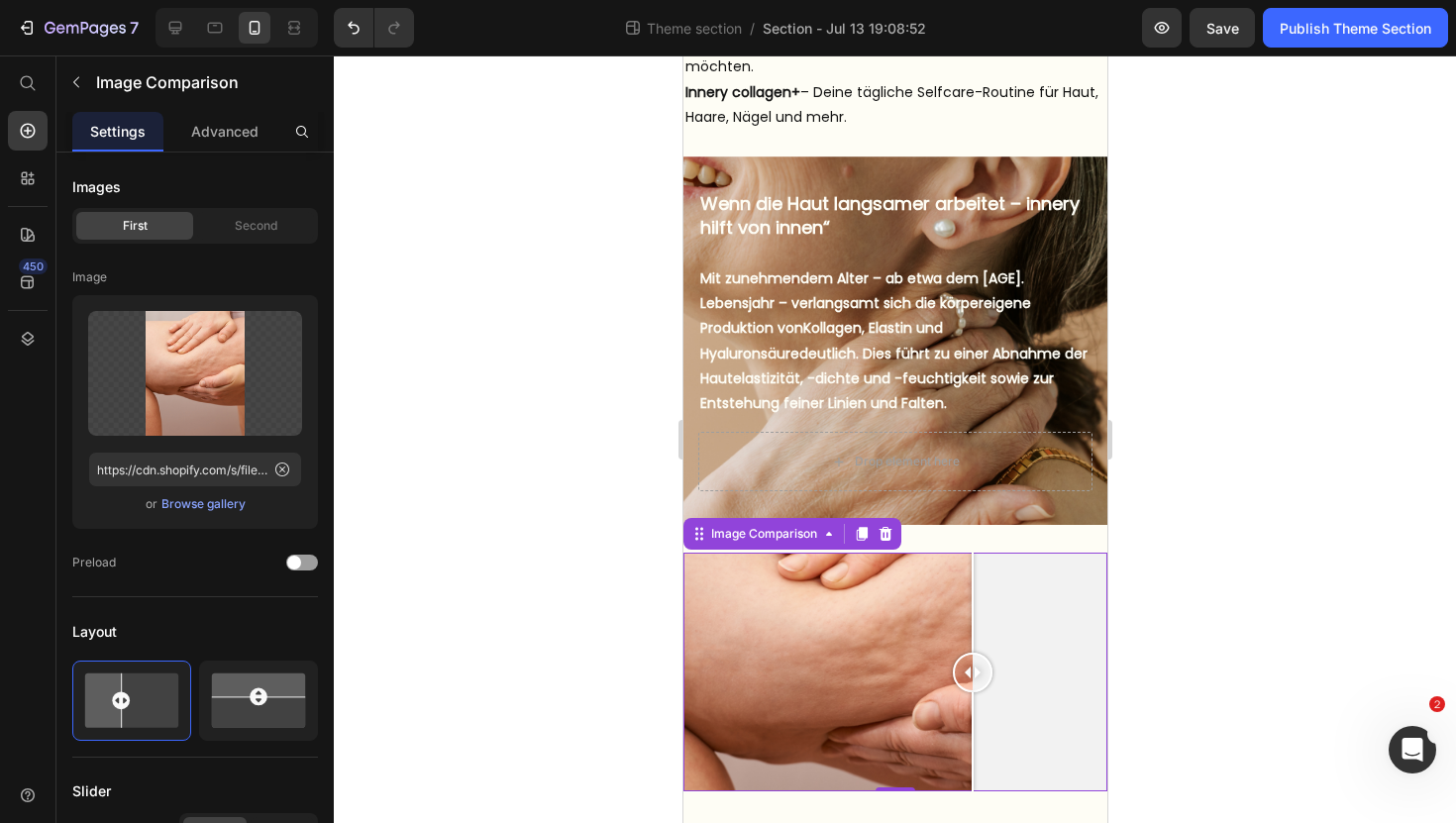 click at bounding box center [972, 672] 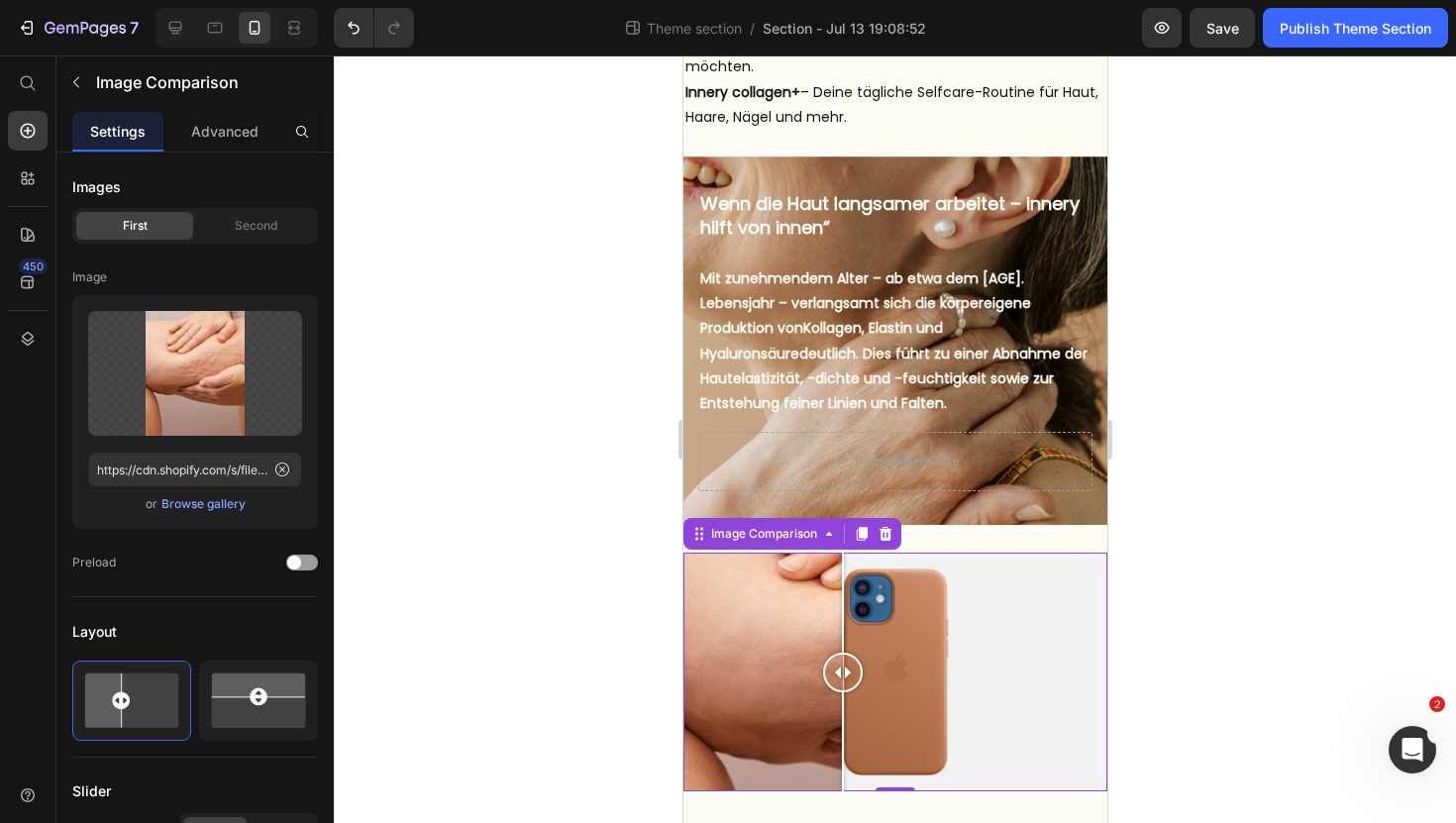 click at bounding box center (894, 671) 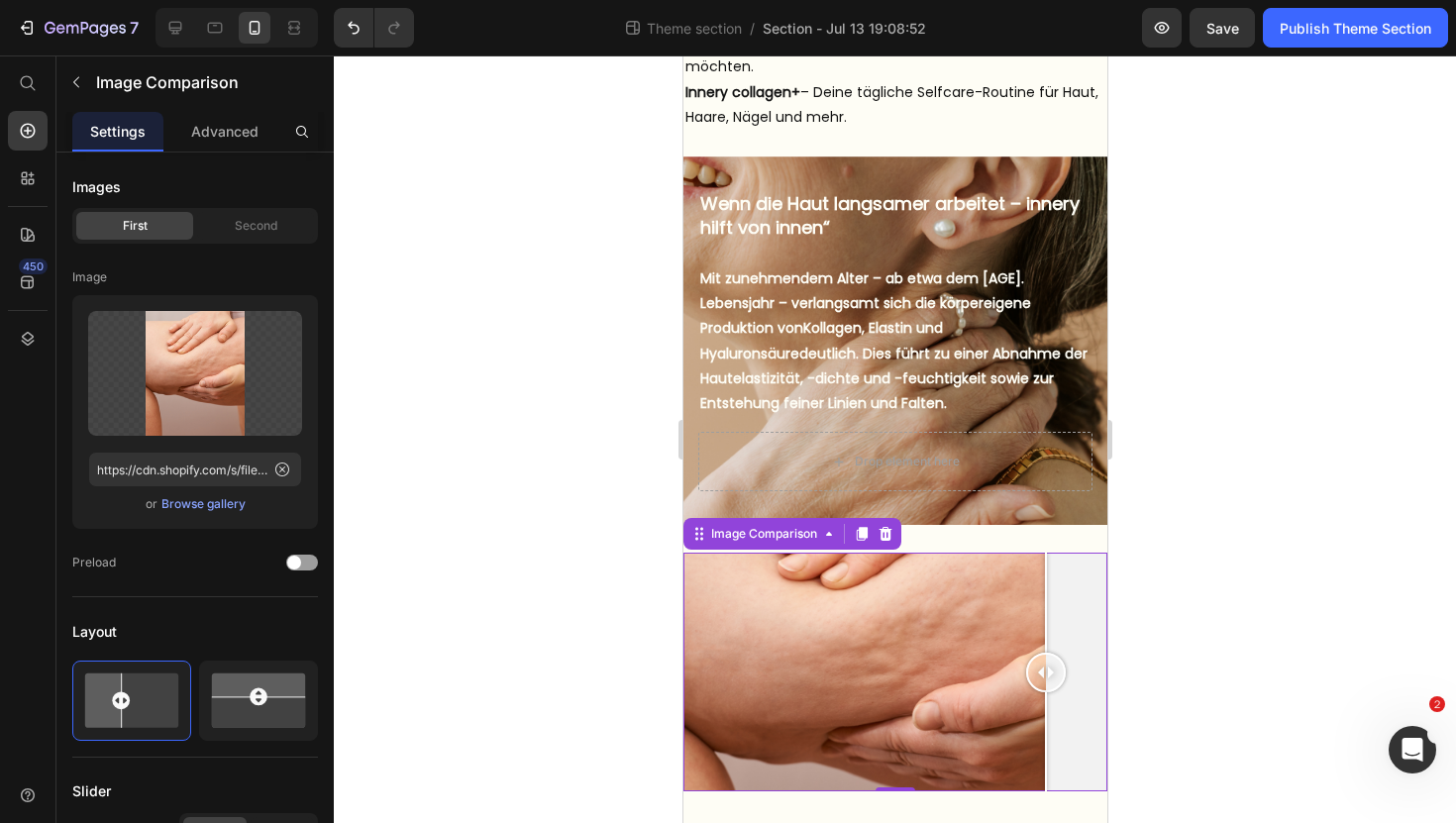 drag, startPoint x: 842, startPoint y: 670, endPoint x: 1044, endPoint y: 674, distance: 202.0396 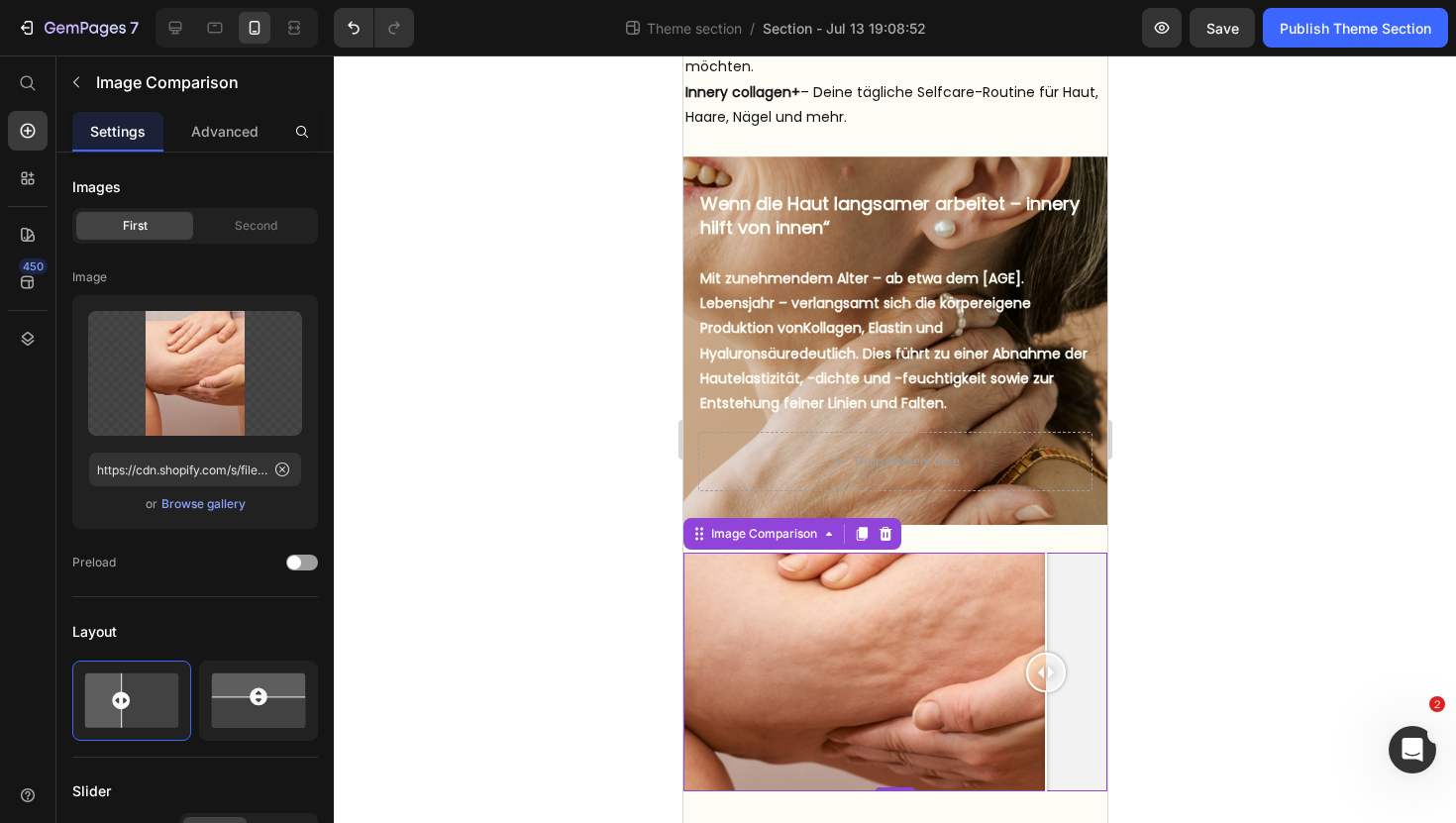 click at bounding box center (1045, 672) 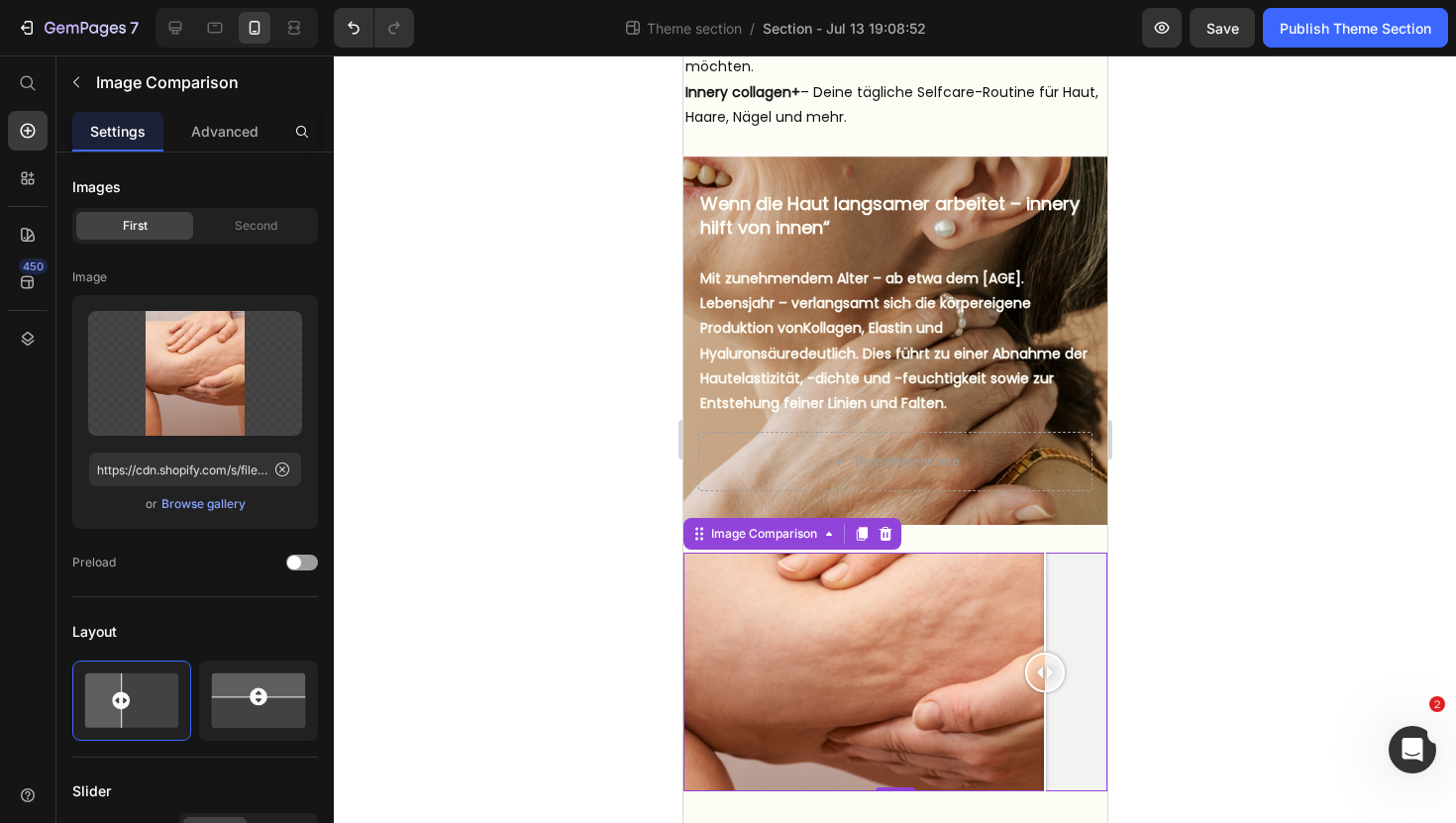 click 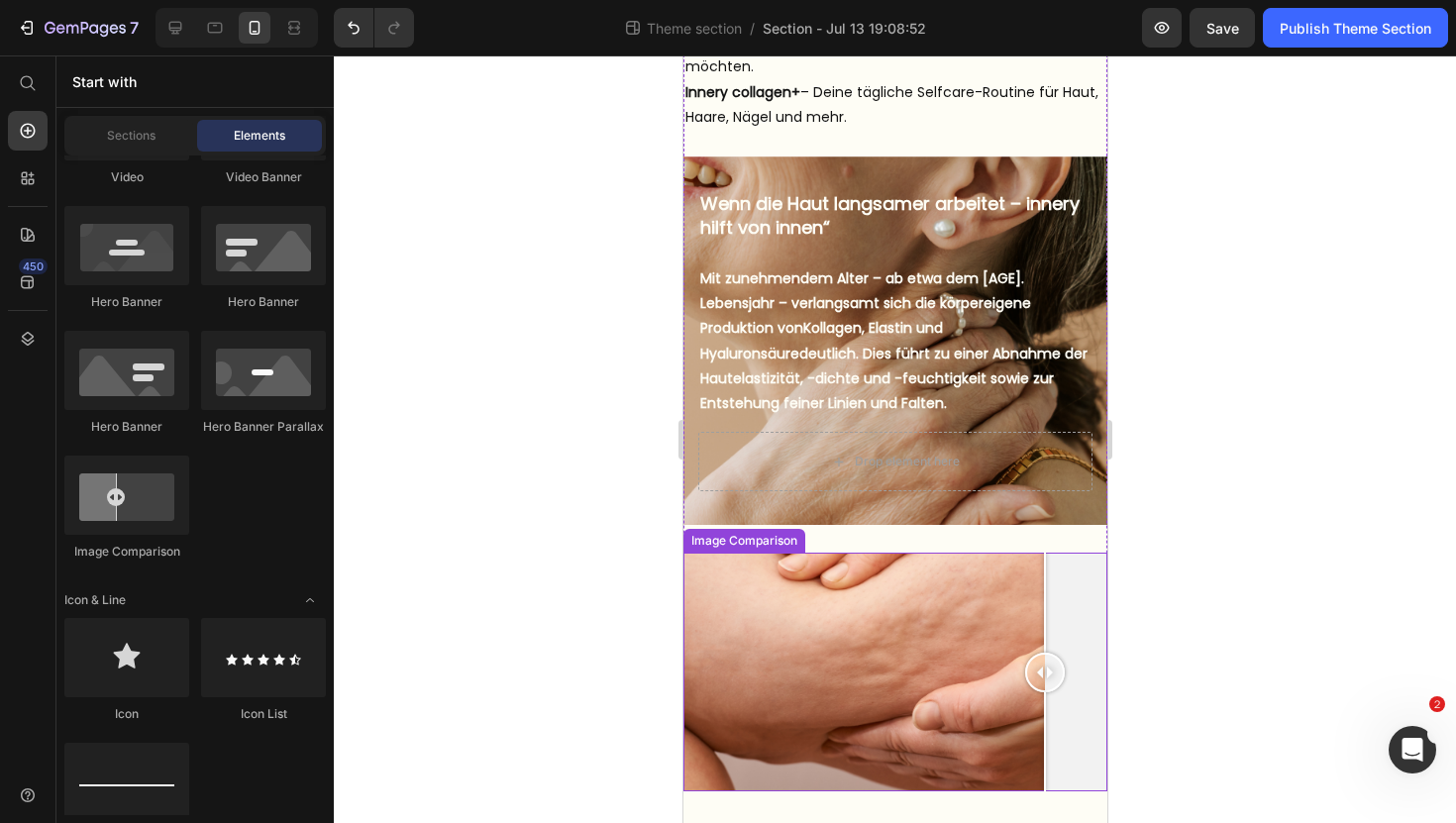 click at bounding box center [894, 671] 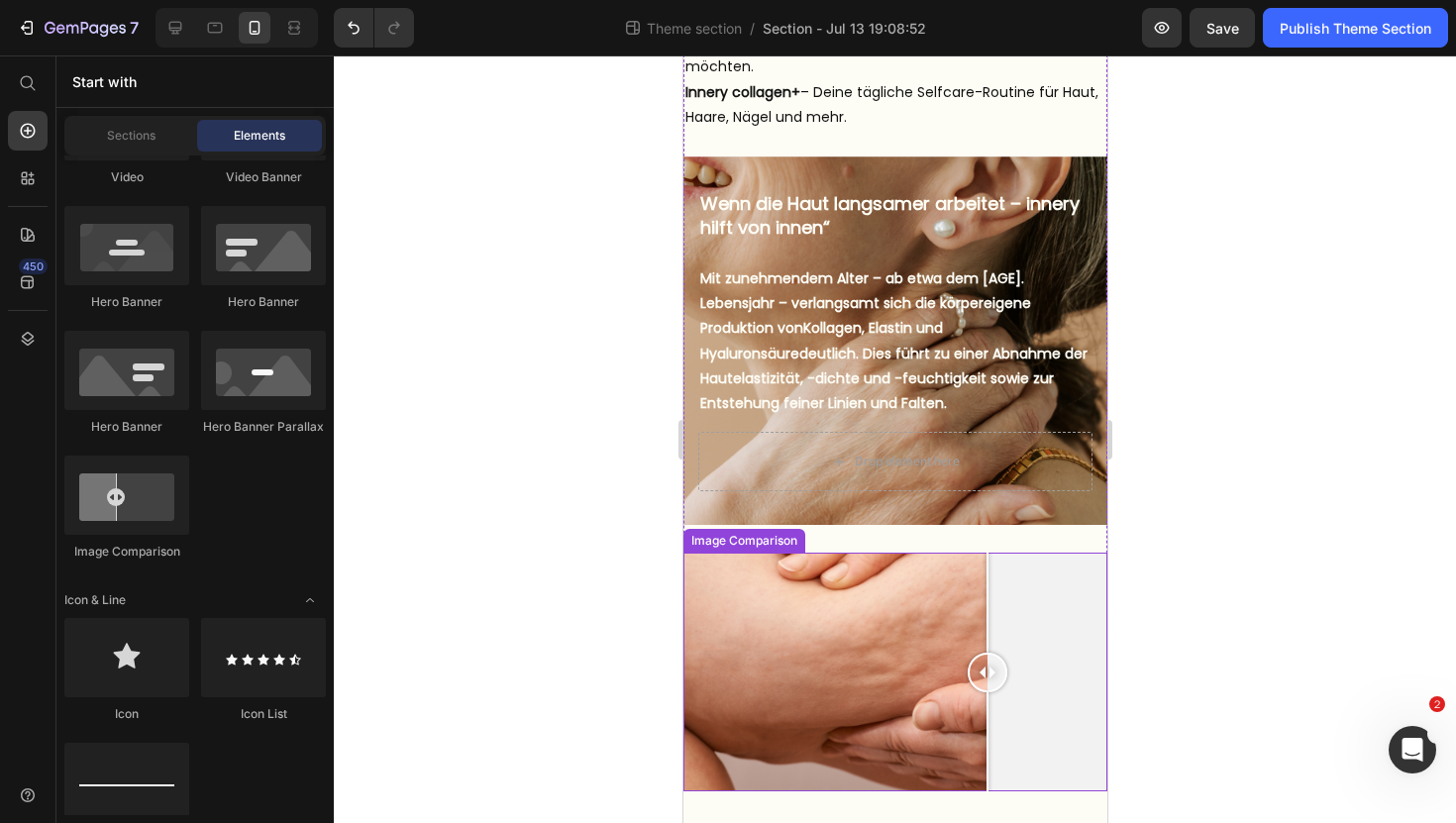 drag, startPoint x: 1076, startPoint y: 596, endPoint x: 981, endPoint y: 613, distance: 96.50907 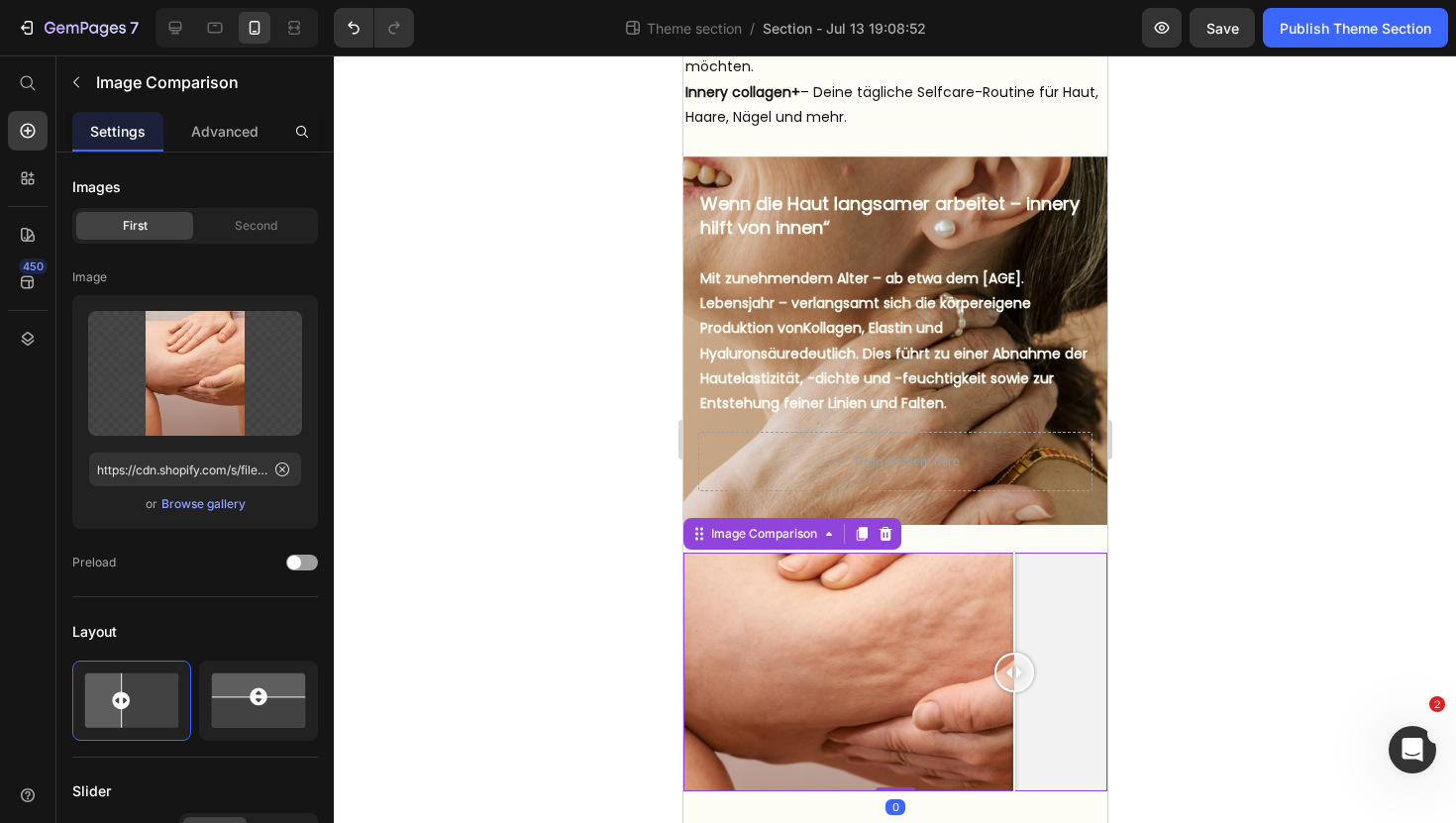 click at bounding box center [894, 671] 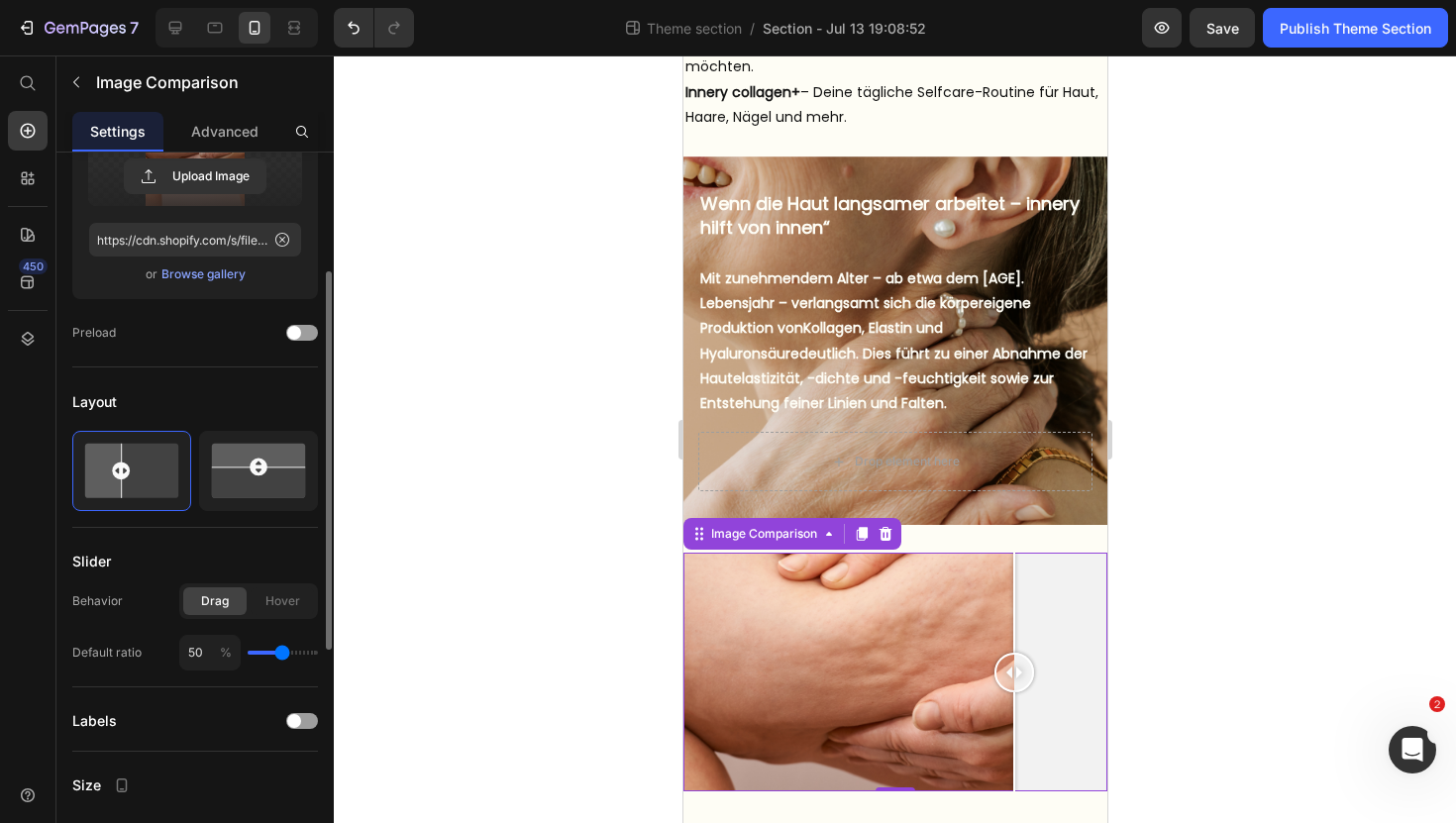 scroll, scrollTop: 5, scrollLeft: 0, axis: vertical 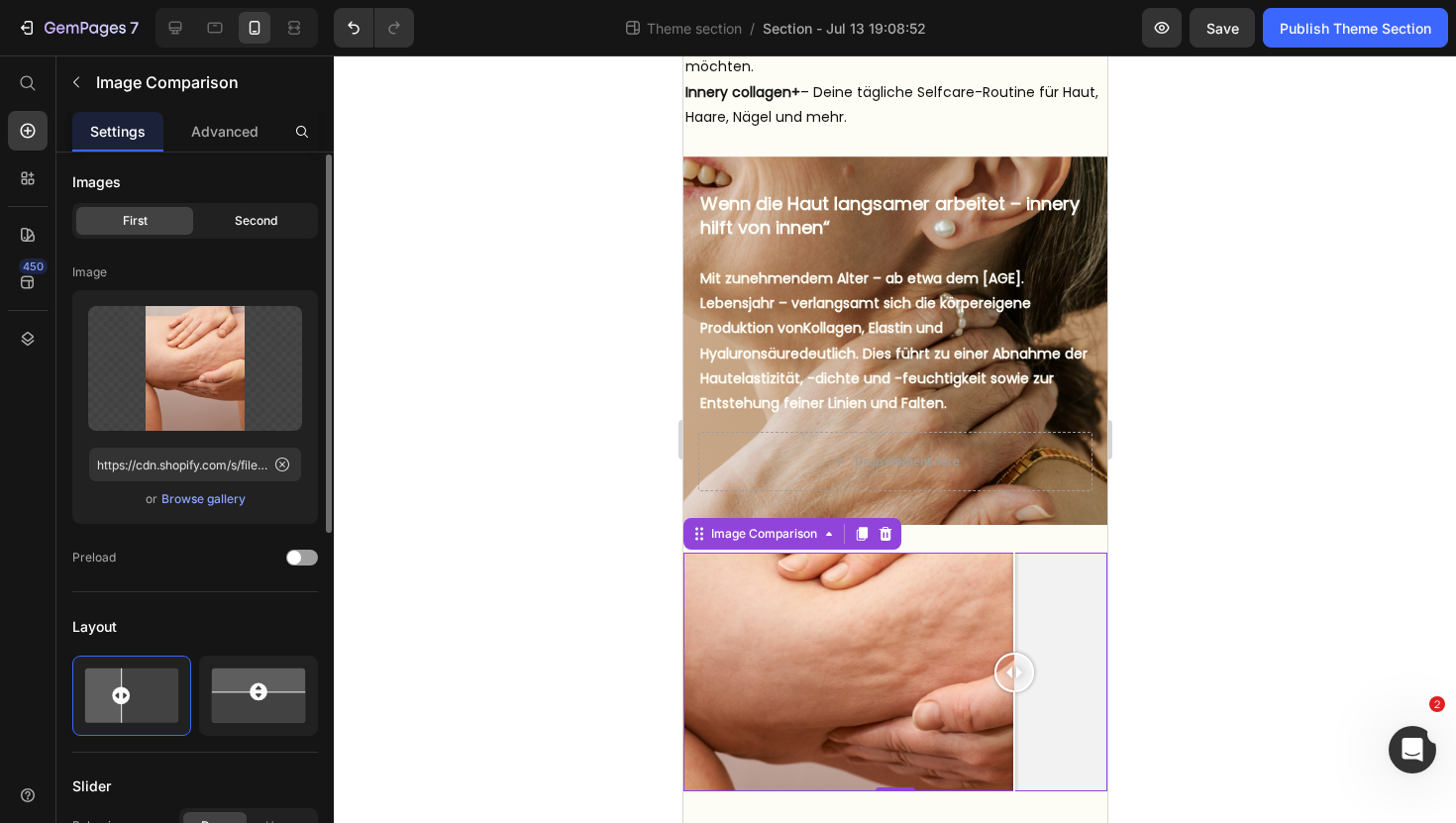 click on "Second" 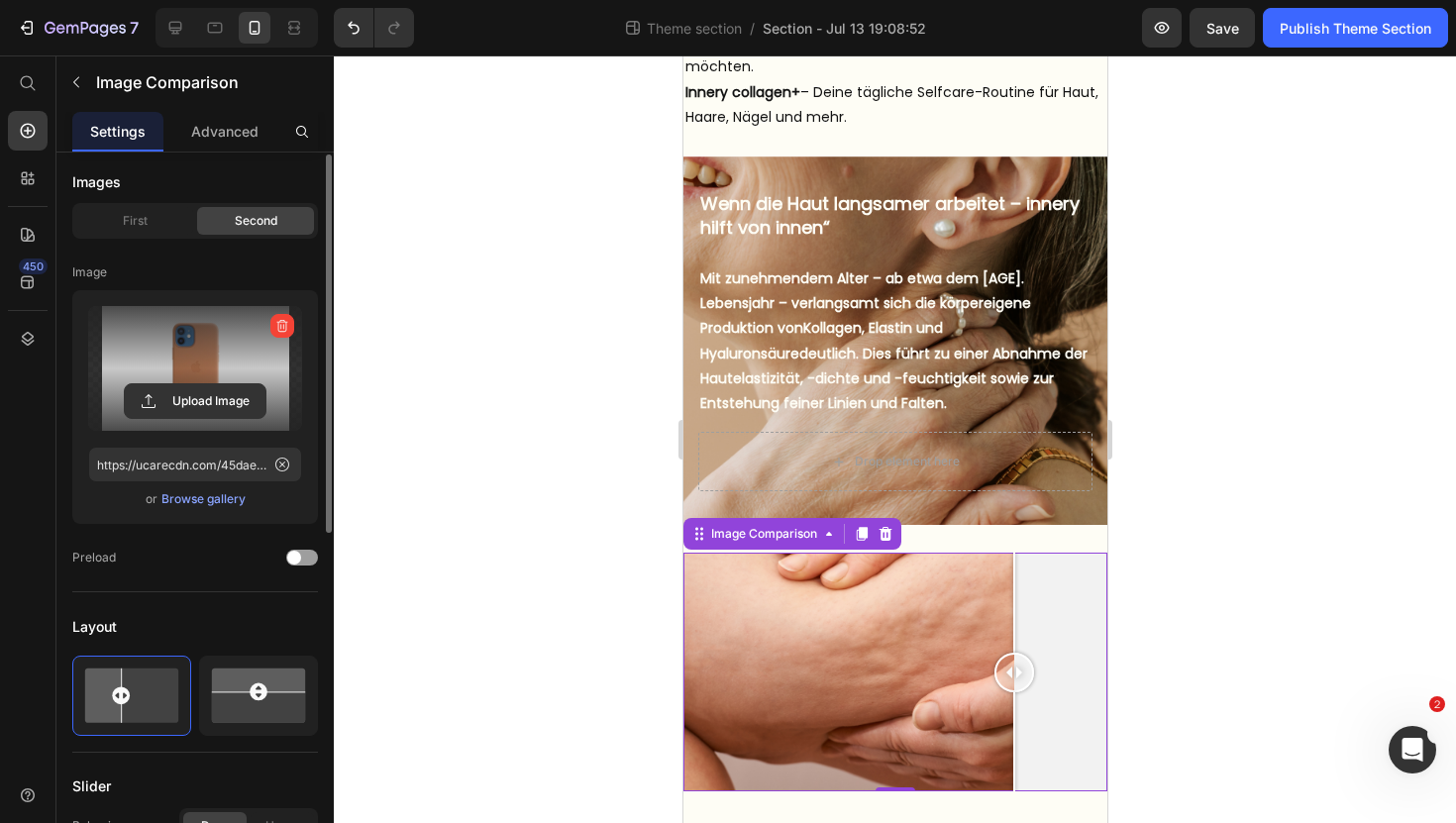 click at bounding box center [195, 368] 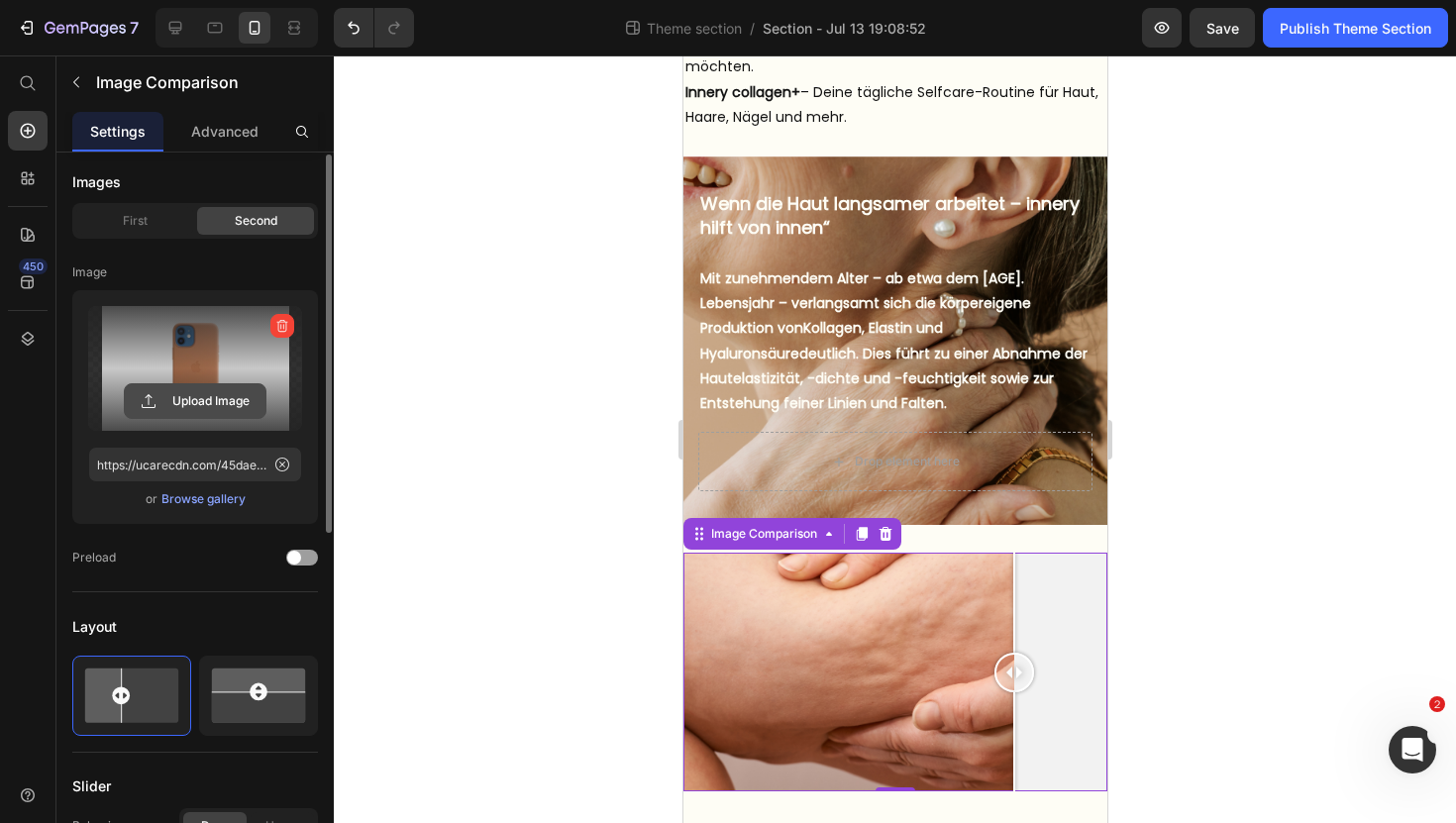 click 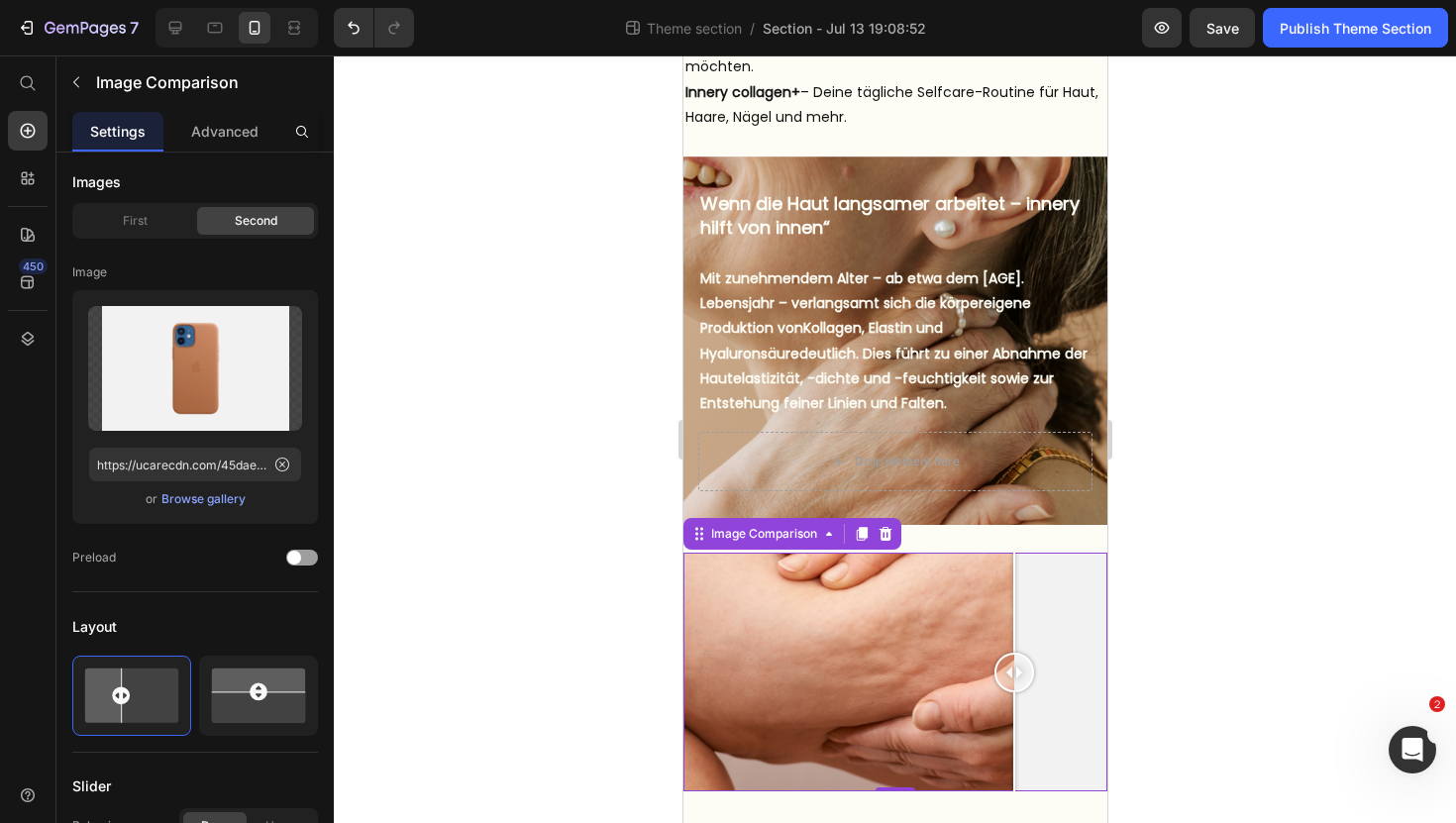 click at bounding box center [894, 671] 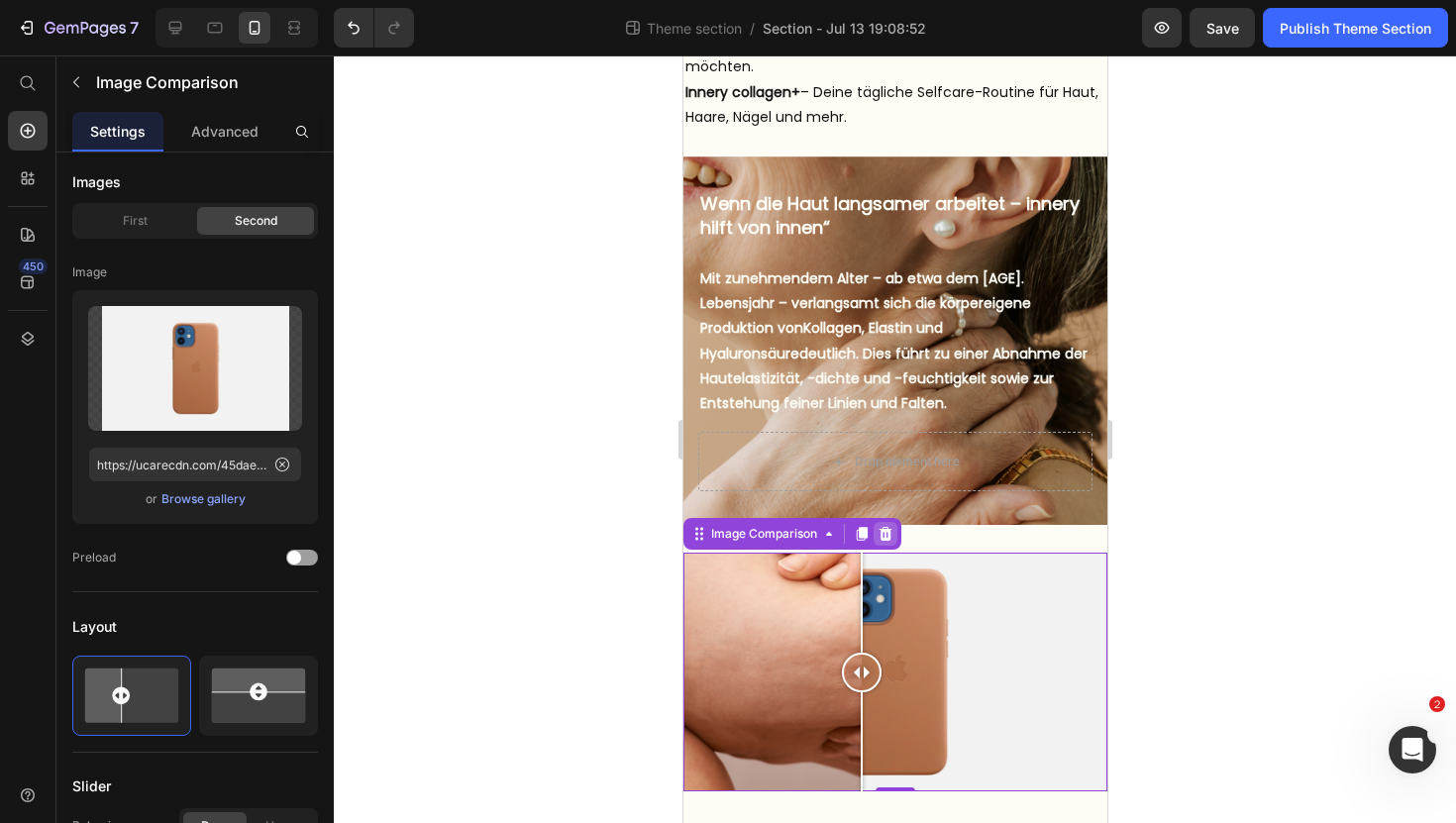 click 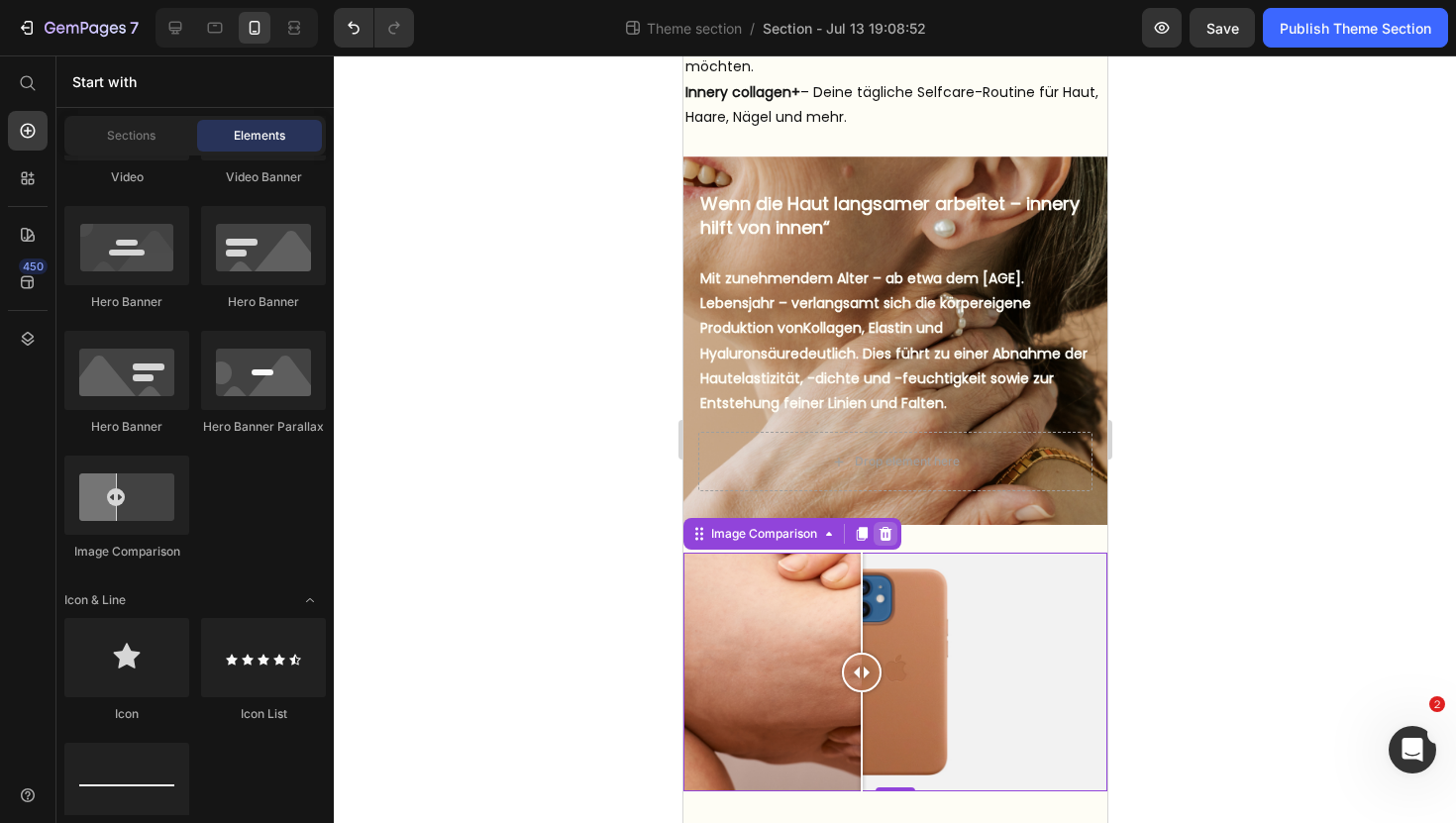 scroll, scrollTop: 1467, scrollLeft: 0, axis: vertical 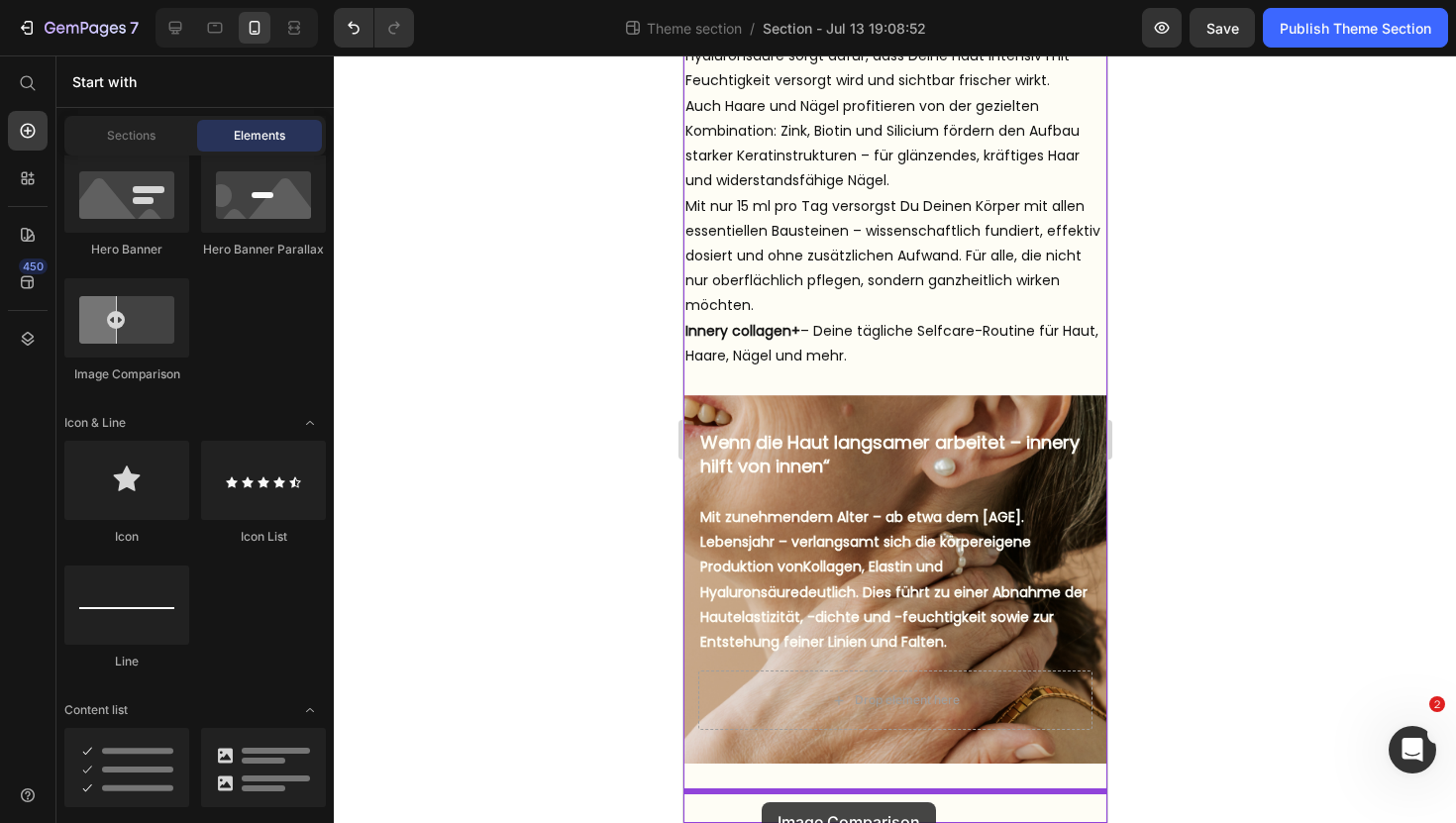 drag, startPoint x: 825, startPoint y: 389, endPoint x: 761, endPoint y: 802, distance: 417.92942 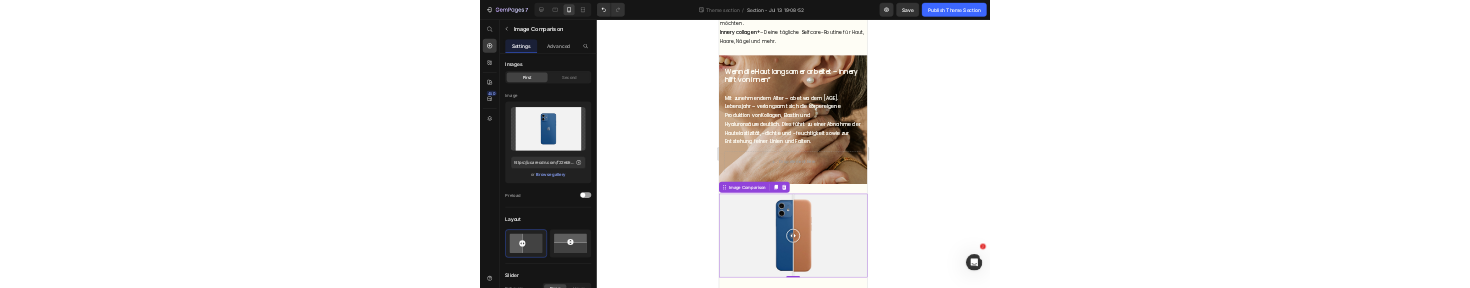 scroll, scrollTop: 1721, scrollLeft: 0, axis: vertical 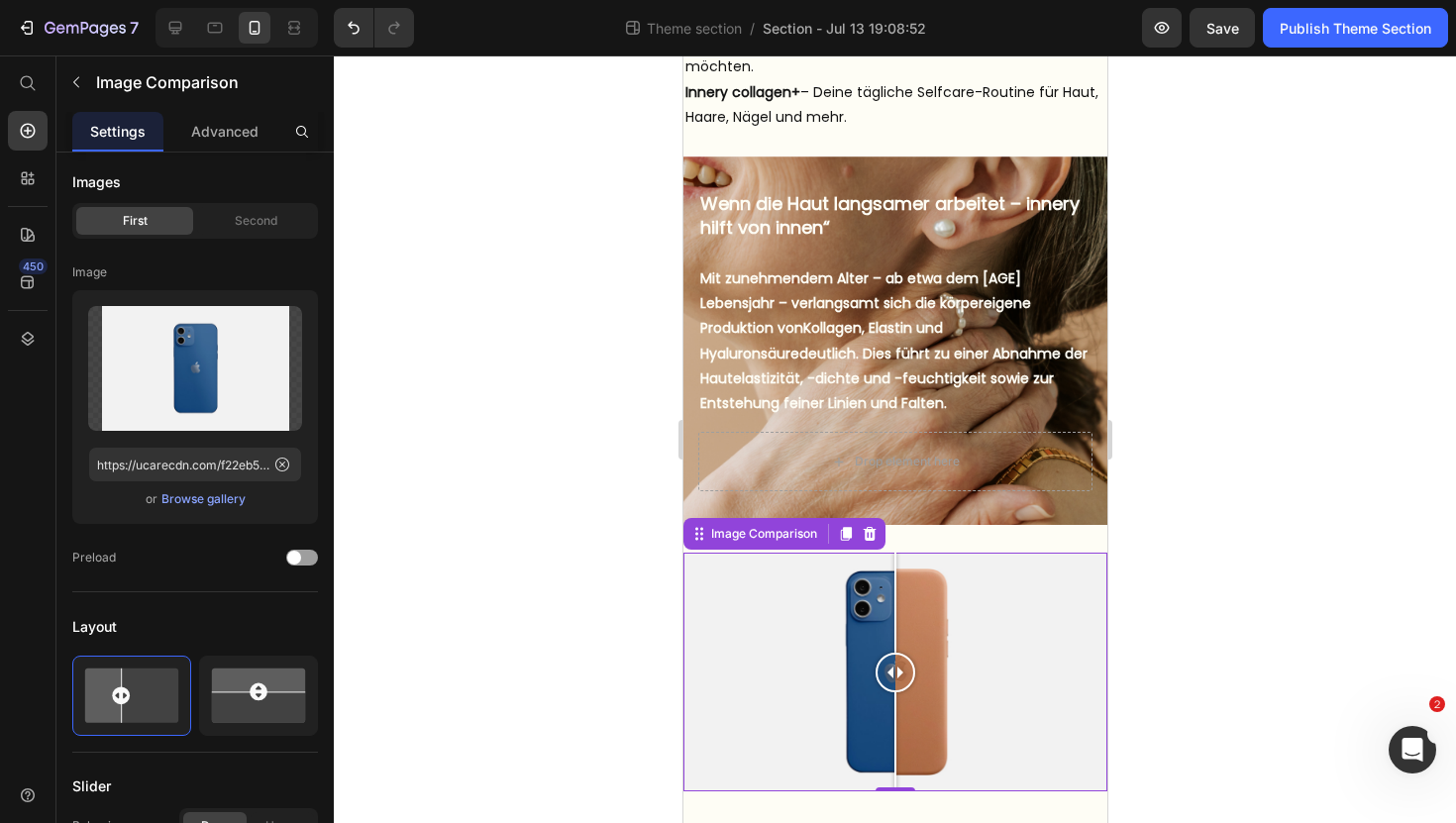 click at bounding box center (894, 671) 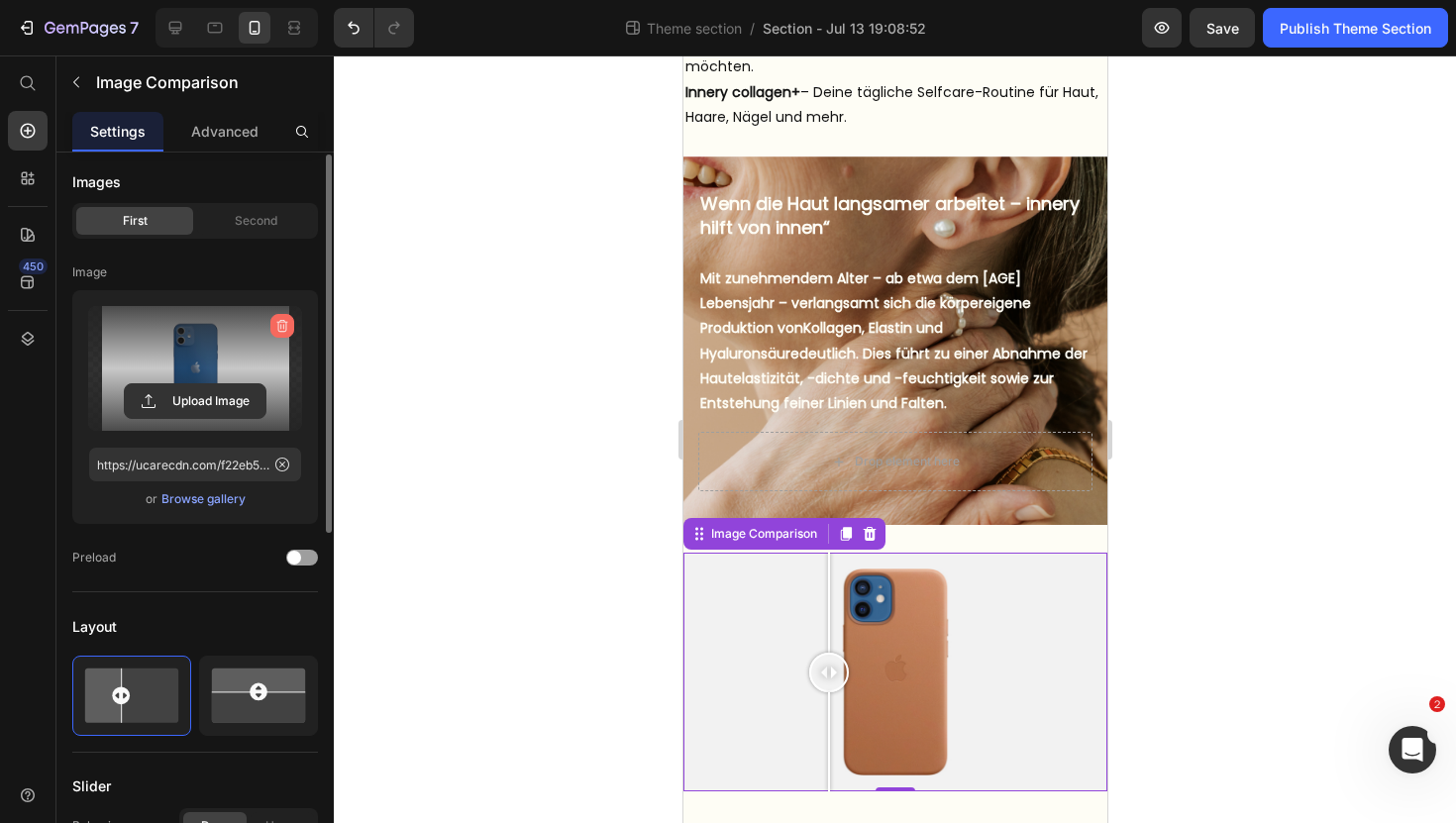 click 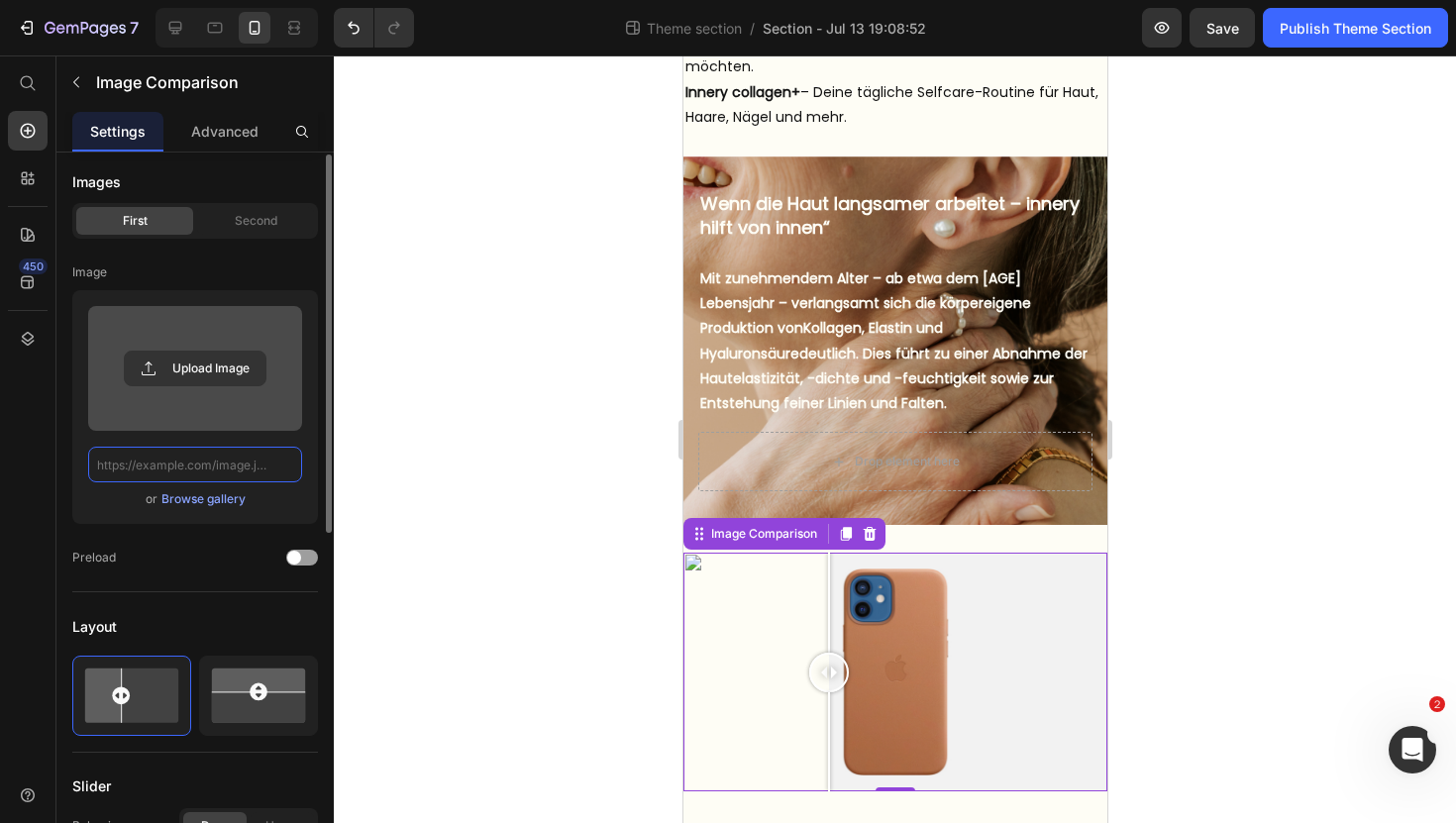 scroll, scrollTop: 0, scrollLeft: 0, axis: both 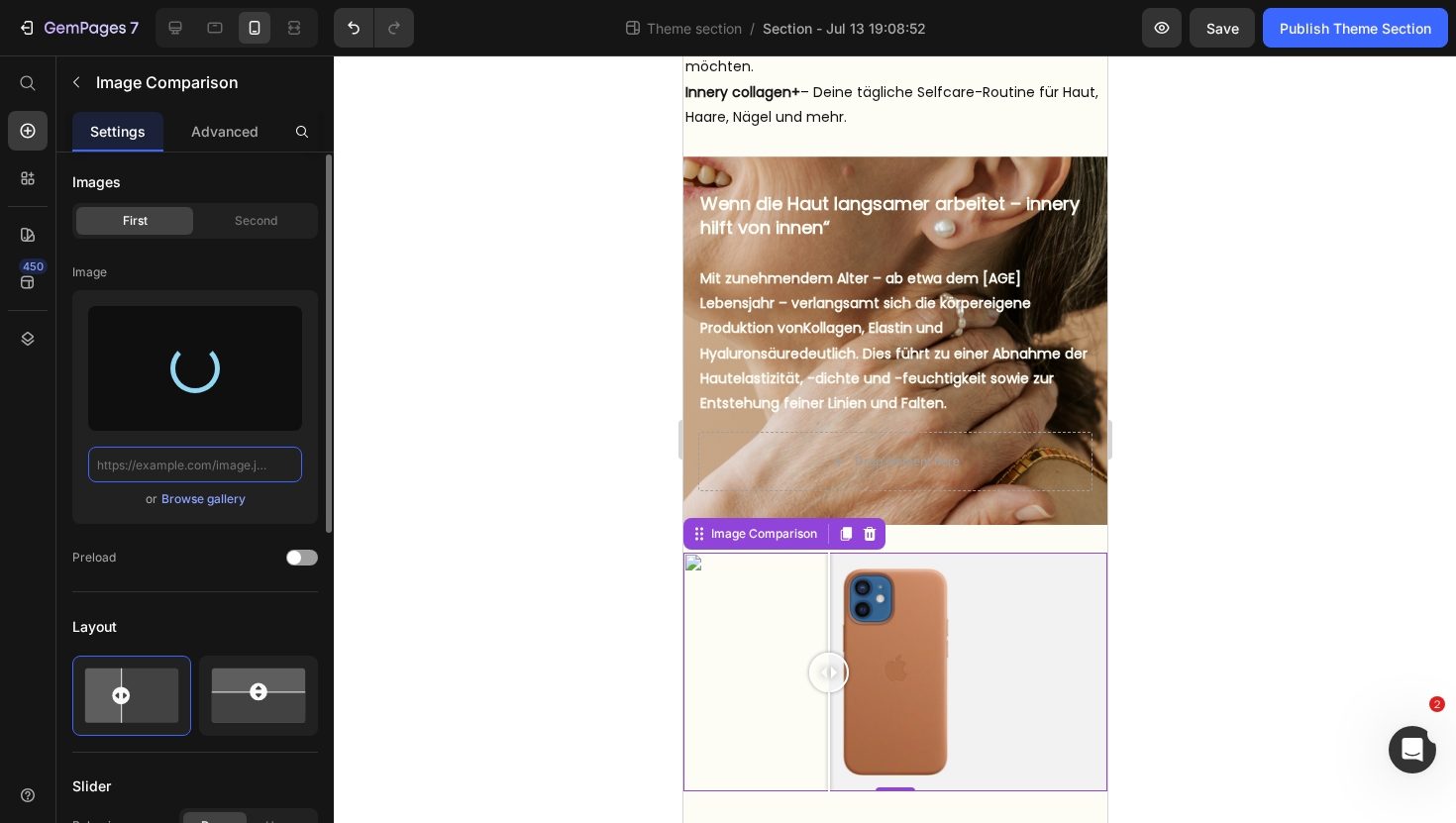 type on "https://cdn.shopify.com/s/files/1/0972/8154/0436/files/gempages_573652983133242436-8cf99689-4f24-4a12-b5fc-7f36c36c809f.png" 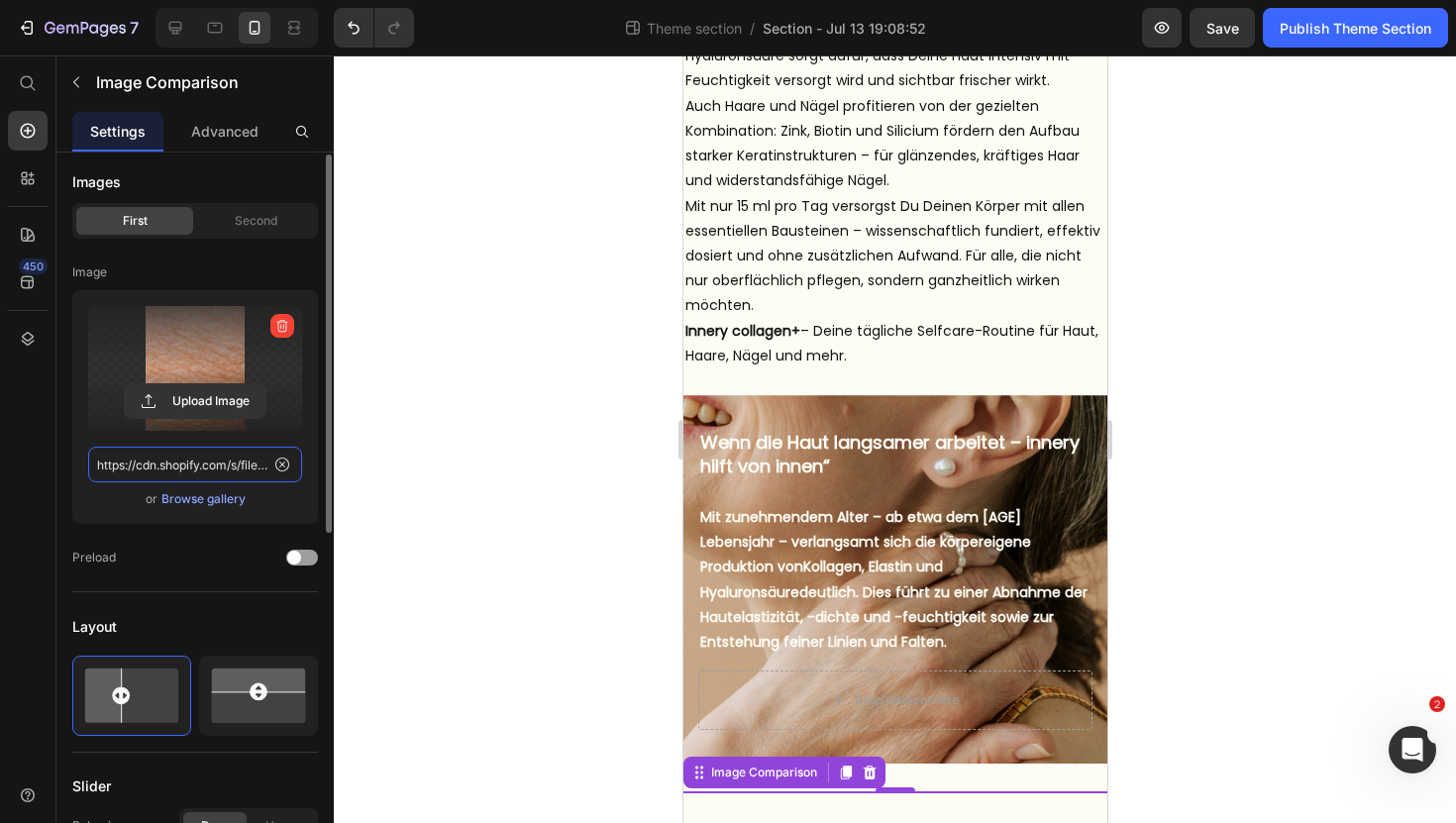 scroll, scrollTop: 1705, scrollLeft: 0, axis: vertical 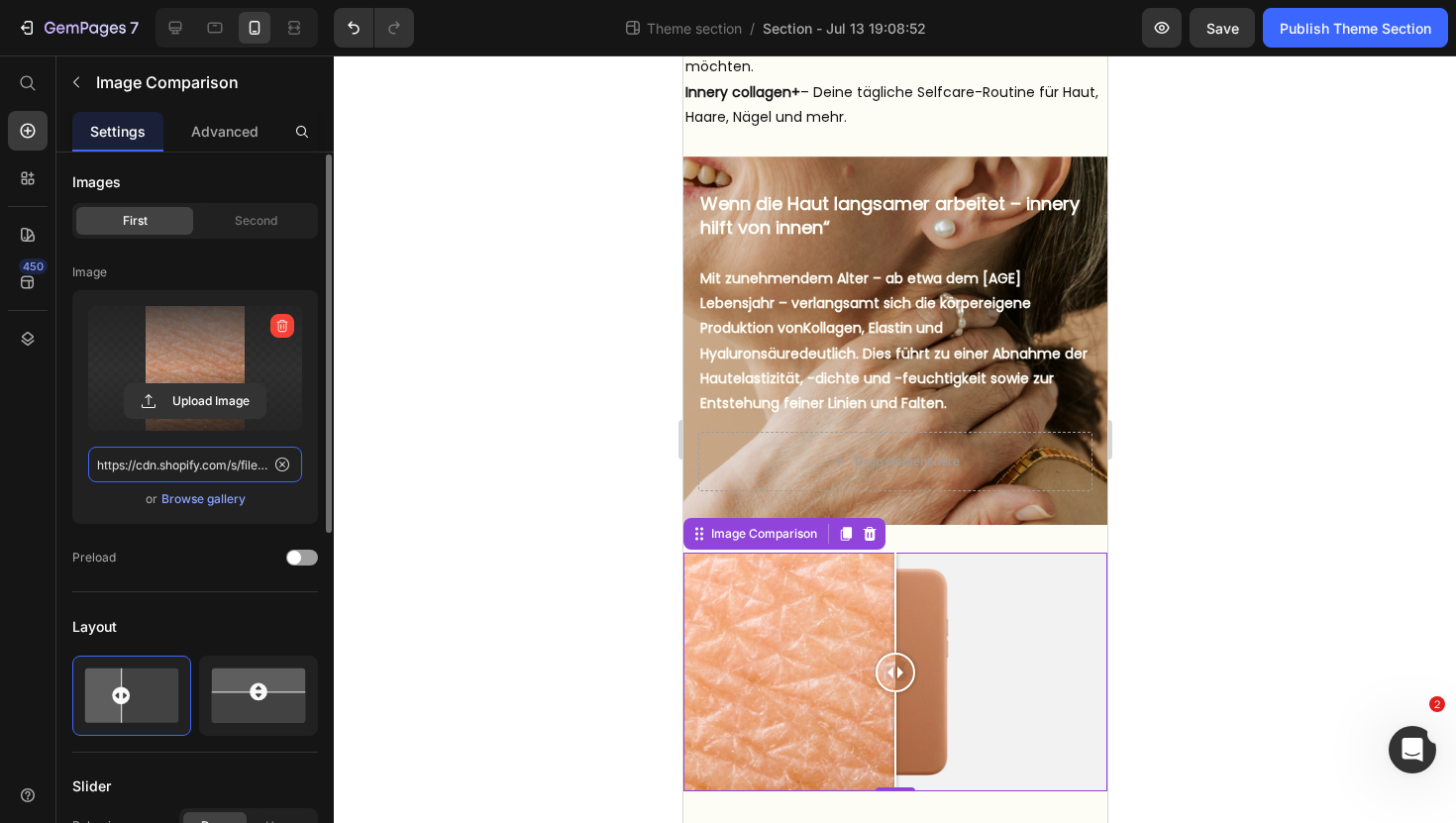 click at bounding box center [894, 671] 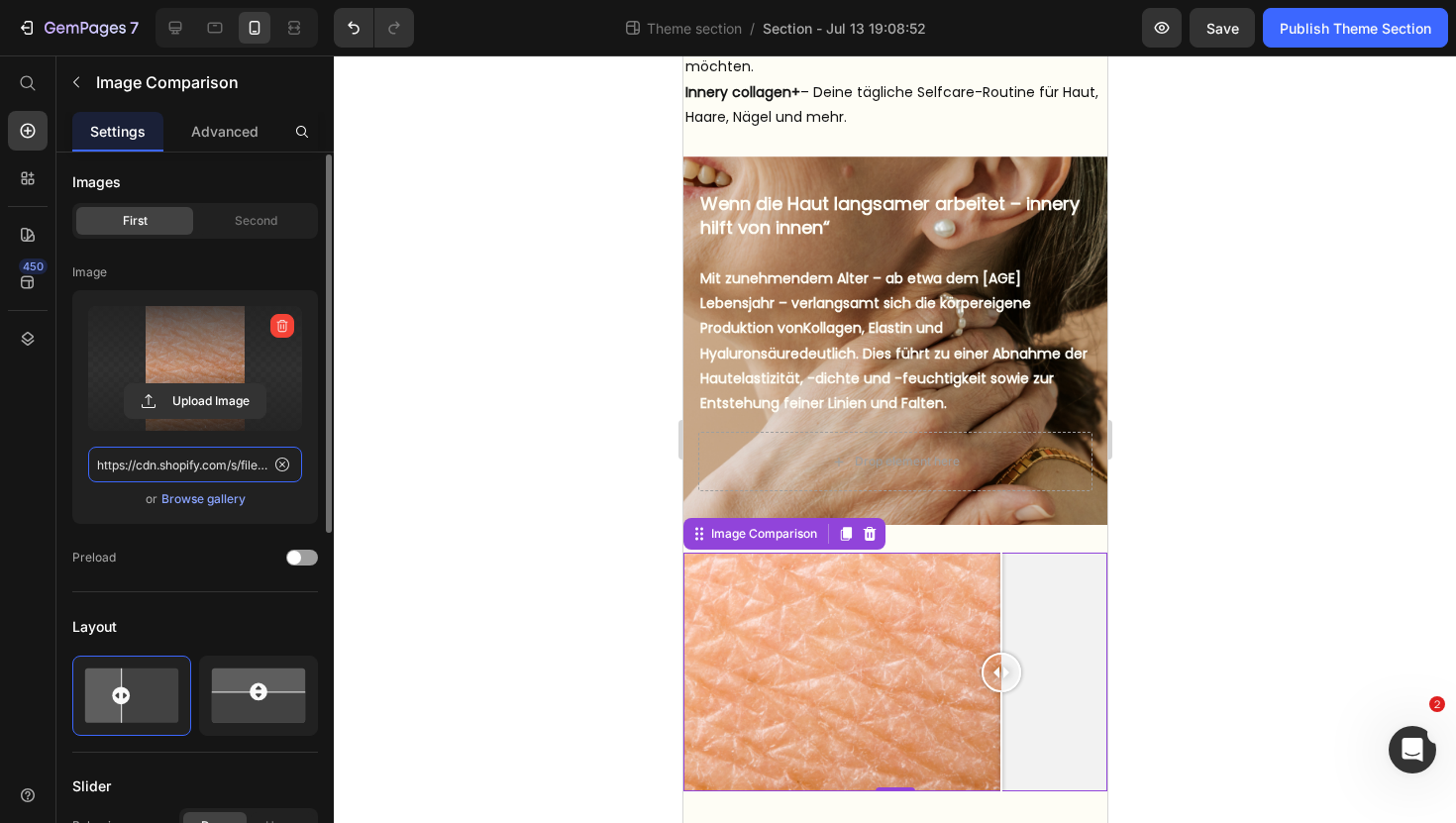 click at bounding box center (1000, 672) 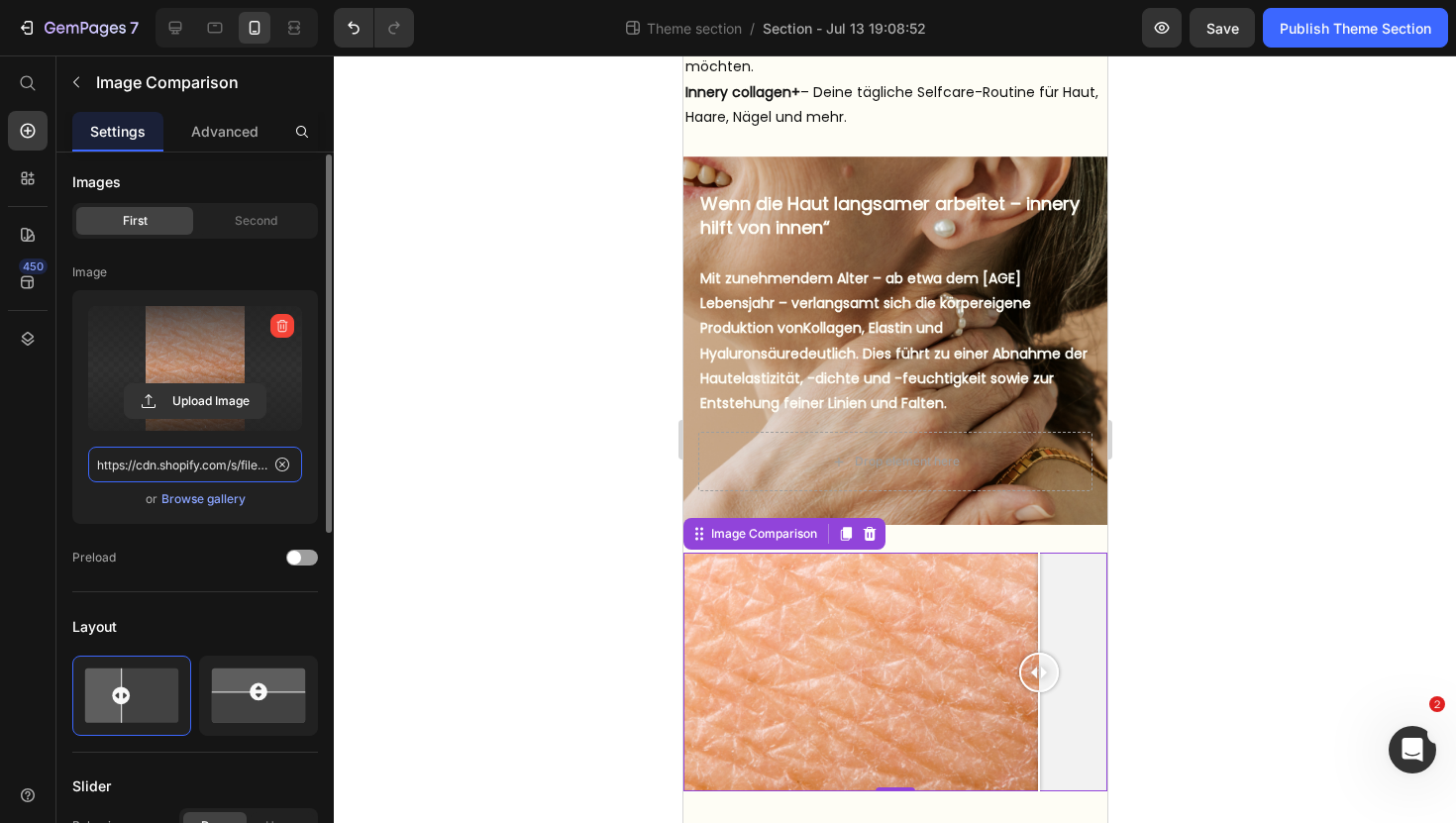 click at bounding box center [894, 671] 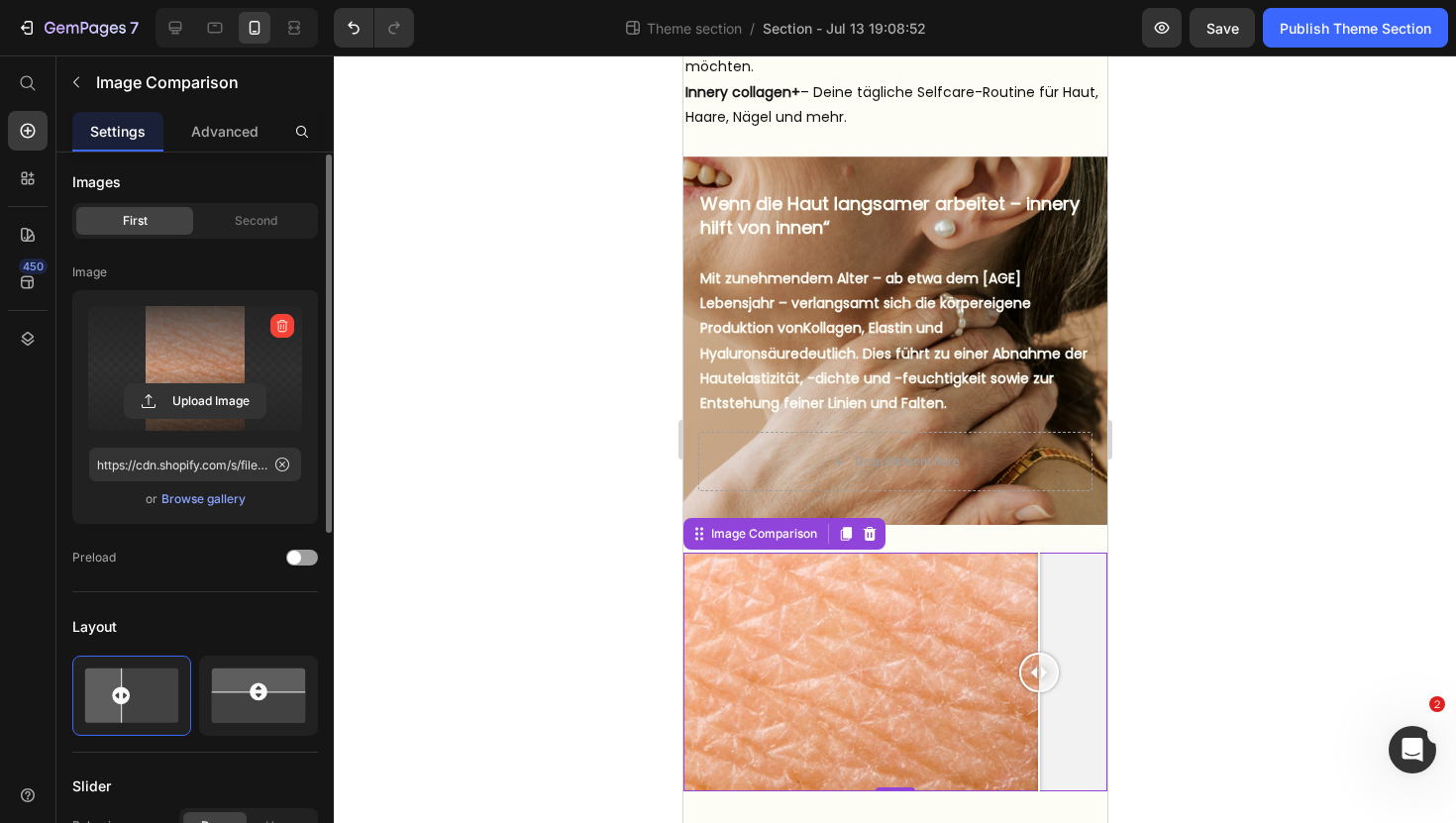 click on "First Second" 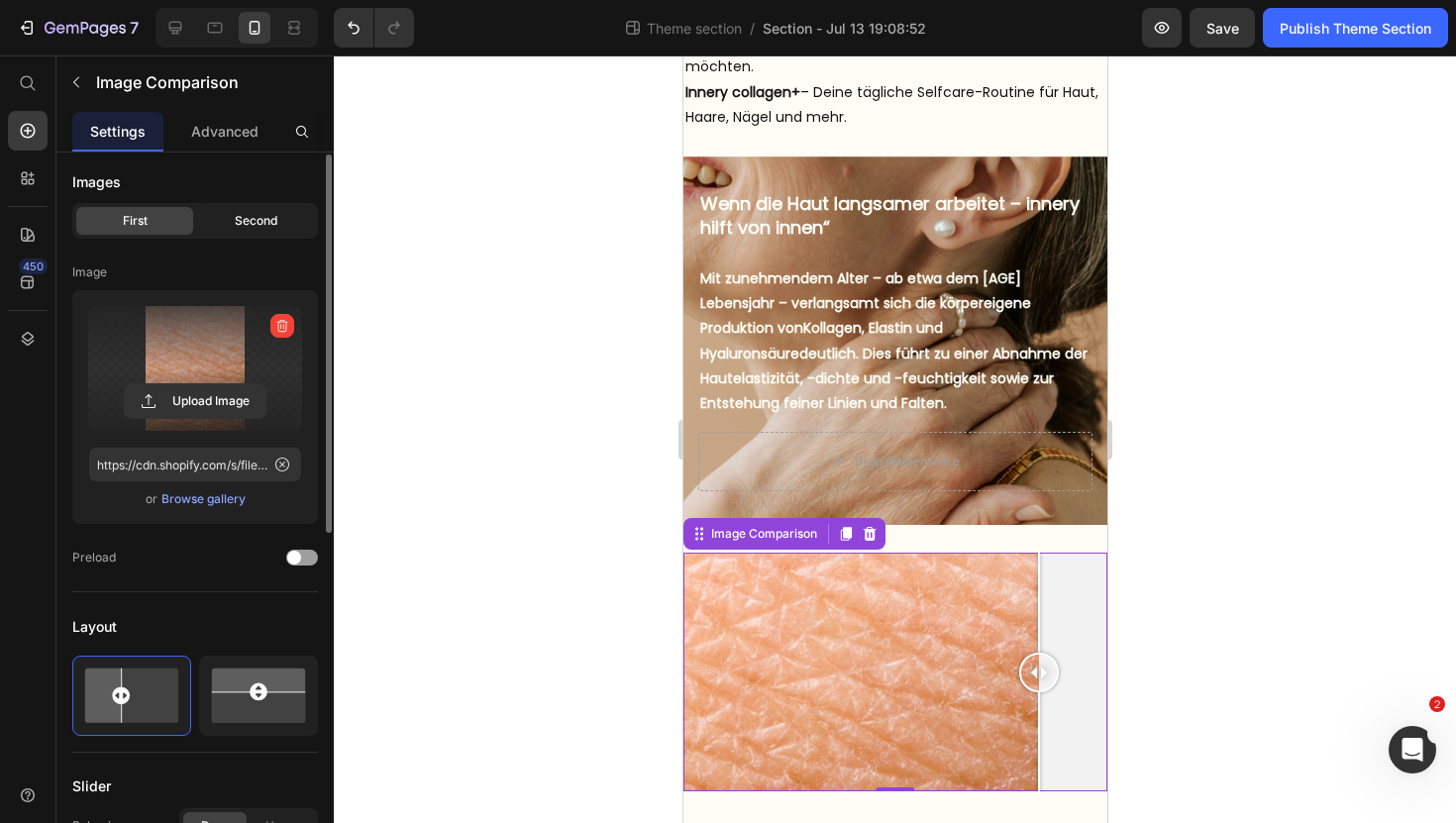click on "Second" 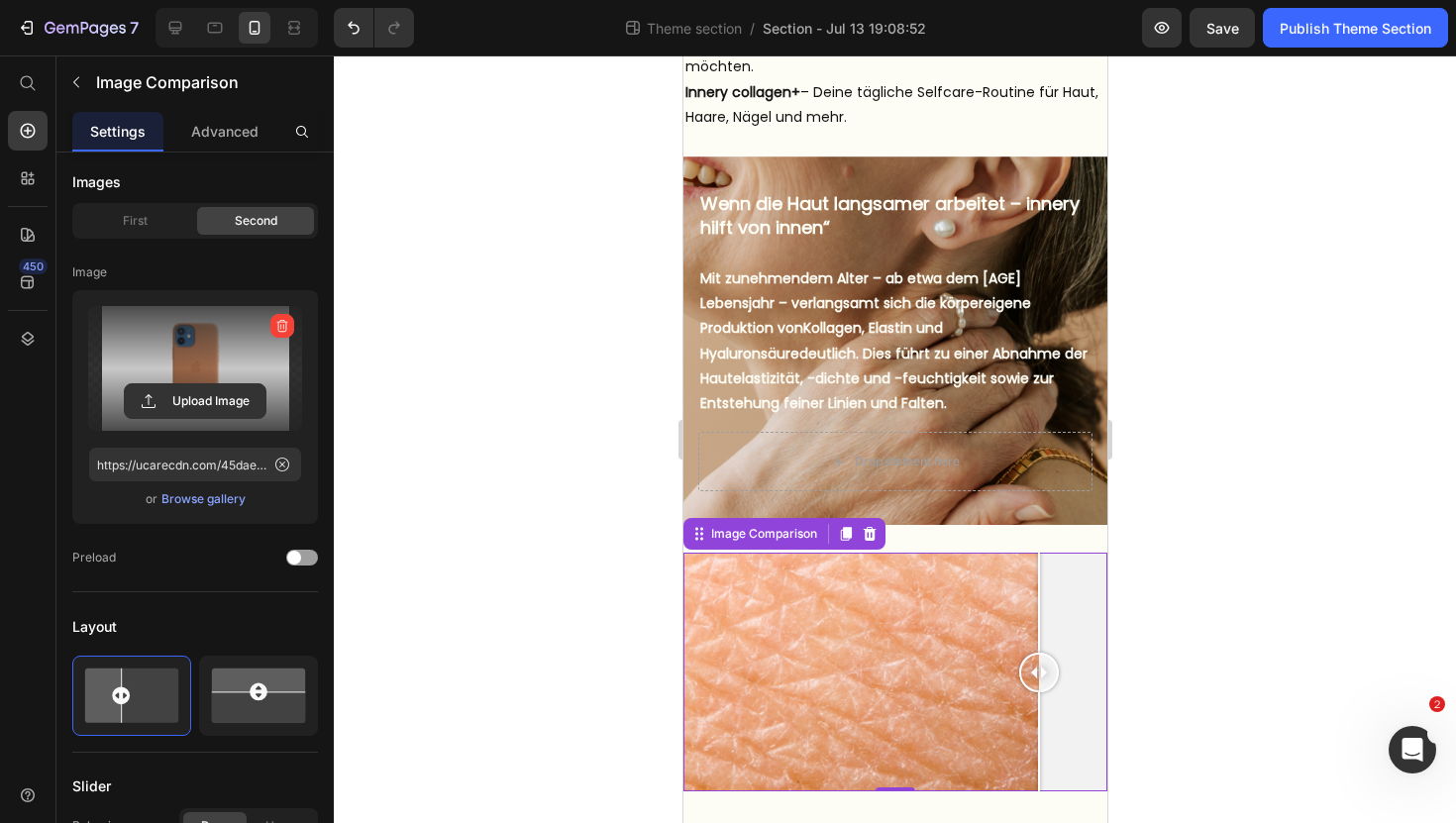 click at bounding box center [195, 368] 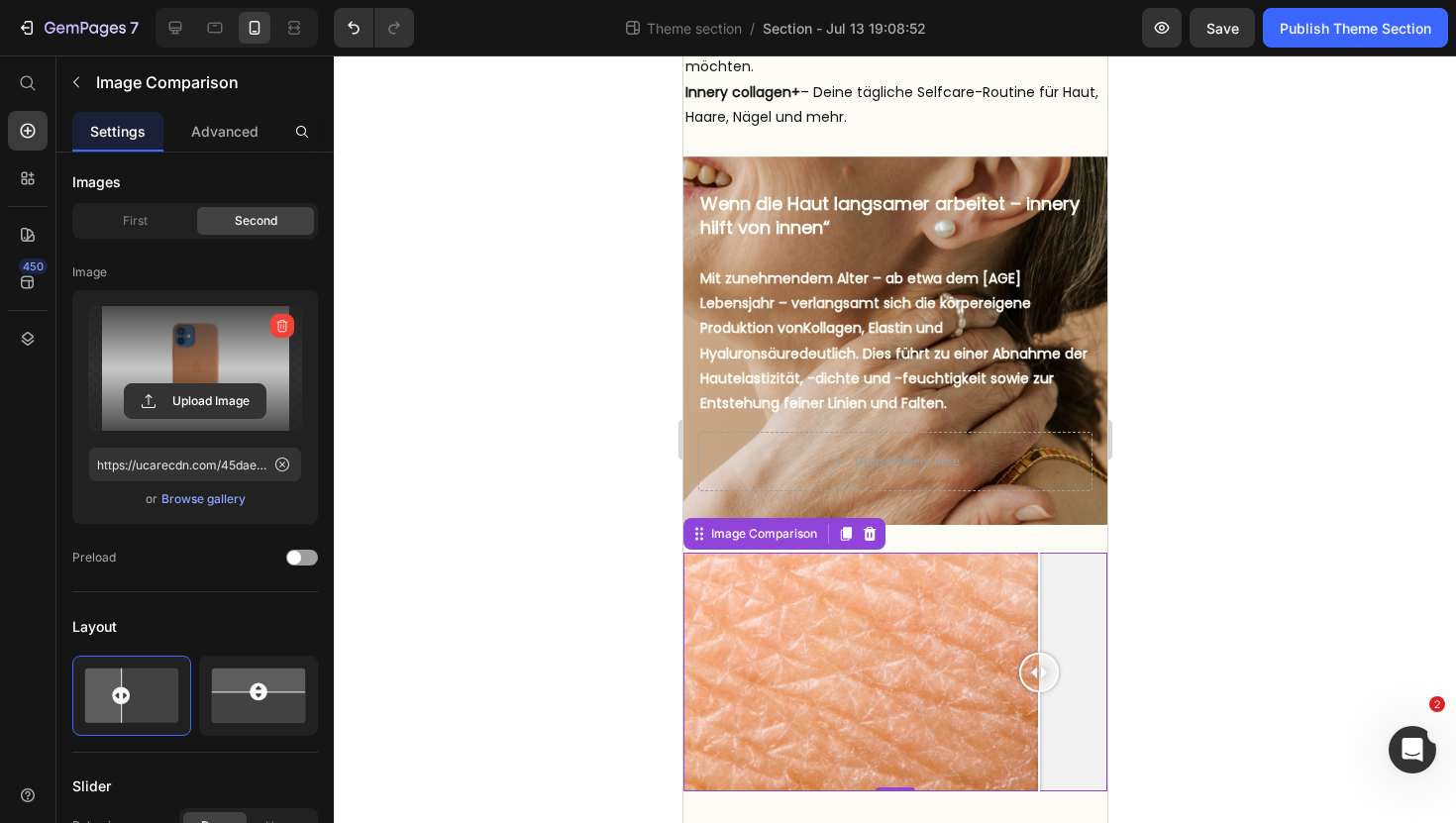 click 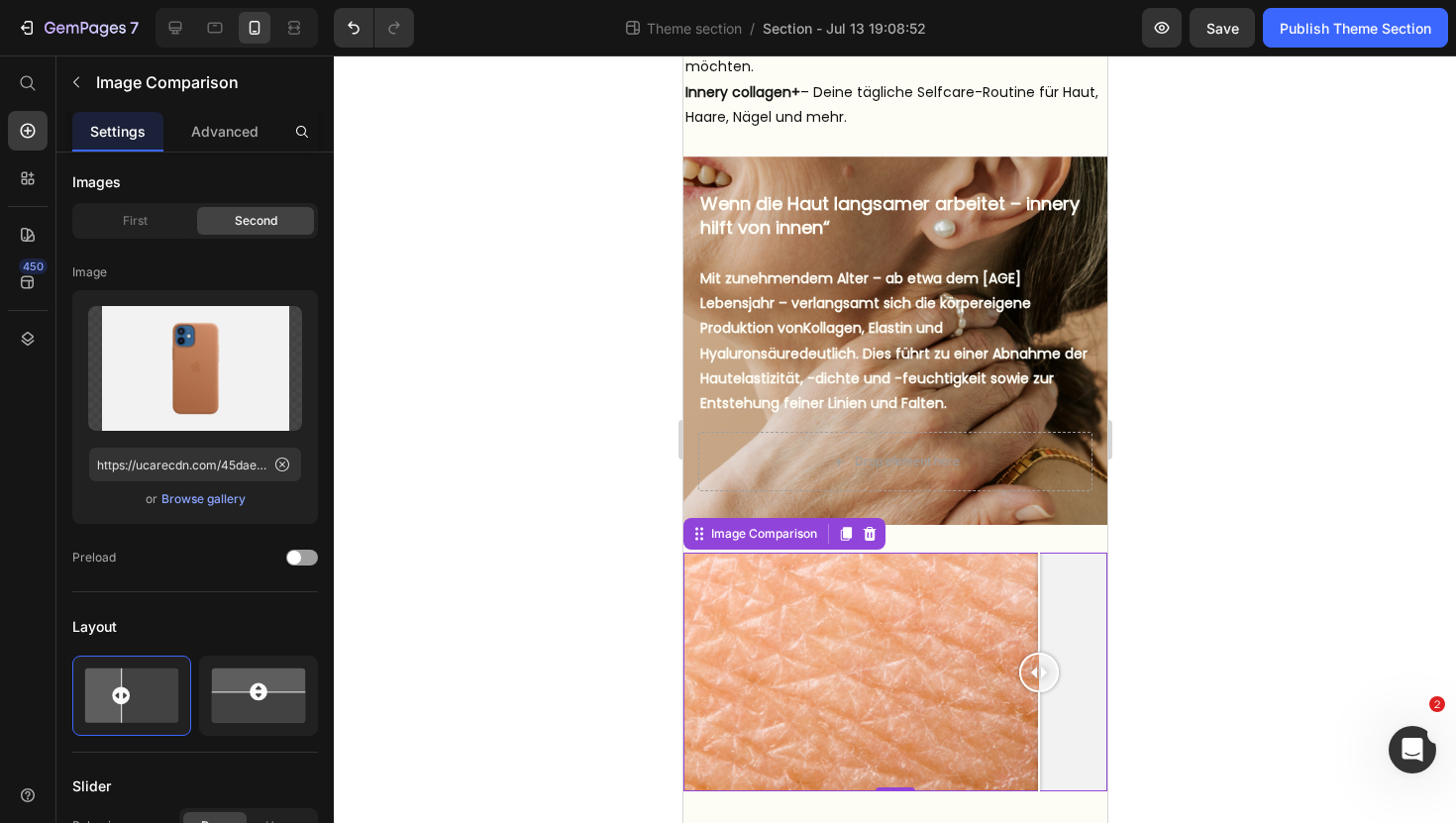 click at bounding box center [894, 671] 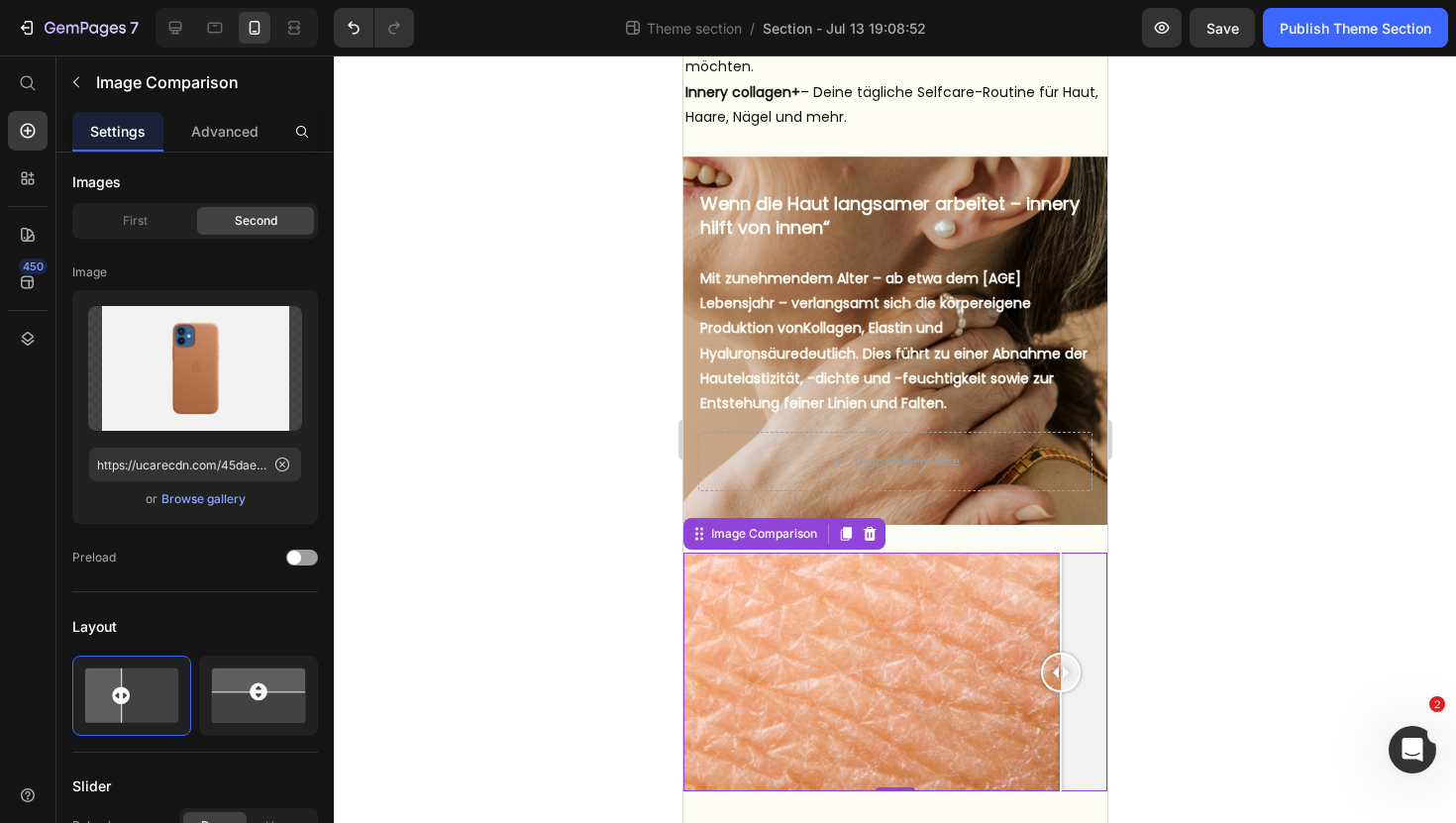 click at bounding box center [1060, 672] 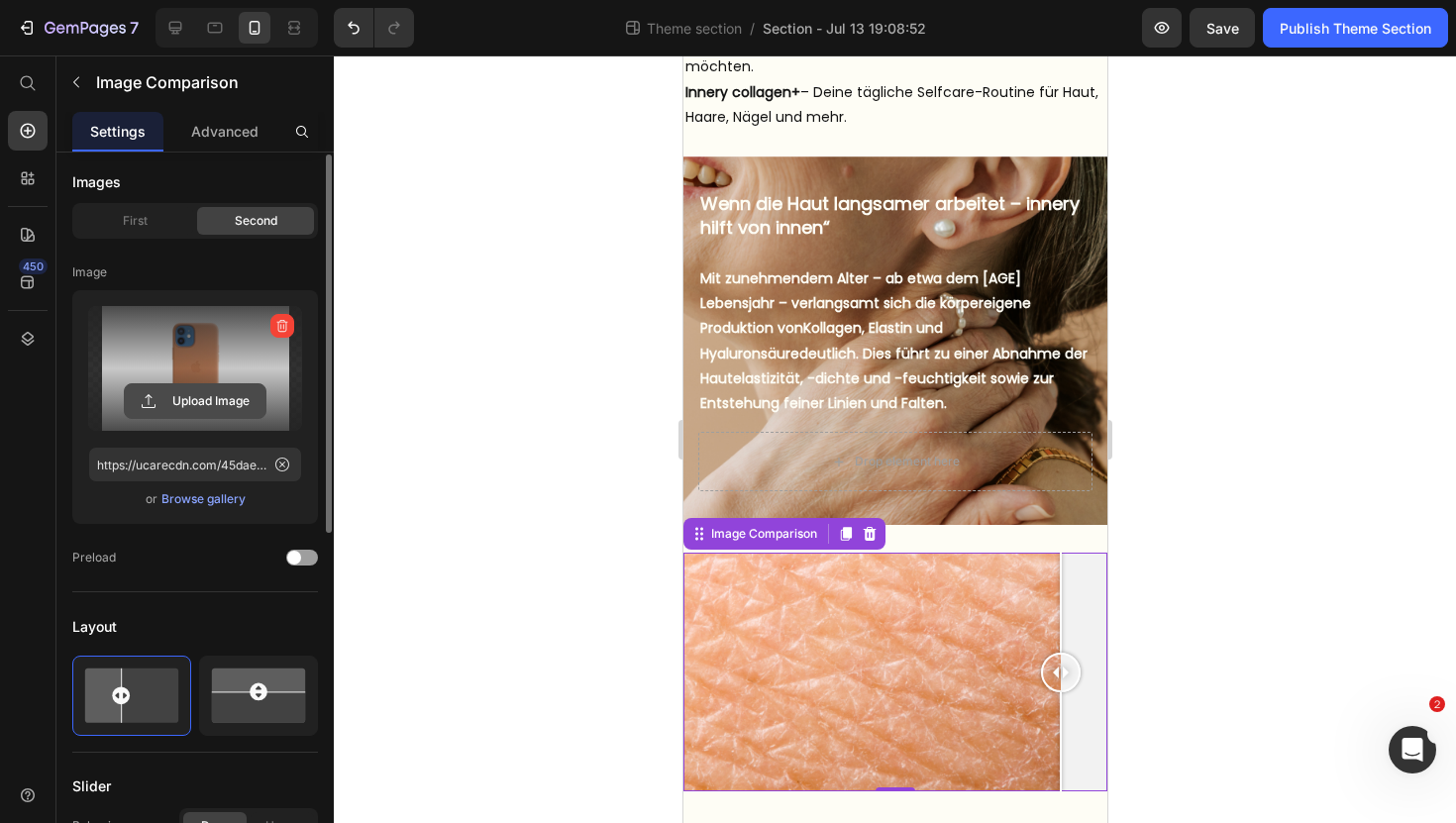 click on "Upload Image" at bounding box center (195, 401) 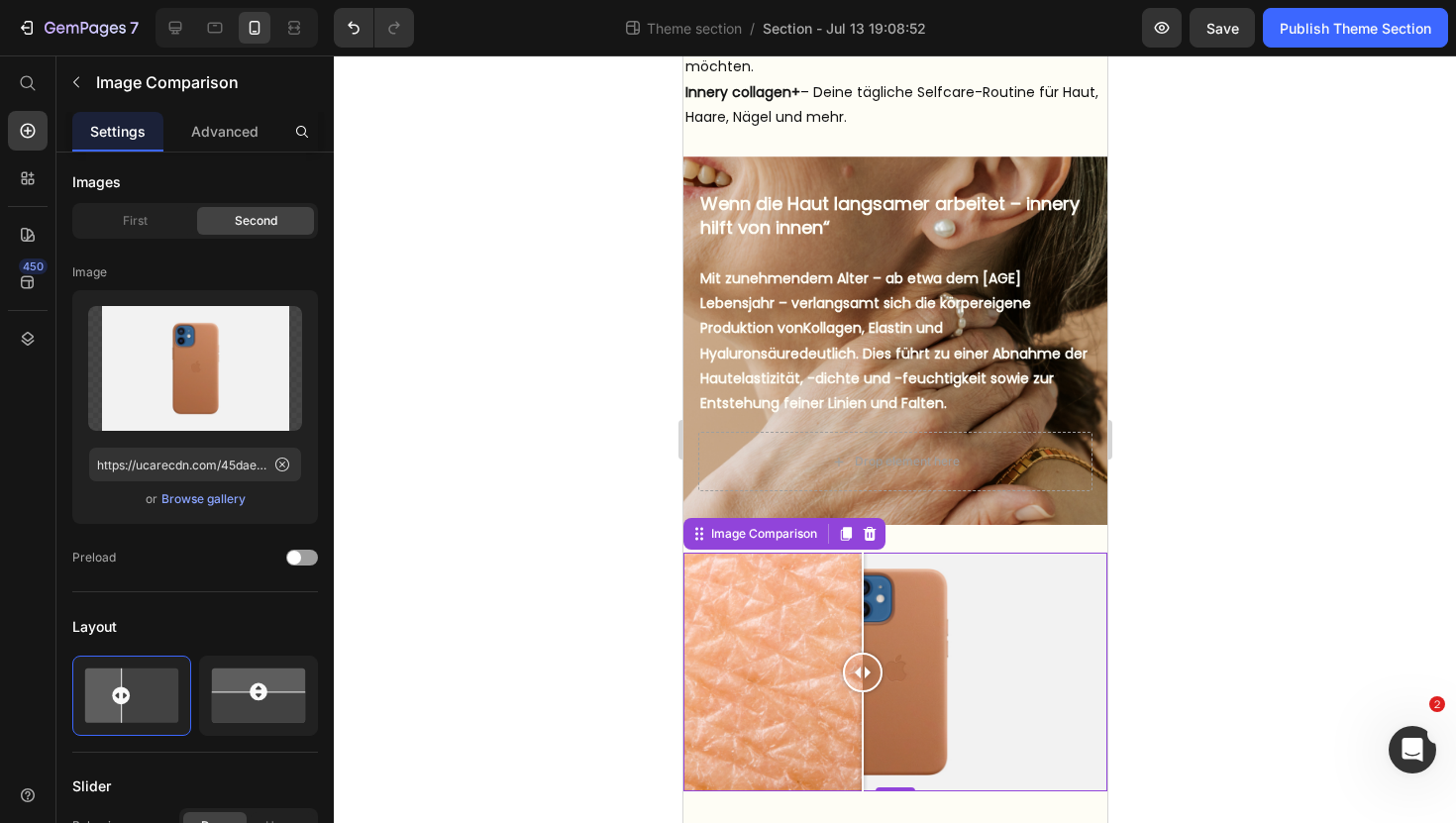 drag, startPoint x: 1055, startPoint y: 665, endPoint x: 862, endPoint y: 666, distance: 193.00259 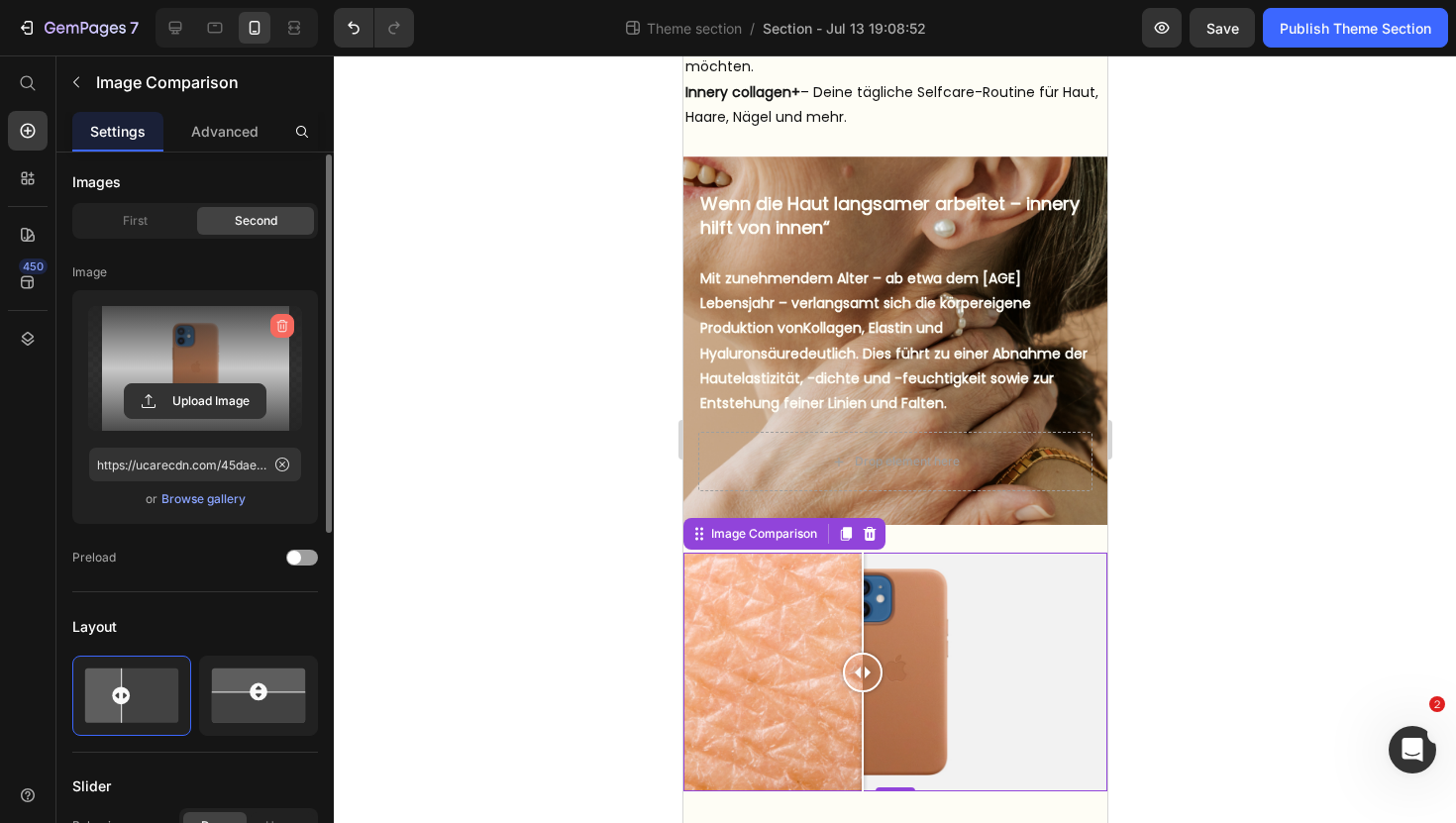 click at bounding box center (282, 326) 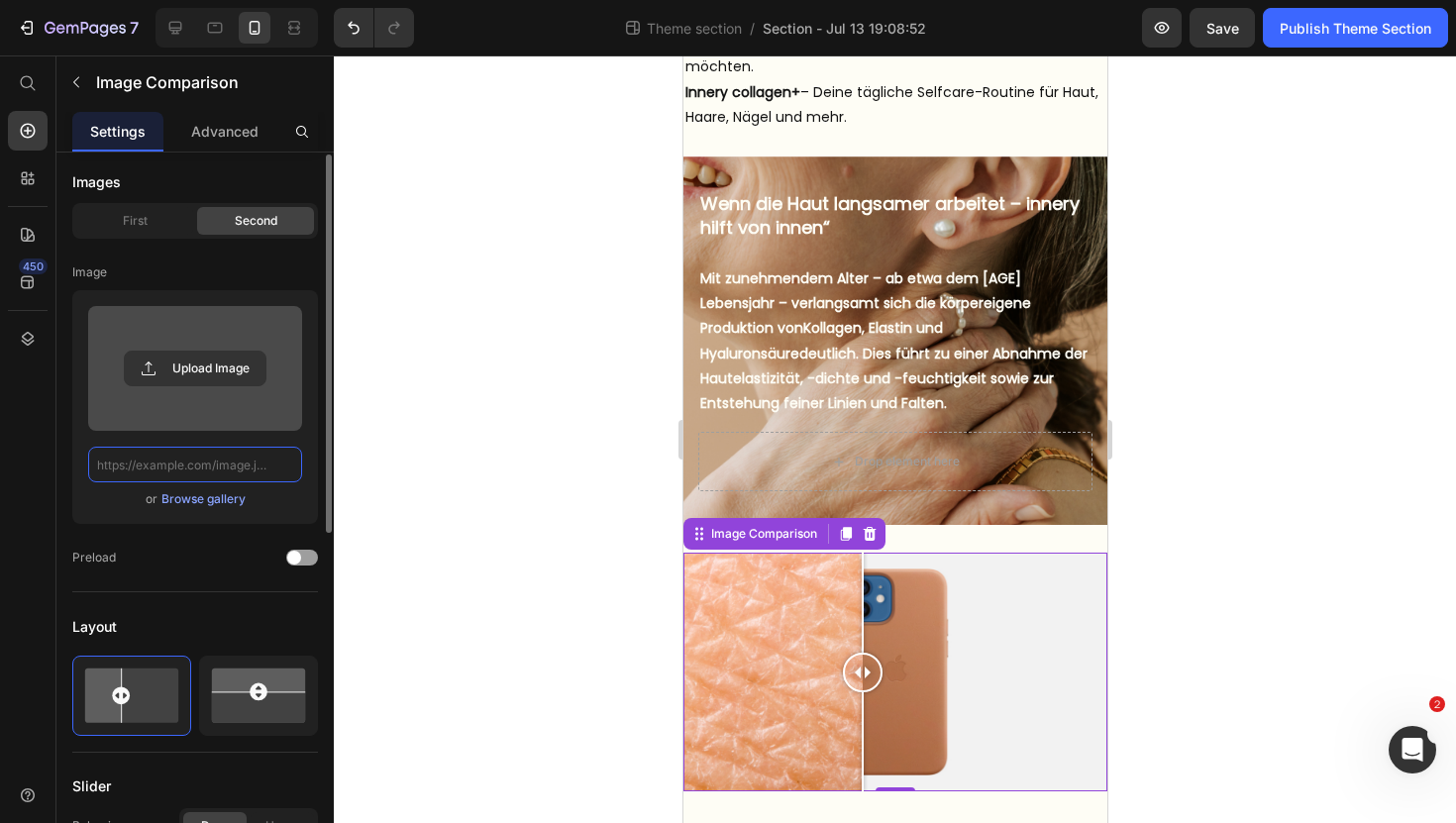 scroll, scrollTop: 0, scrollLeft: 0, axis: both 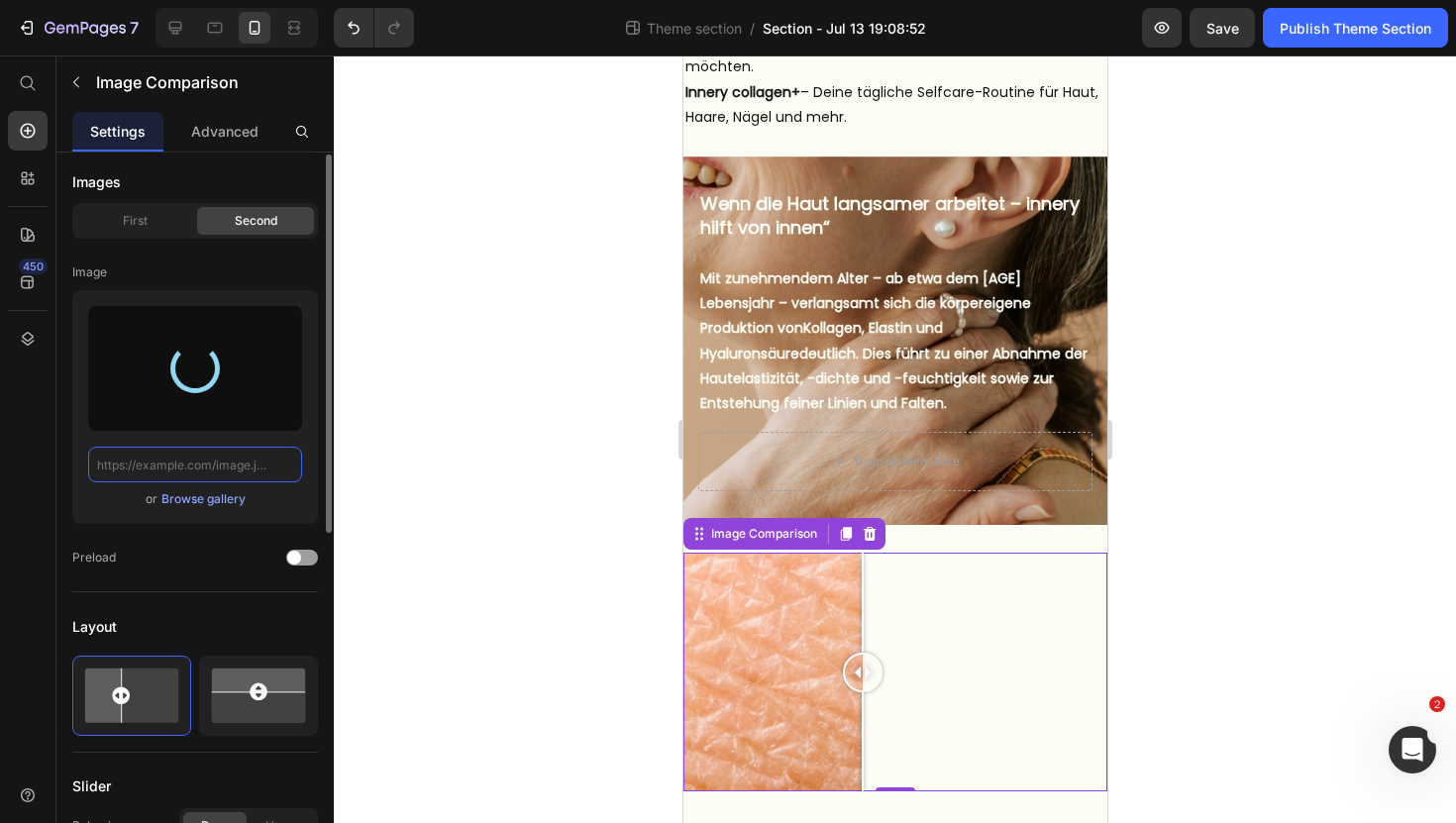 type on "https://cdn.shopify.com/s/files/1/0972/8154/0436/files/gempages_573652983133242436-04ea-413a-b8a3-9883350635fd.png" 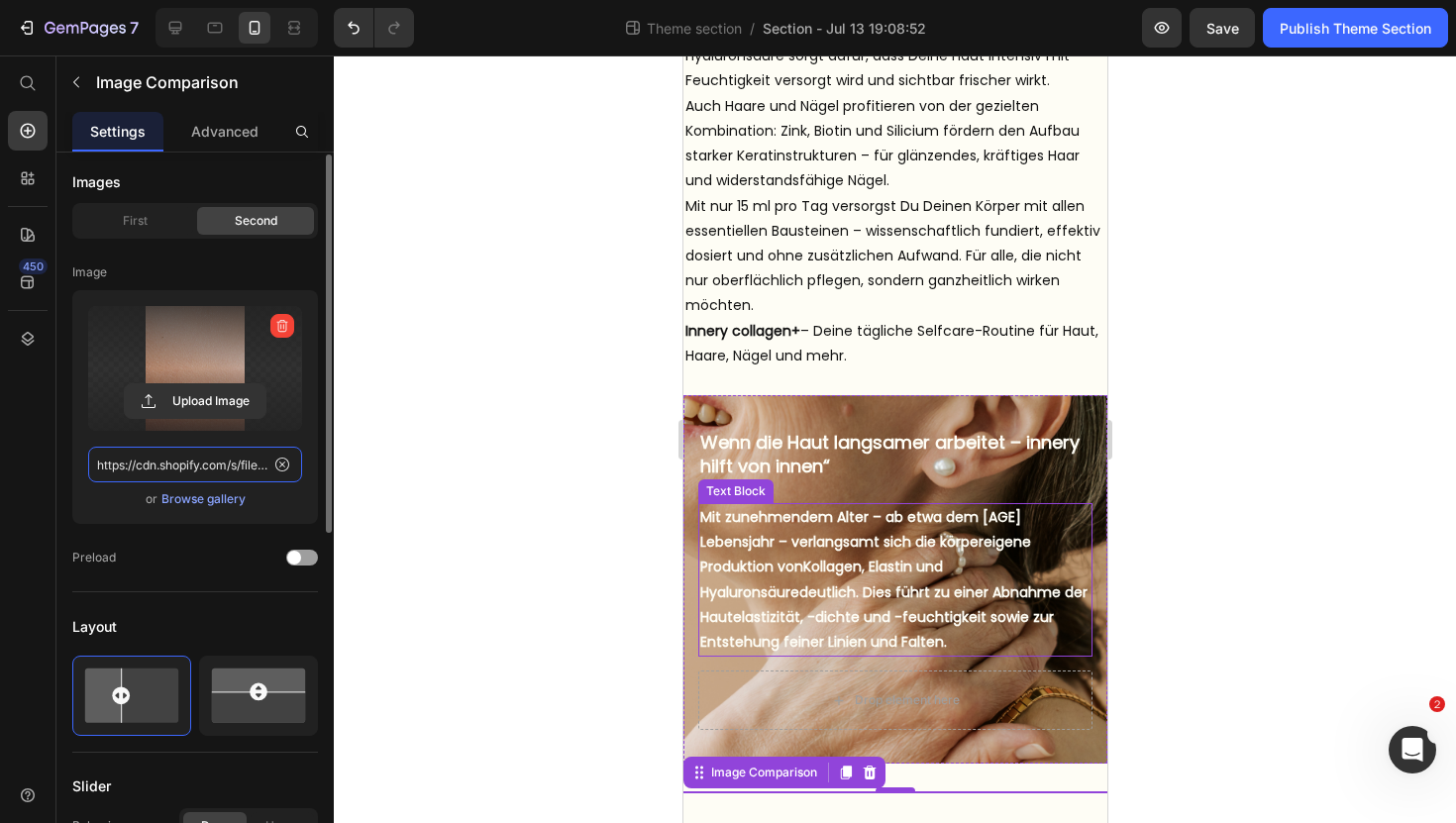 scroll, scrollTop: 1705, scrollLeft: 0, axis: vertical 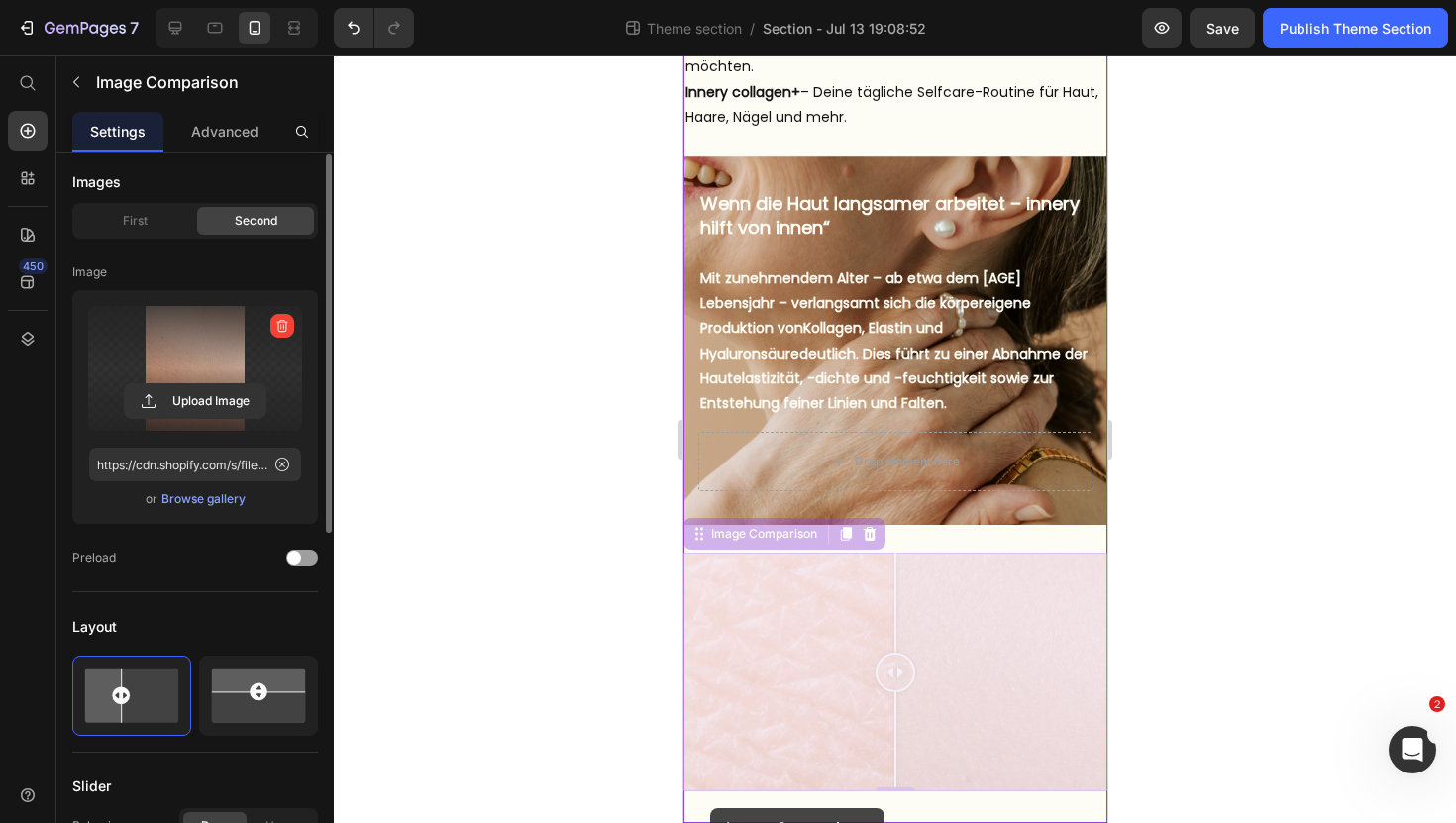 drag, startPoint x: 698, startPoint y: 535, endPoint x: 709, endPoint y: 808, distance: 273.22152 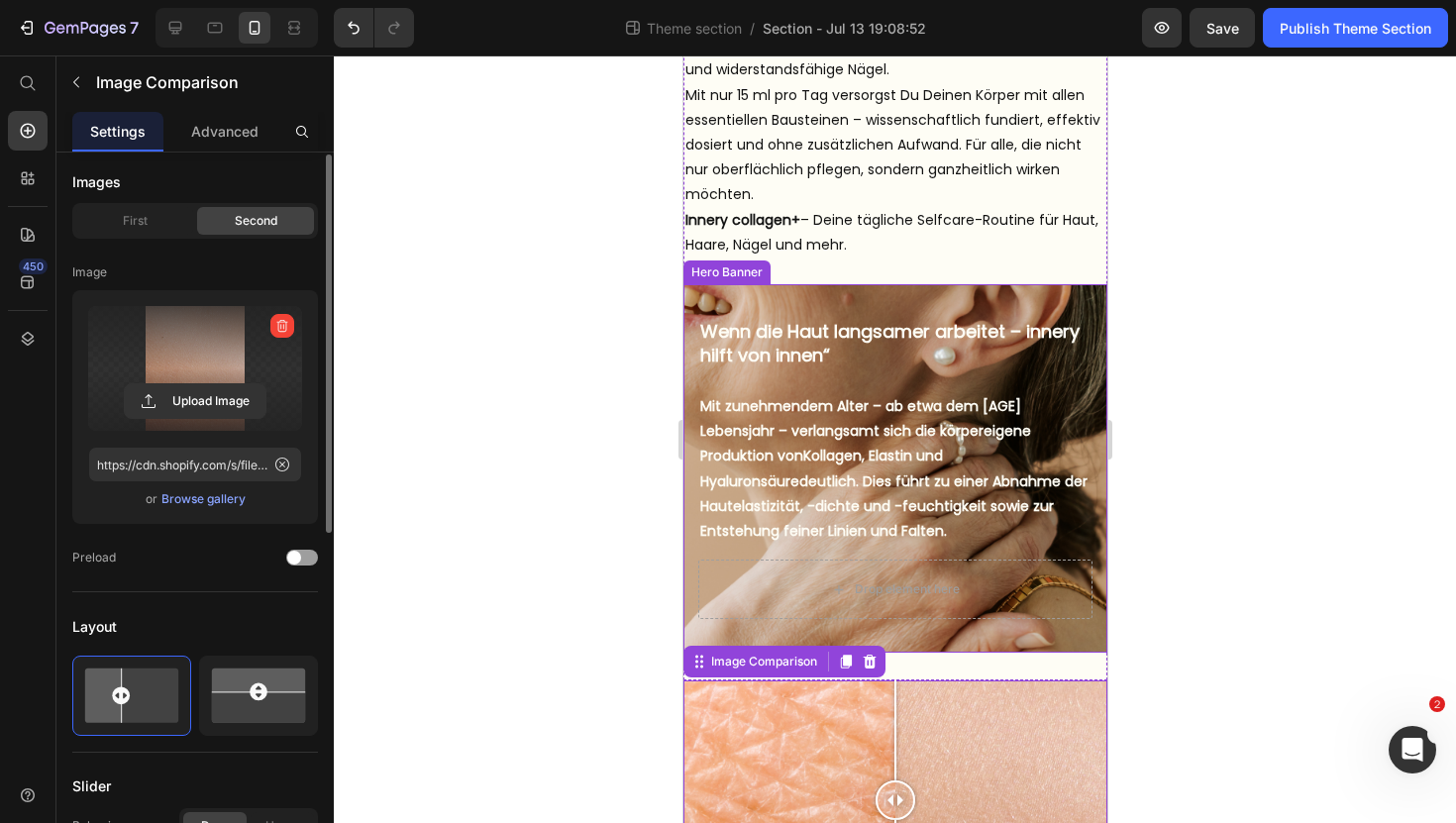 scroll, scrollTop: 1705, scrollLeft: 0, axis: vertical 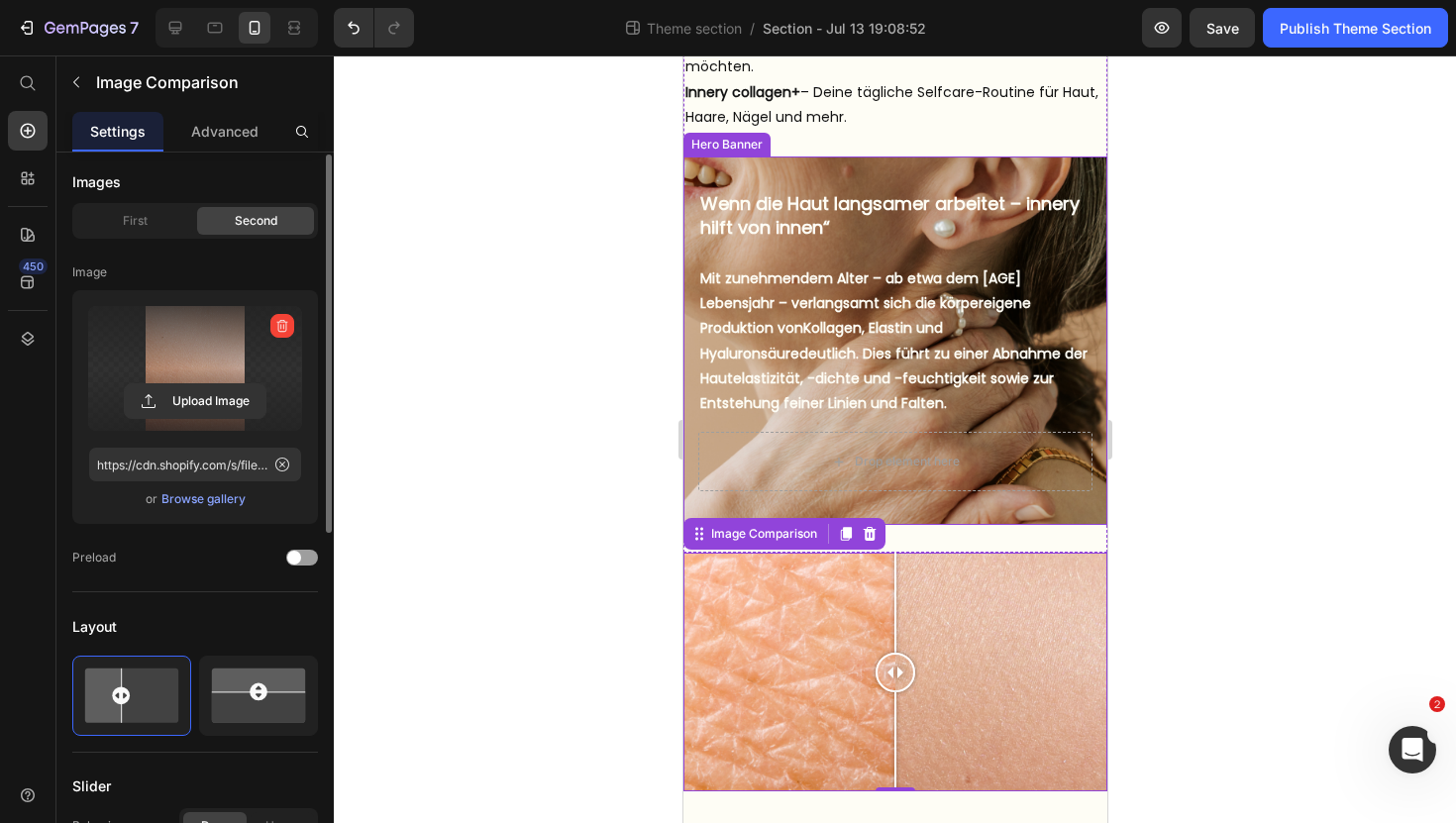 click on "Wenn die Haut langsamer arbeitet – innery hilft von innen“ Heading But I must explain to you how all this mistaken idea of denouncing pleasure and praising pain was born and I will give you a complete account of the system, and expound the actual teachings of the great explorer Text Block Explore now Button At vero eos et accusamus et iusto odio benefits Text Block Mit zunehmendem Alter – ab etwa dem [AGE] Lebensjahr – verlangsamt sich die körpereigene Produktion von  Kollagen, Elastin und Hyaluronsäure  deutlich. Dies führt zu einer Abnahme der Hautelastizität, -dichte und -feuchtigkeit sowie zur Entstehung feiner Linien und Falten. Text Block
Drop element here" at bounding box center (894, 341) 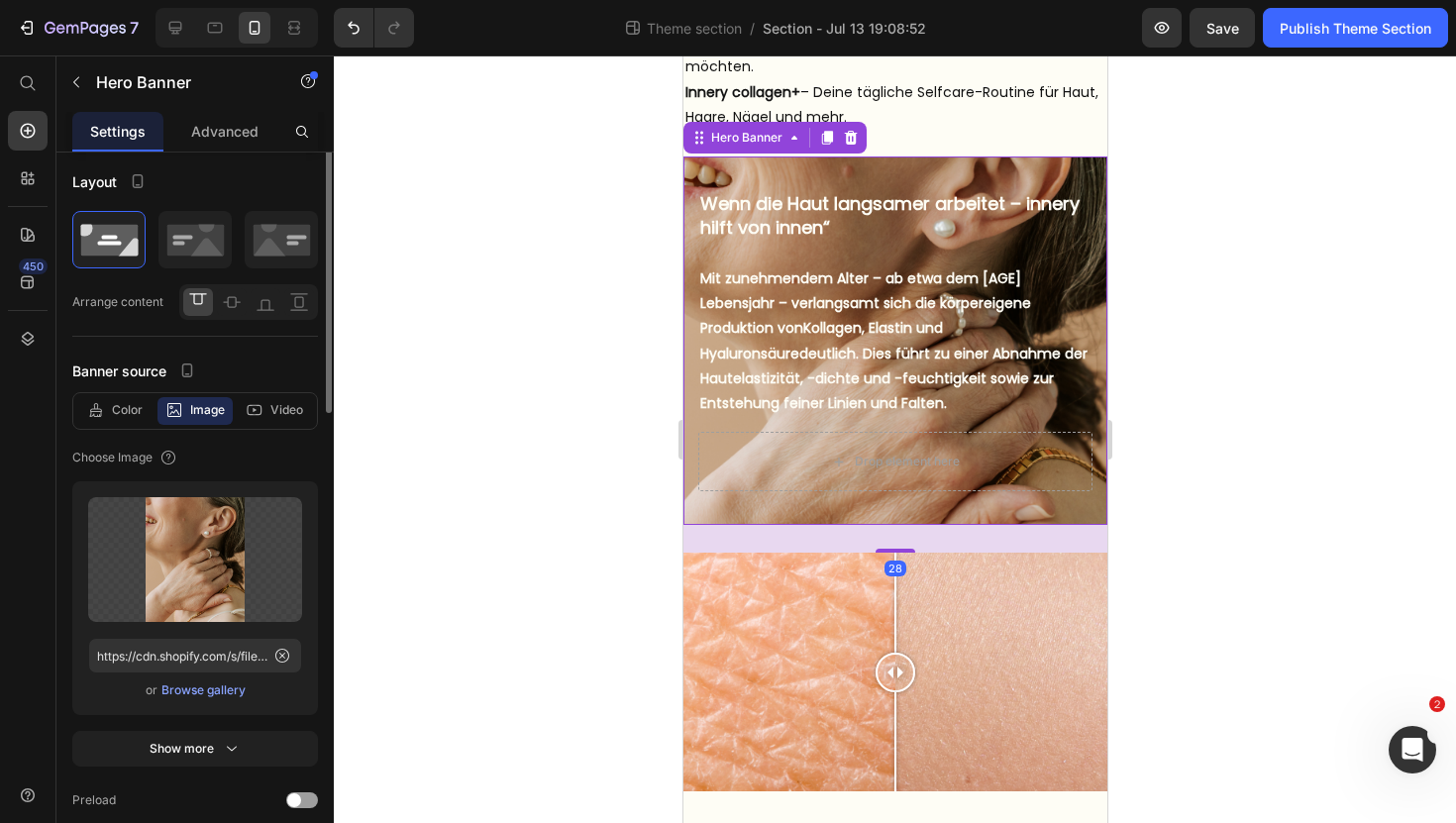 scroll, scrollTop: 0, scrollLeft: 0, axis: both 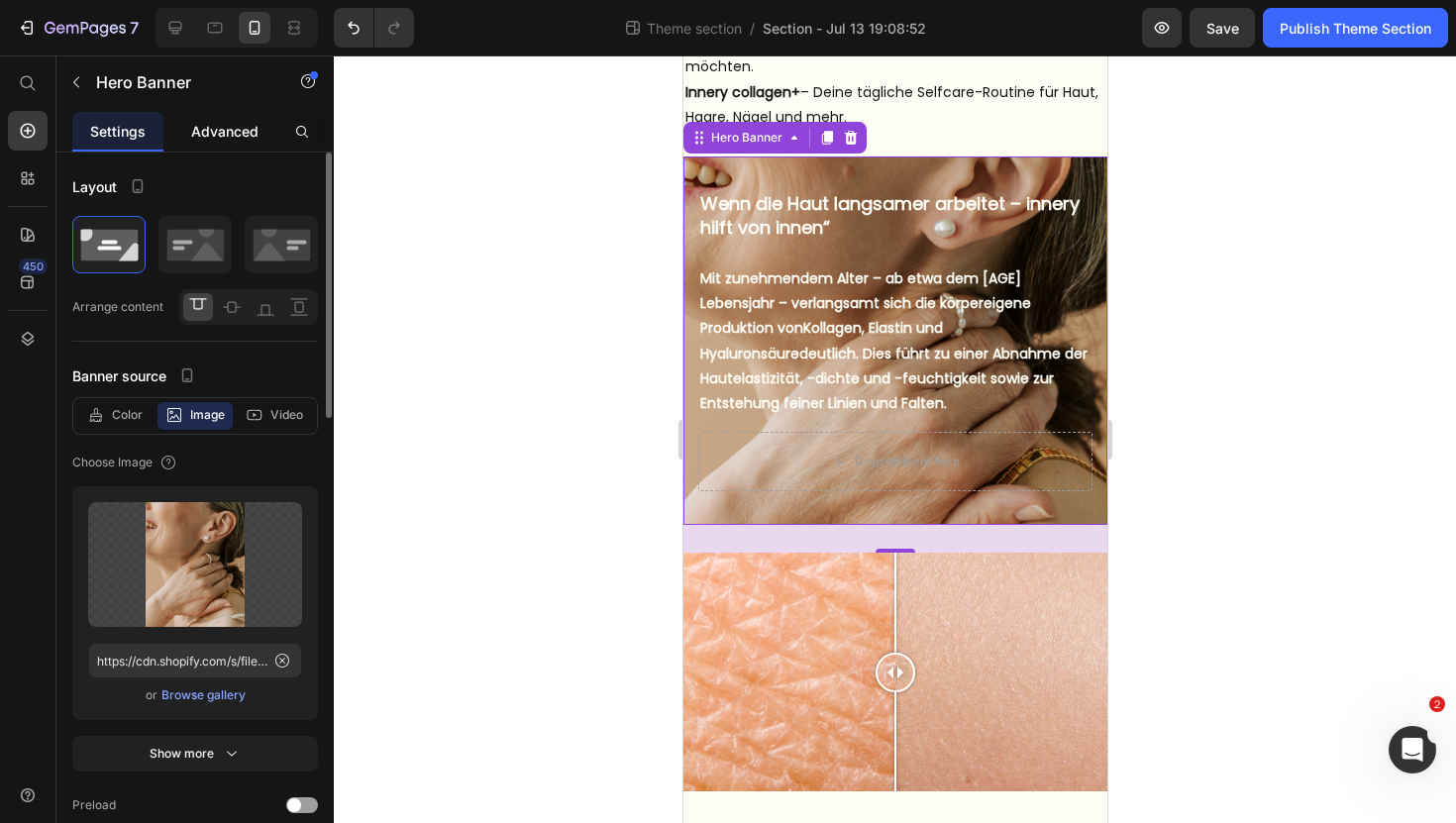 click on "Advanced" at bounding box center (225, 131) 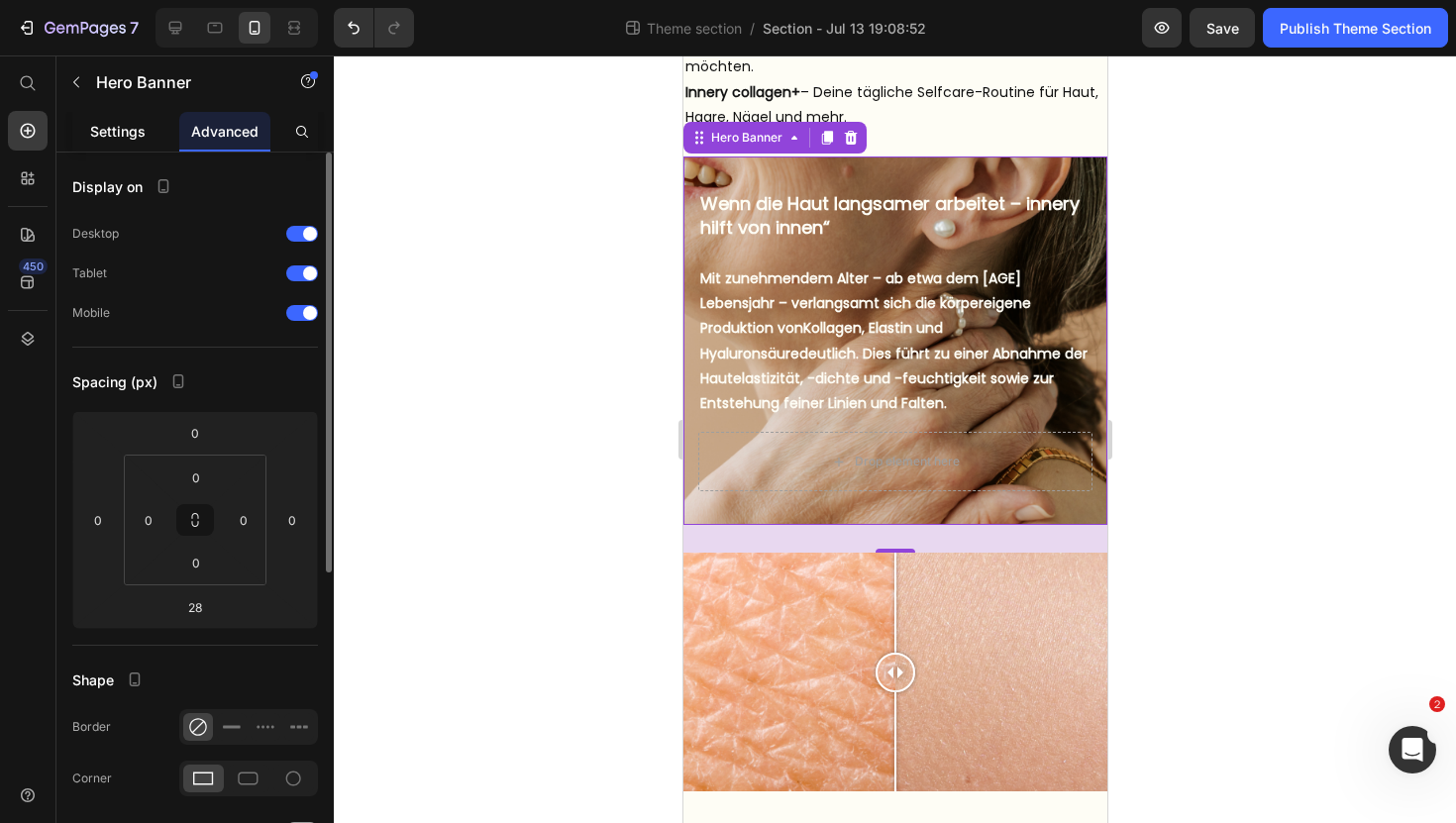 click on "Settings" at bounding box center [118, 131] 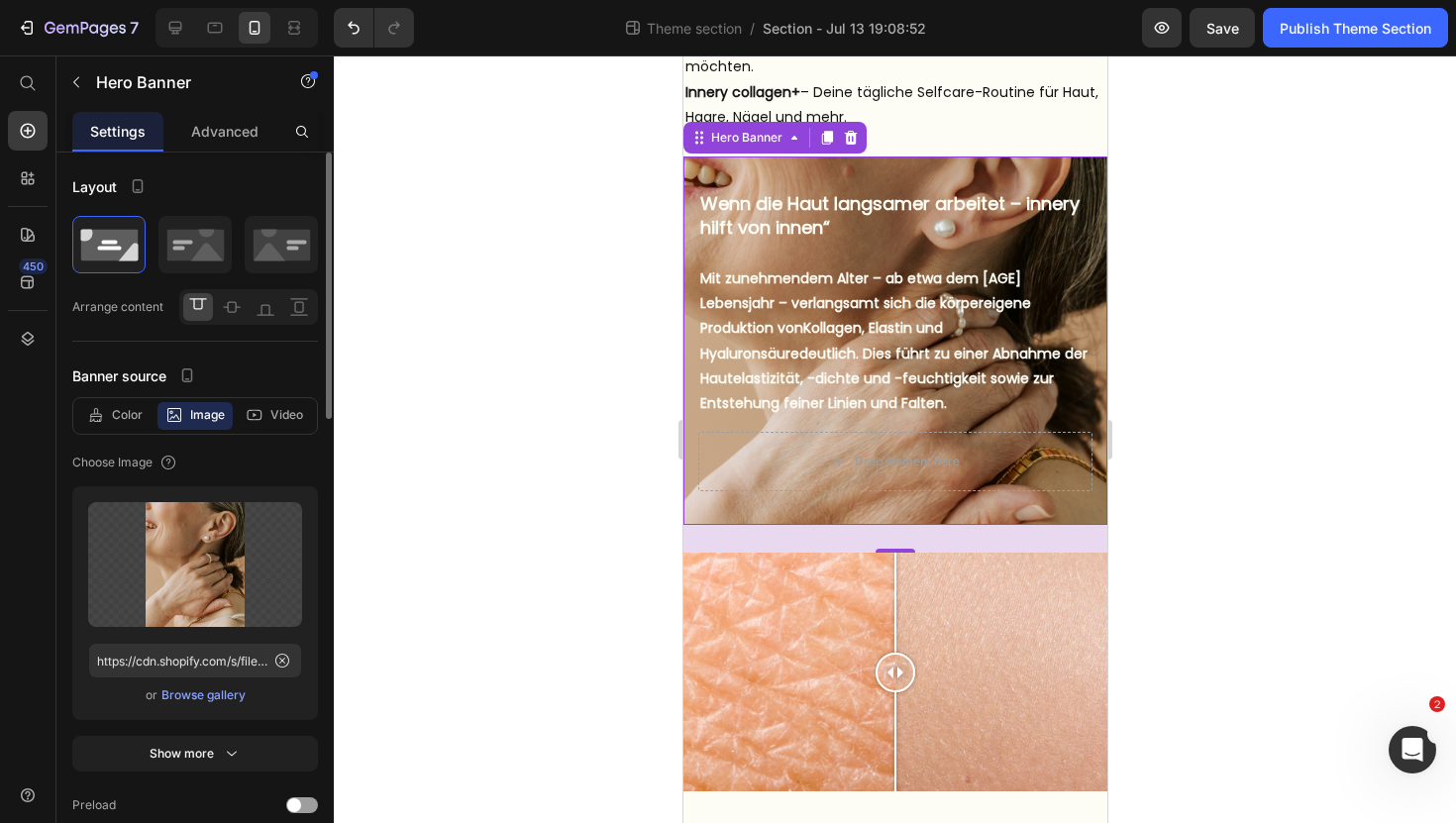 click on "Browse gallery" at bounding box center [203, 695] 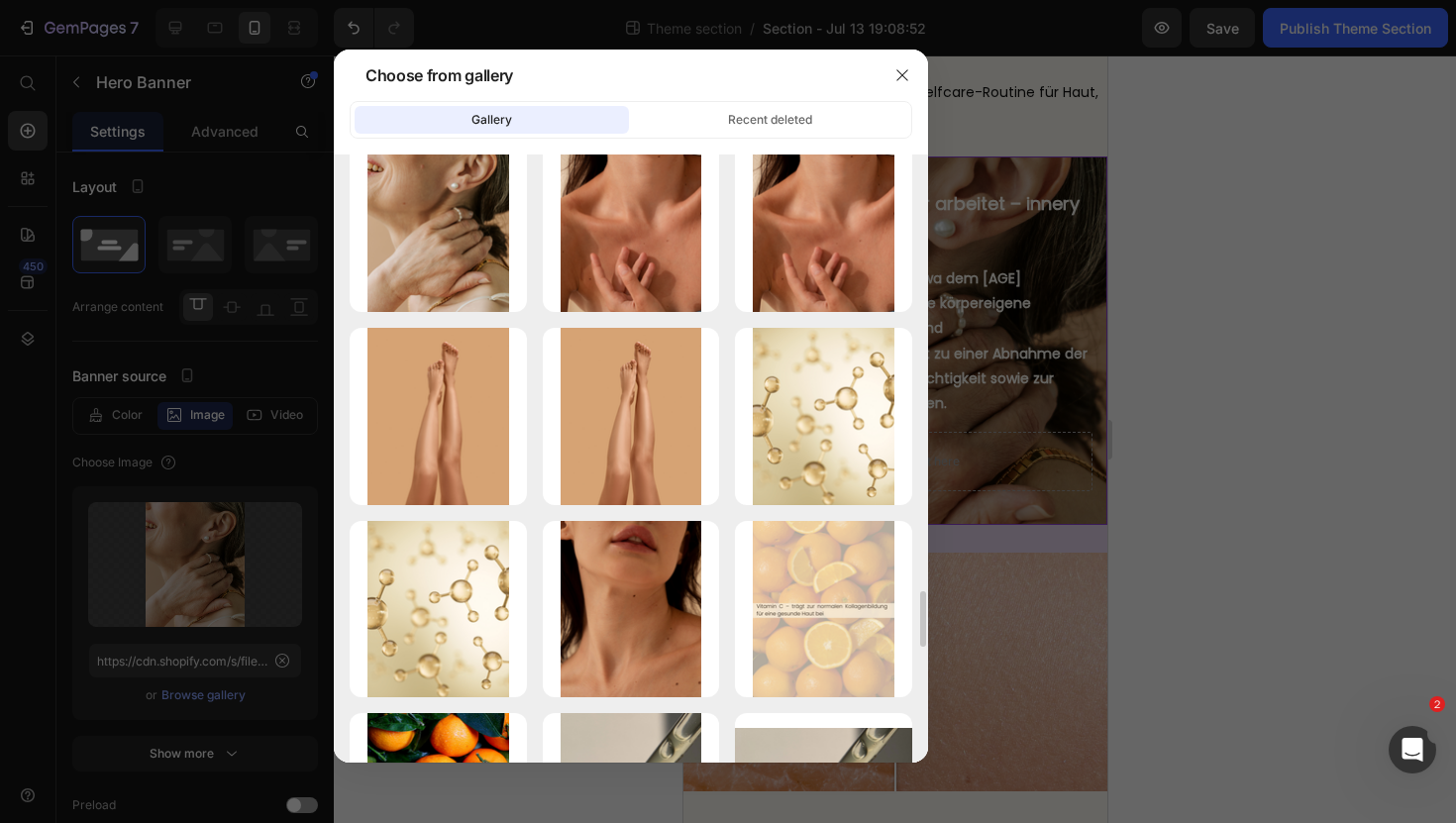scroll, scrollTop: 1446, scrollLeft: 0, axis: vertical 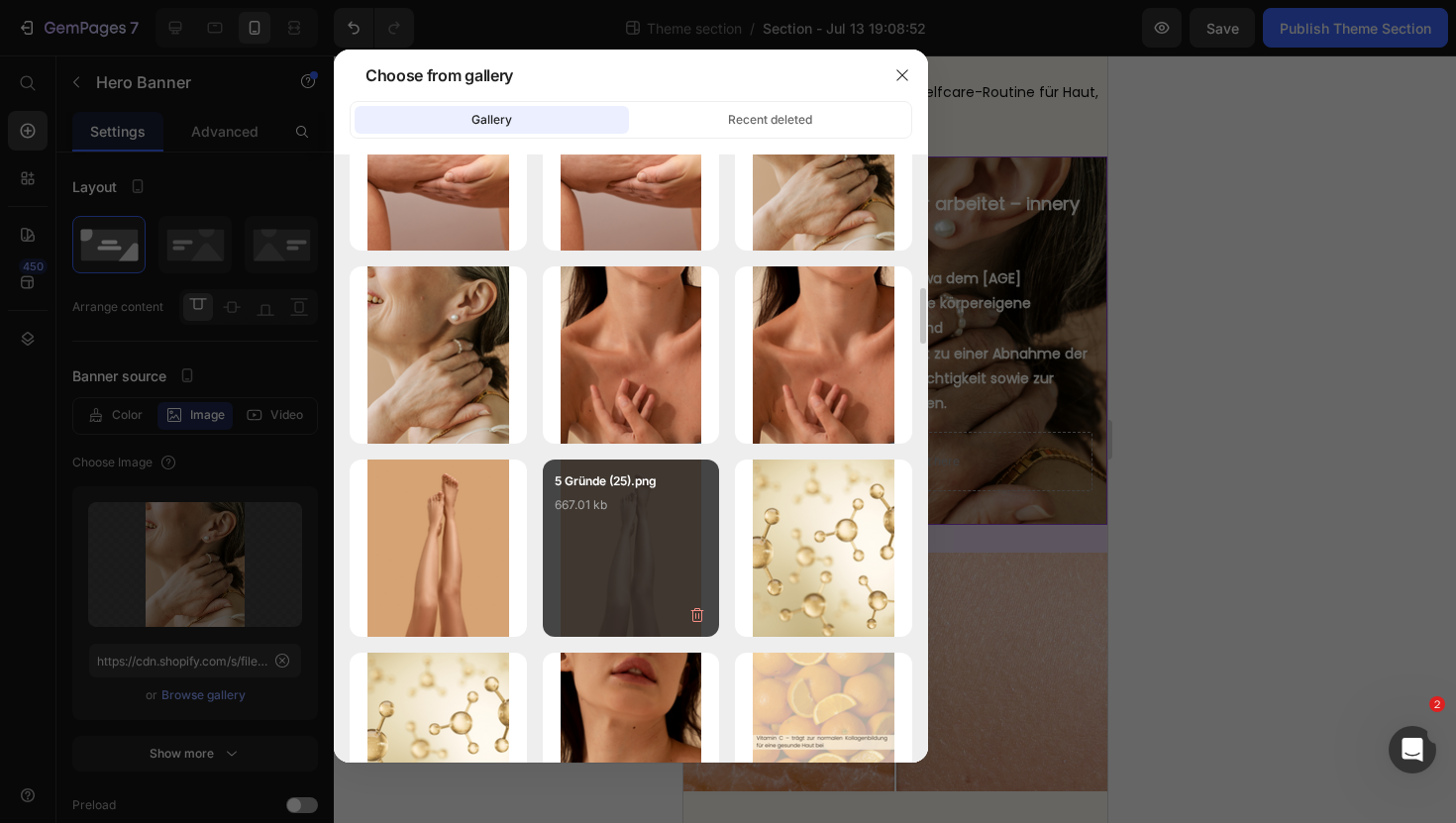 click on "5 Gründe (25).png 667.01 kb" at bounding box center (631, 511) 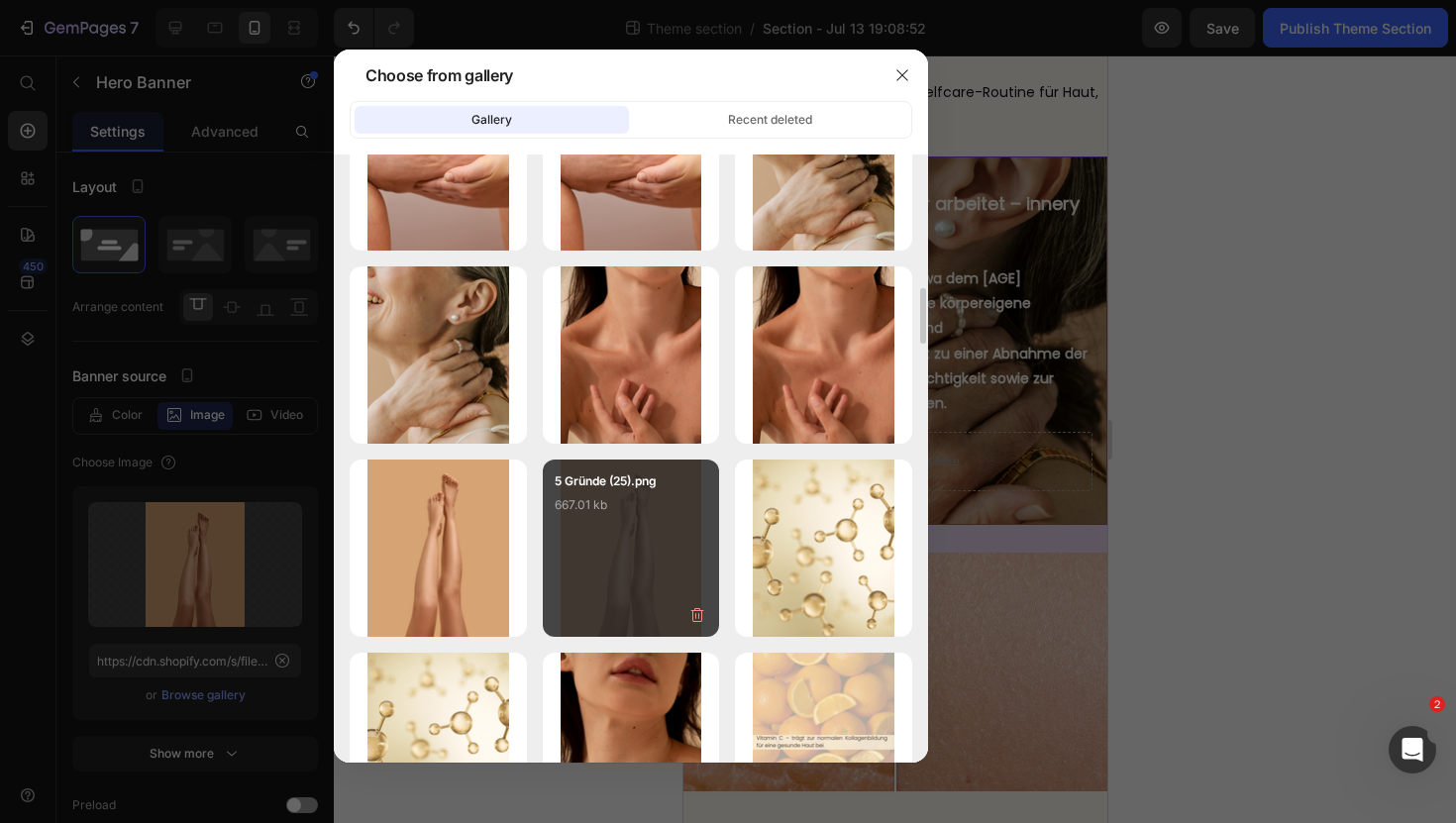 type on "https://cdn.shopify.com/s/files/1/0972/8154/0436/files/gempages_573652983133242436-a84a8e3f-bde0-48fe-911b-1cb8d700a77b.png" 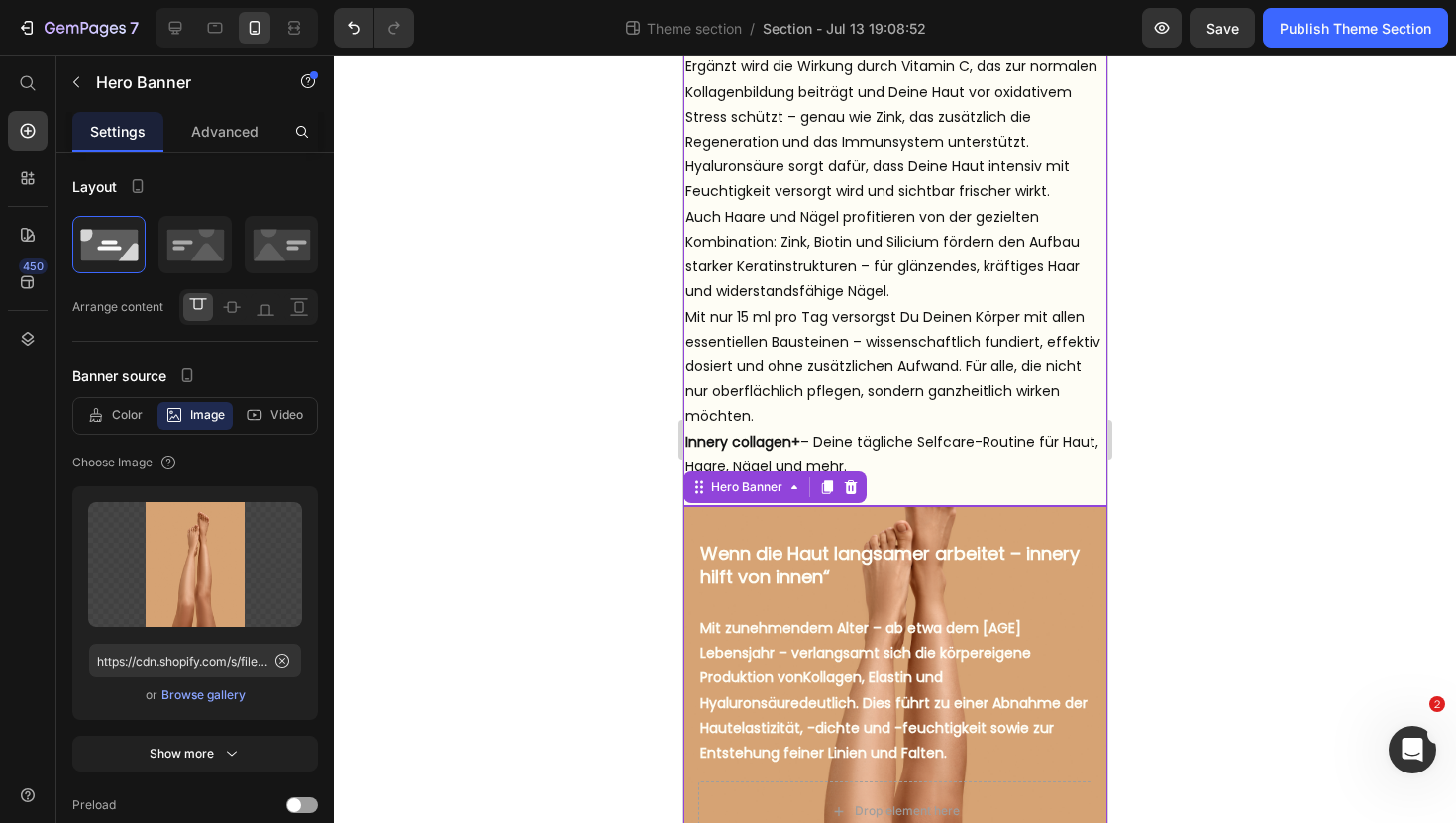 scroll, scrollTop: 1349, scrollLeft: 0, axis: vertical 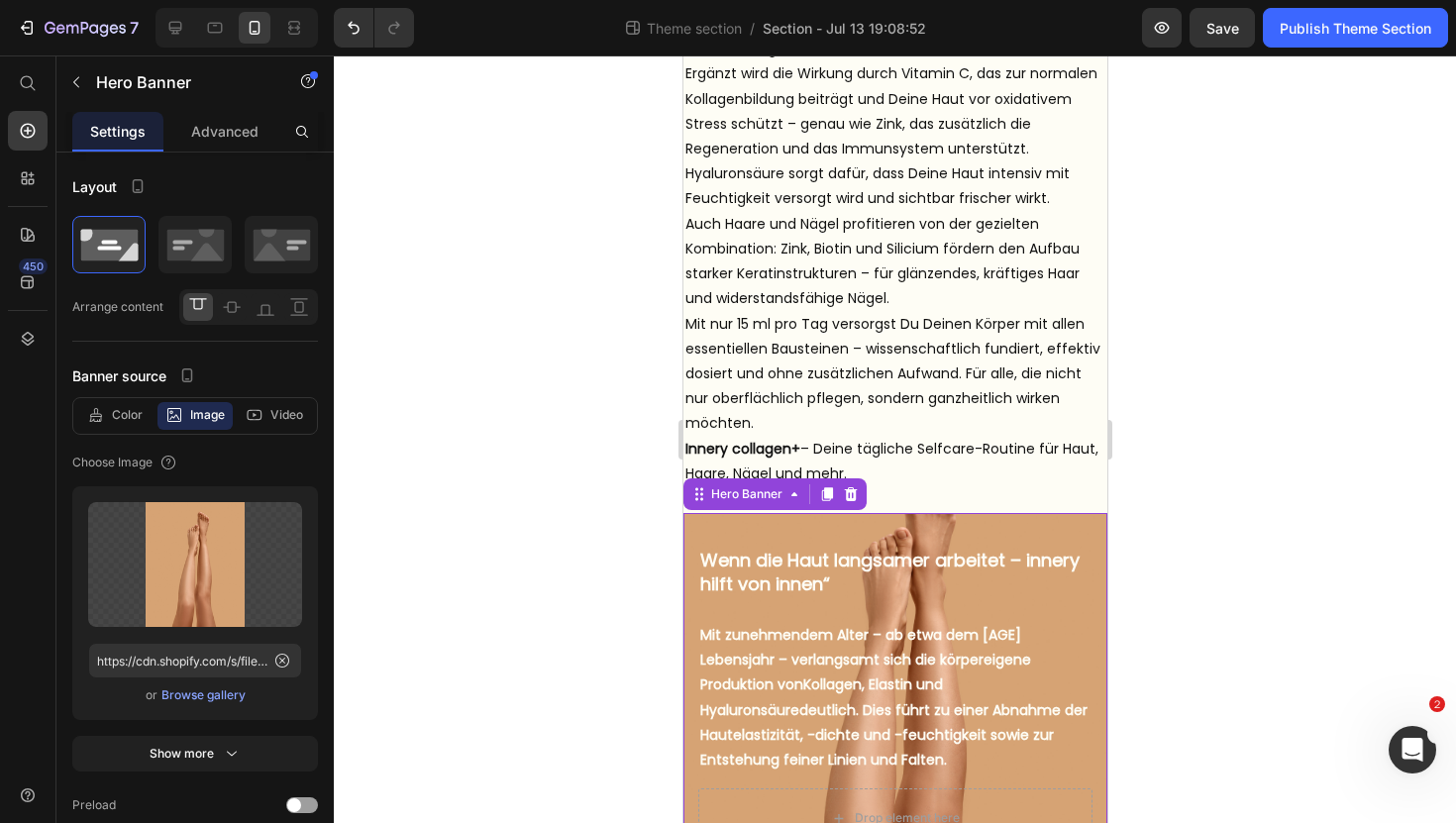 click 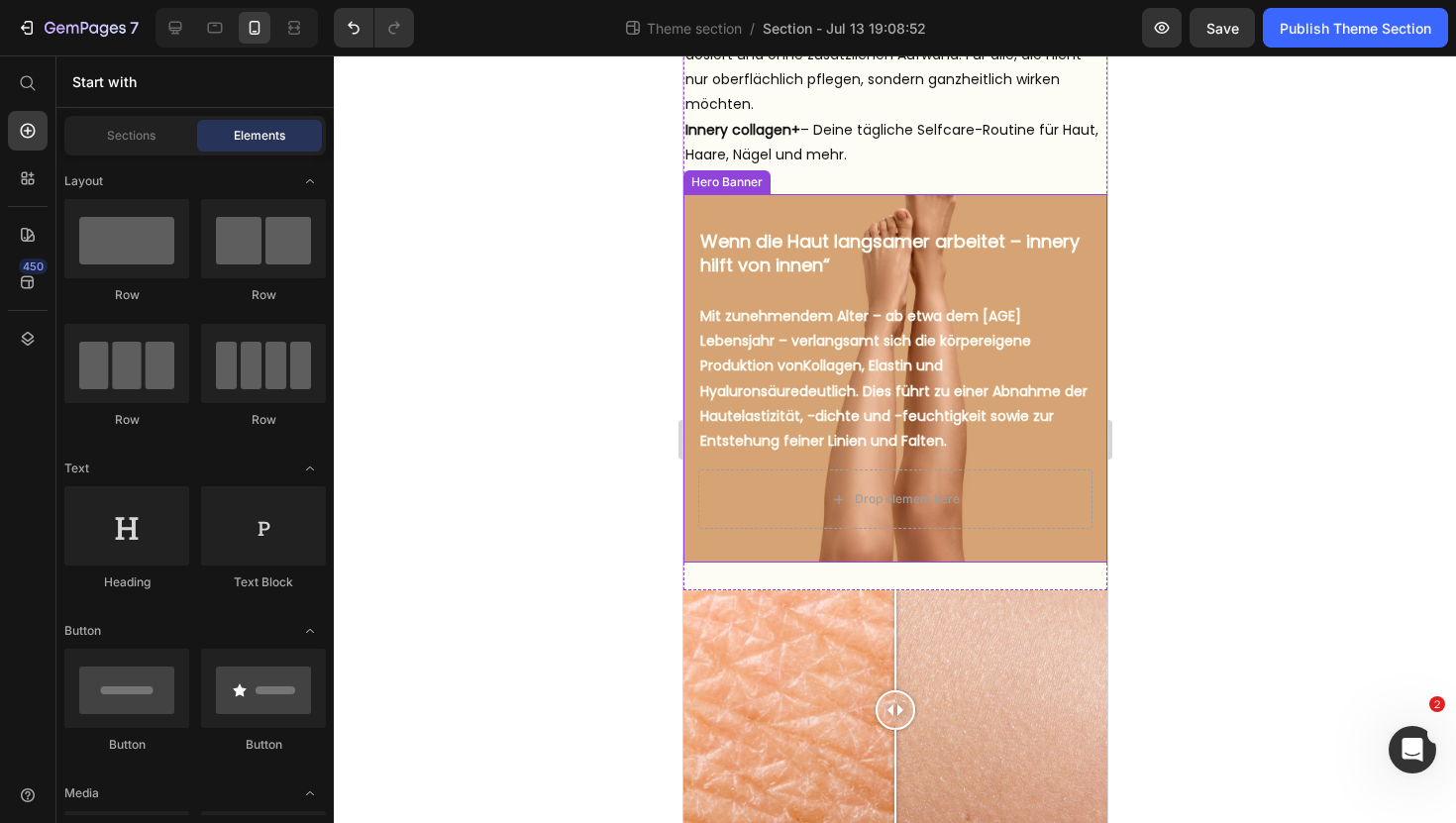 scroll, scrollTop: 1705, scrollLeft: 0, axis: vertical 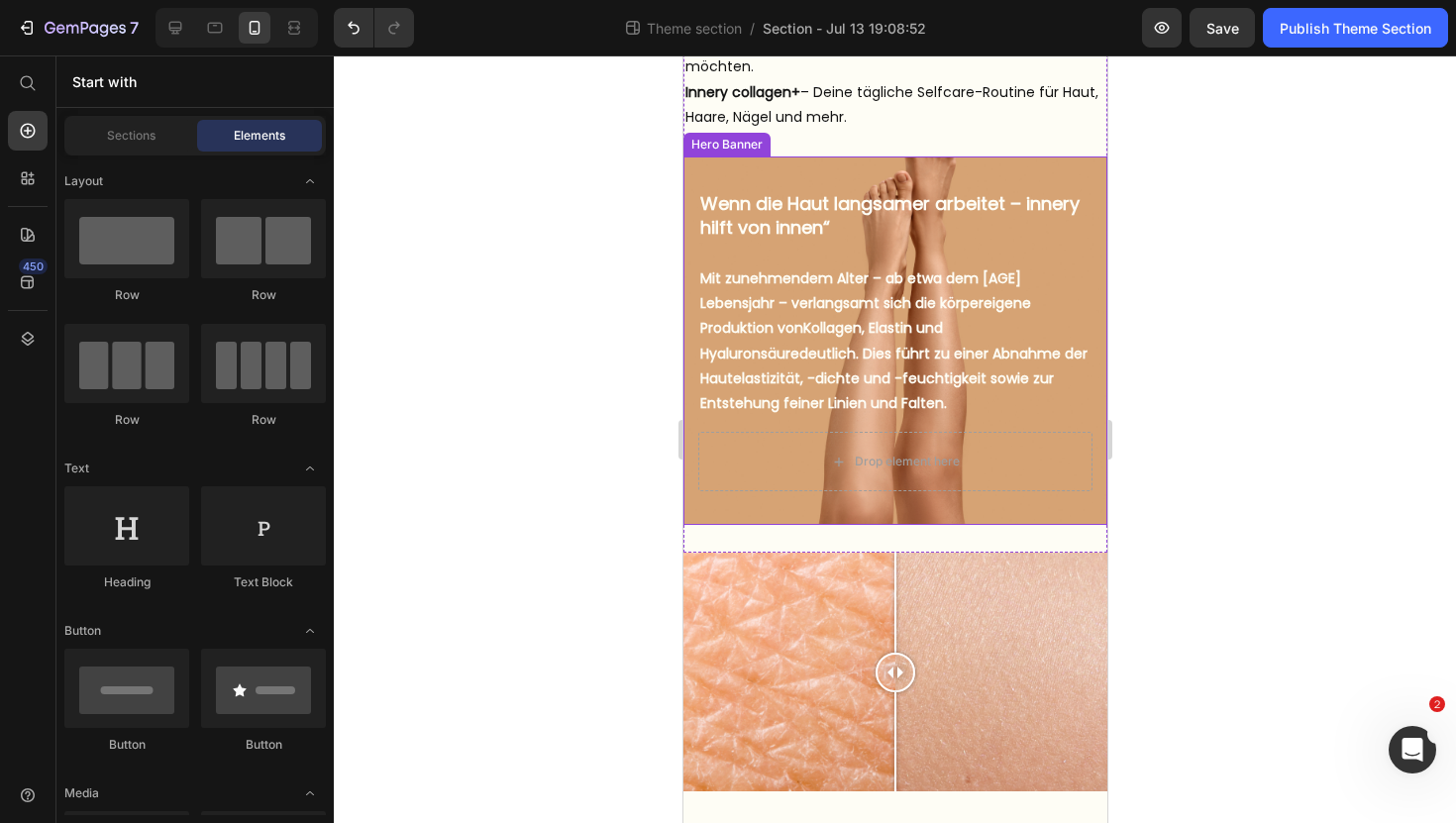 click on "Wenn die Haut langsamer arbeitet – innery hilft von innen“ Heading But I must explain to you how all this mistaken idea of denouncing pleasure and praising pain was born and I will give you a complete account of the system, and expound the actual teachings of the great explorer Text Block Explore now Button At vero eos et accusamus et iusto odio benefits Text Block Mit zunehmendem Alter – ab etwa dem [AGE] Lebensjahr – verlangsamt sich die körpereigene Produktion von  Kollagen, Elastin und Hyaluronsäure  deutlich. Dies führt zu einer Abnahme der Hautelastizität, -dichte und -feuchtigkeit sowie zur Entstehung feiner Linien und Falten. Text Block
Drop element here" at bounding box center [894, 341] 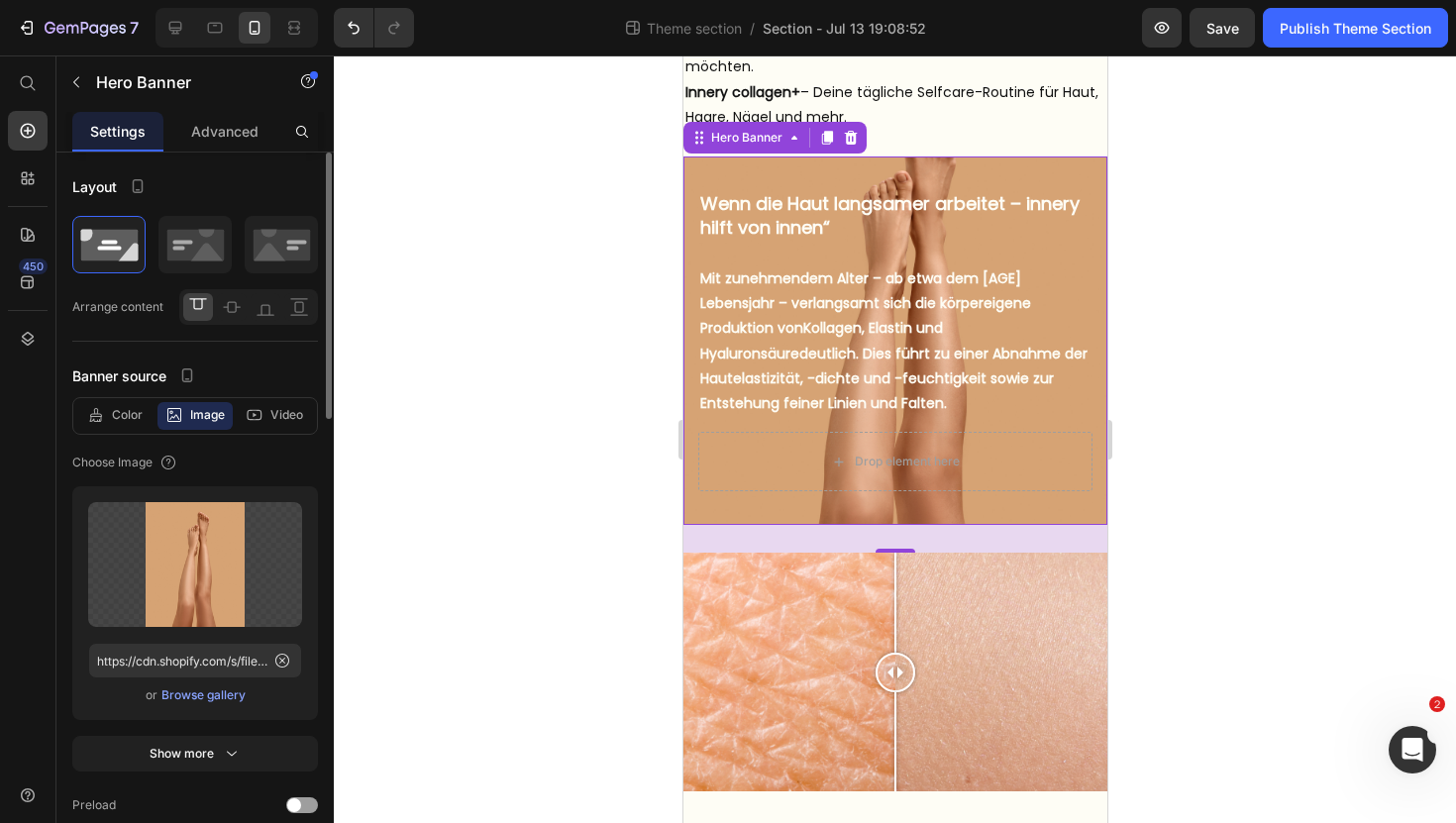 click on "Browse gallery" at bounding box center [203, 695] 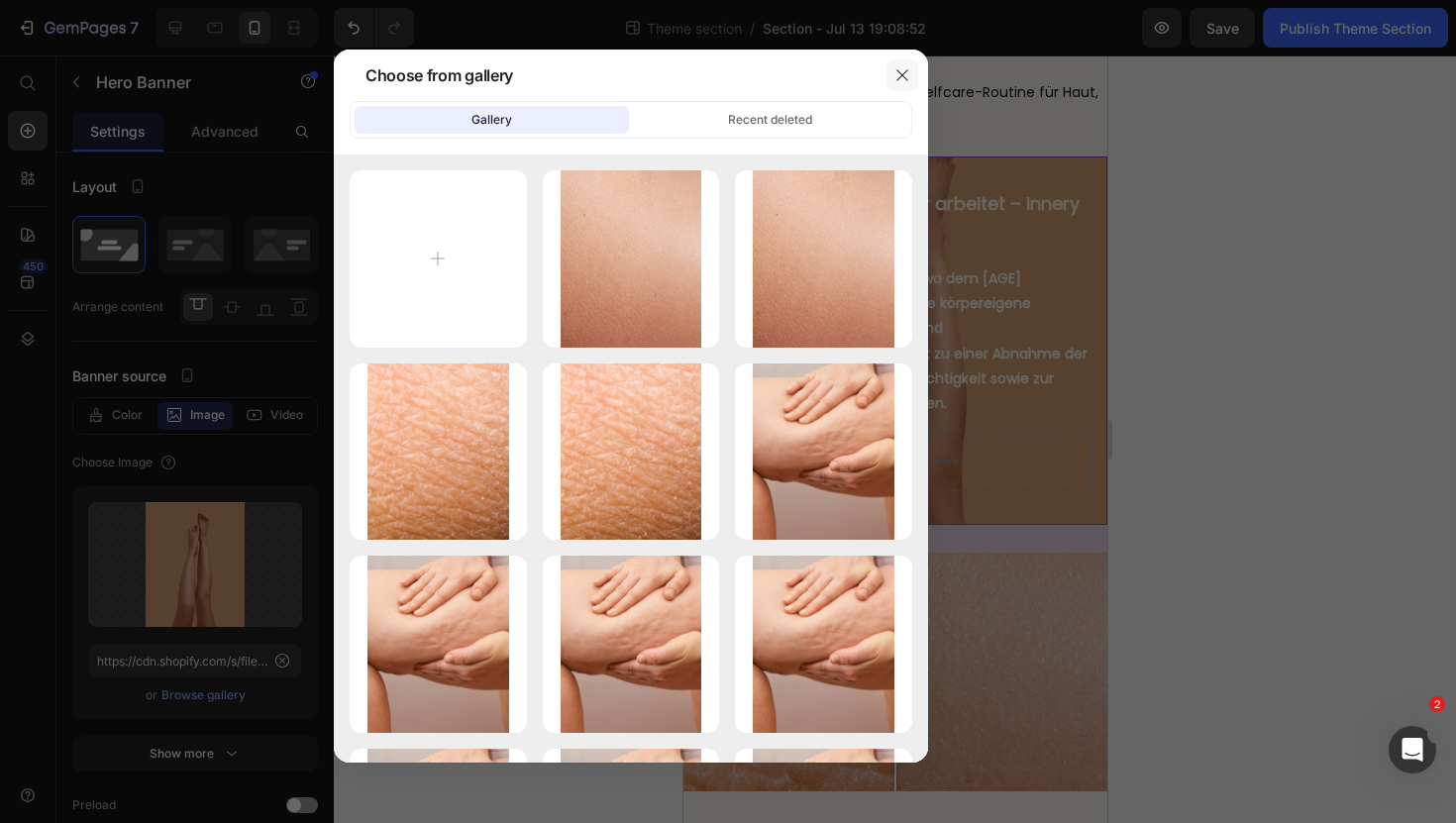 click 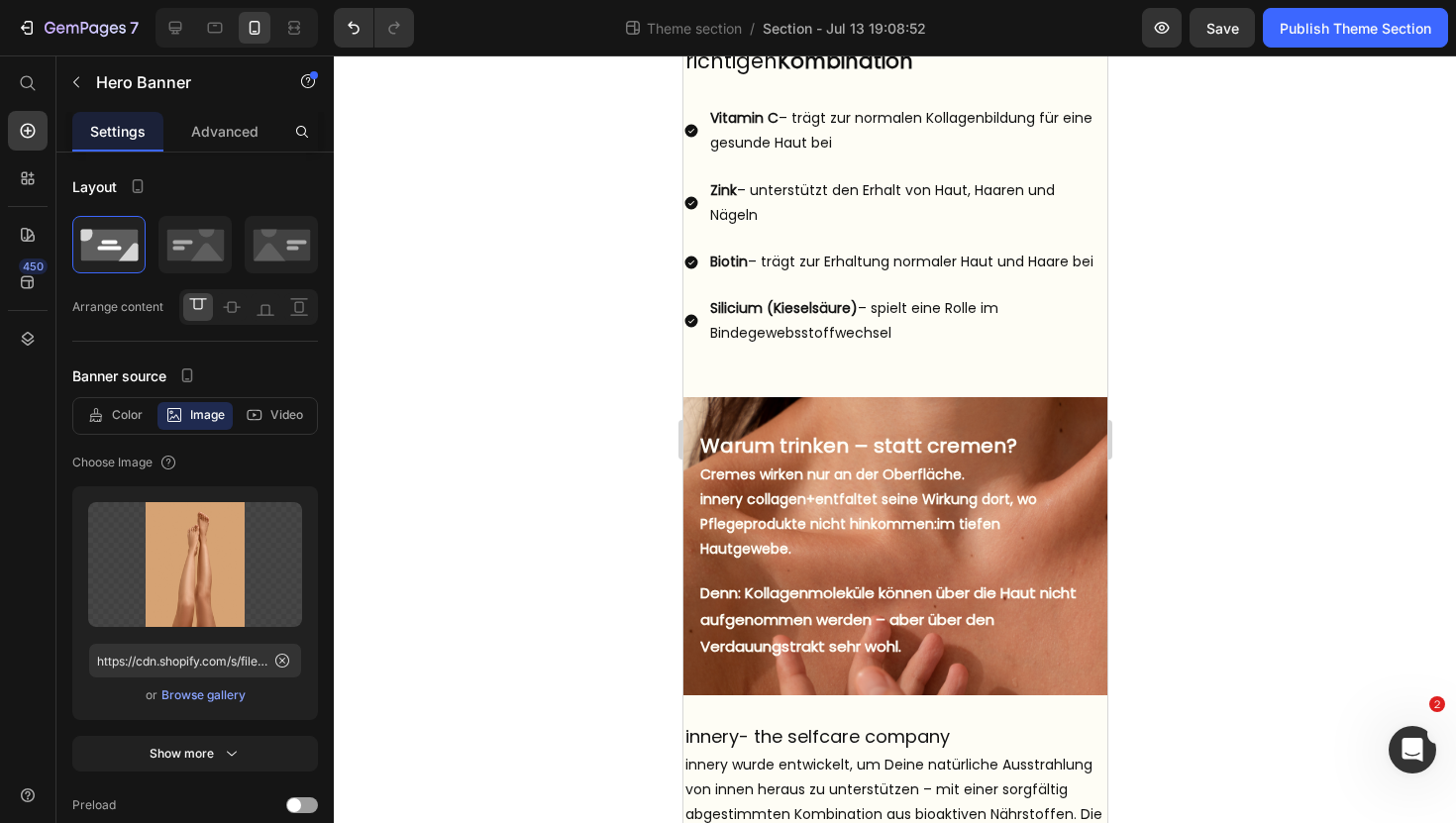 scroll, scrollTop: 0, scrollLeft: 0, axis: both 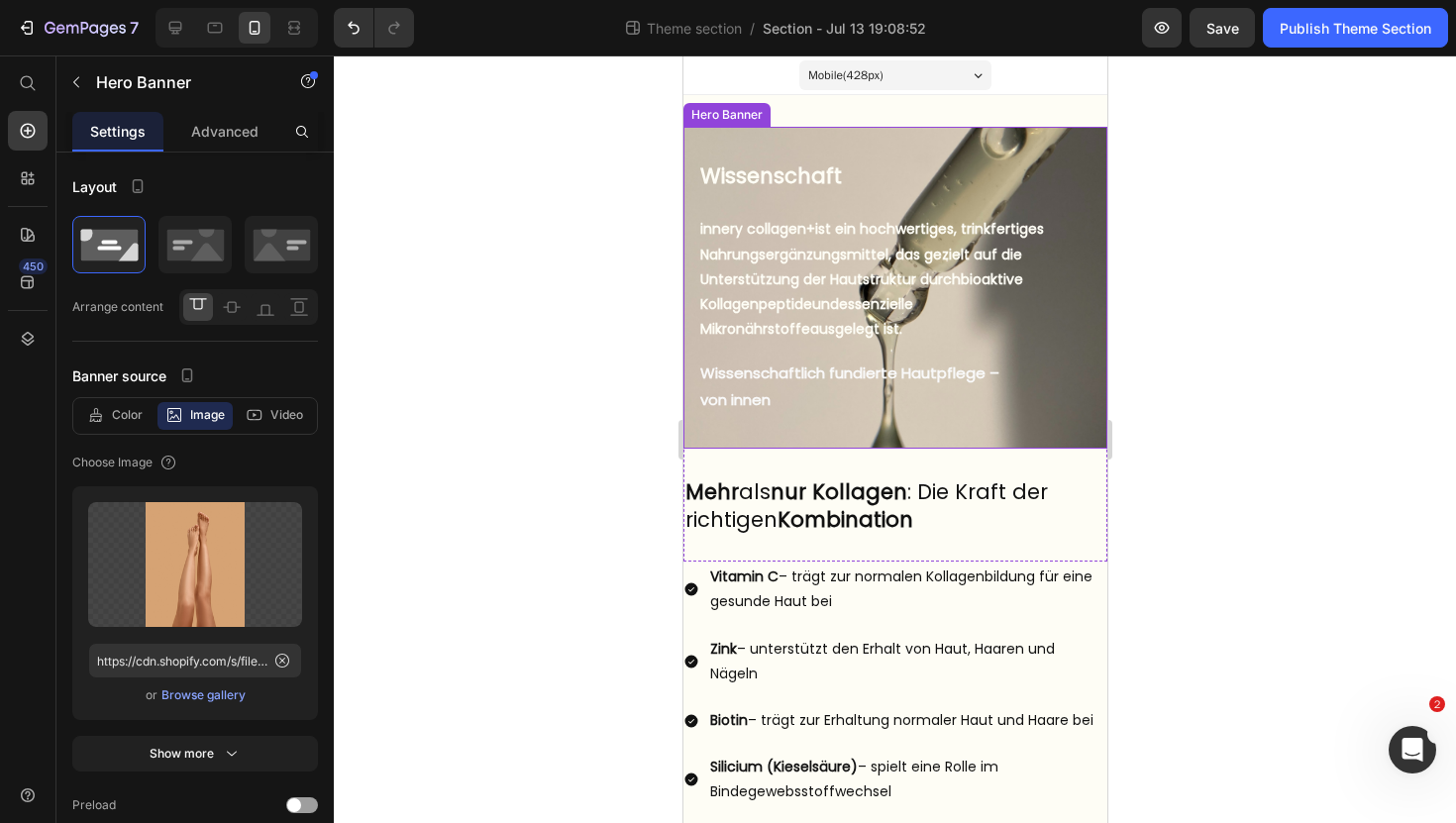 click on "Wissenschaft Heading But I must explain to you how all this mistaken idea of denouncing pleasure and praising pain was born and I will give you a complete account of the system, and expound the actual teachings of the great explorer Text Block Explore now Button At vero eos et accusamus et iusto odio benefits Text Block innery collagen+  ist ein hochwertiges, trinkfertiges Nahrungsergänzungsmittel, das gezielt auf die Unterstützung der Hautstruktur durch  bioaktive Kollagenpeptide  und  essenzielle Mikronährstoffe  ausgelegt ist. Text Block Wissenschaftlich fundierte Hautpflege –  von innen Text Block" at bounding box center (894, 287) 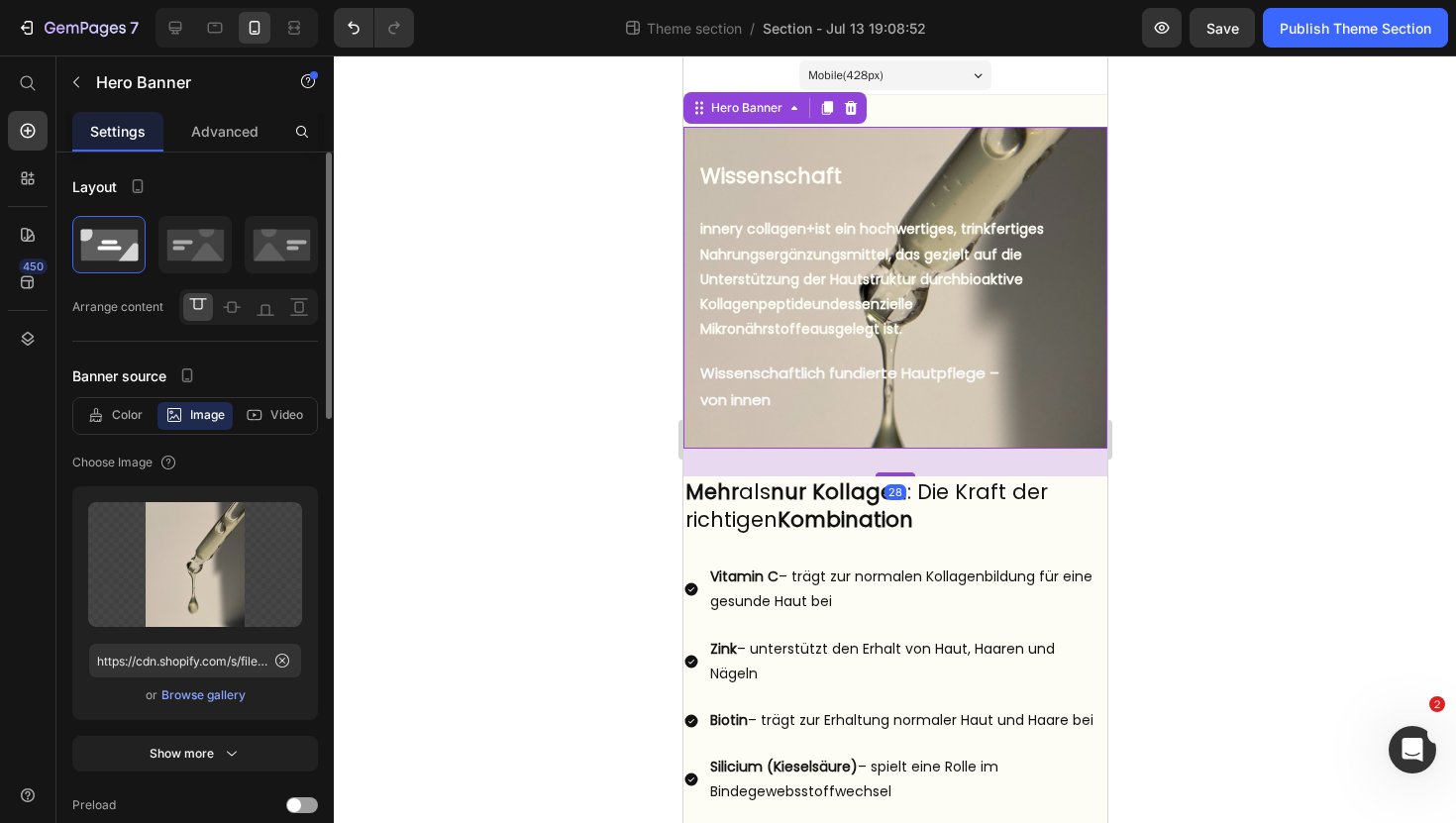click on "Browse gallery" at bounding box center (203, 695) 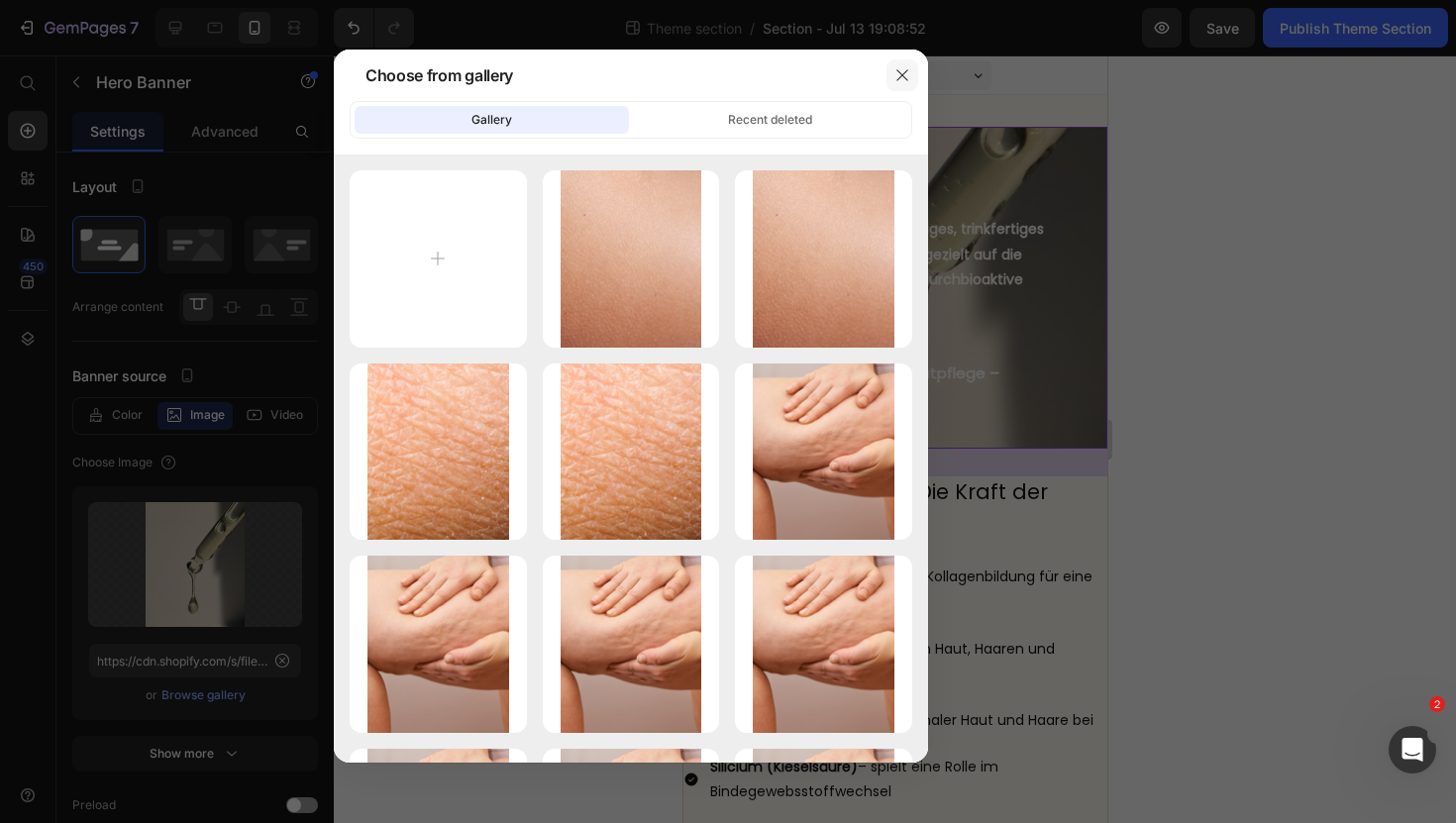 click 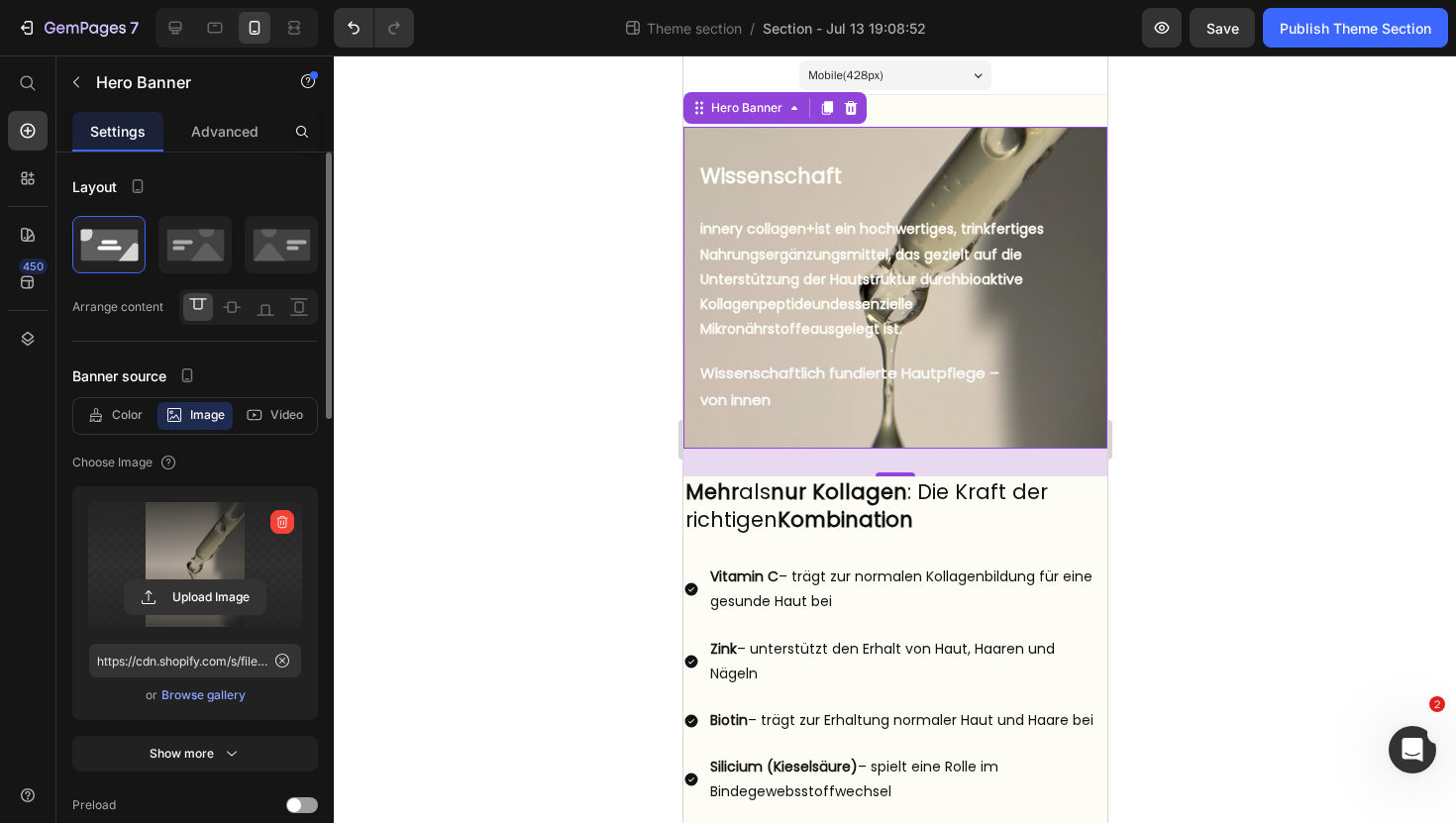 click at bounding box center [195, 565] 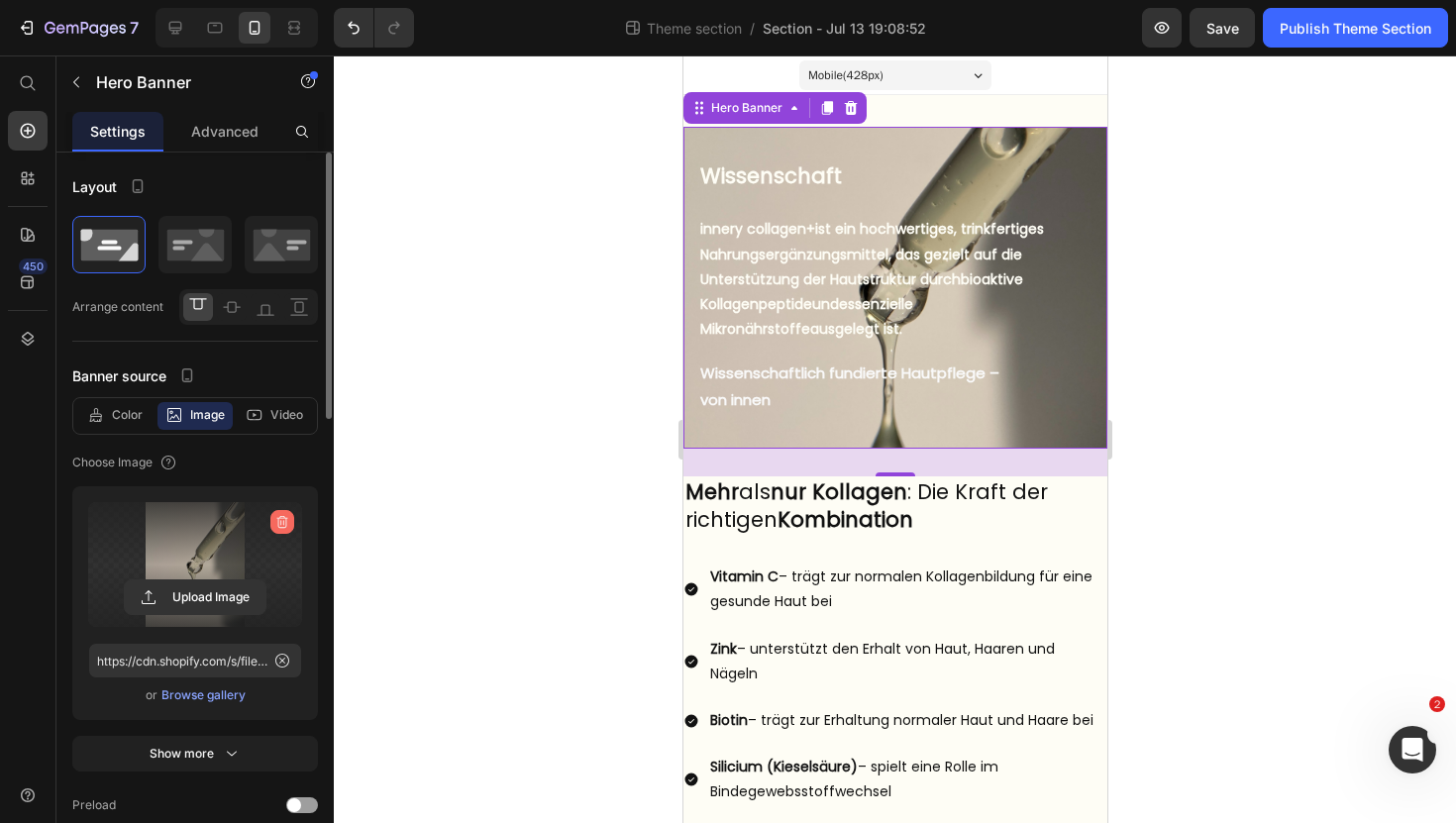 click 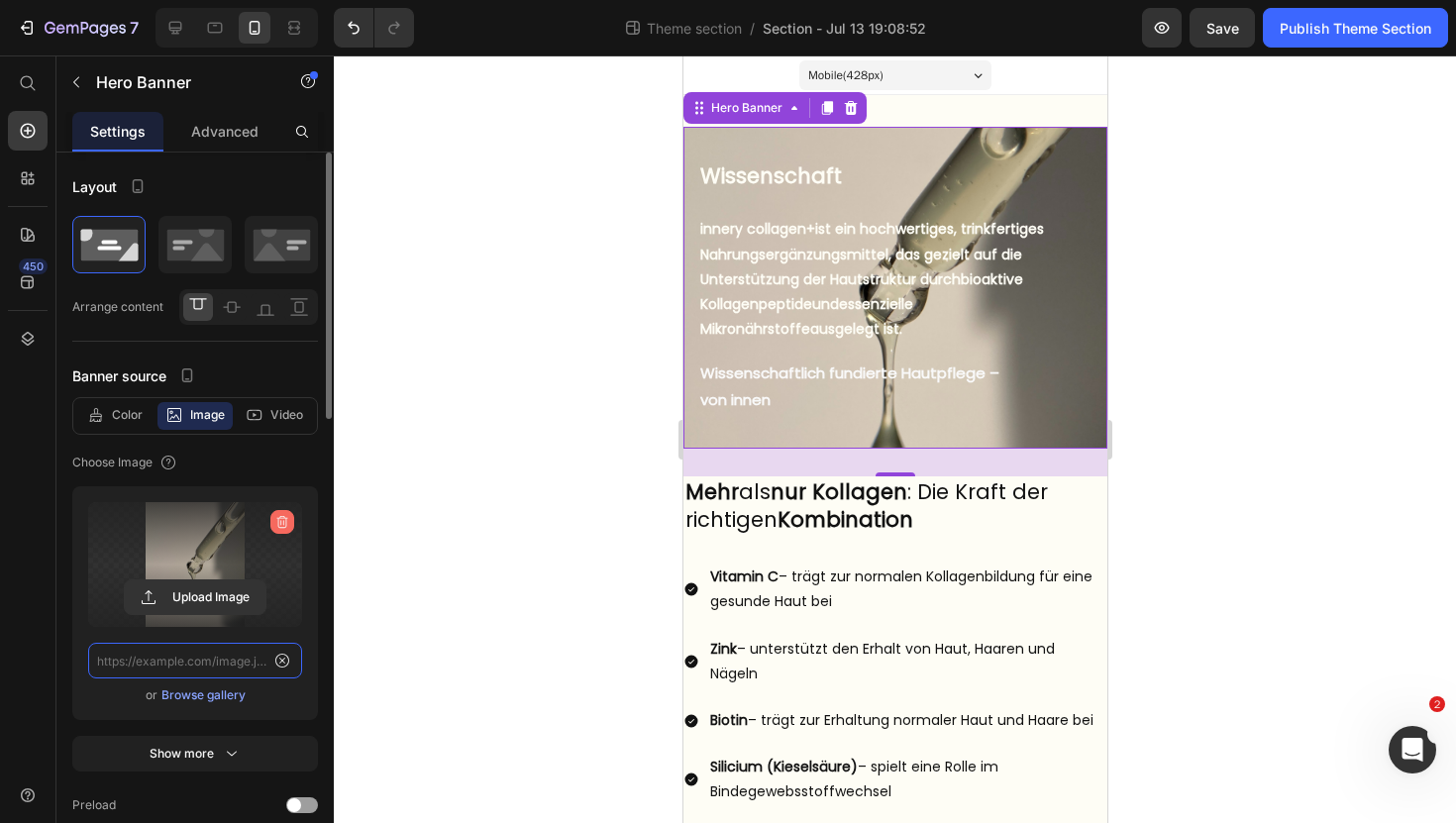 scroll, scrollTop: 0, scrollLeft: 0, axis: both 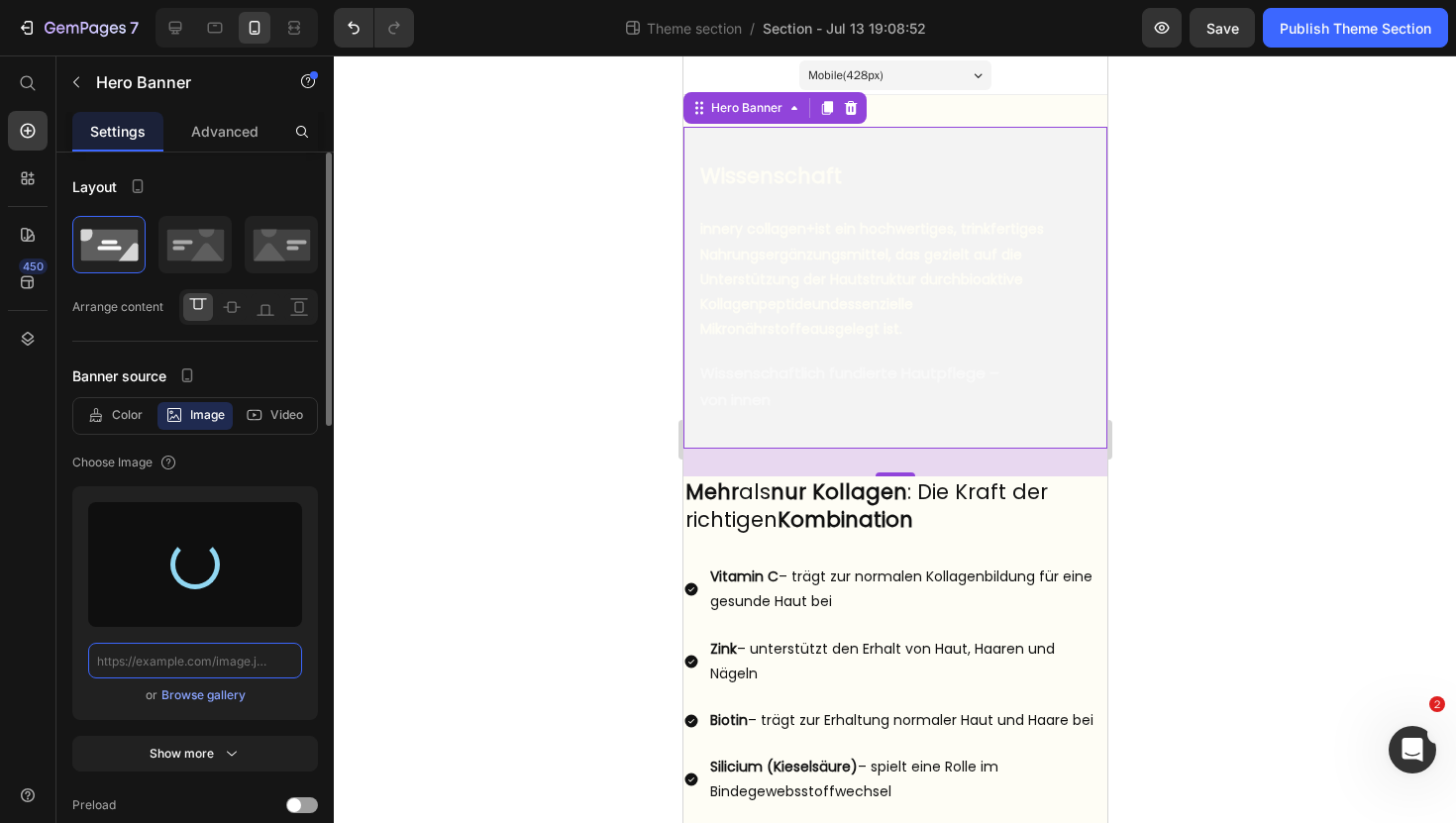 type on "https://cdn.shopify.com/s/files/1/0972/8154/0436/files/gempages_573652983133242436-8986-4b52-94bf-ea704f509ccf.png" 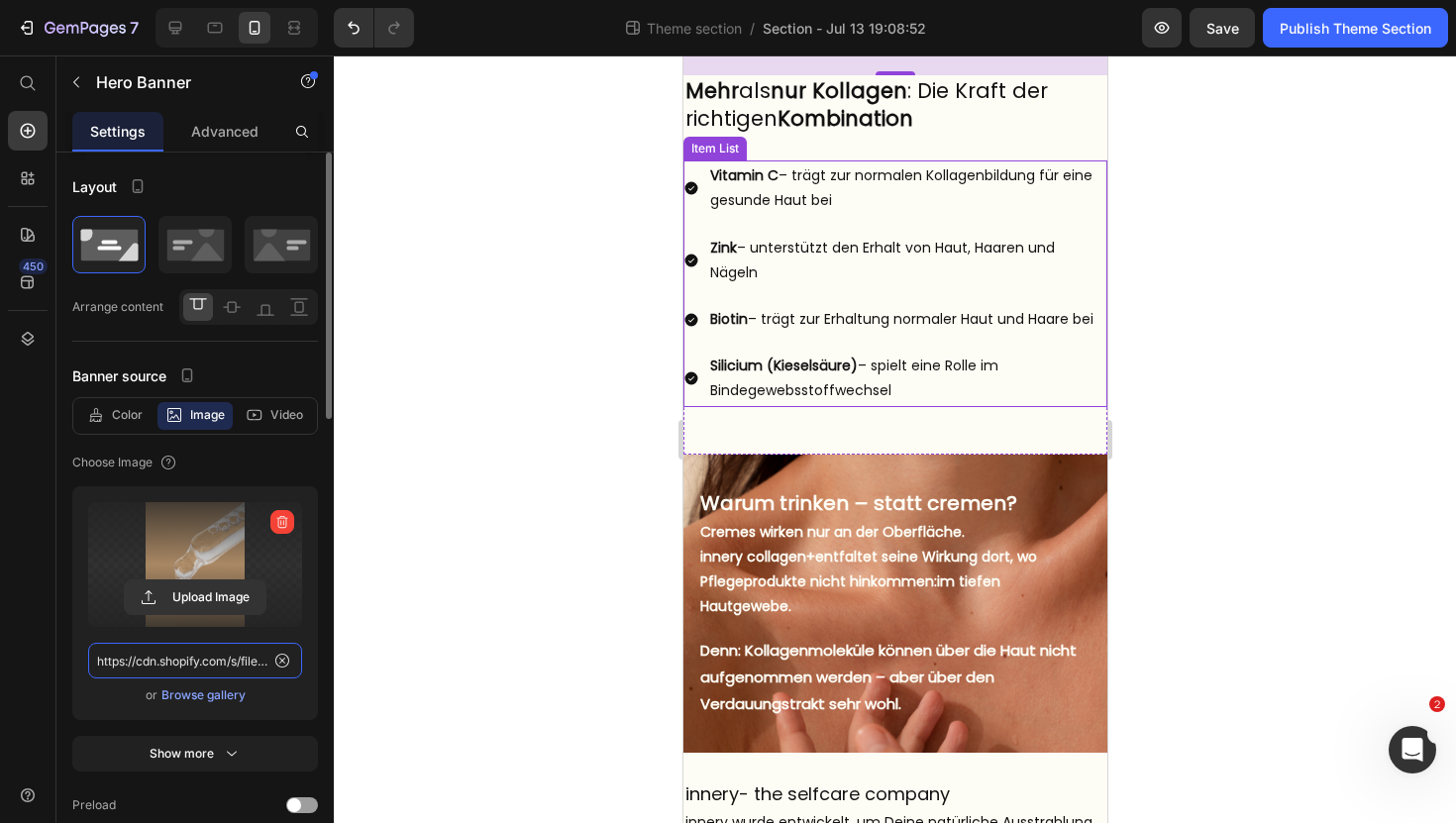 scroll, scrollTop: 0, scrollLeft: 0, axis: both 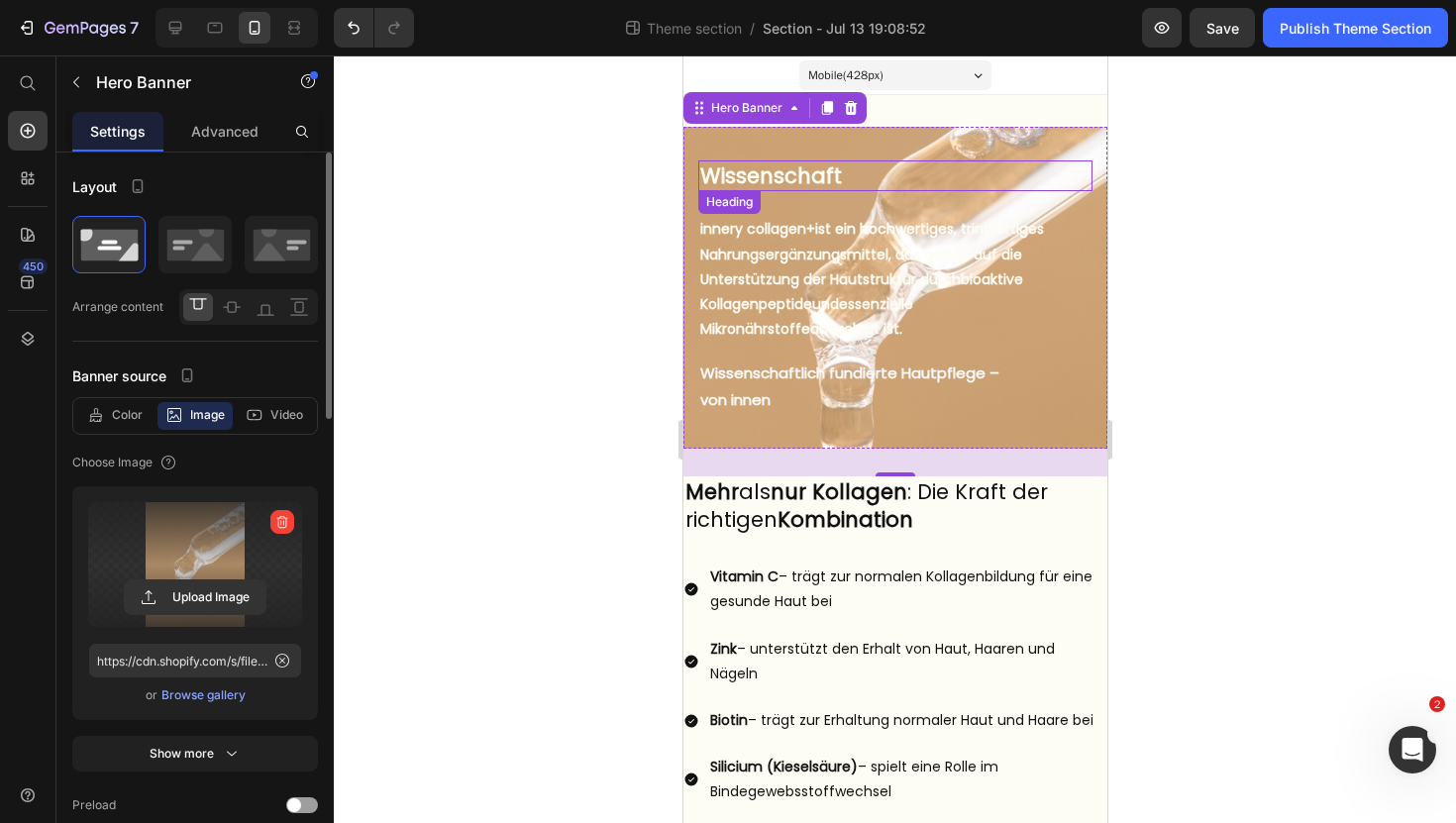 click on "Wissenschaft" at bounding box center (894, 175) 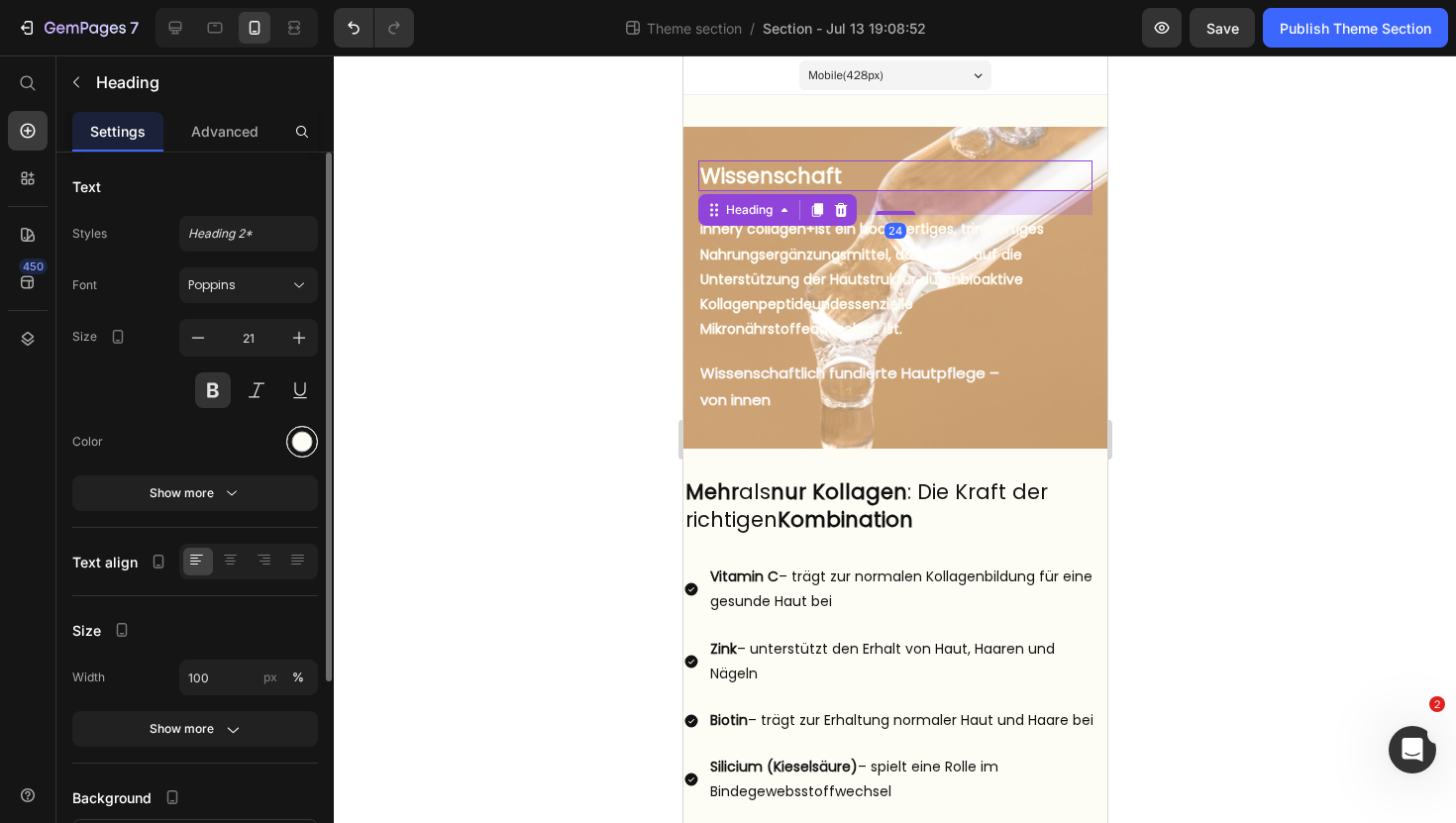 click at bounding box center (302, 442) 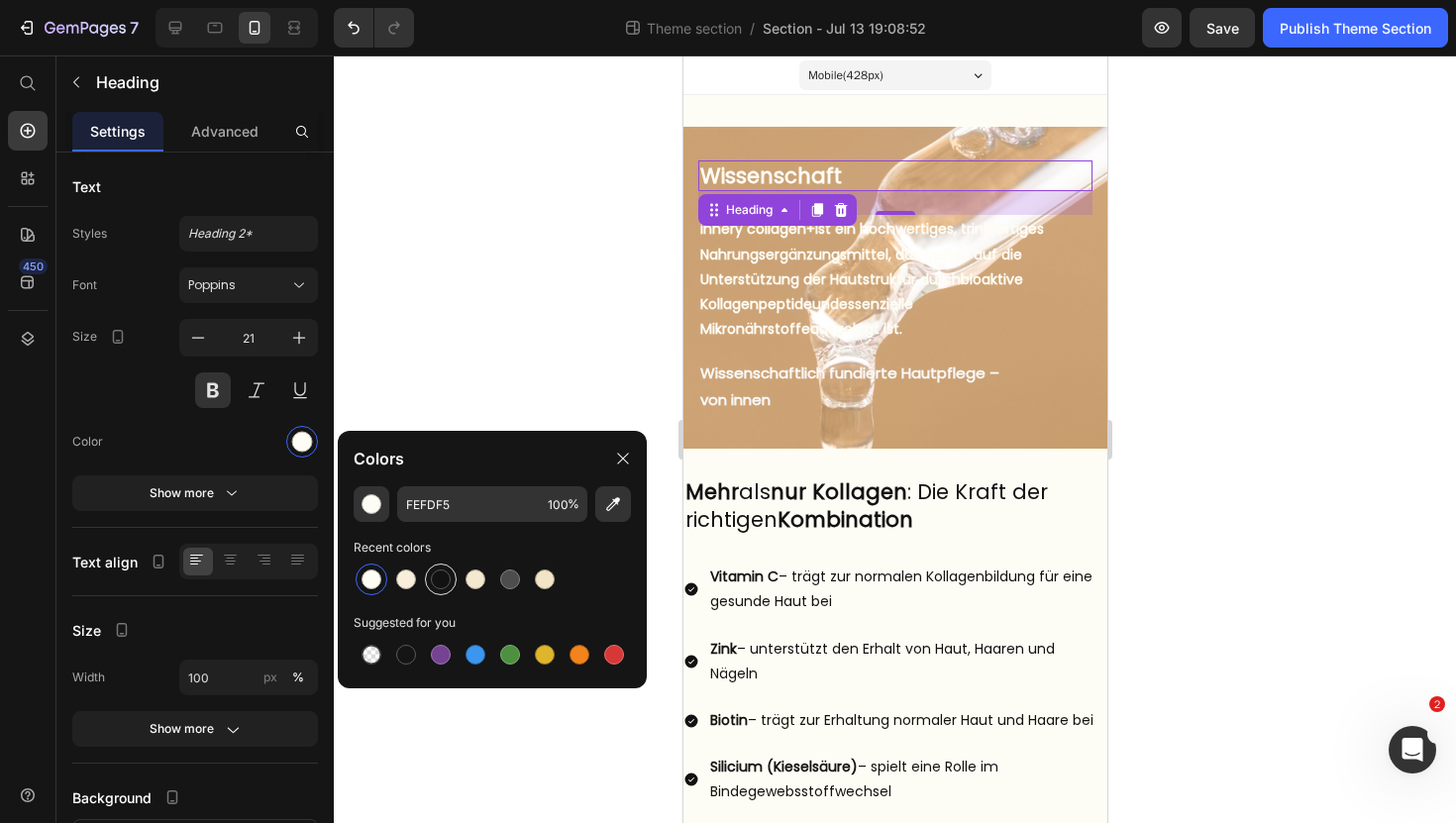 click at bounding box center (441, 579) 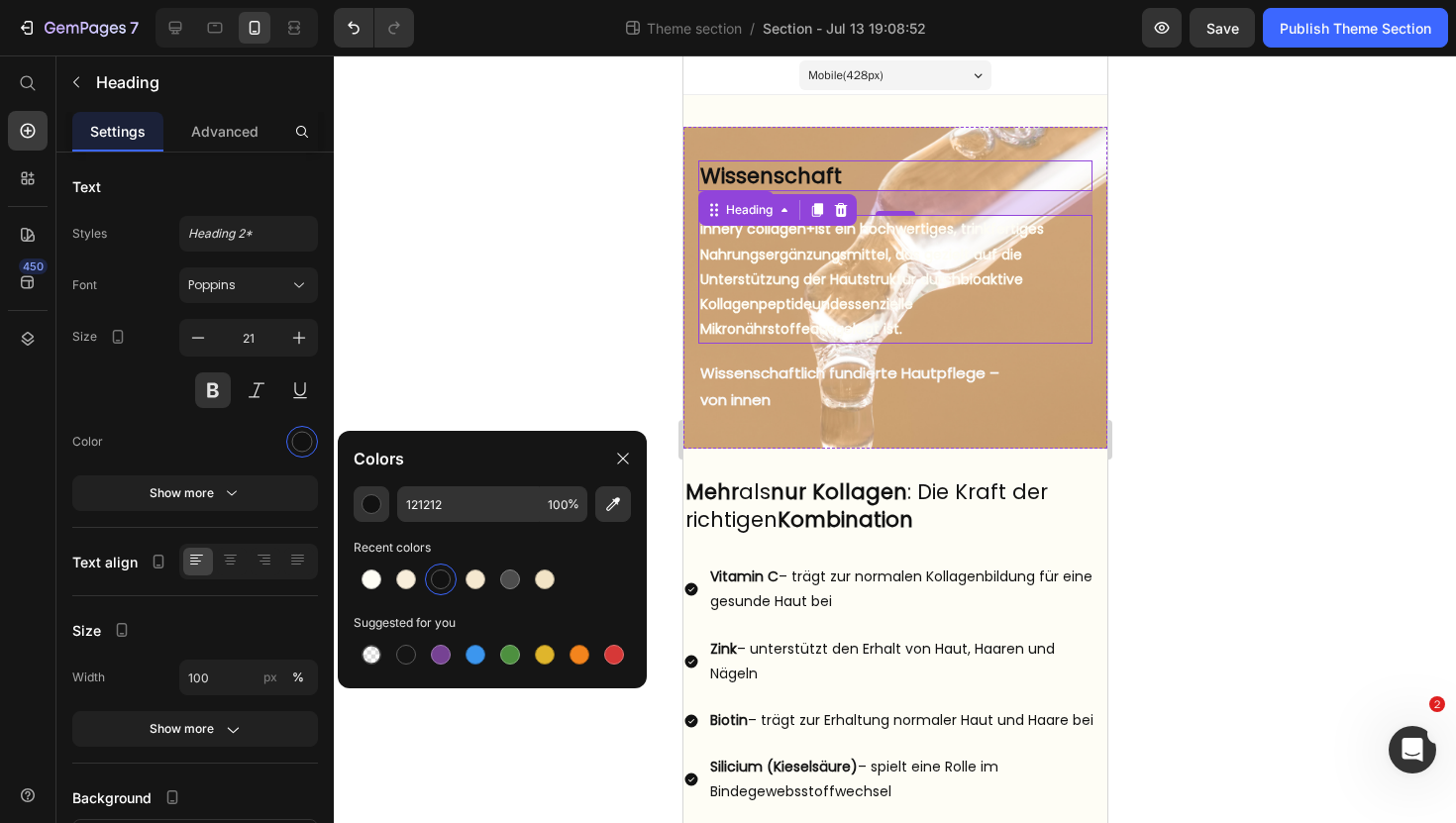 click on "innery collagen+  ist ein hochwertiges, trinkfertiges Nahrungsergänzungsmittel, das gezielt auf die Unterstützung der Hautstruktur durch  bioaktive Kollagenpeptide  und  essenzielle Mikronährstoffe  ausgelegt ist." at bounding box center (894, 279) 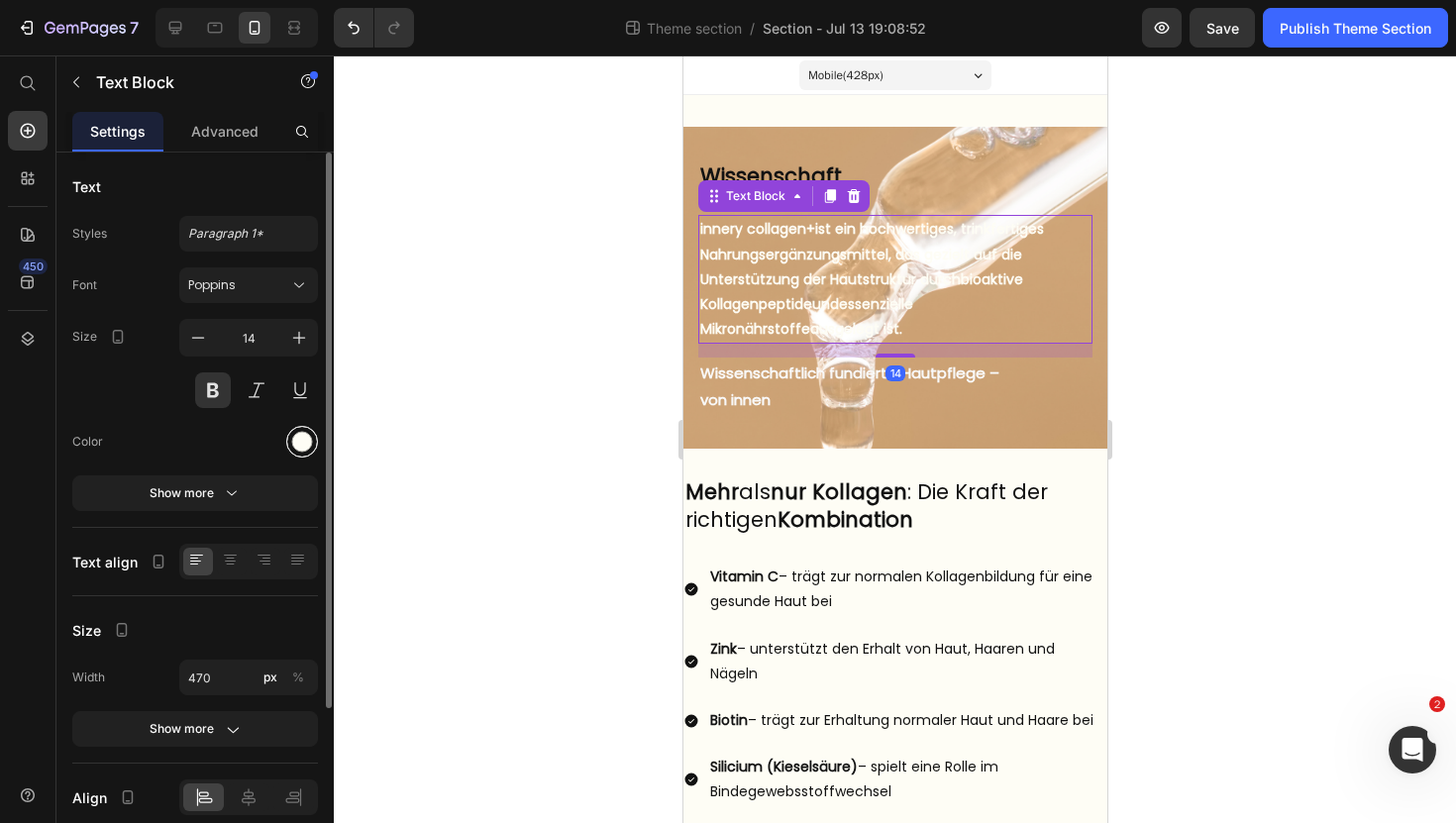 click at bounding box center (302, 442) 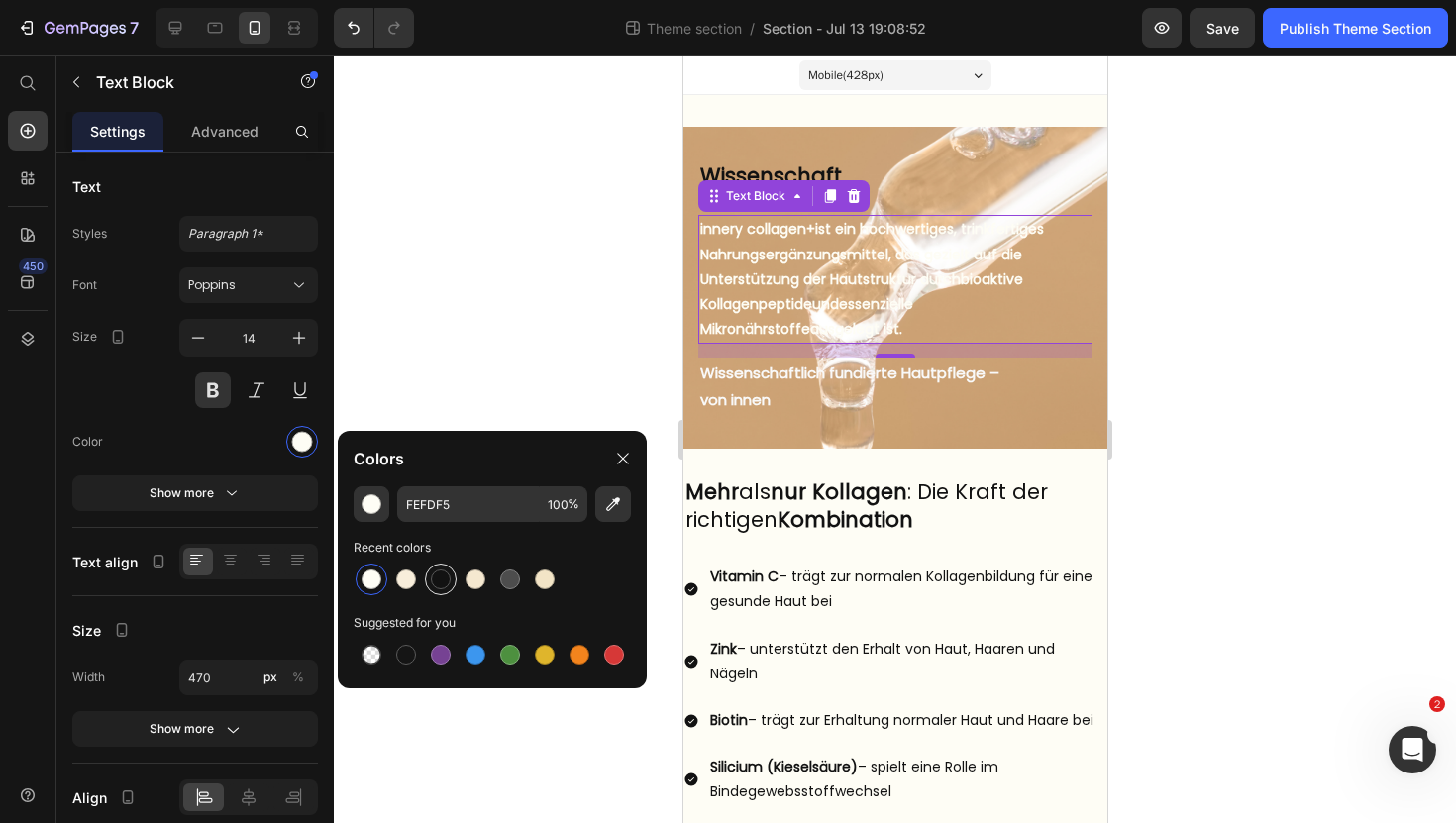 click at bounding box center [441, 579] 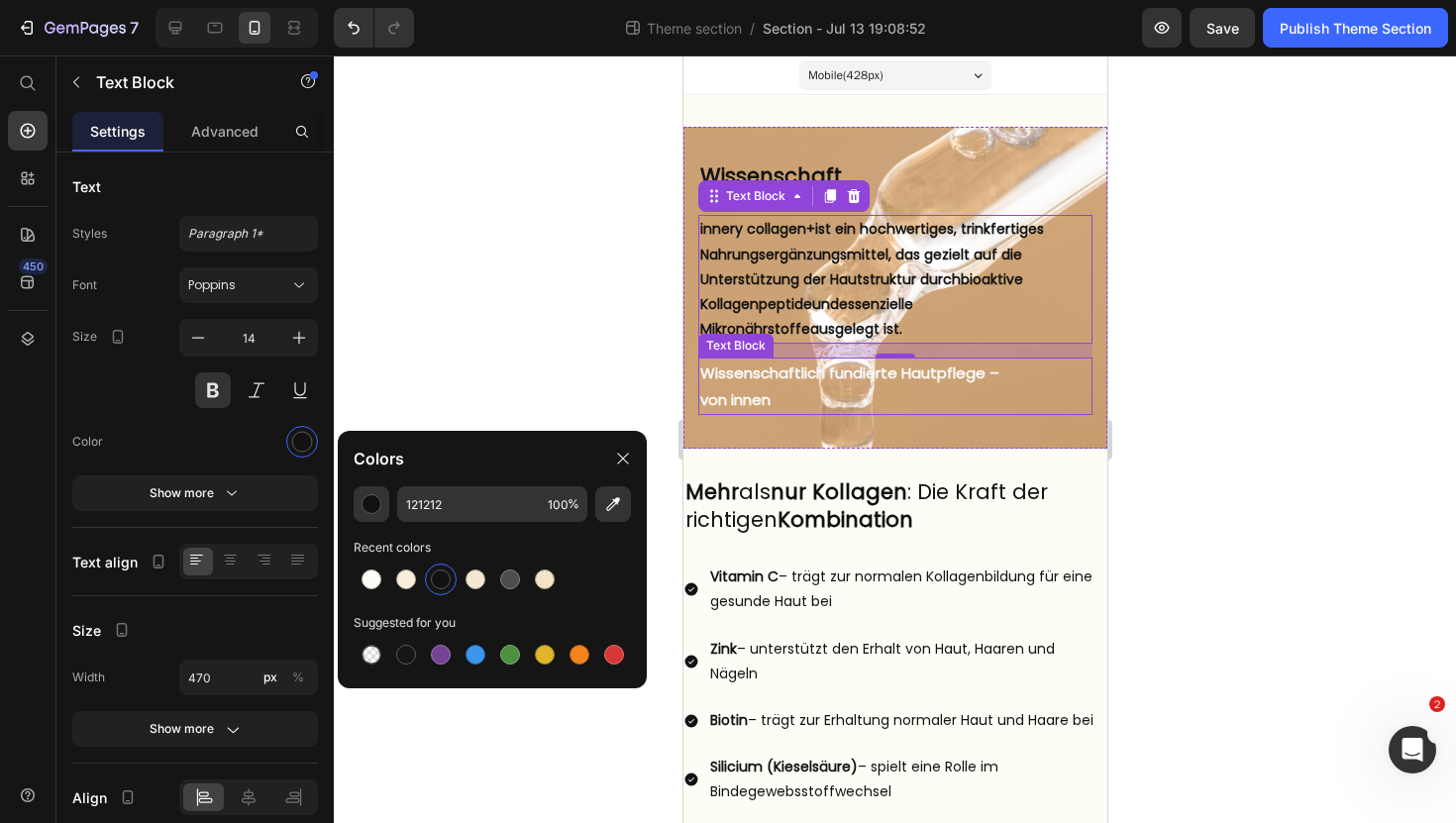 click on "von innen" at bounding box center (734, 399) 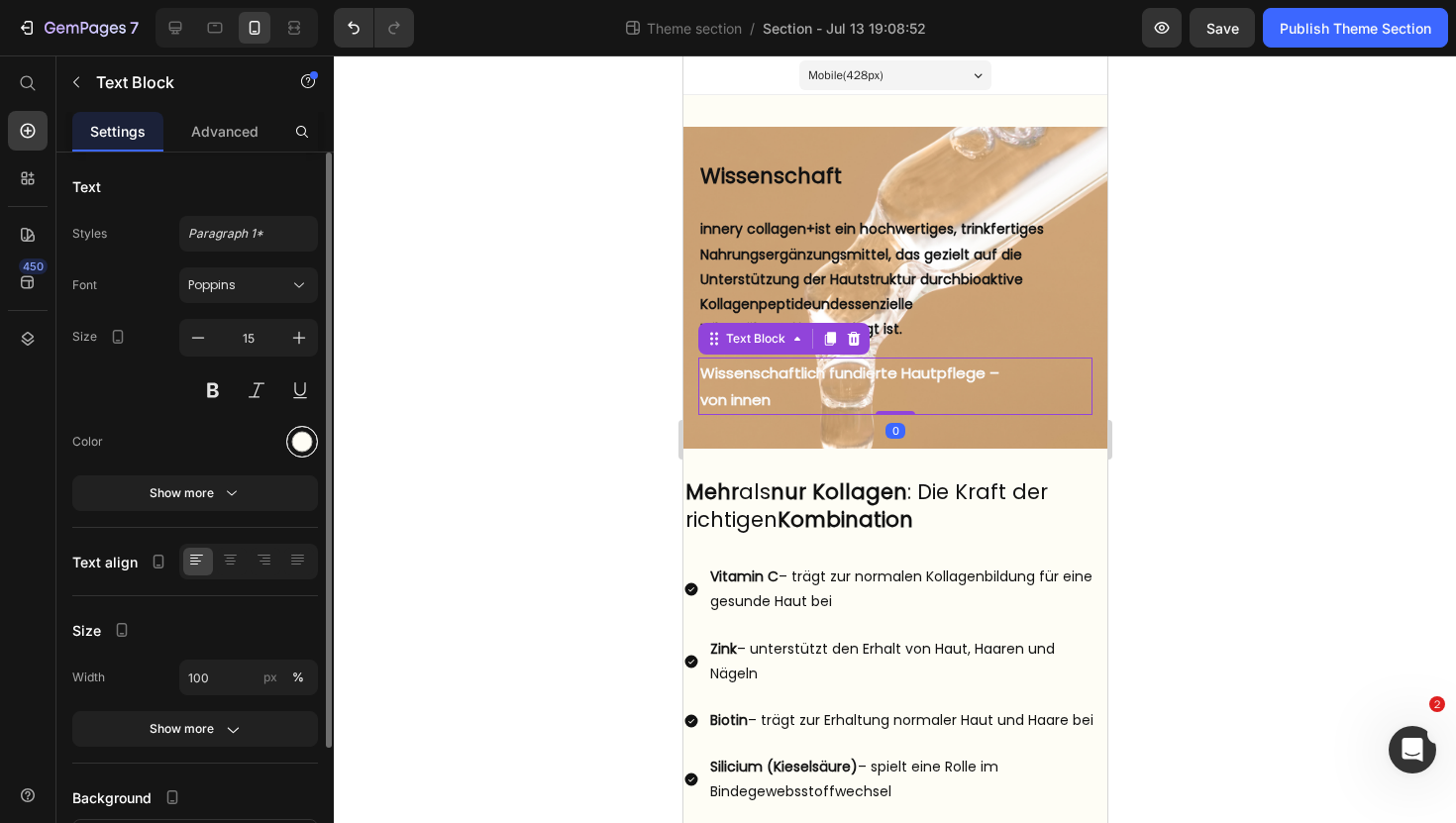 click at bounding box center (302, 442) 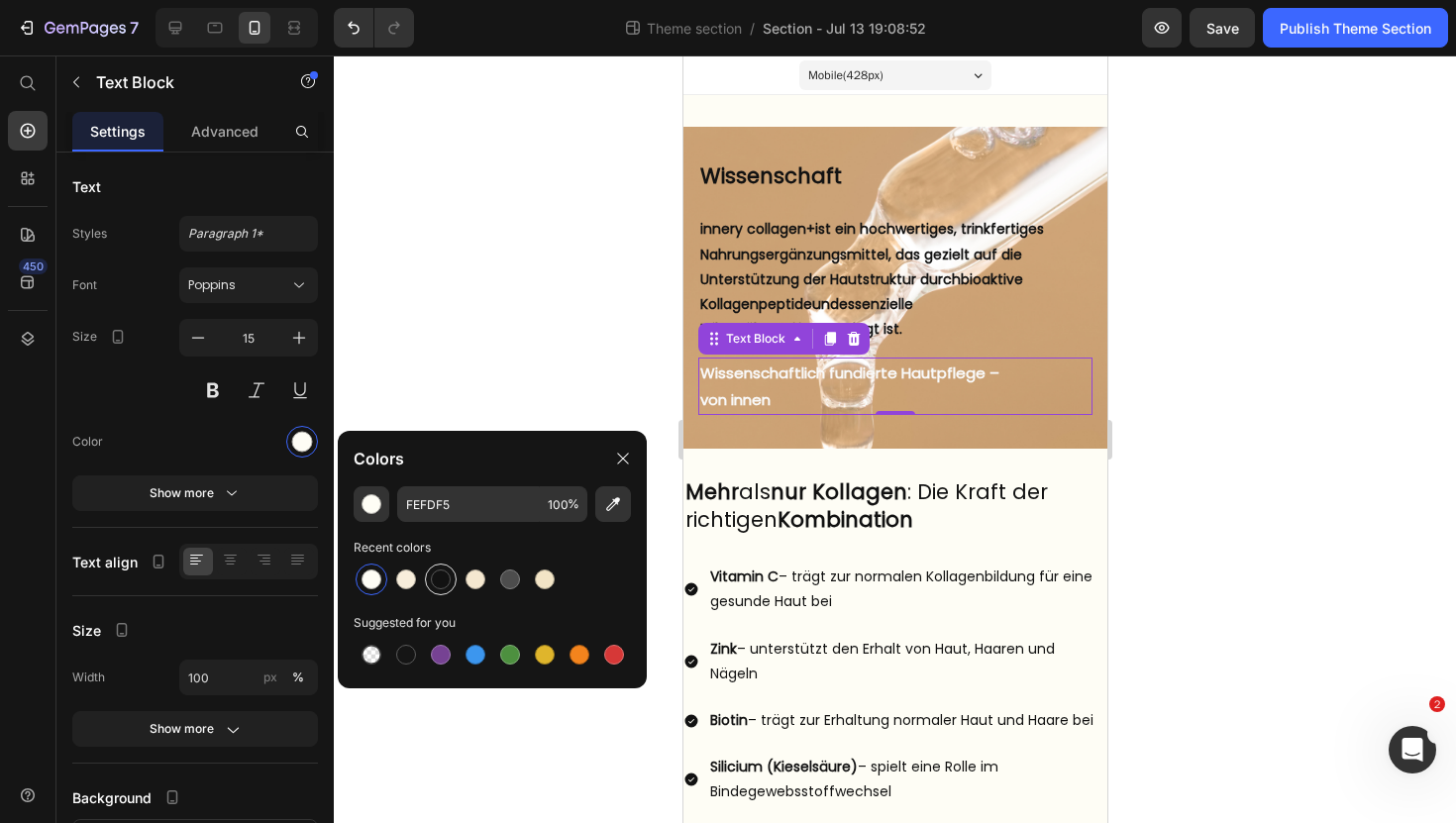 click at bounding box center (441, 579) 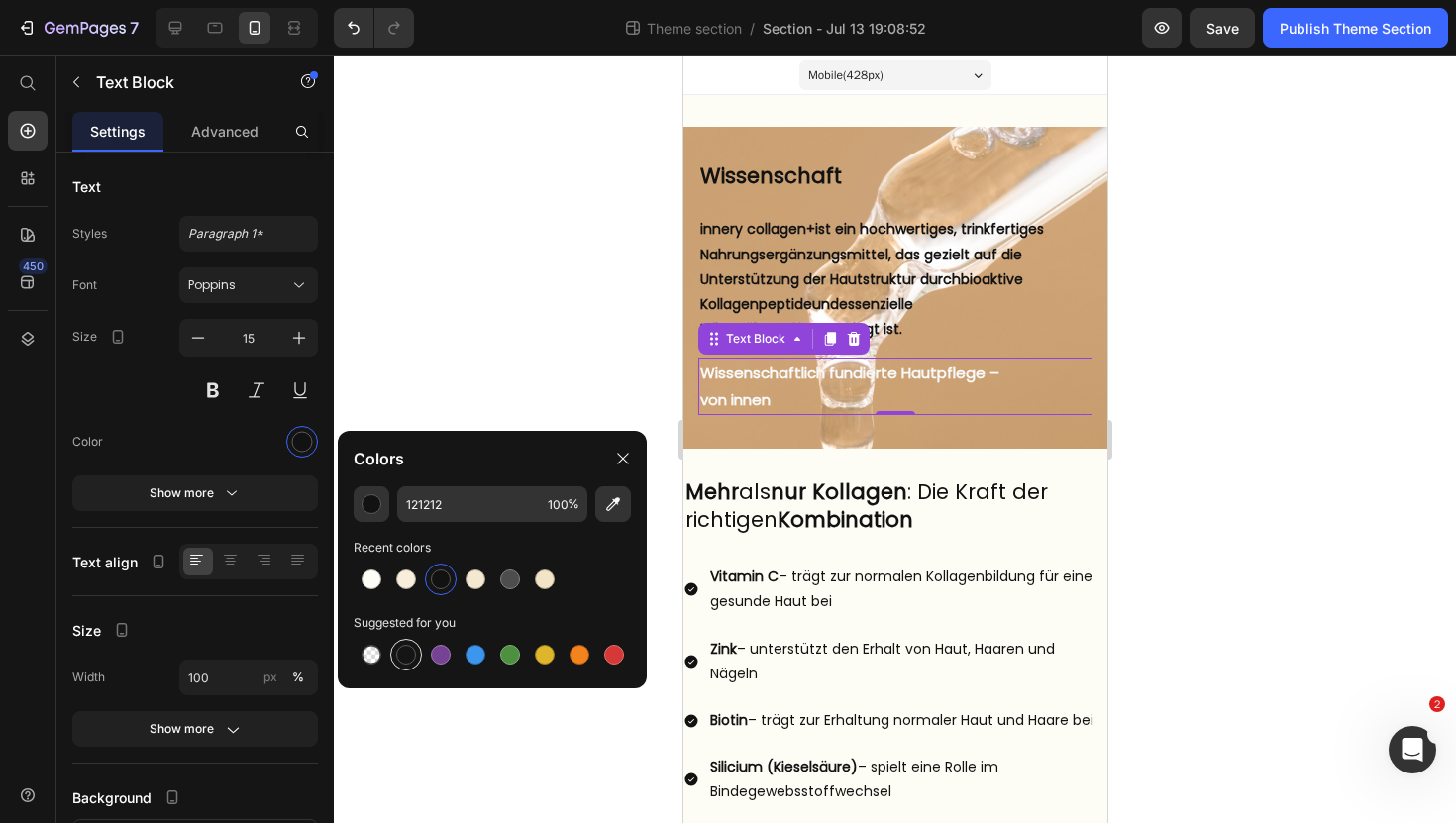 click at bounding box center [406, 655] 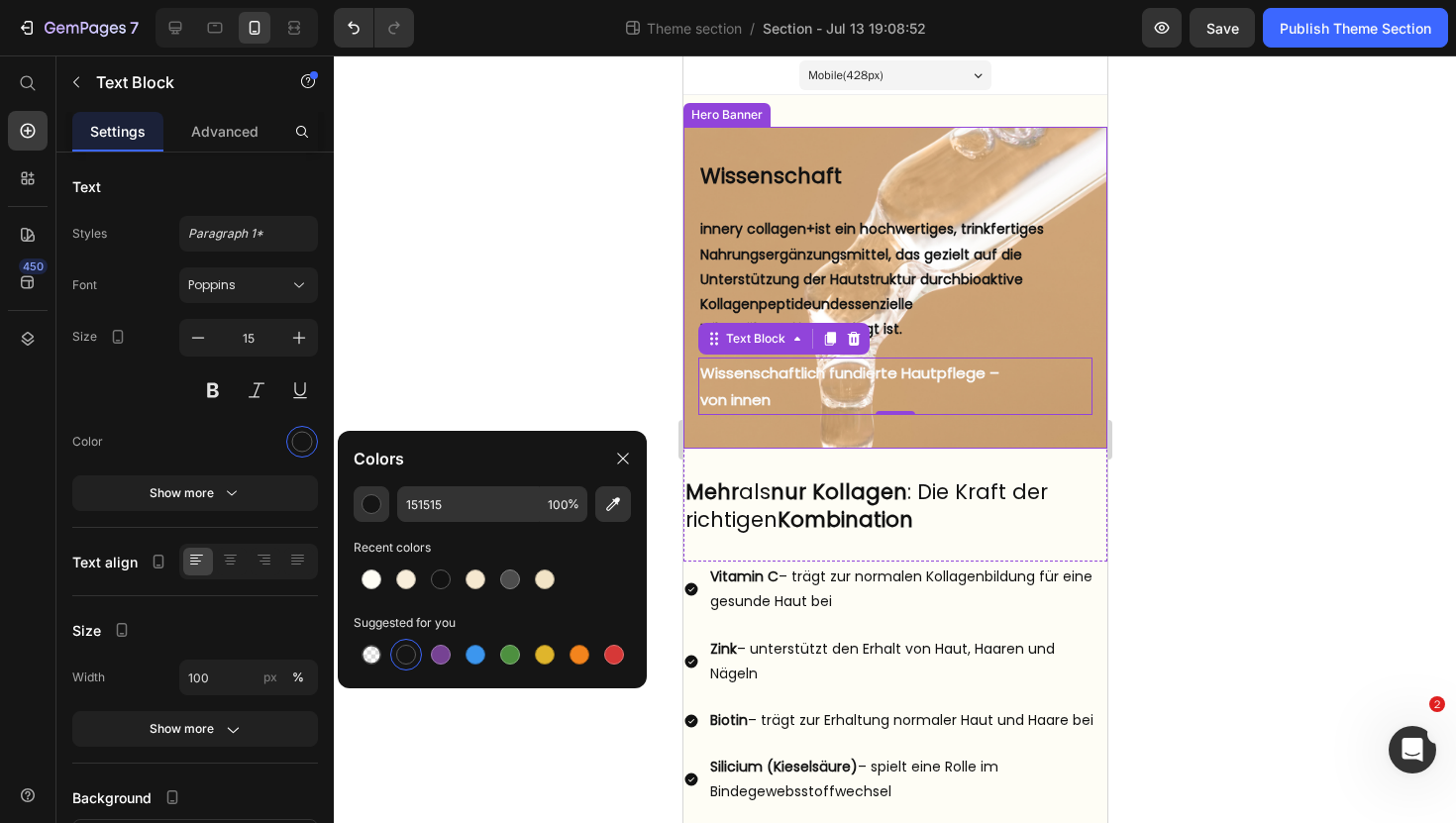 click 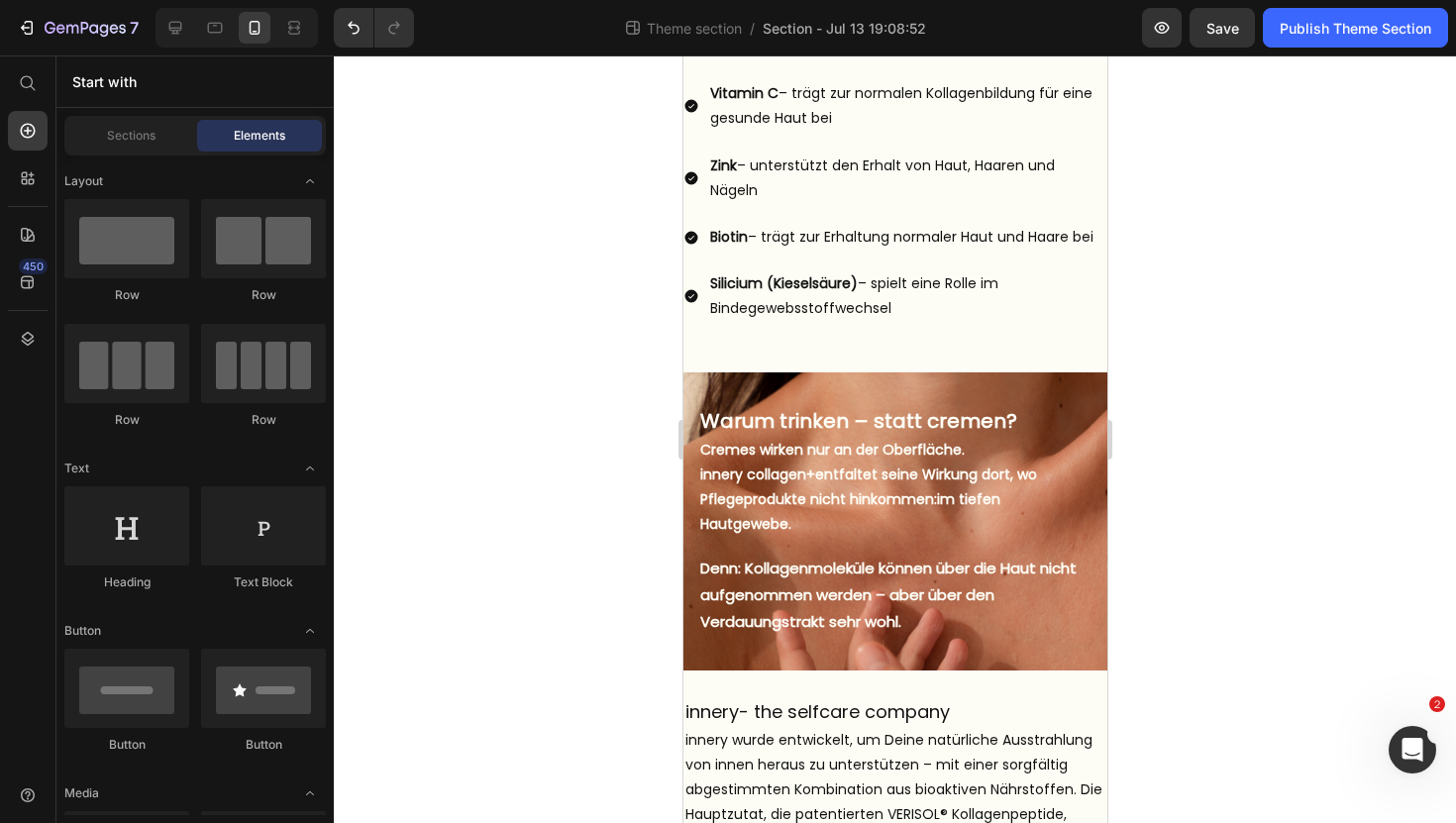 scroll, scrollTop: 529, scrollLeft: 0, axis: vertical 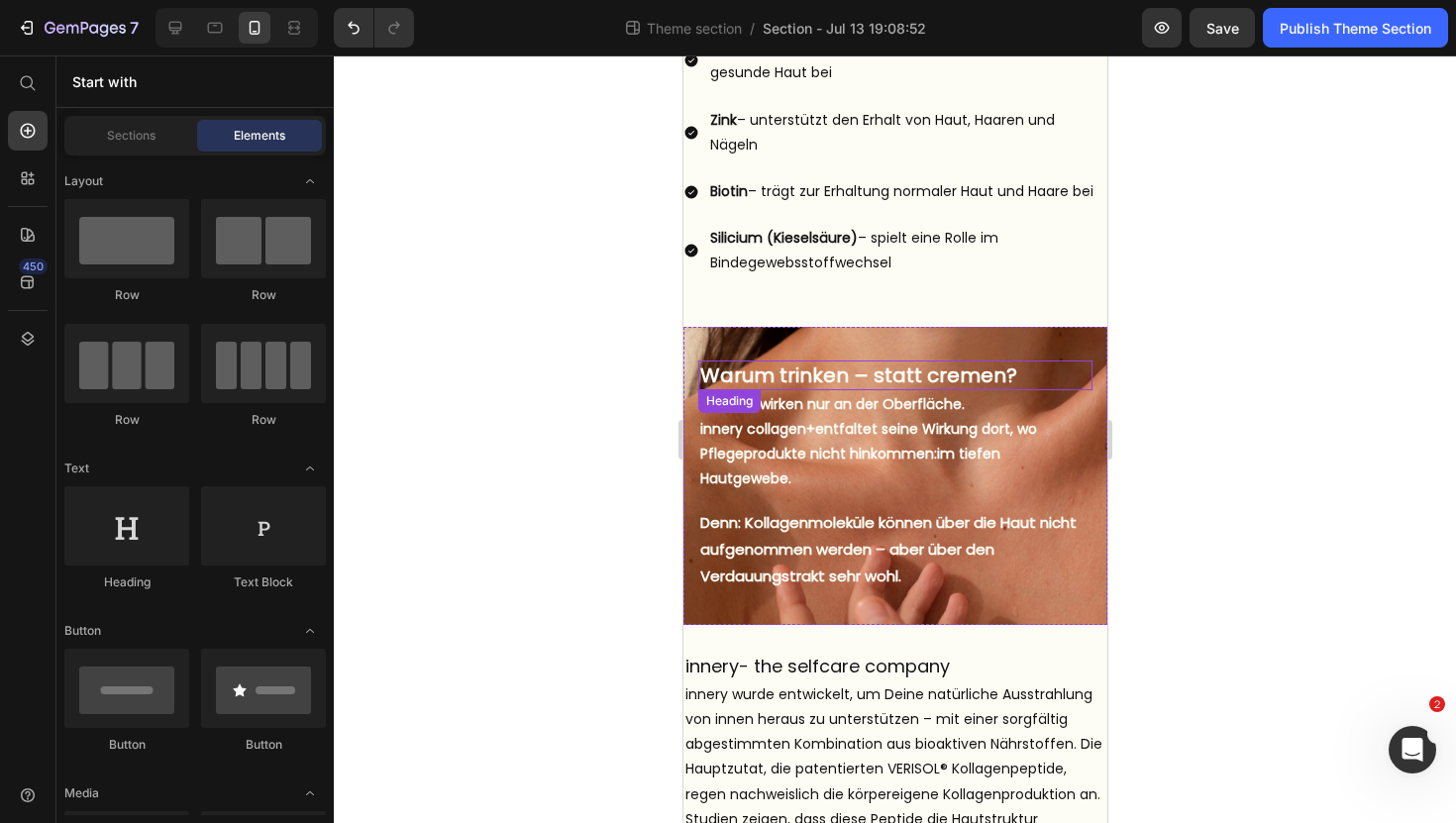 click on "Warum trinken – statt cremen?" at bounding box center (894, 375) 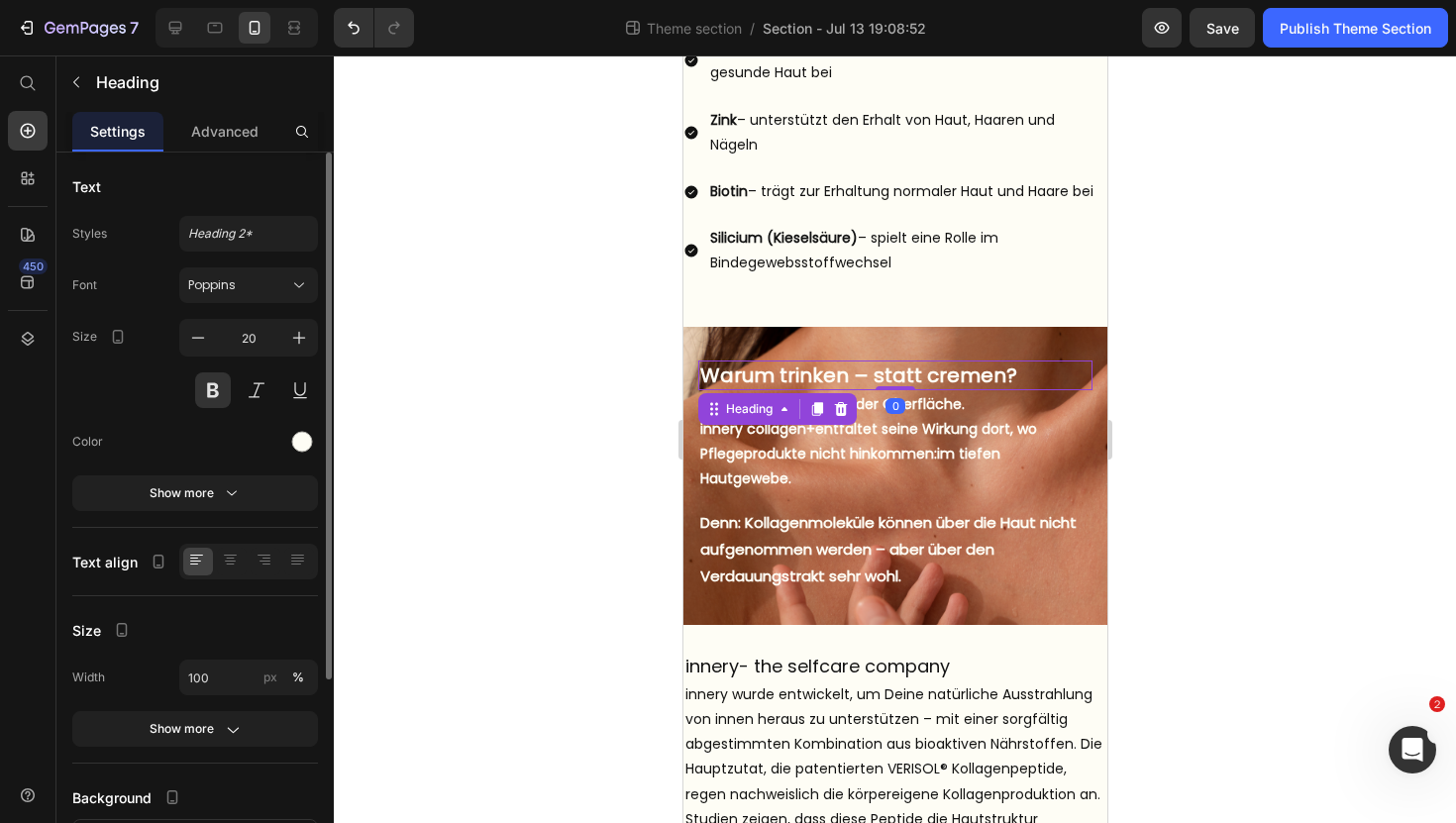 click at bounding box center [249, 442] 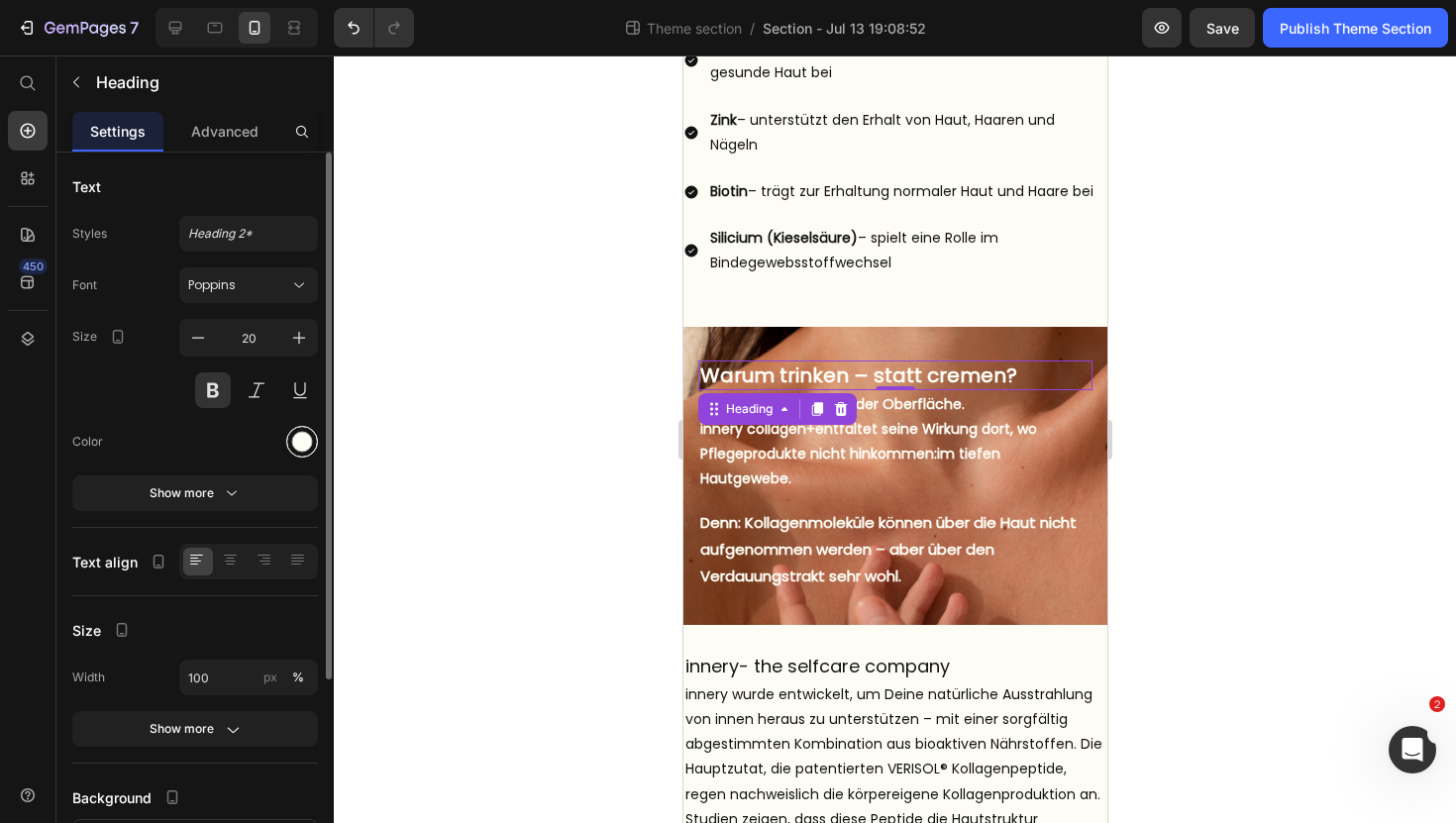 click at bounding box center (302, 442) 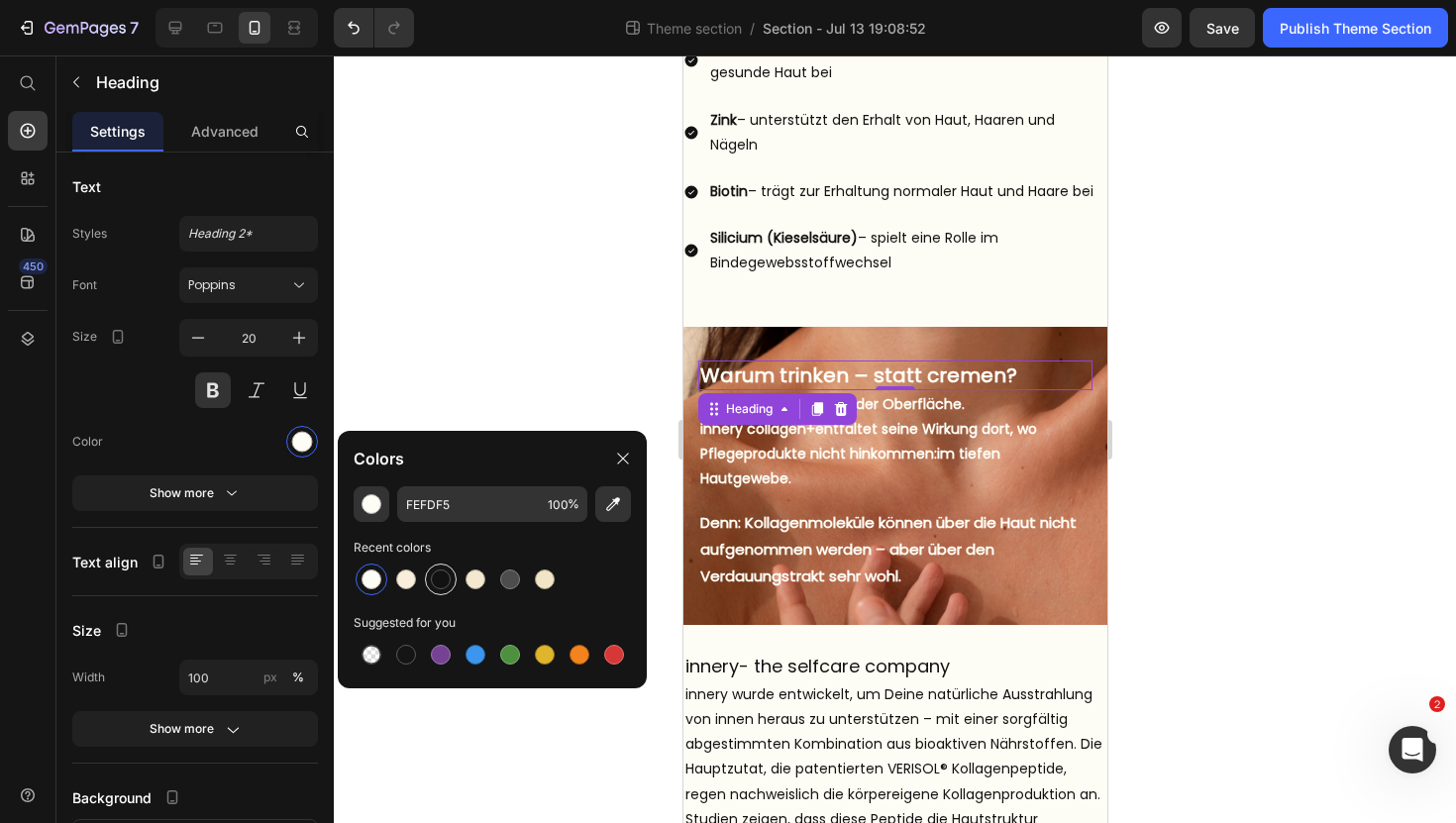 click at bounding box center (441, 579) 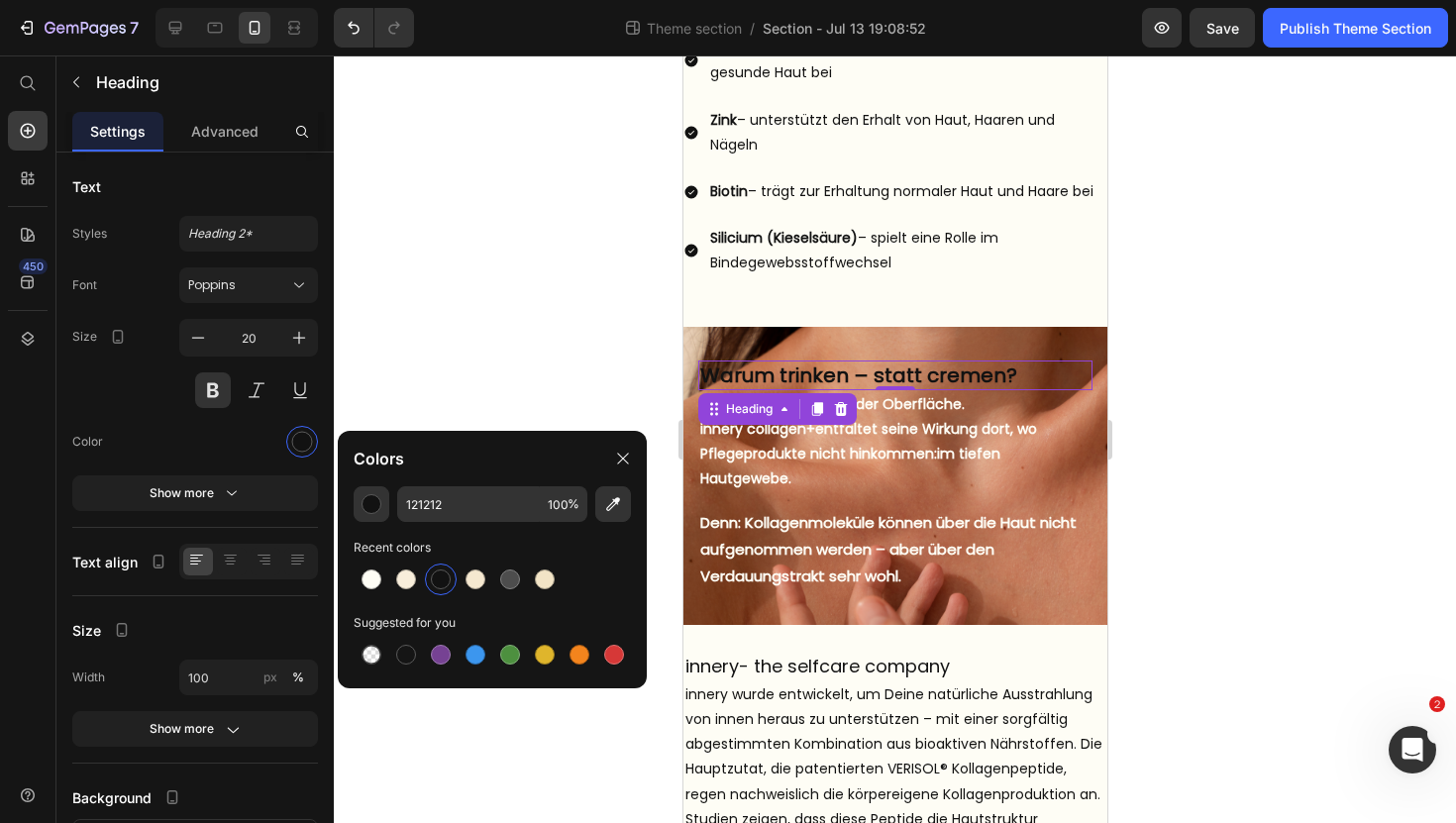 click 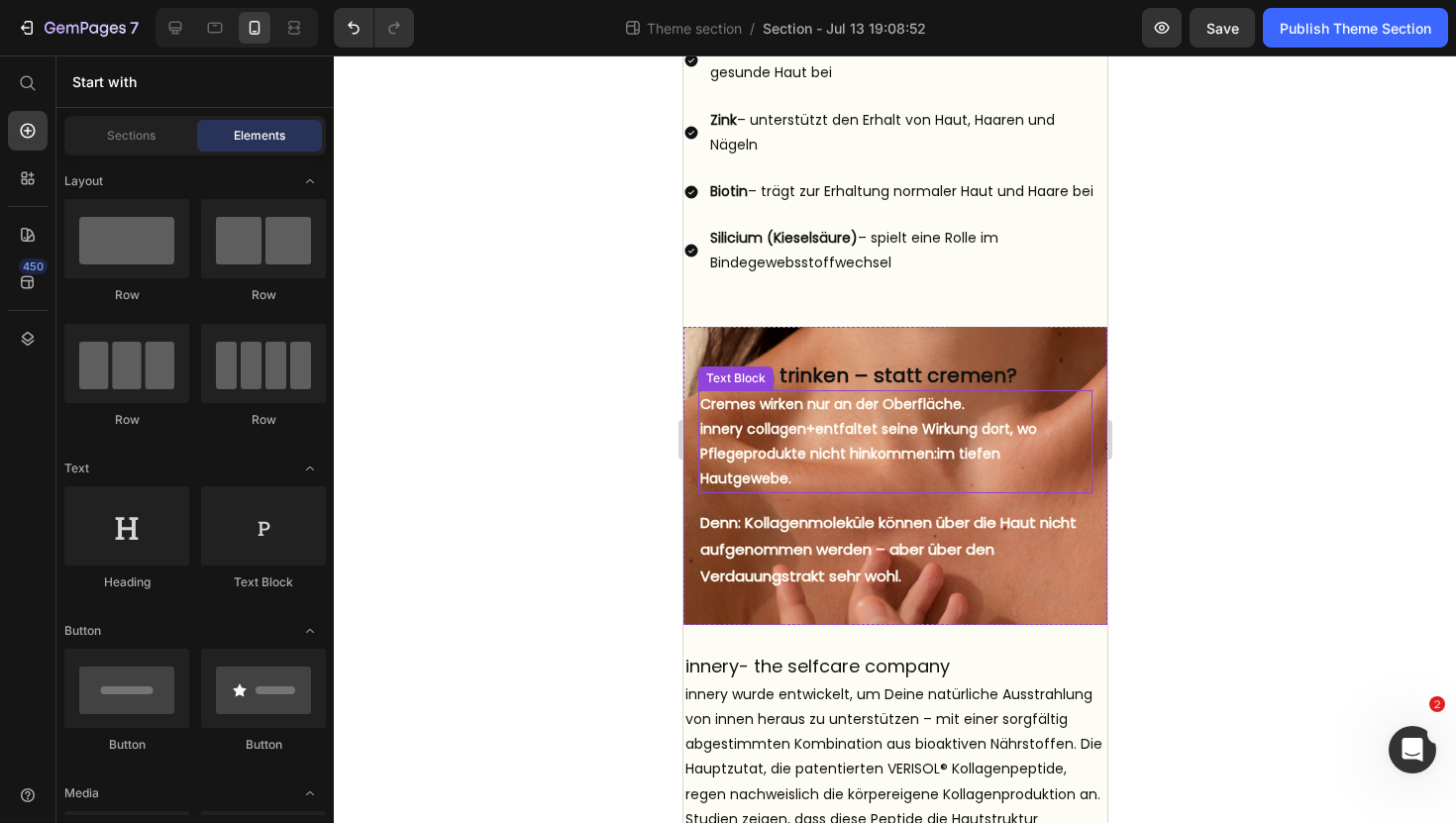 click on "Cremes wirken nur an der Oberfläche. innery collagen+  entfaltet seine Wirkung dort, wo Pflegeprodukte nicht hinkommen:  im tiefen Hautgewebe." at bounding box center [894, 442] 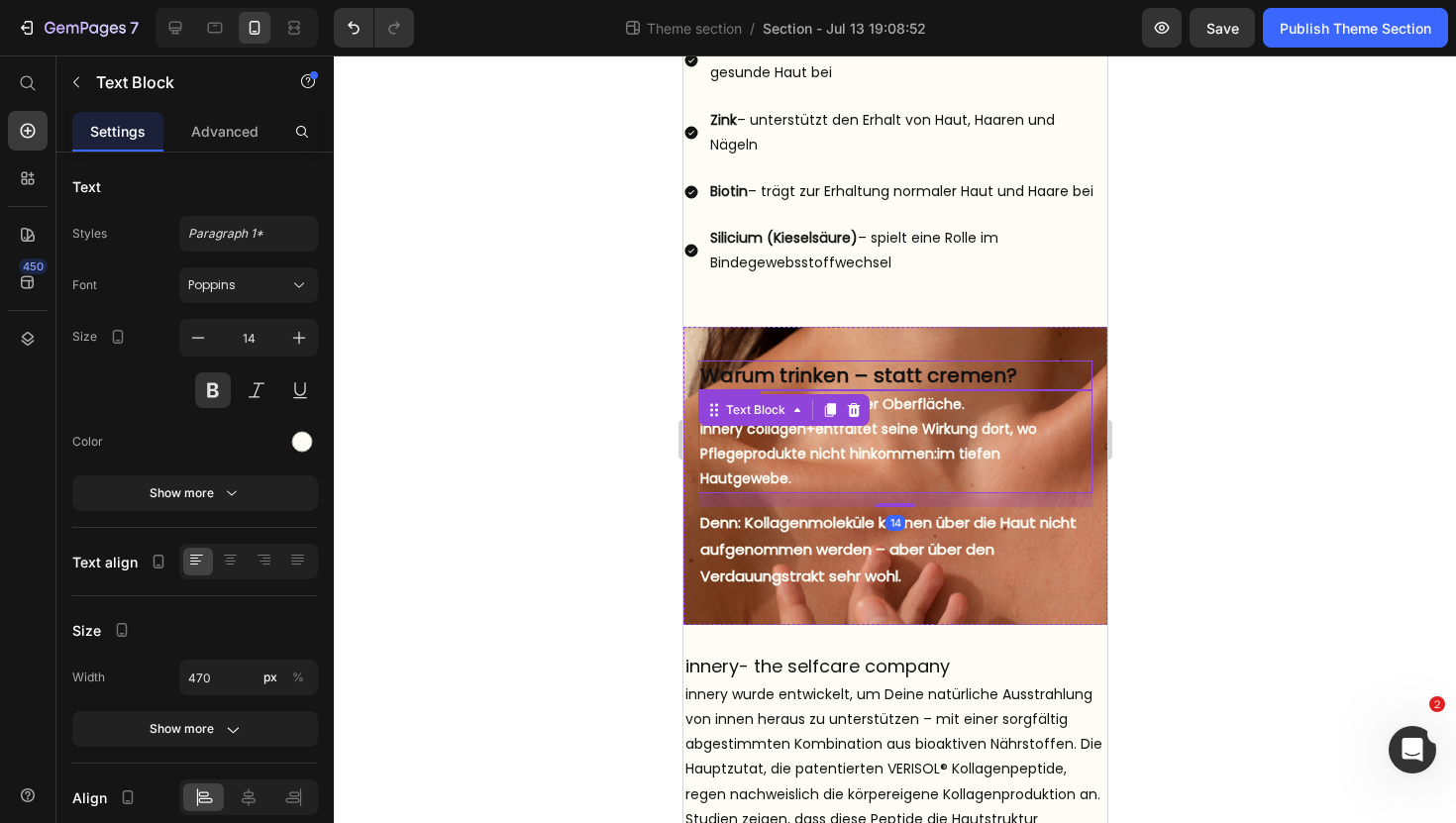 click on "Warum trinken – statt cremen?" at bounding box center [894, 375] 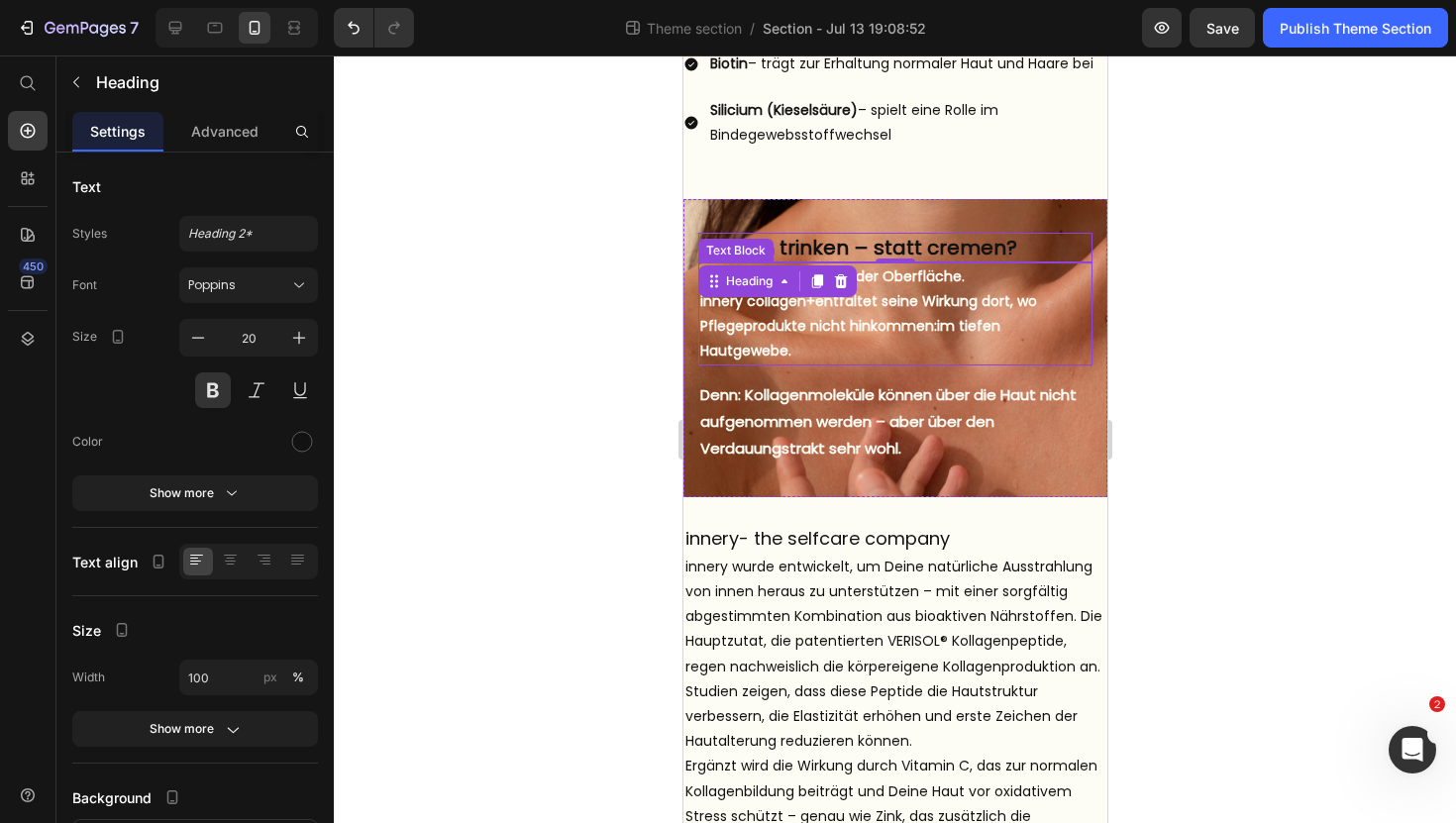 scroll, scrollTop: 0, scrollLeft: 0, axis: both 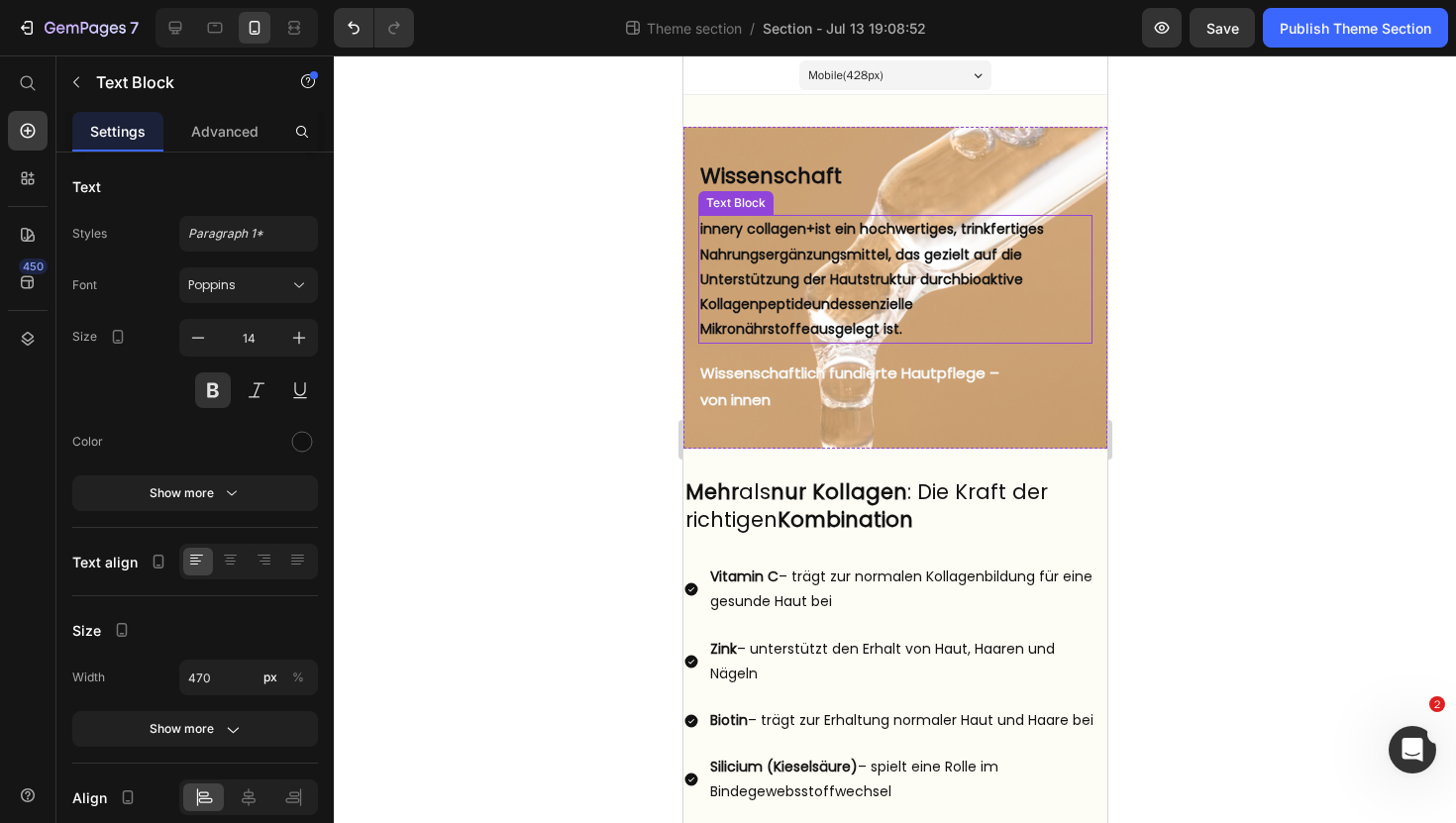 click on "essenzielle Mikronährstoffe" at bounding box center [805, 316] 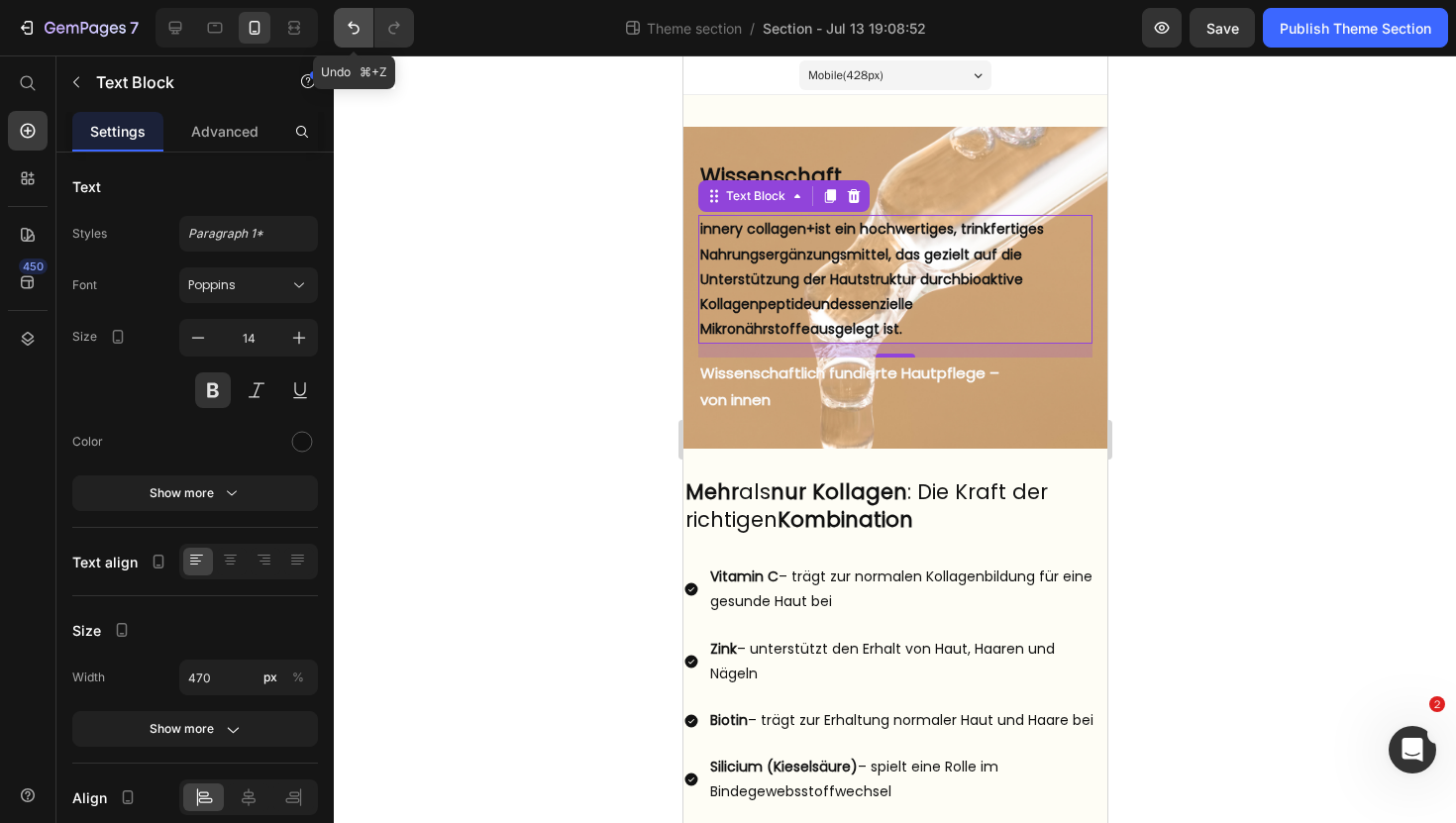 click 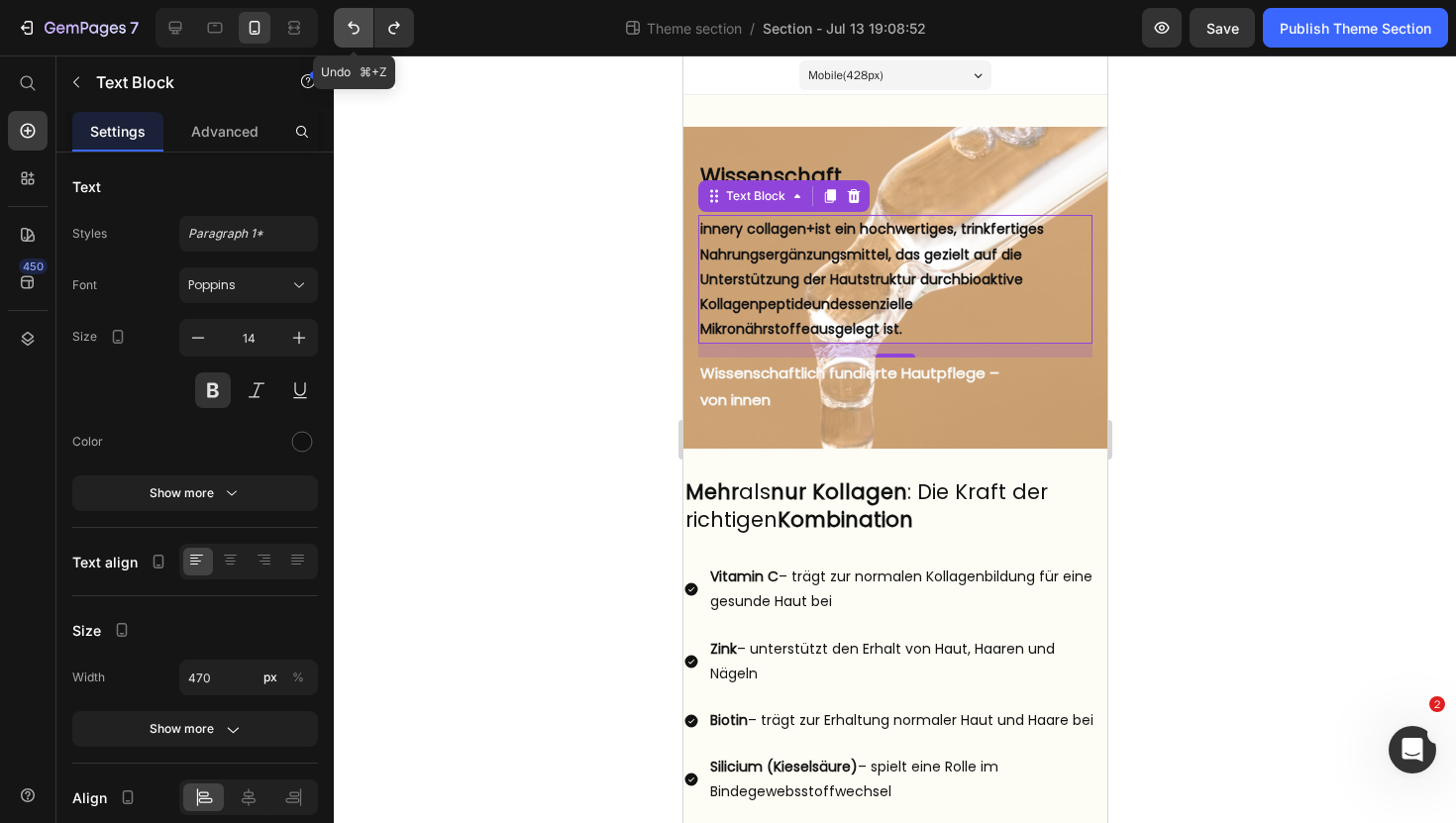click 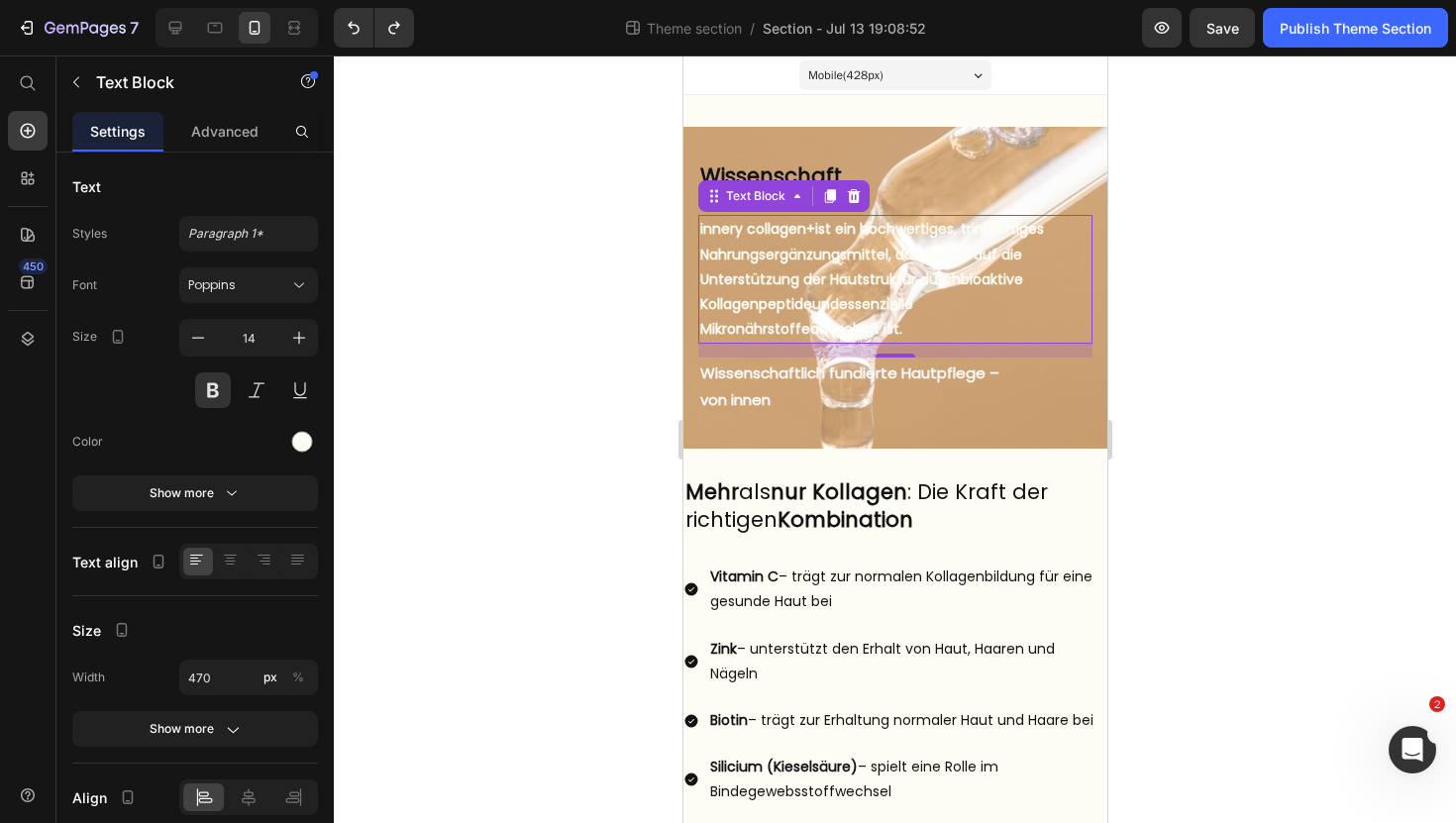 click 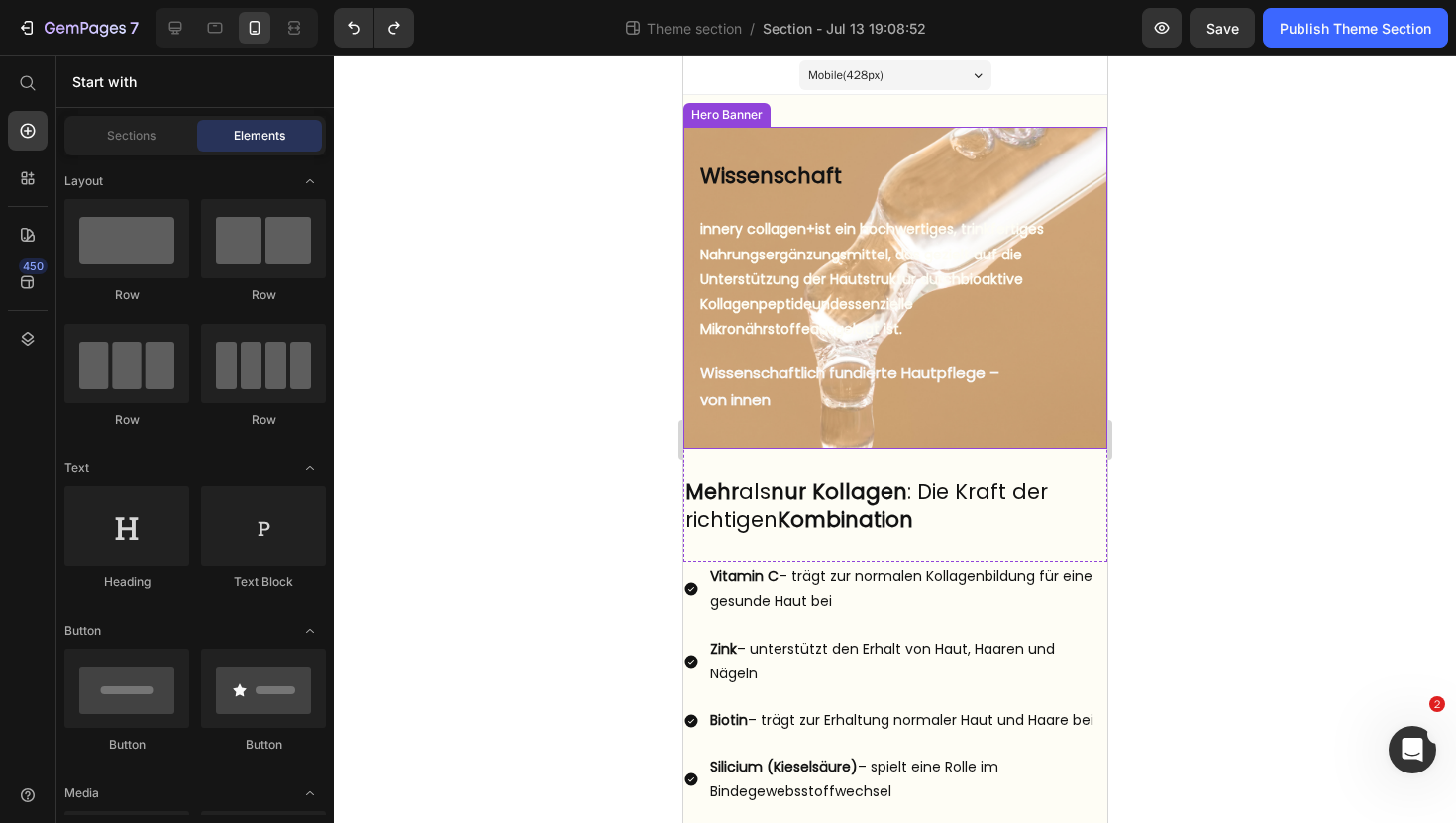 click on "Wissenschaft Heading But I must explain to you how all this mistaken idea of denouncing pleasure and praising pain was born and I will give you a complete account of the system, and expound the actual teachings of the great explorer Text Block Explore now Button At vero eos et accusamus et iusto odio benefits Text Block innery collagen+  ist ein hochwertiges, trinkfertiges Nahrungsergänzungsmittel, das gezielt auf die Unterstützung der Hautstruktur durch  bioaktive Kollagenpeptide  und  essenzielle Mikronährstoffe  ausgelegt ist. Text Block Wissenschaftlich fundierte Hautpflege –  von innen Text Block" at bounding box center (894, 287) 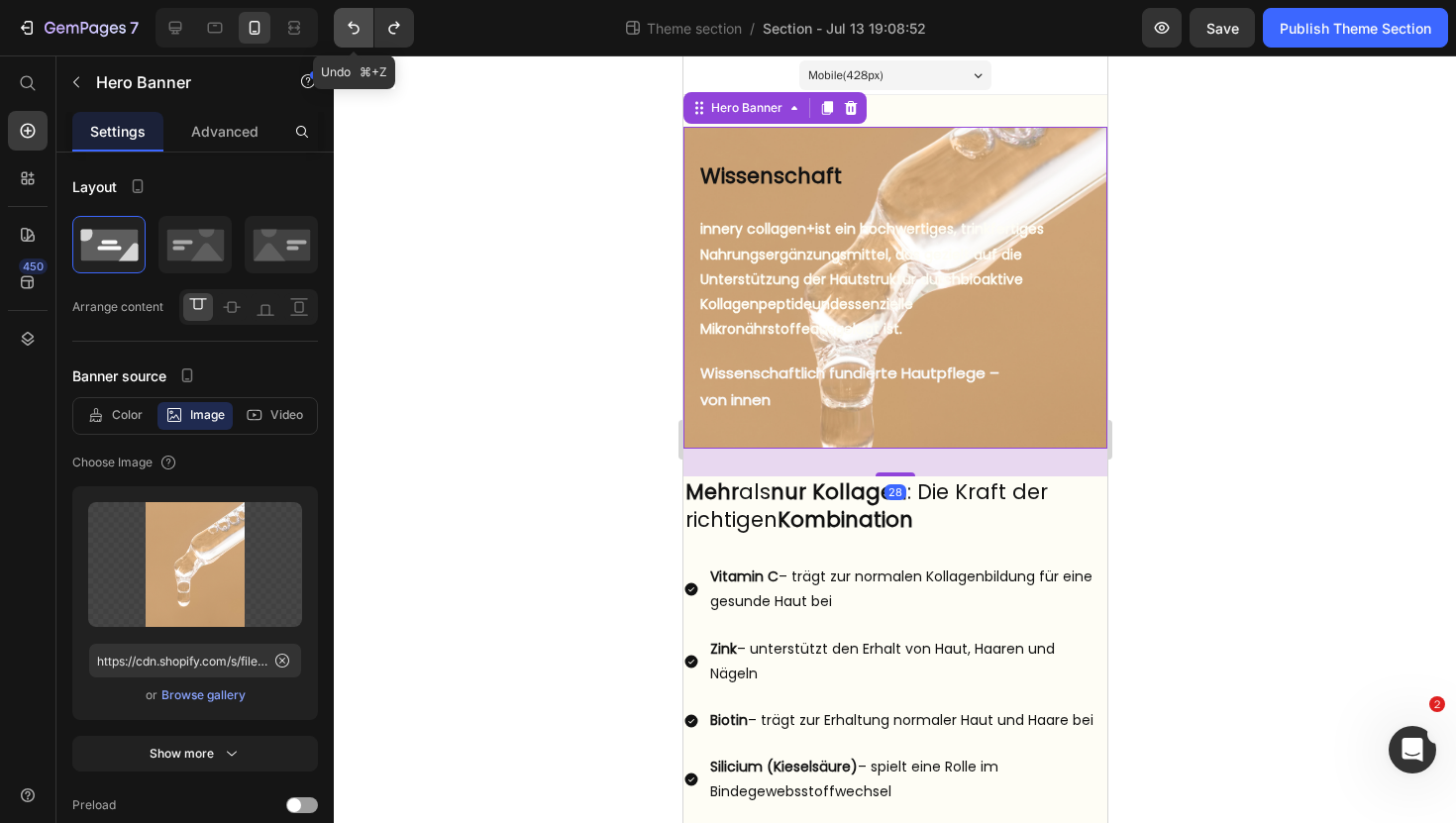 click 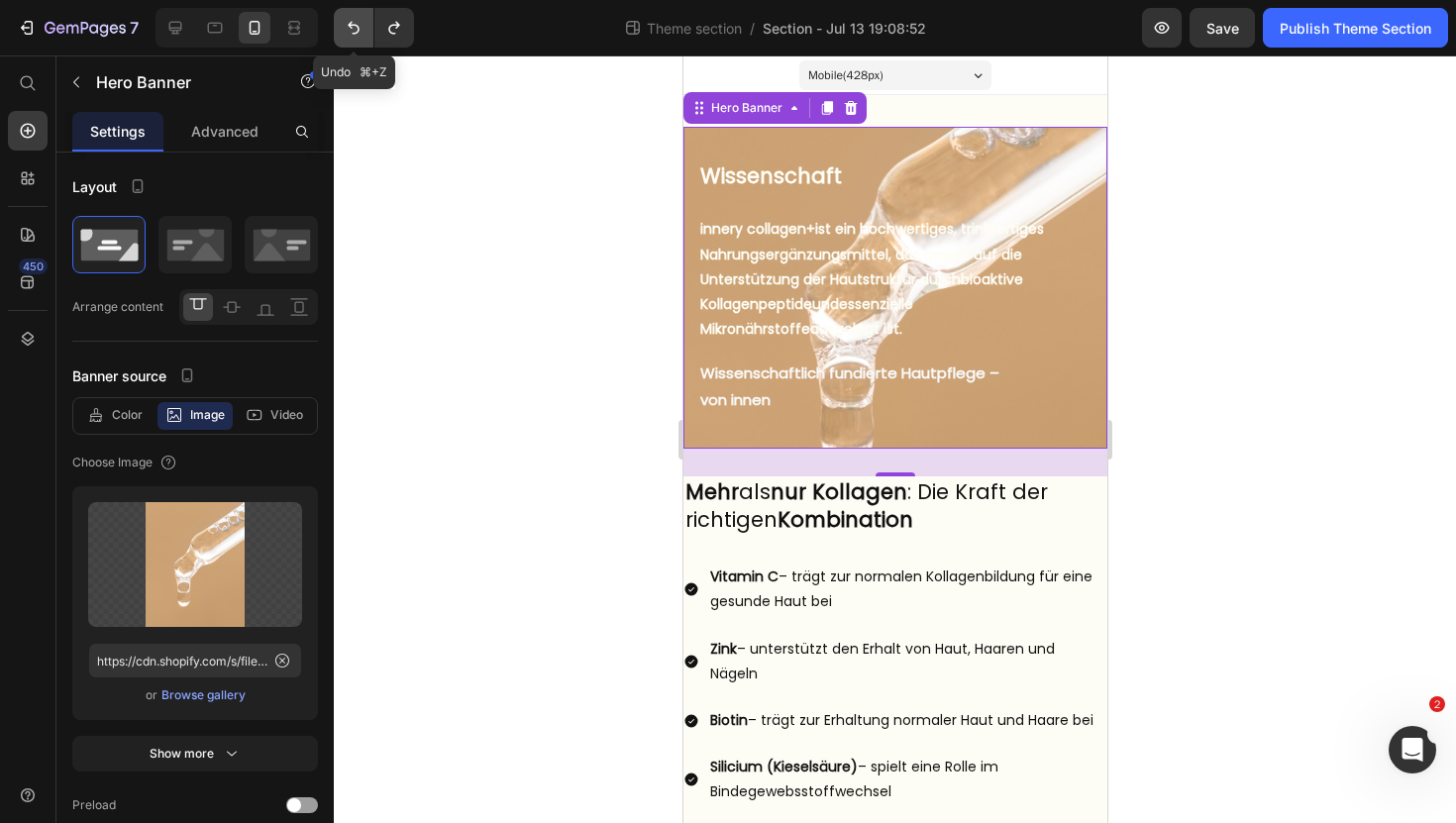 click 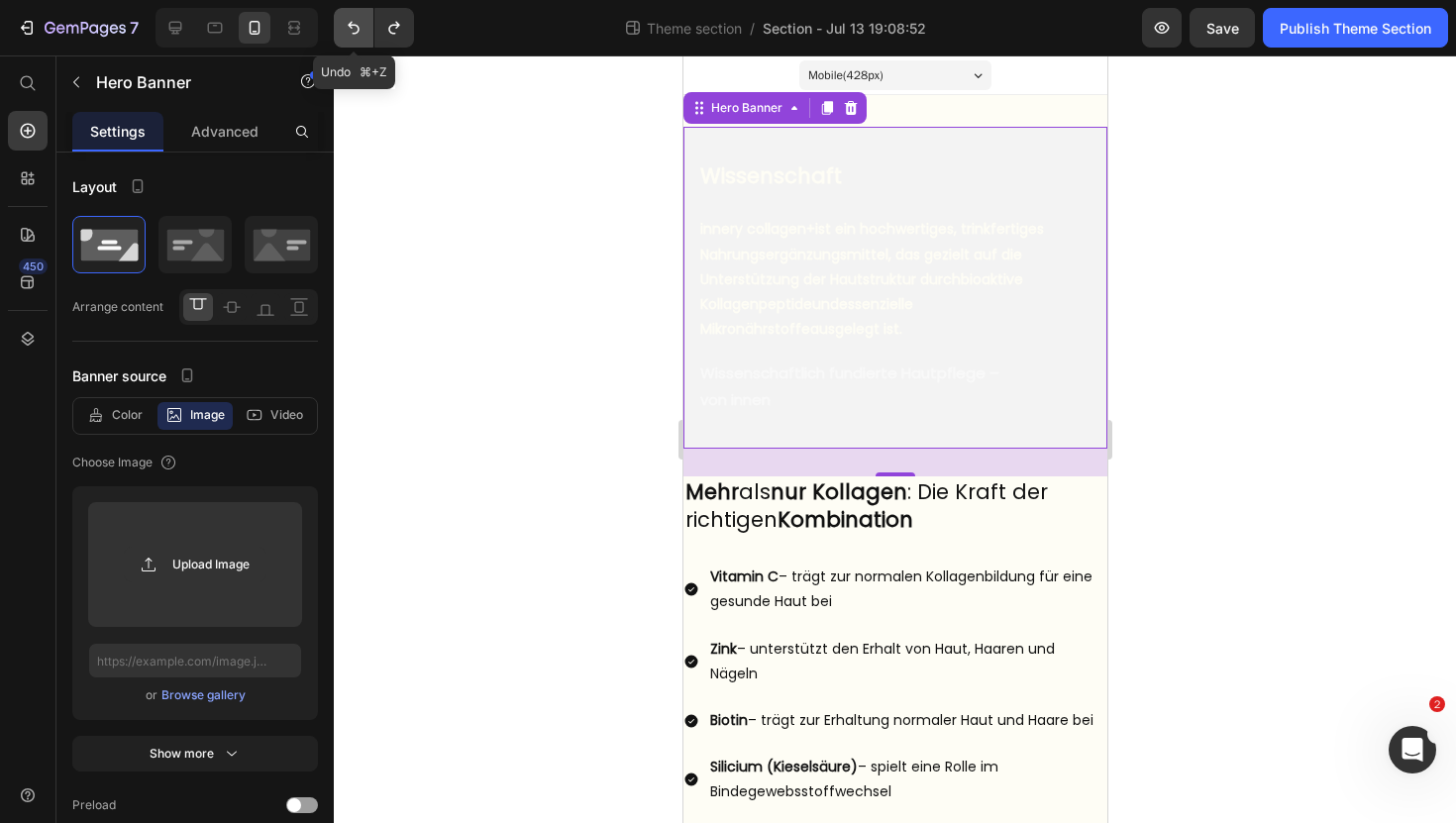 click 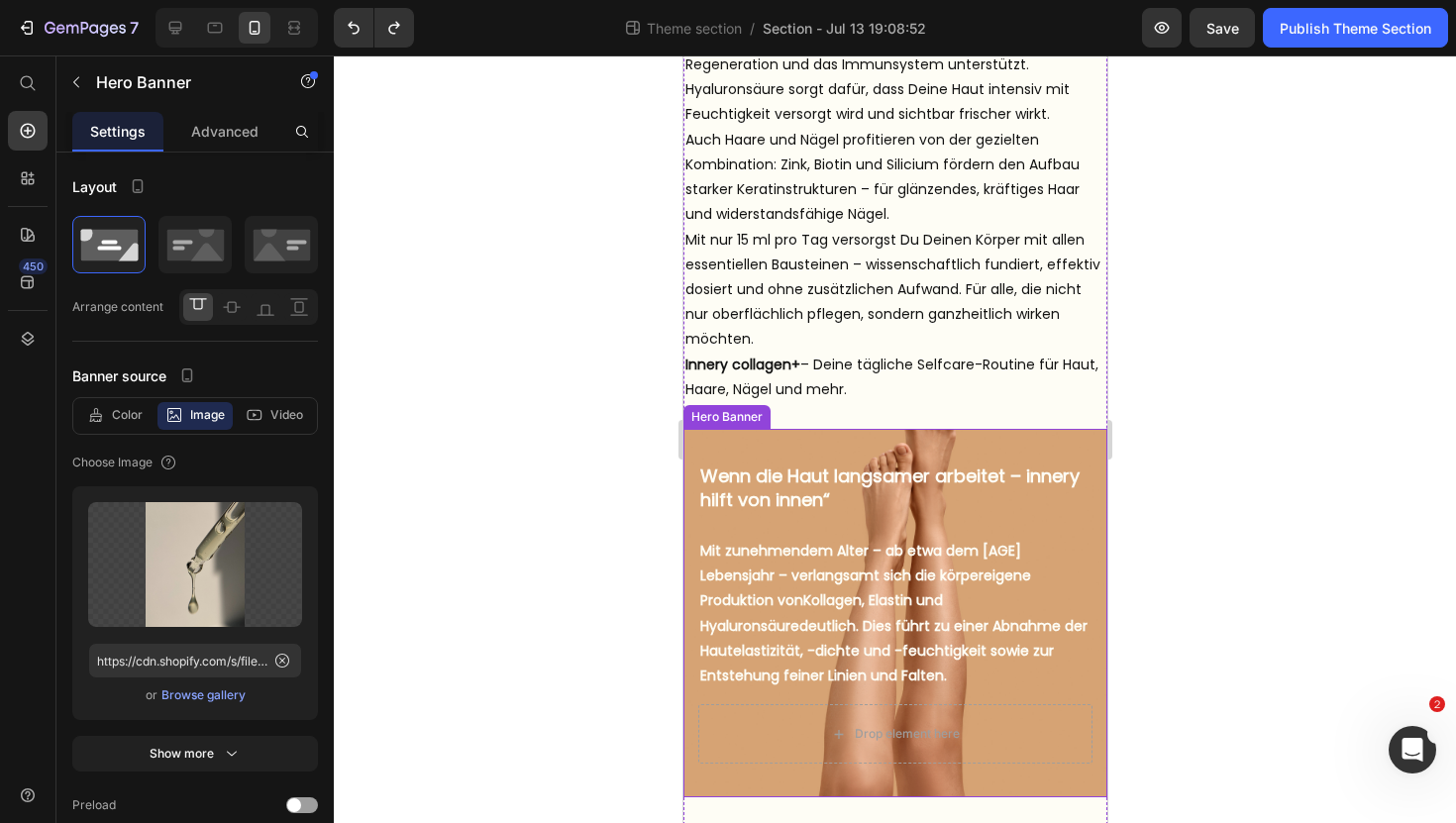 scroll, scrollTop: 1705, scrollLeft: 0, axis: vertical 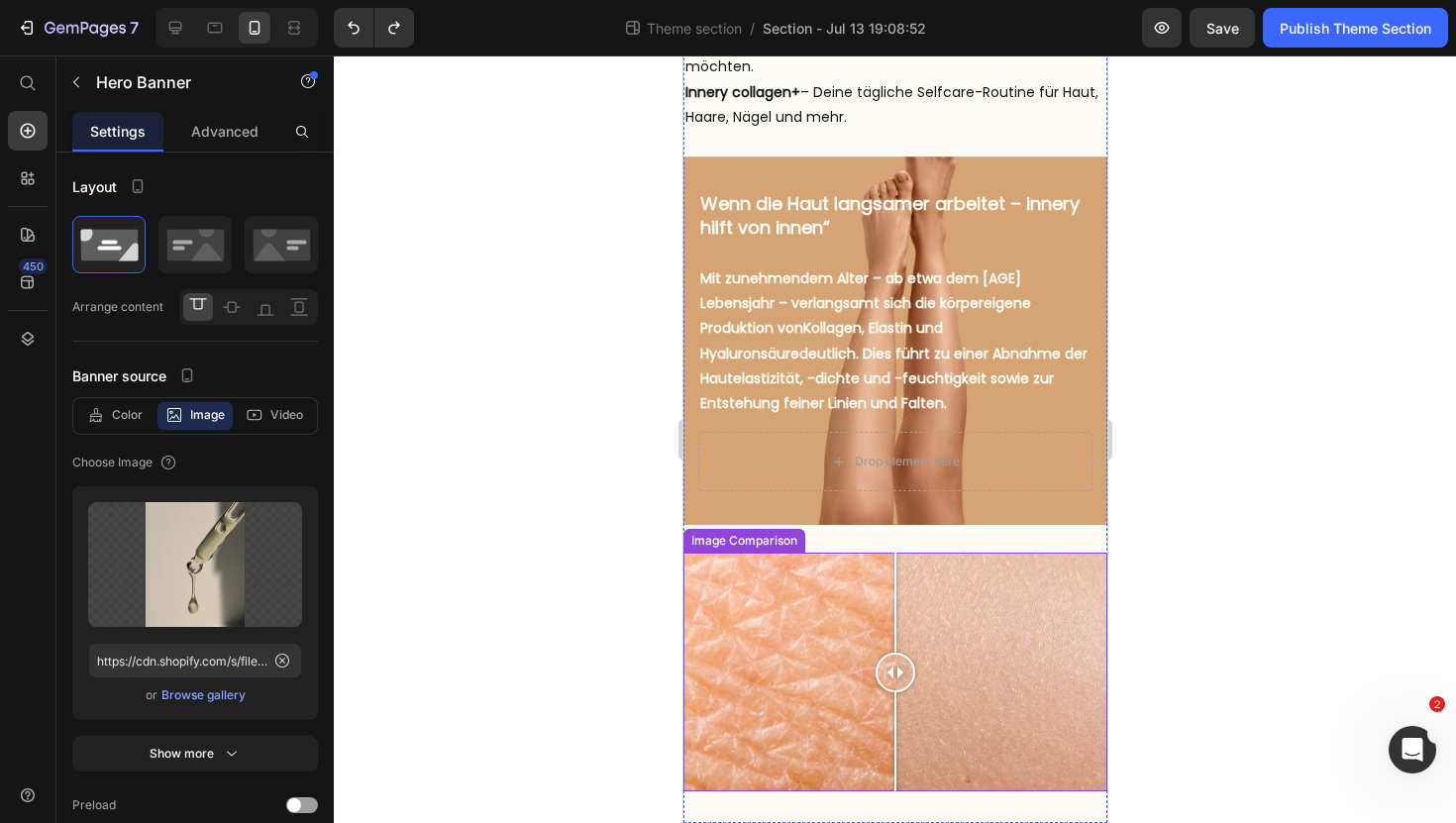 click at bounding box center (894, 672) 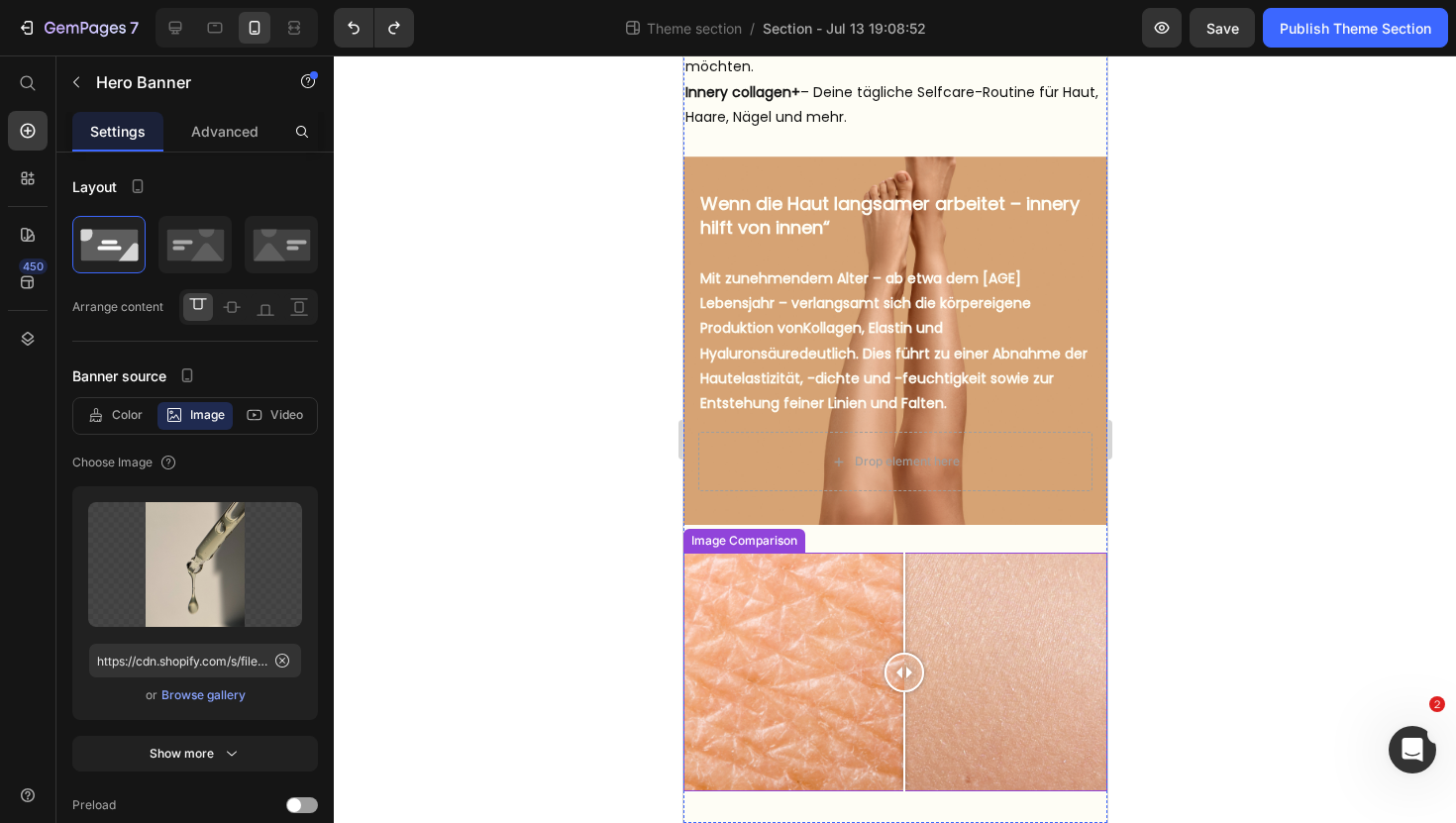 click at bounding box center [903, 672] 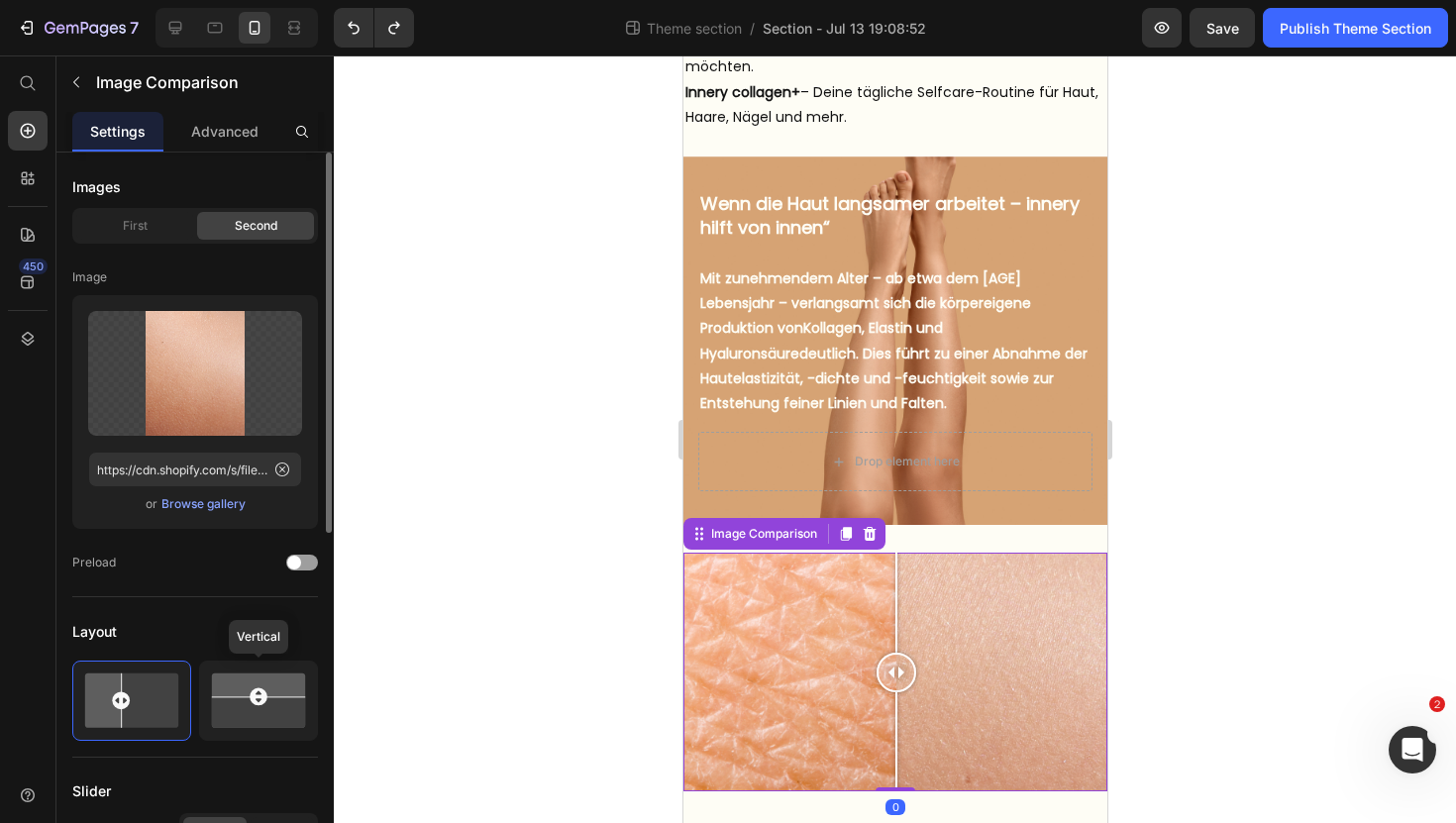 click 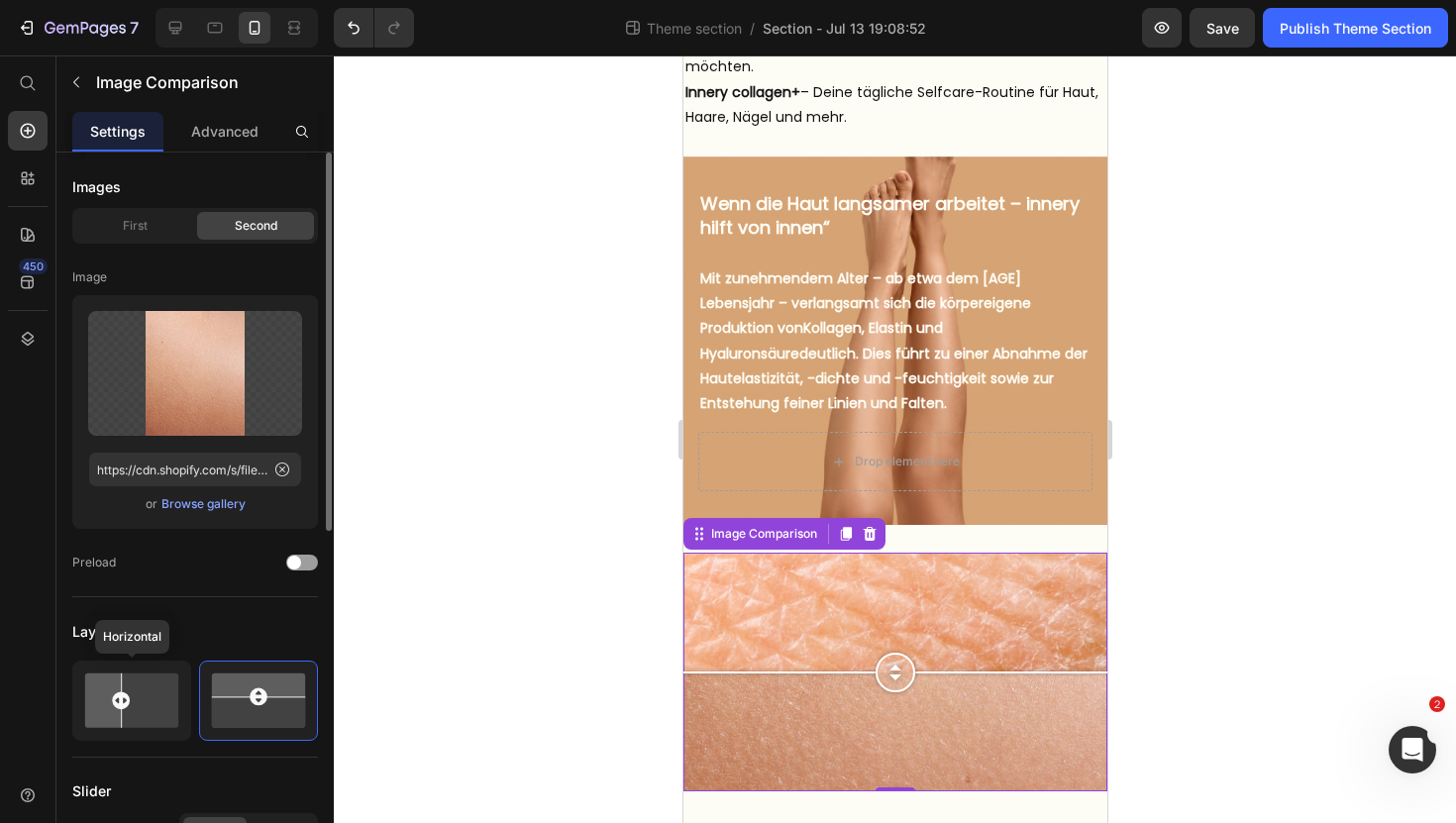 click 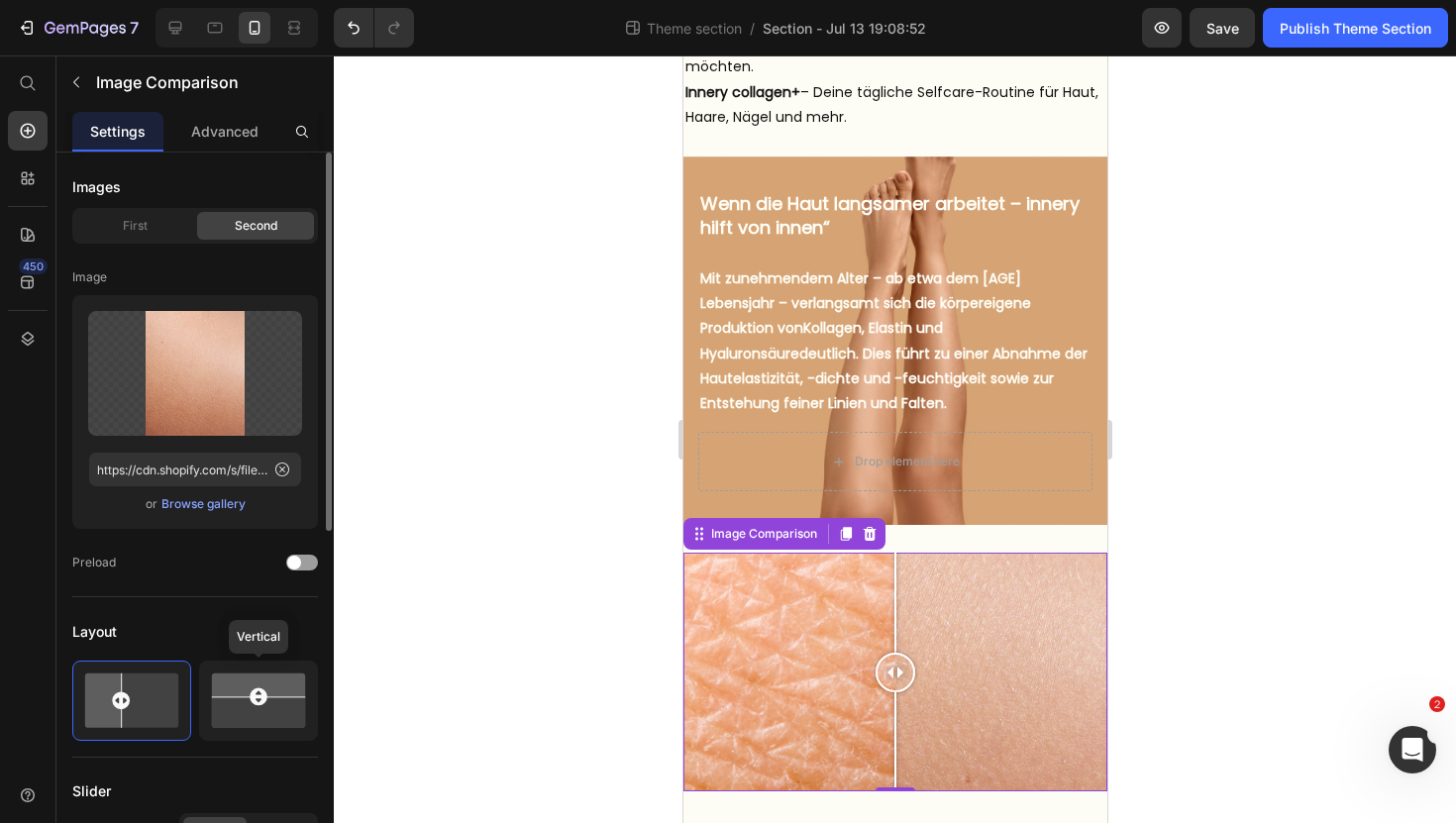 click 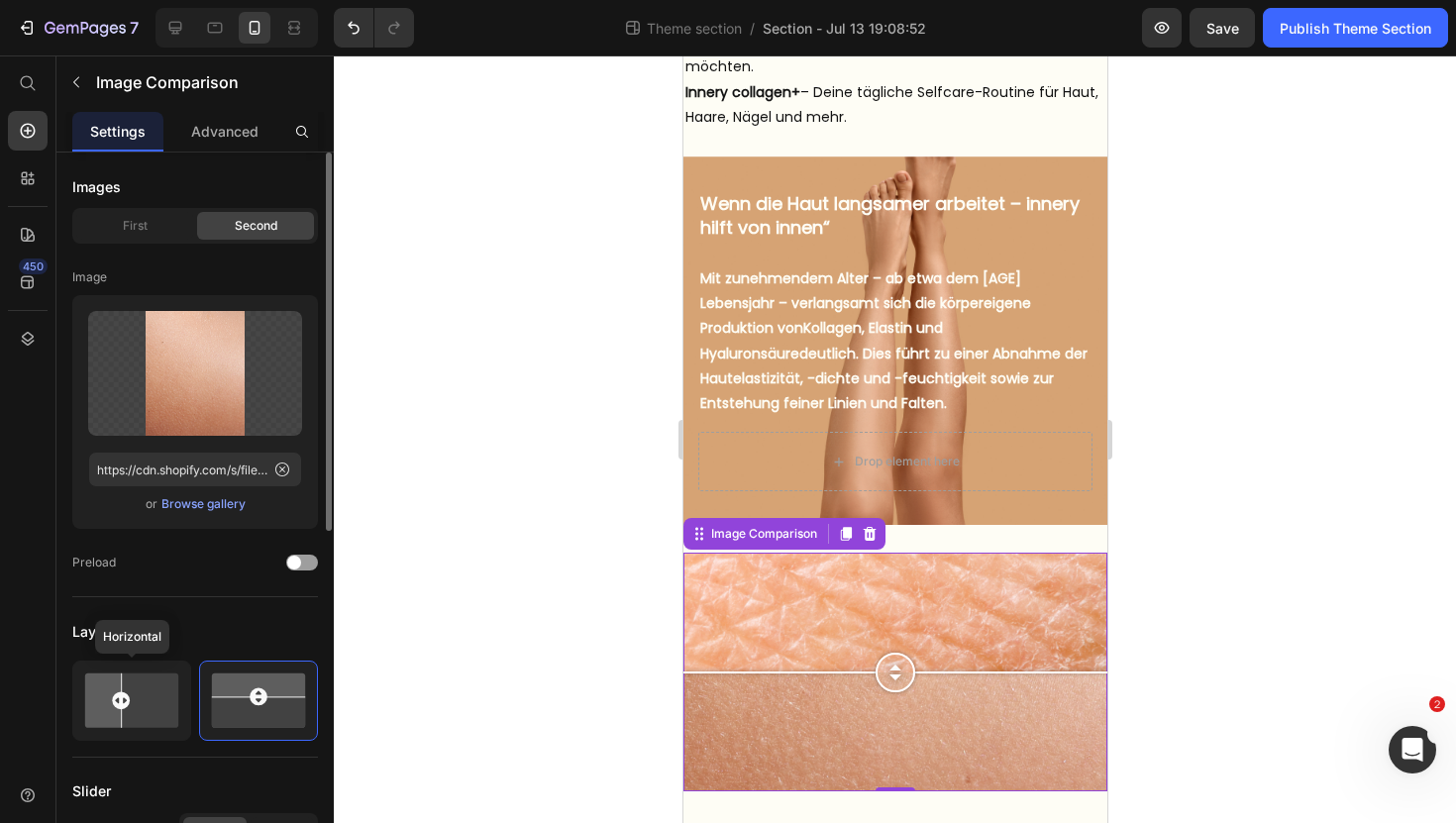 click 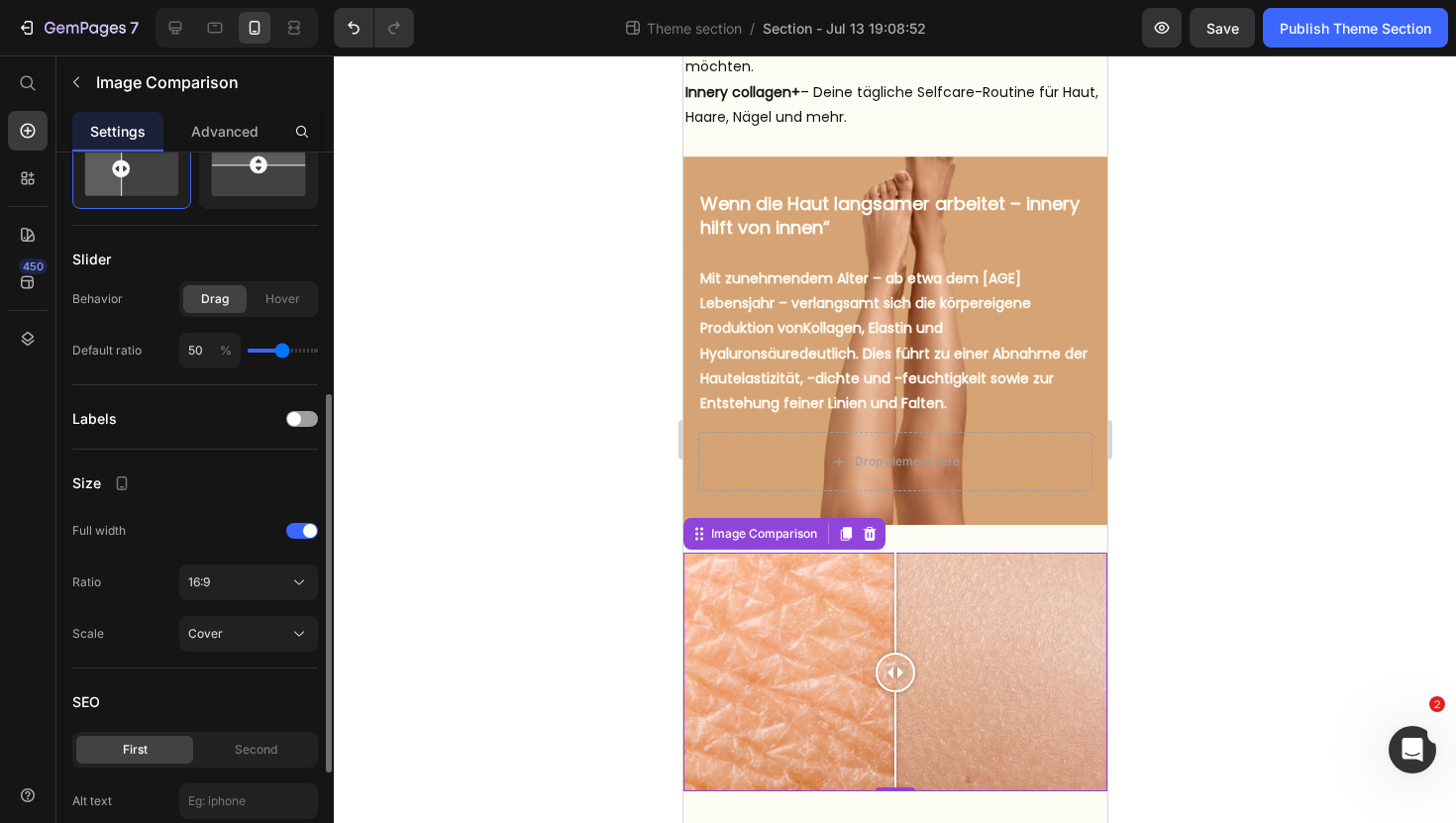 scroll, scrollTop: 566, scrollLeft: 0, axis: vertical 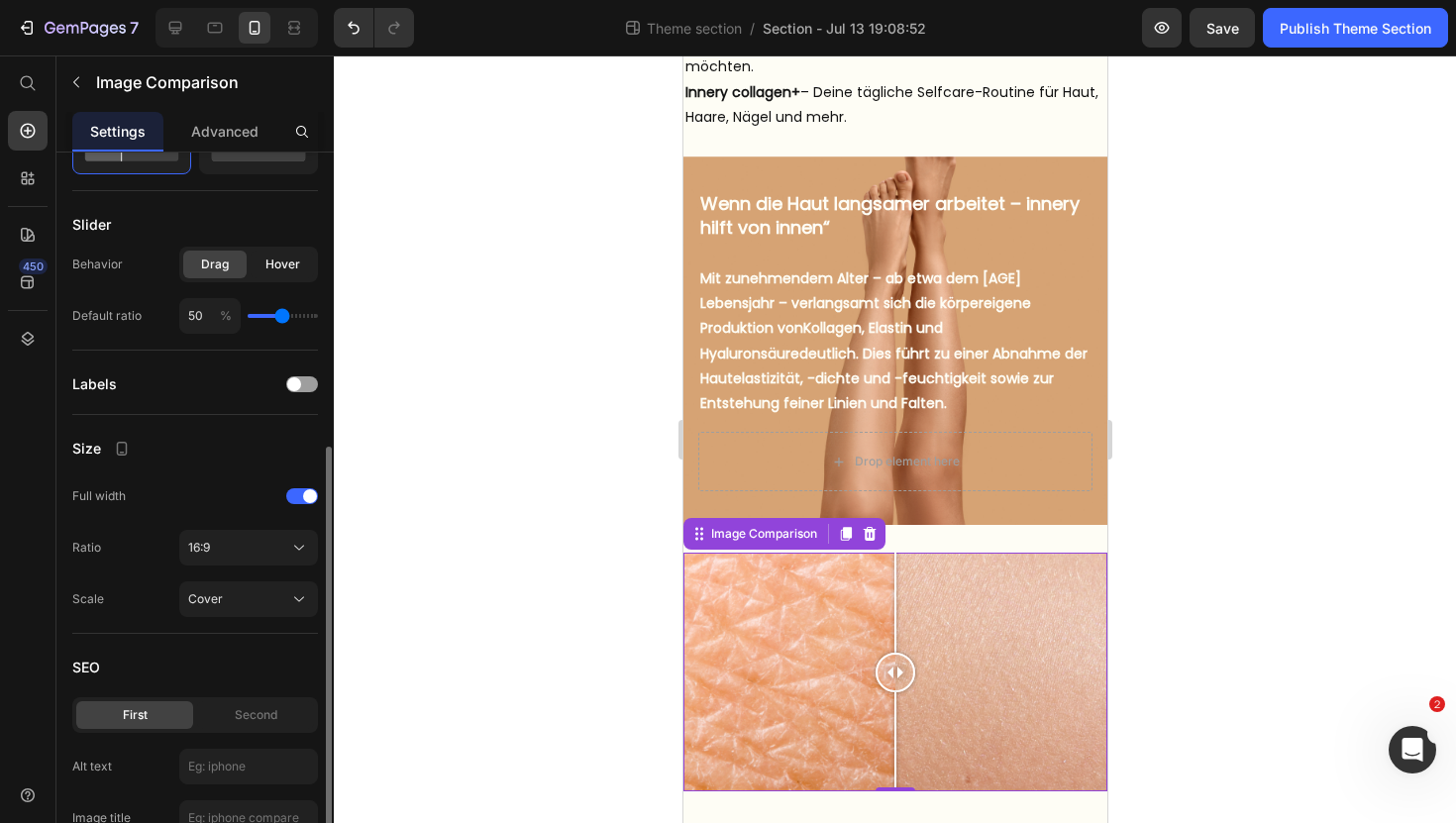 click on "Hover" 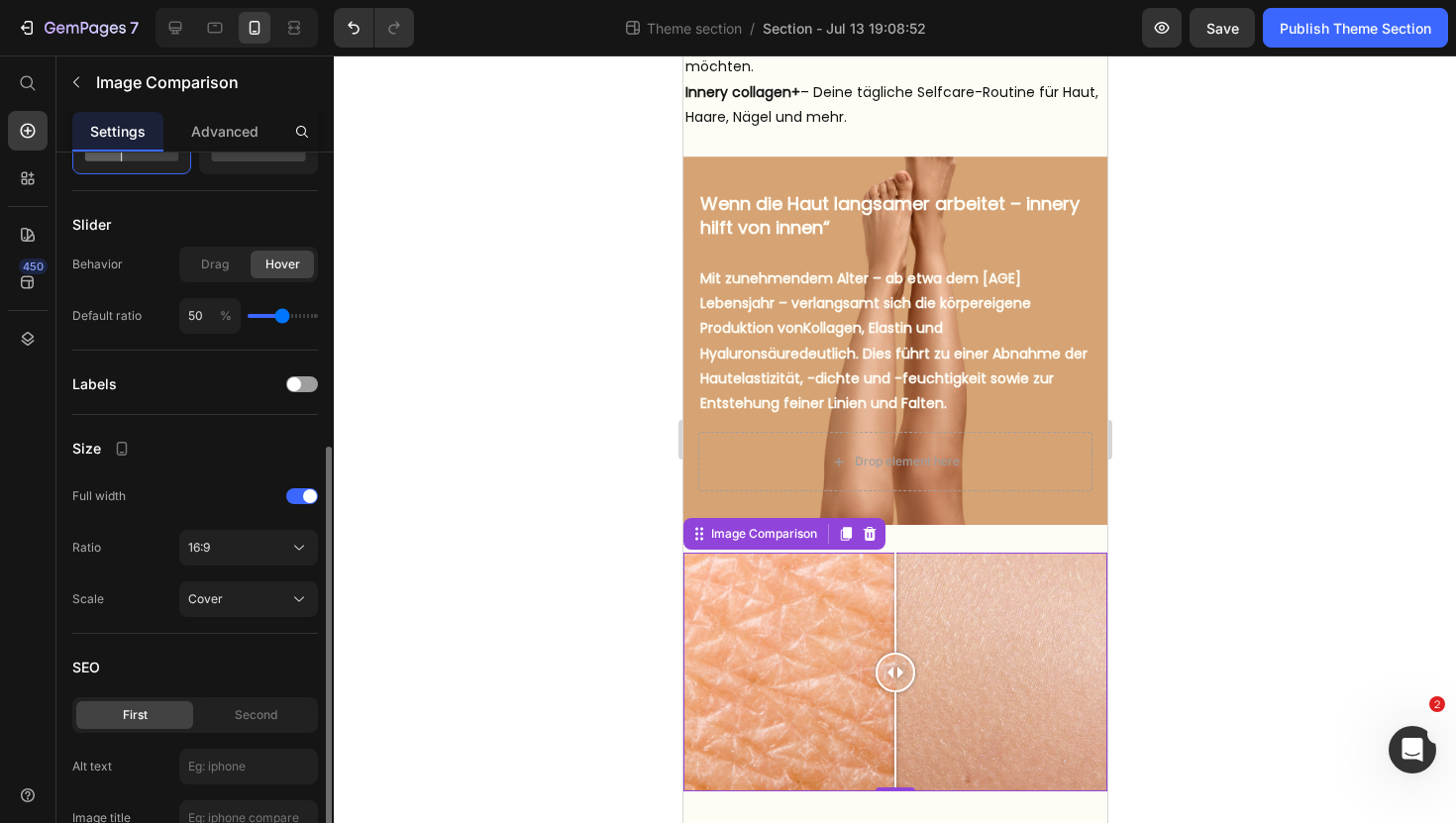 click on "Hover" 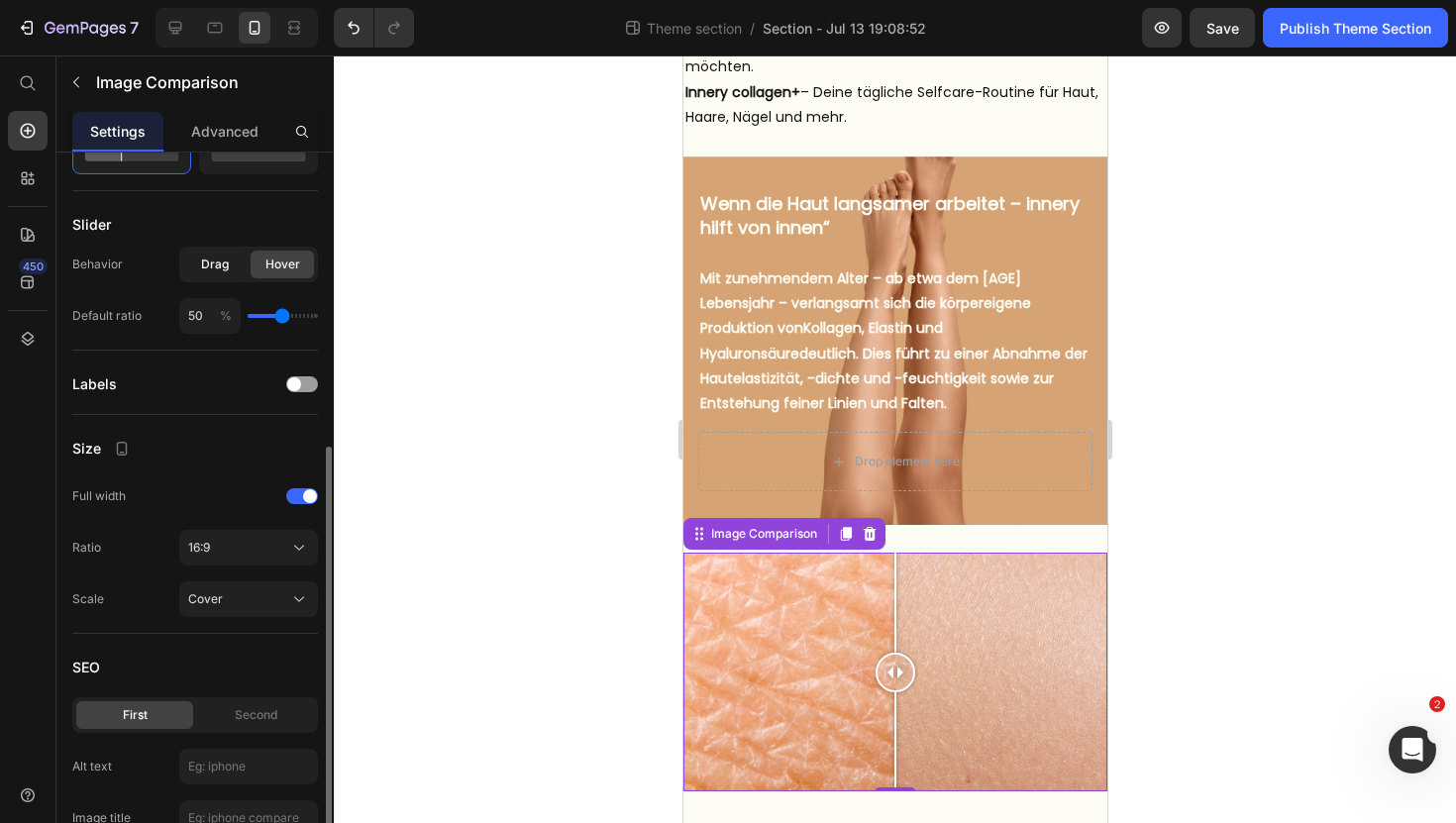 click on "Drag" 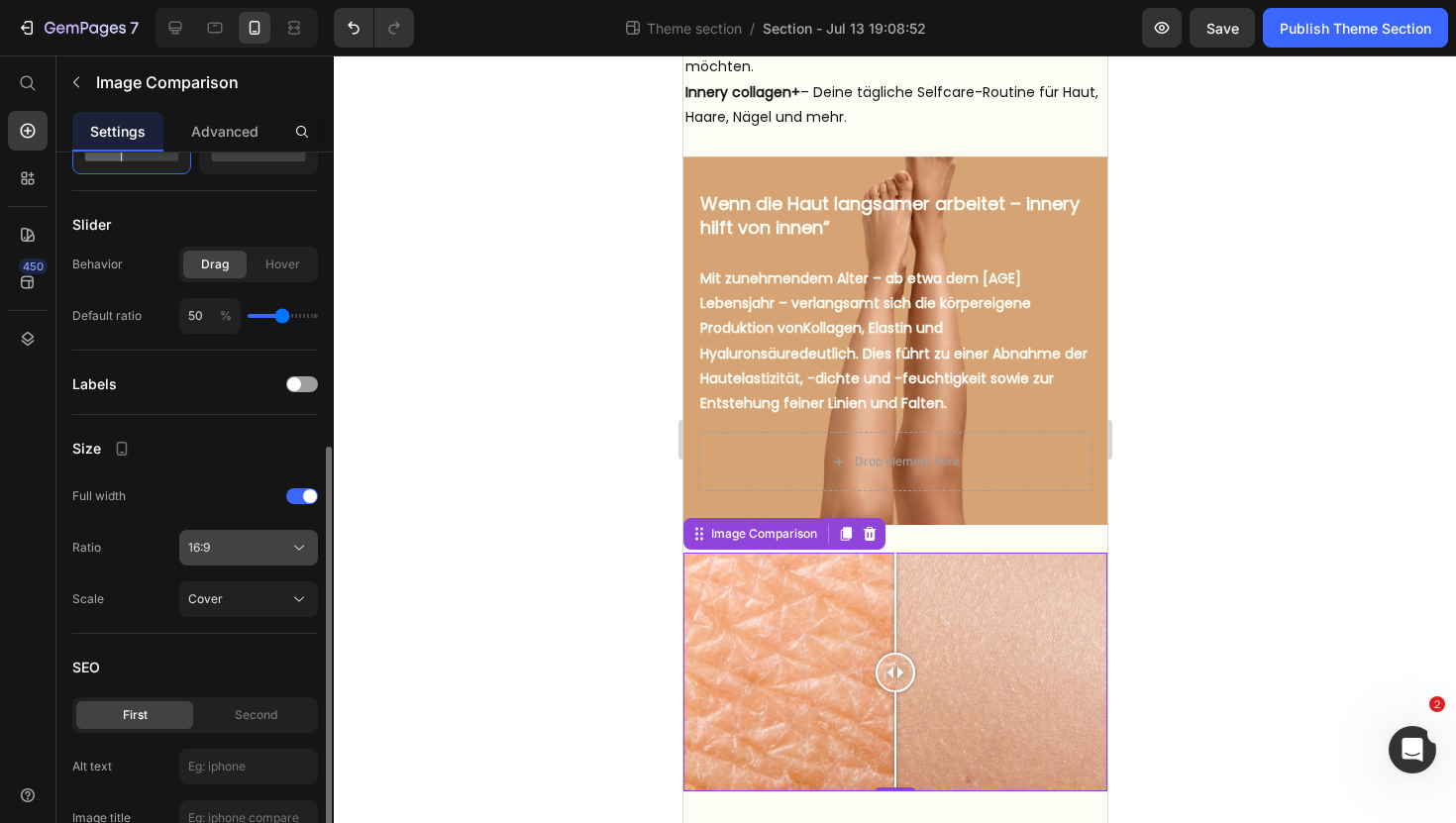 click 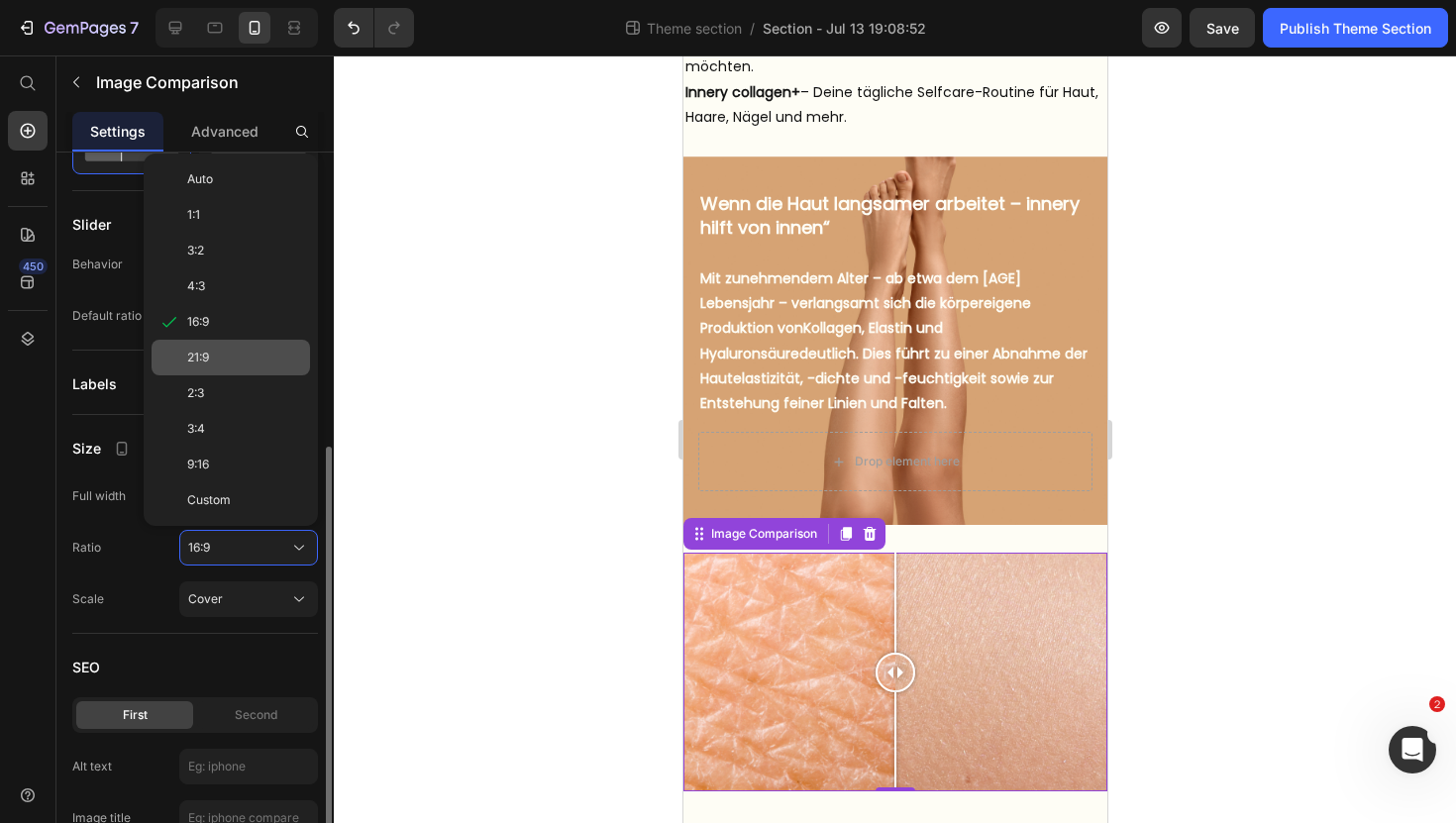 click on "21:9" 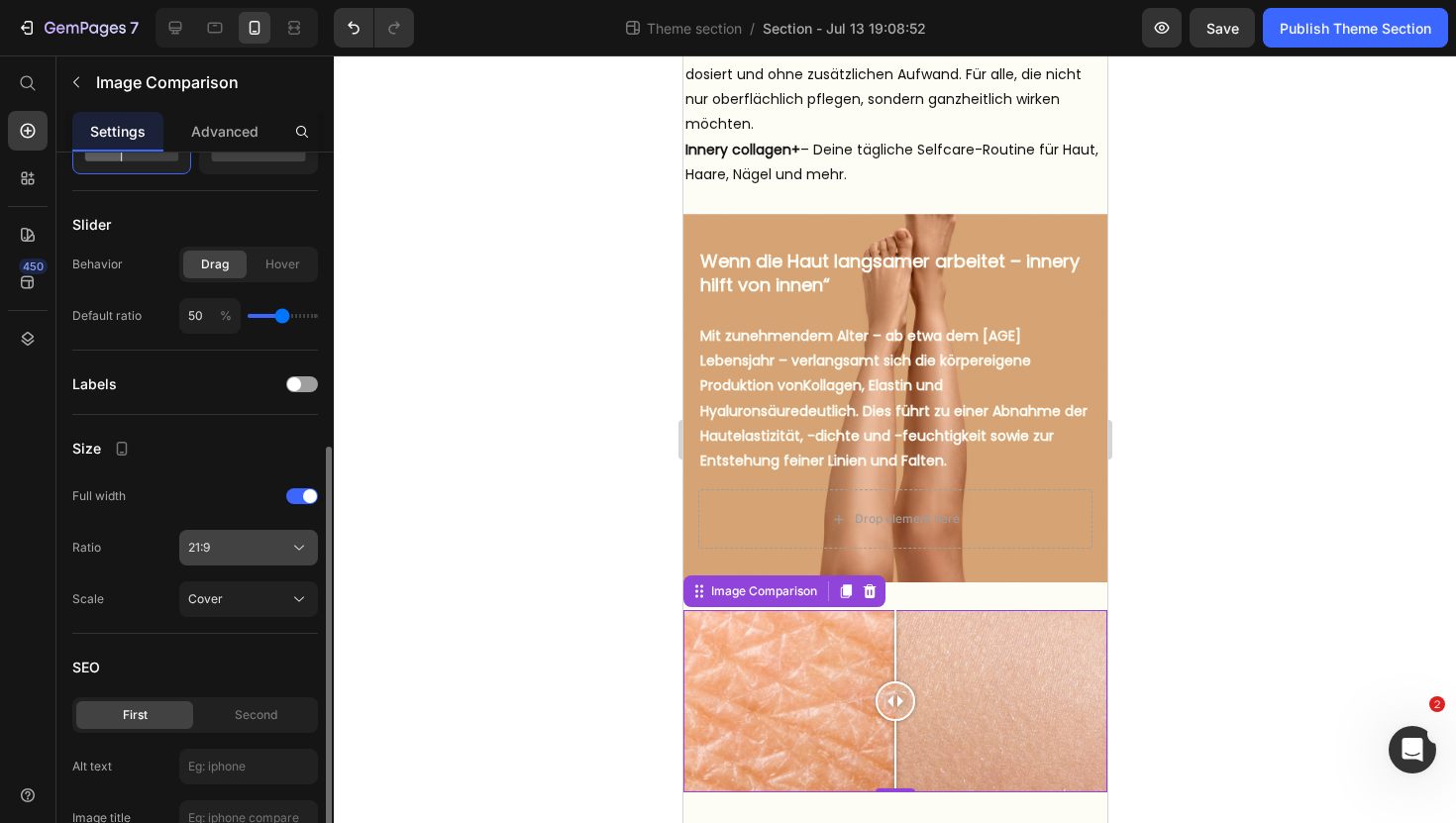click on "21:9" at bounding box center (249, 548) 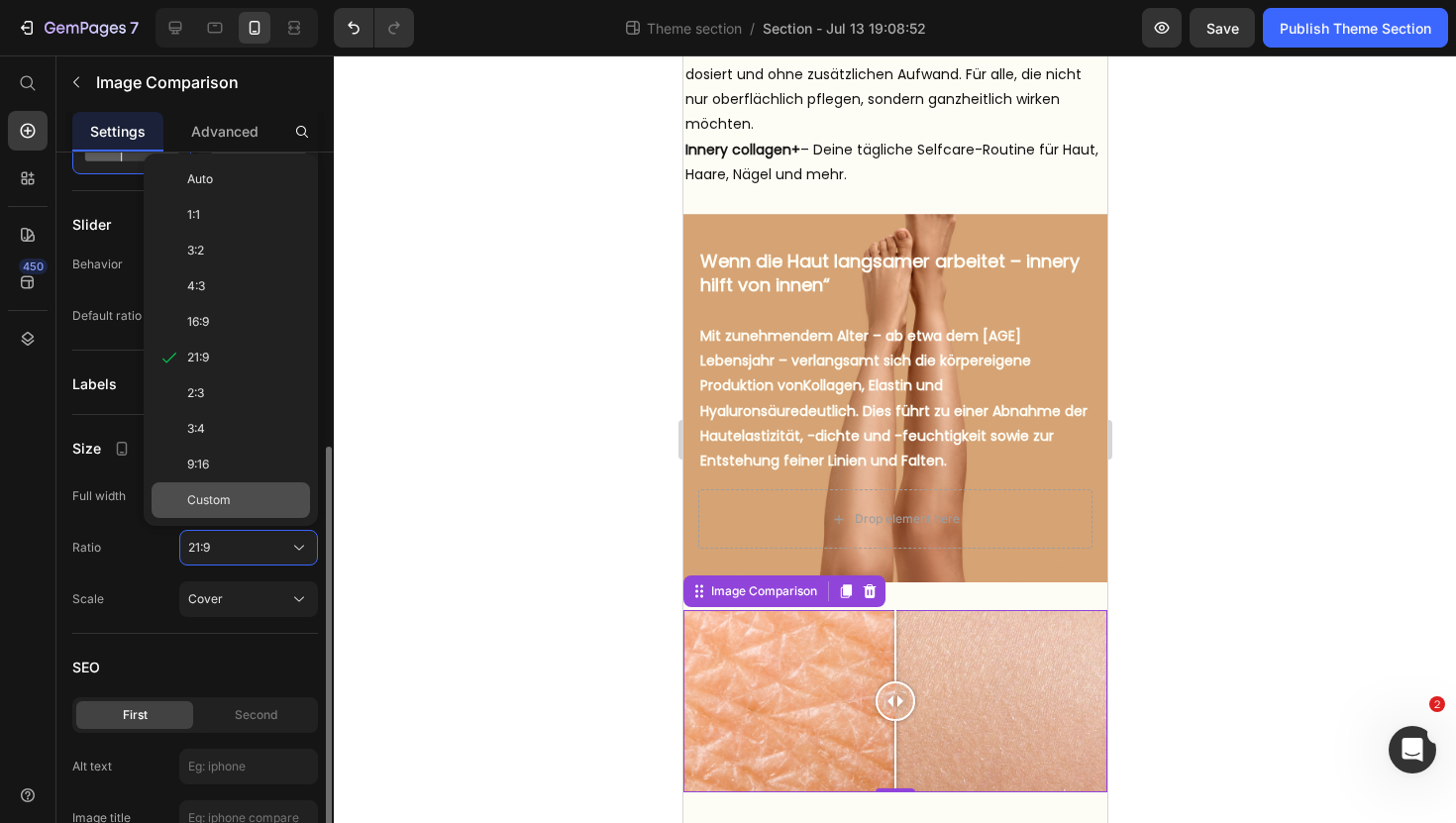 click on "Custom" 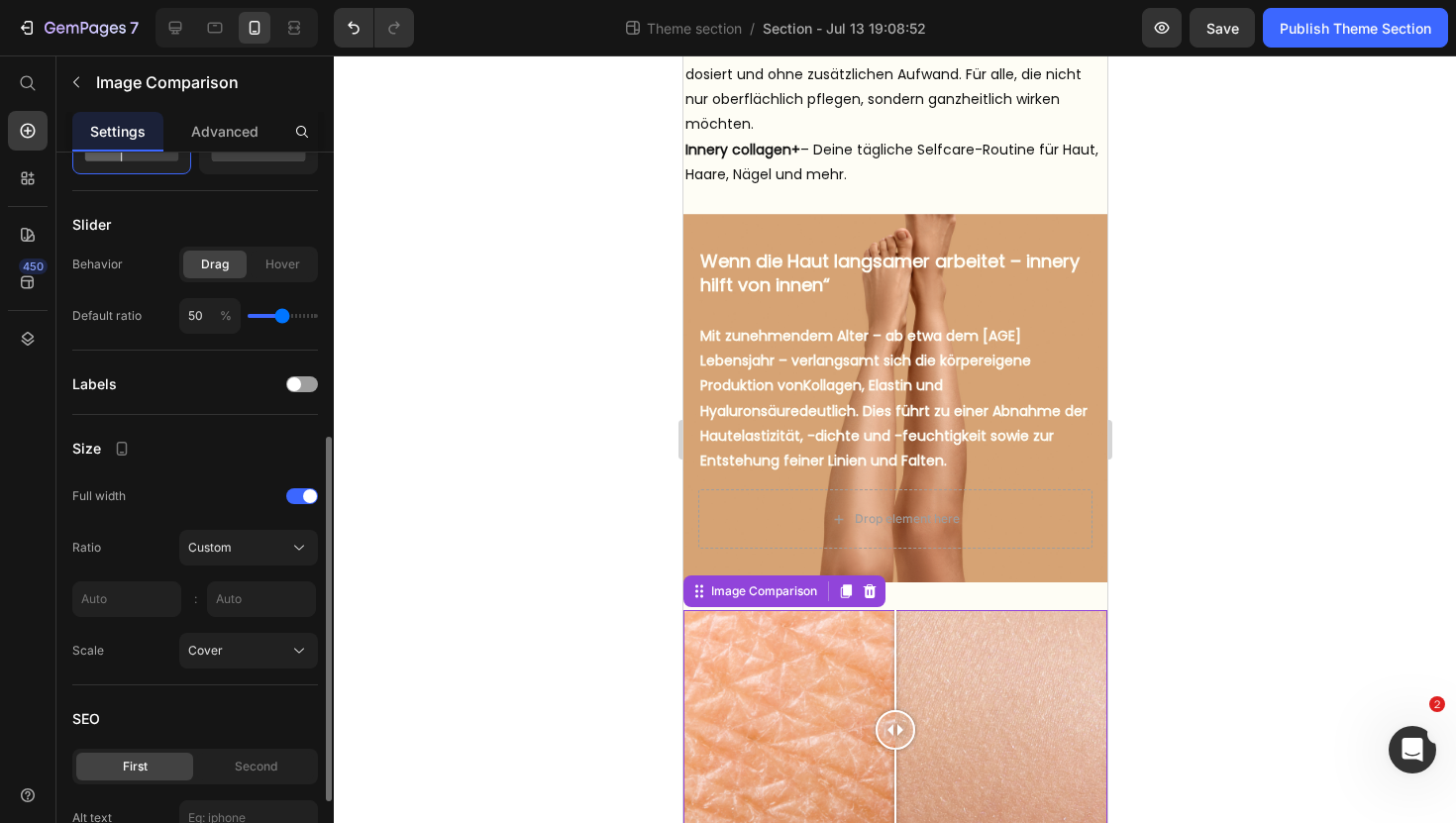 scroll, scrollTop: 1705, scrollLeft: 0, axis: vertical 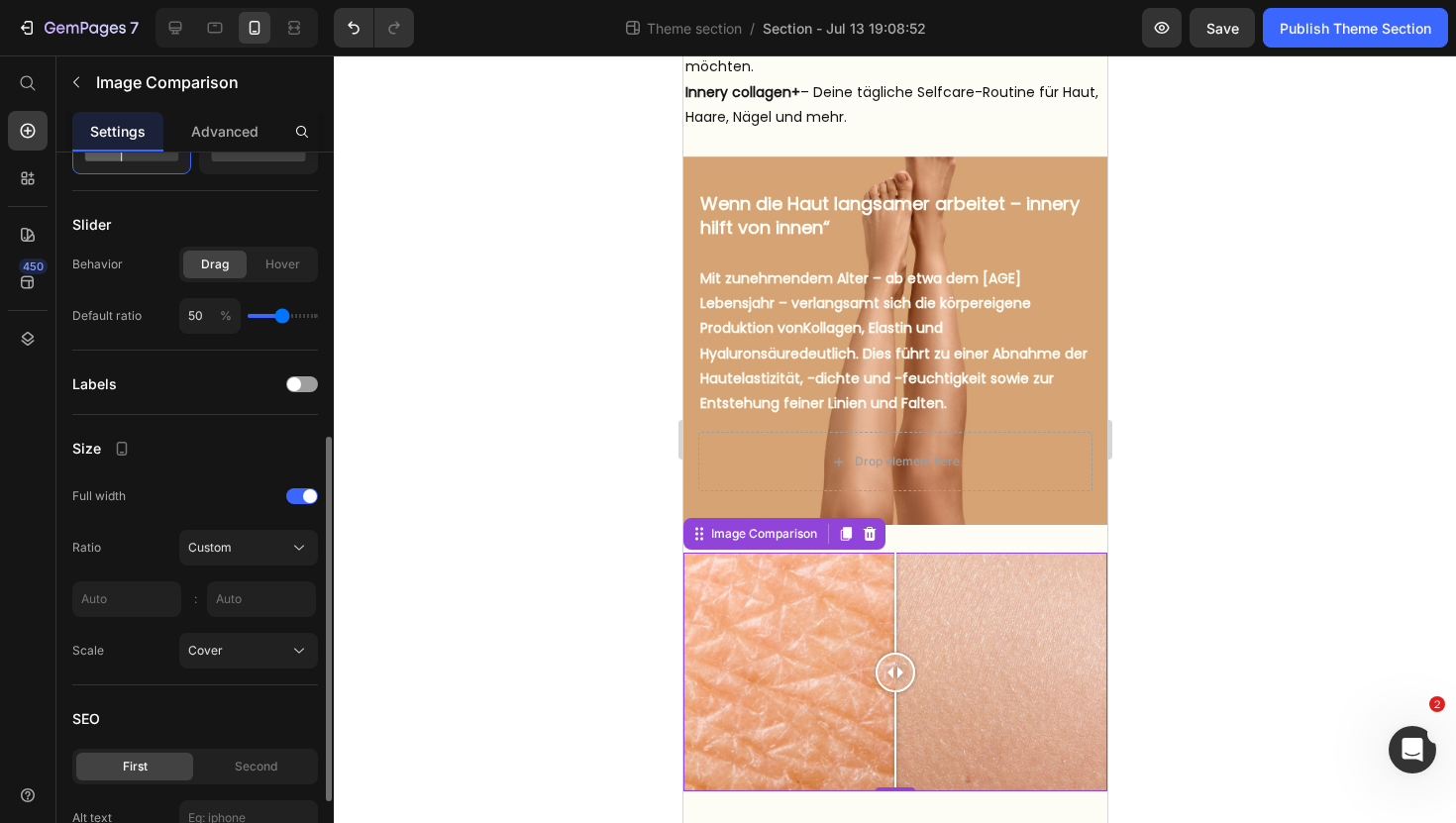 click 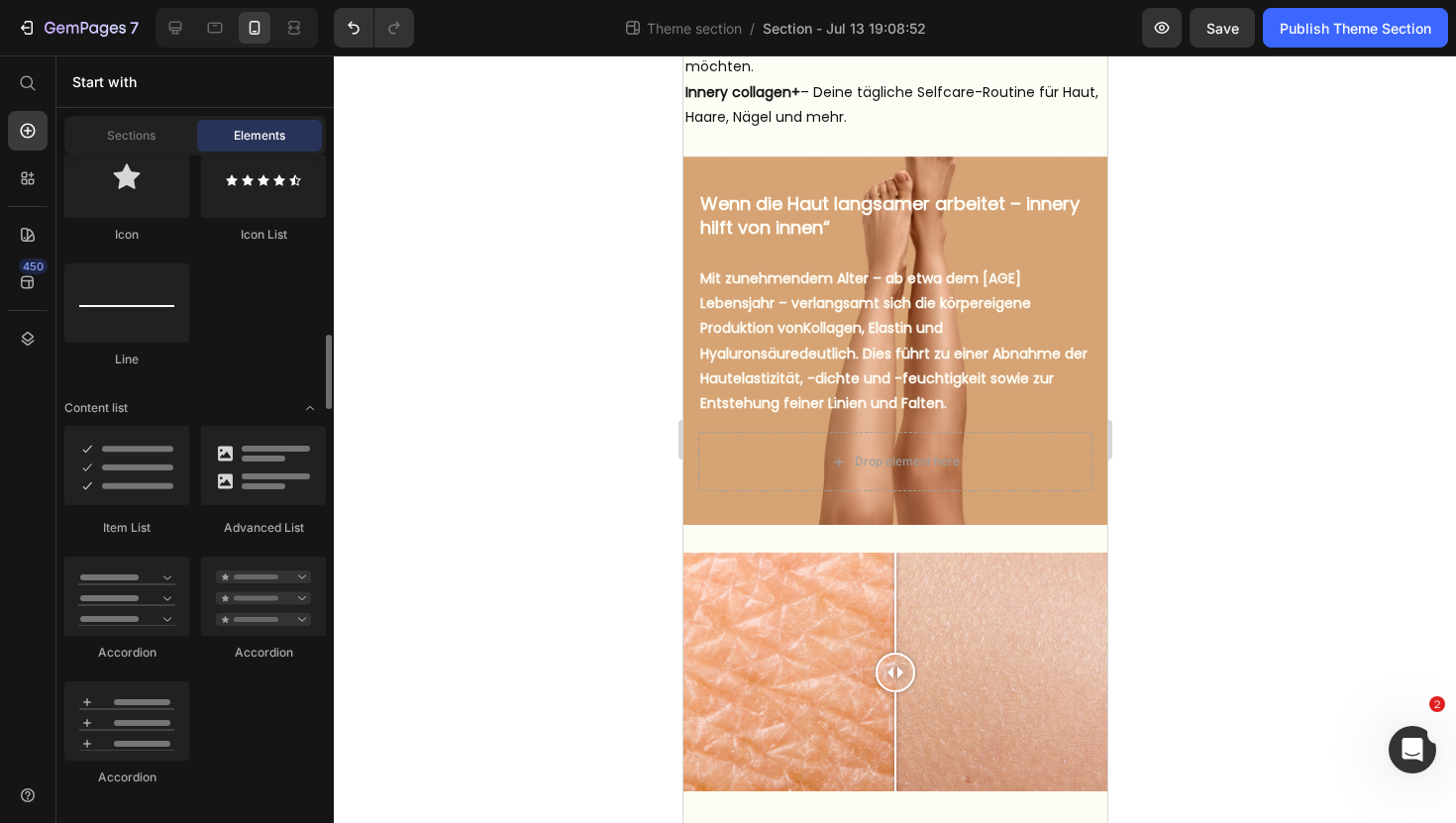scroll, scrollTop: 1426, scrollLeft: 0, axis: vertical 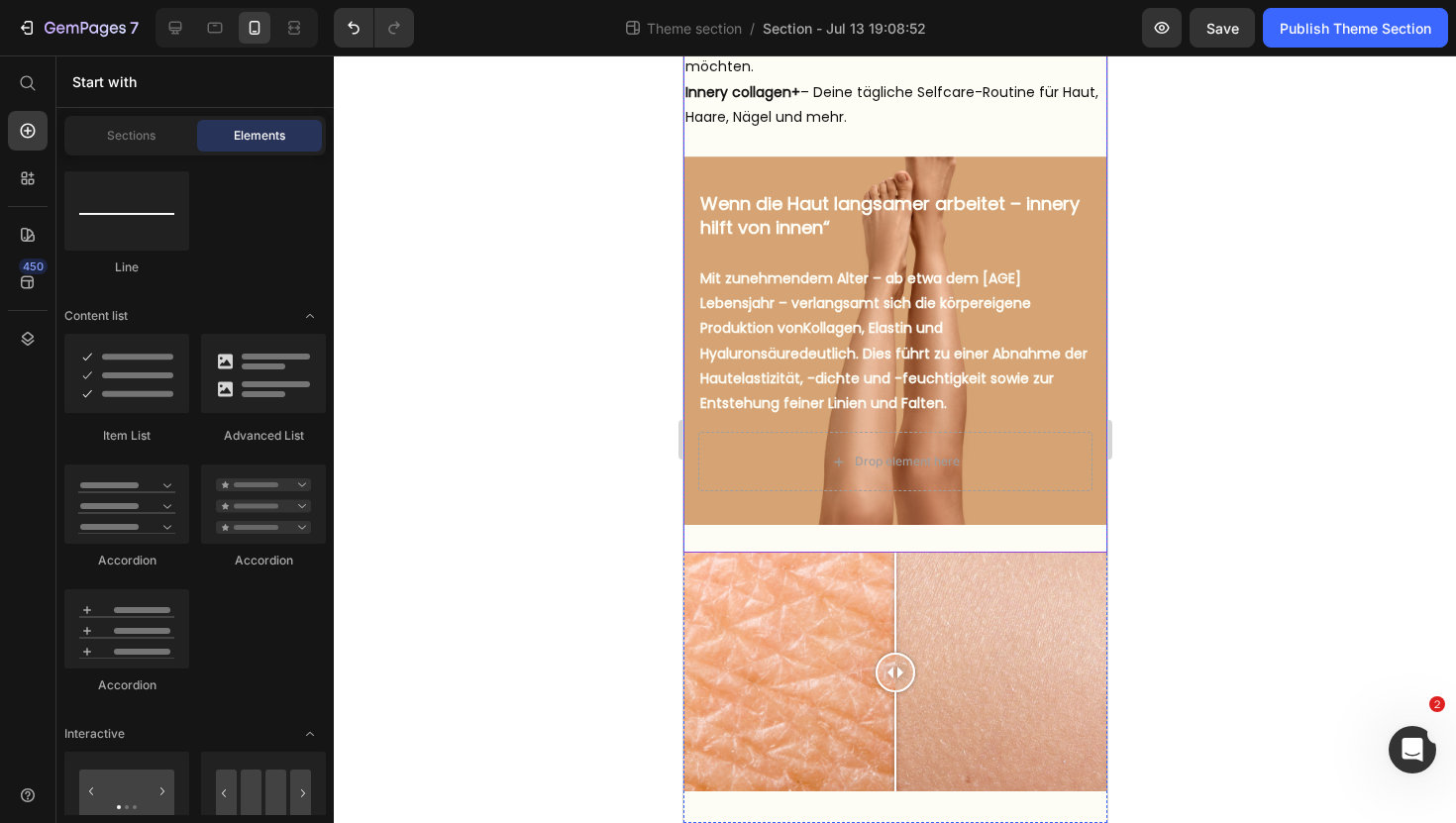 click on "Wenn die Haut langsamer arbeitet – innery hilft von innen“ Heading But I must explain to you how all this mistaken idea of denouncing pleasure and praising pain was born and I will give you a complete account of the system, and expound the actual teachings of the great explorer Text Block Explore now Button At vero eos et accusamus et iusto odio benefits Text Block Mit zunehmendem Alter – ab etwa dem 25. Lebensjahr – verlangsamt sich die körpereigene Produktion von  Kollagen, Elastin und Hyaluronsäure  deutlich. Dies führt zu einer Abnahme der Hautelastizität, -dichte und -feuchtigkeit sowie zur Entstehung feiner Linien und Falten. Text Block
Drop element here Hero Banner" at bounding box center [894, 355] 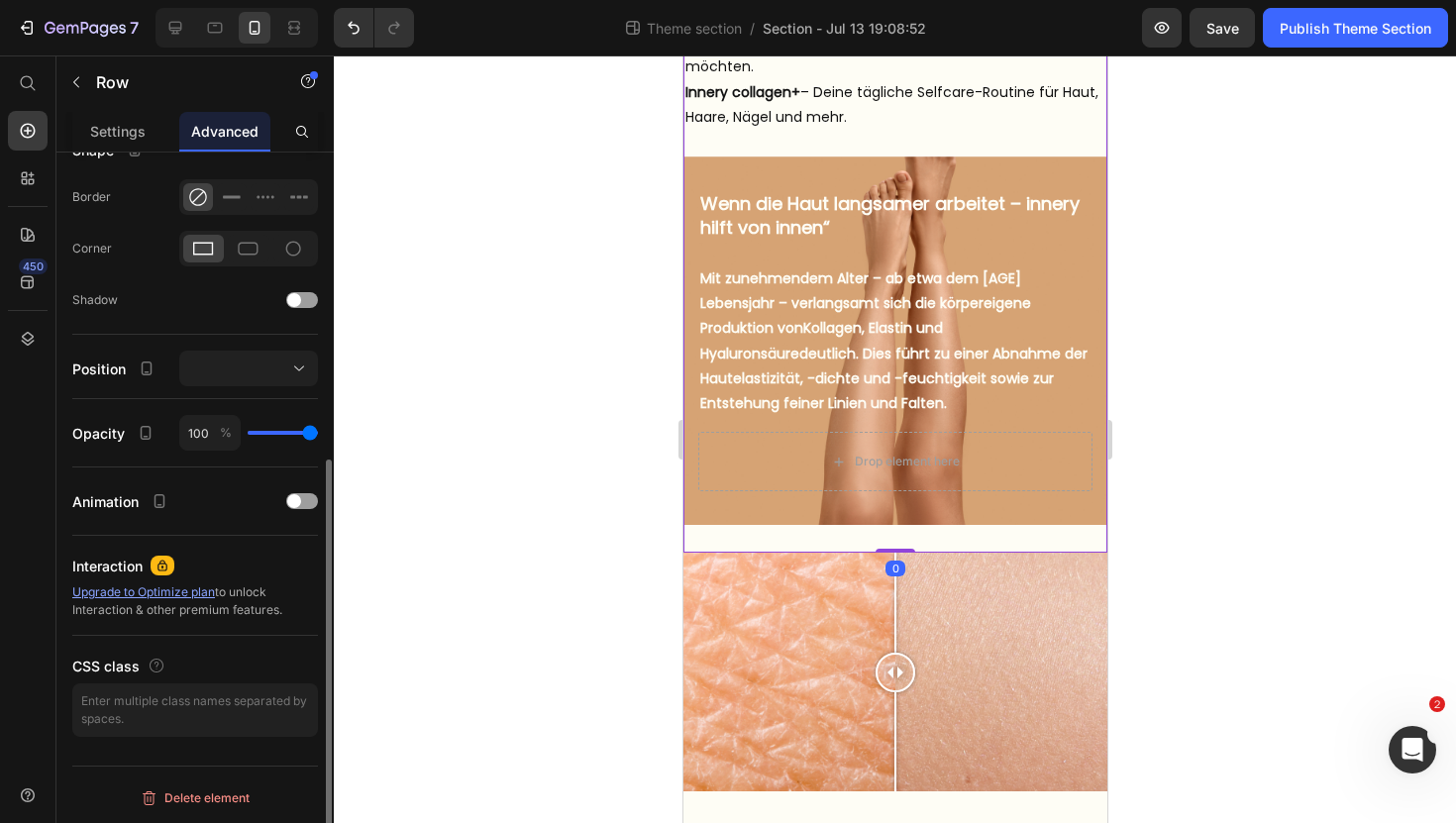 scroll, scrollTop: 0, scrollLeft: 0, axis: both 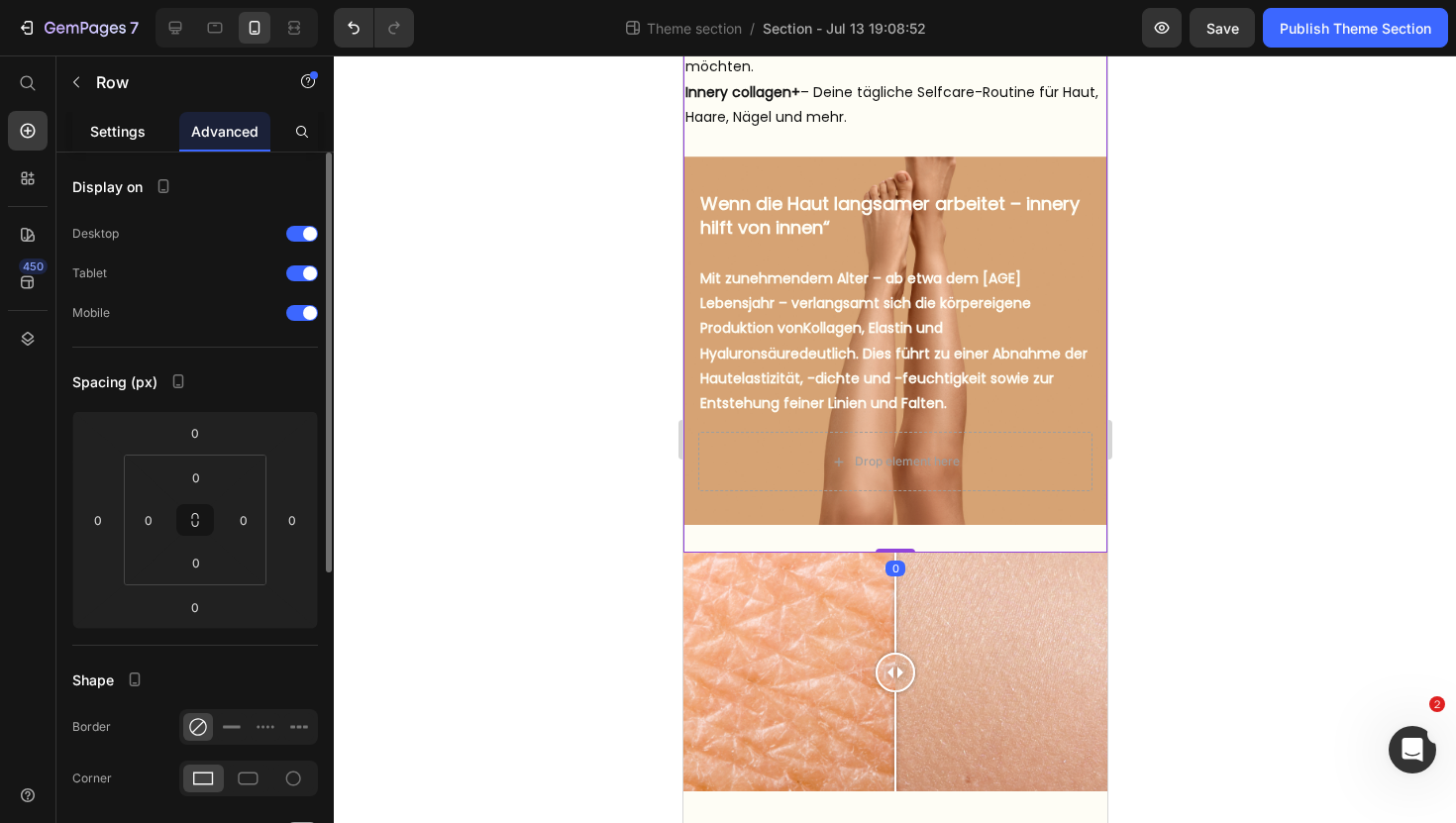 click on "Settings" at bounding box center [118, 131] 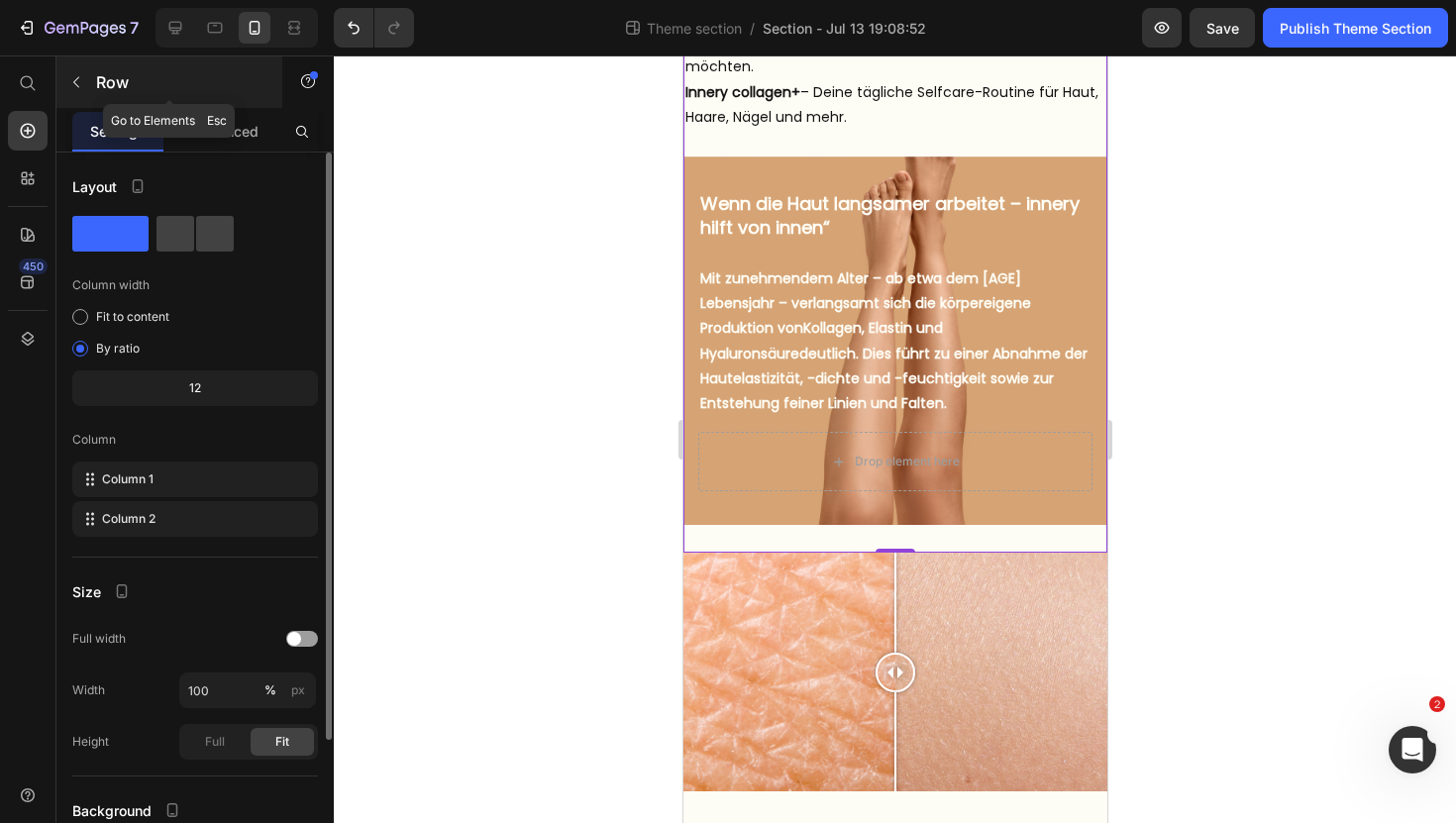 click 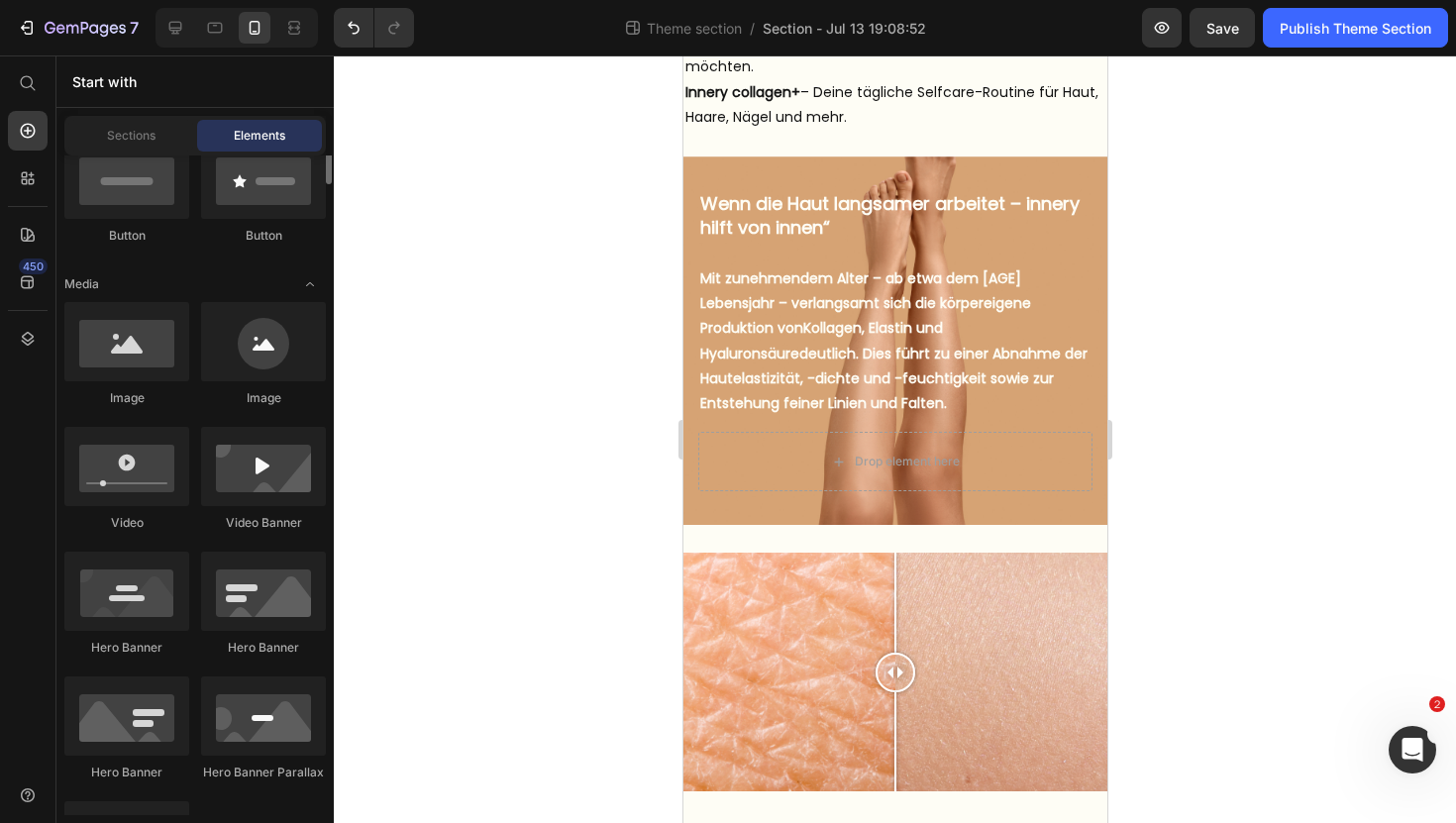 scroll, scrollTop: 0, scrollLeft: 0, axis: both 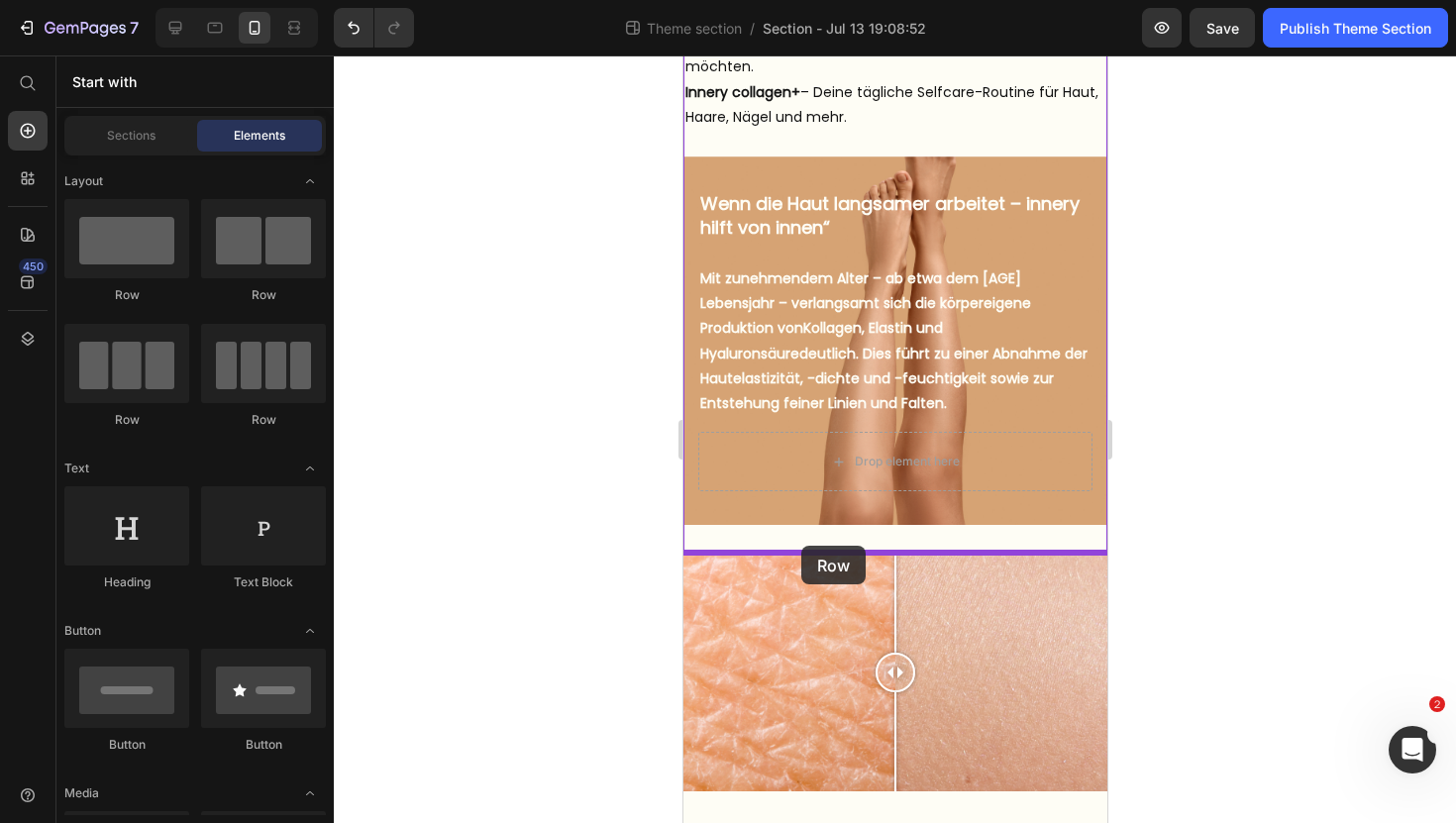 drag, startPoint x: 795, startPoint y: 296, endPoint x: 800, endPoint y: 546, distance: 250.05 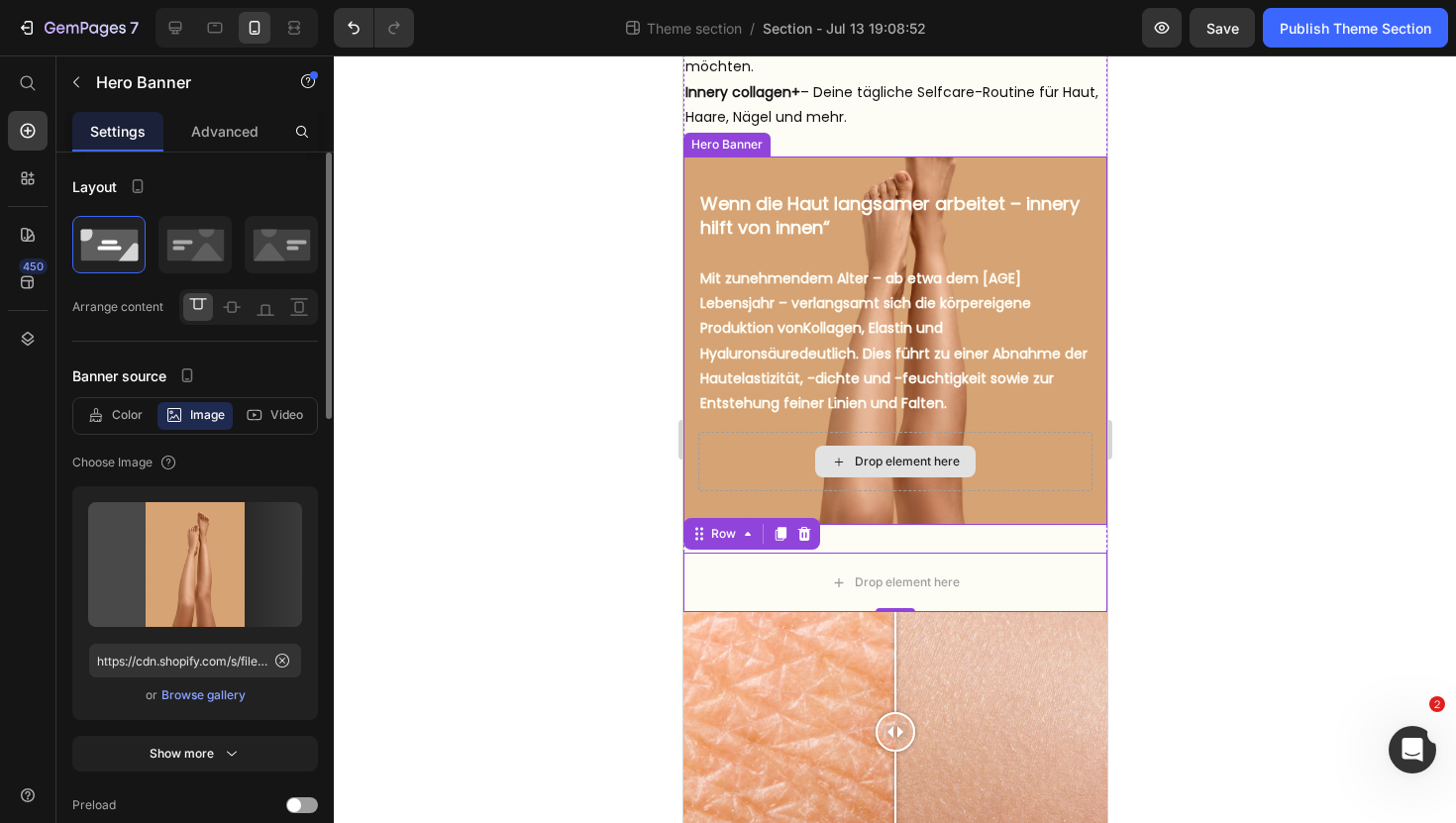 click on "Drop element here" at bounding box center [894, 462] 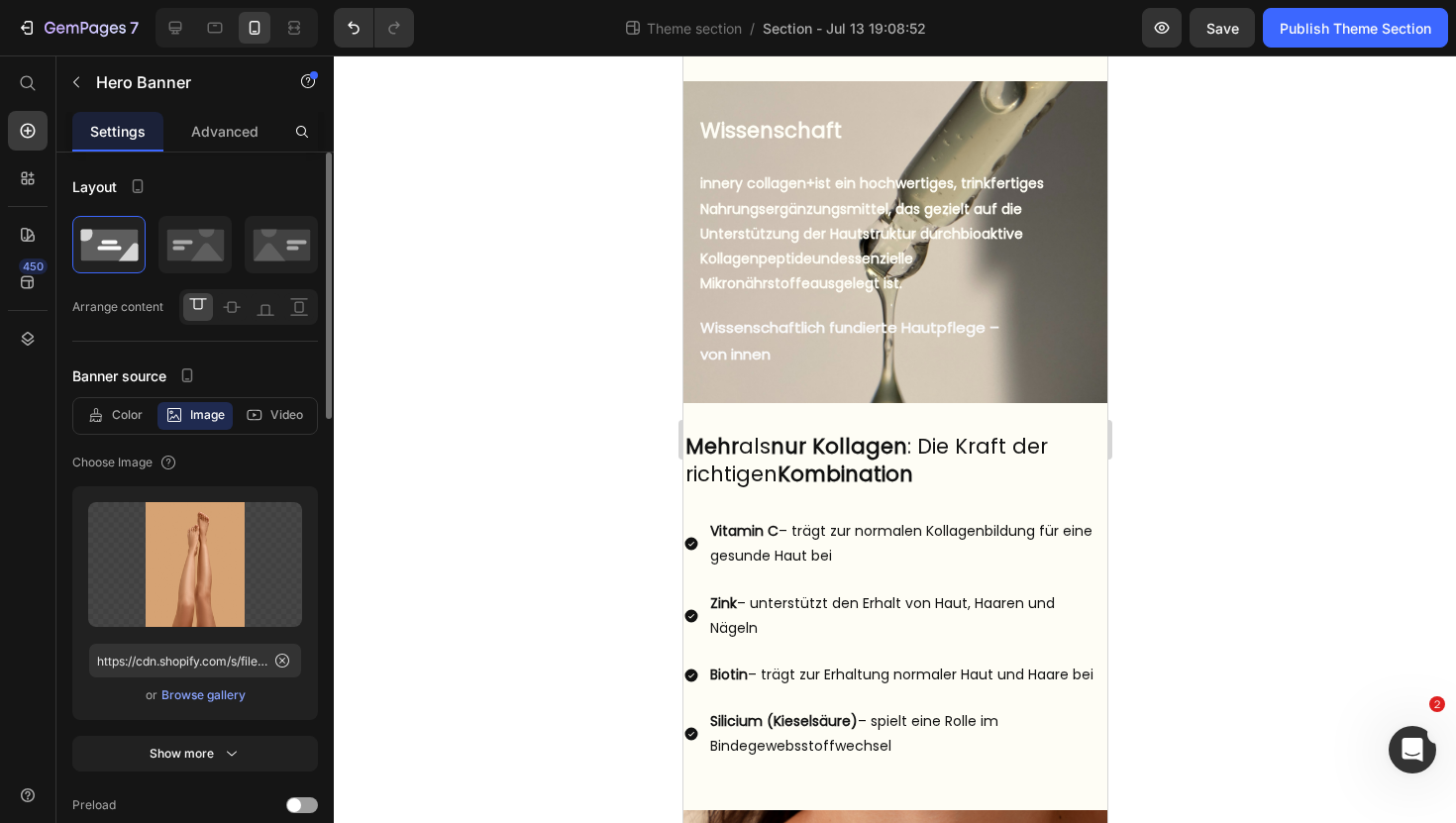 scroll, scrollTop: 0, scrollLeft: 0, axis: both 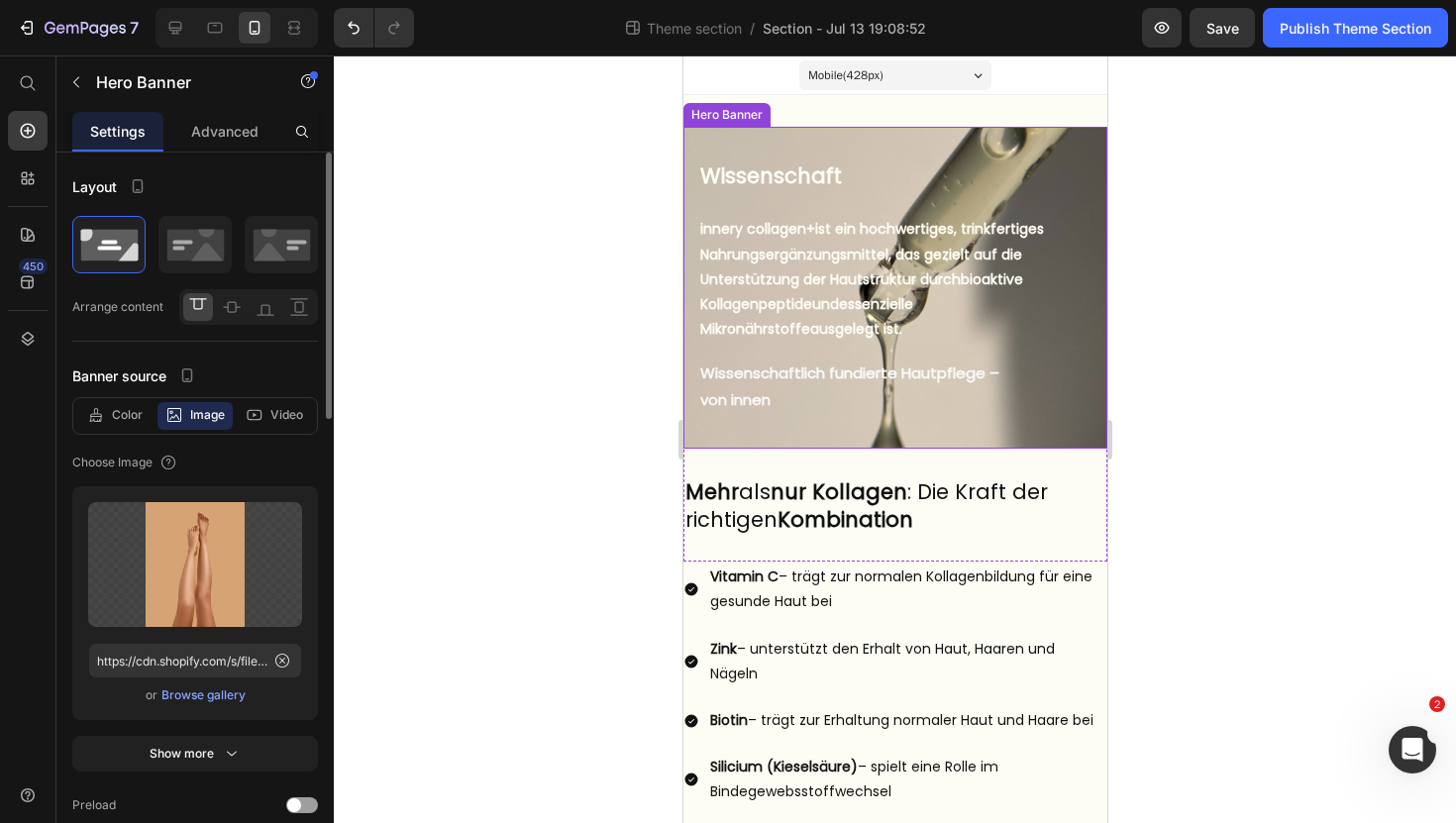 click on "Wissenschaft Heading But I must explain to you how all this mistaken idea of denouncing pleasure and praising pain was born and I will give you a complete account of the system, and expound the actual teachings of the great explorer Text Block Explore now Button At vero eos et accusamus et iusto odio benefits Text Block innery collagen+  ist ein hochwertiges, trinkfertiges Nahrungsergänzungsmittel, das gezielt auf die Unterstützung der Hautstruktur durch  bioaktive Kollagenpeptide  und  essenzielle Mikronährstoffe  ausgelegt ist. Text Block Wissenschaftlich fundierte Hautpflege –  von innen Text Block" at bounding box center [894, 287] 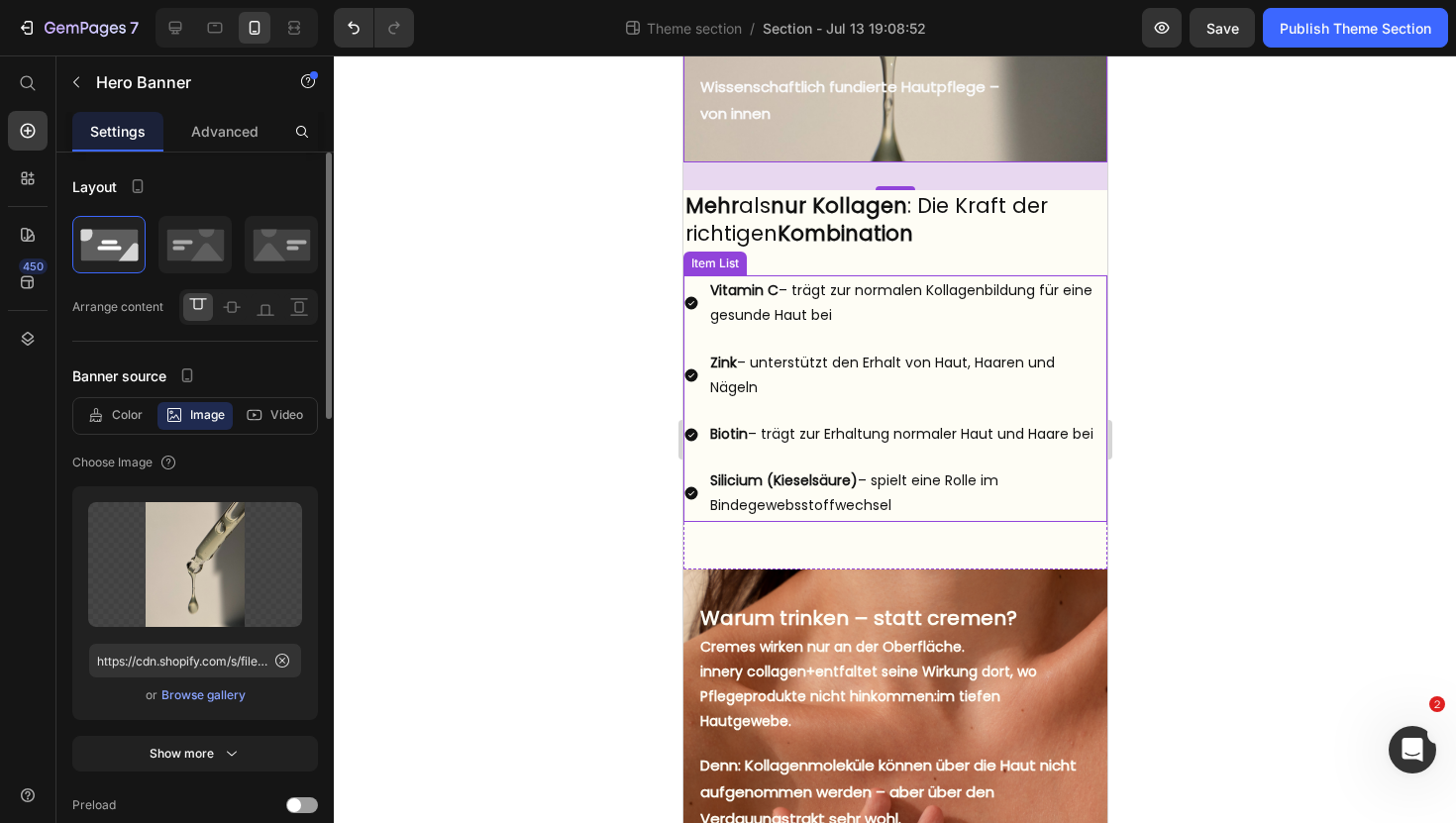 scroll, scrollTop: 196, scrollLeft: 0, axis: vertical 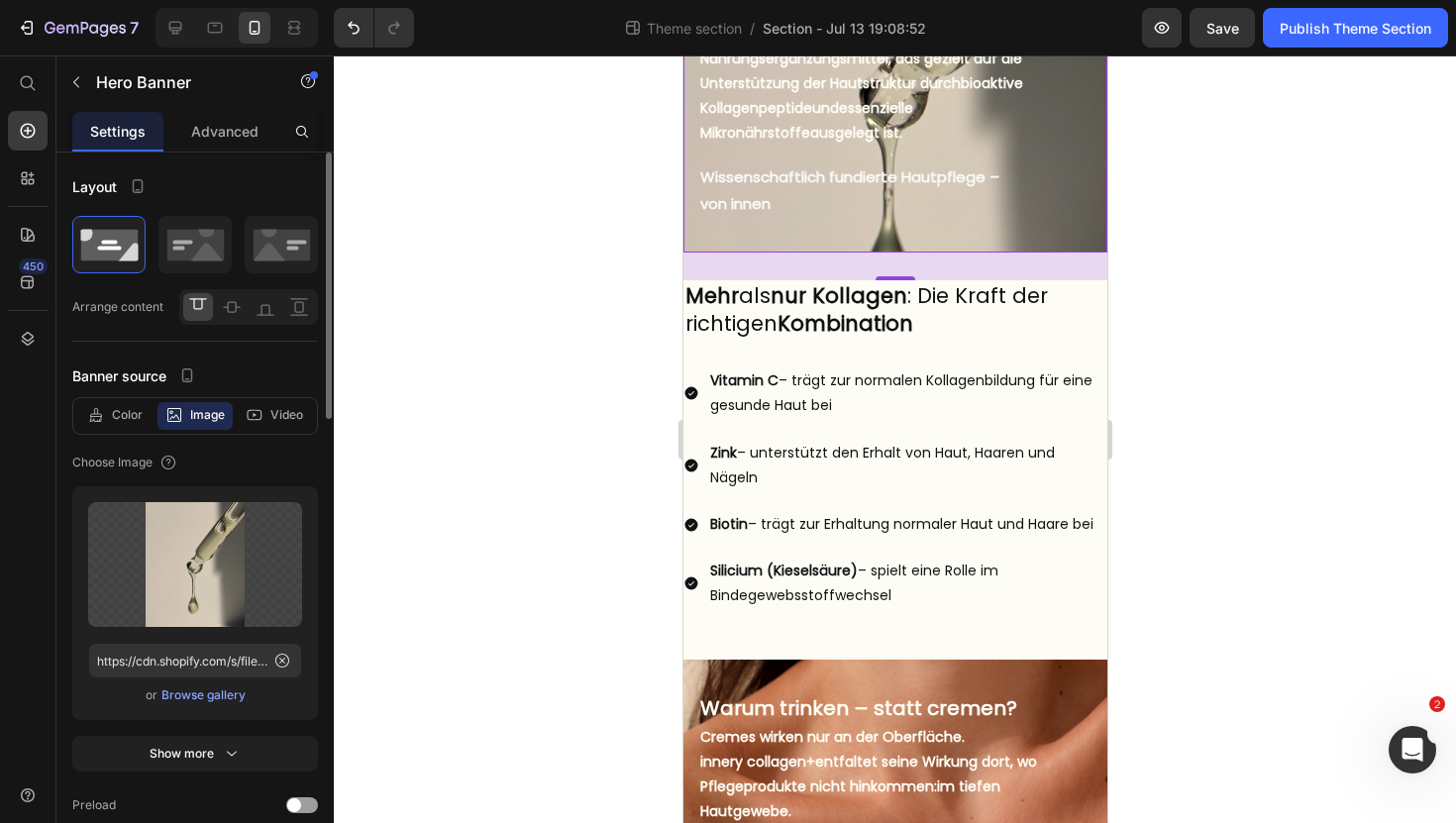 click 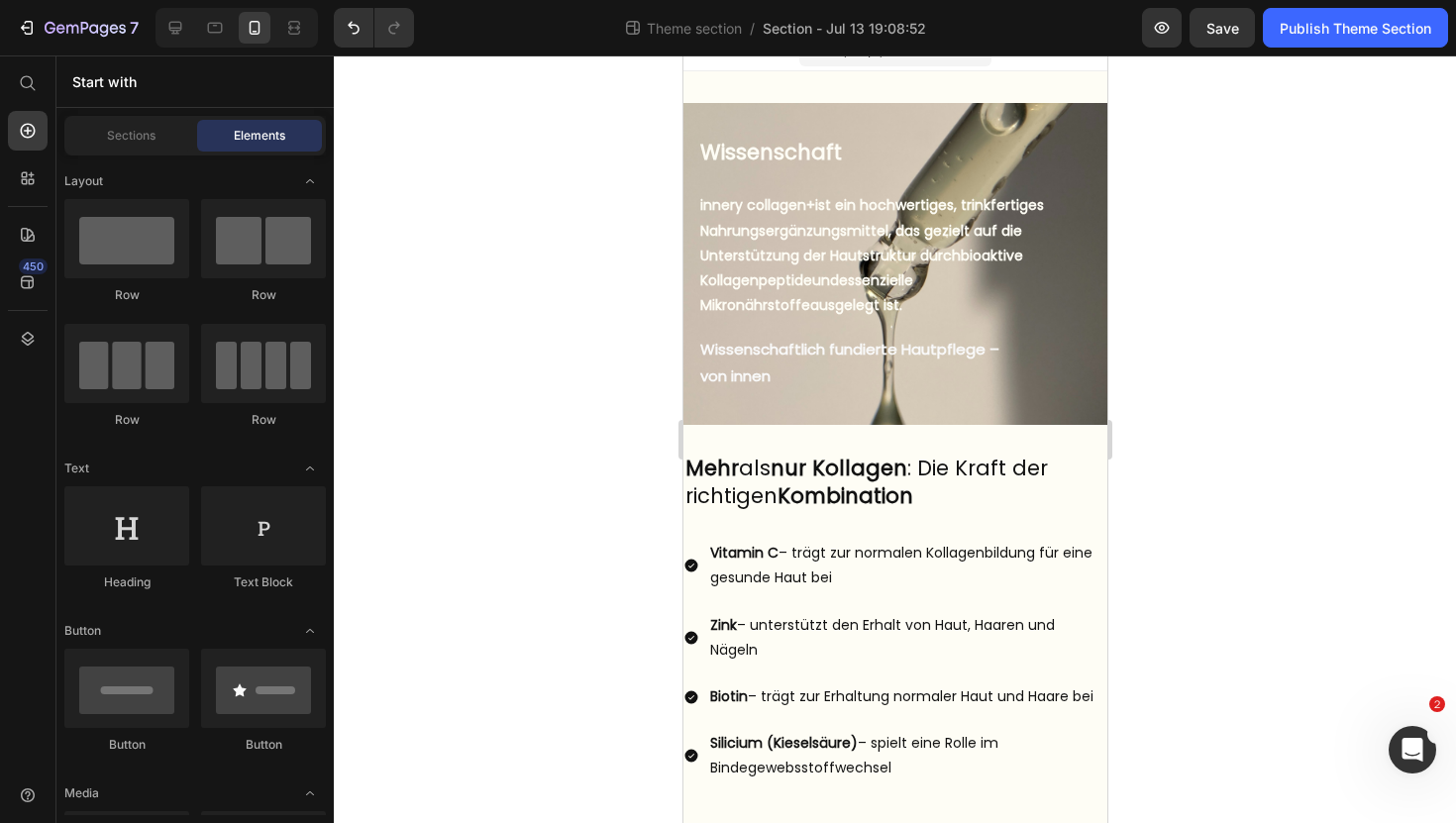 scroll, scrollTop: 21, scrollLeft: 0, axis: vertical 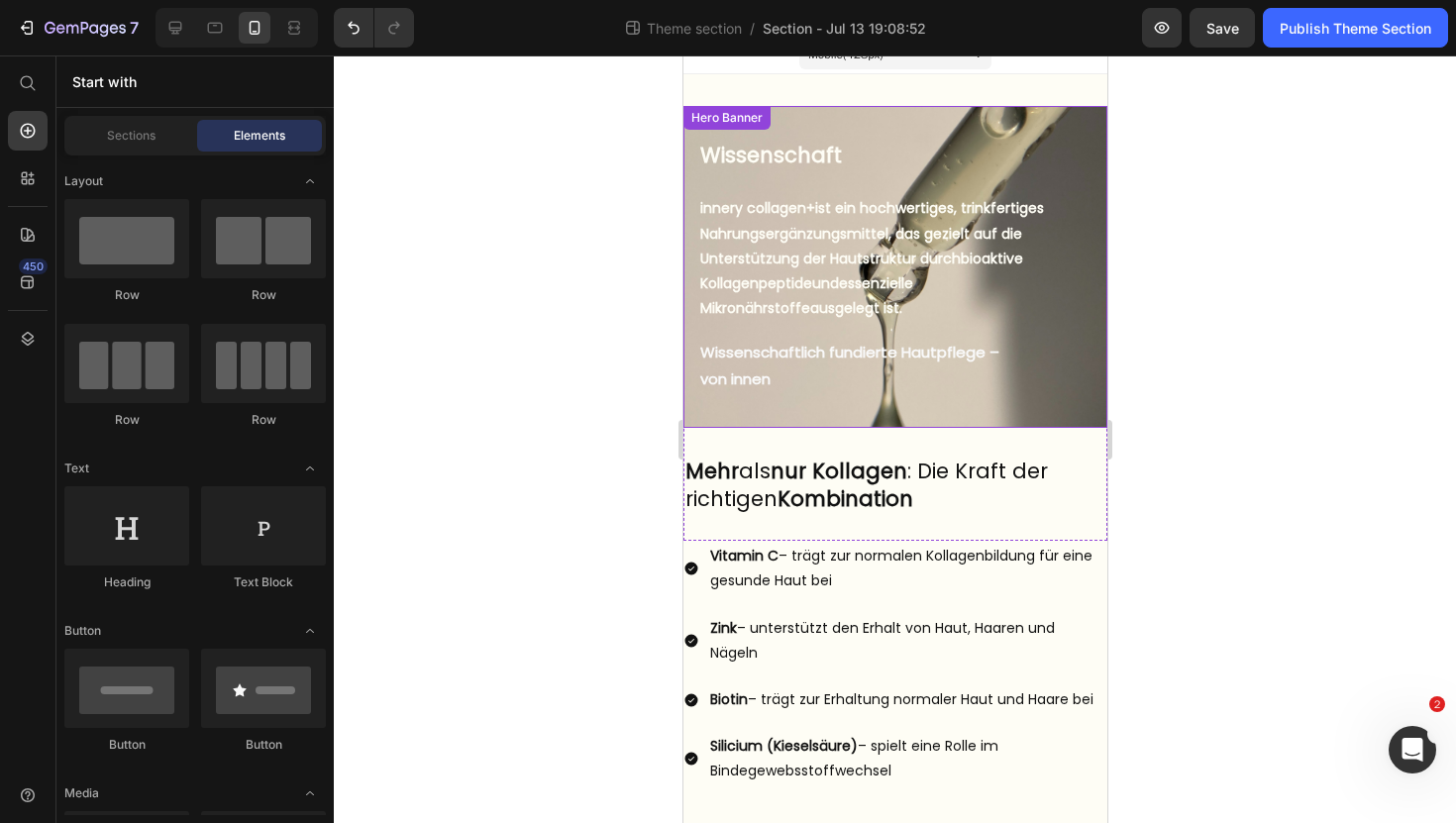 click on "Wissenschaft Heading But I must explain to you how all this mistaken idea of denouncing pleasure and praising pain was born and I will give you a complete account of the system, and expound the actual teachings of the great explorer Text Block Explore now Button At vero eos et accusamus et iusto odio benefits Text Block innery collagen+  ist ein hochwertiges, trinkfertiges Nahrungsergänzungsmittel, das gezielt auf die Unterstützung der Hautstruktur durch  bioaktive Kollagenpeptide  und  essenzielle Mikronährstoffe  ausgelegt ist. Text Block Wissenschaftlich fundierte Hautpflege –  von innen Text Block Hero Banner" at bounding box center [894, 266] 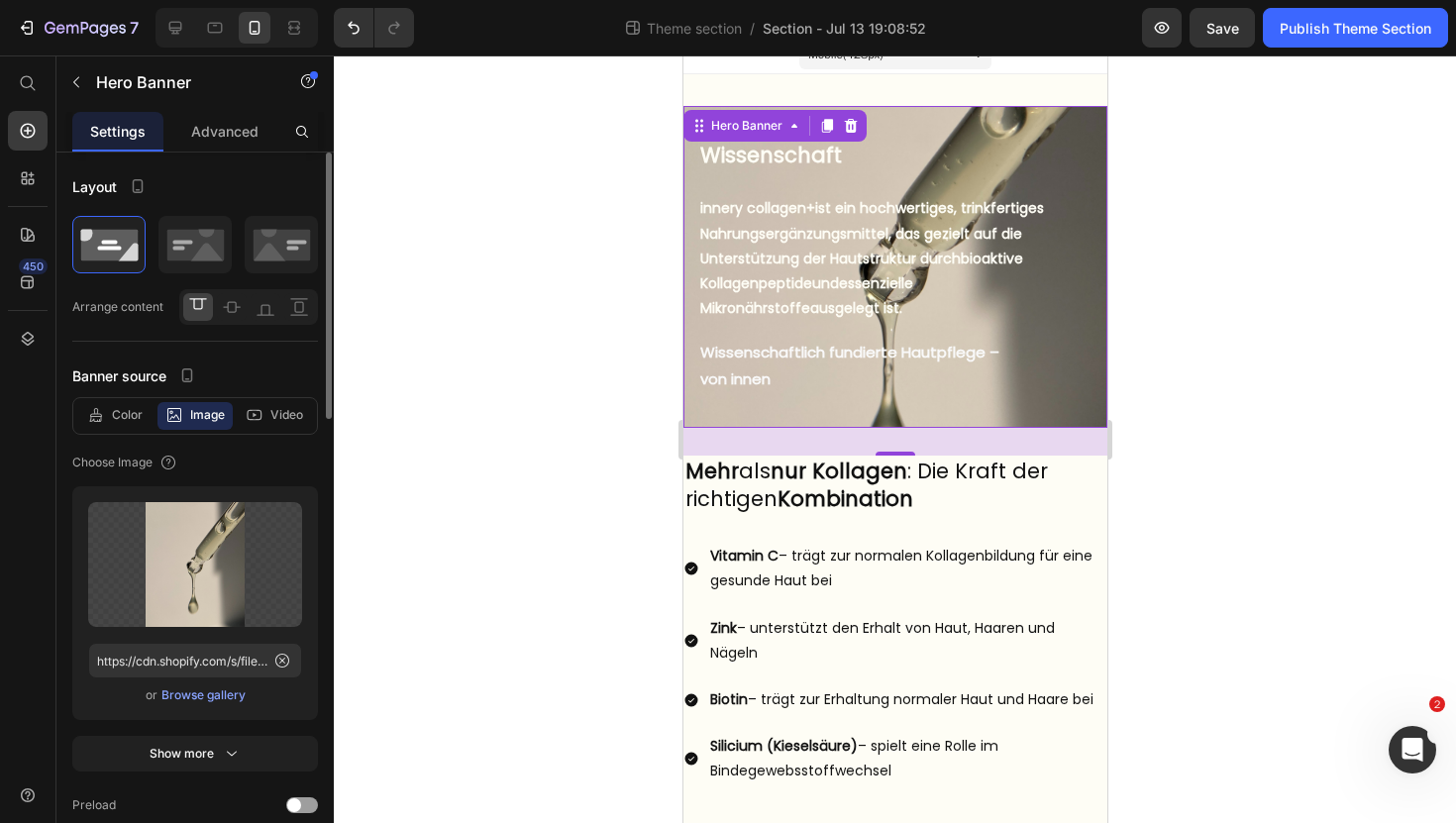 click on "Wissenschaft Heading But I must explain to you how all this mistaken idea of denouncing pleasure and praising pain was born and I will give you a complete account of the system, and expound the actual teachings of the great explorer Text Block Explore now Button At vero eos et accusamus et iusto odio benefits Text Block innery collagen+  ist ein hochwertiges, trinkfertiges Nahrungsergänzungsmittel, das gezielt auf die Unterstützung der Hautstruktur durch  bioaktive Kollagenpeptide  und  essenzielle Mikronährstoffe  ausgelegt ist. Text Block Wissenschaftlich fundierte Hautpflege –  von innen Text Block" at bounding box center [894, 266] 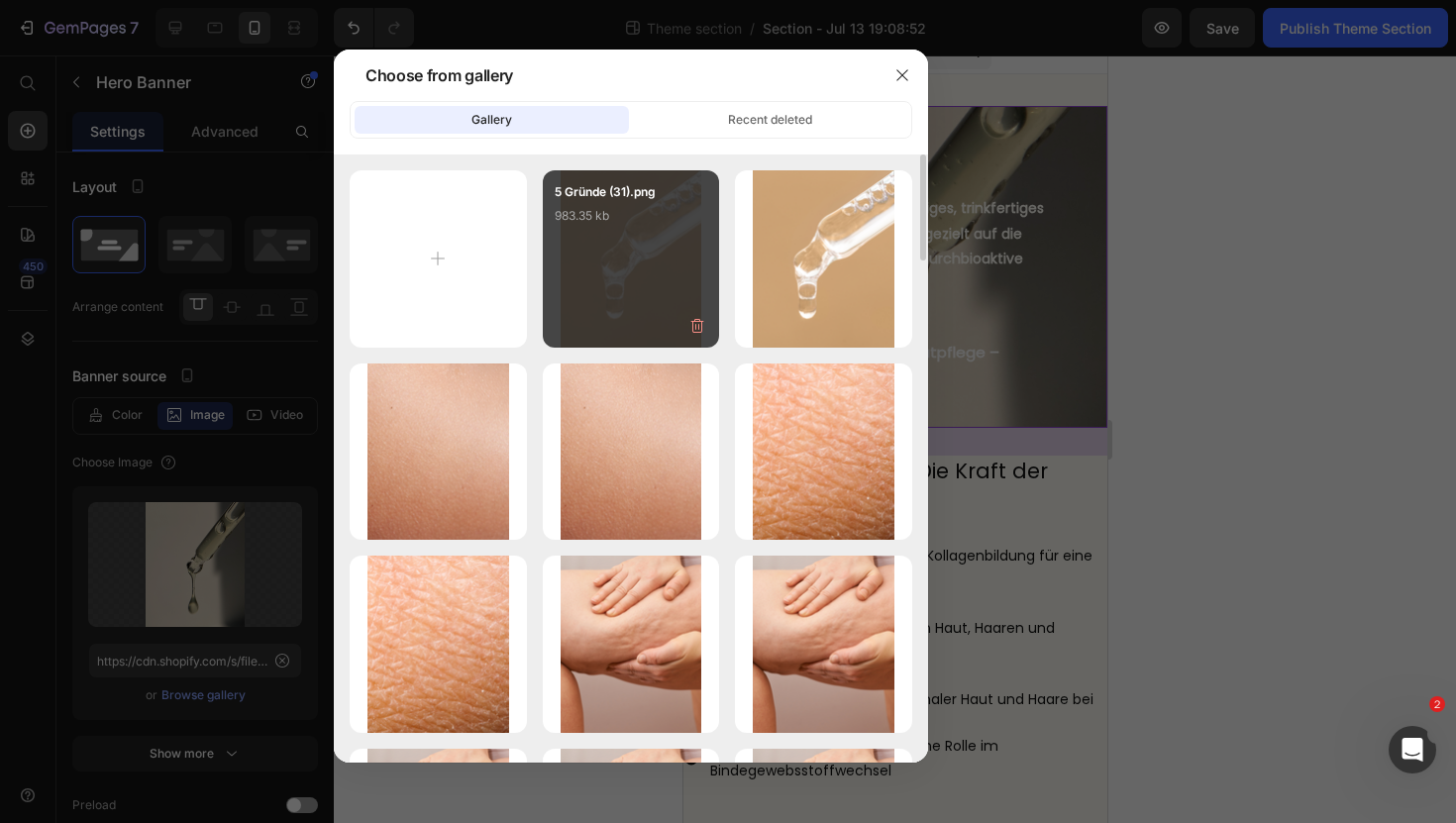 click on "5 Gründe (31).png 983.35 kb" at bounding box center [631, 222] 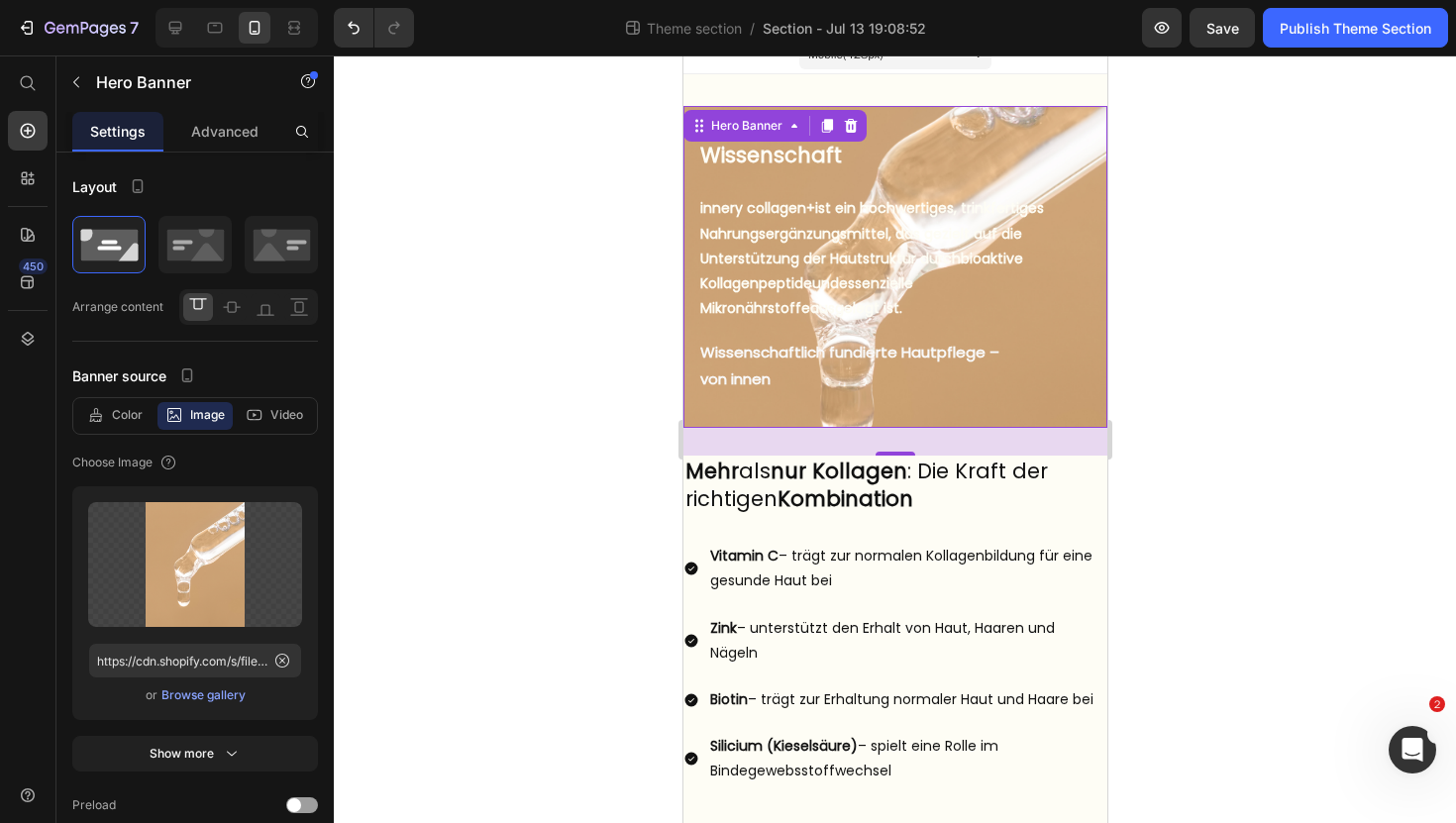 click 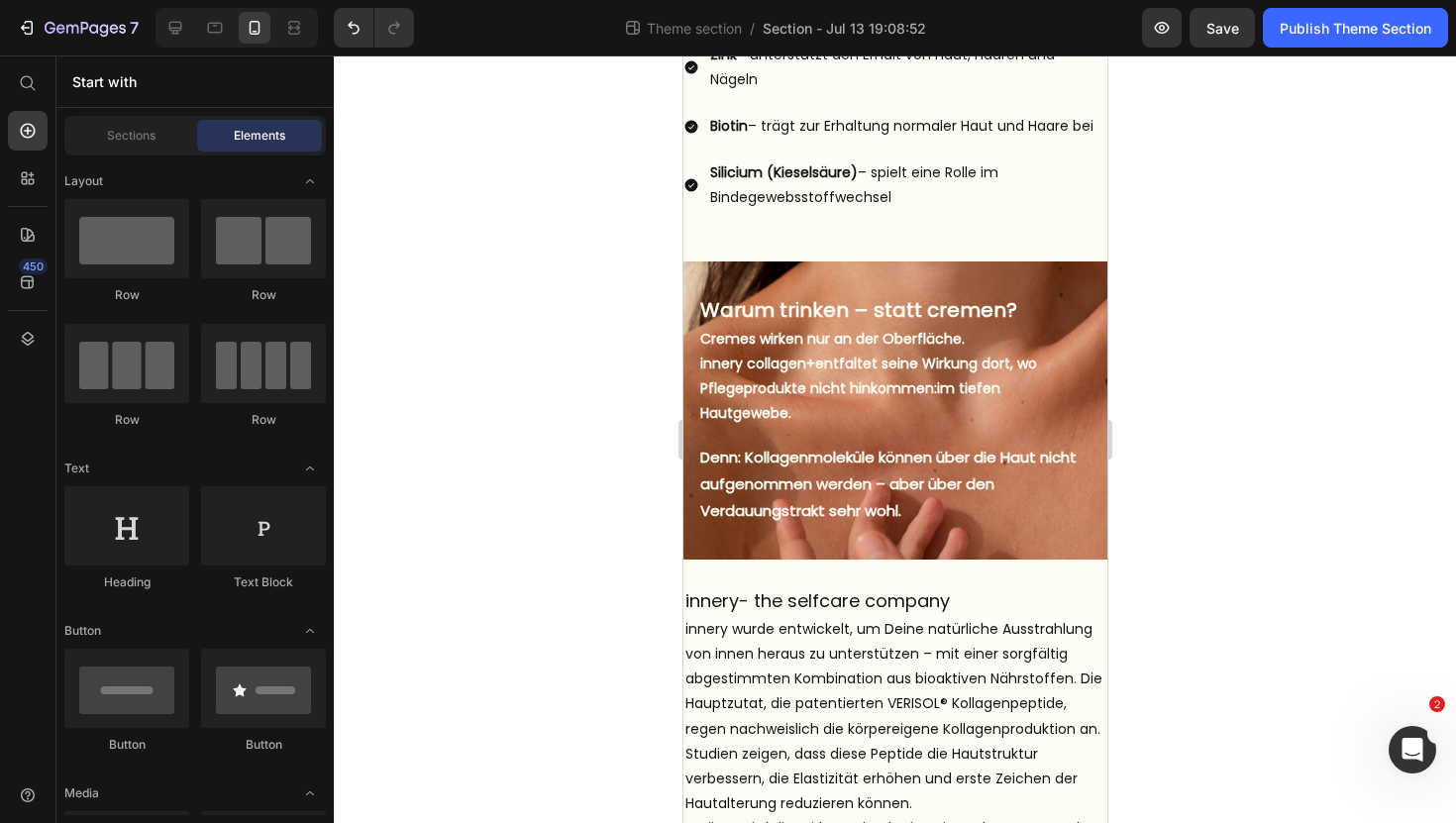 scroll, scrollTop: 501, scrollLeft: 0, axis: vertical 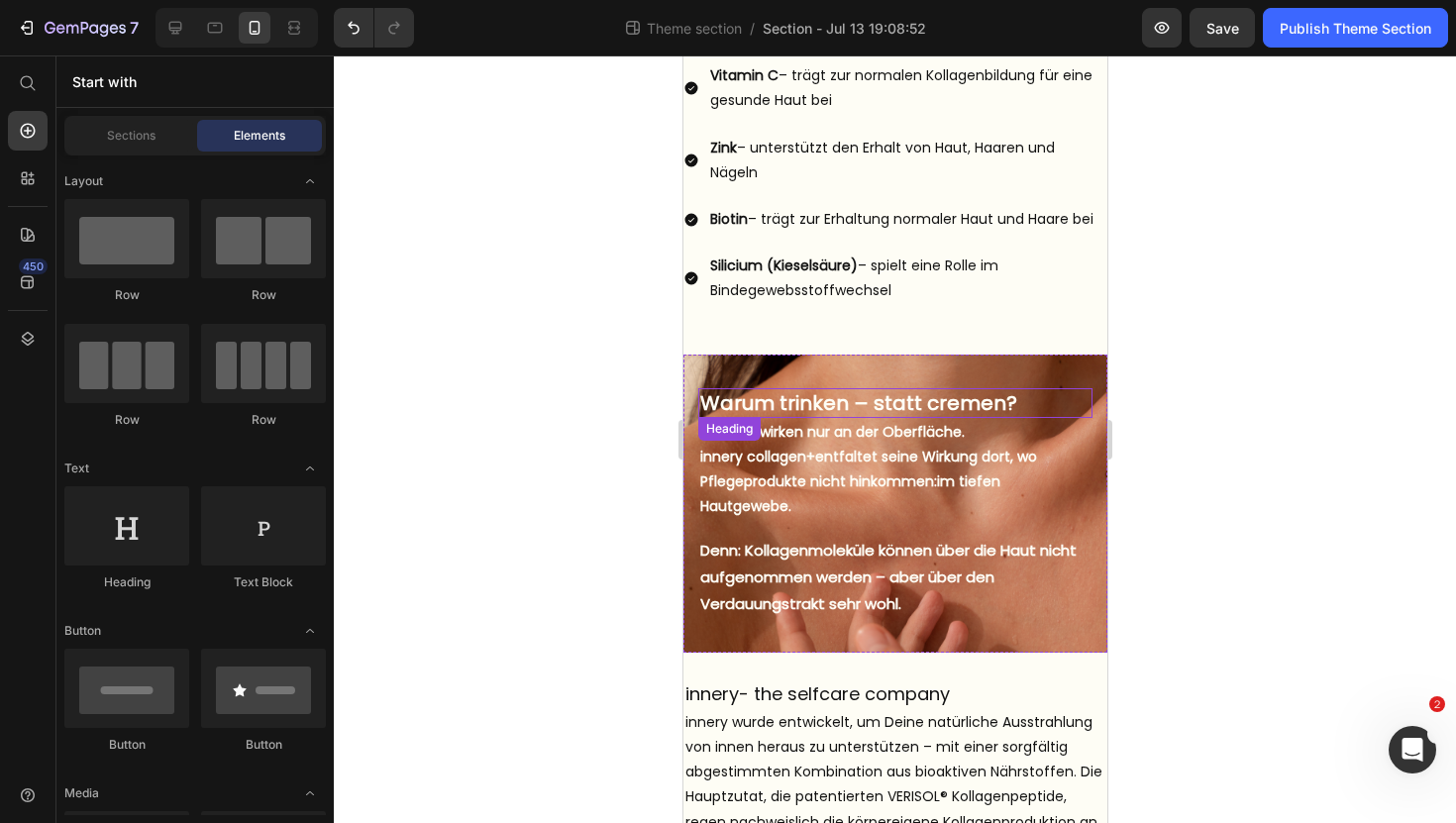 click on "Warum trinken – statt cremen?" at bounding box center (894, 403) 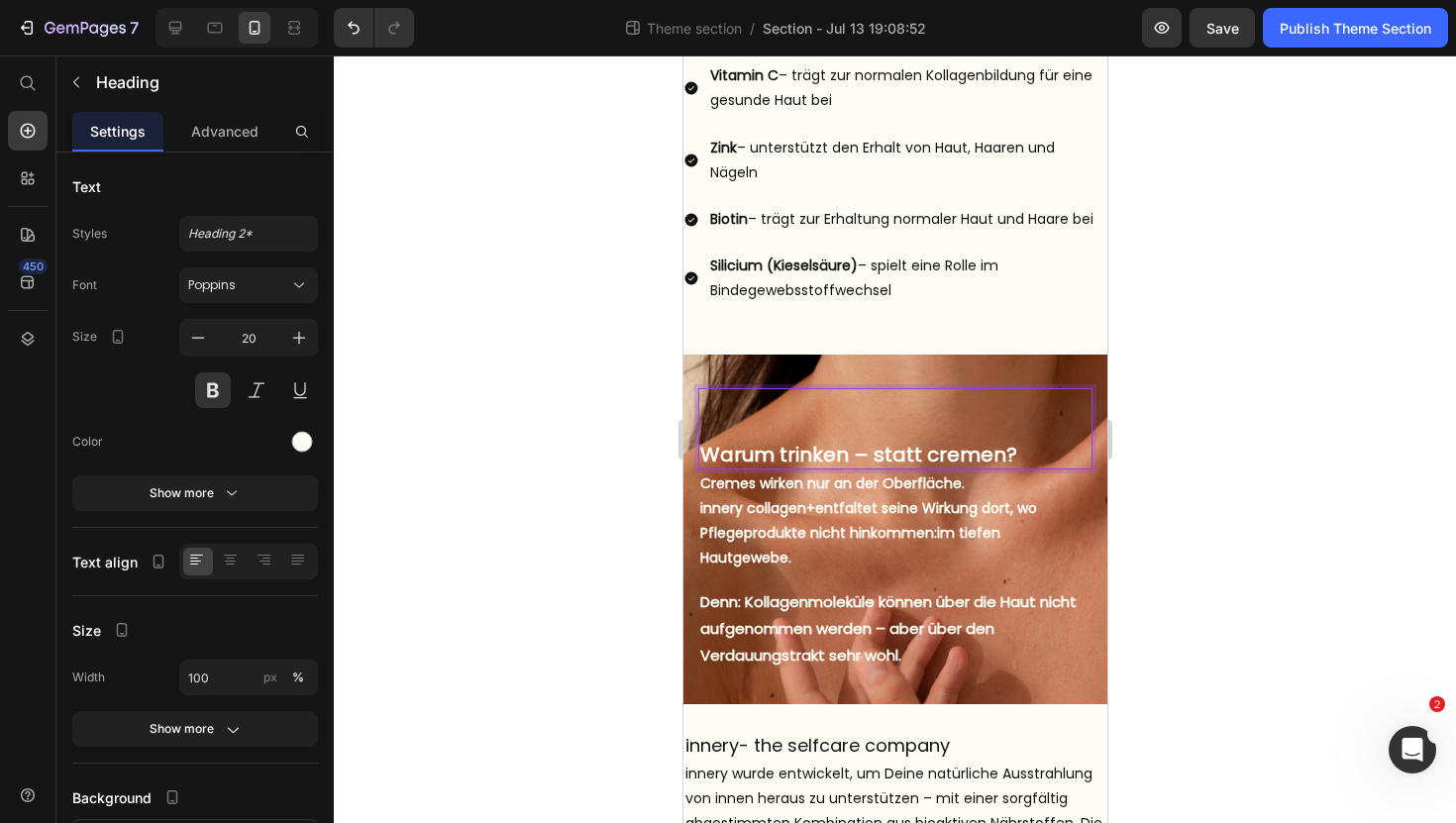 click 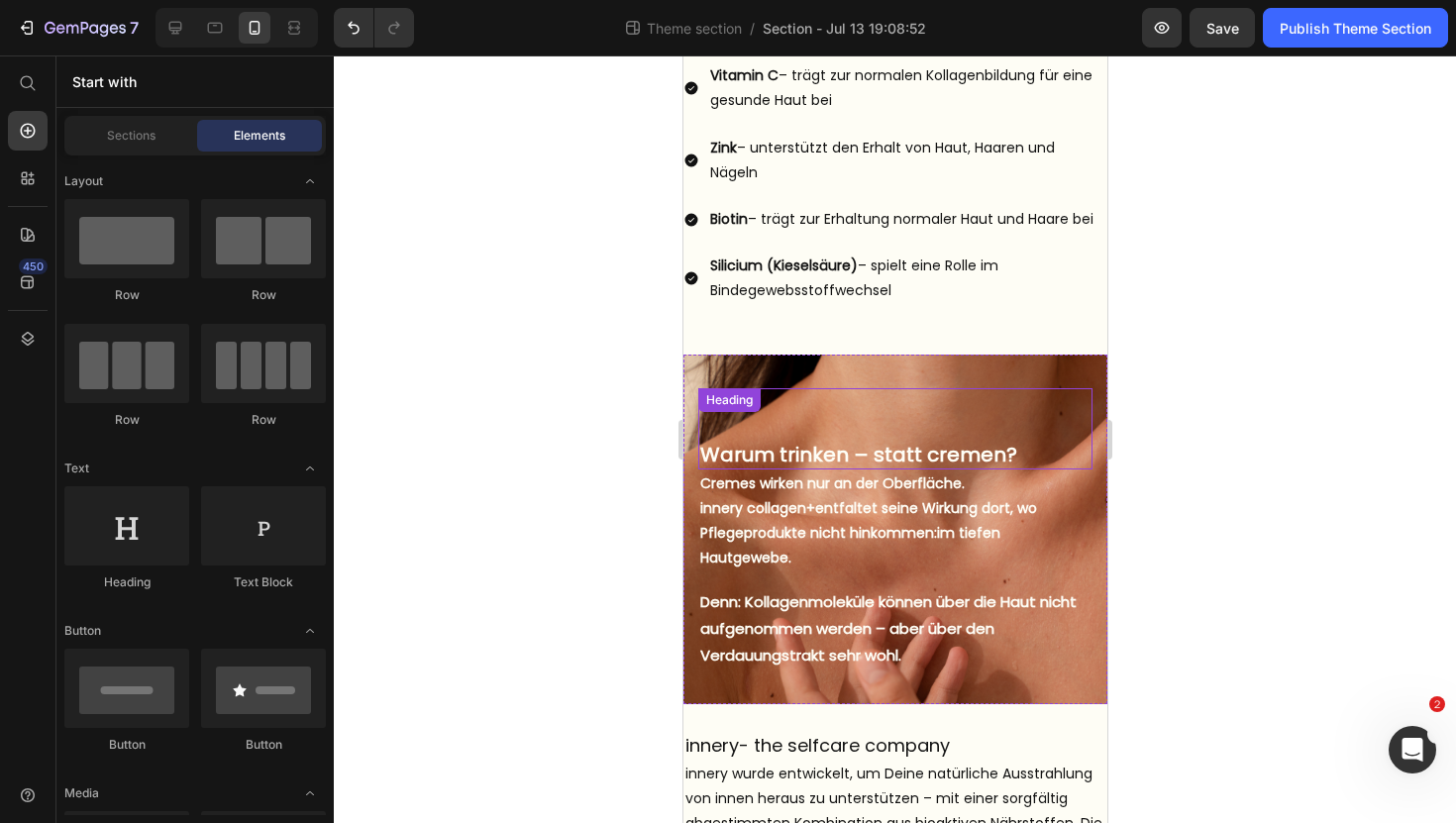 click on "⁠⁠⁠⁠⁠⁠⁠ Warum trinken – statt cremen?" at bounding box center (894, 429) 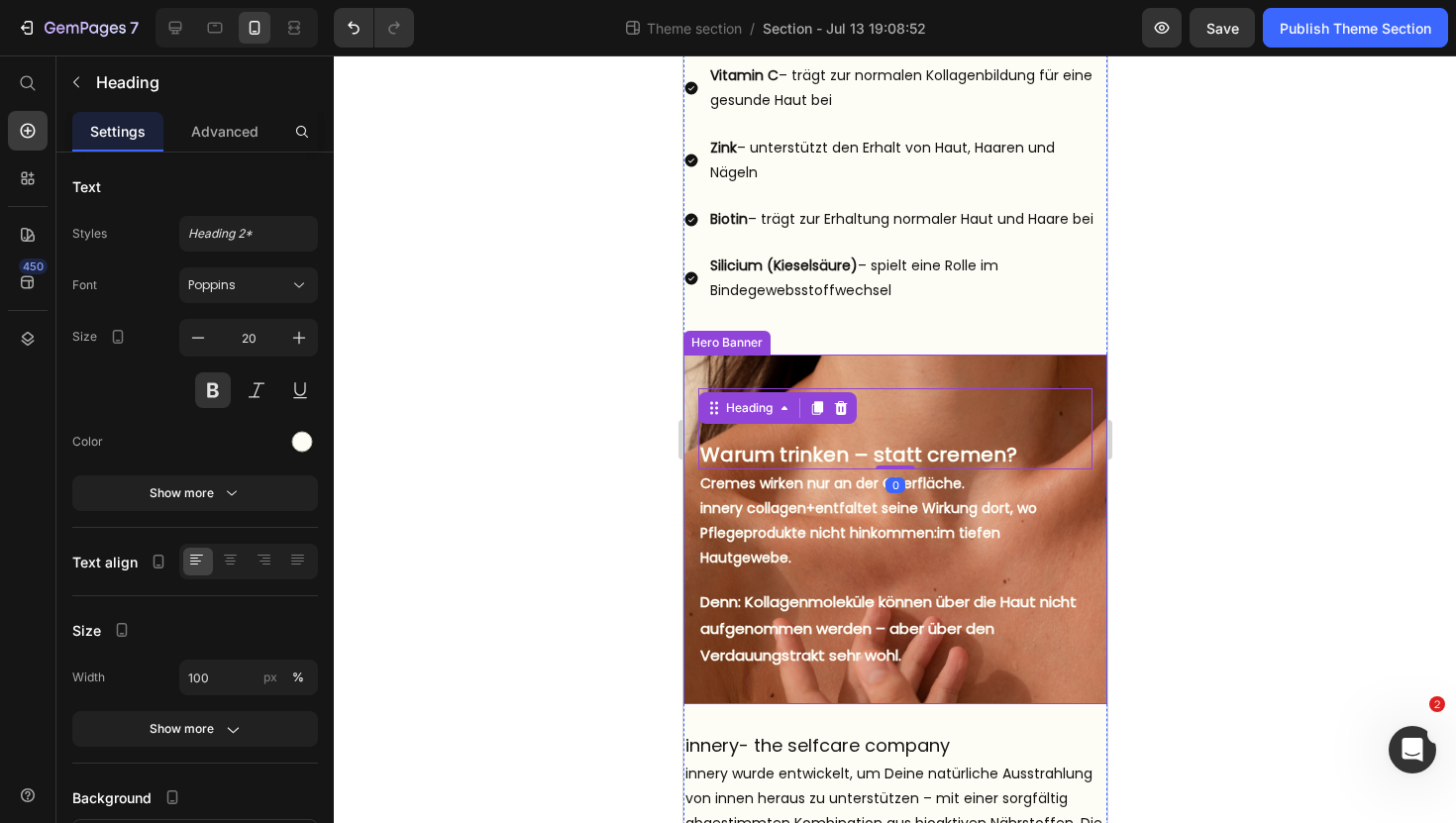 click on "⁠⁠⁠⁠⁠⁠⁠ Warum trinken – statt cremen? Heading   0 But I must explain to you how all this mistaken idea of denouncing pleasure and praising pain was born and I will give you a complete account of the system, and expound the actual teachings of the great explorer Text Block Explore now Button At vero eos et accusamus et iusto odio benefits Text Block Cremes wirken nur an der Oberfläche. innery collagen+  entfaltet seine Wirkung dort, wo Pflegeprodukte nicht hinkommen:  im tiefen Hautgewebe. Text Block Denn: Kollagenmoleküle können über die Haut nicht aufgenommen werden – aber über den Verdauungstrakt sehr wohl. Text Block" at bounding box center (894, 530) 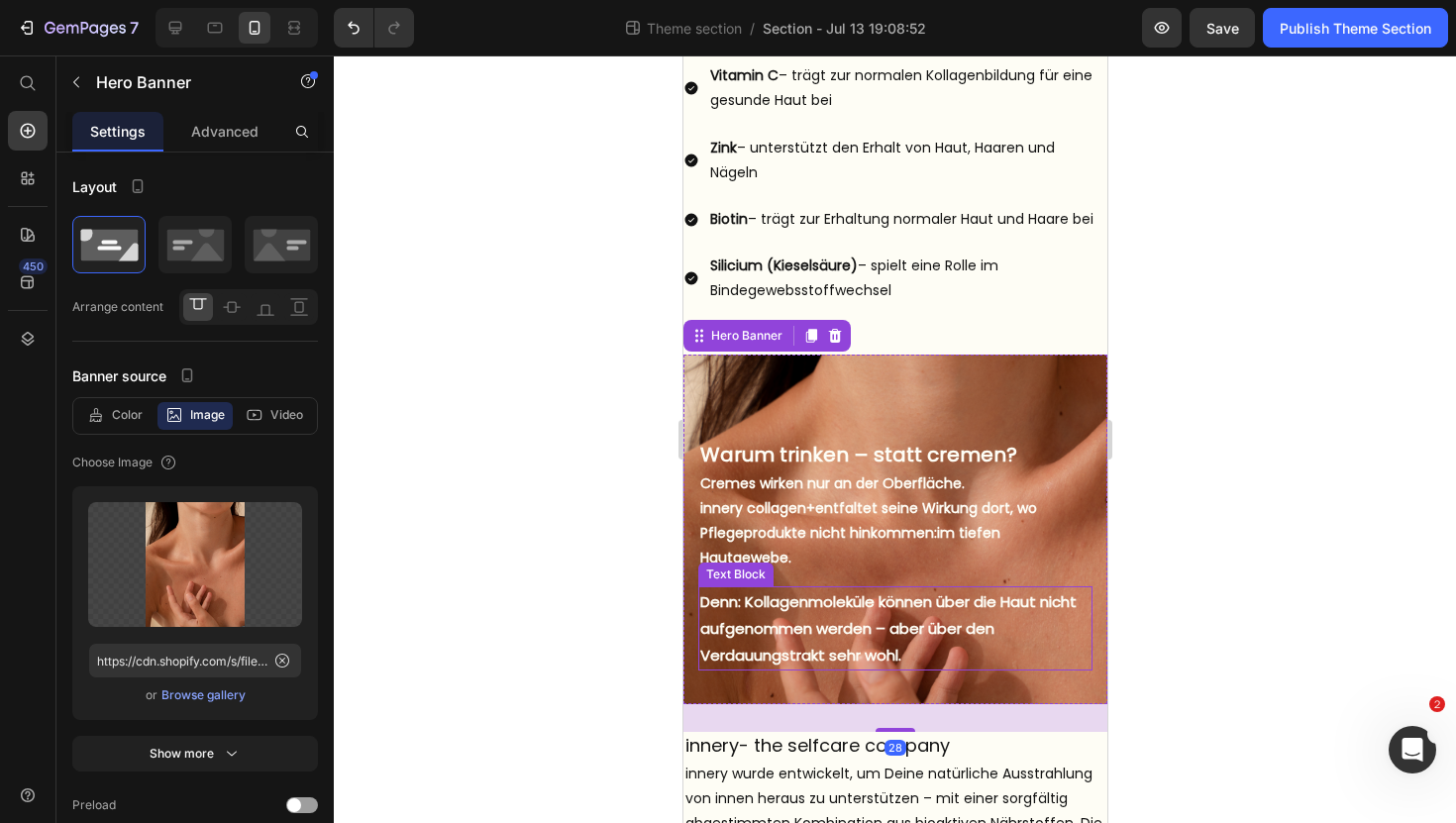 click on "Denn: Kollagenmoleküle können über die Haut nicht aufgenommen werden – aber über den Verdauungstrakt sehr wohl." at bounding box center [894, 628] 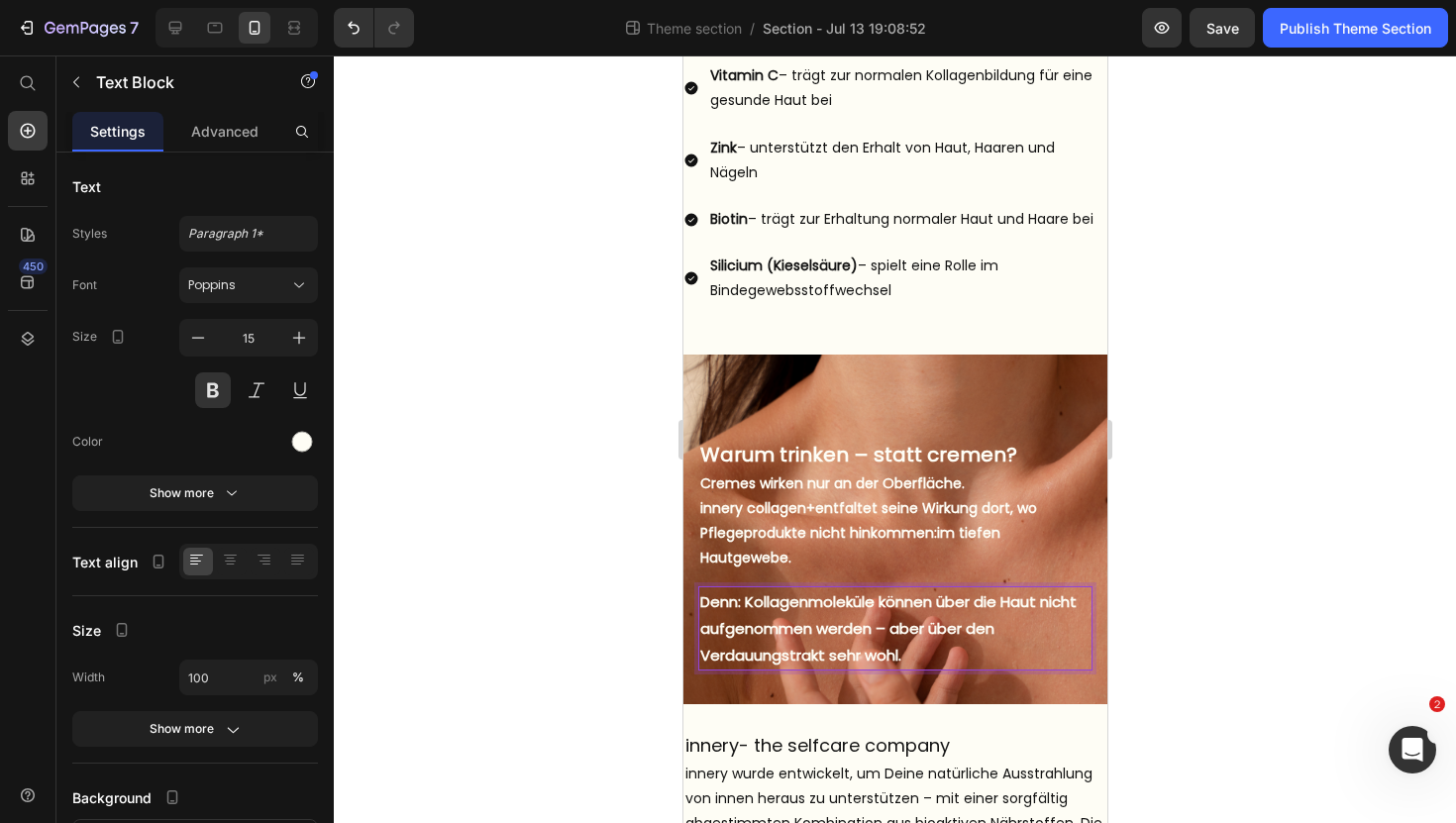 click on "Denn: Kollagenmoleküle können über die Haut nicht aufgenommen werden – aber über den Verdauungstrakt sehr wohl." at bounding box center [894, 628] 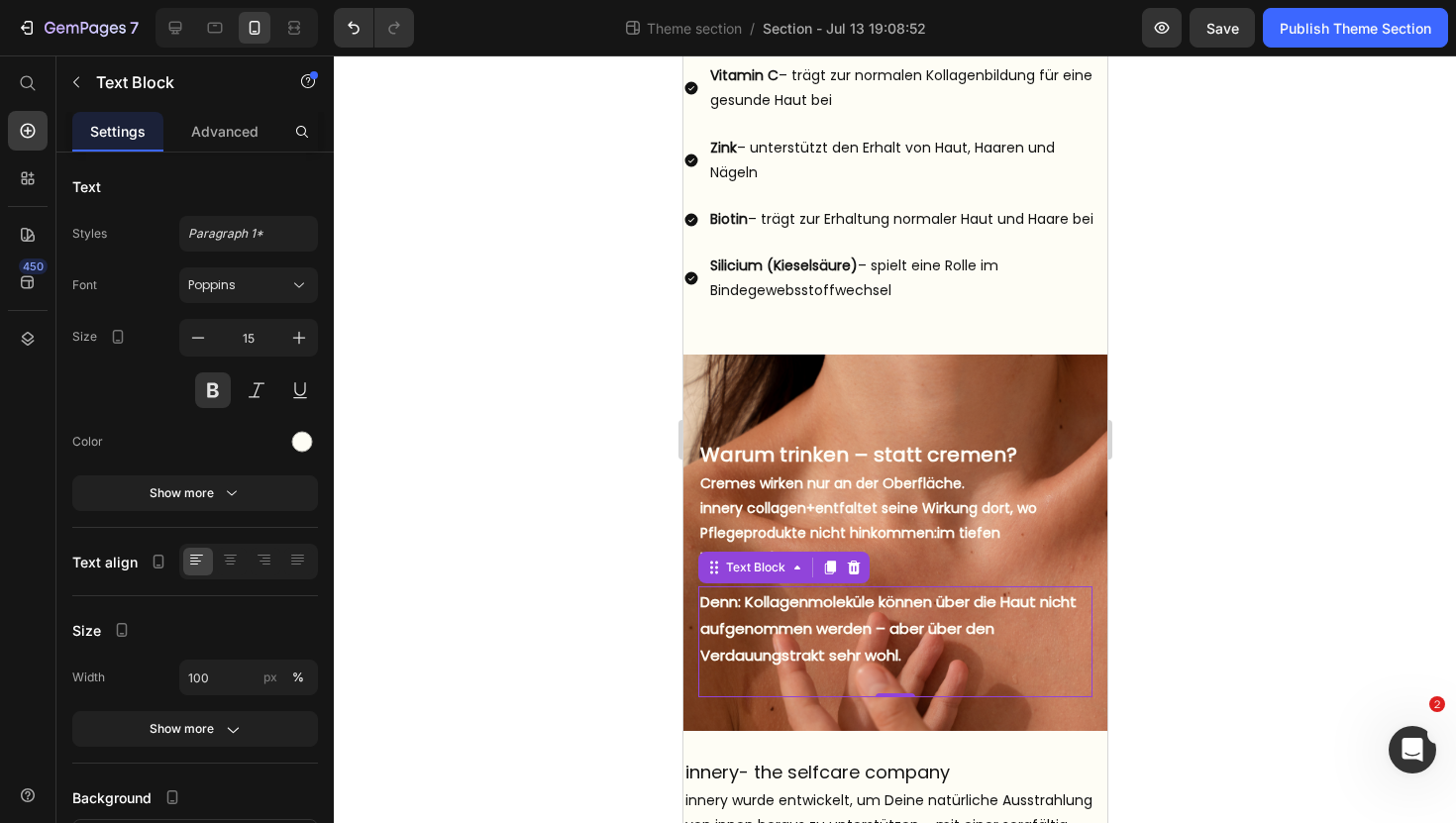 click 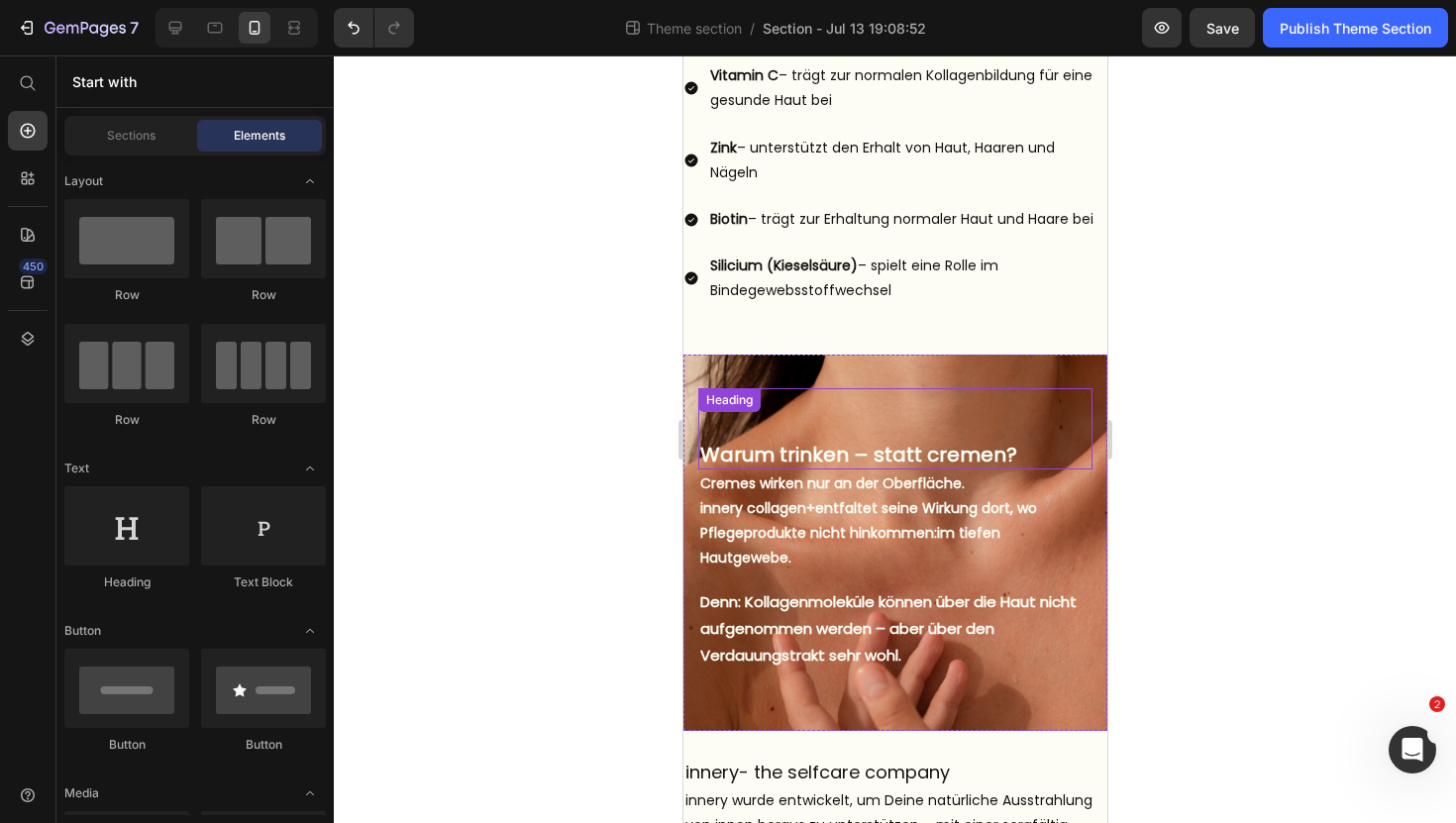 click on "⁠⁠⁠⁠⁠⁠⁠ Warum trinken – statt cremen?" at bounding box center [894, 429] 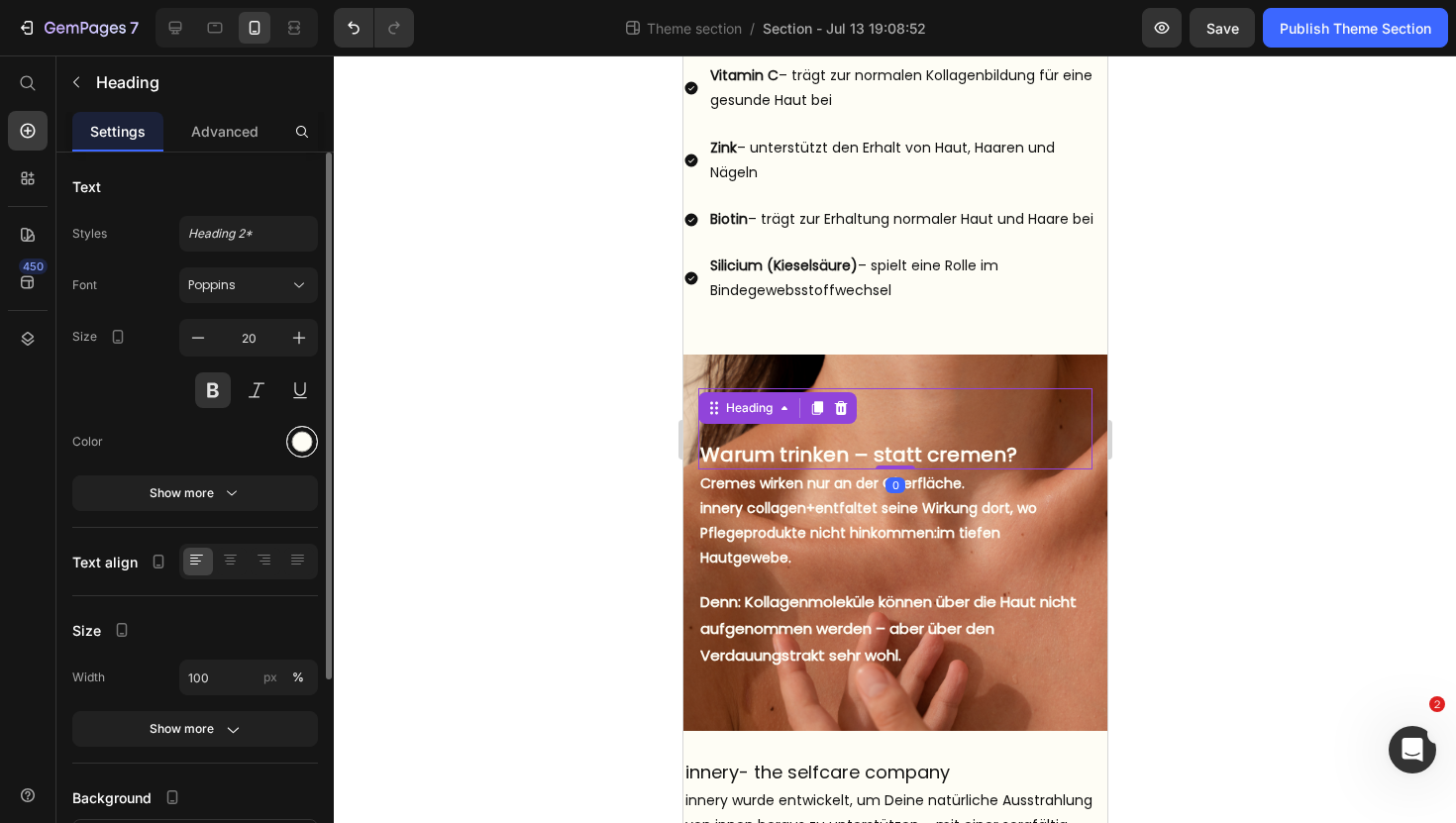 click at bounding box center [302, 442] 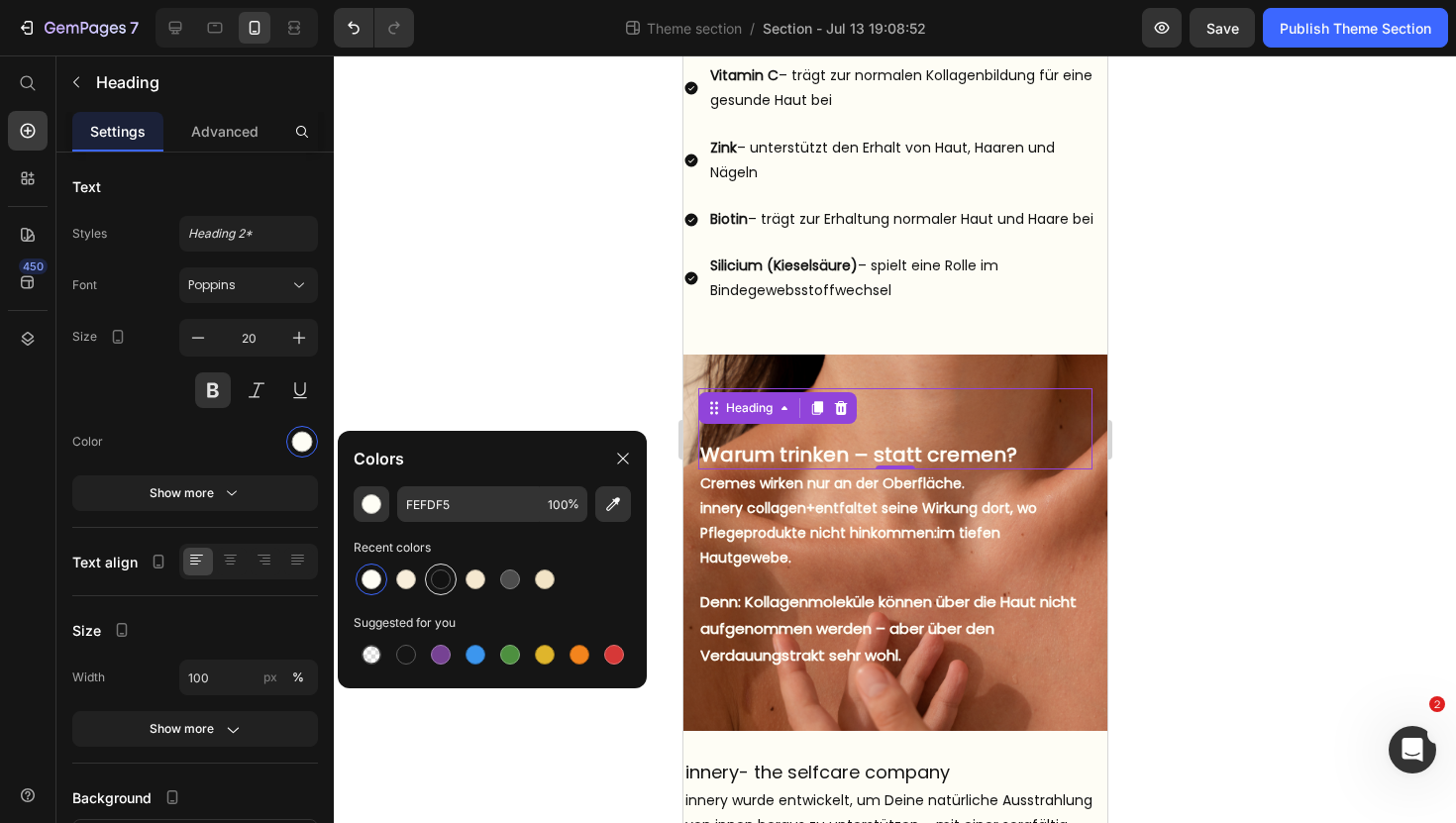 click at bounding box center [441, 579] 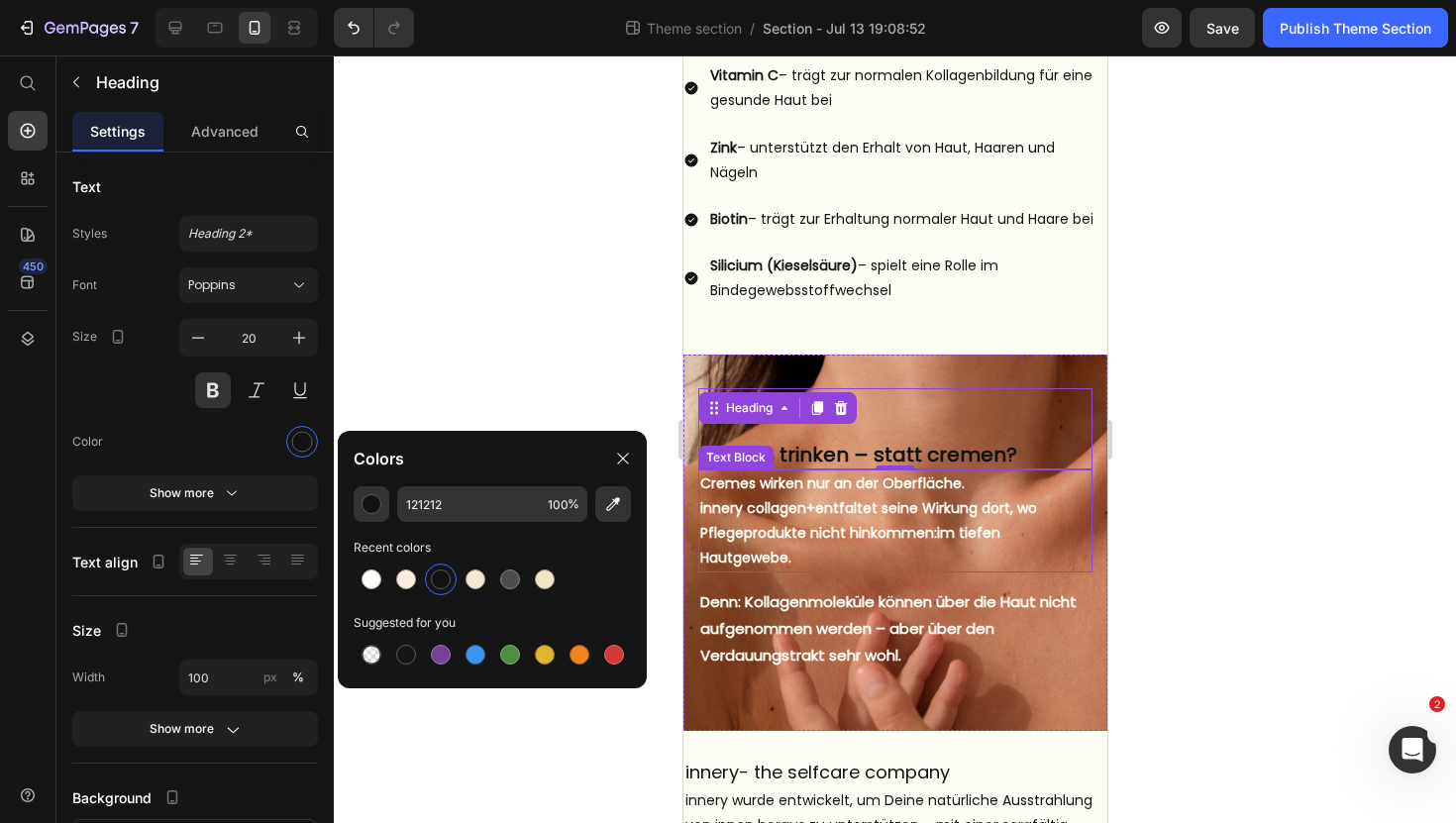 click on "Cremes wirken nur an der Oberfläche. innery collagen+  entfaltet seine Wirkung dort, wo Pflegeprodukte nicht hinkommen:  im tiefen Hautgewebe." at bounding box center [894, 521] 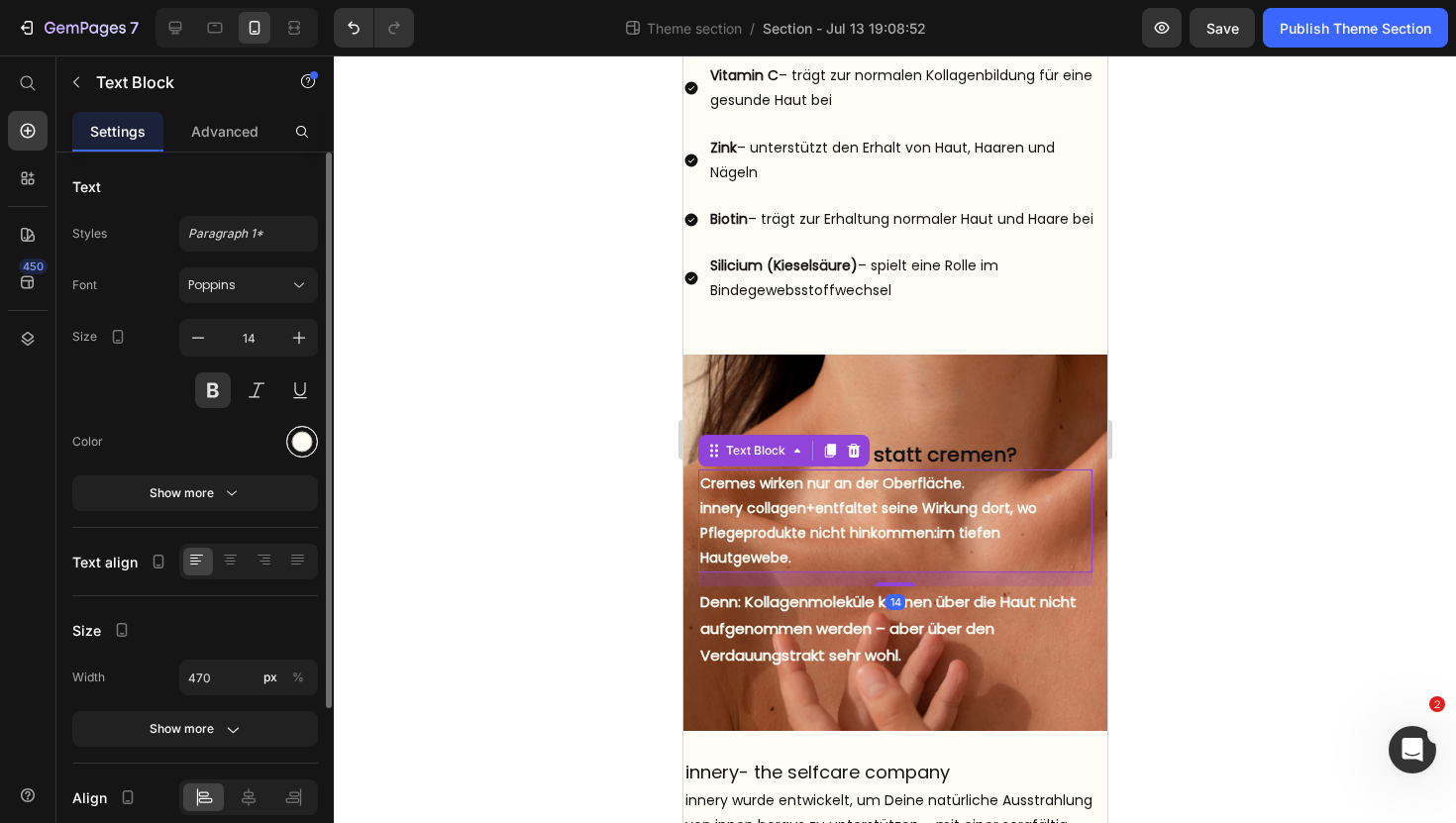 click at bounding box center (302, 442) 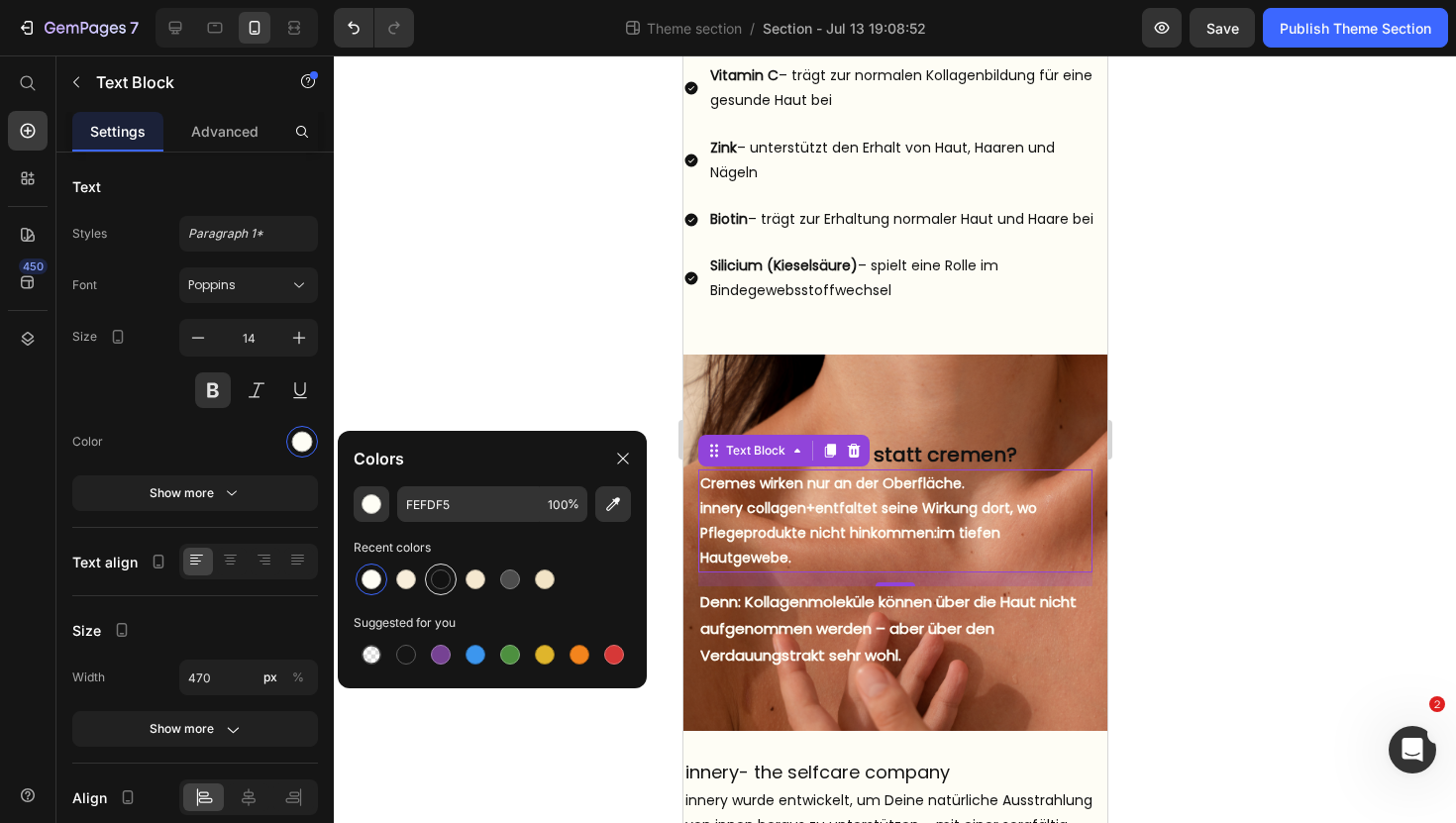 click at bounding box center (441, 579) 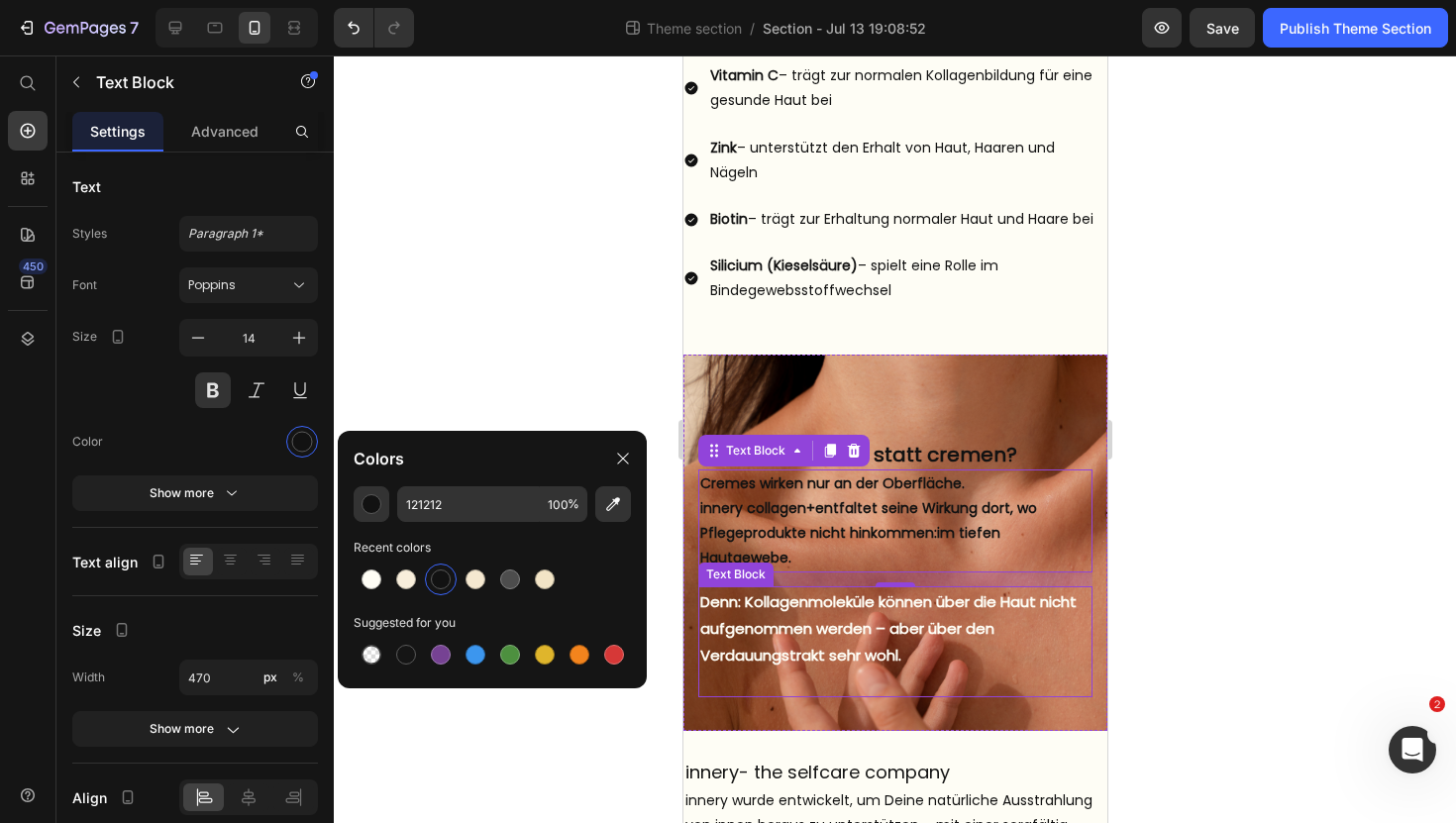 click on "Denn: Kollagenmoleküle können über die Haut nicht aufgenommen werden – aber über den Verdauungstrakt sehr wohl." at bounding box center [894, 628] 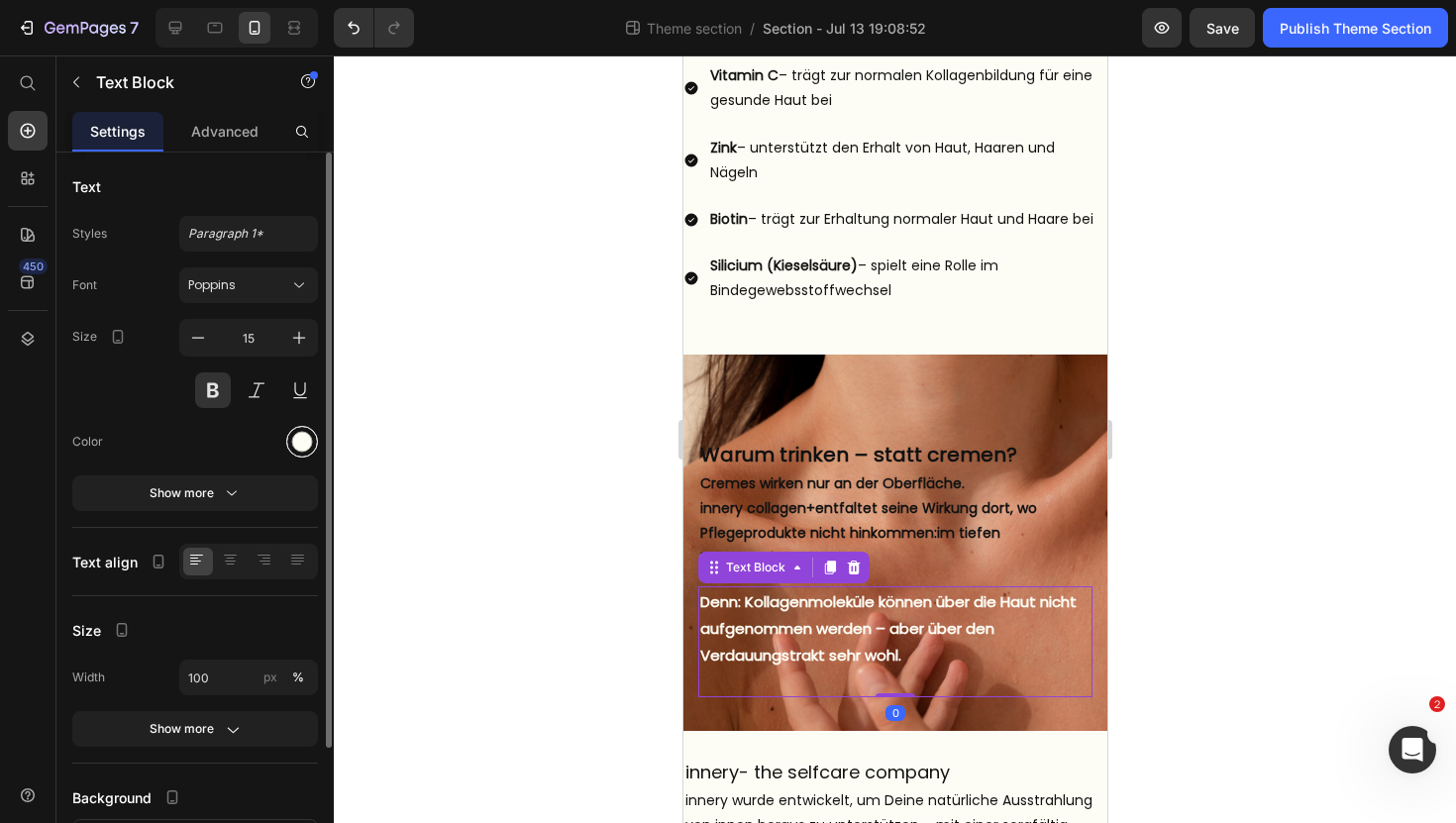 click at bounding box center [302, 442] 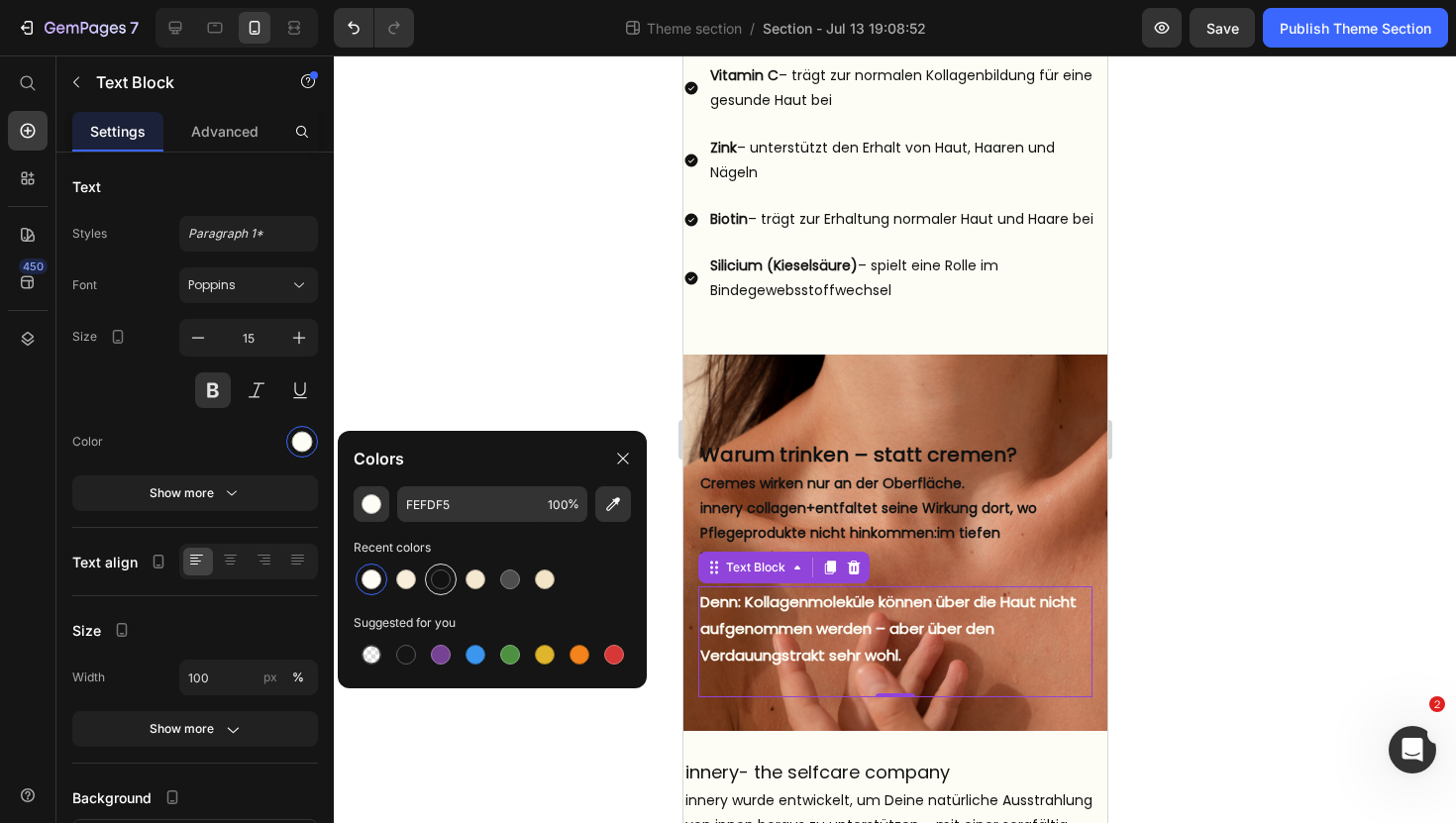 click at bounding box center [441, 579] 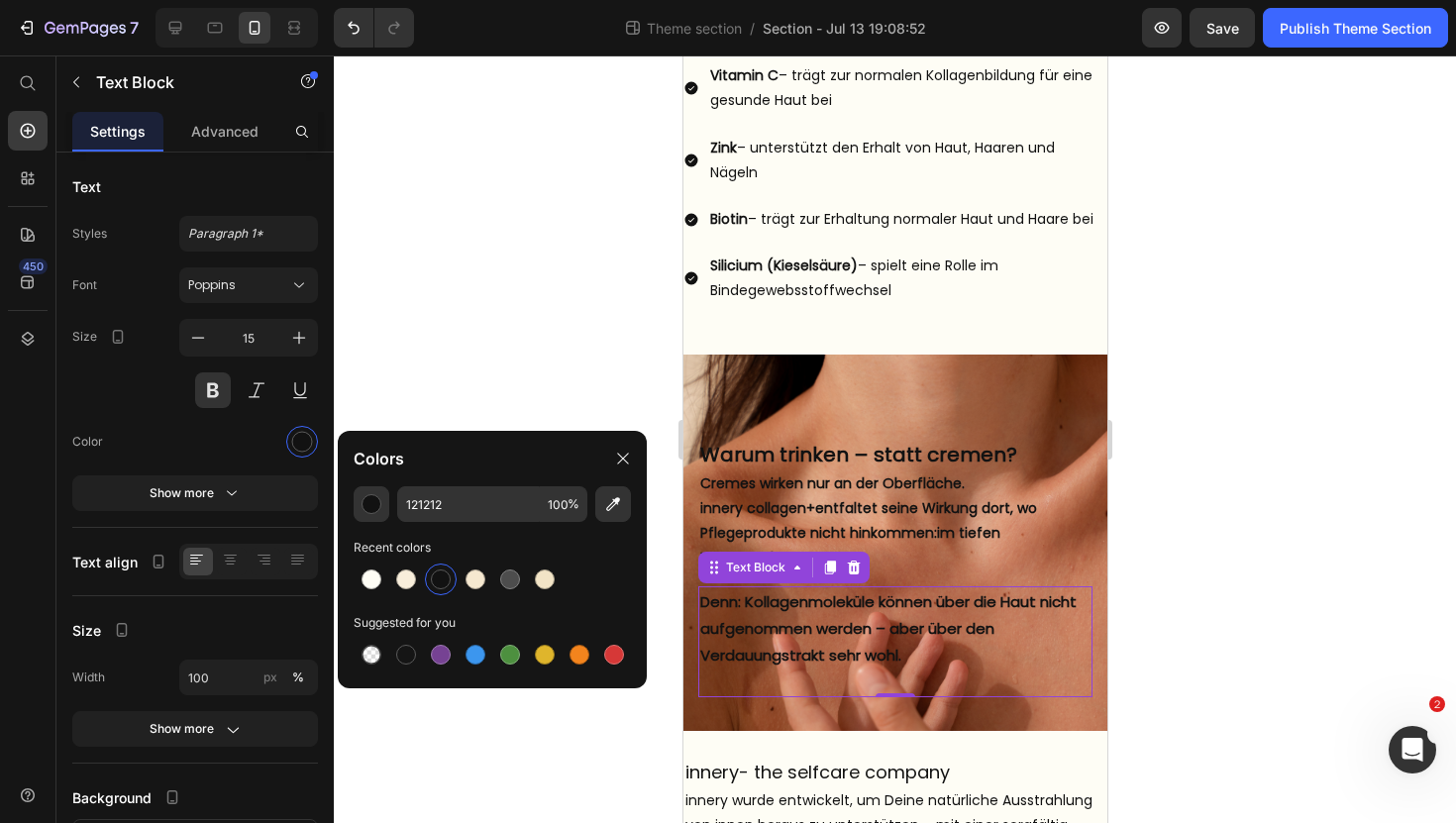 click 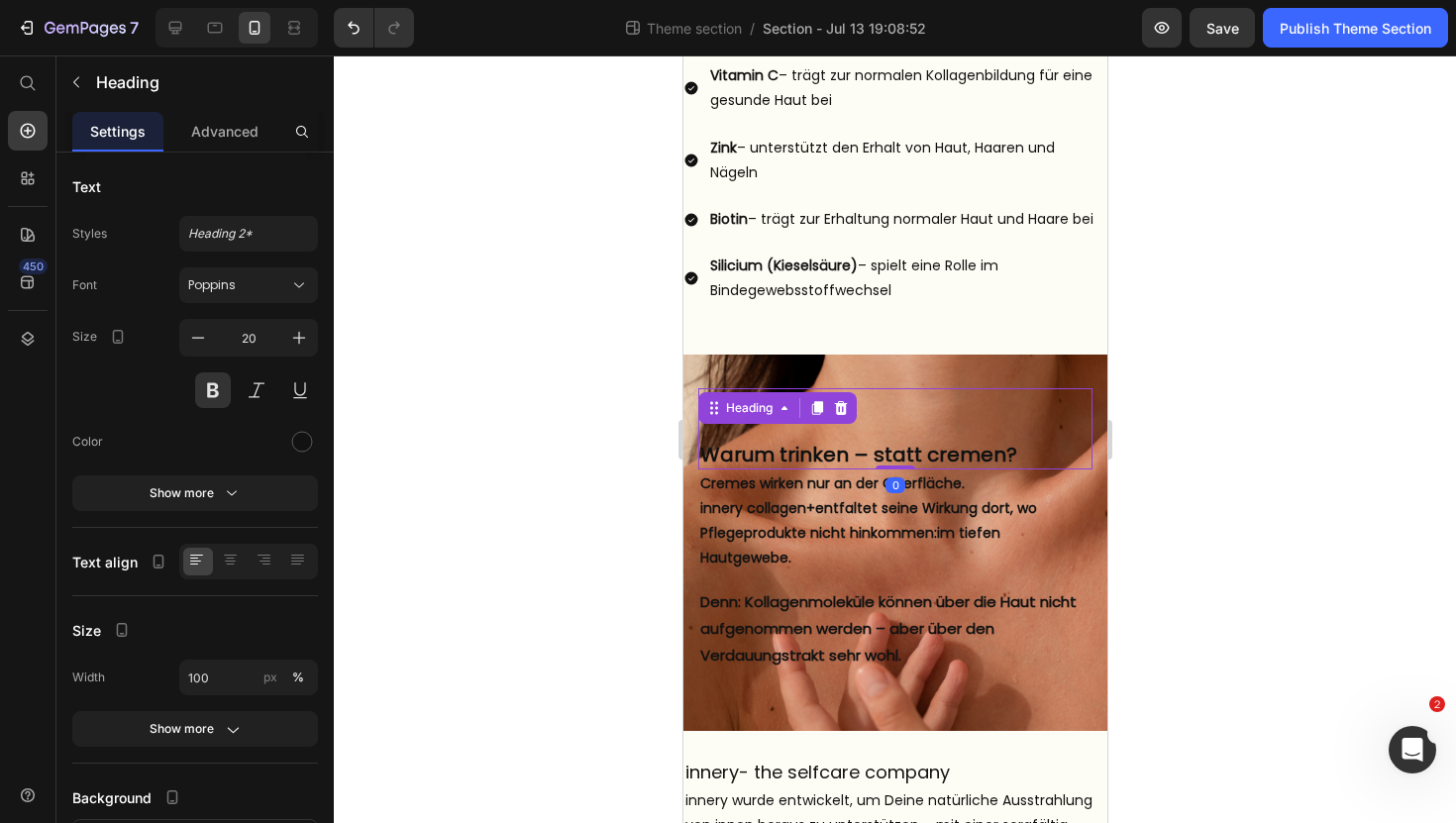 click on "⁠⁠⁠⁠⁠⁠⁠ Warum trinken – statt cremen?" at bounding box center [894, 429] 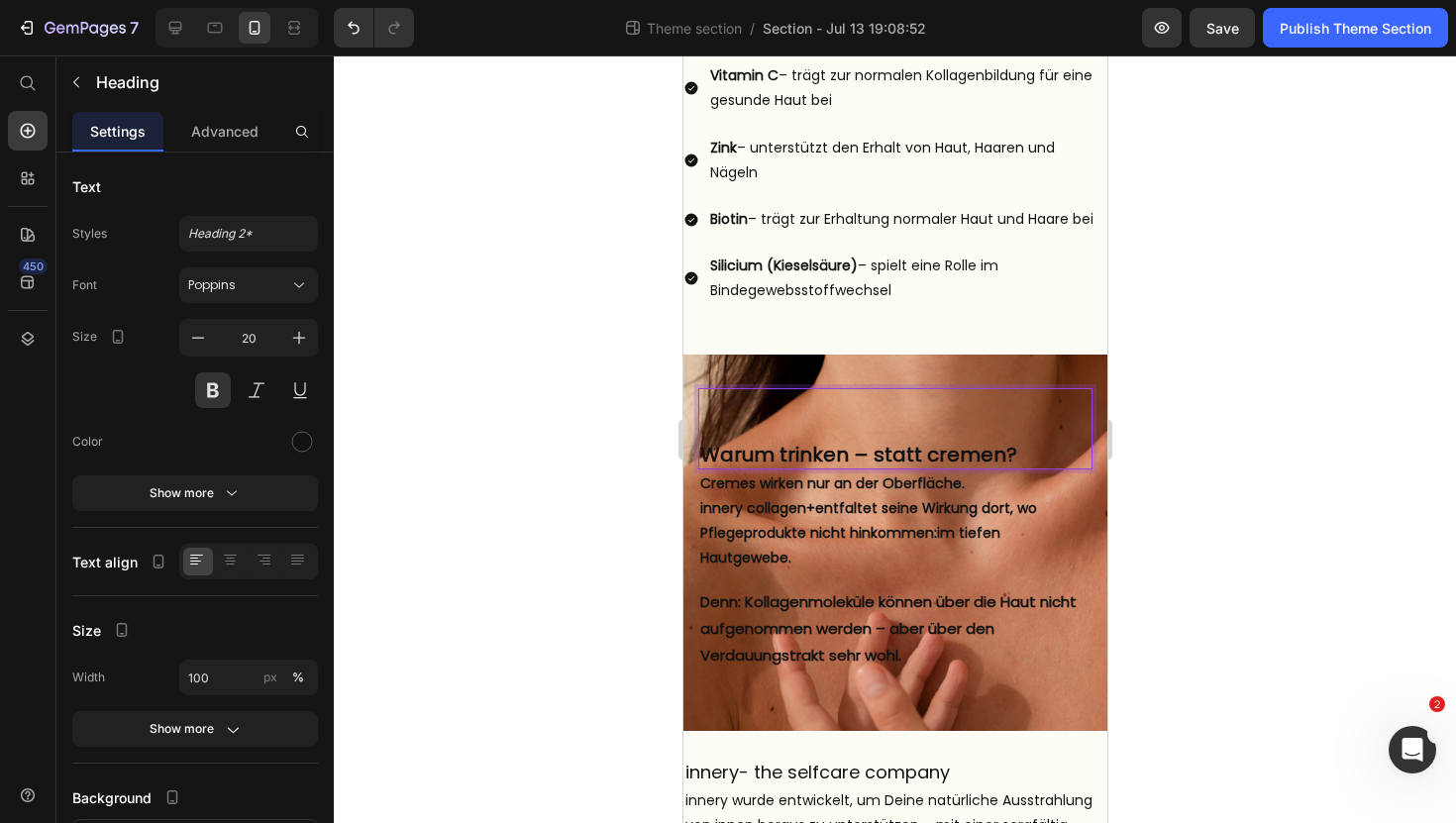 click on "⁠⁠⁠⁠⁠⁠⁠ Warum trinken – statt cremen?" at bounding box center [894, 429] 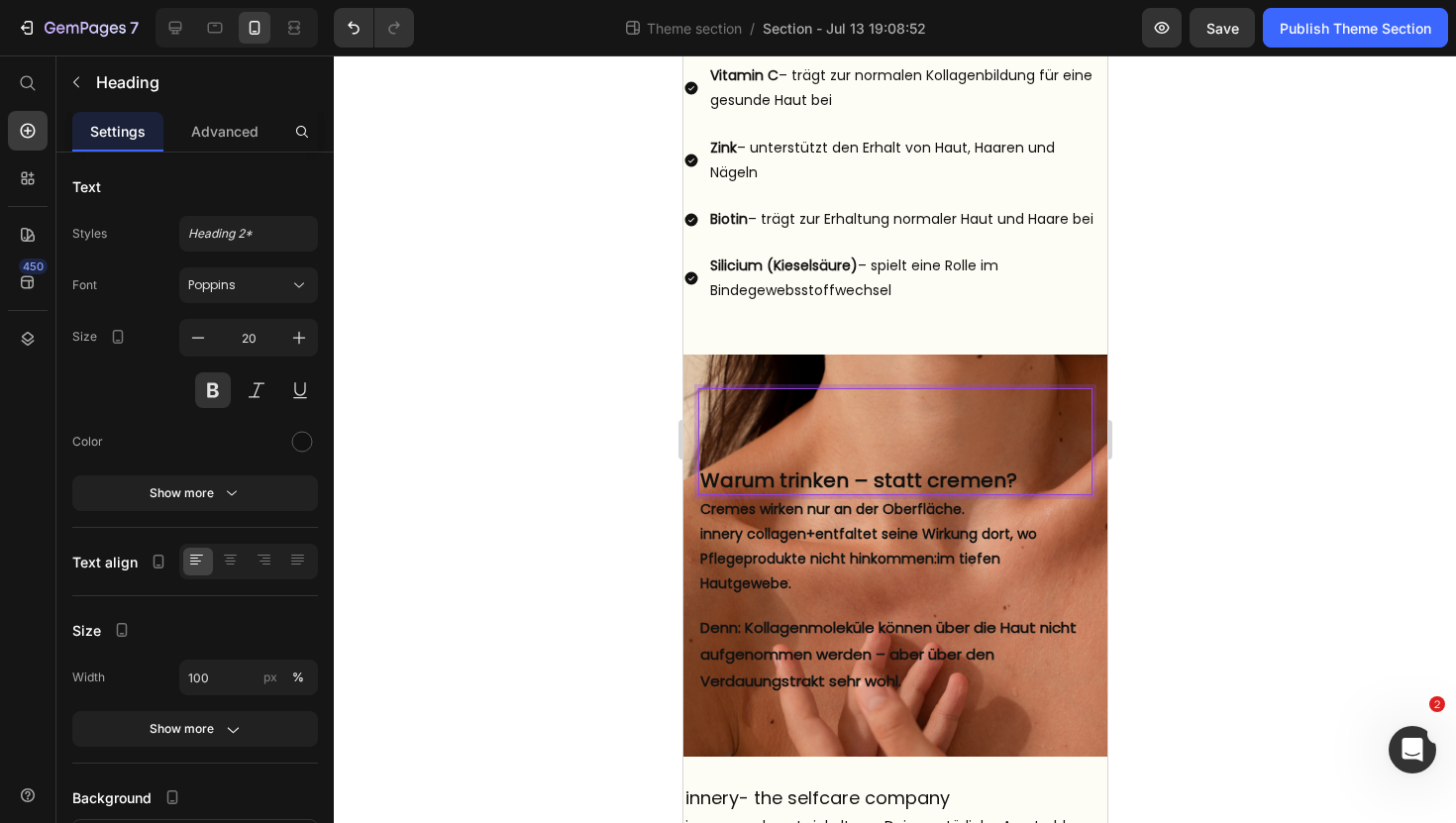click 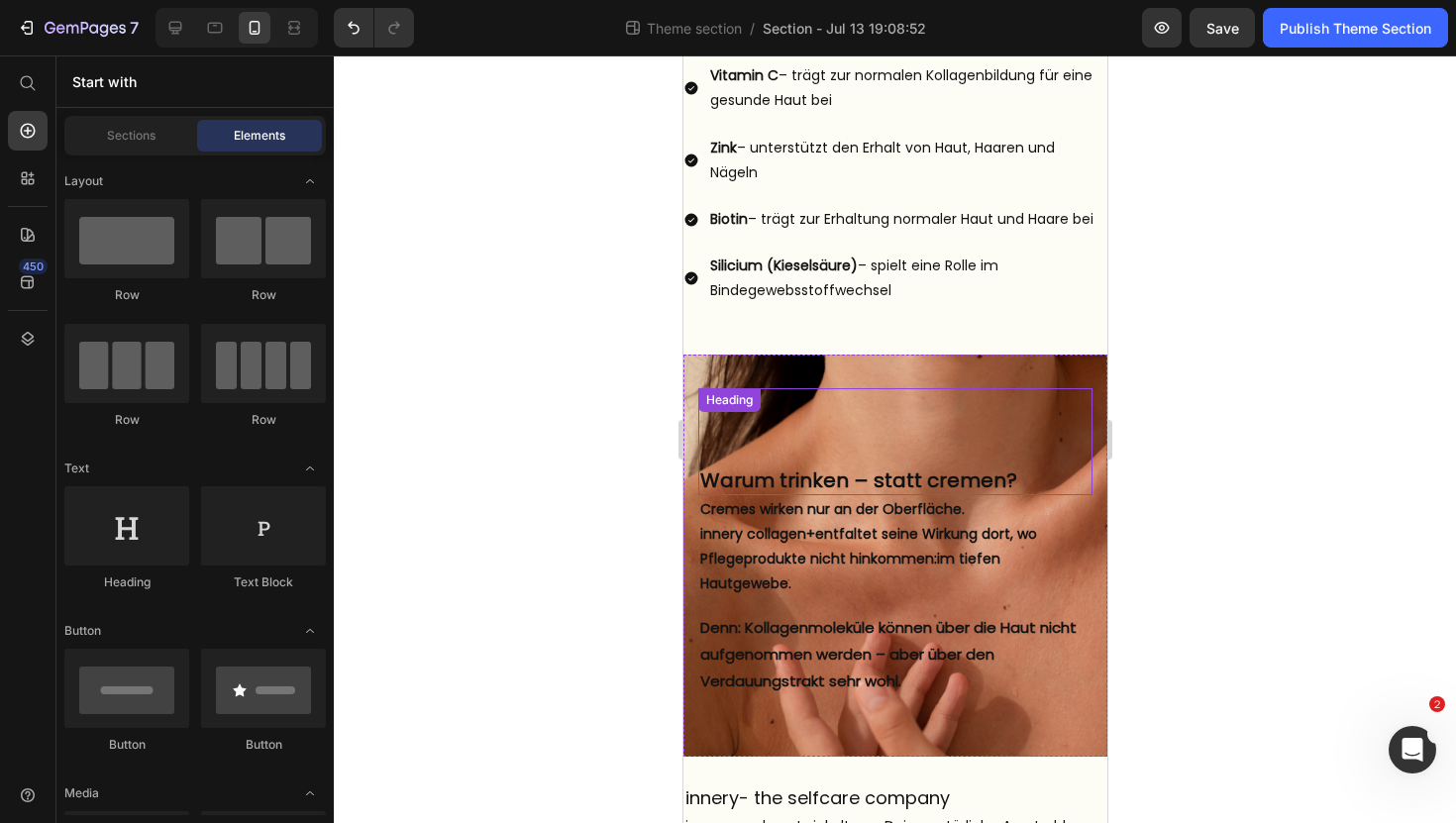 click on "⁠⁠⁠⁠⁠⁠⁠ Warum trinken – statt cremen? Heading" at bounding box center (894, 442) 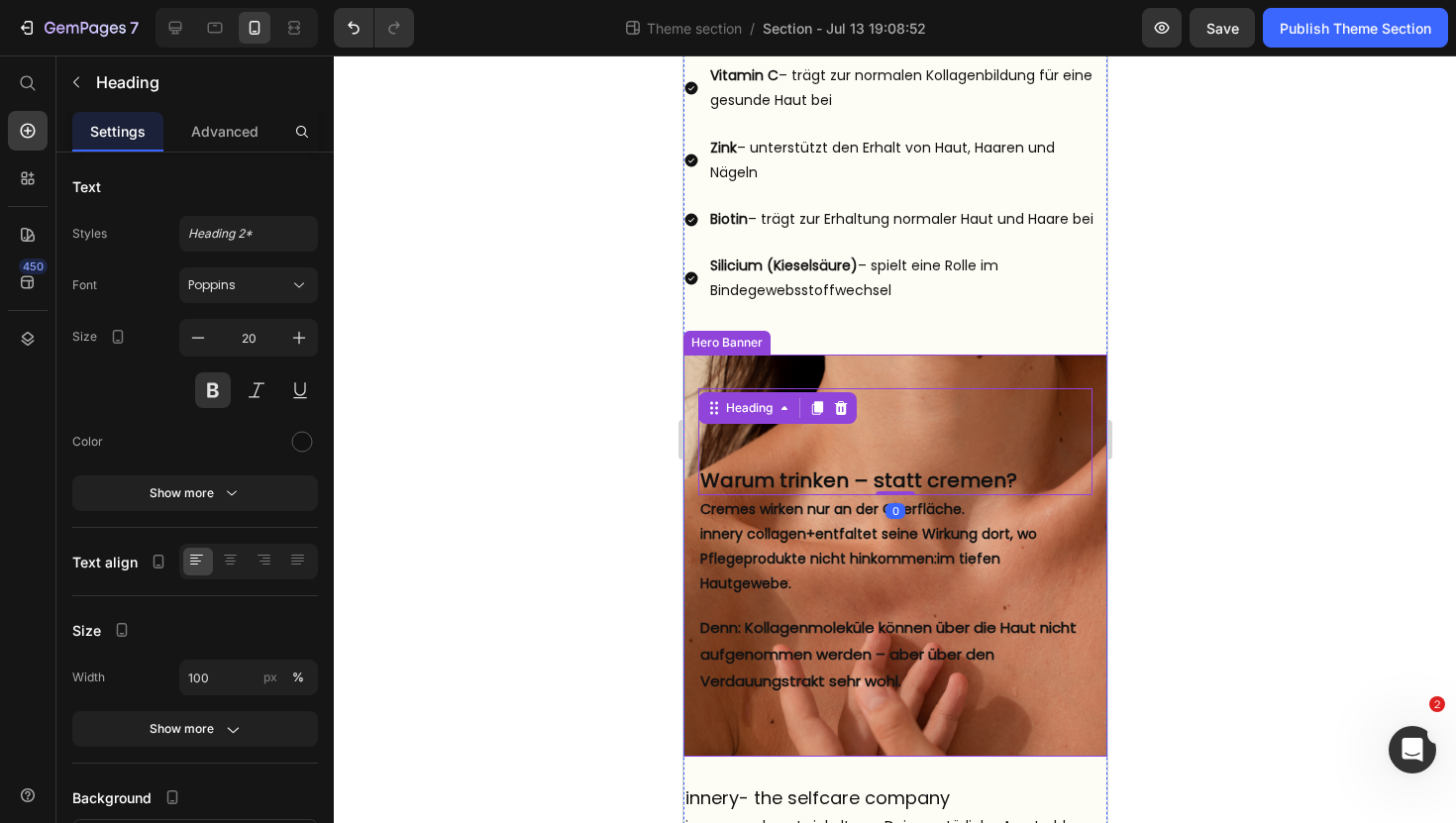 click on "⁠⁠⁠⁠⁠⁠⁠ Warum trinken – statt cremen? Heading   0 But I must explain to you how all this mistaken idea of denouncing pleasure and praising pain was born and I will give you a complete account of the system, and expound the actual teachings of the great explorer Text Block Explore now Button At vero eos et accusamus et iusto odio benefits Text Block Cremes wirken nur an der Oberfläche. innery collagen+  entfaltet seine Wirkung dort, wo Pflegeprodukte nicht hinkommen:  im tiefen Hautgewebe. Text Block Denn: Kollagenmoleküle können über die Haut nicht aufgenommen werden – aber über den Verdauungstrakt sehr wohl. Text Block" at bounding box center (894, 556) 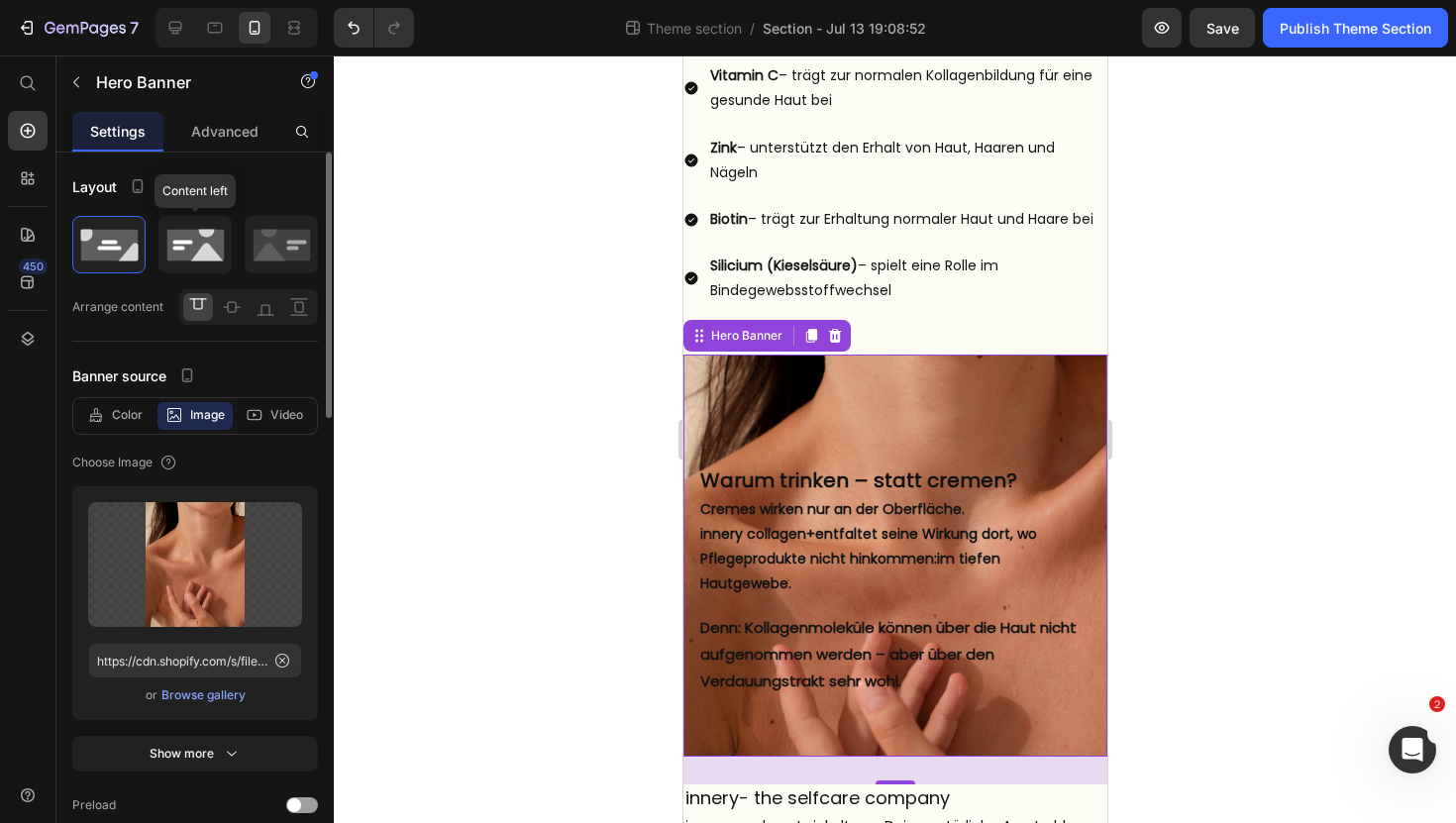 click 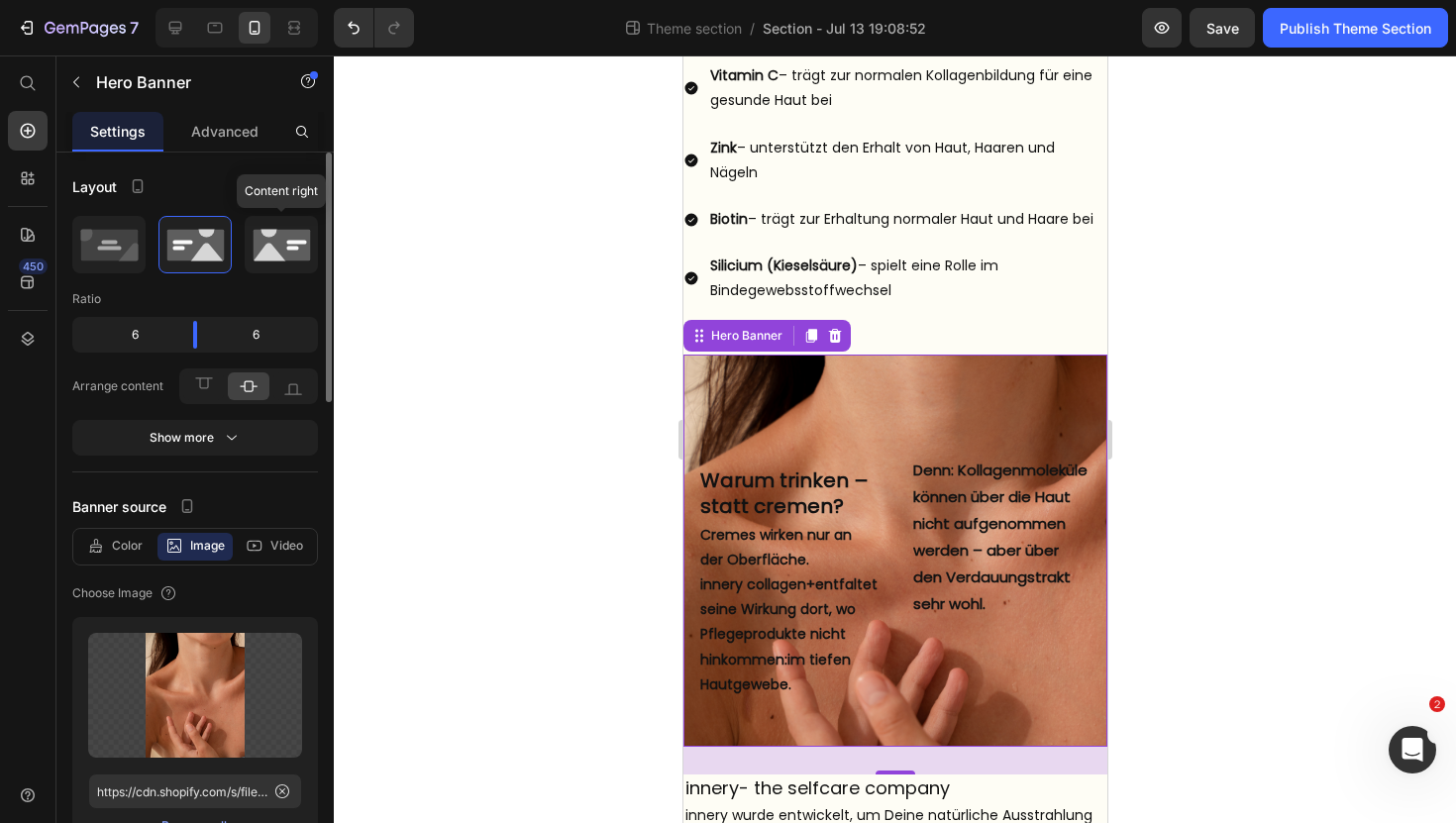 click 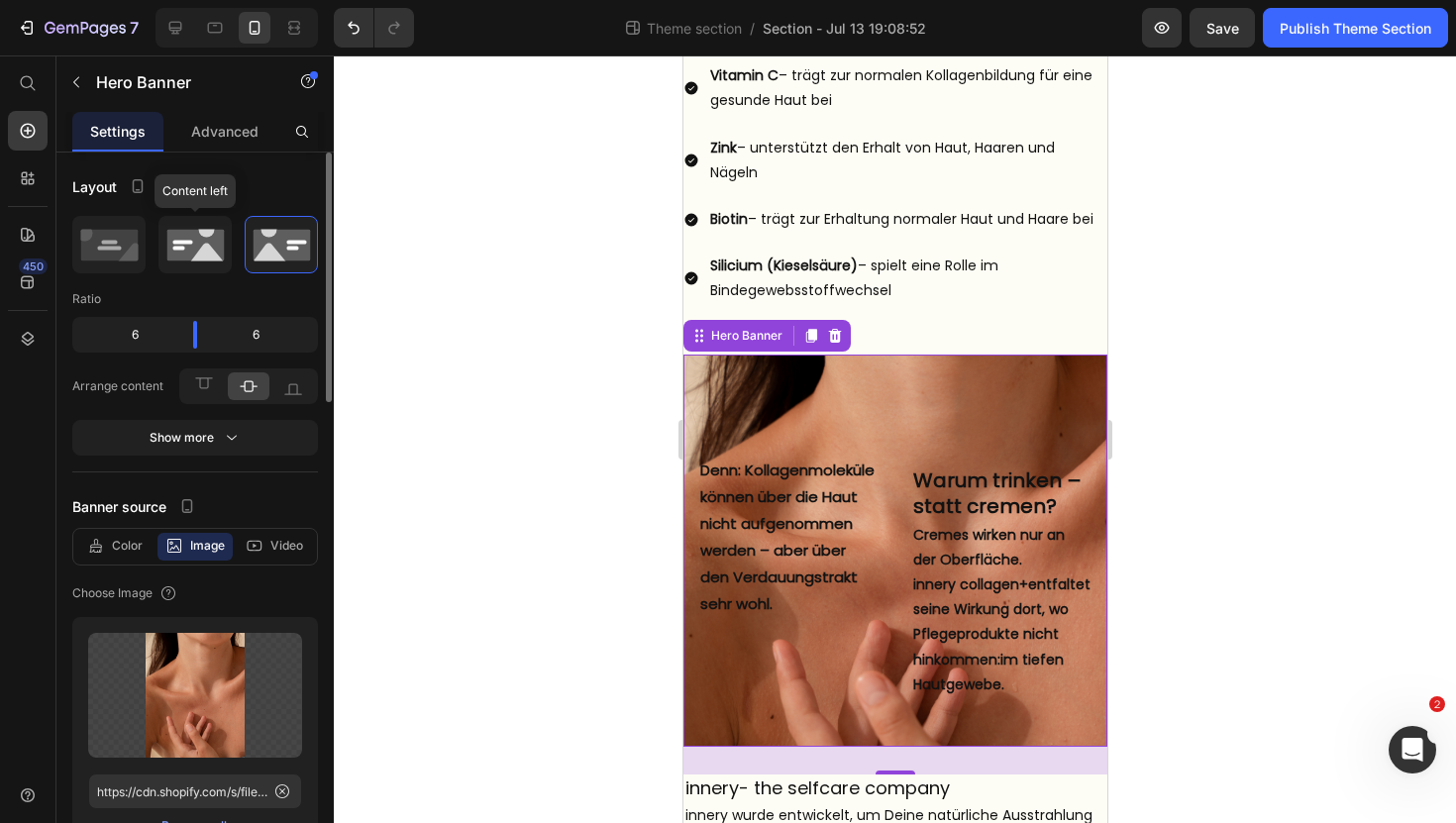 click 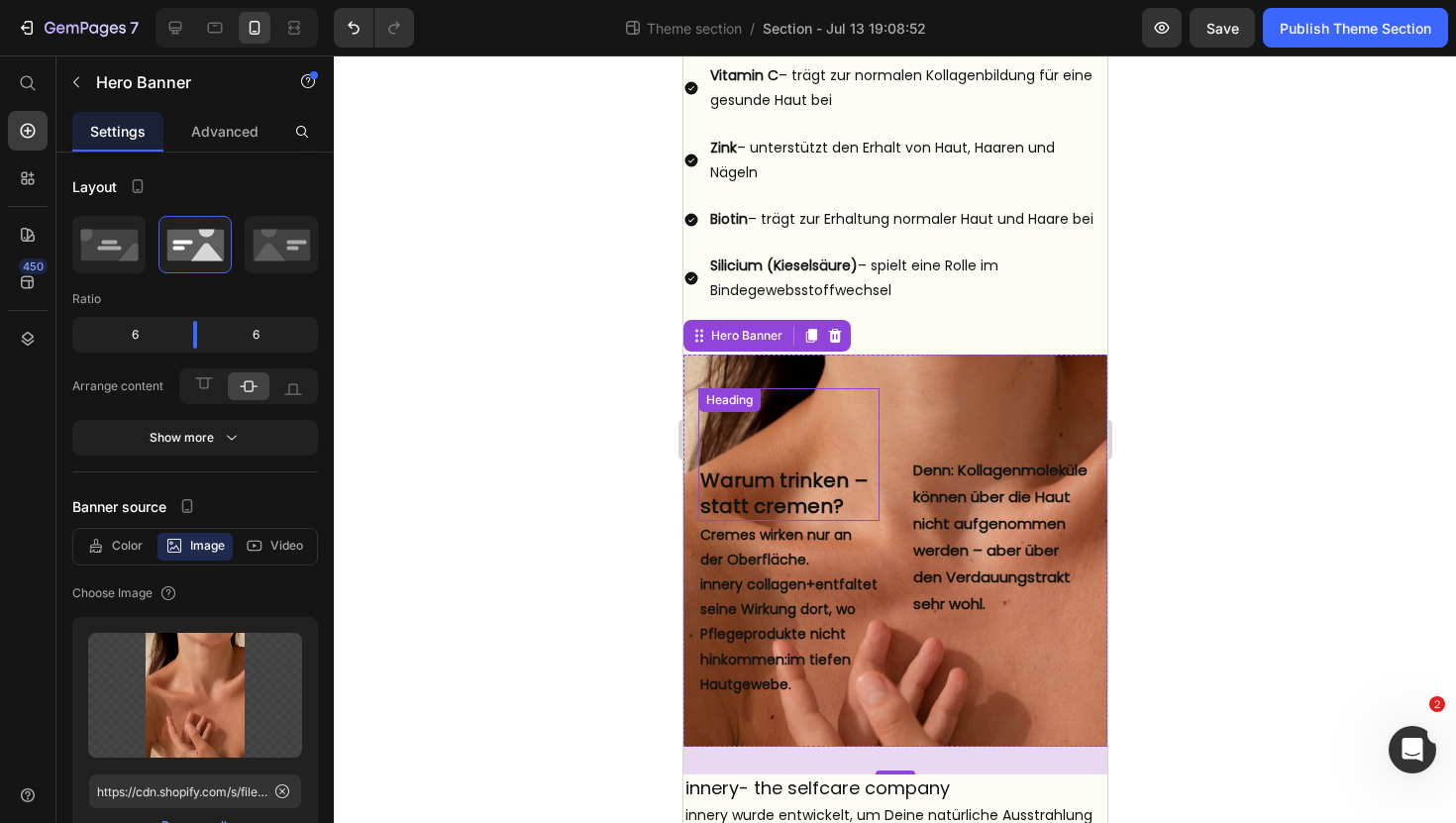 click on "⁠⁠⁠⁠⁠⁠⁠ Warum trinken – statt cremen?" at bounding box center [787, 455] 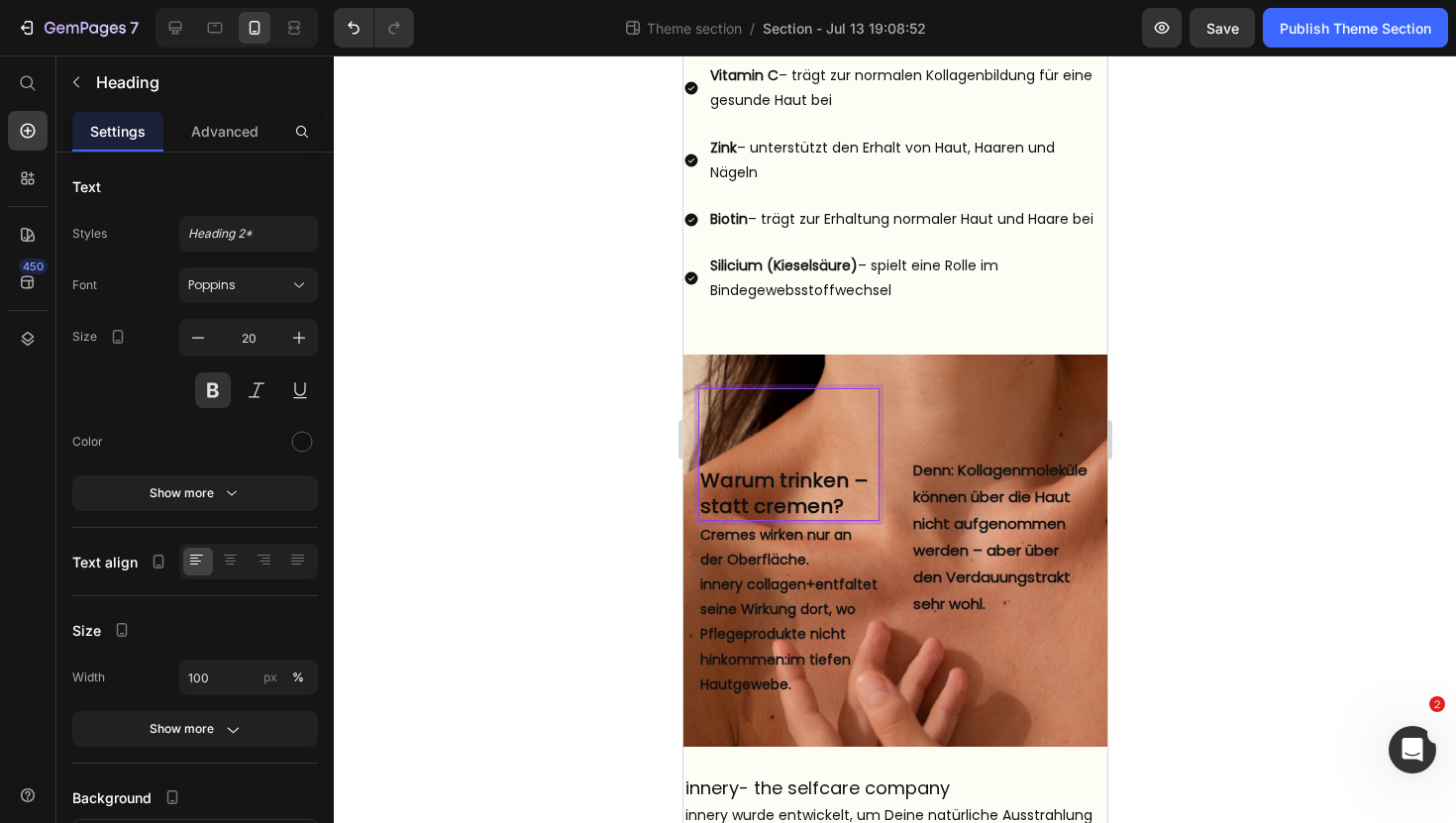 click on "⁠⁠⁠⁠⁠⁠⁠ Warum trinken – statt cremen?" at bounding box center [787, 455] 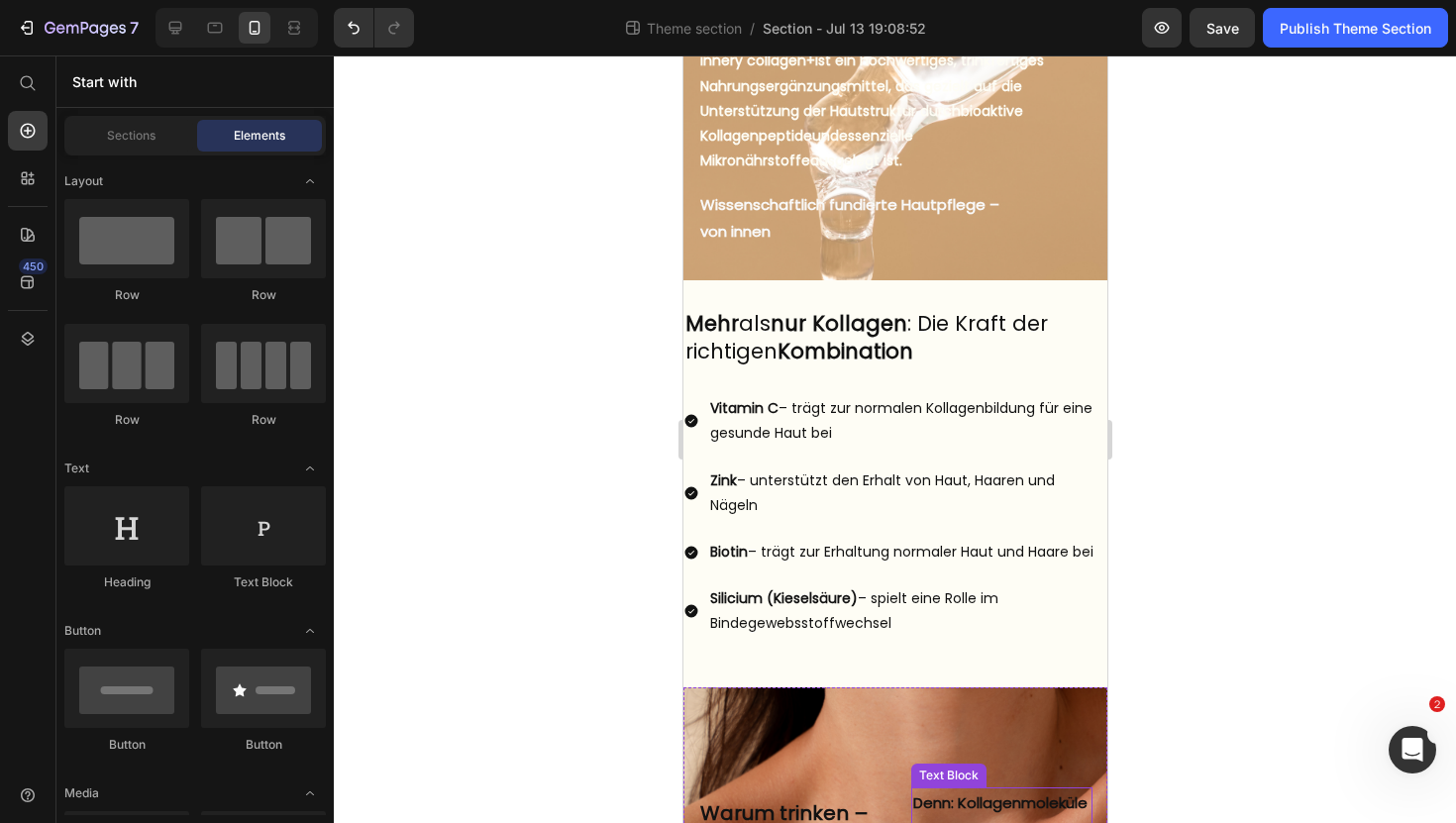scroll, scrollTop: 0, scrollLeft: 0, axis: both 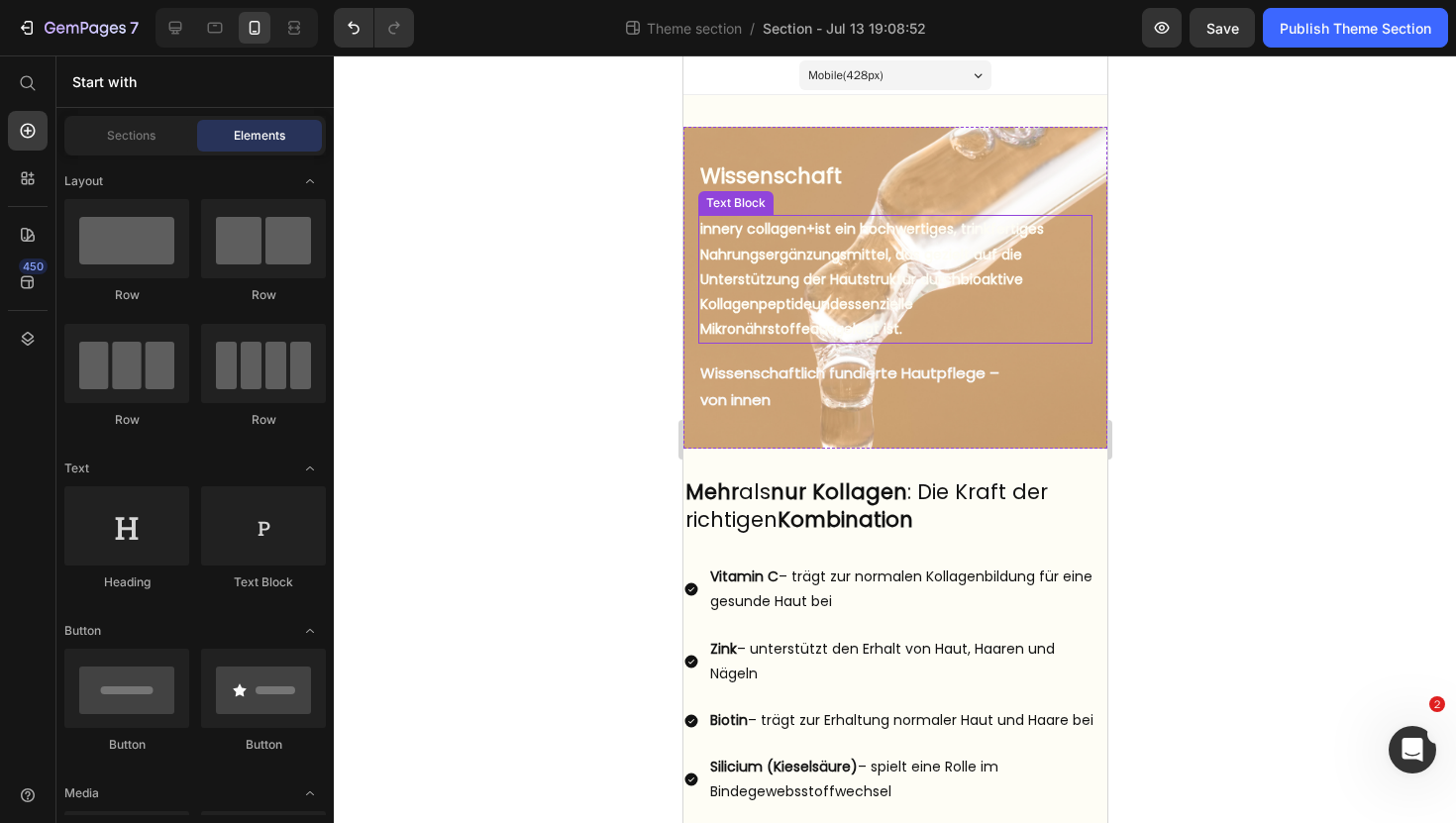 click on "innery collagen+  ist ein hochwertiges, trinkfertiges Nahrungsergänzungsmittel, das gezielt auf die Unterstützung der Hautstruktur durch  bioaktive Kollagenpeptide  und  essenzielle Mikronährstoffe  ausgelegt ist." at bounding box center [894, 279] 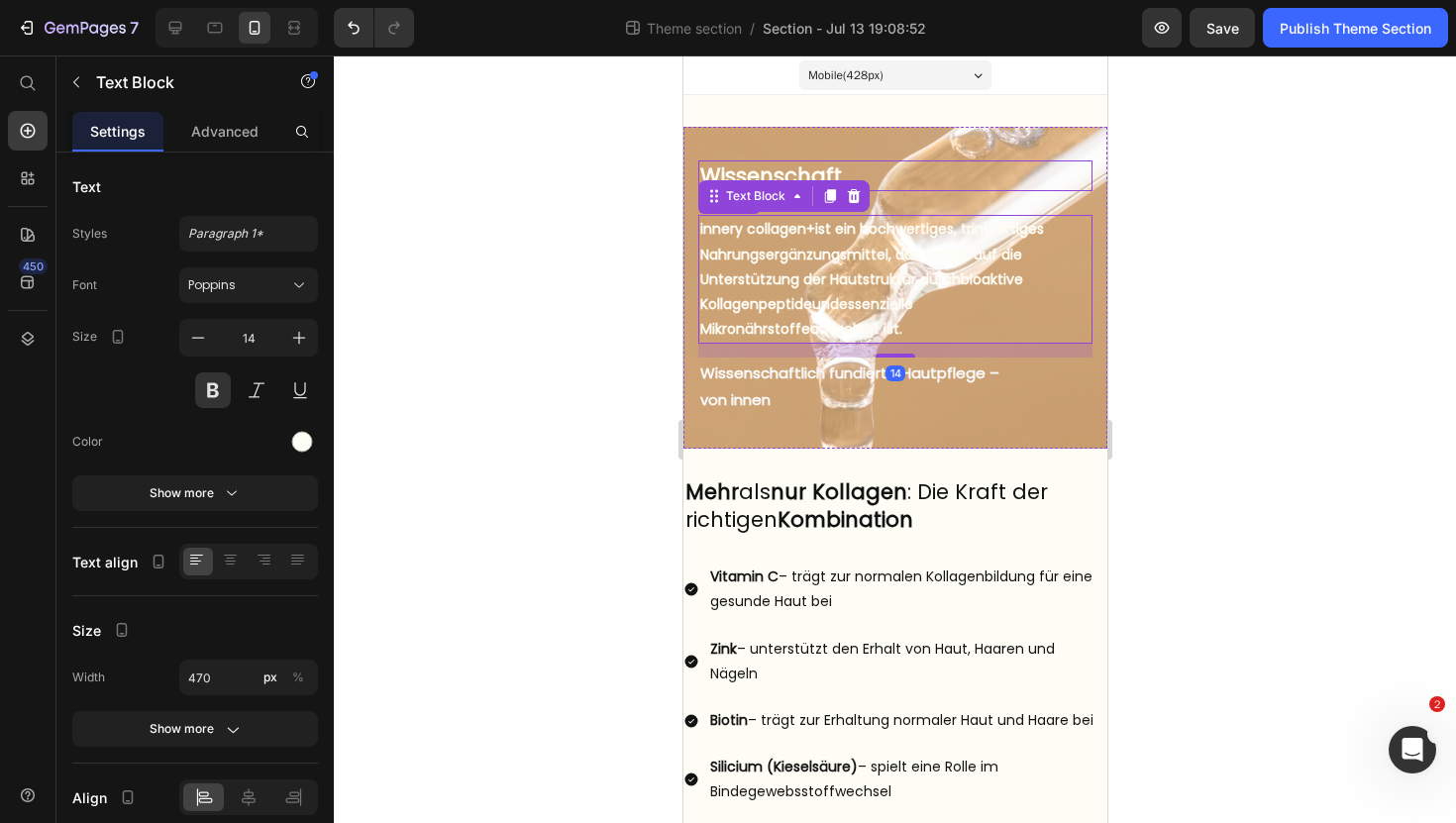click on "Wissenschaft" at bounding box center (894, 175) 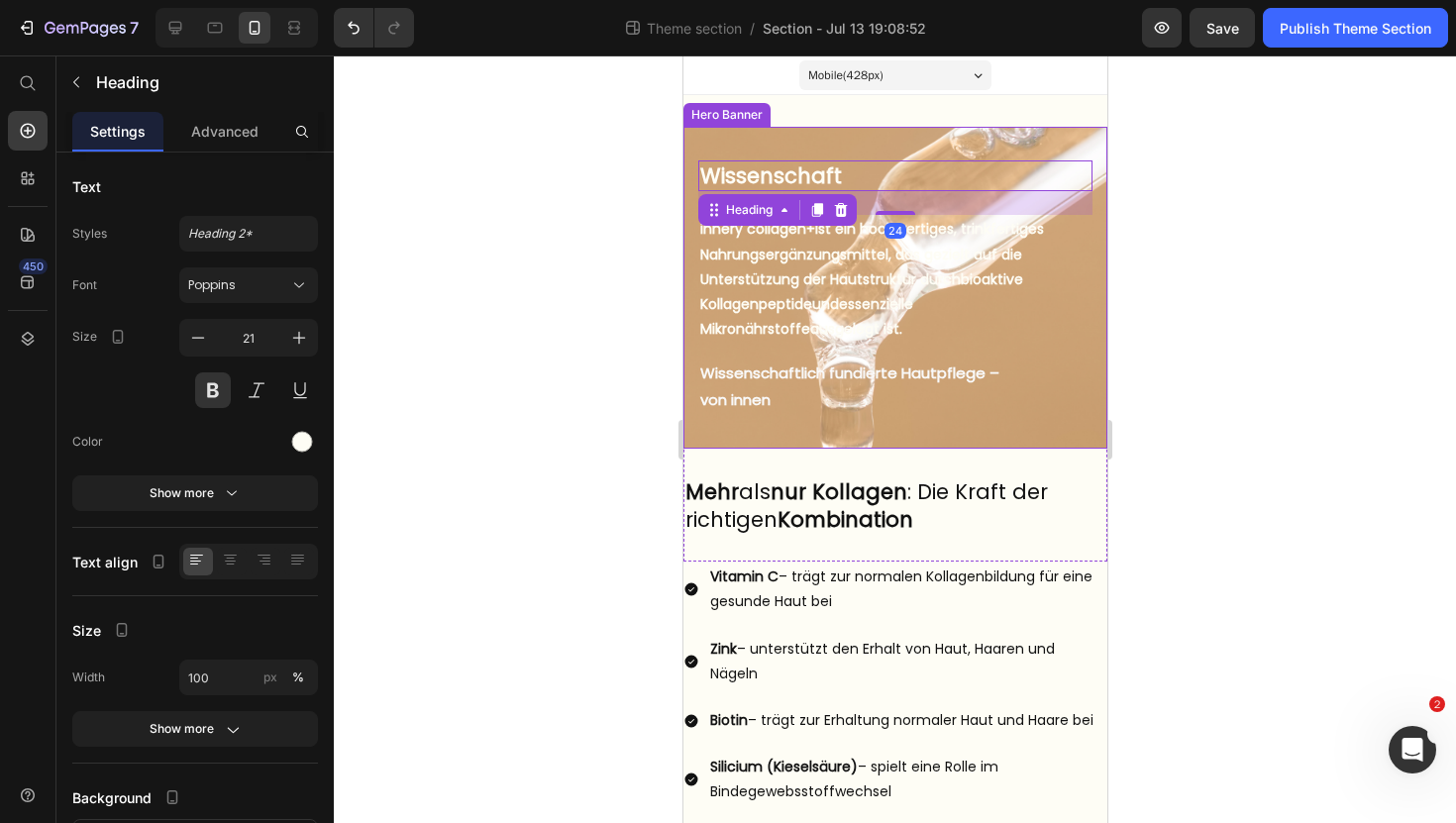 click on "Wissenschaft Heading   24 But I must explain to you how all this mistaken idea of denouncing pleasure and praising pain was born and I will give you a complete account of the system, and expound the actual teachings of the great explorer Text Block Explore now Button At vero eos et accusamus et iusto odio benefits Text Block innery collagen+  ist ein hochwertiges, trinkfertiges Nahrungsergänzungsmittel, das gezielt auf die Unterstützung der Hautstruktur durch  bioaktive Kollagenpeptide  und  essenzielle Mikronährstoffe  ausgelegt ist. Text Block Wissenschaftlich fundierte Hautpflege –  von innen Text Block" at bounding box center [894, 287] 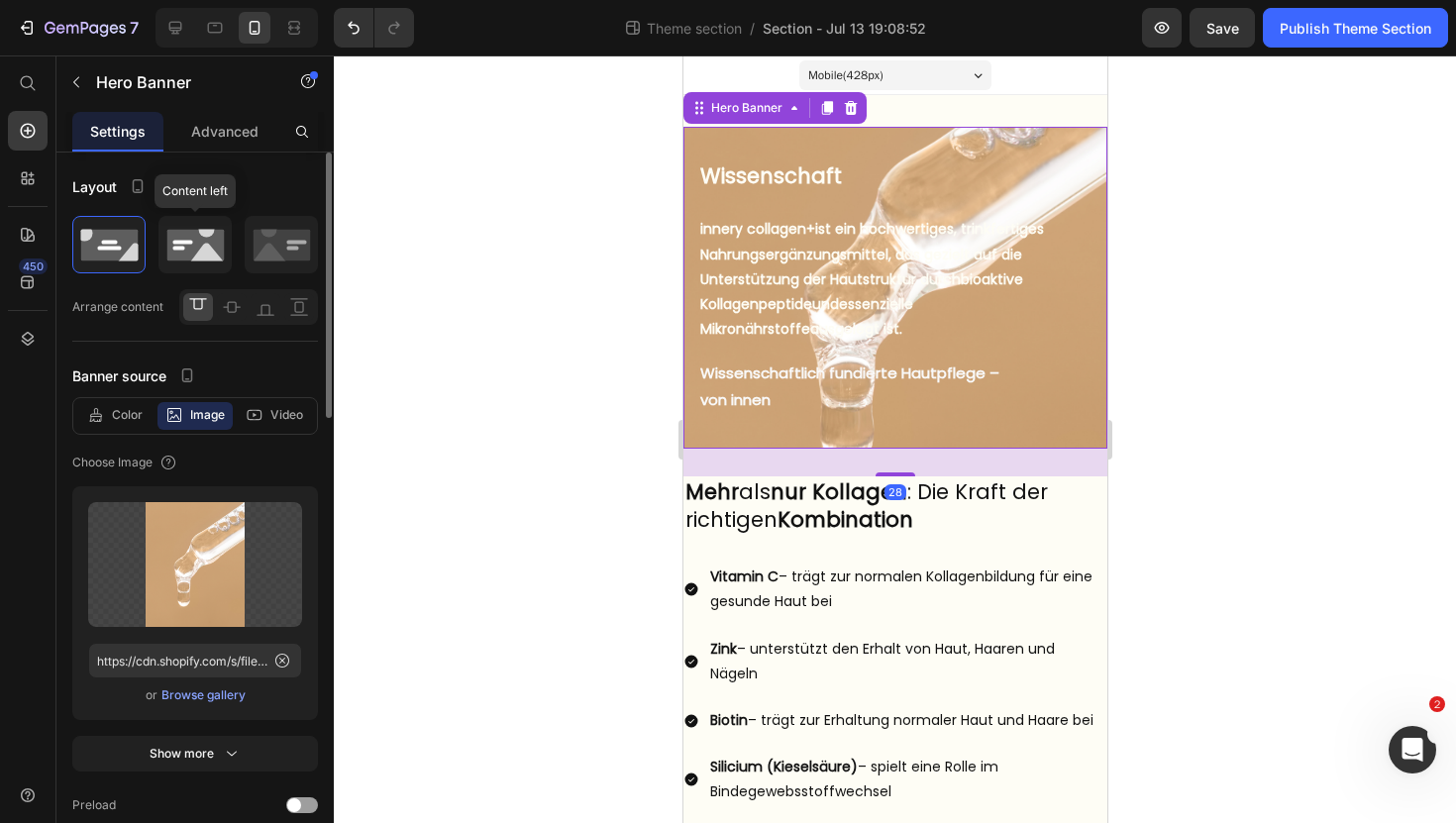 click 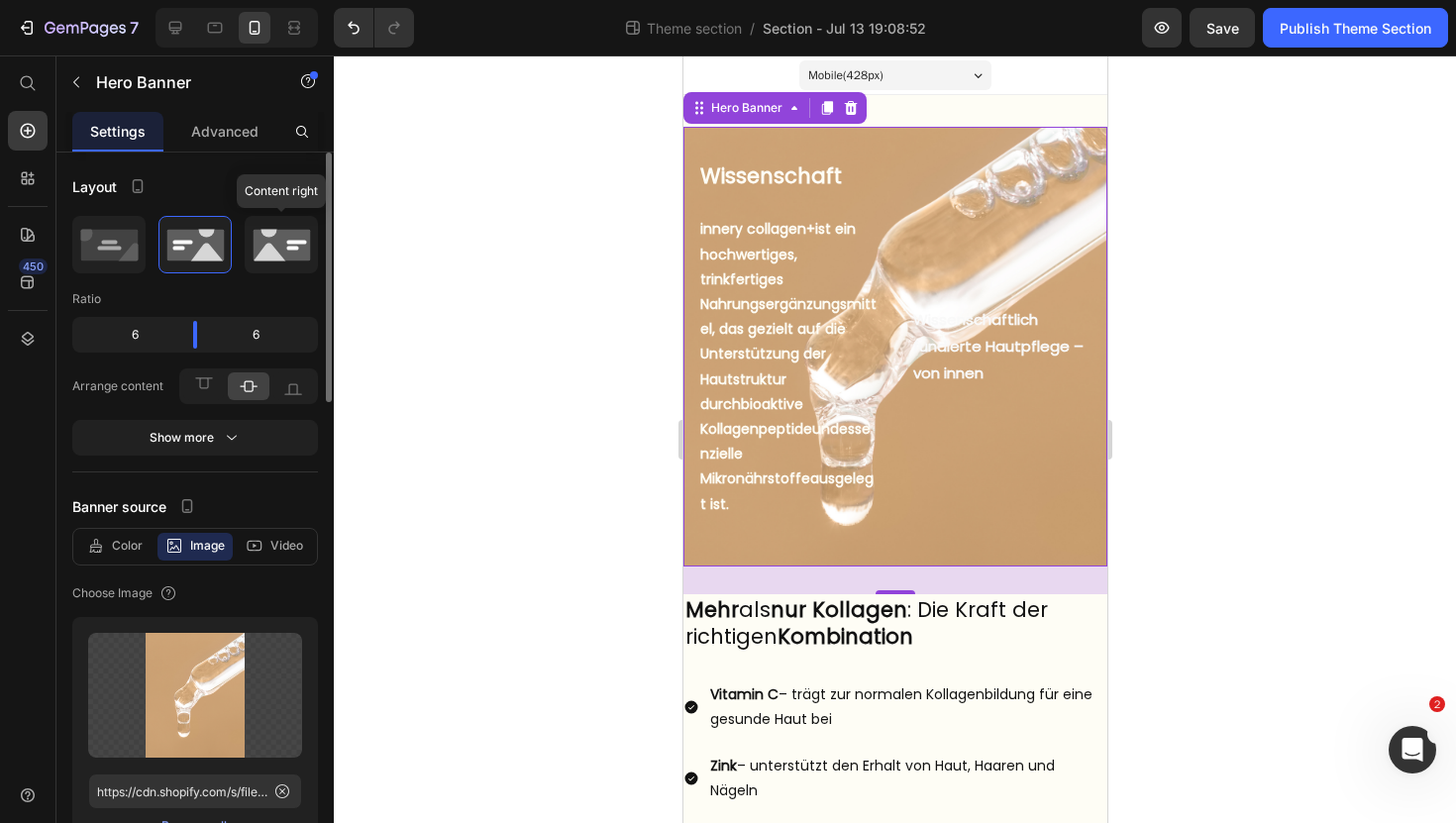 click 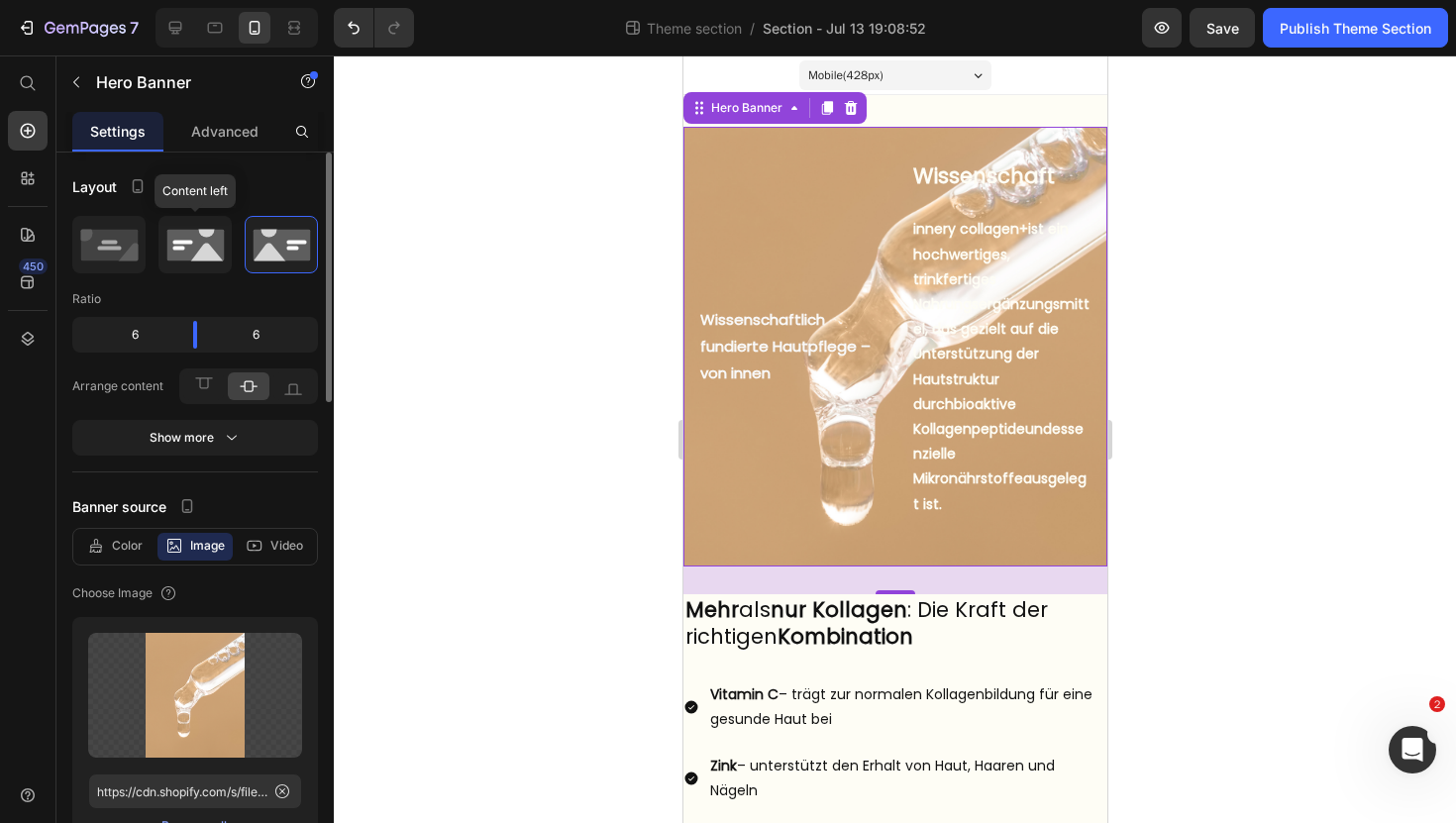 click 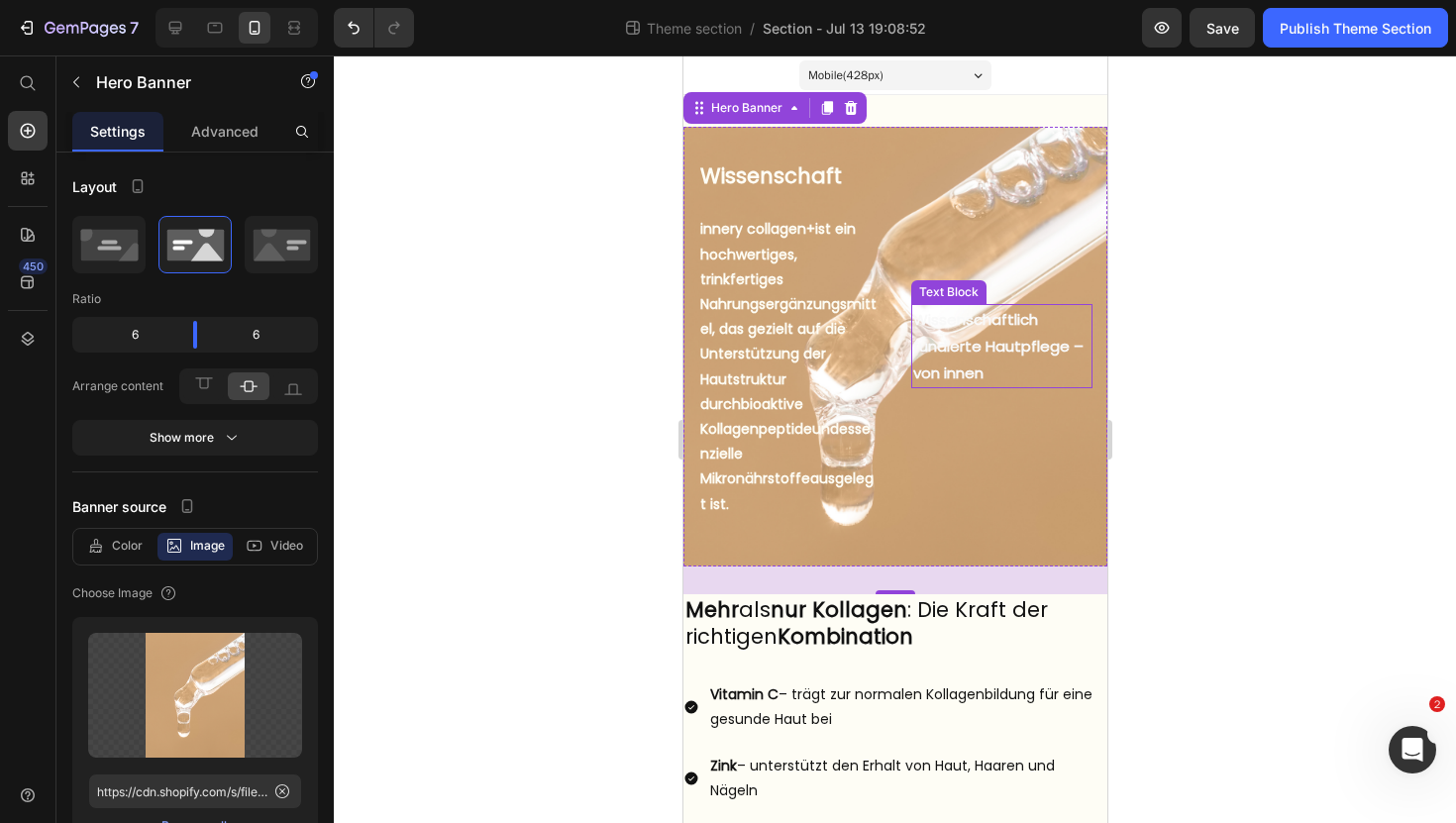 click on "Wissenschaftlich fundierte Hautpflege –" at bounding box center [1000, 333] 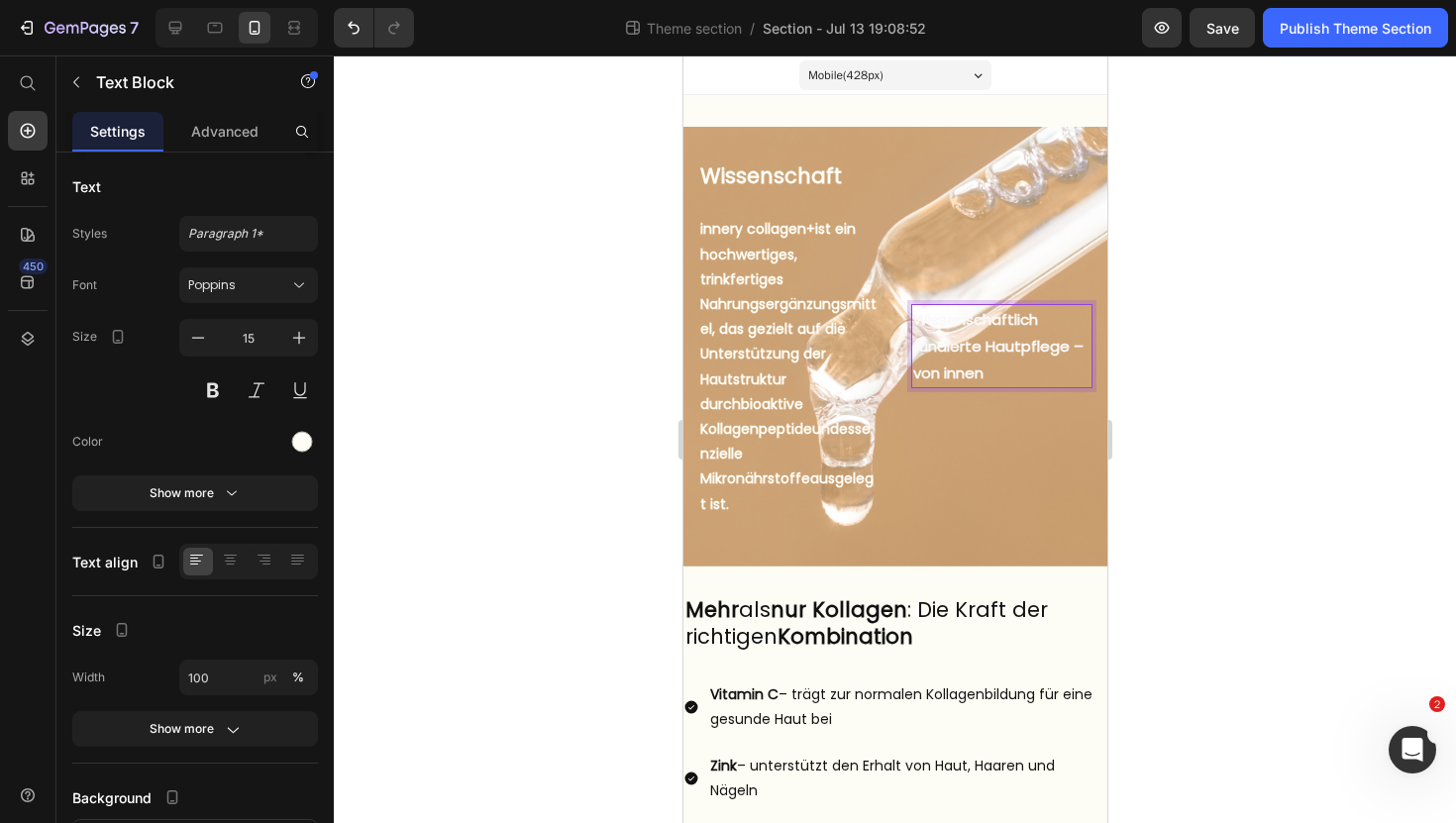 click on "Wissenschaftlich fundierte Hautpflege –" at bounding box center [997, 333] 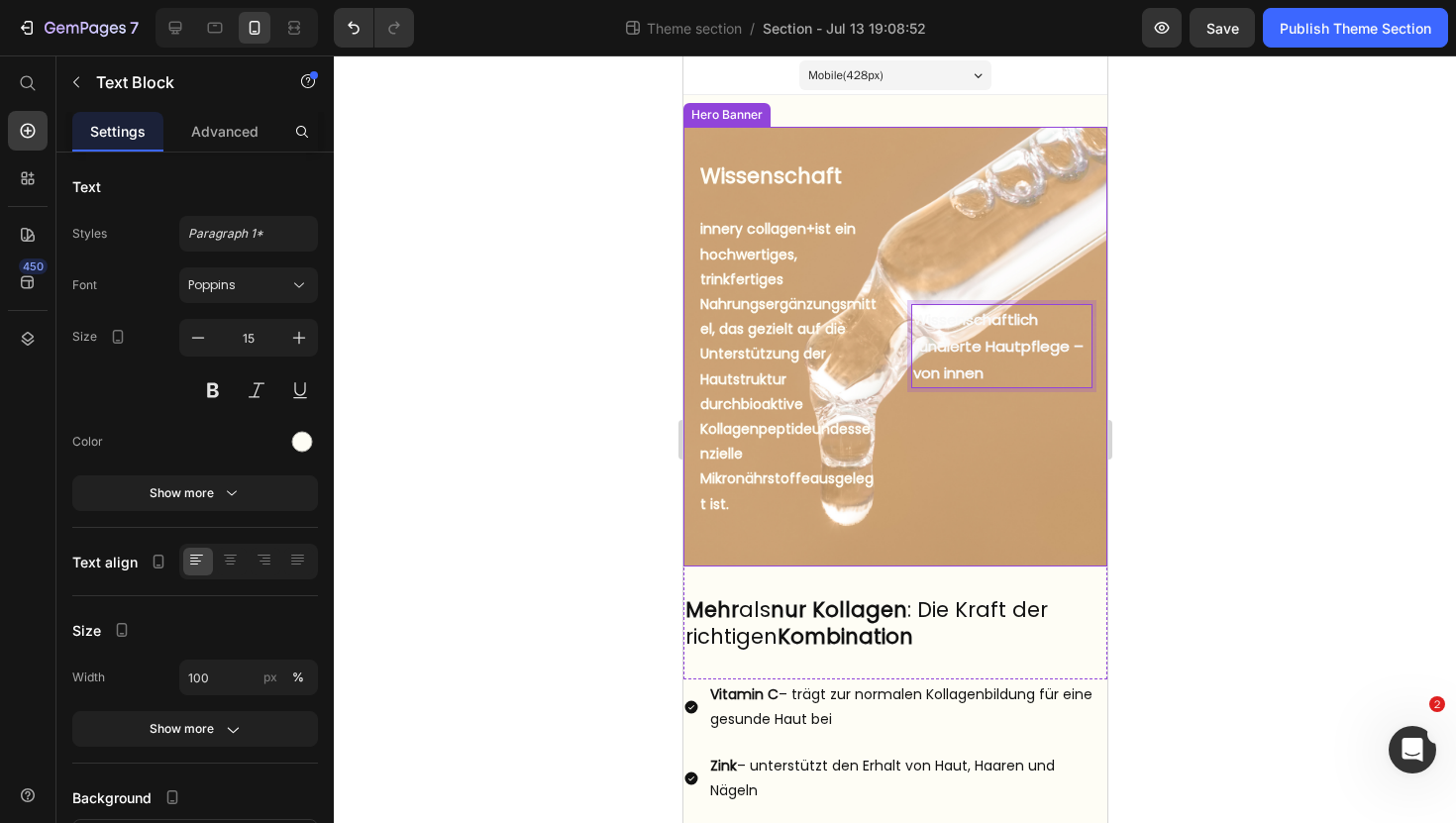 click on "Wissenschaftlich fundierte Hautpflege –  von innen Text Block   0" at bounding box center (1000, 347) 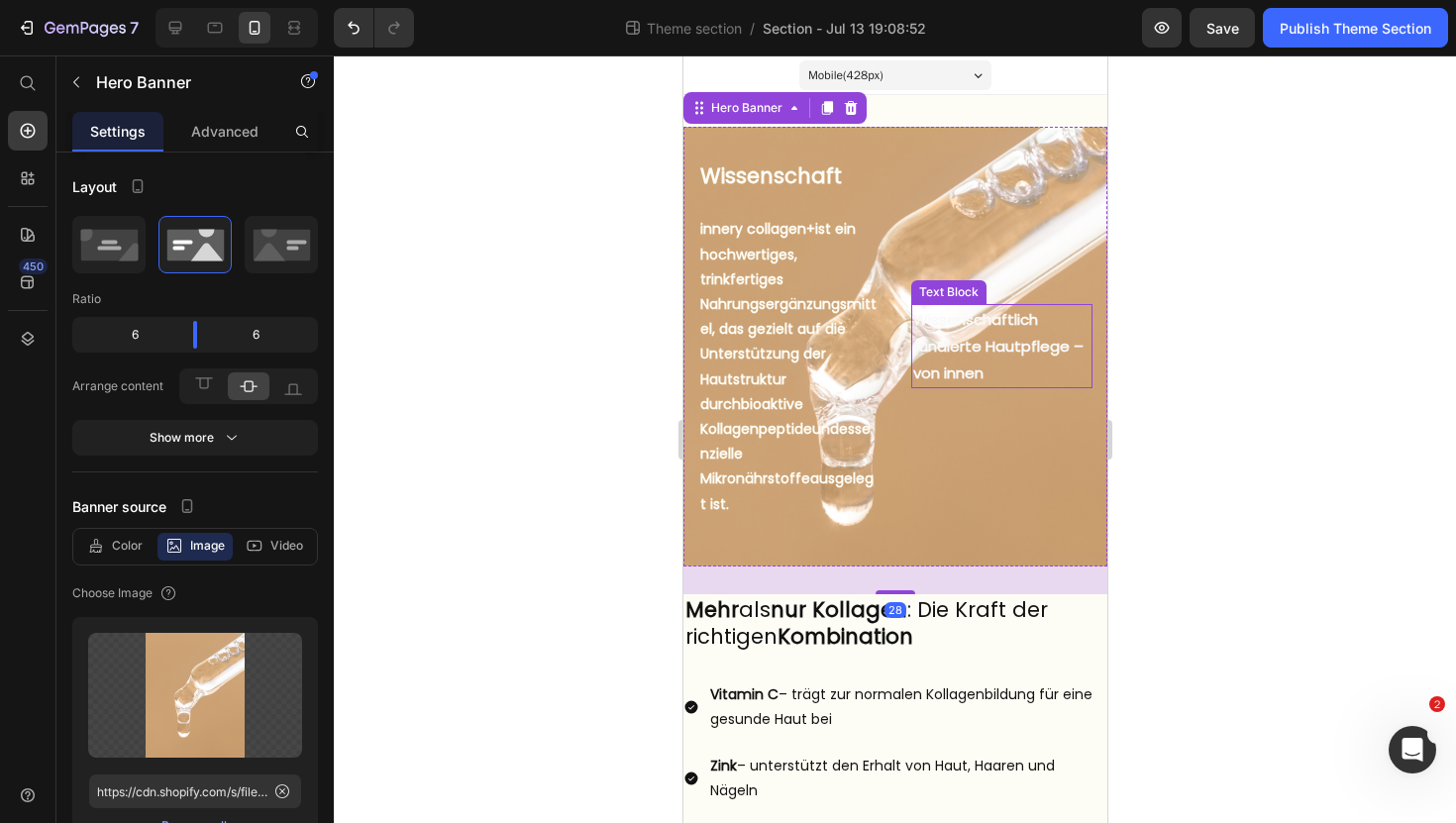 click on "Wissenschaftlich fundierte Hautpflege –" at bounding box center (997, 333) 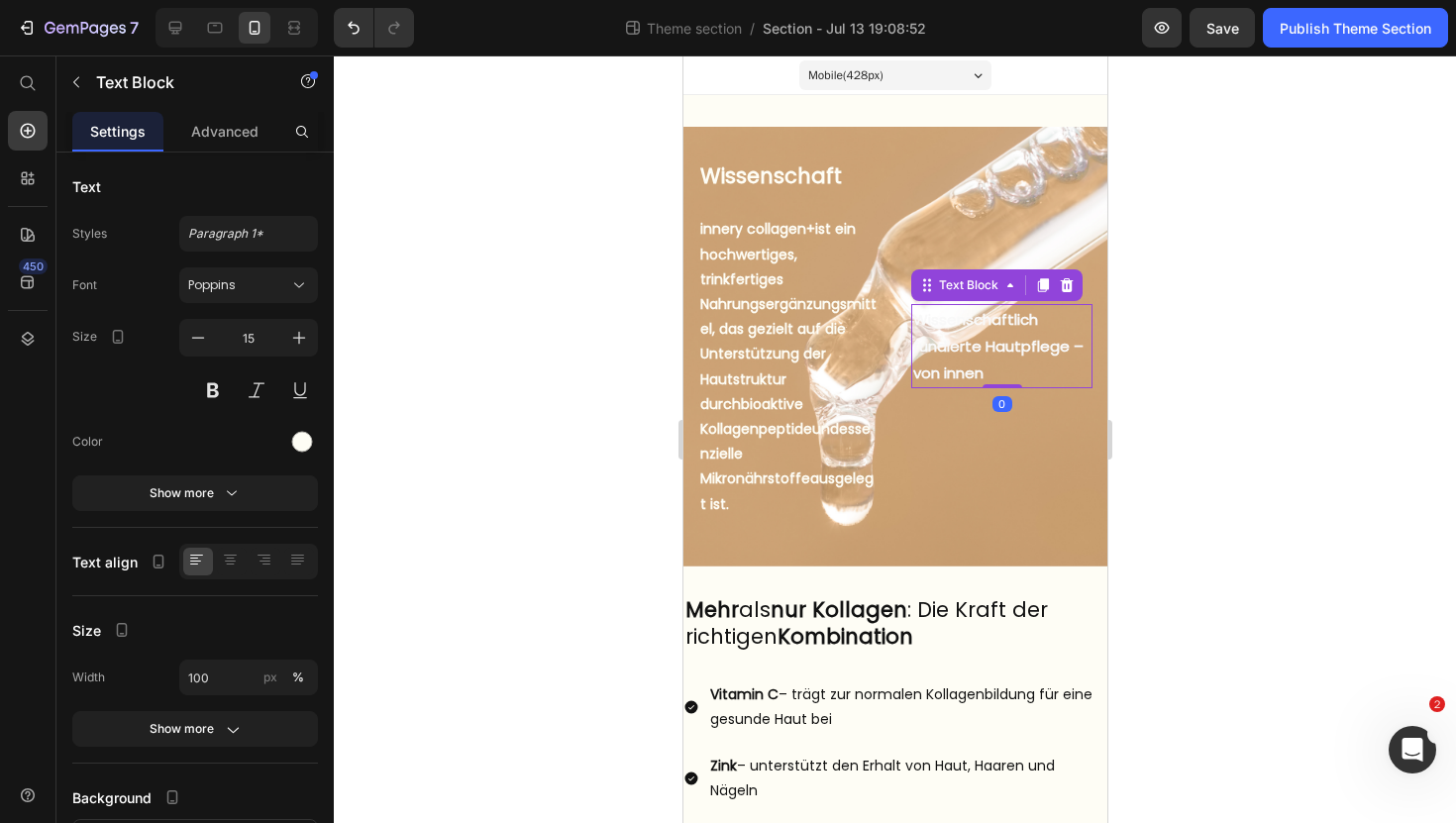 drag, startPoint x: 999, startPoint y: 387, endPoint x: 1027, endPoint y: 240, distance: 149.64291 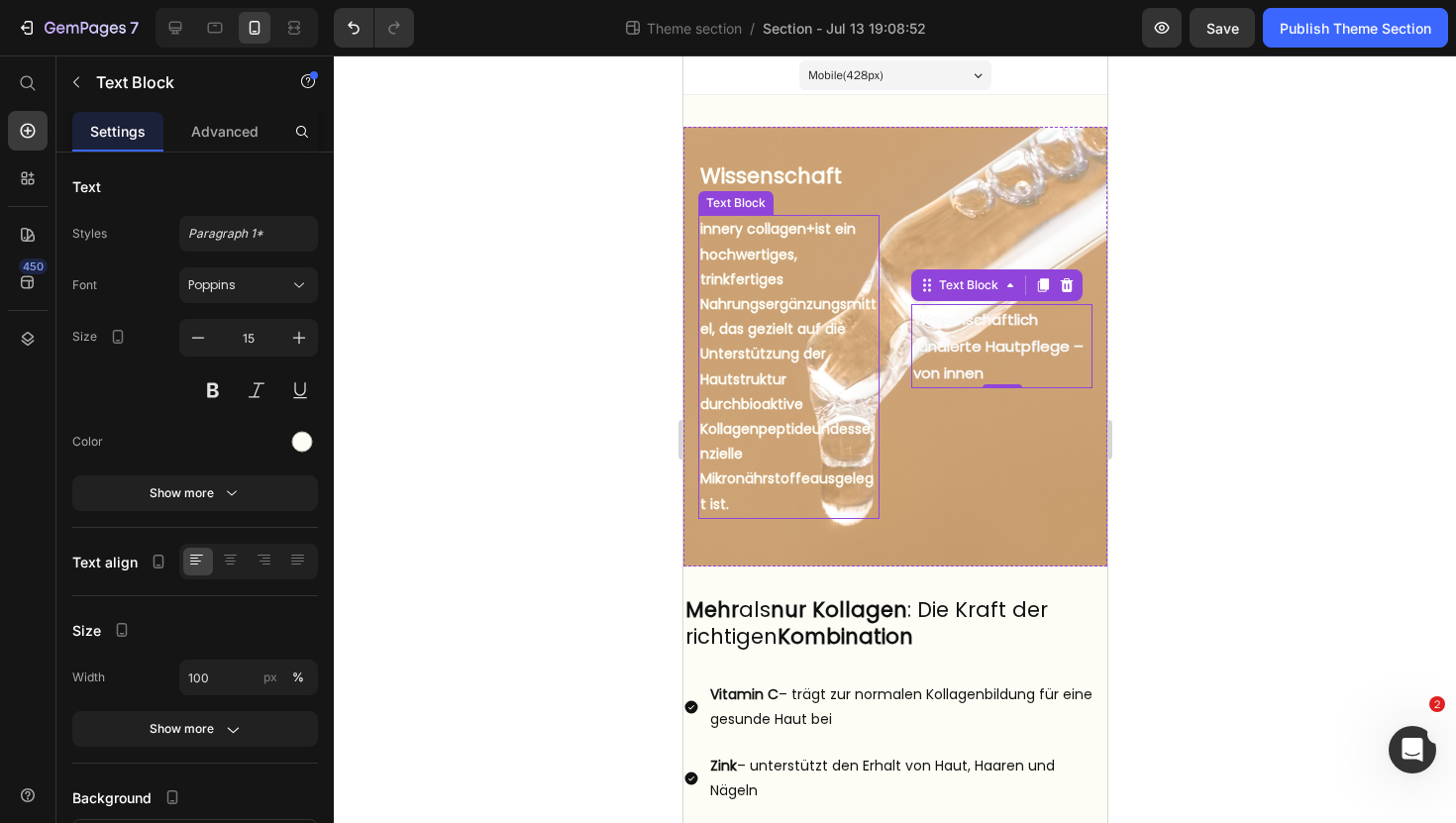 click on "innery collagen+  ist ein hochwertiges, trinkfertiges Nahrungsergänzungsmittel, das gezielt auf die Unterstützung der Hautstruktur durch  bioaktive Kollagenpeptide  und  essenzielle Mikronährstoffe  ausgelegt ist." at bounding box center (787, 366) 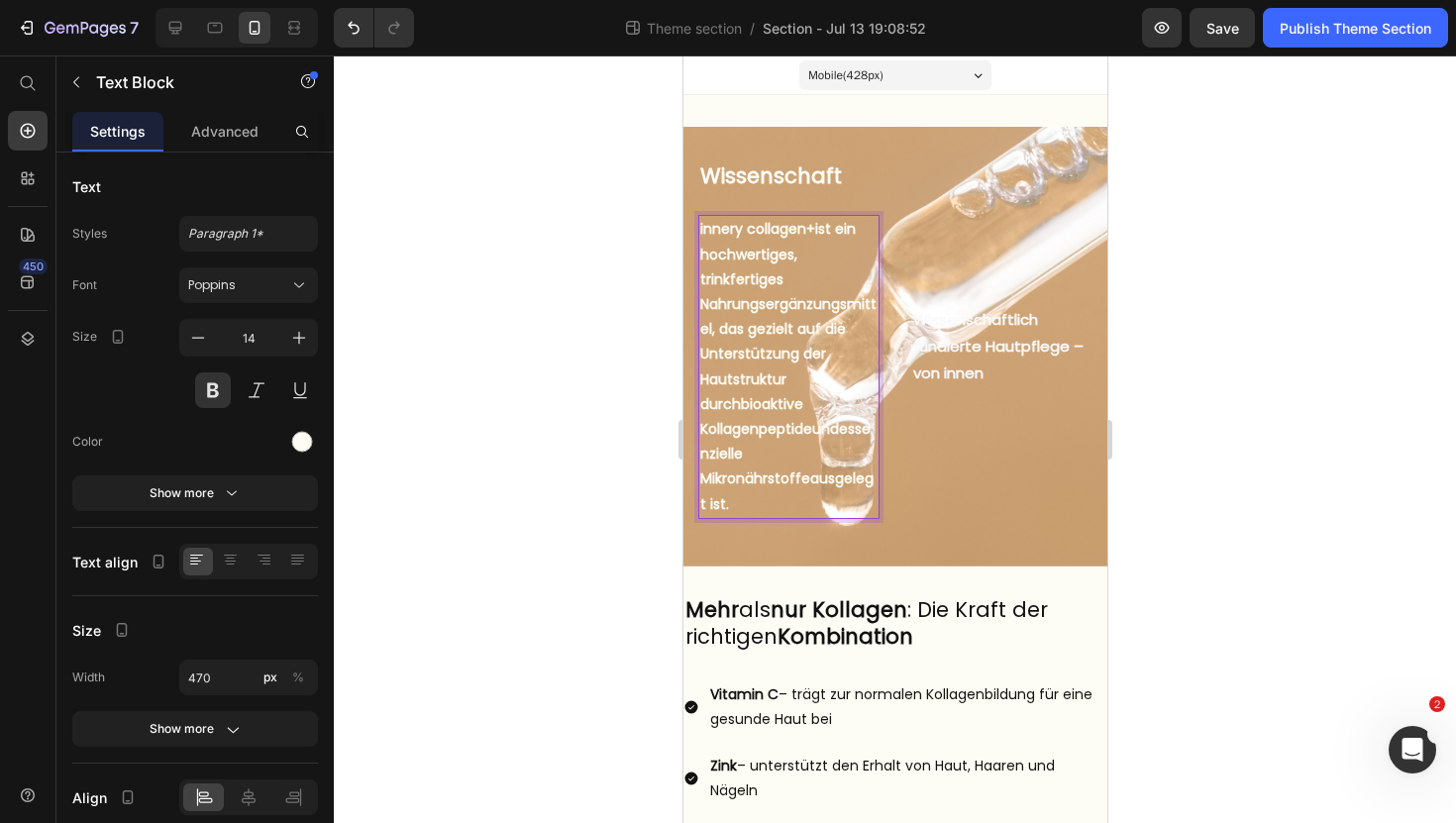 click on "innery collagen+  ist ein hochwertiges, trinkfertiges Nahrungsergänzungsmittel, das gezielt auf die Unterstützung der Hautstruktur durch  bioaktive Kollagenpeptide  und  essenzielle Mikronährstoffe  ausgelegt ist." at bounding box center (787, 366) 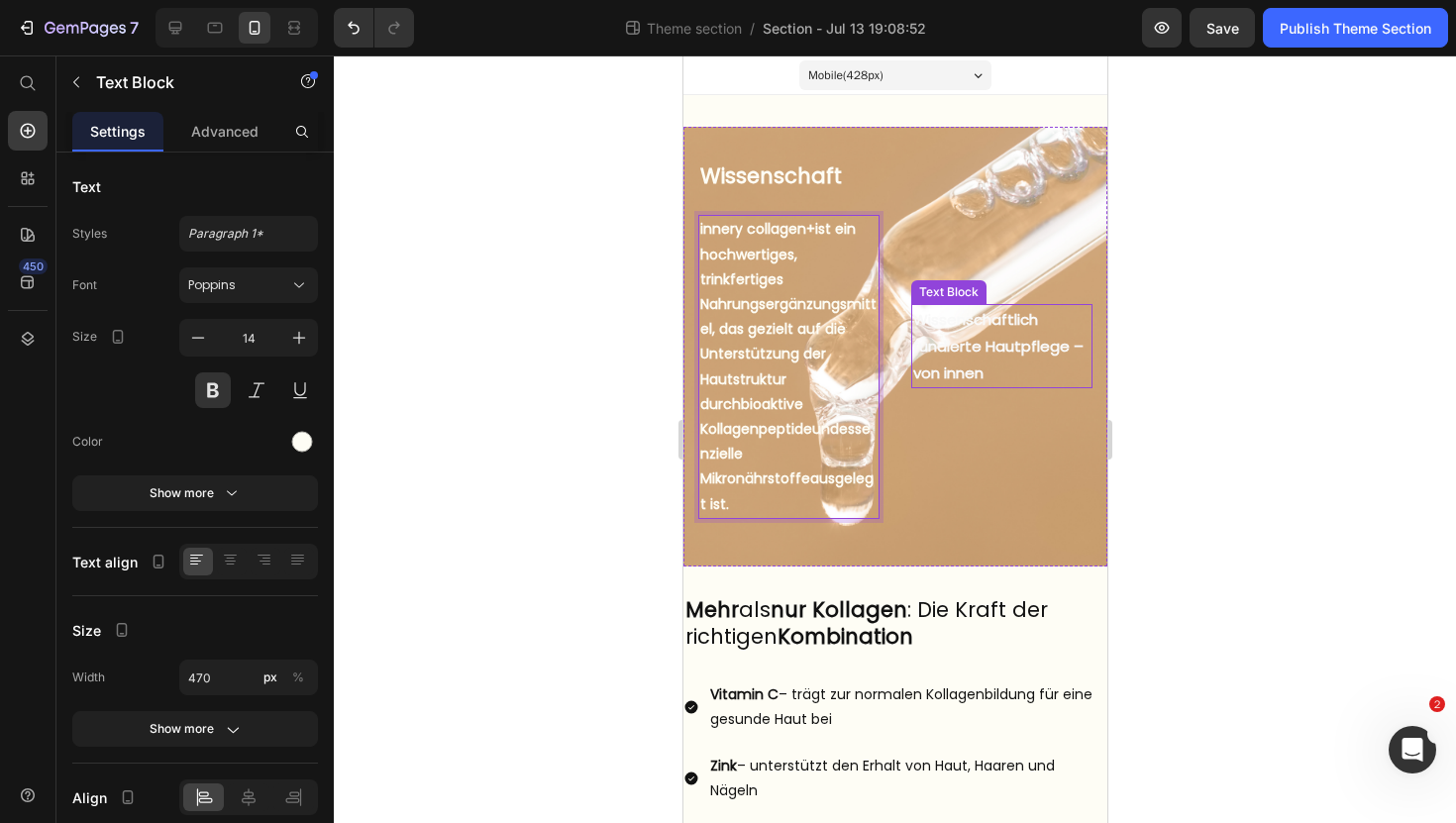click on "Wissenschaftlich fundierte Hautpflege –" at bounding box center (997, 333) 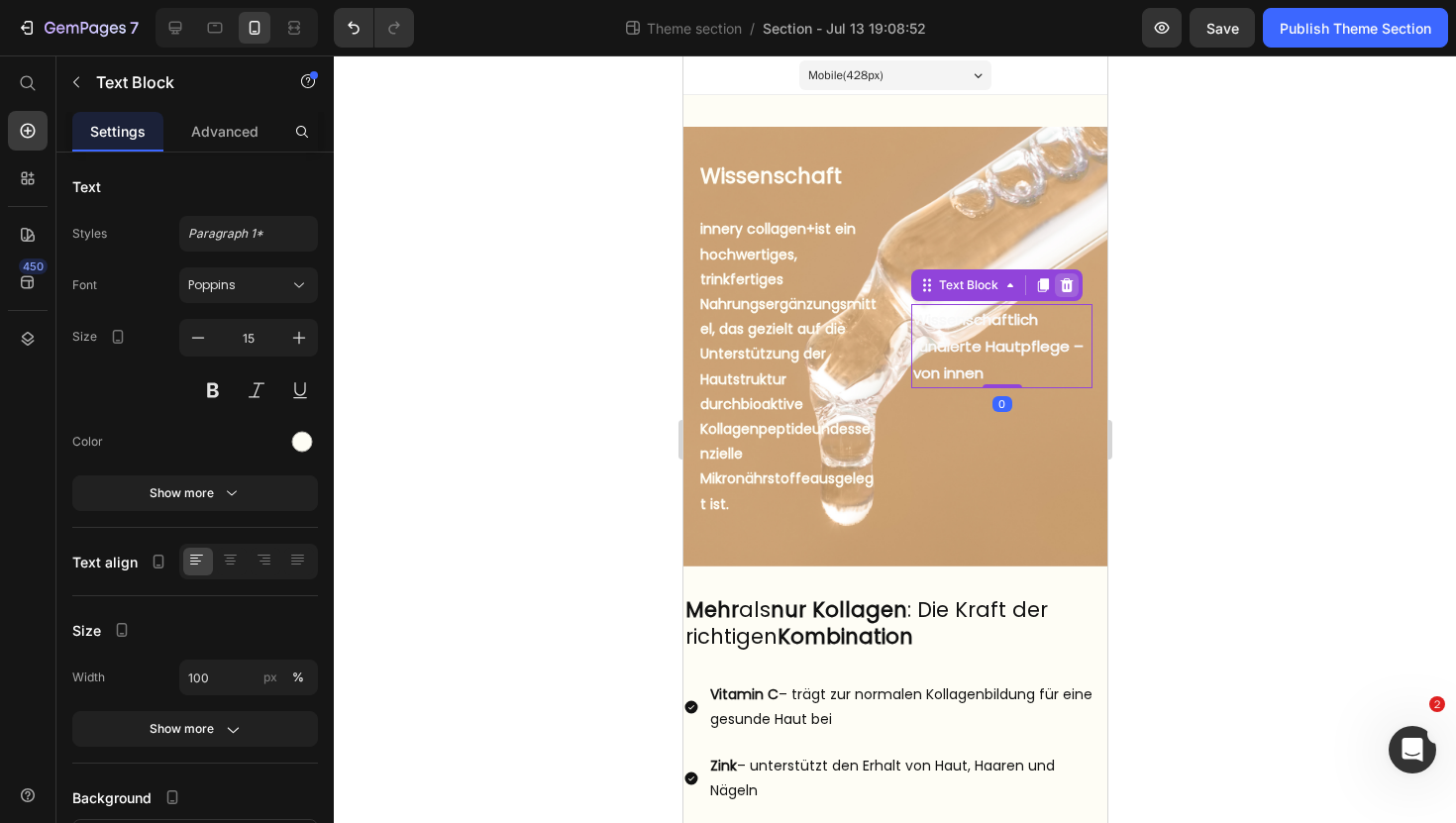 click at bounding box center (1066, 285) 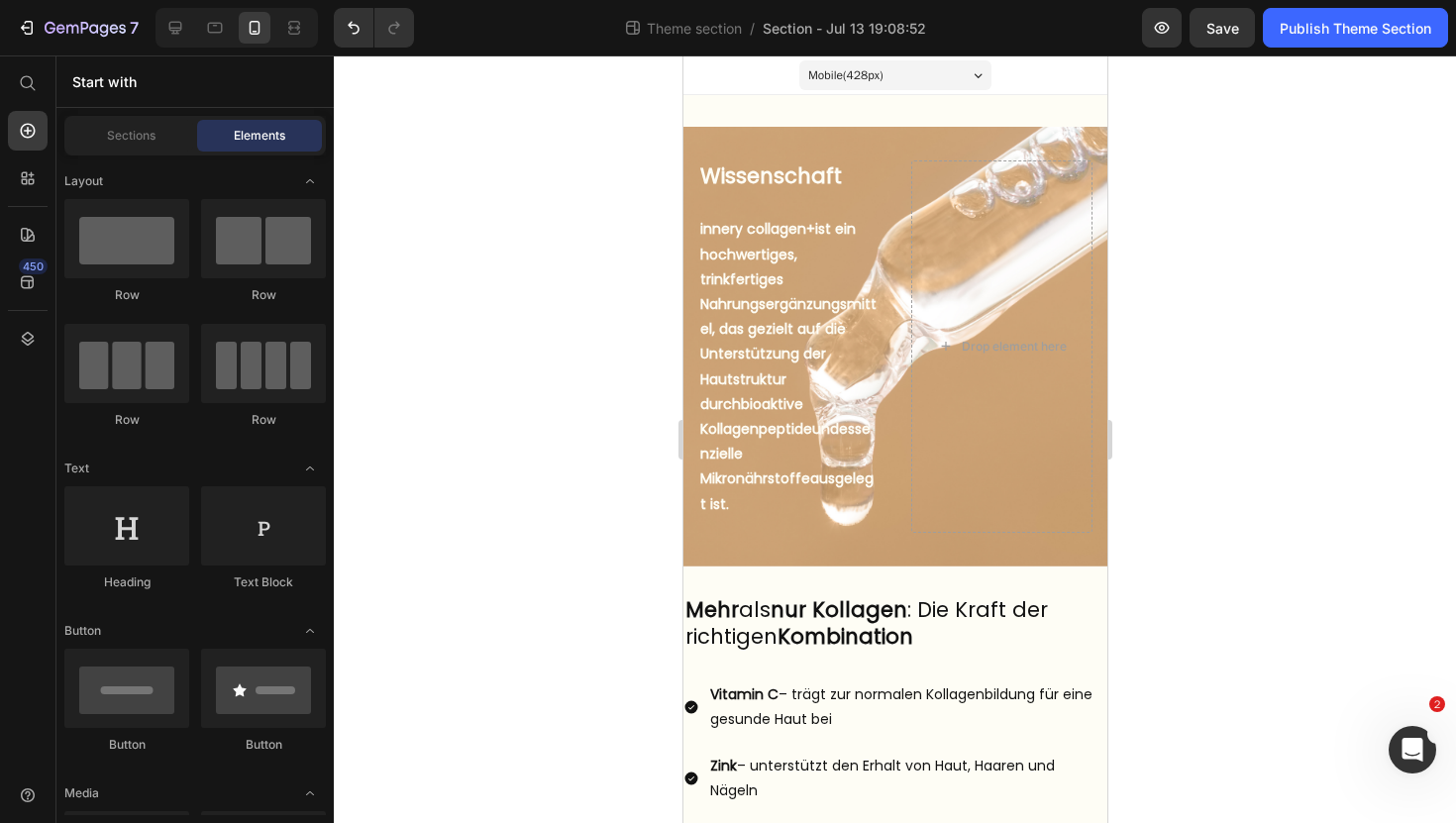 click 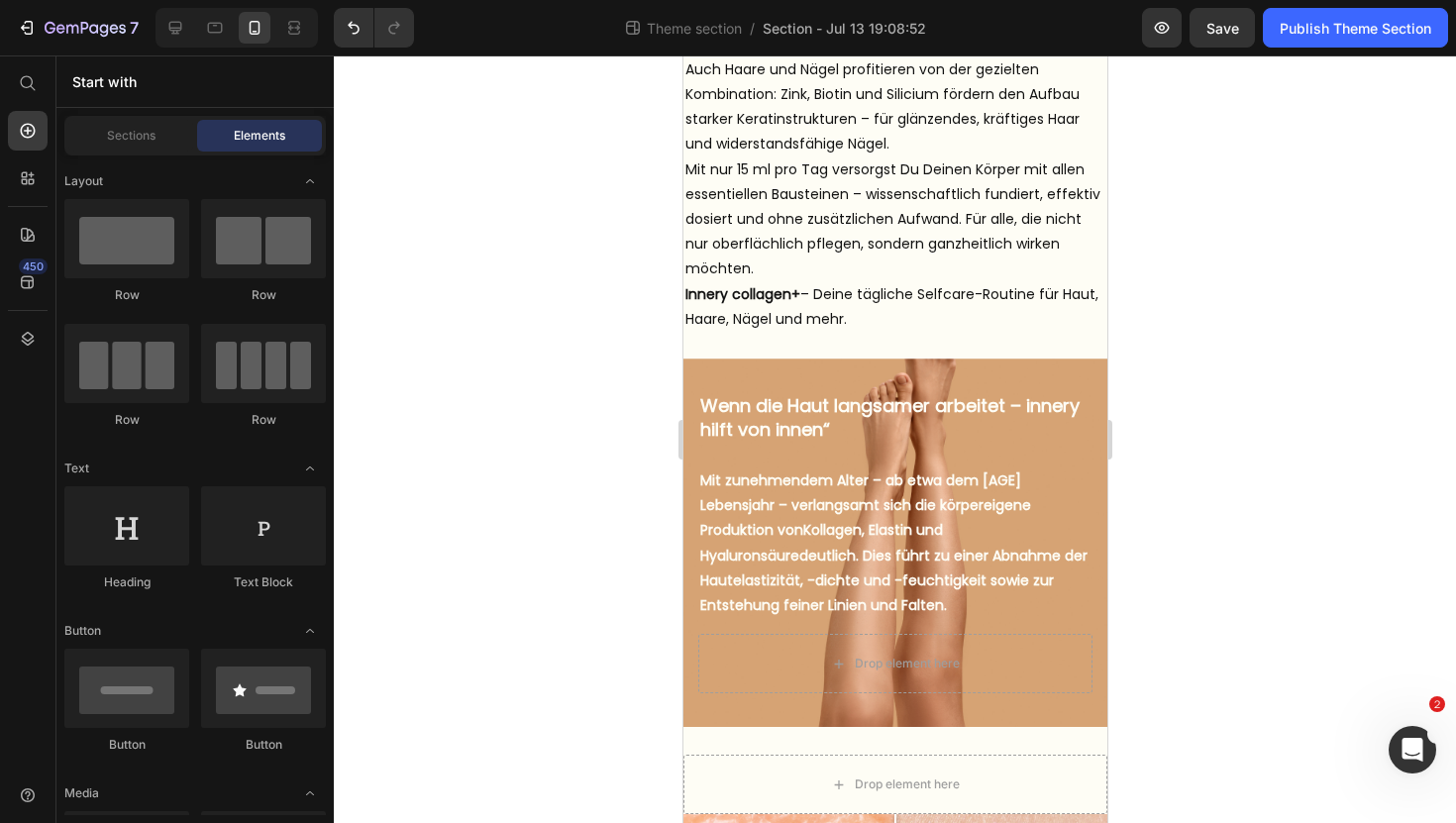 scroll, scrollTop: 1741, scrollLeft: 0, axis: vertical 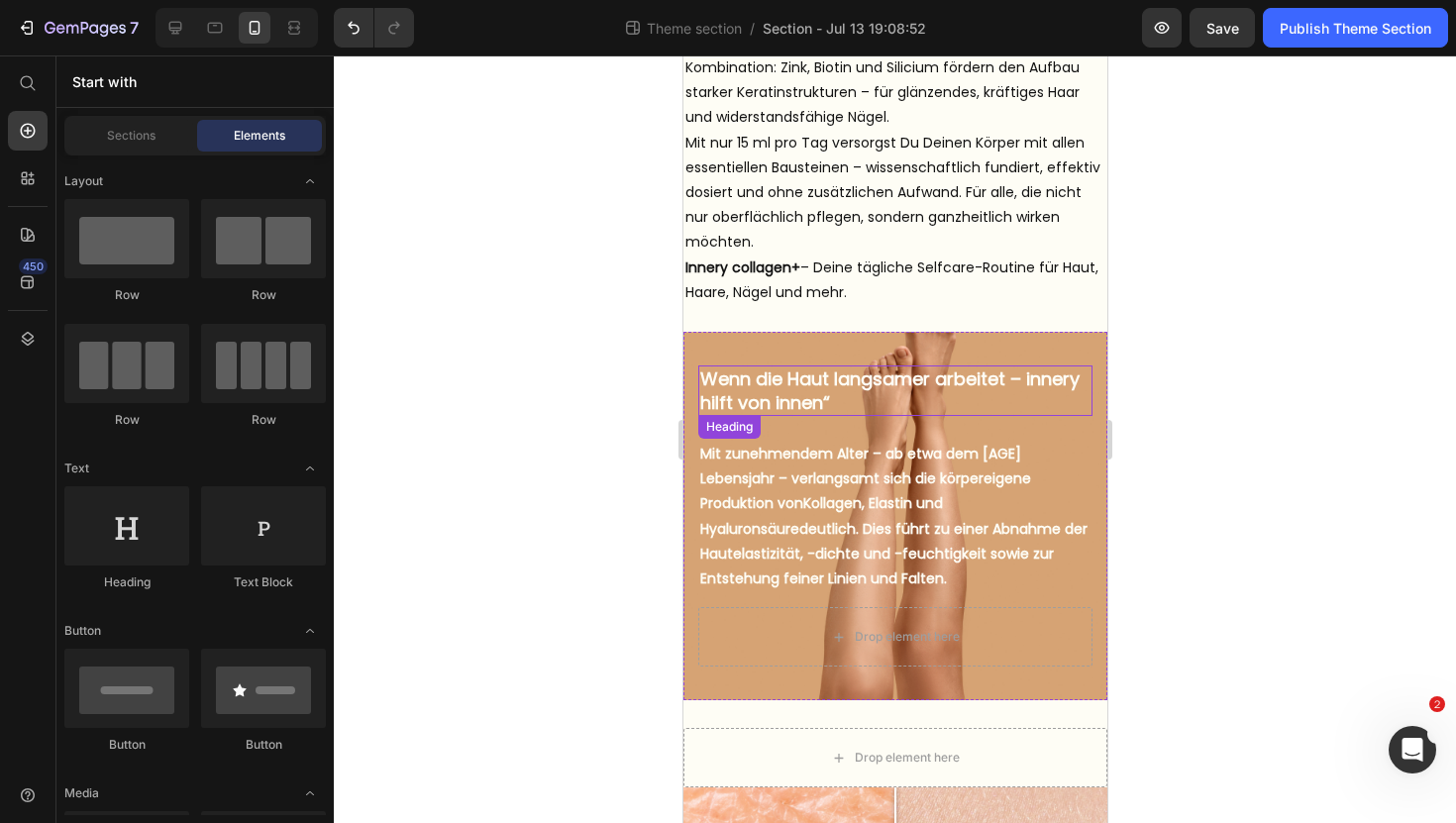 click on "Wenn die Haut langsamer arbeitet – innery hilft von innen“" at bounding box center [894, 390] 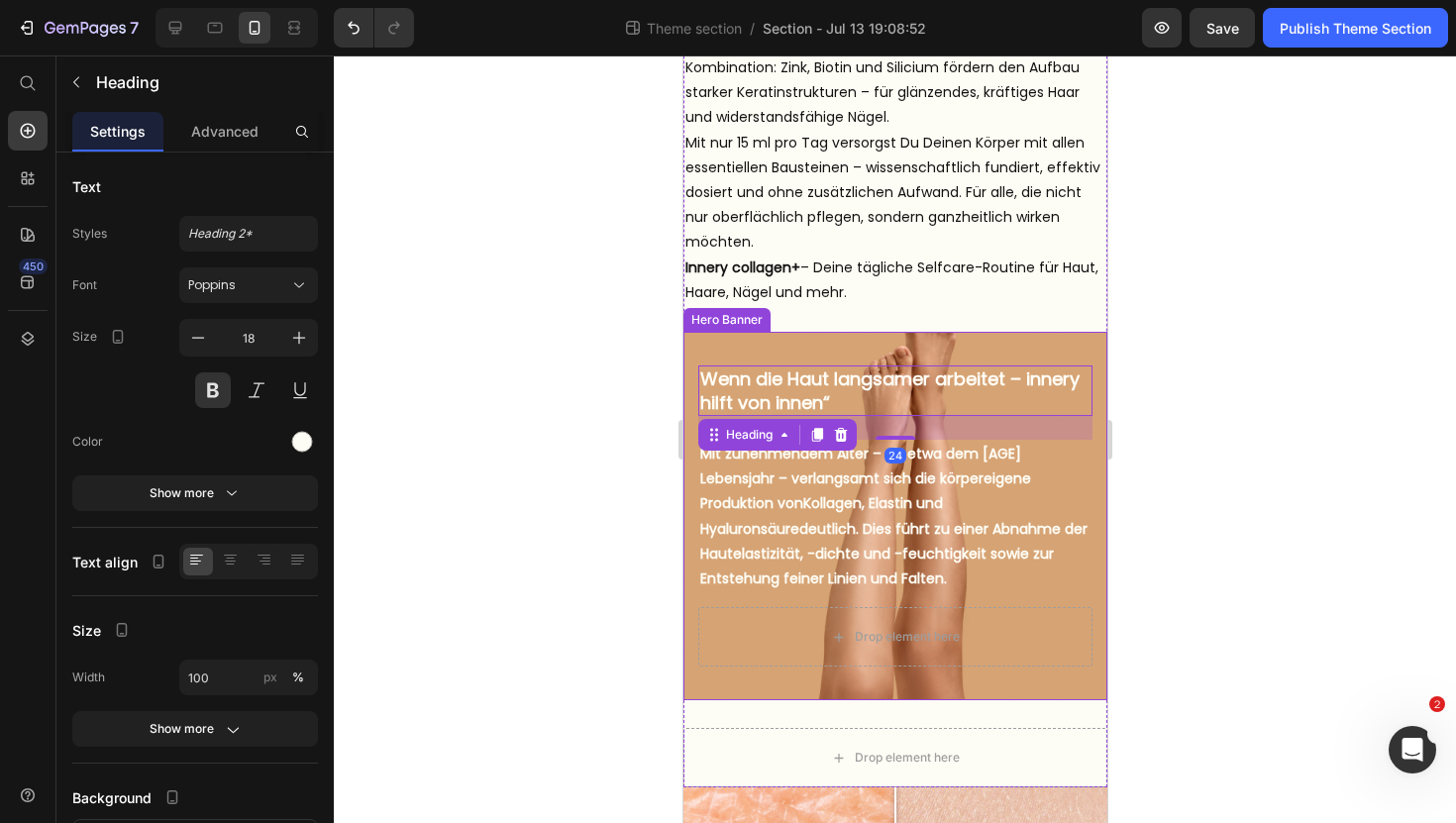 click on "Wenn die Haut langsamer arbeitet – innery hilft von innen“ Heading   [AGE] But I must explain to you how all this mistaken idea of denouncing pleasure and praising pain was born and I will give you a complete account of the system, and expound the actual teachings of the great explorer Text Block Explore now Button At vero eos et accusamus et iusto odio benefits Text Block Mit zunehmendem Alter – ab etwa dem [AGE] Lebensjahr – verlangsamt sich die körpereigene Produktion von  Kollagen, Elastin und Hyaluronsäure  deutlich. Dies führt zu einer Abnahme der Hautelastizität, -dichte und -feuchtigkeit sowie zur Entstehung feiner Linien und Falten. Text Block
Drop element here" at bounding box center (894, 516) 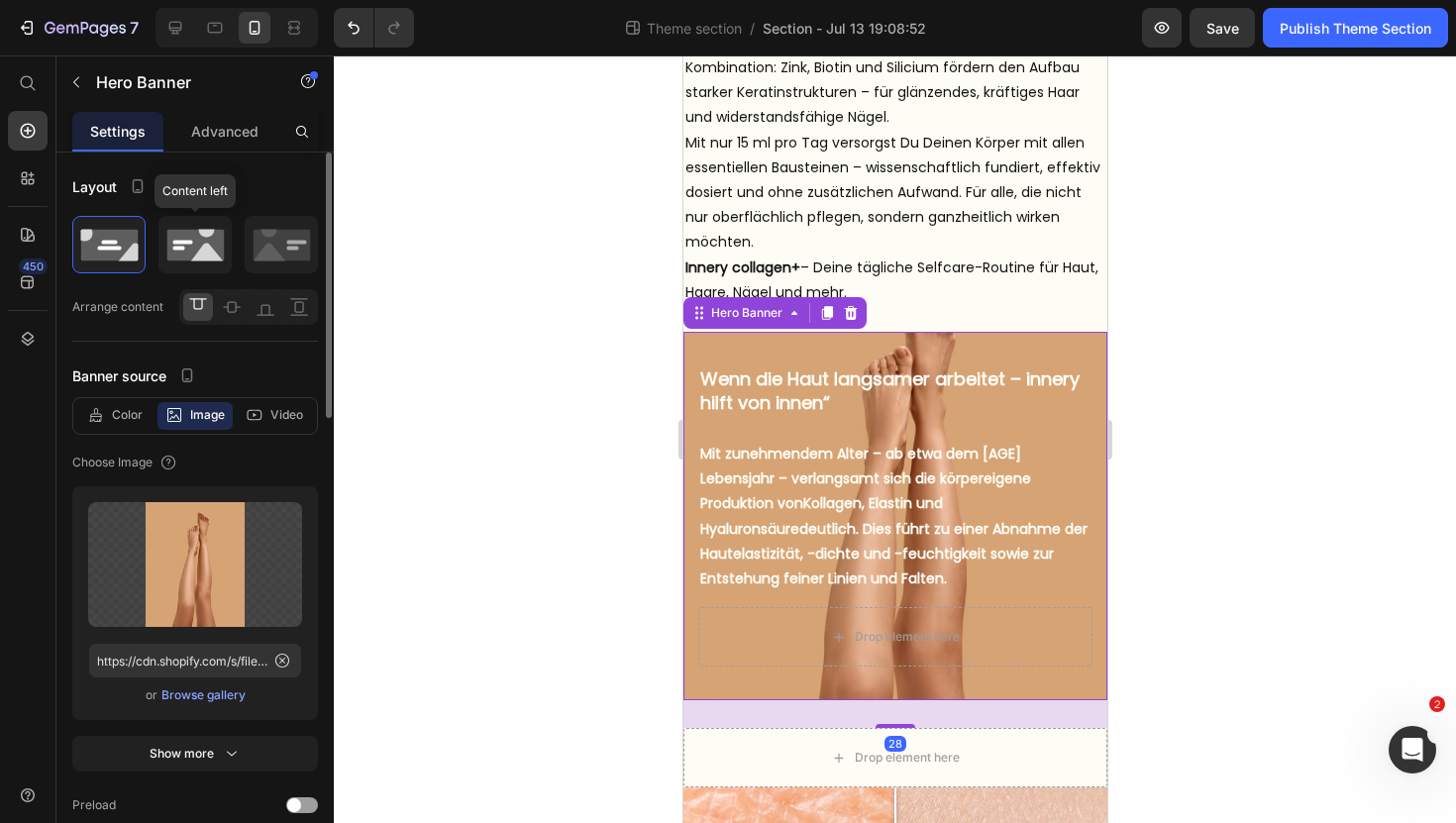 click 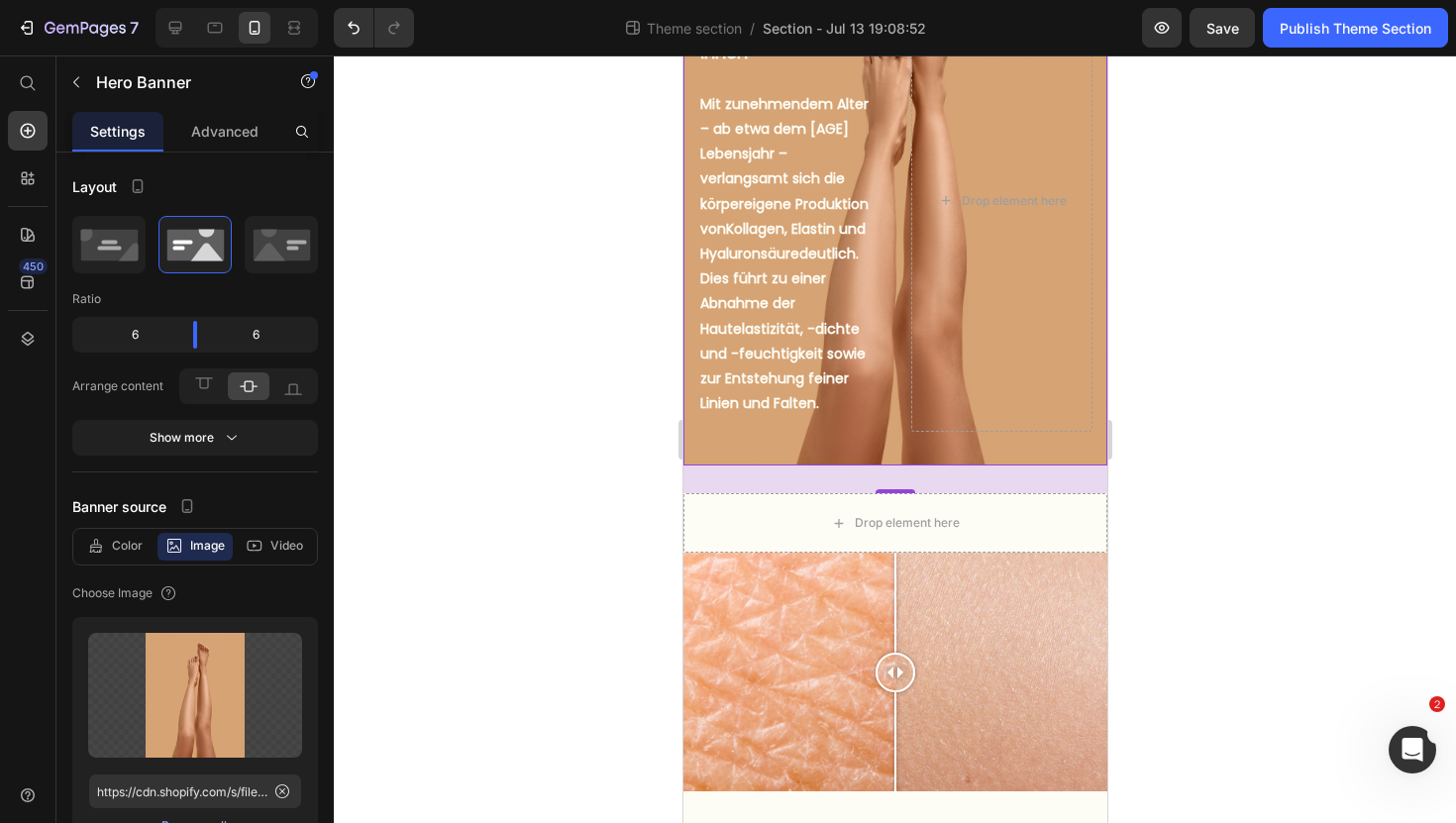 scroll, scrollTop: 1994, scrollLeft: 0, axis: vertical 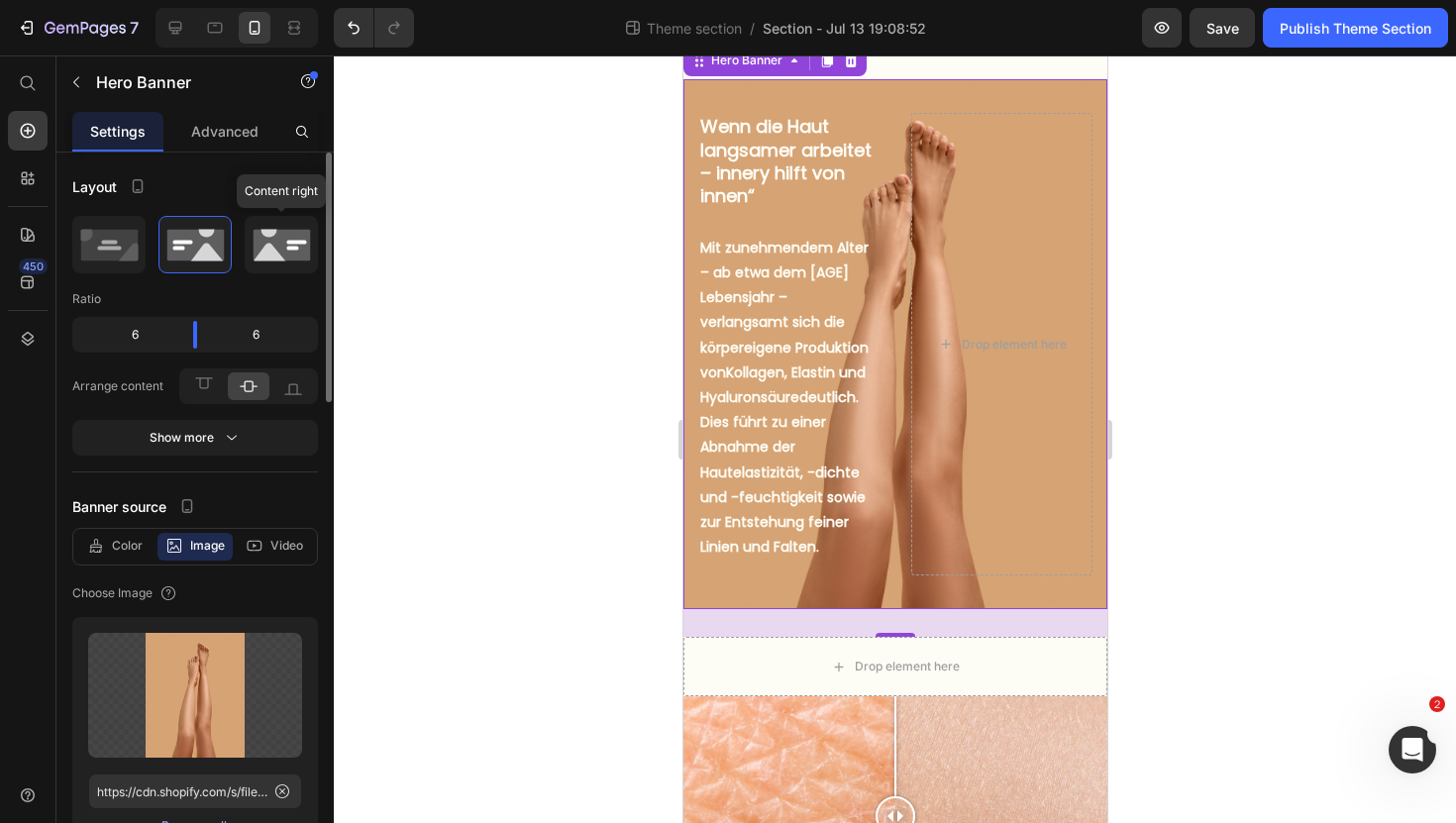 click 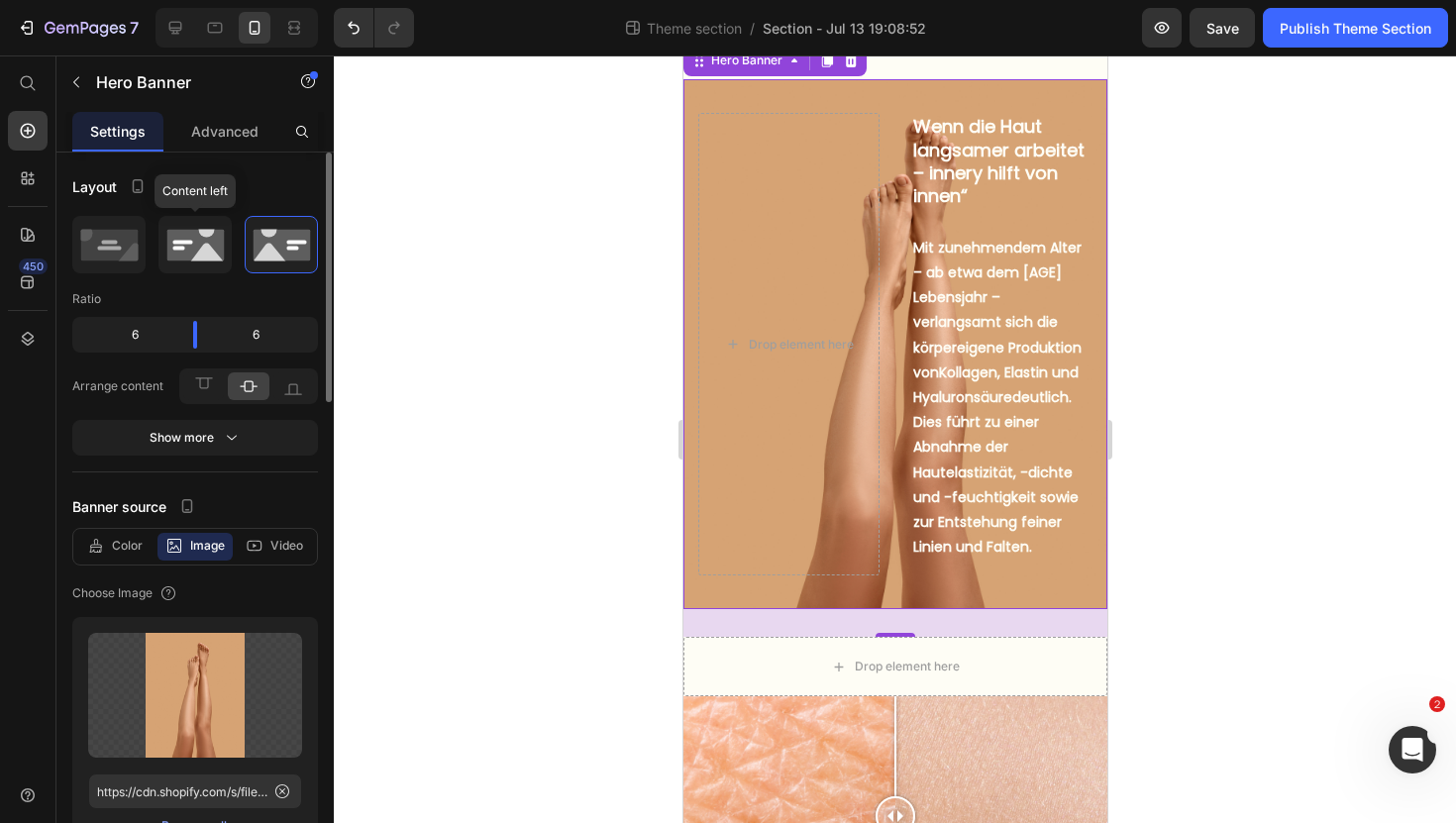 click 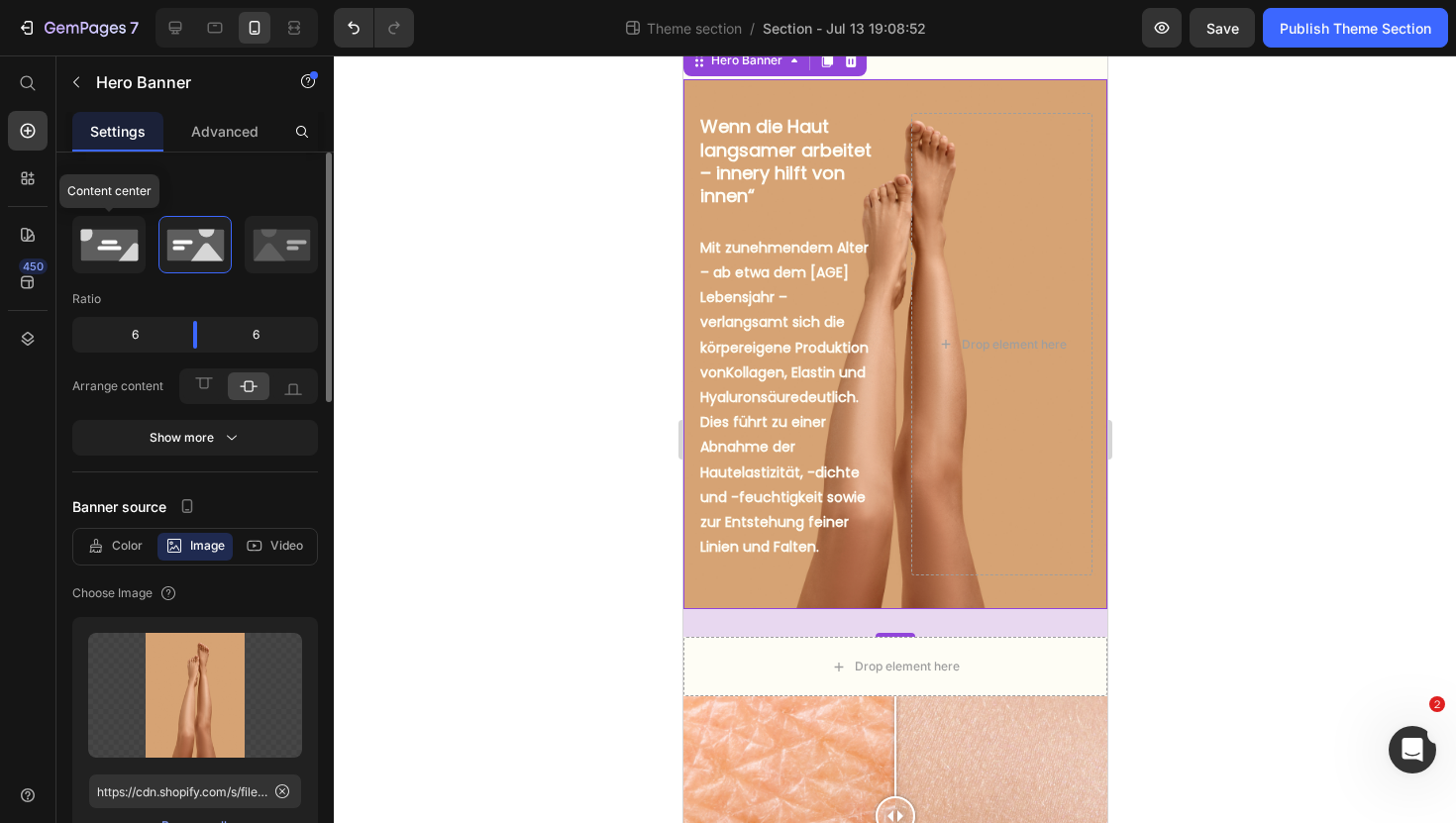 click 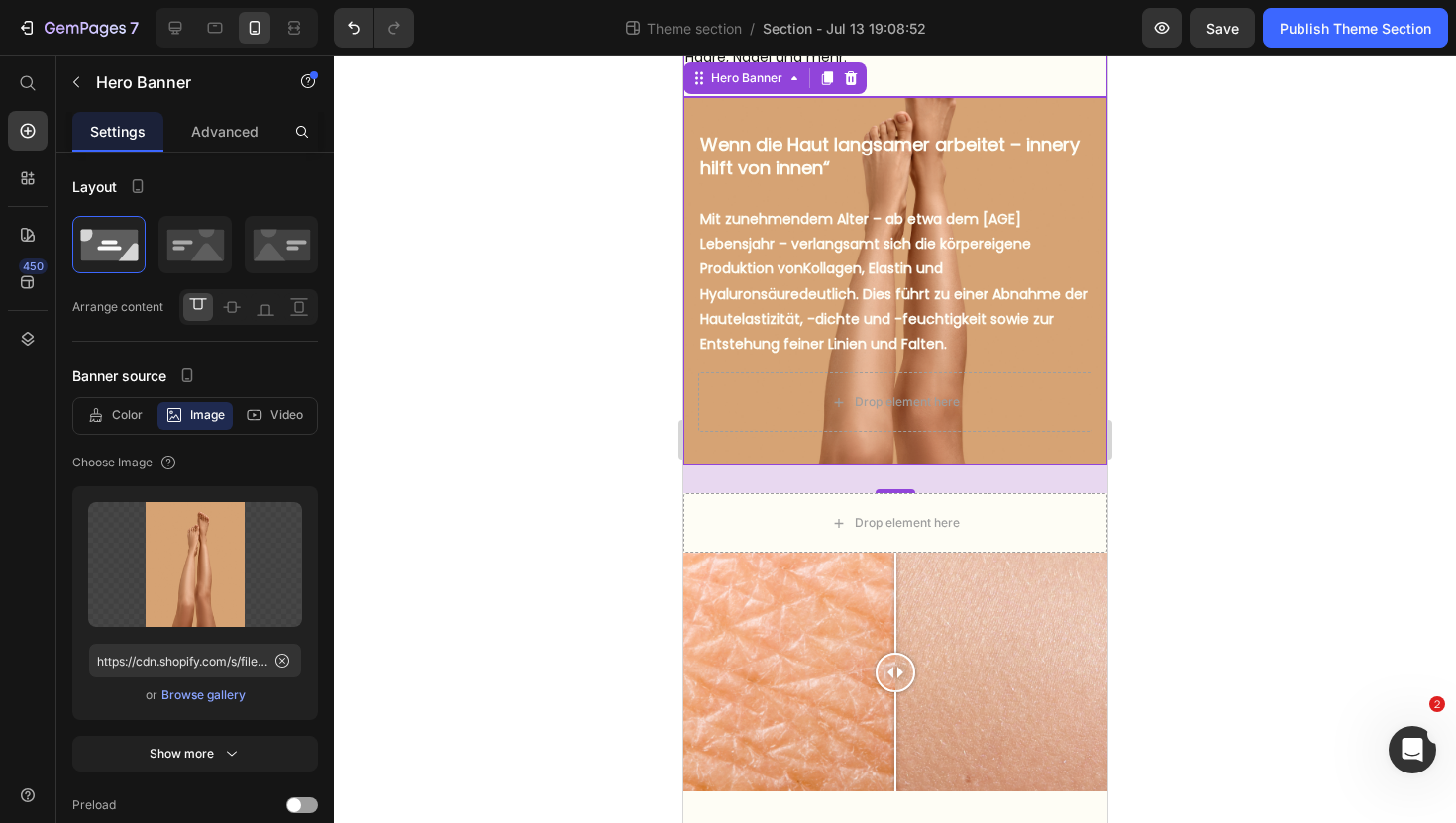 click 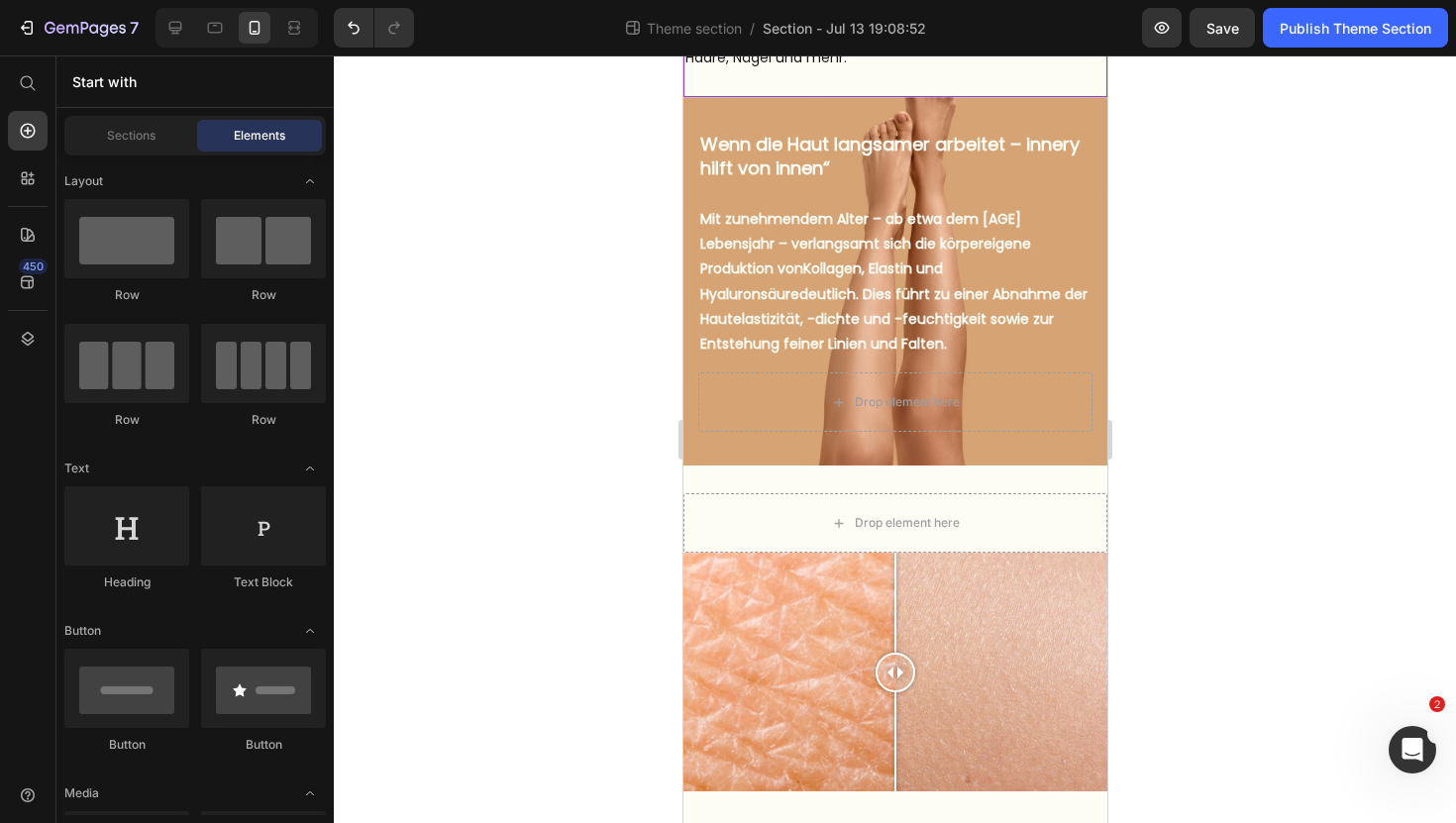 click 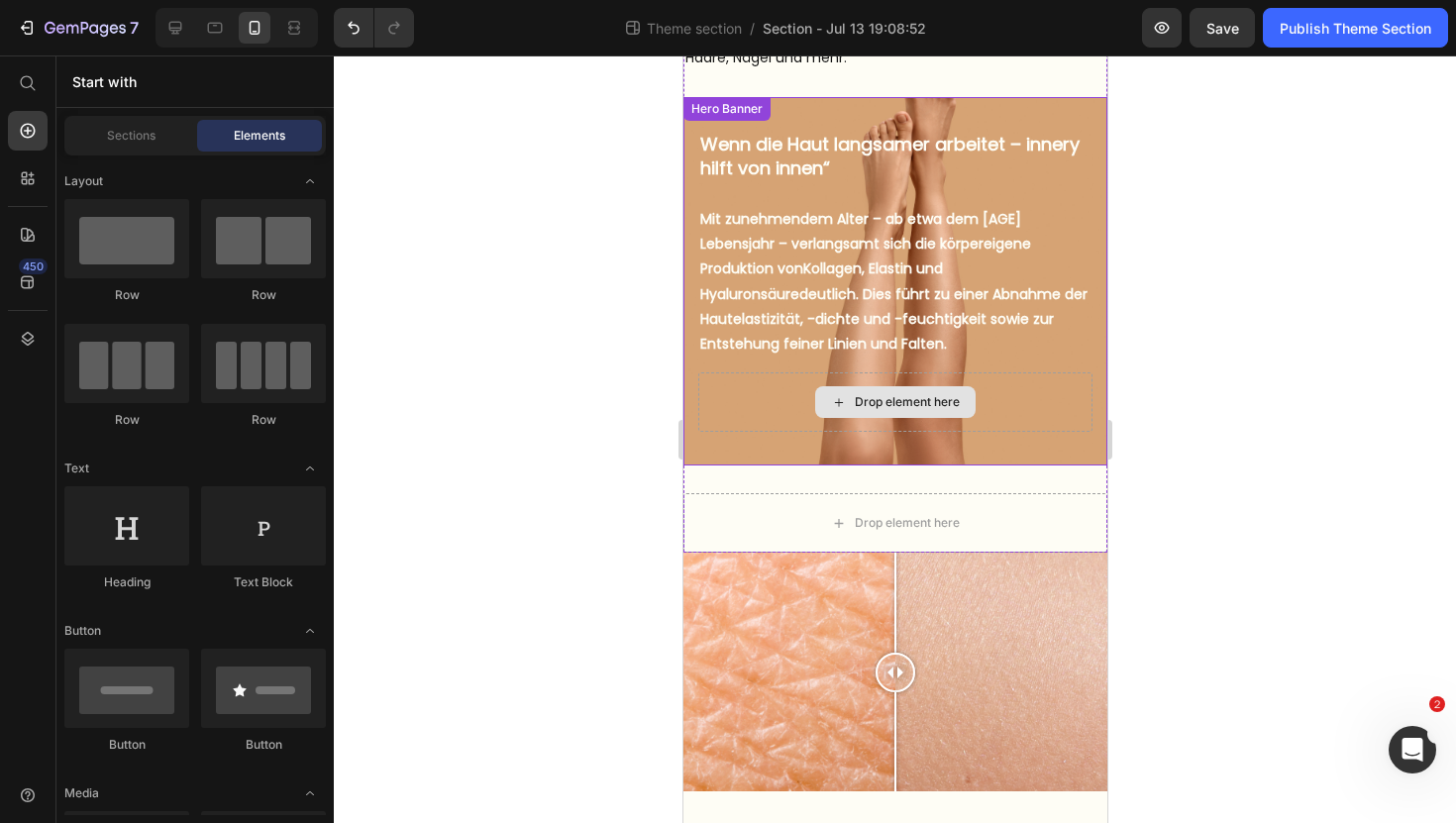 click on "Drop element here" at bounding box center [894, 402] 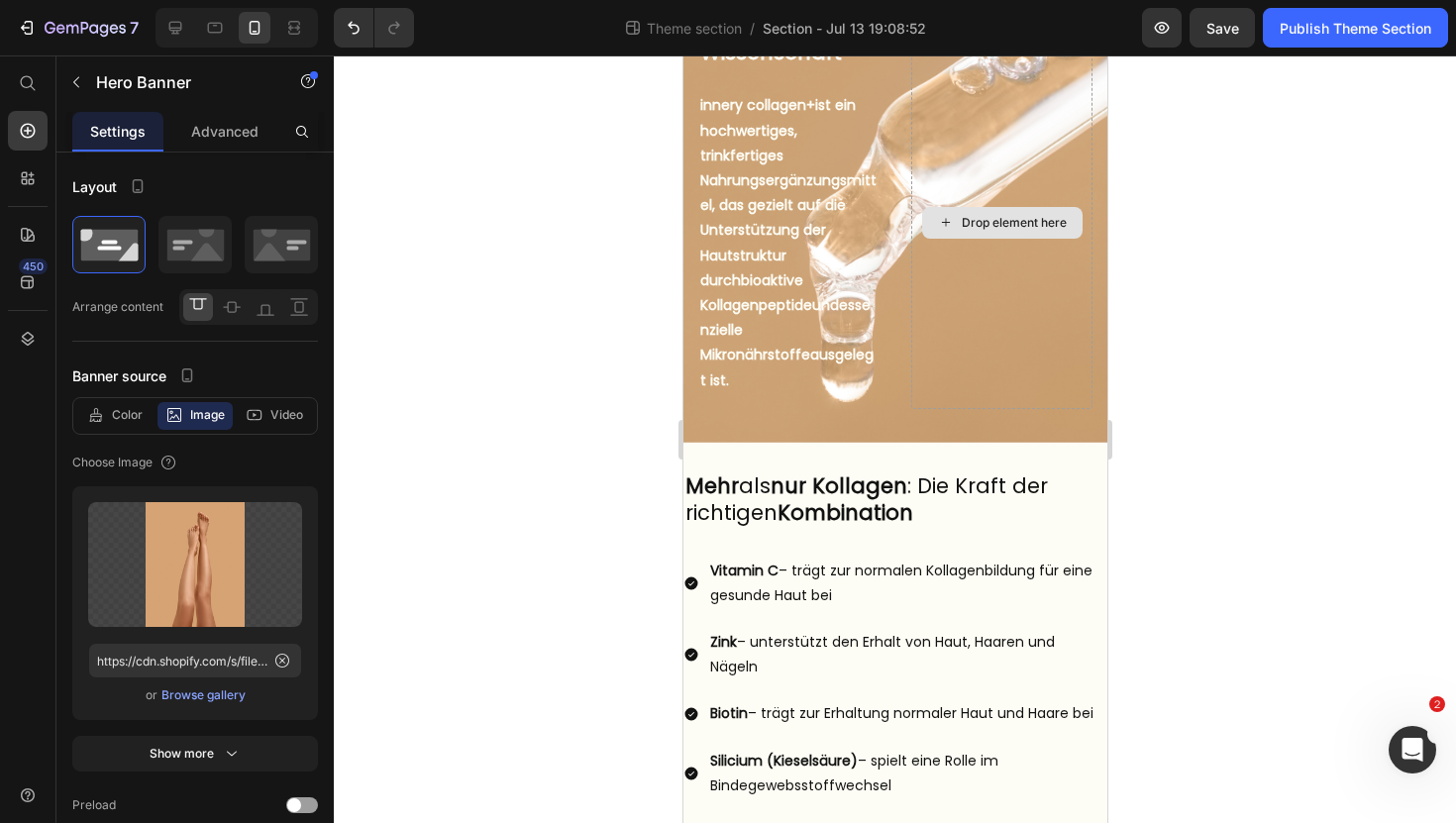scroll, scrollTop: 15, scrollLeft: 0, axis: vertical 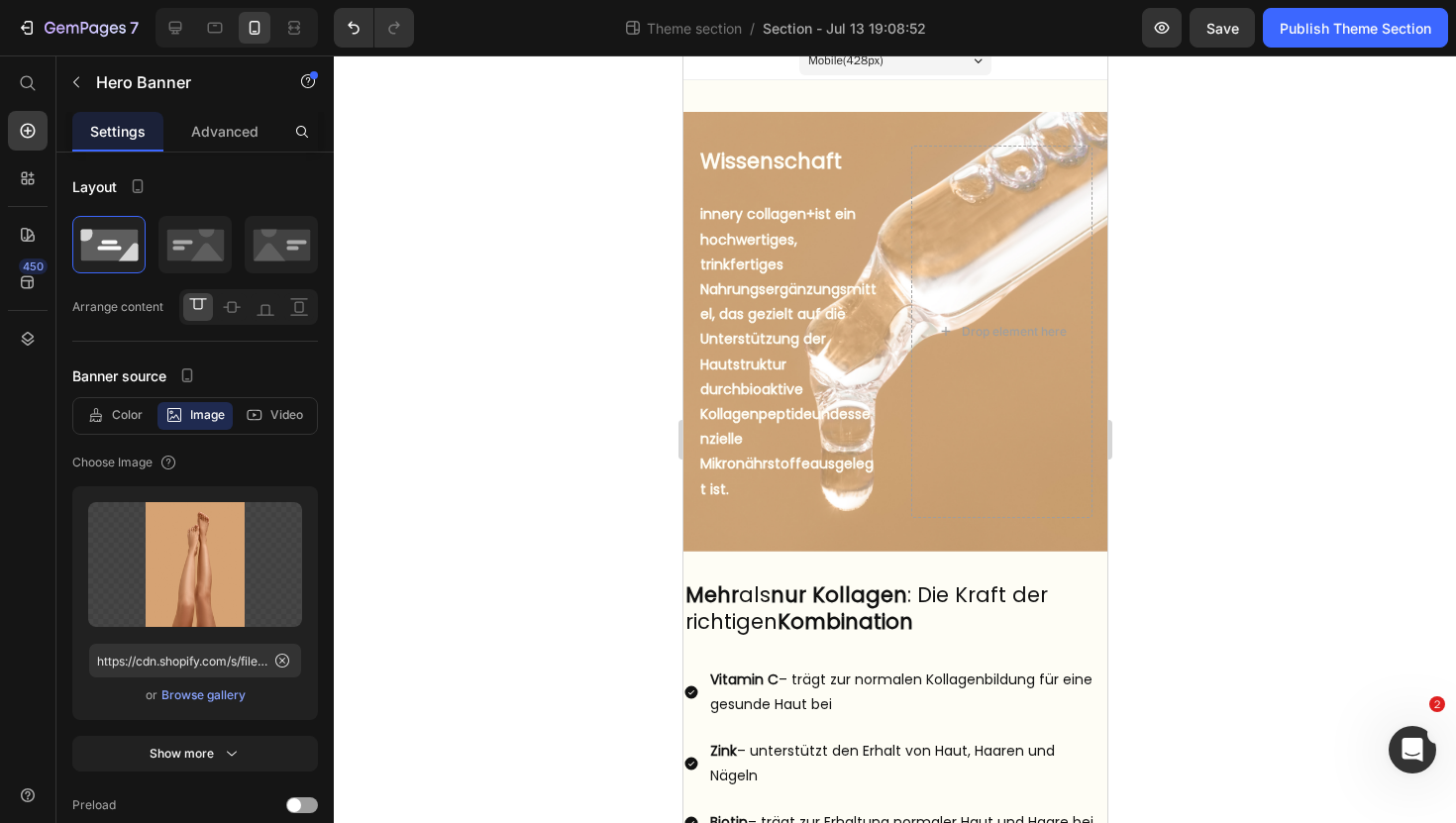 click 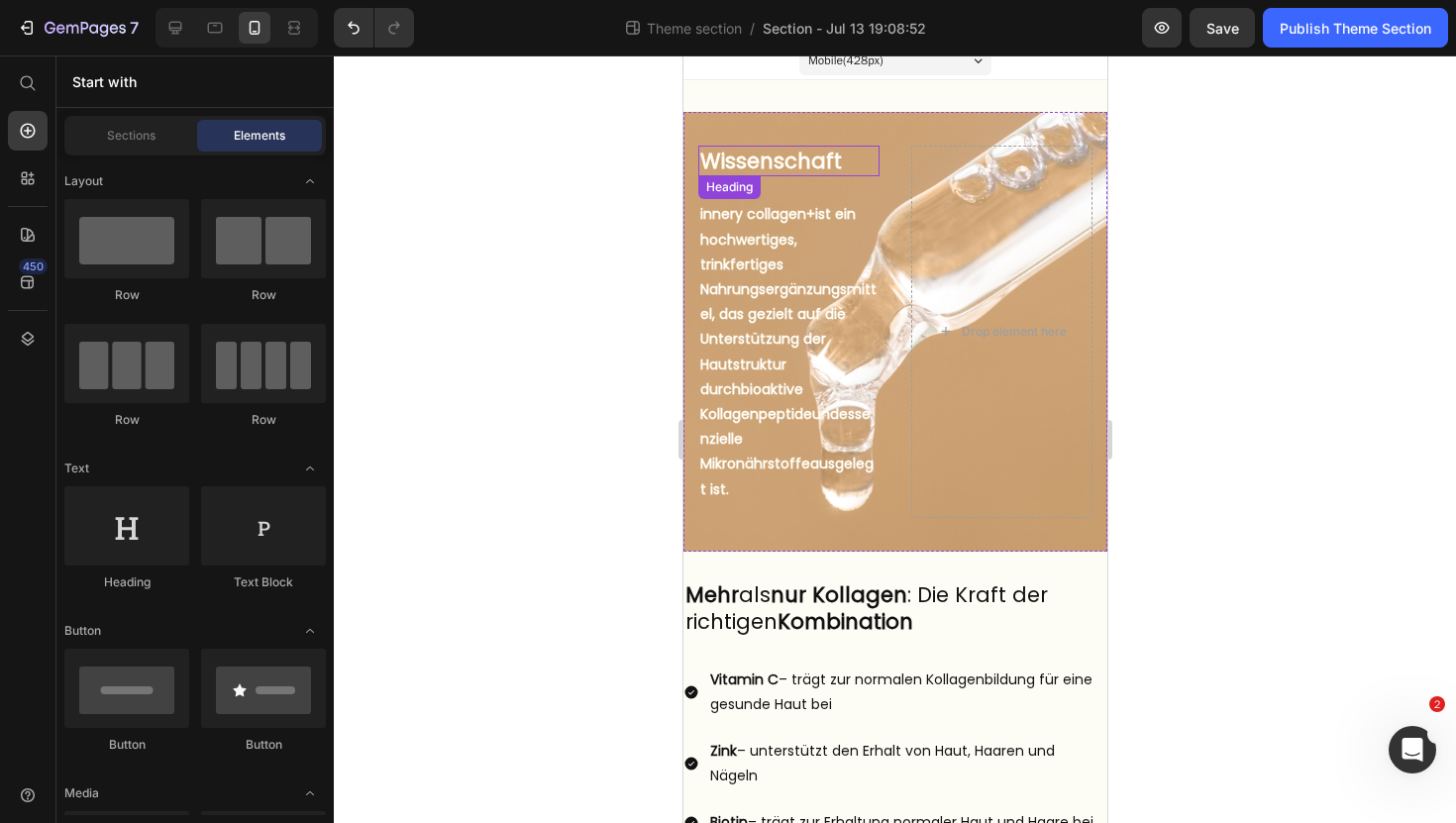click on "Wissenschaft" at bounding box center [787, 160] 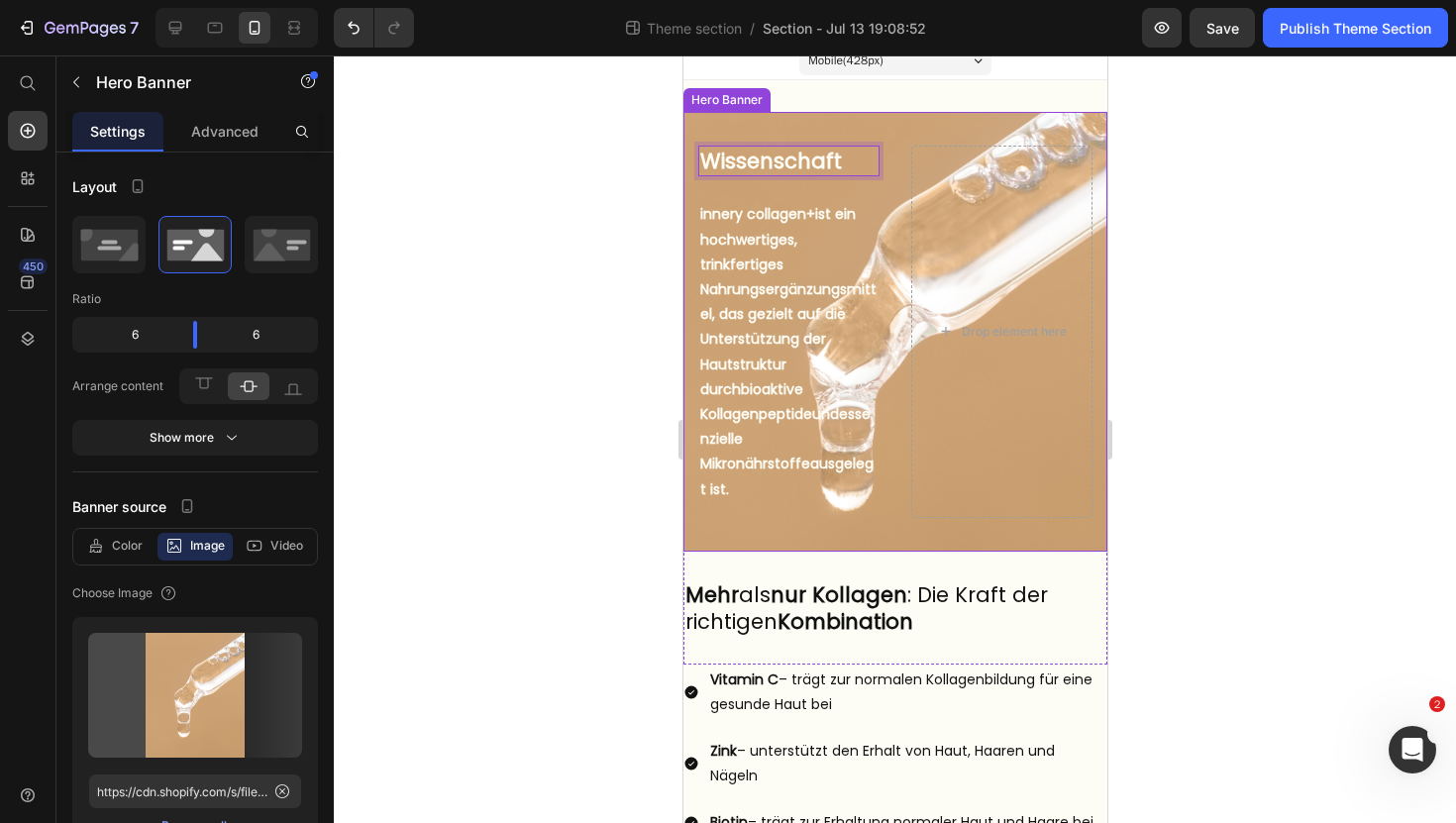 click on "Wissenschaft Heading   24 But I must explain to you how all this mistaken idea of denouncing pleasure and praising pain was born and I will give you a complete account of the system, and expound the actual teachings of the great explorer Text Block Explore now Button At vero eos et accusamus et iusto odio benefits Text Block innery collagen+  ist ein hochwertiges, trinkfertiges Nahrungsergänzungsmittel, das gezielt auf die Unterstützung der Hautstruktur durch  bioaktive Kollagenpeptide  und  essenzielle Mikronährstoffe  ausgelegt ist.  Text Block
Drop element here Hero Banner" at bounding box center (894, 332) 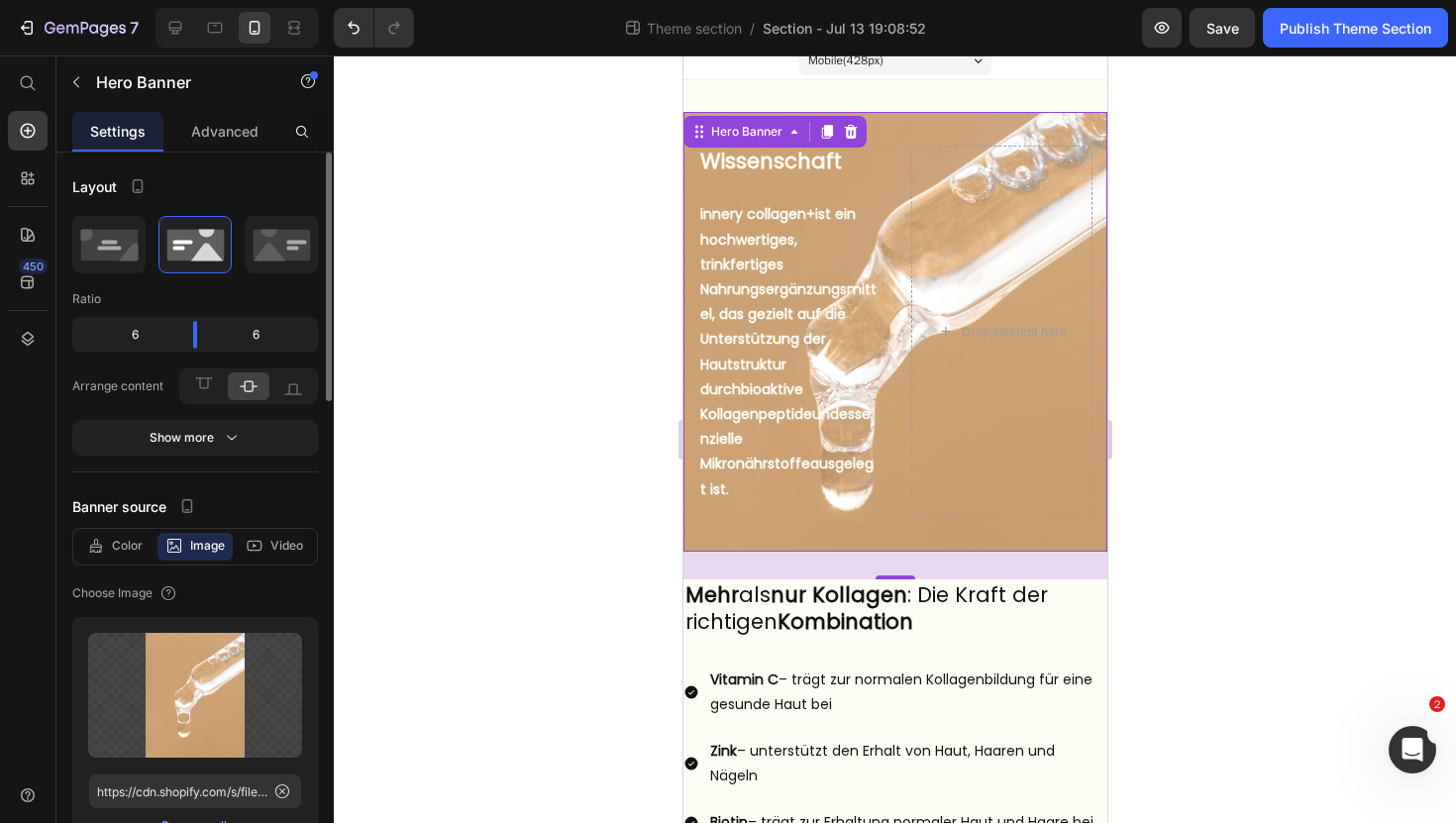 click on "6" 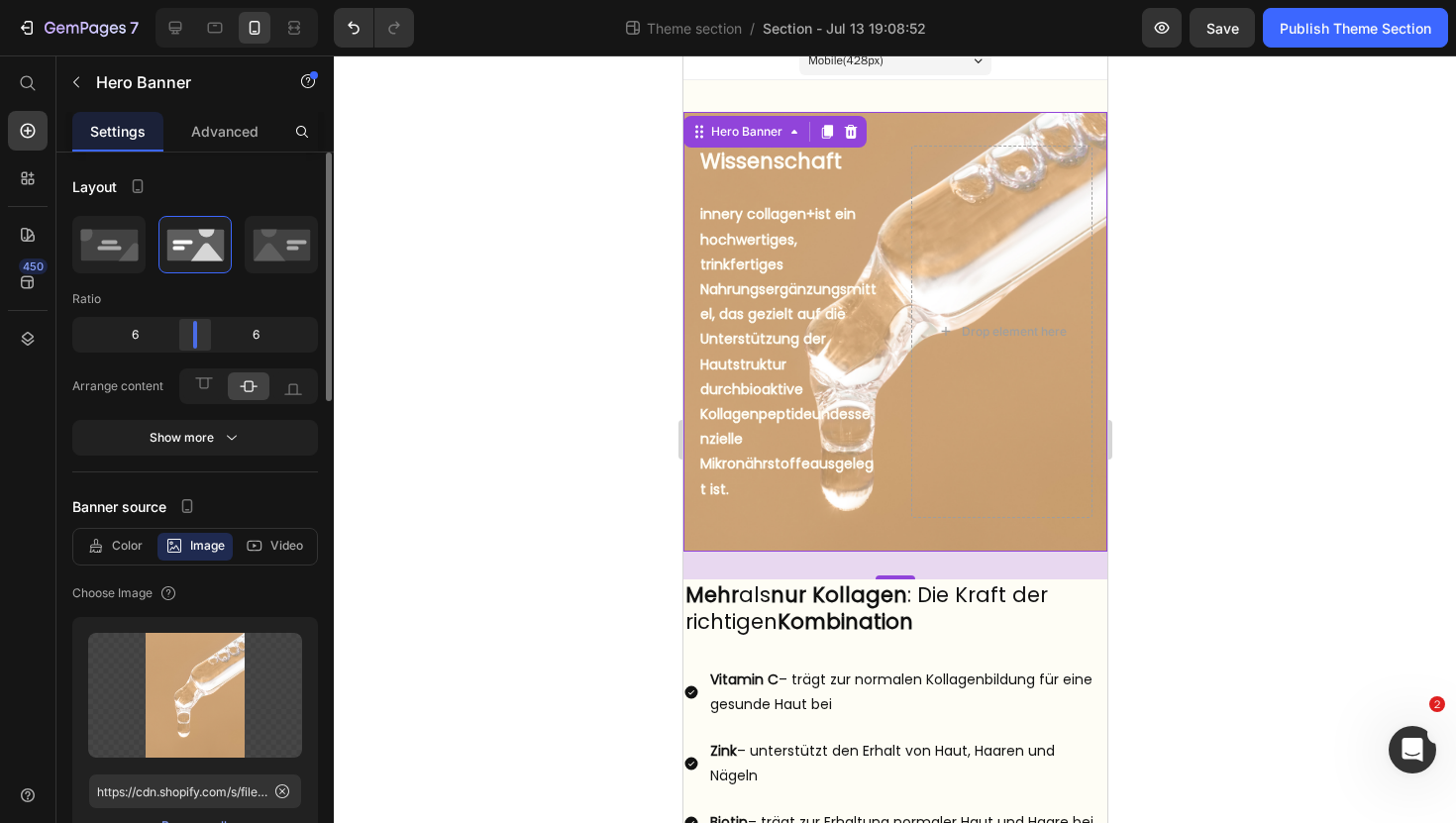 click on "7  Theme section  /  Section - Jul 13 19:08:52 Preview  Save   Publish Theme Section  450 Start with Sections Elements Hero Section Product Detail Brands Trusted Badges Guarantee Product Breakdown How to use Testimonials Compare Bundle FAQs Social Proof Brand Story Product List Collection Blog List Contact Sticky Add to Cart Custom Footer Browse Library 450 Layout
Row
Row
Row
Row Text
Heading
Text Block Button
Button
Button Media
Image
Image" at bounding box center (728, 0) 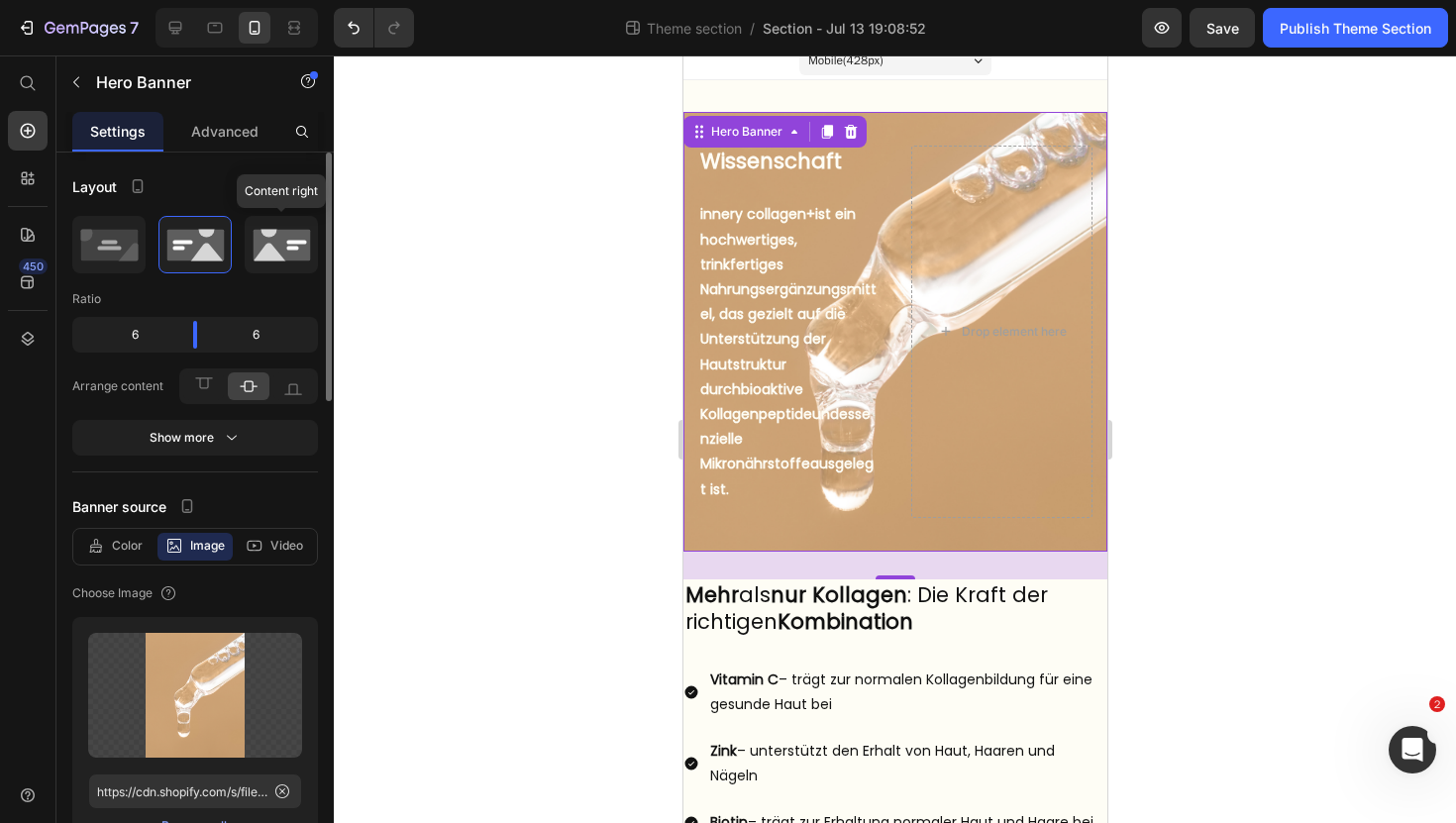 click 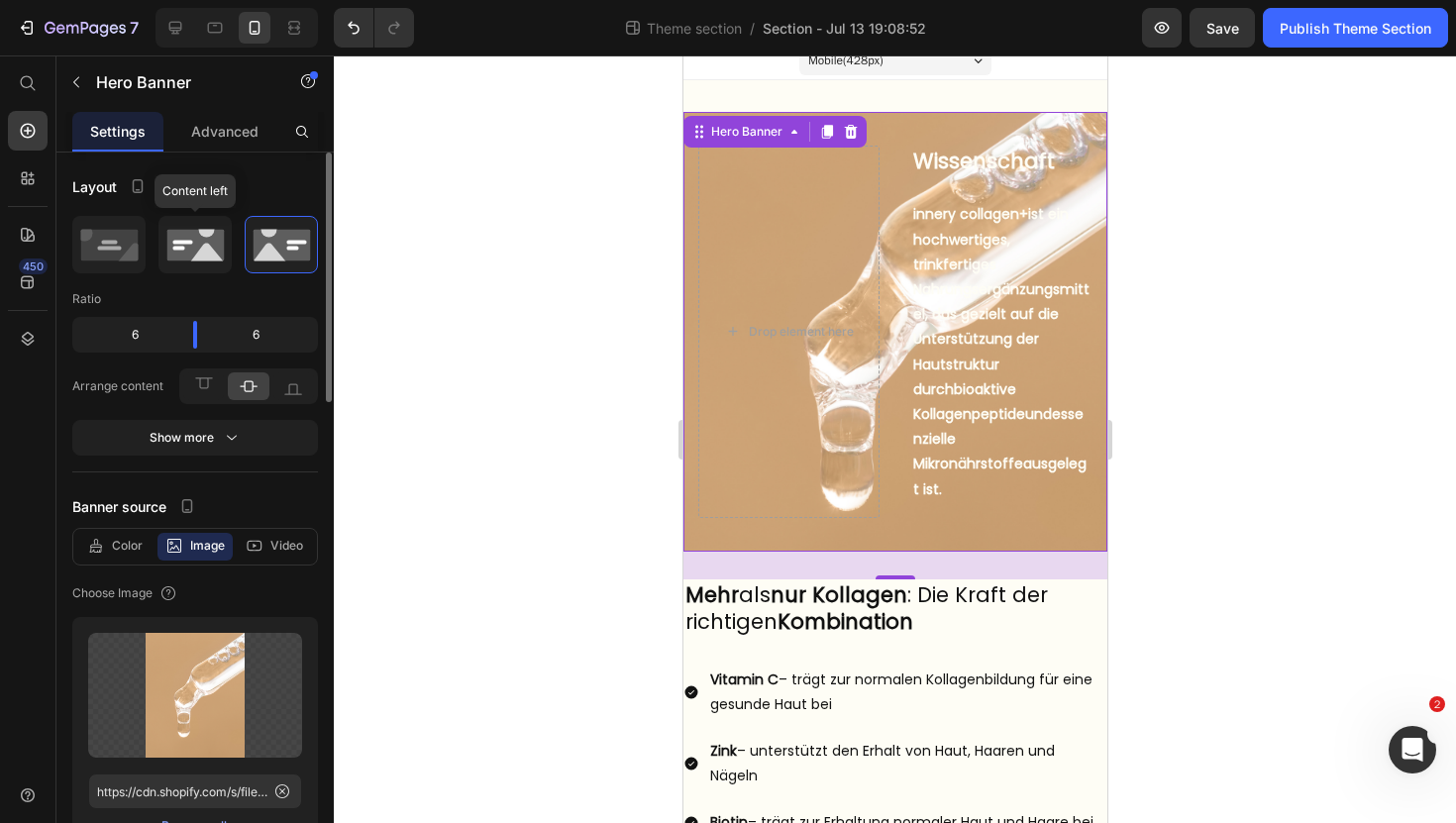 click 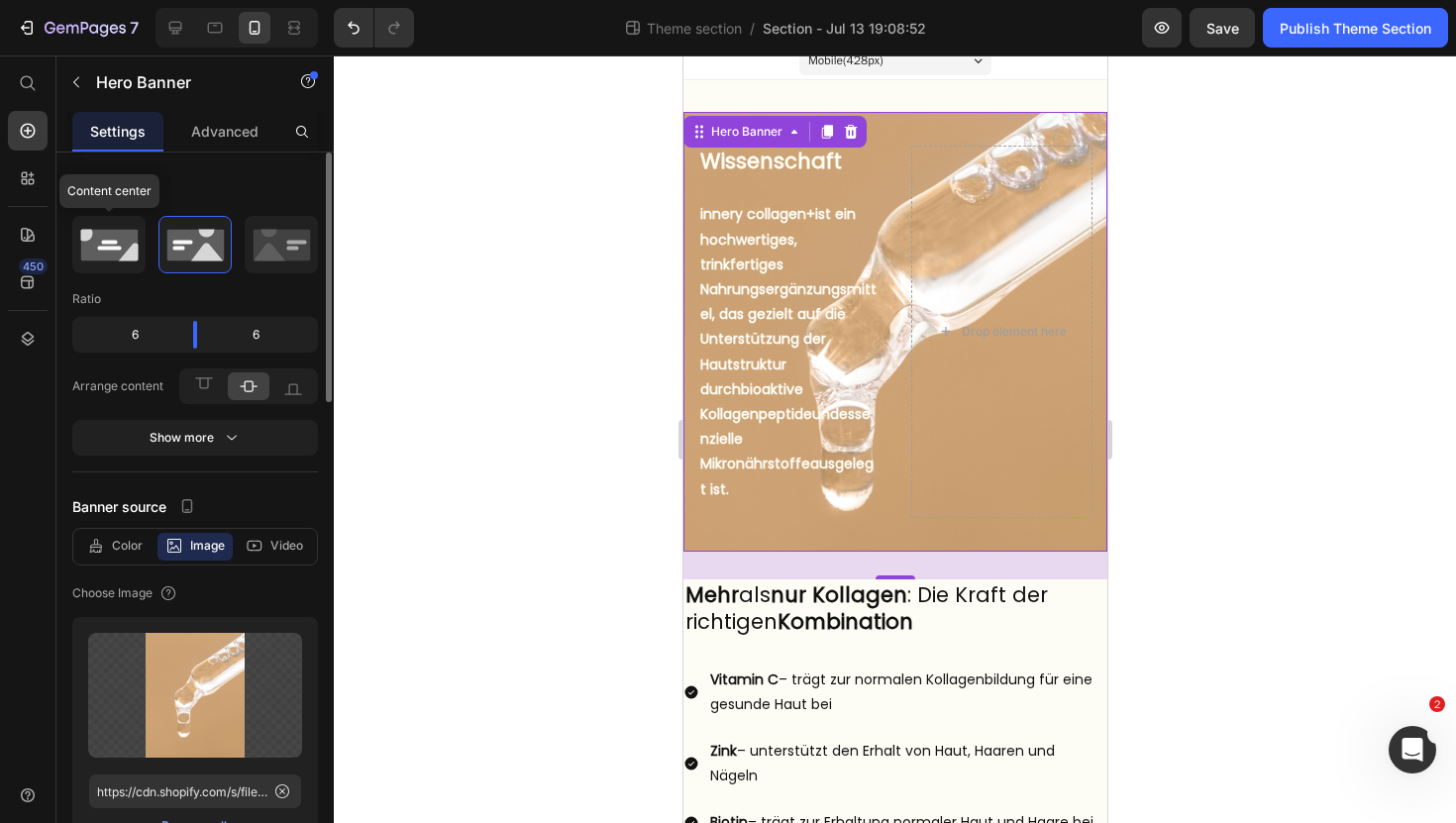 click 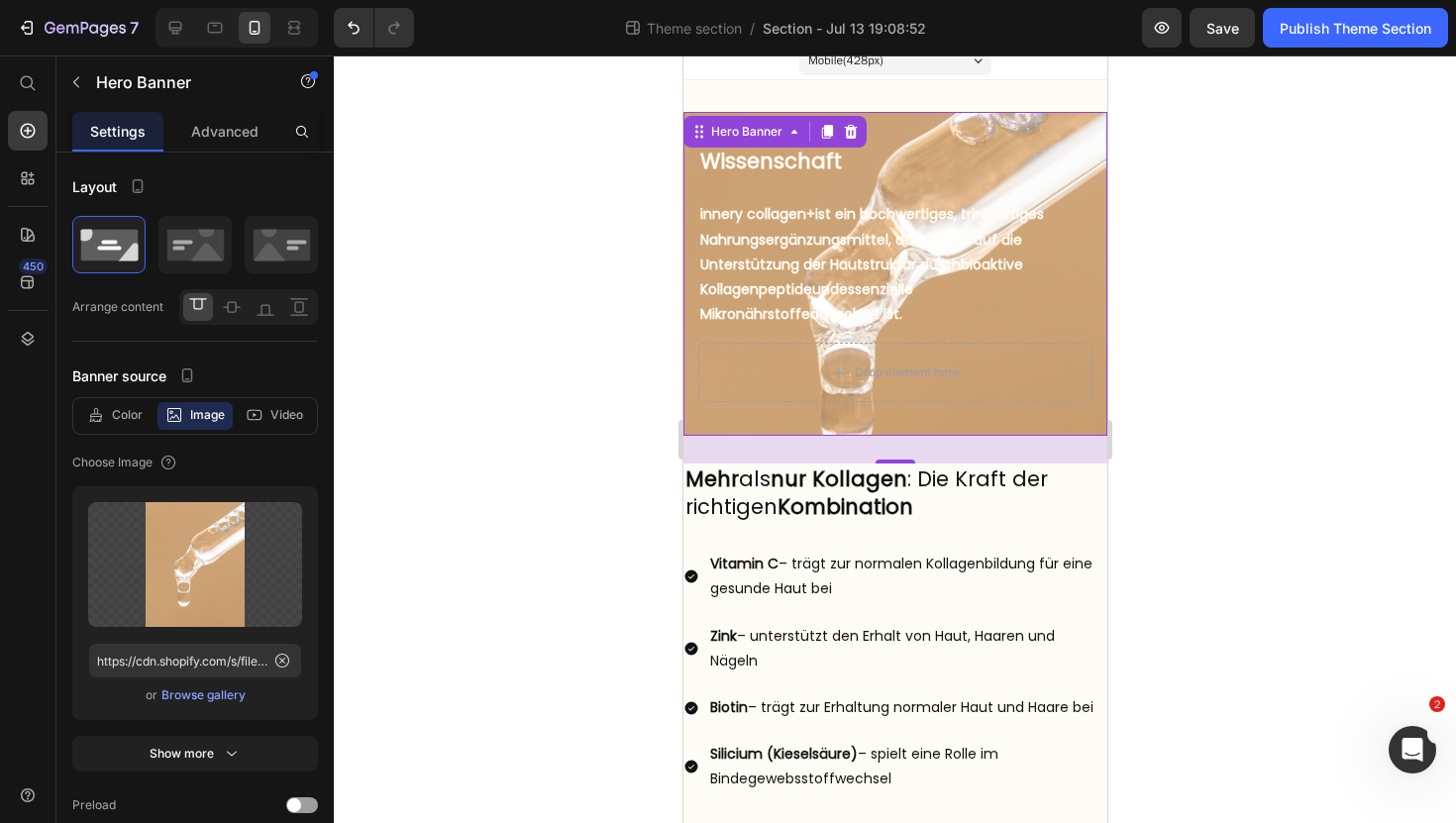 click 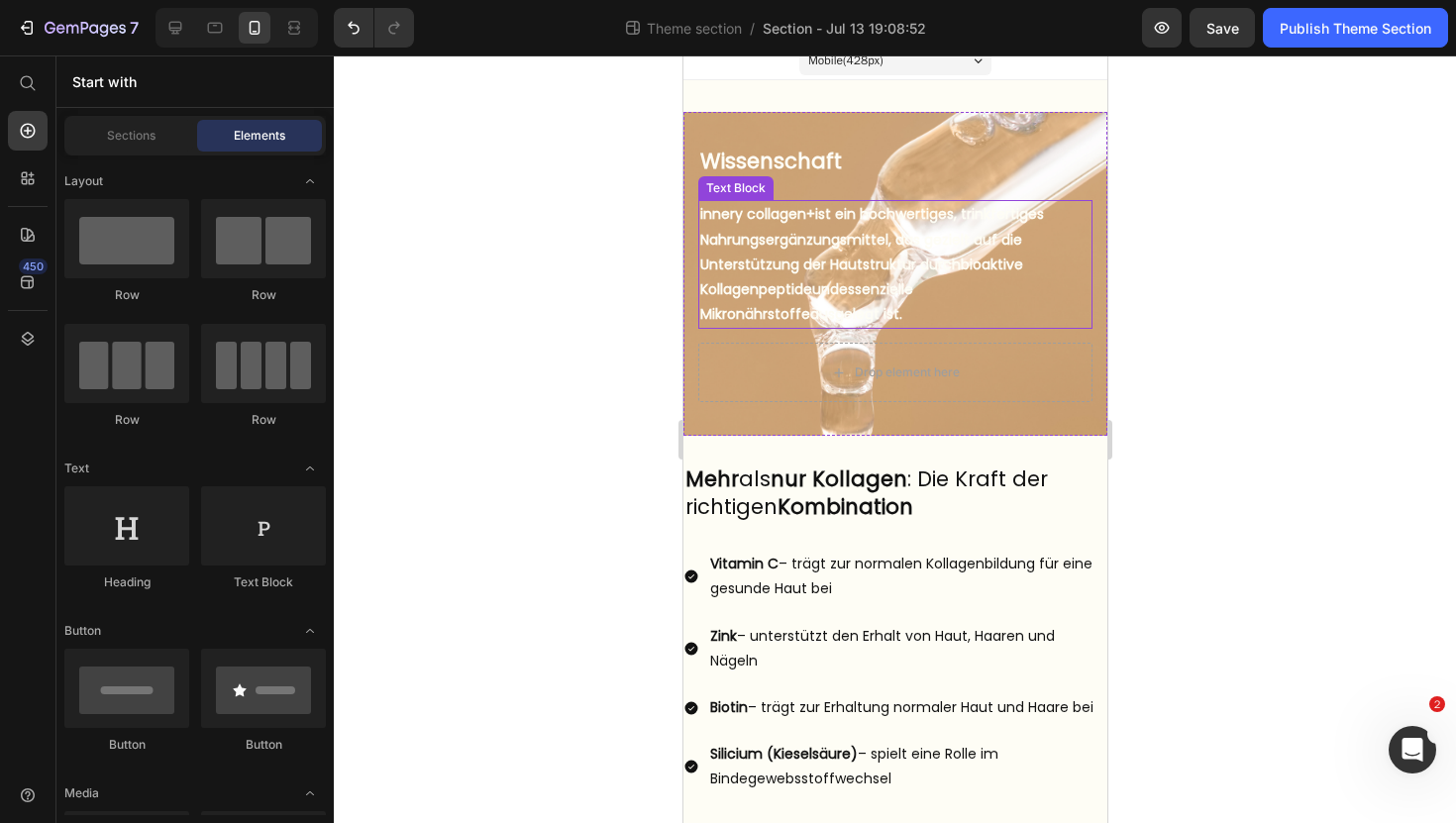 click on "essenzielle Mikronährstoffe" at bounding box center (805, 301) 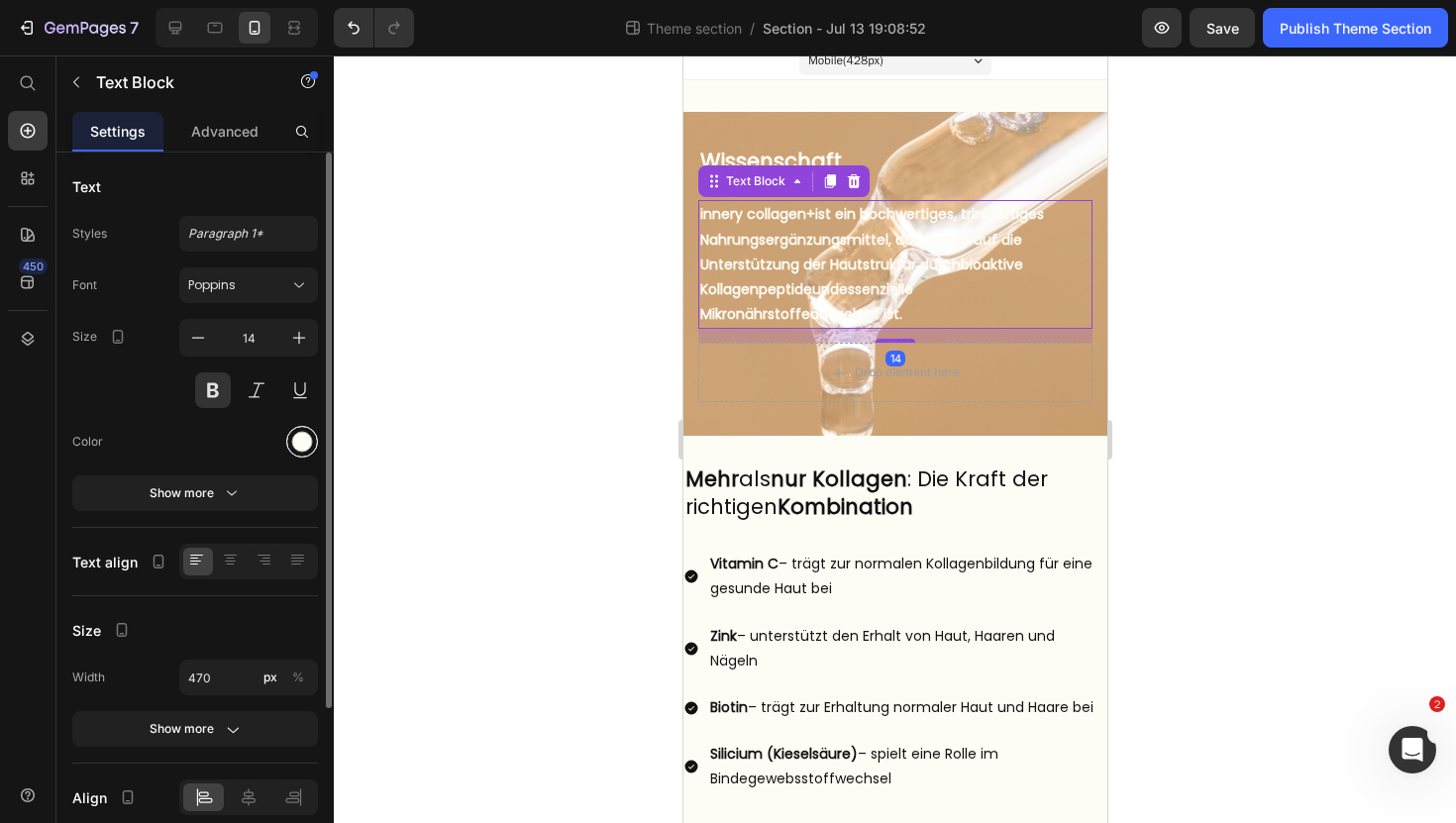 click at bounding box center [302, 442] 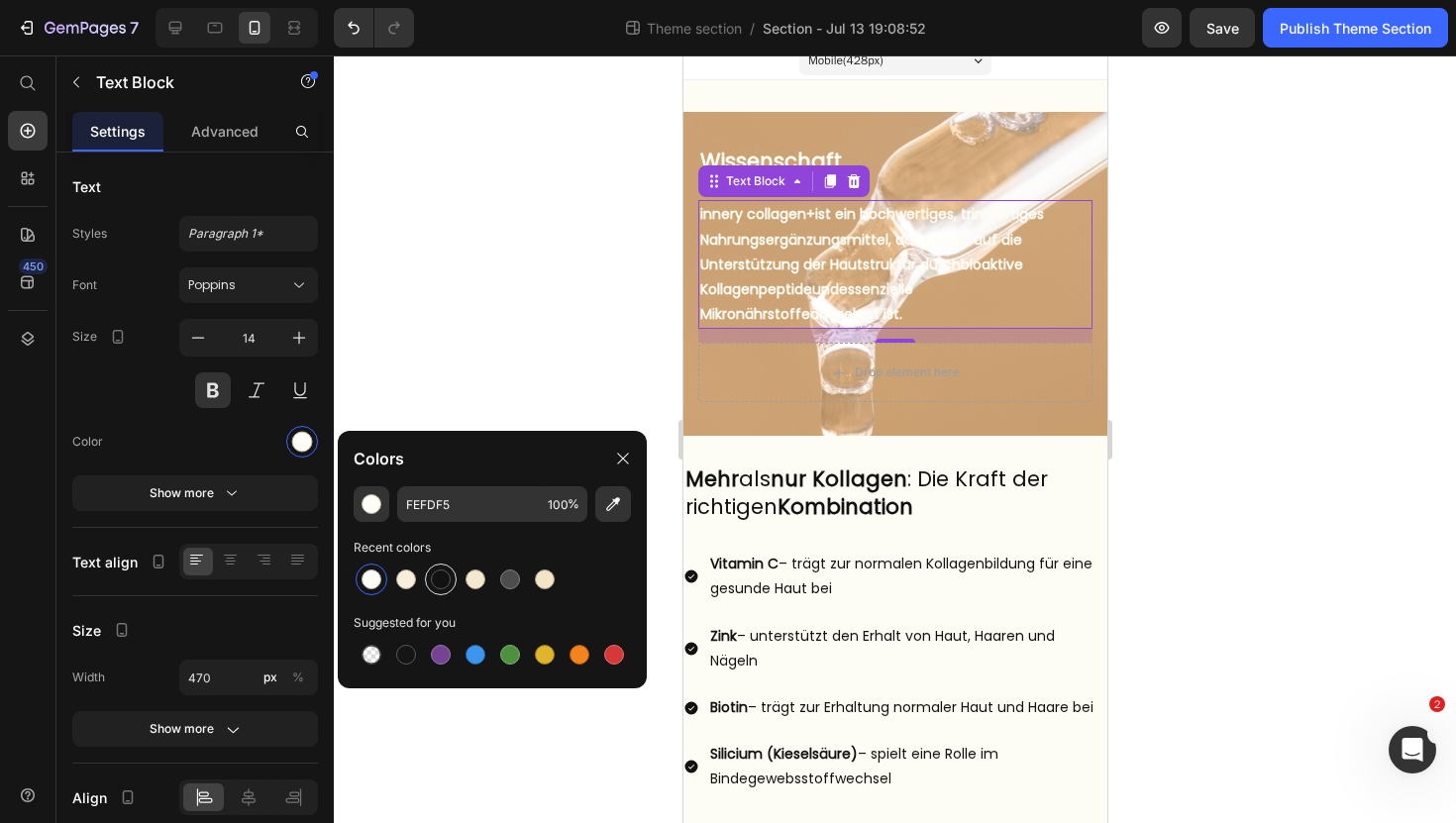 click at bounding box center (441, 579) 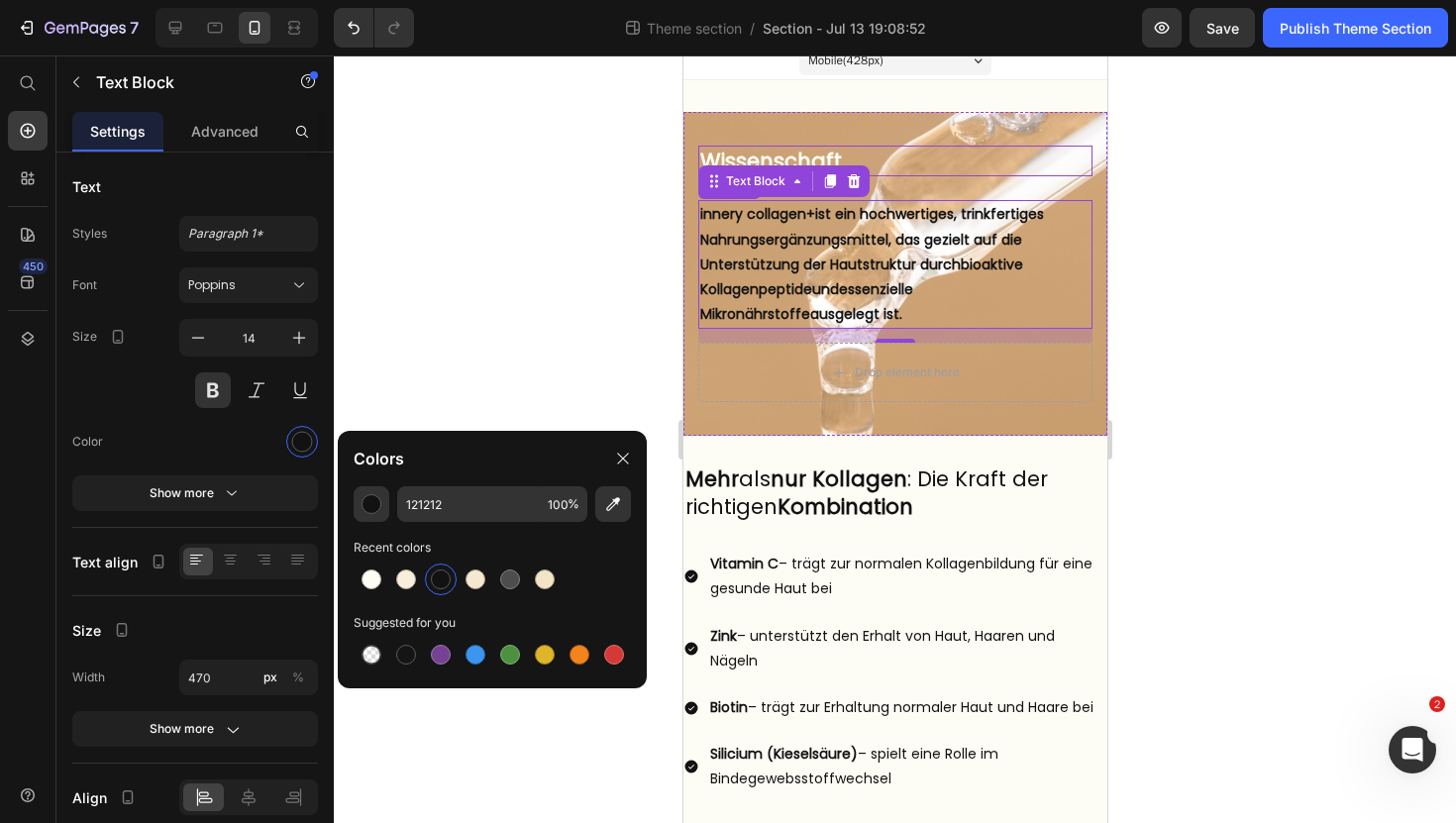 click on "Wissenschaft" at bounding box center [894, 160] 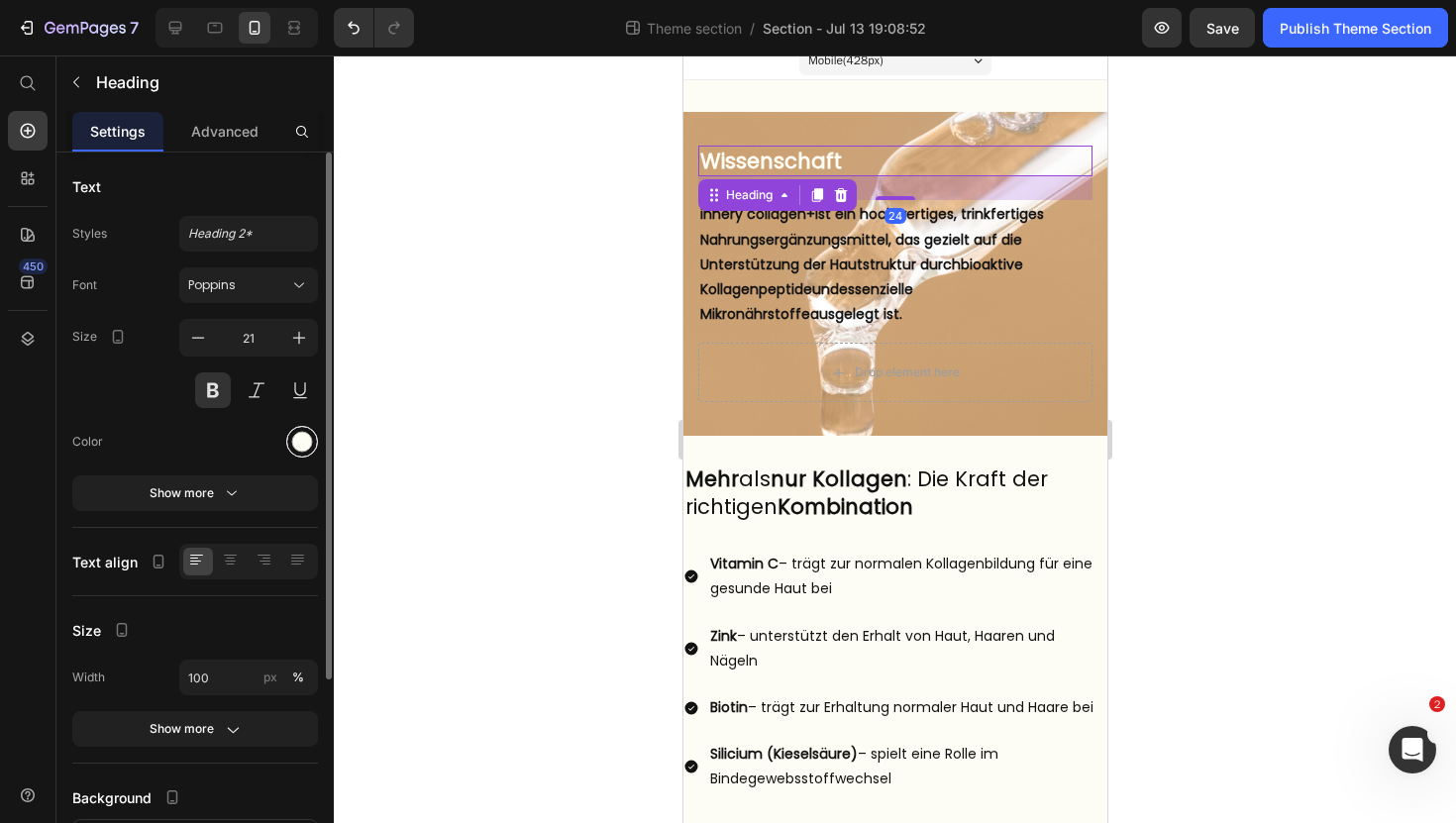 click at bounding box center [302, 442] 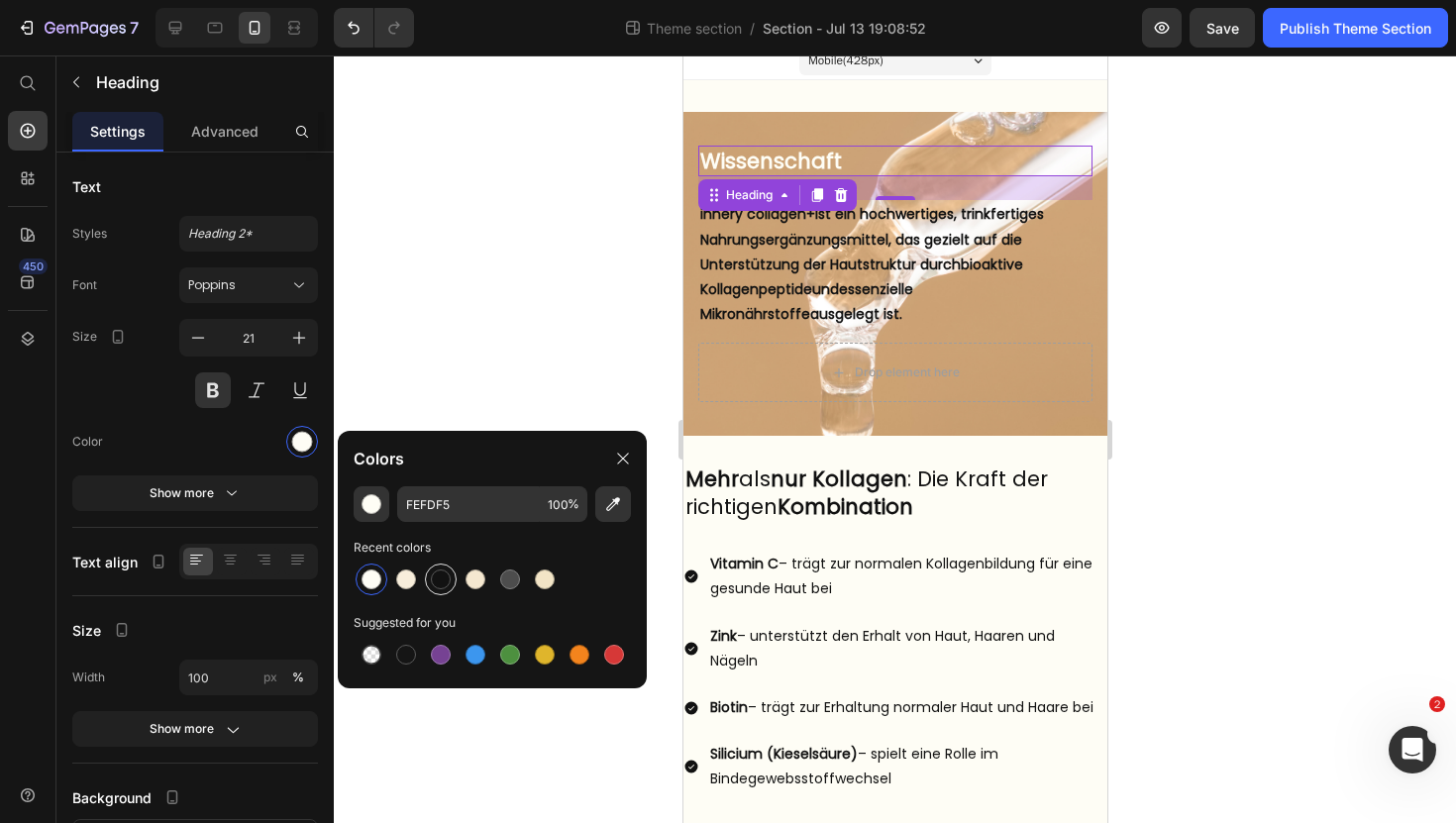click at bounding box center (441, 579) 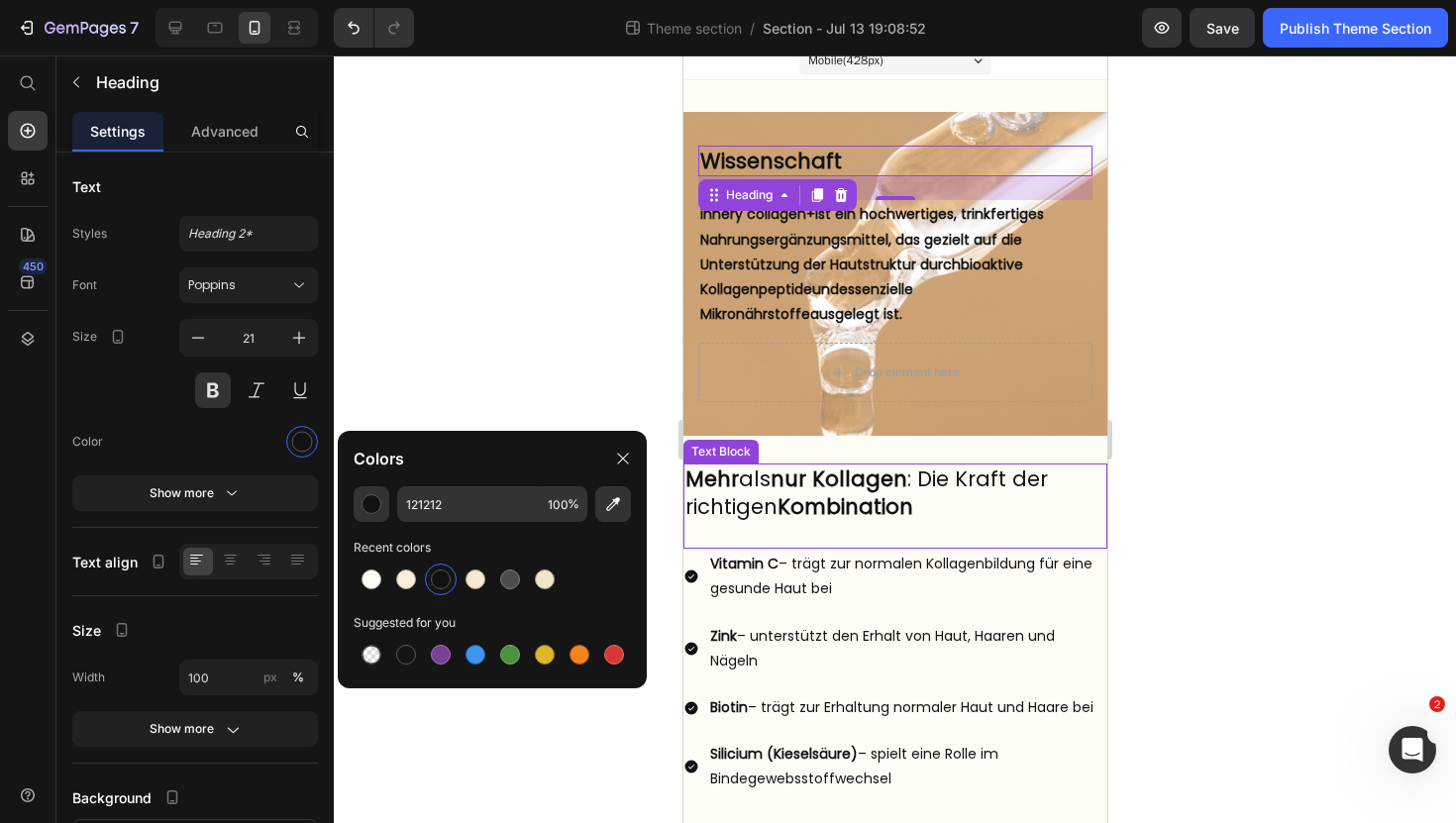 click 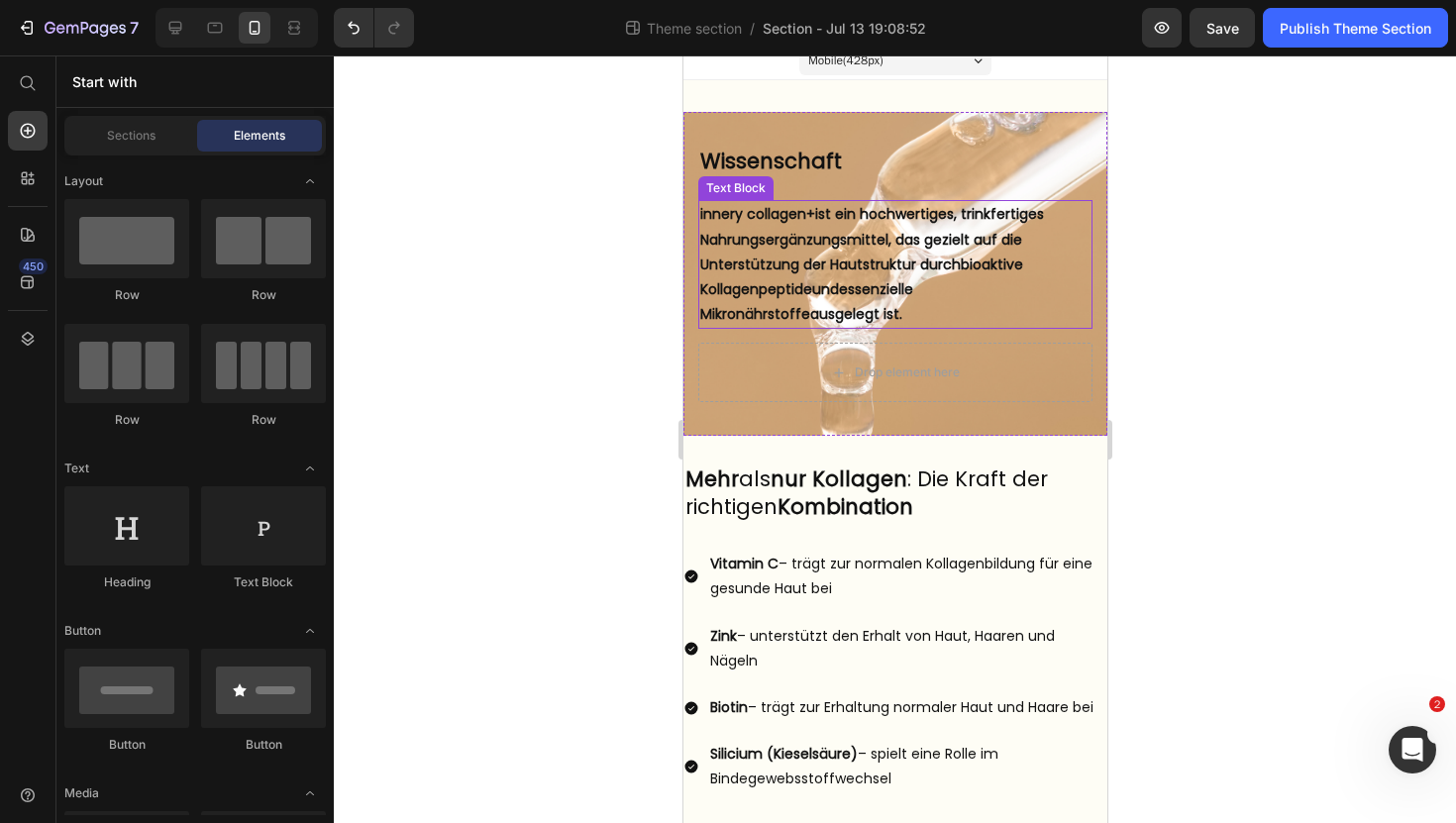 click on "innery collagen+  ist ein hochwertiges, trinkfertiges Nahrungsergänzungsmittel, das gezielt auf die Unterstützung der Hautstruktur durch  bioaktive Kollagenpeptide  und  essenzielle Mikronährstoffe  ausgelegt ist." at bounding box center (894, 264) 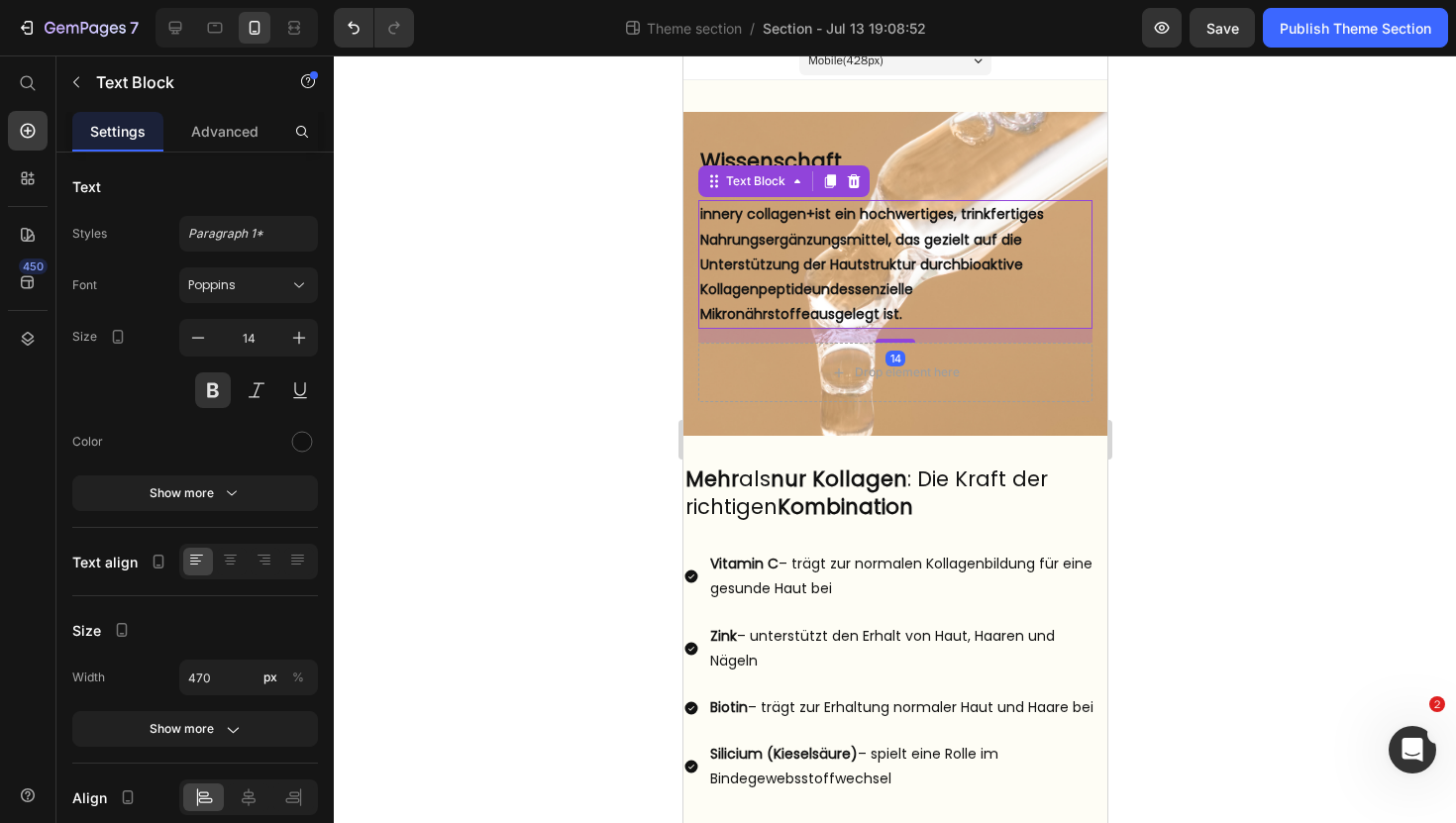click on "Wissenschaft" at bounding box center (894, 160) 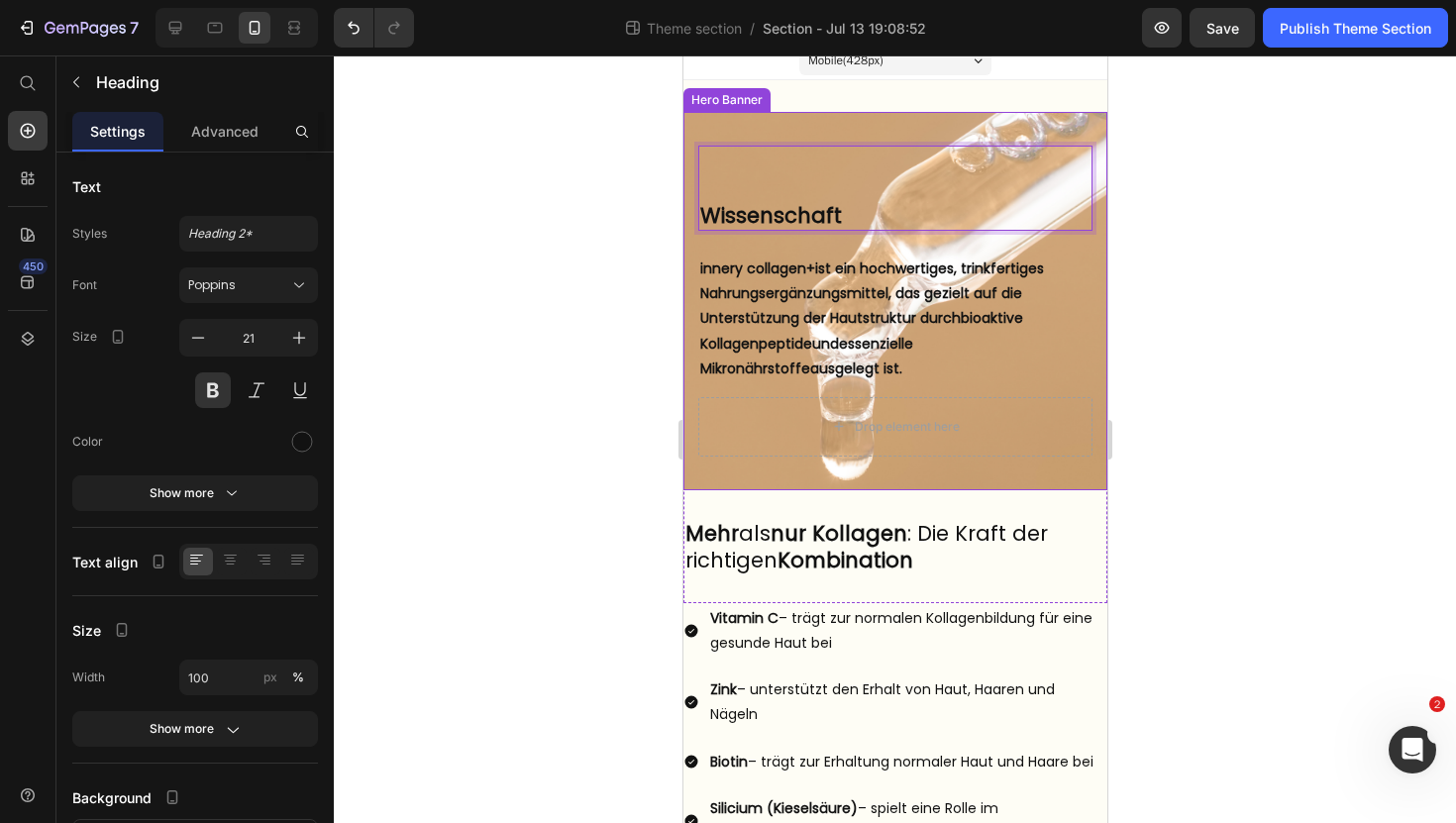 click 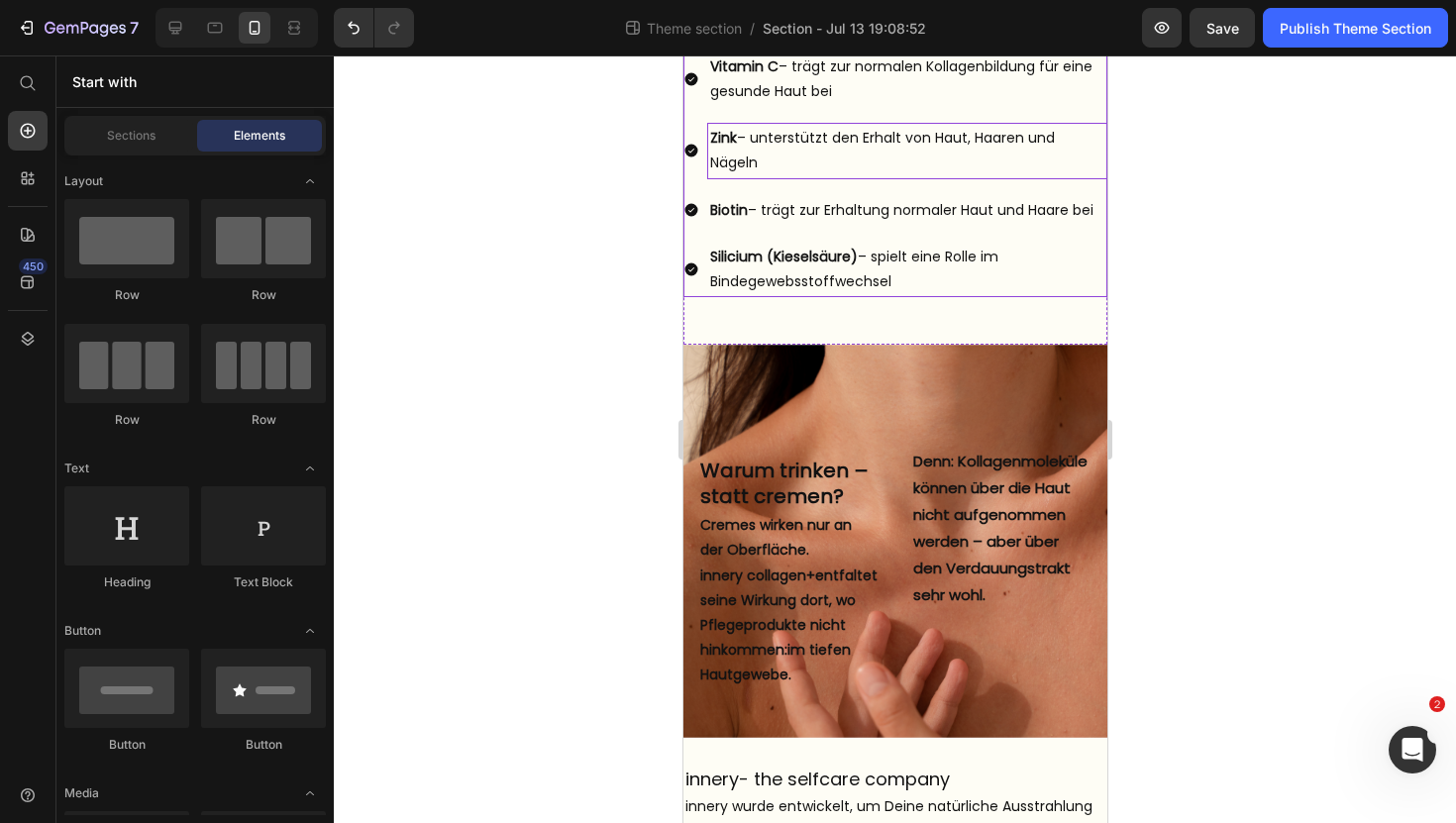 scroll, scrollTop: 676, scrollLeft: 0, axis: vertical 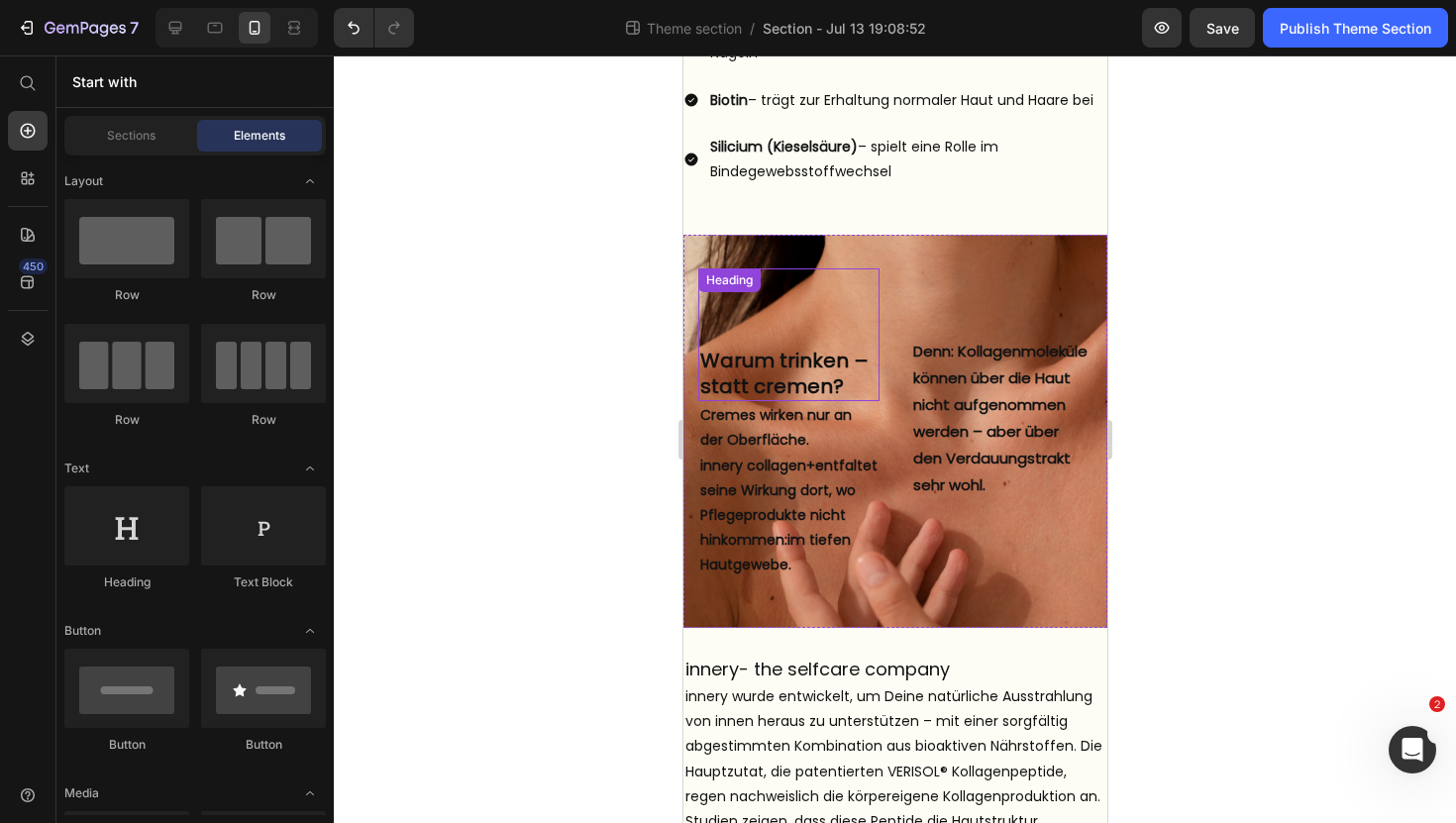 click on "⁠⁠⁠⁠⁠⁠⁠ Warum trinken – statt cremen?" at bounding box center (787, 335) 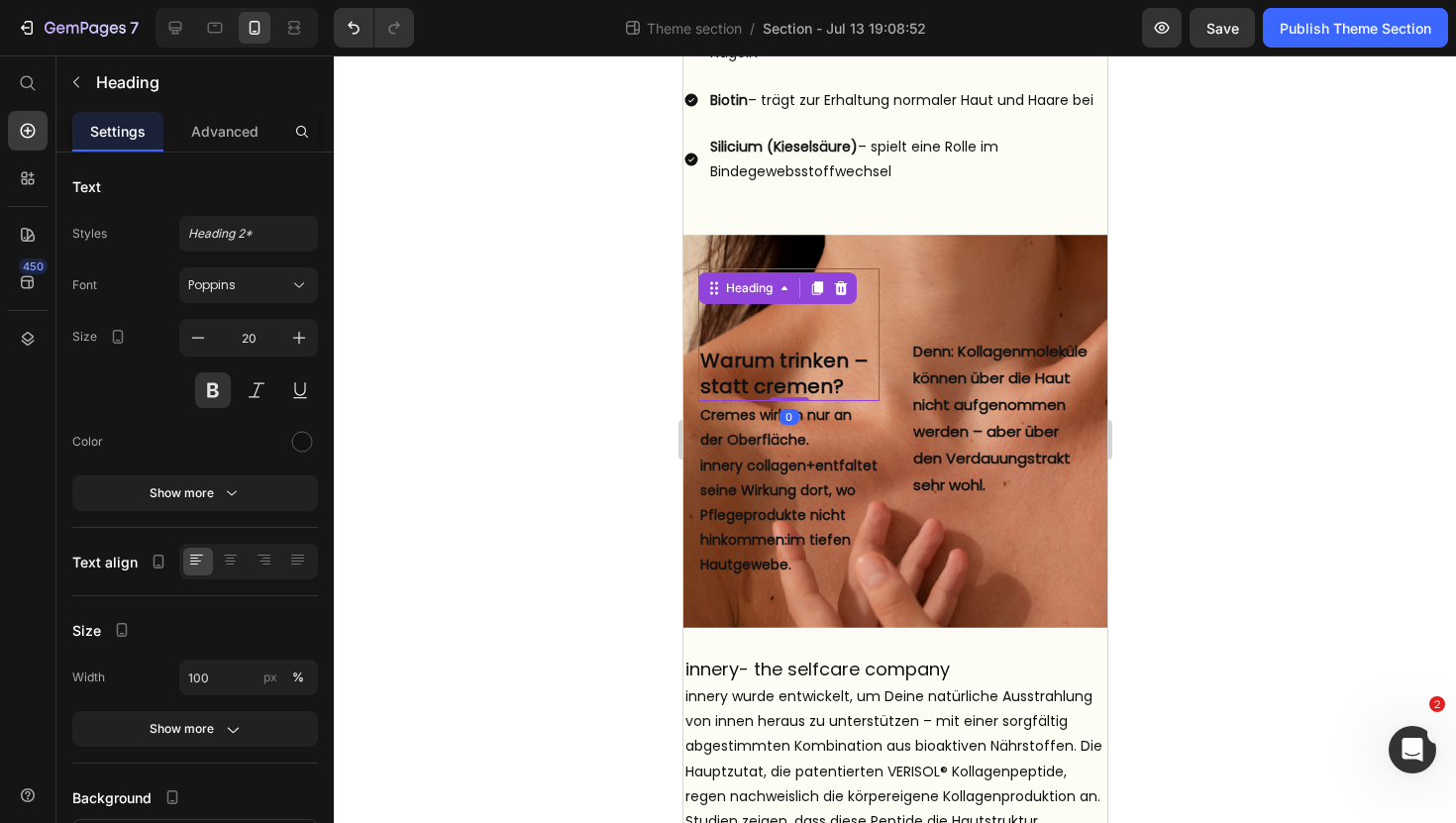 click on "⁠⁠⁠⁠⁠⁠⁠ Warum trinken – statt cremen?" at bounding box center (787, 335) 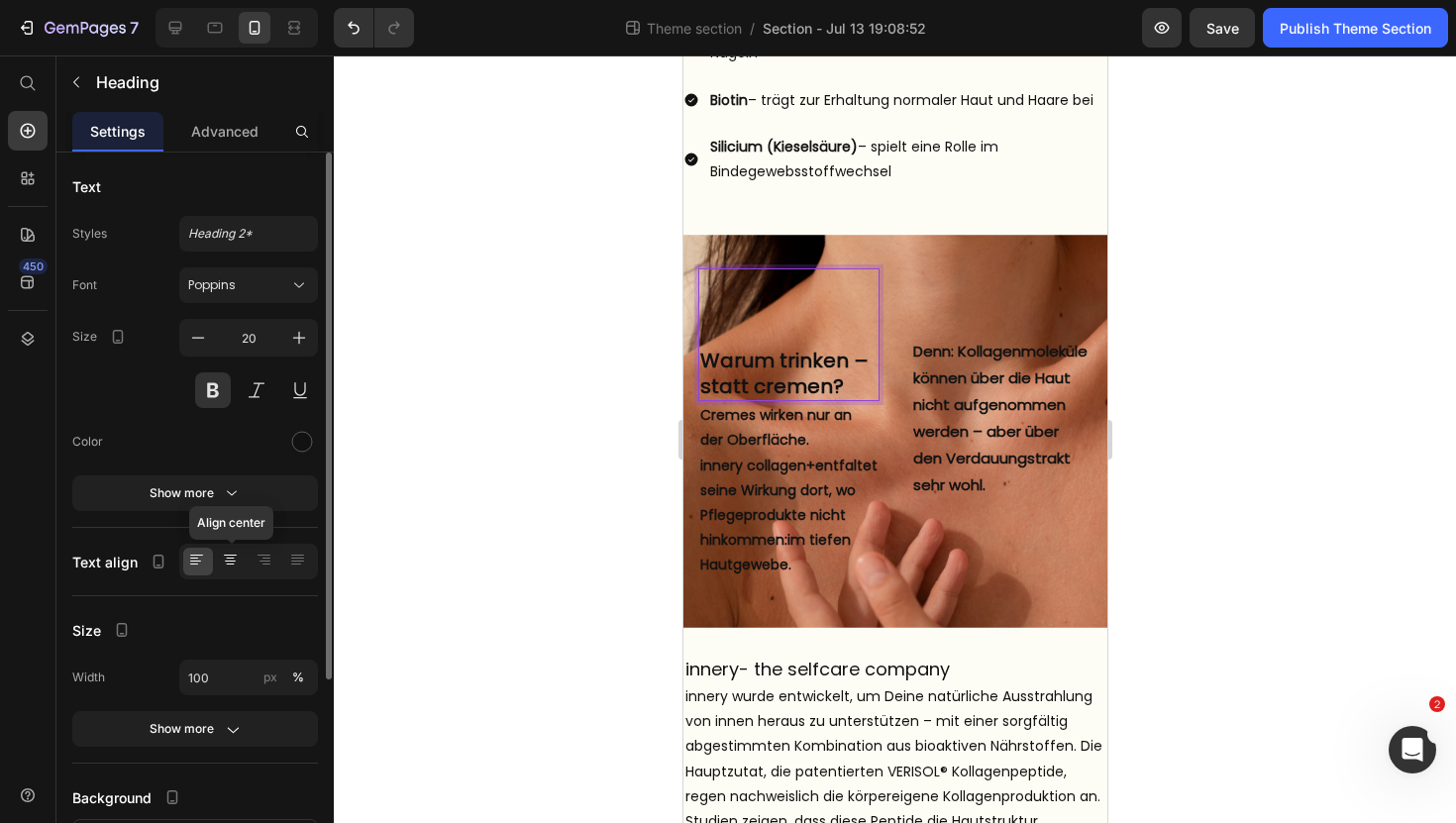 click 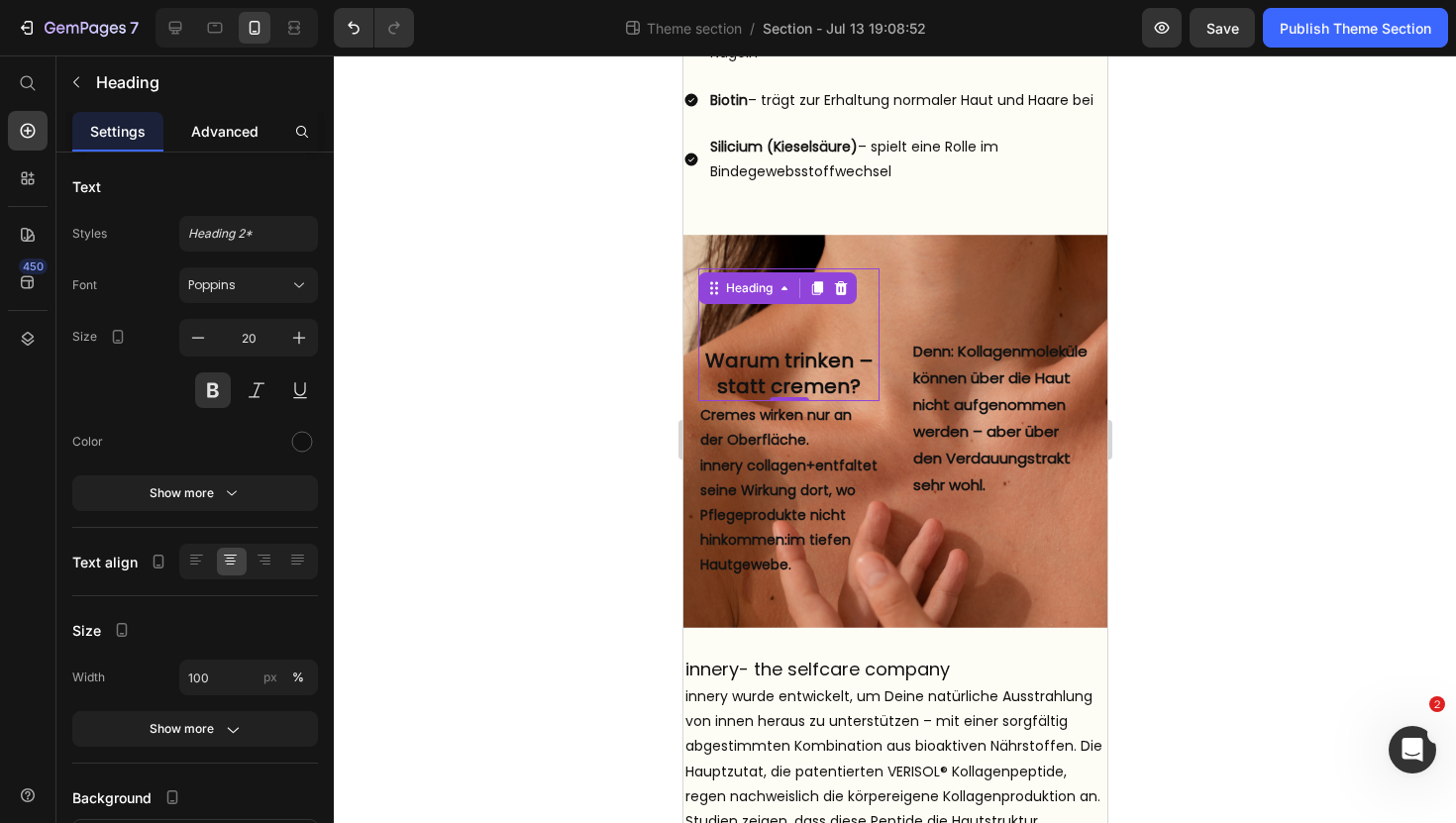click on "Advanced" at bounding box center [225, 131] 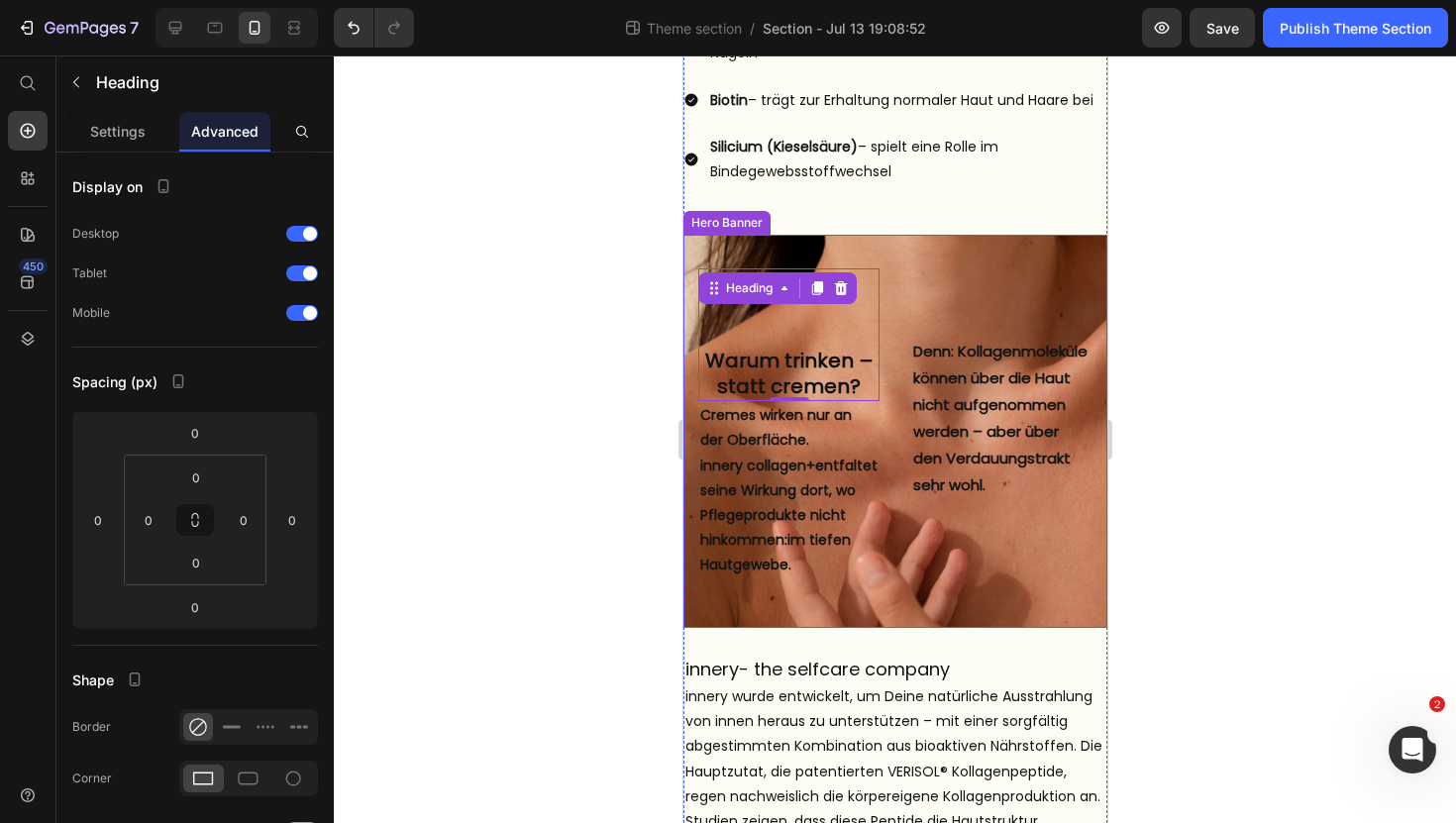 click on "⁠⁠⁠⁠⁠⁠⁠ Warum trinken – statt cremen? Heading   0 But I must explain to you how all this mistaken idea of denouncing pleasure and praising pain was born and I will give you a complete account of the system, and expound the actual teachings of the great explorer Text Block Explore now Button At vero eos et accusamus et iusto odio benefits Text Block Cremes wirken nur an der Oberfläche. innery collagen+  entfaltet seine Wirkung dort, wo Pflegeprodukte nicht hinkommen:  im tiefen Hautgewebe. Text Block Denn: Kollagenmoleküle können über die Haut nicht aufgenommen werden – aber über den Verdauungstrakt sehr wohl. Text Block" at bounding box center (894, 431) 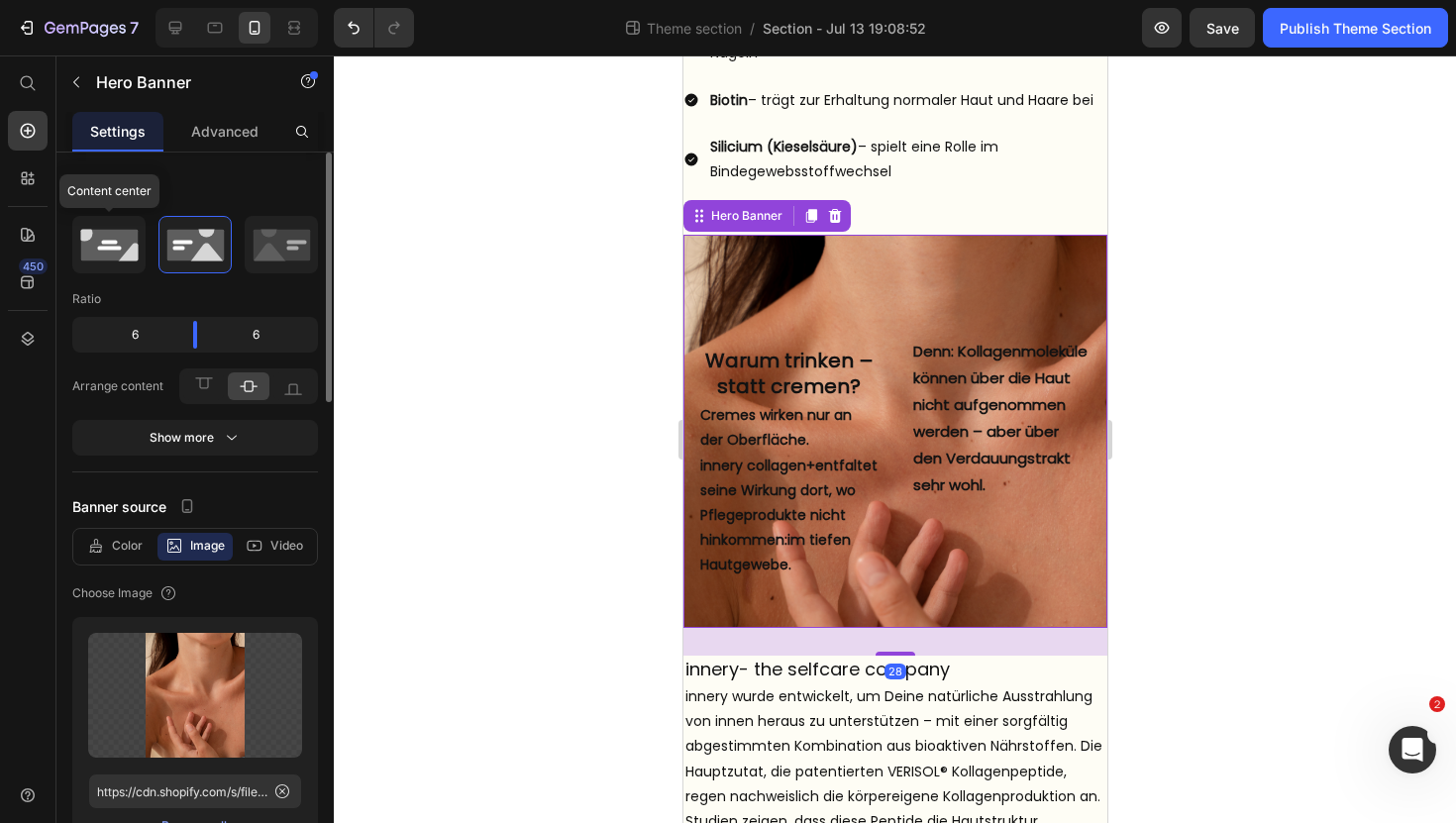 click 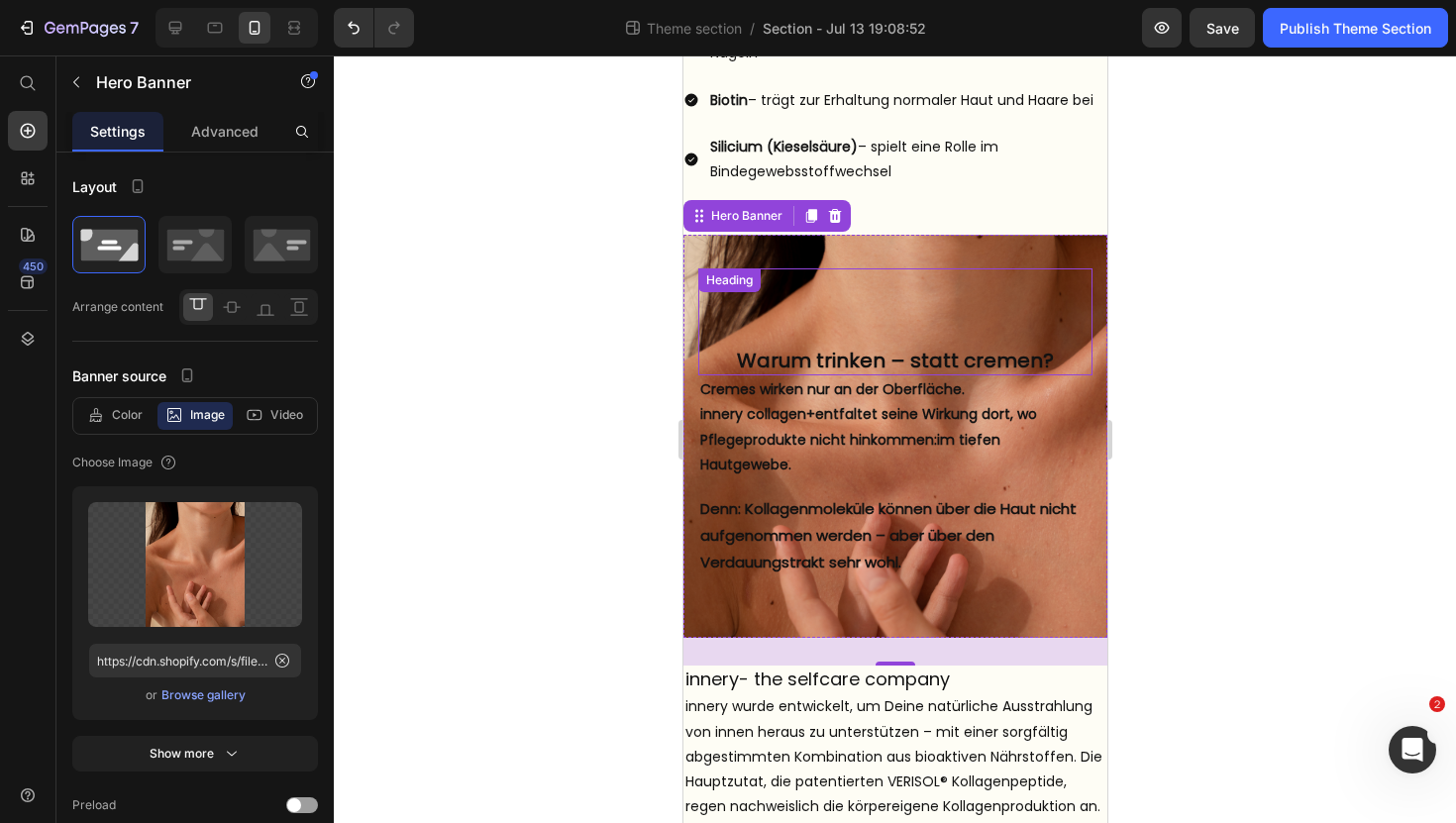 click on "⁠⁠⁠⁠⁠⁠⁠ Warum trinken – statt cremen?" at bounding box center [894, 322] 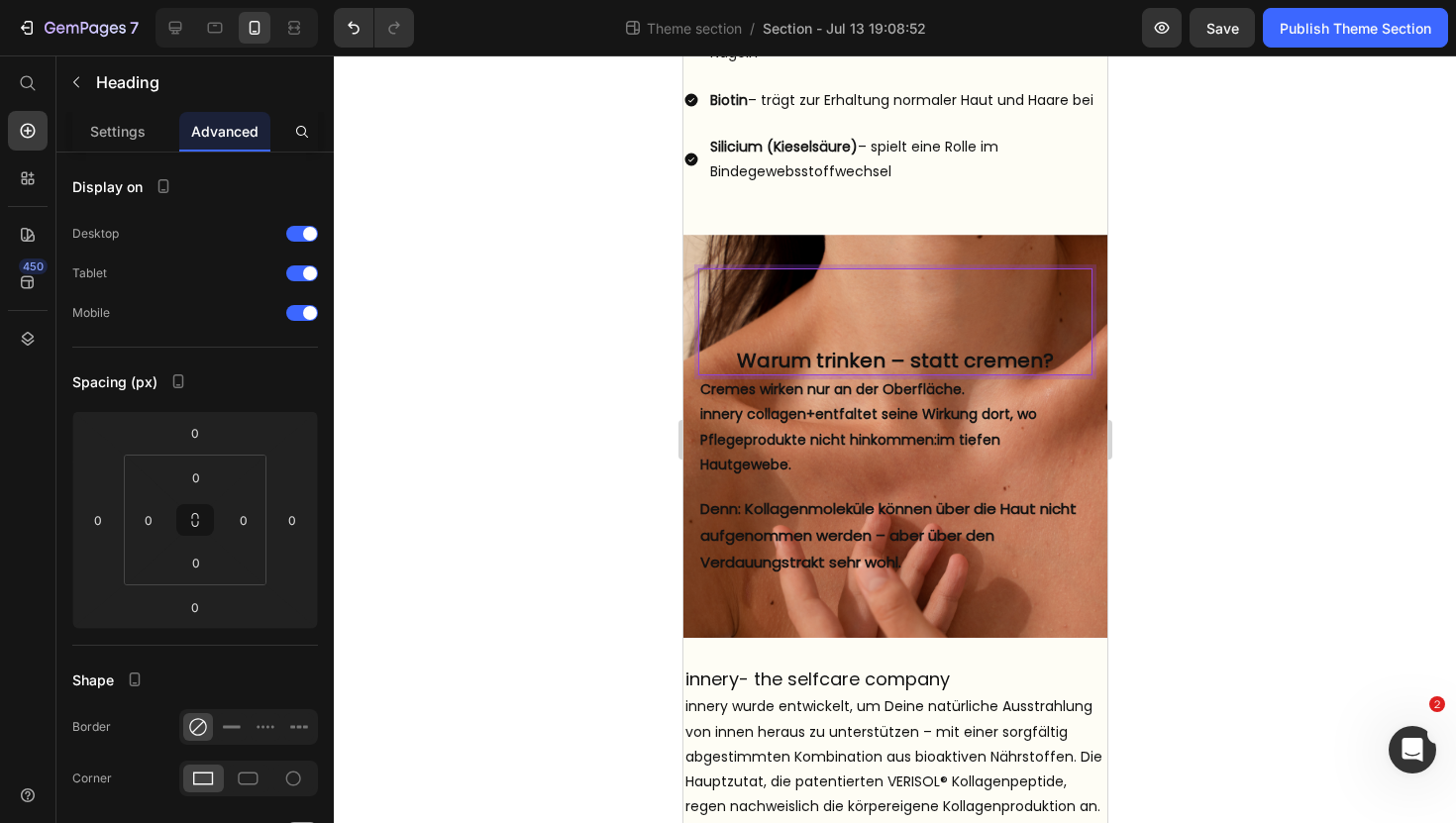 click on "⁠⁠⁠⁠⁠⁠⁠ Warum trinken – statt cremen?" at bounding box center [894, 322] 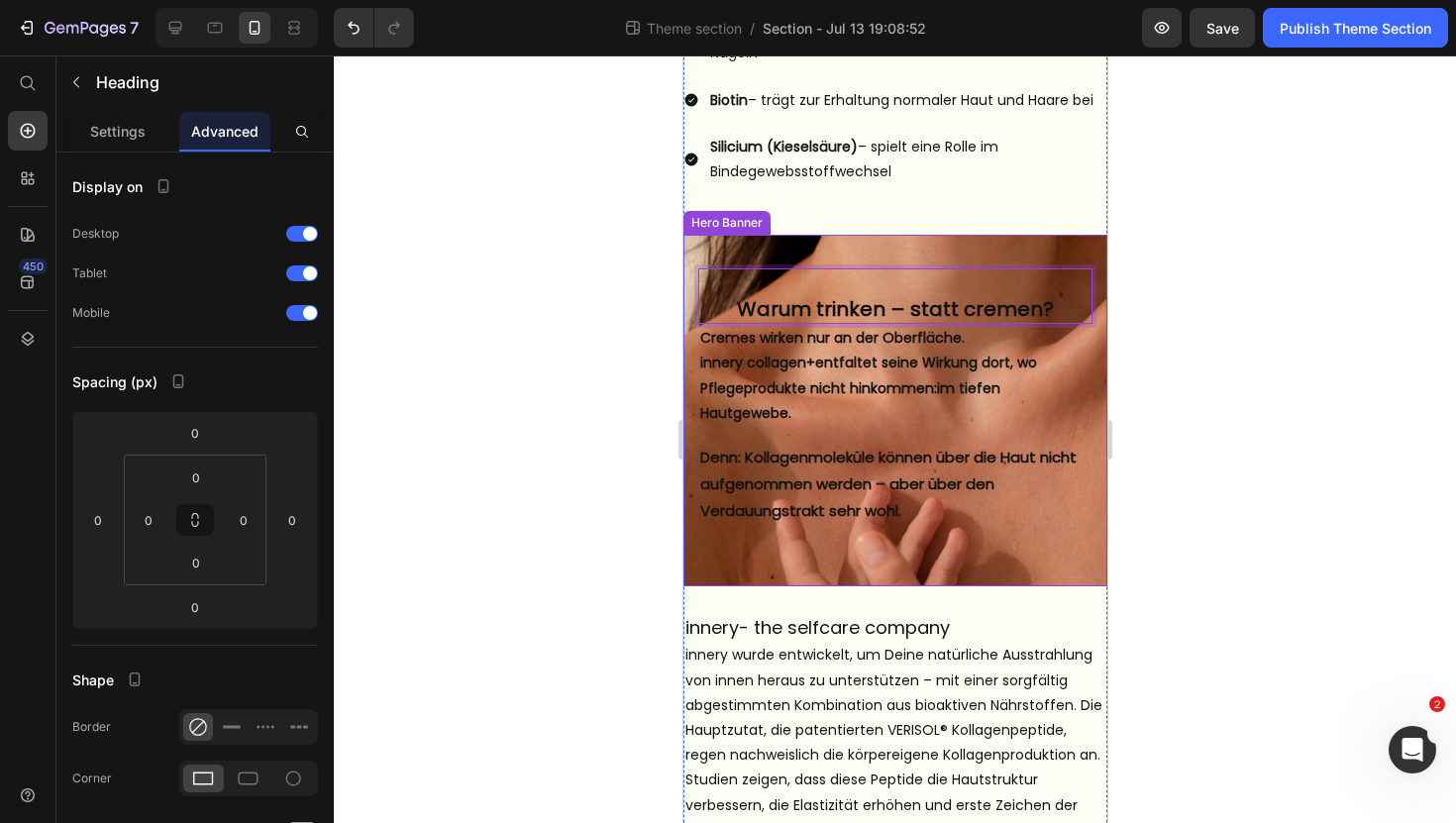 click 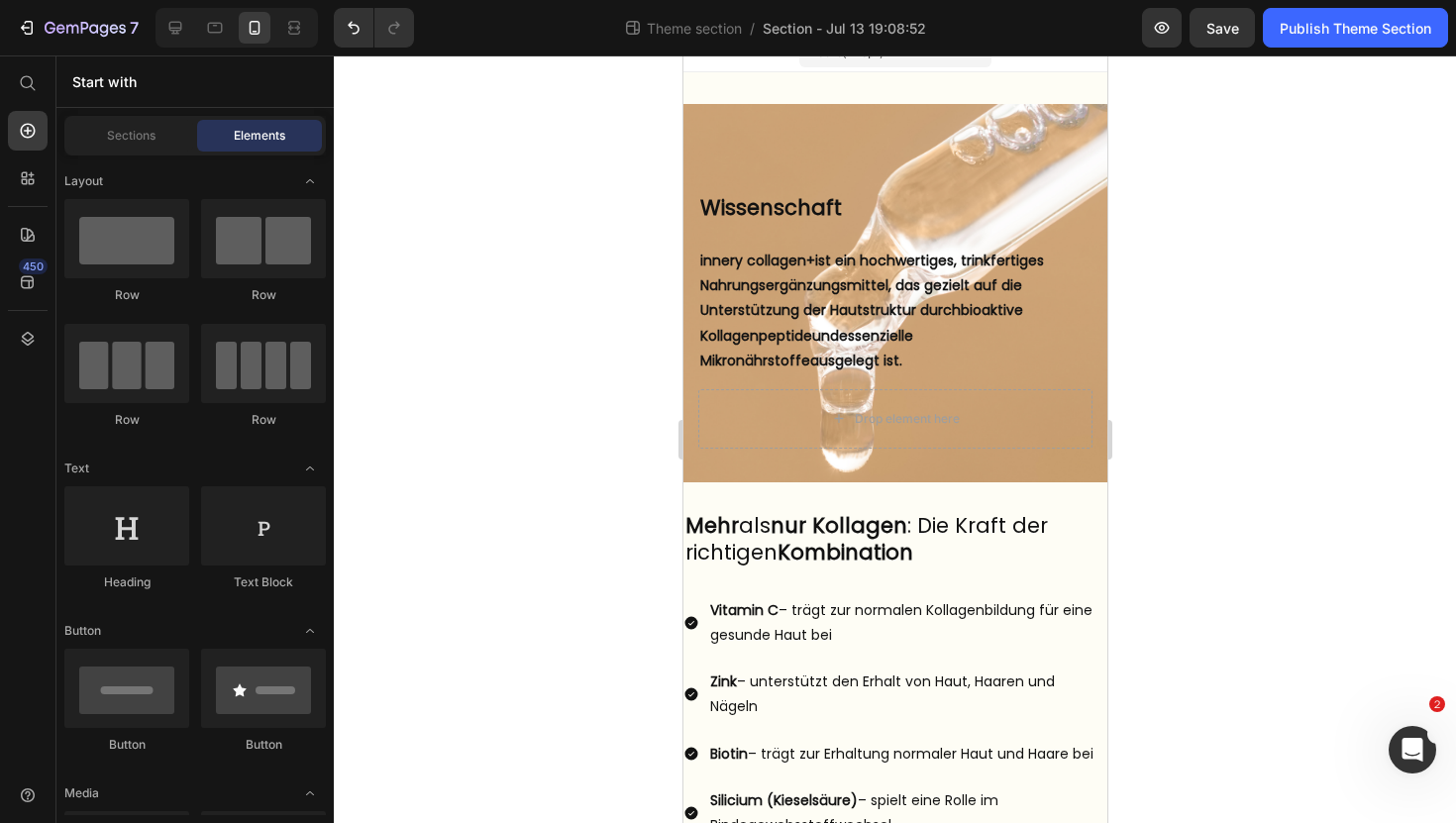 scroll, scrollTop: 0, scrollLeft: 0, axis: both 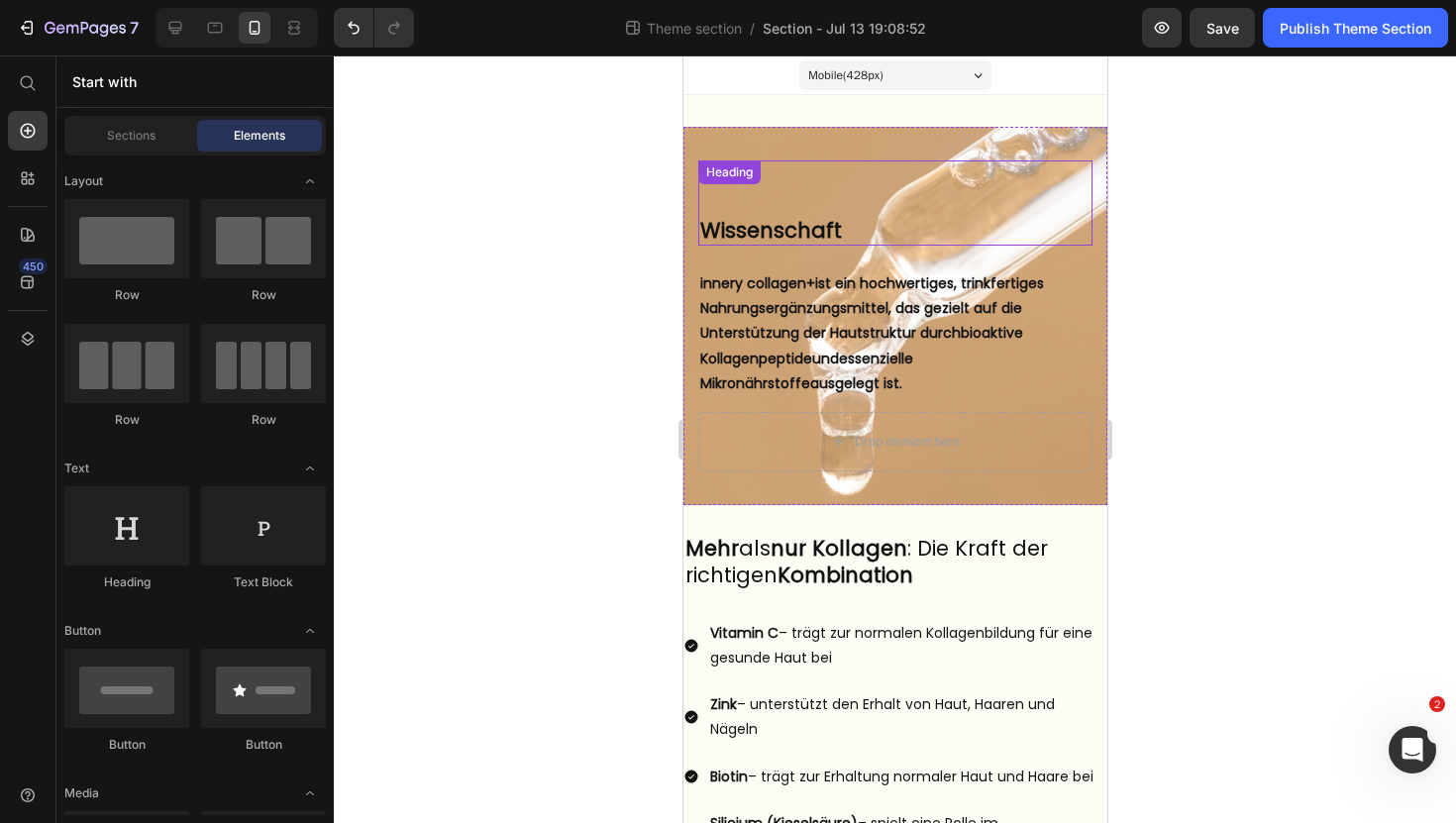 click on "⁠⁠⁠⁠⁠⁠⁠ Wissenschaft" at bounding box center [894, 203] 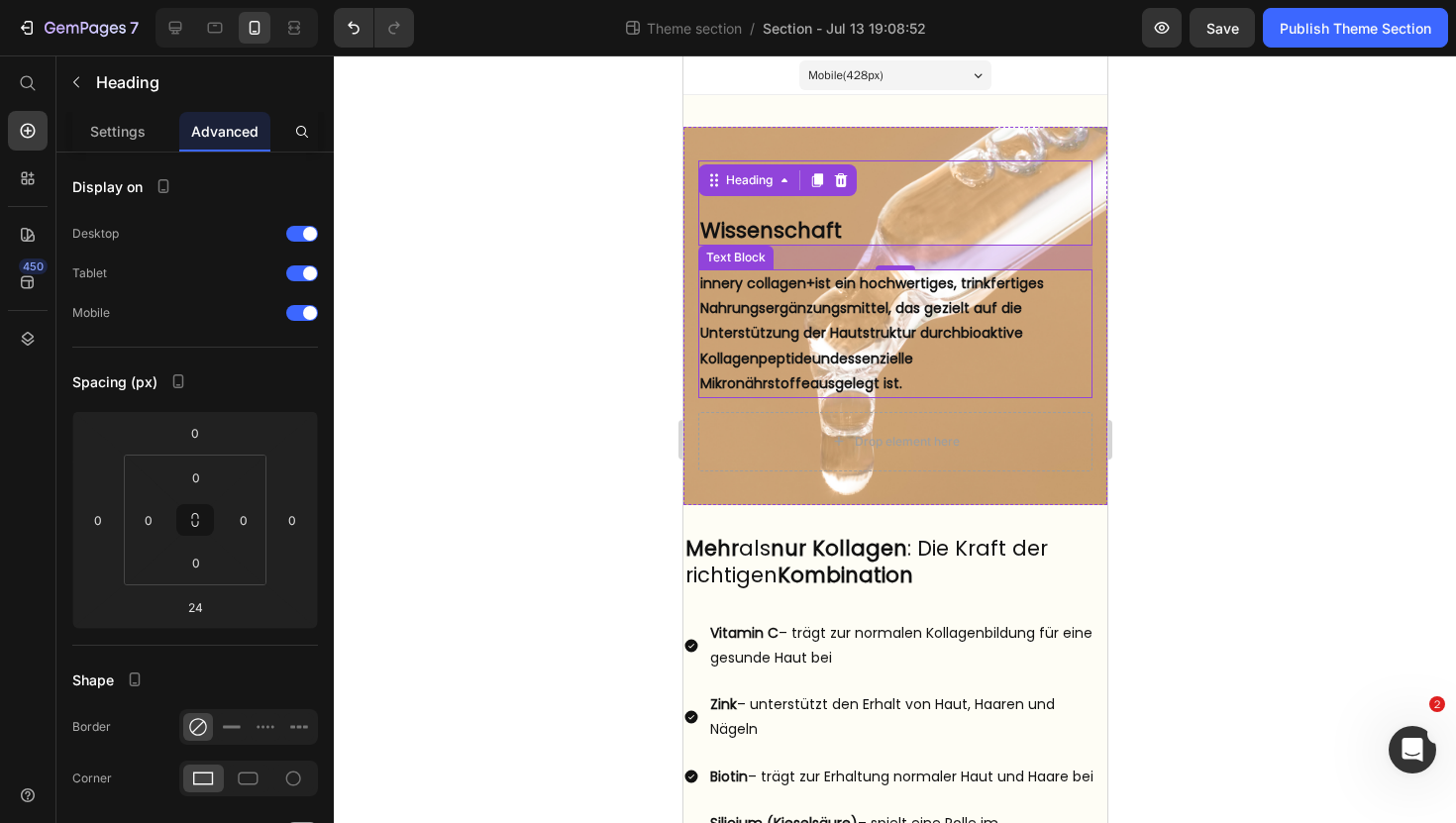 click on "innery collagen+" at bounding box center (757, 283) 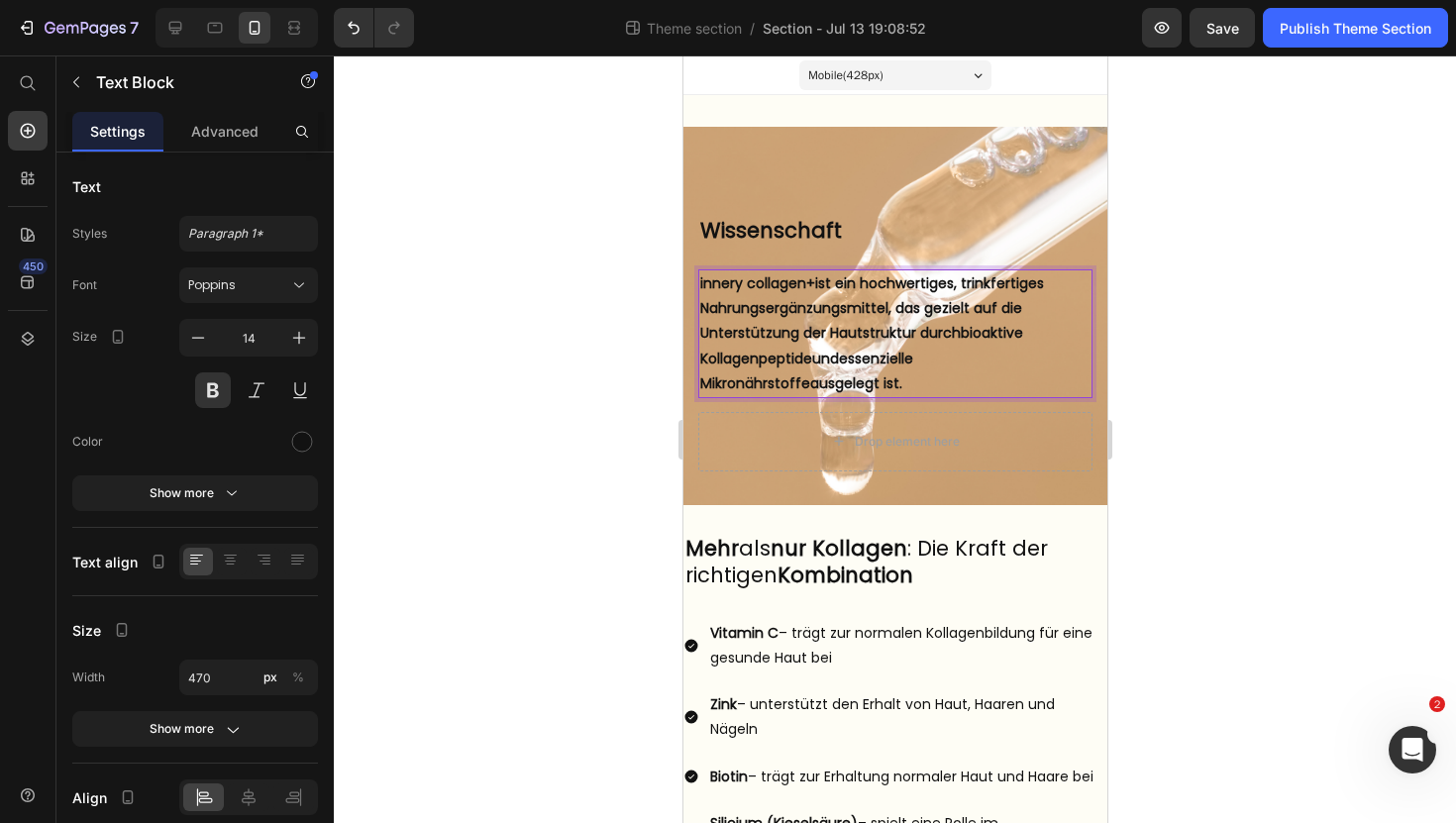 click on "innery collagen+  ist ein hochwertiges, trinkfertiges Nahrungsergänzungsmittel, das gezielt auf die Unterstützung der Hautstruktur durch  bioaktive Kollagenpeptide  und  essenzielle Mikronährstoffe  ausgelegt ist." at bounding box center (894, 334) 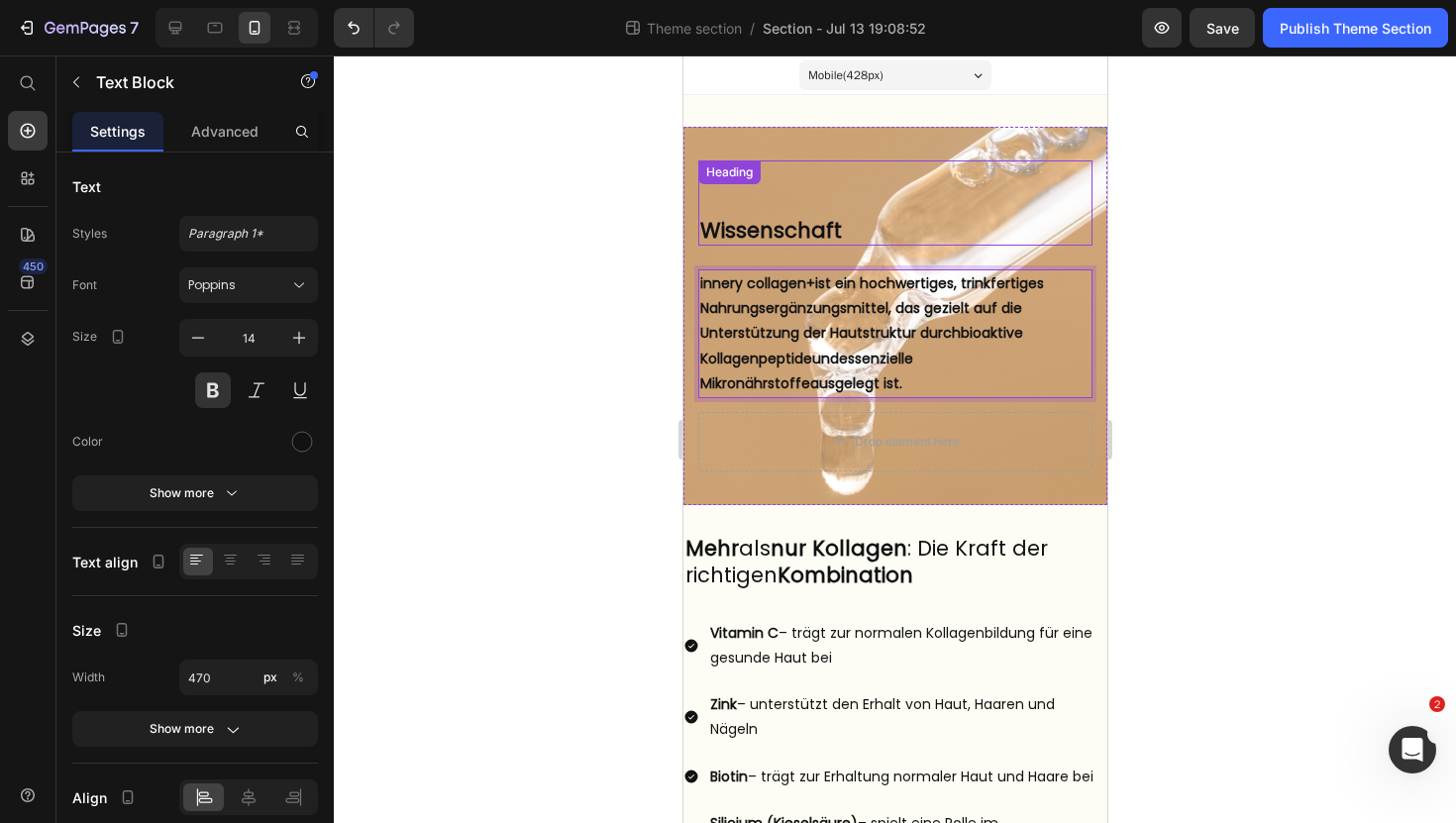 click on "⁠⁠⁠⁠⁠⁠⁠ Wissenschaft" at bounding box center (894, 203) 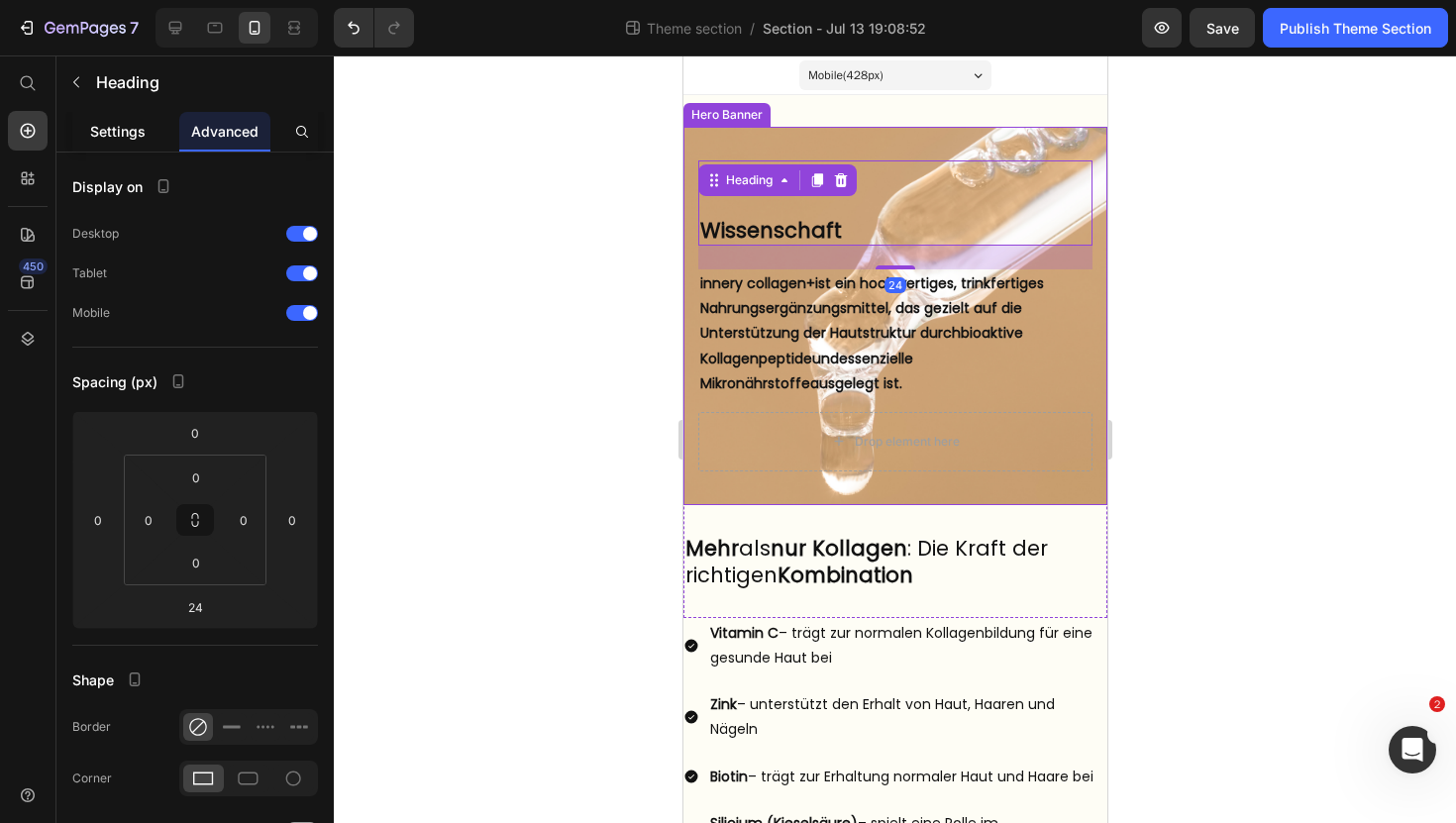click on "Settings" at bounding box center (118, 131) 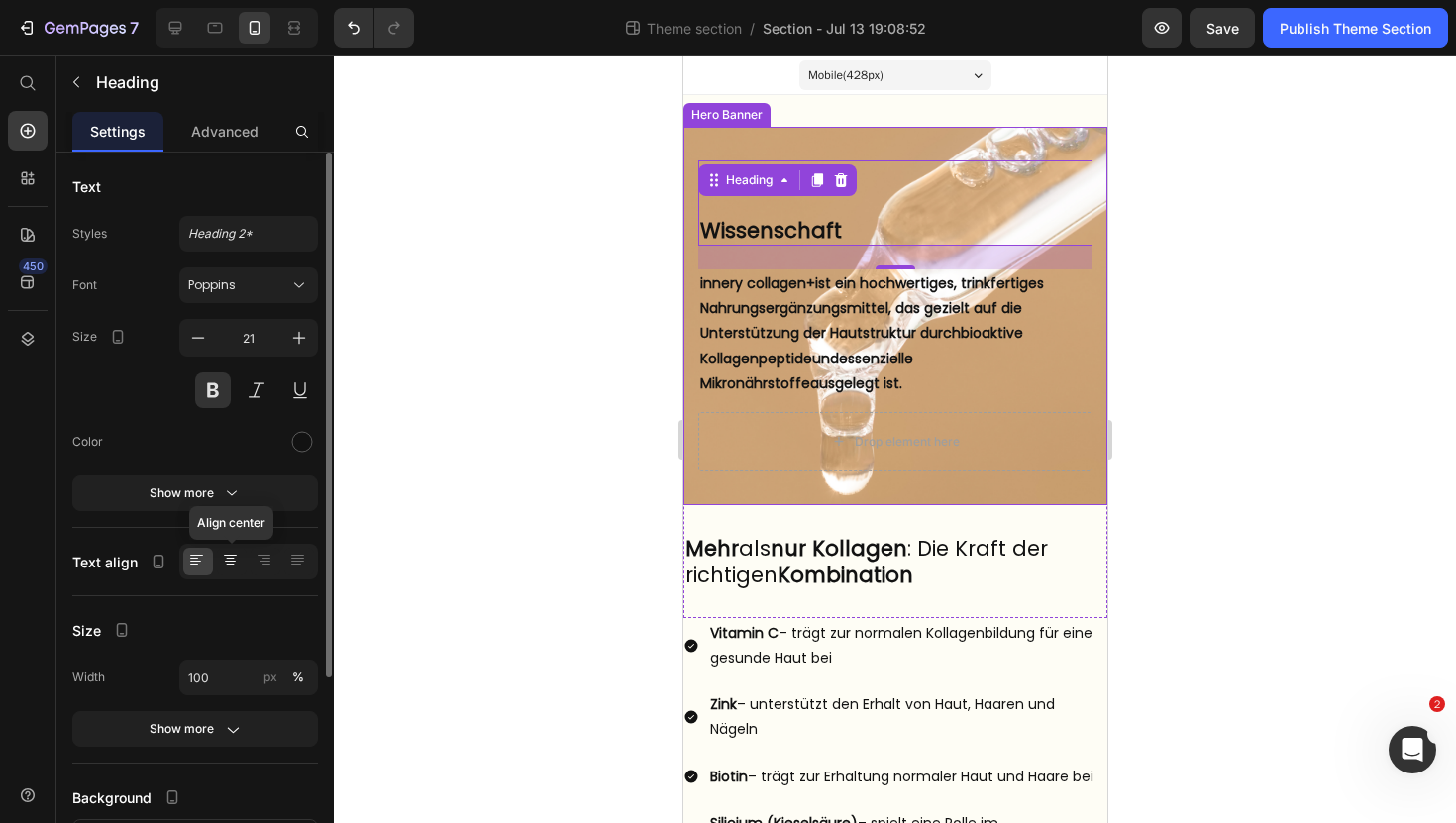 click 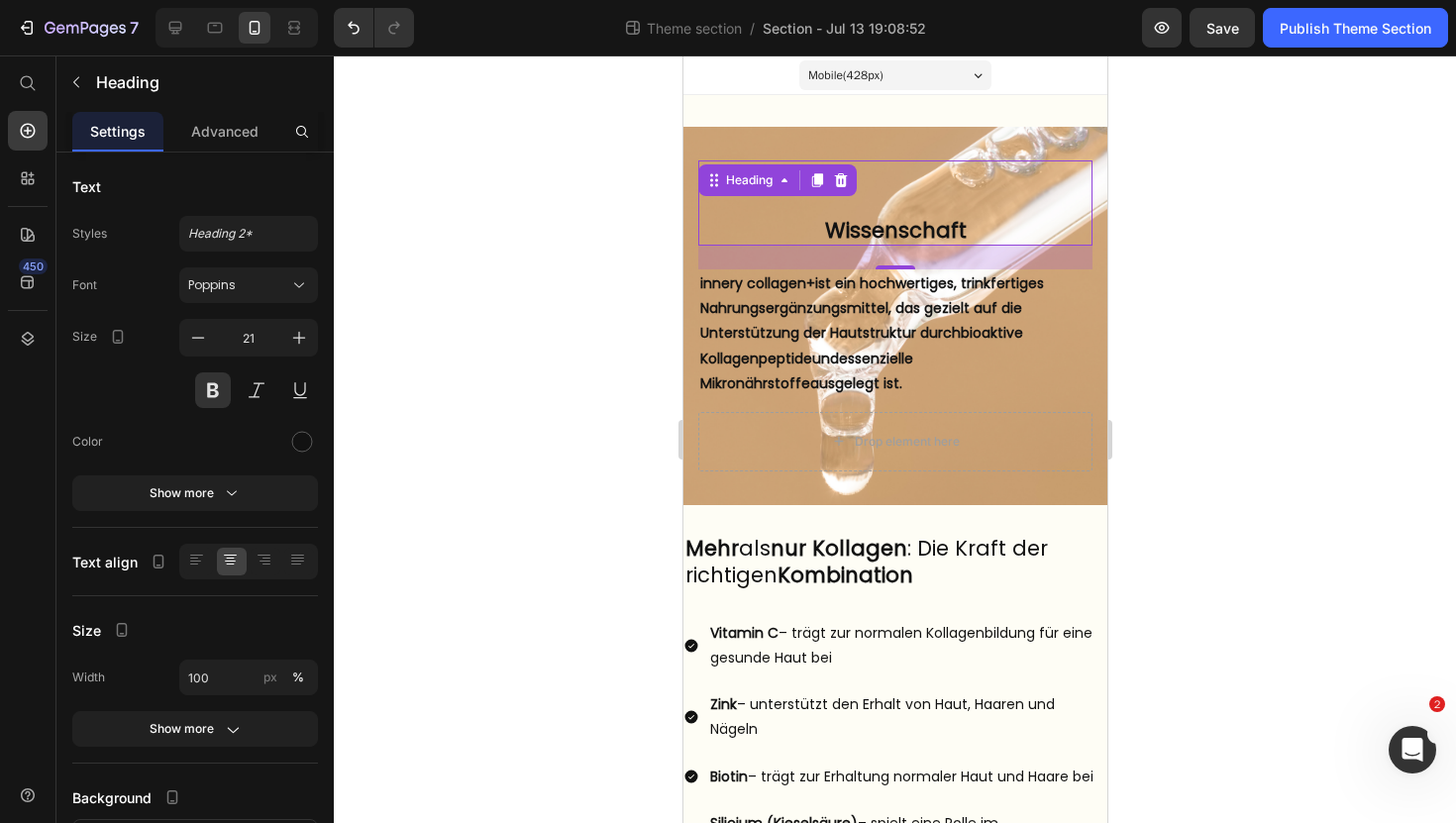 click 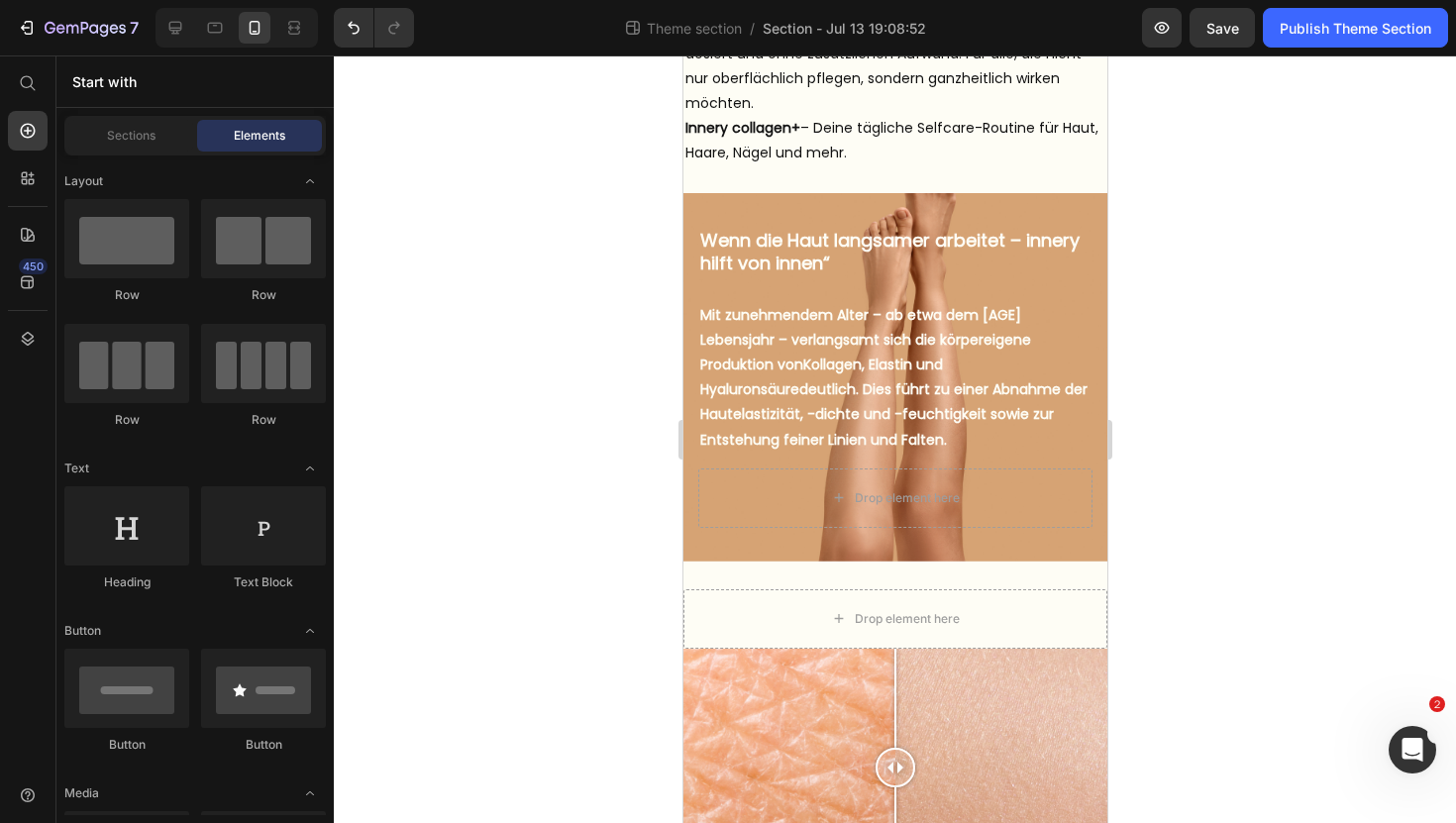 scroll, scrollTop: 1873, scrollLeft: 0, axis: vertical 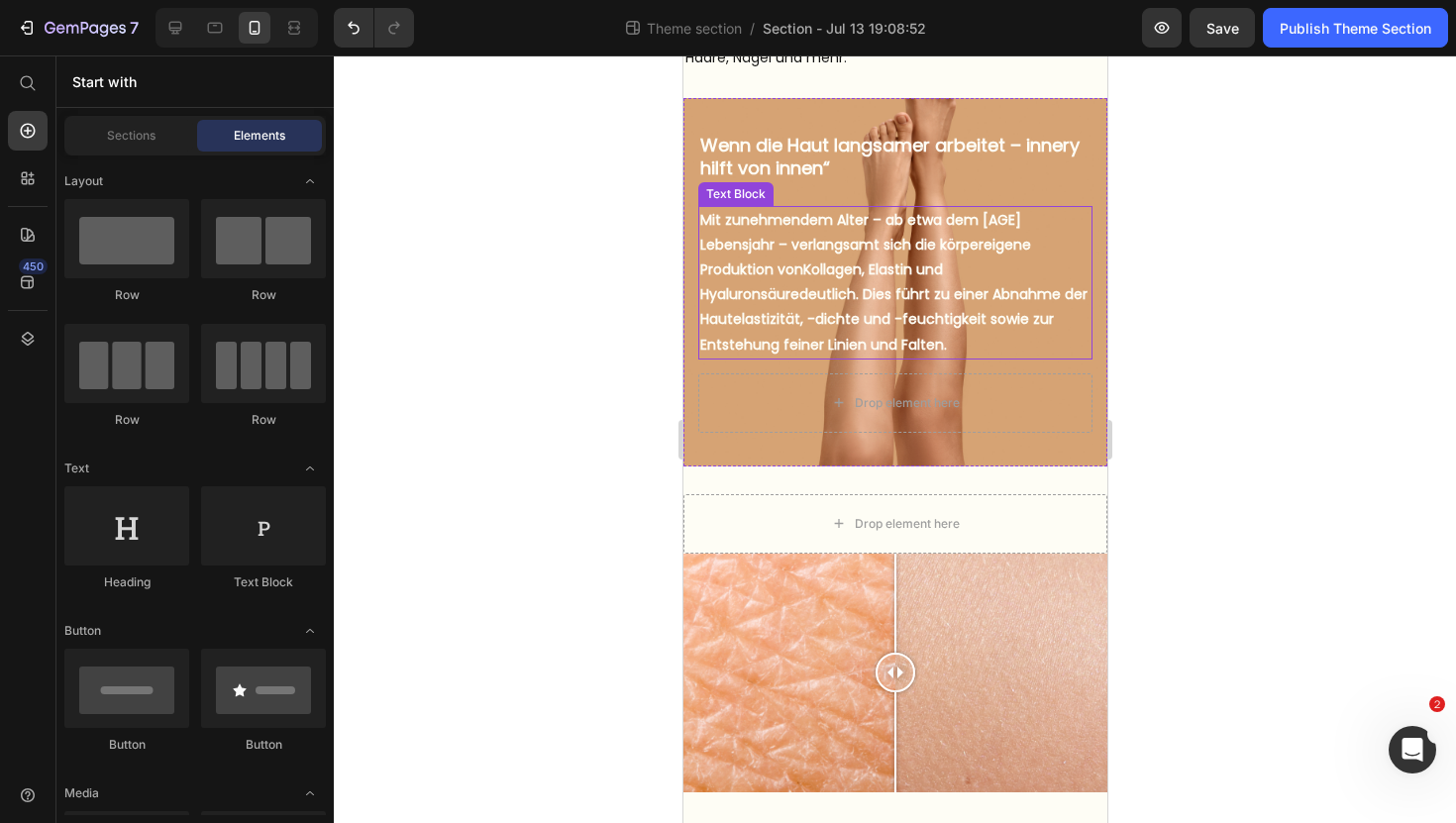 click on "Mit zunehmendem Alter – ab etwa dem 25. Lebensjahr – verlangsamt sich die körpereigene Produktion von  Kollagen, Elastin und Hyaluronsäure  deutlich. Dies führt zu einer Abnahme der Hautelastizität, -dichte und -feuchtigkeit sowie zur Entstehung feiner Linien und Falten." at bounding box center (894, 282) 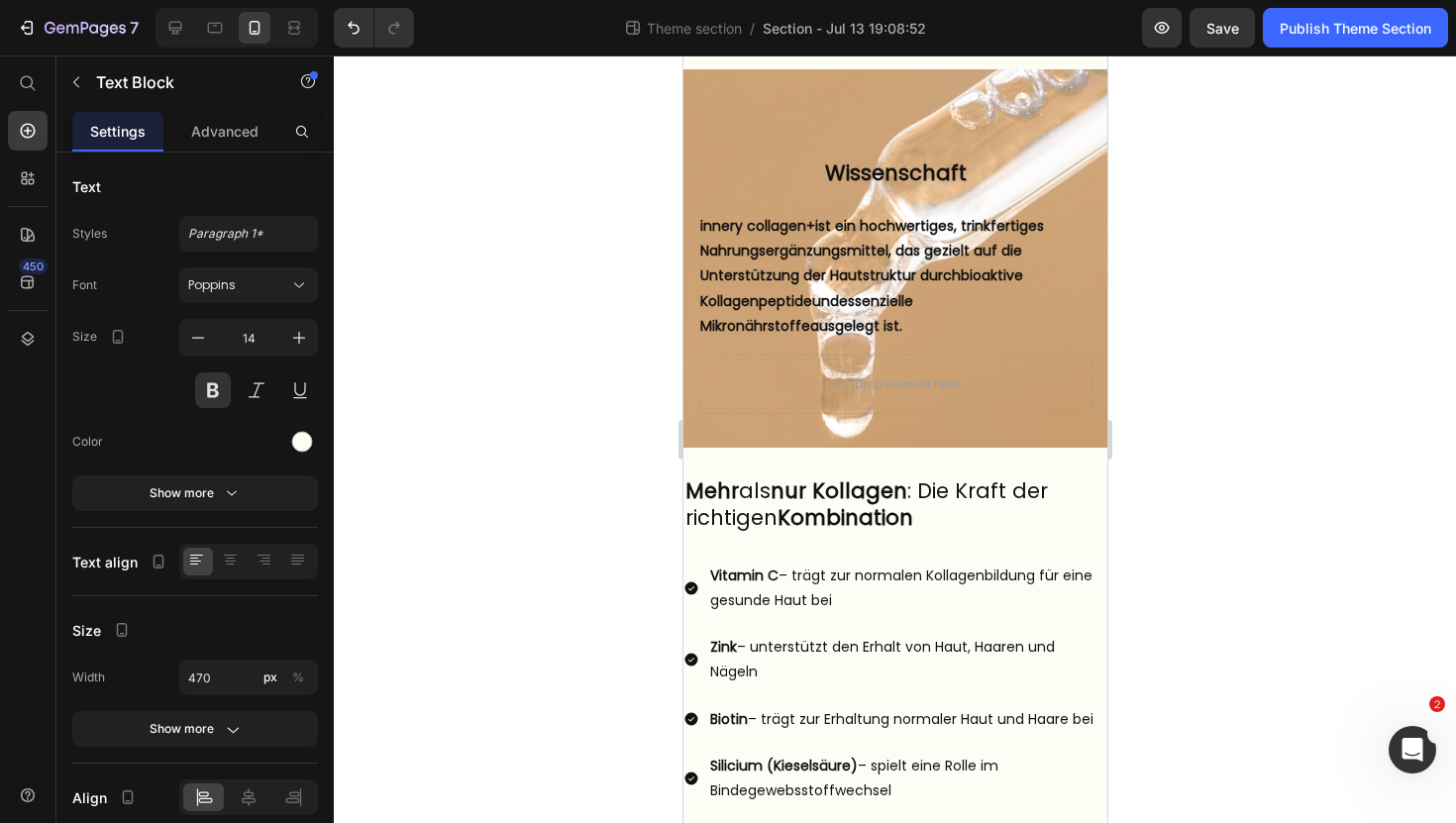scroll, scrollTop: 0, scrollLeft: 0, axis: both 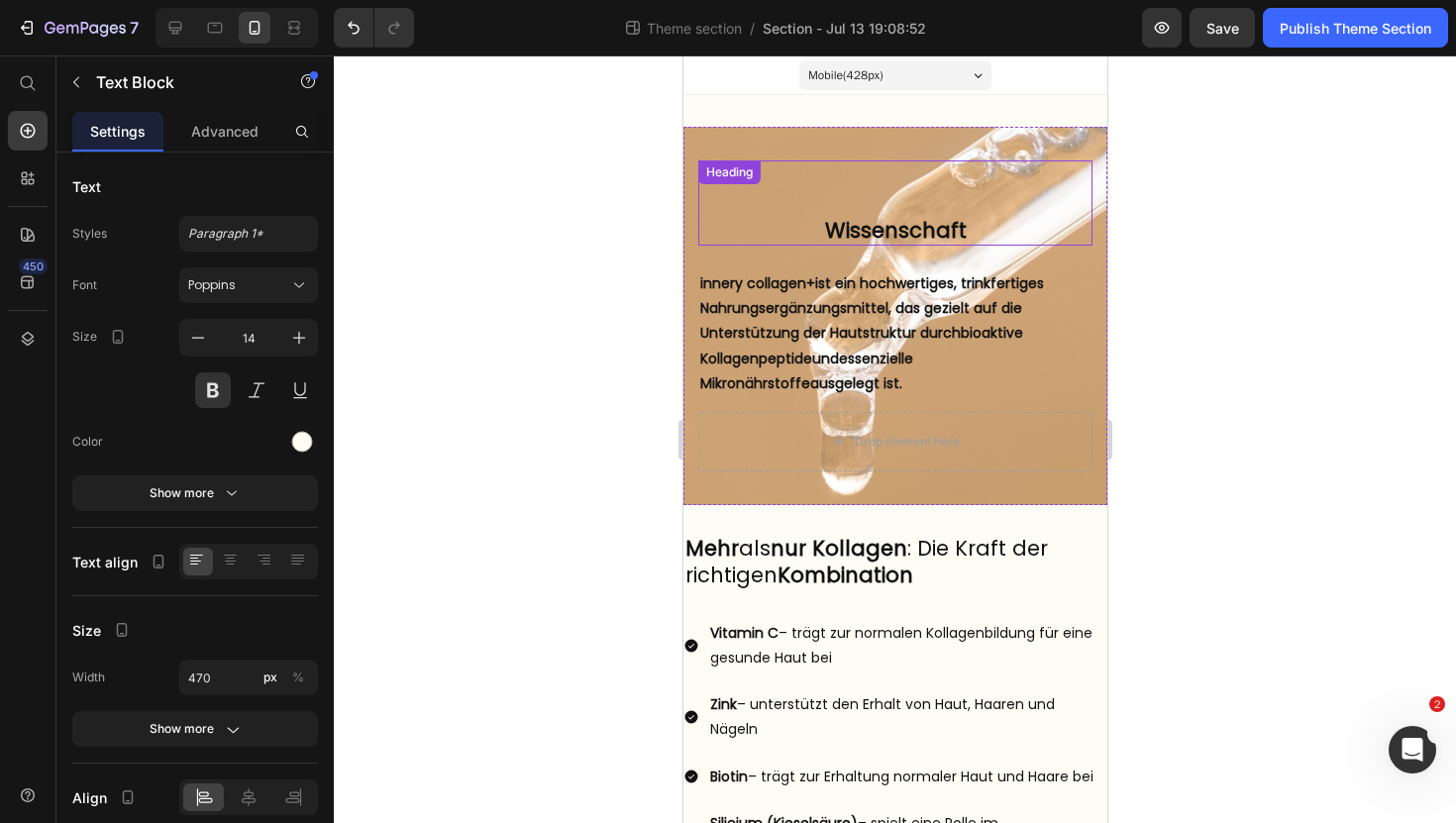 click on "⁠⁠⁠⁠⁠⁠⁠ Wissenschaft" at bounding box center (894, 203) 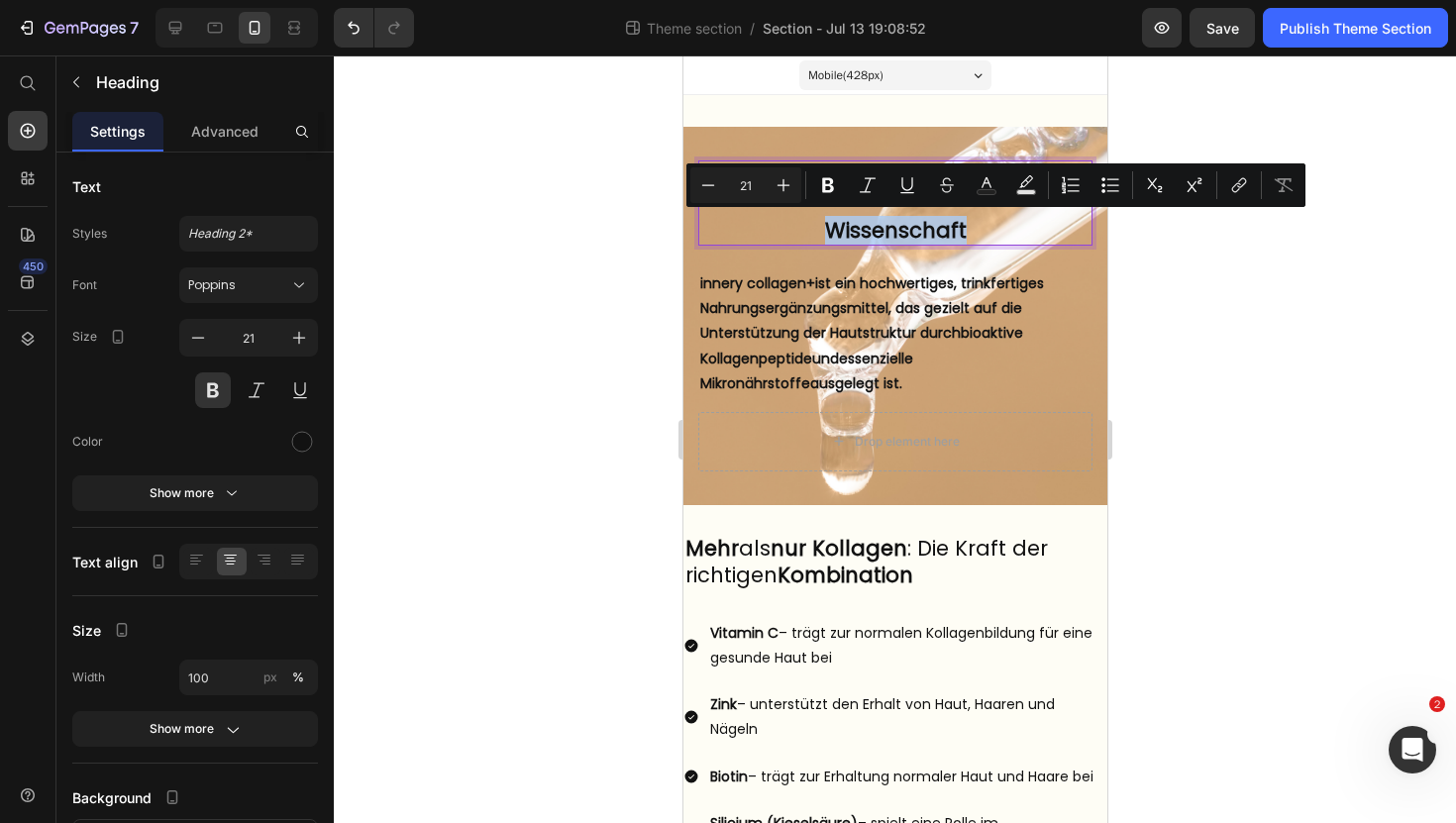 click on "Wissenschaft" at bounding box center (894, 203) 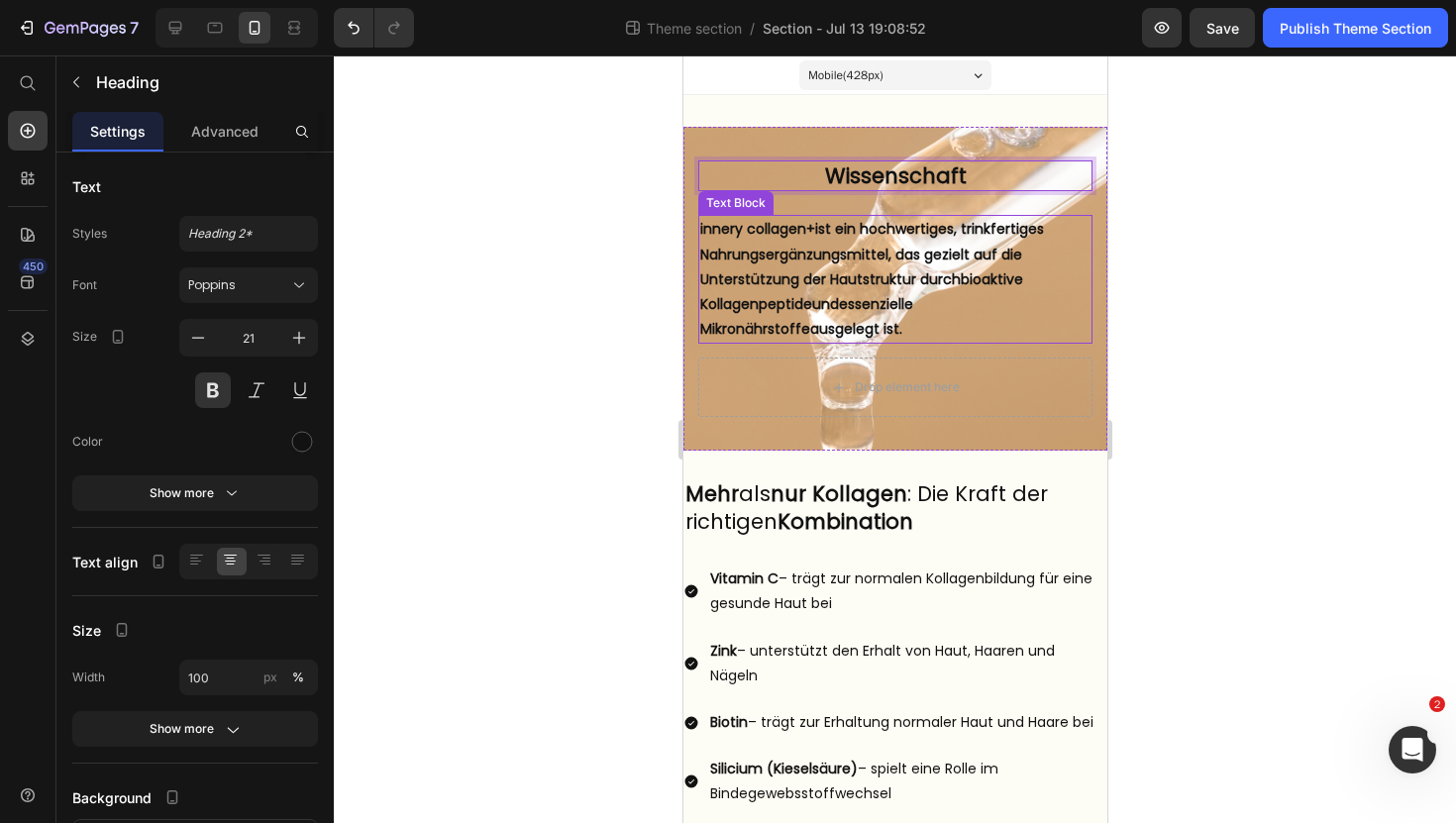 click 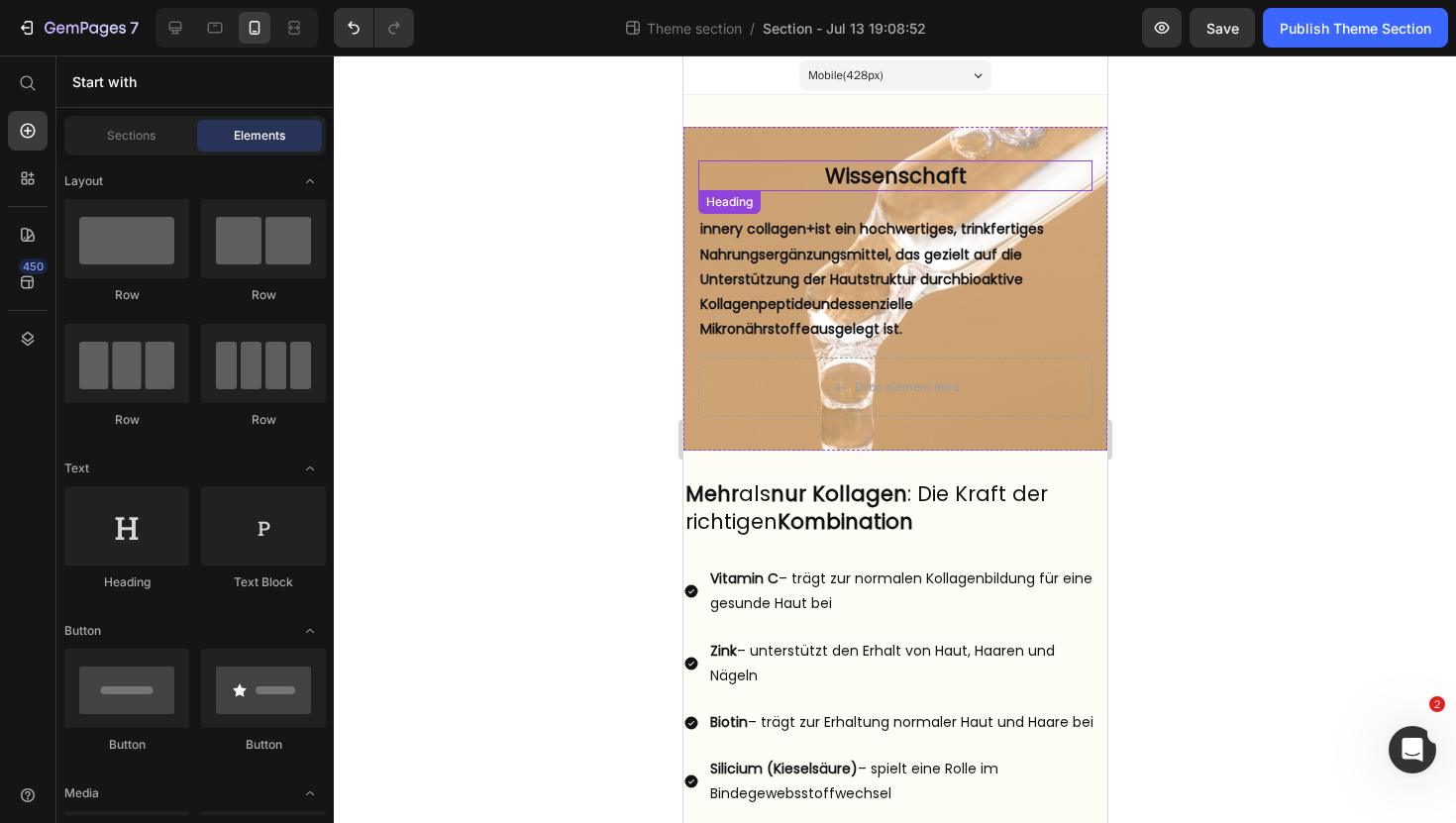 click on "Wissenschaft" at bounding box center (894, 175) 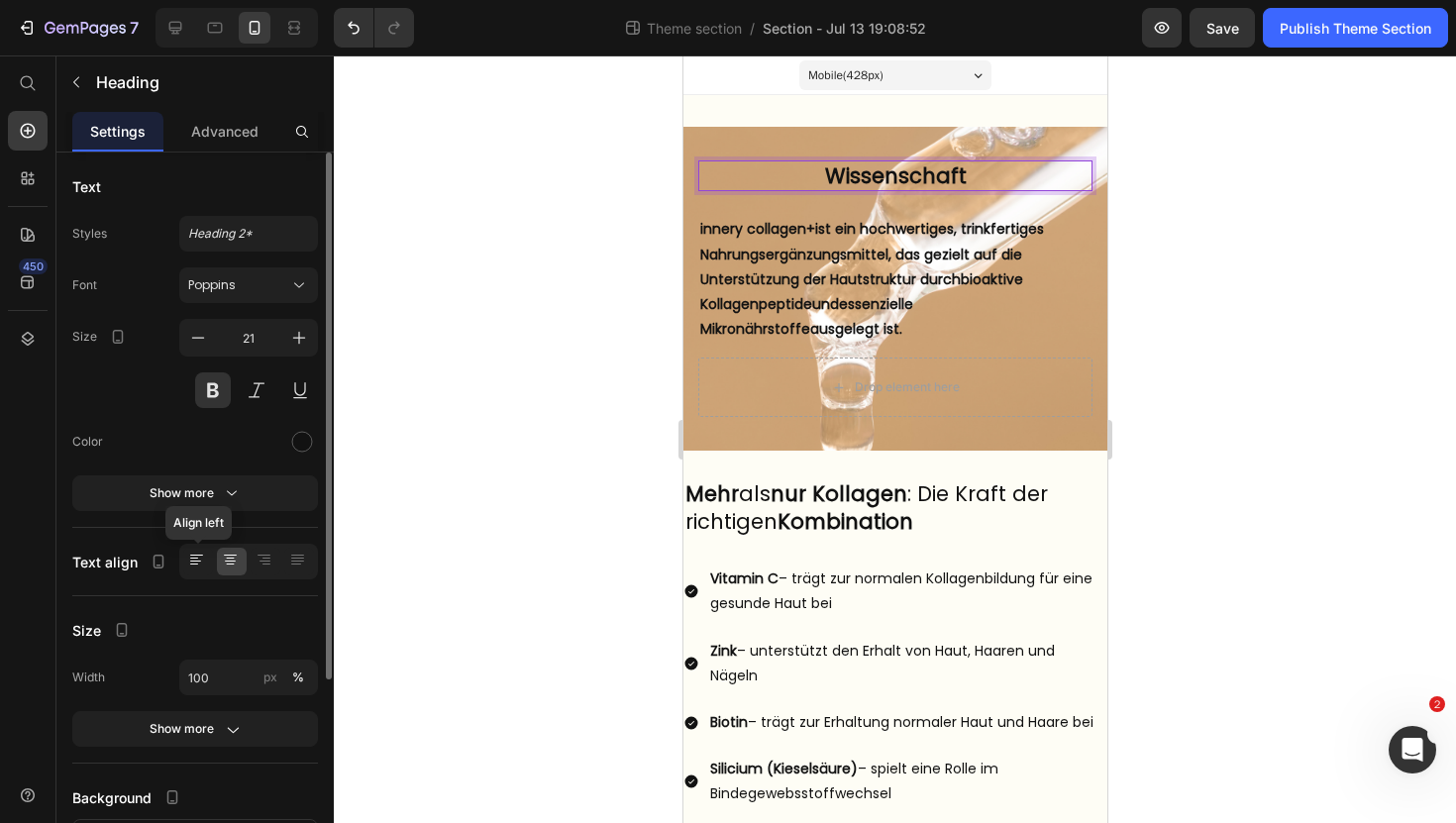 click 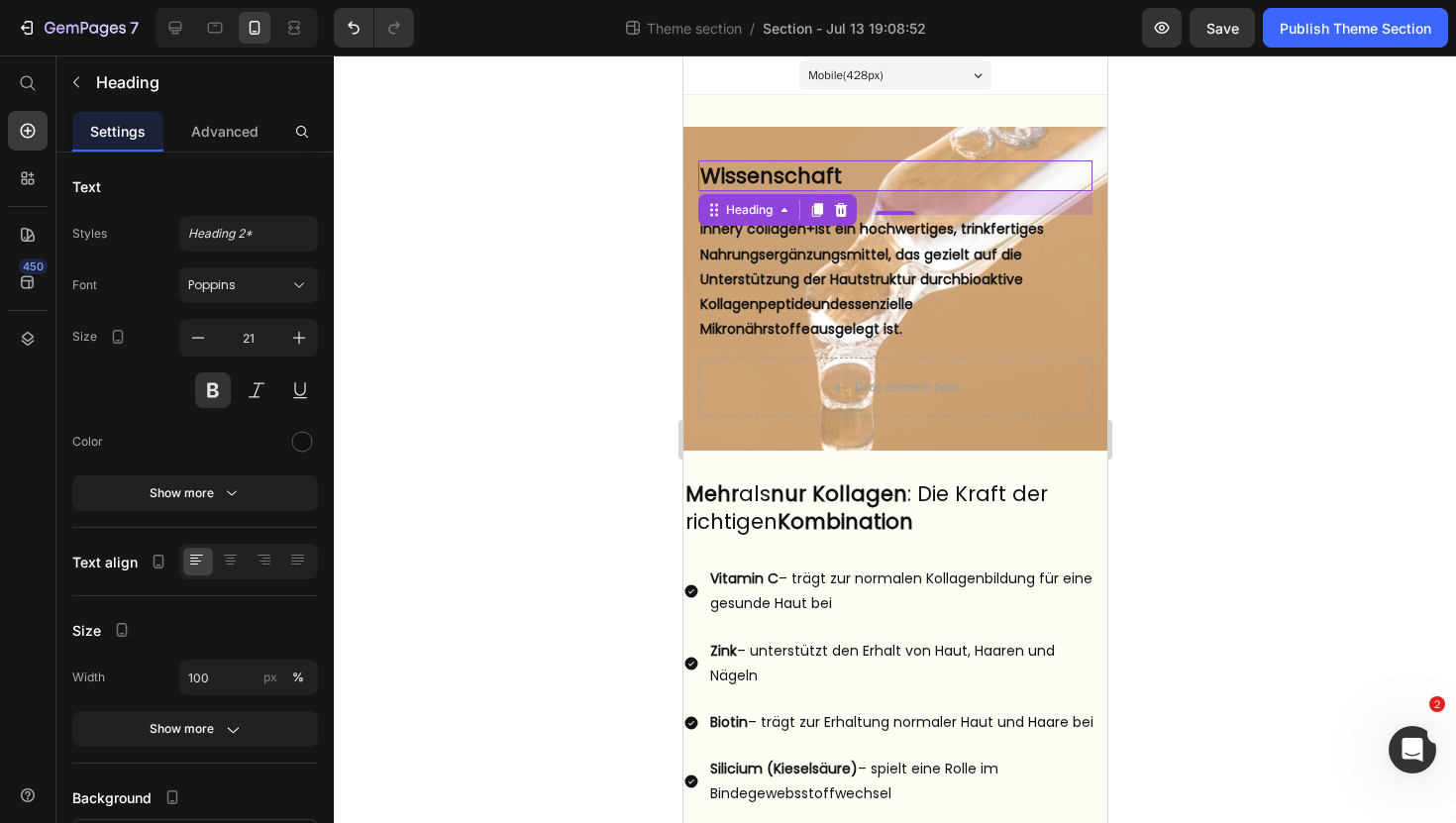 click 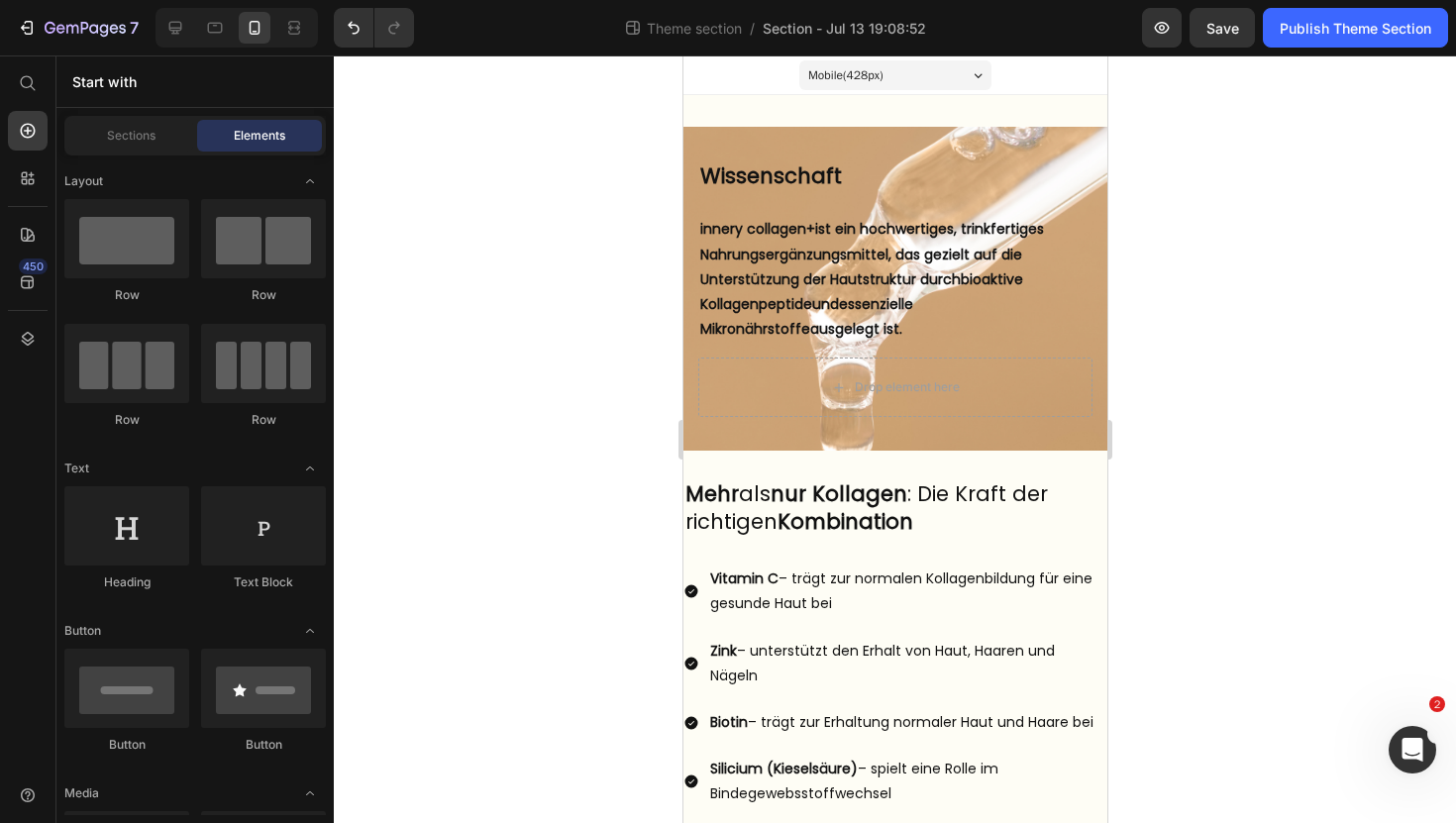 click 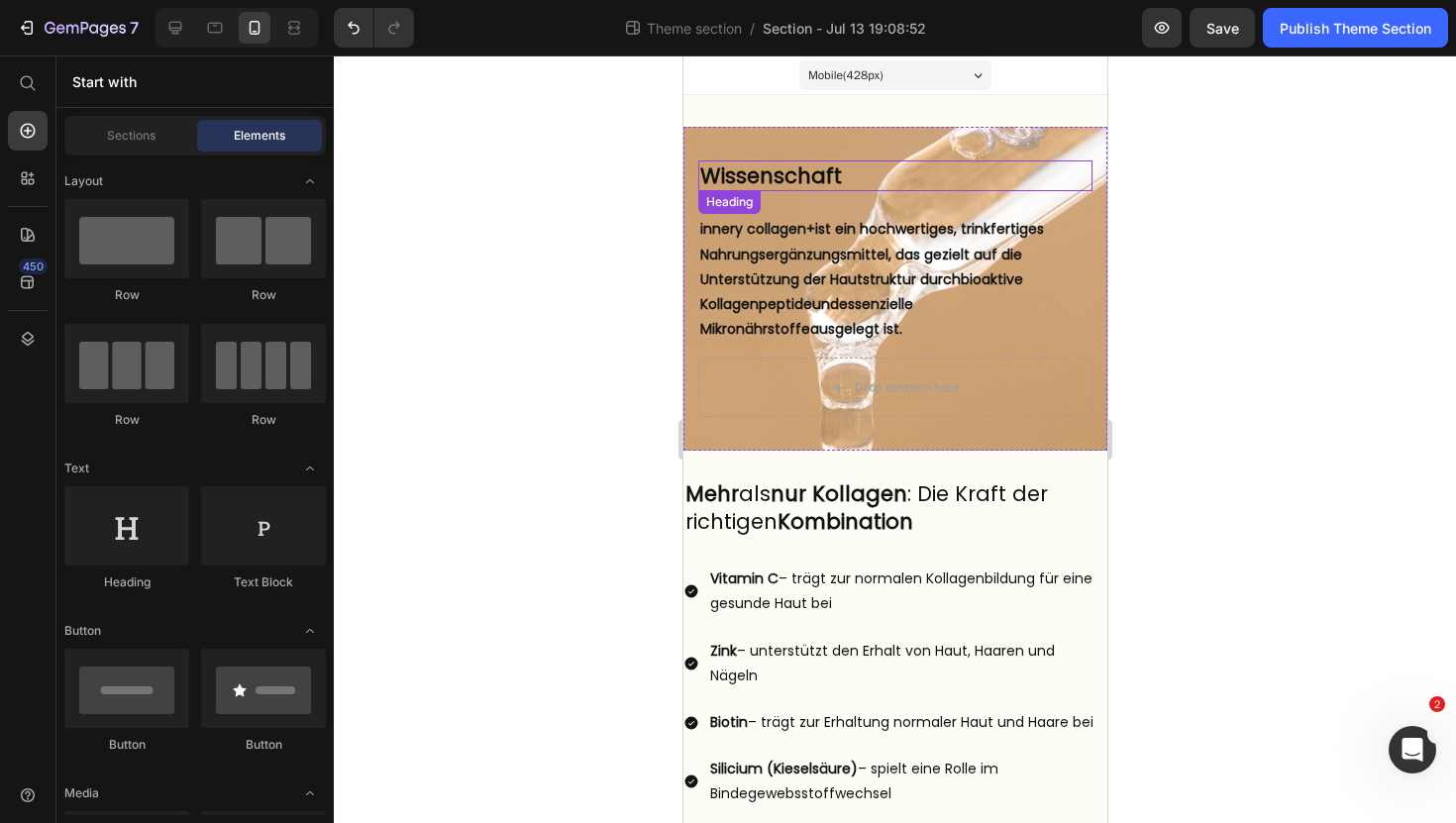 click on "Wissenschaft" at bounding box center (894, 175) 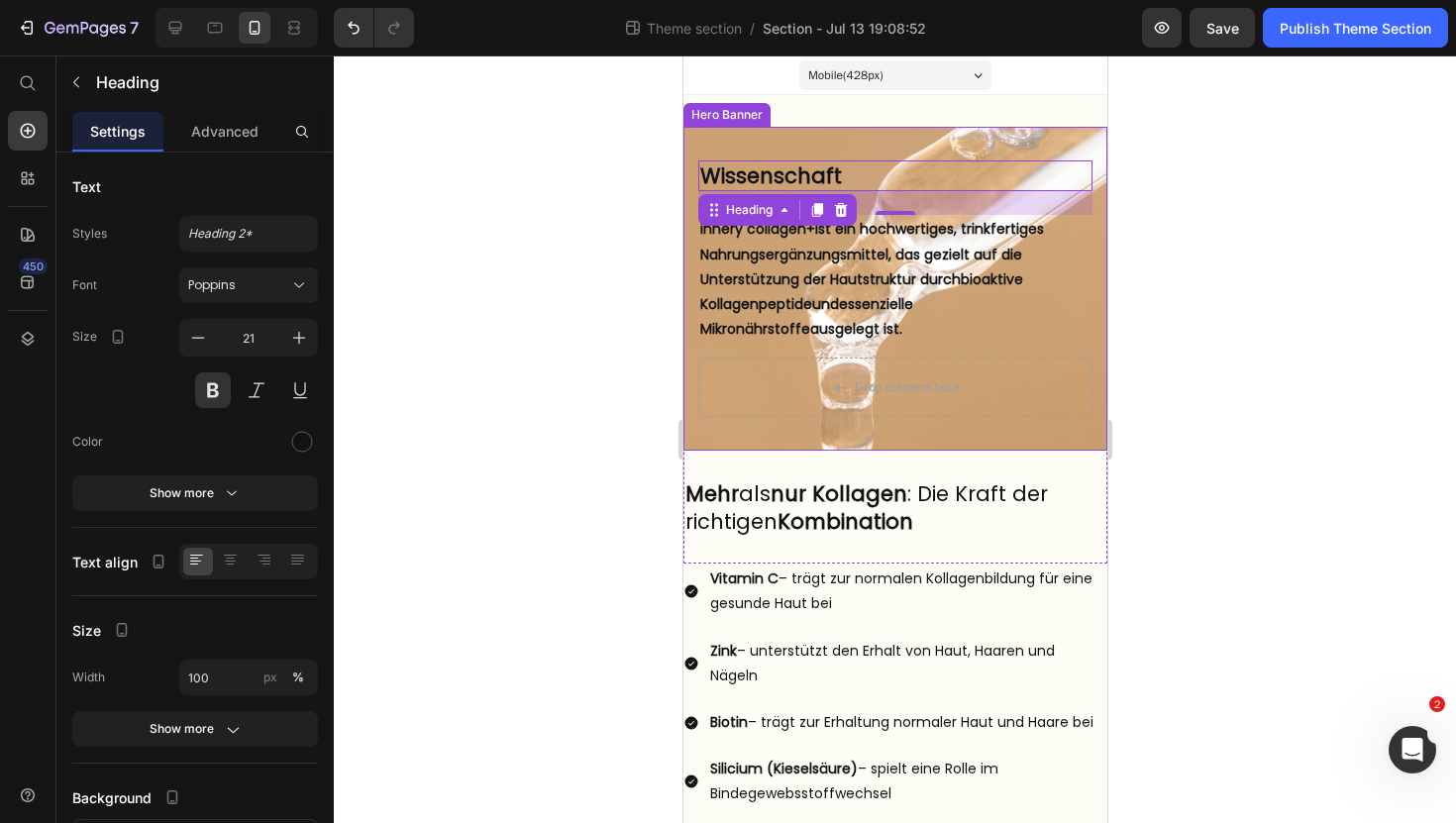 click on "Wissenschaft Heading   24 But I must explain to you how all this mistaken idea of denouncing pleasure and praising pain was born and I will give you a complete account of the system, and expound the actual teachings of the great explorer Text Block Explore now Button At vero eos et accusamus et iusto odio benefits Text Block innery collagen+  ist ein hochwertiges, trinkfertiges Nahrungsergänzungsmittel, das gezielt auf die Unterstützung der Hautstruktur durch  bioaktive Kollagenpeptide  und  essenzielle Mikronährstoffe  ausgelegt ist.  Text Block
Drop element here" at bounding box center [894, 288] 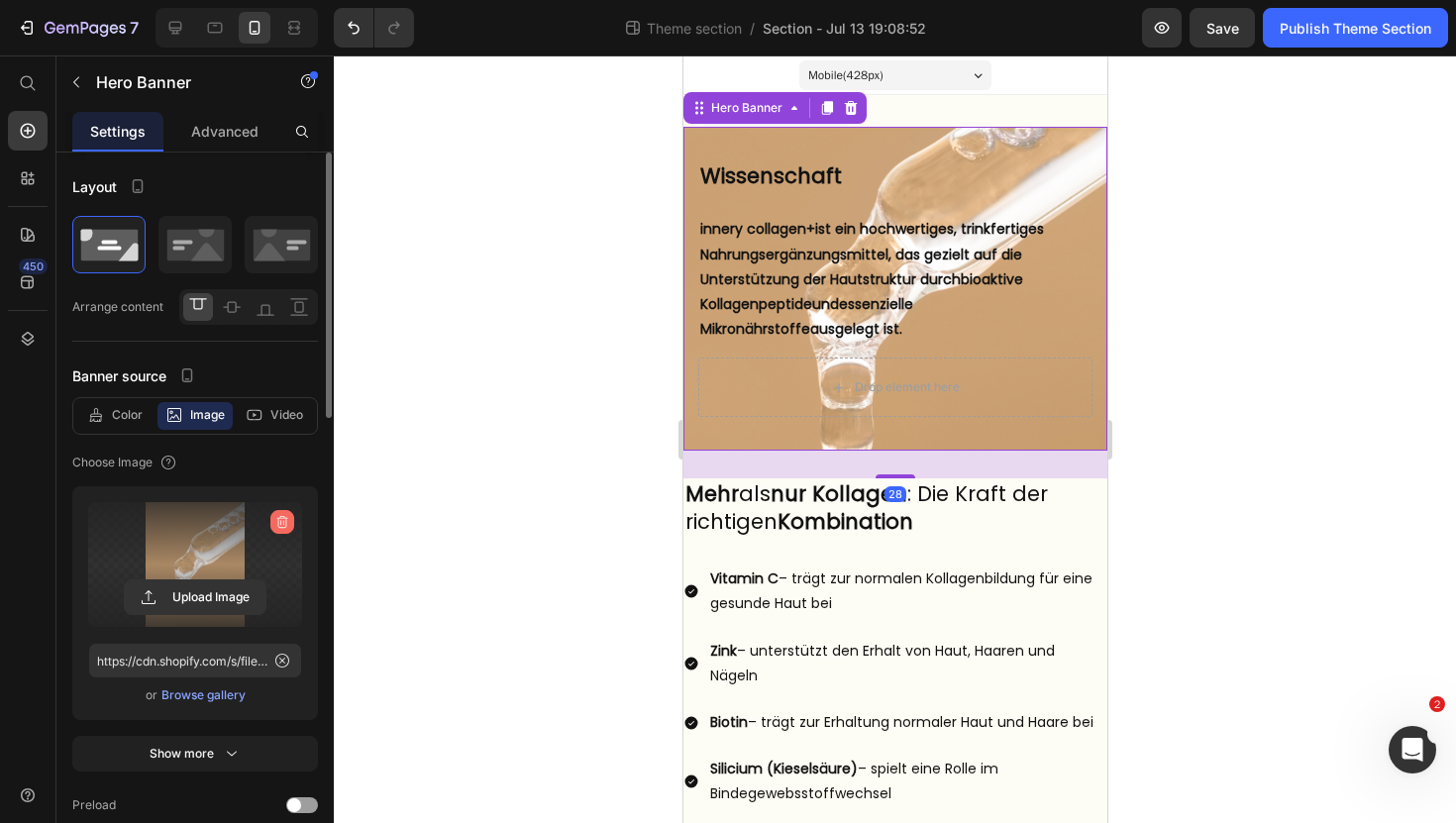 click at bounding box center (282, 522) 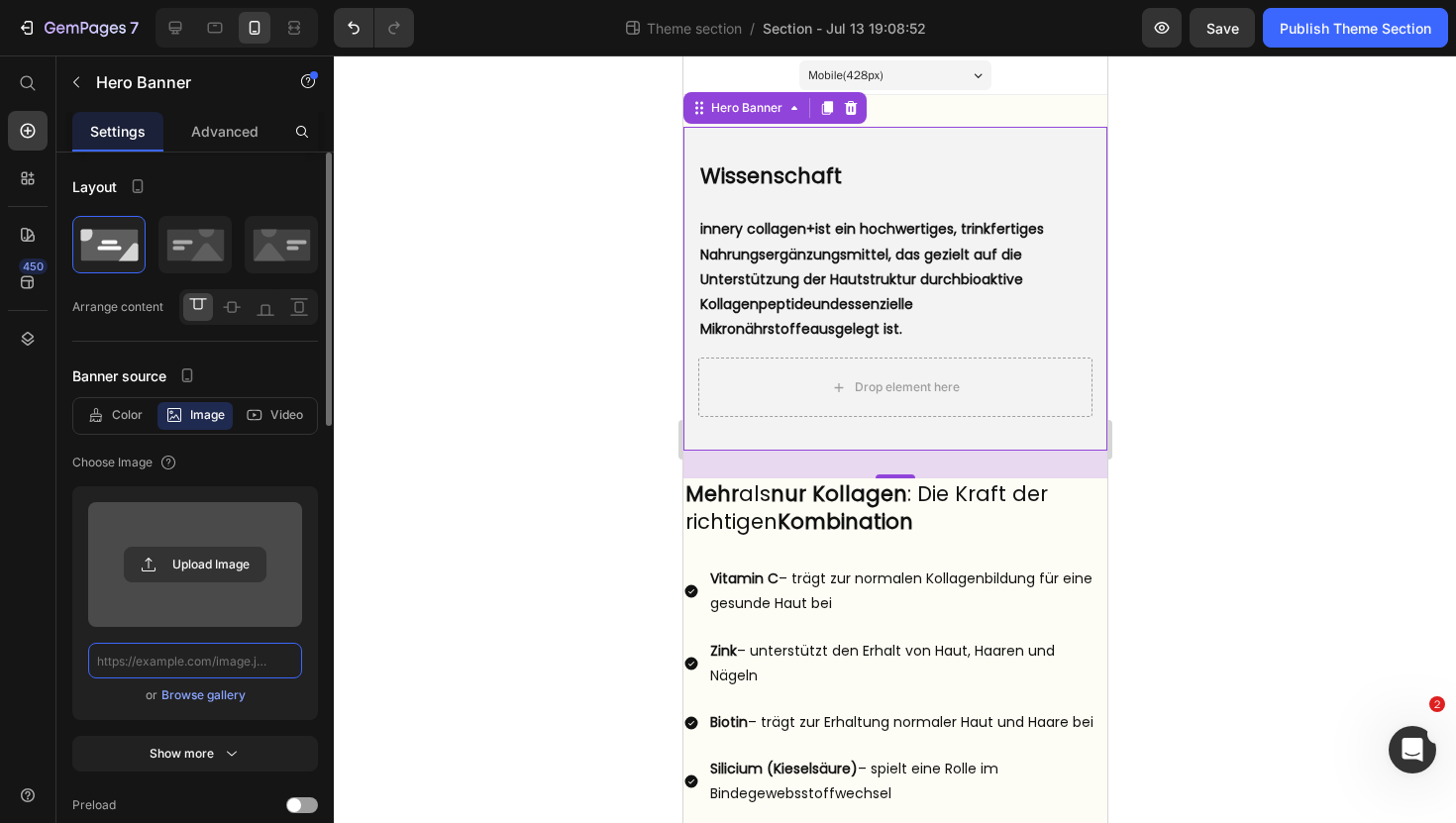 scroll, scrollTop: 0, scrollLeft: 0, axis: both 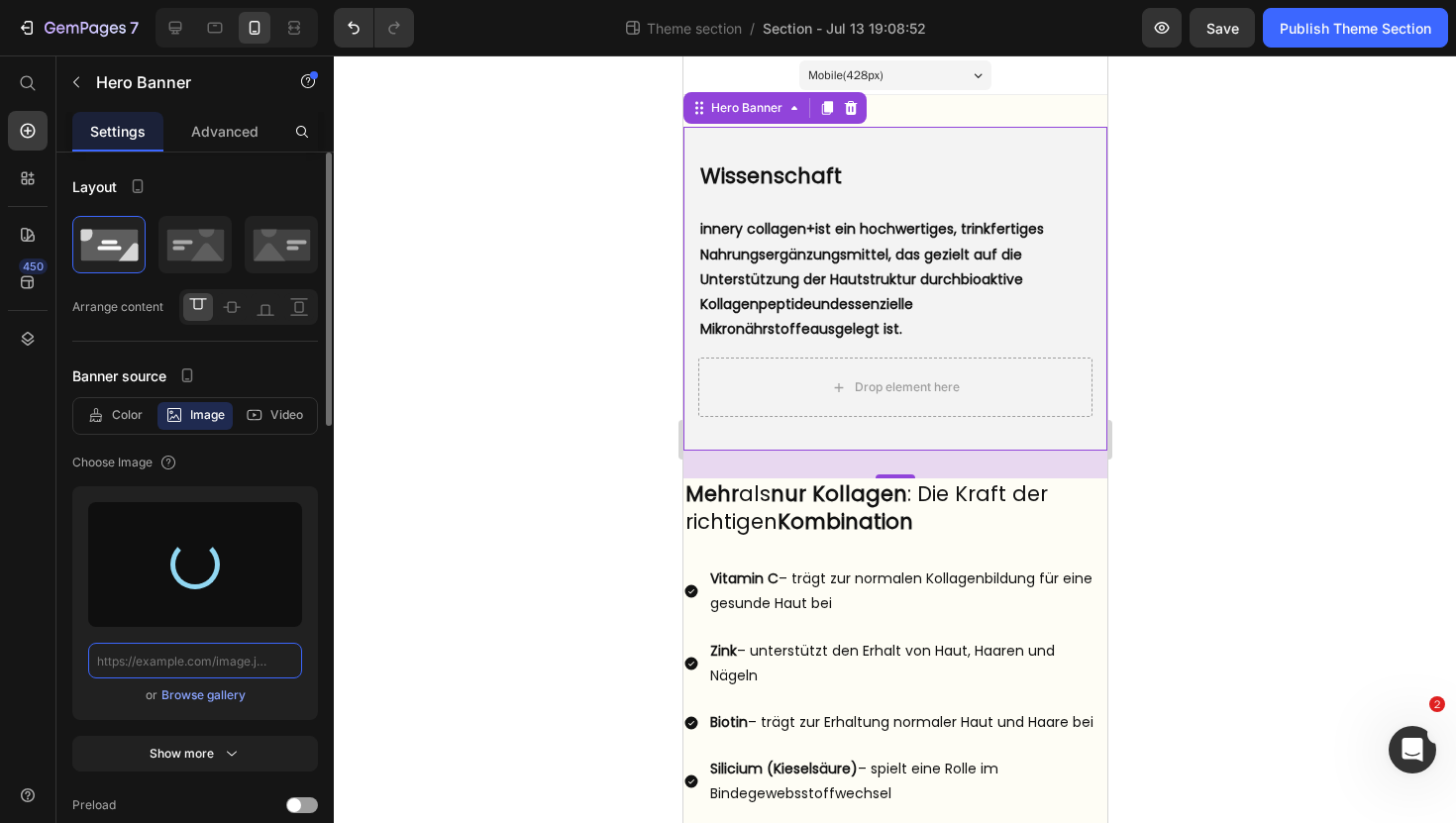 type on "https://cdn.shopify.com/s/files/1/0972/8154/0436/files/gempages_573652983133242436-6033-4b3b-aaa8-ac80999a8e6a.png" 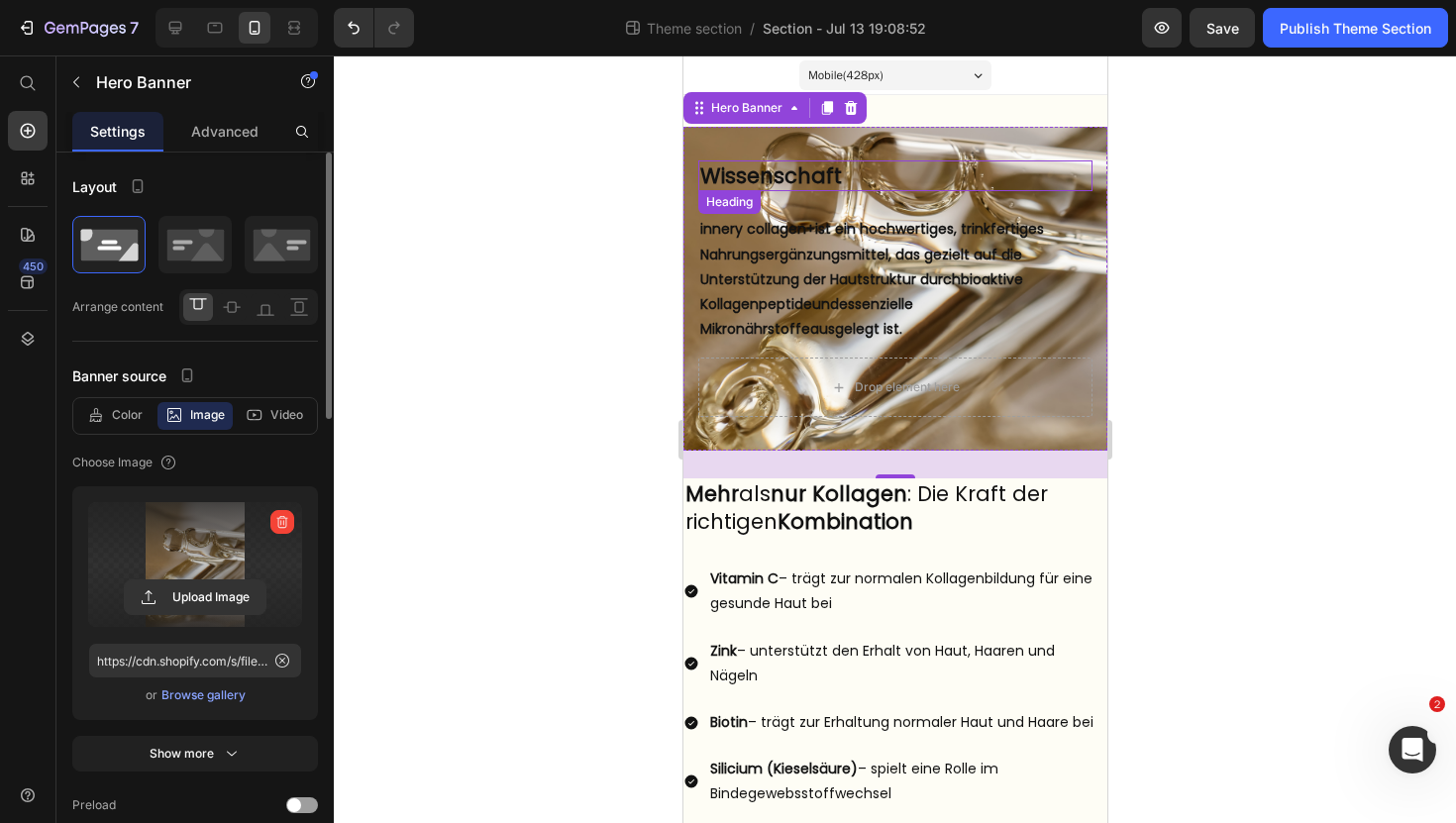 click on "Wissenschaft" at bounding box center [894, 175] 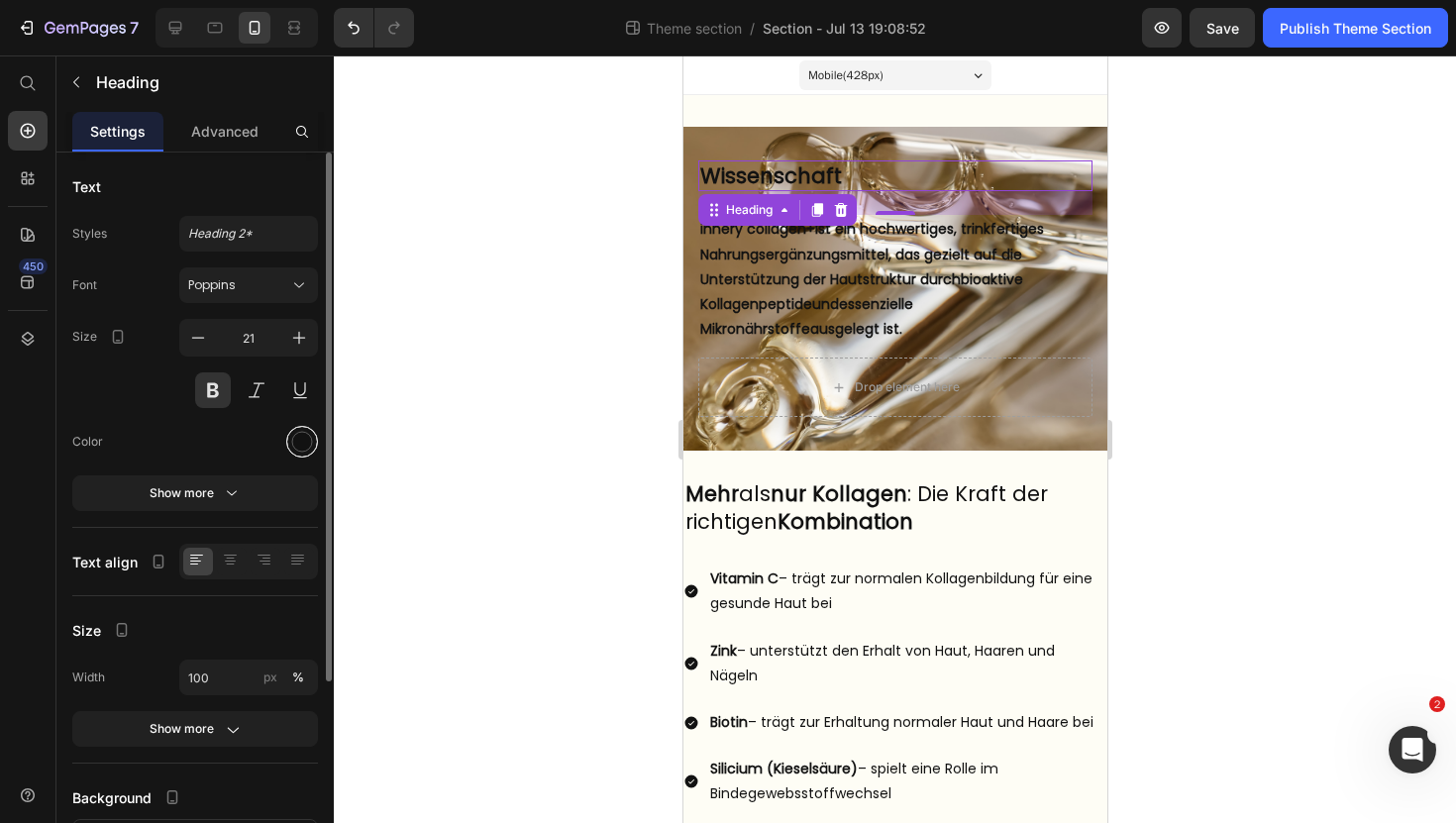 click at bounding box center (302, 442) 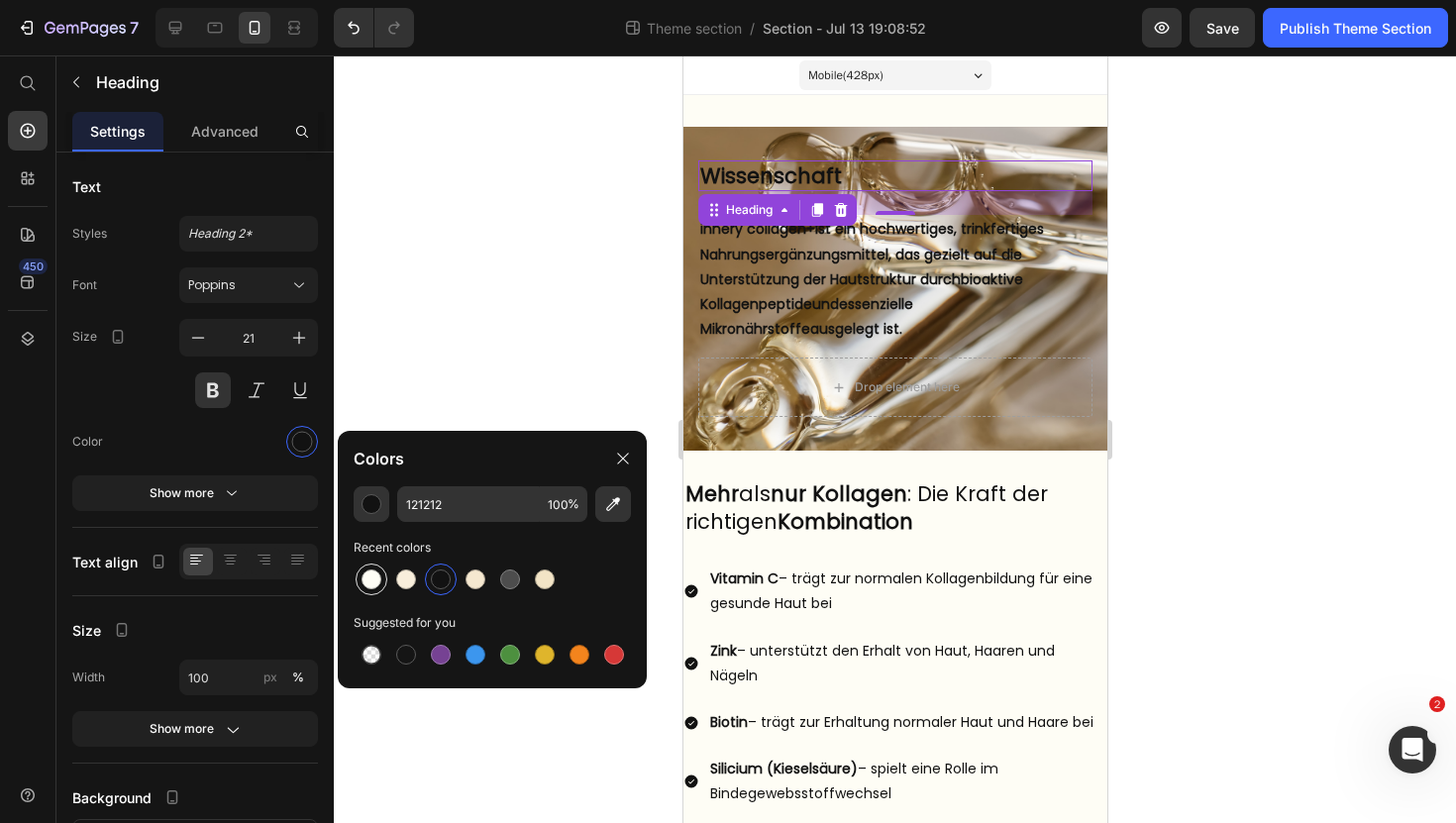 click at bounding box center (371, 579) 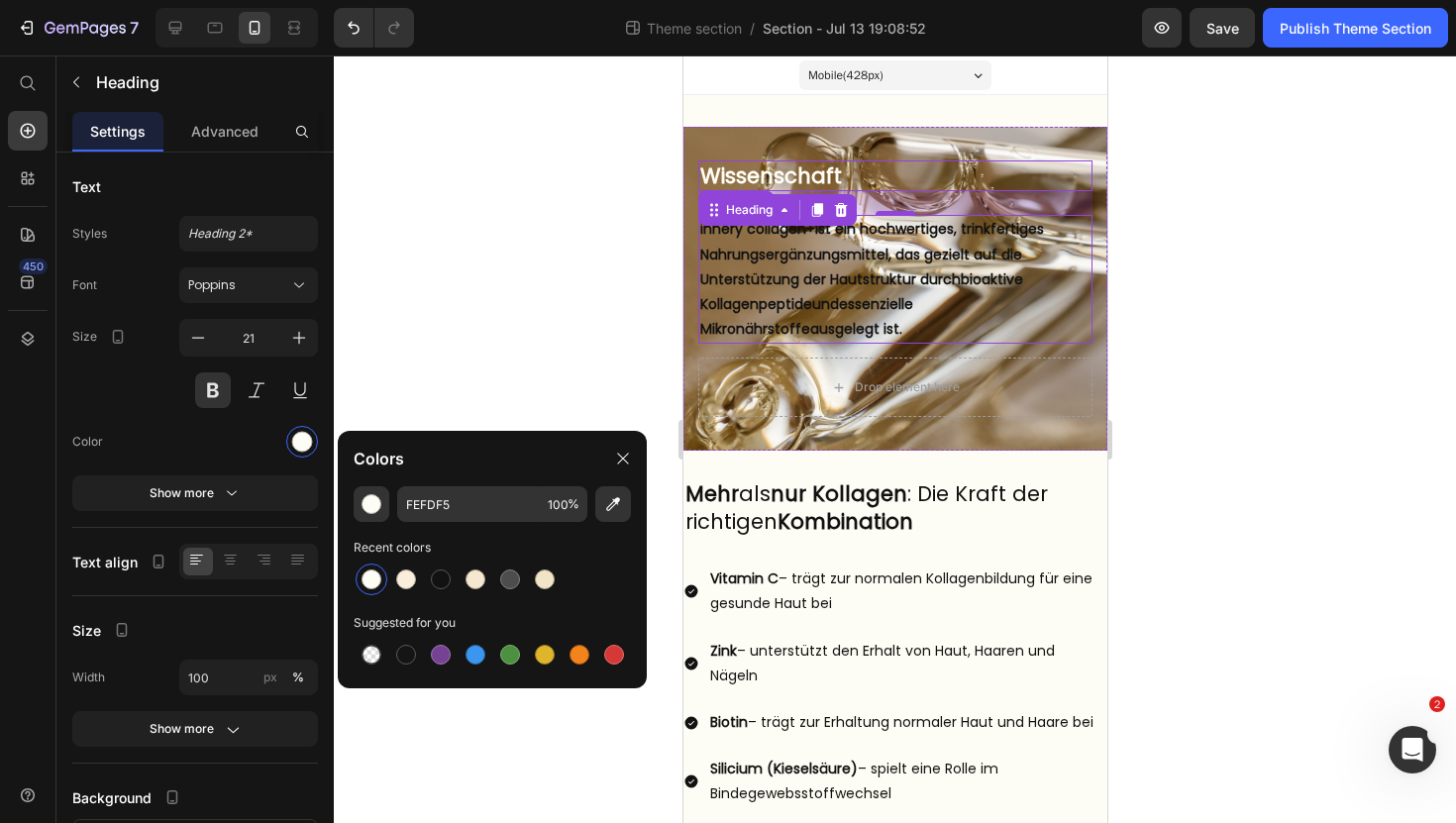 click on "innery collagen+  ist ein hochwertiges, trinkfertiges Nahrungsergänzungsmittel, das gezielt auf die Unterstützung der Hautstruktur durch  bioaktive Kollagenpeptide  und  essenzielle Mikronährstoffe  ausgelegt ist." at bounding box center (894, 279) 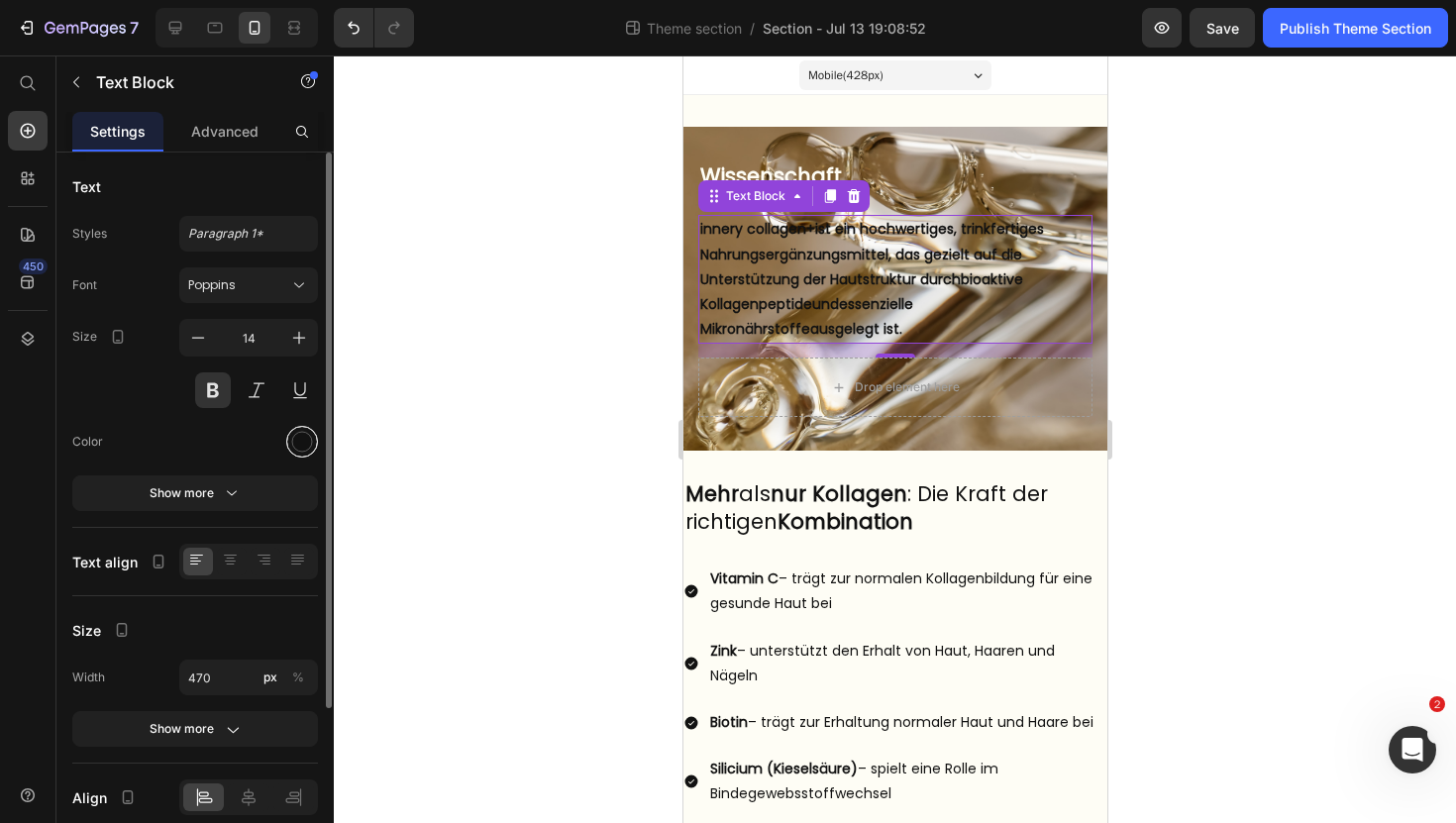 click at bounding box center [302, 442] 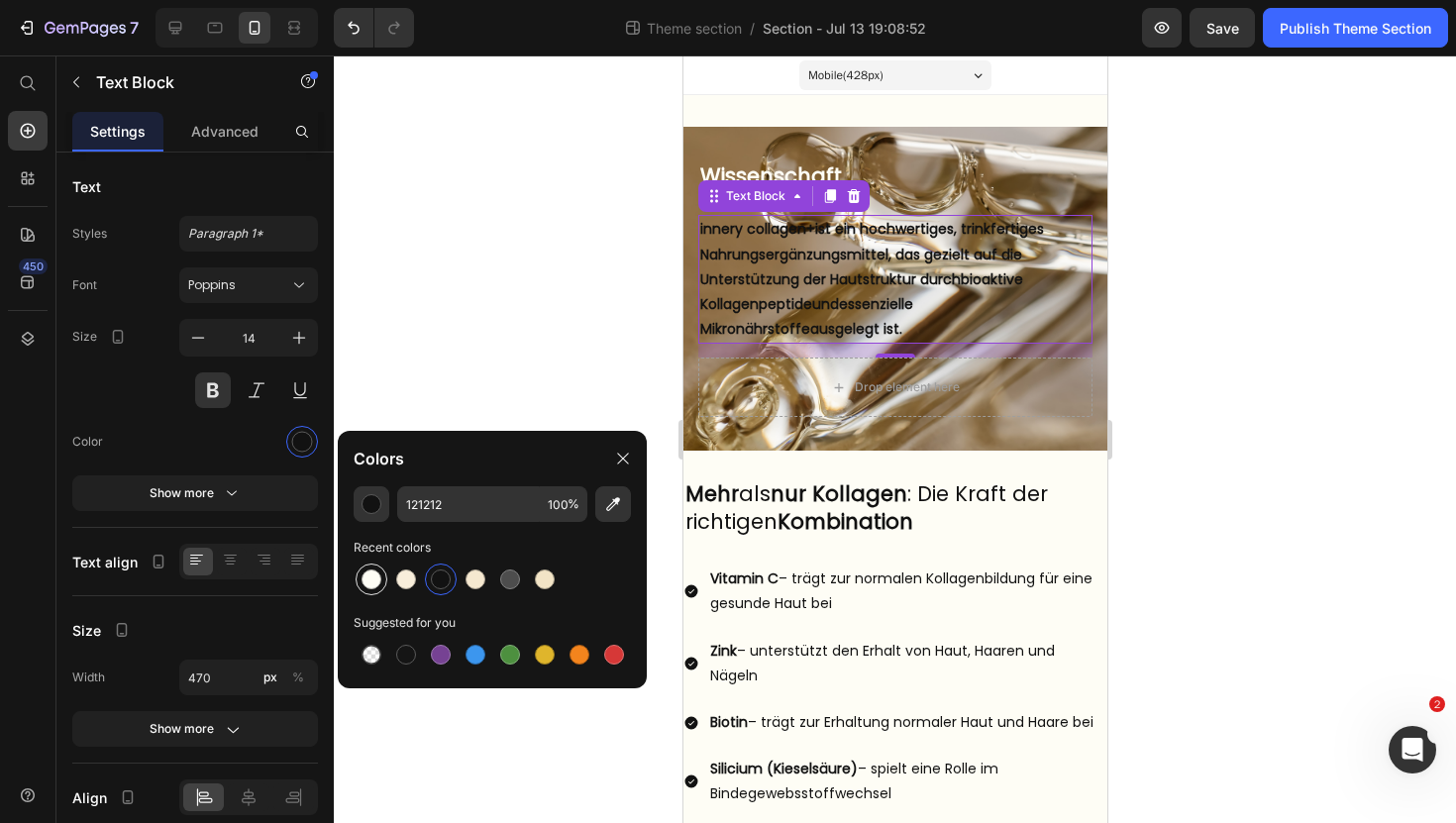 click at bounding box center [371, 579] 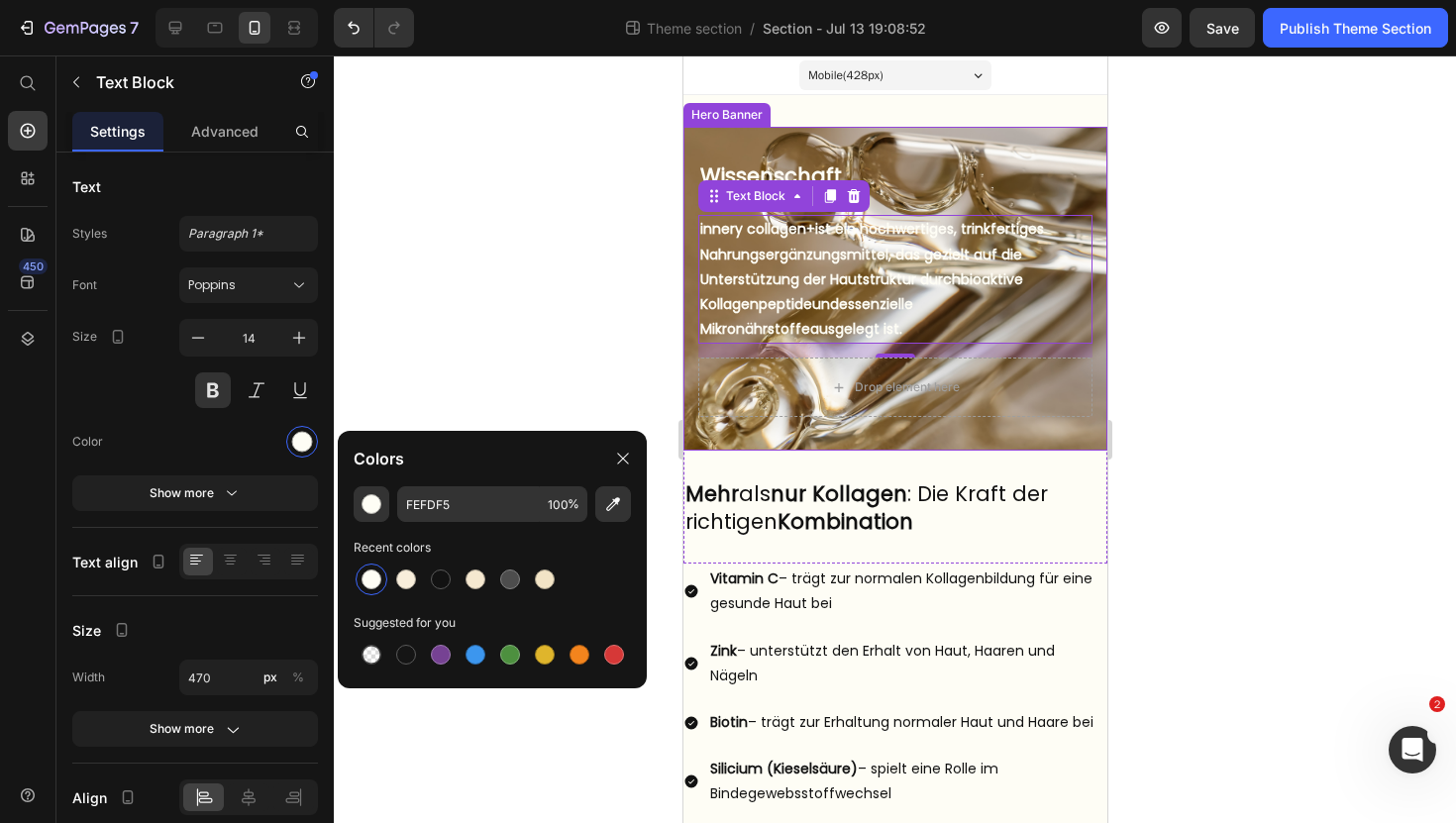 click on "Wissenschaft Heading But I must explain to you how all this mistaken idea of denouncing pleasure and praising pain was born and I will give you a complete account of the system, and expound the actual teachings of the great explorer Text Block Explore now Button At vero eos et accusamus et iusto odio benefits Text Block innery collagen+  ist ein hochwertiges, trinkfertiges Nahrungsergänzungsmittel, das gezielt auf die Unterstützung der Hautstruktur durch  bioaktive Kollagenpeptide  und  essenzielle Mikronährstoffe  ausgelegt ist.  Text Block   14" at bounding box center (894, 258) 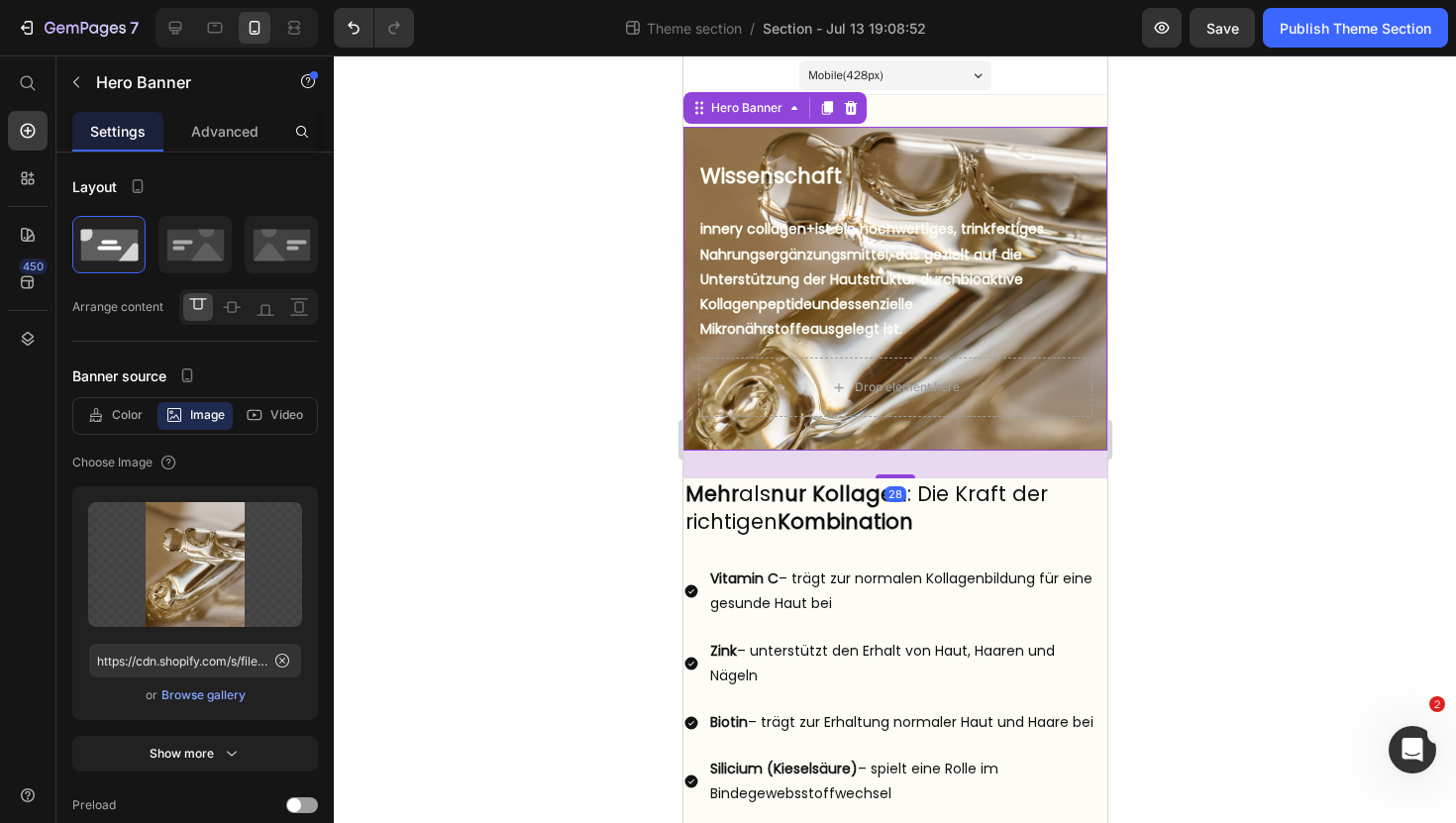 click on "Wissenschaft Heading But I must explain to you how all this mistaken idea of denouncing pleasure and praising pain was born and I will give you a complete account of the system, and expound the actual teachings of the great explorer Text Block Explore now Button At vero eos et accusamus et iusto odio benefits Text Block innery collagen+  ist ein hochwertiges, trinkfertiges Nahrungsergänzungsmittel, das gezielt auf die Unterstützung der Hautstruktur durch  bioaktive Kollagenpeptide  und  essenzielle Mikronährstoffe  ausgelegt ist.  Text Block" at bounding box center (894, 258) 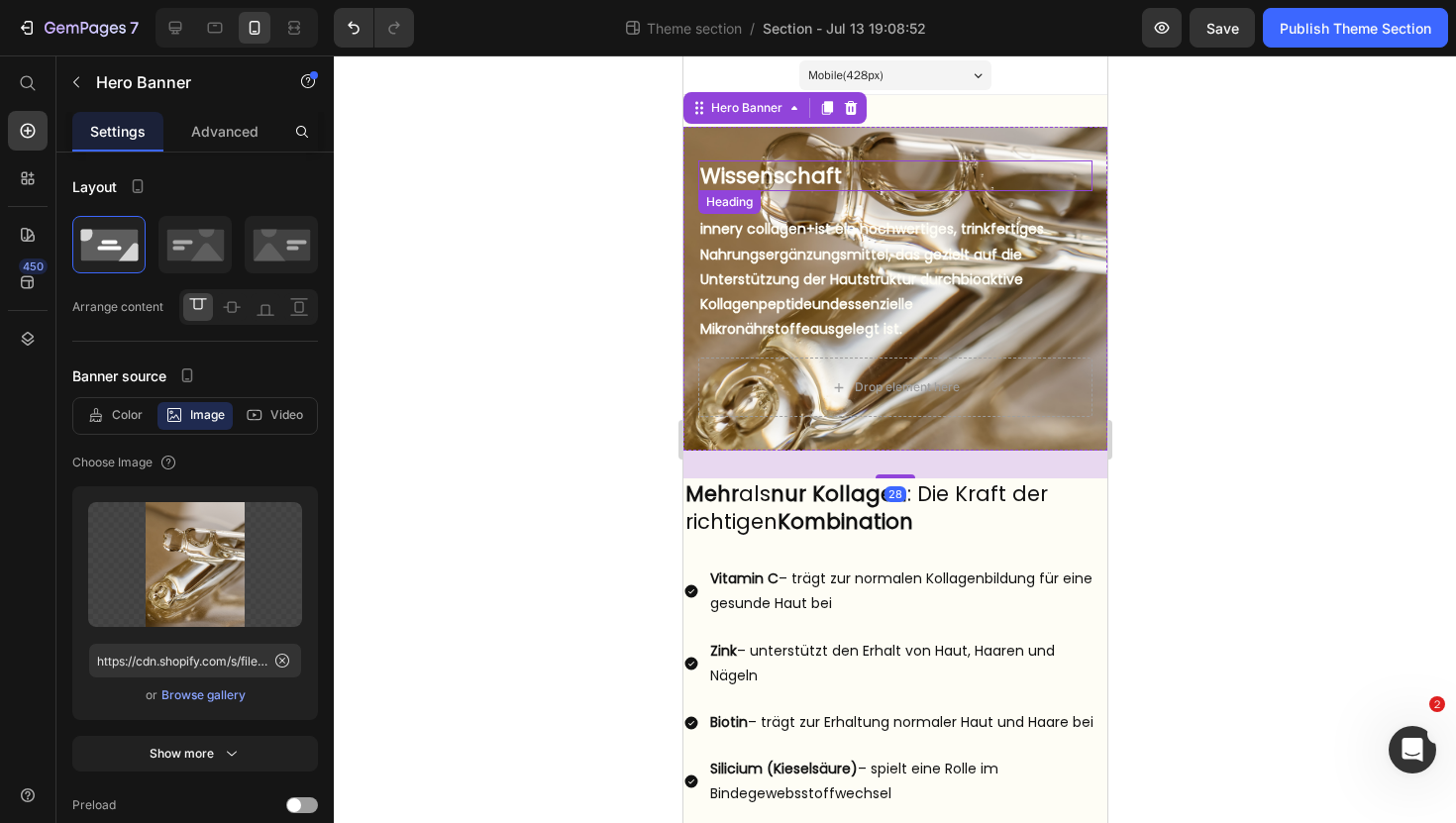 click on "Wissenschaft" at bounding box center (894, 175) 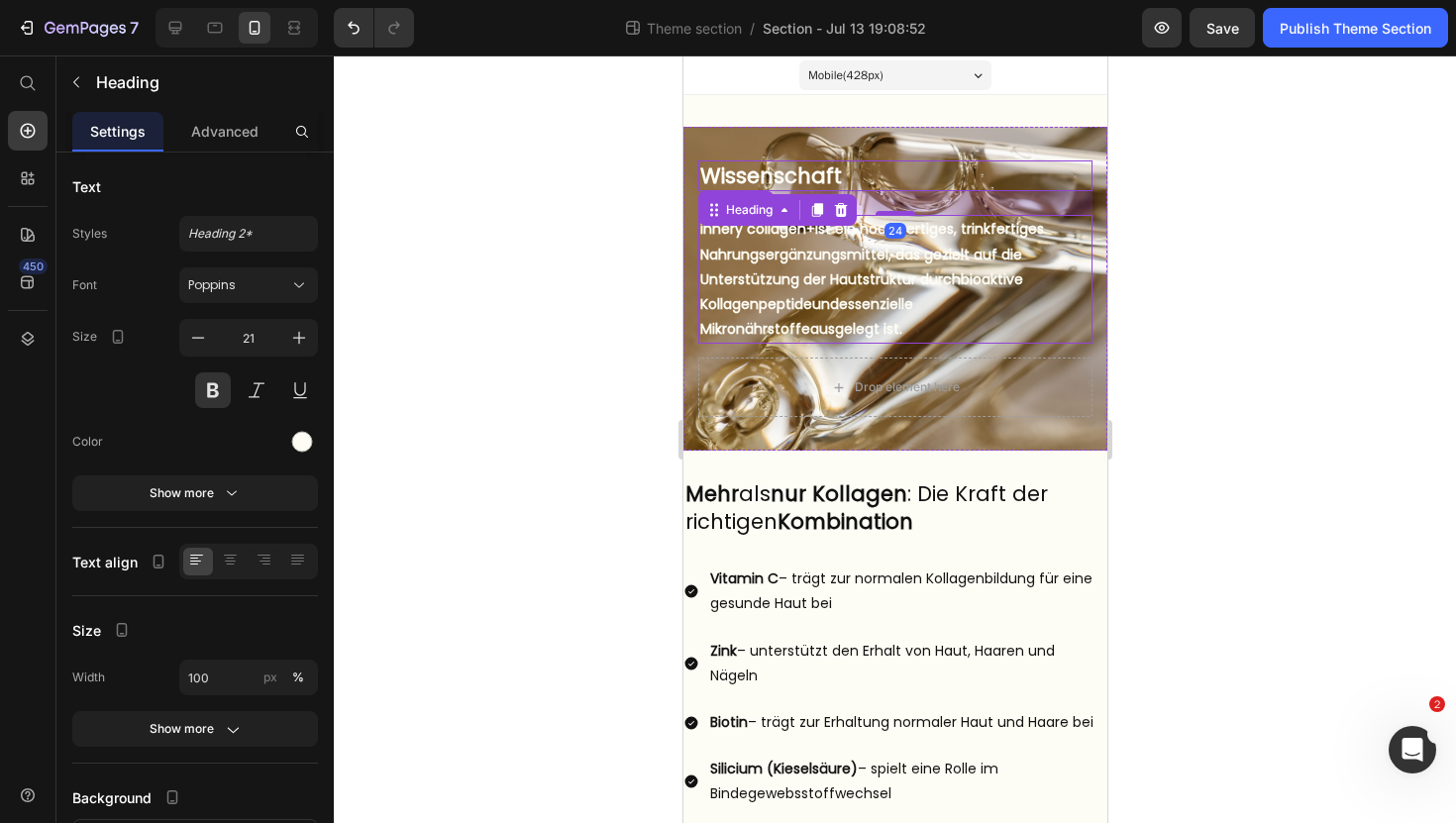 click on "innery collagen+  ist ein hochwertiges, trinkfertiges Nahrungsergänzungsmittel, das gezielt auf die Unterstützung der Hautstruktur durch  bioaktive Kollagenpeptide  und  essenzielle Mikronährstoffe  ausgelegt ist." at bounding box center [894, 279] 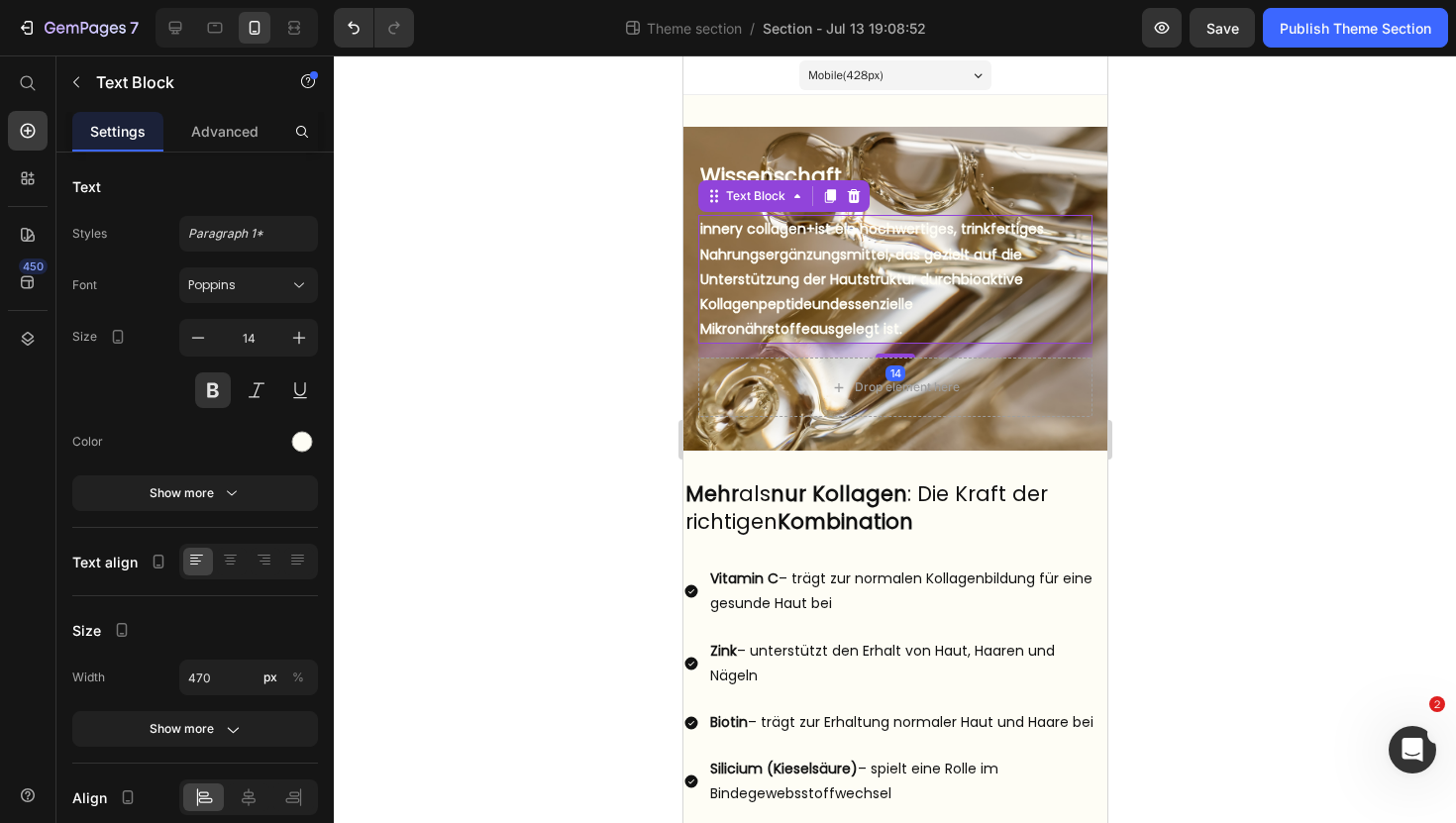 click 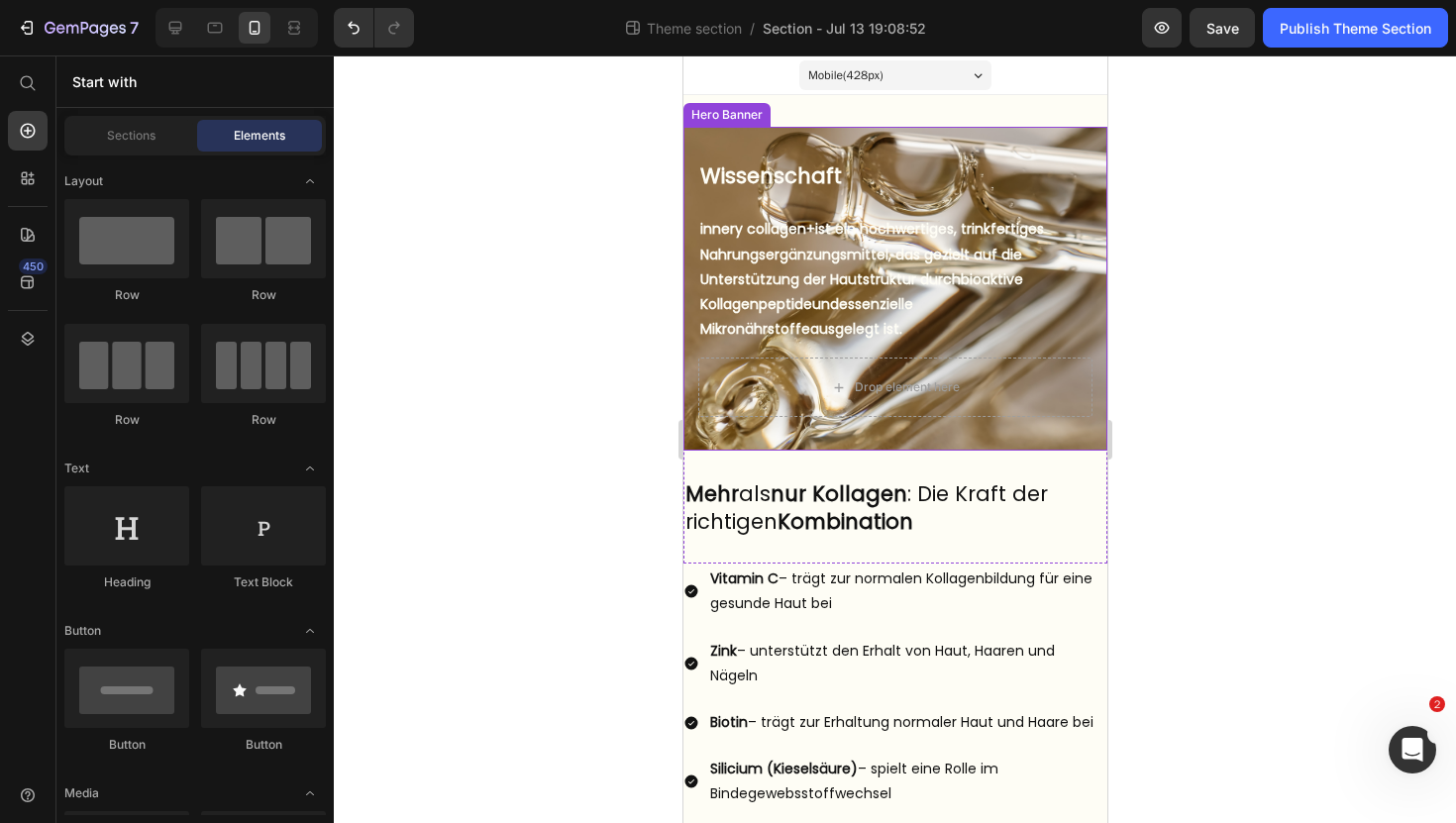 click on "Wissenschaft Heading But I must explain to you how all this mistaken idea of denouncing pleasure and praising pain was born and I will give you a complete account of the system, and expound the actual teachings of the great explorer Text Block Explore now Button At vero eos et accusamus et iusto odio benefits Text Block innery collagen+  ist ein hochwertiges, trinkfertiges Nahrungsergänzungsmittel, das gezielt auf die Unterstützung der Hautstruktur durch  bioaktive Kollagenpeptide  und  essenzielle Mikronährstoffe  ausgelegt ist.  Text Block
Drop element here" at bounding box center [894, 288] 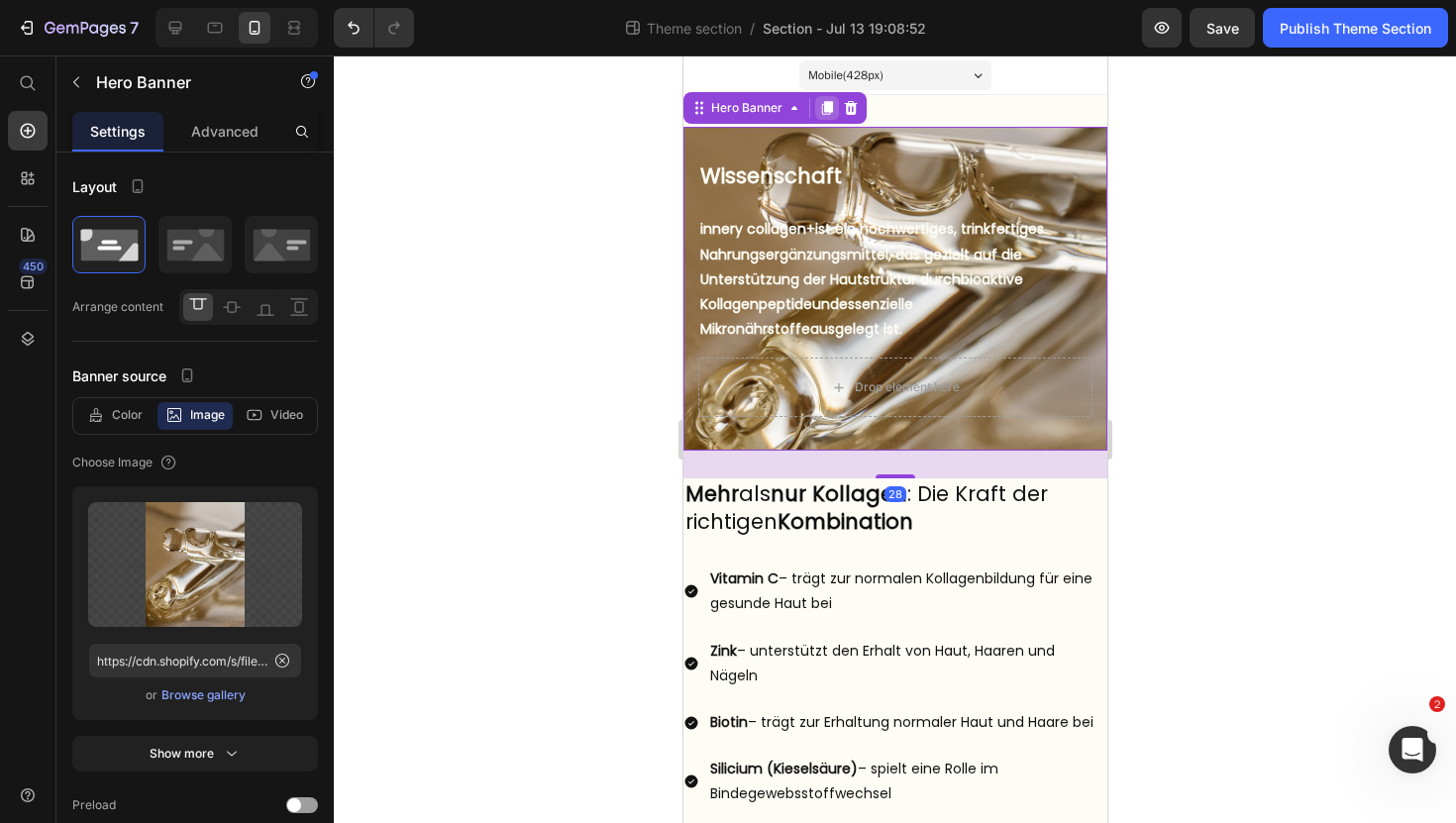 click 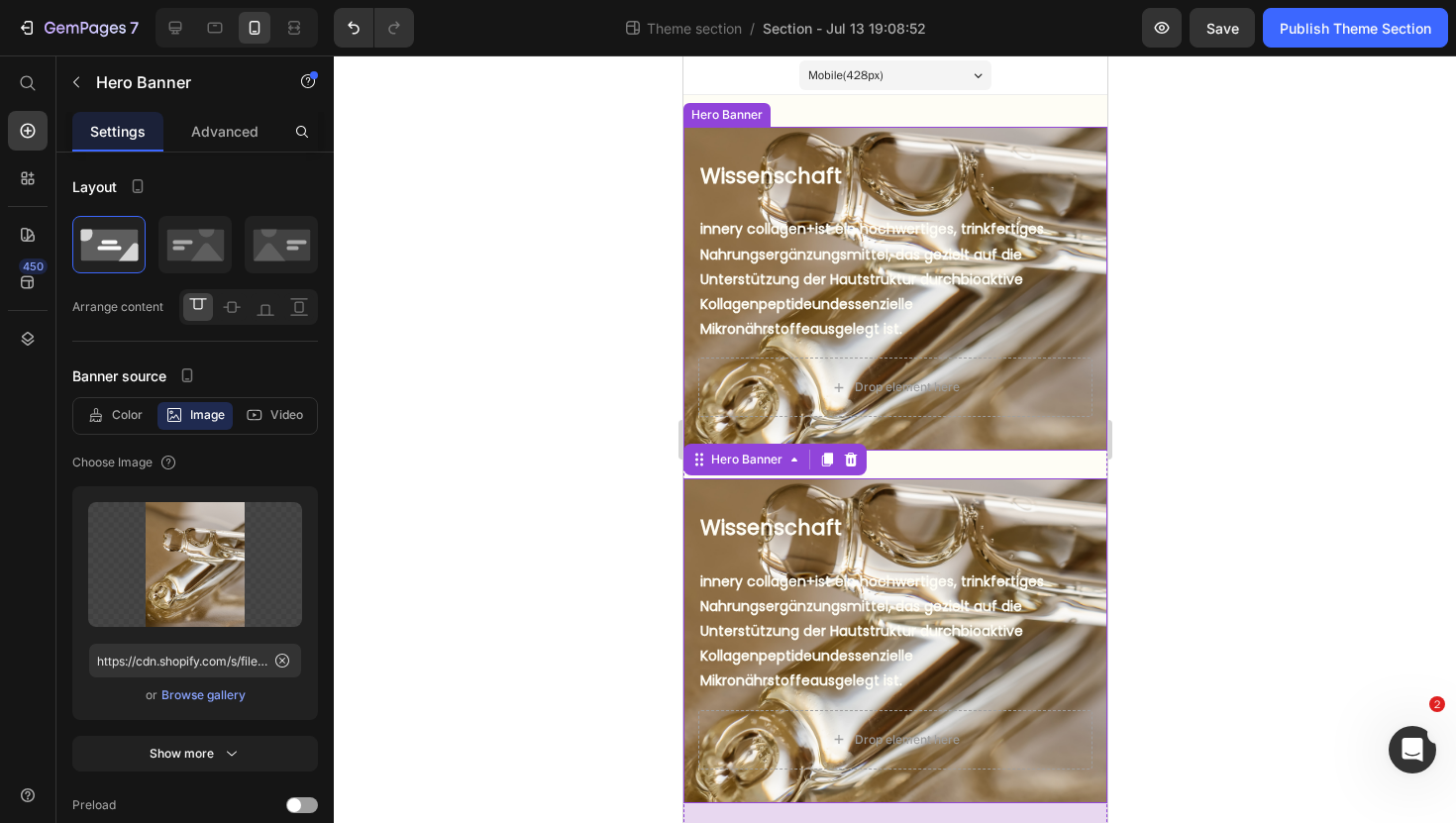 click on "Wissenschaft Heading But I must explain to you how all this mistaken idea of denouncing pleasure and praising pain was born and I will give you a complete account of the system, and expound the actual teachings of the great explorer Text Block Explore now Button At vero eos et accusamus et iusto odio benefits Text Block innery collagen+  ist ein hochwertiges, trinkfertiges Nahrungsergänzungsmittel, das gezielt auf die Unterstützung der Hautstruktur durch  bioaktive Kollagenpeptide  und  essenzielle Mikronährstoffe  ausgelegt ist.  Text Block
Drop element here" at bounding box center [894, 288] 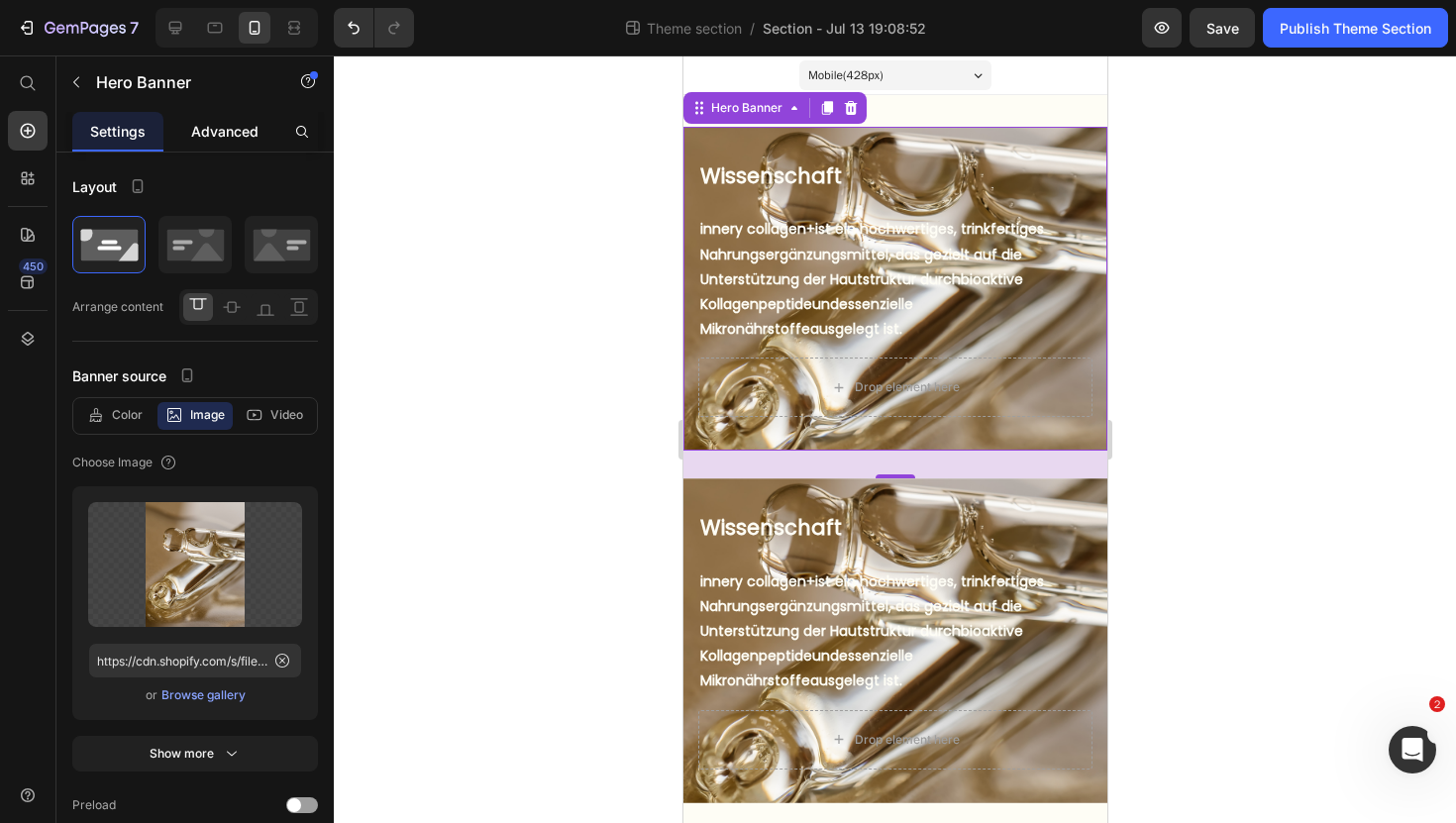 click on "Advanced" at bounding box center [225, 131] 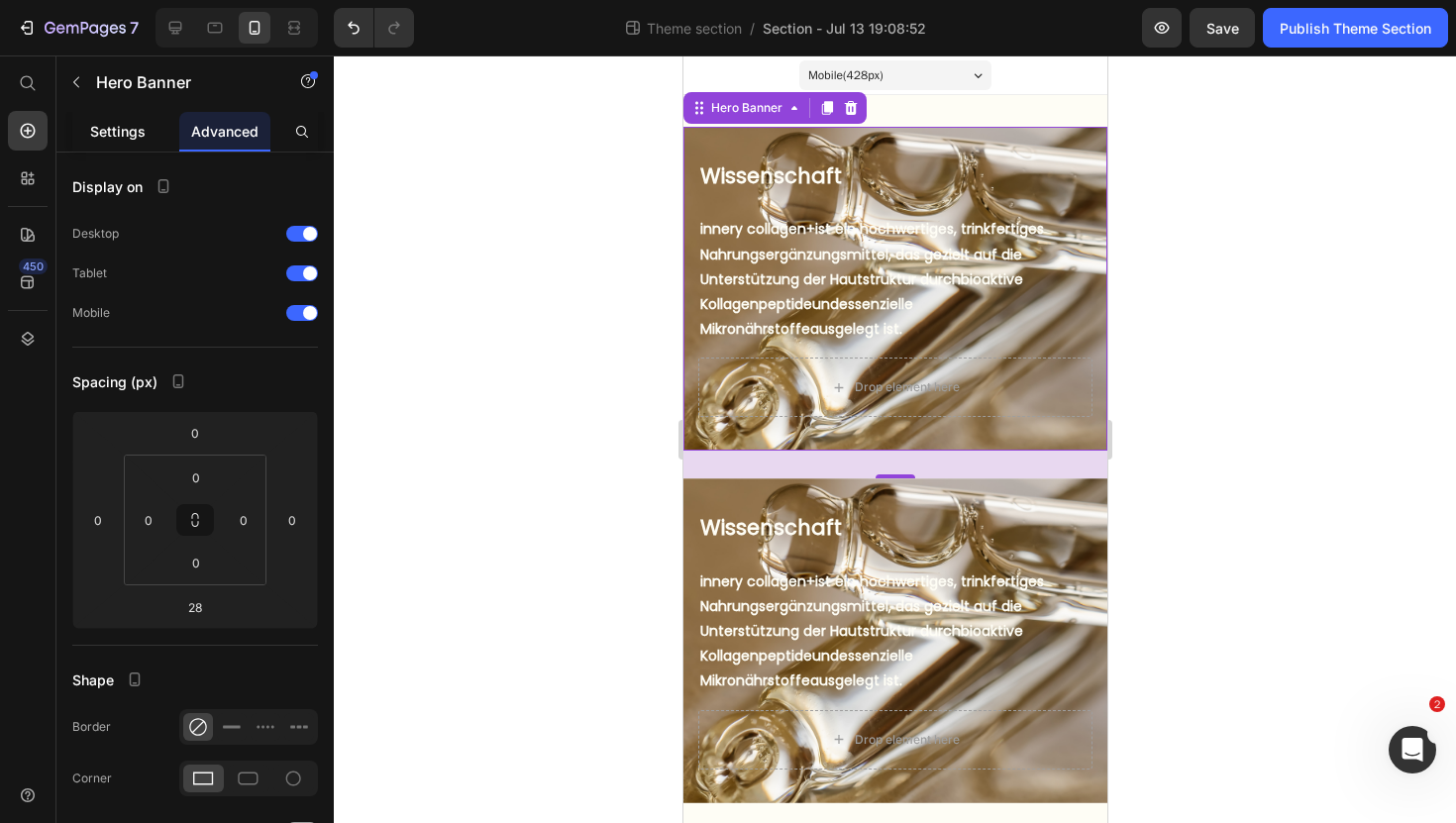 click on "Settings" at bounding box center [118, 131] 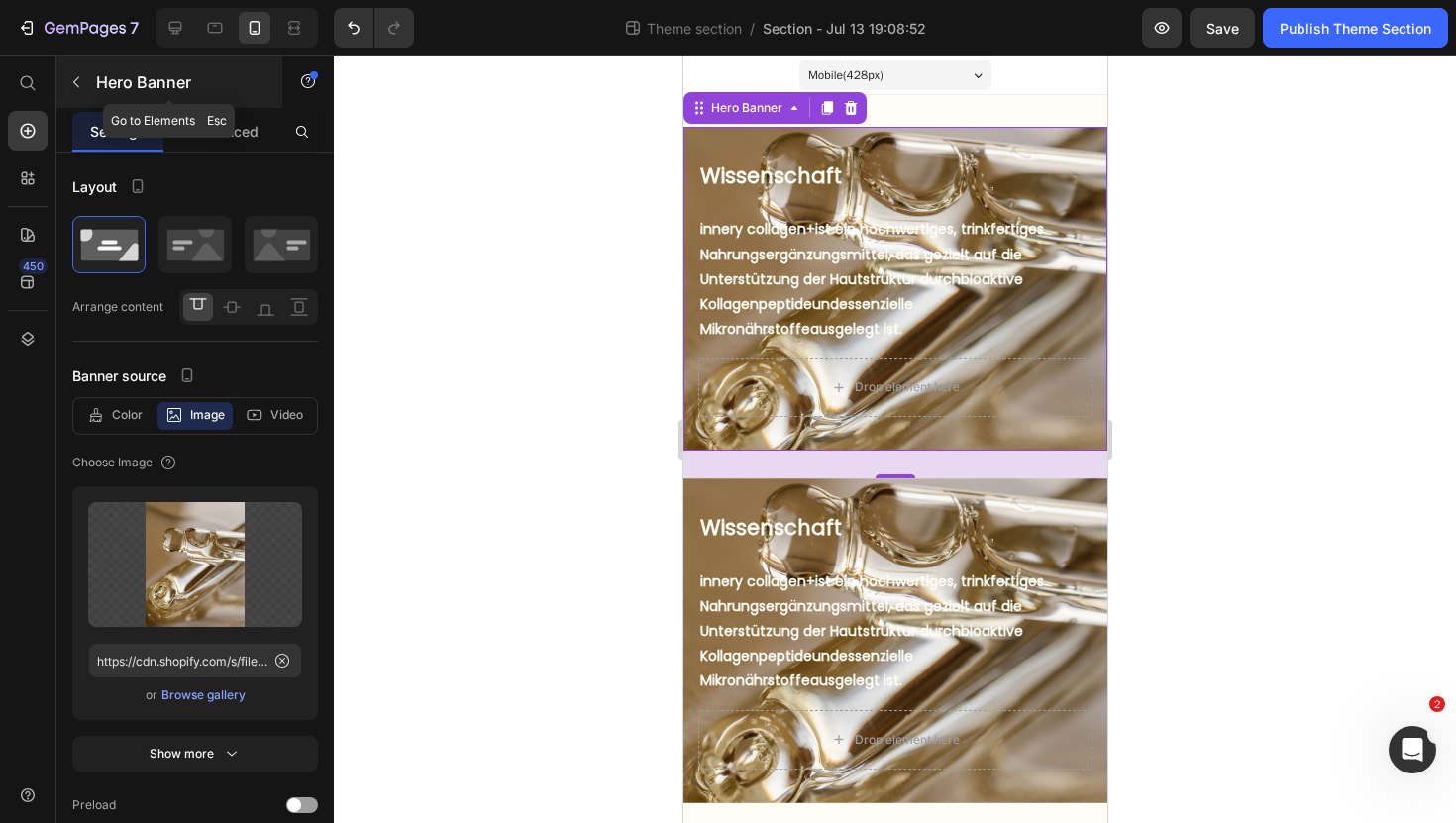 click 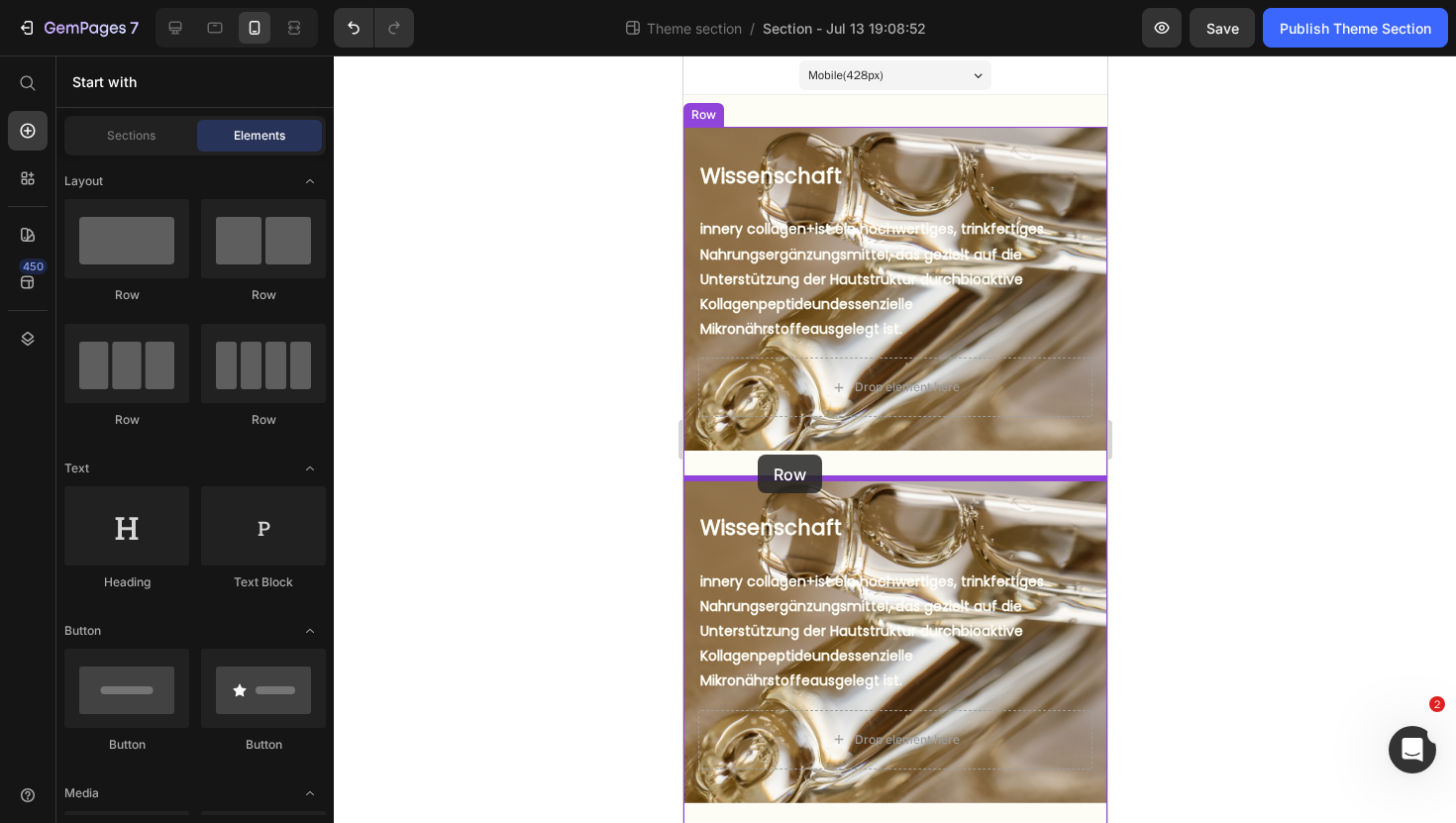 drag, startPoint x: 807, startPoint y: 288, endPoint x: 757, endPoint y: 455, distance: 174.3244 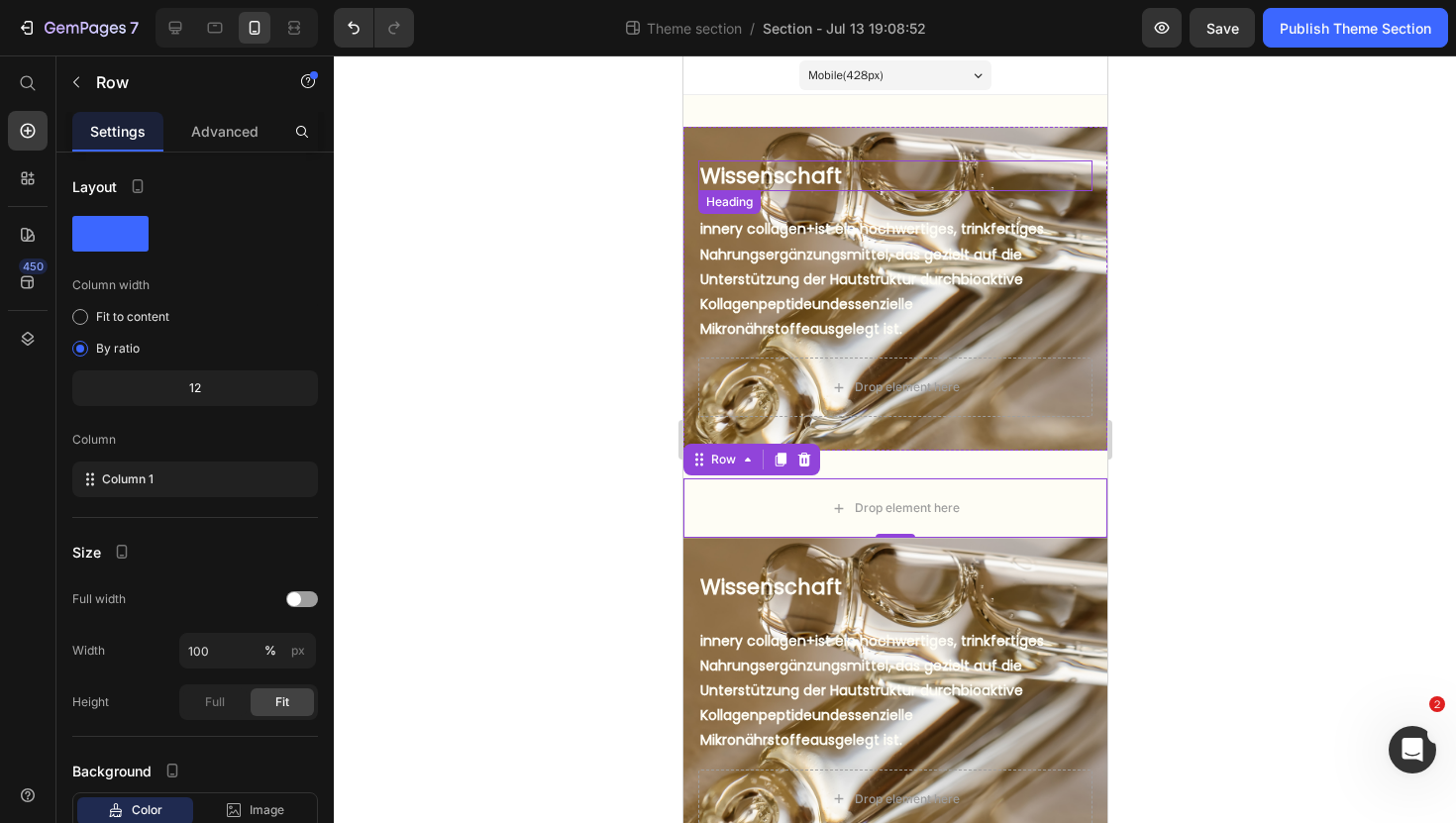 click on "Wissenschaft" at bounding box center (894, 175) 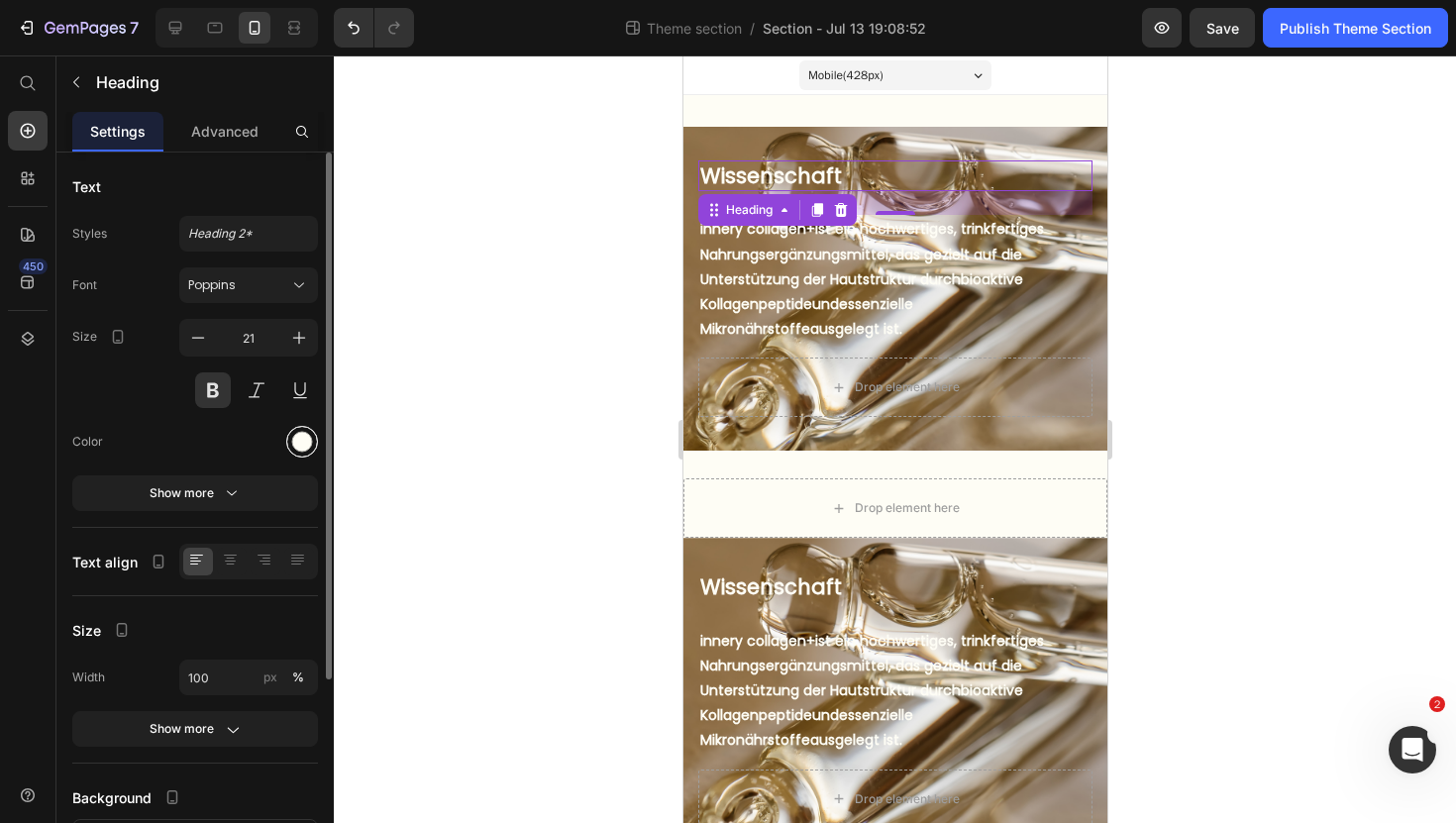 click at bounding box center (302, 442) 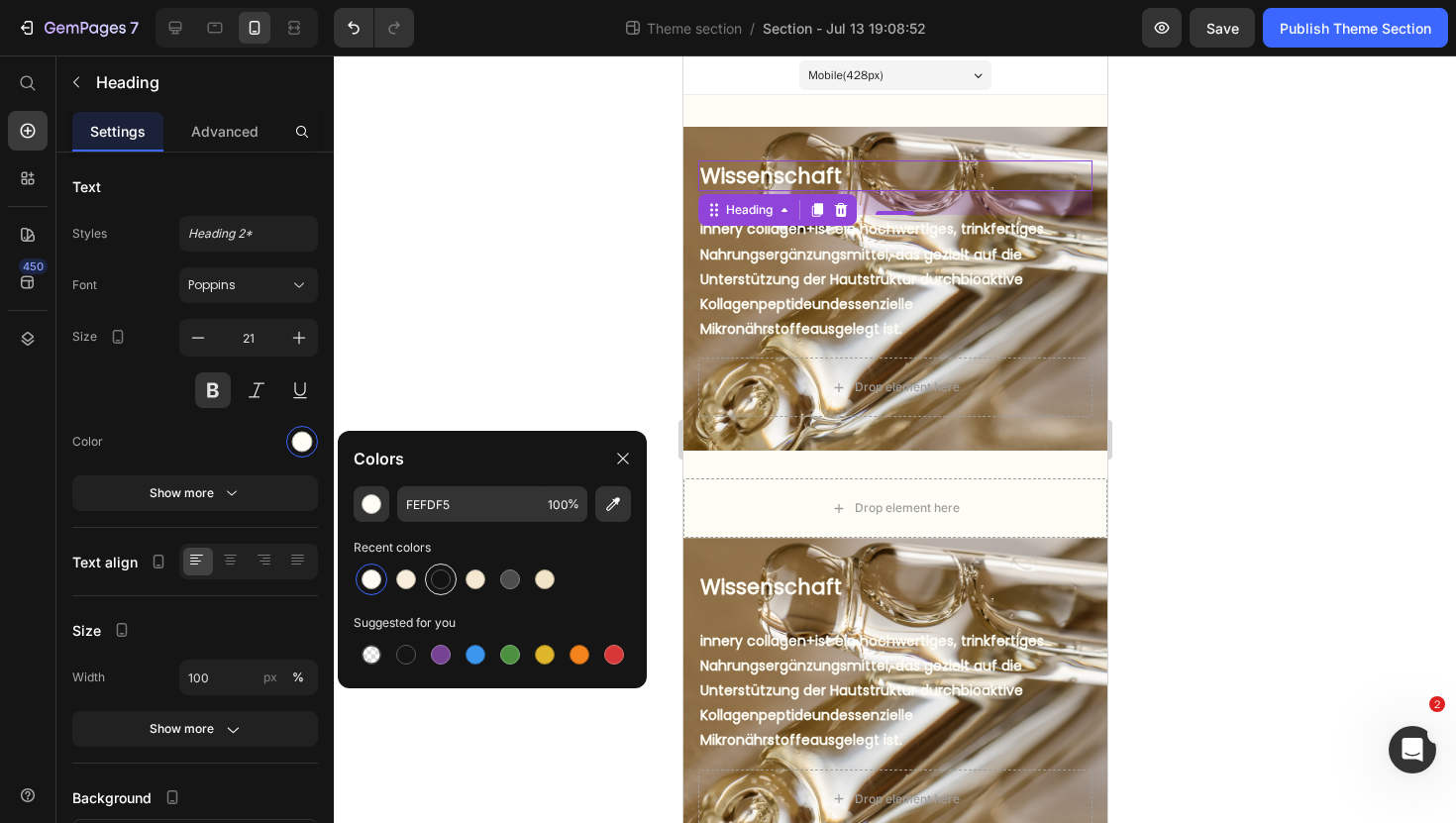 click at bounding box center (441, 579) 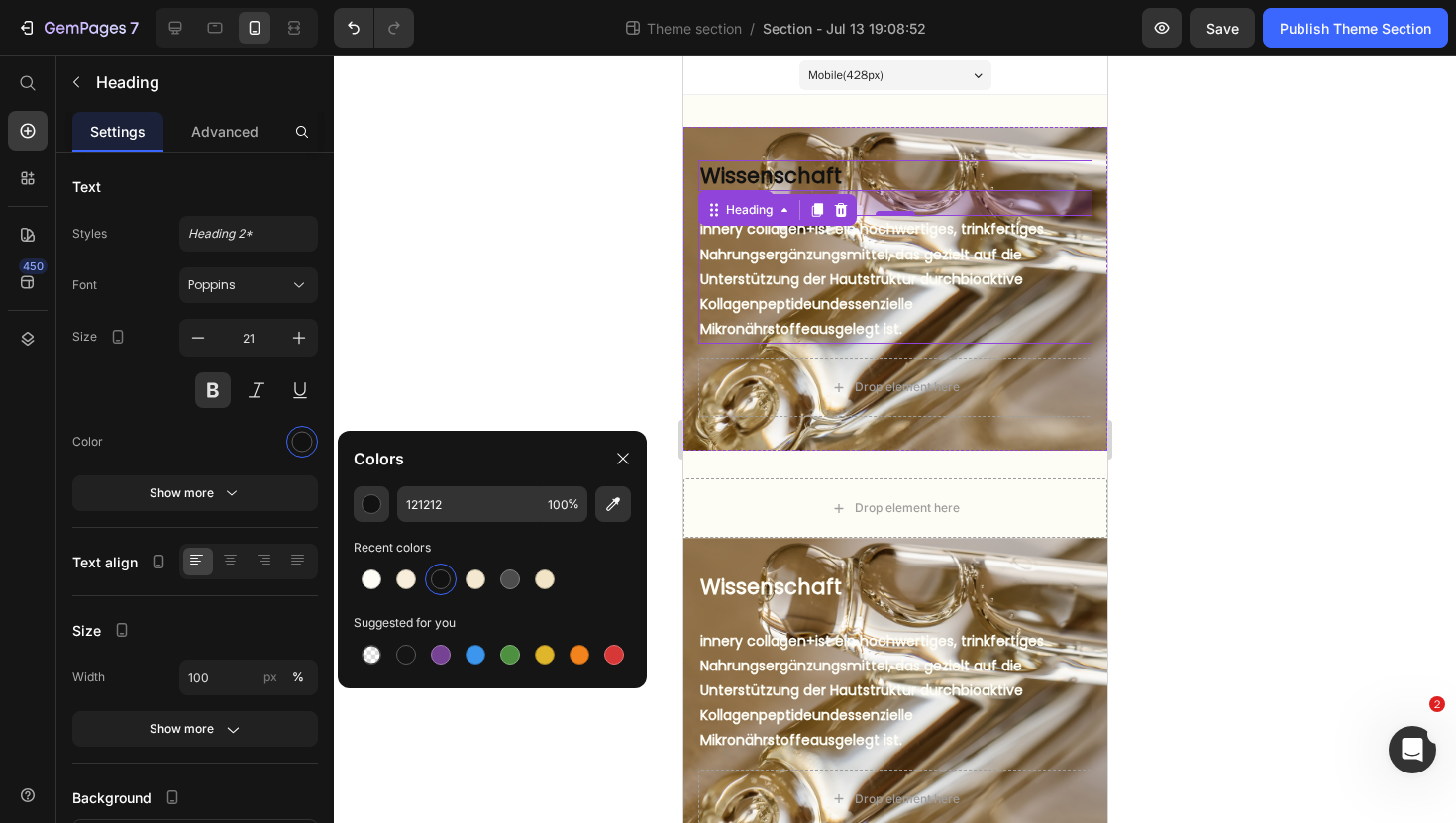 click on "innery collagen+  ist ein hochwertiges, trinkfertiges Nahrungsergänzungsmittel, das gezielt auf die Unterstützung der Hautstruktur durch  bioaktive Kollagenpeptide  und  essenzielle Mikronährstoffe  ausgelegt ist." at bounding box center (894, 279) 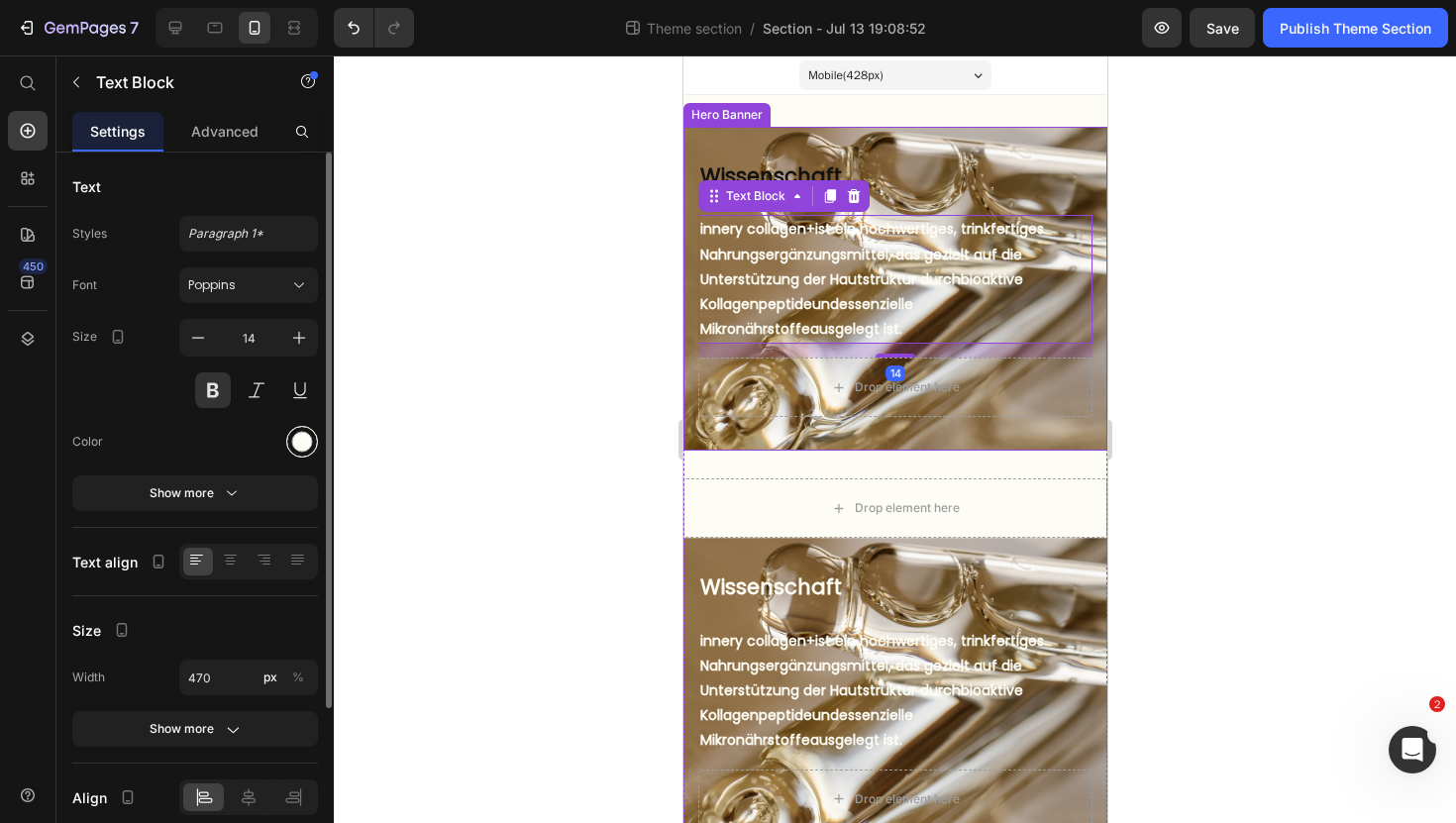 click at bounding box center (302, 442) 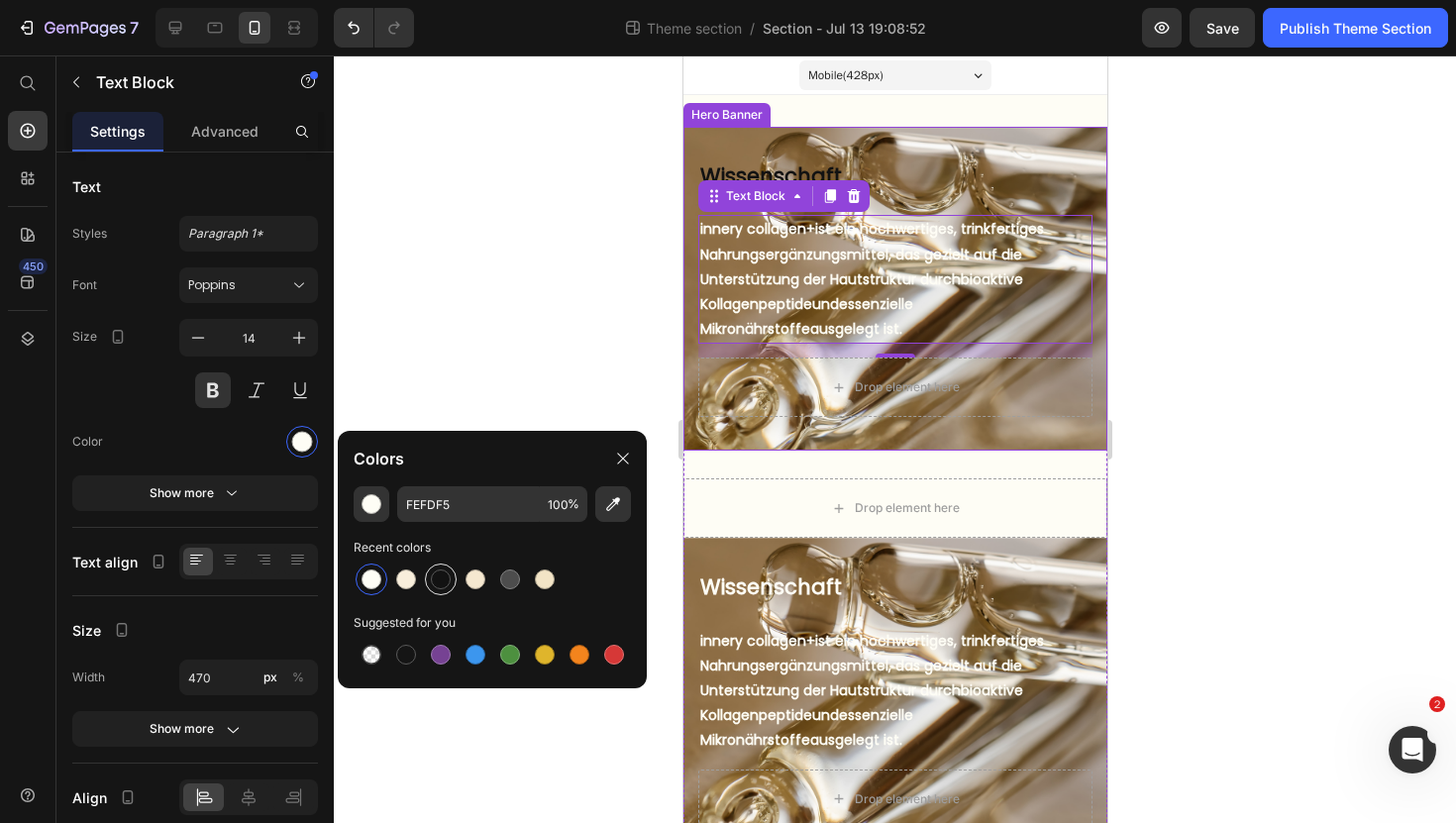 click at bounding box center (441, 579) 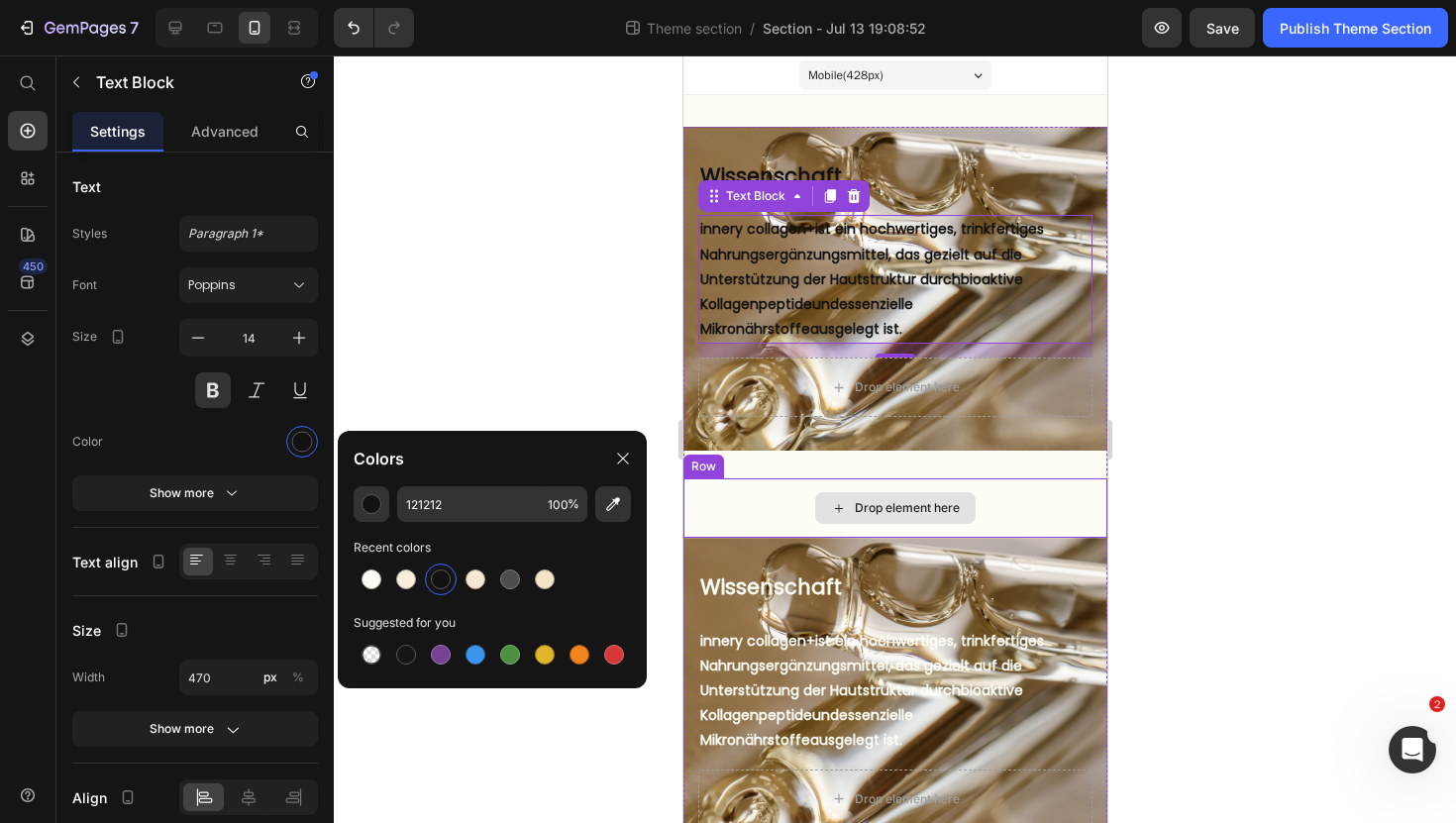 click on "Drop element here" at bounding box center (894, 508) 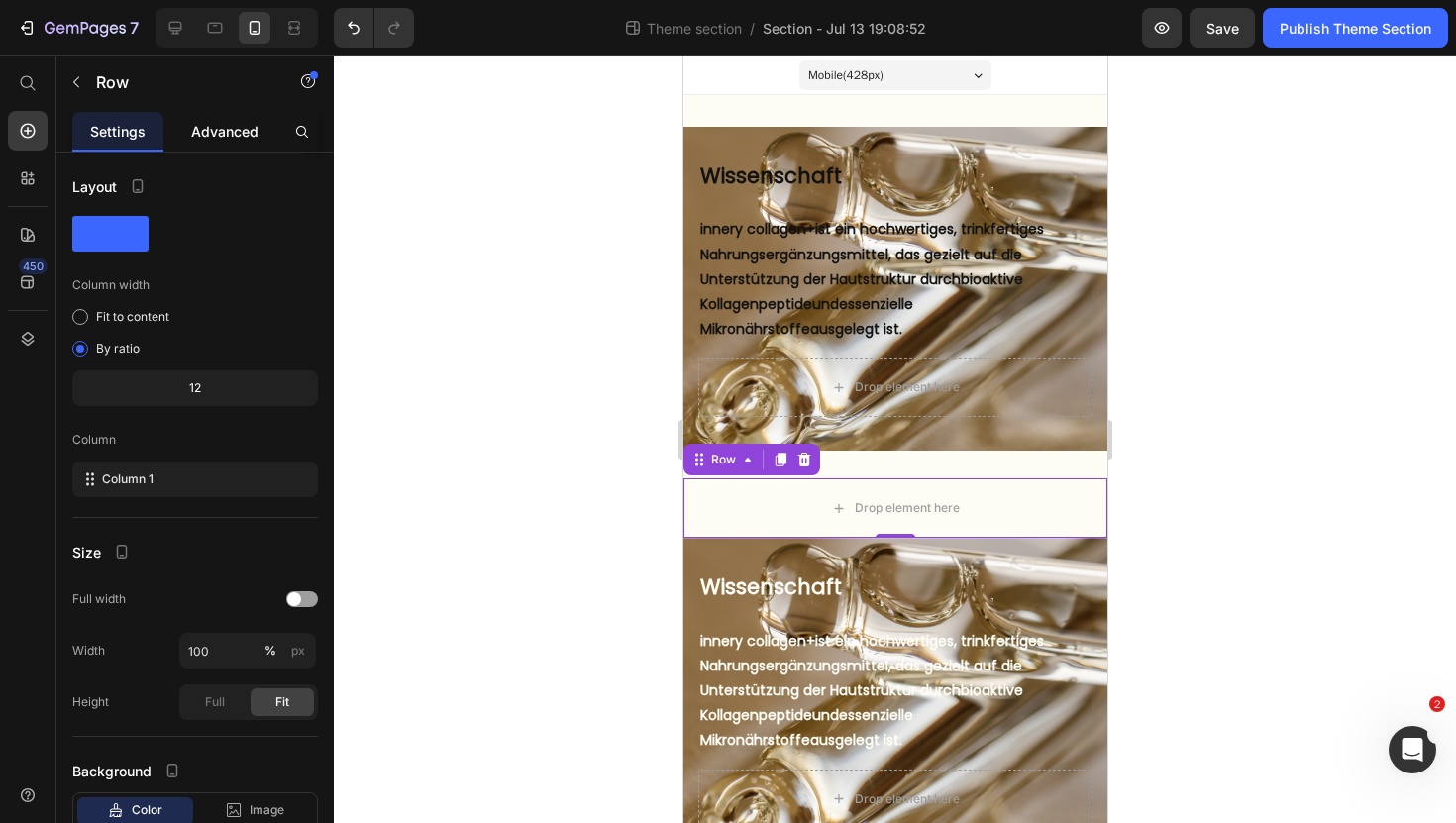 click on "Advanced" at bounding box center (225, 131) 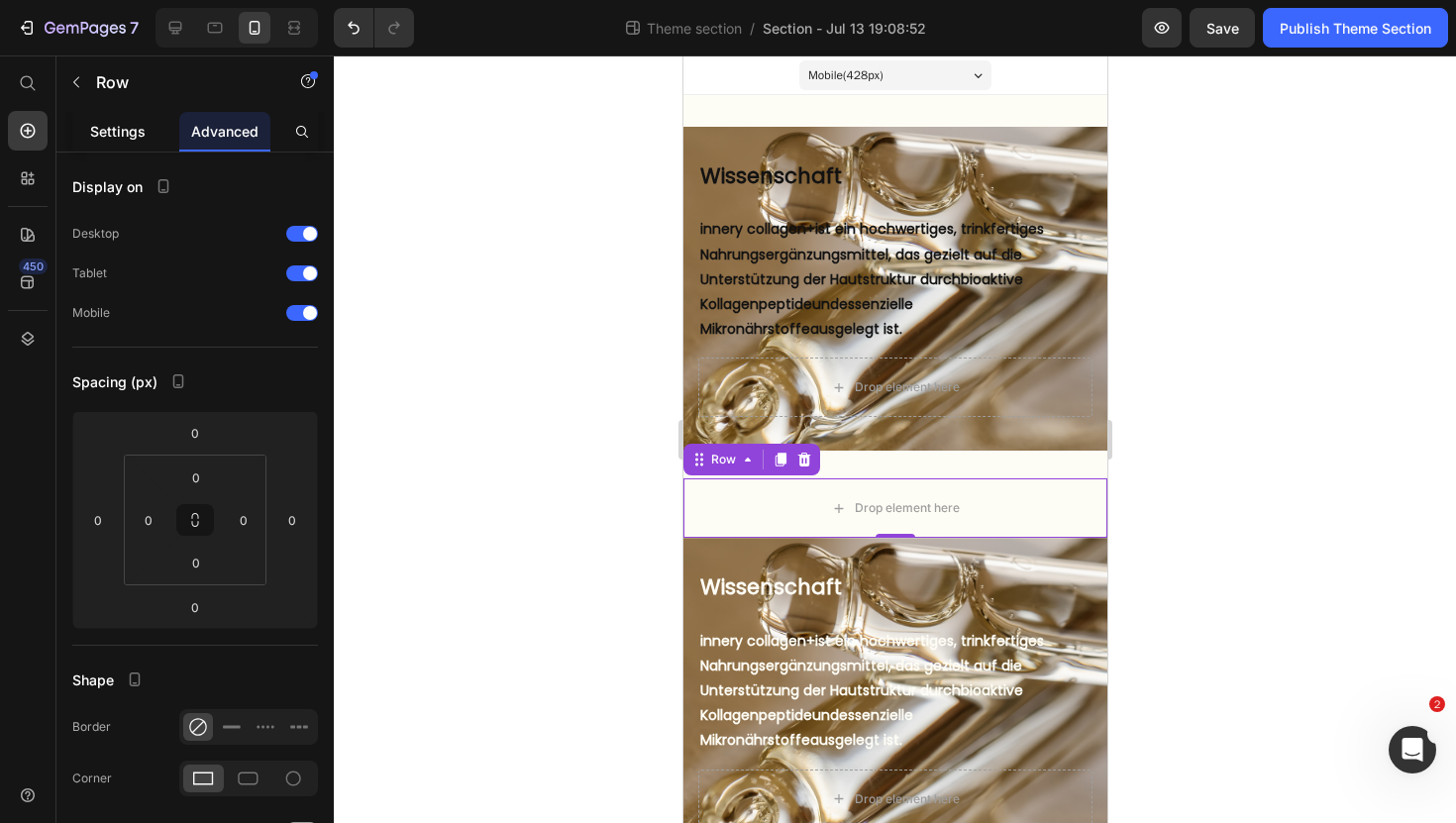 click on "Settings" at bounding box center [118, 131] 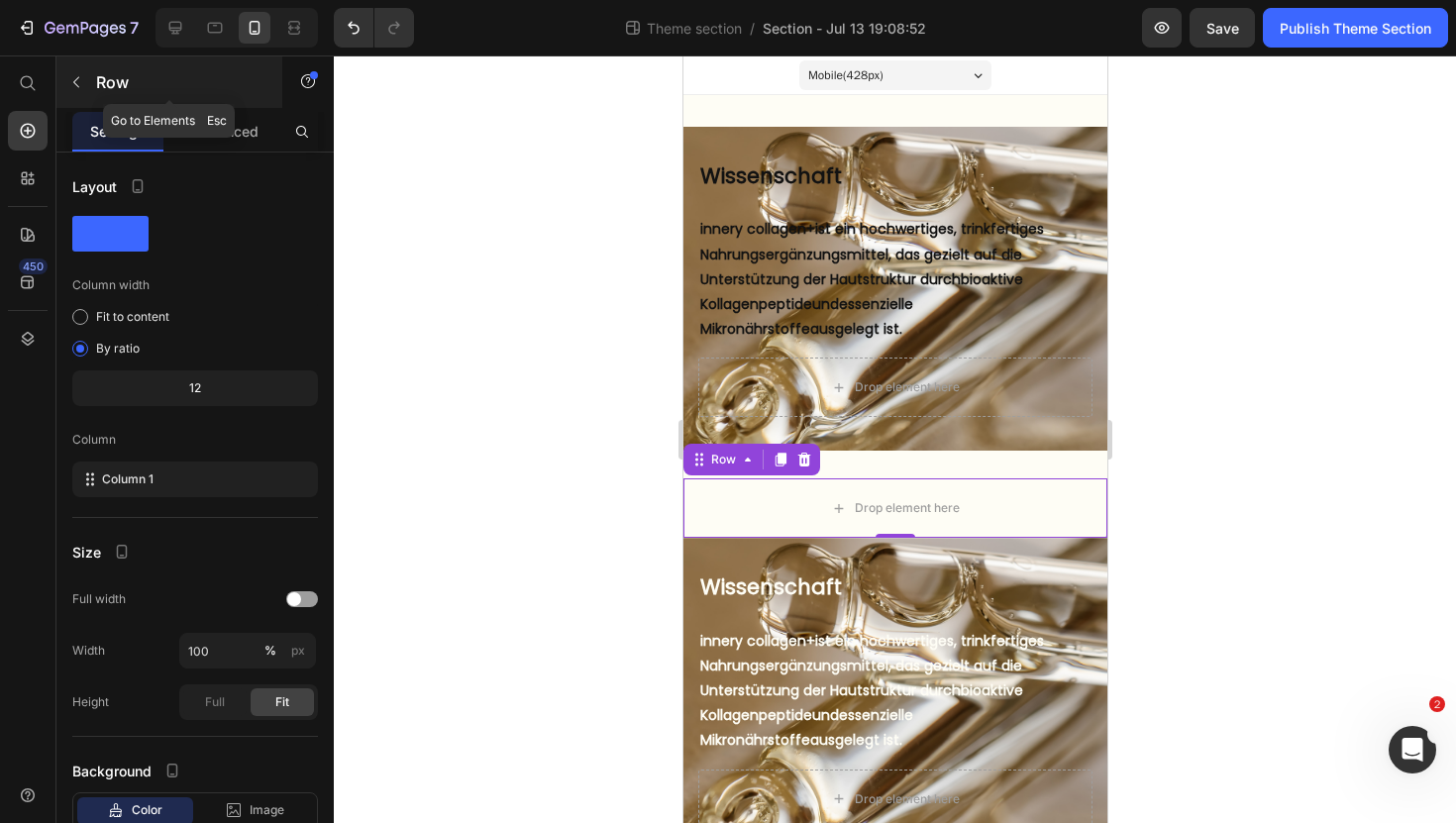 click 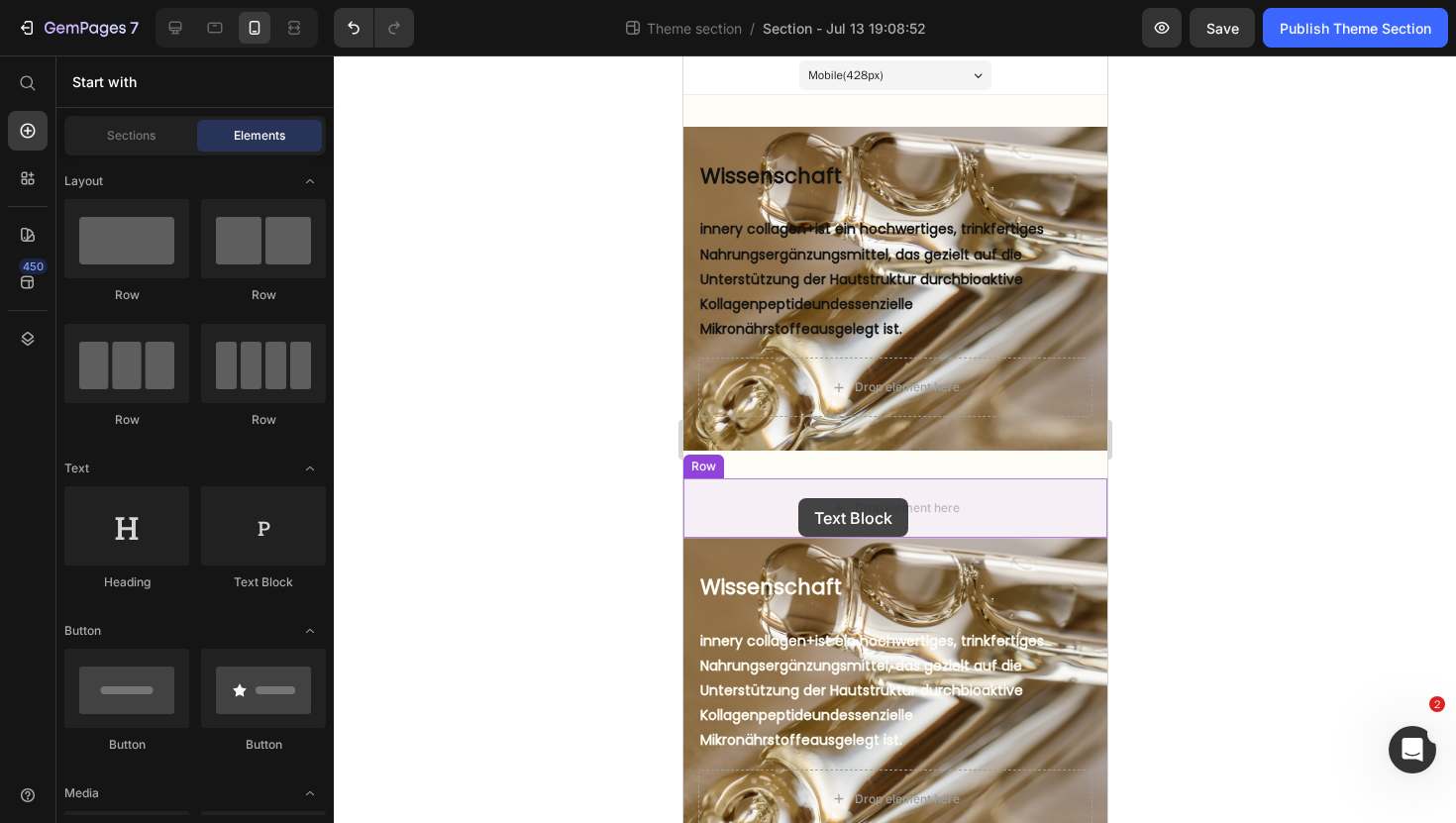 drag, startPoint x: 955, startPoint y: 557, endPoint x: 797, endPoint y: 498, distance: 168.65646 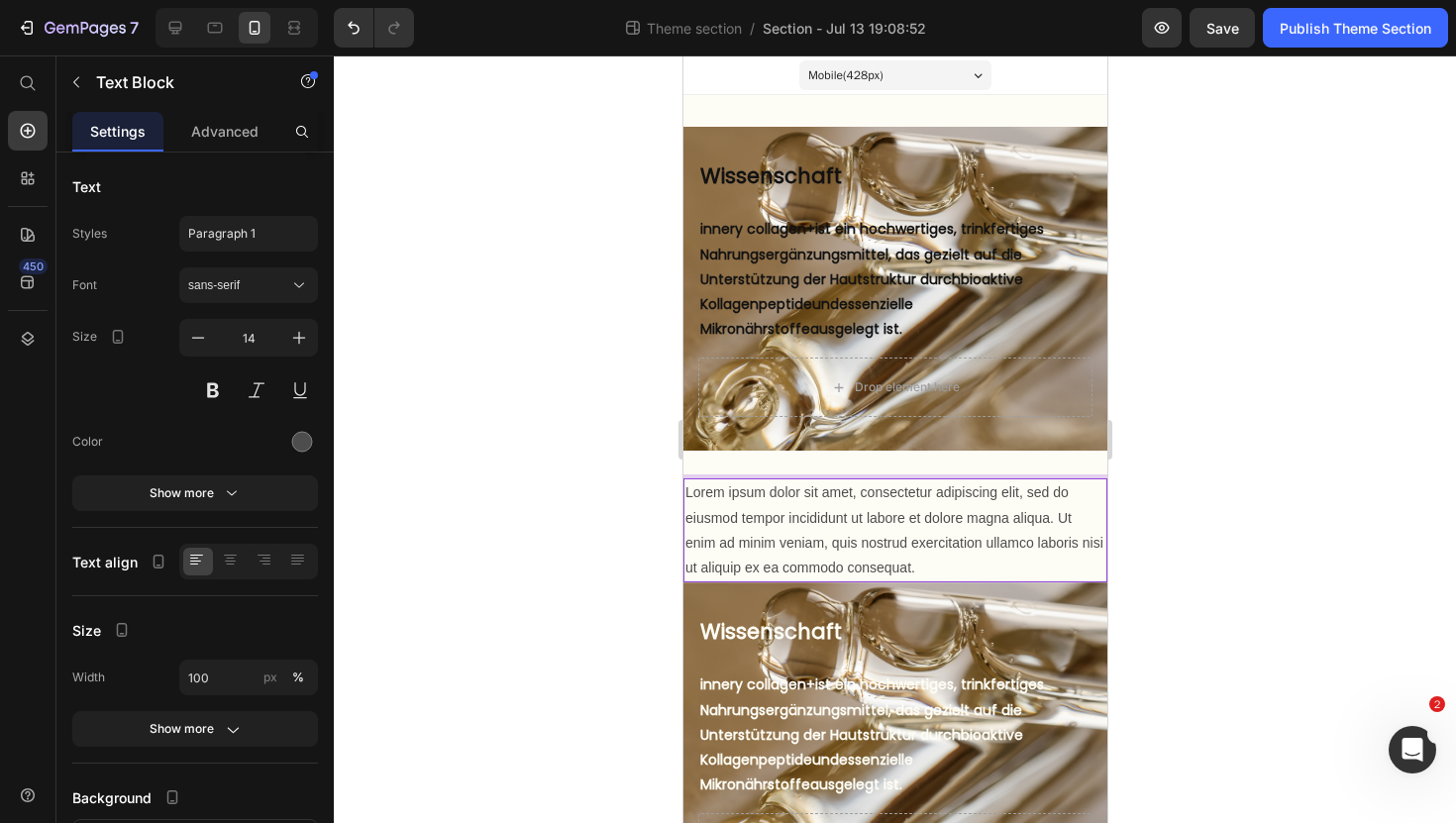 click on "Lorem ipsum dolor sit amet, consectetur adipiscing elit, sed do eiusmod tempor incididunt ut labore et dolore magna aliqua. Ut enim ad minim veniam, quis nostrud exercitation ullamco laboris nisi ut aliquip ex ea commodo consequat." at bounding box center [894, 530] 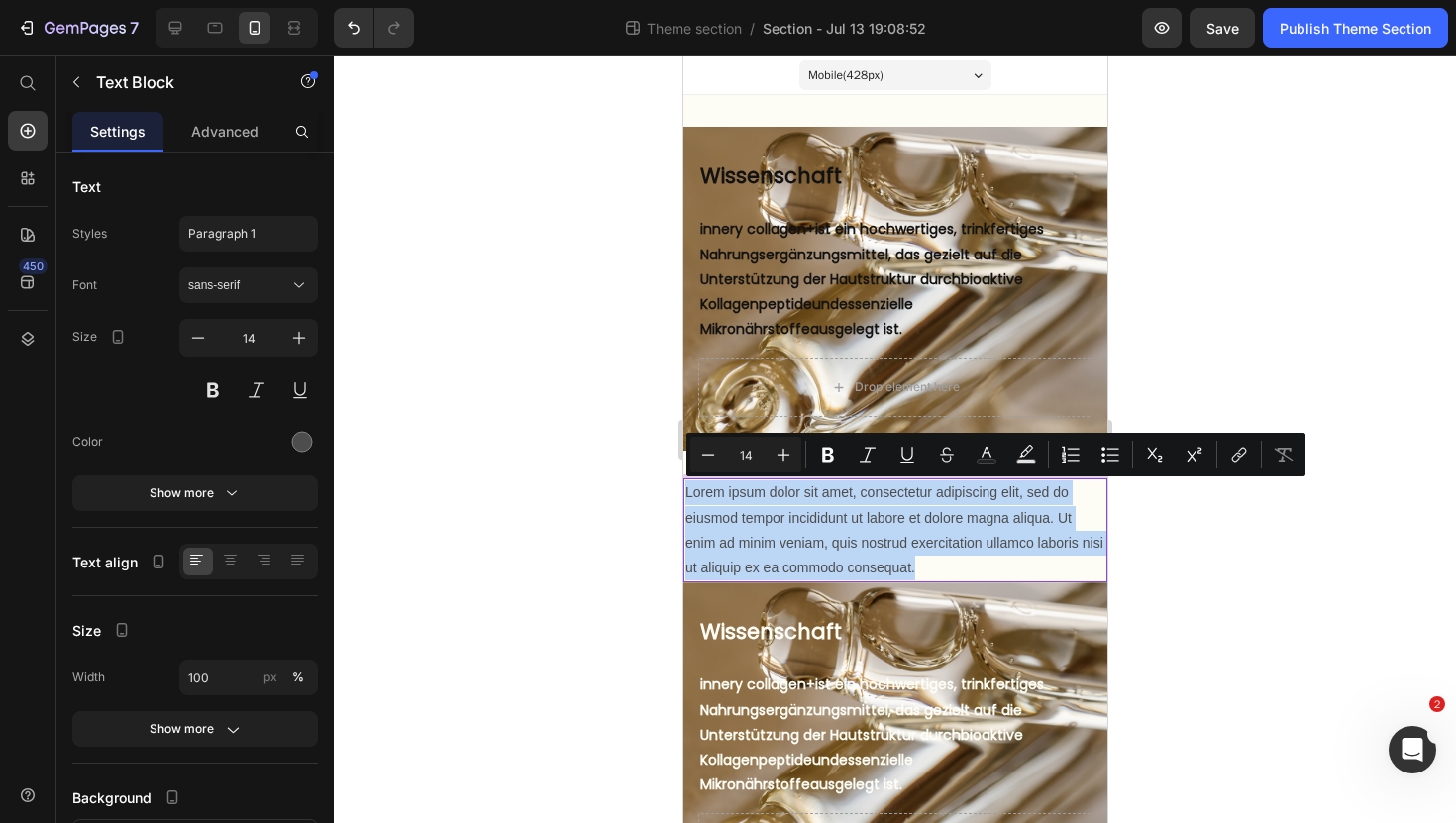 drag, startPoint x: 947, startPoint y: 575, endPoint x: 661, endPoint y: 484, distance: 300.12831 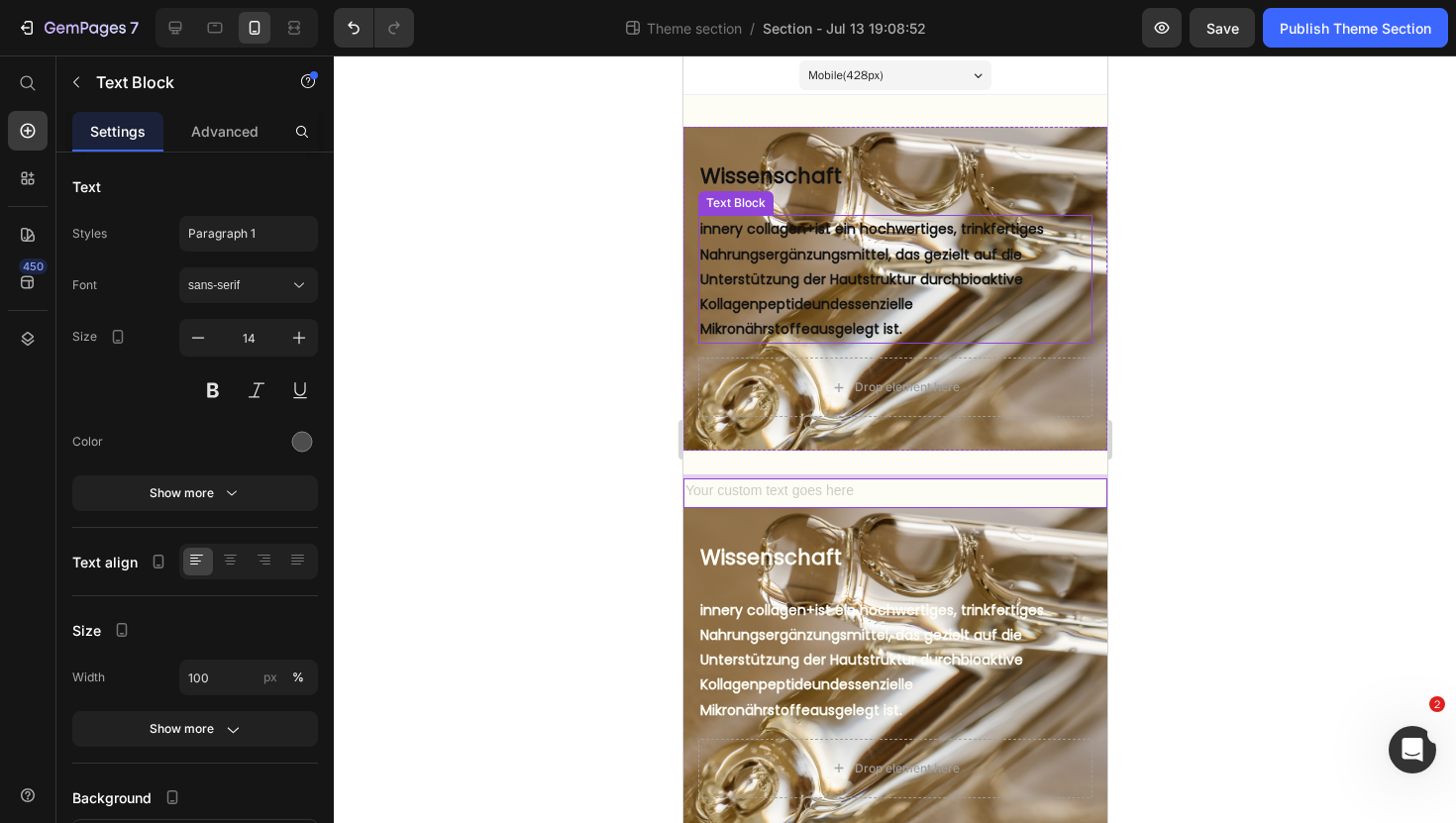 click on "bioaktive Kollagenpeptide" at bounding box center [861, 291] 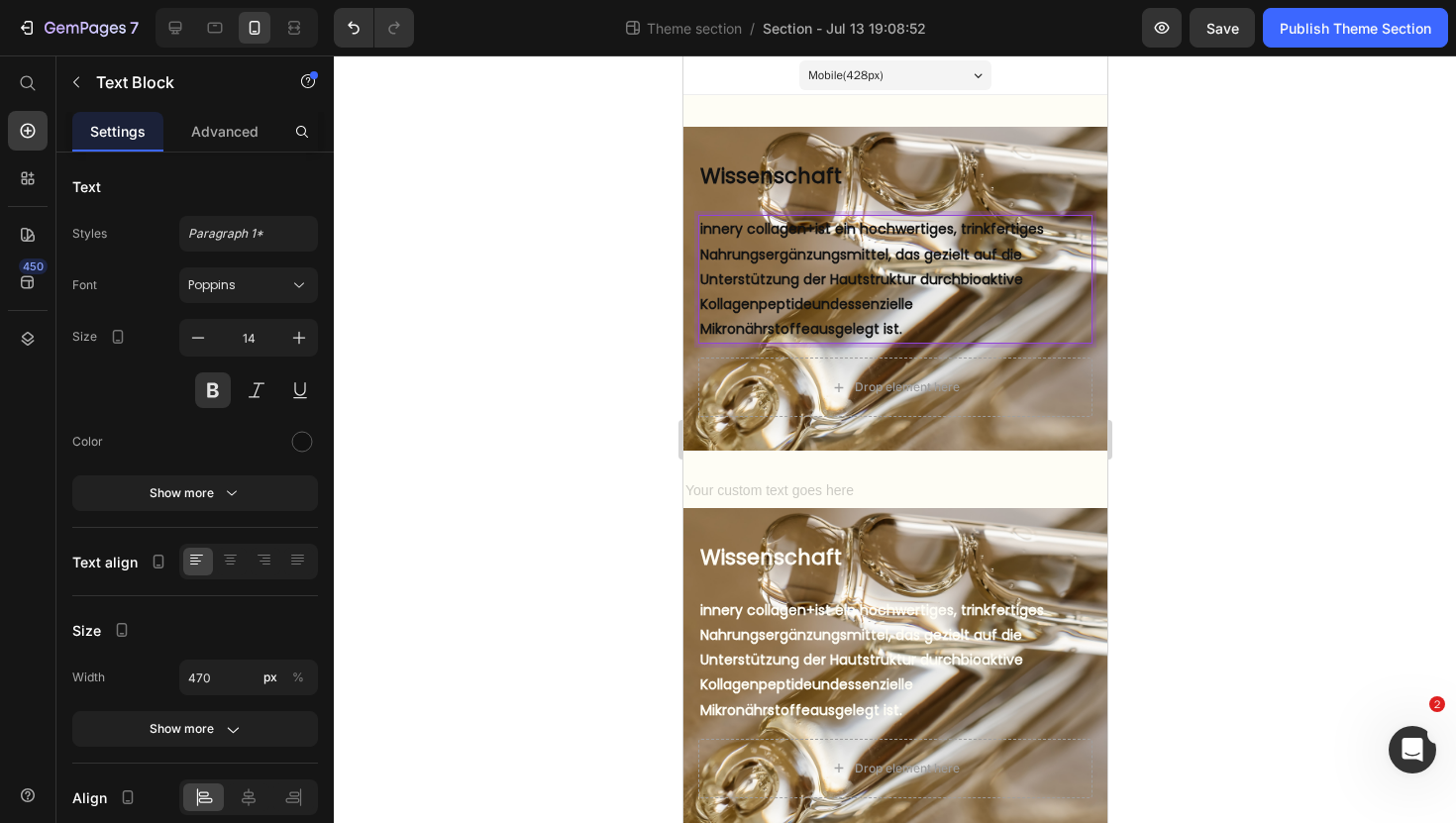 click on "innery collagen+  ist ein hochwertiges, trinkfertiges Nahrungsergänzungsmittel, das gezielt auf die Unterstützung der Hautstruktur durch  bioaktive Kollagenpeptide  und  essenzielle Mikronährstoffe  ausgelegt ist." at bounding box center [894, 279] 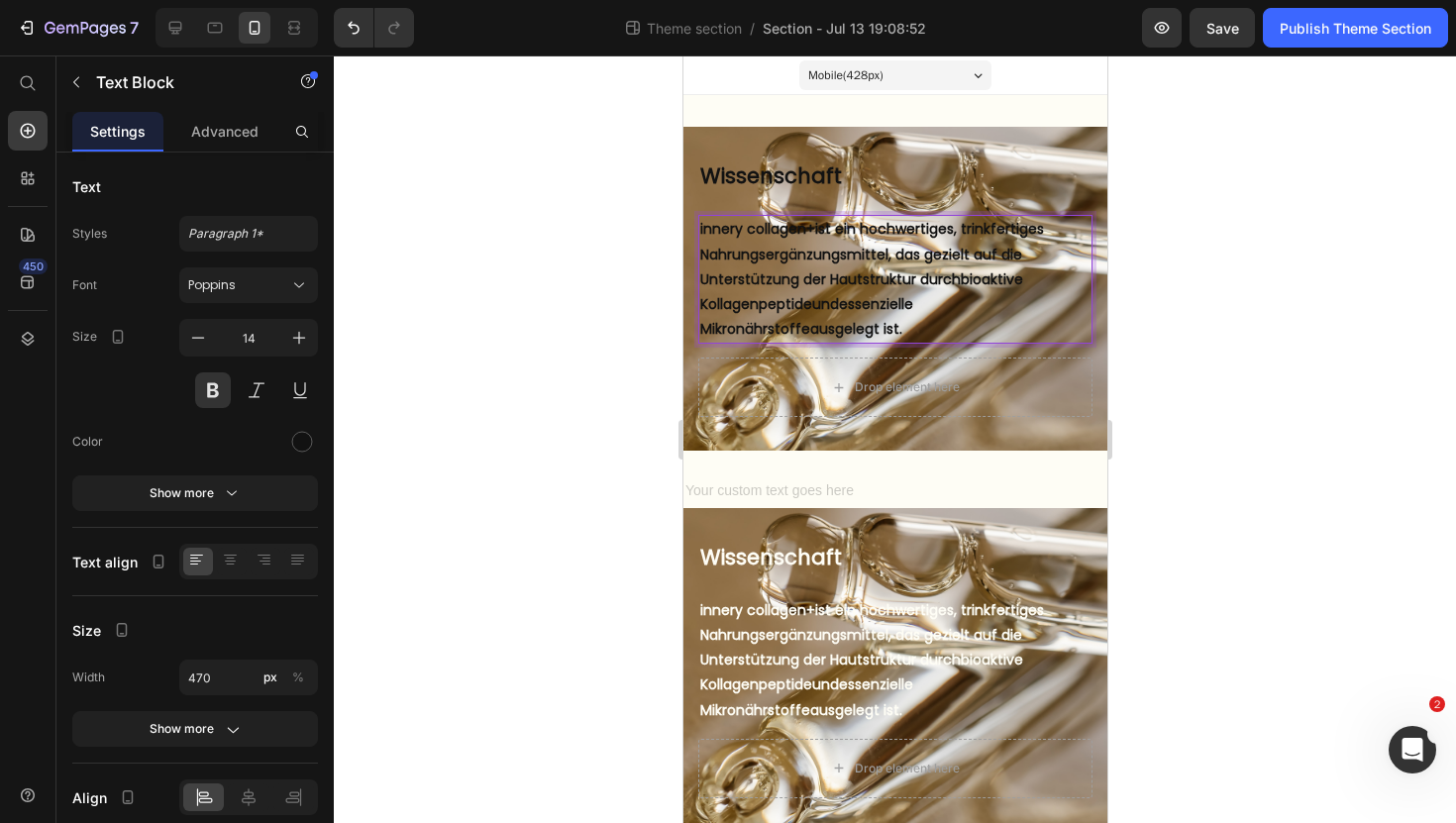 drag, startPoint x: 795, startPoint y: 324, endPoint x: 700, endPoint y: 226, distance: 136.48809 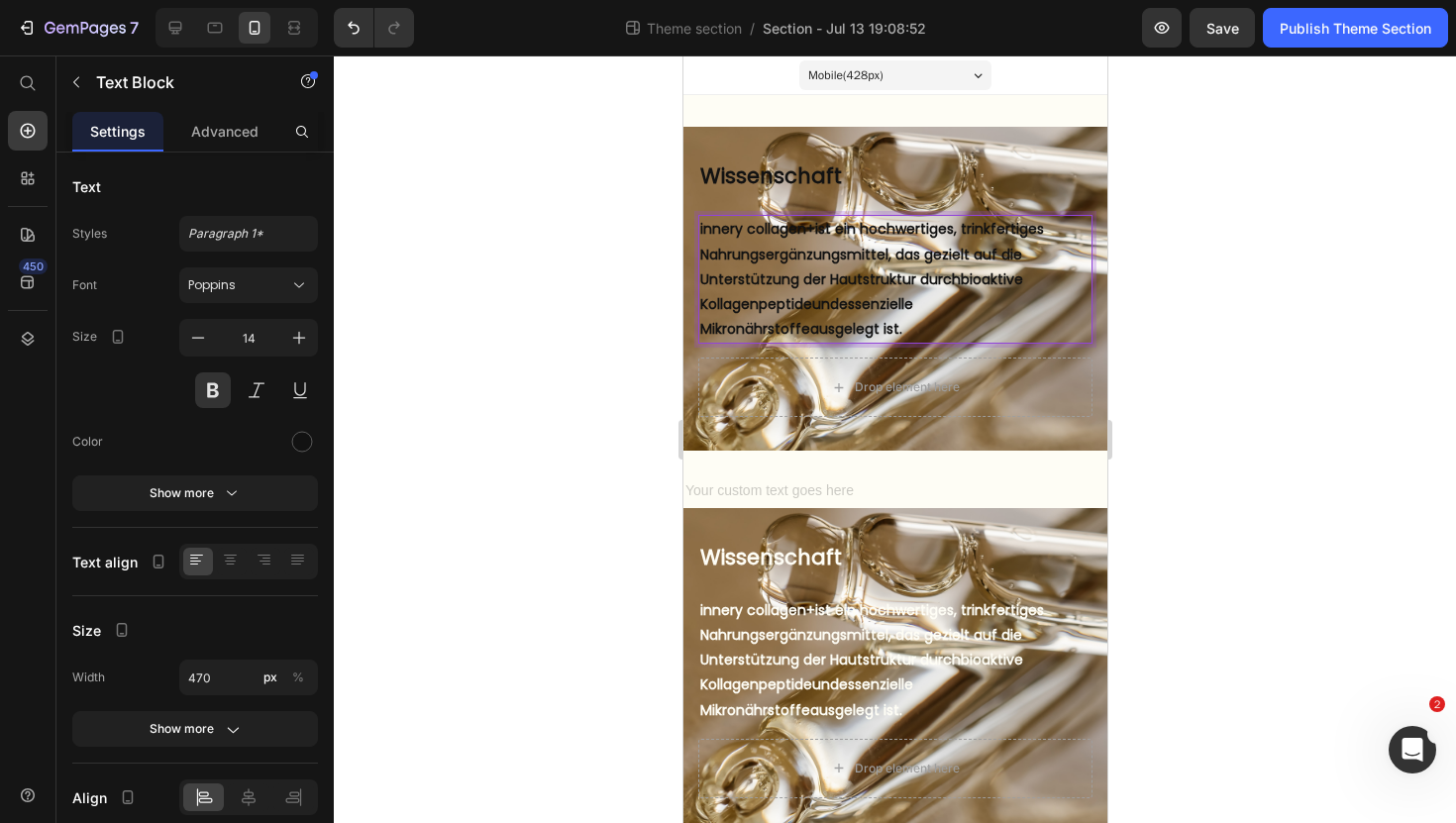 click on "innery collagen+  ist ein hochwertiges, trinkfertiges Nahrungsergänzungsmittel, das gezielt auf die Unterstützung der Hautstruktur durch  bioaktive Kollagenpeptide  und  essenzielle Mikronährstoffe  ausgelegt ist." at bounding box center [894, 279] 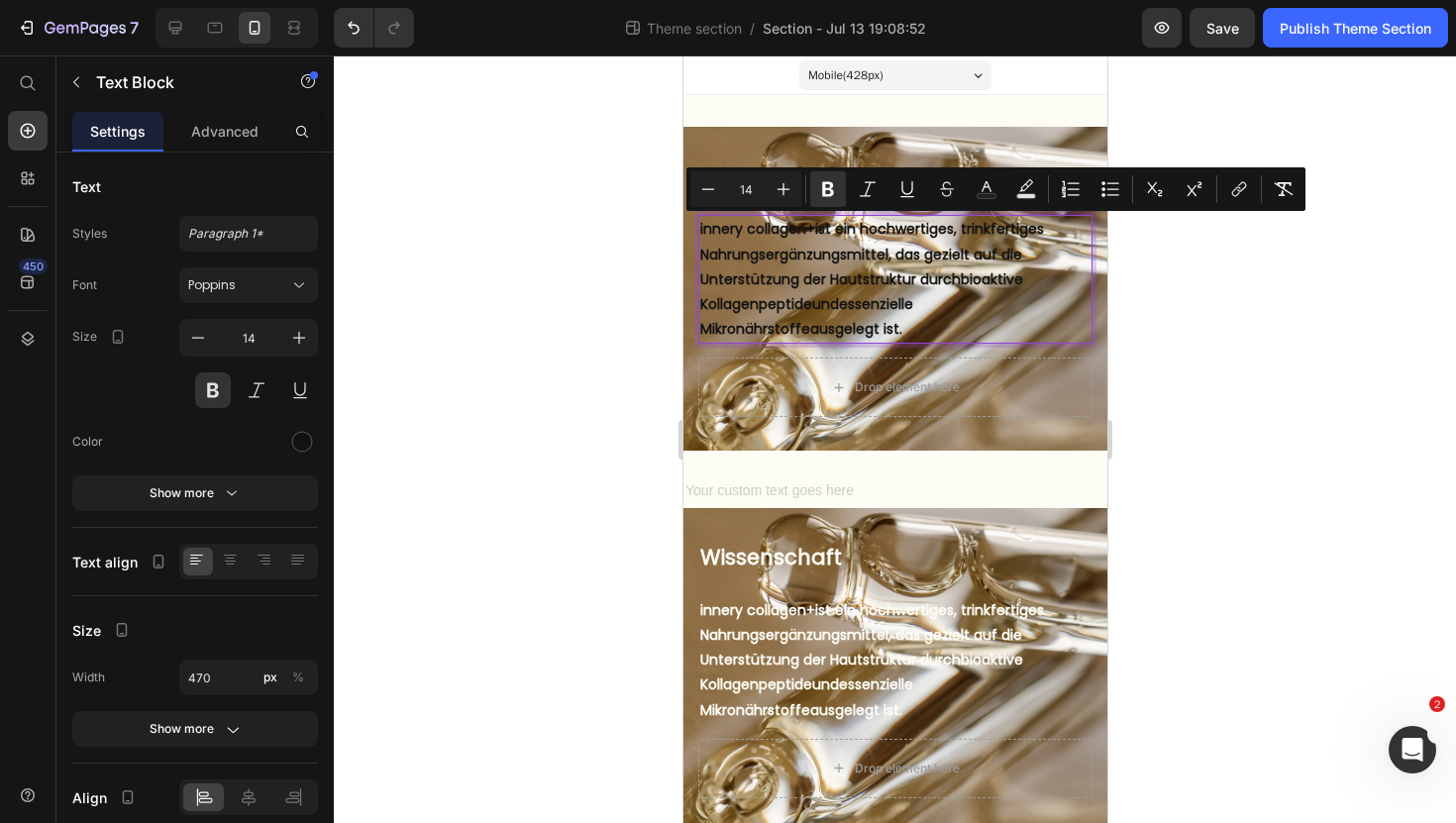 copy on "innery collagen+  ist ein hochwertiges, trinkfertiges Nahrungsergänzungsmittel, das gezielt auf die Unterstützung der Hautstruktur durch  bioaktive Kollagenpeptide  und  essenzielle Mikronährstoffe  ausgelegt ist." 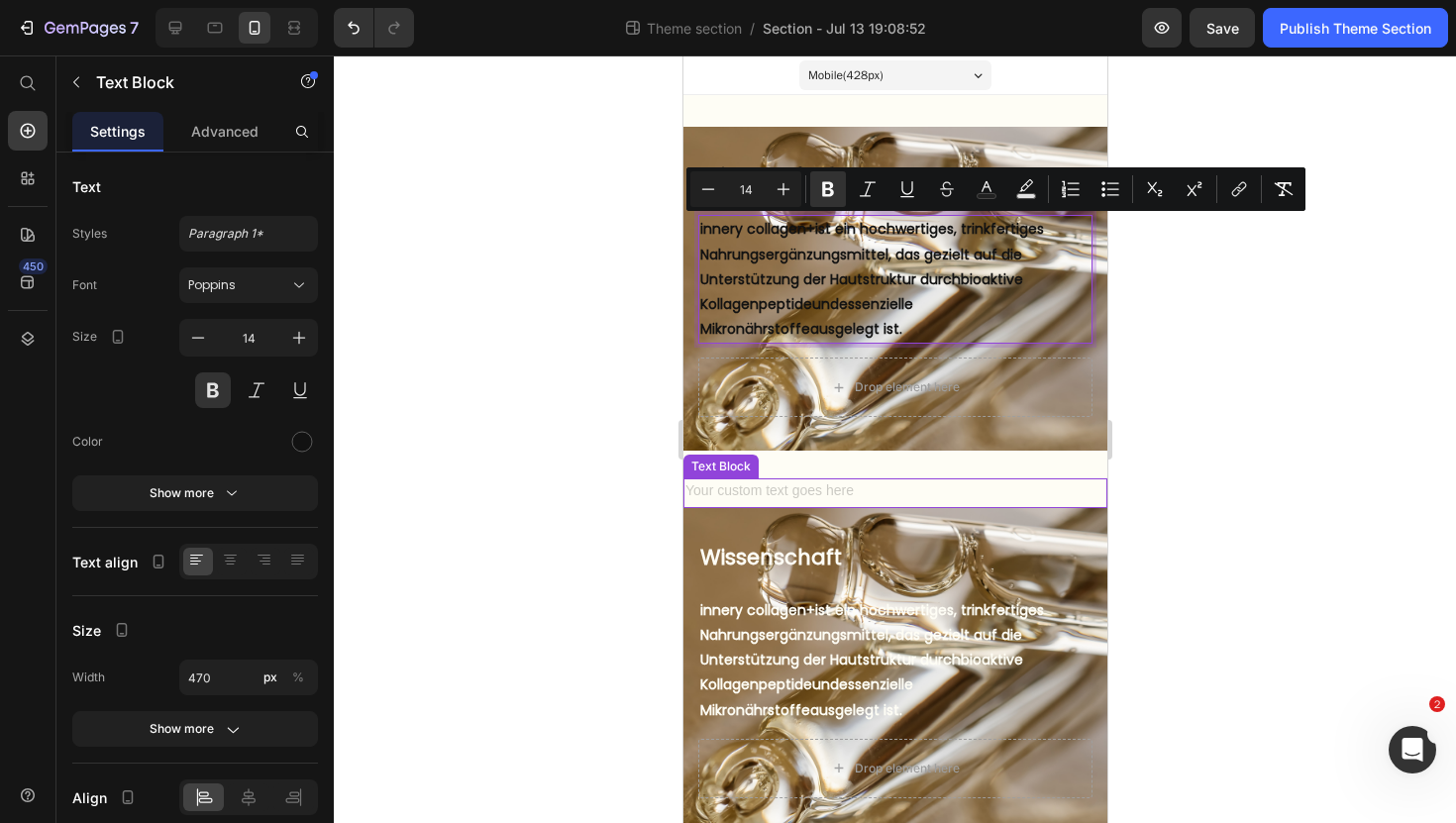 click at bounding box center [894, 492] 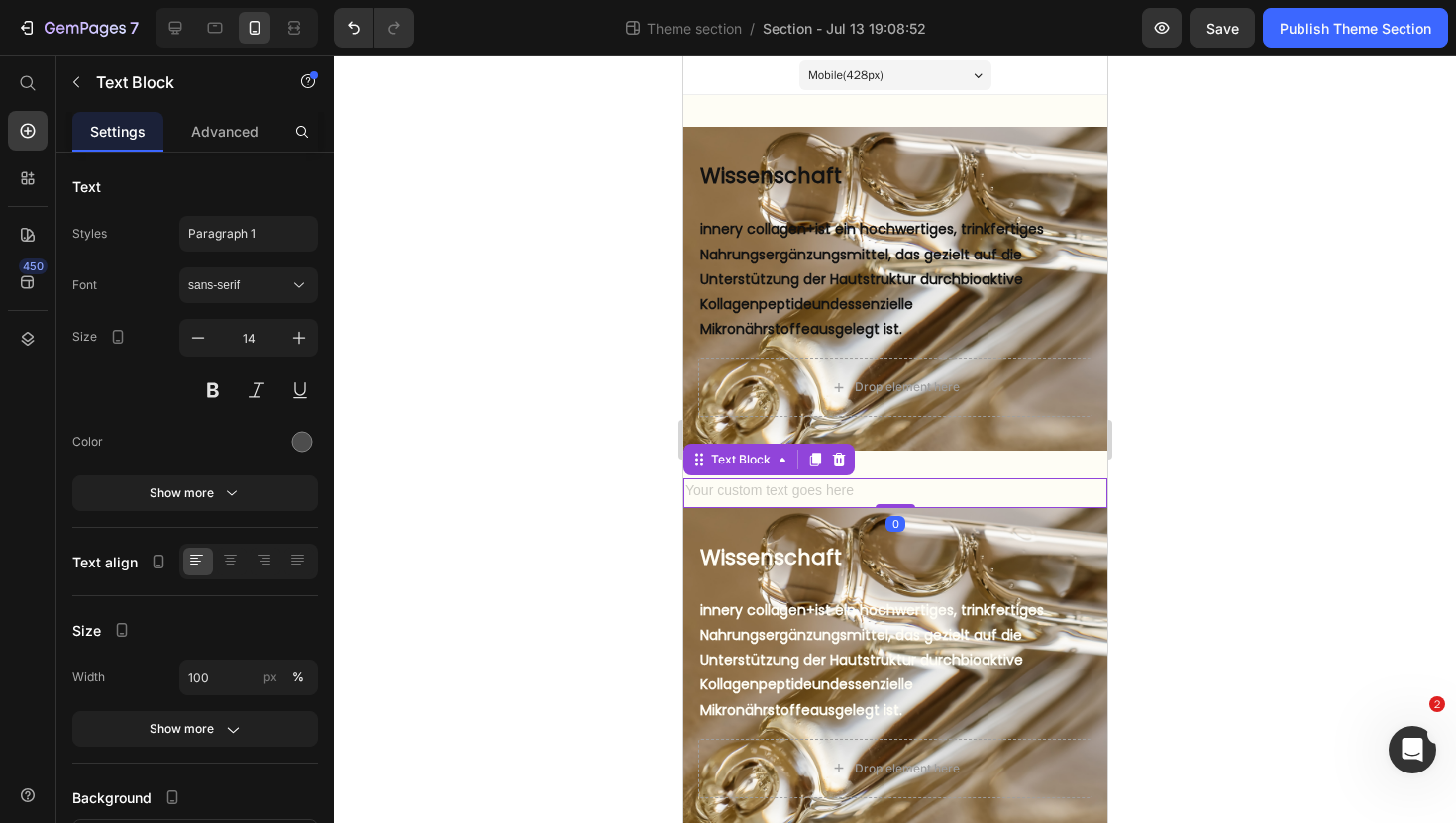click at bounding box center [894, 492] 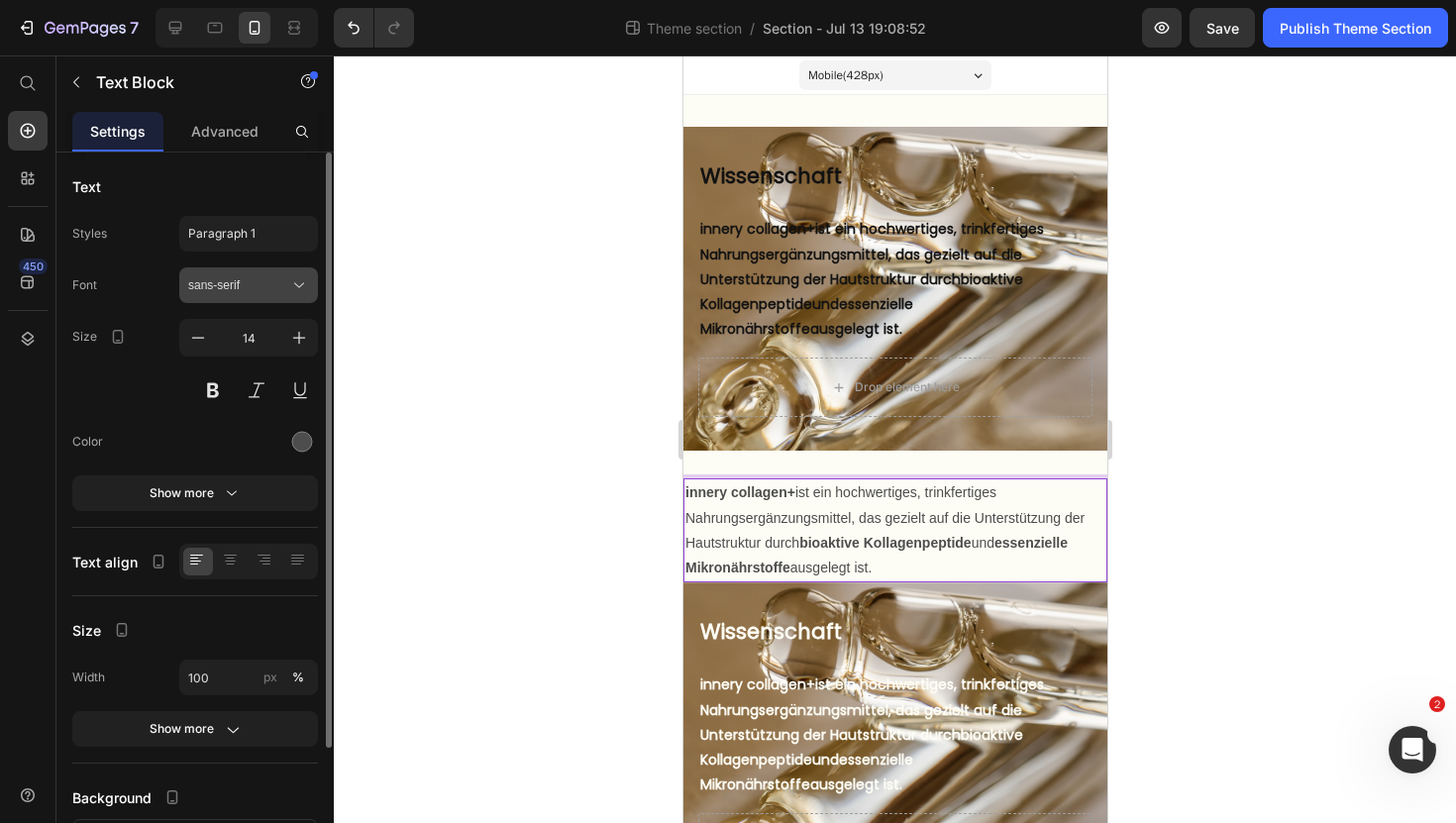 click on "sans-serif" at bounding box center [239, 285] 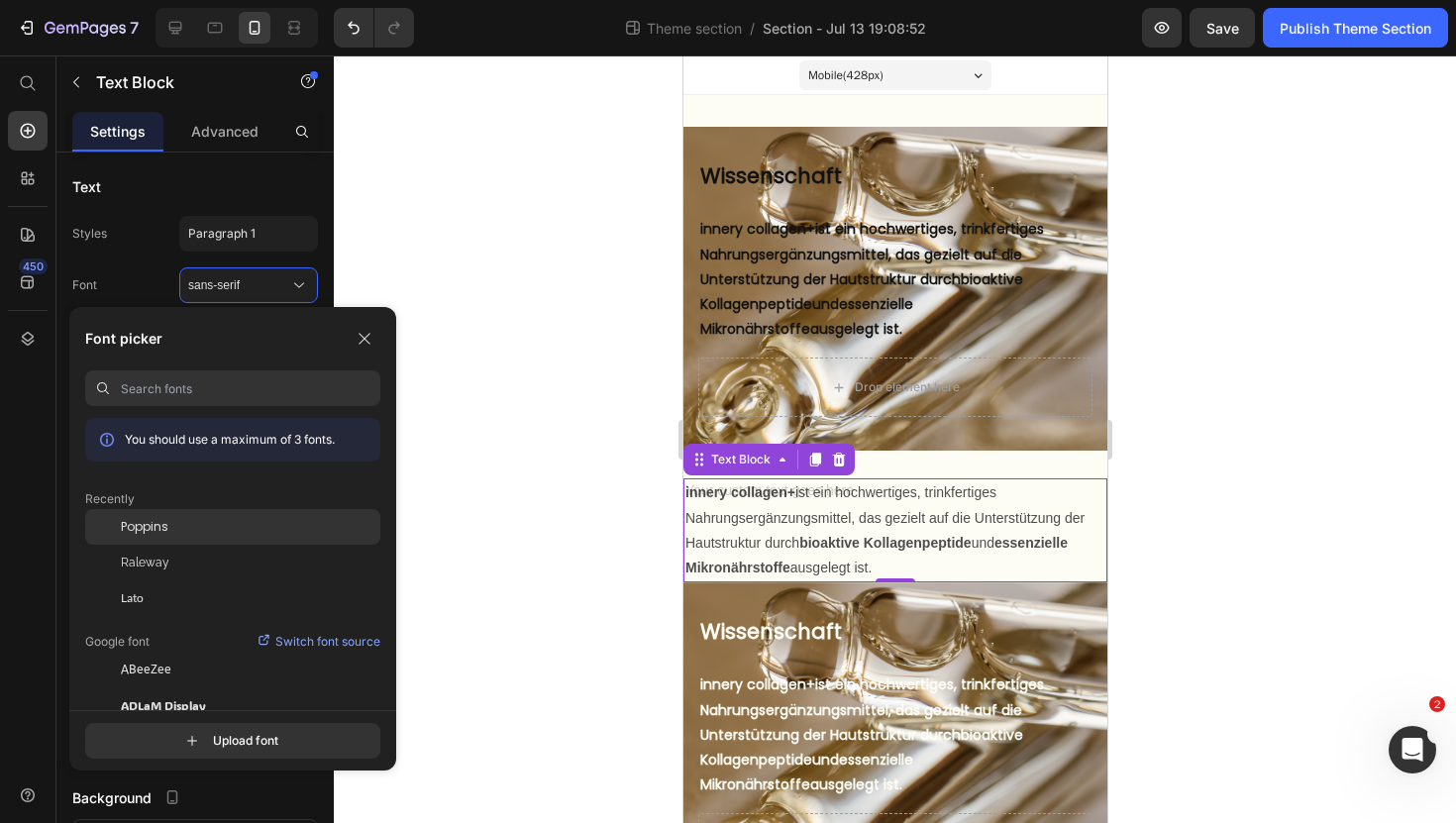 click on "Poppins" 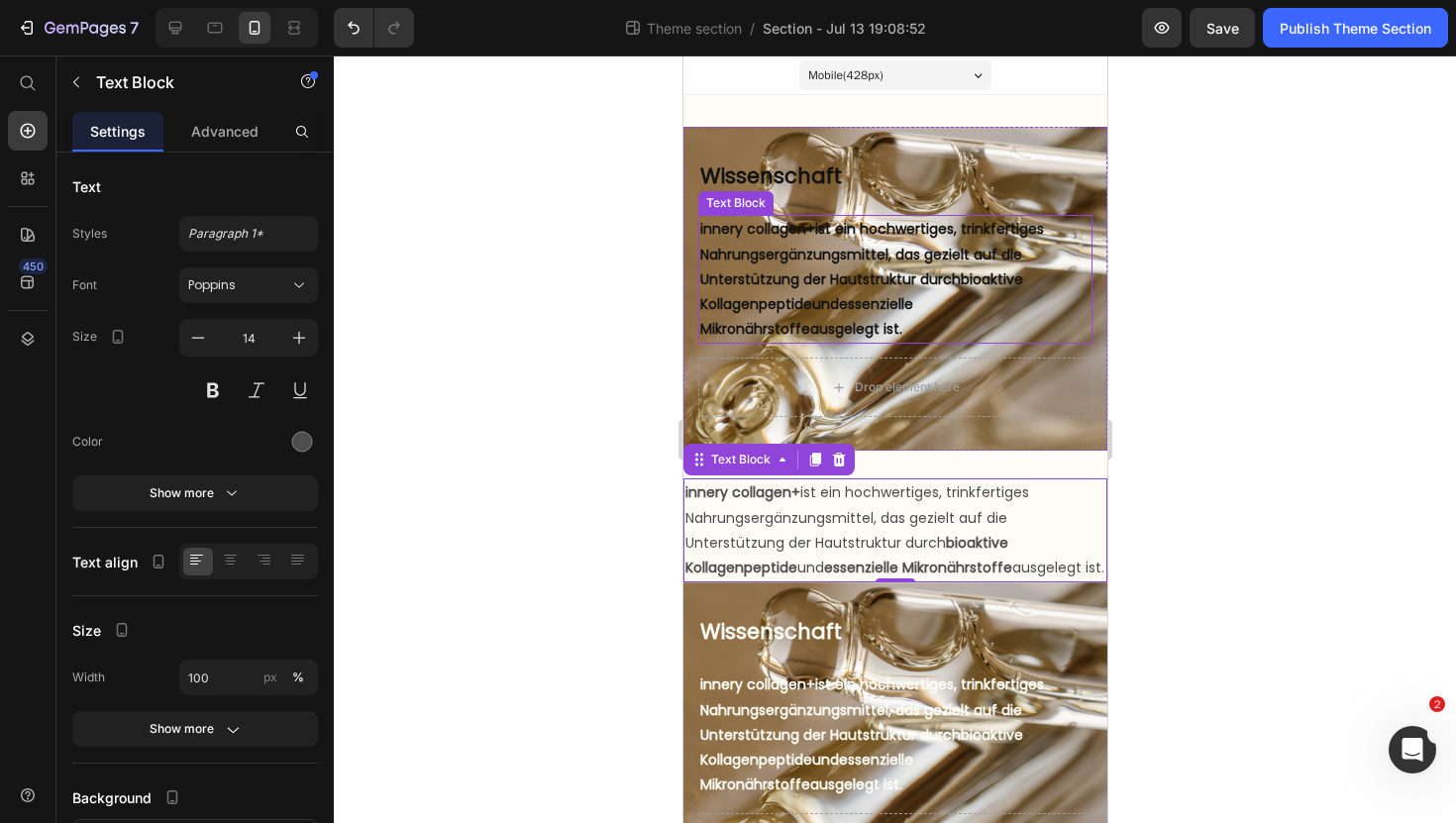 click on "innery collagen+  ist ein hochwertiges, trinkfertiges Nahrungsergänzungsmittel, das gezielt auf die Unterstützung der Hautstruktur durch  bioaktive Kollagenpeptide  und  essenzielle Mikronährstoffe  ausgelegt ist." at bounding box center (894, 279) 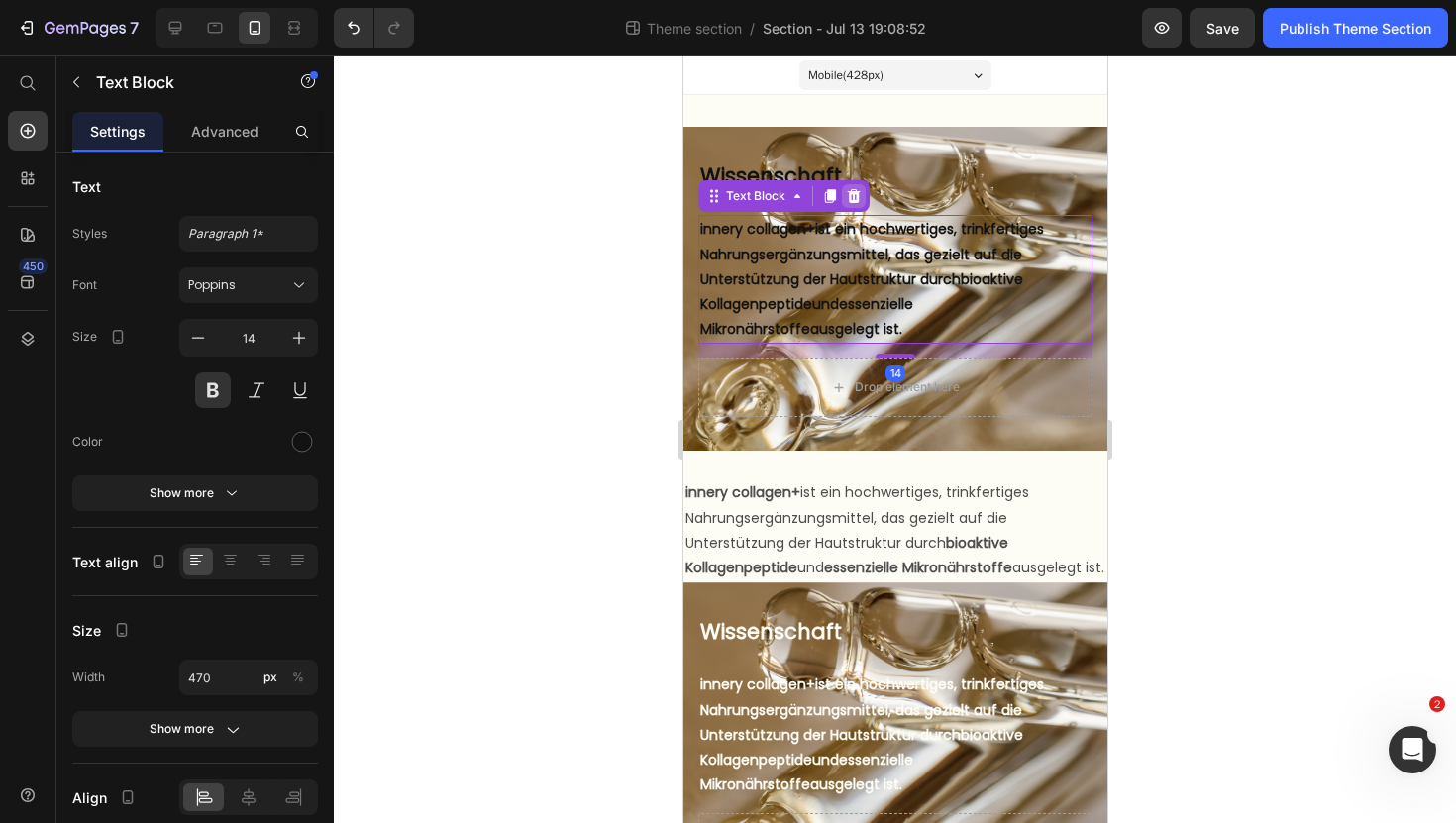 click 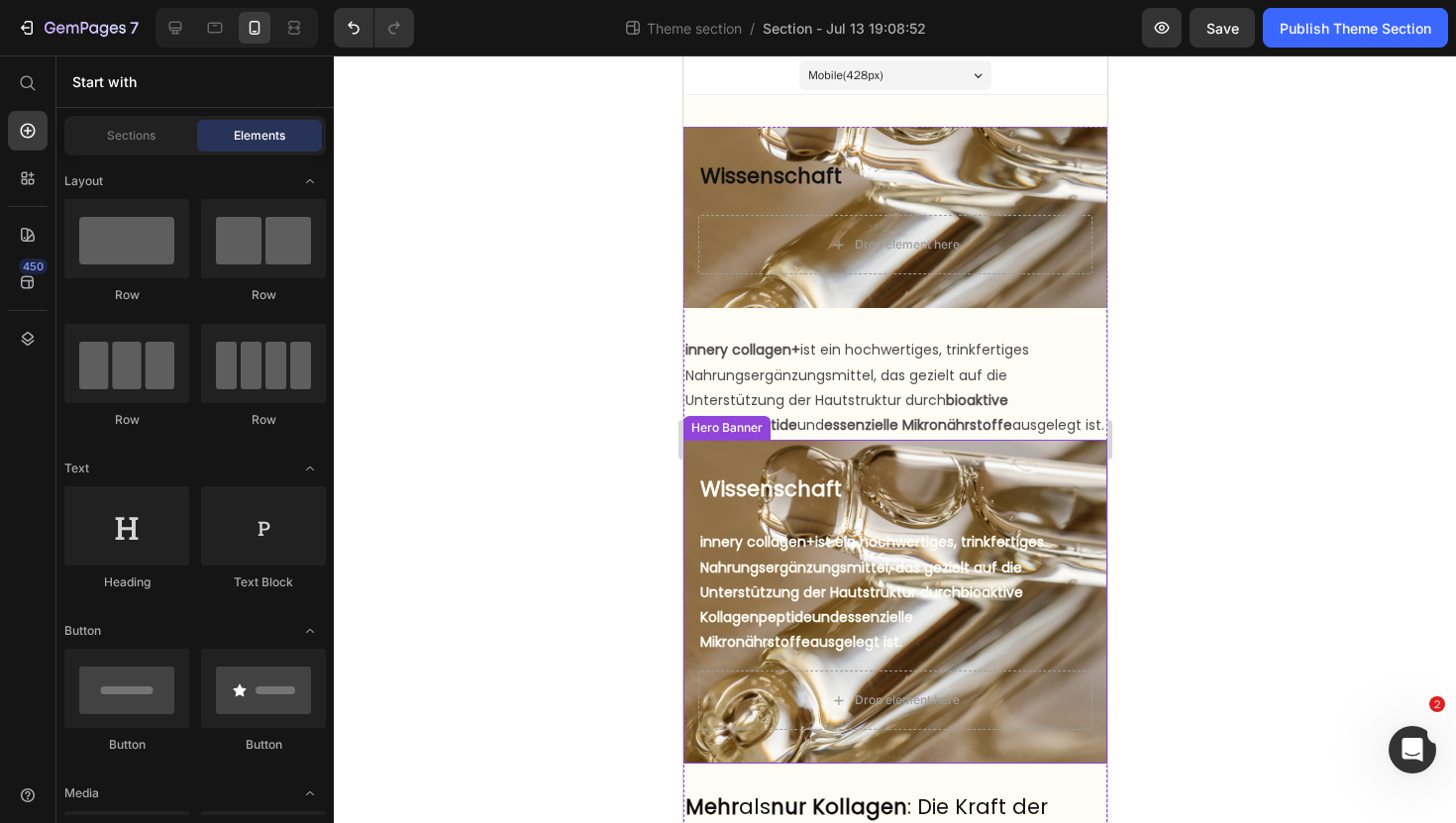 click on "Wissenschaft Heading But I must explain to you how all this mistaken idea of denouncing pleasure and praising pain was born and I will give you a complete account of the system, and expound the actual teachings of the great explorer Text Block Explore now Button At vero eos et accusamus et iusto odio benefits Text Block innery collagen+  ist ein hochwertiges, trinkfertiges Nahrungsergänzungsmittel, das gezielt auf die Unterstützung der Hautstruktur durch  bioaktive Kollagenpeptide  und  essenzielle Mikronährstoffe  ausgelegt ist.  Text Block
Drop element here" at bounding box center [894, 601] 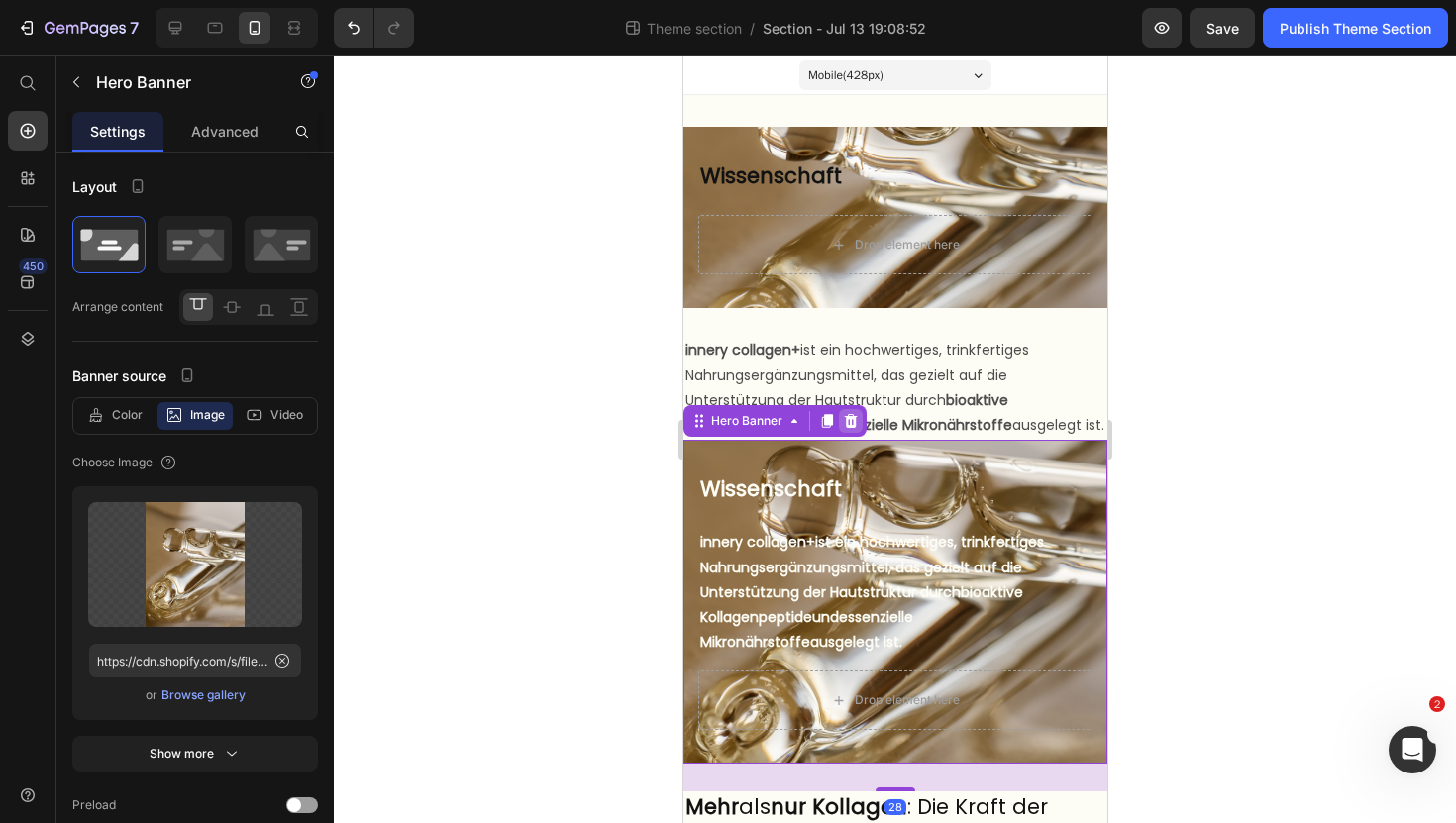 click 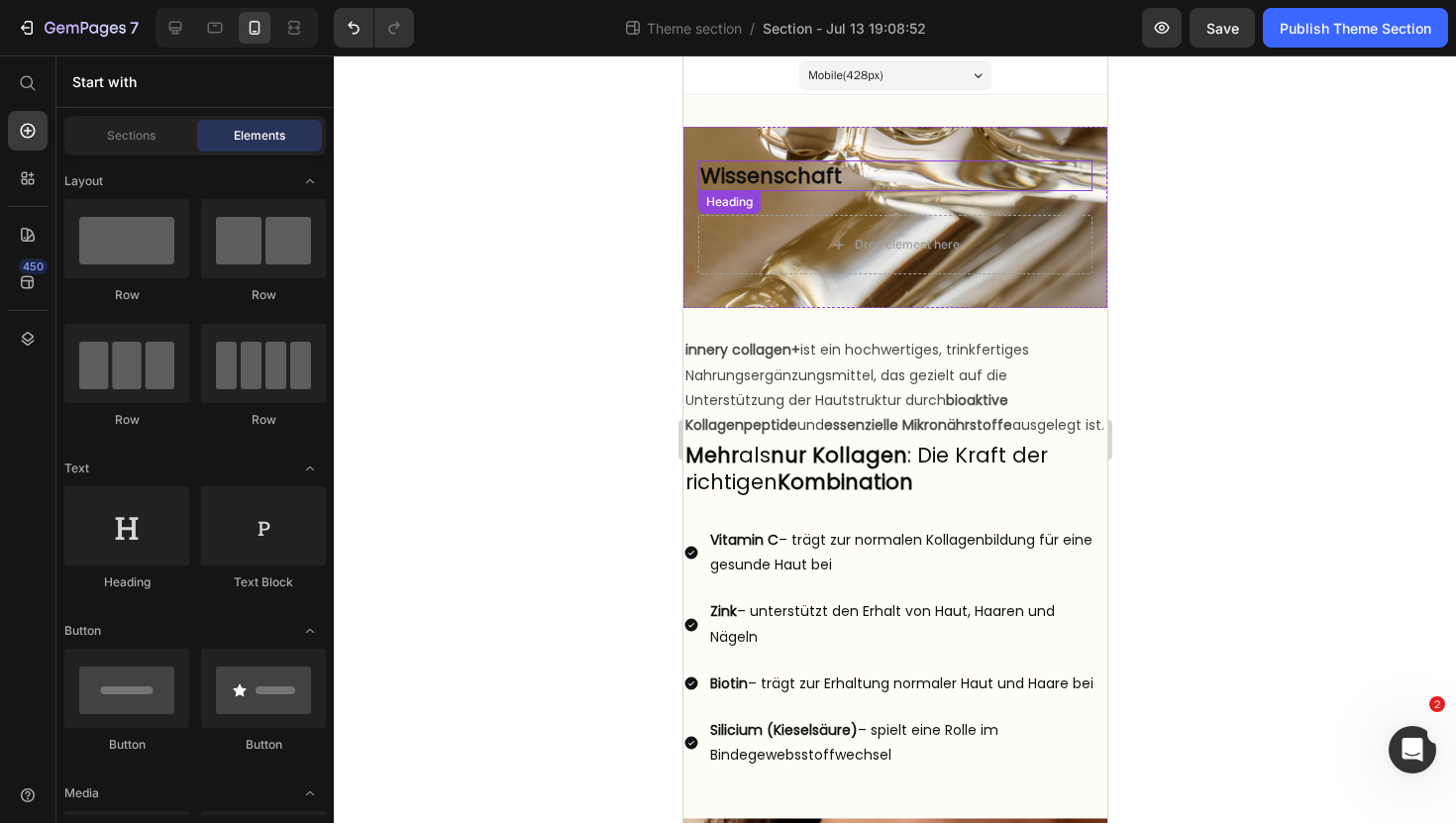 click on "Wissenschaft" at bounding box center (894, 175) 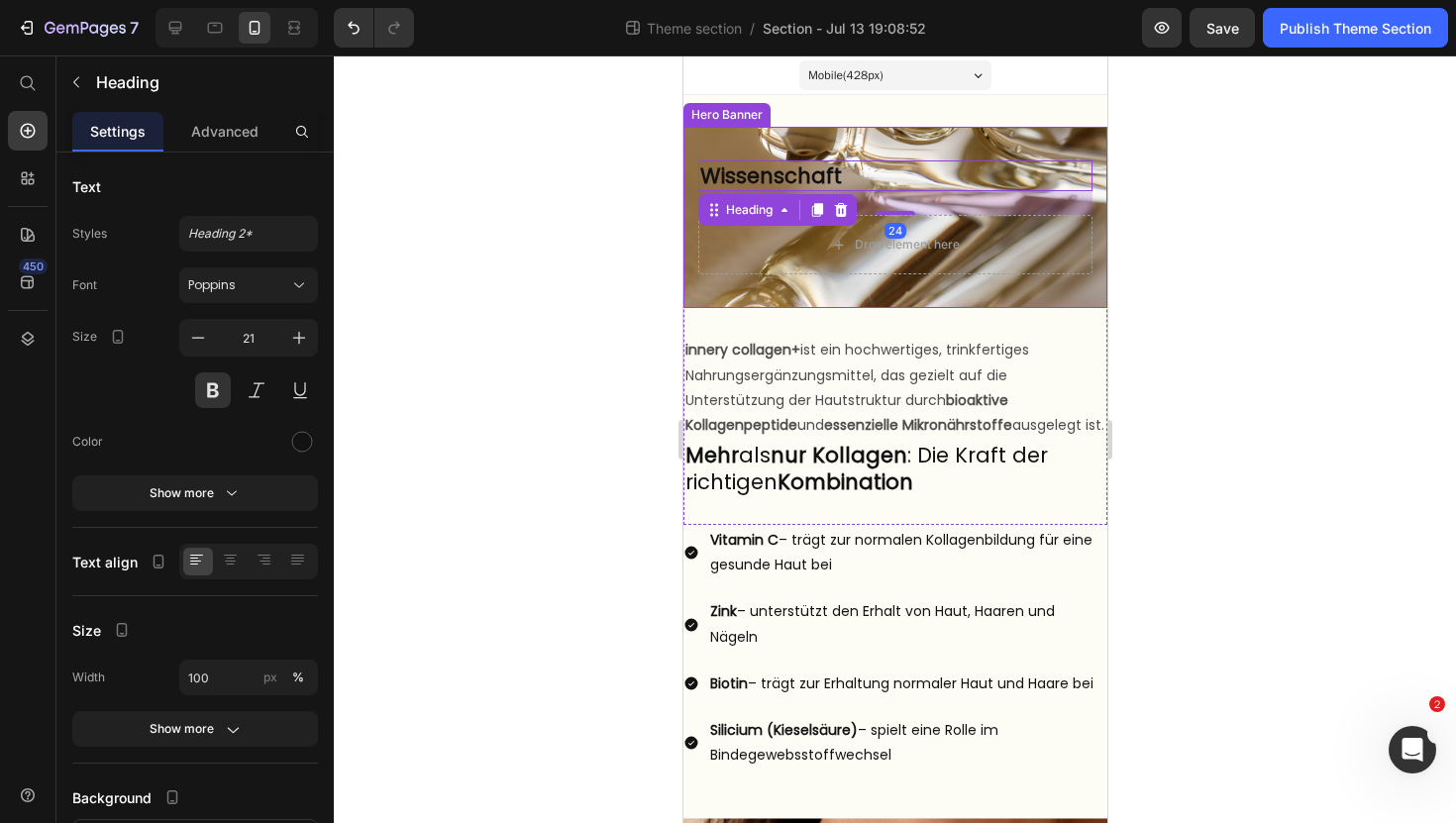 click on "Wissenschaft Heading   24 But I must explain to you how all this mistaken idea of denouncing pleasure and praising pain was born and I will give you a complete account of the system, and expound the actual teachings of the great explorer Text Block Explore now Button At vero eos et accusamus et iusto odio benefits Text Block
Drop element here" at bounding box center [894, 217] 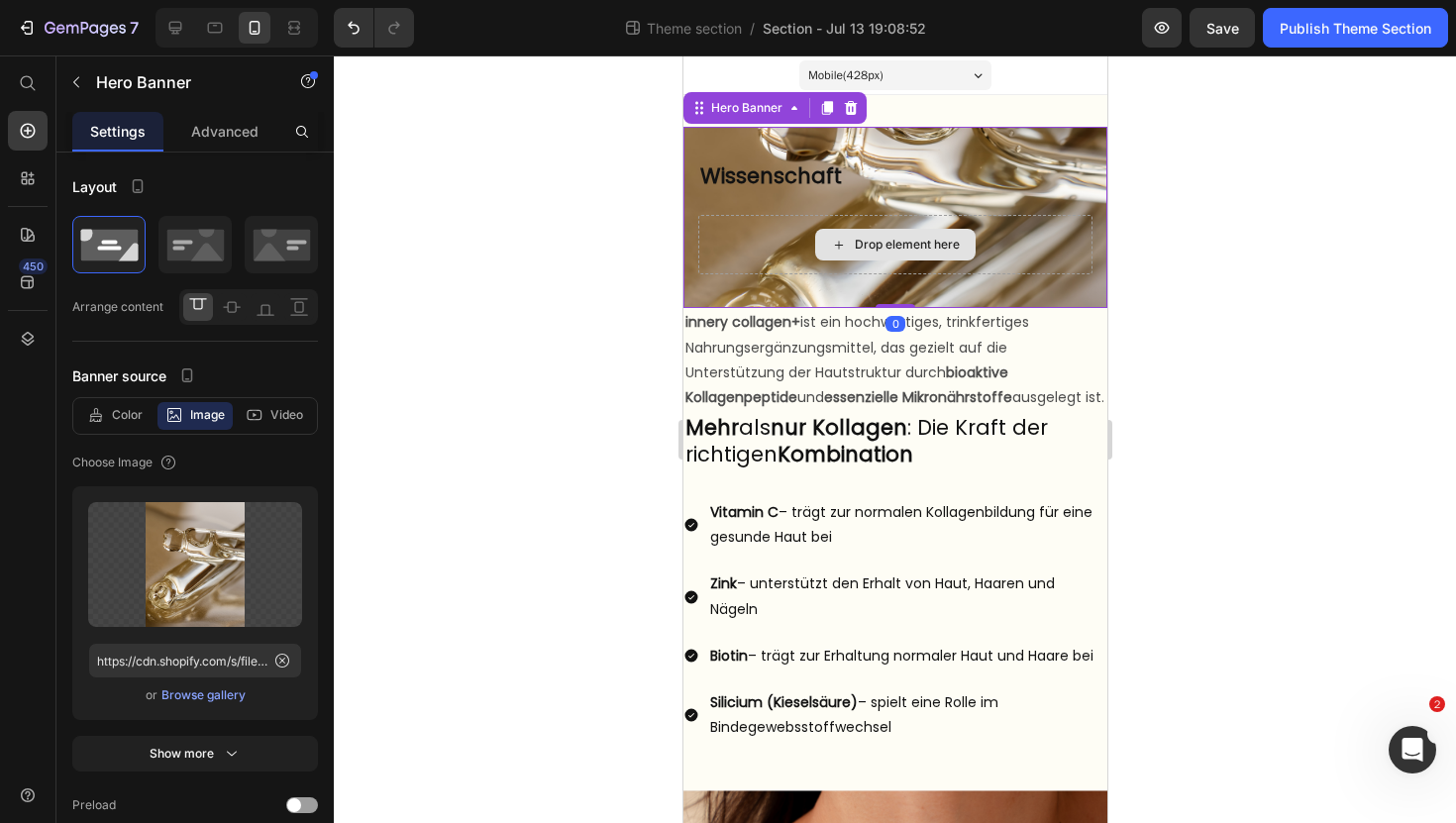 drag, startPoint x: 889, startPoint y: 333, endPoint x: 905, endPoint y: 223, distance: 111.157546 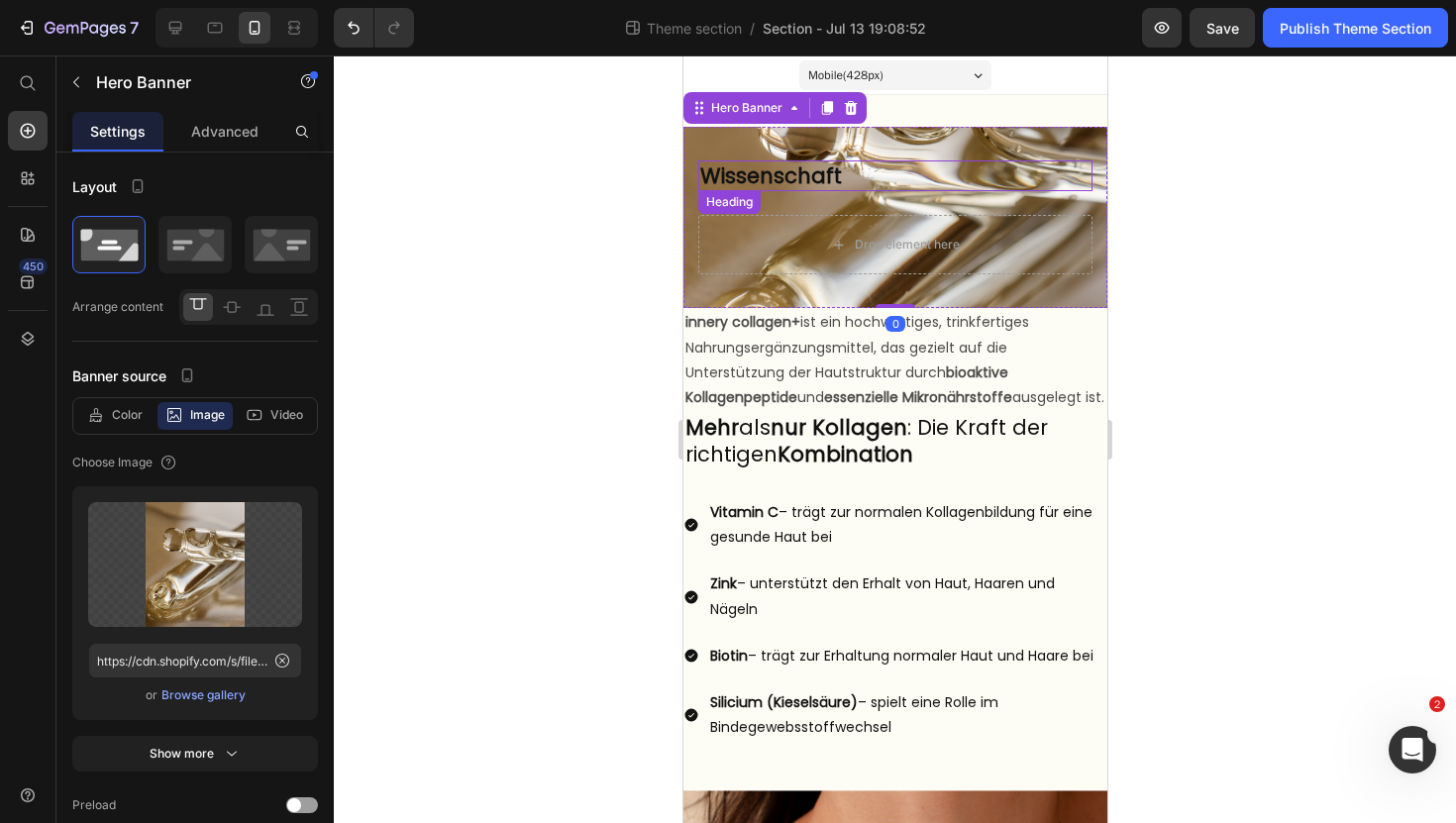 click on "Wissenschaft" at bounding box center [894, 175] 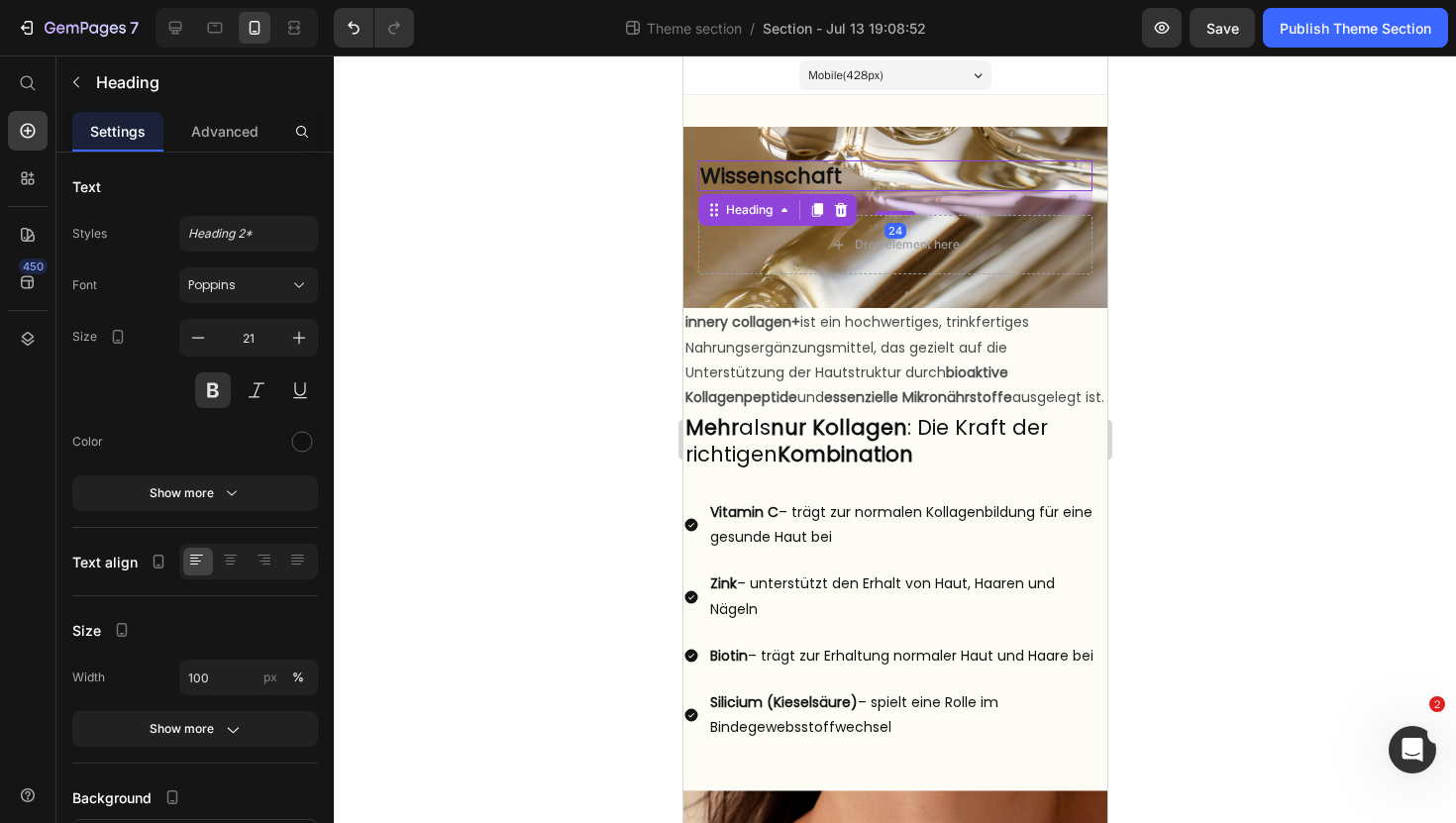 click 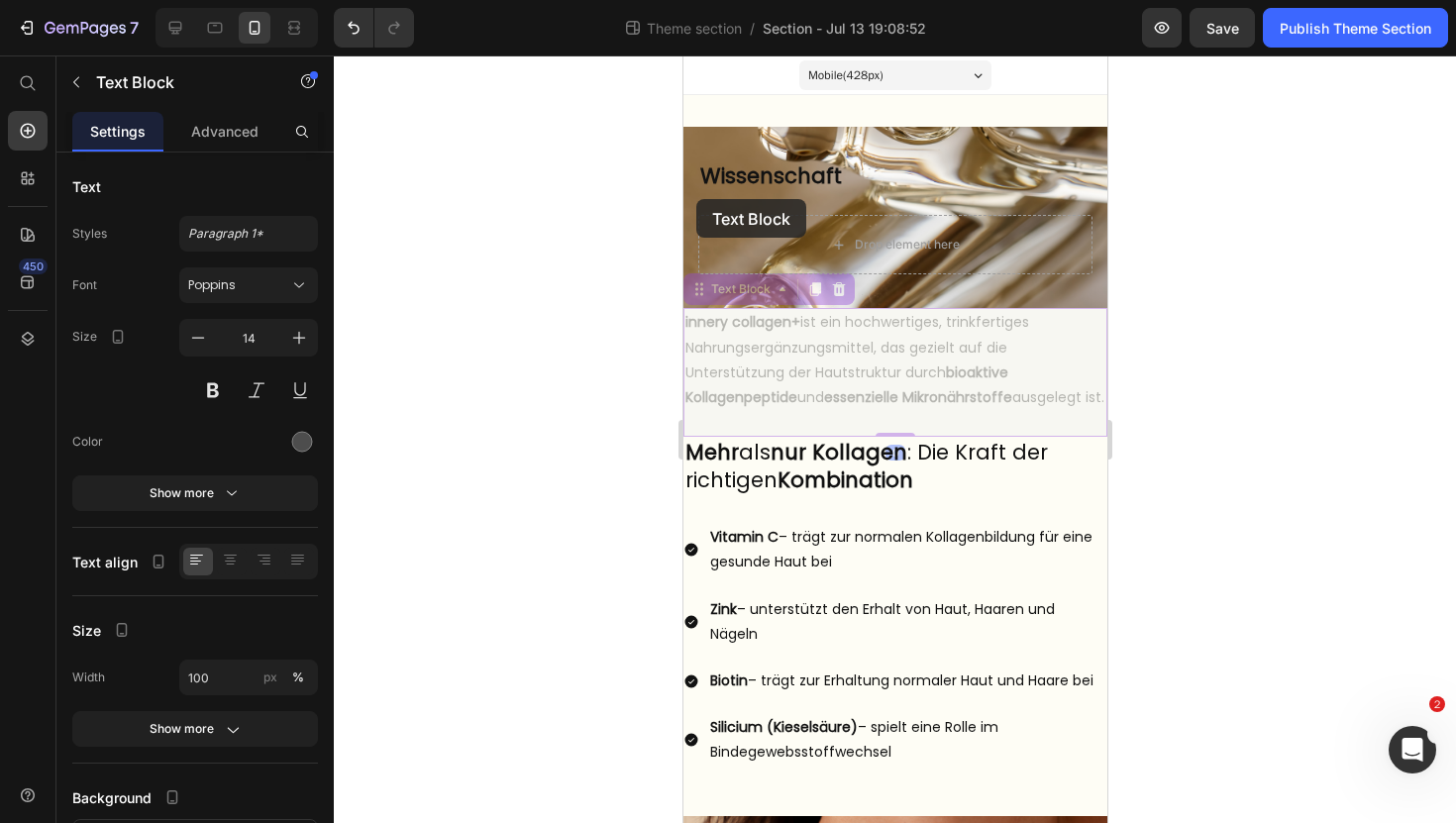 drag, startPoint x: 697, startPoint y: 299, endPoint x: 695, endPoint y: 199, distance: 100.02 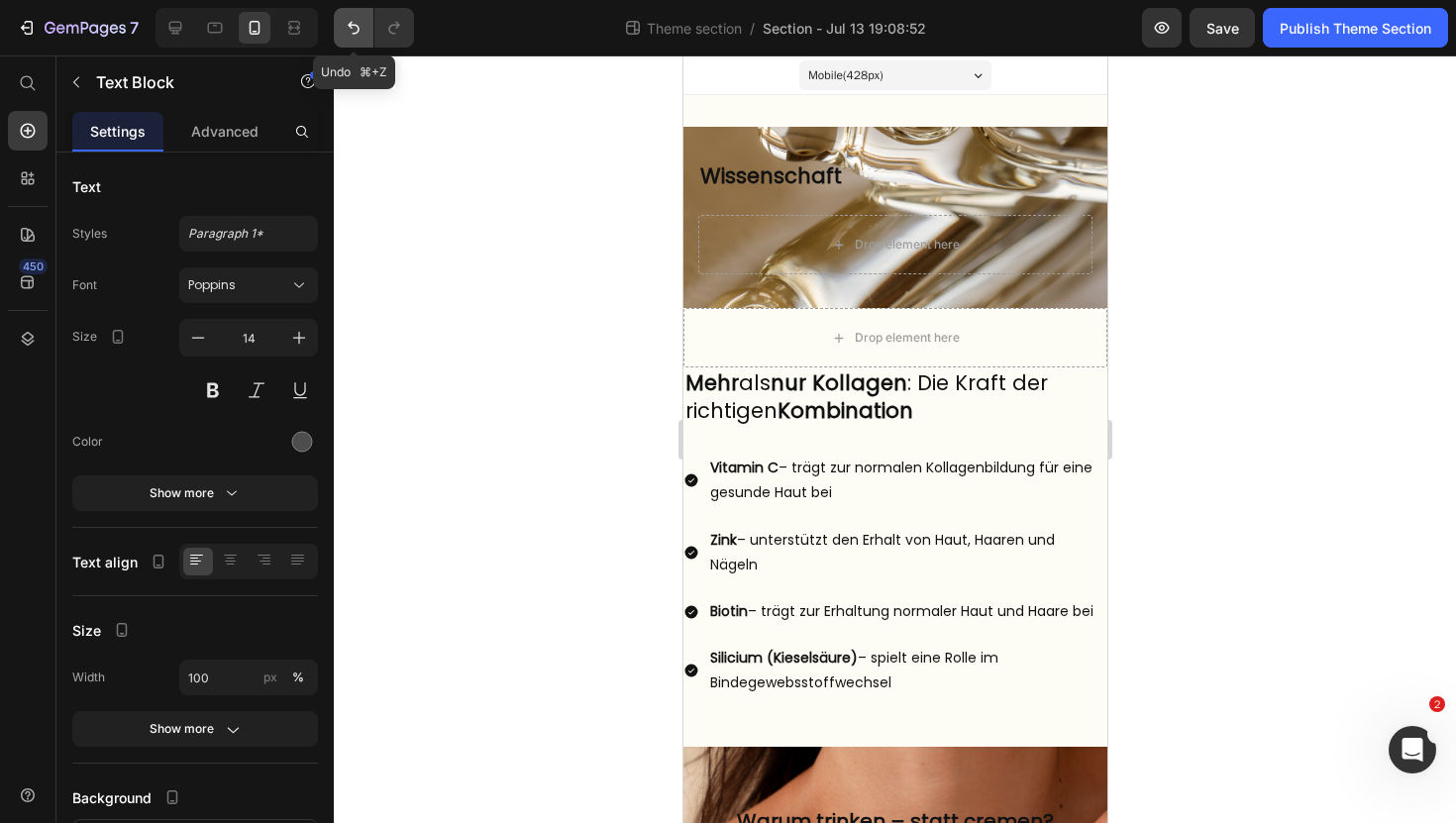 click 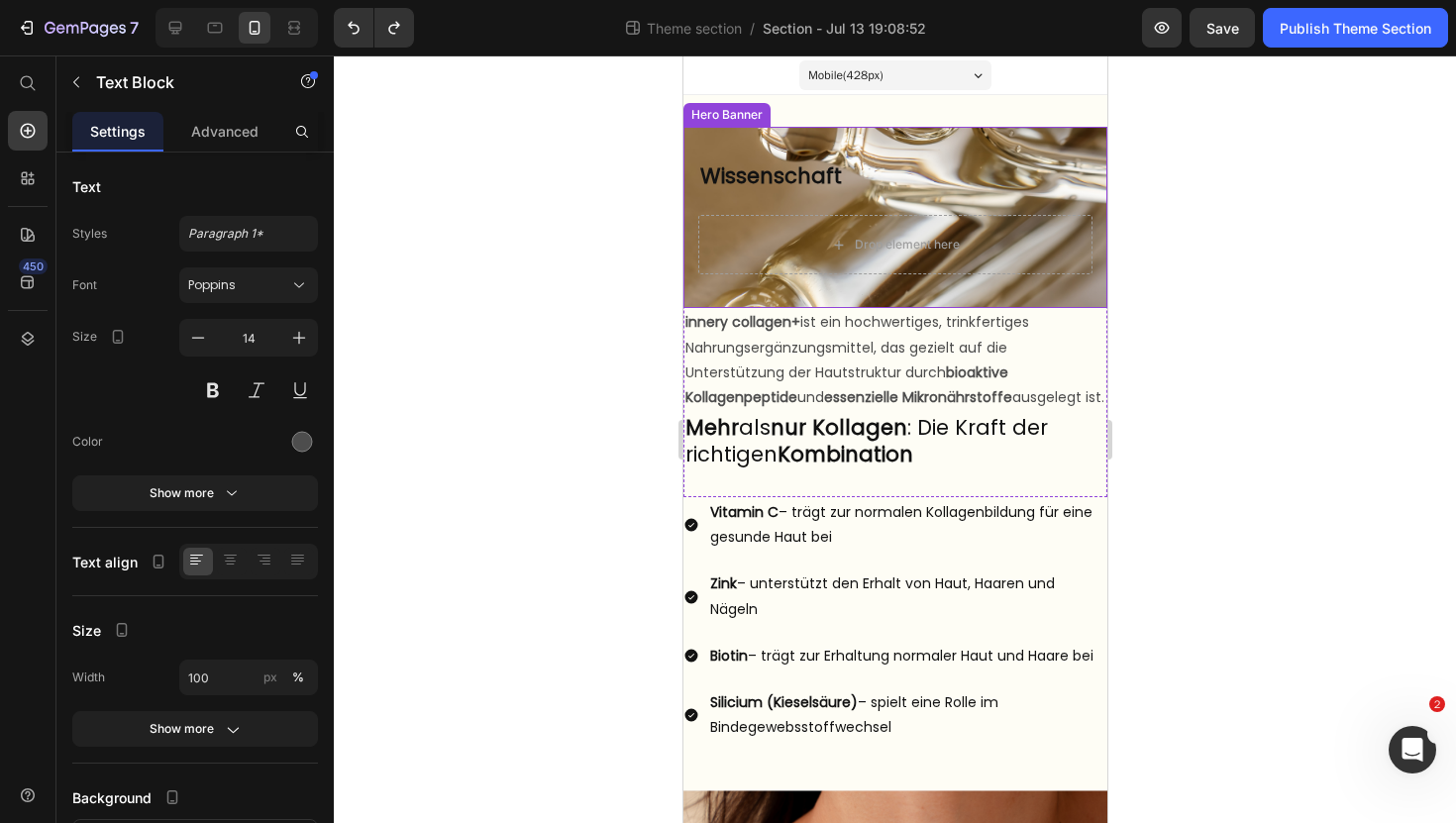 click on "Wissenschaft Heading But I must explain to you how all this mistaken idea of denouncing pleasure and praising pain was born and I will give you a complete account of the system, and expound the actual teachings of the great explorer Text Block Explore now Button At vero eos et accusamus et iusto odio benefits Text Block
Drop element here" at bounding box center [894, 217] 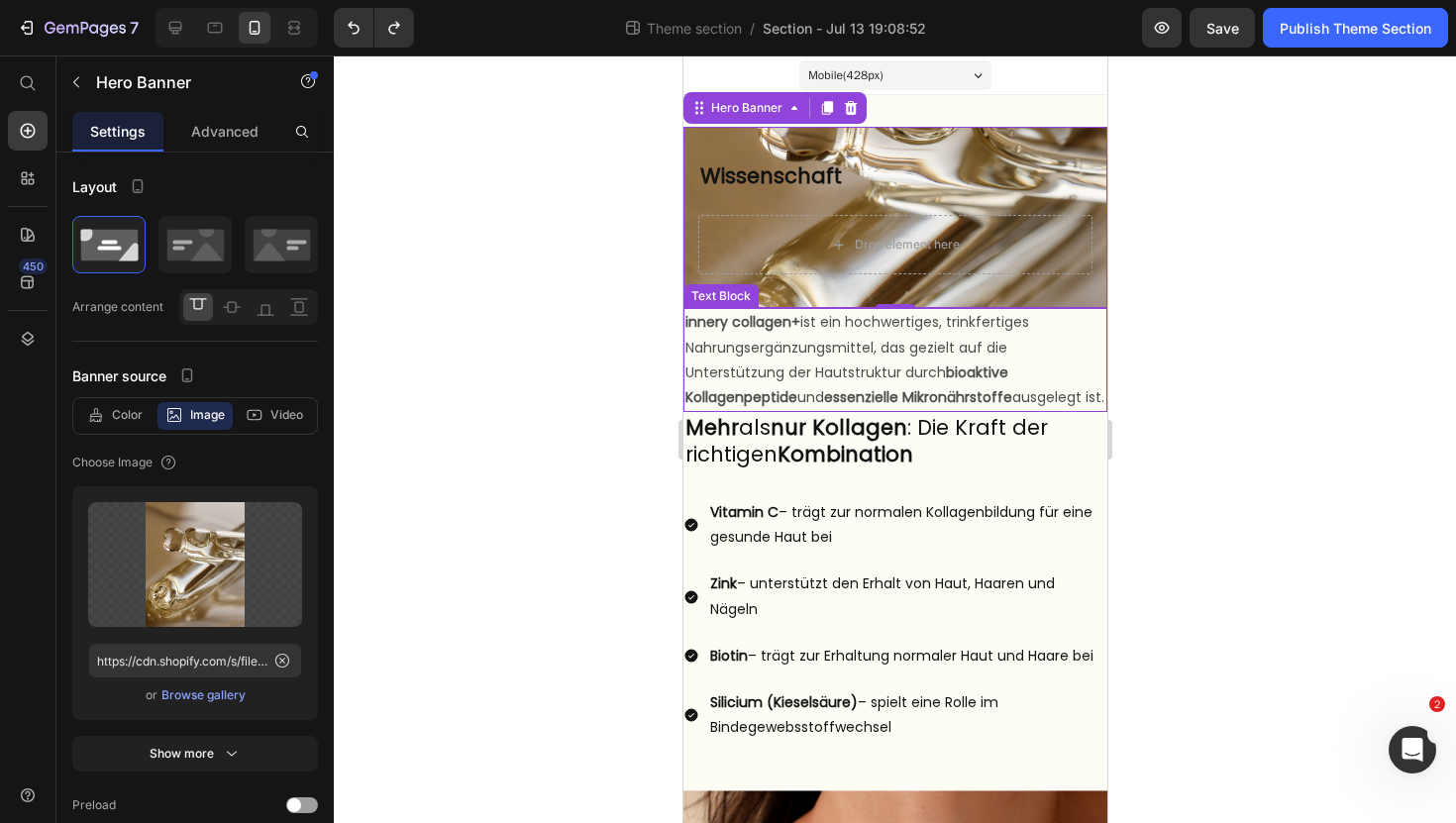 click on "innery collagen+  ist ein hochwertiges, trinkfertiges Nahrungsergänzungsmittel, das gezielt auf die Unterstützung der Hautstruktur durch  bioaktive Kollagenpeptide  und  essenzielle Mikronährstoffe  ausgelegt ist." at bounding box center [894, 360] 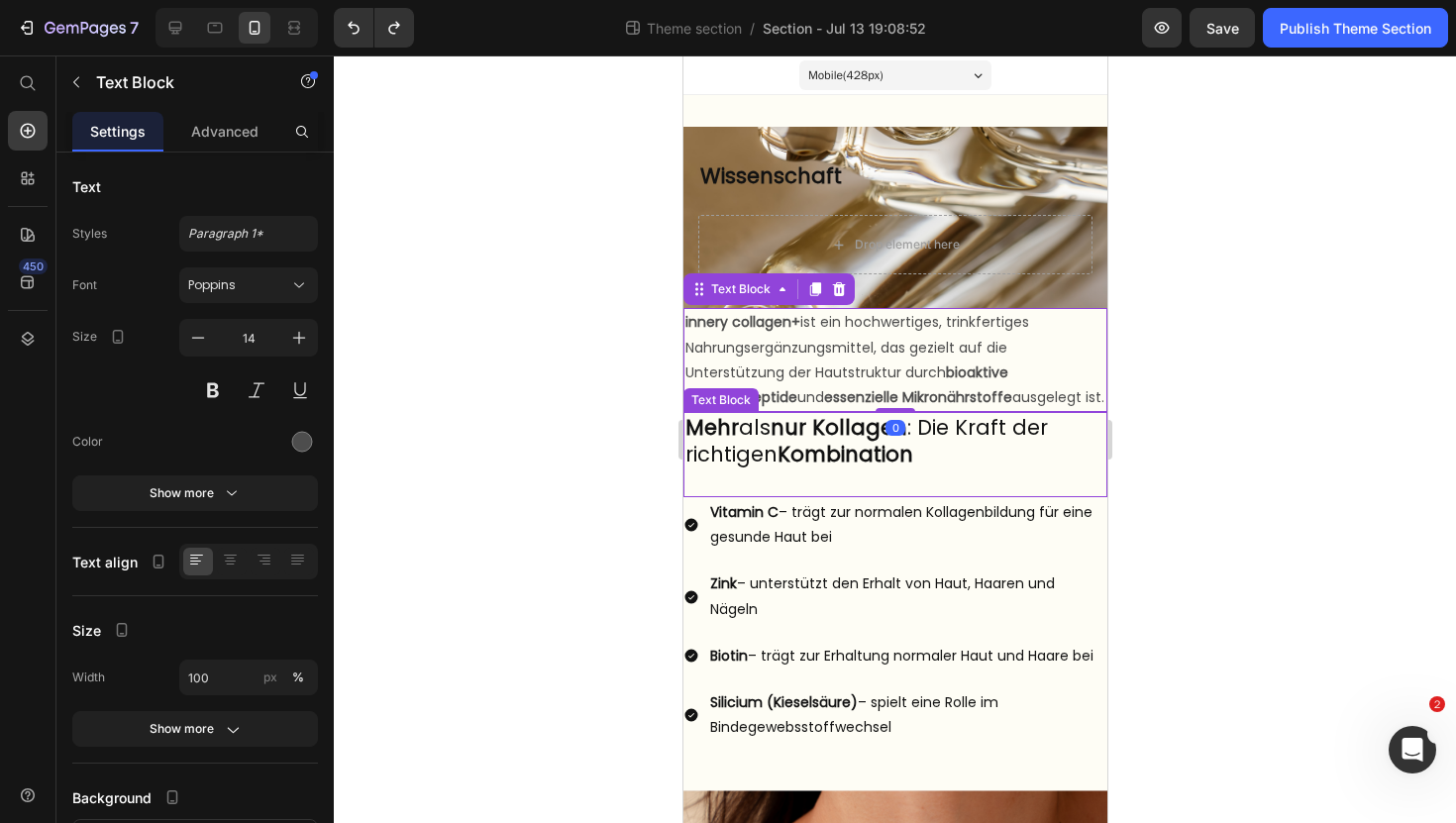 click on "Mehr  als  nur Kollagen : Die Kraft der richtigen  Kombination" at bounding box center (894, 455) 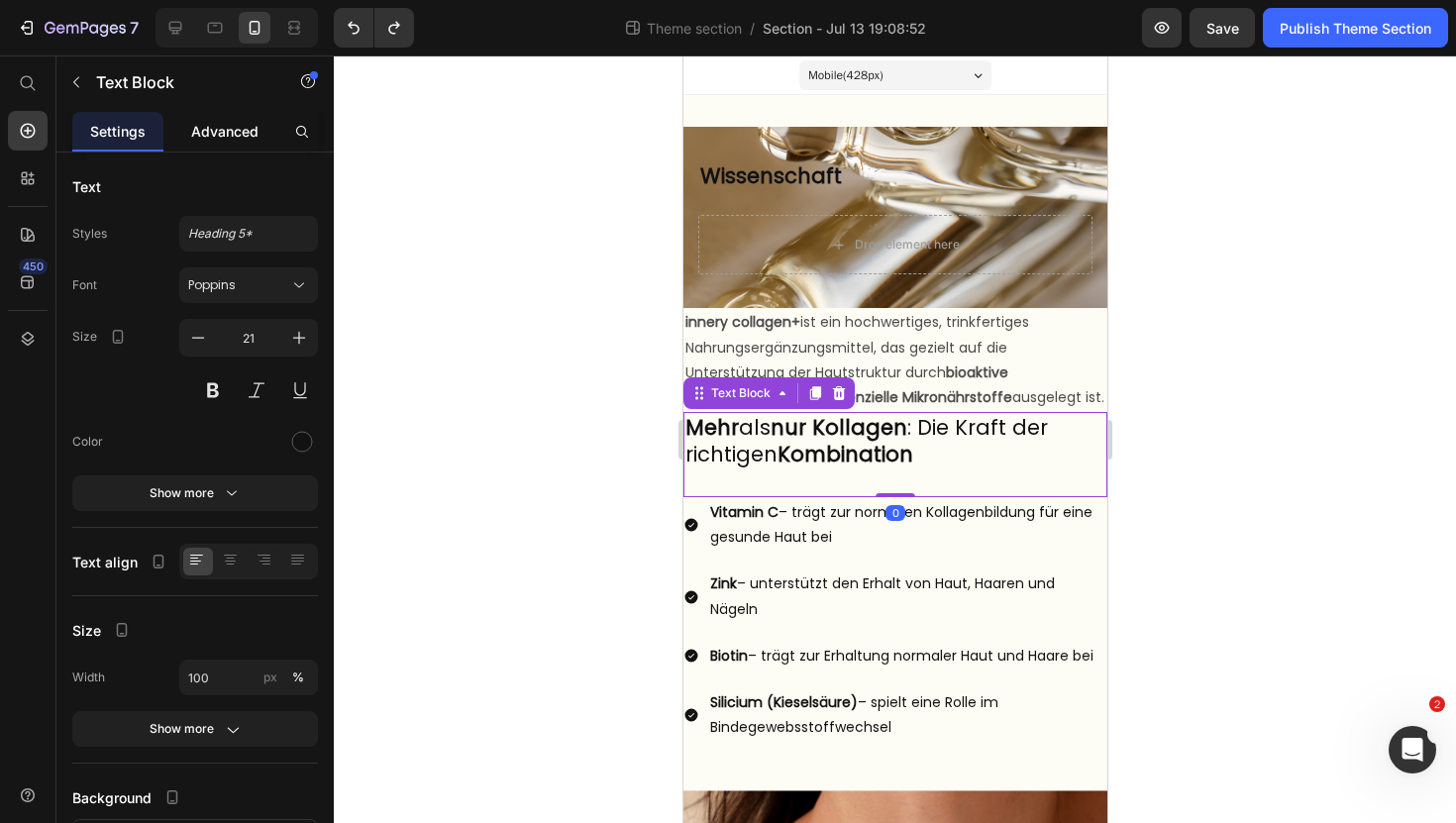 click on "Advanced" at bounding box center [225, 131] 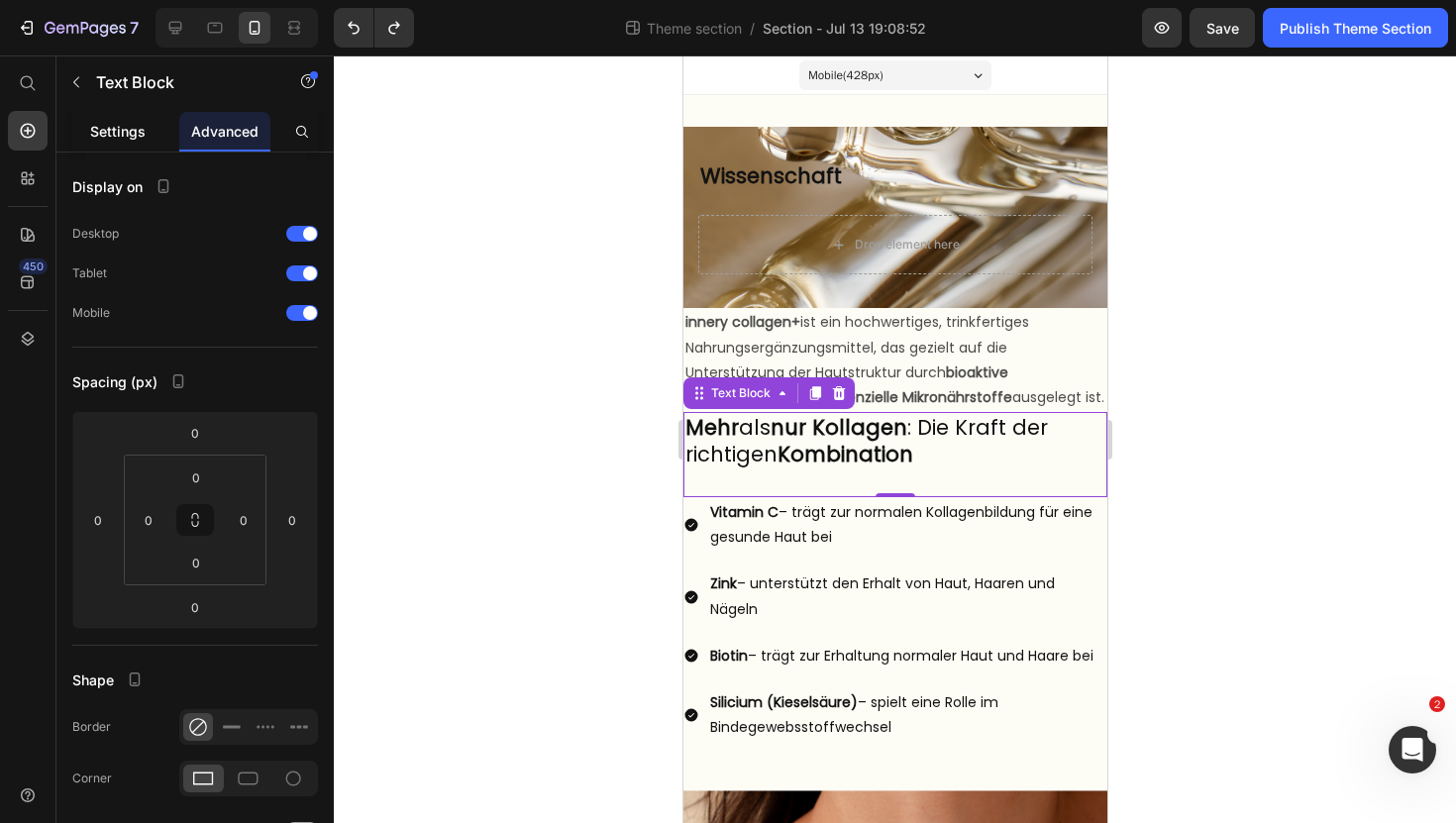 click on "Settings" at bounding box center [118, 131] 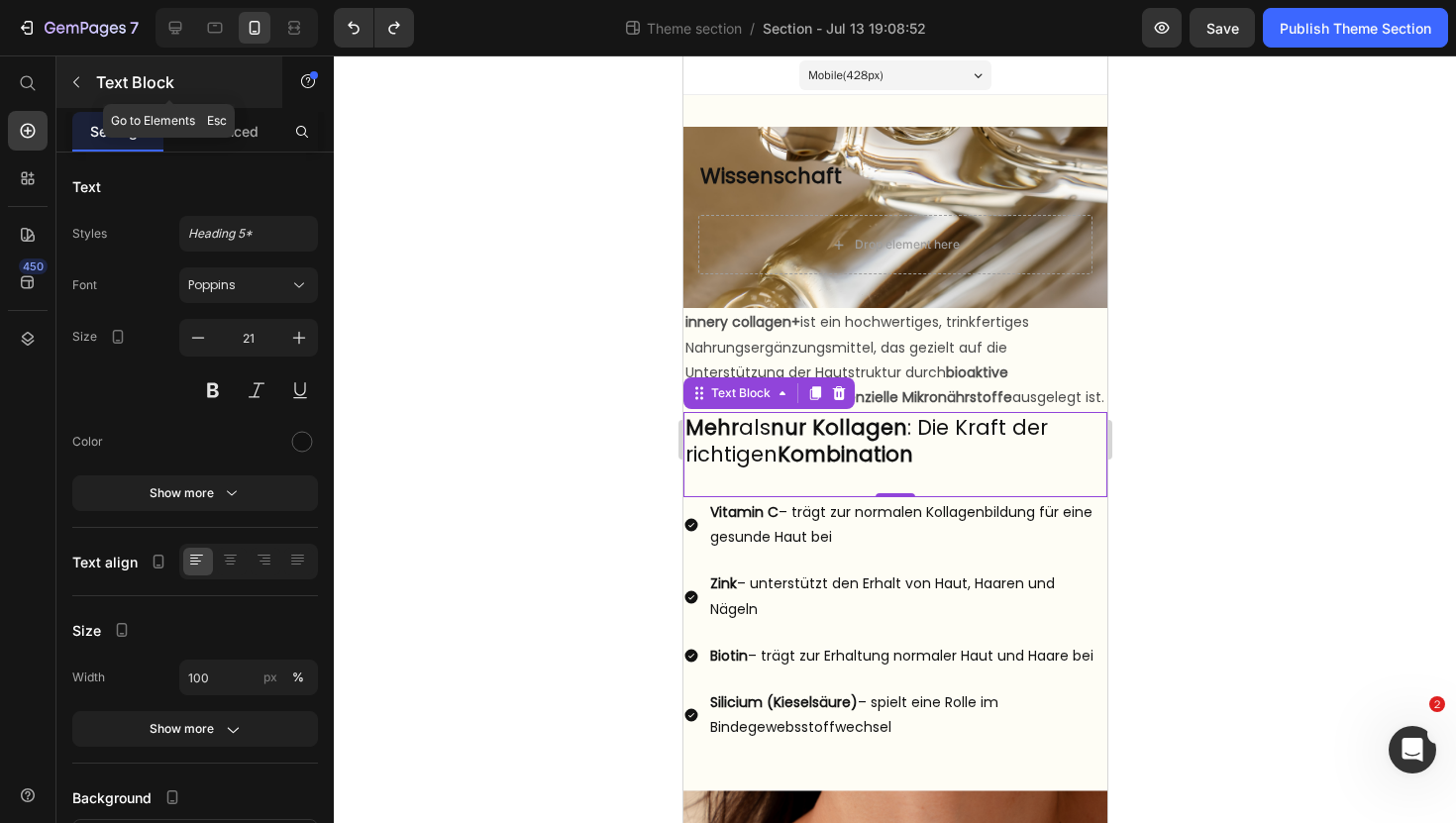 click at bounding box center (76, 82) 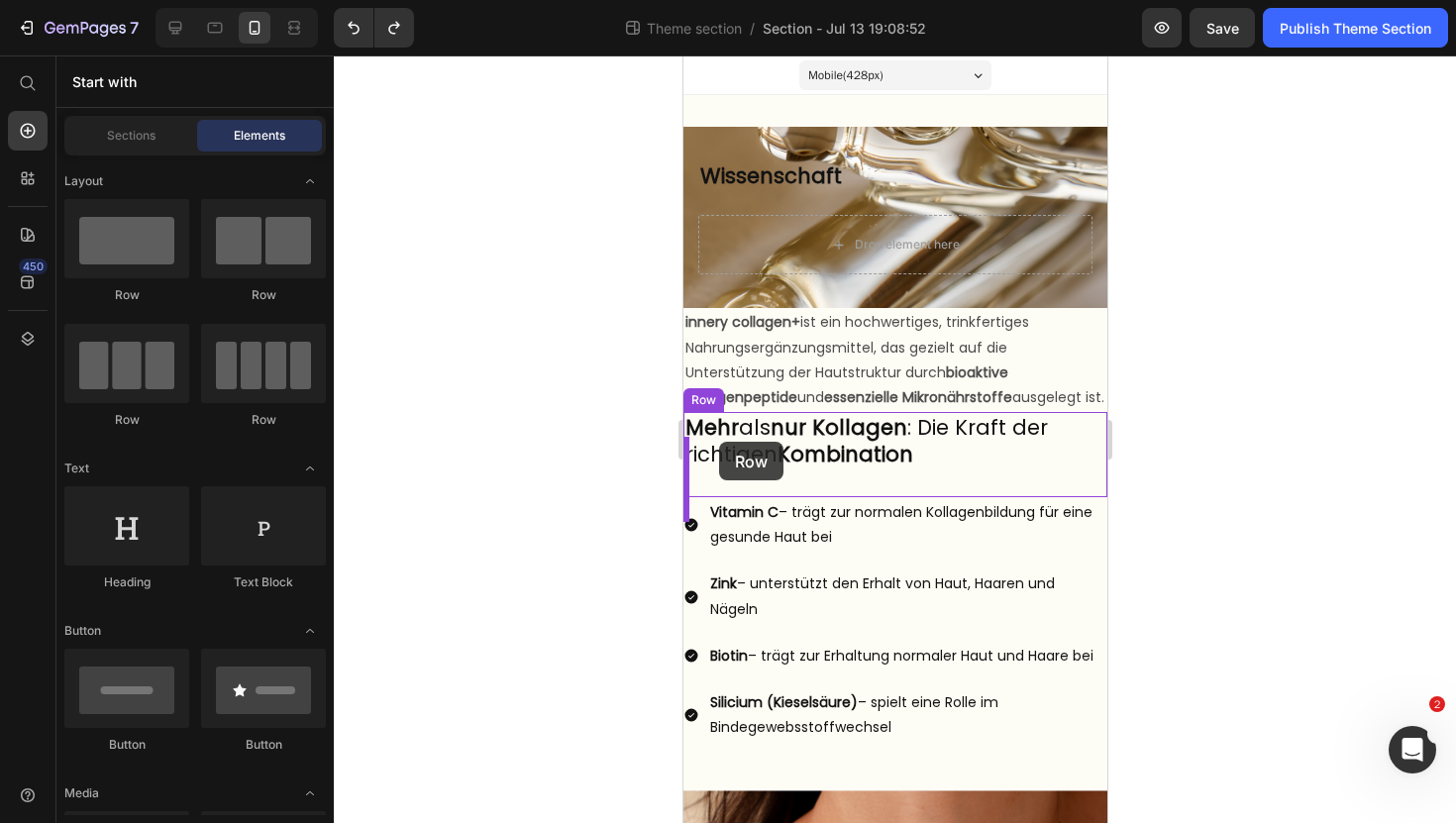 drag, startPoint x: 812, startPoint y: 271, endPoint x: 718, endPoint y: 442, distance: 195.13329 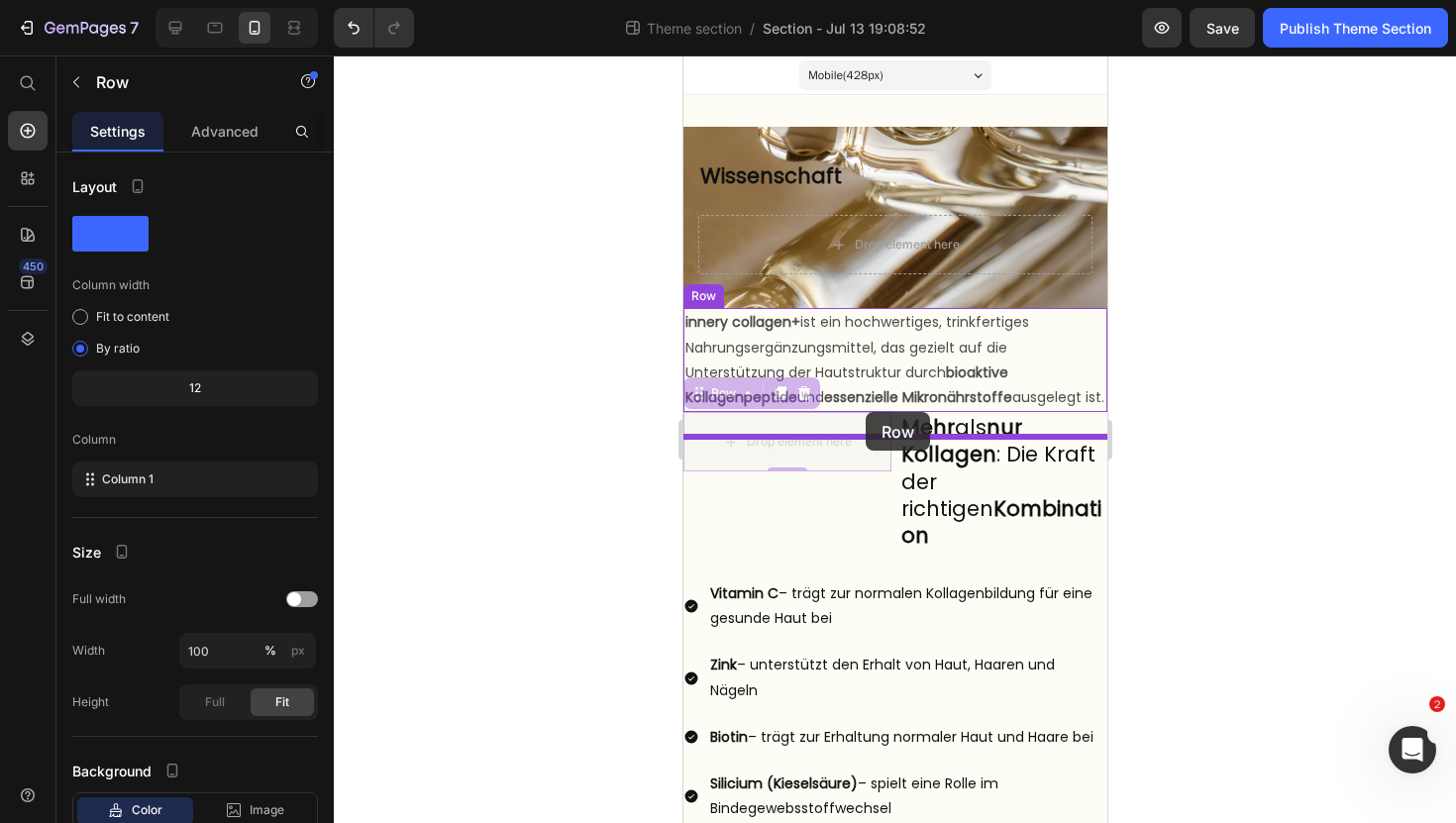 drag, startPoint x: 695, startPoint y: 419, endPoint x: 865, endPoint y: 412, distance: 170.14406 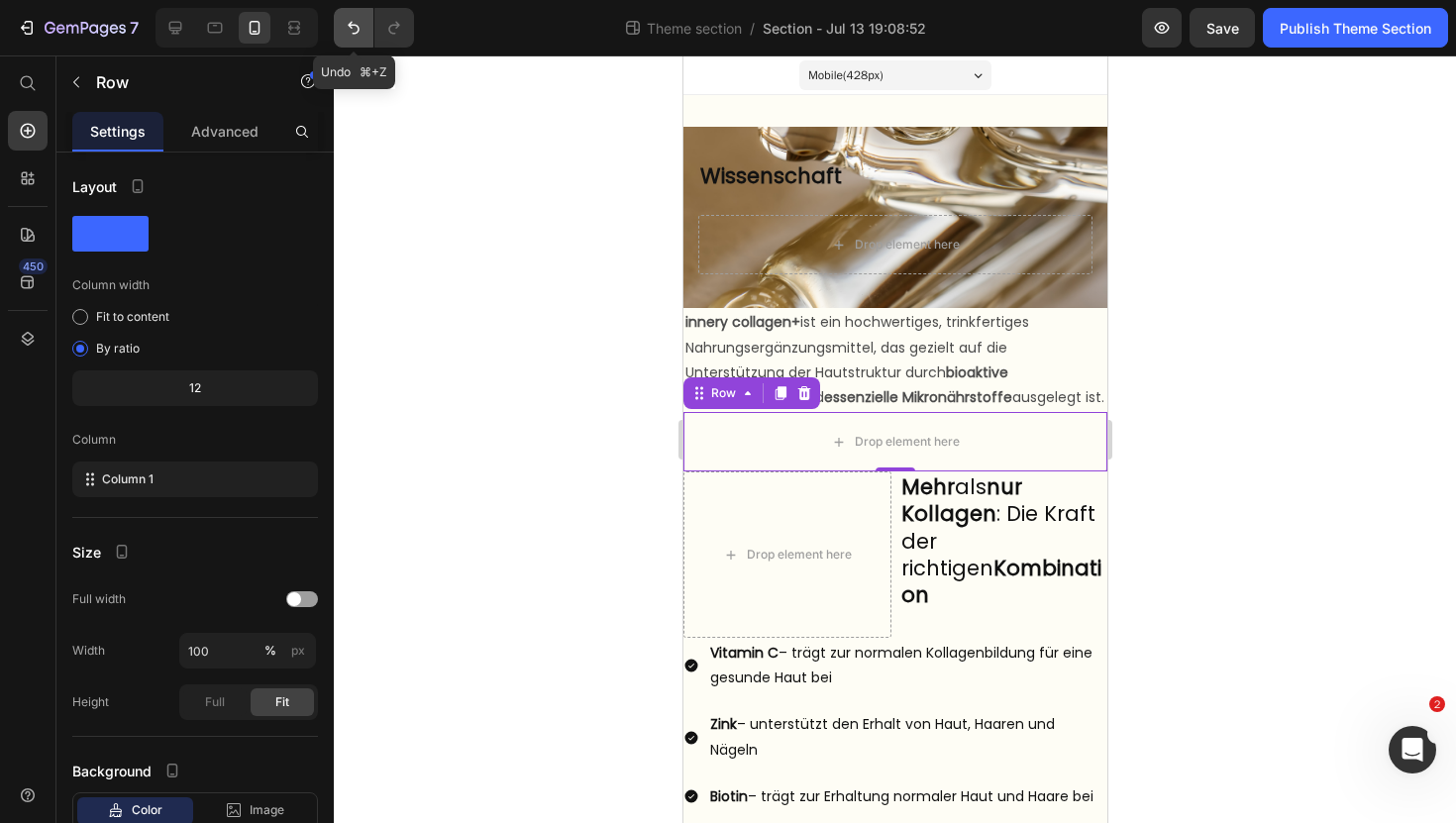 click 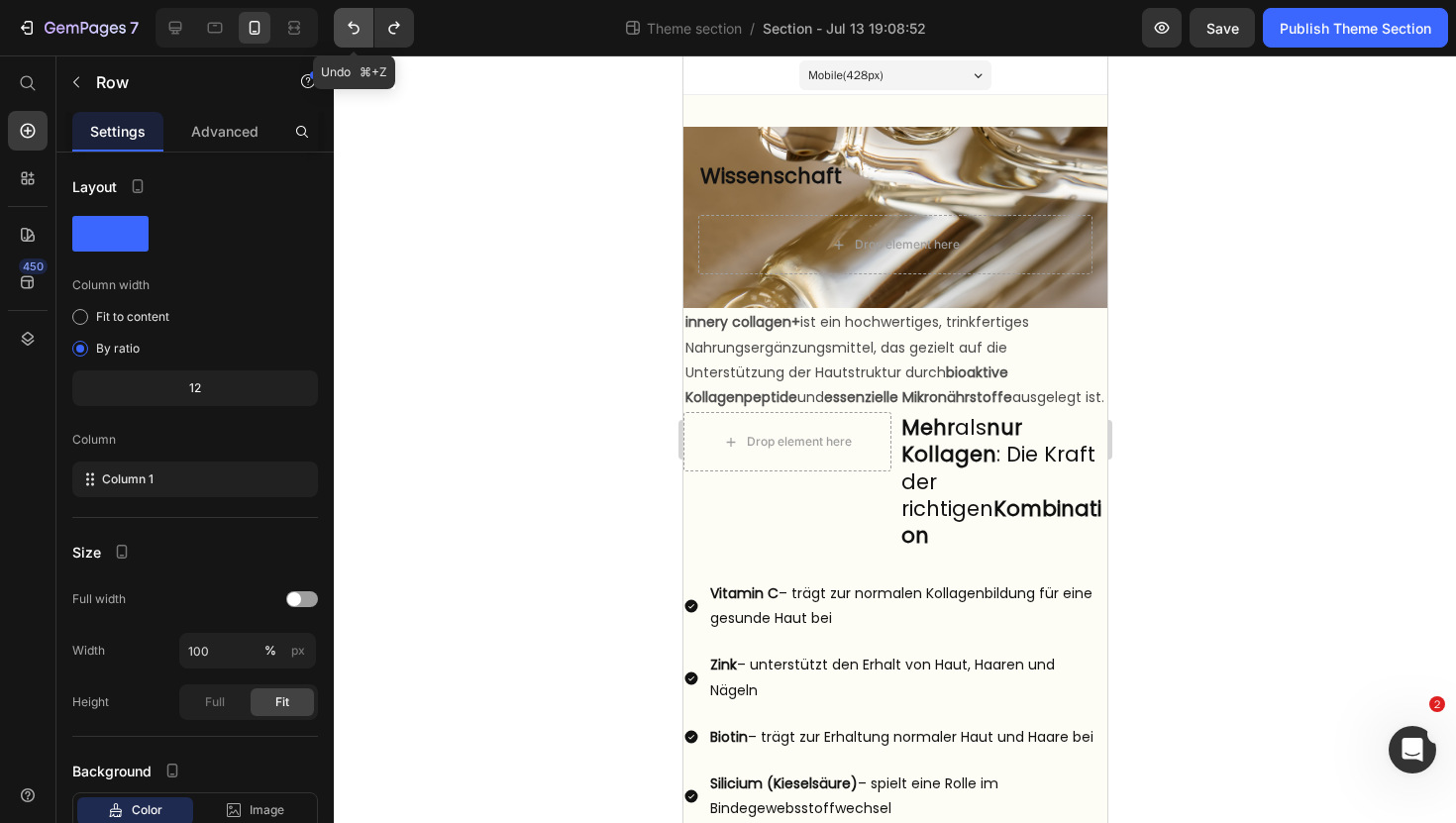 click 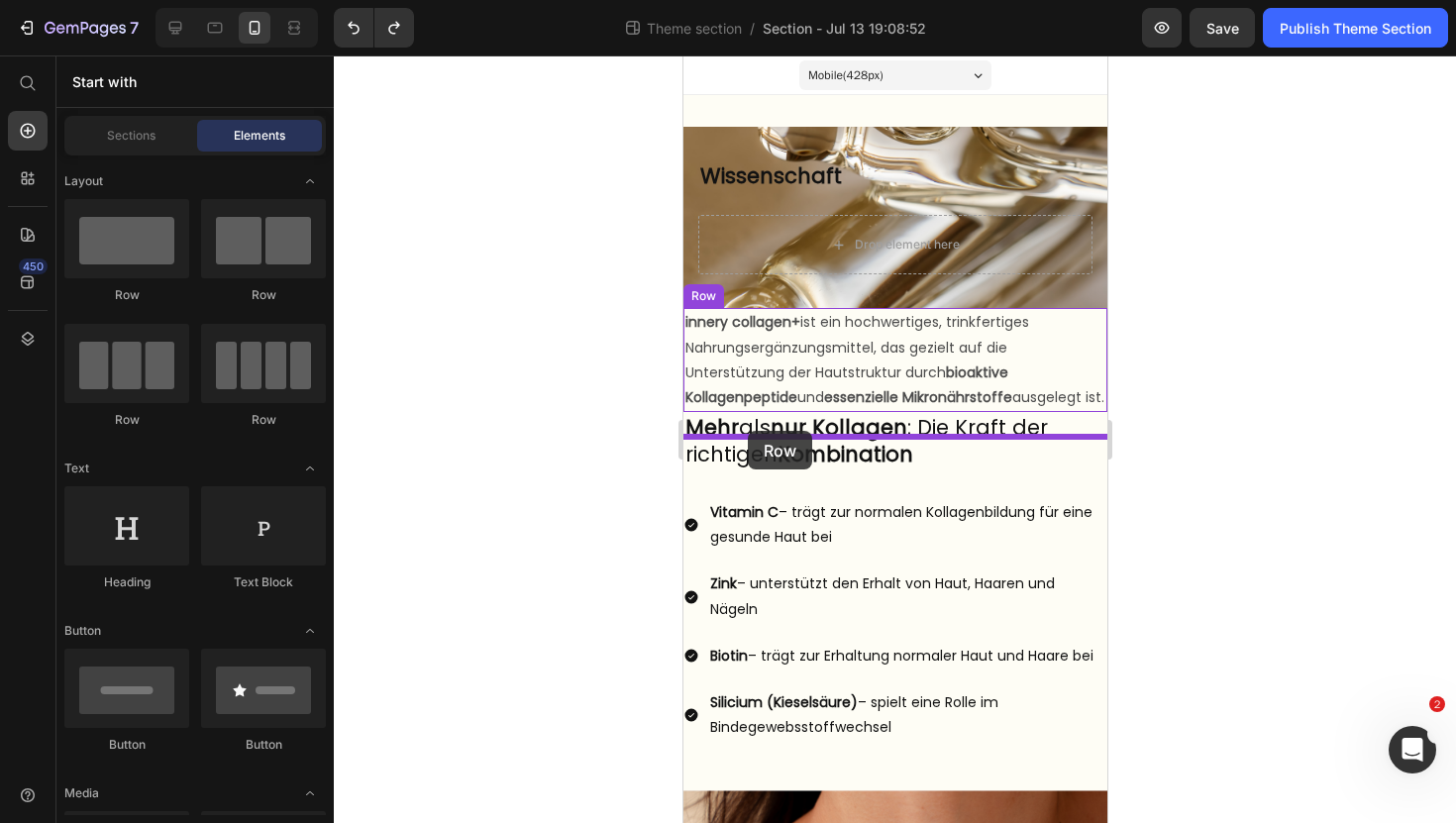 drag, startPoint x: 791, startPoint y: 283, endPoint x: 747, endPoint y: 431, distance: 154.40207 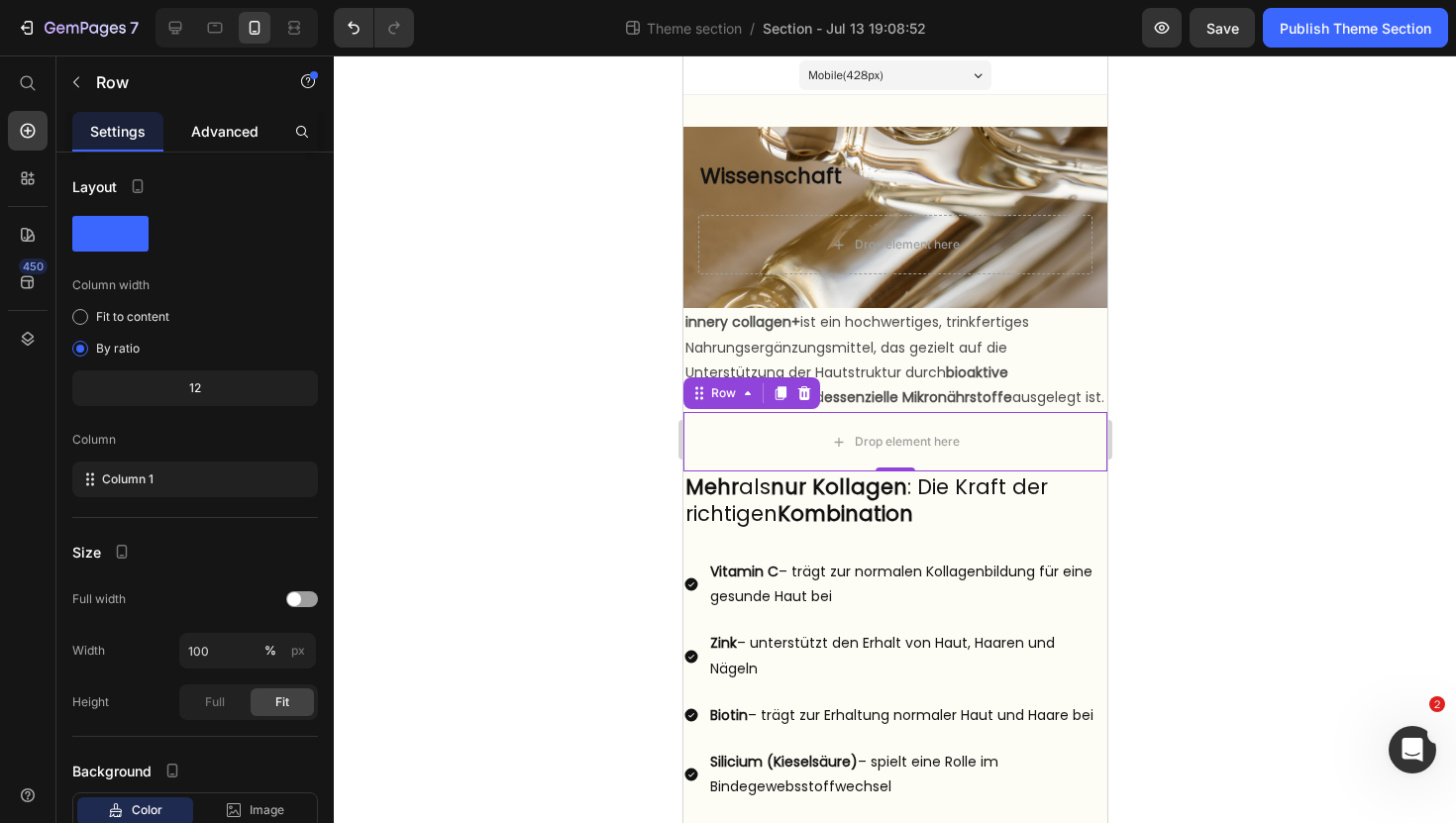 click on "Advanced" at bounding box center (225, 131) 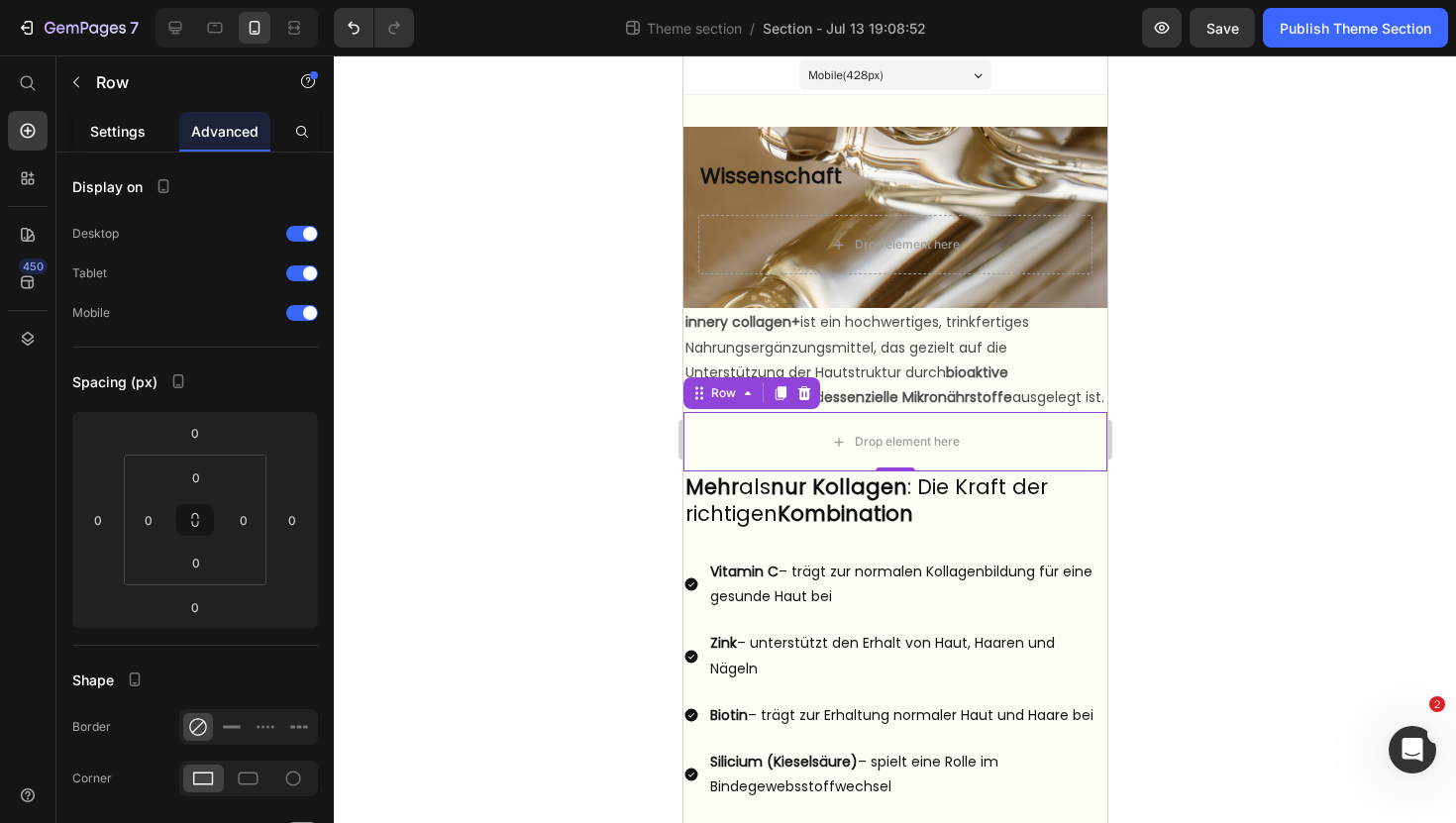 click on "Settings" at bounding box center (118, 131) 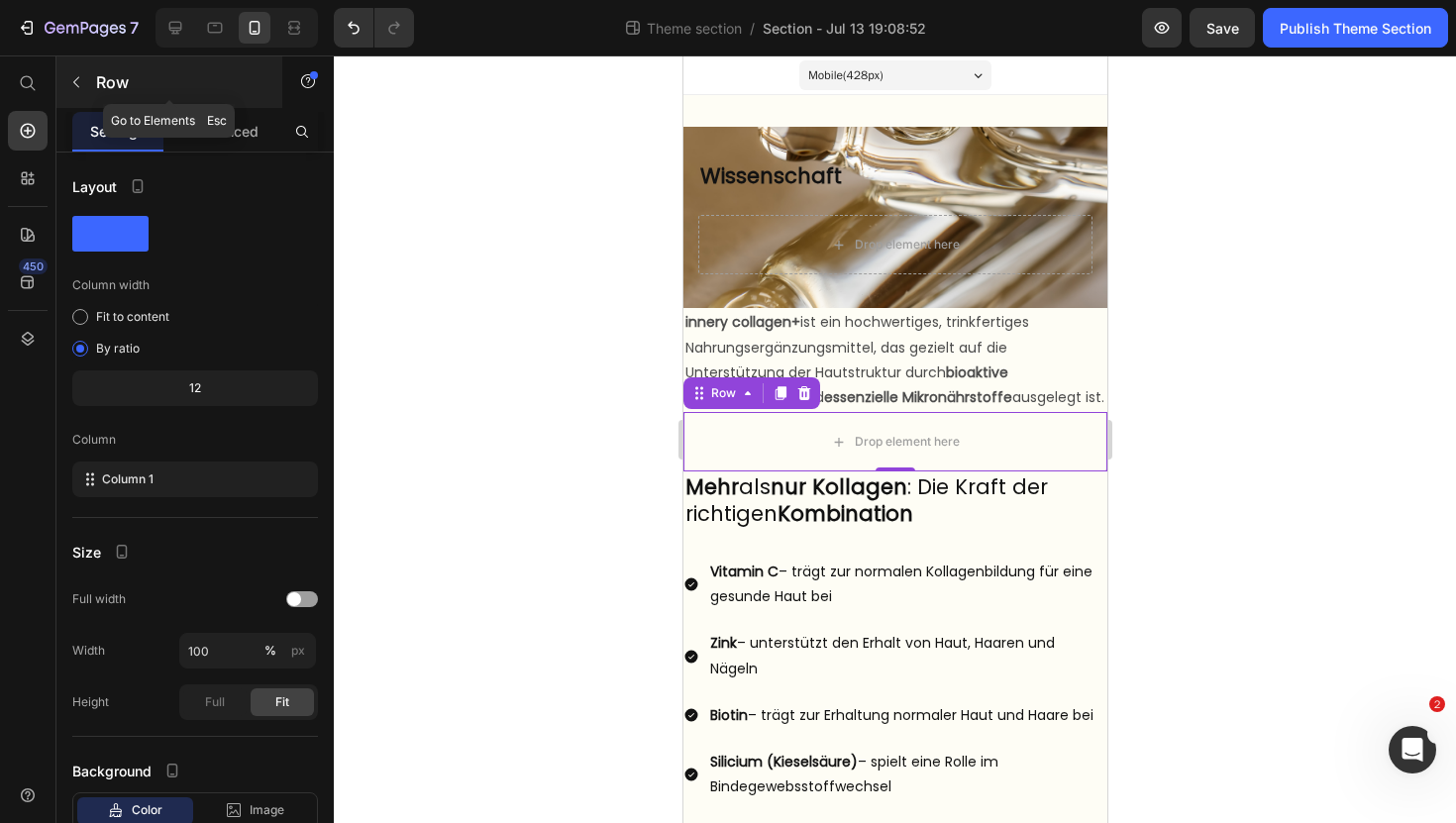click 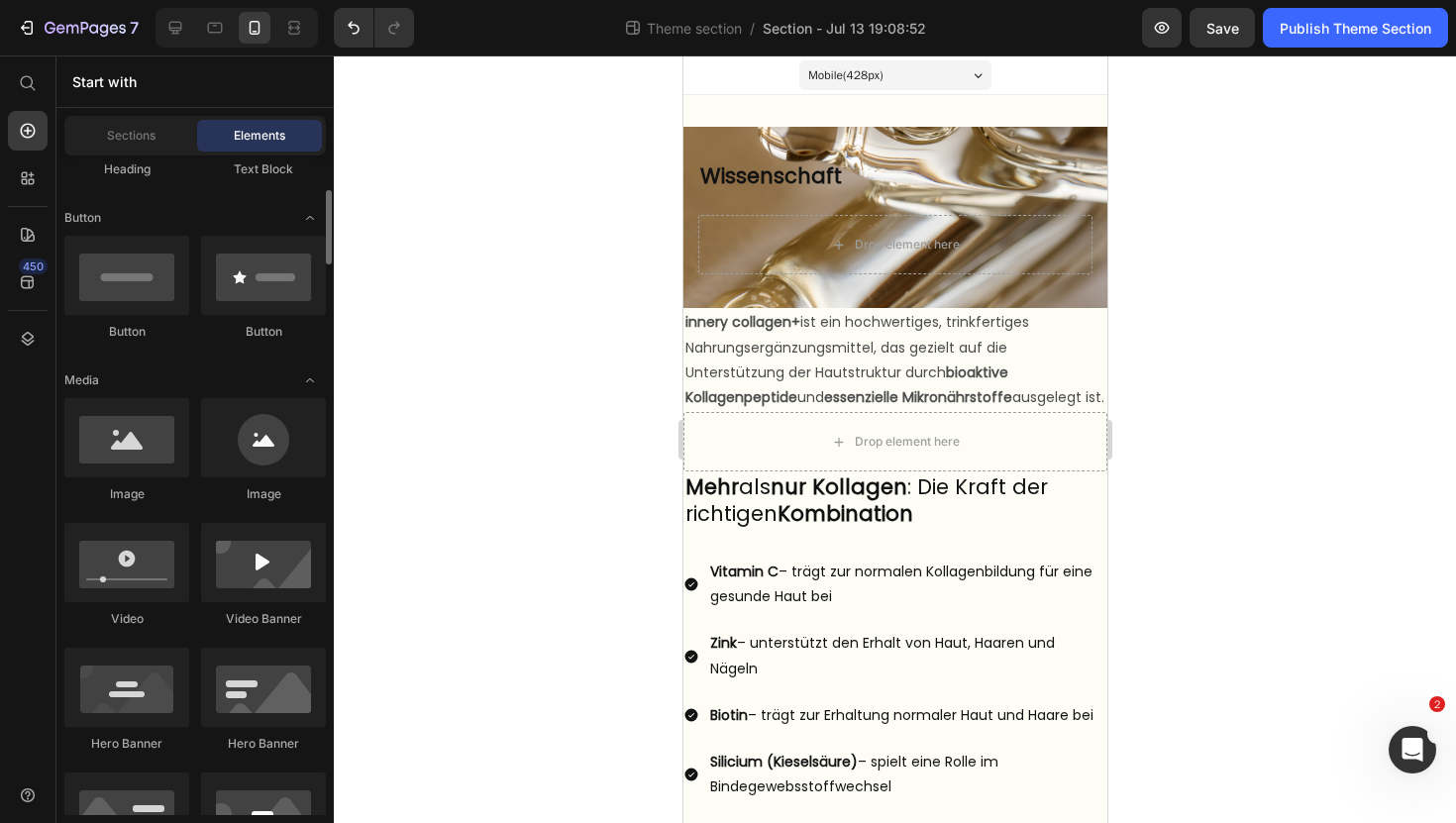 scroll, scrollTop: 419, scrollLeft: 0, axis: vertical 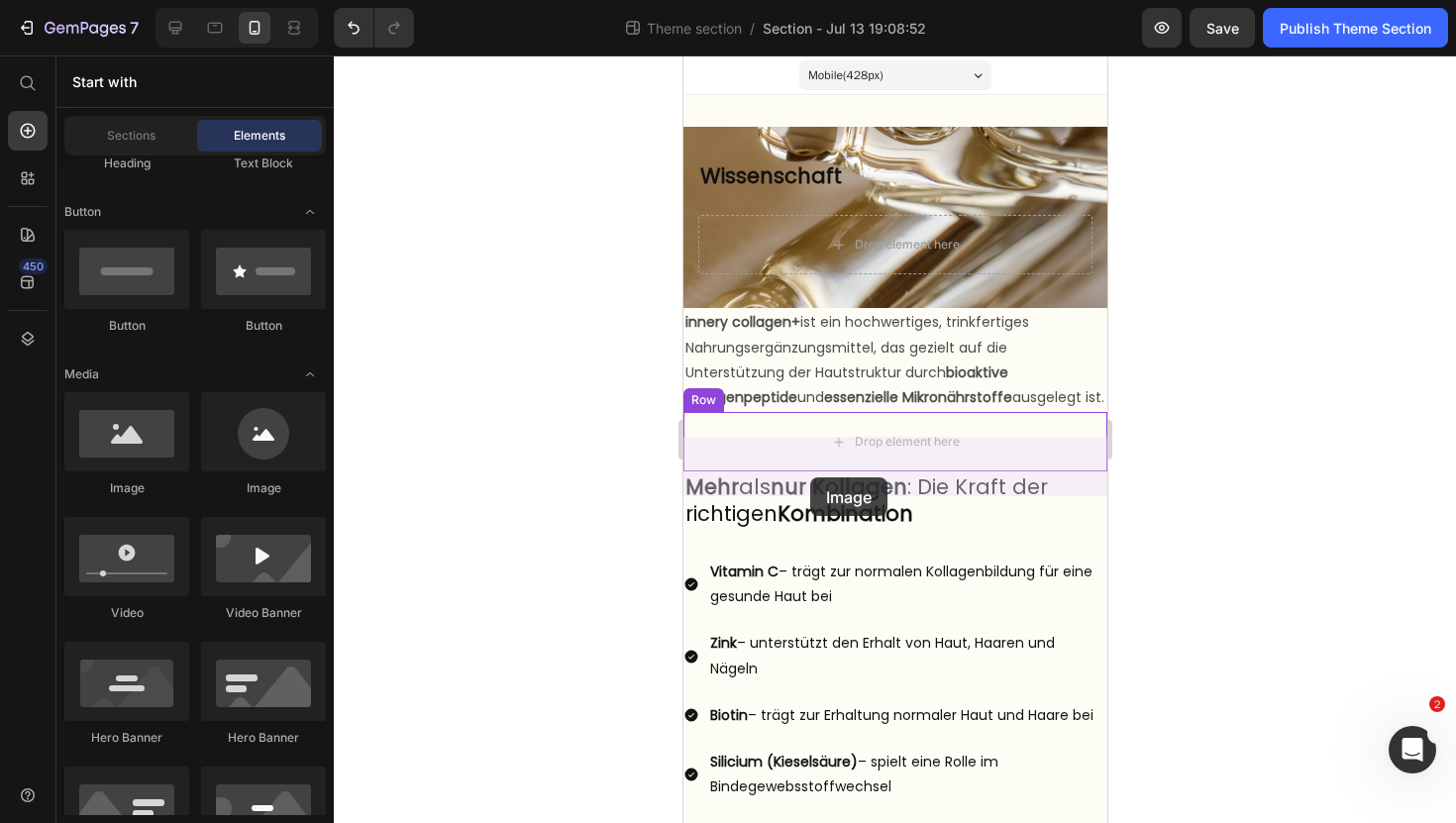 drag, startPoint x: 825, startPoint y: 503, endPoint x: 809, endPoint y: 477, distance: 30.528675 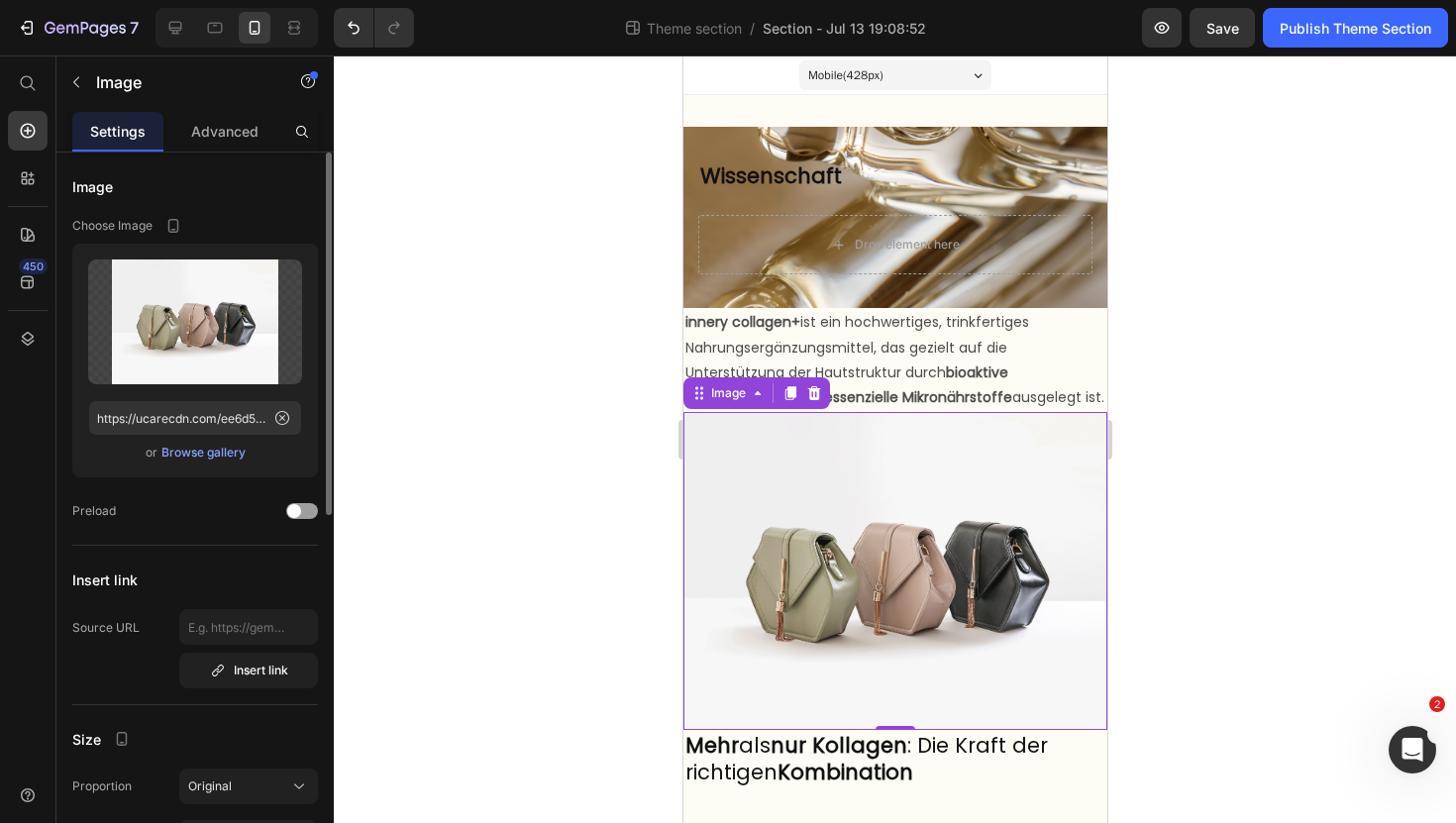 click on "Browse gallery" at bounding box center (203, 453) 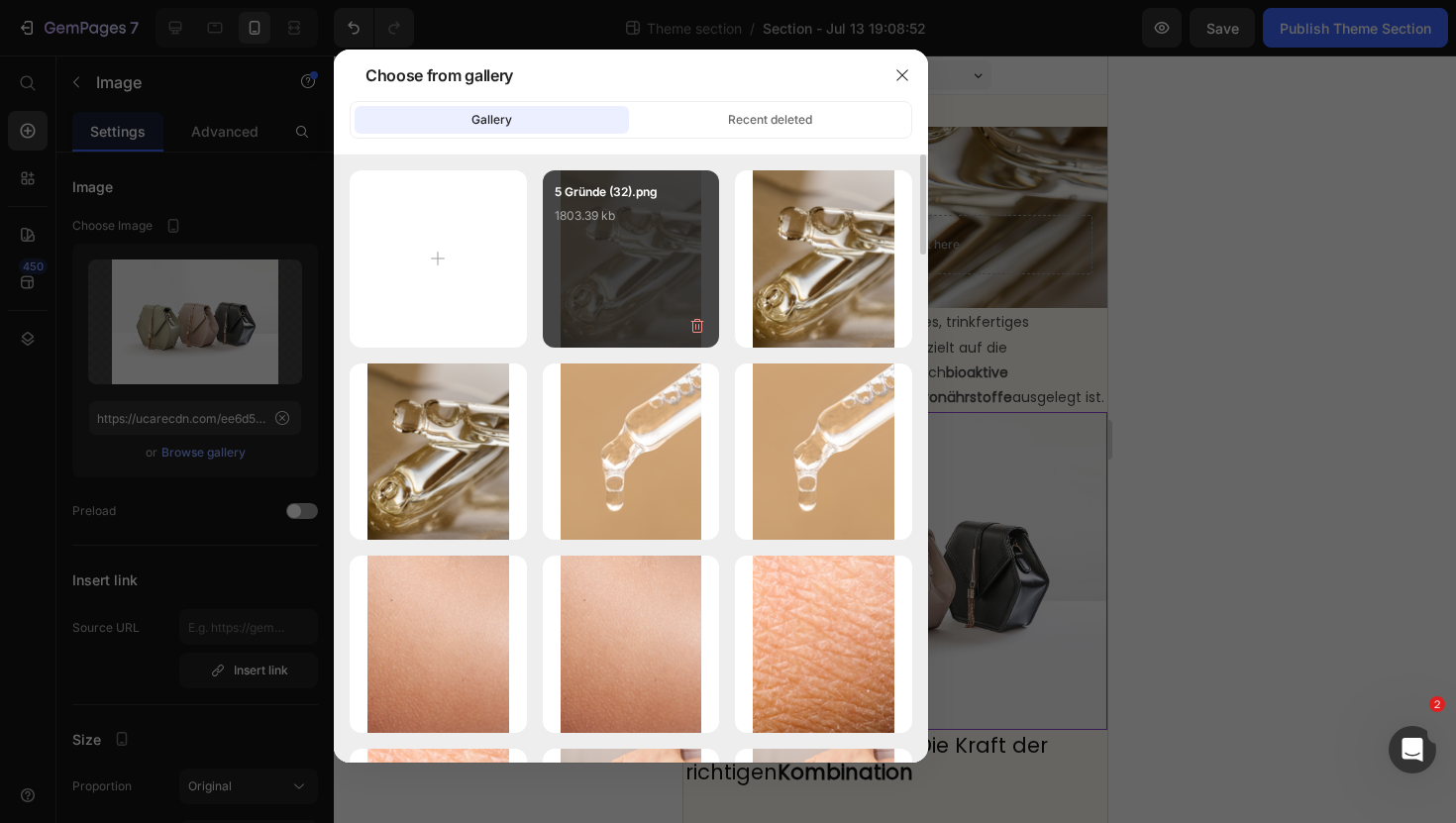 click on "5 Gründe (32).png 1803.39 kb" at bounding box center [631, 222] 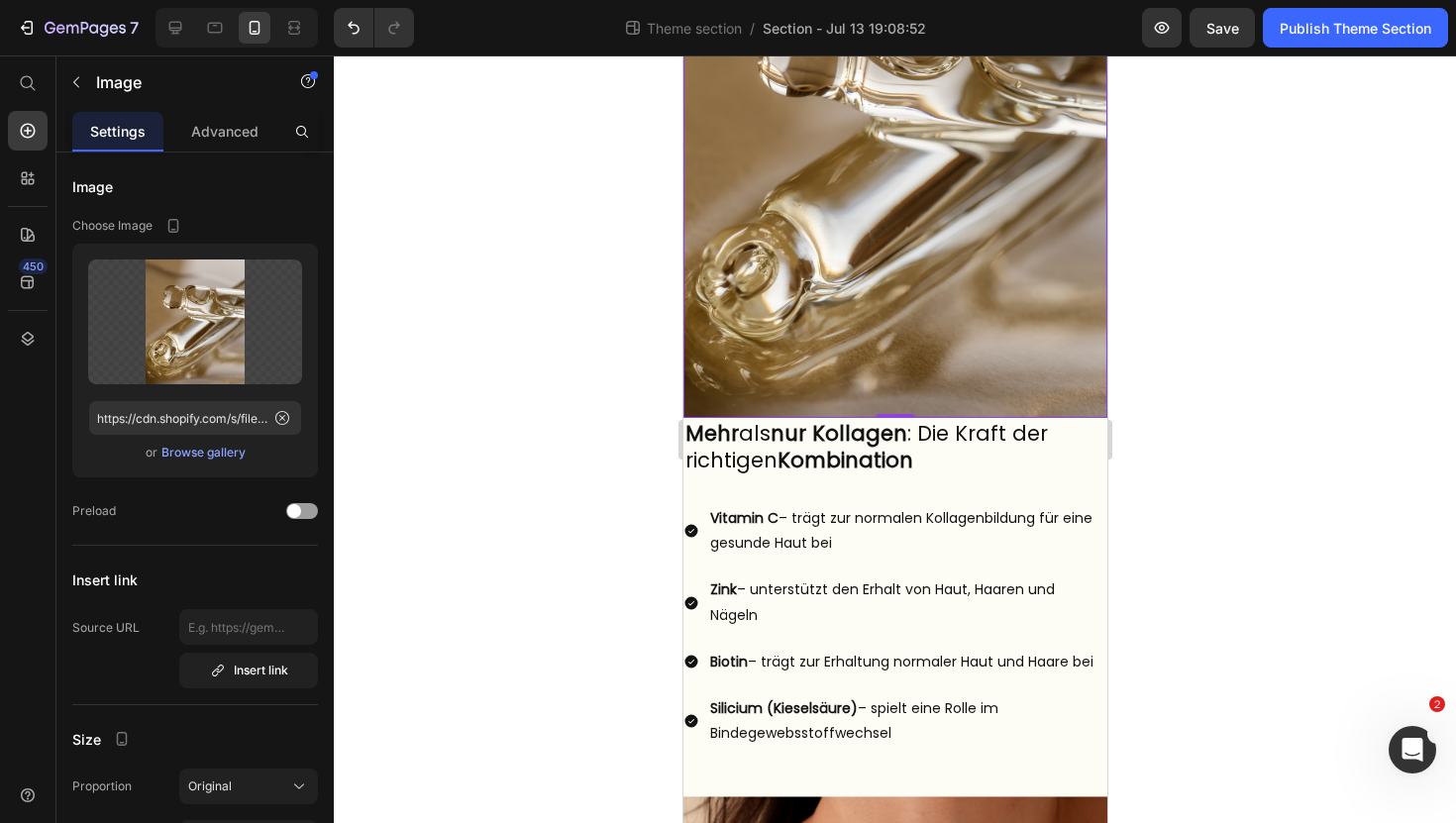 scroll, scrollTop: 595, scrollLeft: 0, axis: vertical 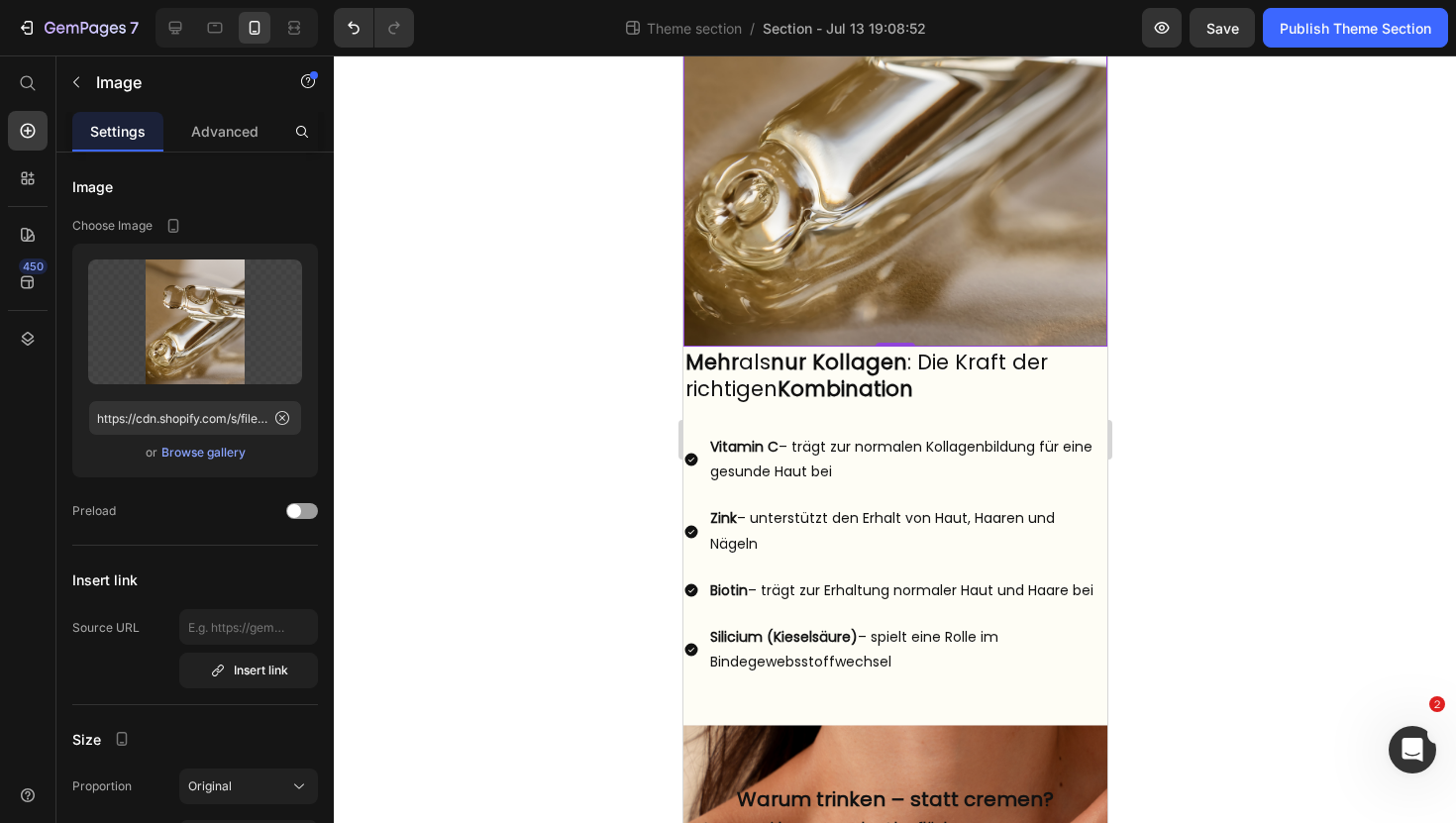 click at bounding box center [894, 81] 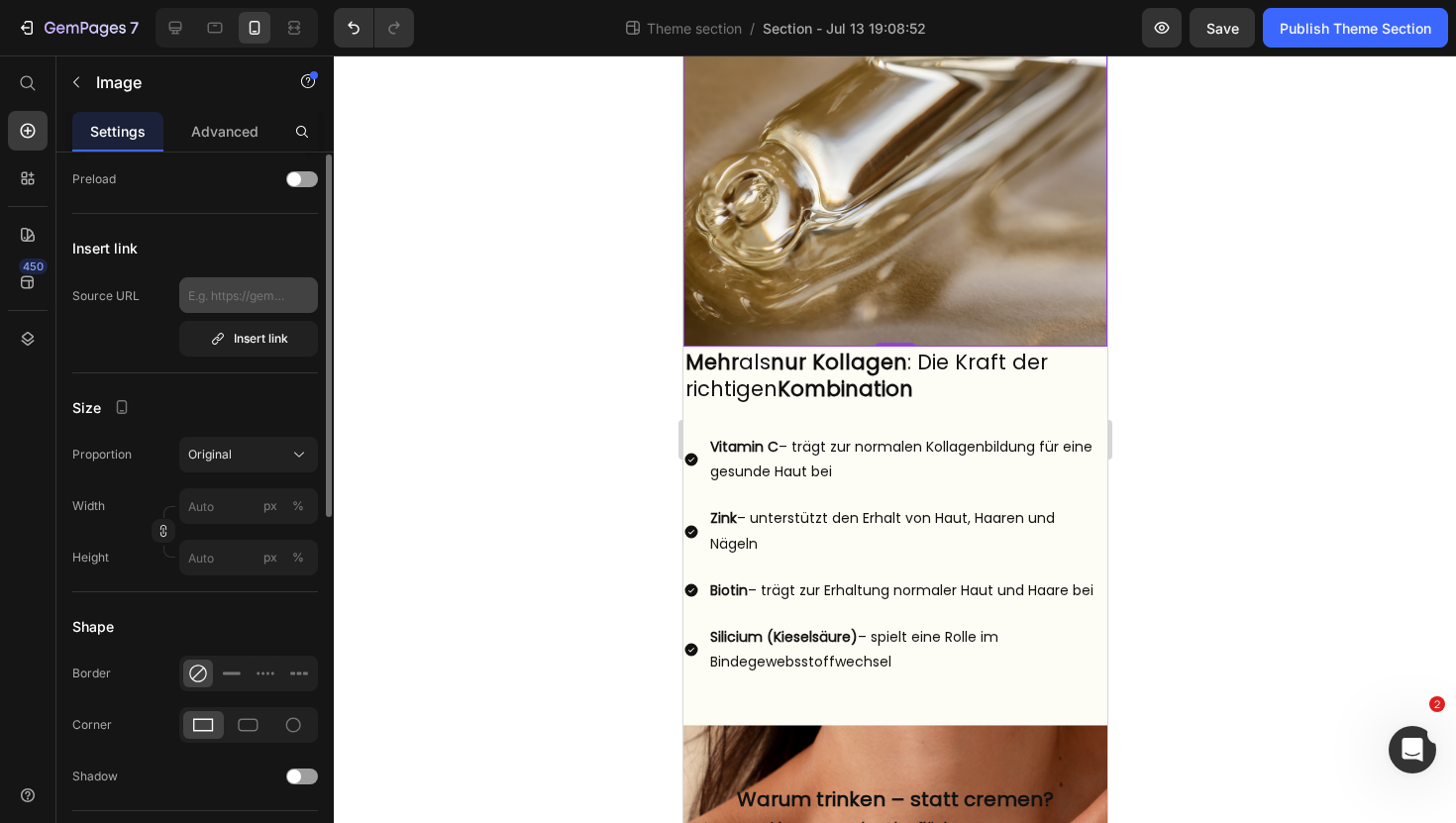 scroll, scrollTop: 518, scrollLeft: 0, axis: vertical 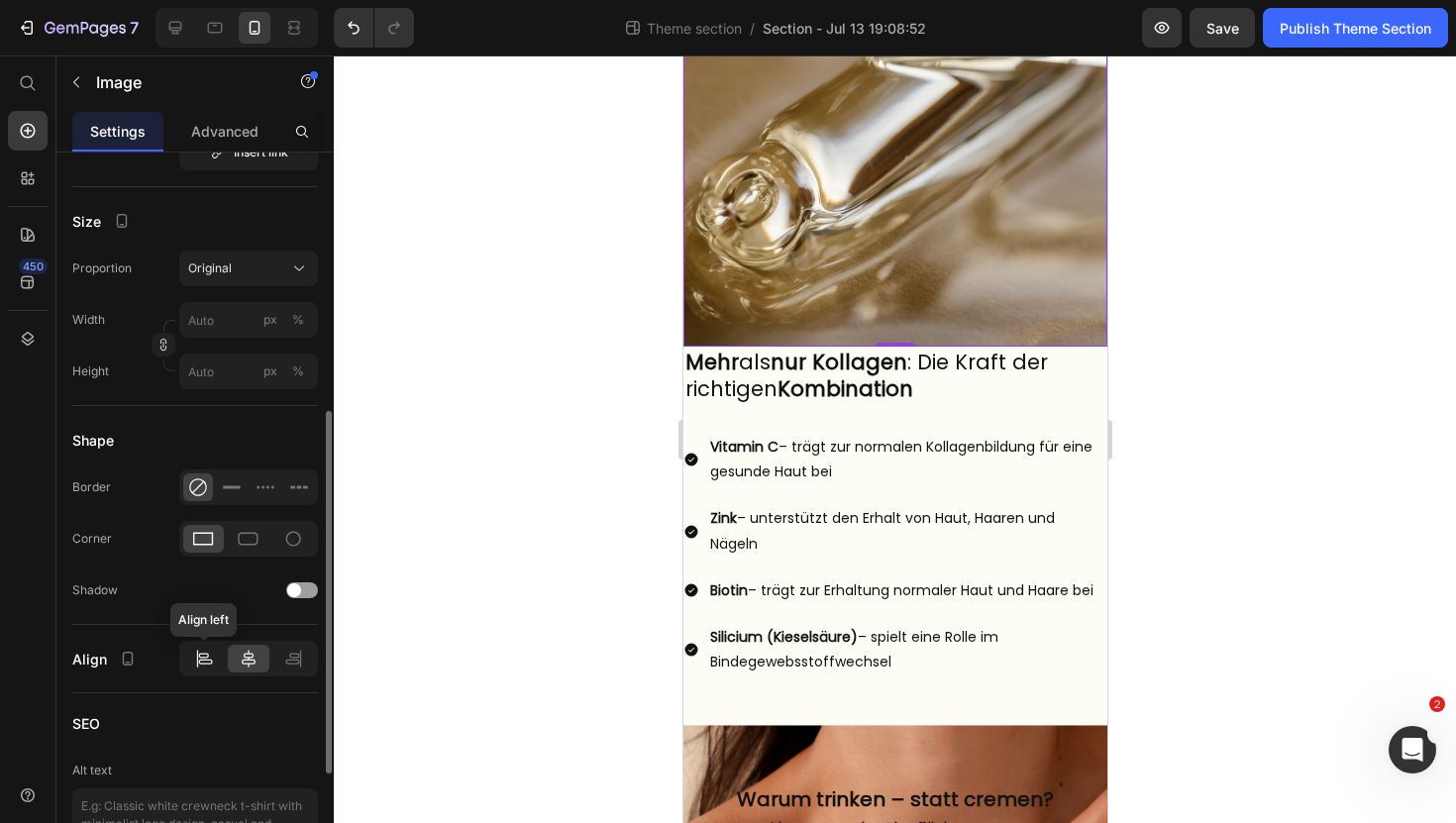 click 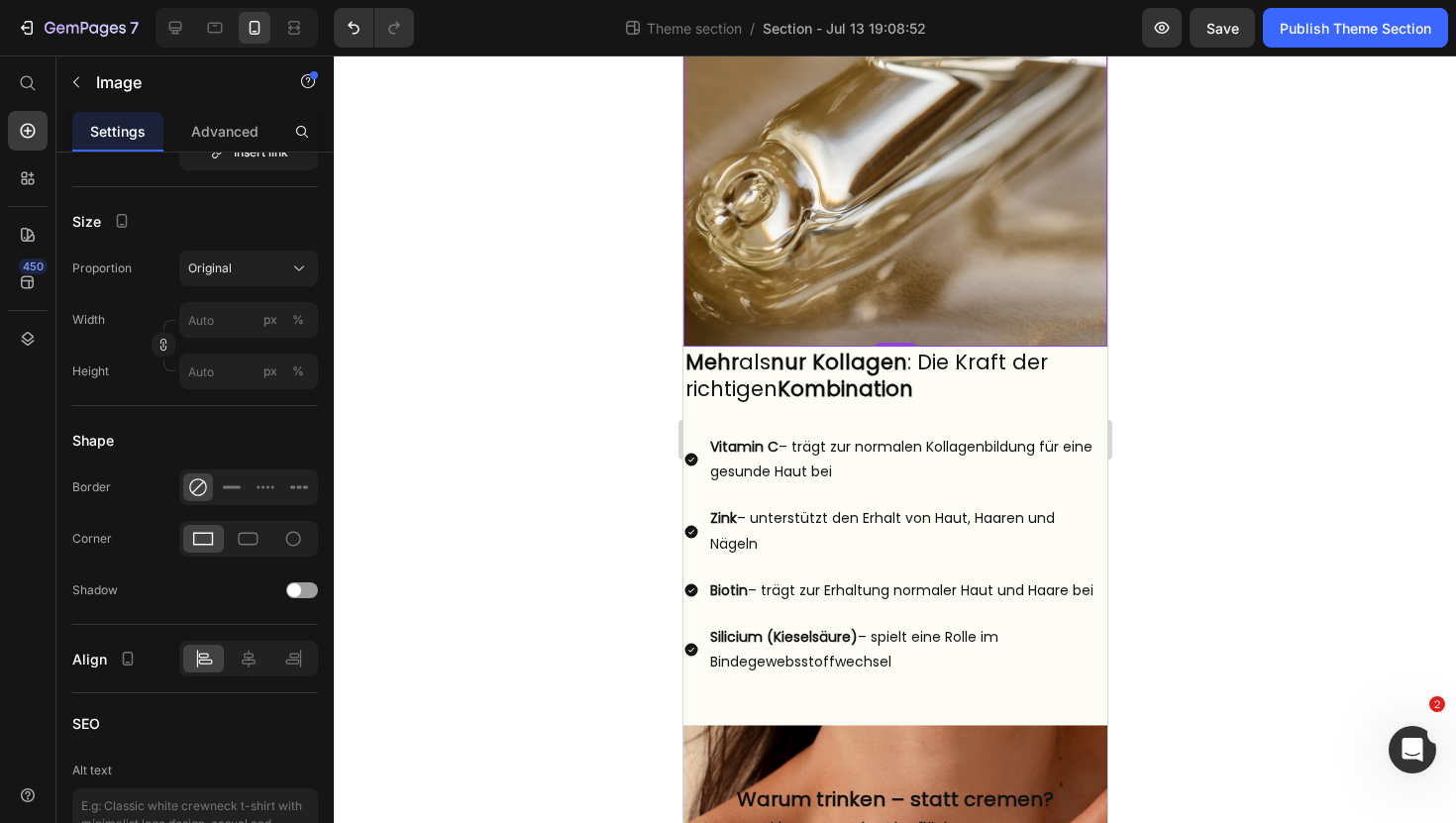 click at bounding box center (894, 81) 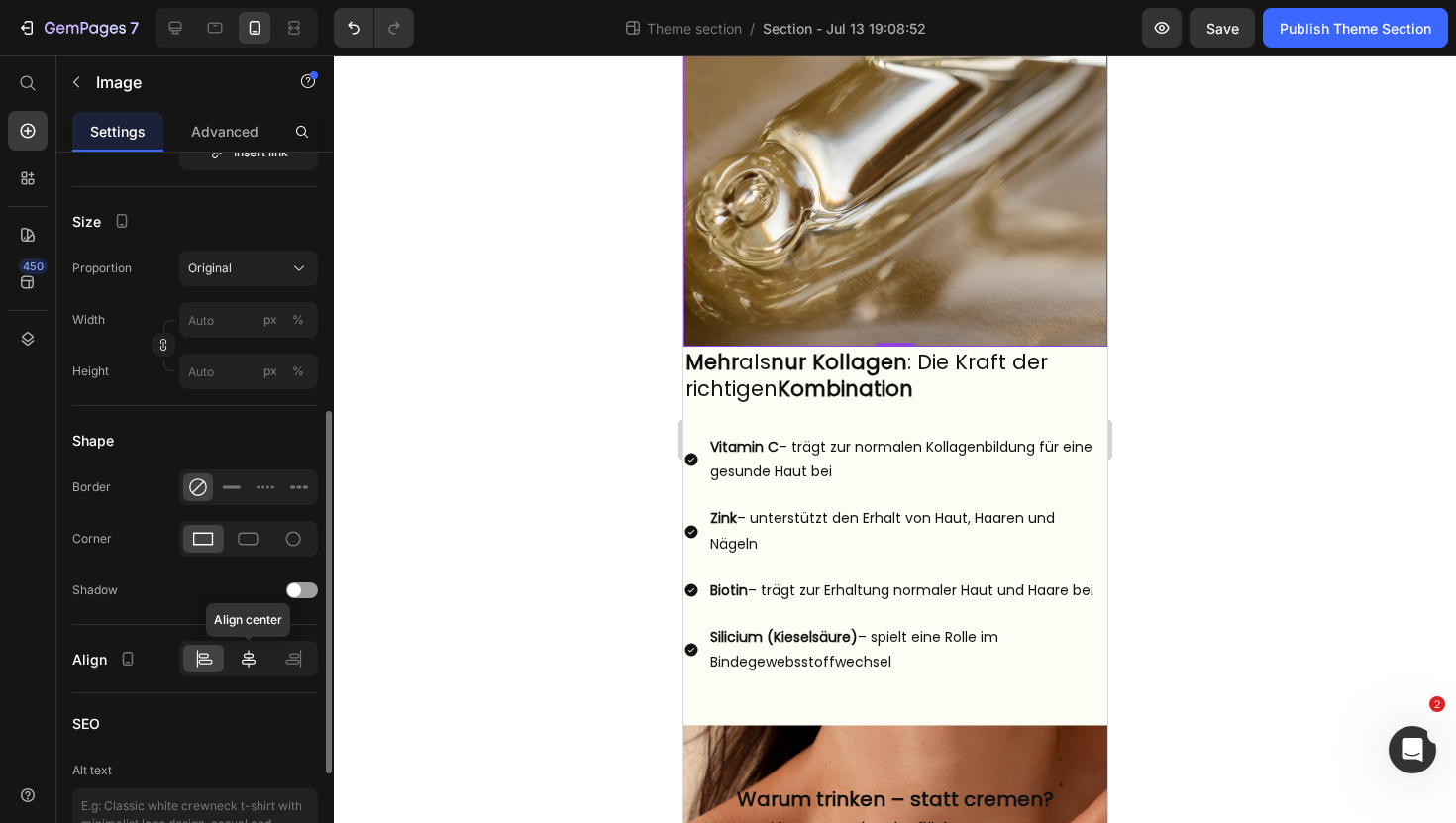 click 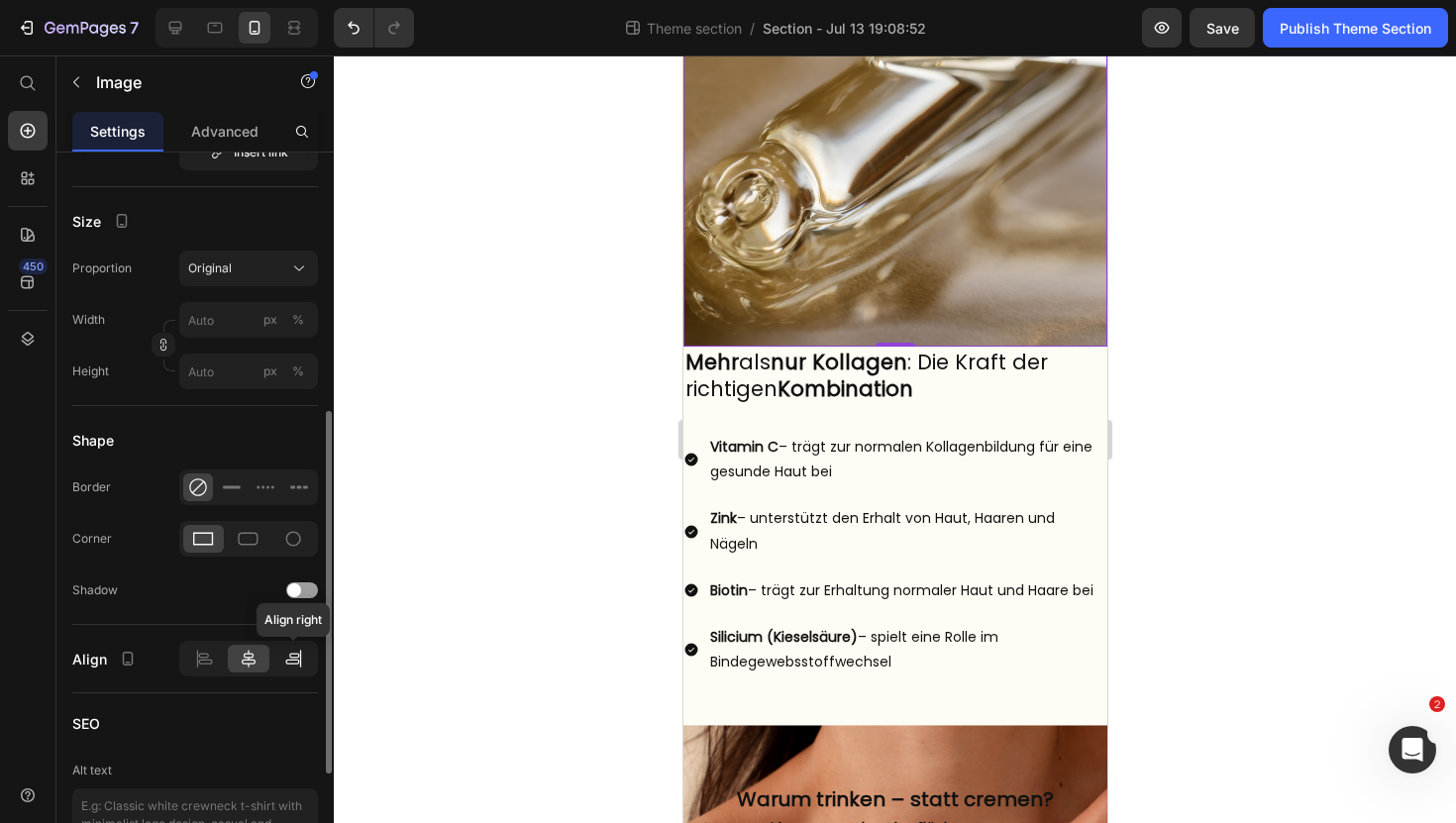 click 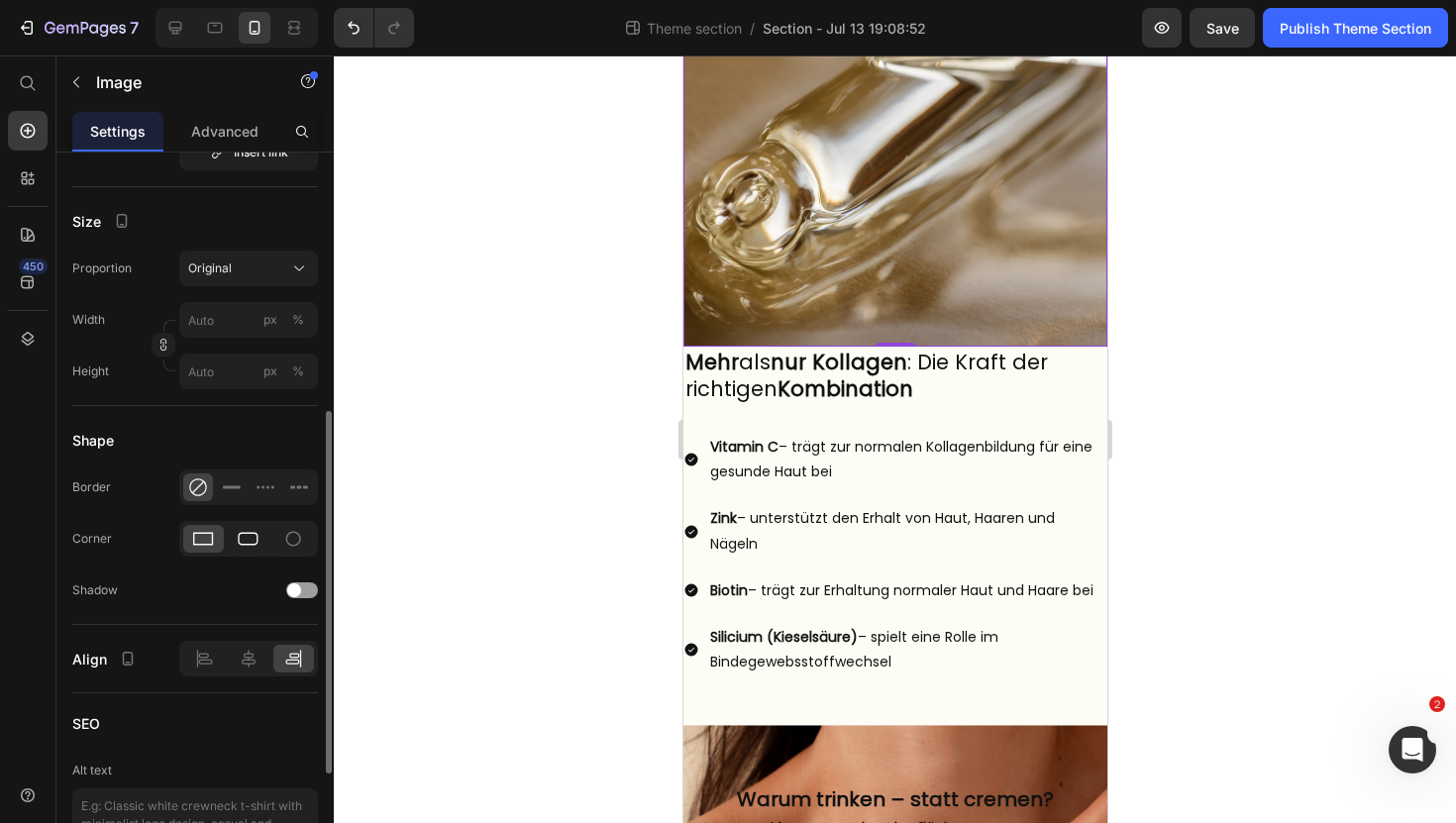 click 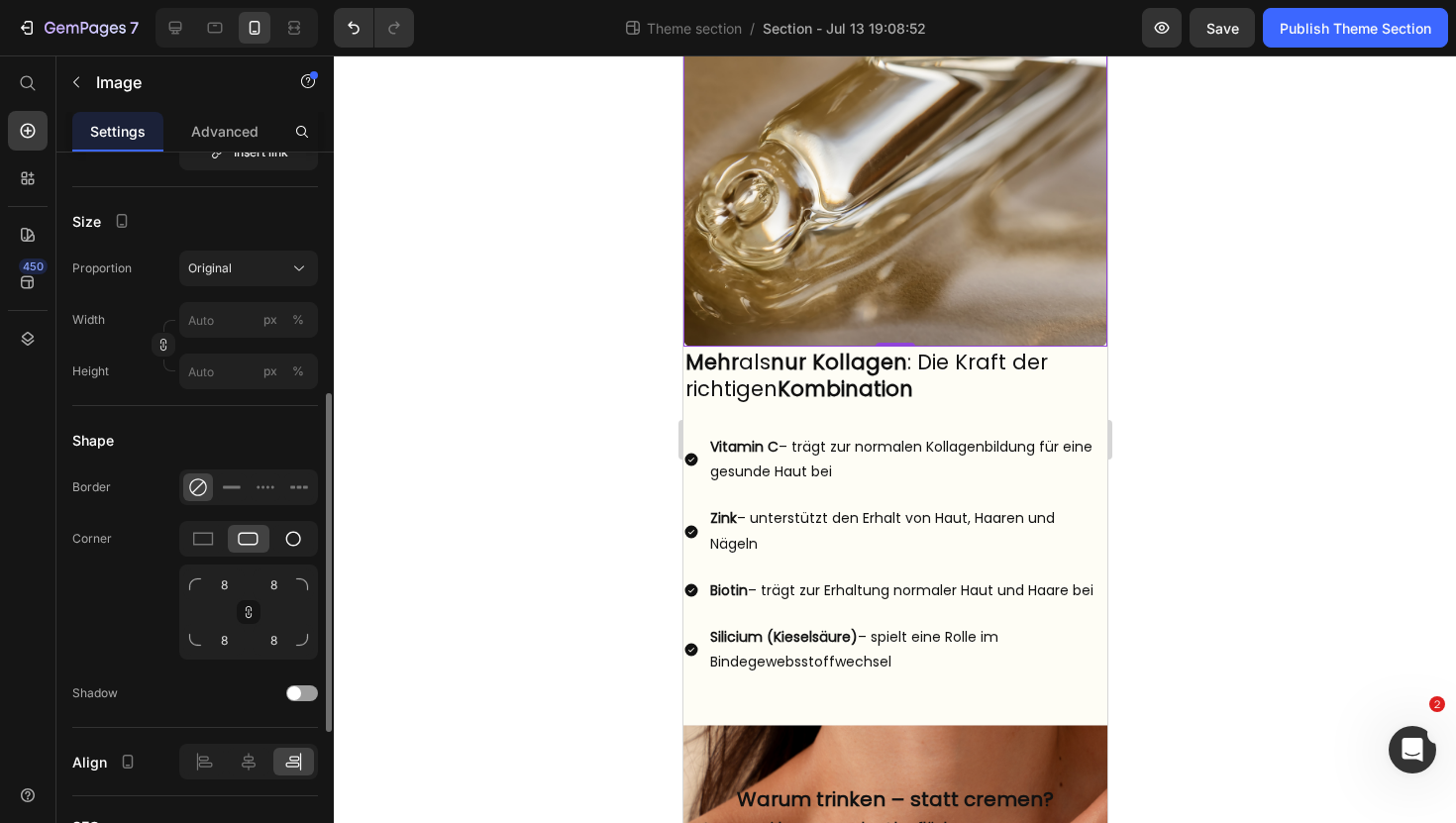 click 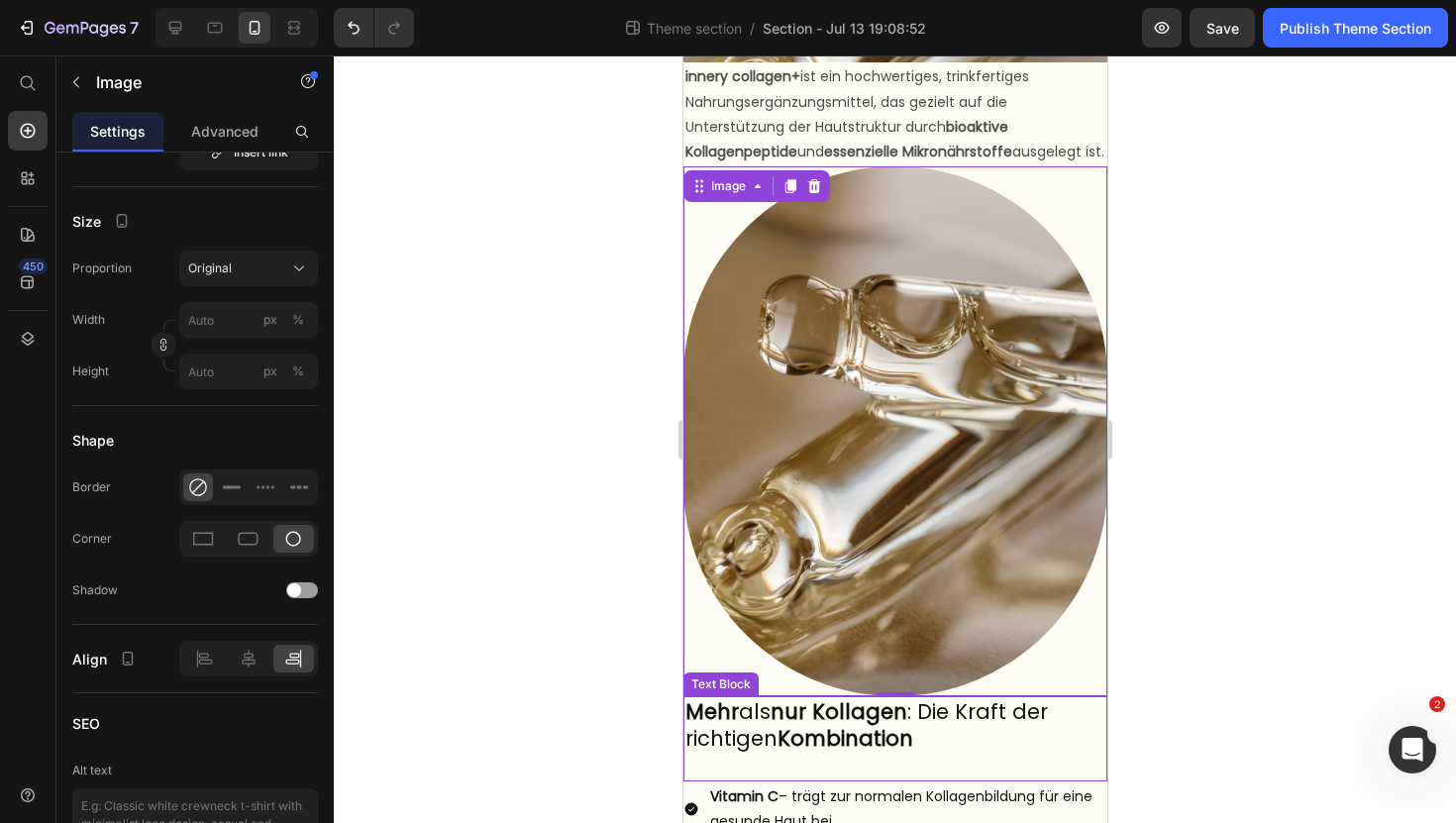 scroll, scrollTop: 79, scrollLeft: 0, axis: vertical 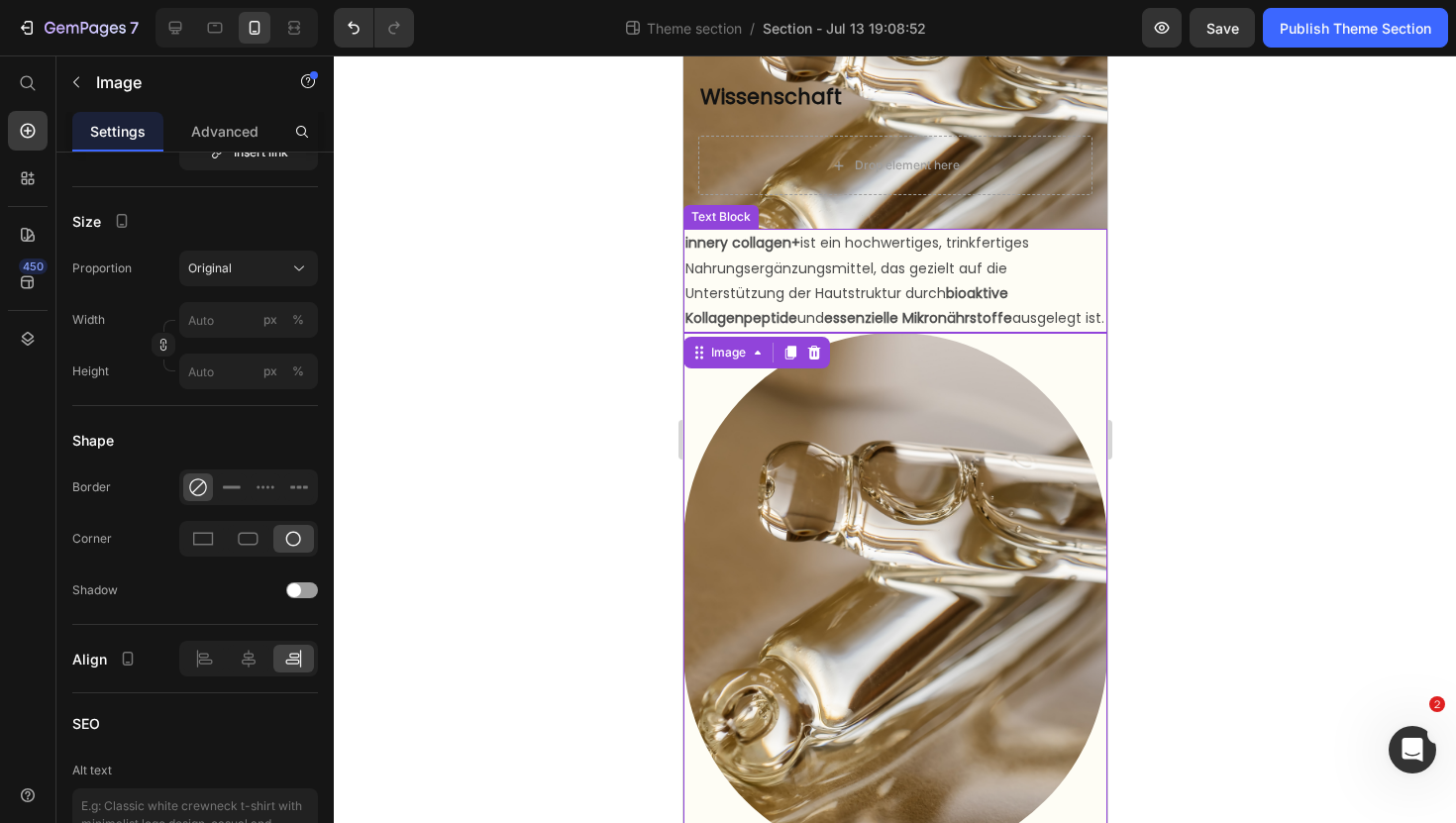 click on "innery collagen+  ist ein hochwertiges, trinkfertiges Nahrungsergänzungsmittel, das gezielt auf die Unterstützung der Hautstruktur durch  bioaktive Kollagenpeptide  und  essenzielle Mikronährstoffe  ausgelegt ist." at bounding box center (894, 280) 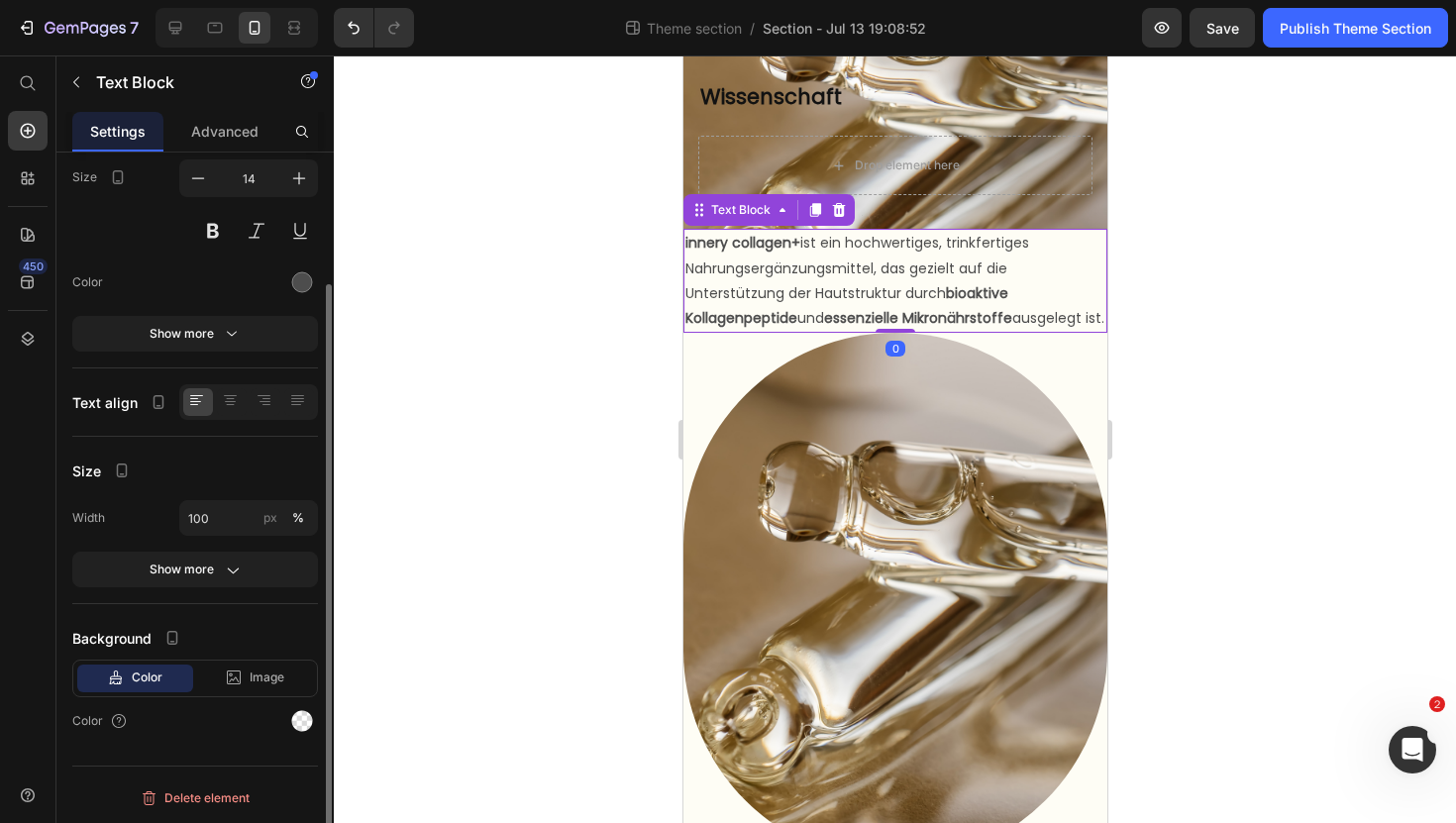 scroll, scrollTop: 0, scrollLeft: 0, axis: both 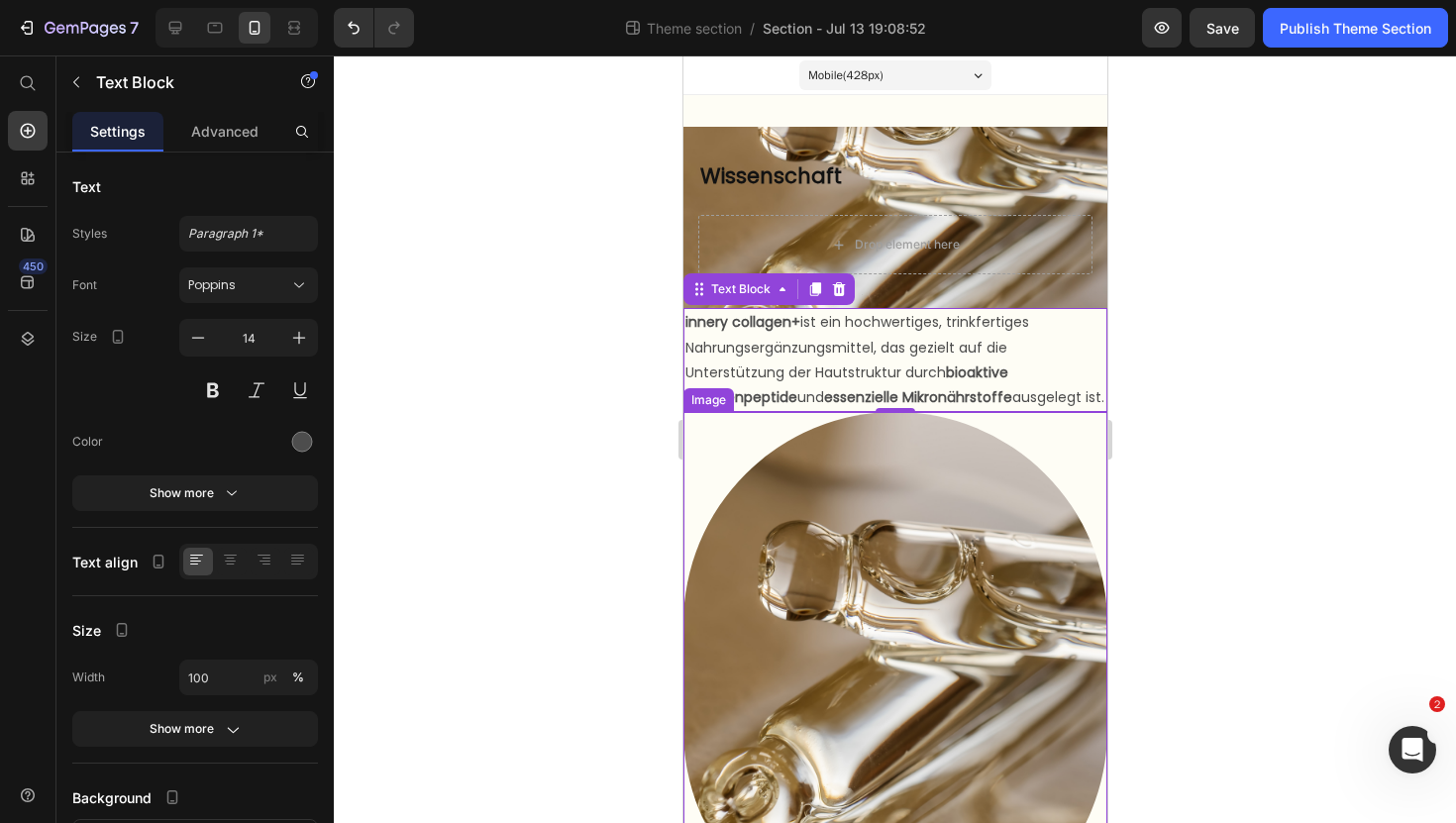 click at bounding box center (894, 676) 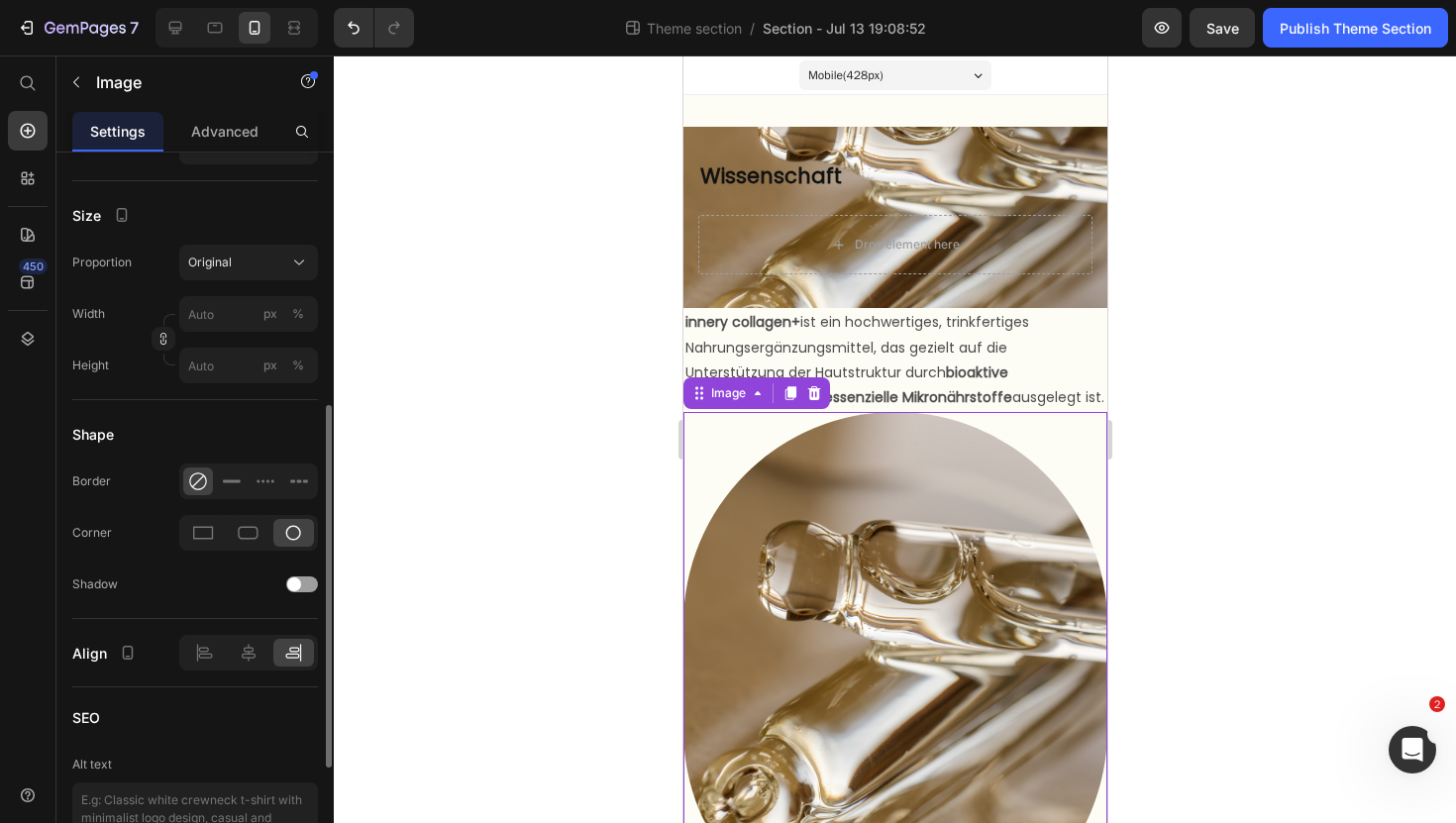scroll, scrollTop: 526, scrollLeft: 0, axis: vertical 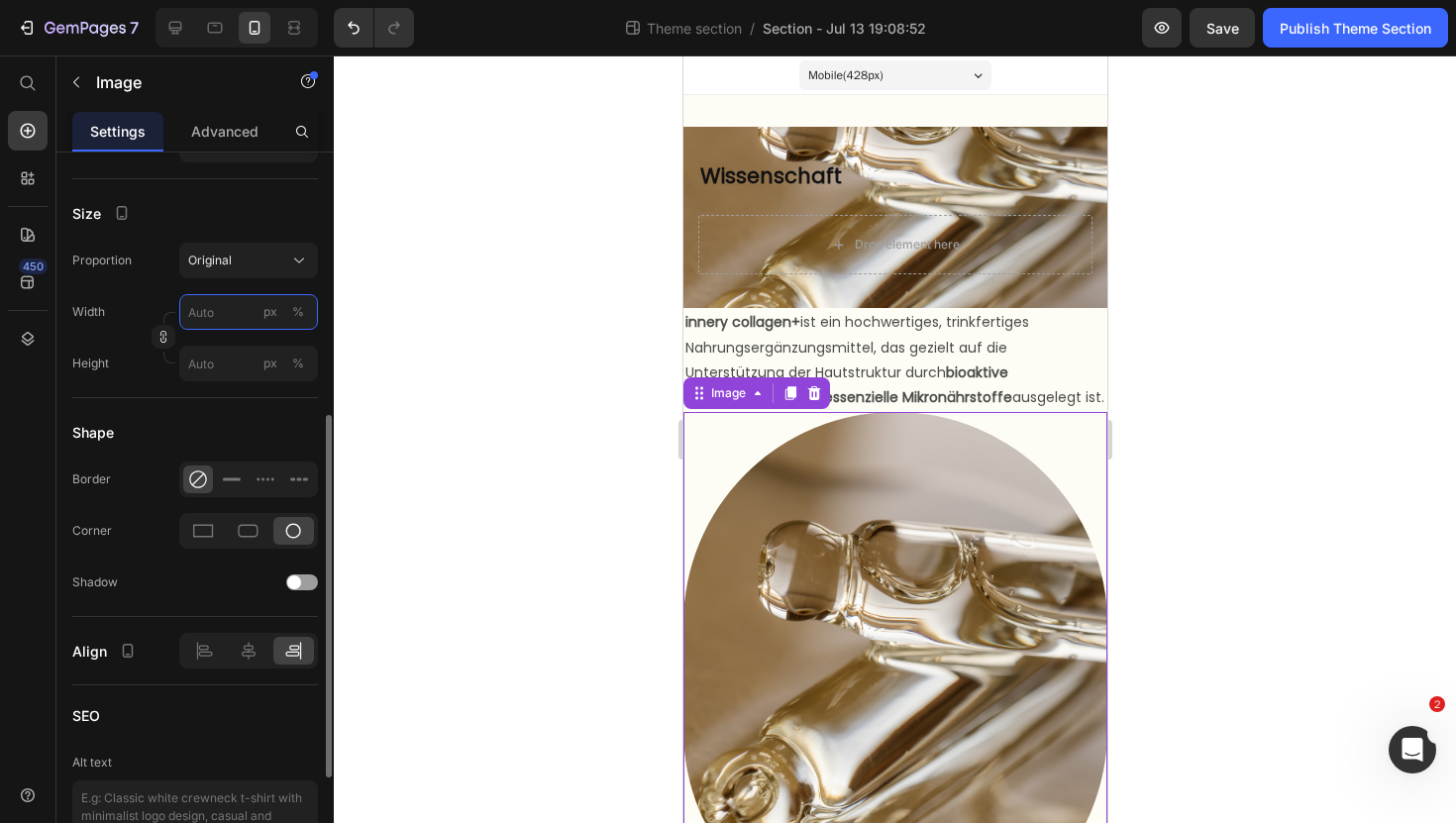 click on "px %" at bounding box center (249, 312) 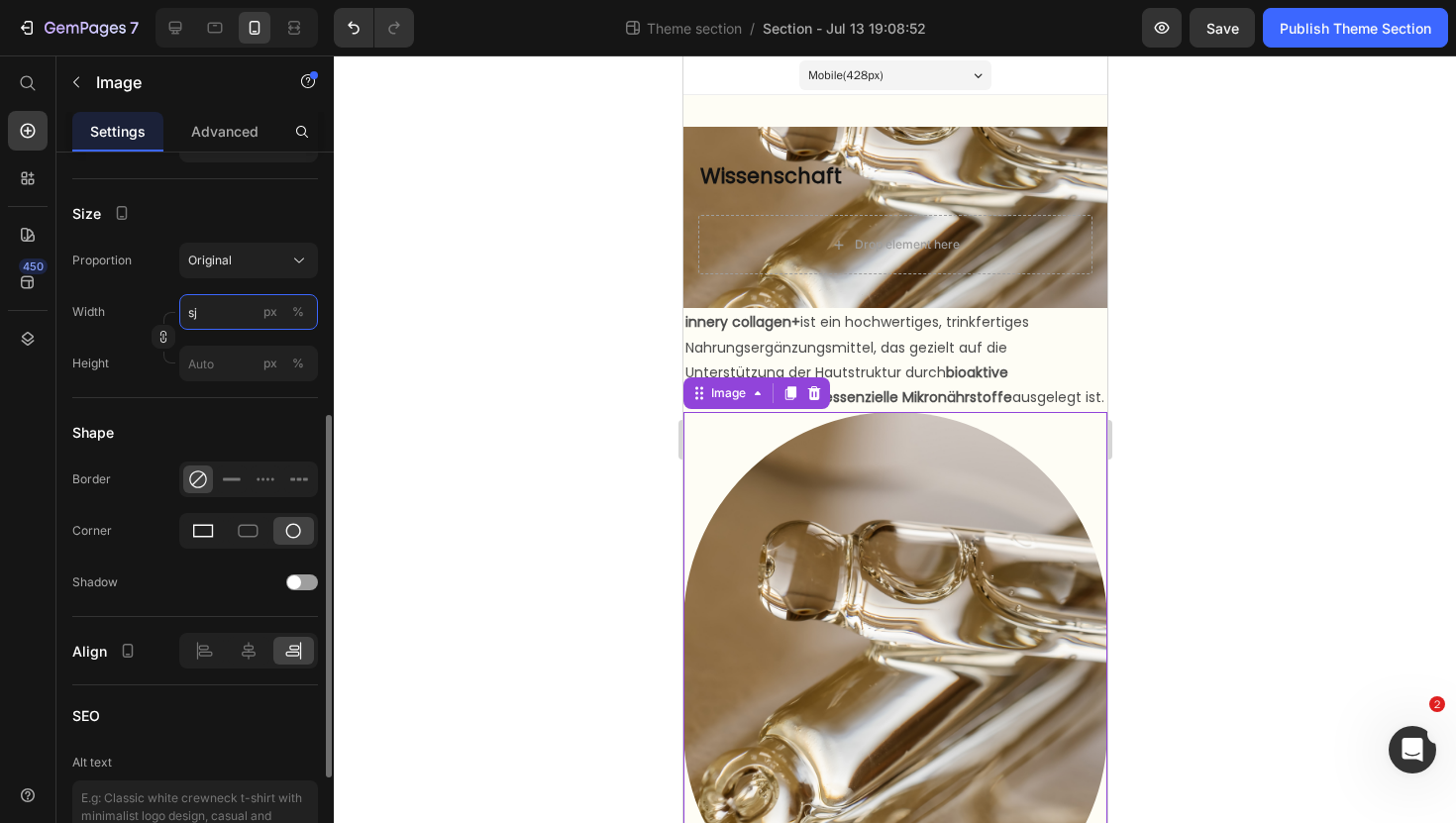 type on "sj" 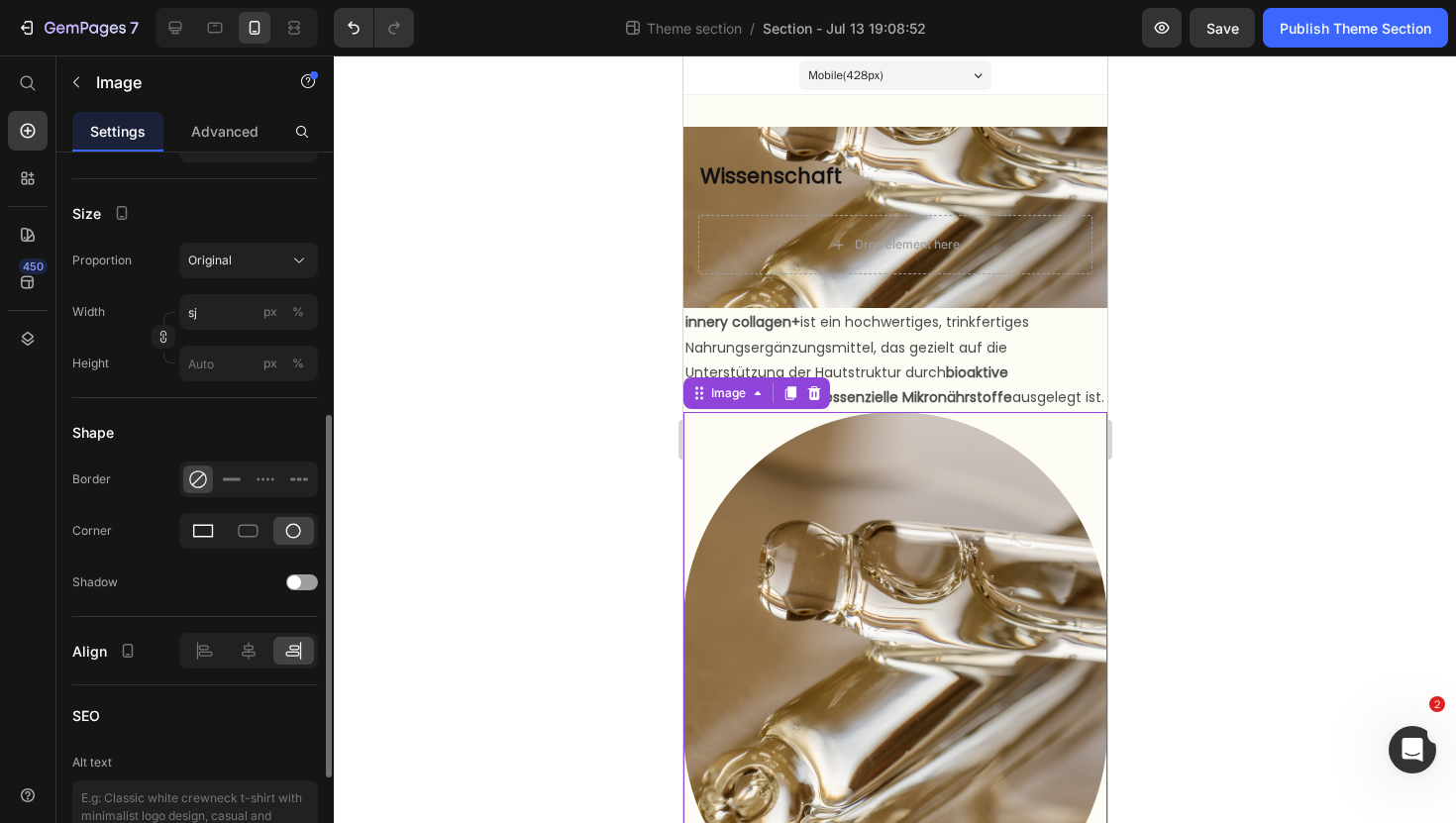 type 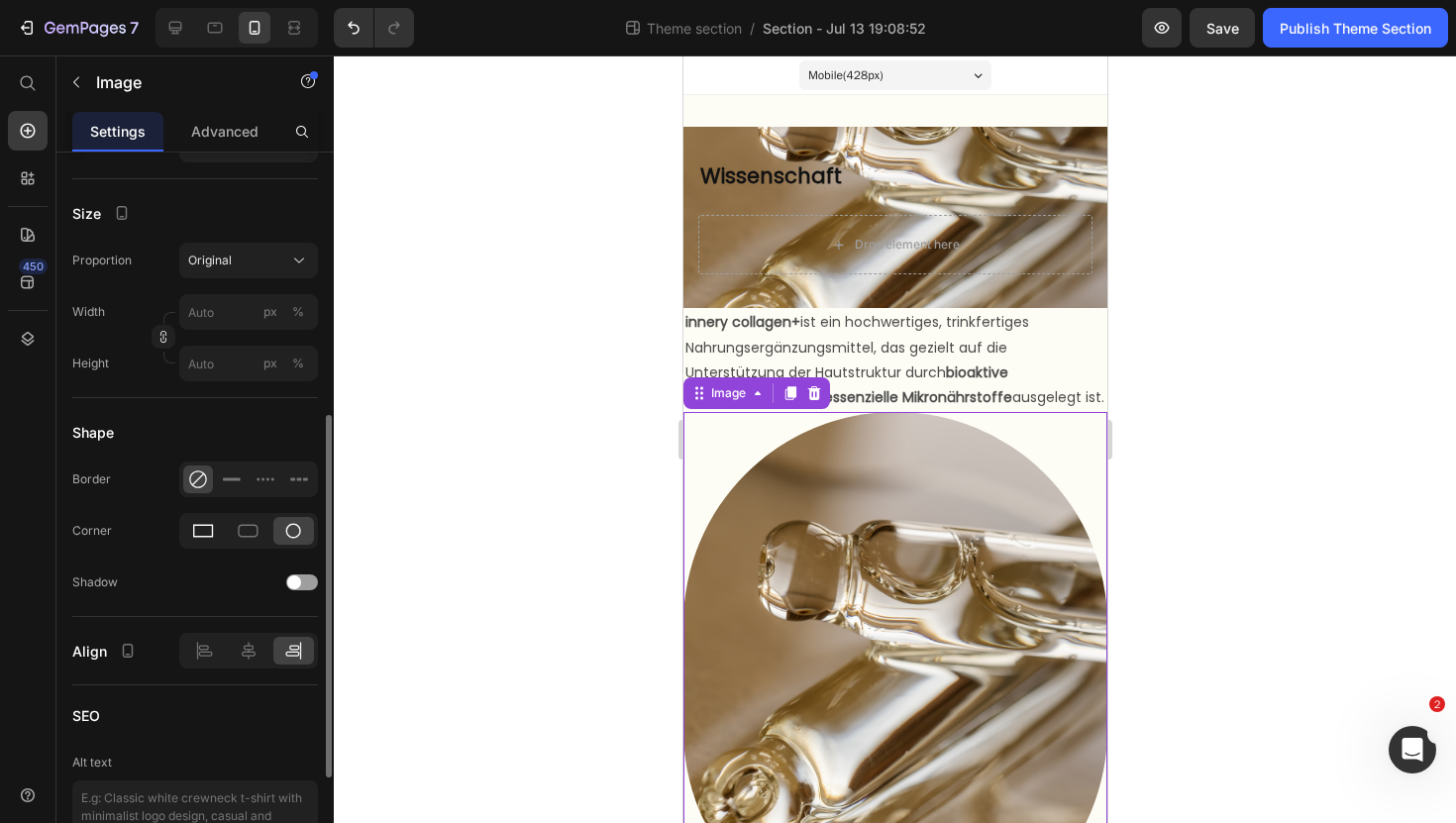 click 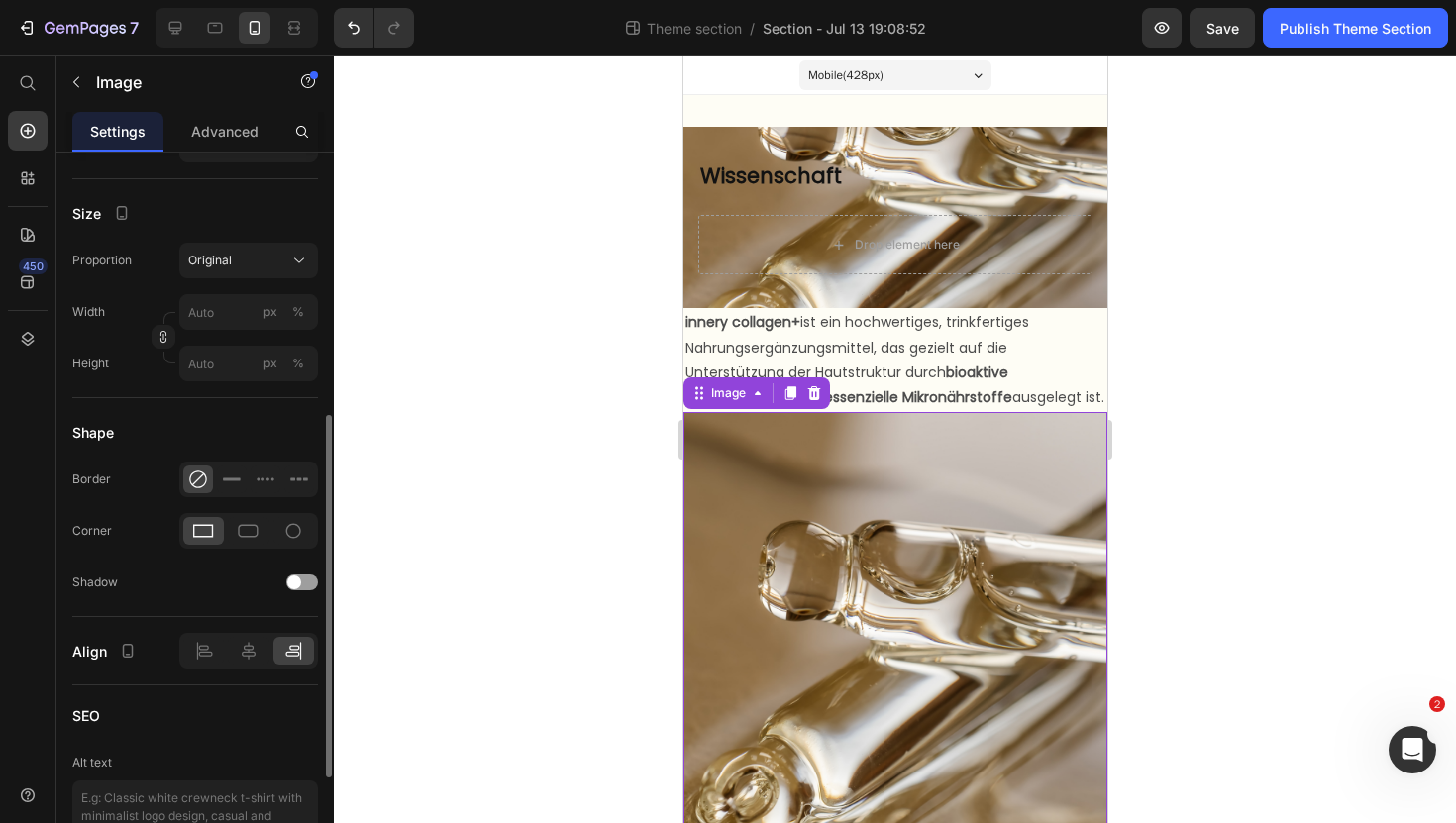 click 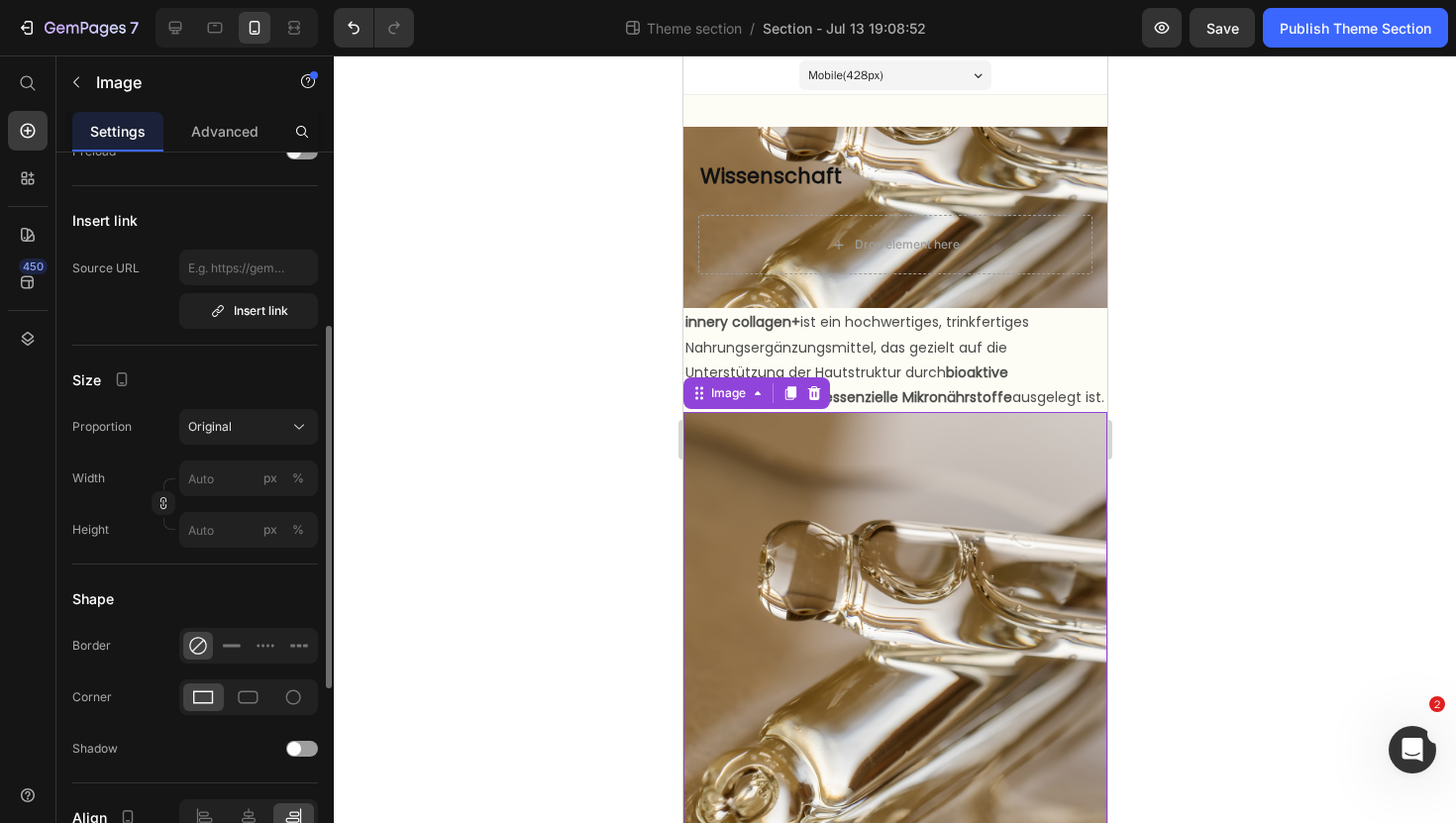 scroll, scrollTop: 356, scrollLeft: 0, axis: vertical 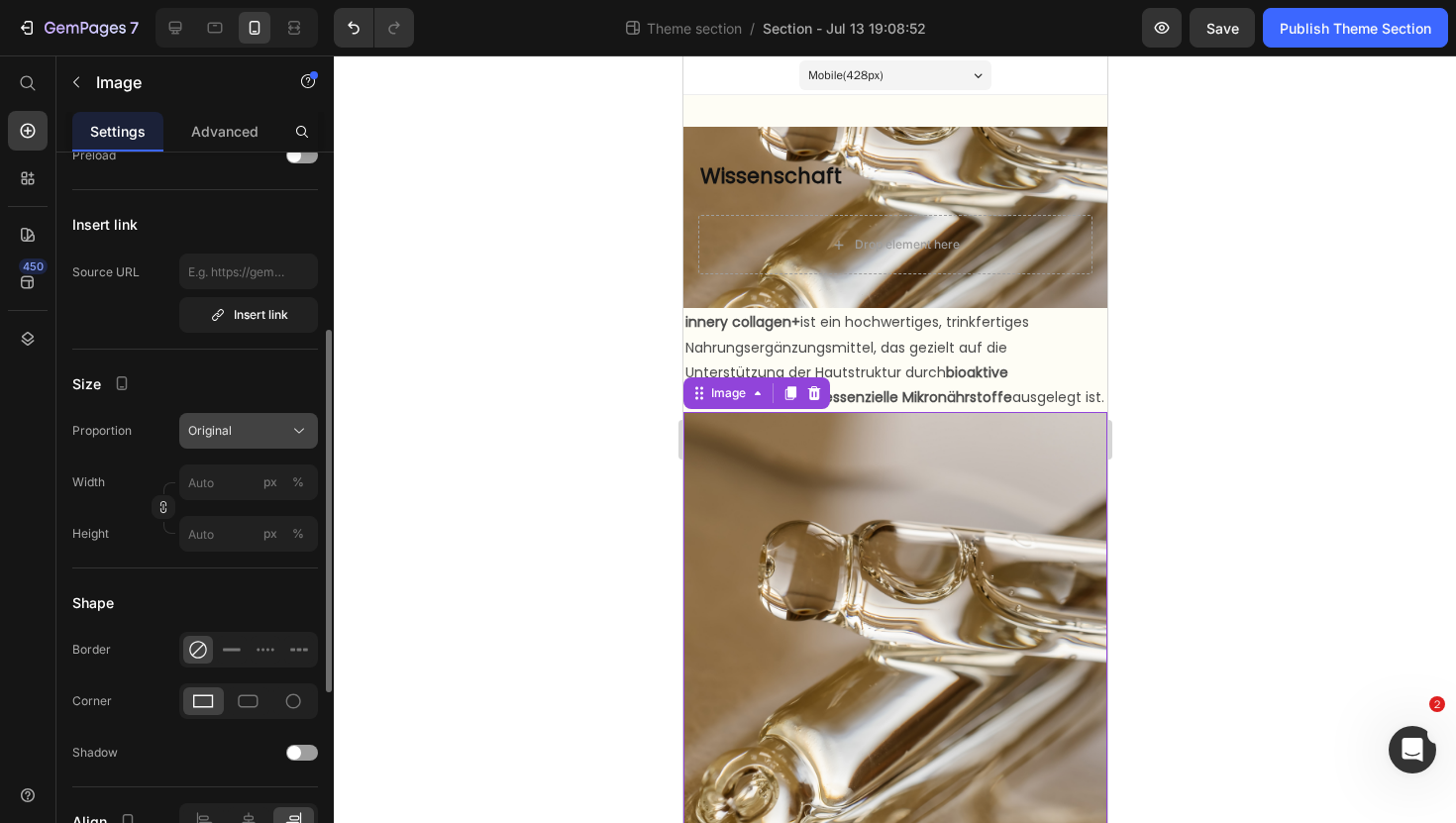 click 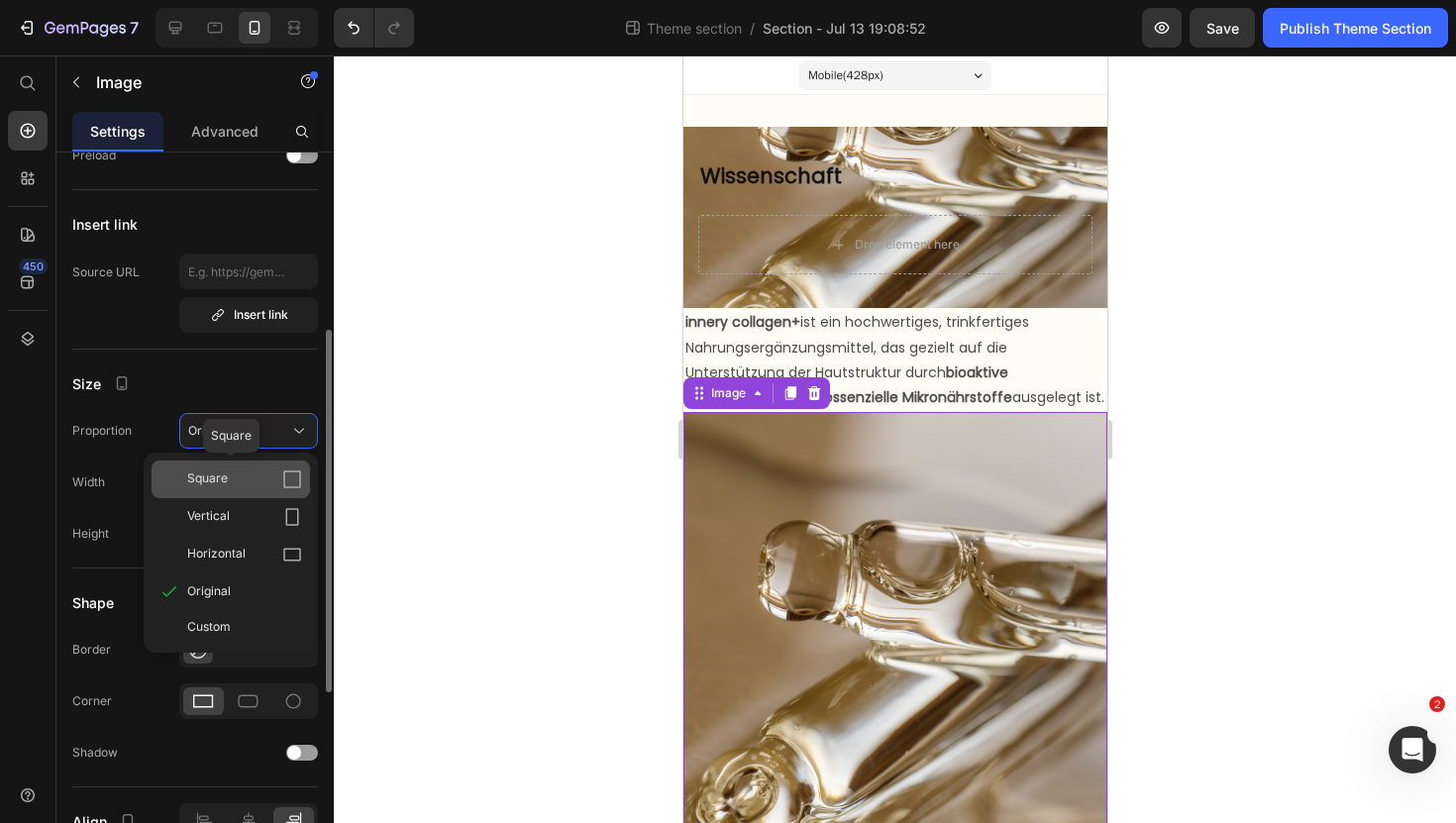 click on "Square" at bounding box center (245, 479) 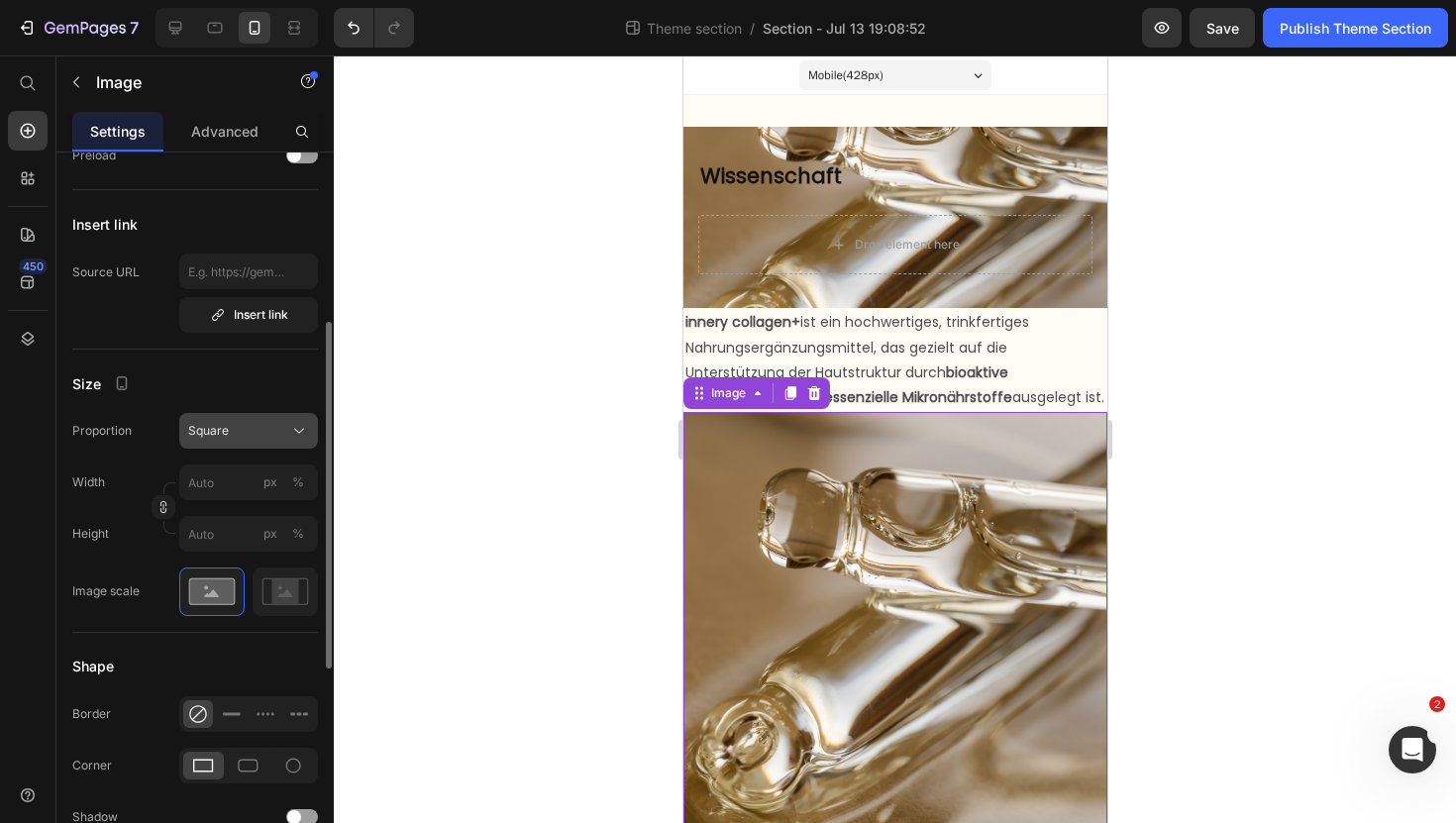 click 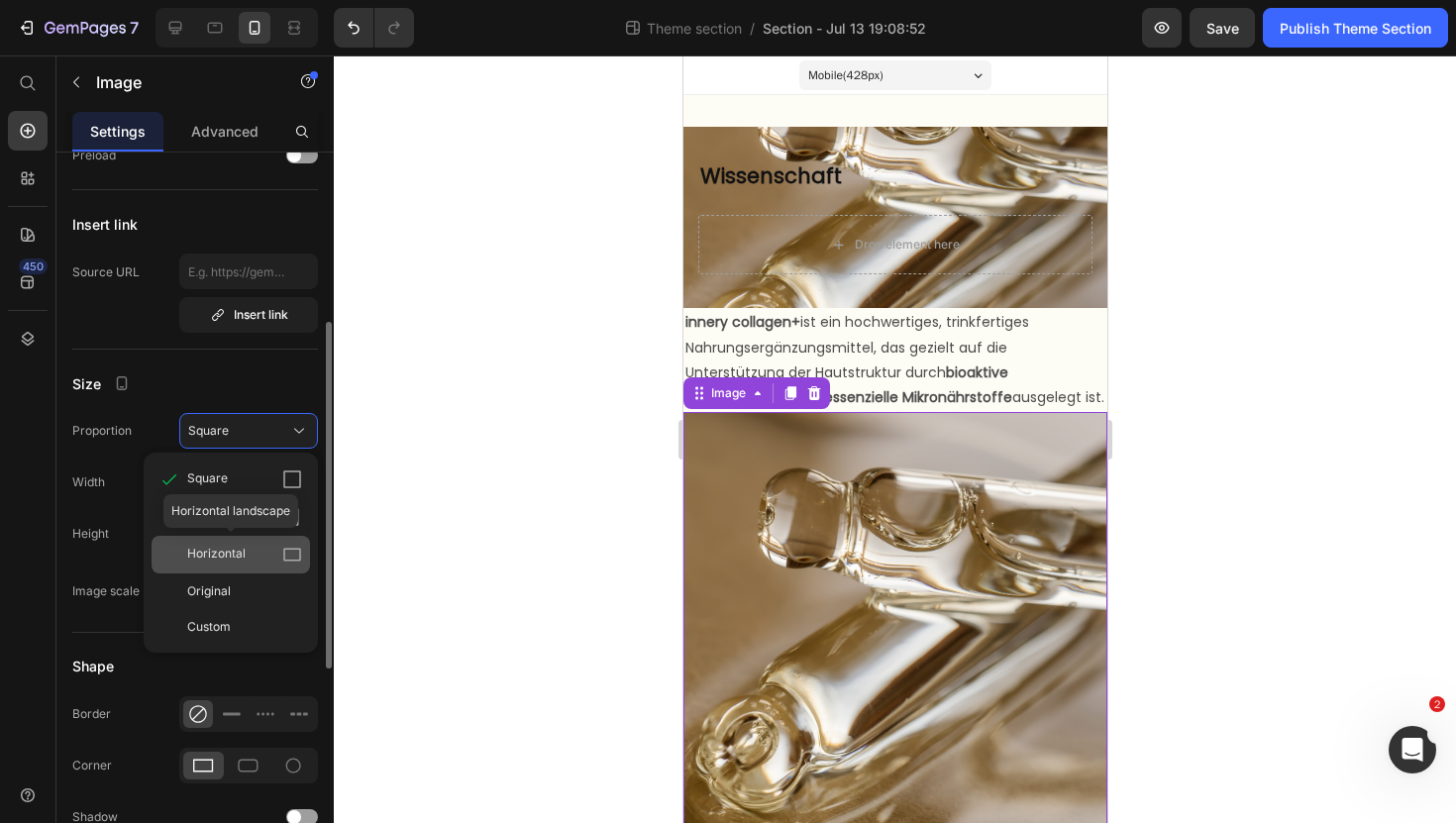 click 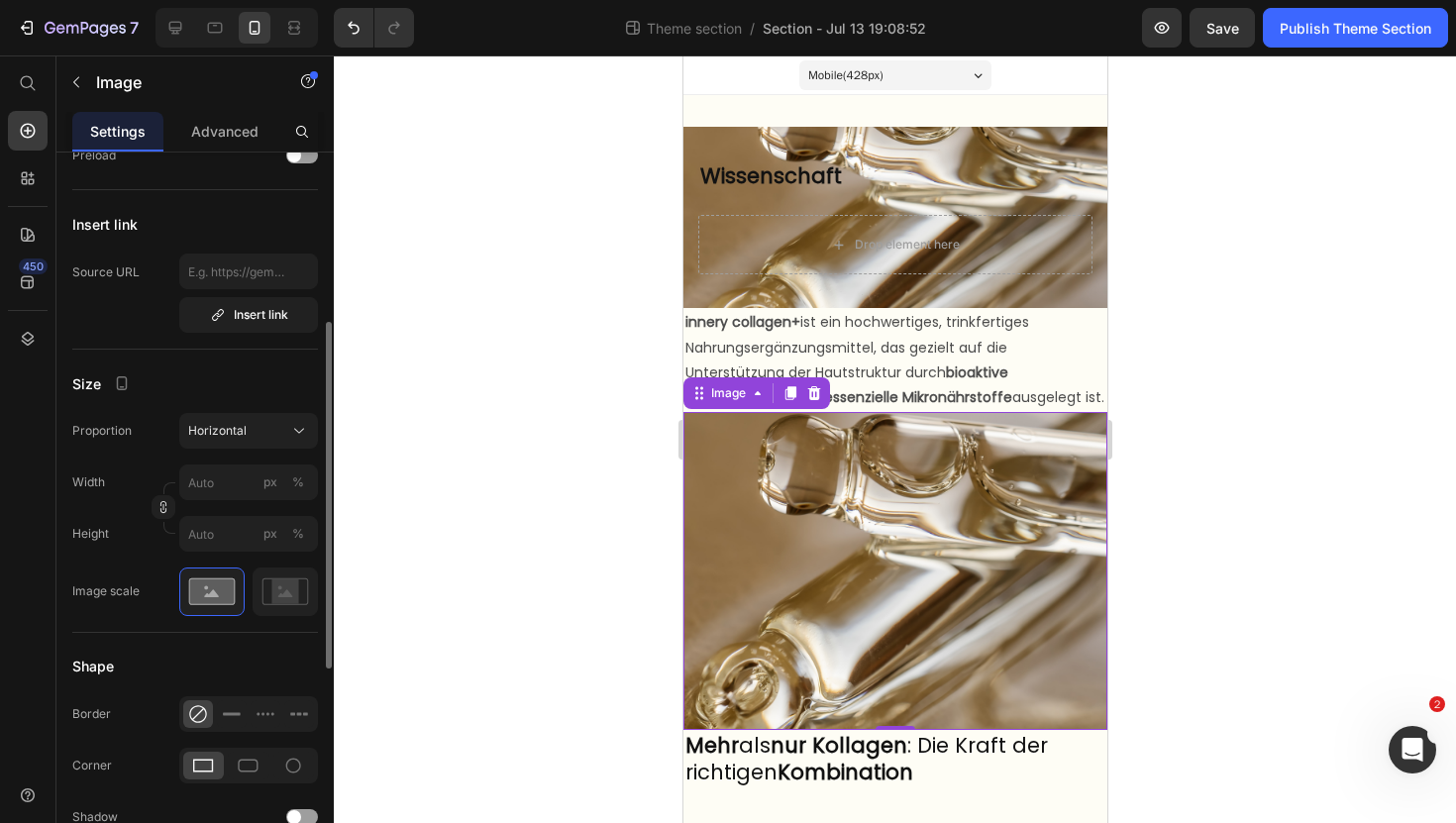 click 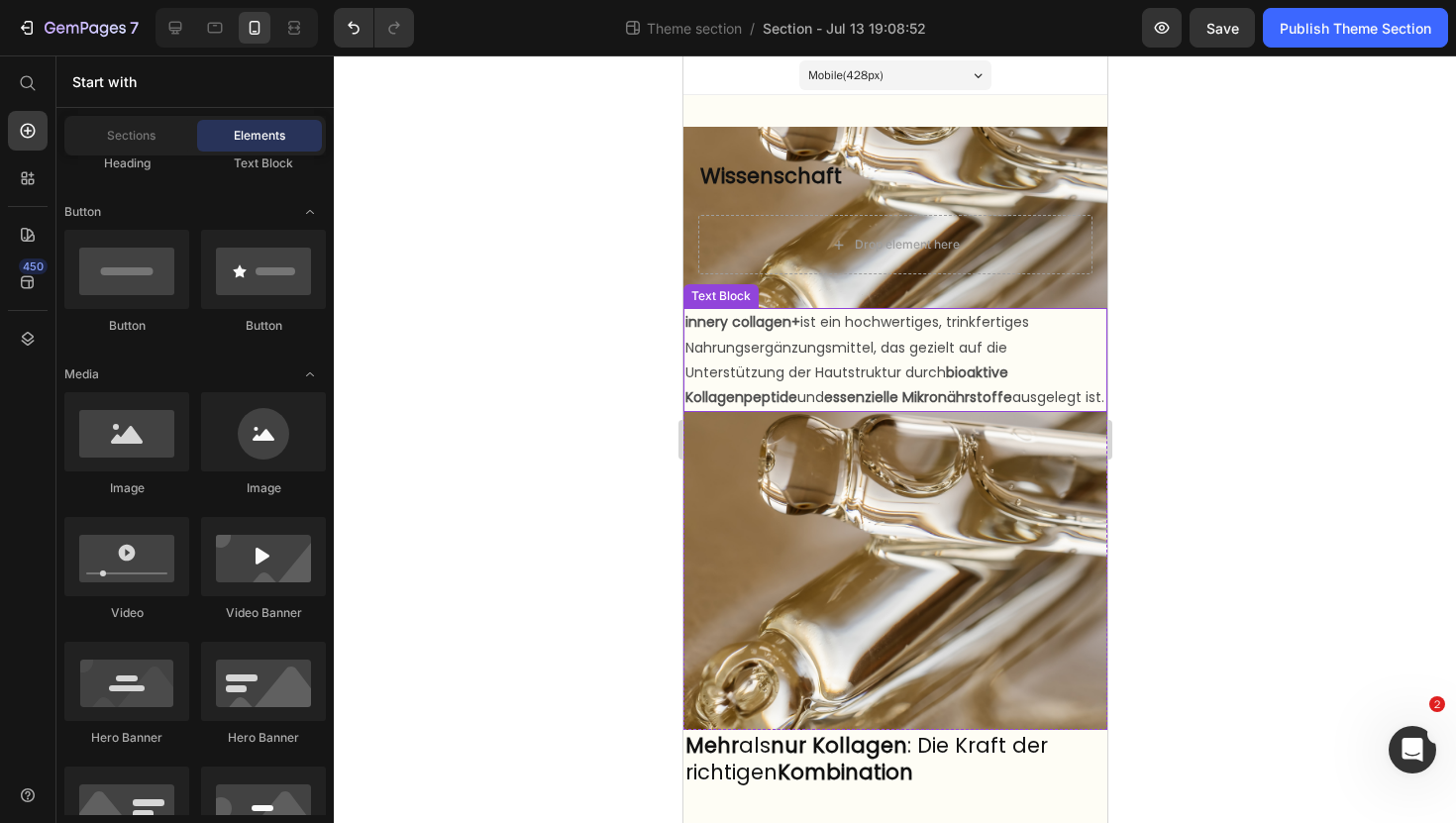 click on "innery collagen+  ist ein hochwertiges, trinkfertiges Nahrungsergänzungsmittel, das gezielt auf die Unterstützung der Hautstruktur durch  bioaktive Kollagenpeptide  und  essenzielle Mikronährstoffe  ausgelegt ist." at bounding box center (894, 360) 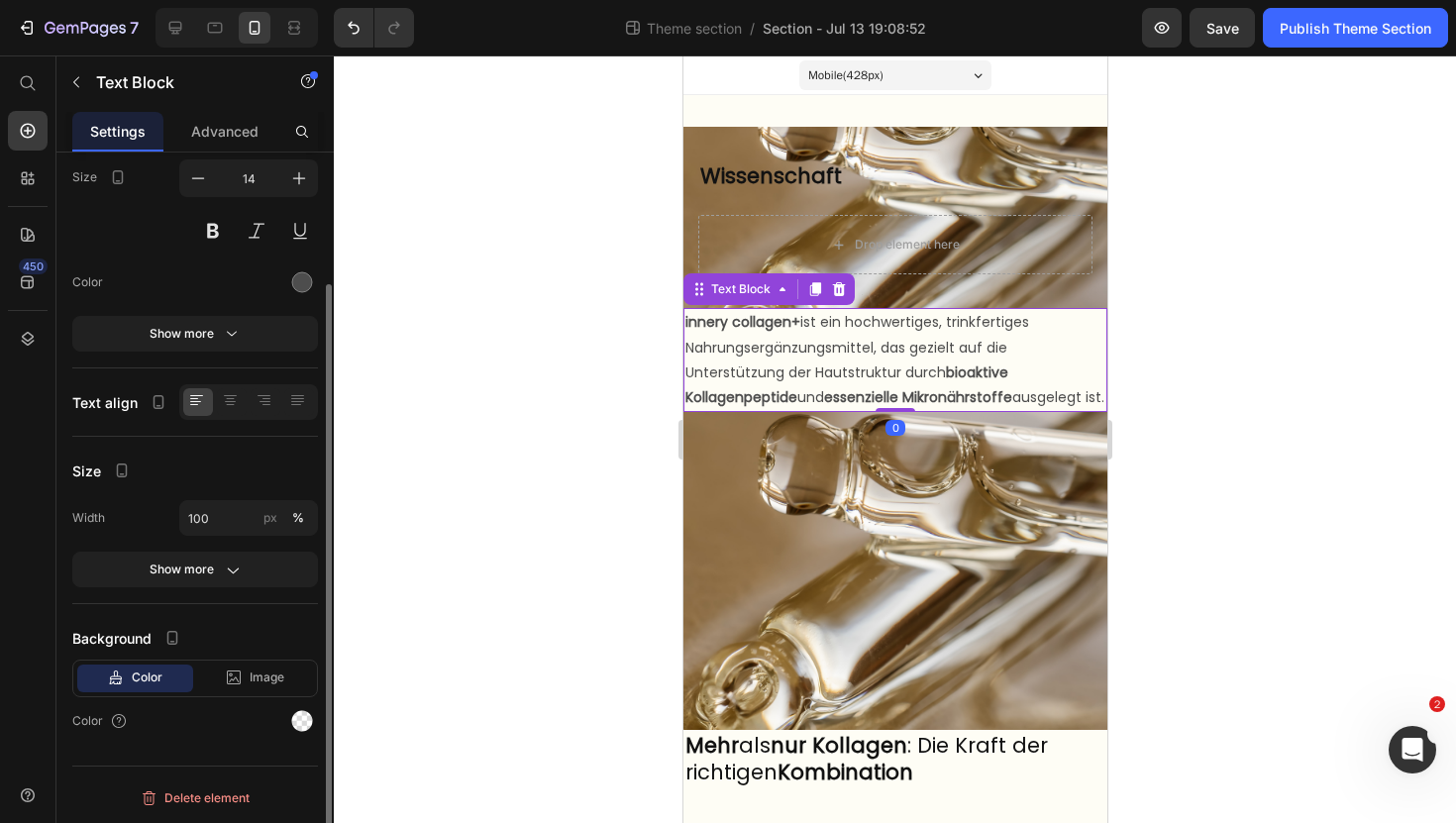 scroll, scrollTop: 0, scrollLeft: 0, axis: both 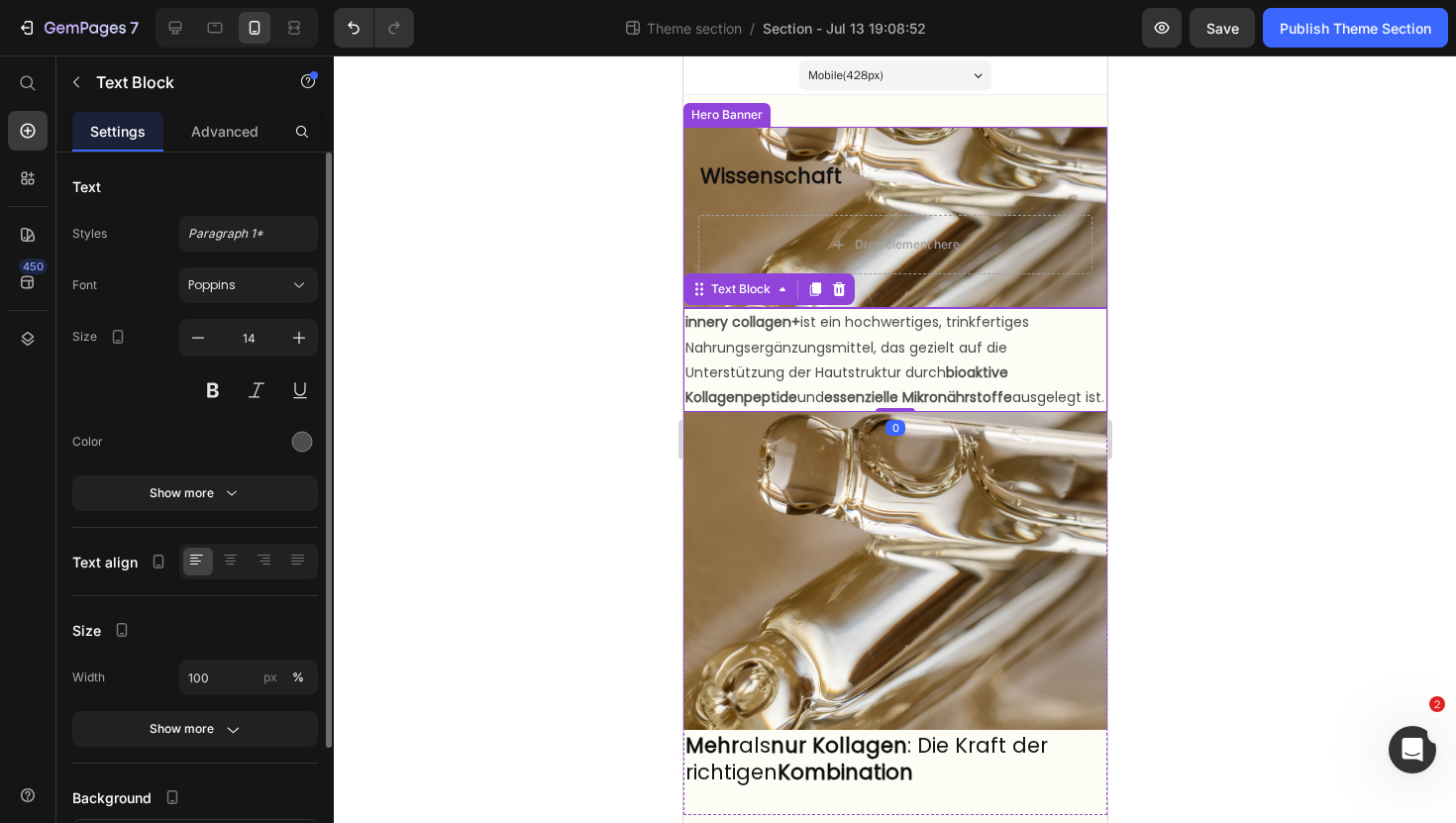 click on "Wissenschaft" at bounding box center [894, 175] 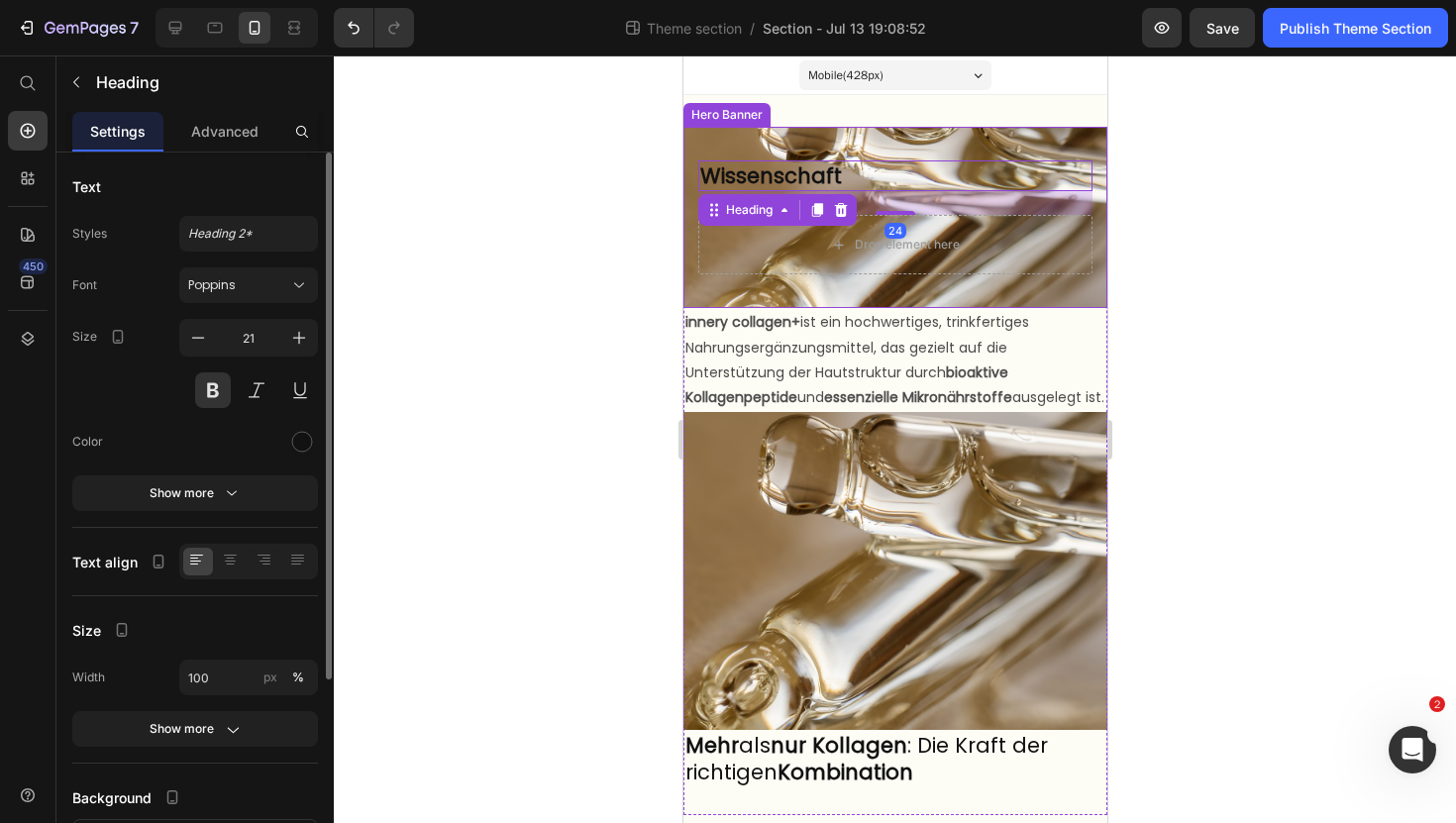 click on "Wissenschaft Heading   24 But I must explain to you how all this mistaken idea of denouncing pleasure and praising pain was born and I will give you a complete account of the system, and expound the actual teachings of the great explorer Text Block Explore now Button At vero eos et accusamus et iusto odio benefits Text Block
Drop element here" at bounding box center [894, 217] 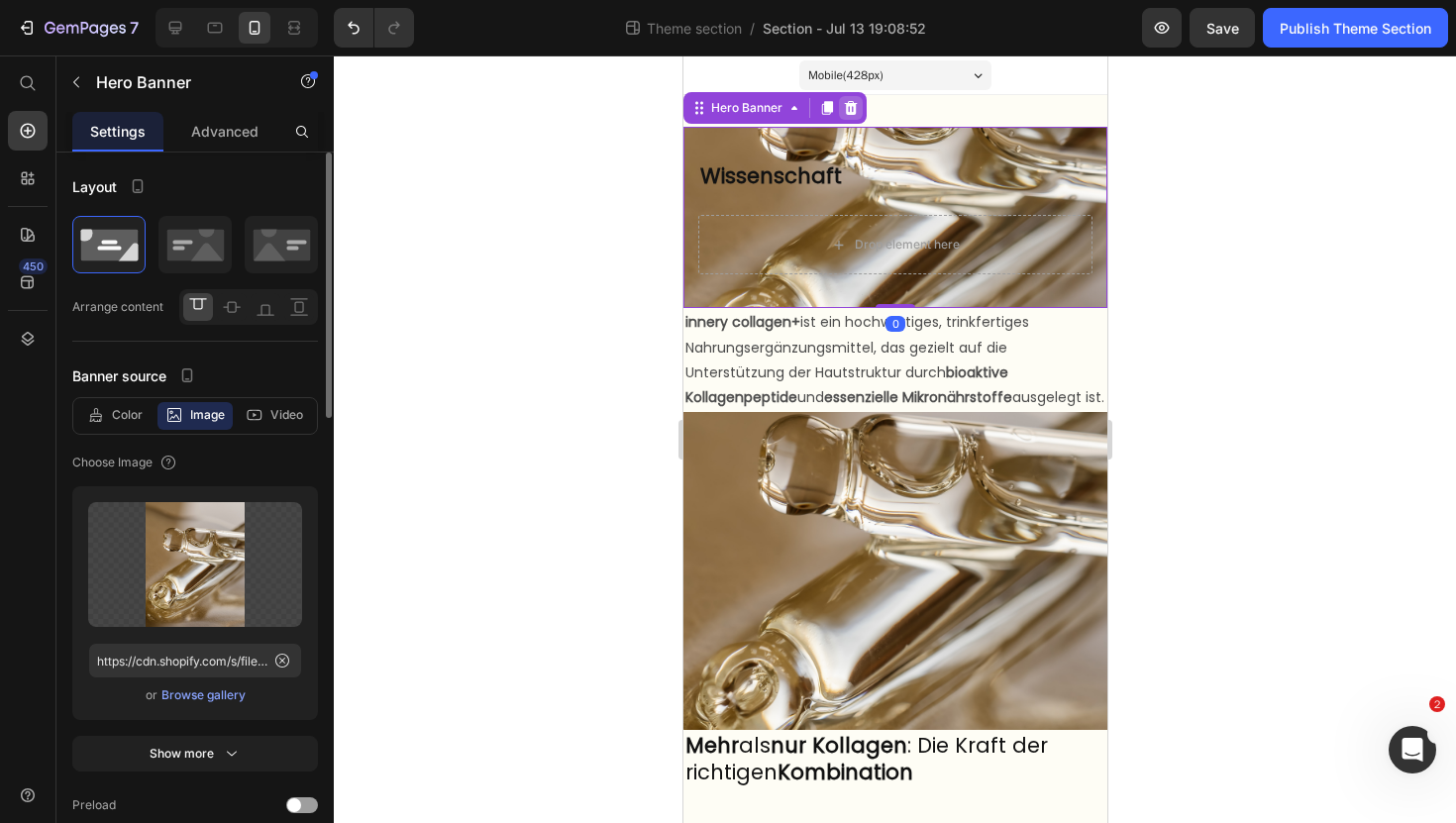 click 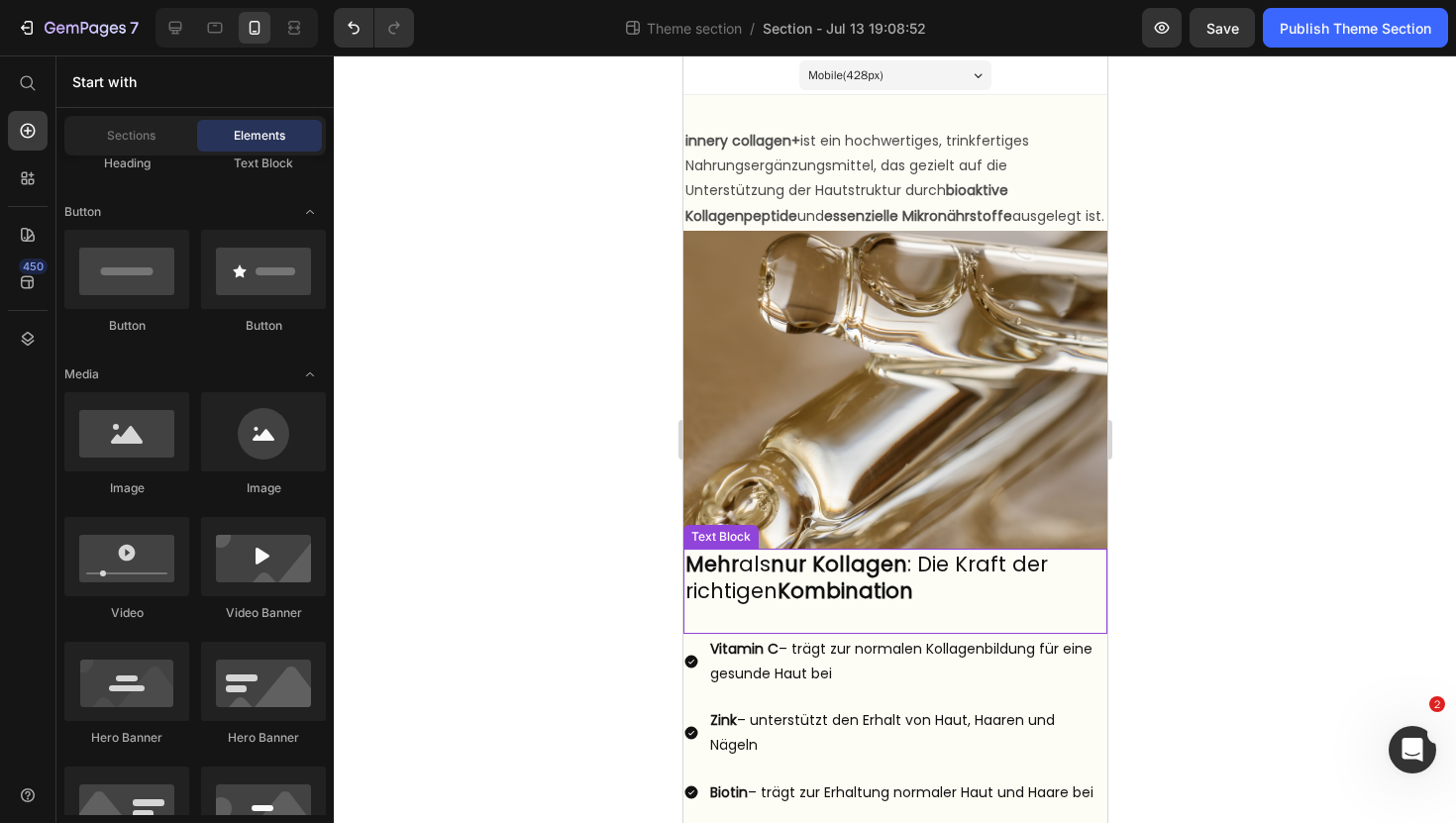 click on "Mehr" at bounding box center (711, 564) 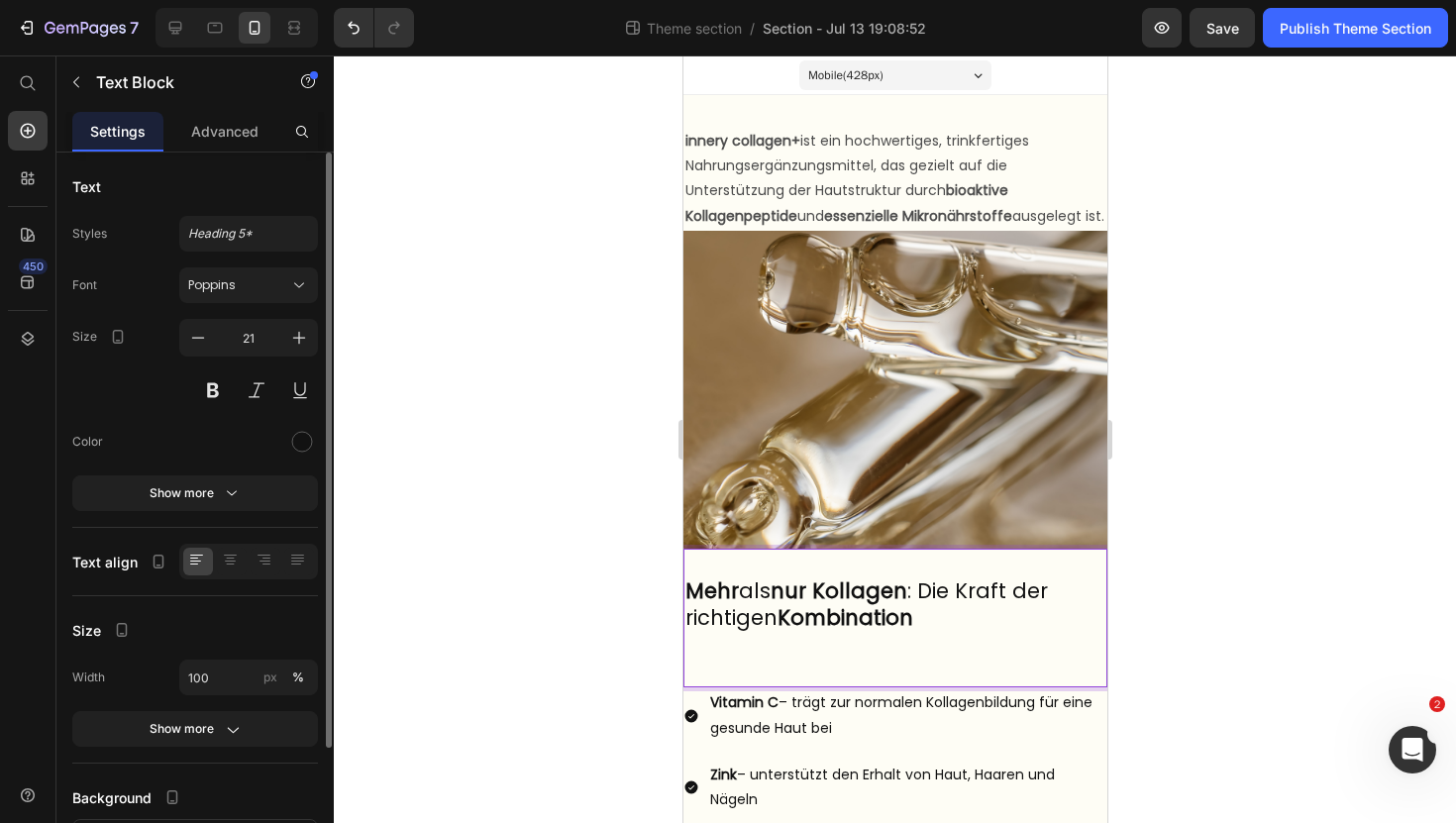 click 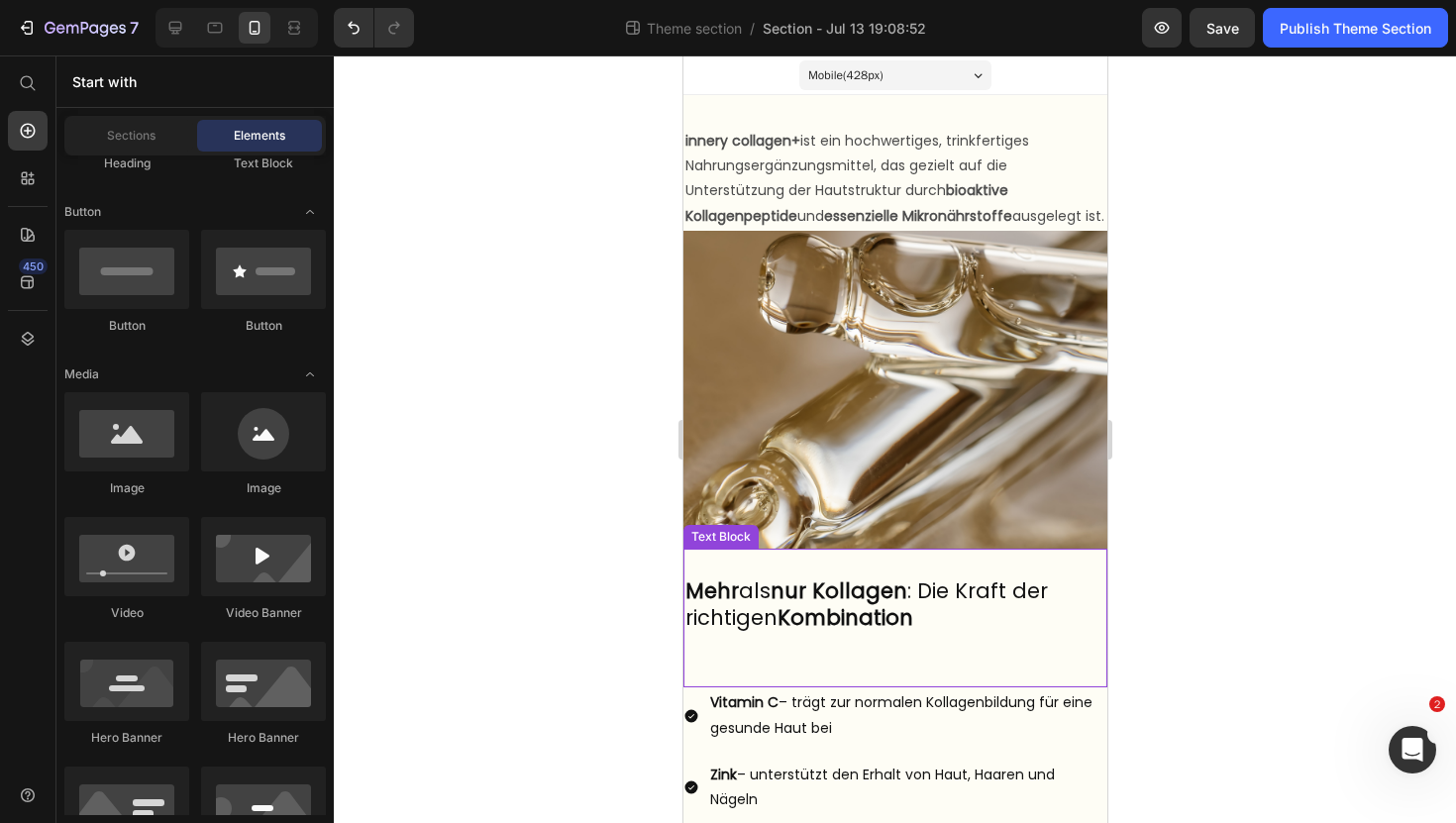click on "Mehr  als  nur Kollagen : Die Kraft der richtigen  Kombination" at bounding box center [894, 631] 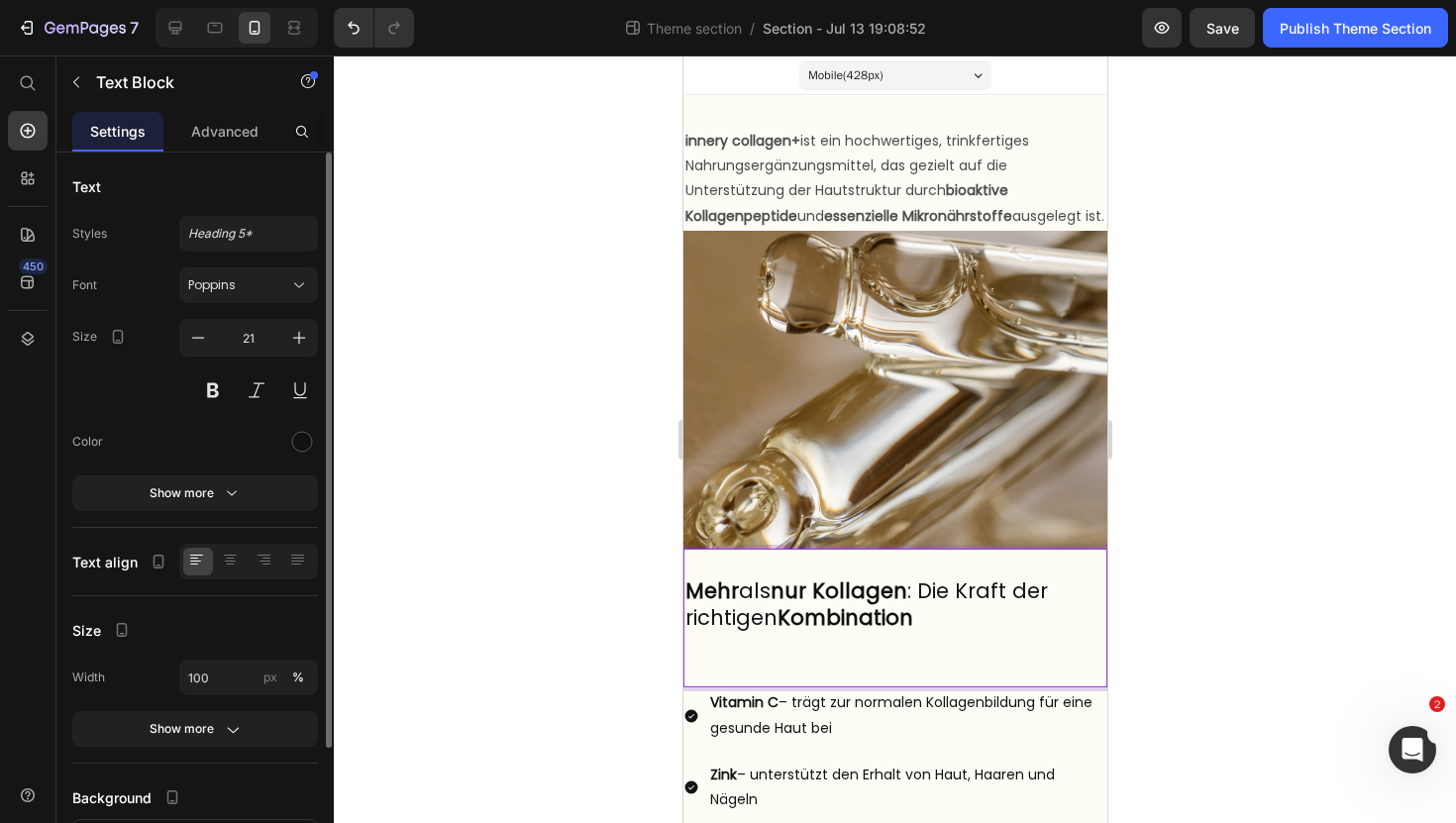 click 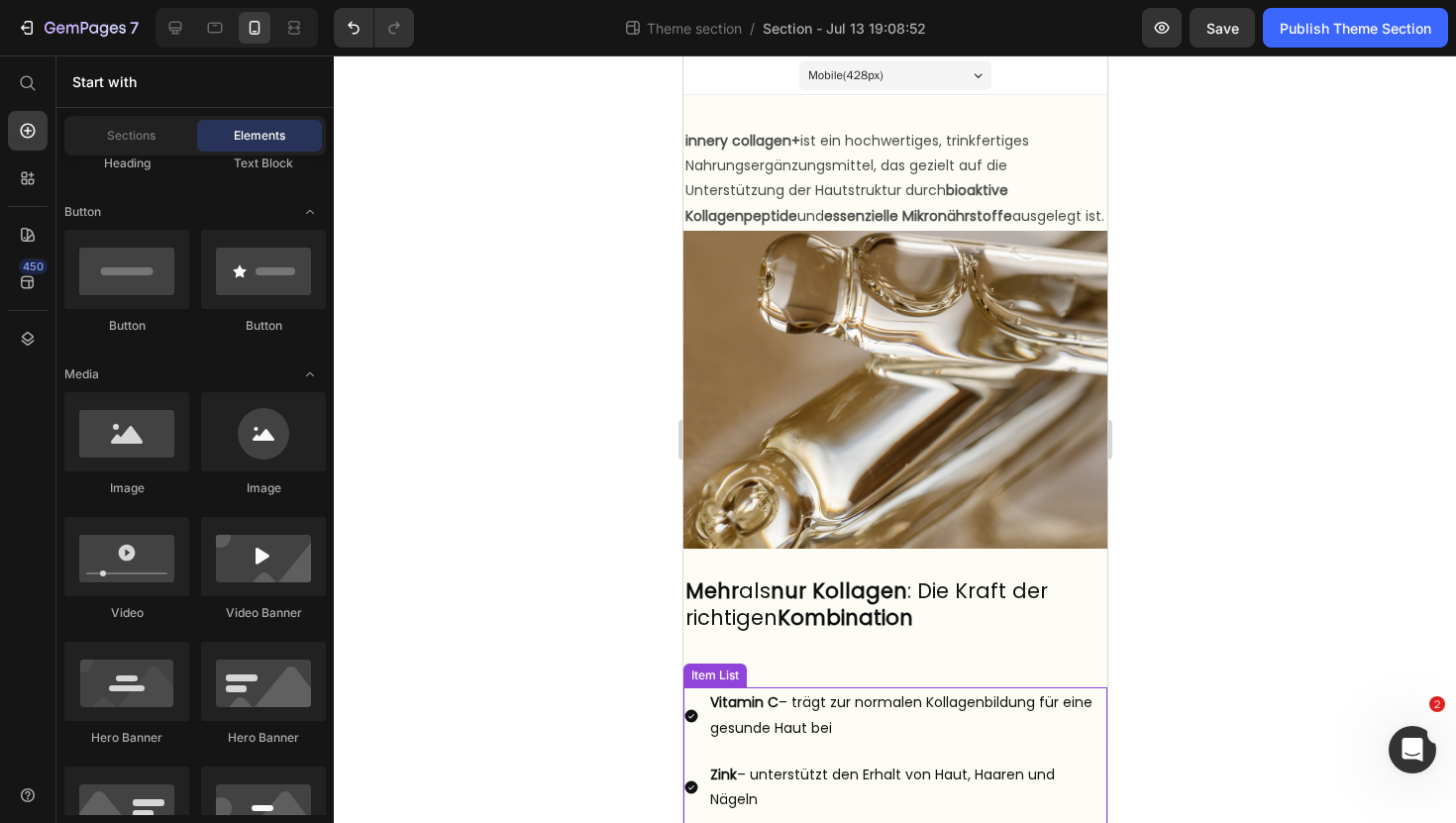 click on "Vitamin C  – trägt zur normalen Kollagenbildung für eine gesunde Haut bei" at bounding box center [894, 715] 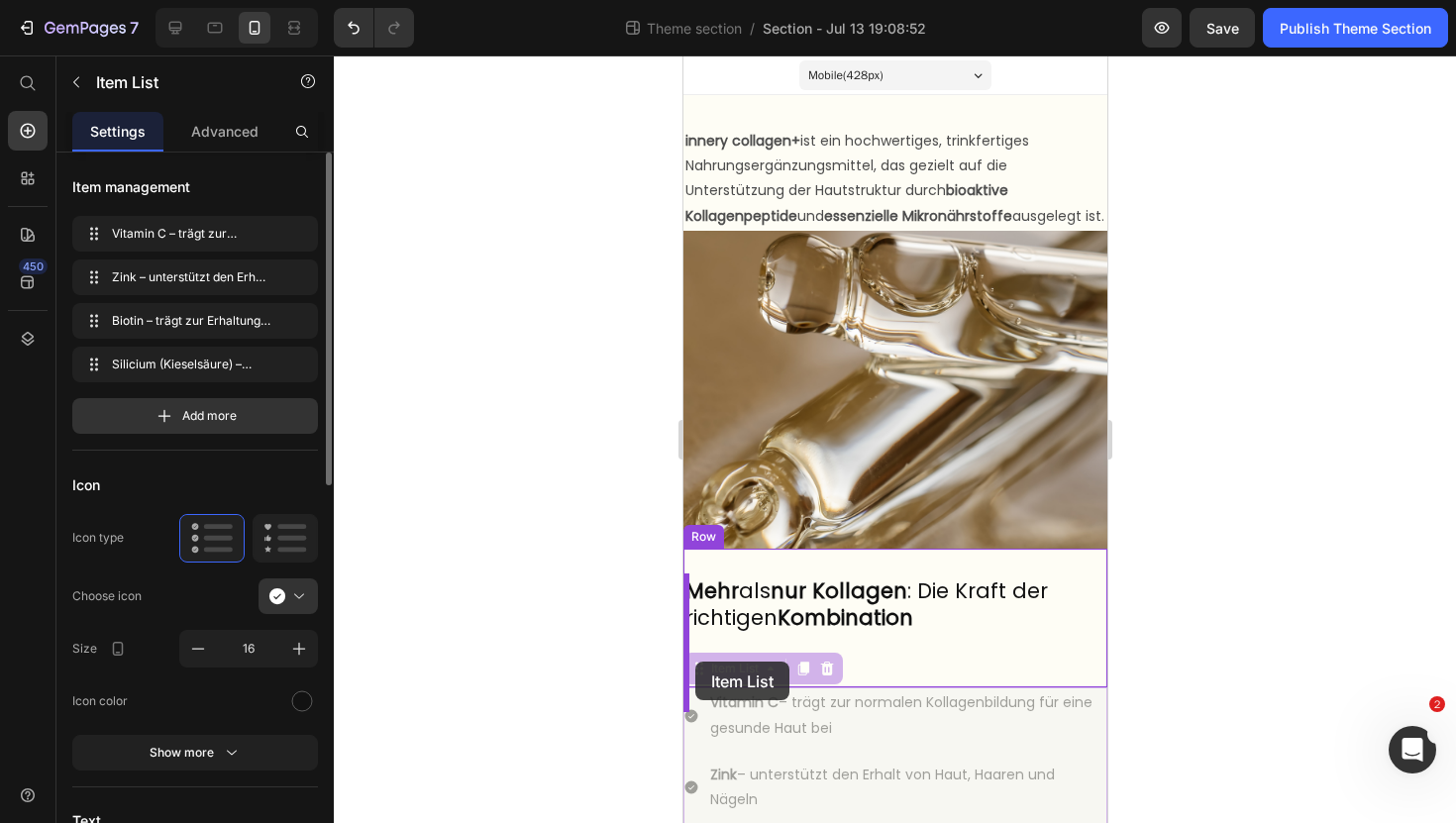drag, startPoint x: 694, startPoint y: 701, endPoint x: 694, endPoint y: 662, distance: 39 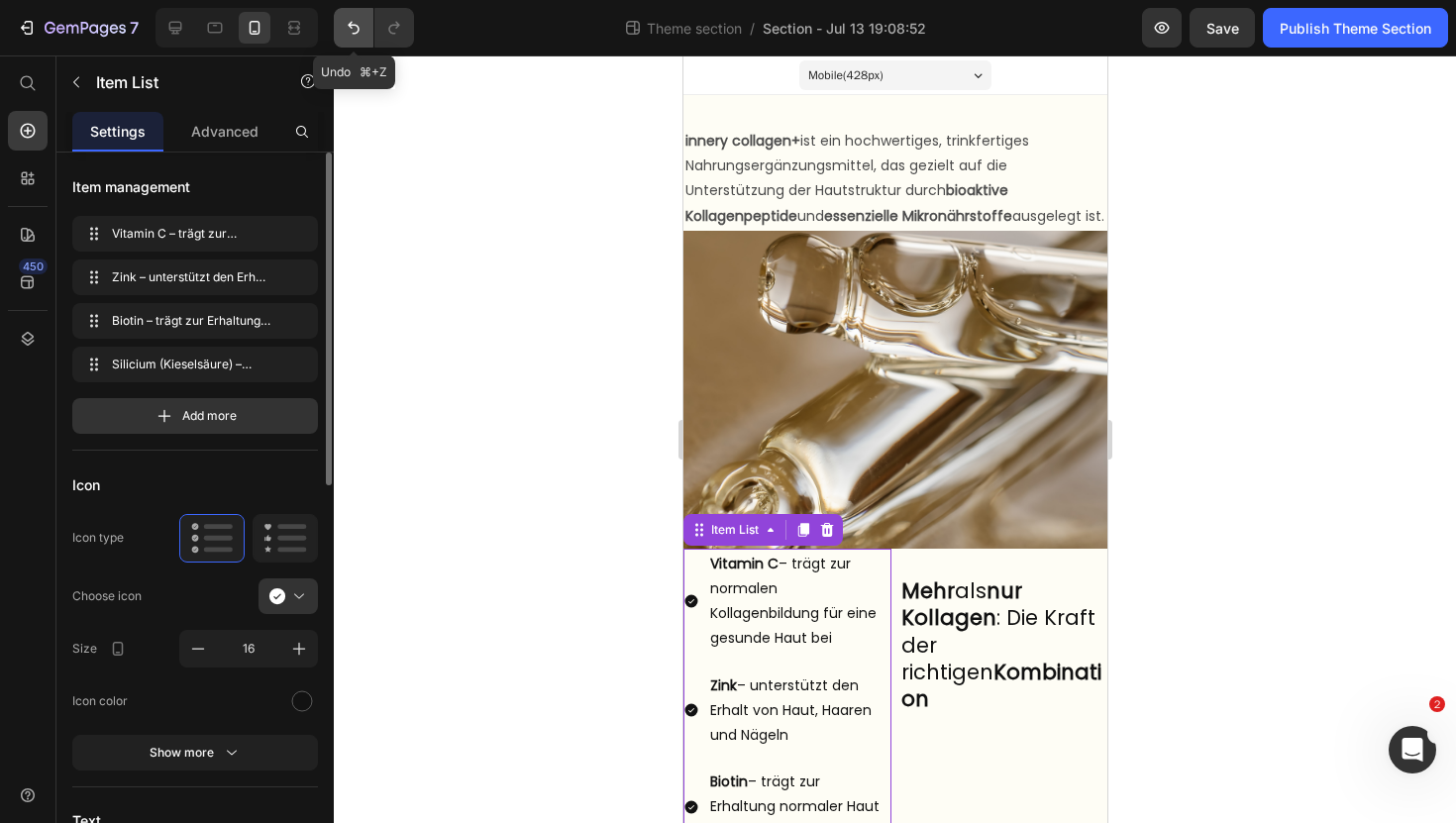 click 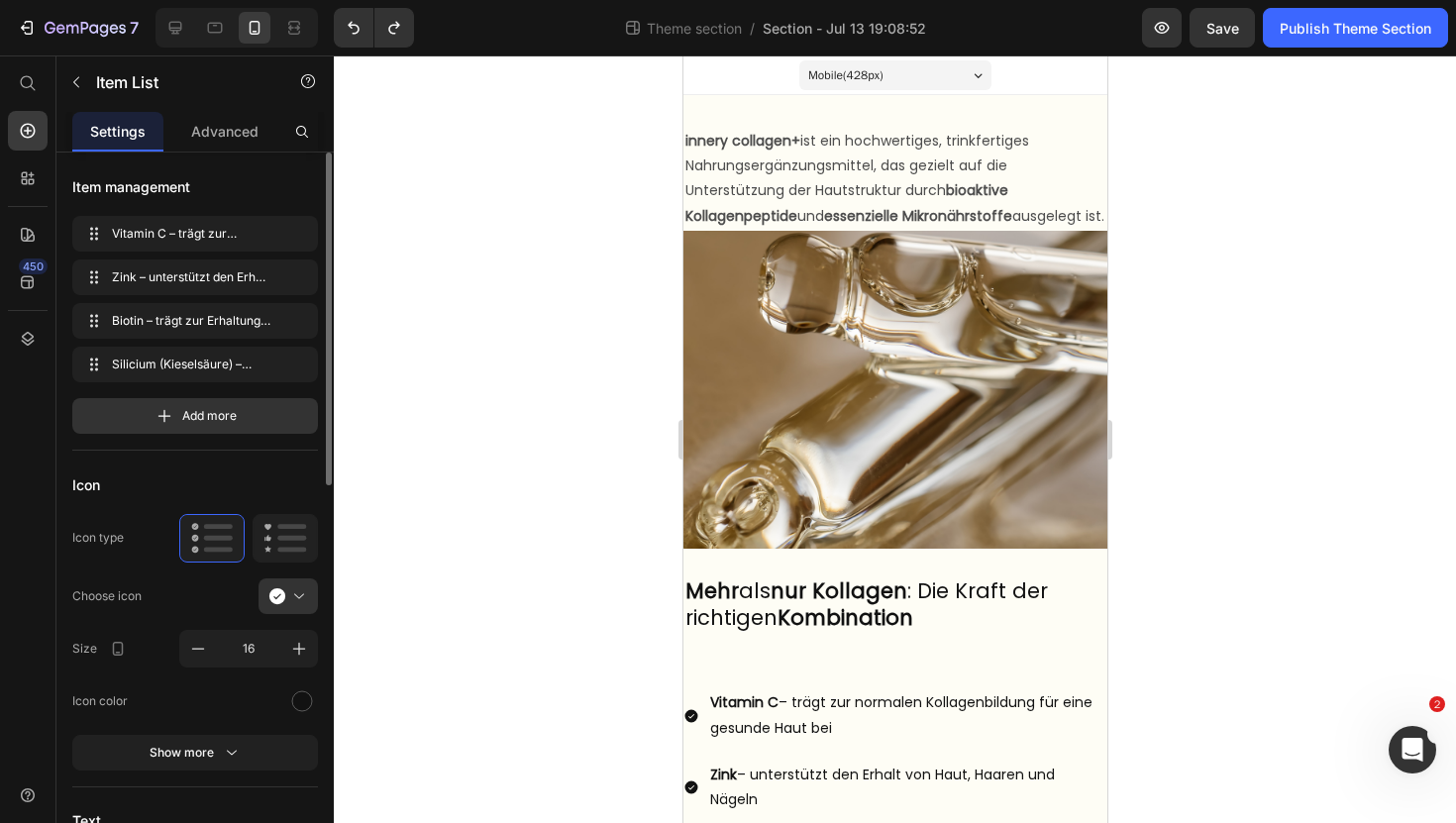 click 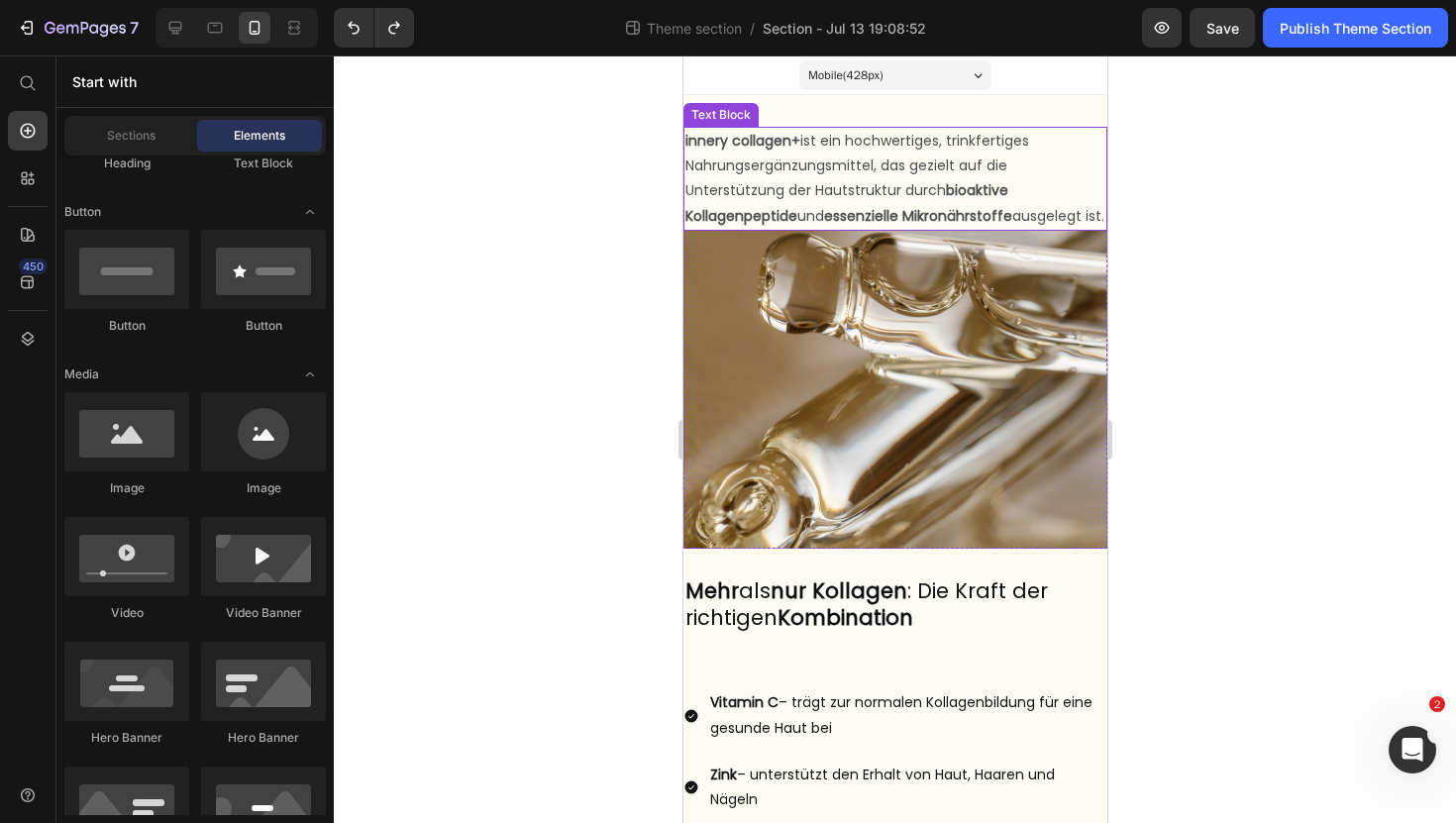 click on "innery collagen+  ist ein hochwertiges, trinkfertiges Nahrungsergänzungsmittel, das gezielt auf die Unterstützung der Hautstruktur durch  bioaktive Kollagenpeptide  und  essenzielle Mikronährstoffe  ausgelegt ist." at bounding box center (894, 178) 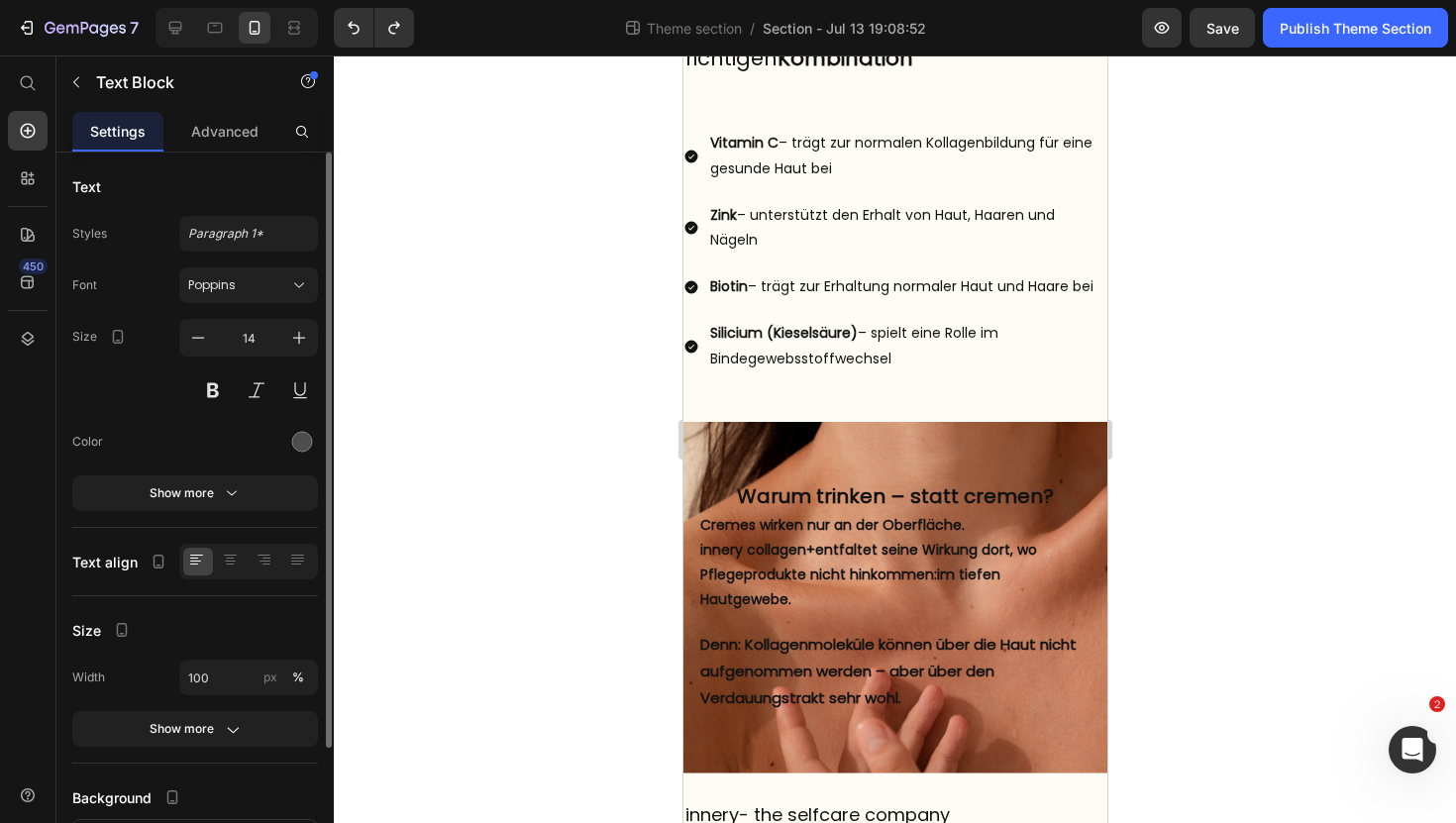 scroll, scrollTop: 376, scrollLeft: 0, axis: vertical 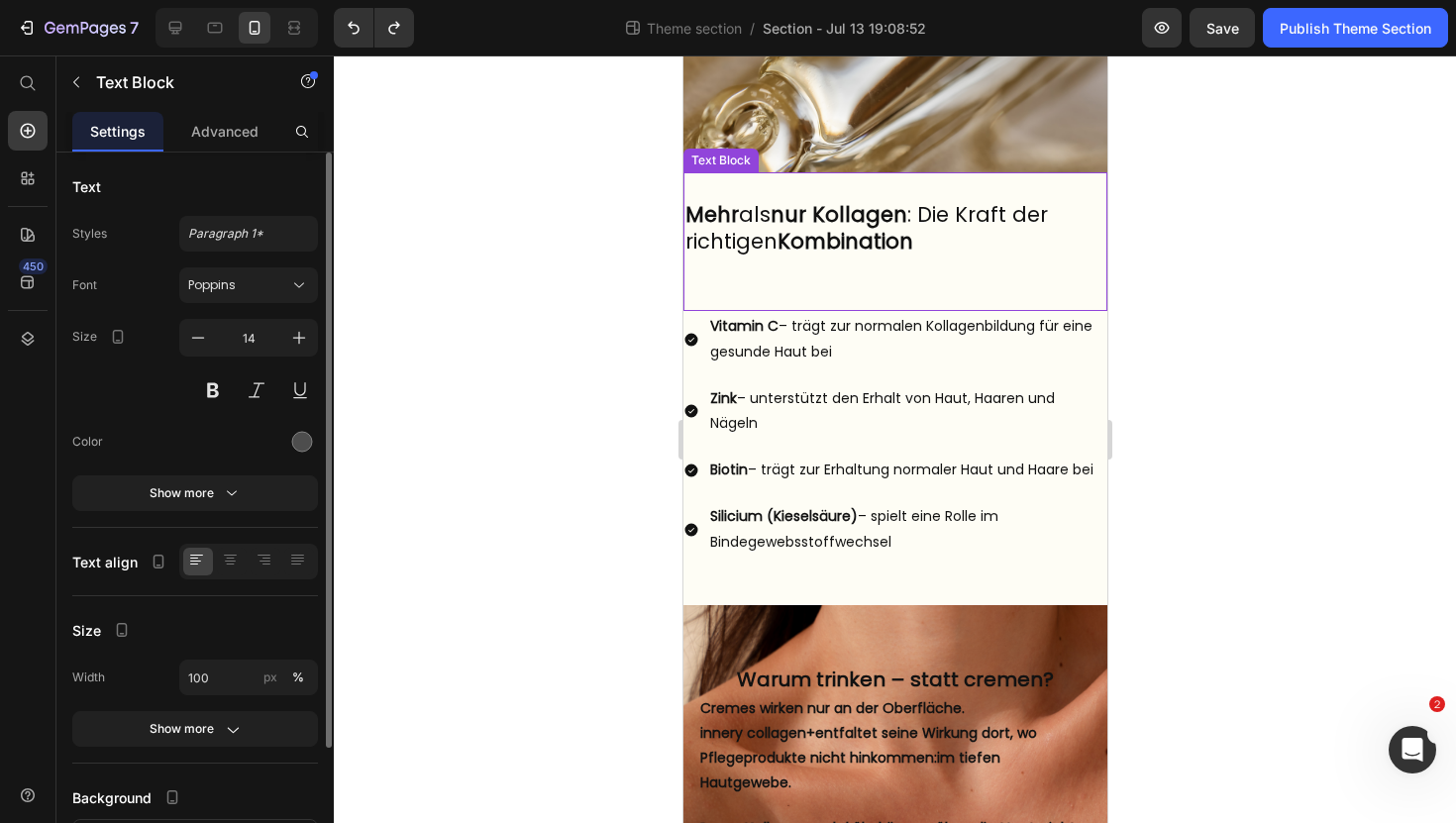 click on "Kombination" at bounding box center (844, 241) 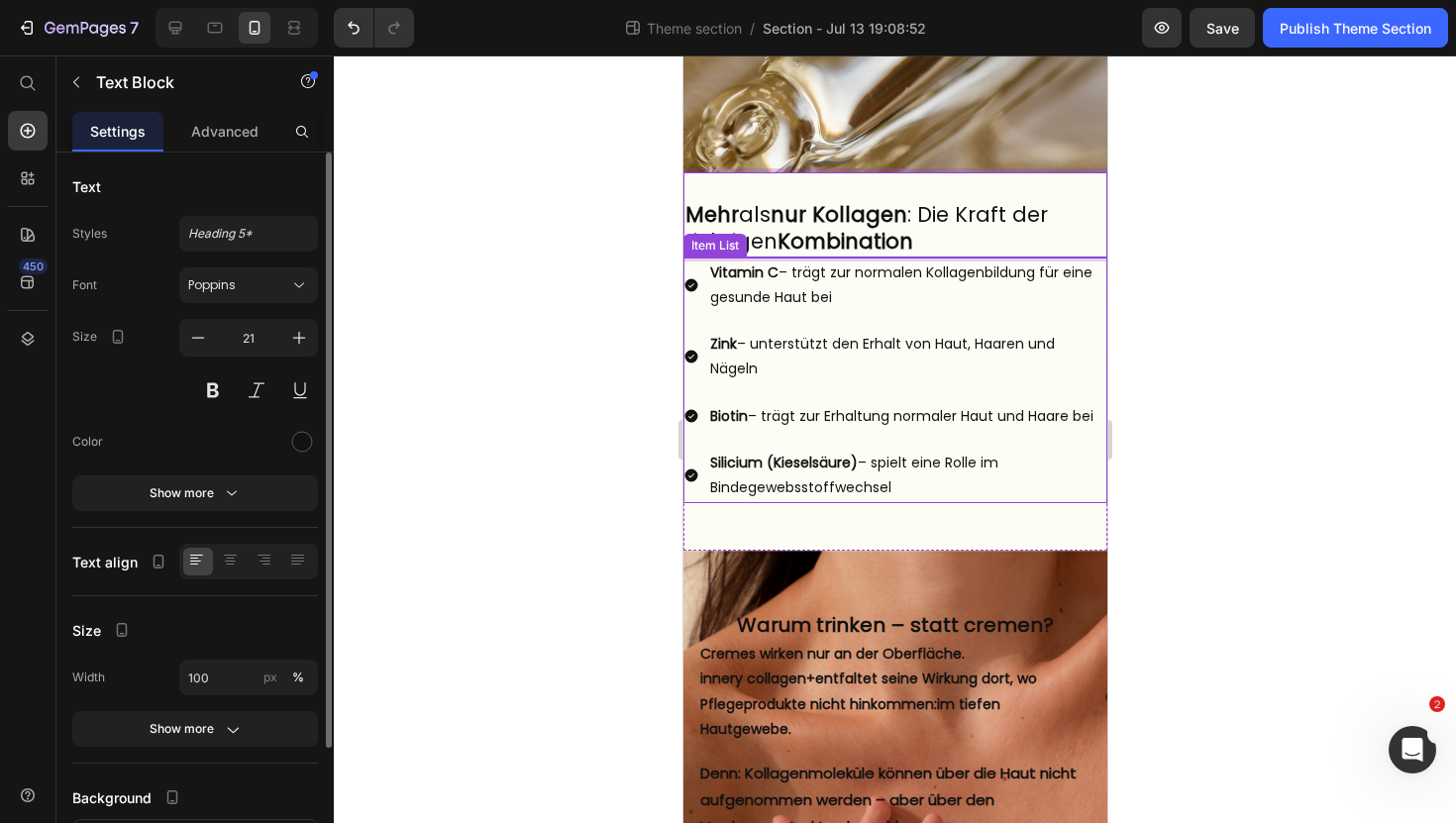 click 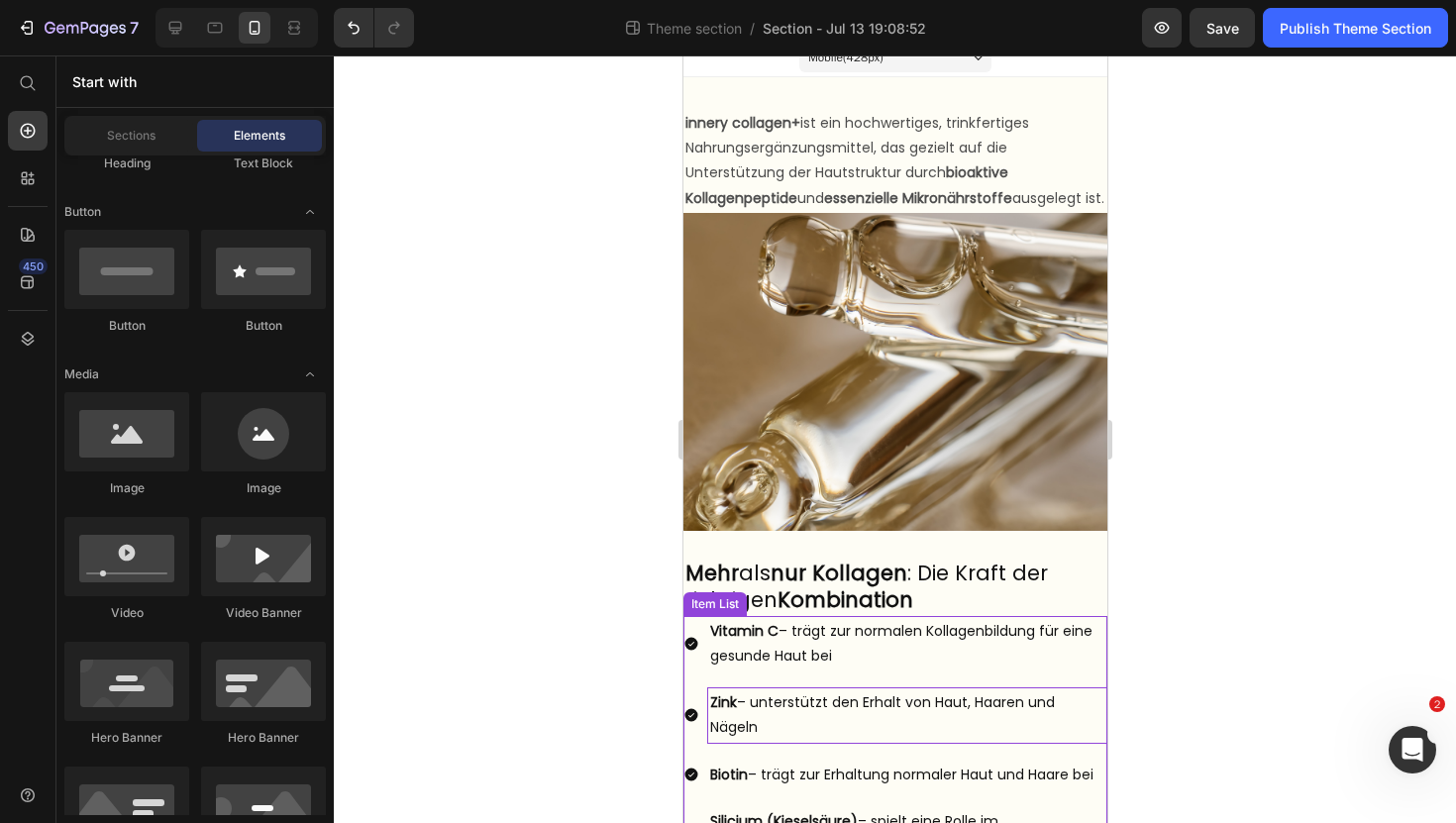 scroll, scrollTop: 0, scrollLeft: 0, axis: both 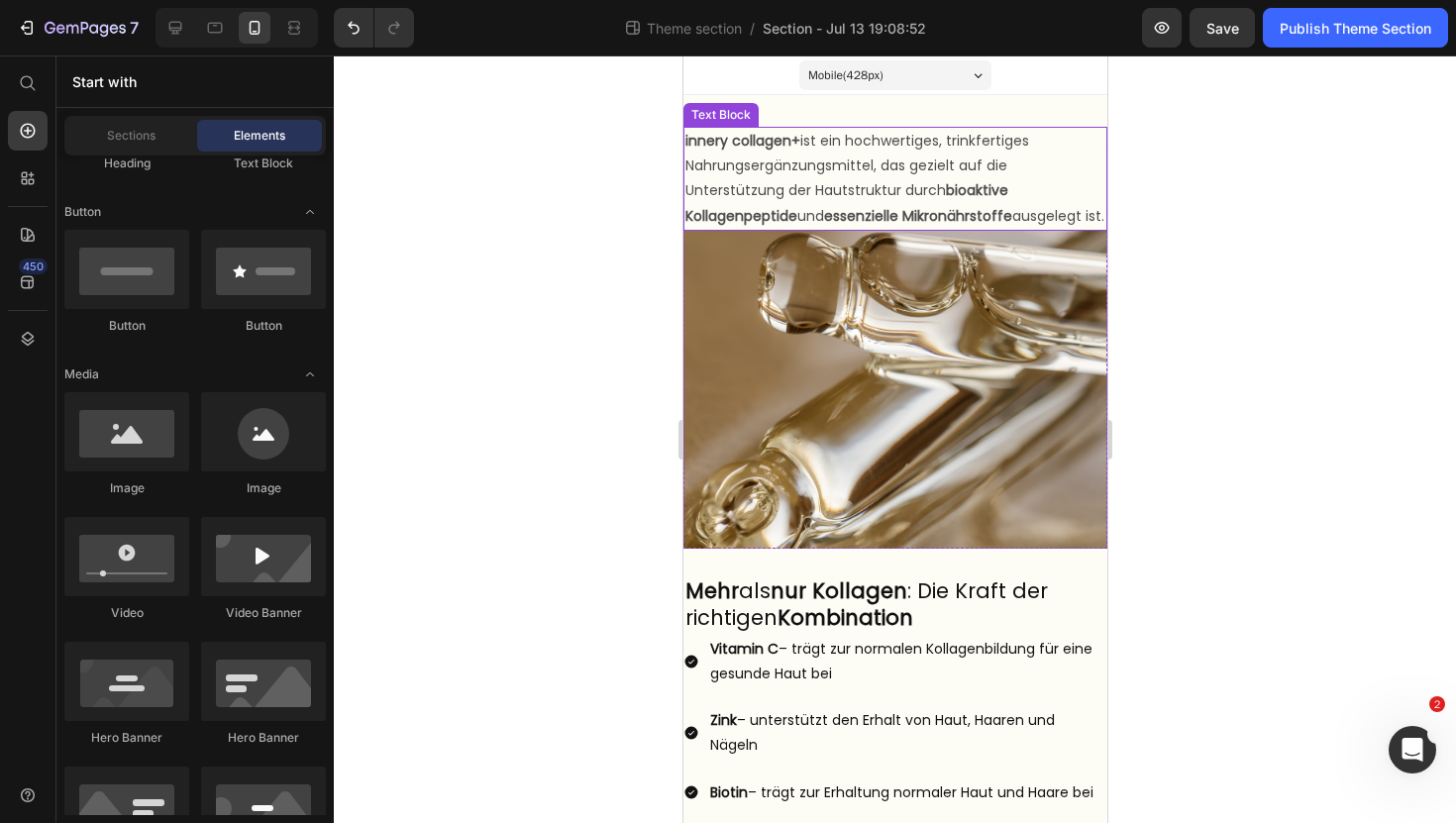 click on "innery collagen+" at bounding box center [742, 141] 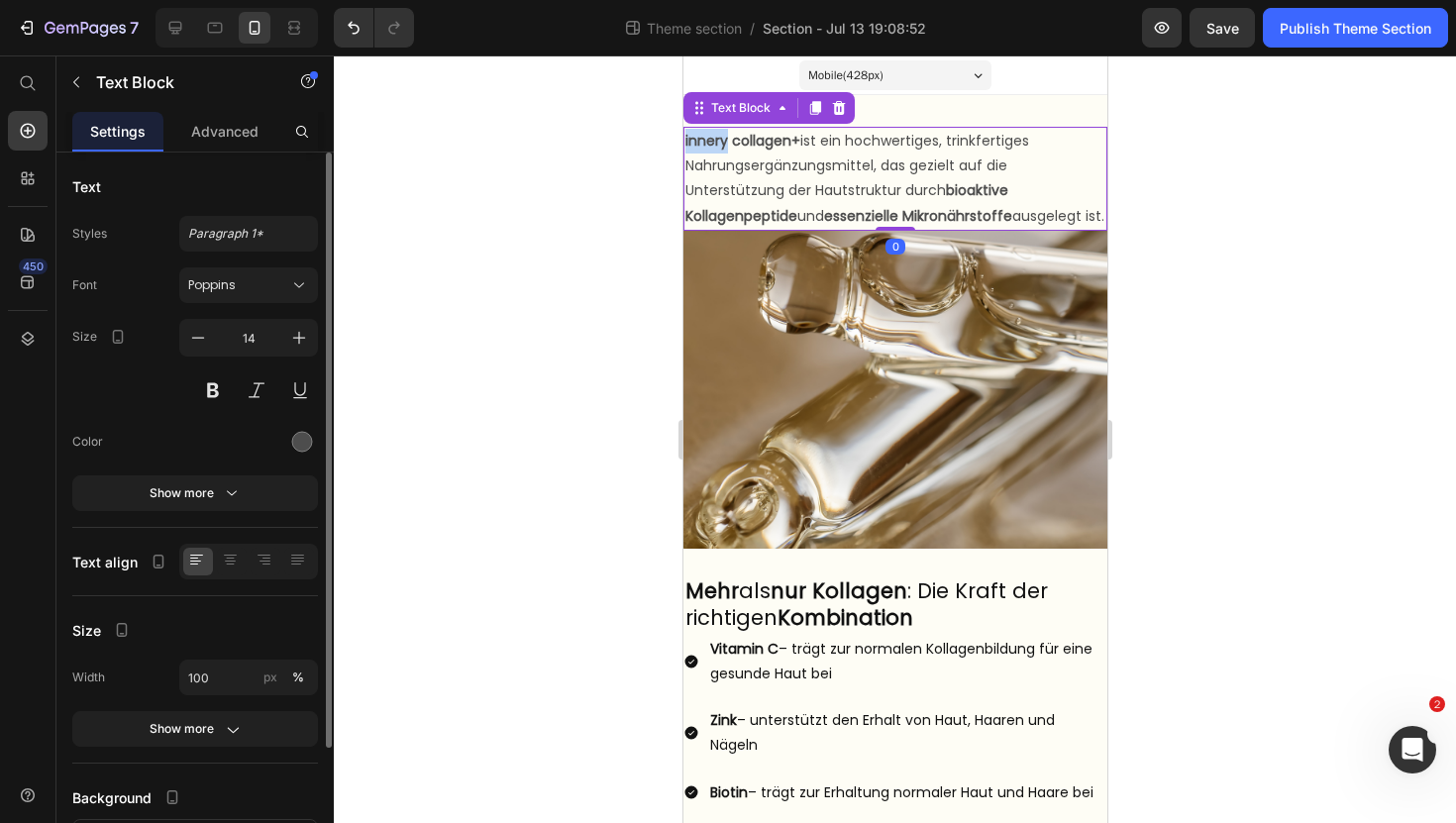 click on "innery collagen+" at bounding box center [742, 141] 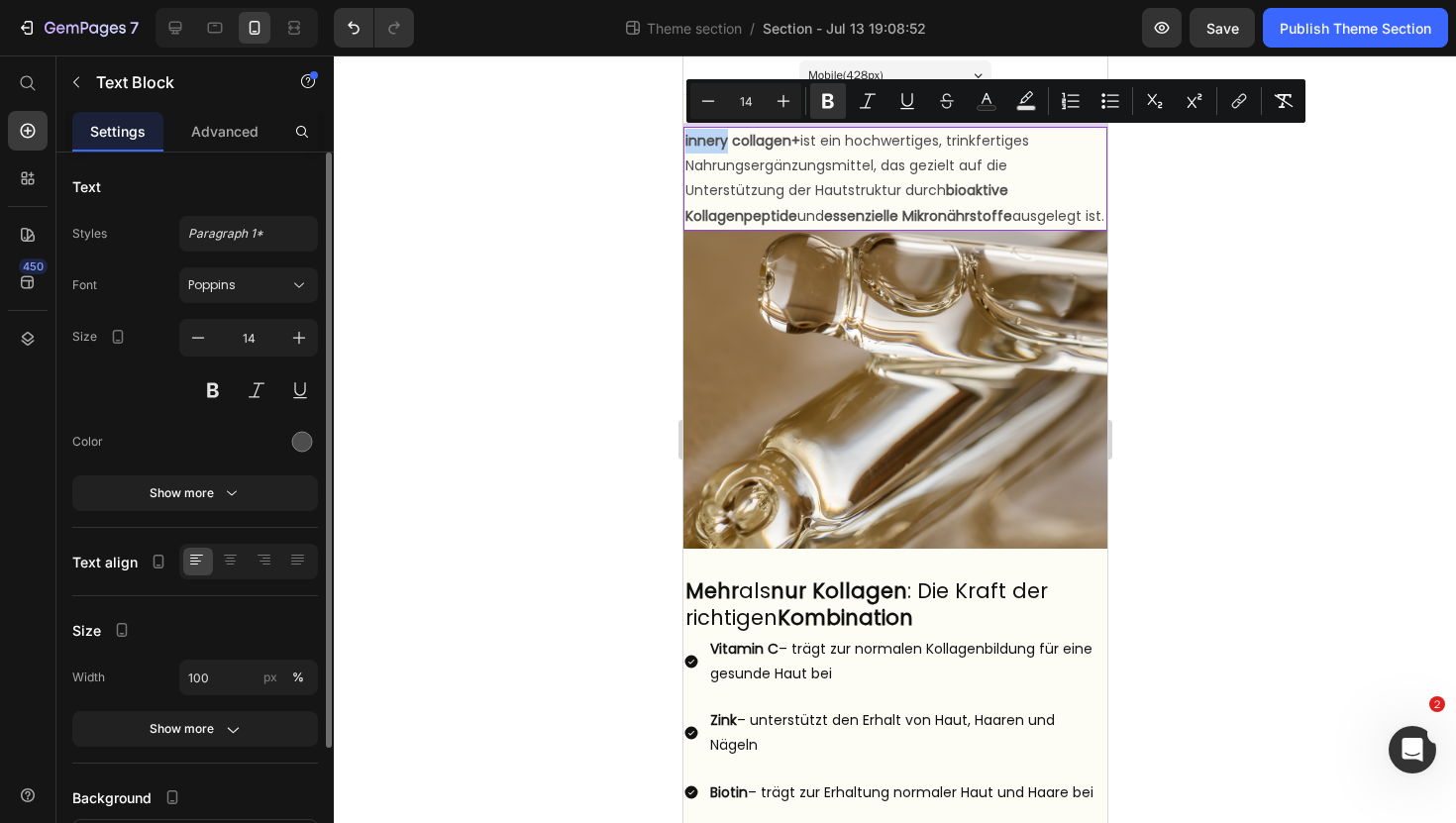click on "innery collagen+" at bounding box center (742, 141) 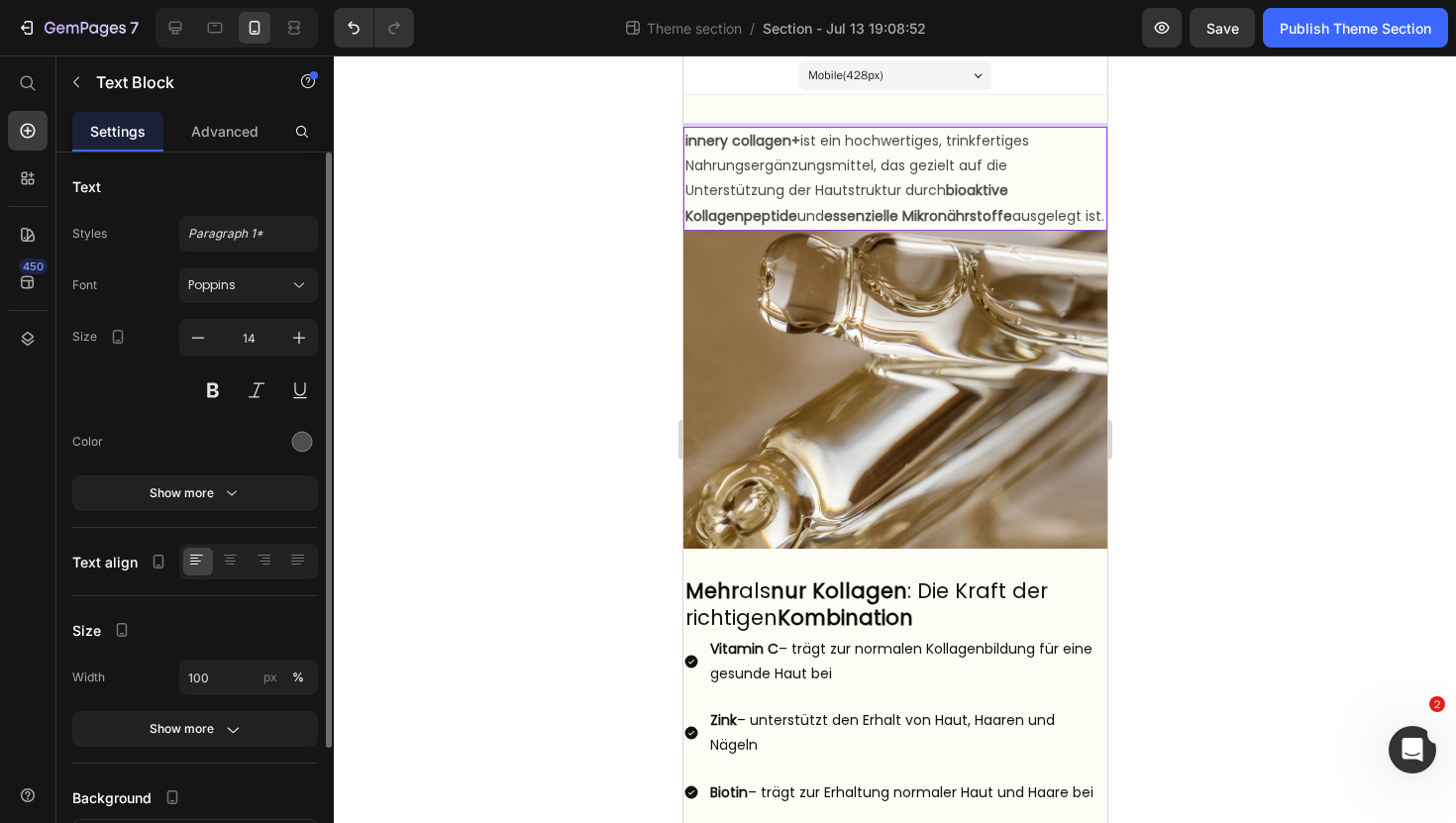 click on "innery collagen+" at bounding box center [742, 141] 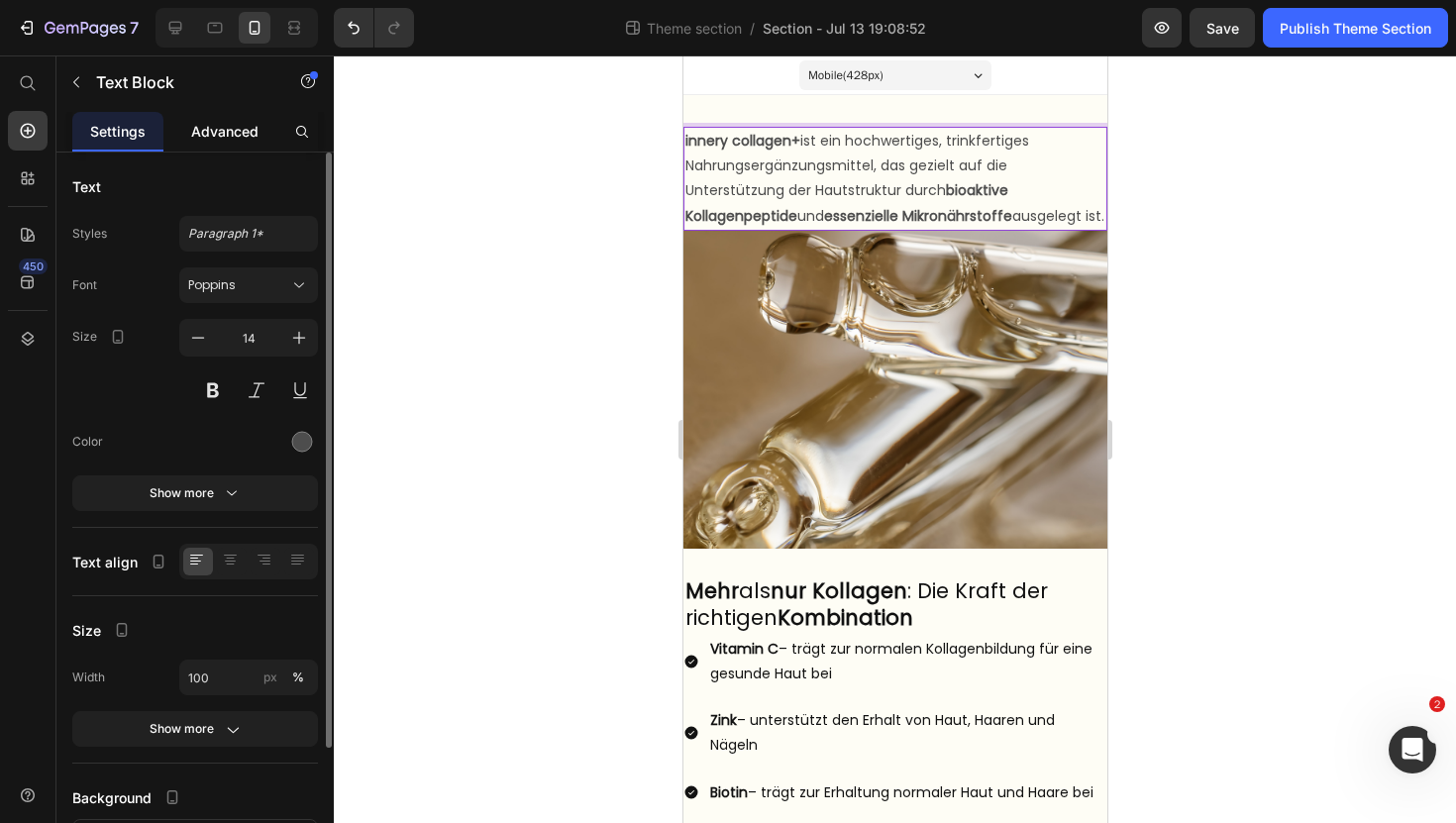 click on "Advanced" at bounding box center (225, 131) 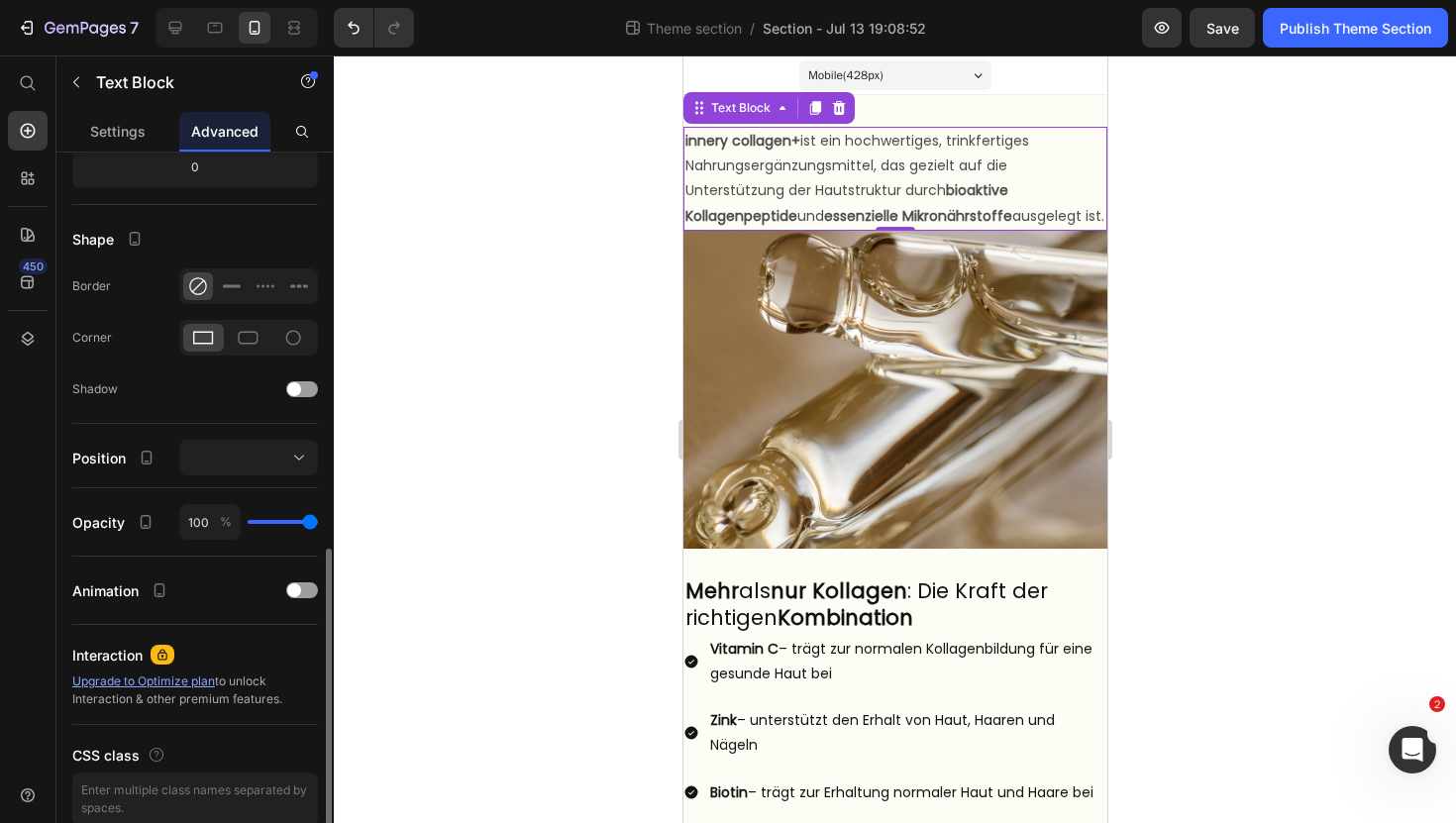 scroll, scrollTop: 530, scrollLeft: 0, axis: vertical 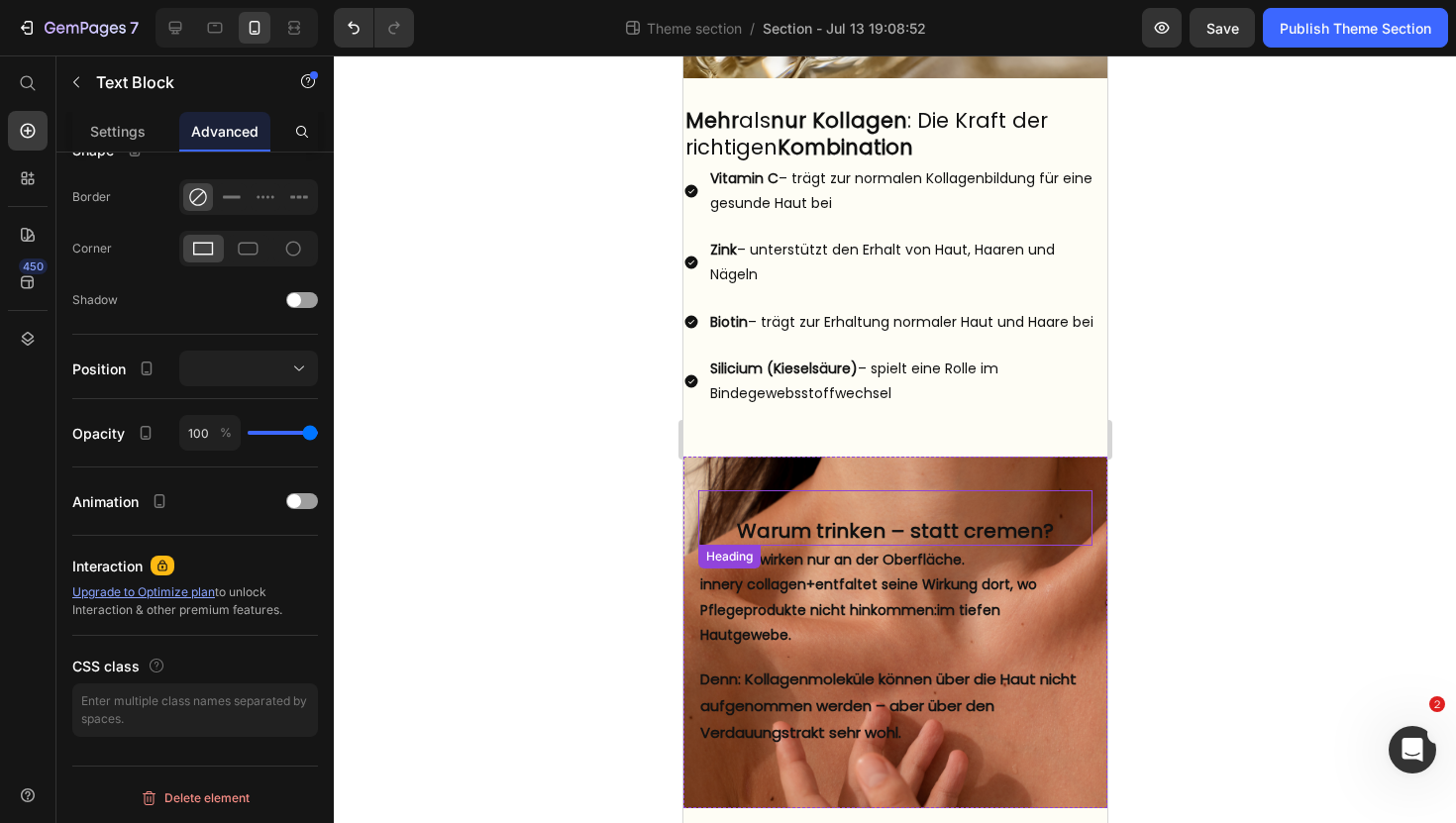 click on "⁠⁠⁠⁠⁠⁠⁠ Warum trinken – statt cremen?" at bounding box center (894, 518) 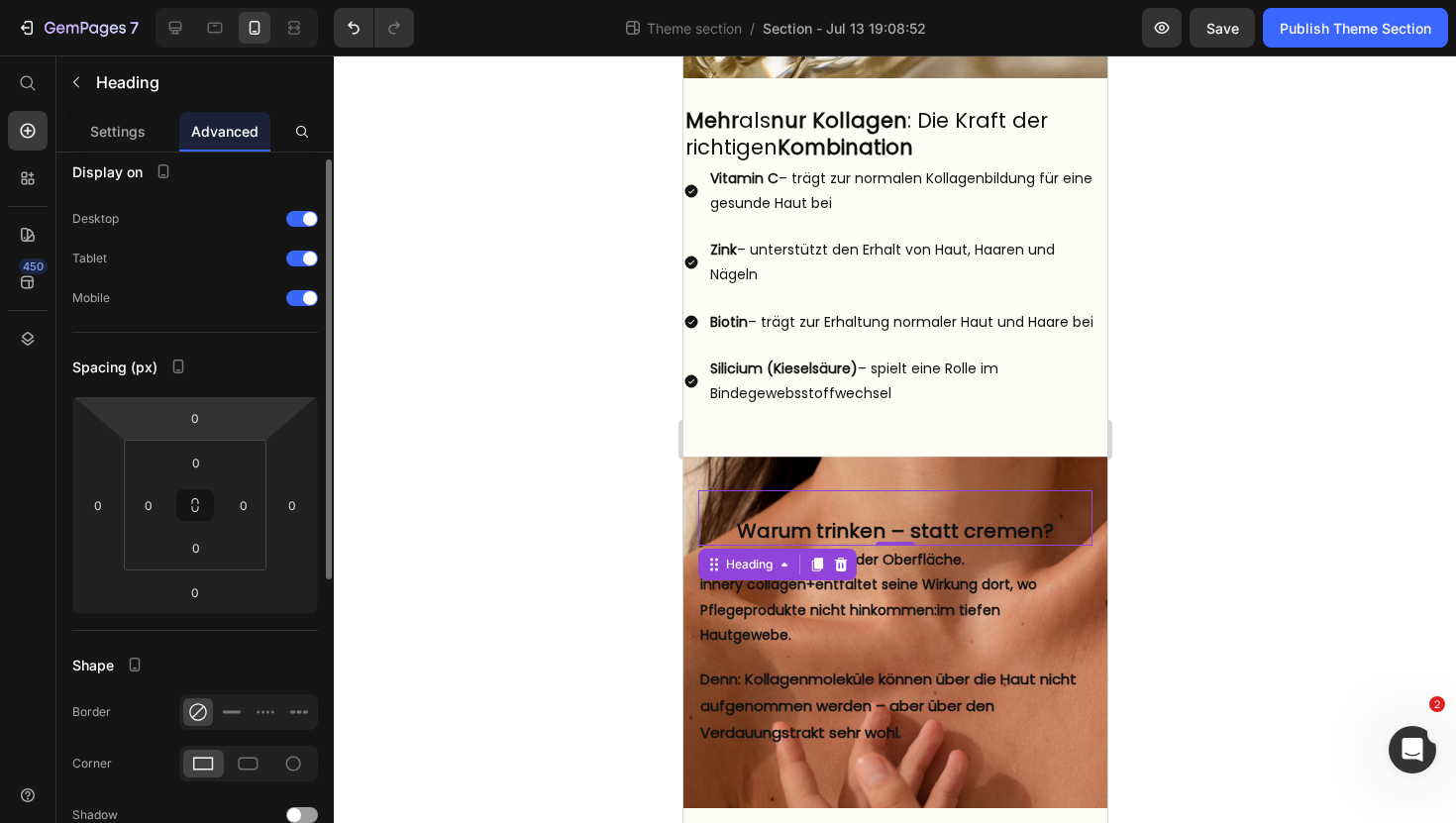 scroll, scrollTop: 14, scrollLeft: 0, axis: vertical 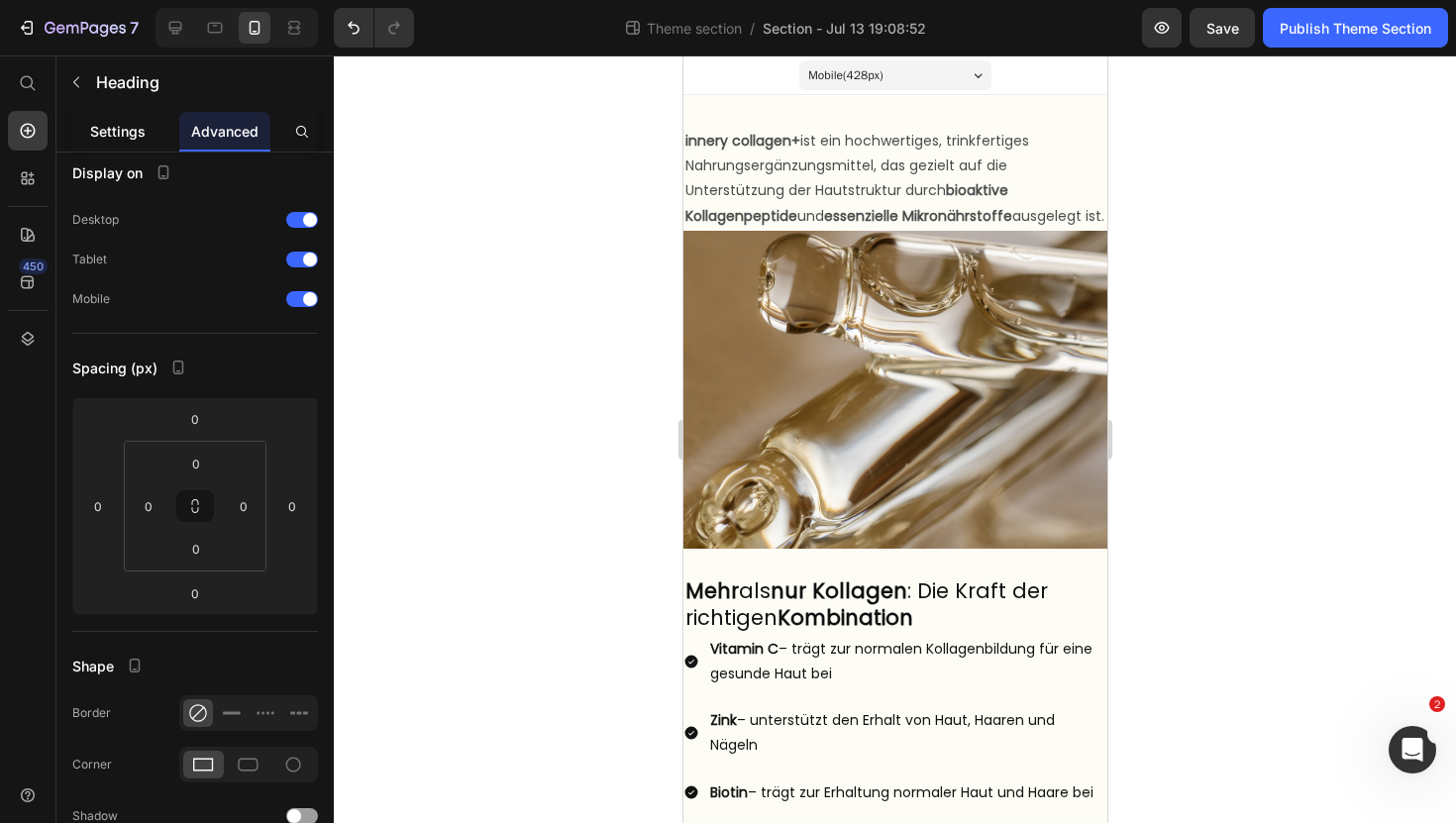 click on "Settings" at bounding box center [118, 131] 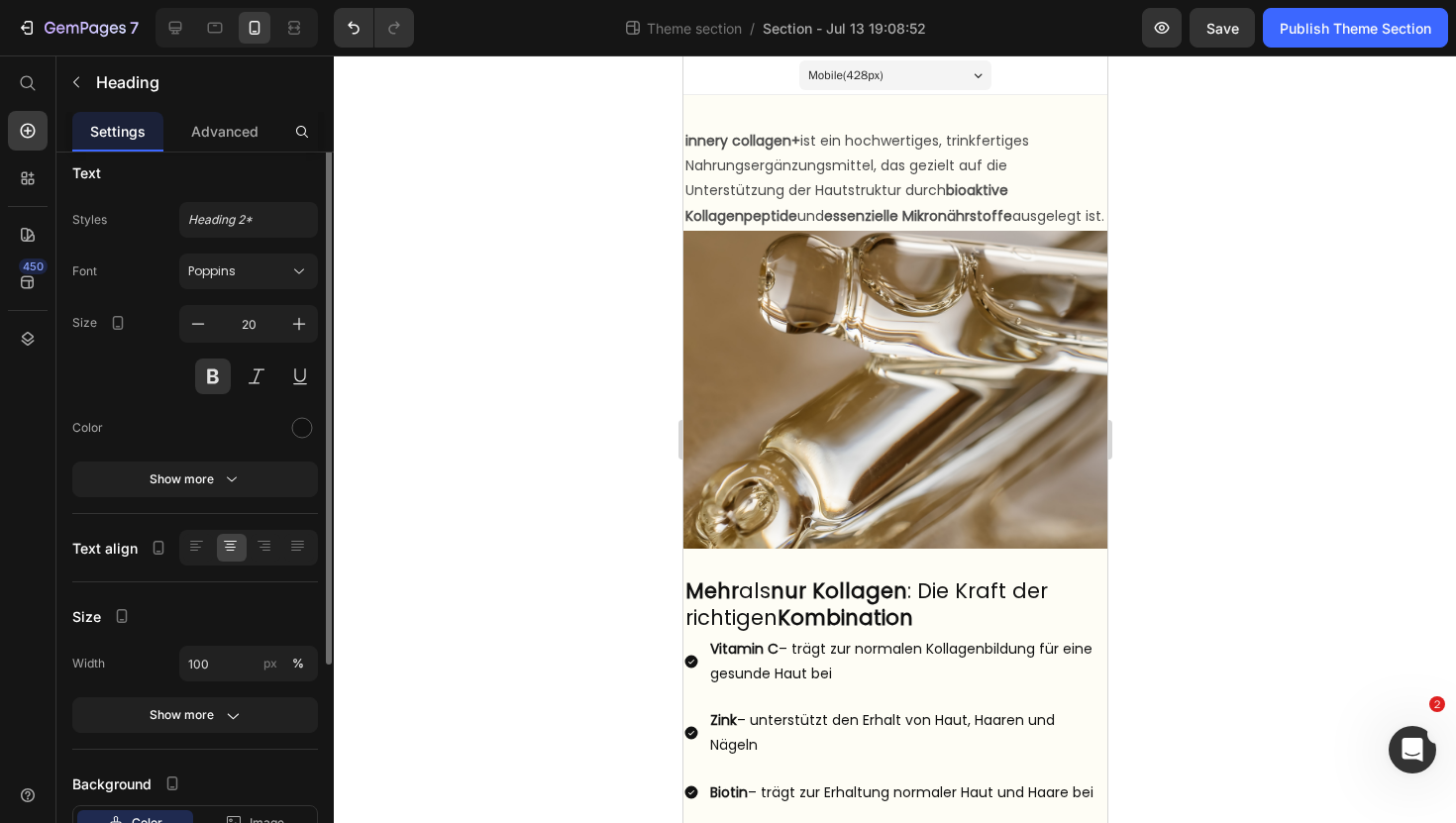 scroll, scrollTop: 0, scrollLeft: 0, axis: both 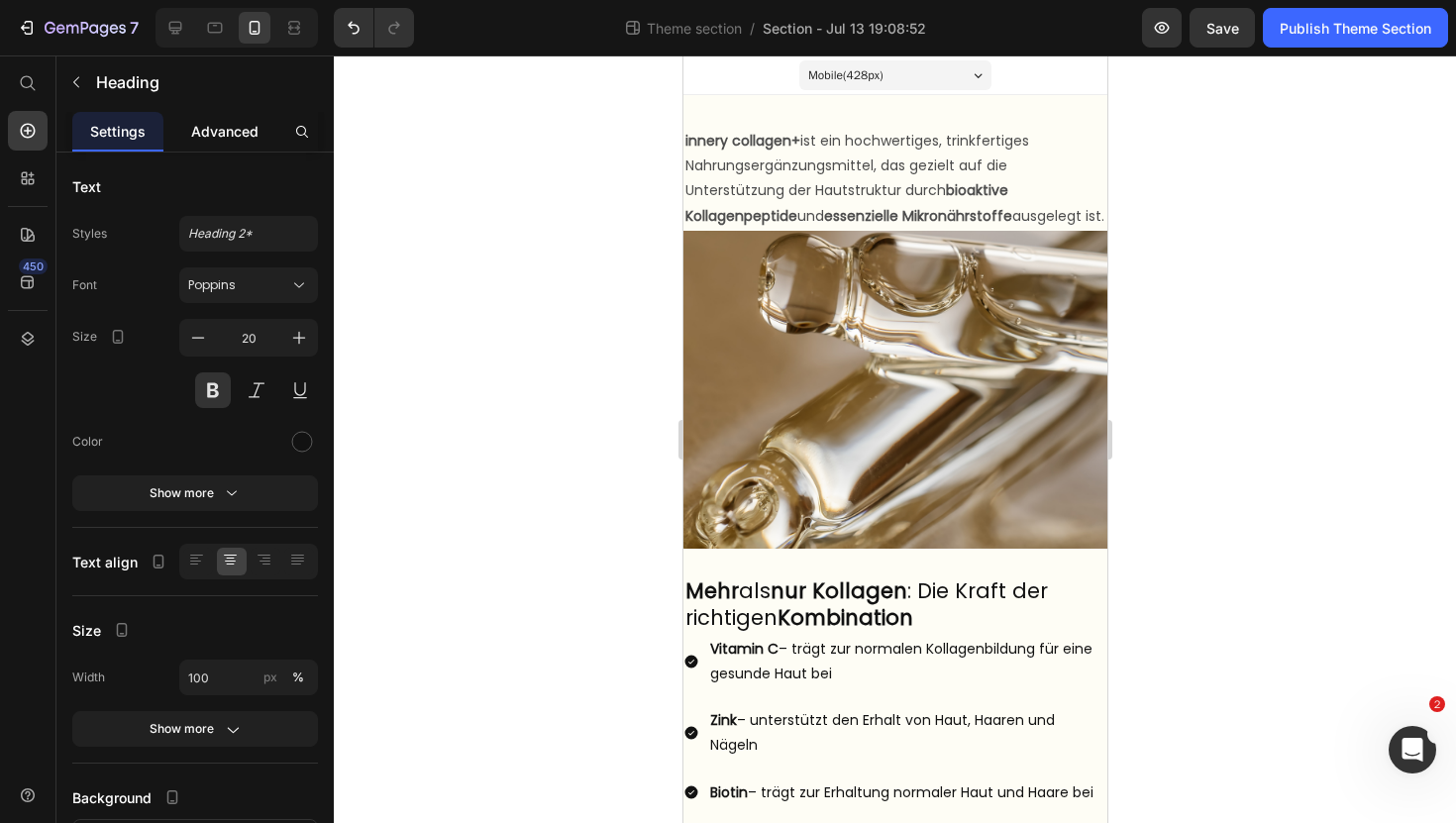 click on "Advanced" at bounding box center (225, 131) 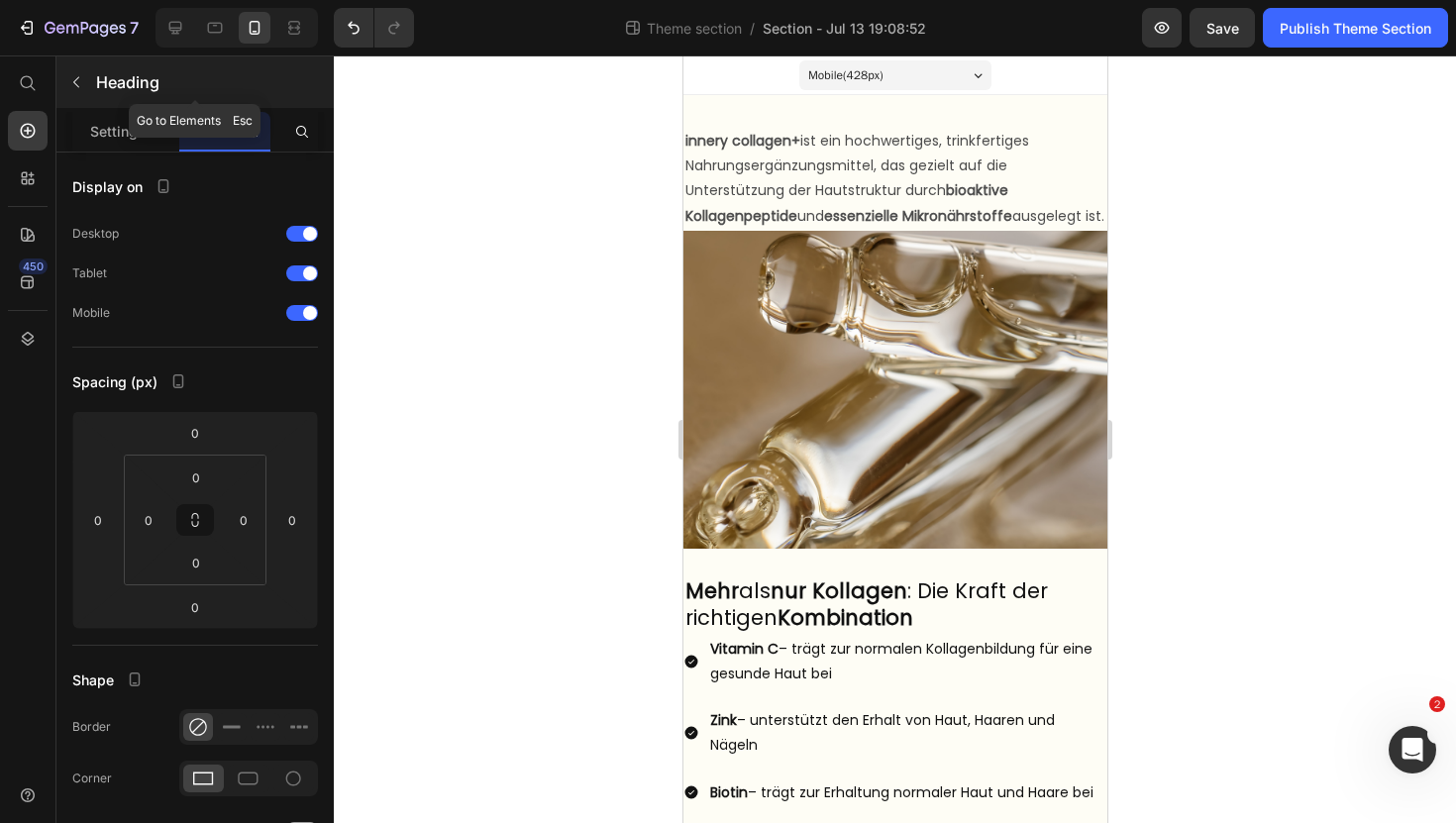 click 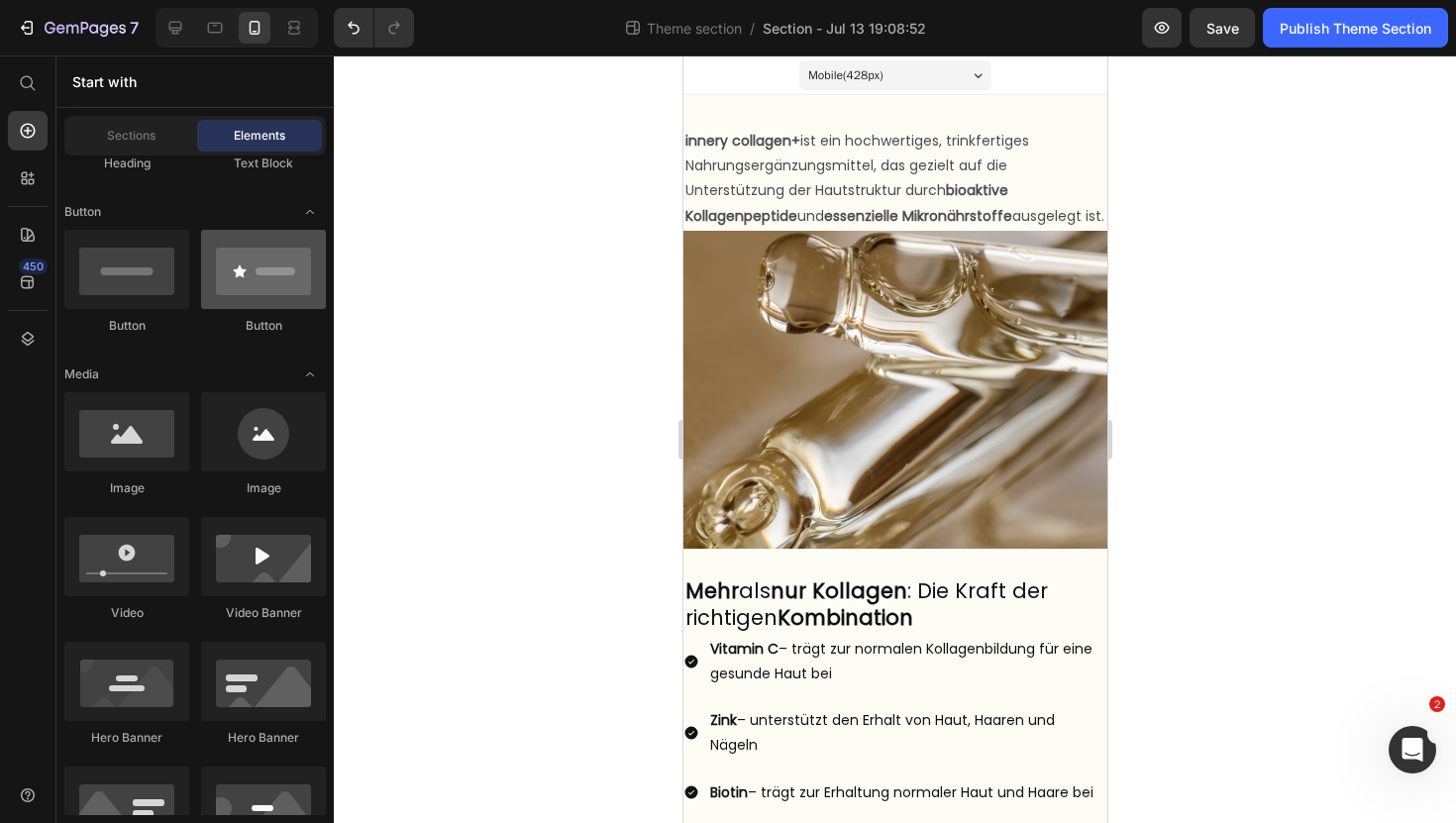 scroll, scrollTop: 0, scrollLeft: 0, axis: both 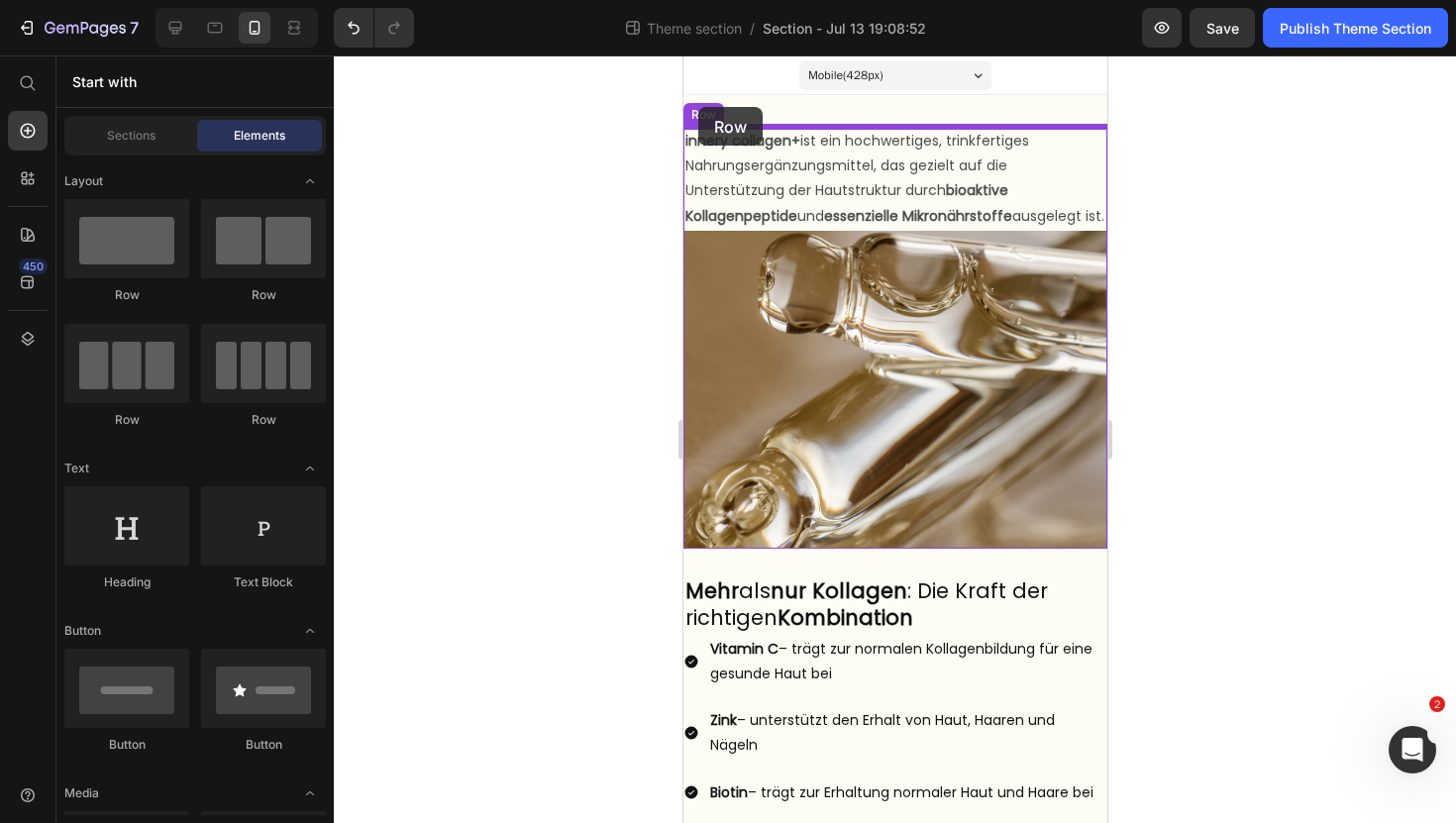 drag, startPoint x: 810, startPoint y: 324, endPoint x: 697, endPoint y: 107, distance: 244.65895 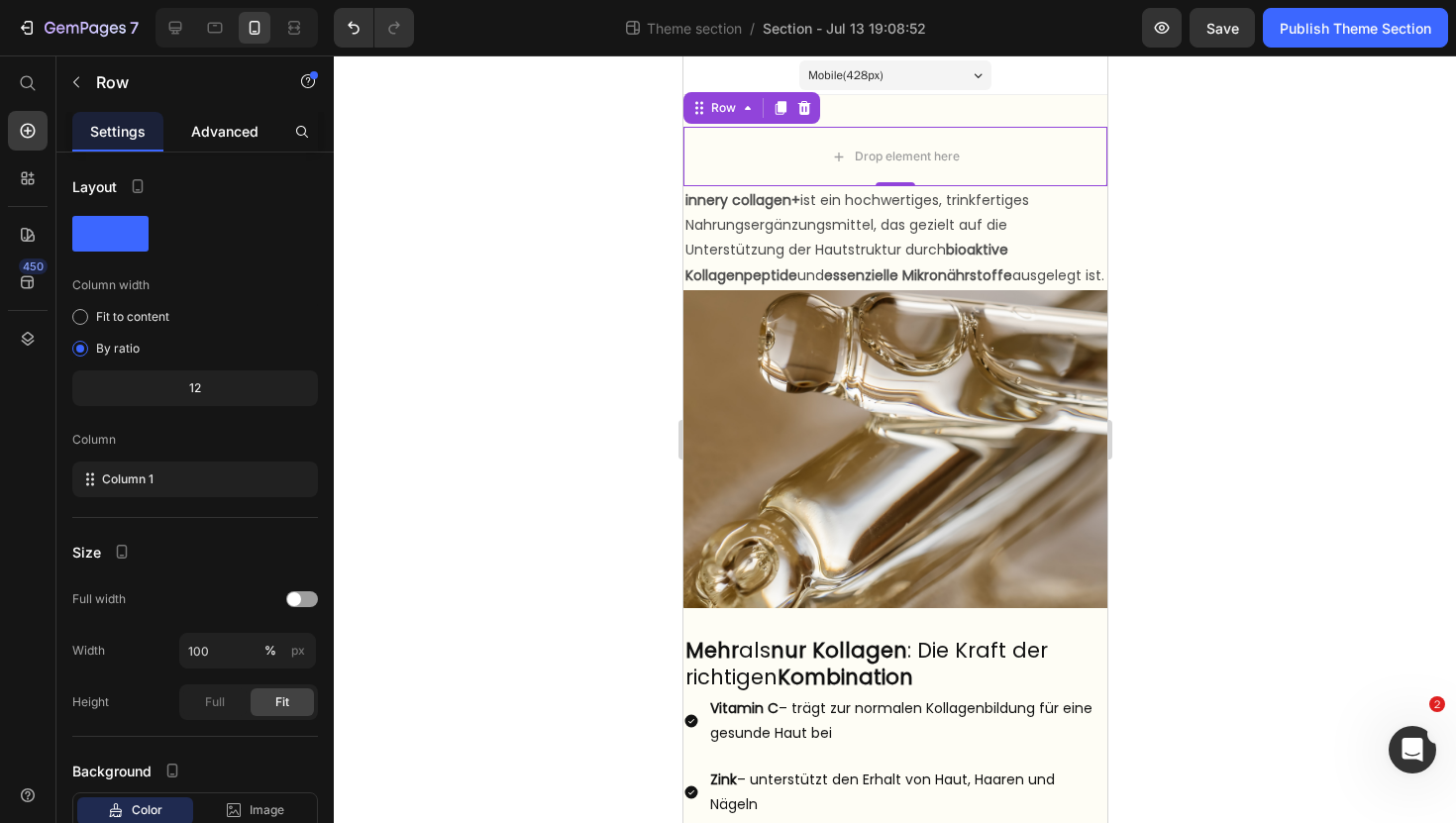 click on "Advanced" at bounding box center (225, 131) 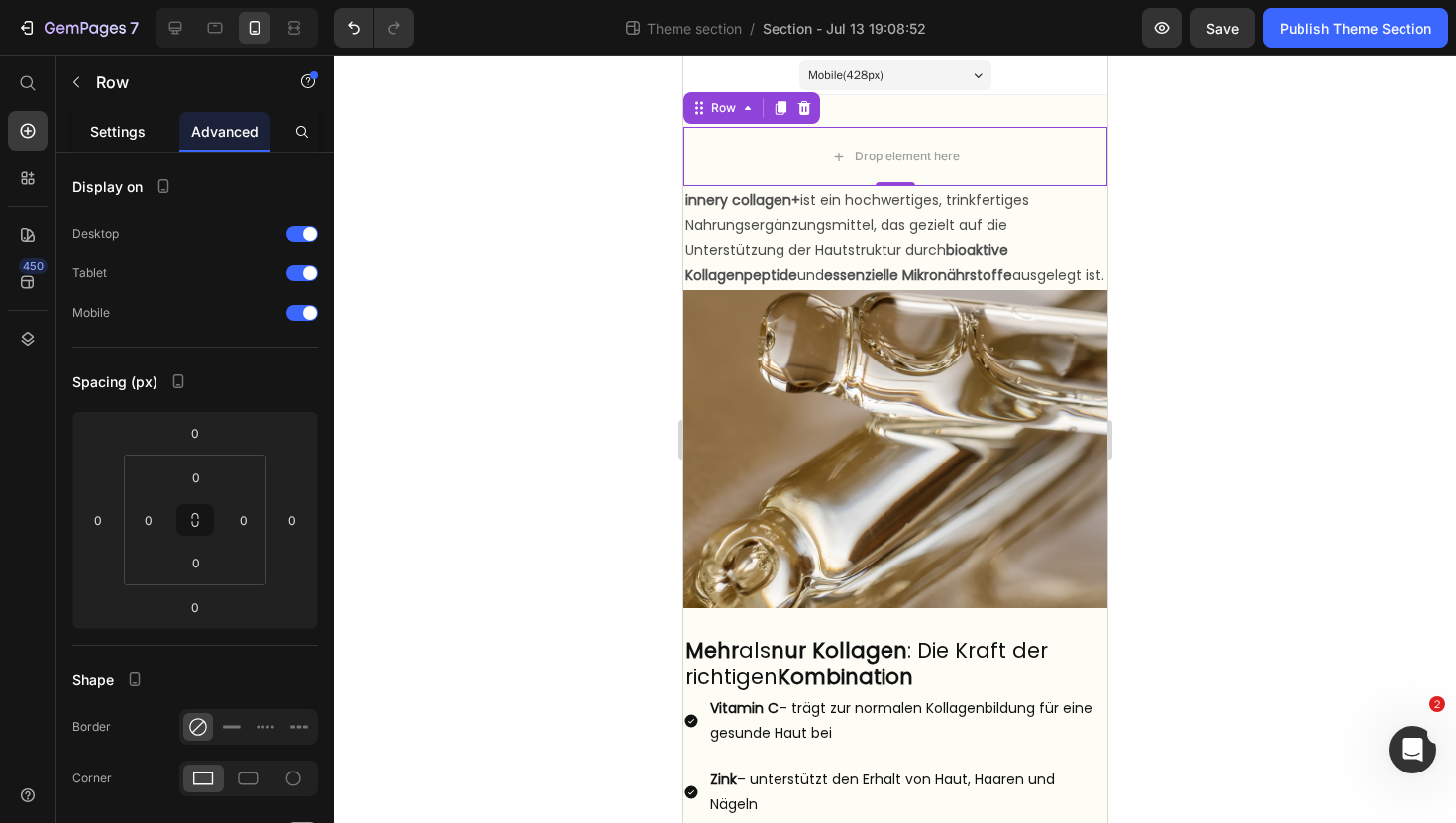 click on "Settings" at bounding box center [118, 131] 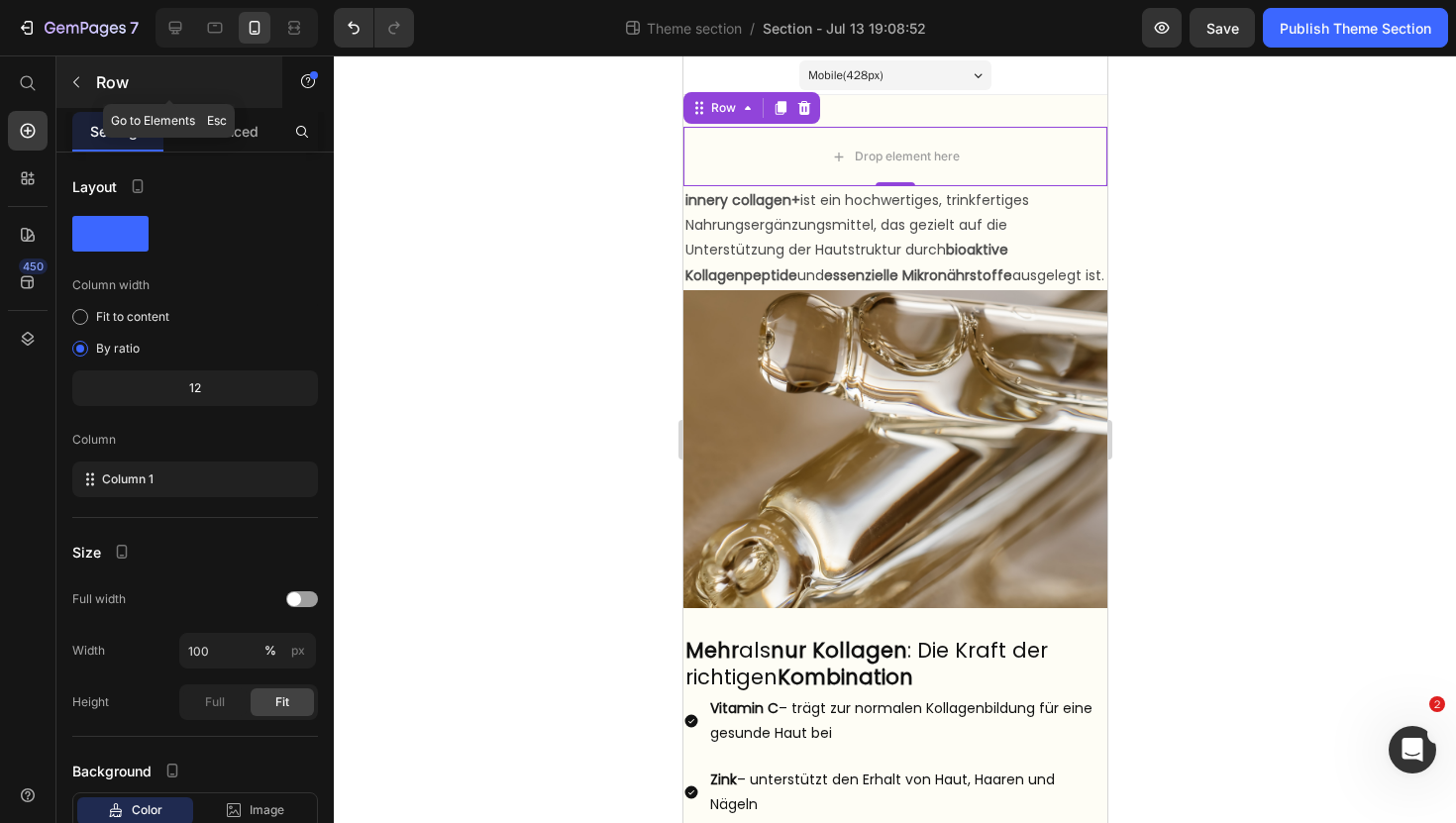 click 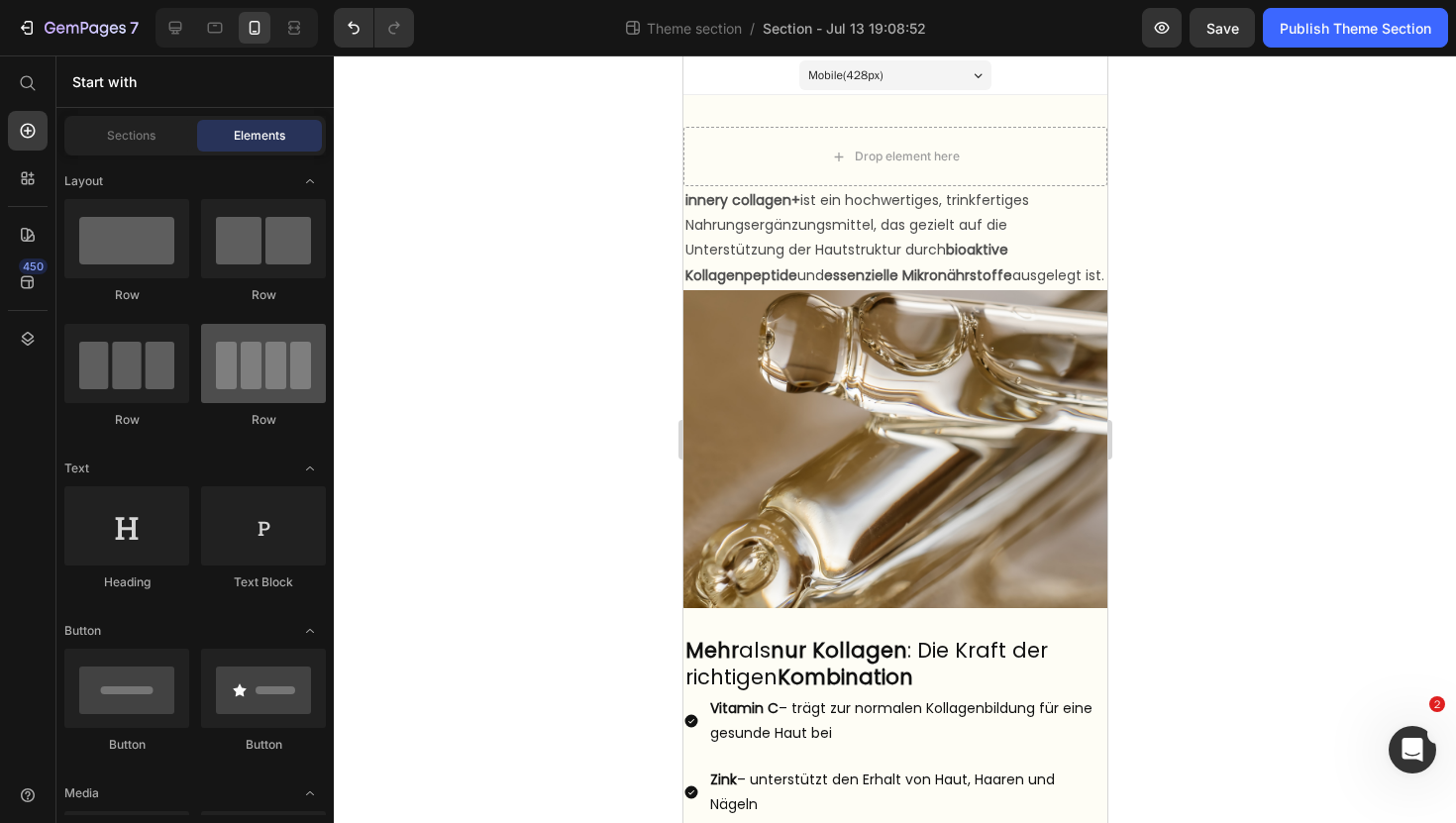 scroll, scrollTop: 25, scrollLeft: 0, axis: vertical 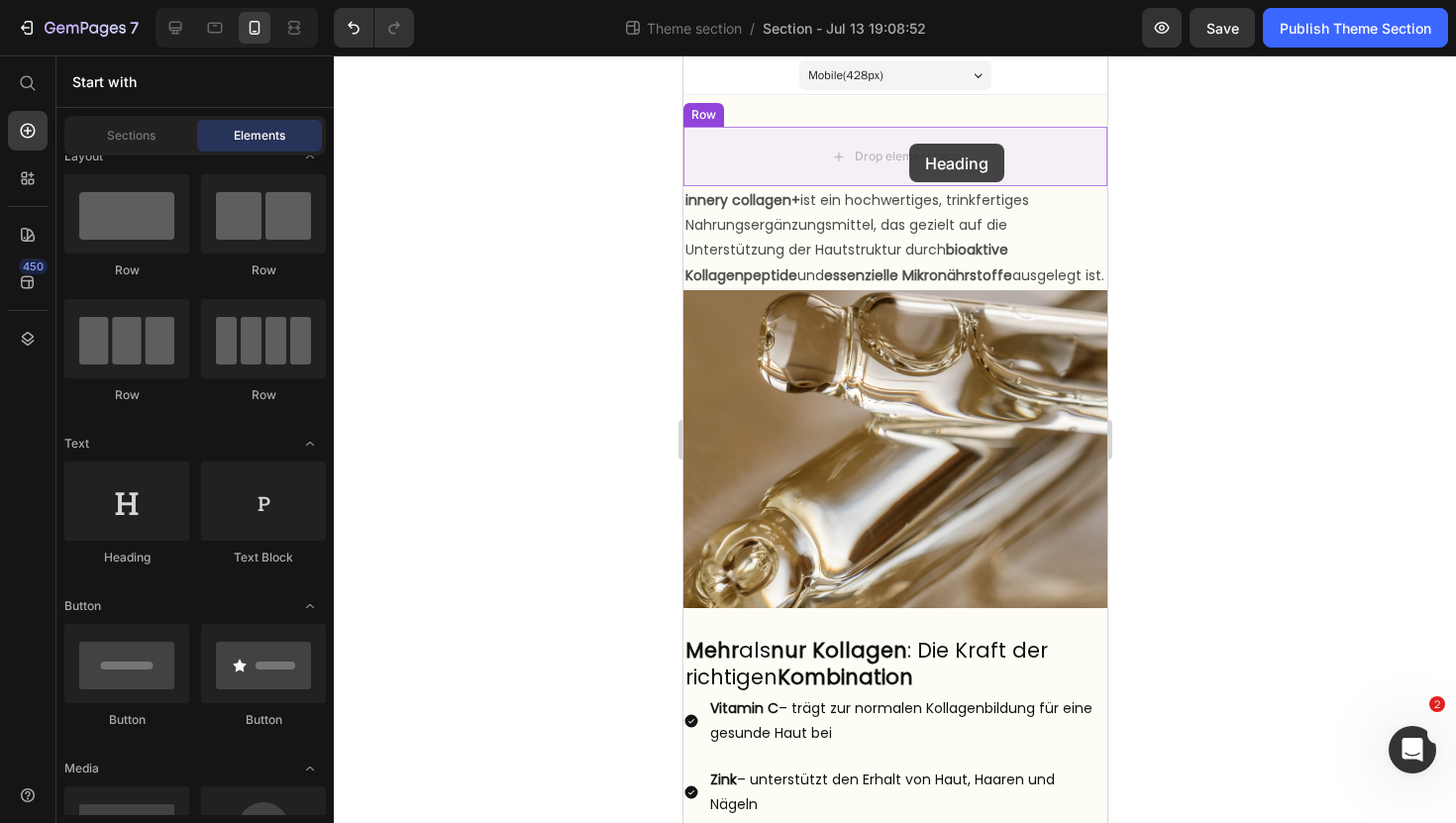 drag, startPoint x: 830, startPoint y: 541, endPoint x: 908, endPoint y: 144, distance: 404.58992 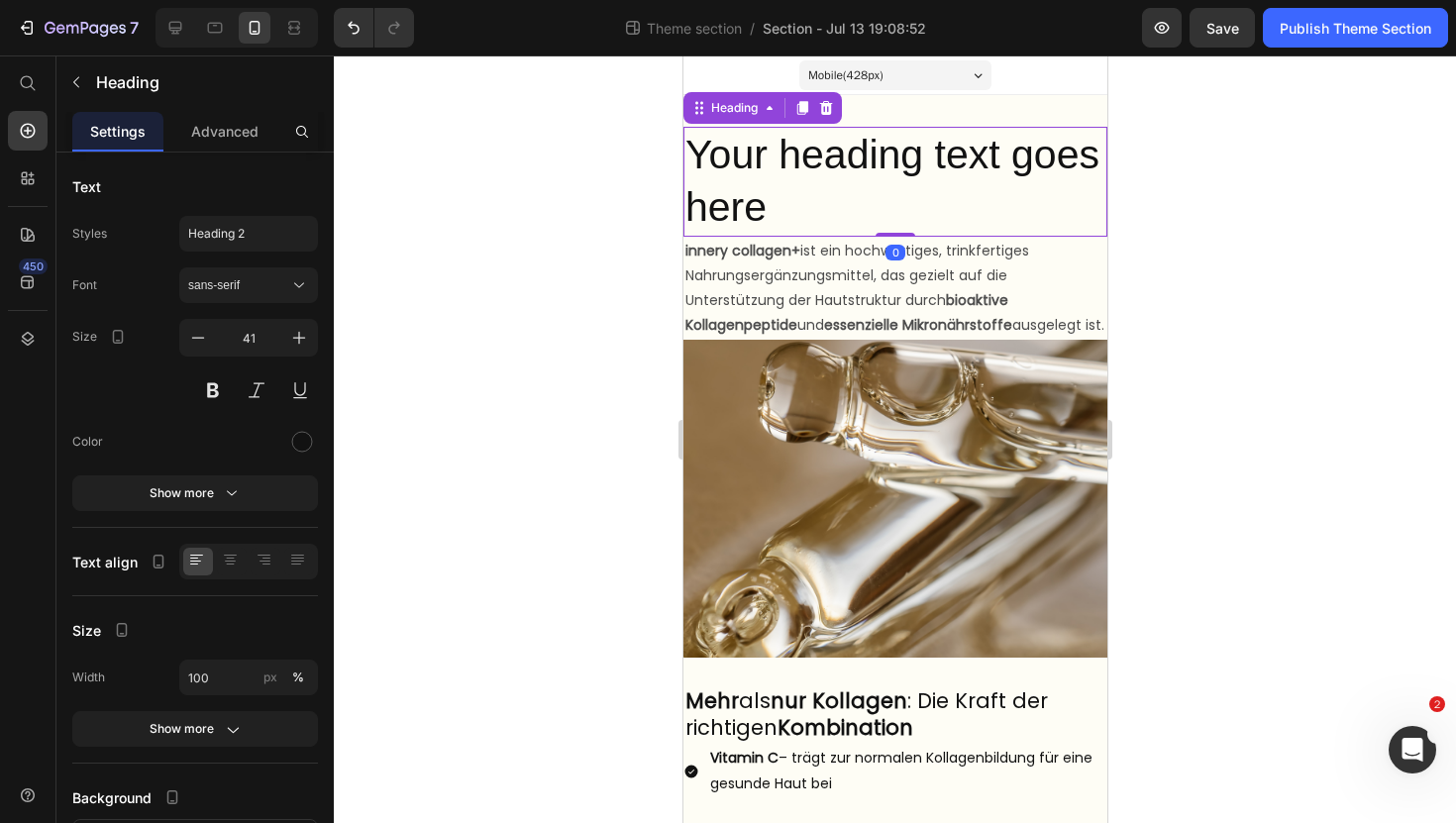 click on "Your heading text goes here" at bounding box center [894, 181] 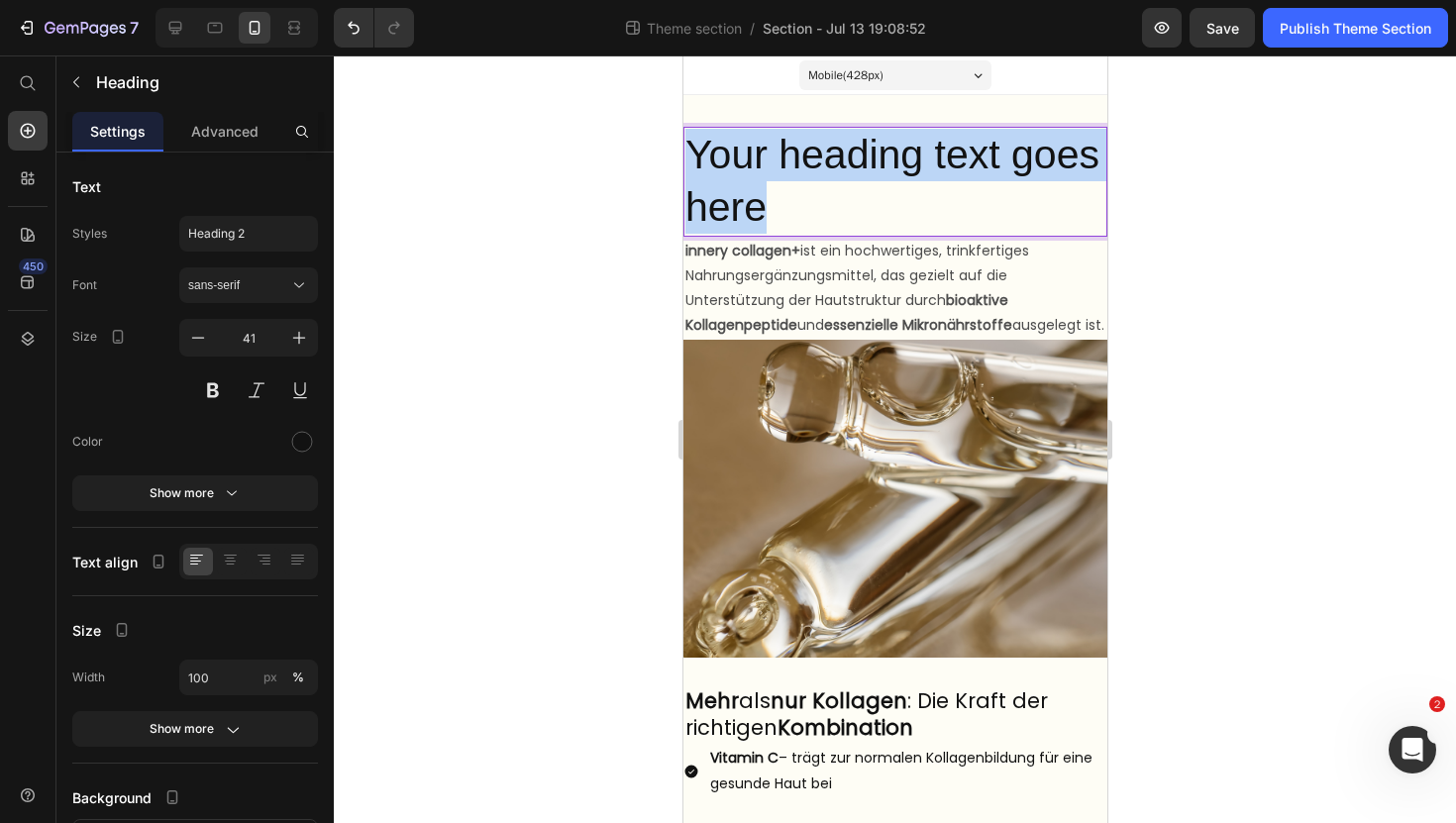 drag, startPoint x: 772, startPoint y: 215, endPoint x: 663, endPoint y: 163, distance: 120.76837 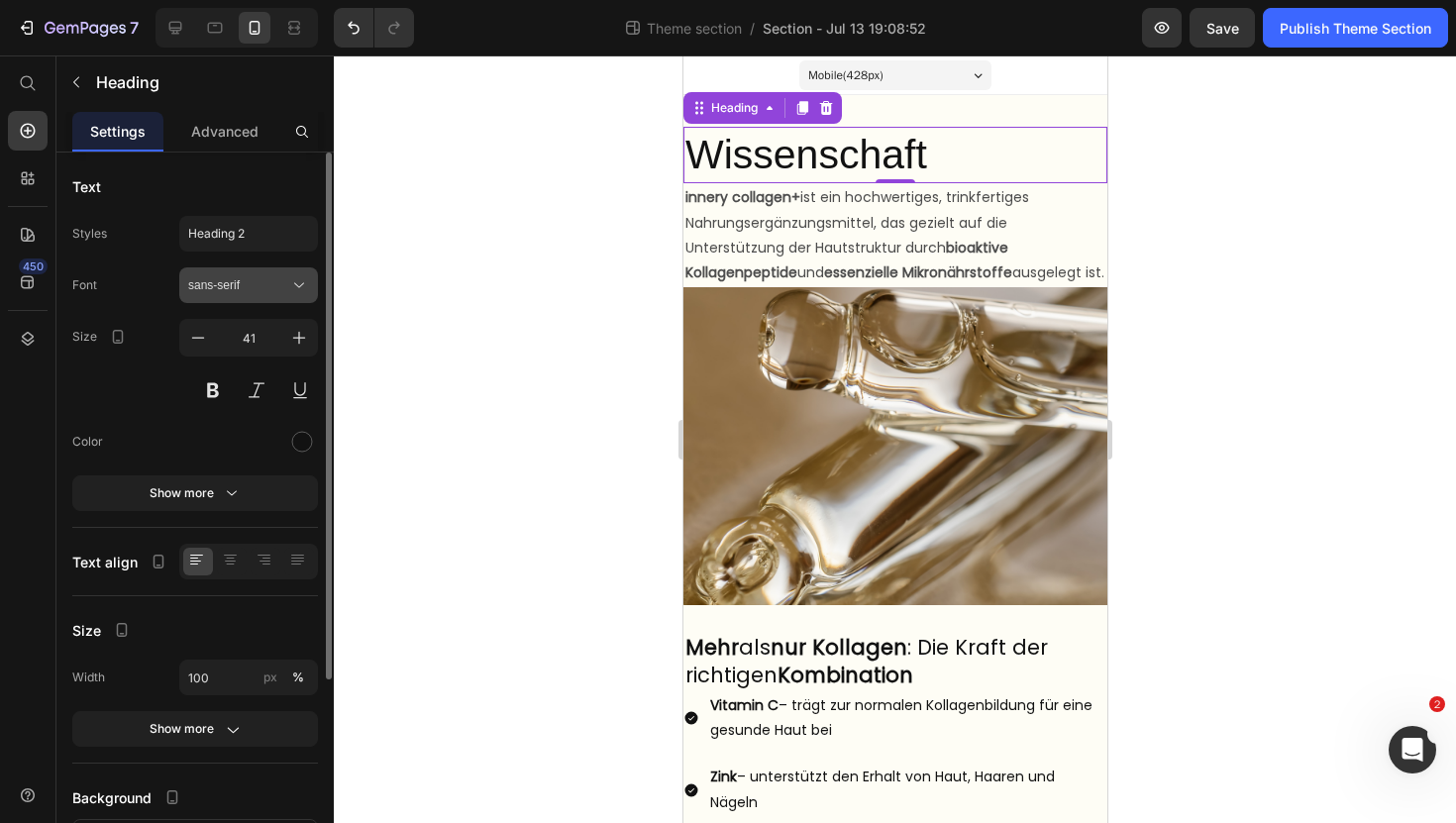 click on "sans-serif" at bounding box center [249, 285] 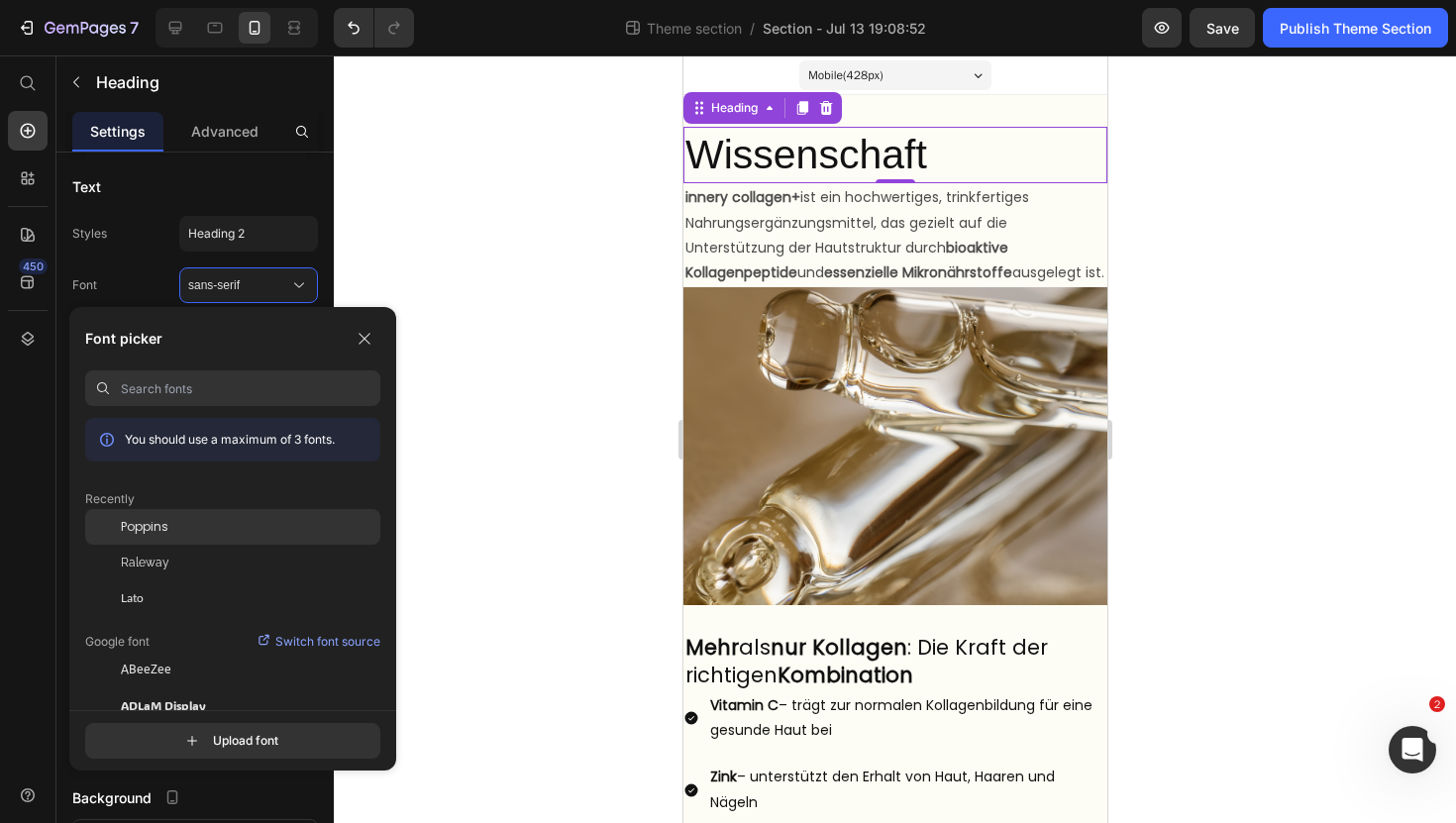 click on "Poppins" at bounding box center (145, 527) 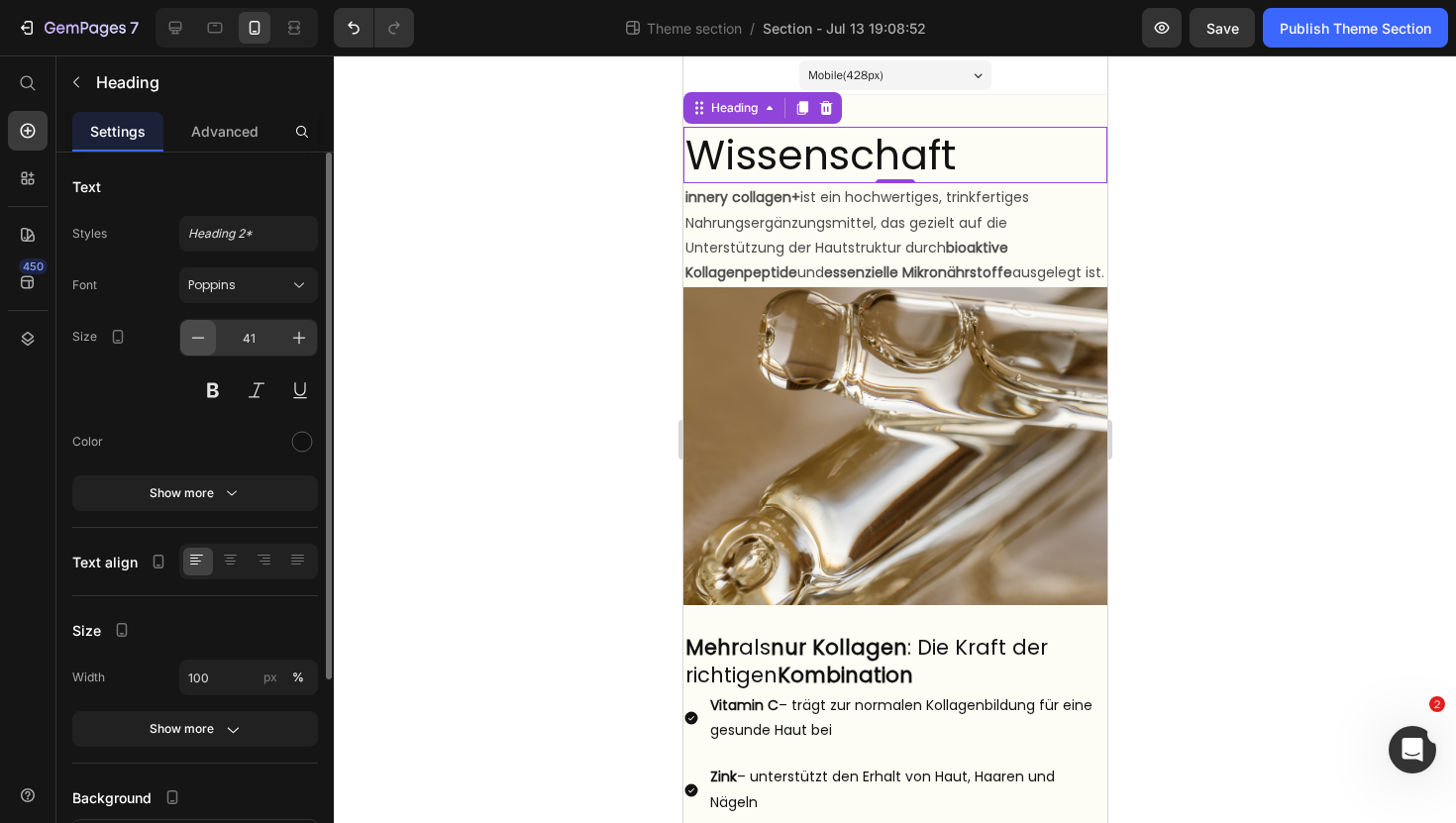 click 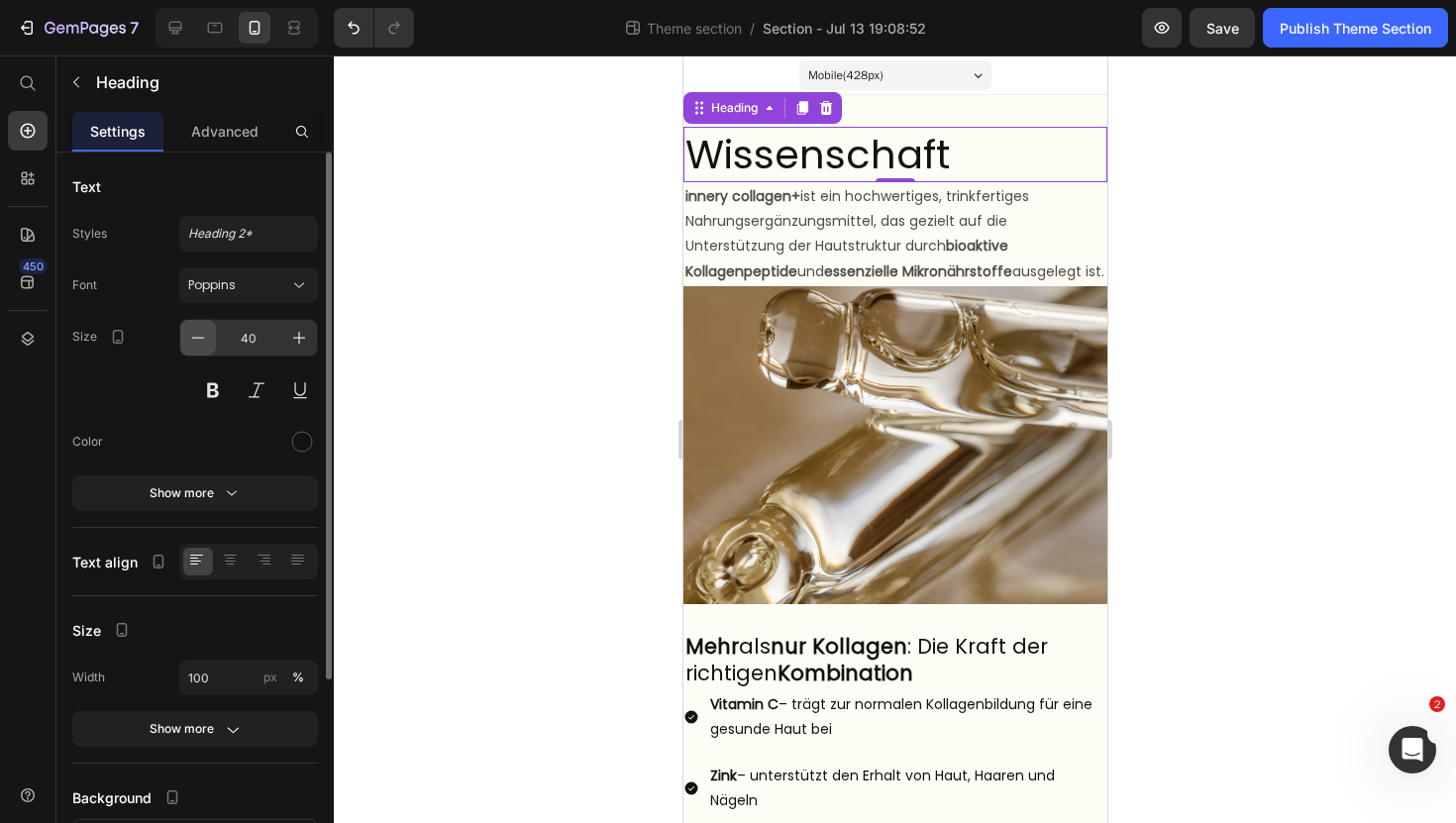 click 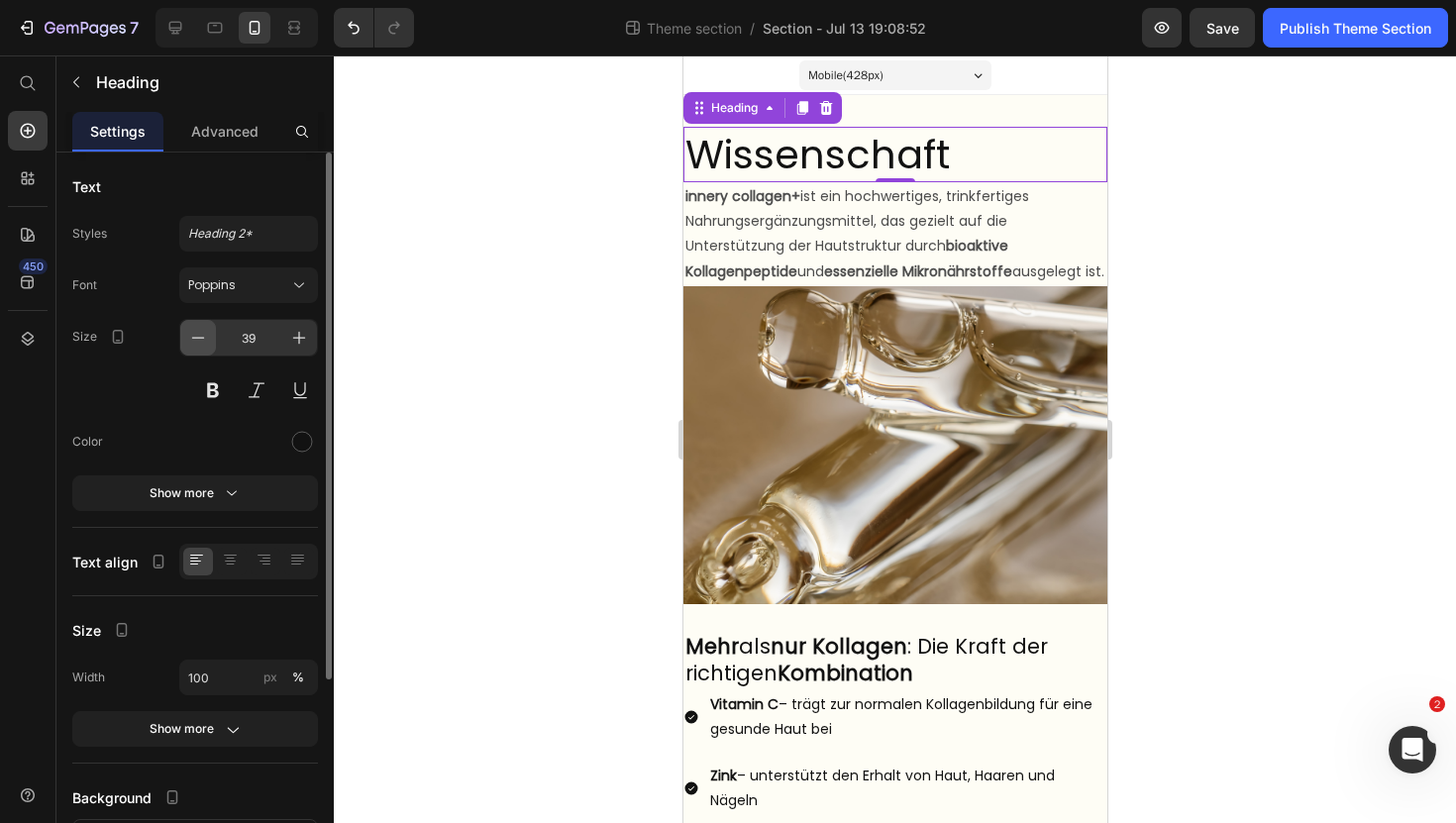 click 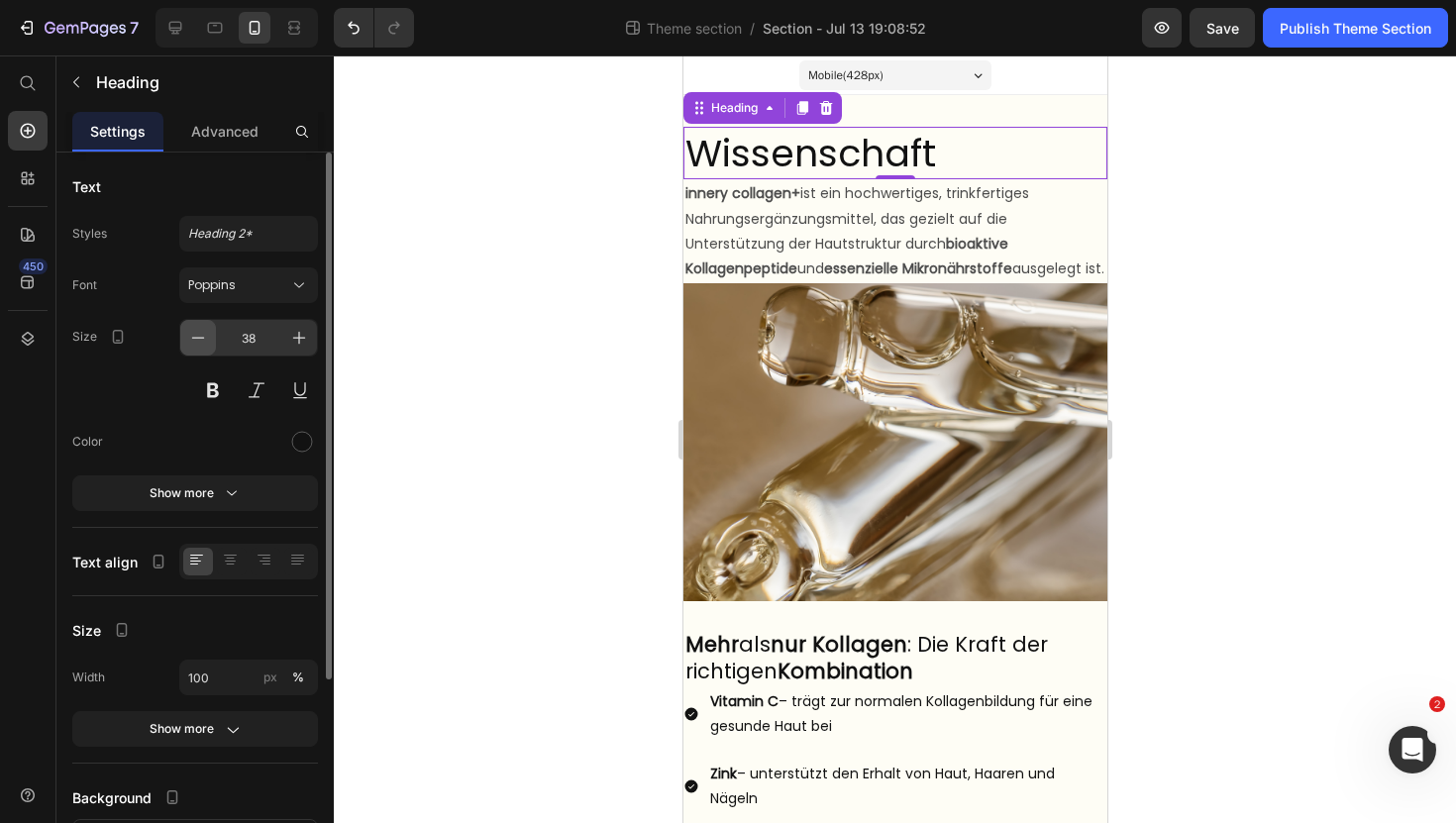 click 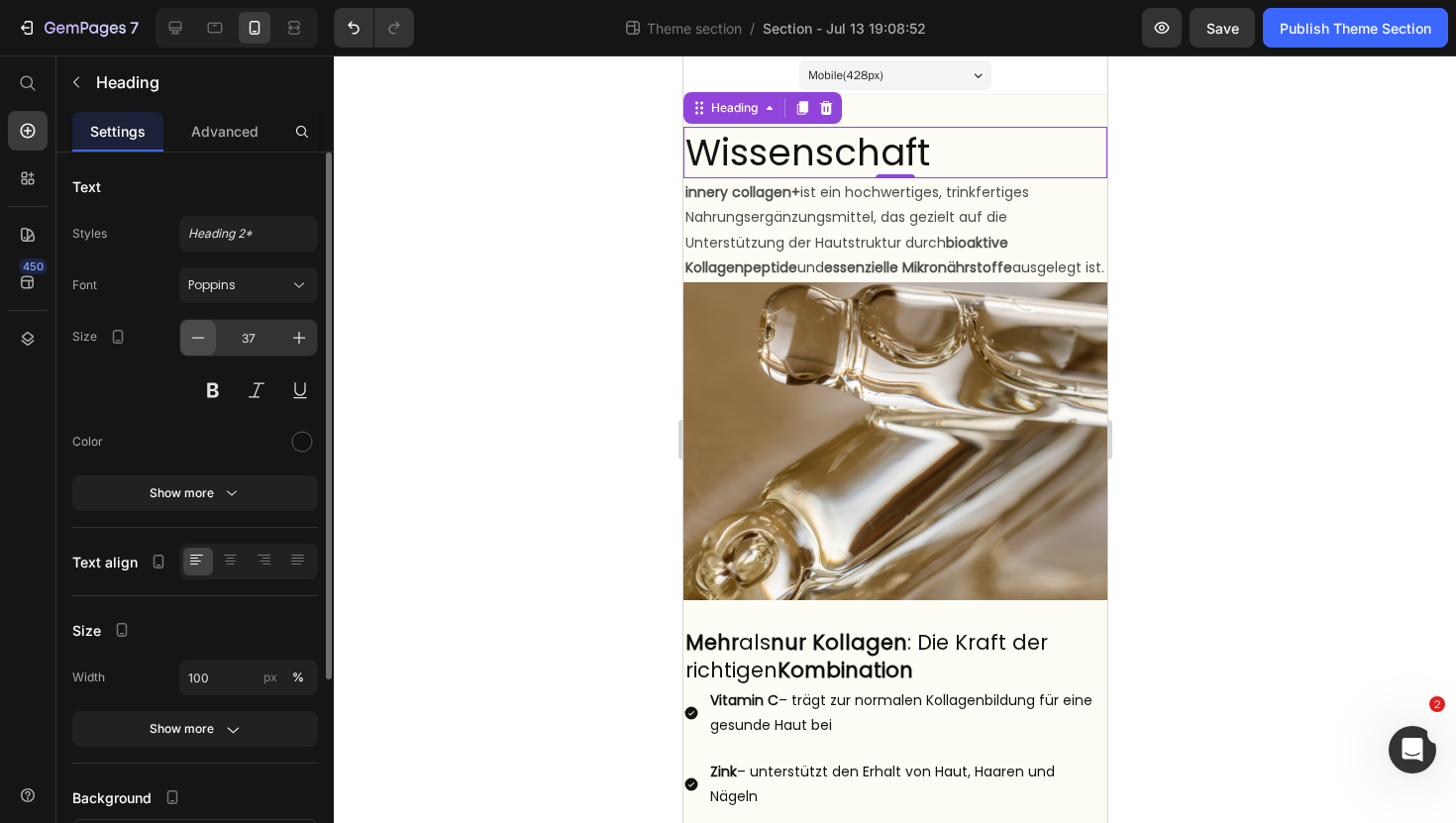 click 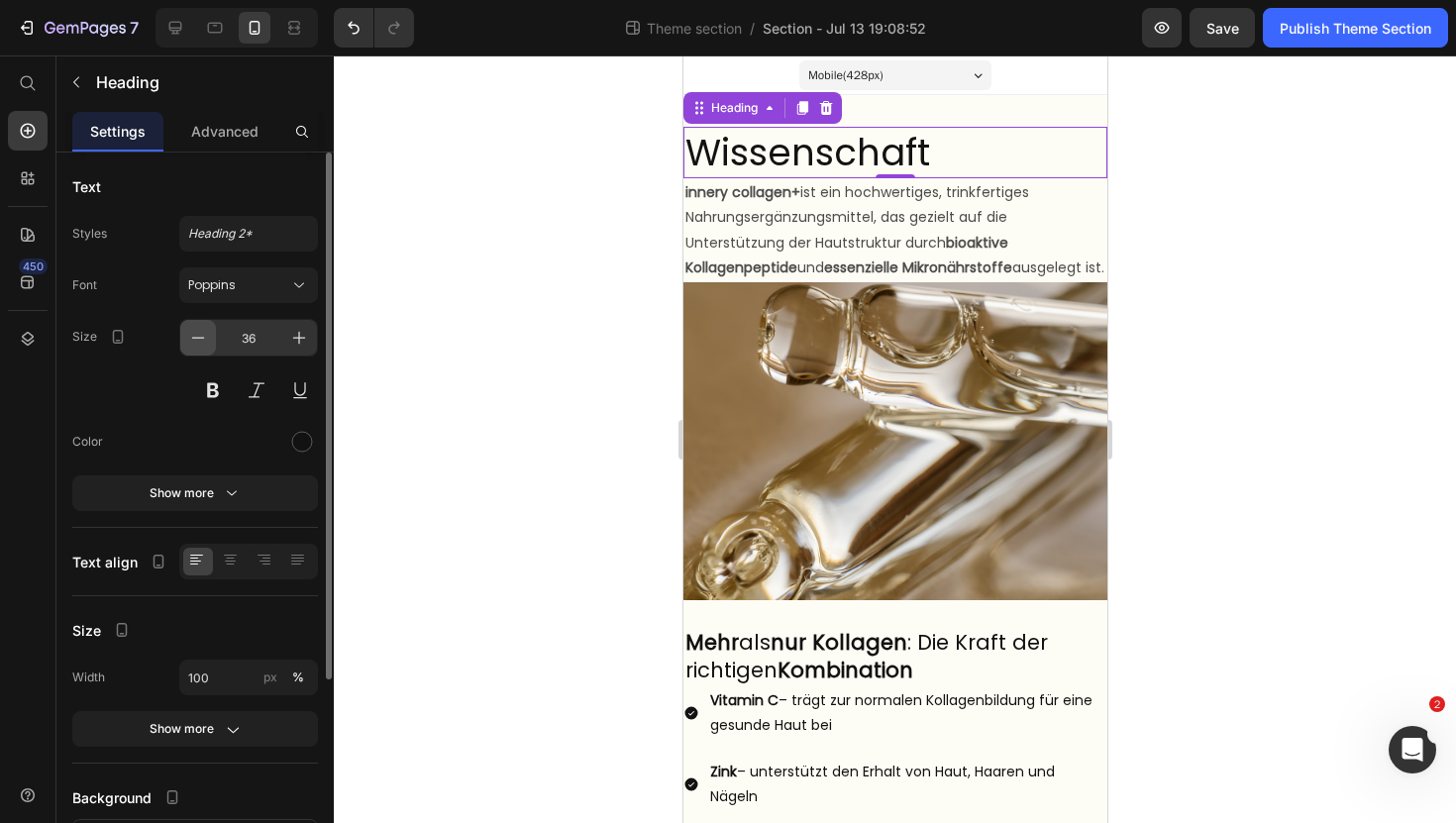 click 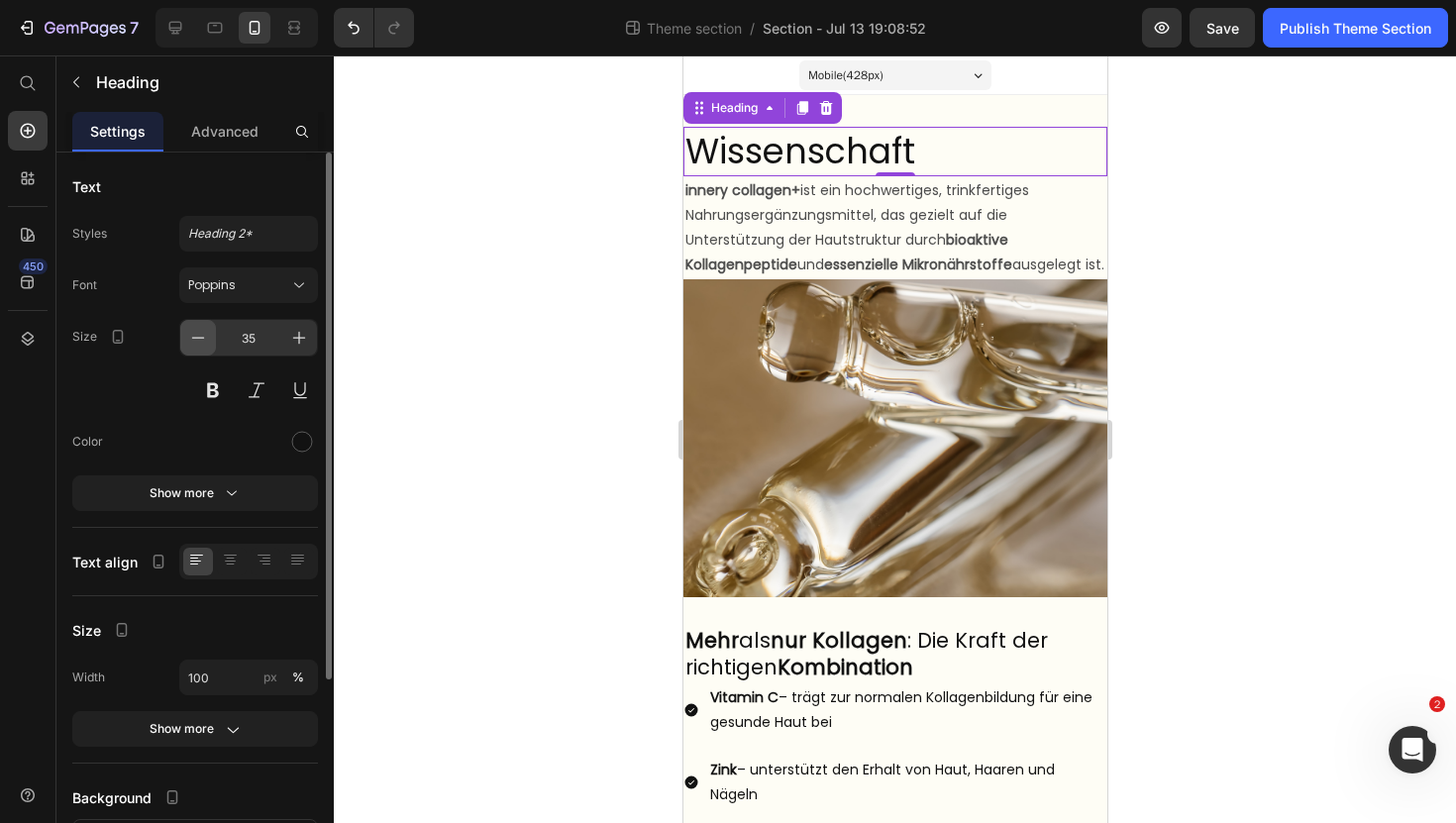 click 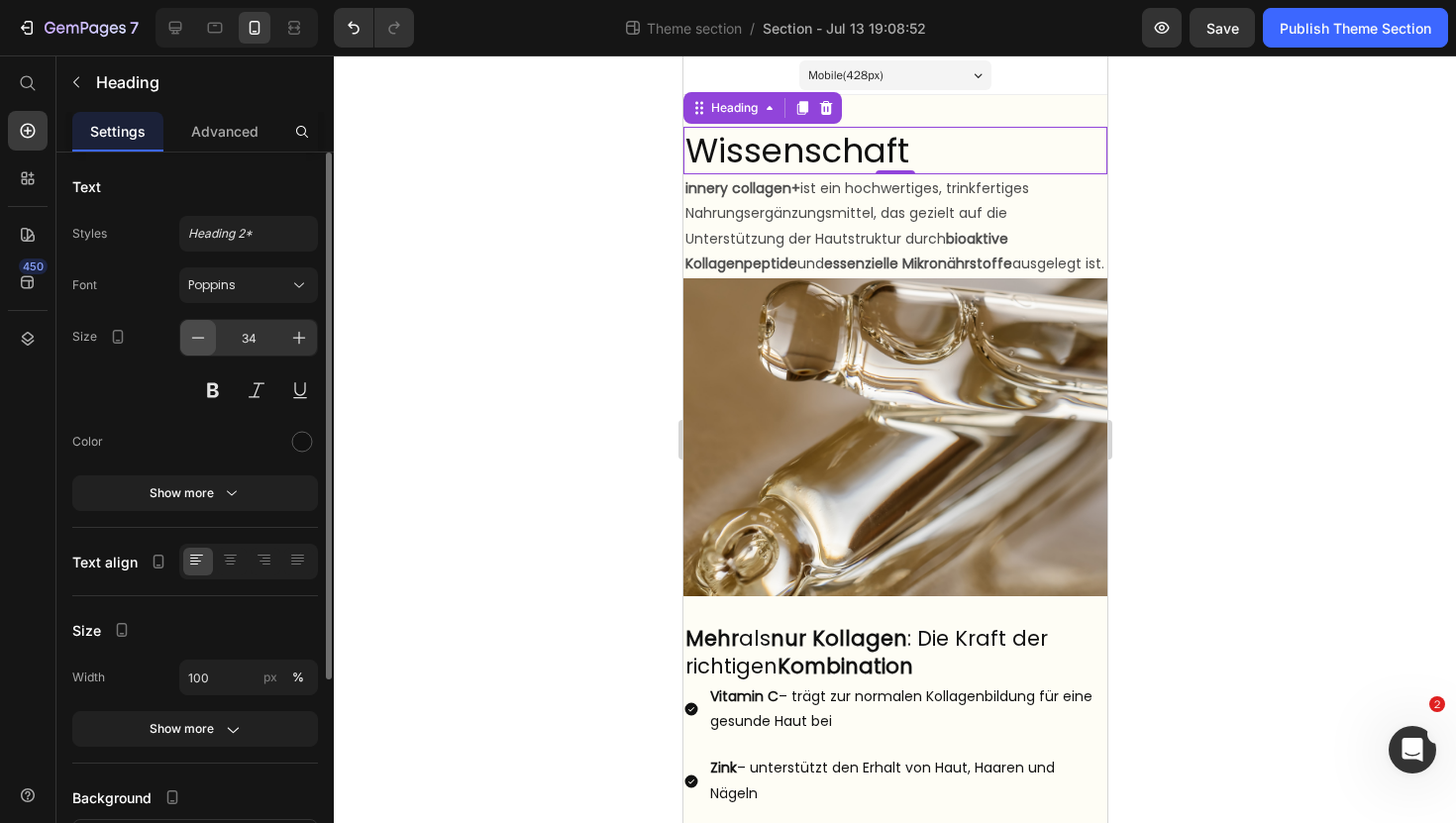 click 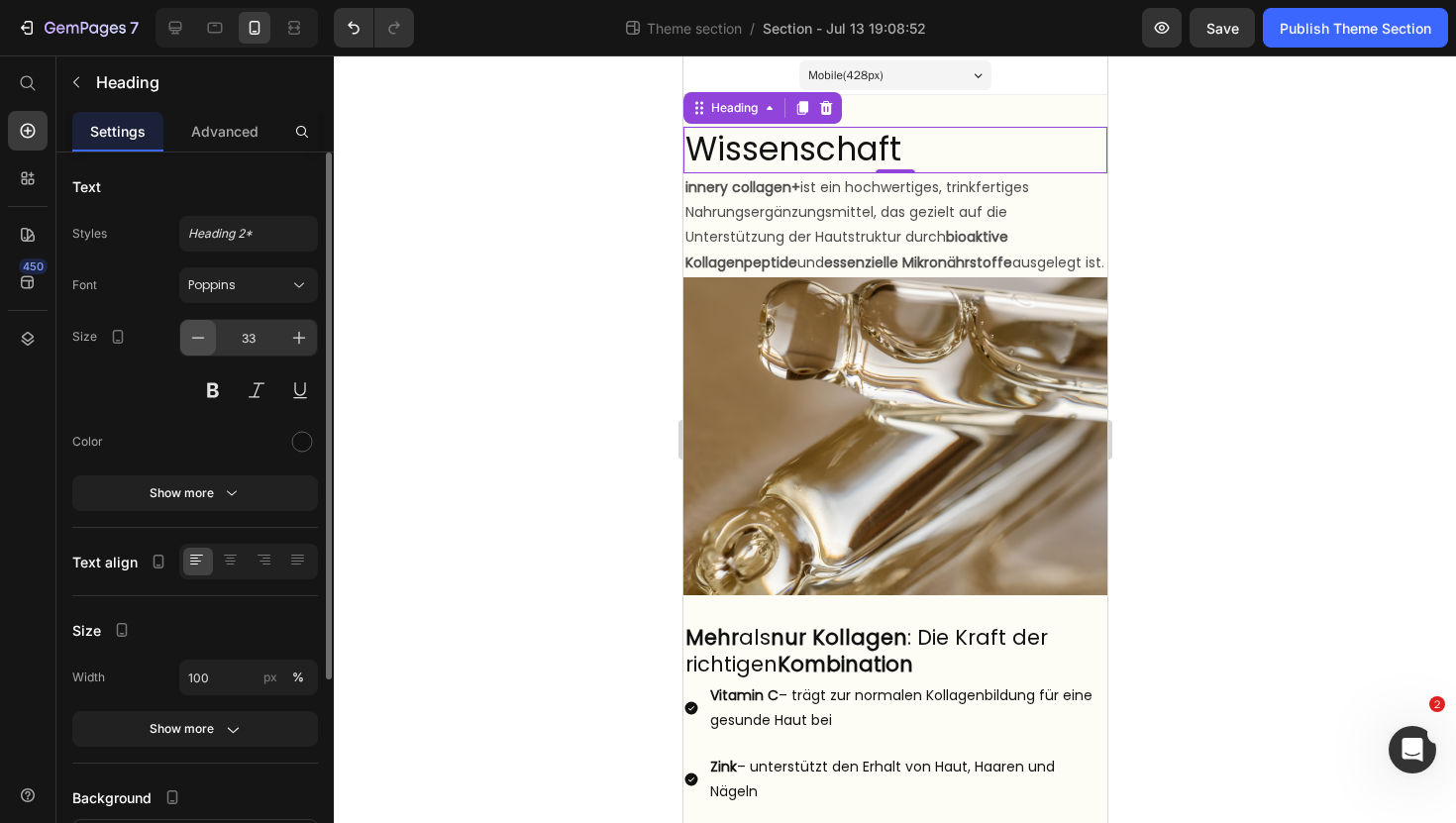 click 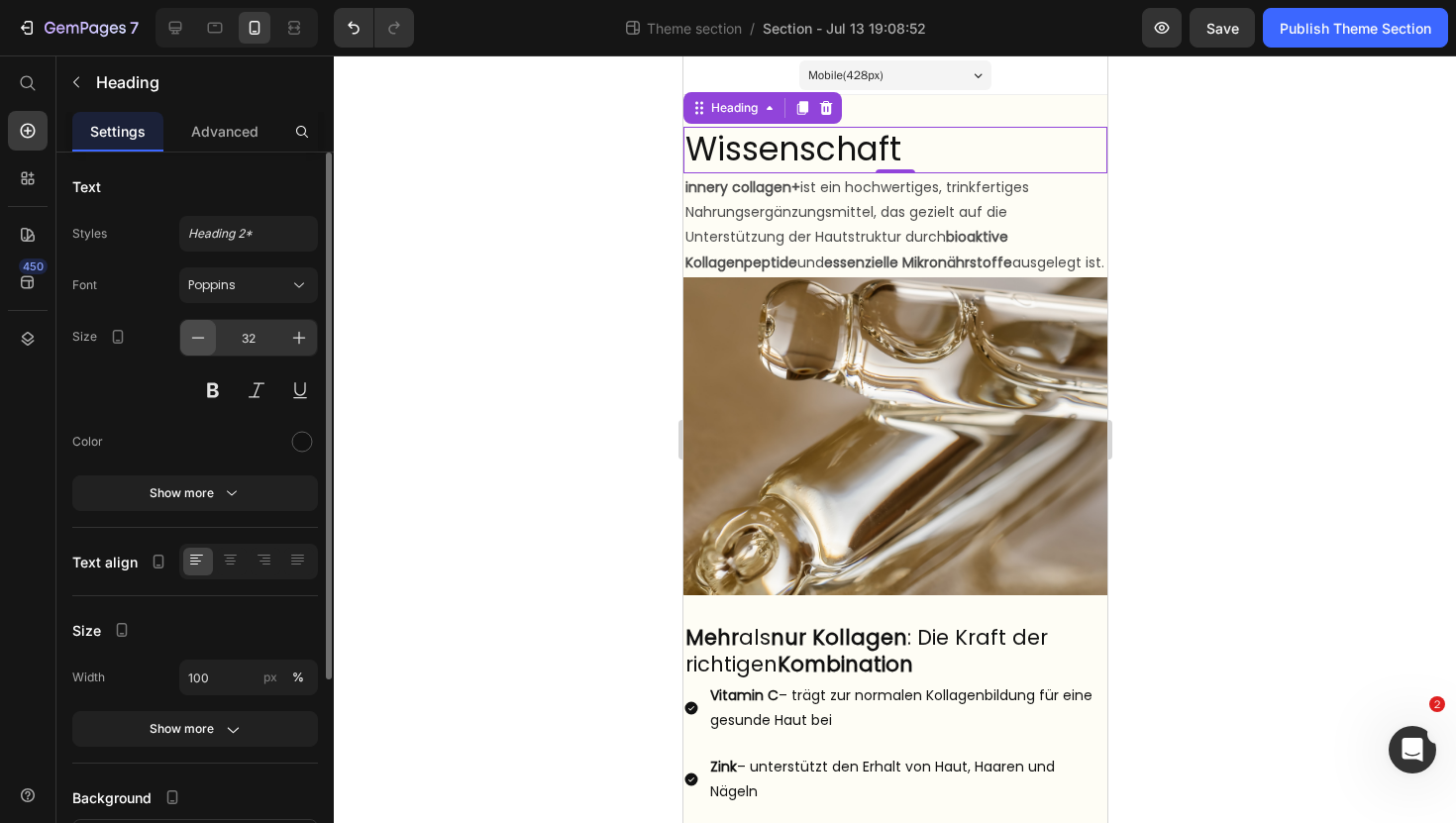 click 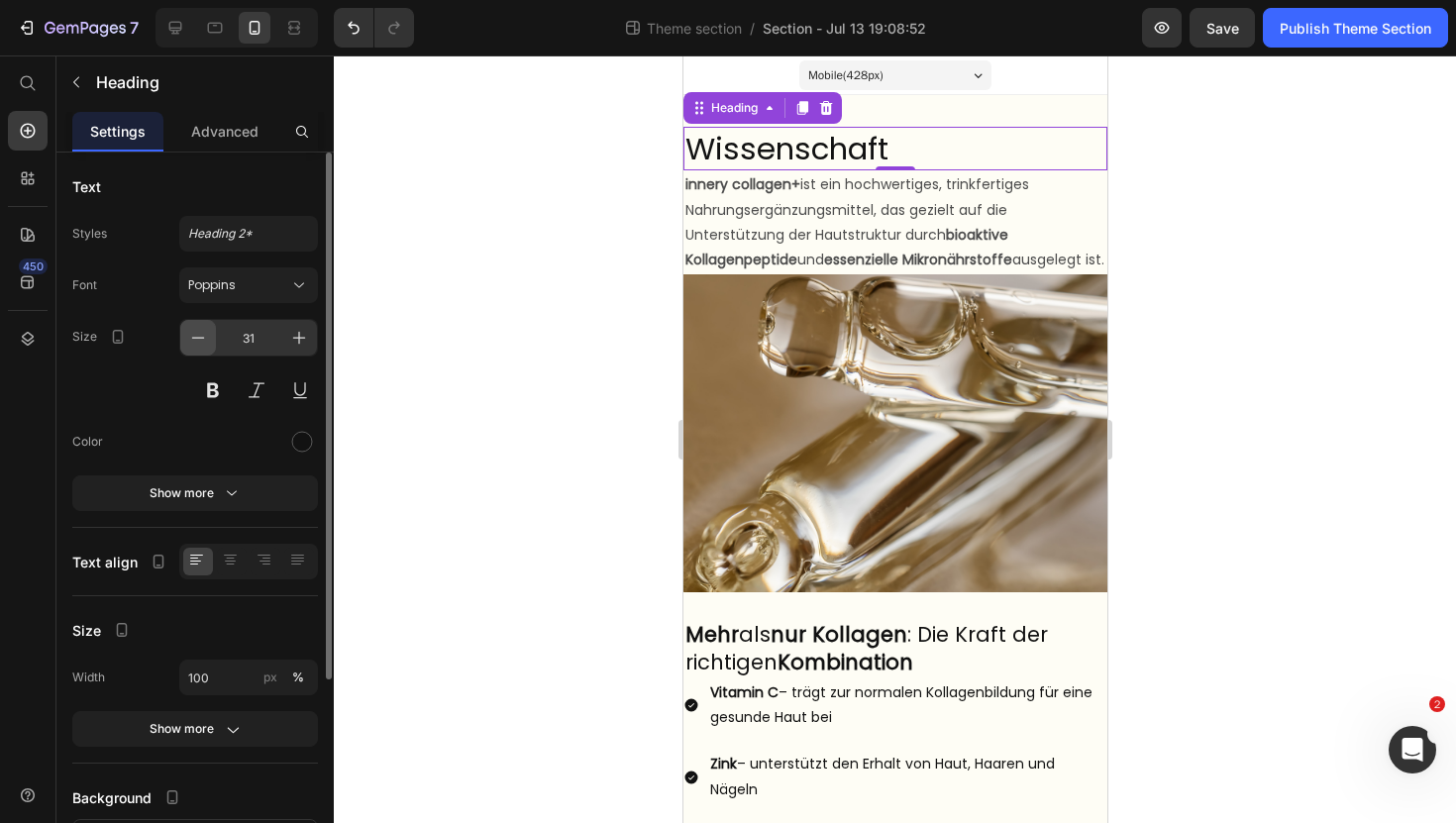 click 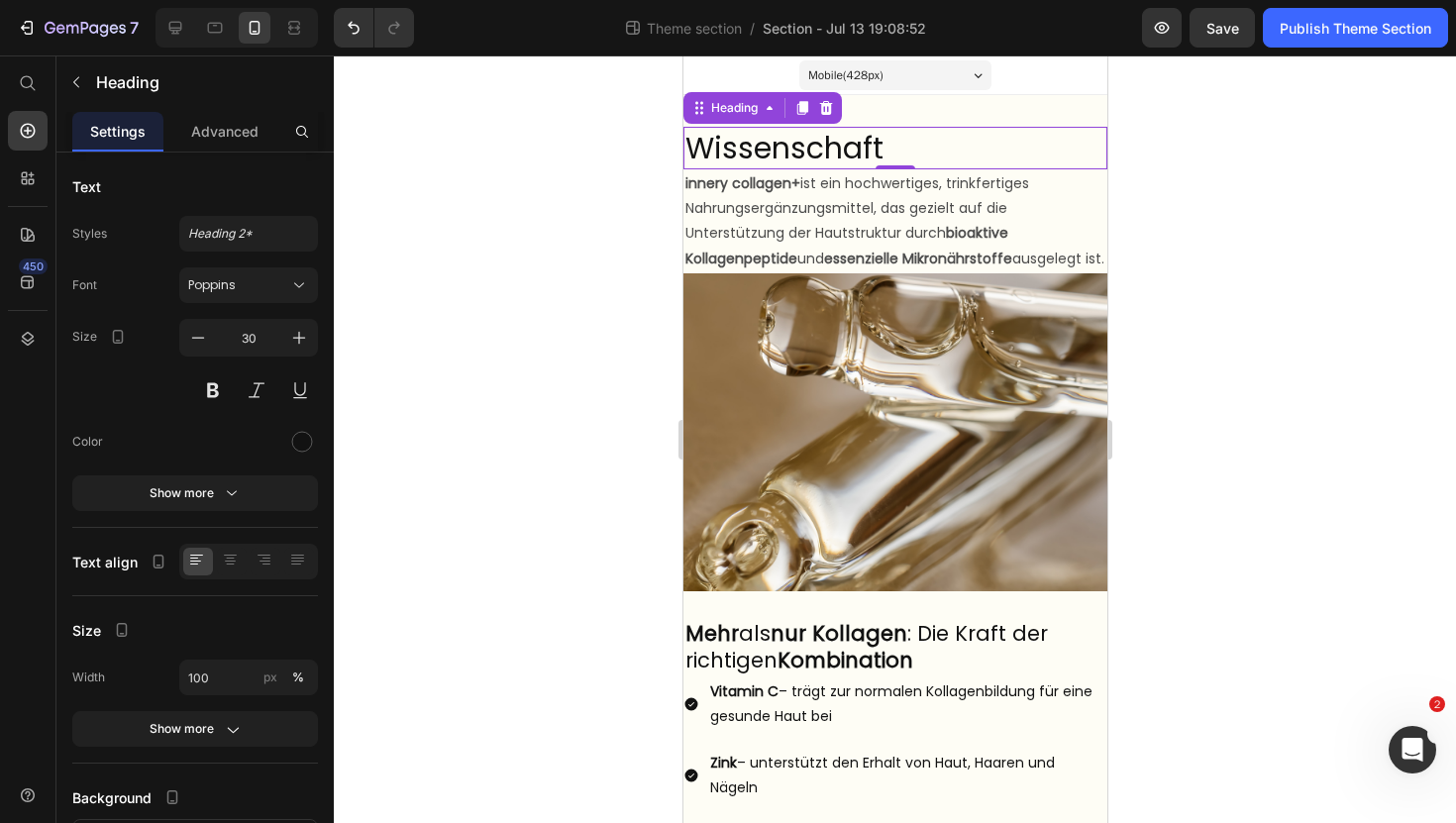 click 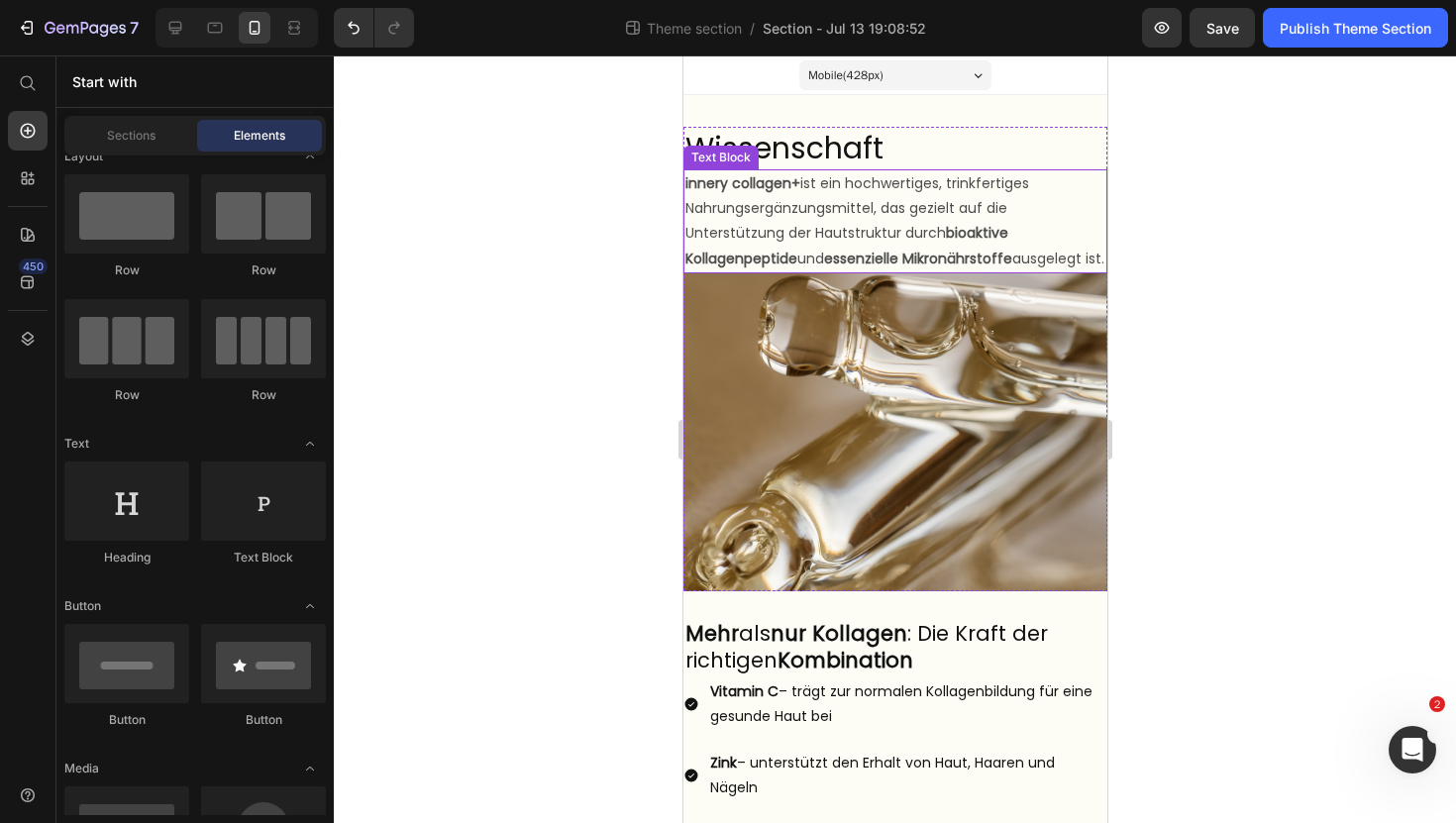 click on "innery collagen+  ist ein hochwertiges, trinkfertiges Nahrungsergänzungsmittel, das gezielt auf die Unterstützung der Hautstruktur durch  bioaktive Kollagenpeptide  und  essenzielle Mikronährstoffe  ausgelegt ist." at bounding box center [894, 221] 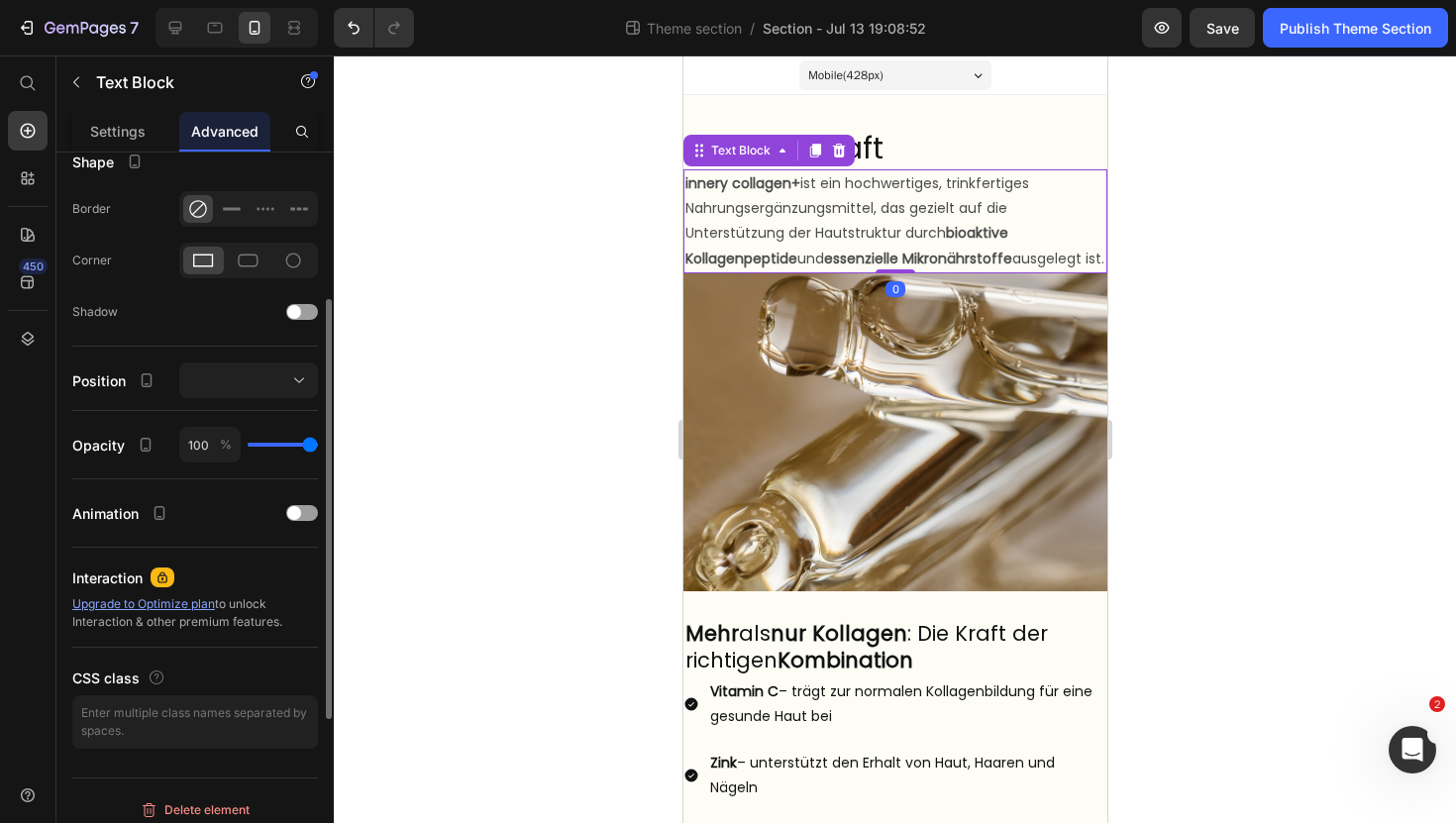 scroll, scrollTop: 530, scrollLeft: 0, axis: vertical 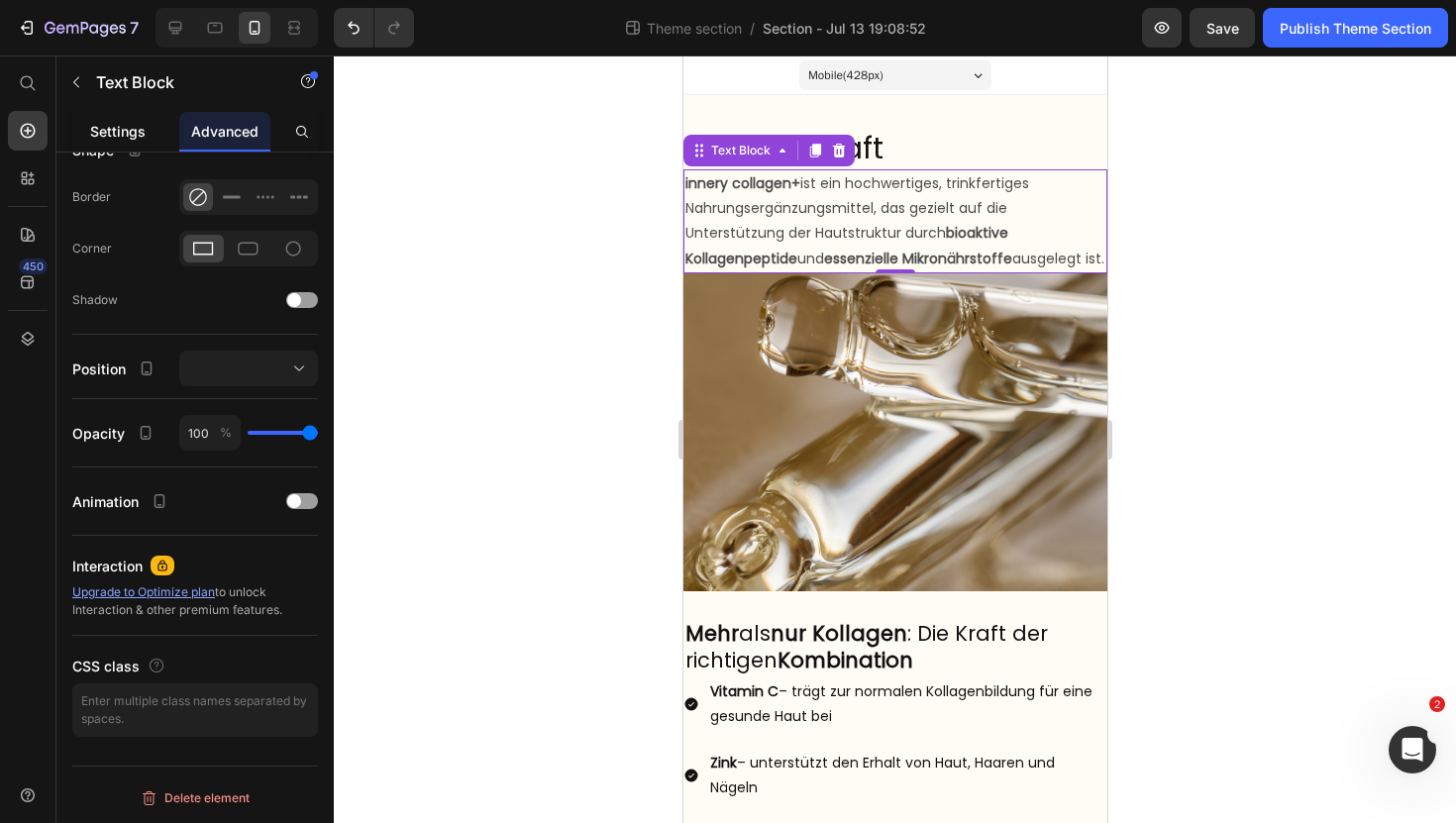 click on "Settings" at bounding box center [118, 131] 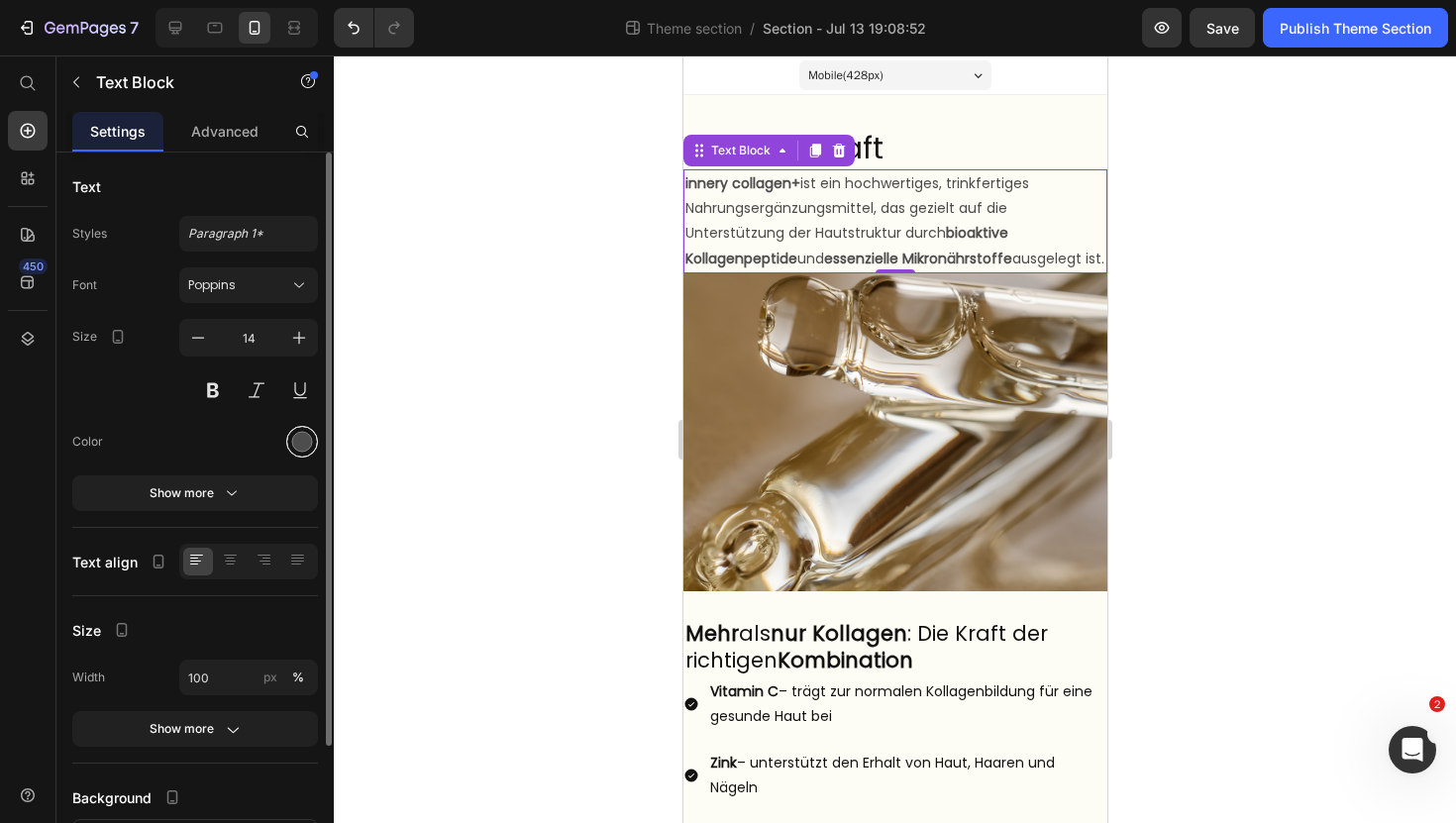 click at bounding box center [302, 442] 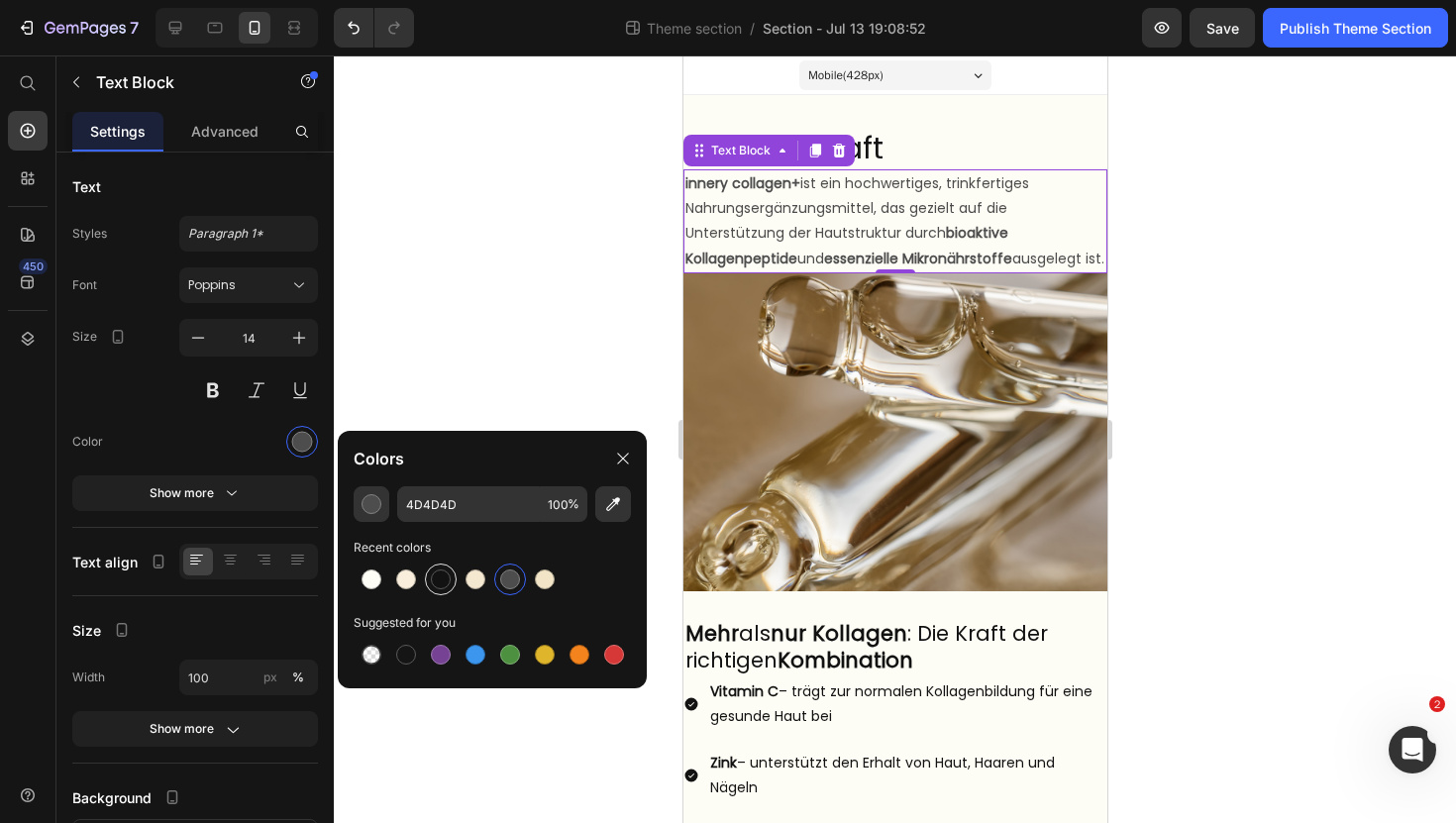click at bounding box center (441, 579) 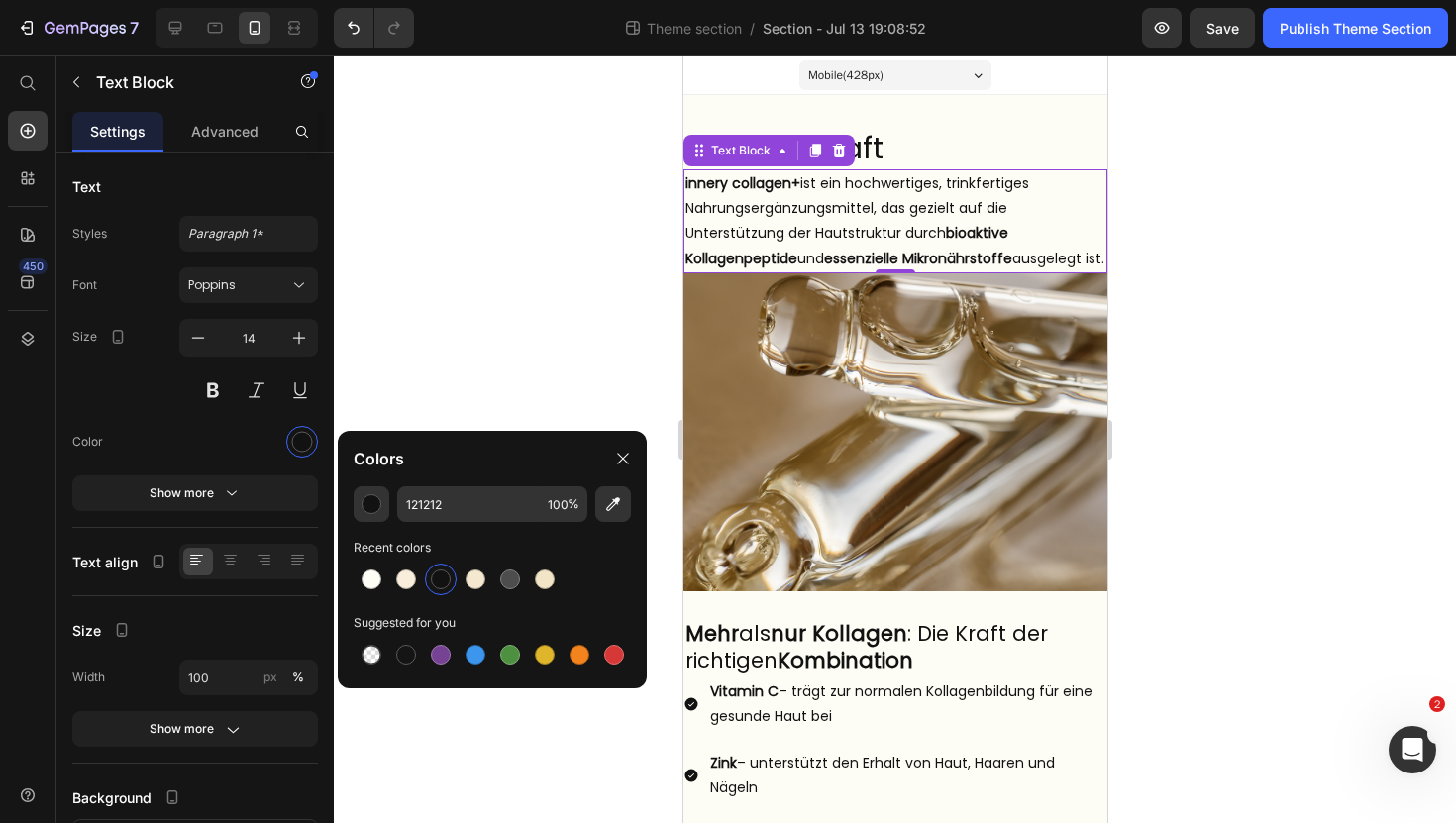 click 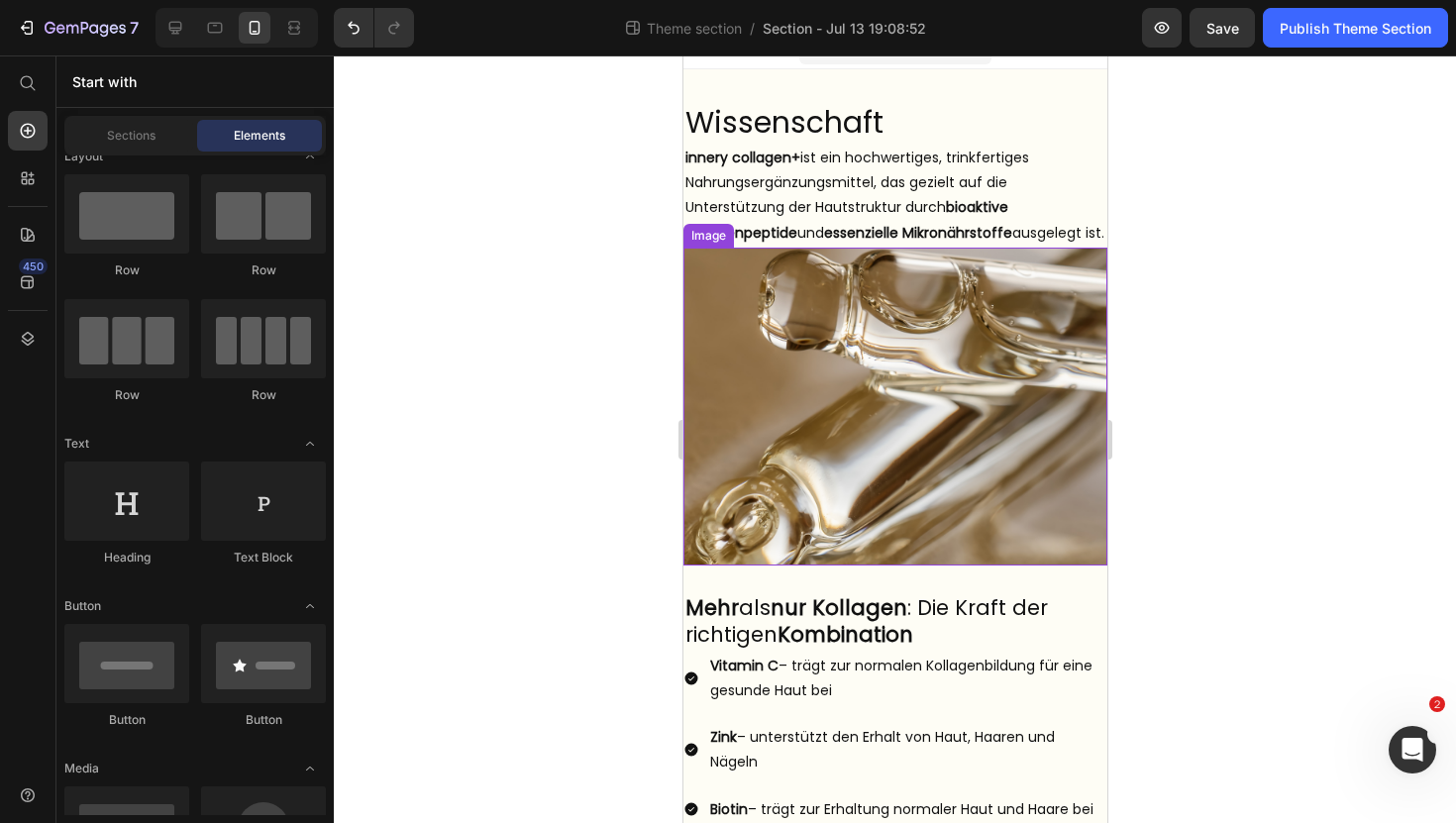 scroll, scrollTop: 0, scrollLeft: 0, axis: both 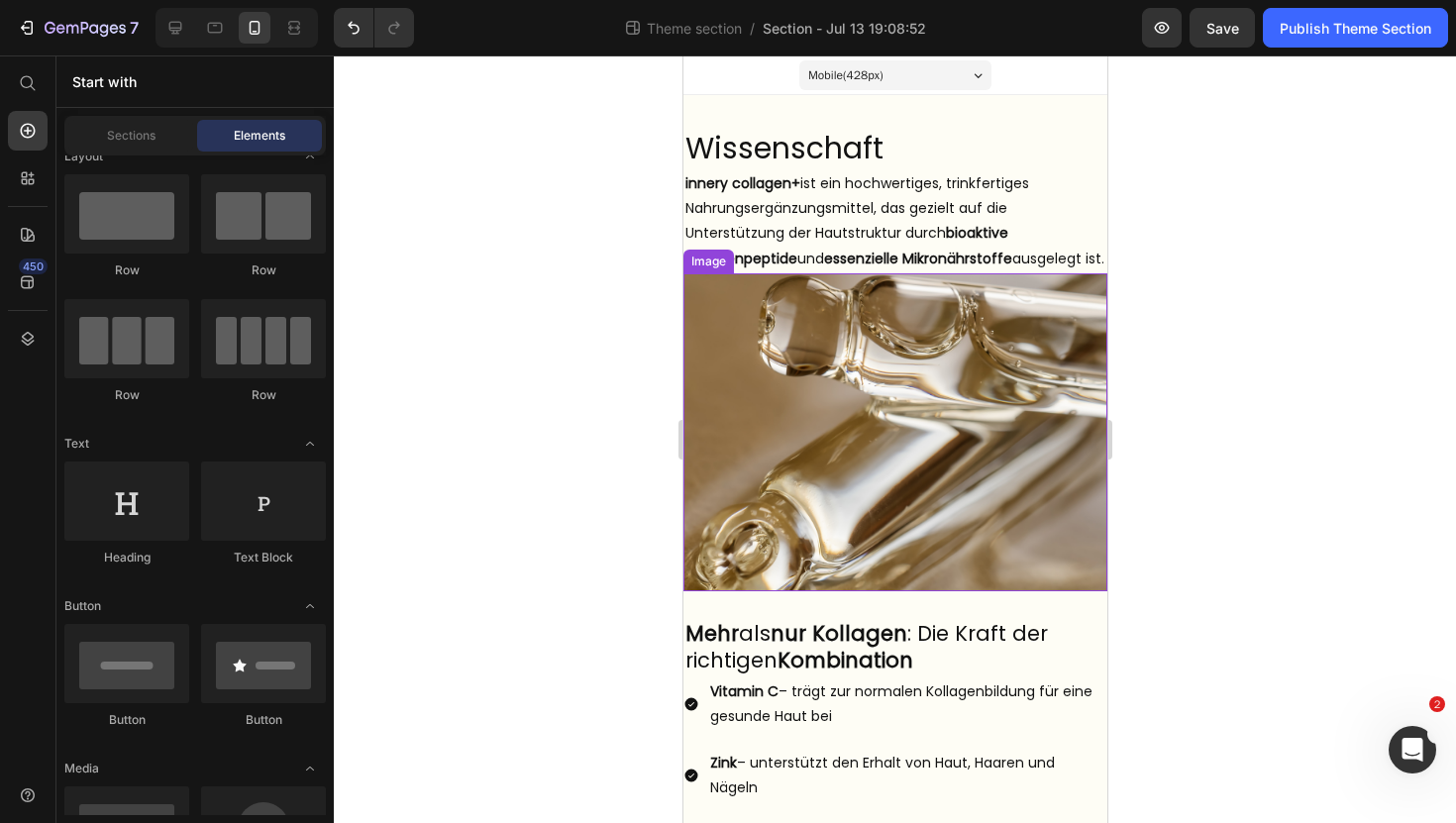 click 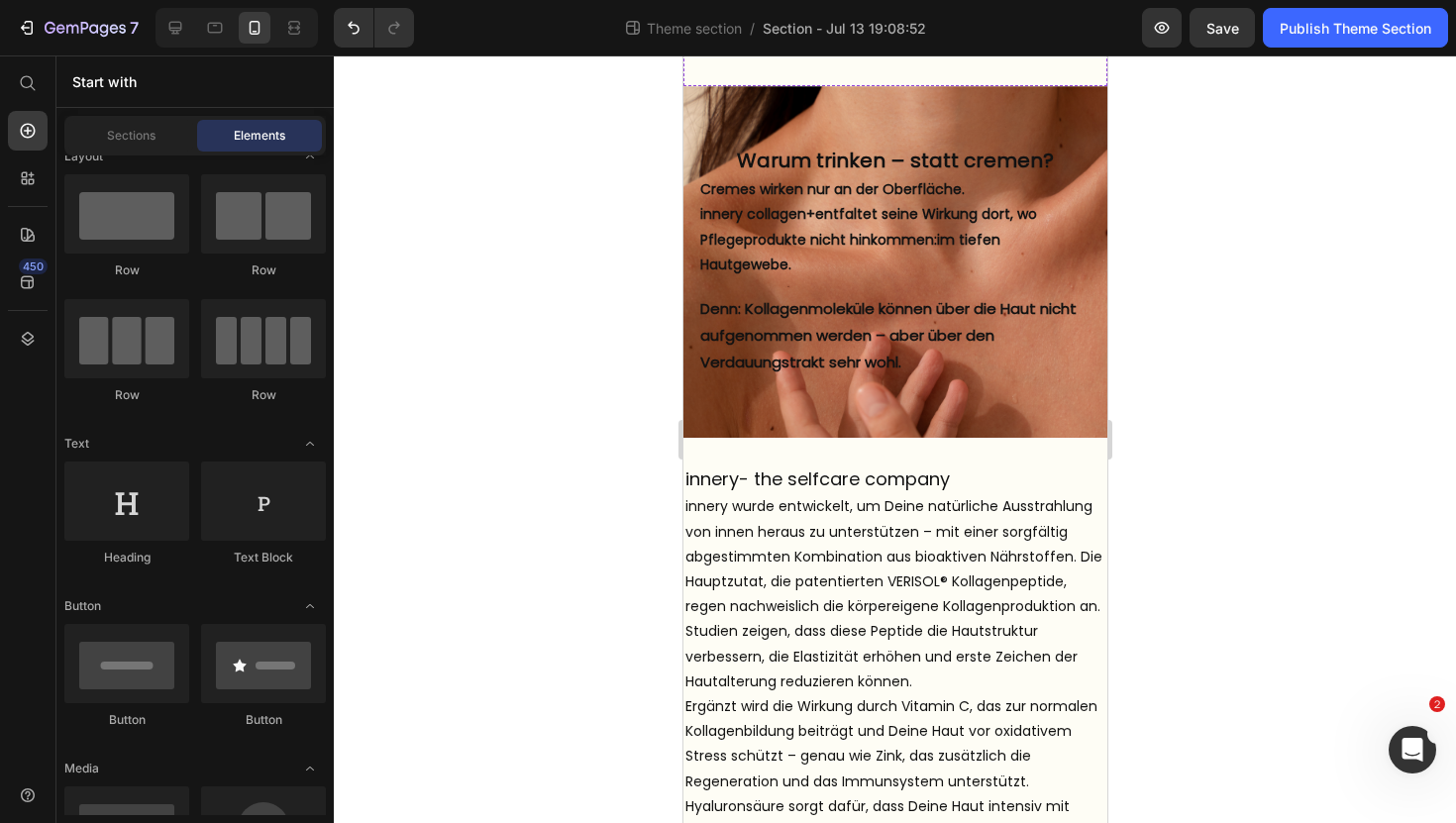 scroll, scrollTop: 926, scrollLeft: 0, axis: vertical 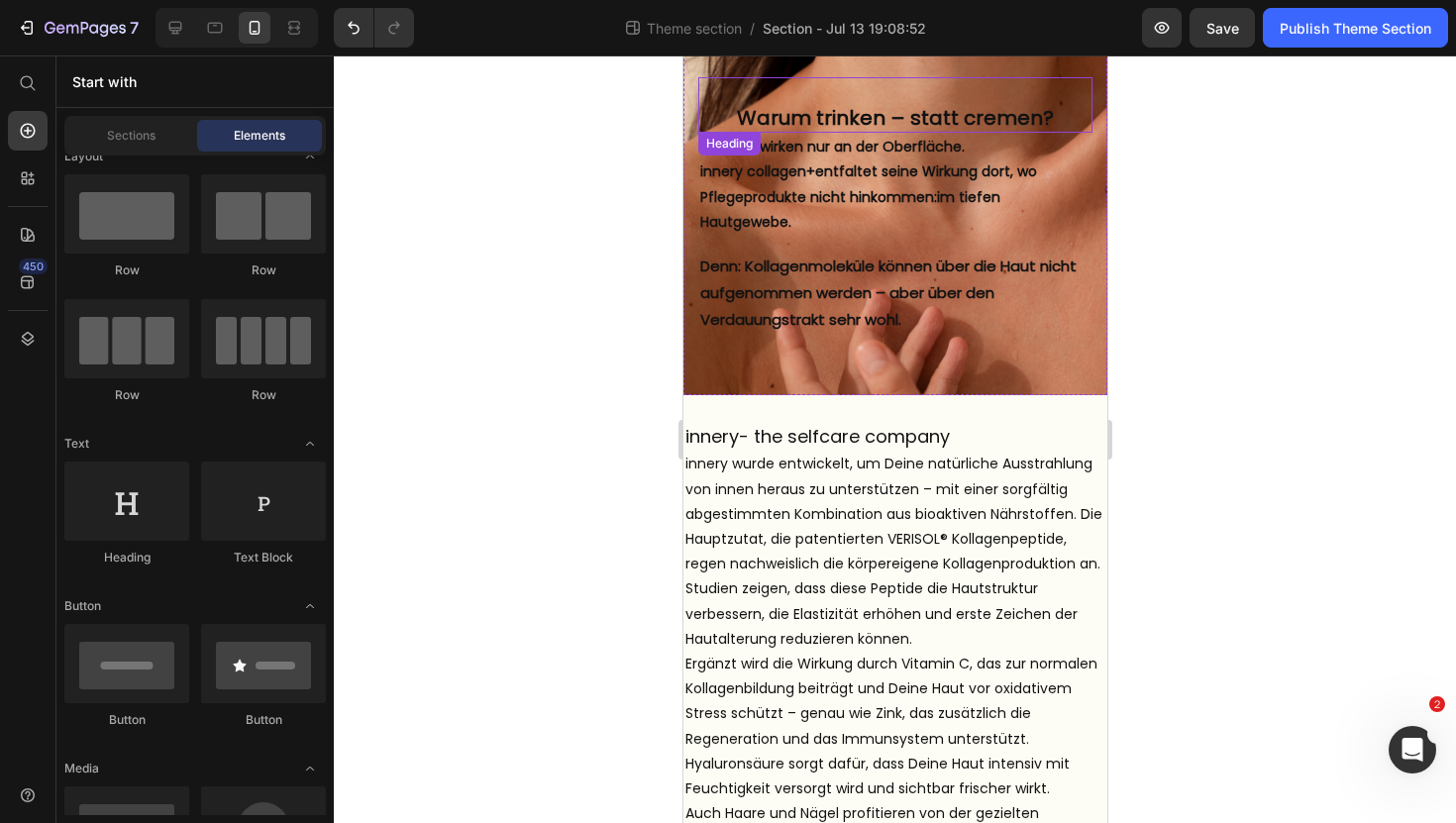 click on "⁠⁠⁠⁠⁠⁠⁠ Warum trinken – statt cremen?" at bounding box center [894, 105] 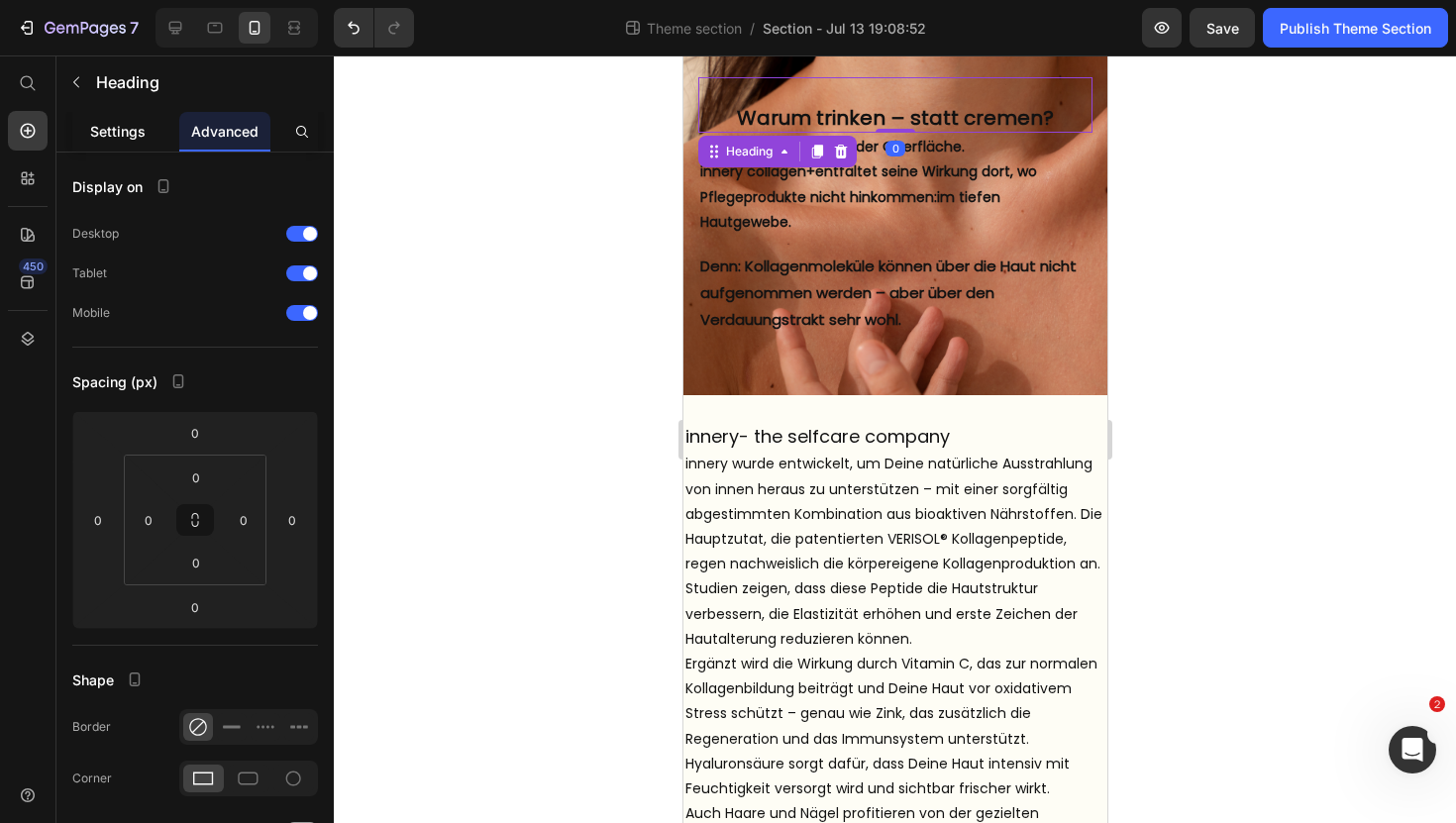 click on "Settings" at bounding box center [118, 131] 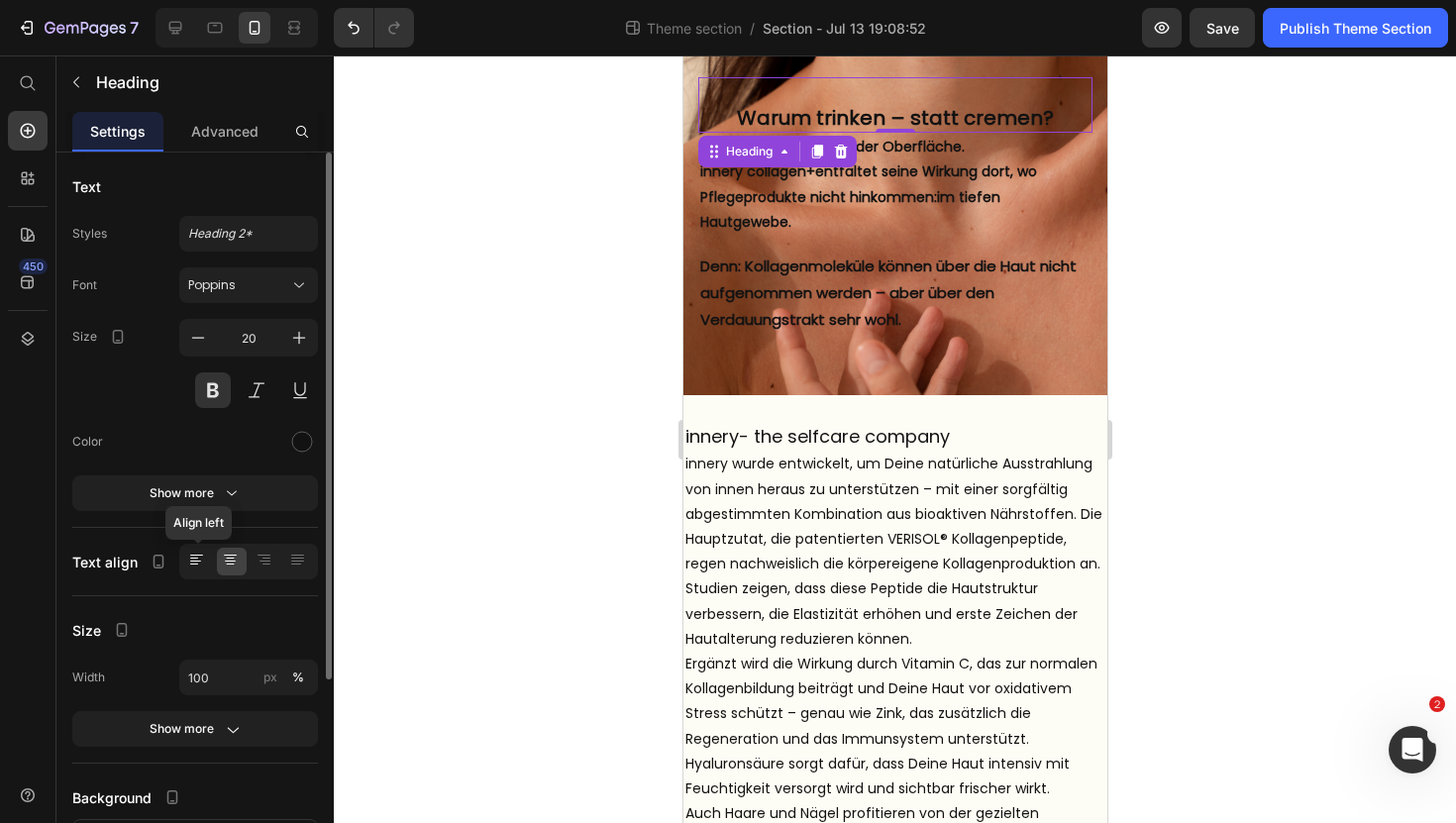 click 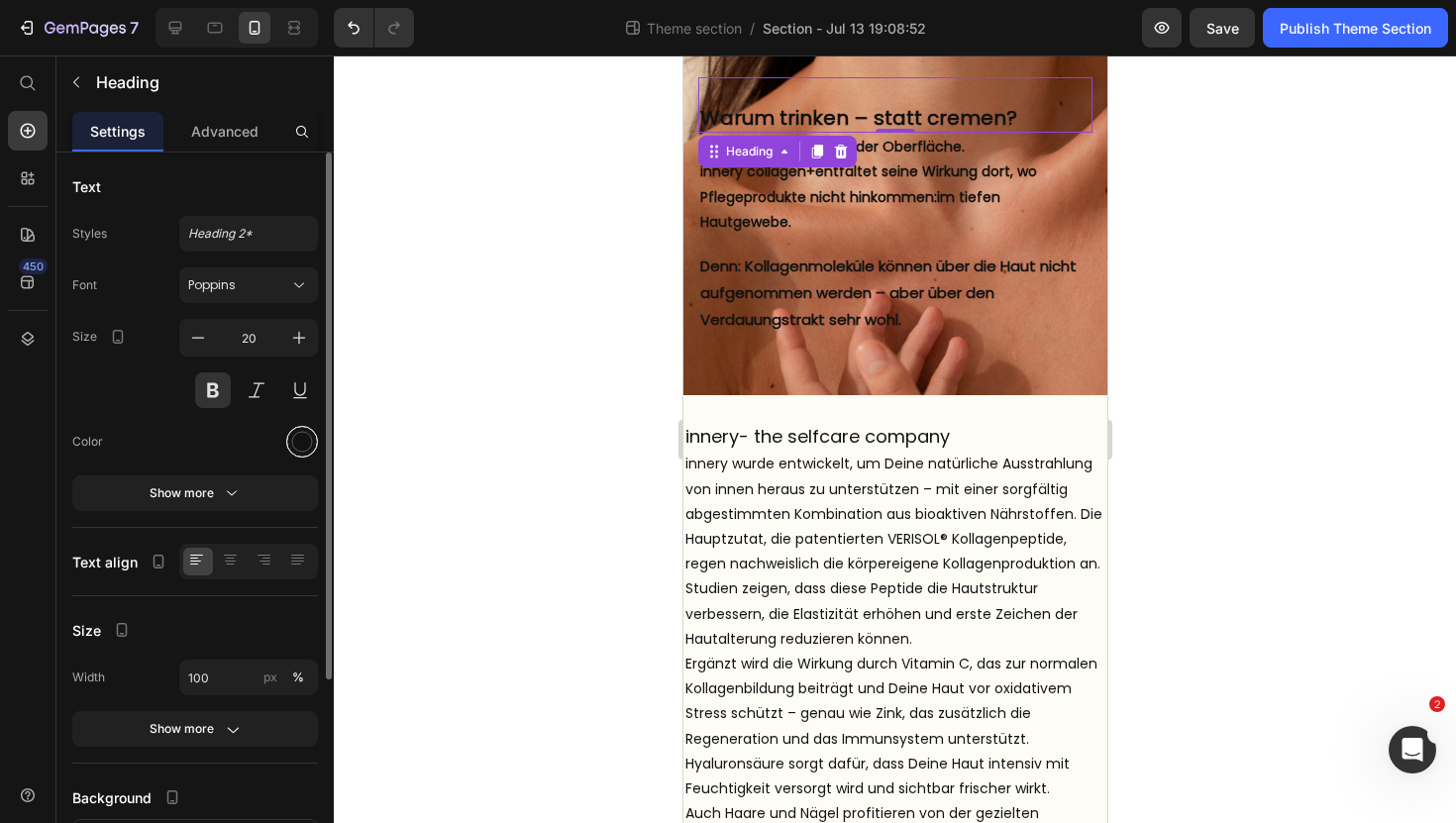 click at bounding box center [302, 442] 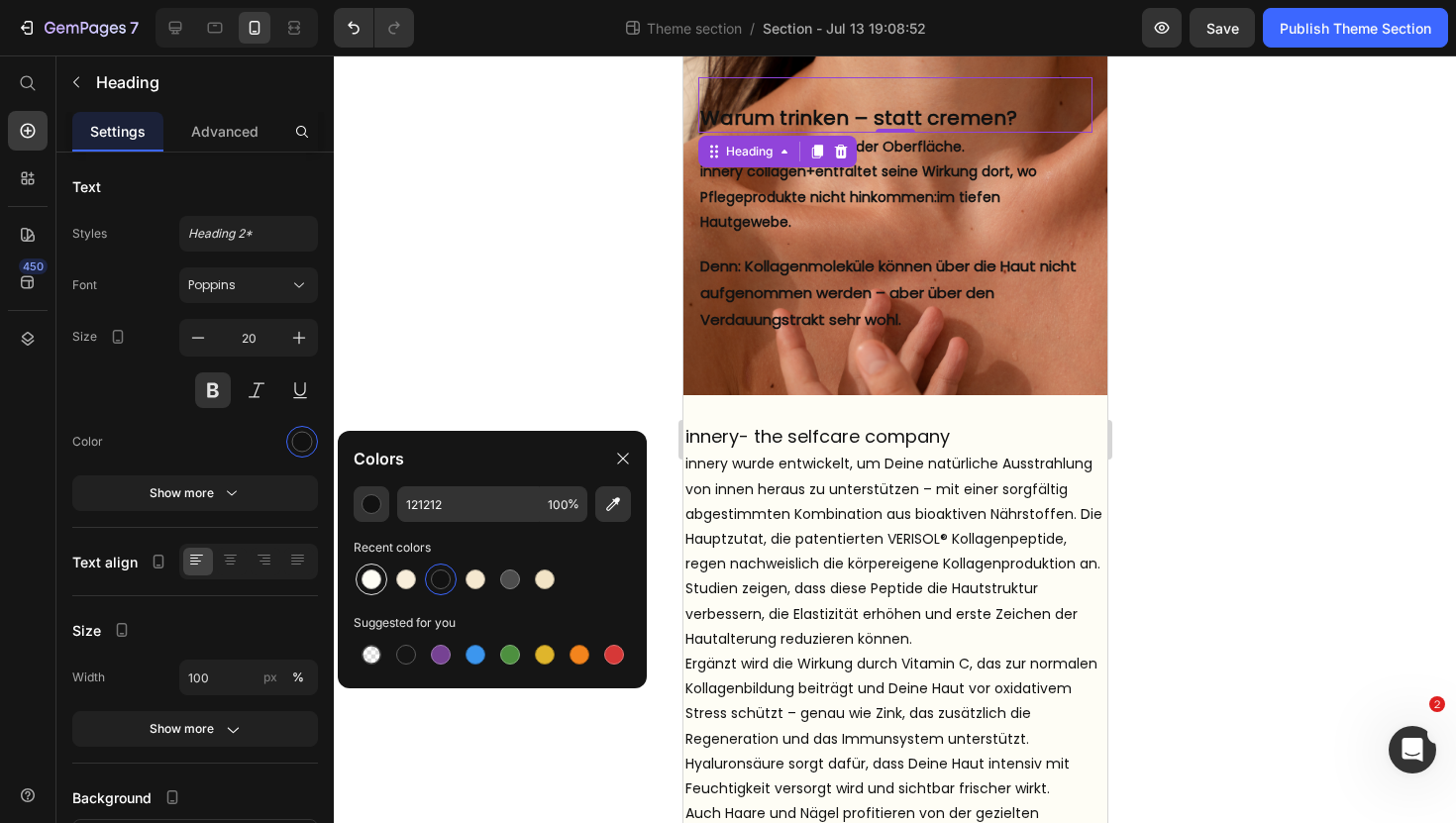 click at bounding box center [371, 579] 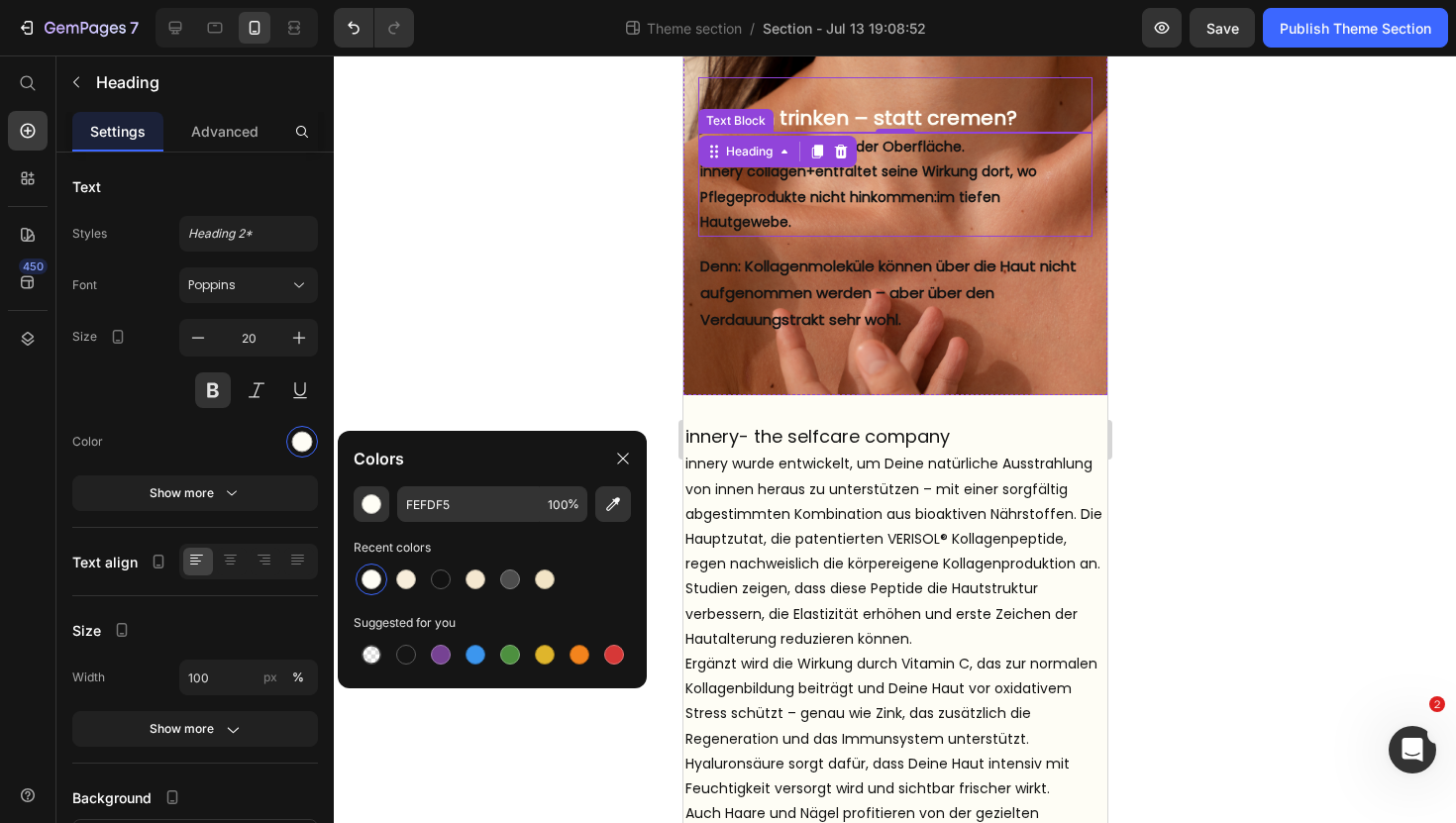 click on "Cremes wirken nur an der Oberfläche. innery collagen+  entfaltet seine Wirkung dort, wo Pflegeprodukte nicht hinkommen:  im tiefen Hautgewebe." at bounding box center (894, 184) 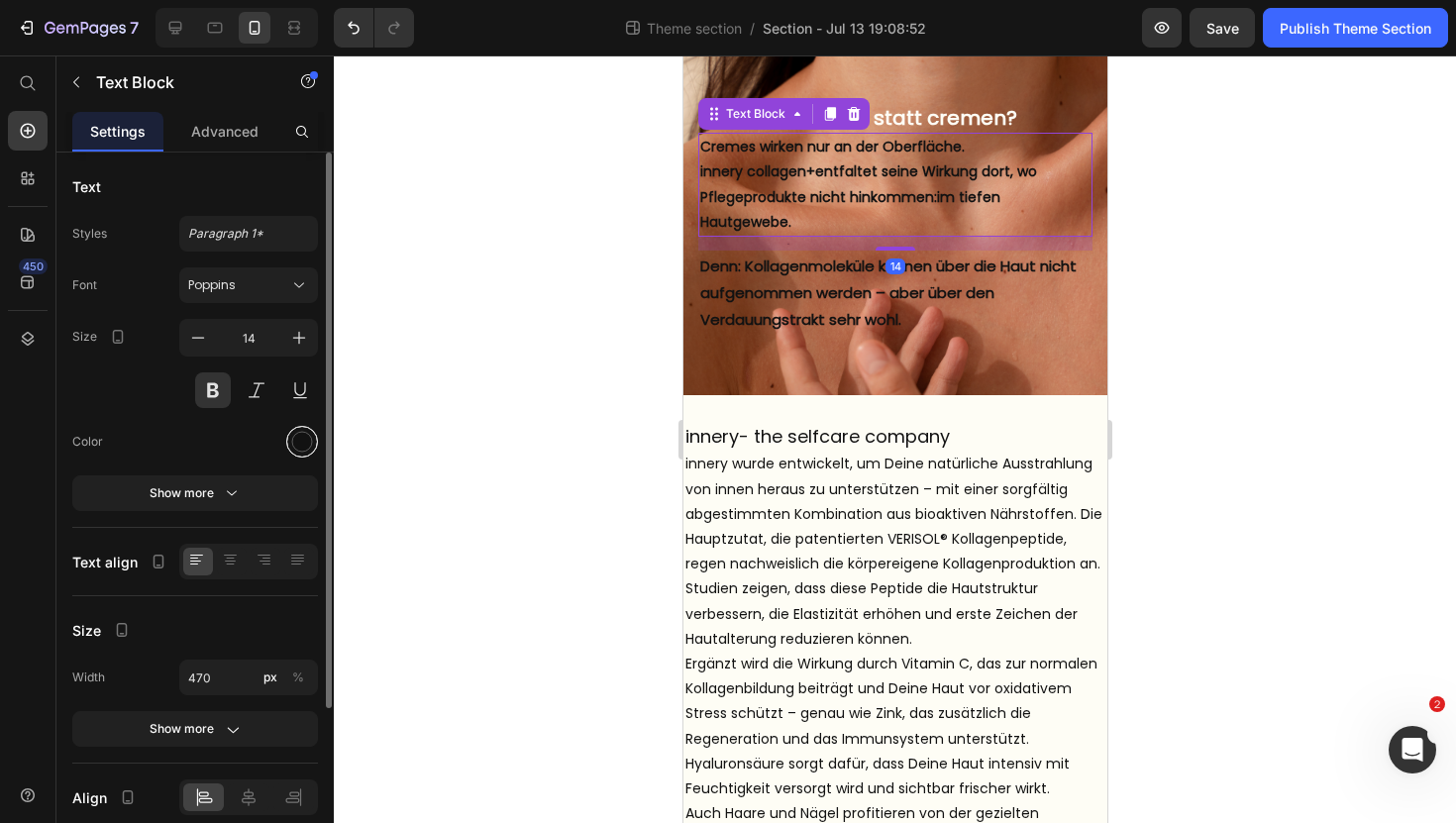 click at bounding box center (302, 442) 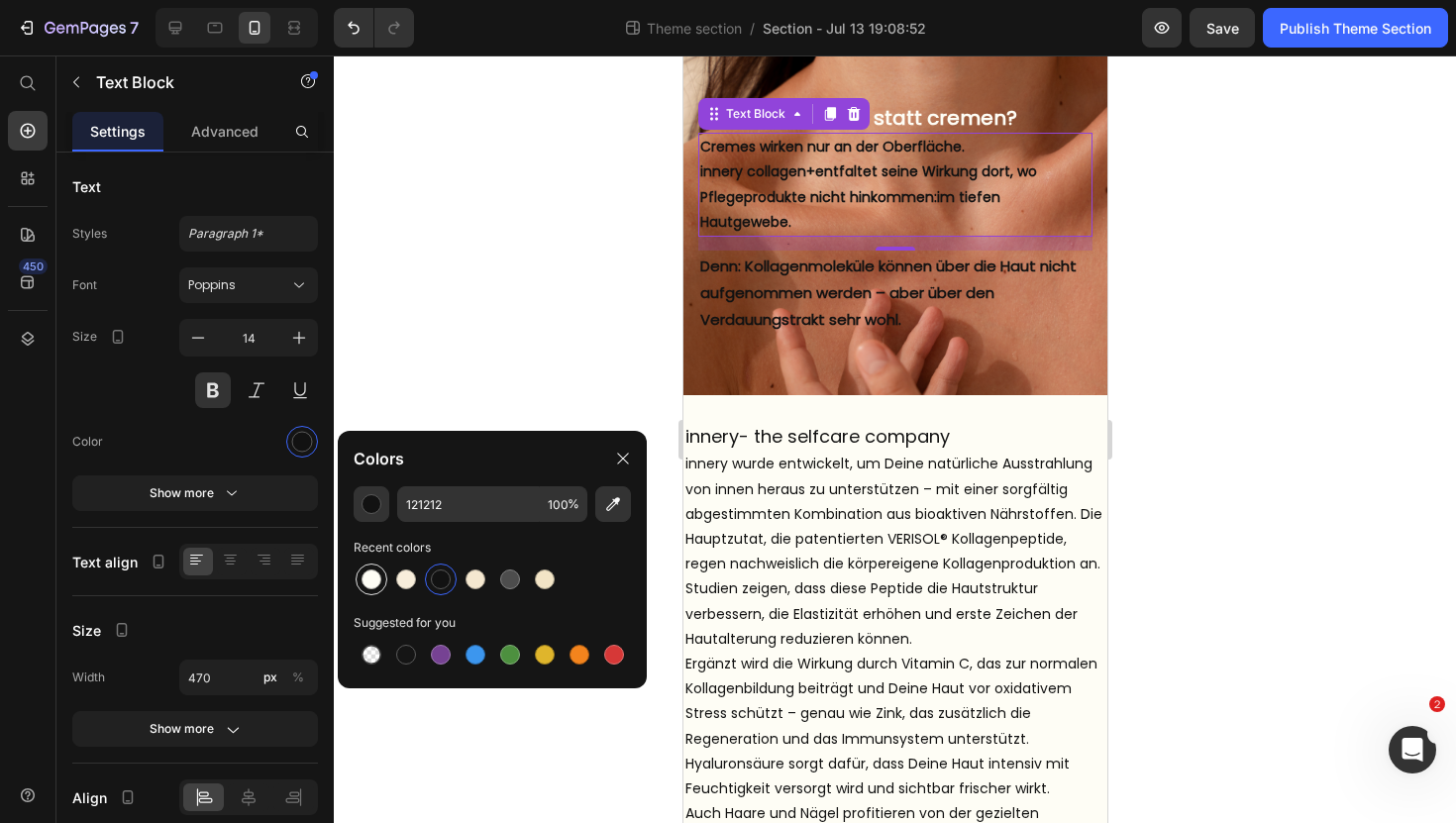 click at bounding box center [371, 579] 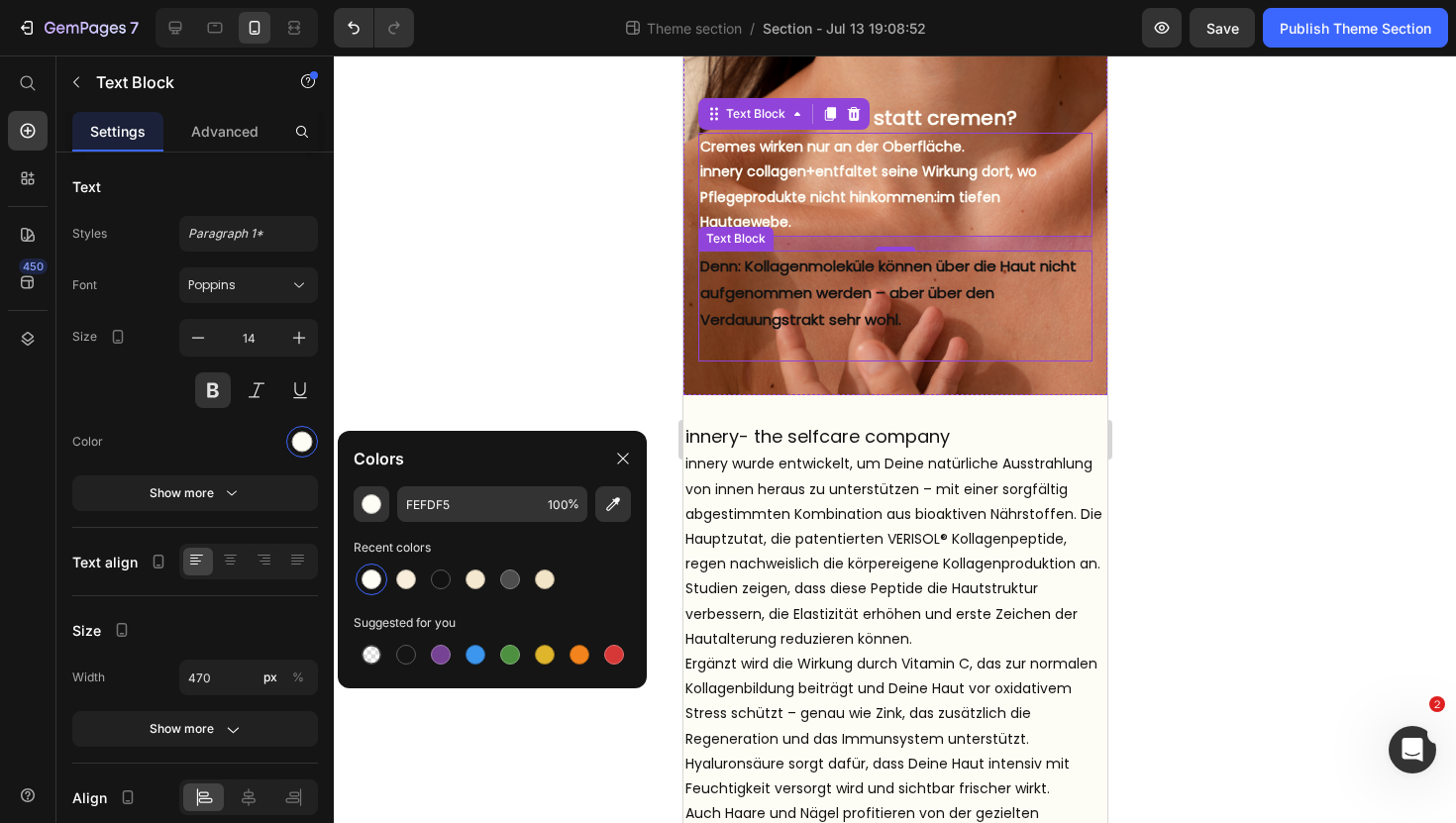 click on "Denn: Kollagenmoleküle können über die Haut nicht aufgenommen werden – aber über den Verdauungstrakt sehr wohl." at bounding box center [894, 292] 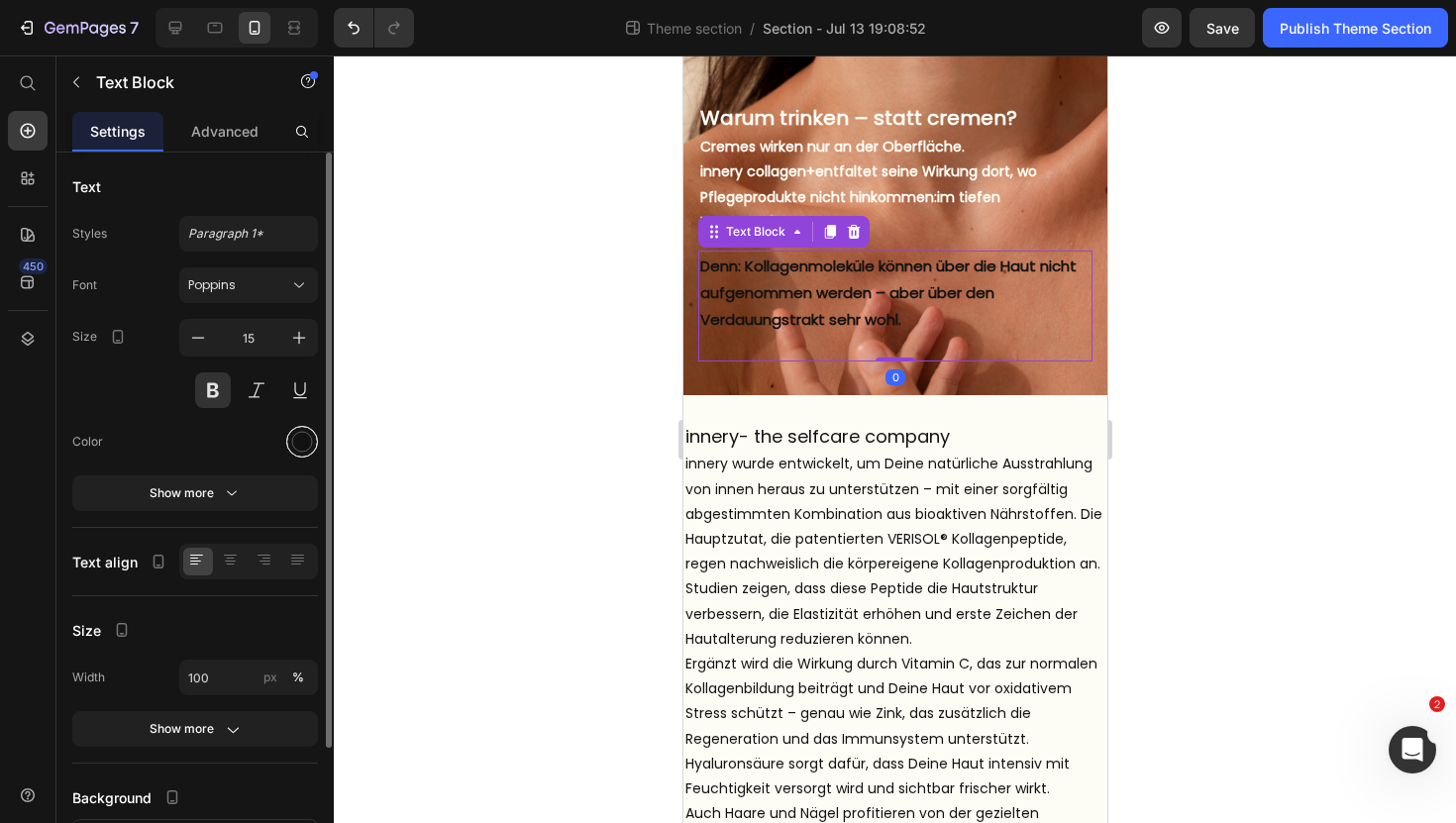 click at bounding box center (302, 442) 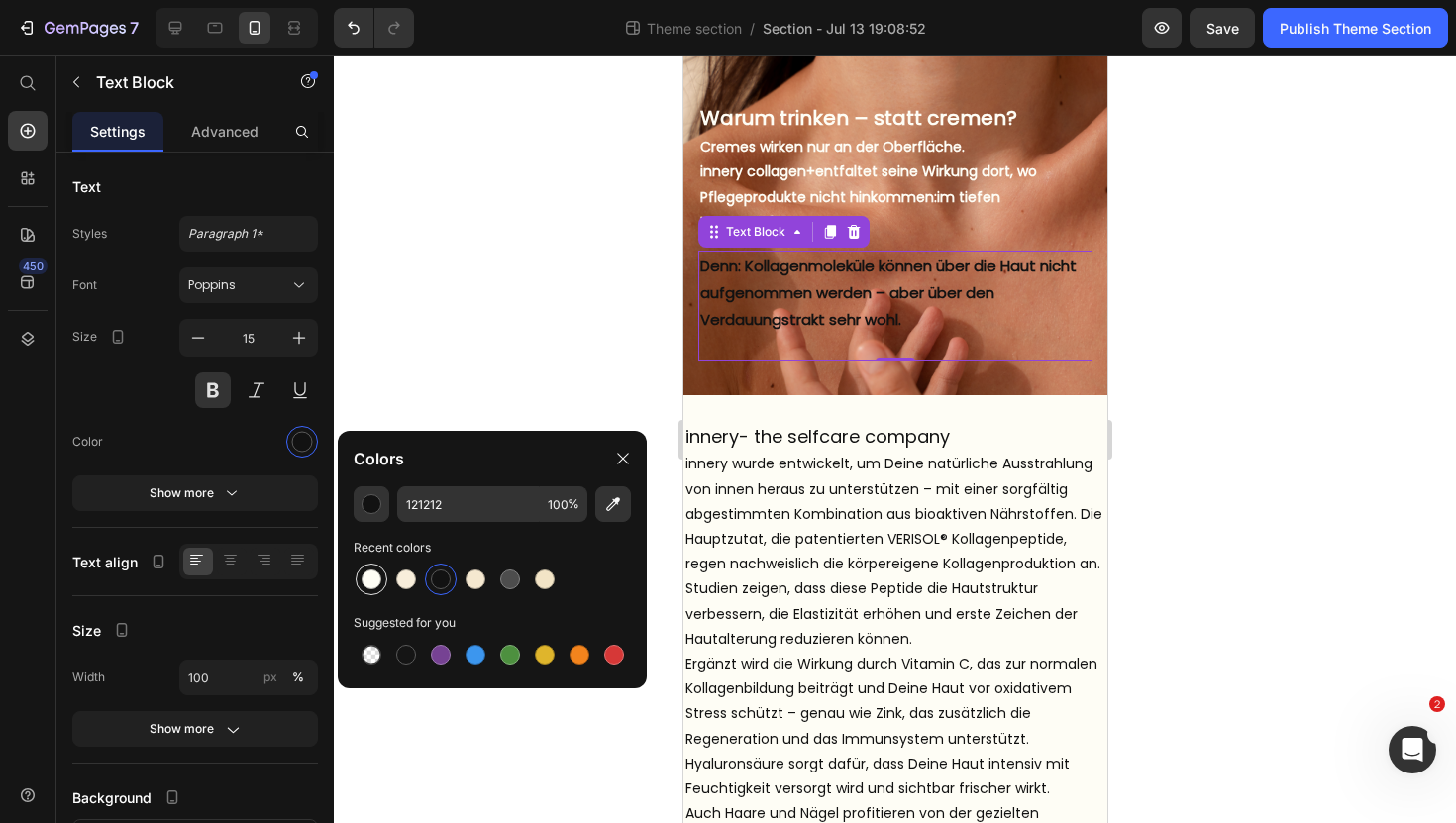 click at bounding box center (371, 579) 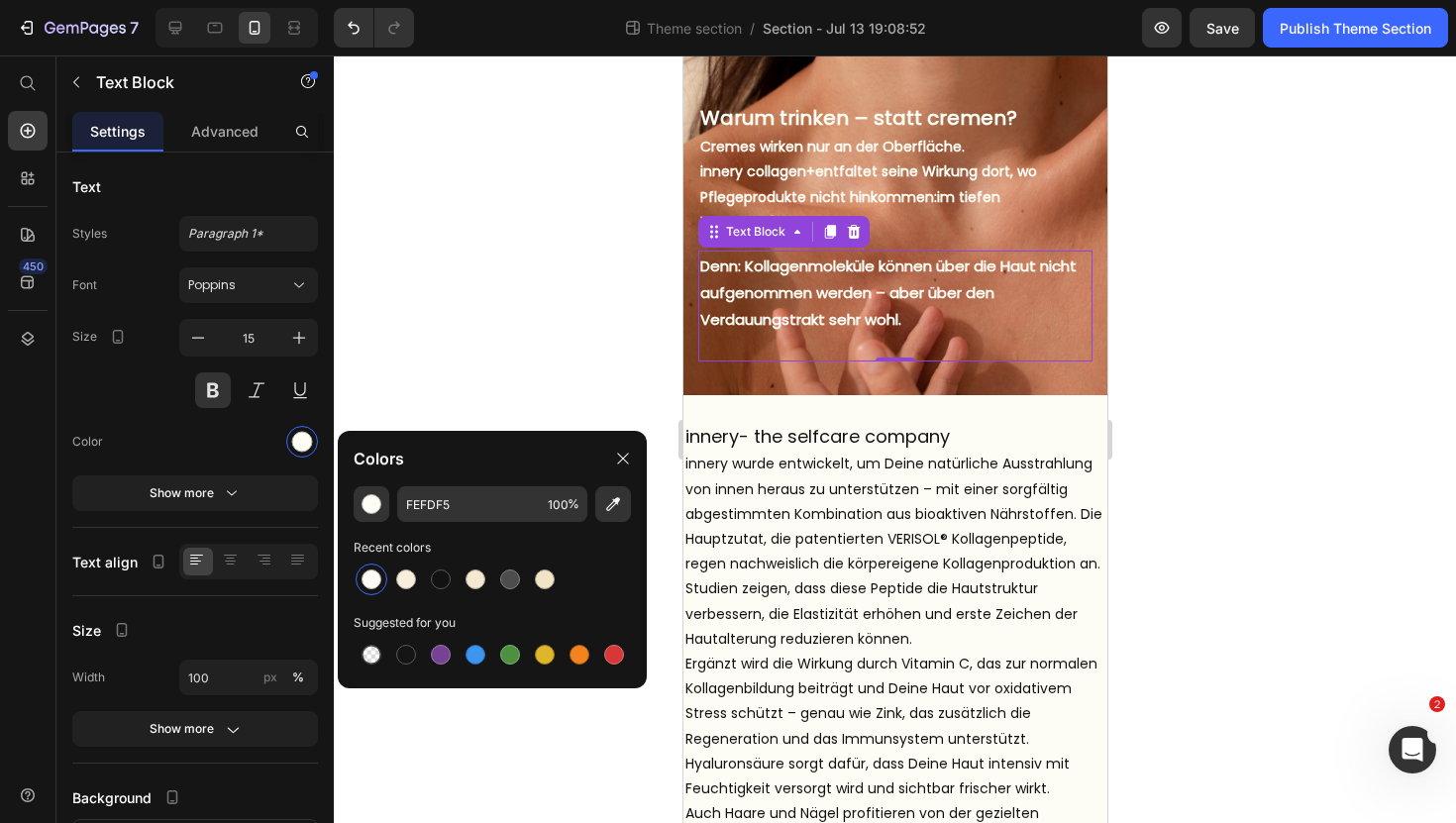 click 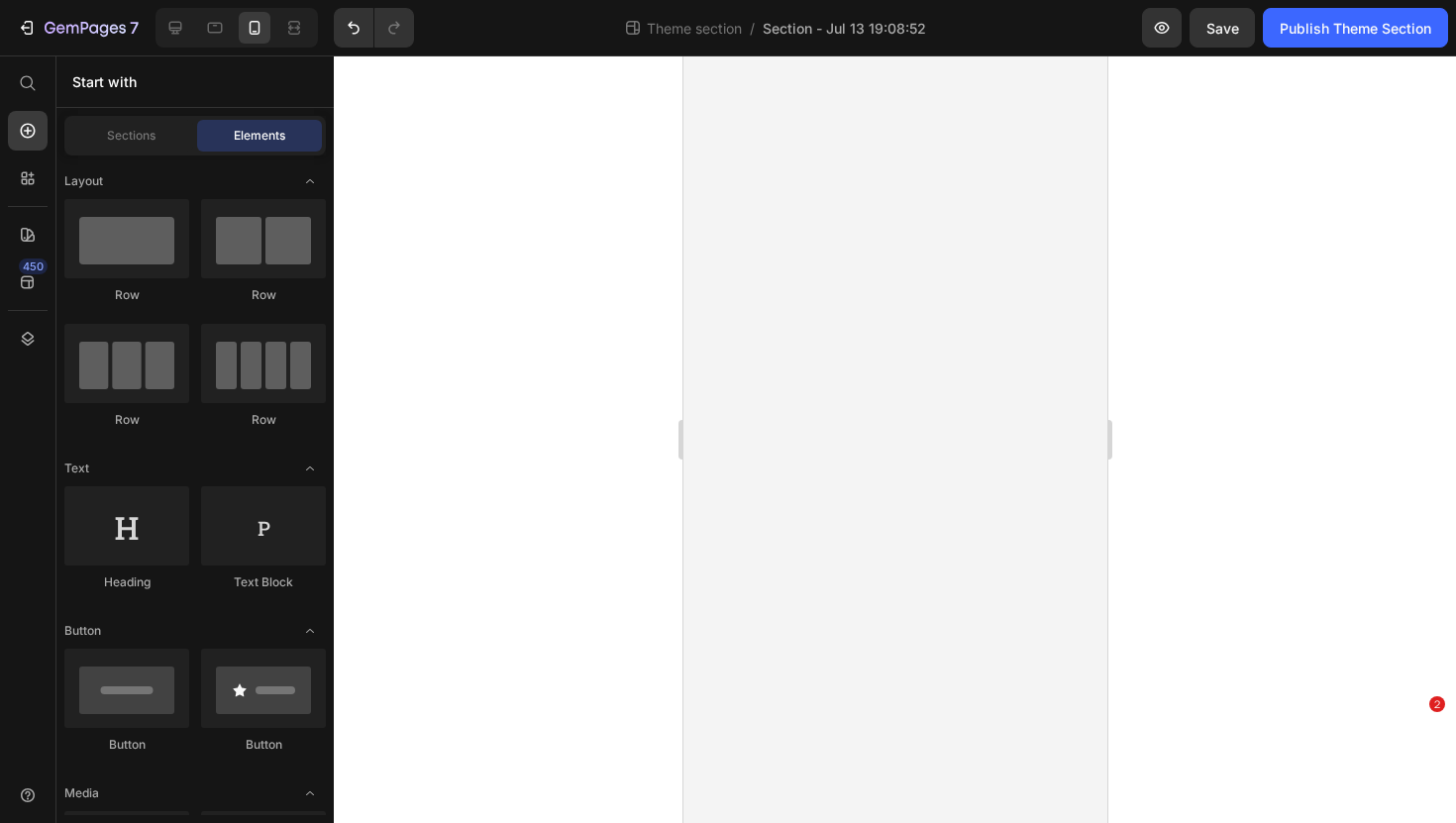 scroll, scrollTop: 0, scrollLeft: 0, axis: both 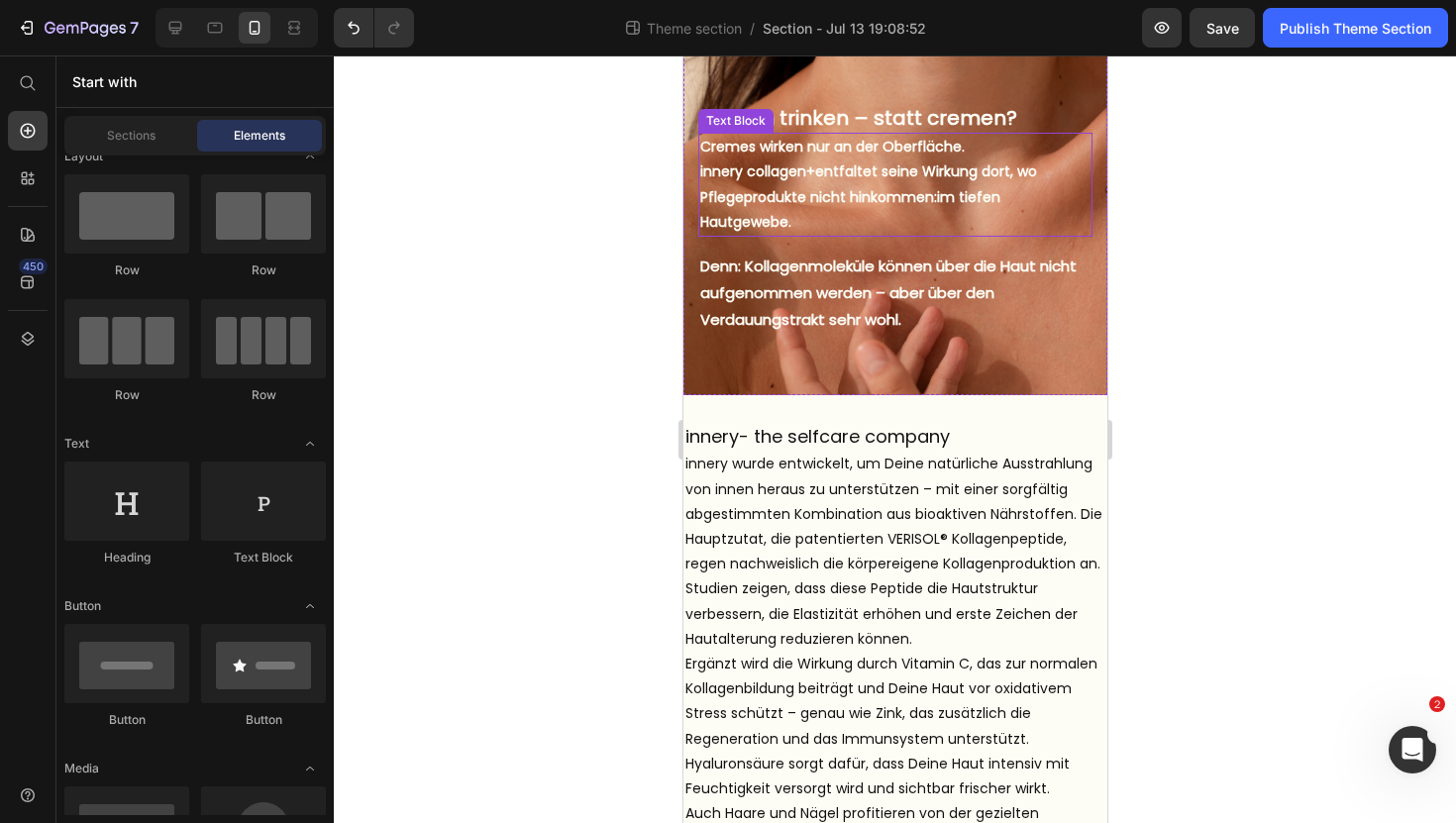 click on "Cremes wirken nur an der Oberfläche. innery collagen+  entfaltet seine Wirkung dort, wo Pflegeprodukte nicht hinkommen:  im tiefen Hautgewebe." at bounding box center (894, 184) 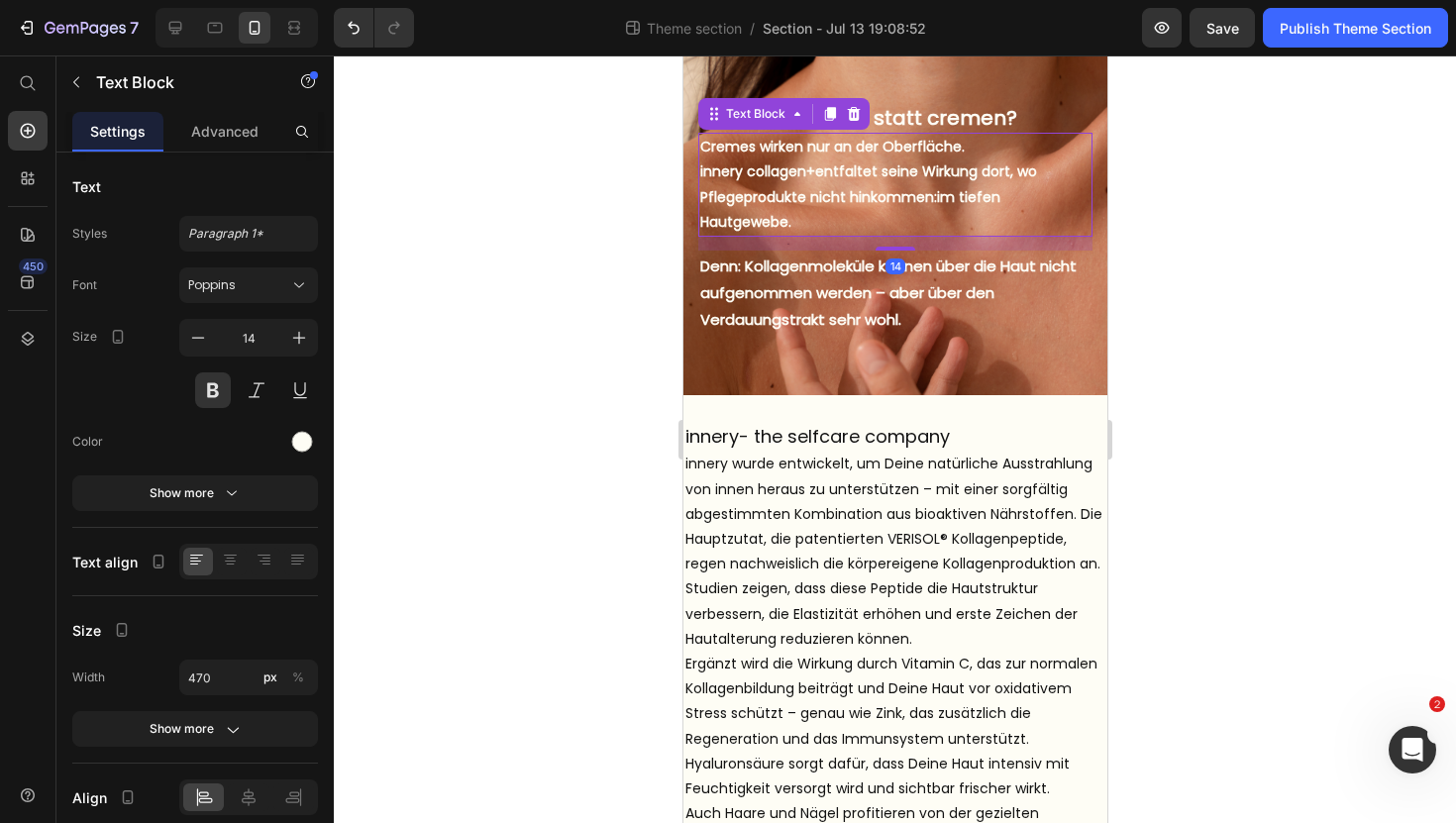 click on "Cremes wirken nur an der Oberfläche. innery collagen+  entfaltet seine Wirkung dort, wo Pflegeprodukte nicht hinkommen:  im tiefen Hautgewebe." at bounding box center [894, 184] 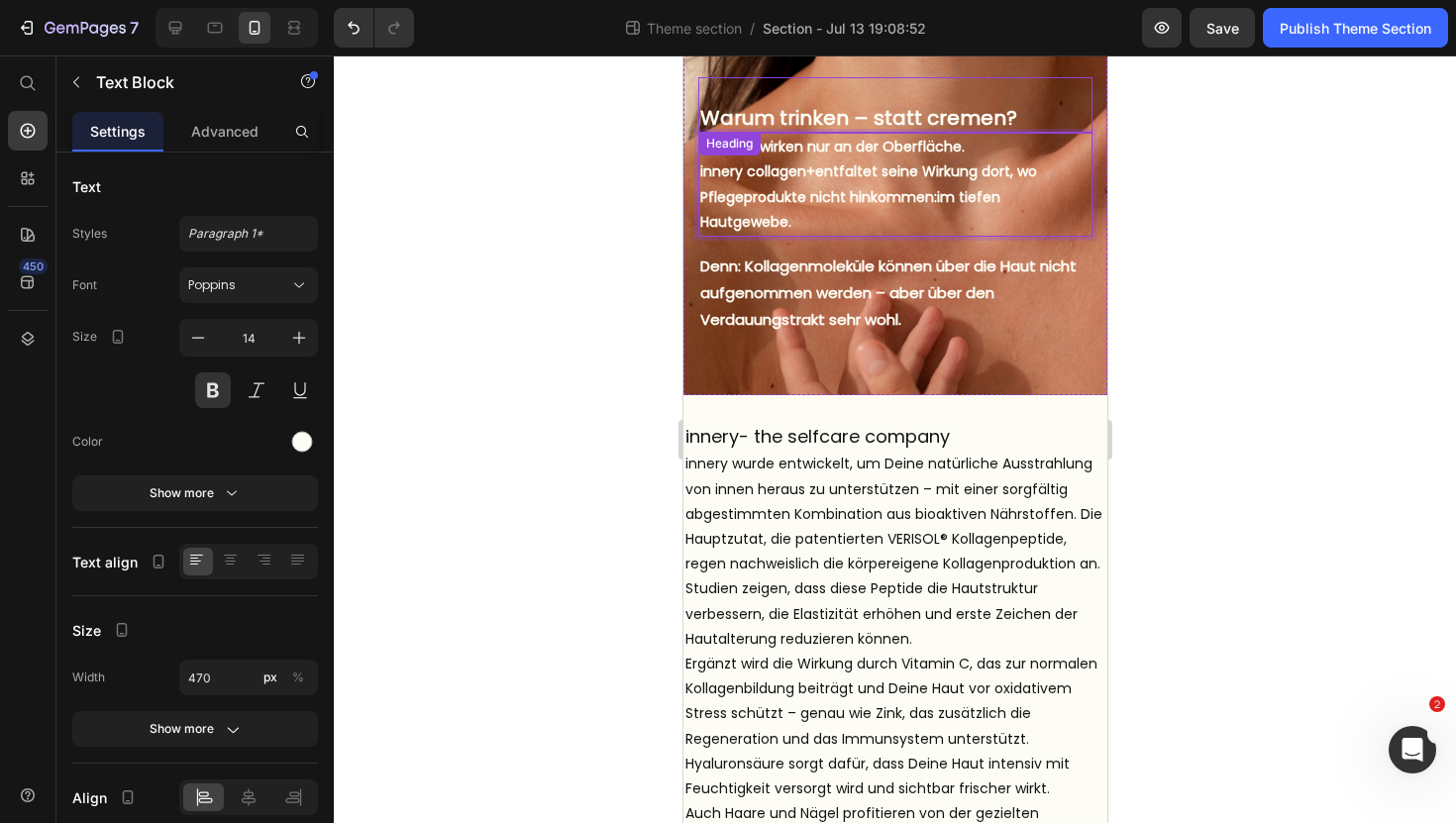 click on "⁠⁠⁠⁠⁠⁠⁠ Warum trinken – statt cremen?" at bounding box center [894, 105] 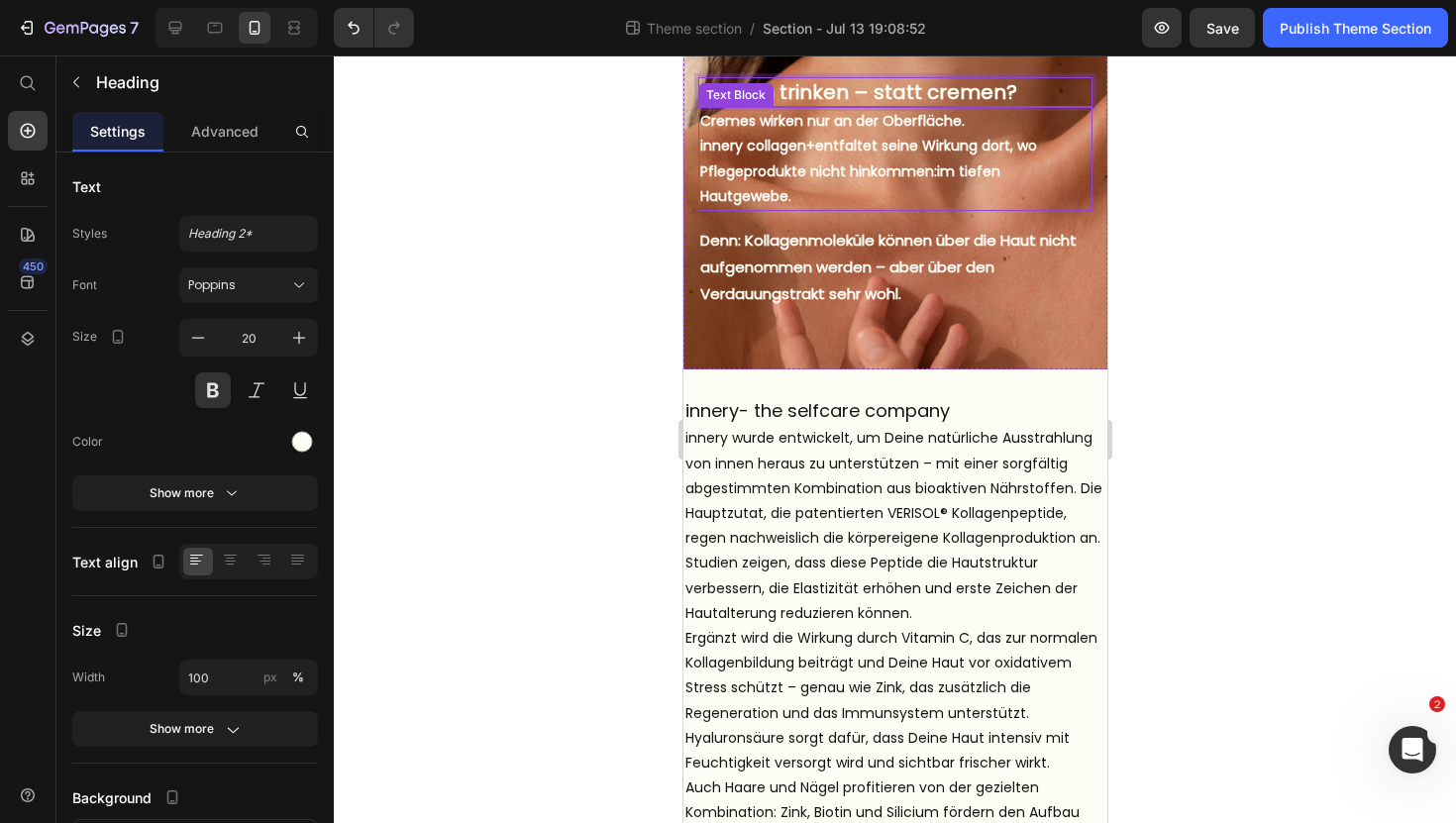 click 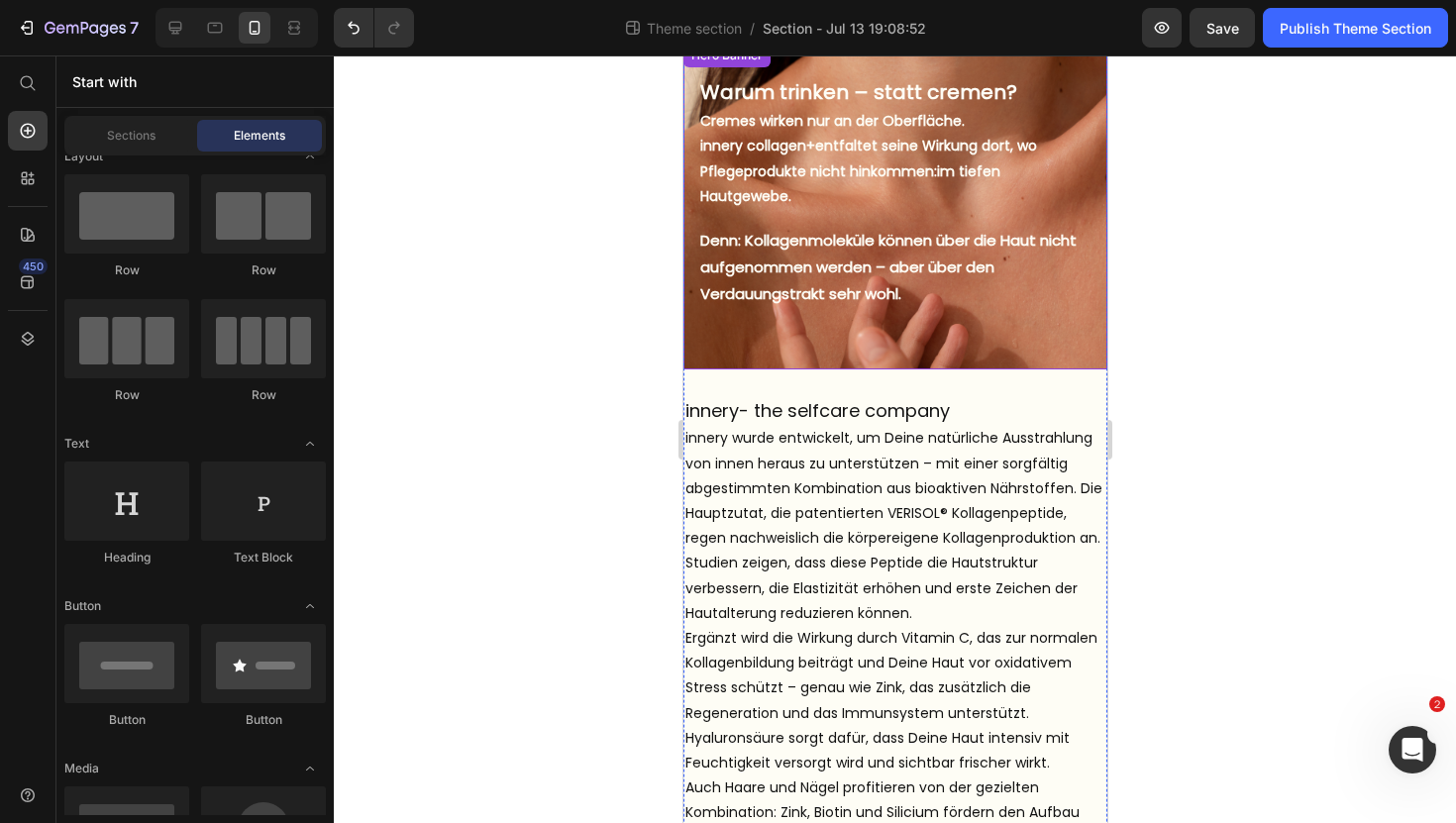 click at bounding box center [894, 320] 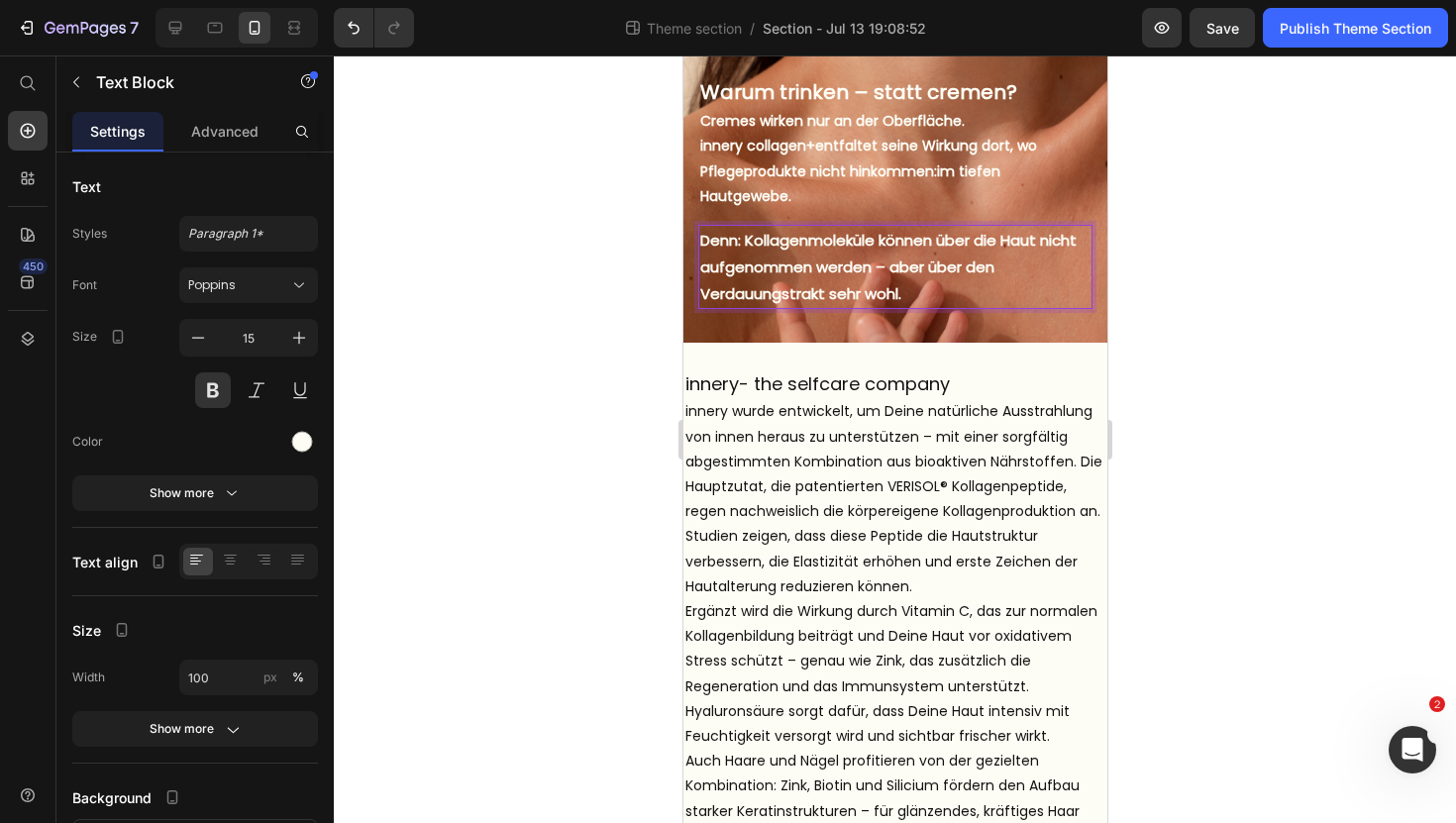 click 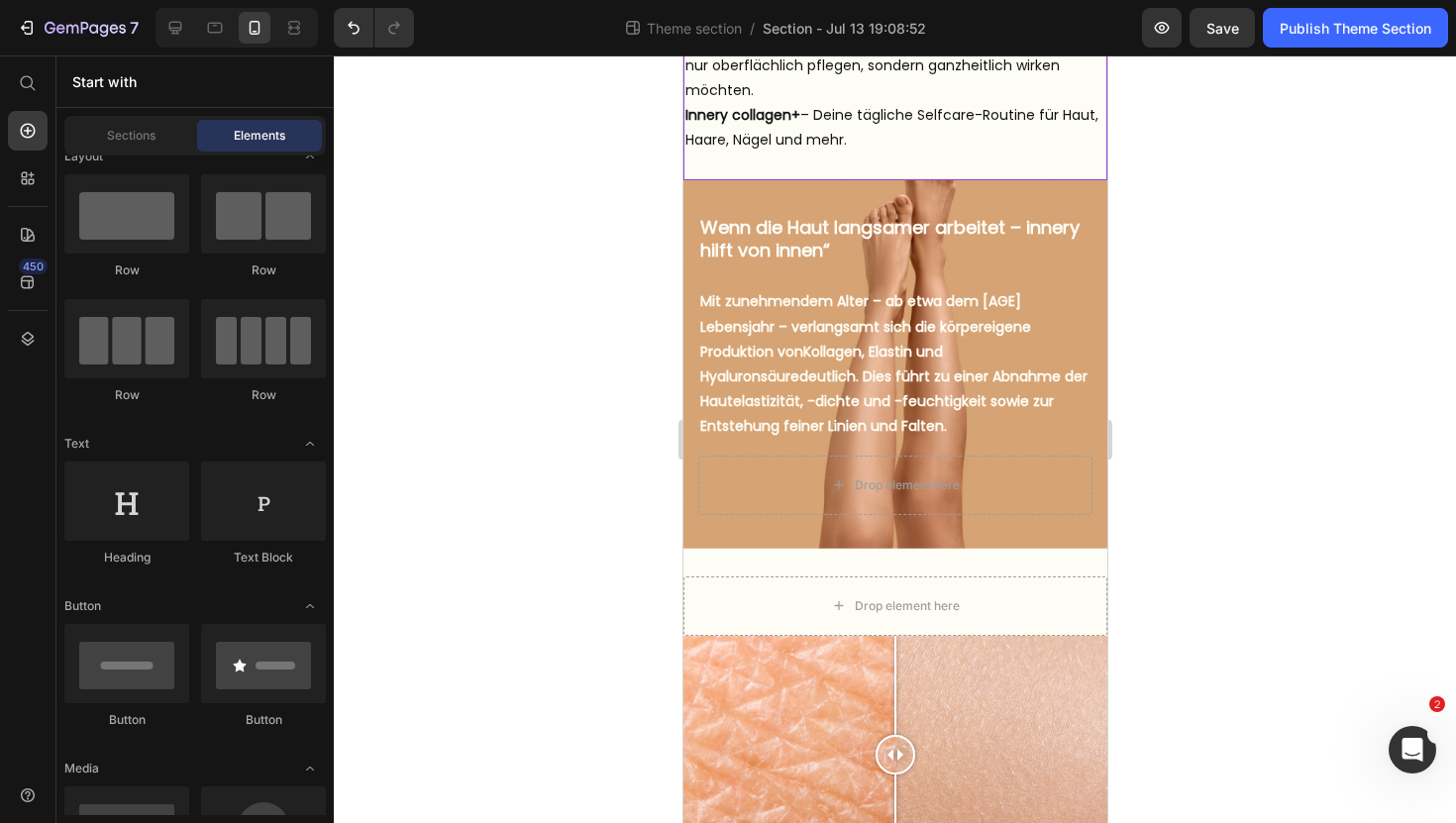 scroll, scrollTop: 1883, scrollLeft: 0, axis: vertical 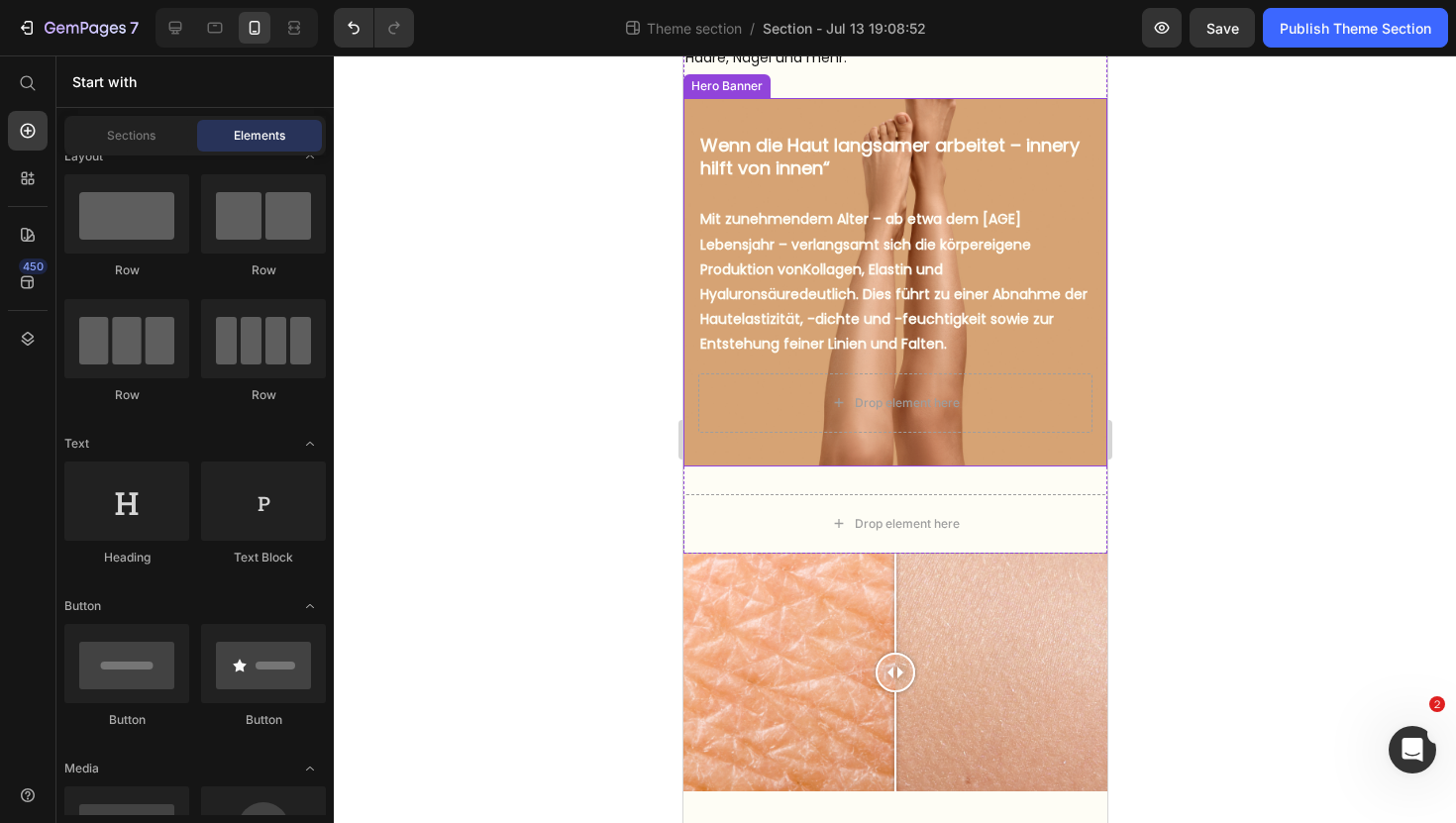 click on "Wenn die Haut langsamer arbeitet – innery hilft von innen“ Heading But I must explain to you how all this mistaken idea of denouncing pleasure and praising pain was born and I will give you a complete account of the system, and expound the actual teachings of the great explorer Text Block Explore now Button At vero eos et accusamus et iusto odio benefits Text Block Mit zunehmendem Alter – ab etwa dem [AGE] Lebensjahr – verlangsamt sich die körpereigene Produktion von  Kollagen, Elastin und Hyaluronsäure  deutlich. Dies führt zu einer Abnahme der Hautelastizität, -dichte und -feuchtigkeit sowie zur Entstehung feiner Linien und Falten. Text Block
Drop element here" at bounding box center (894, 282) 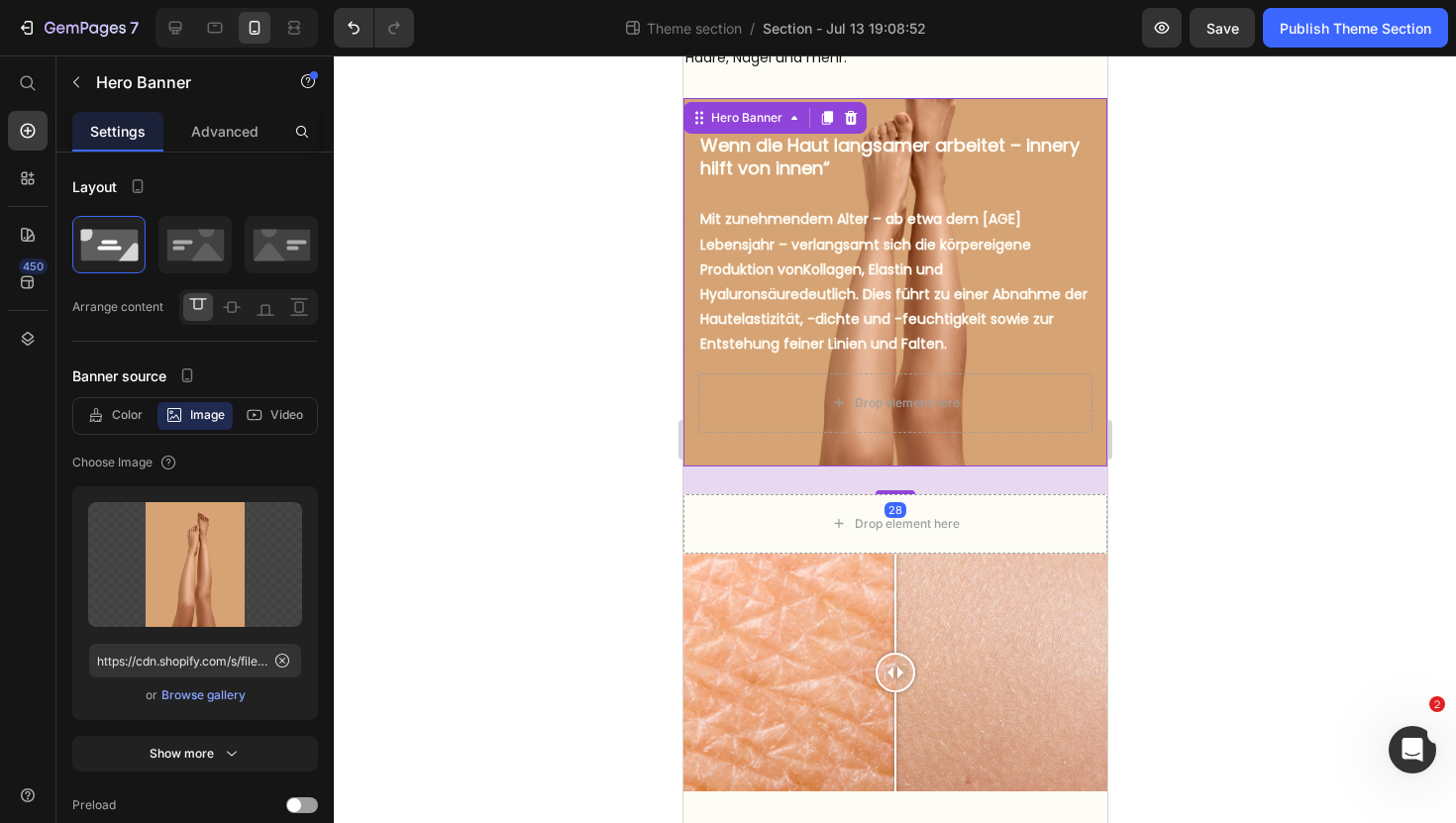 click on "Wenn die Haut langsamer arbeitet – innery hilft von innen“ Heading But I must explain to you how all this mistaken idea of denouncing pleasure and praising pain was born and I will give you a complete account of the system, and expound the actual teachings of the great explorer Text Block Explore now Button At vero eos et accusamus et iusto odio benefits Text Block Mit zunehmendem Alter – ab etwa dem [AGE] Lebensjahr – verlangsamt sich die körpereigene Produktion von  Kollagen, Elastin und Hyaluronsäure  deutlich. Dies führt zu einer Abnahme der Hautelastizität, -dichte und -feuchtigkeit sowie zur Entstehung feiner Linien und Falten. Text Block
Drop element here" at bounding box center [894, 282] 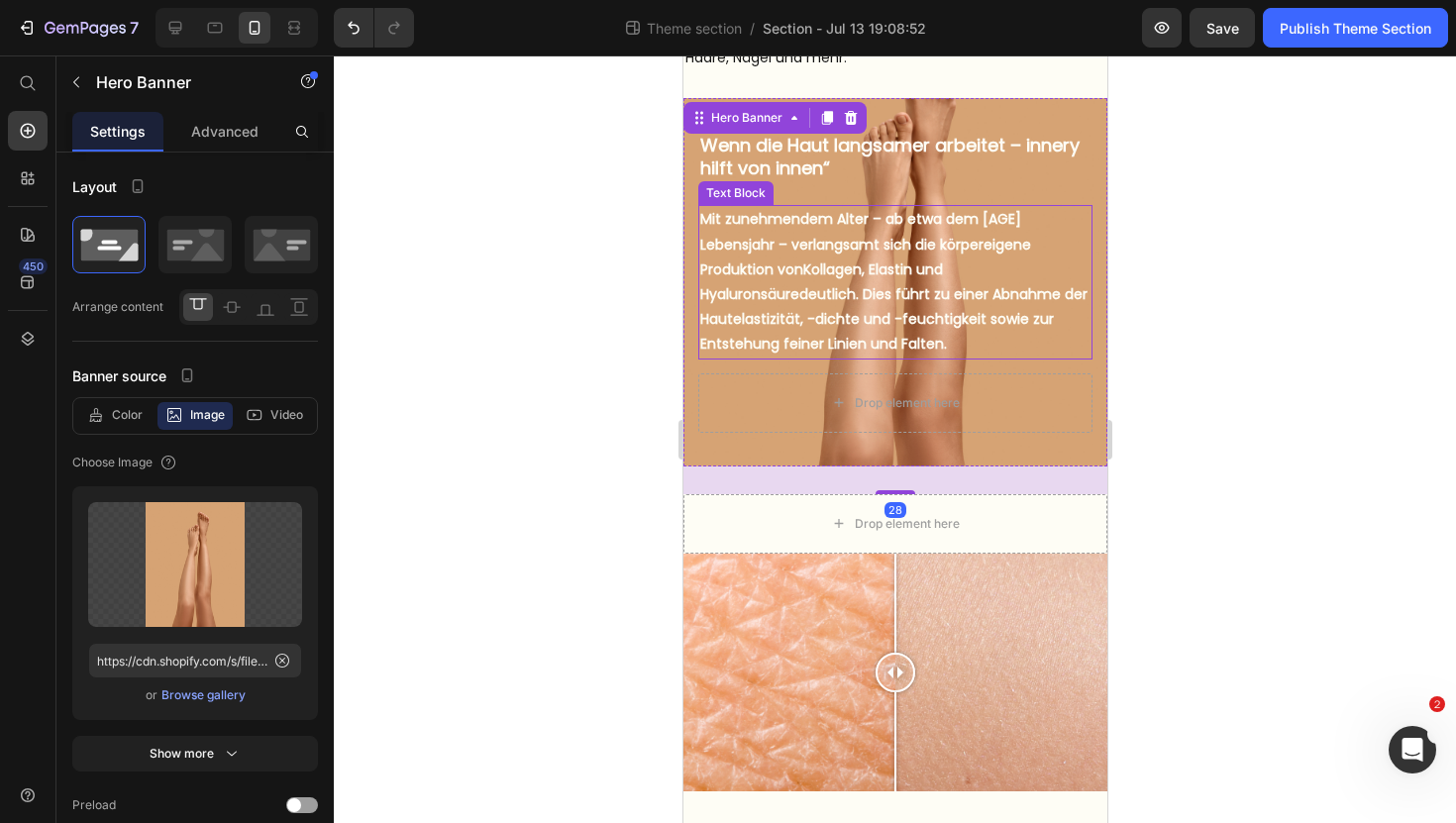 click on "Mit zunehmendem Alter – ab etwa dem 25. Lebensjahr – verlangsamt sich die körpereigene Produktion von  Kollagen, Elastin und Hyaluronsäure  deutlich. Dies führt zu einer Abnahme der Hautelastizität, -dichte und -feuchtigkeit sowie zur Entstehung feiner Linien und Falten." at bounding box center (894, 281) 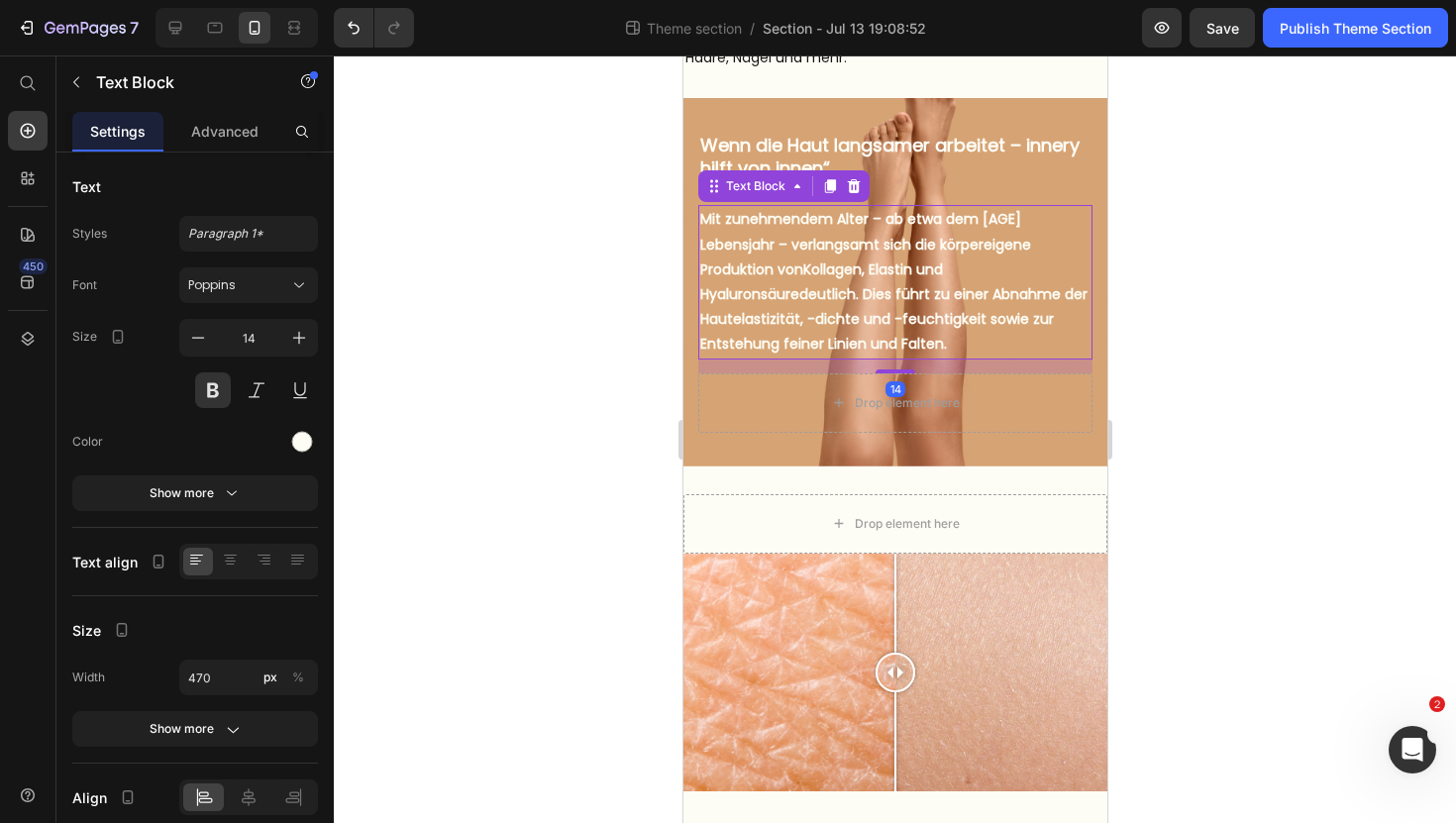 click on "Mit zunehmendem Alter – ab etwa dem 25. Lebensjahr – verlangsamt sich die körpereigene Produktion von  Kollagen, Elastin und Hyaluronsäure  deutlich. Dies führt zu einer Abnahme der Hautelastizität, -dichte und -feuchtigkeit sowie zur Entstehung feiner Linien und Falten." at bounding box center [894, 281] 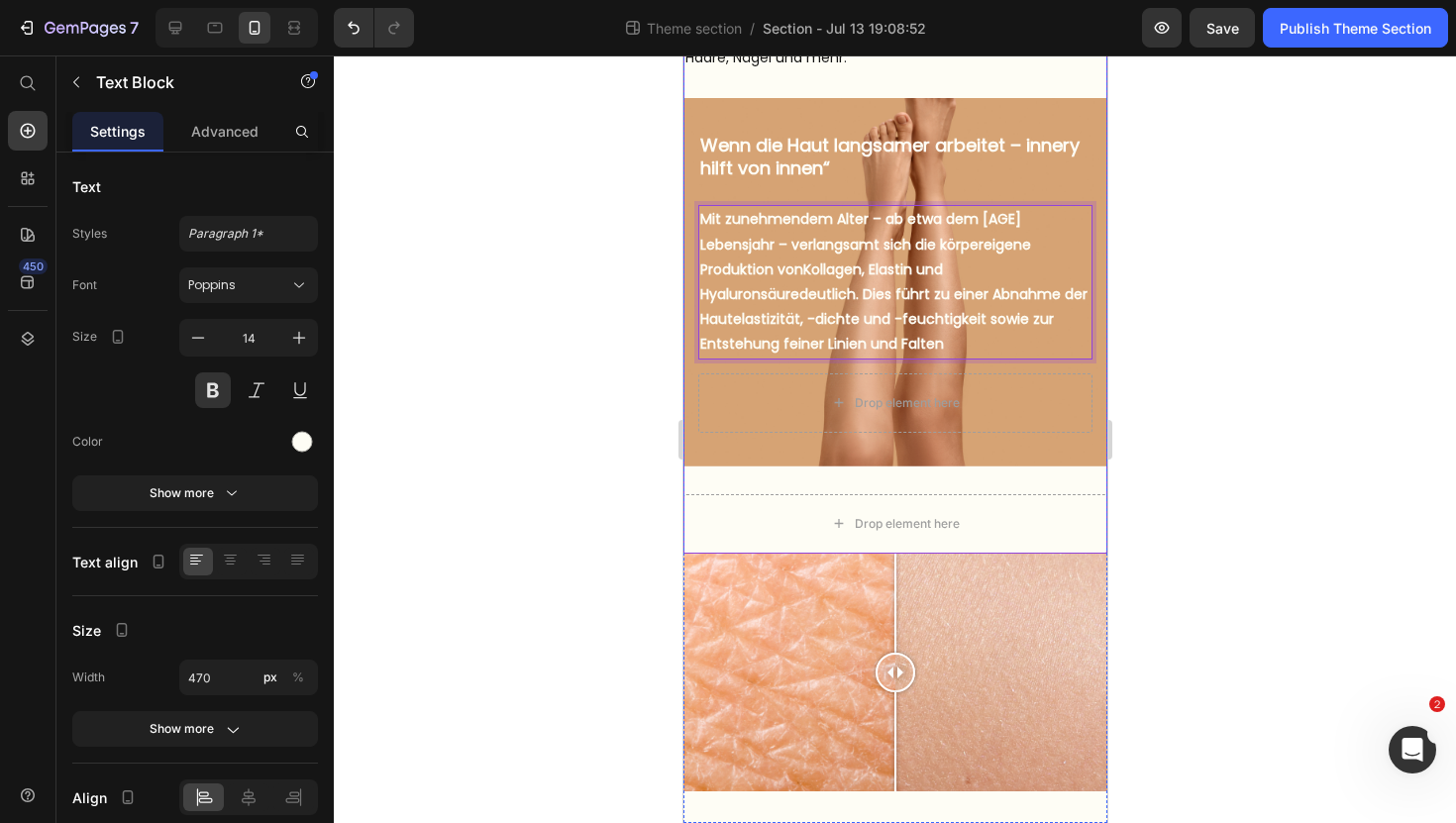 click on "Wenn die Haut langsamer arbeitet – innery hilft von innen“ Heading But I must explain to you how all this mistaken idea of denouncing pleasure and praising pain was born and I will give you a complete account of the system, and expound the actual teachings of the great explorer Text Block Explore now Button At vero eos et accusamus et iusto odio benefits Text Block Mit zunehmendem Alter – ab etwa dem 25. Lebensjahr – verlangsamt sich die körpereigene Produktion von  Kollagen, Elastin und Hyaluronsäure  deutlich. Dies führt zu einer Abnahme der Hautelastizität, -dichte und -feuchtigkeit sowie zur Entstehung feiner Linien und Falten Text Block   14
Drop element here Hero Banner
Drop element here Row" at bounding box center (894, 326) 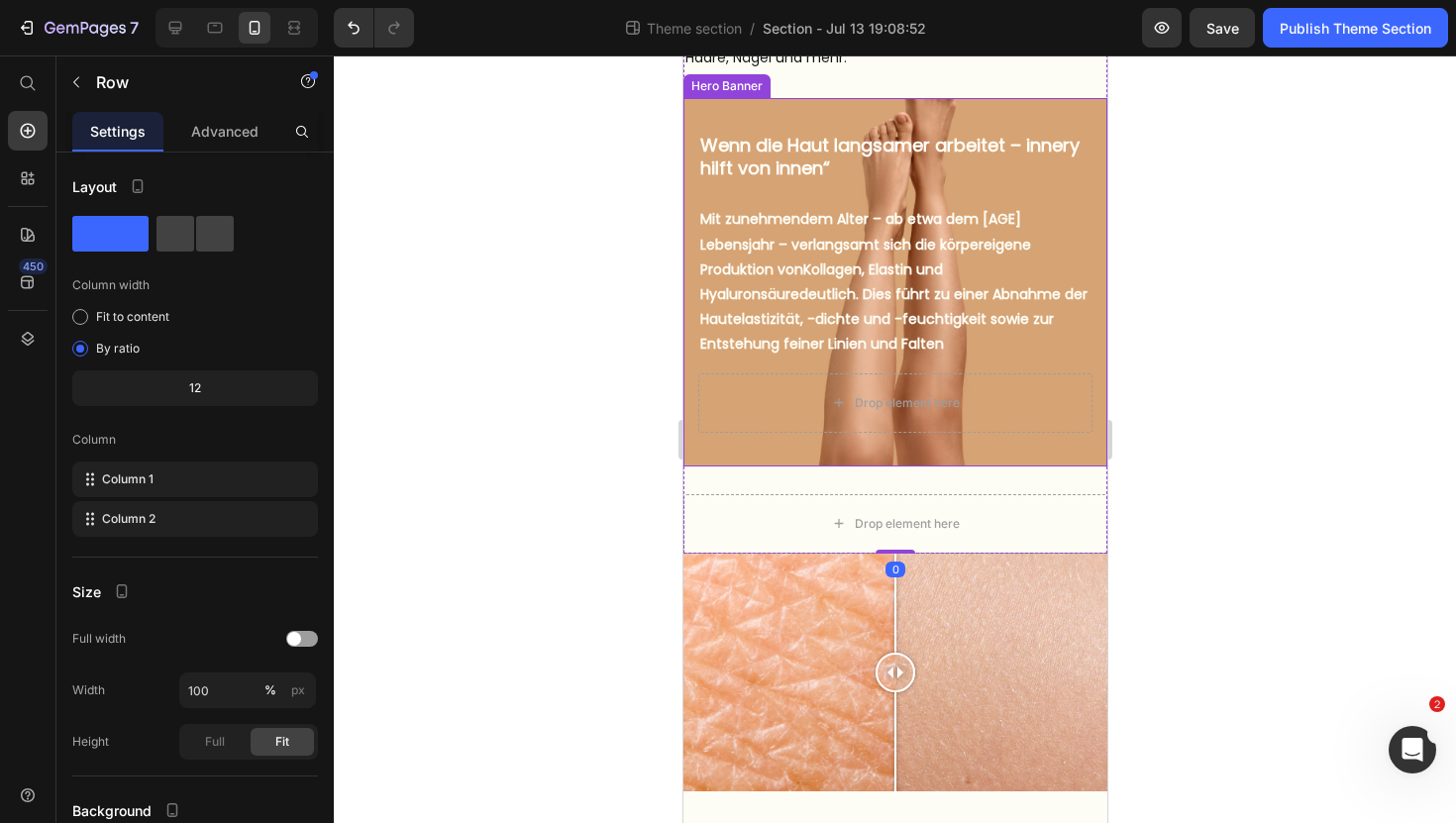 click on "Wenn die Haut langsamer arbeitet – innery hilft von innen“ Heading But I must explain to you how all this mistaken idea of denouncing pleasure and praising pain was born and I will give you a complete account of the system, and expound the actual teachings of the great explorer Text Block Explore now Button At vero eos et accusamus et iusto odio benefits Text Block Mit zunehmendem Alter – ab etwa dem 25. Lebensjahr – verlangsamt sich die körpereigene Produktion von  Kollagen, Elastin und Hyaluronsäure  deutlich. Dies führt zu einer Abnahme der Hautelastizität, -dichte und -feuchtigkeit sowie zur Entstehung feiner Linien und Falten Text Block
Drop element here" at bounding box center (894, 282) 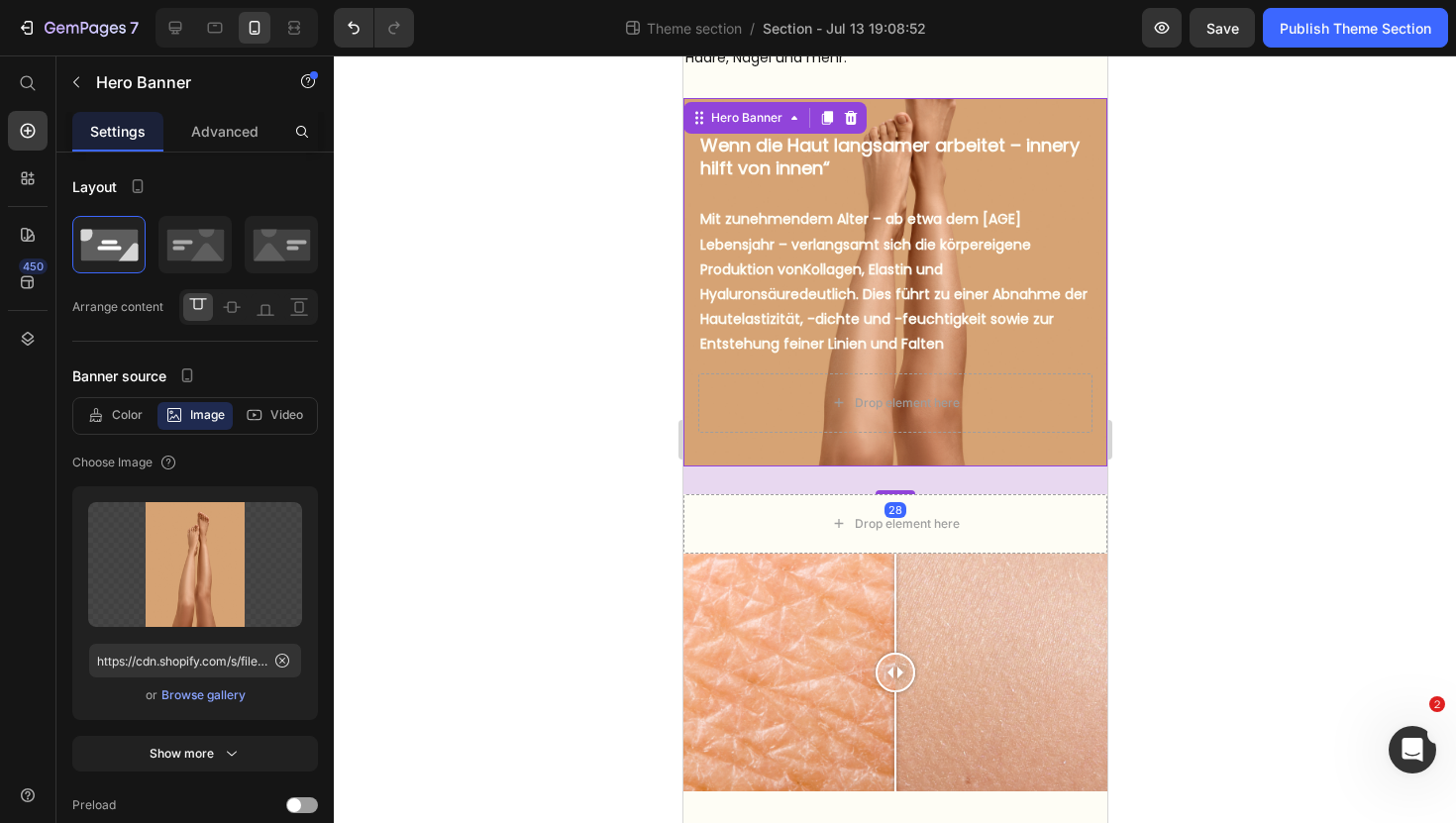 click on "Wenn die Haut langsamer arbeitet – innery hilft von innen“ Heading But I must explain to you how all this mistaken idea of denouncing pleasure and praising pain was born and I will give you a complete account of the system, and expound the actual teachings of the great explorer Text Block Explore now Button At vero eos et accusamus et iusto odio benefits Text Block Mit zunehmendem Alter – ab etwa dem 25. Lebensjahr – verlangsamt sich die körpereigene Produktion von  Kollagen, Elastin und Hyaluronsäure  deutlich. Dies führt zu einer Abnahme der Hautelastizität, -dichte und -feuchtigkeit sowie zur Entstehung feiner Linien und Falten Text Block
Drop element here" at bounding box center [894, 282] 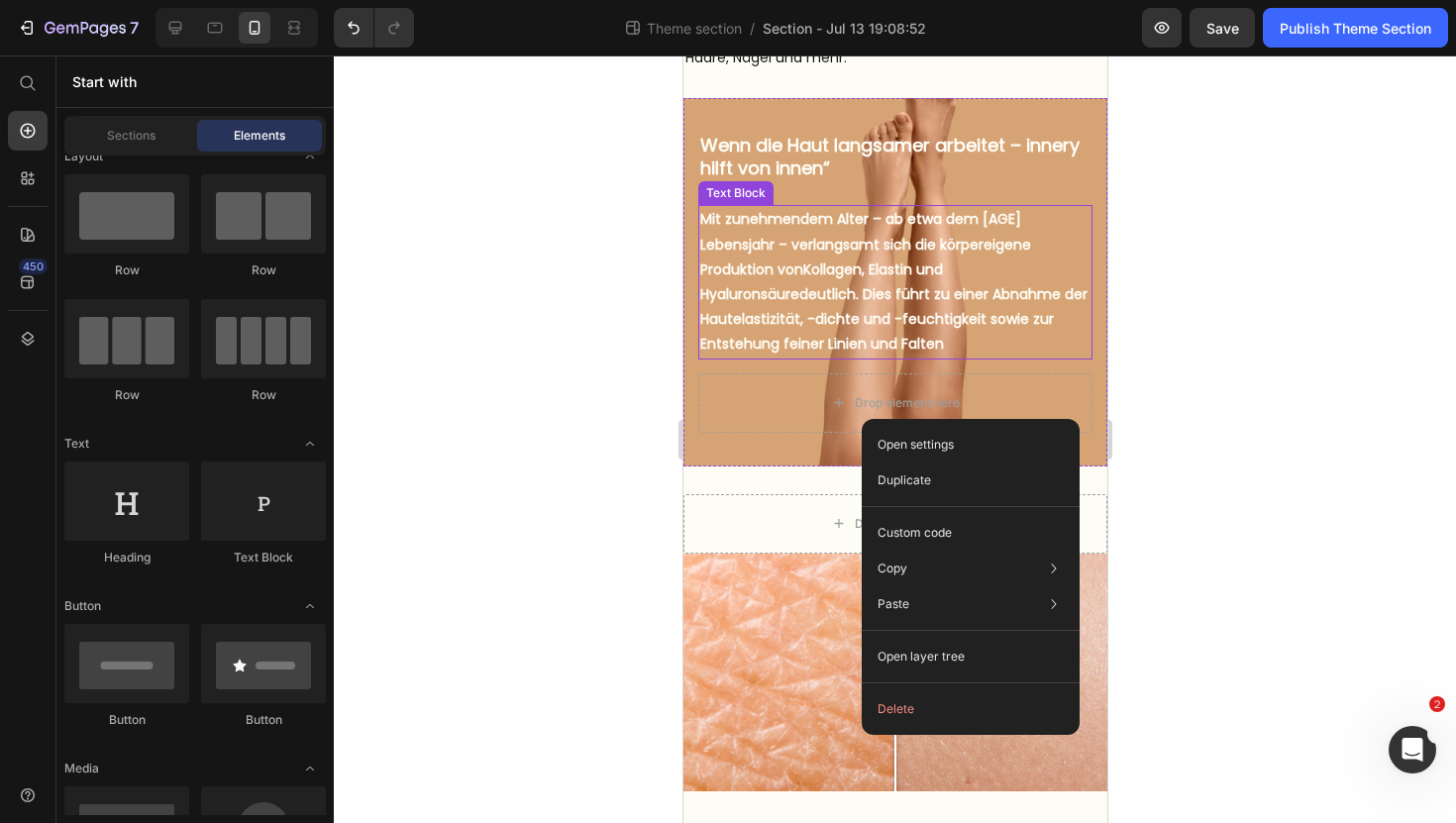 click on "Mit zunehmendem Alter – ab etwa dem 25. Lebensjahr – verlangsamt sich die körpereigene Produktion von  Kollagen, Elastin und Hyaluronsäure  deutlich. Dies führt zu einer Abnahme der Hautelastizität, -dichte und -feuchtigkeit sowie zur Entstehung feiner Linien und Falten" at bounding box center [894, 281] 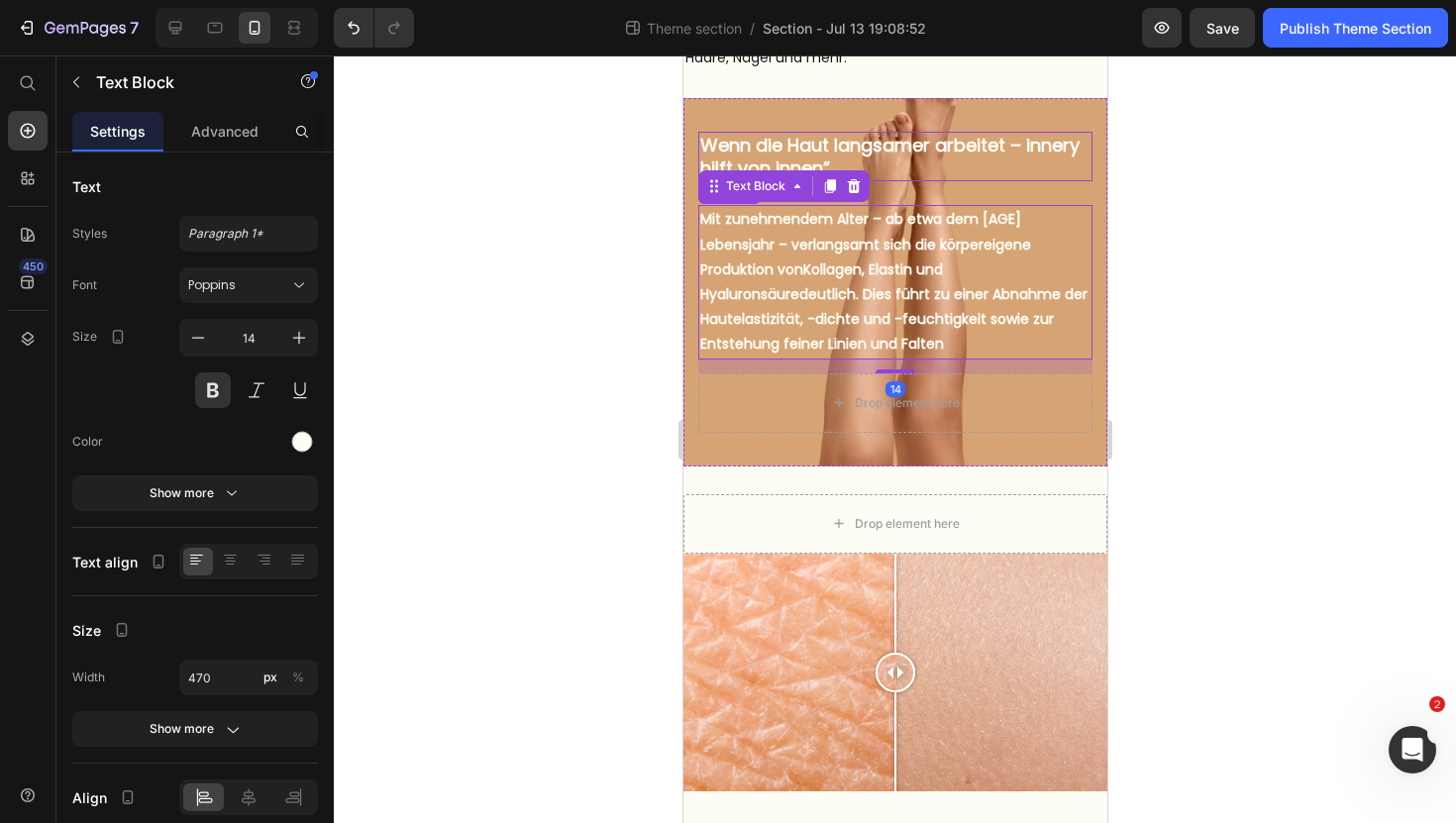 click on "Wenn die Haut langsamer arbeitet – innery hilft von innen“" at bounding box center (894, 156) 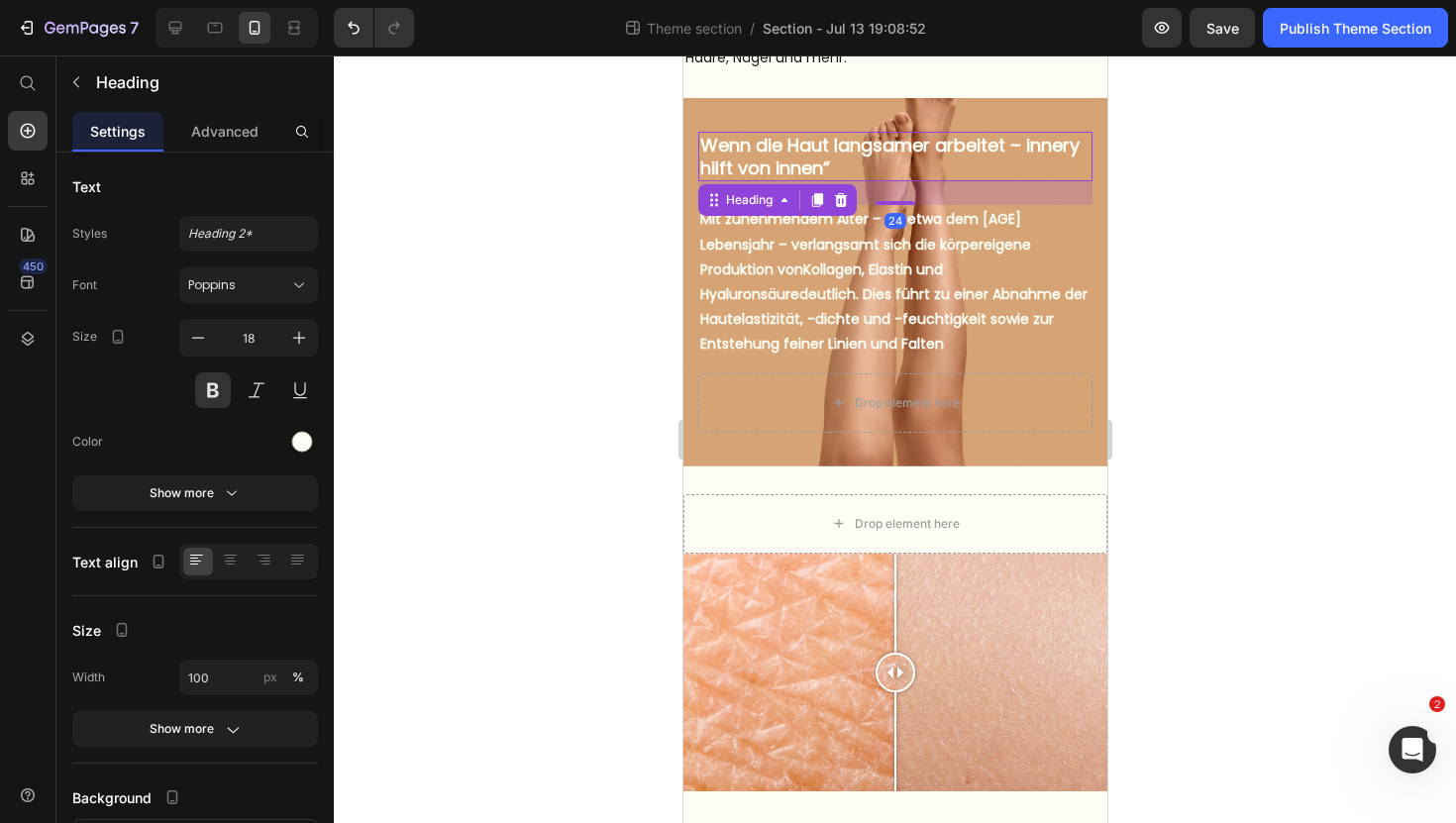 click on "Wenn die Haut langsamer arbeitet – innery hilft von innen“" at bounding box center (894, 156) 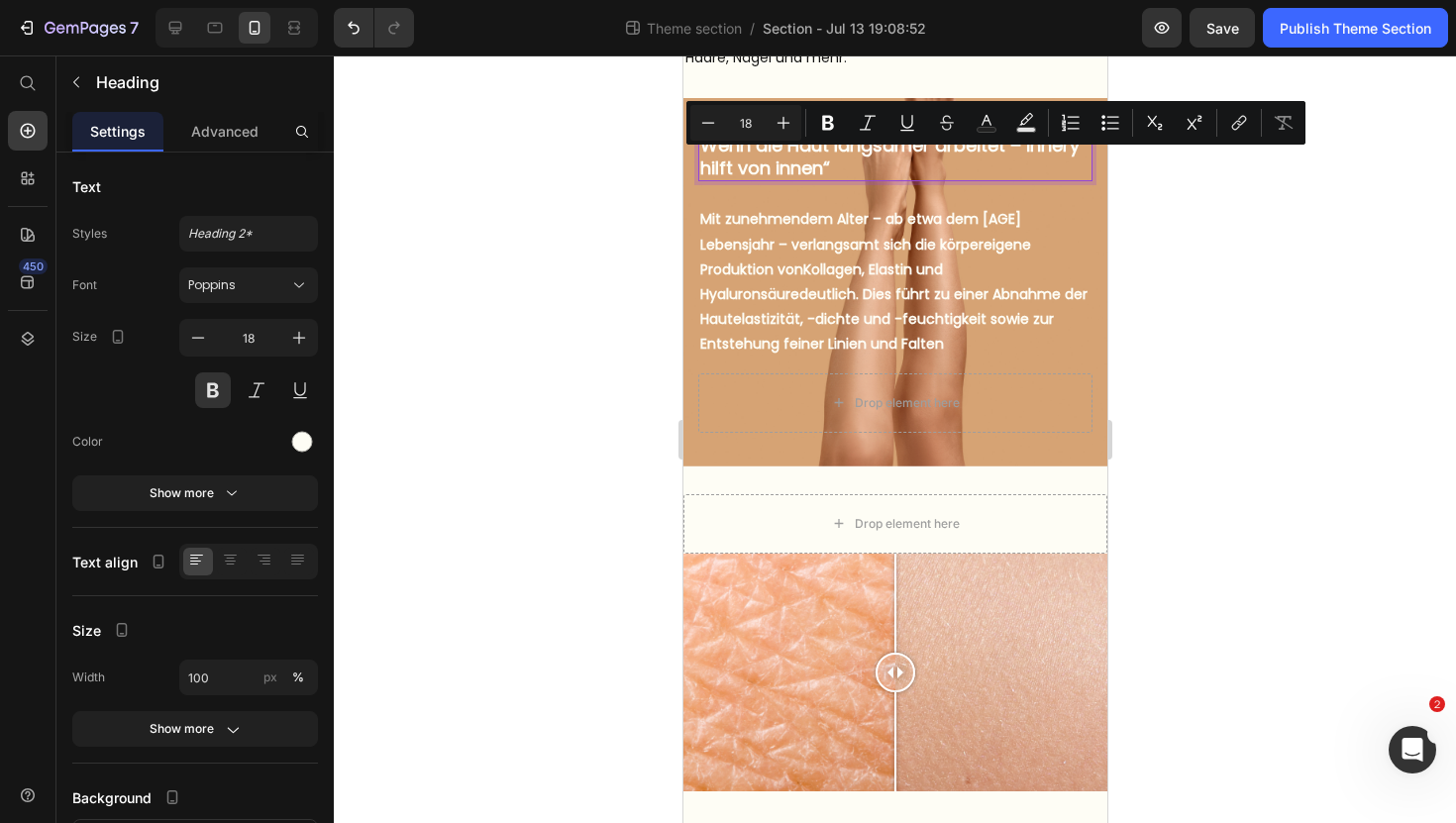 click on "Wenn die Haut langsamer arbeitet – innery hilft von innen“" at bounding box center [894, 156] 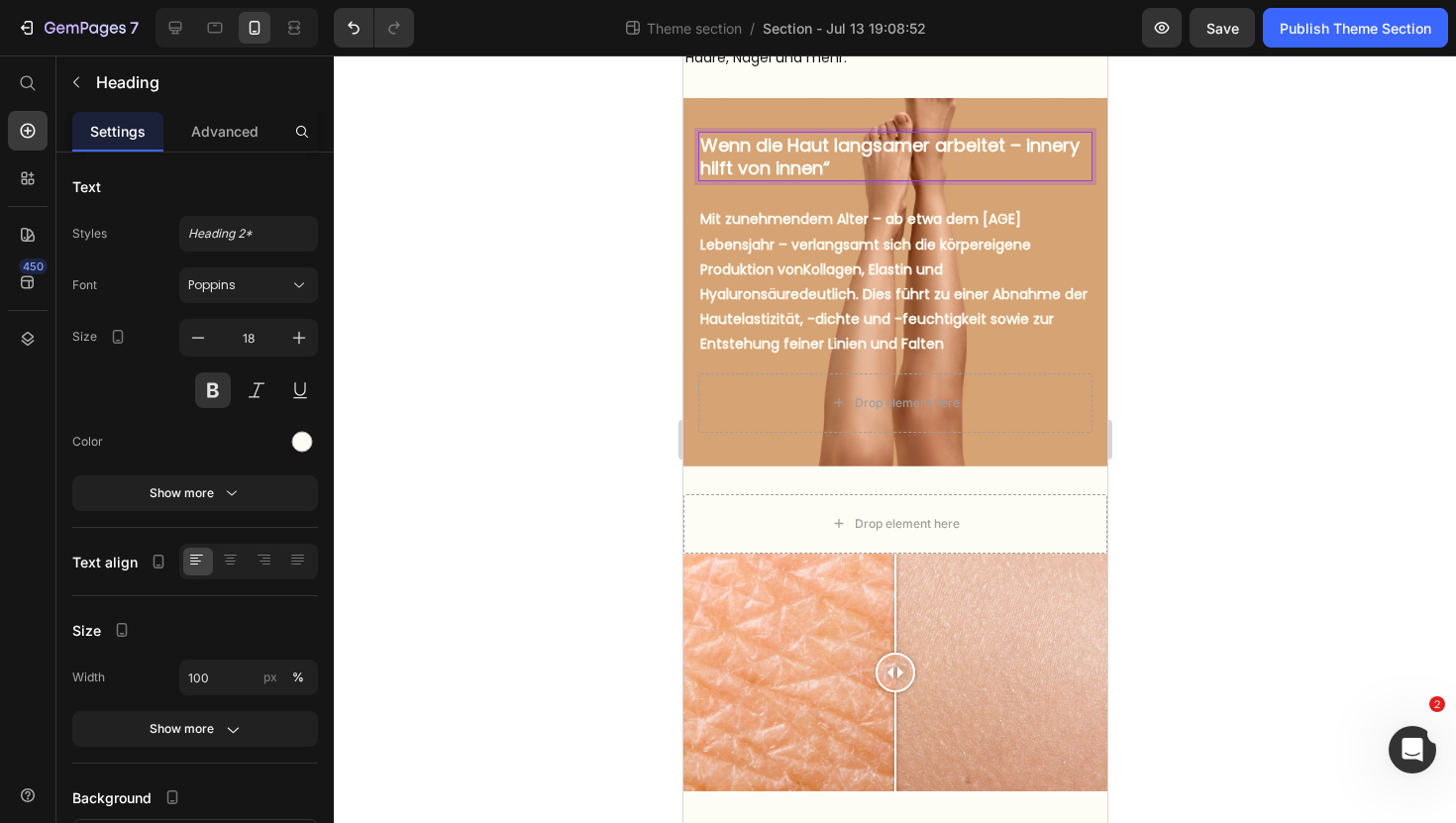 click 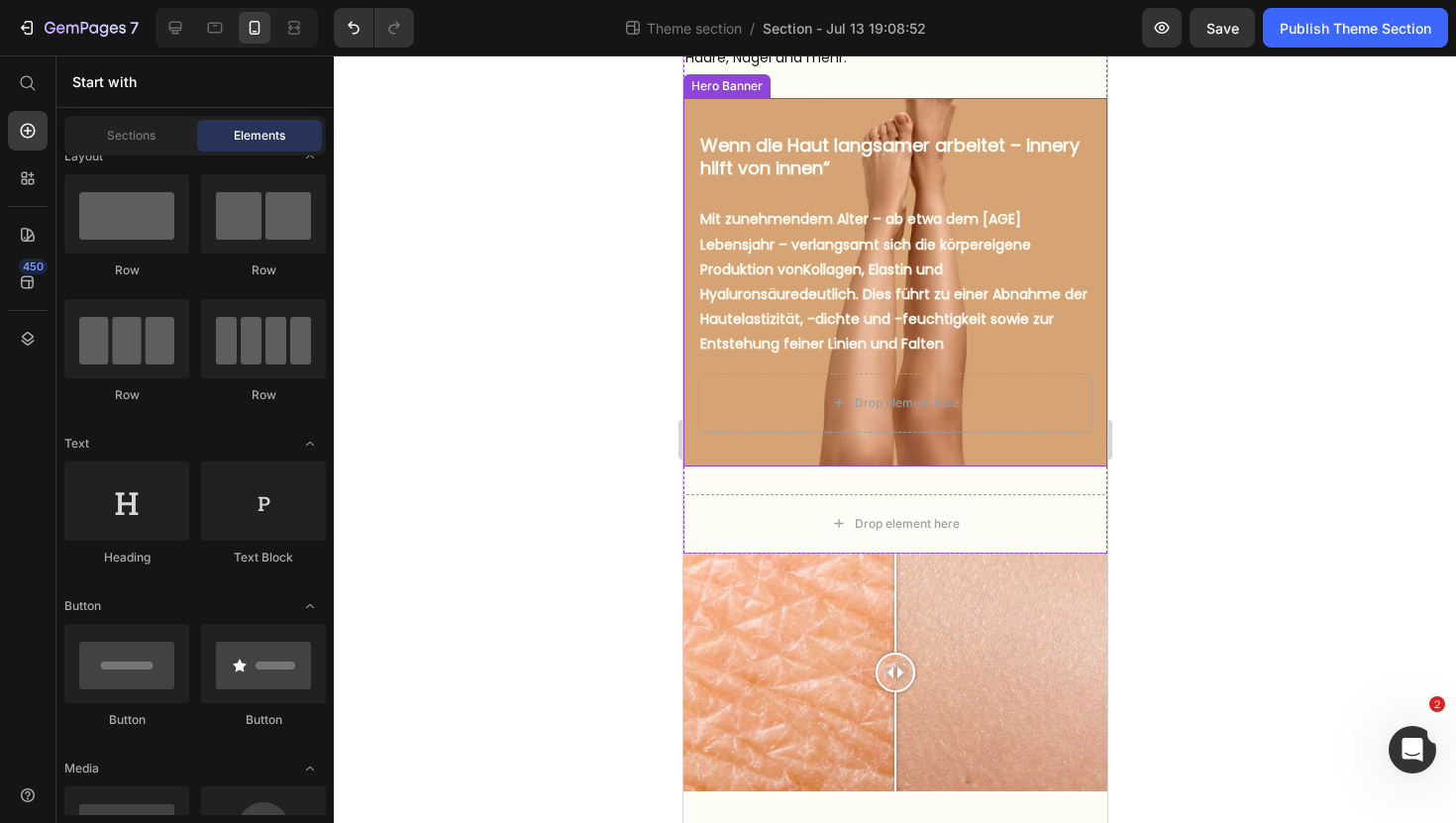 click on "Wenn die Haut langsamer arbeitet – innery hilft von innen“ Heading But I must explain to you how all this mistaken idea of denouncing pleasure and praising pain was born and I will give you a complete account of the system, and expound the actual teachings of the great explorer Text Block Explore now Button At vero eos et accusamus et iusto odio benefits Text Block Mit zunehmendem Alter – ab etwa dem 25. Lebensjahr – verlangsamt sich die körpereigene Produktion von  Kollagen, Elastin und Hyaluronsäure  deutlich. Dies führt zu einer Abnahme der Hautelastizität, -dichte und -feuchtigkeit sowie zur Entstehung feiner Linien und Falten Text Block
Drop element here" at bounding box center (894, 282) 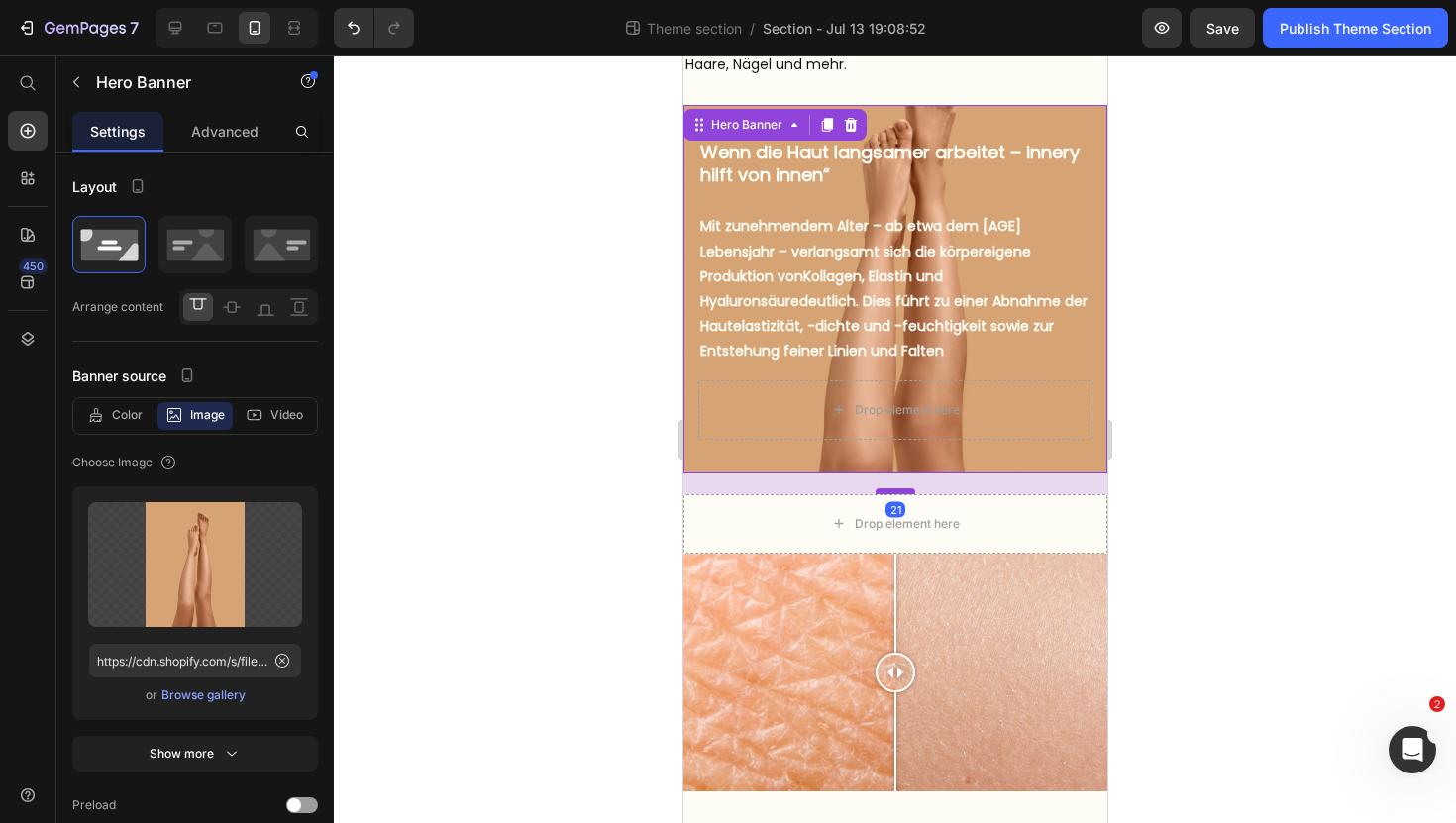 click at bounding box center [894, 491] 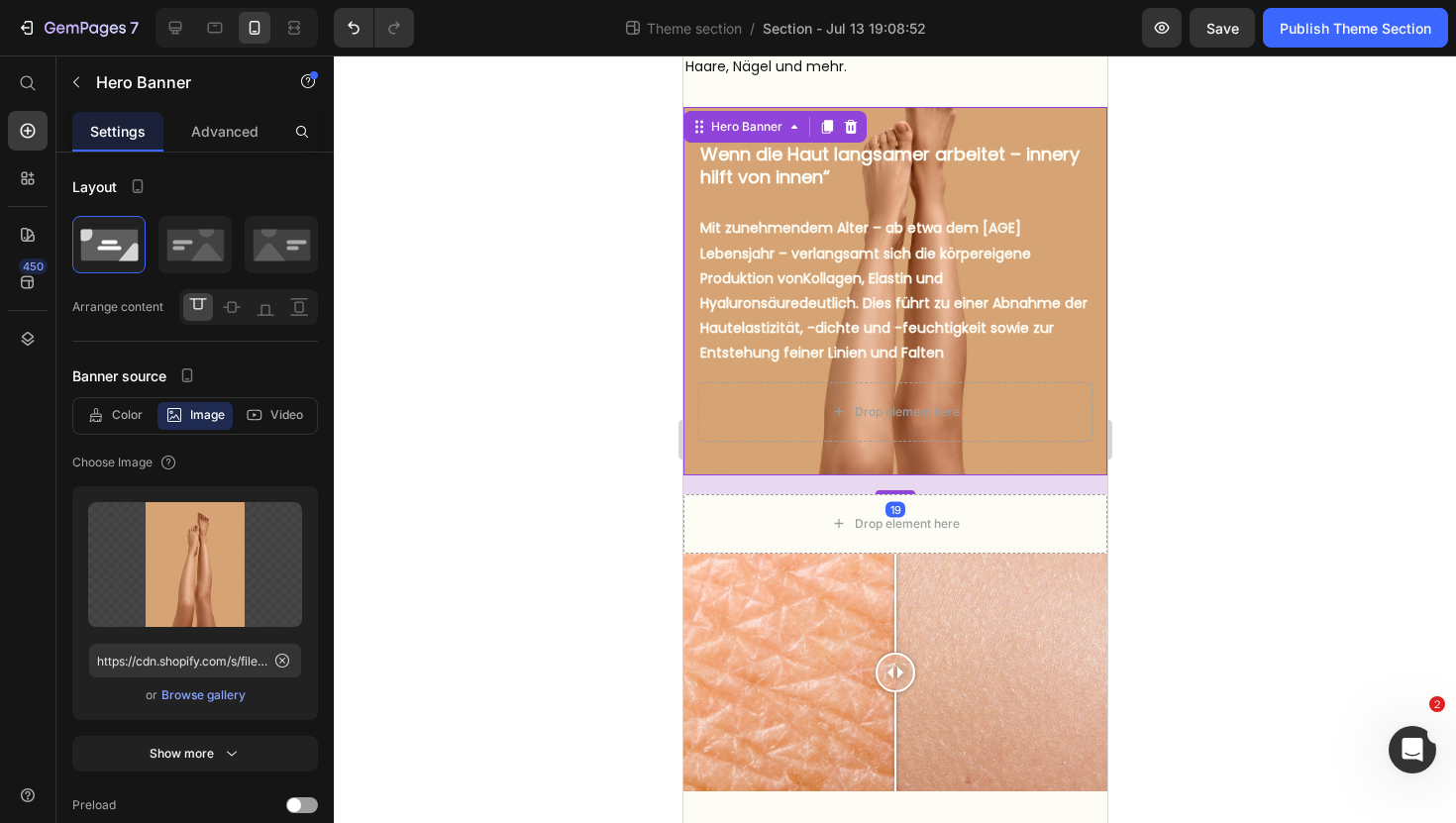 scroll, scrollTop: 1876, scrollLeft: 0, axis: vertical 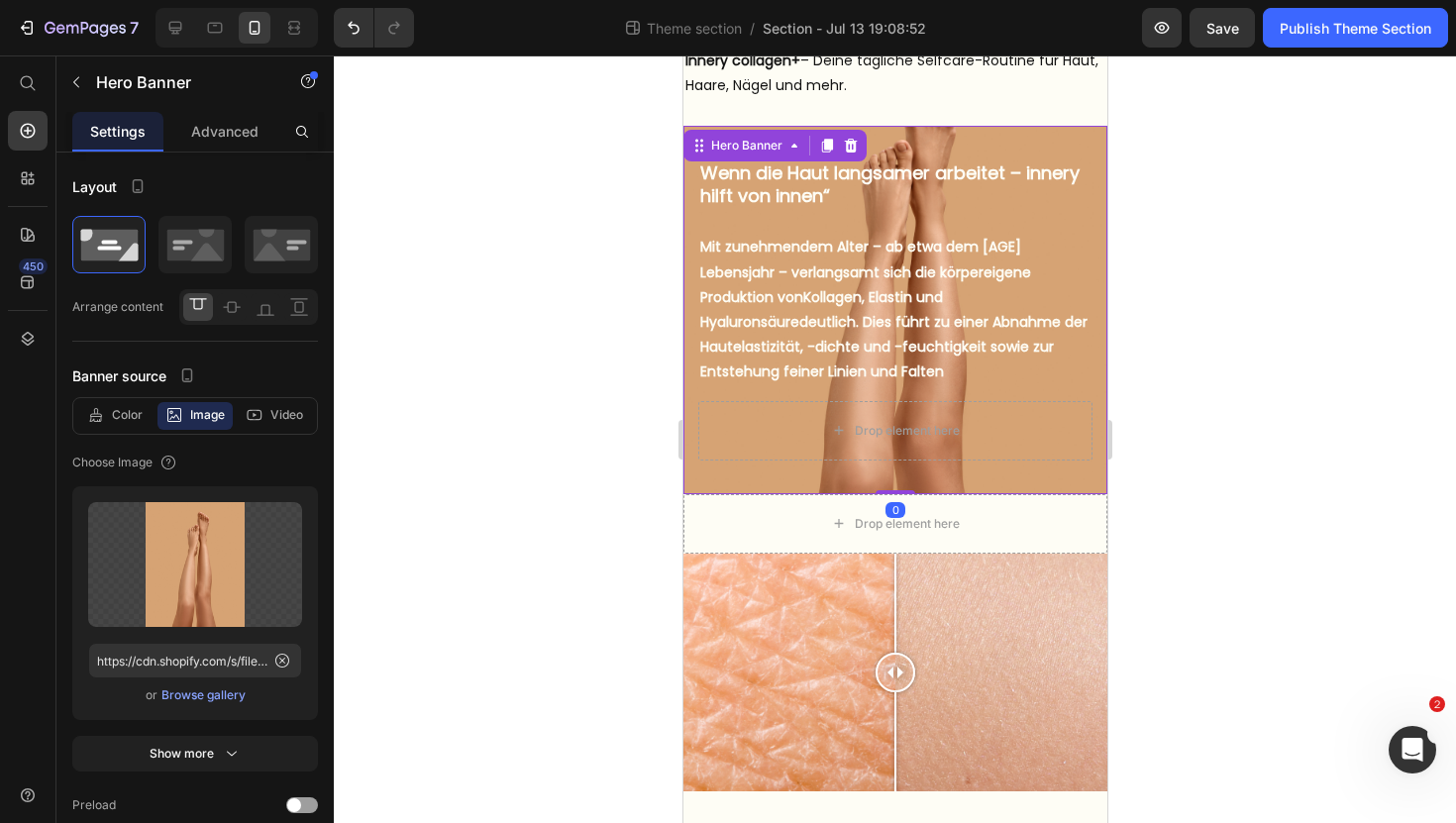 drag, startPoint x: 891, startPoint y: 503, endPoint x: 900, endPoint y: 339, distance: 164.24677 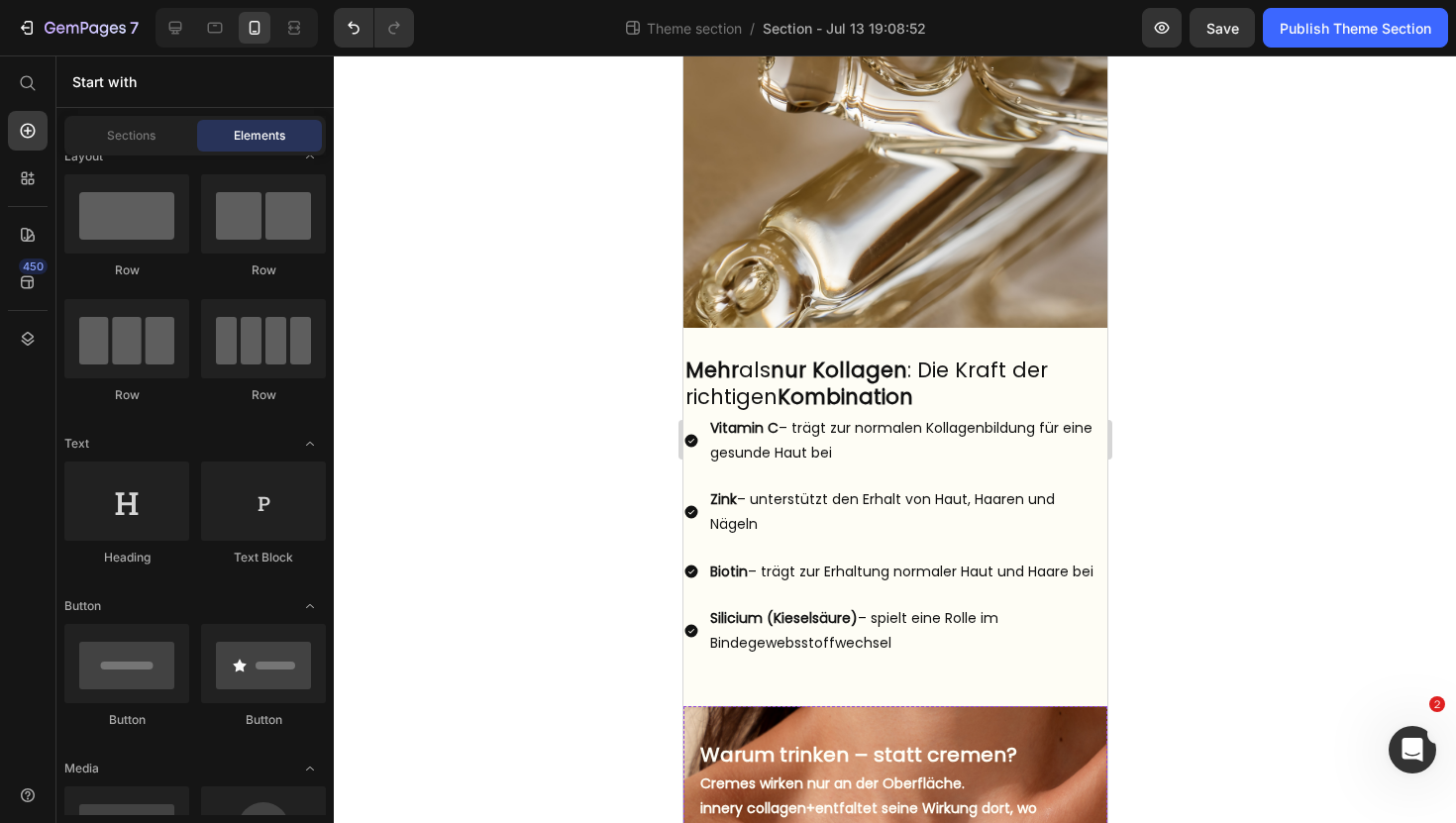 scroll, scrollTop: 557, scrollLeft: 0, axis: vertical 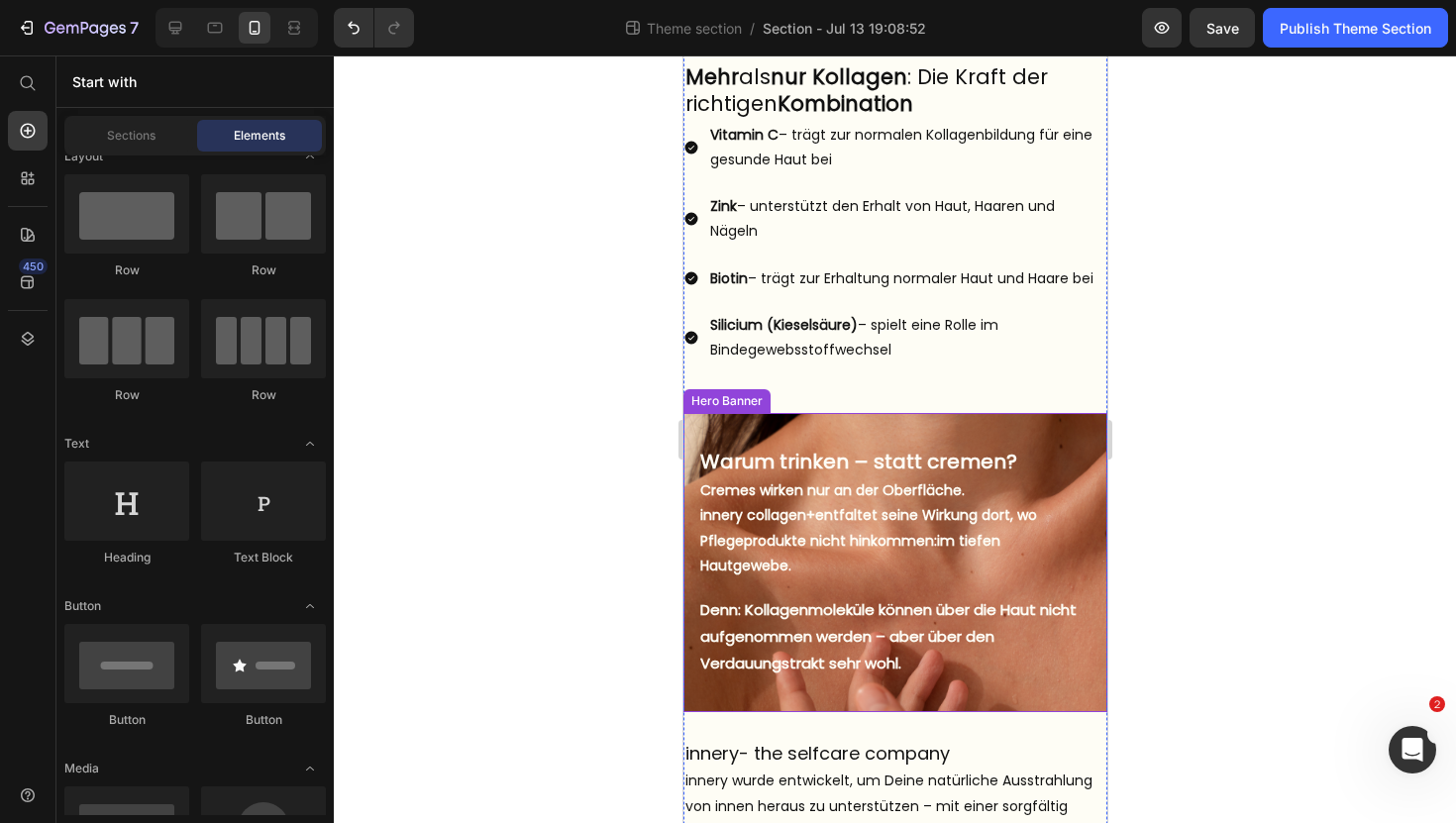click on "Warum trinken – statt cremen? Heading But I must explain to you how all this mistaken idea of denouncing pleasure and praising pain was born and I will give you a complete account of the system, and expound the actual teachings of the great explorer Text Block Explore now Button At vero eos et accusamus et iusto odio benefits Text Block Cremes wirken nur an der Oberfläche. innery collagen+  entfaltet seine Wirkung dort, wo Pflegeprodukte nicht hinkommen:  im tiefen Hautgewebe. Text Block Denn: Kollagenmoleküle können über die Haut nicht aufgenommen werden – aber über den Verdauungstrakt sehr wohl. Text Block" at bounding box center [894, 563] 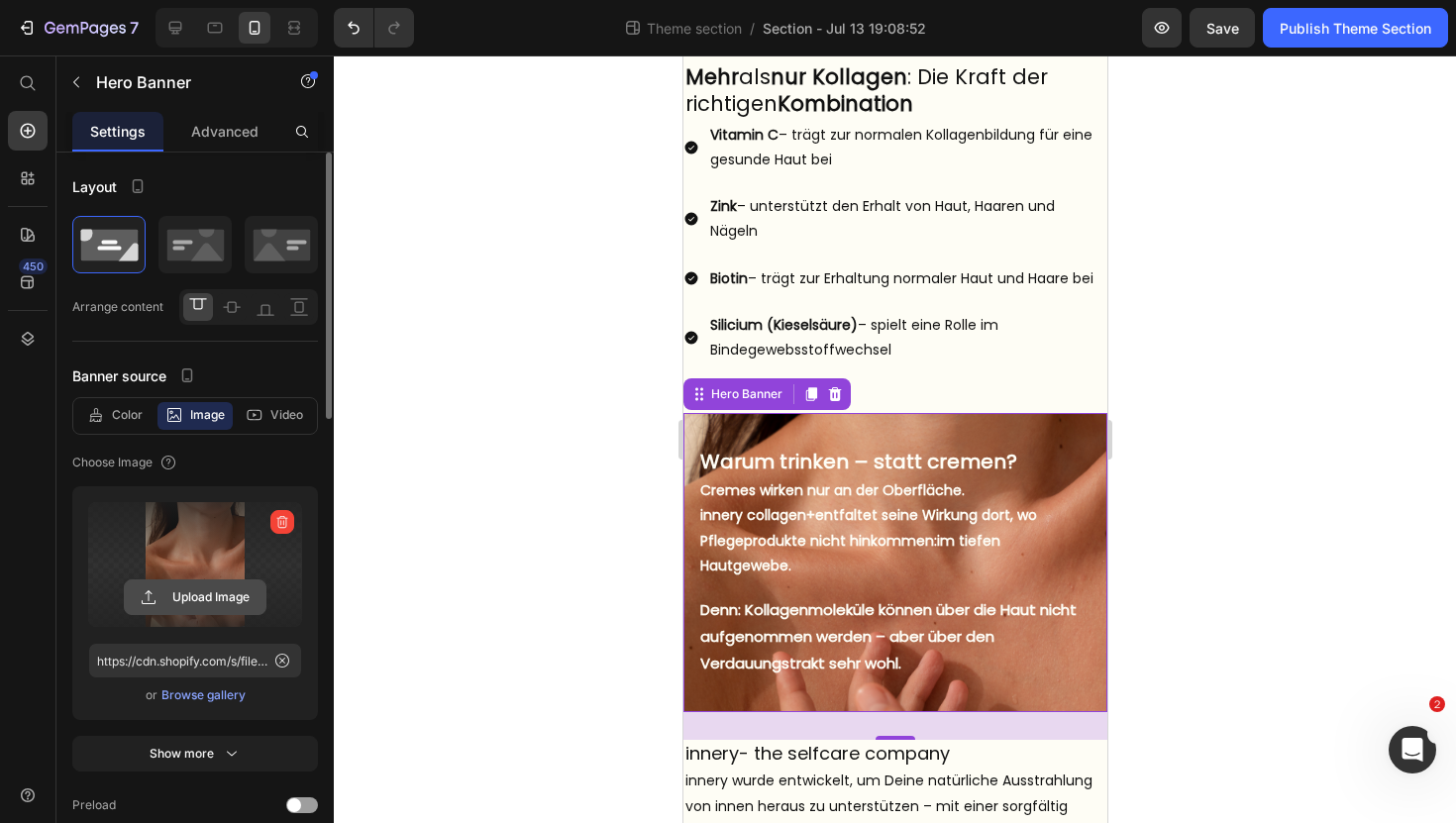 click 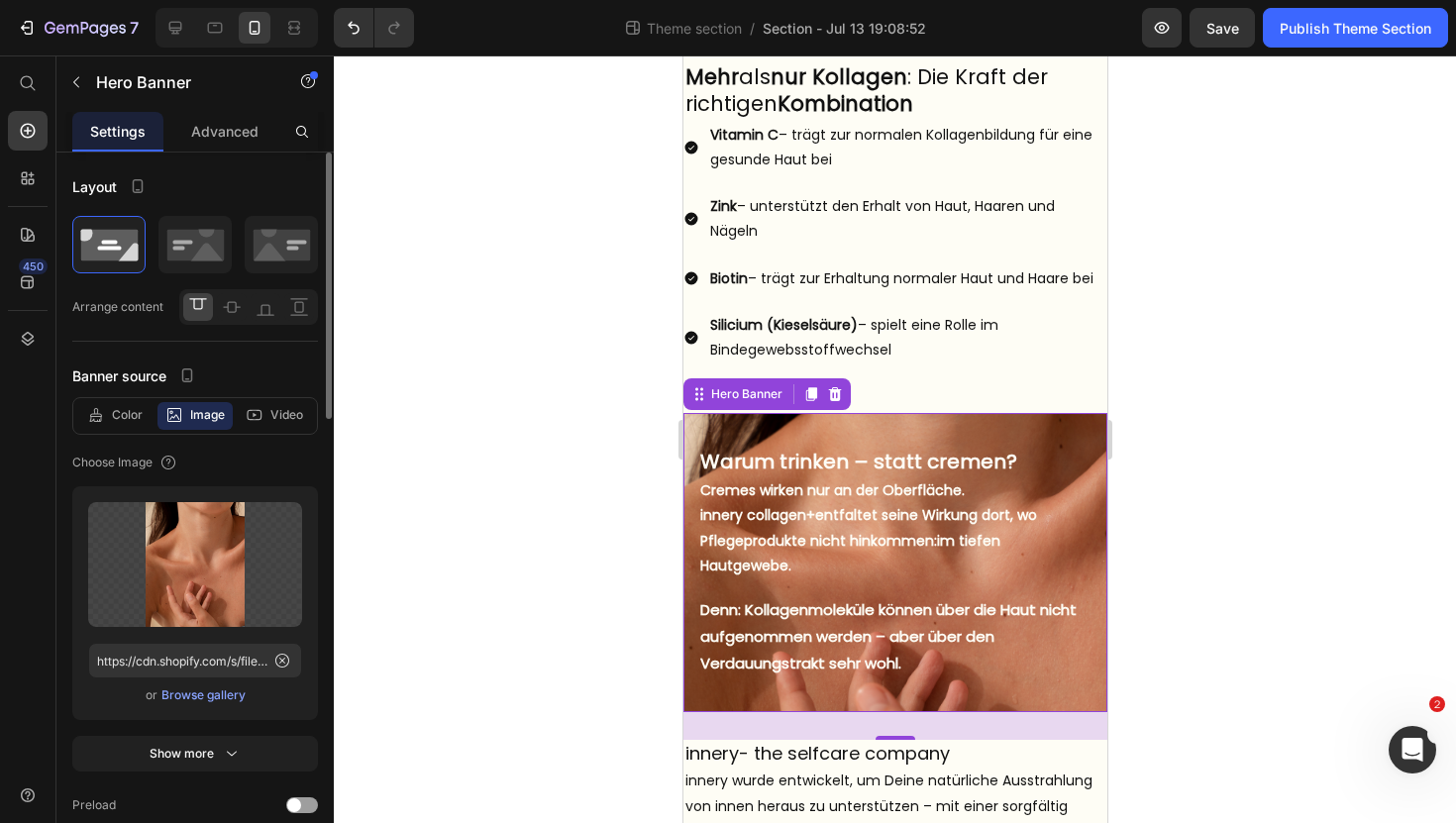click on "Browse gallery" at bounding box center (203, 695) 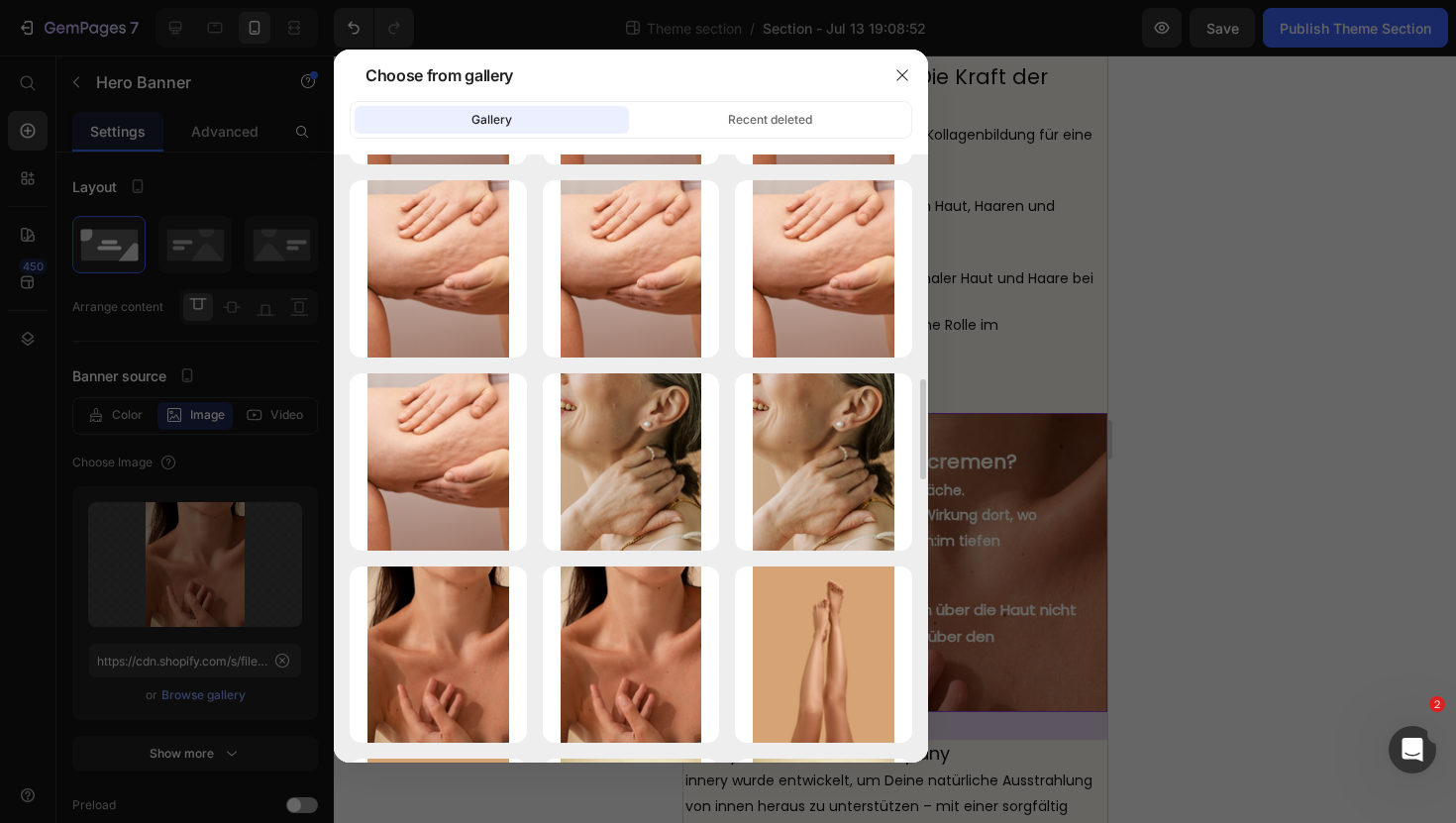 scroll, scrollTop: 1574, scrollLeft: 0, axis: vertical 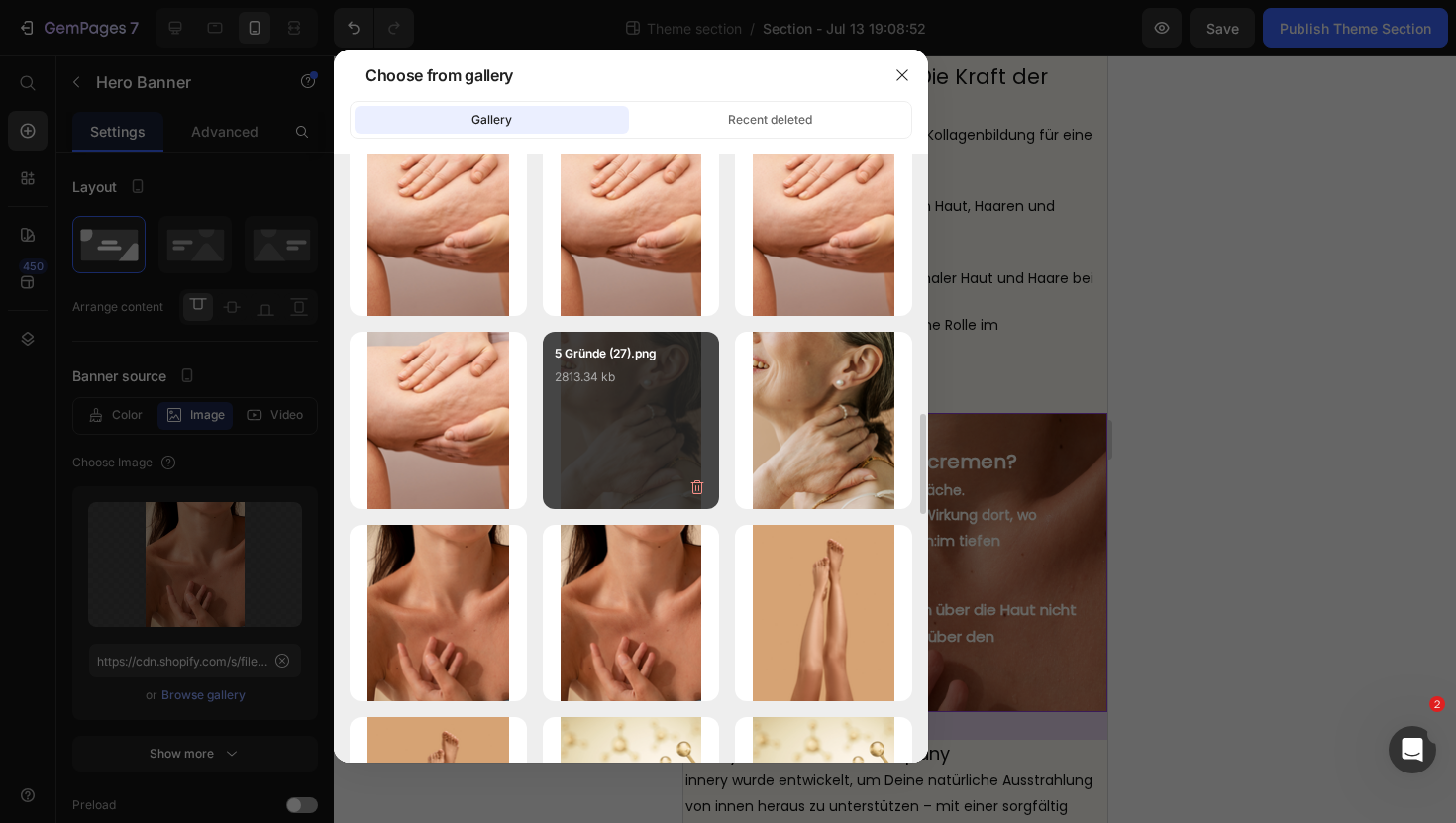 click on "5 Gründe (27).png 2813.34 kb" at bounding box center (631, 420) 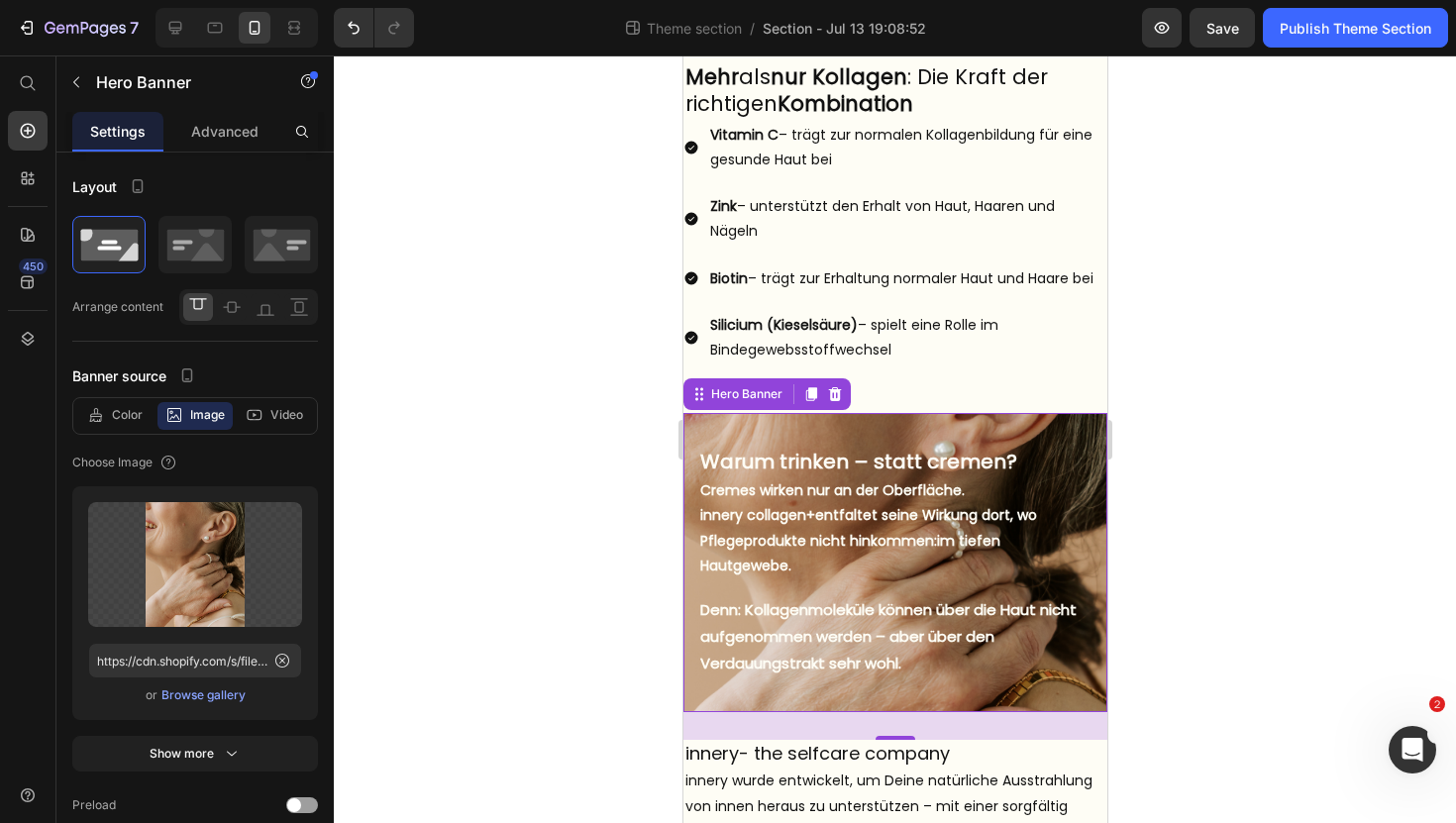 click 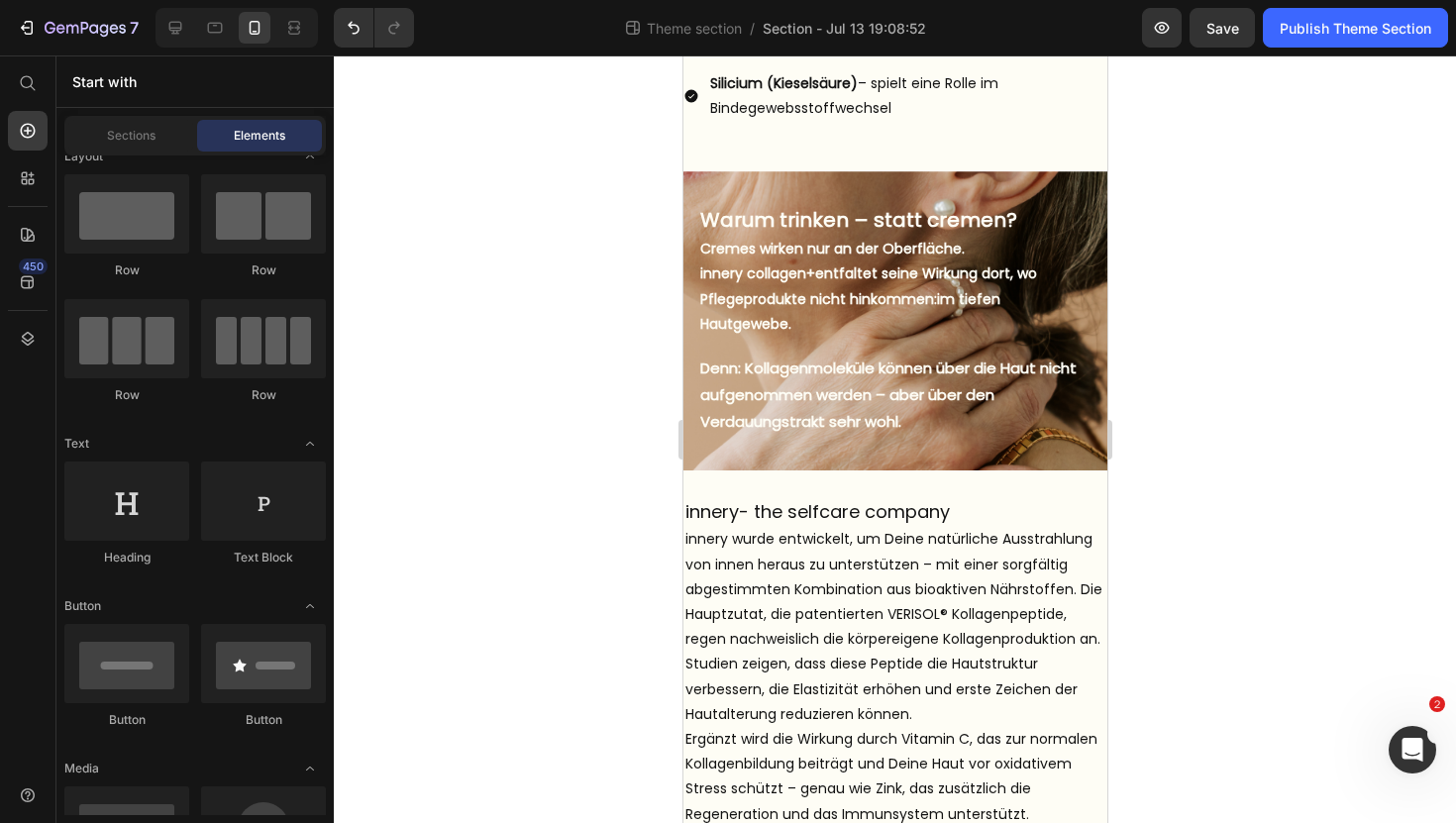 scroll, scrollTop: 794, scrollLeft: 0, axis: vertical 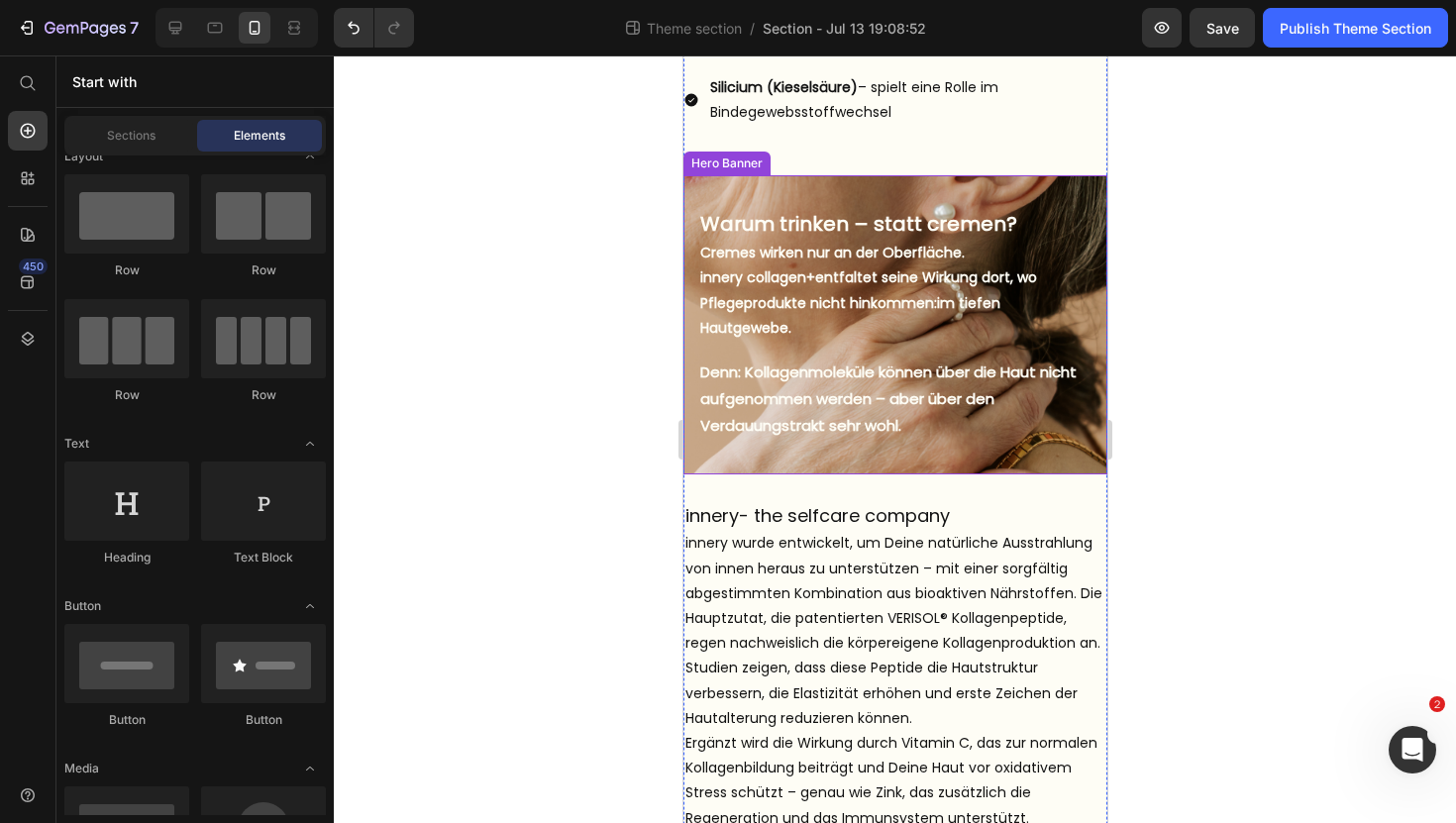 click on "Warum trinken – statt cremen? Heading But I must explain to you how all this mistaken idea of denouncing pleasure and praising pain was born and I will give you a complete account of the system, and expound the actual teachings of the great explorer Text Block Explore now Button At vero eos et accusamus et iusto odio benefits Text Block Cremes wirken nur an der Oberfläche. innery collagen+  entfaltet seine Wirkung dort, wo Pflegeprodukte nicht hinkommen:  im tiefen Hautgewebe. Text Block Denn: Kollagenmoleküle können über die Haut nicht aufgenommen werden – aber über den Verdauungstrakt sehr wohl. Text Block" at bounding box center (894, 325) 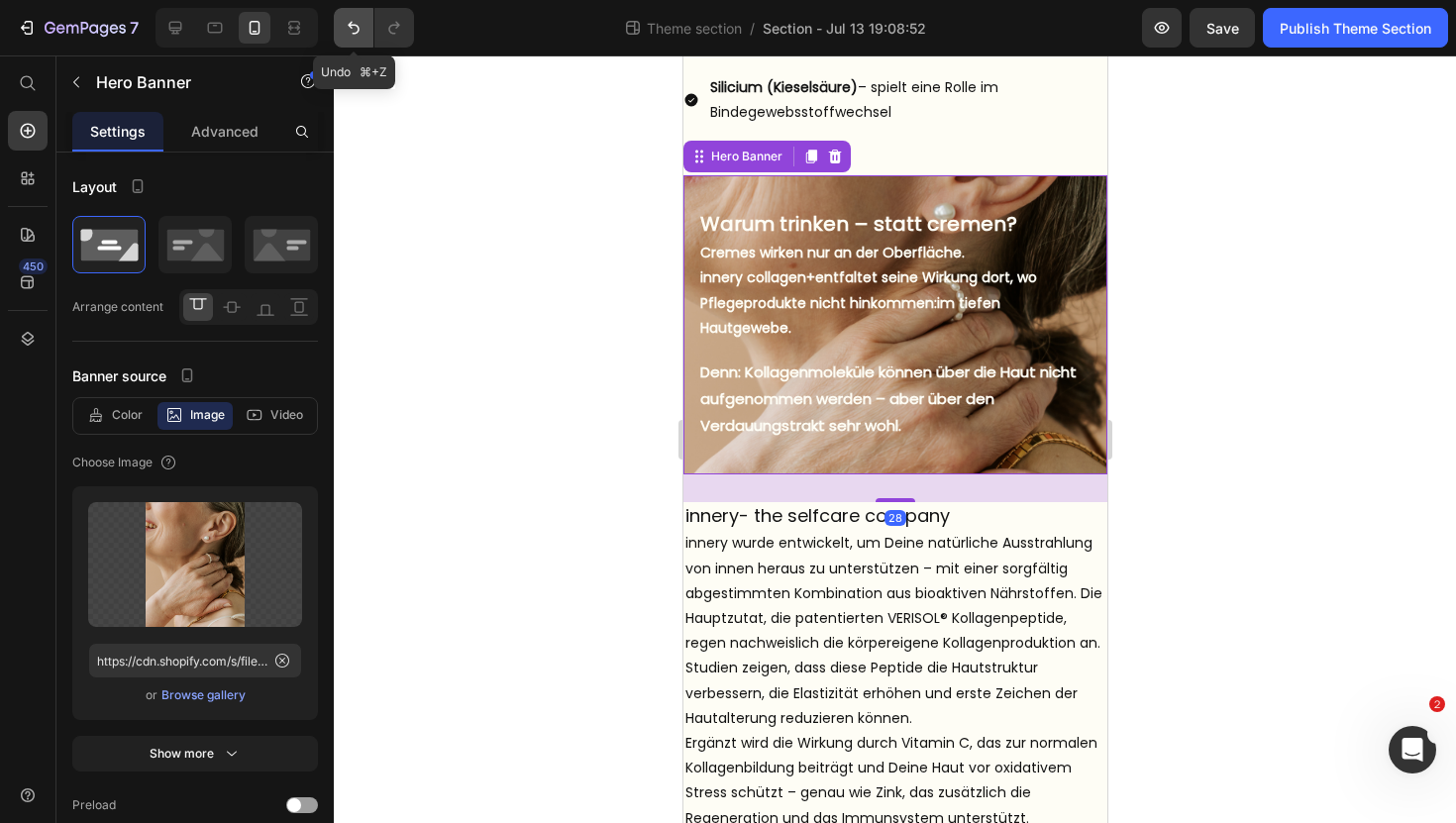click 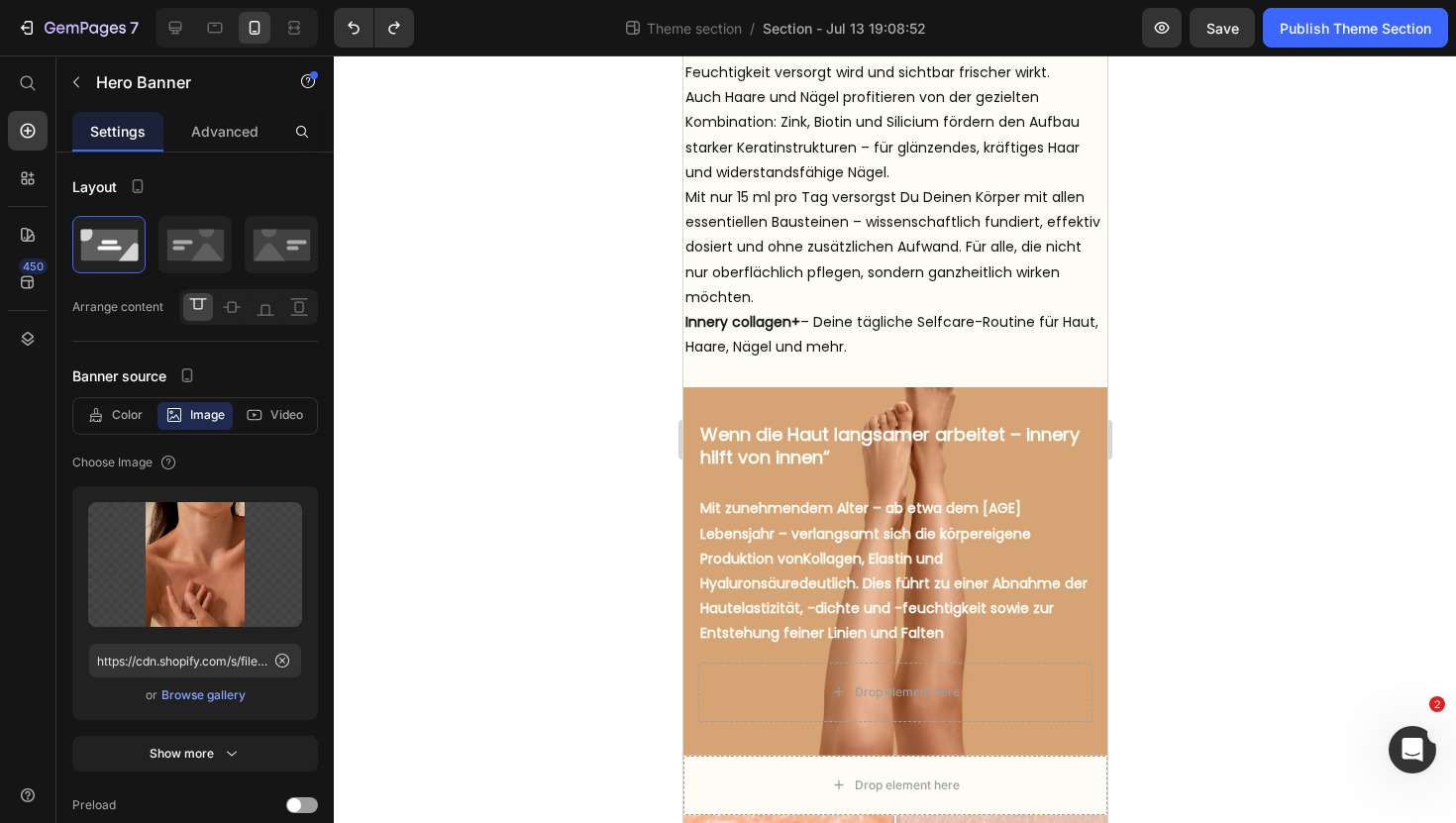 scroll, scrollTop: 1594, scrollLeft: 0, axis: vertical 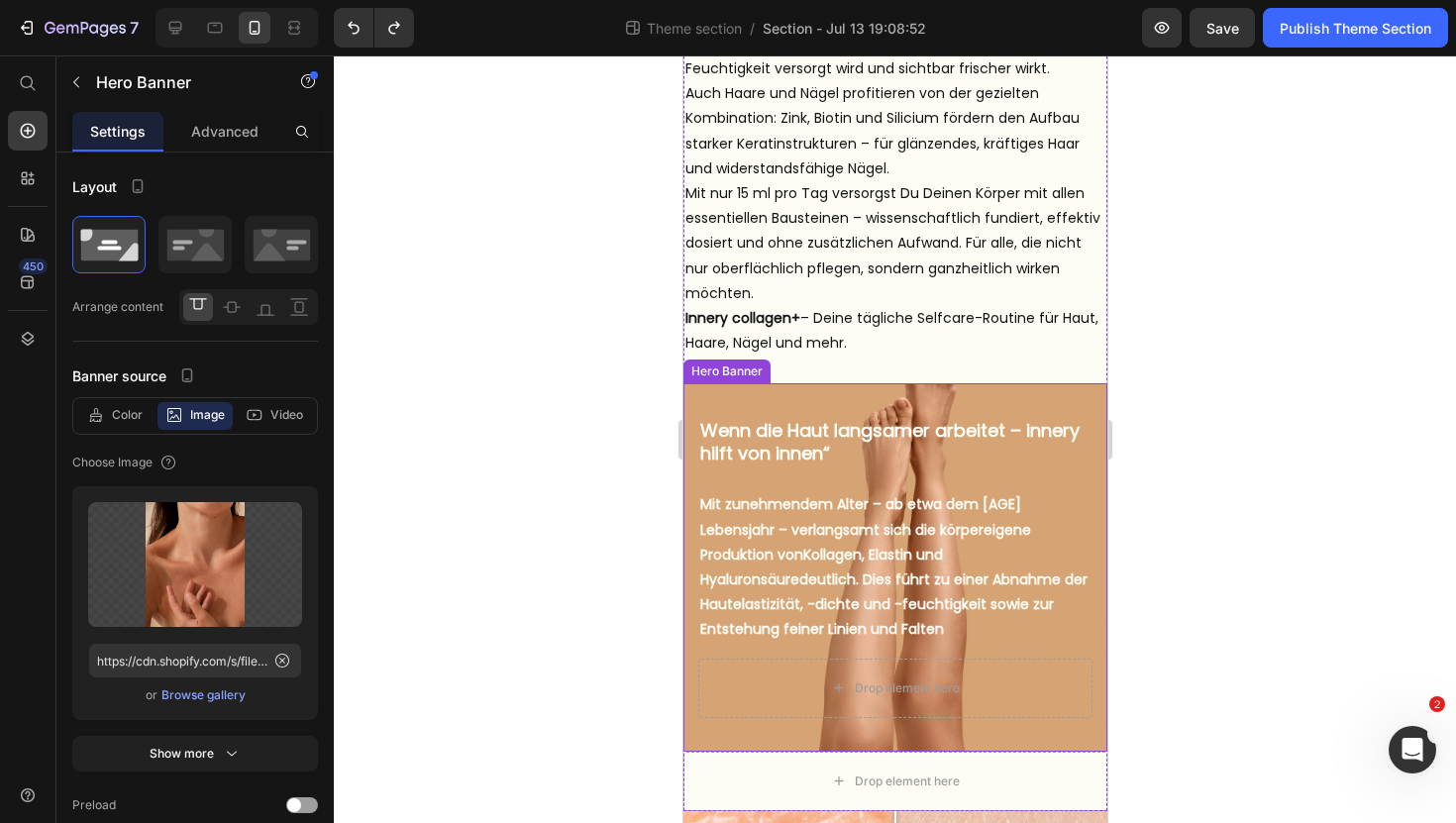 click on "Wenn die Haut langsamer arbeitet – innery hilft von innen“ Heading But I must explain to you how all this mistaken idea of denouncing pleasure and praising pain was born and I will give you a complete account of the system, and expound the actual teachings of the great explorer Text Block Explore now Button At vero eos et accusamus et iusto odio benefits Text Block Mit zunehmendem Alter – ab etwa dem 25. Lebensjahr – verlangsamt sich die körpereigene Produktion von  Kollagen, Elastin und Hyaluronsäure  deutlich. Dies führt zu einer Abnahme der Hautelastizität, -dichte und -feuchtigkeit sowie zur Entstehung feiner Linien und Falten Text Block
Drop element here" at bounding box center (894, 567) 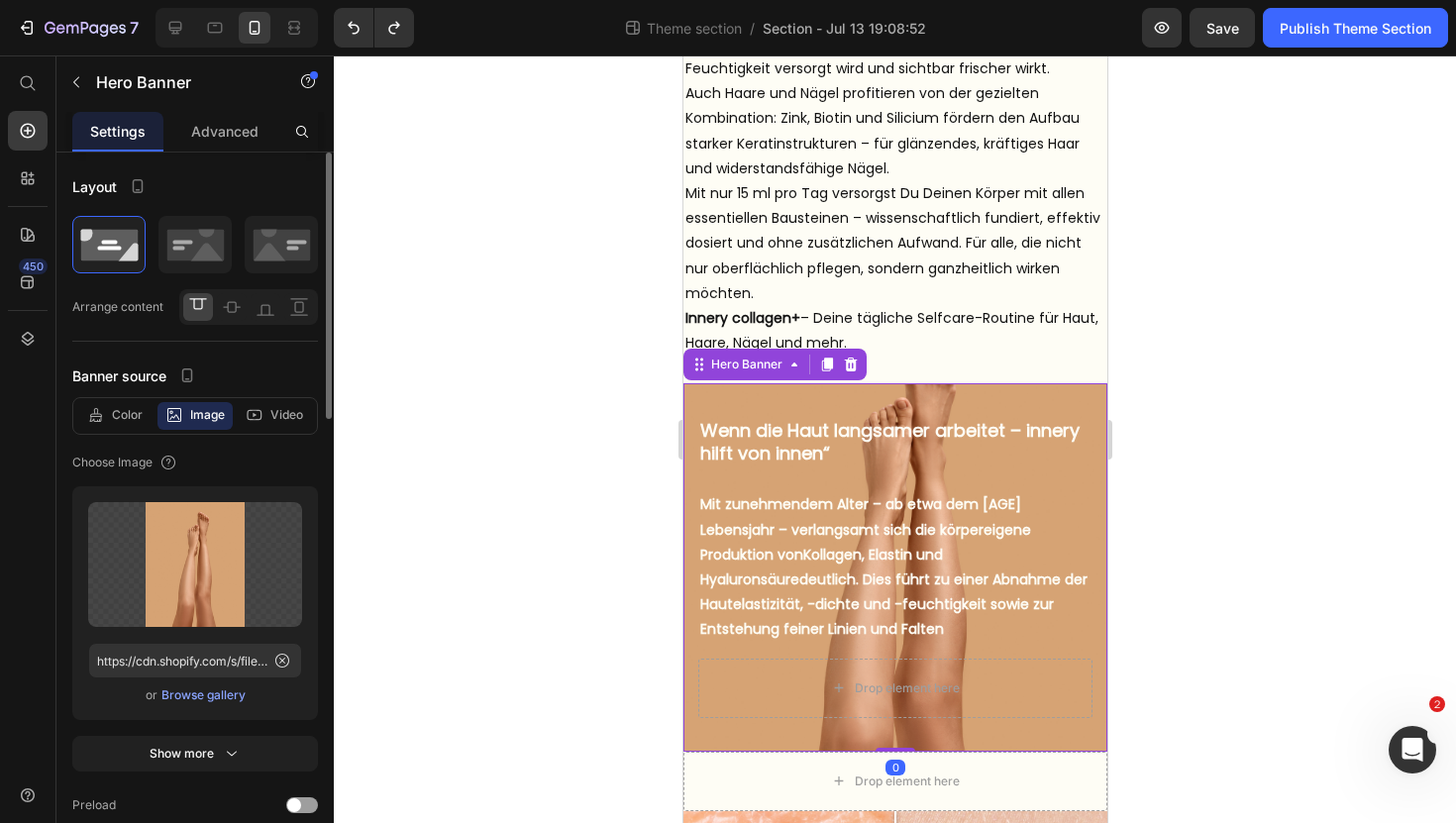 click on "Browse gallery" at bounding box center (203, 695) 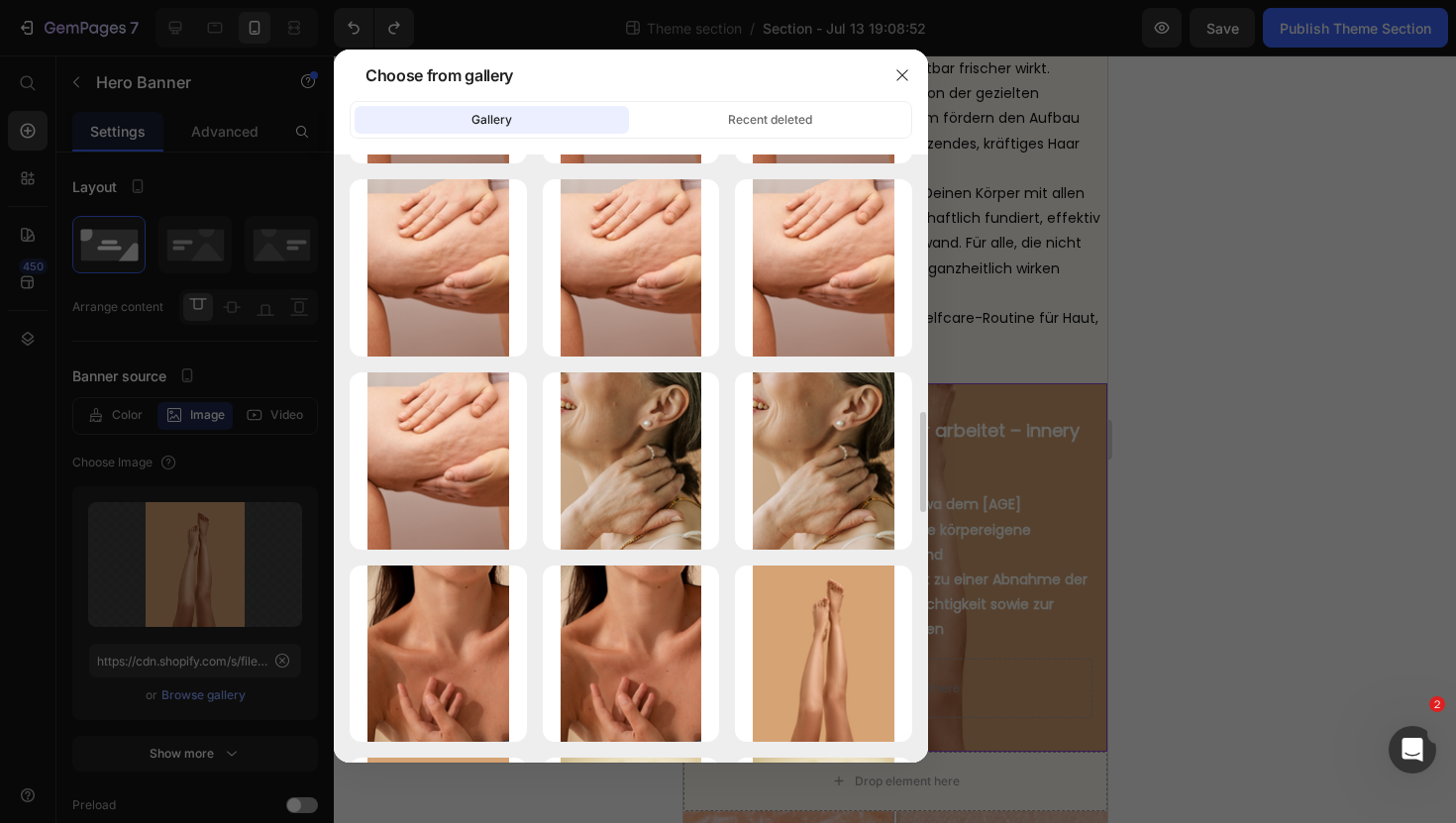 scroll, scrollTop: 1537, scrollLeft: 0, axis: vertical 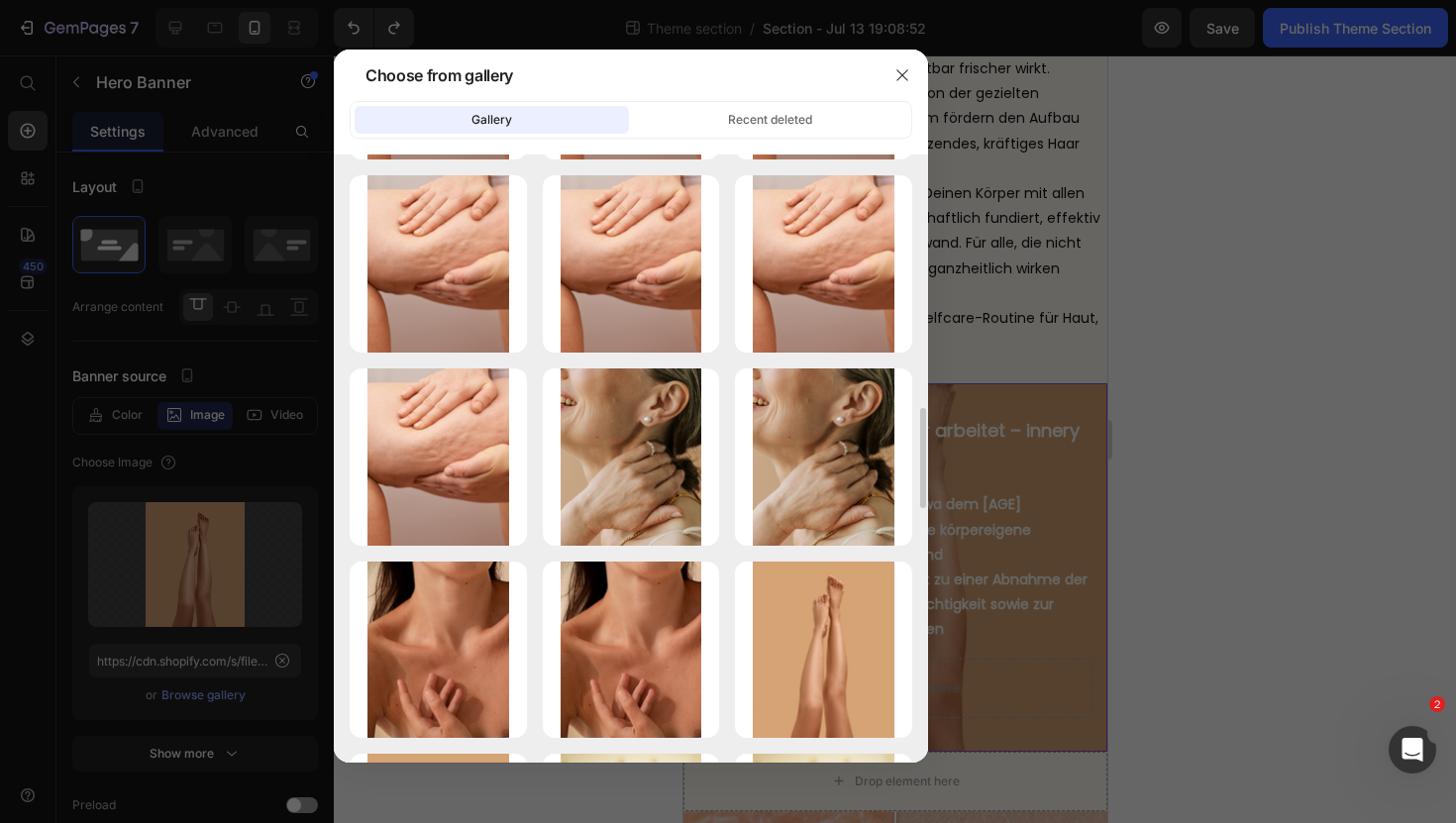 click on "2813.34 kb" at bounding box center [0, 0] 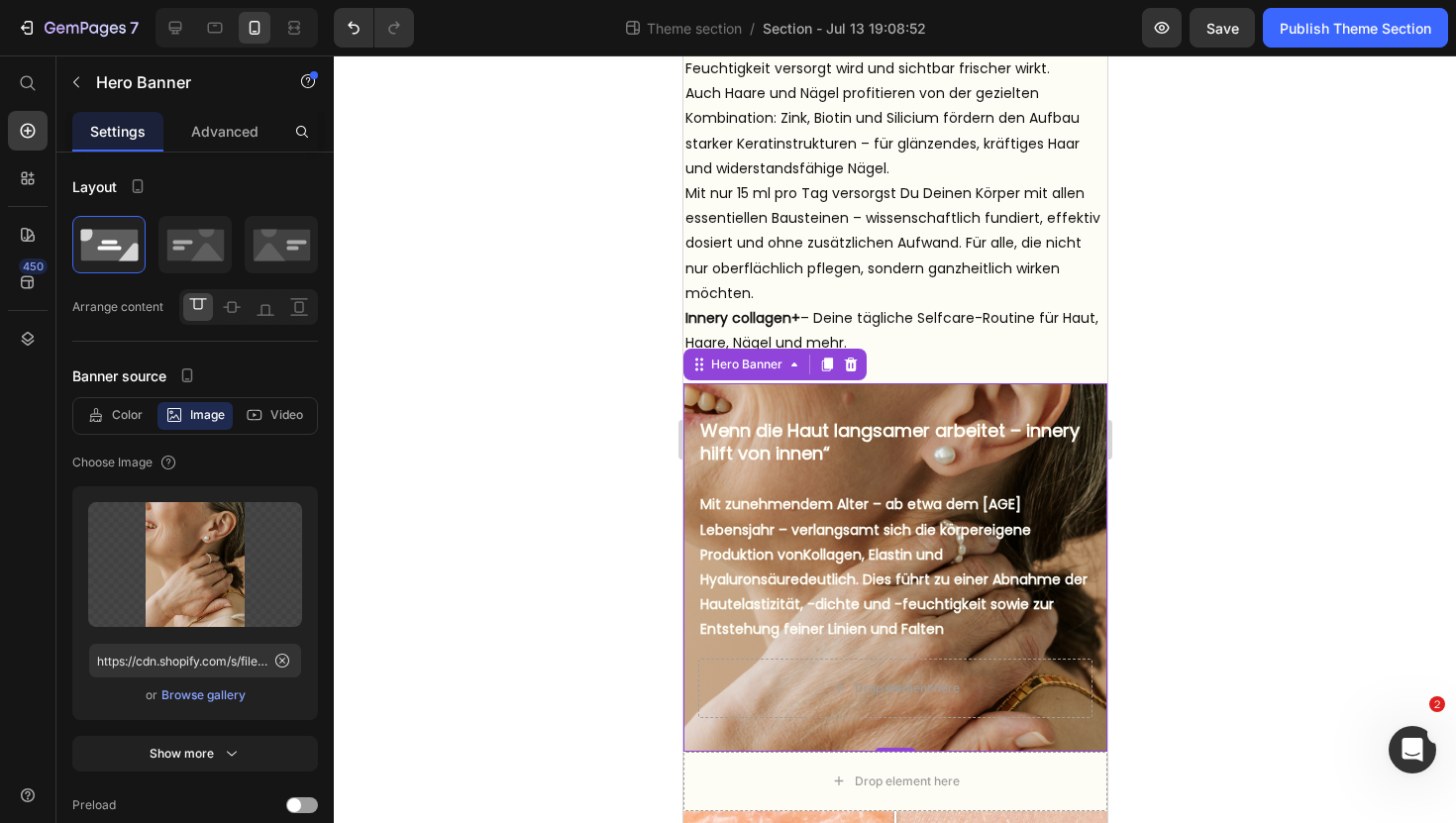 click 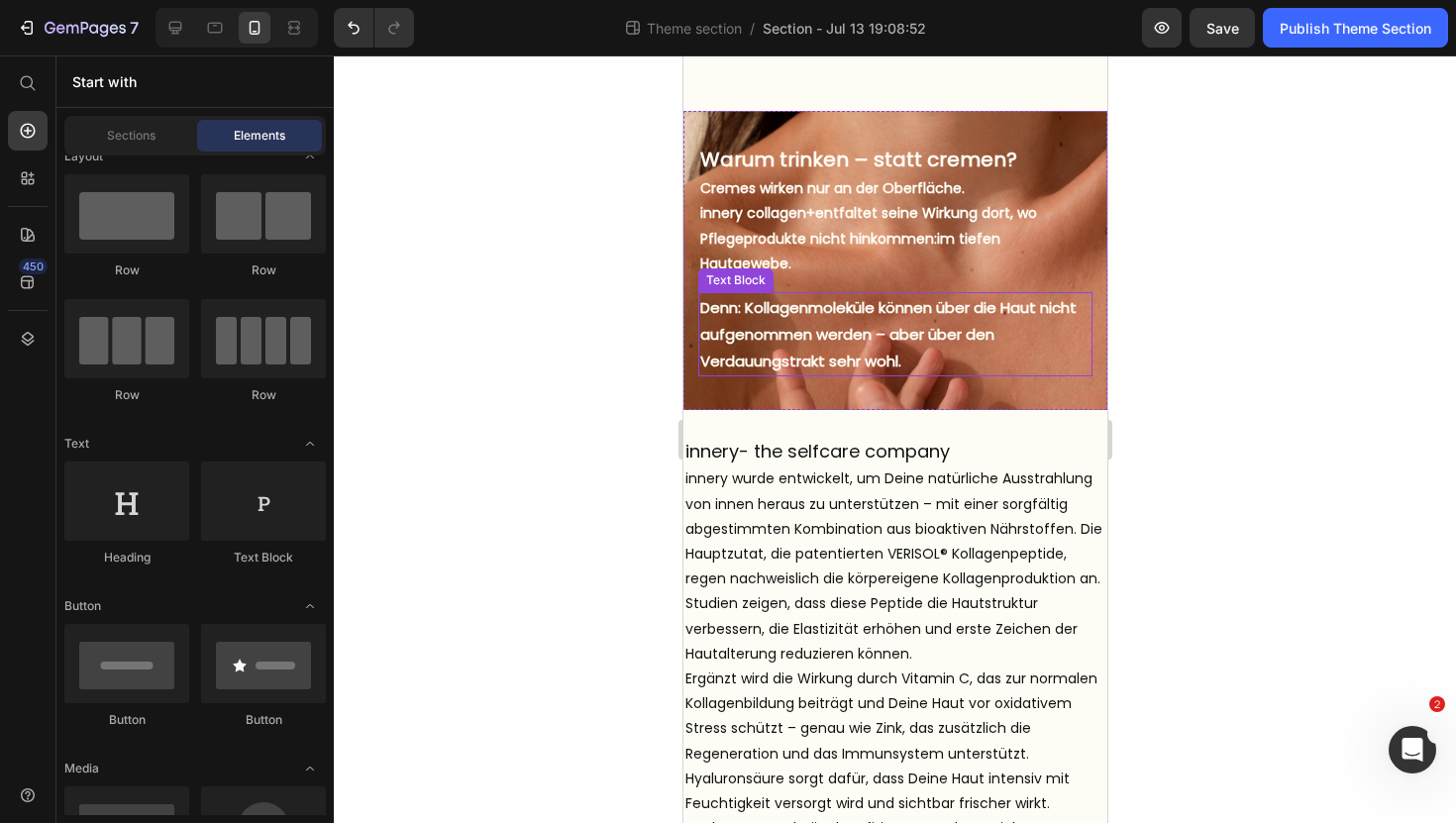 scroll, scrollTop: 858, scrollLeft: 0, axis: vertical 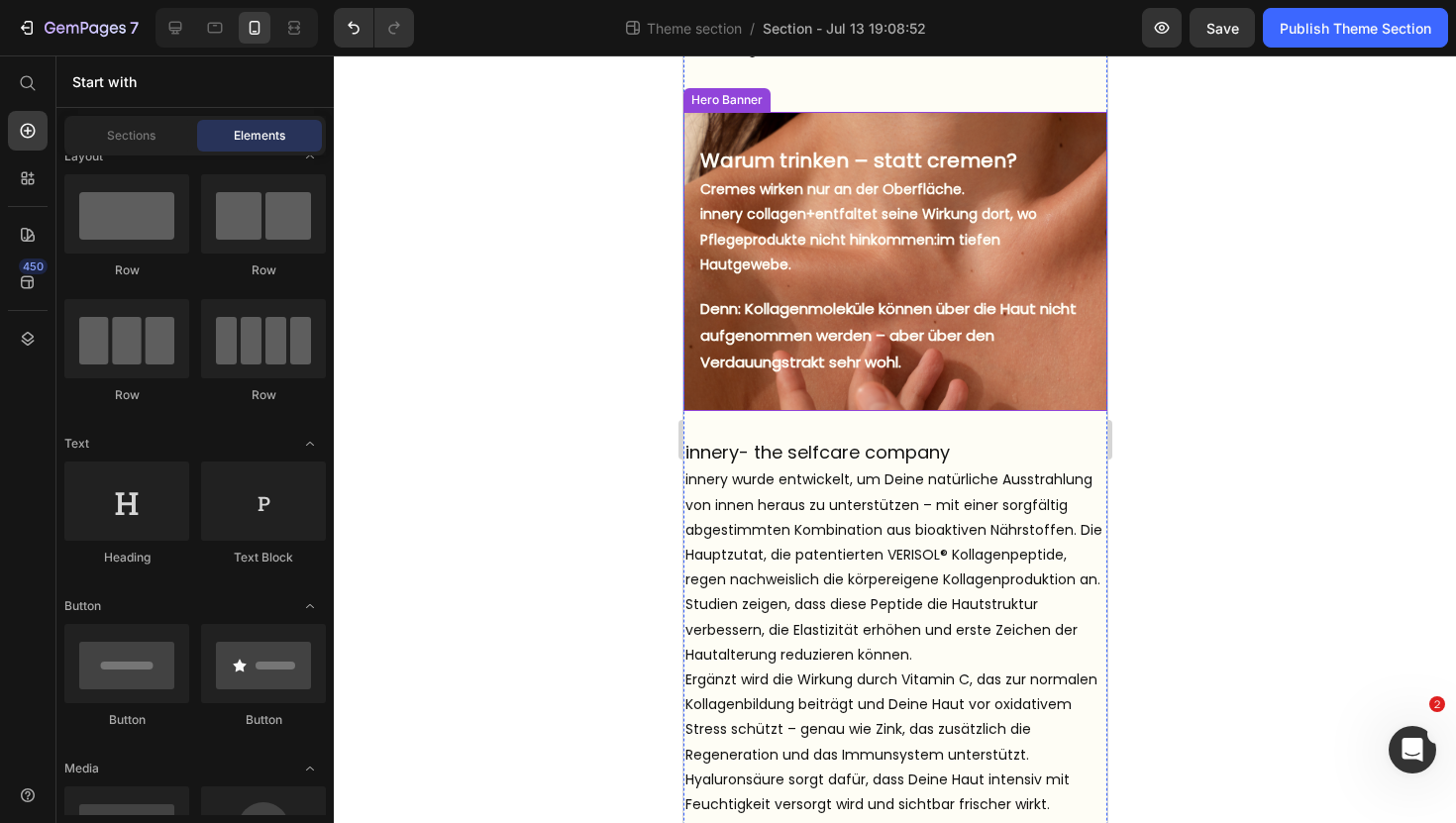click on "Warum trinken – statt cremen? Heading But I must explain to you how all this mistaken idea of denouncing pleasure and praising pain was born and I will give you a complete account of the system, and expound the actual teachings of the great explorer Text Block Explore now Button At vero eos et accusamus et iusto odio benefits Text Block Cremes wirken nur an der Oberfläche. innery collagen+  entfaltet seine Wirkung dort, wo Pflegeprodukte nicht hinkommen:  im tiefen Hautgewebe. Text Block Denn: Kollagenmoleküle können über die Haut nicht aufgenommen werden – aber über den Verdauungstrakt sehr wohl. Text Block" at bounding box center [894, 261] 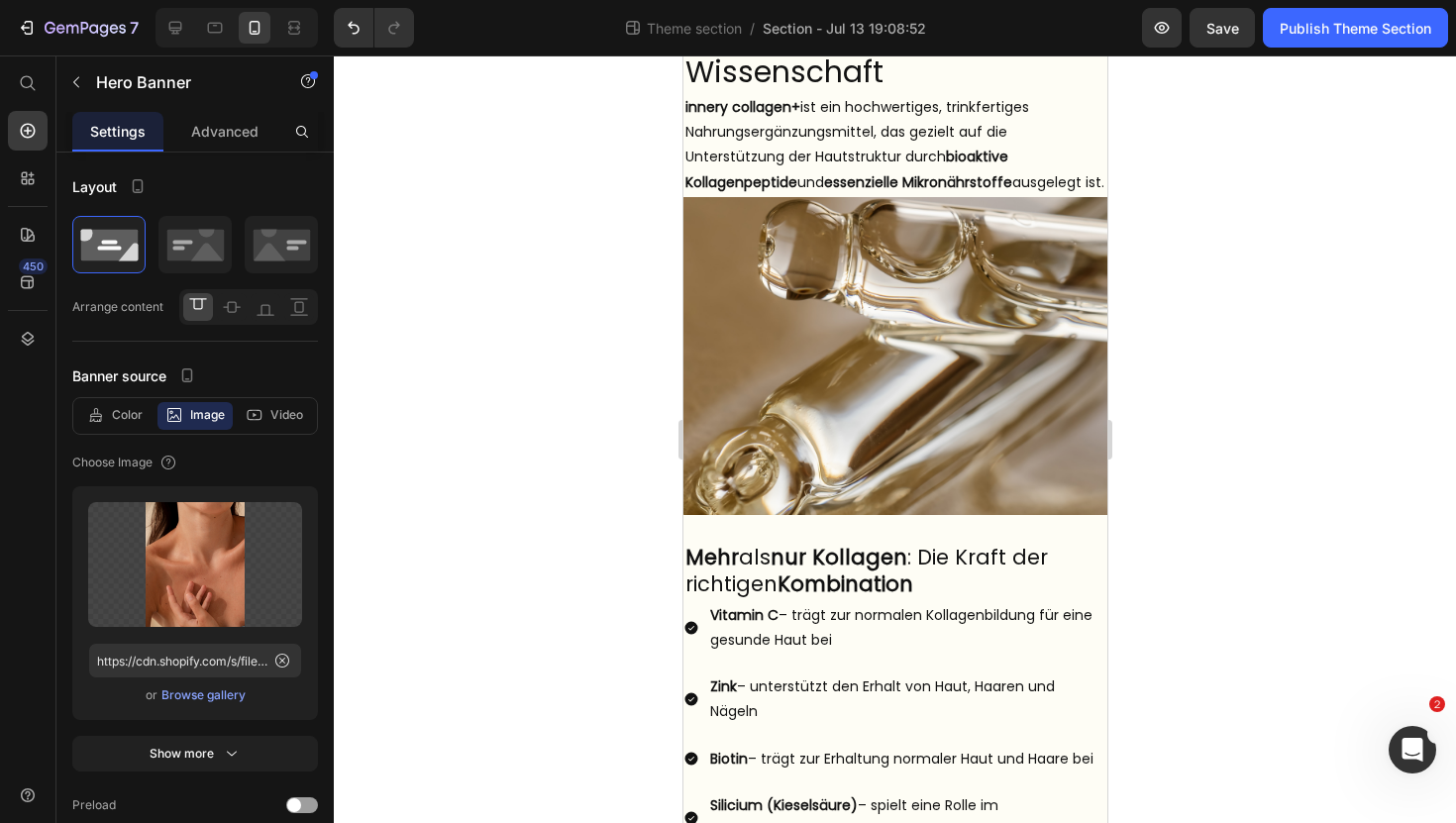 scroll, scrollTop: 0, scrollLeft: 0, axis: both 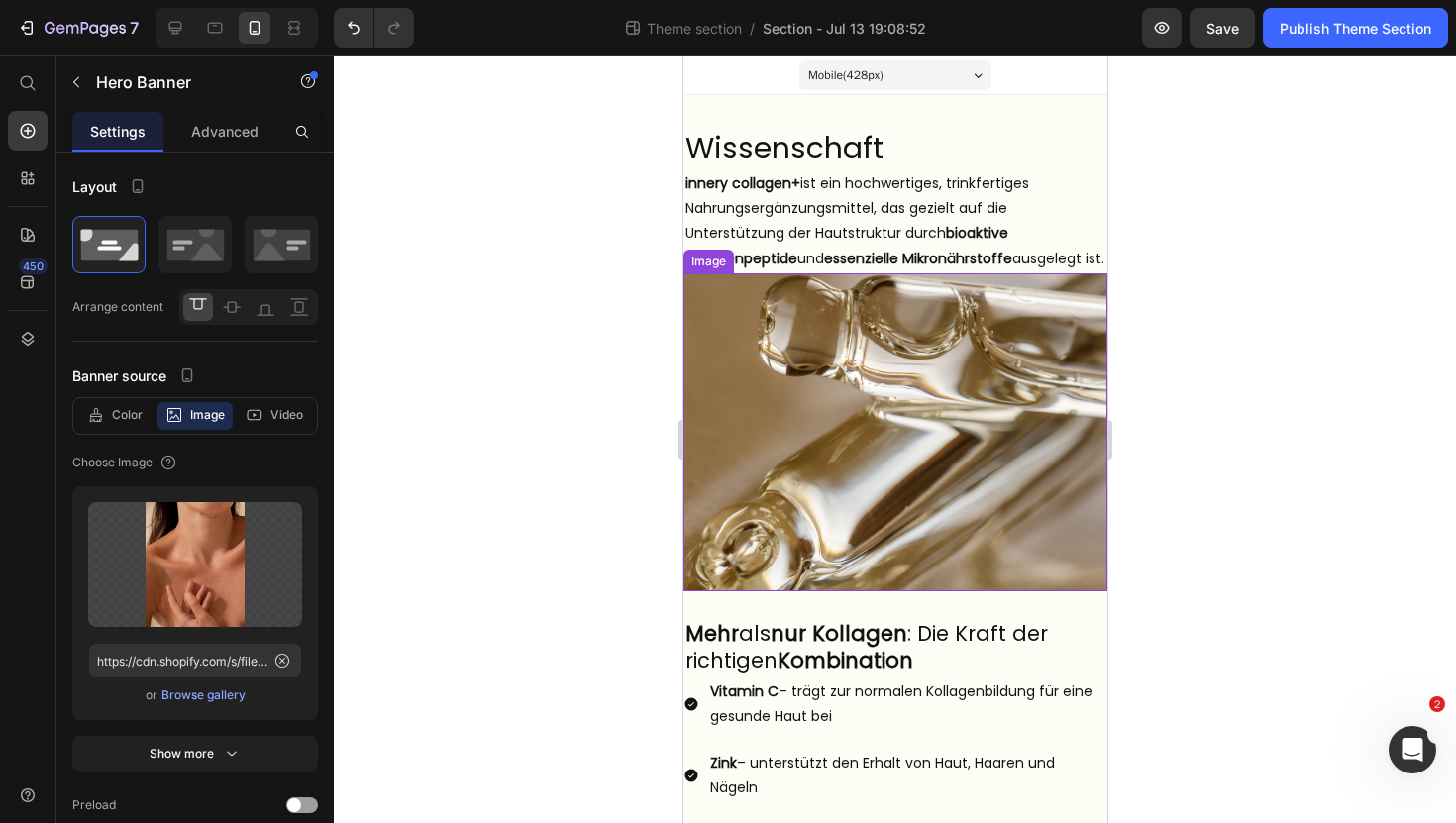 click at bounding box center [894, 432] 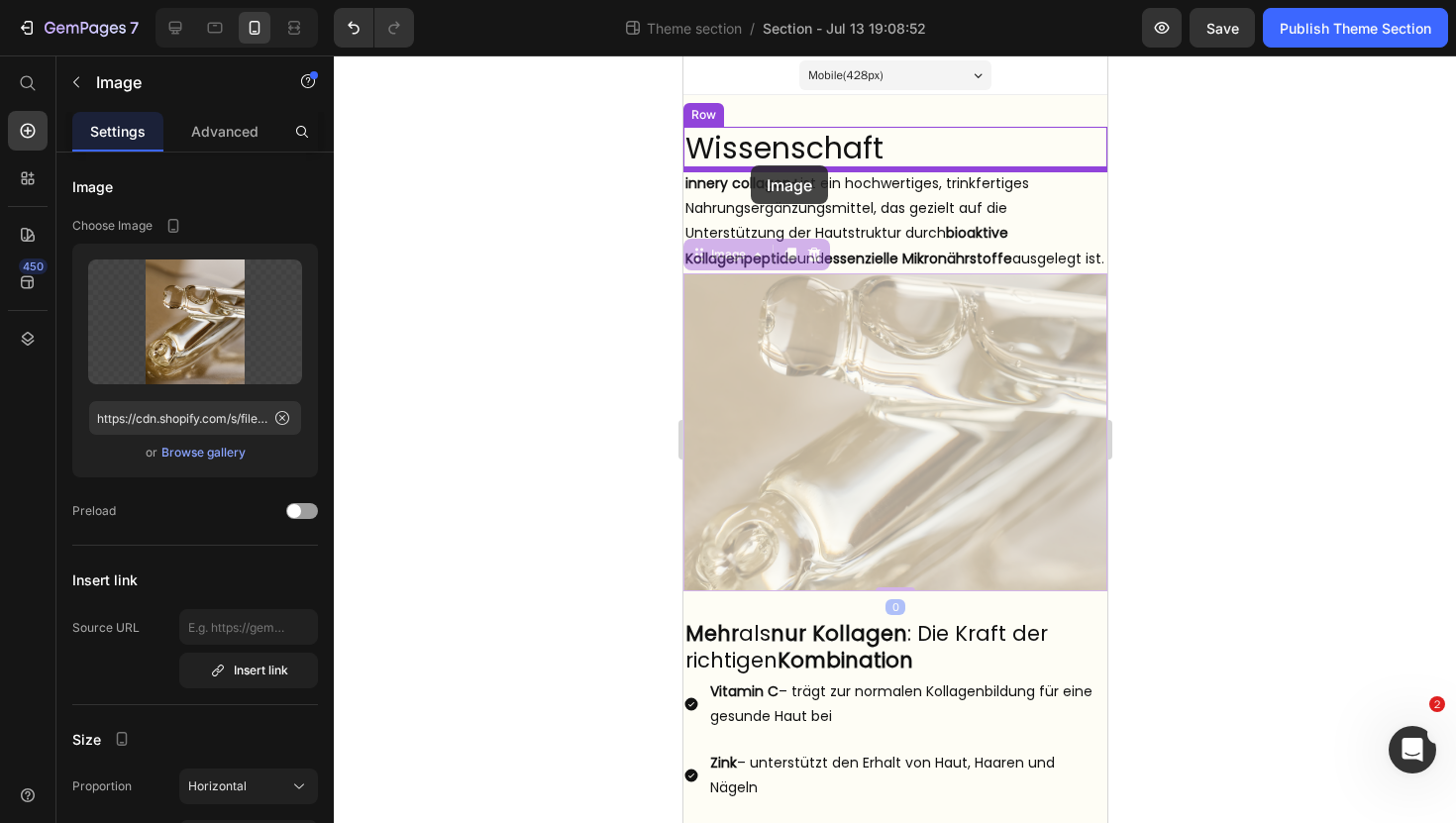 drag, startPoint x: 698, startPoint y: 290, endPoint x: 749, endPoint y: 164, distance: 135.93013 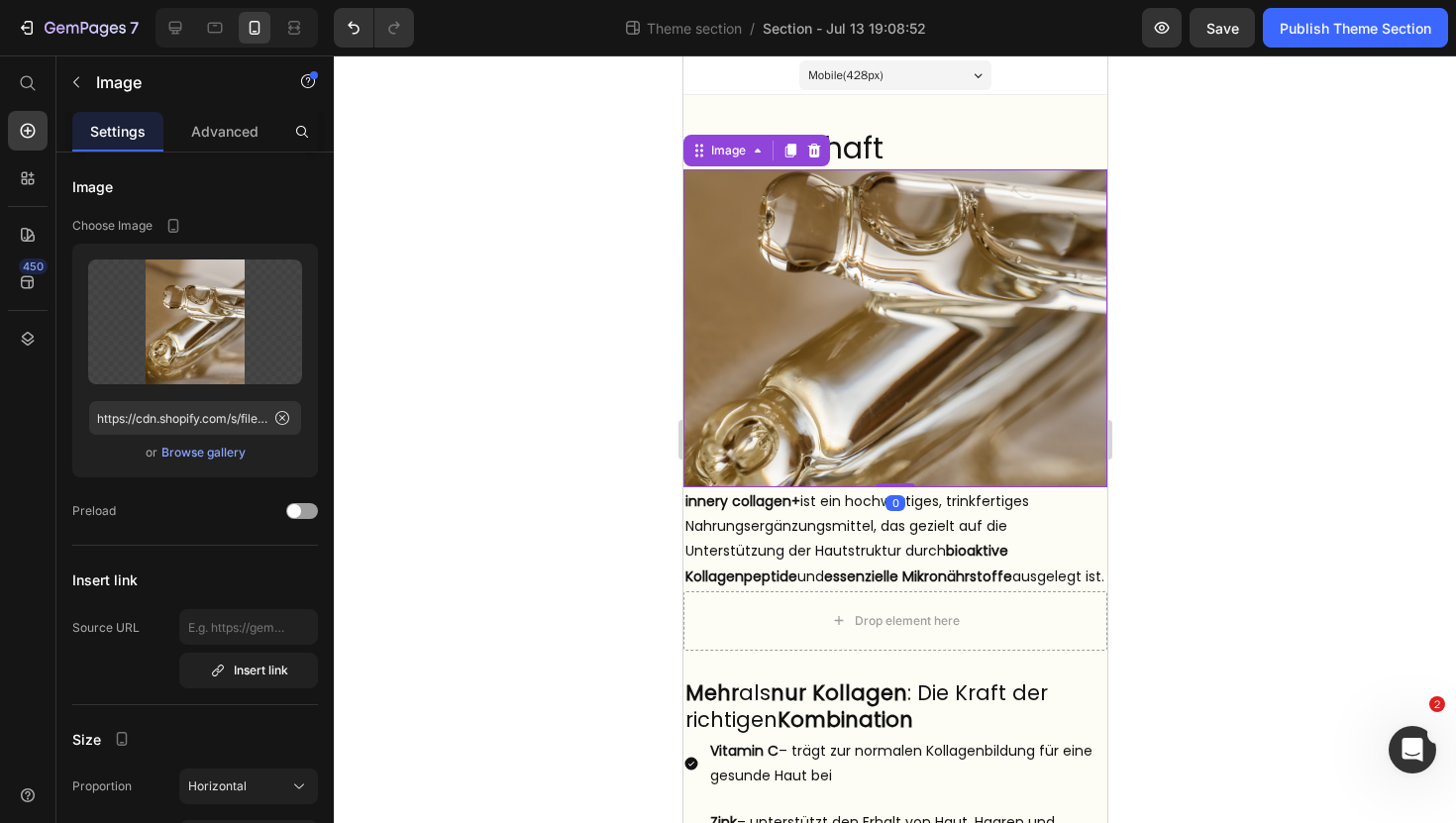 click 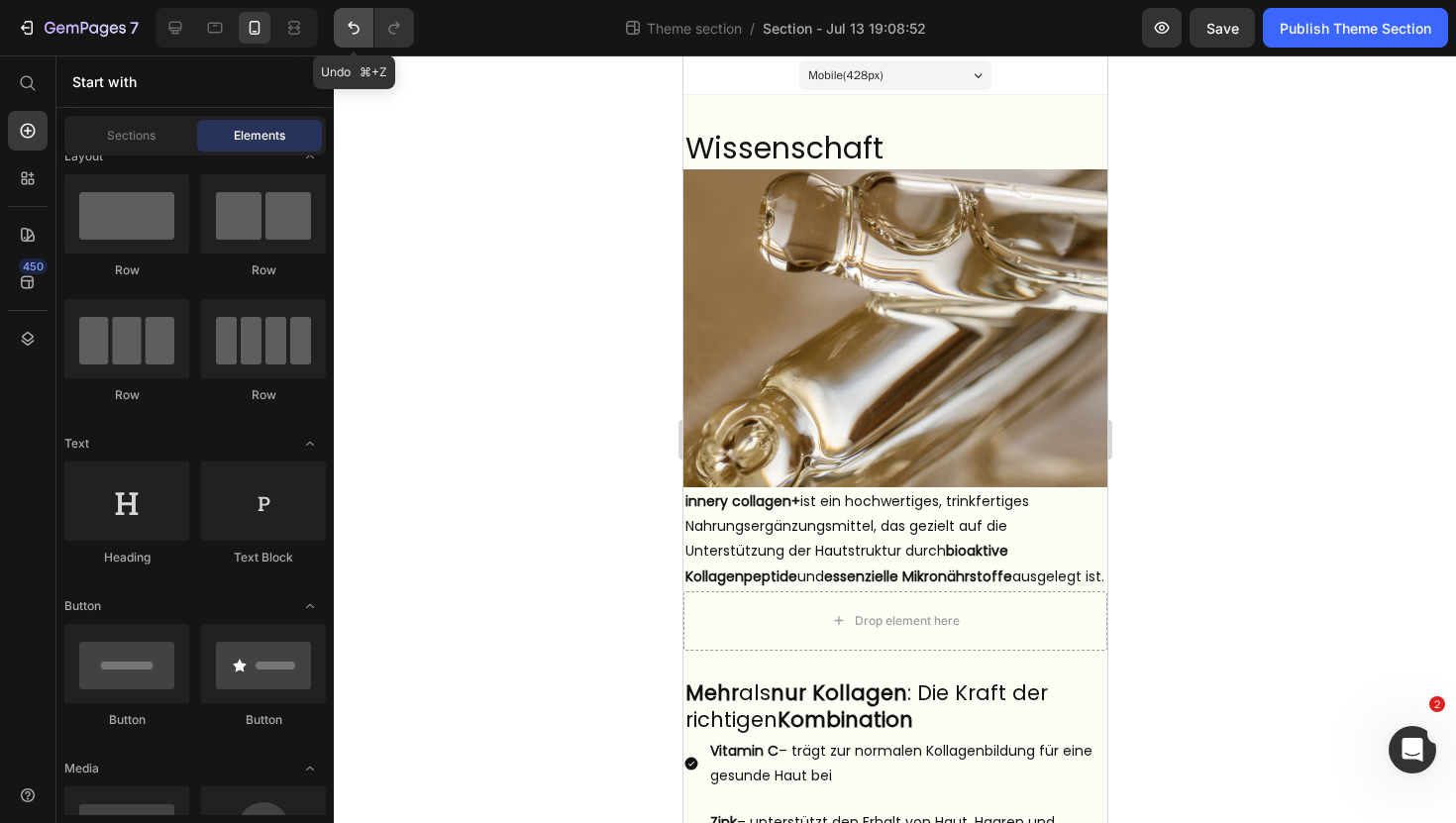 click 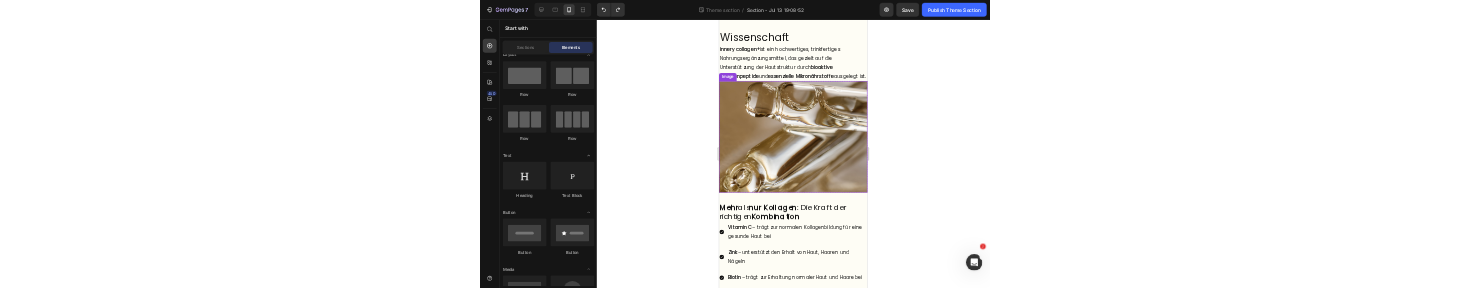 scroll, scrollTop: 8, scrollLeft: 0, axis: vertical 